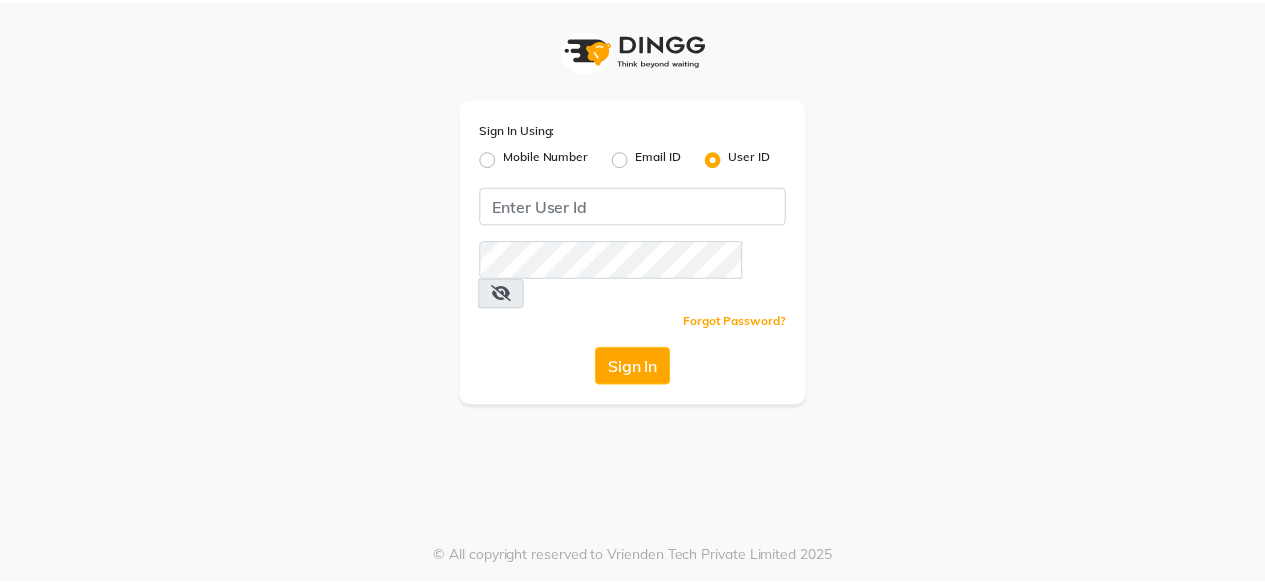 scroll, scrollTop: 0, scrollLeft: 0, axis: both 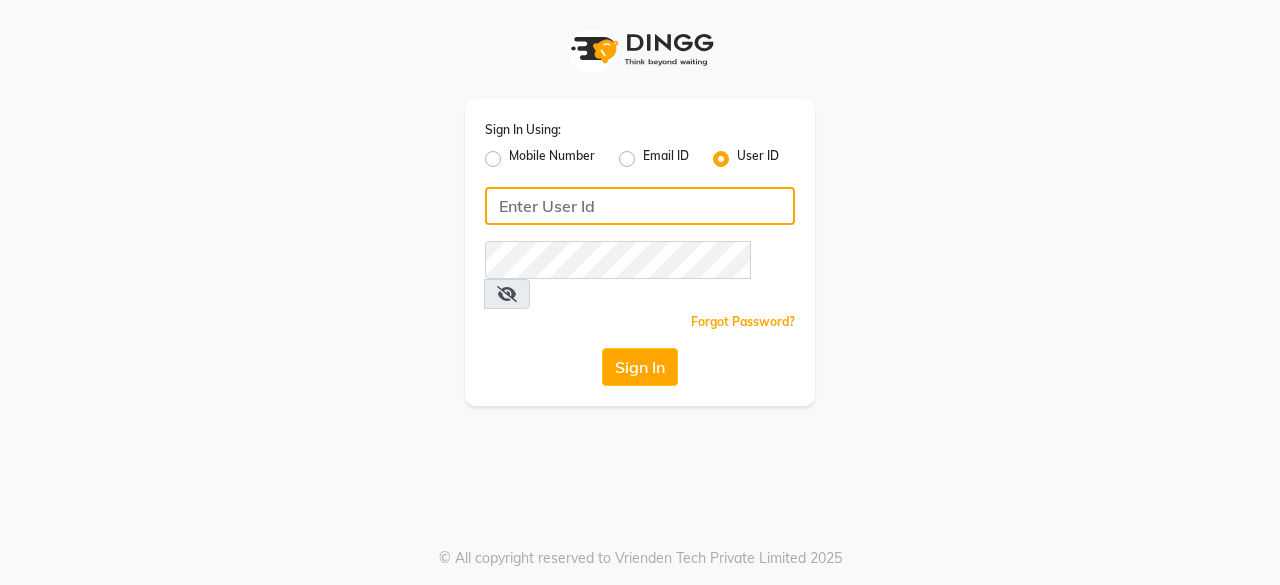 click 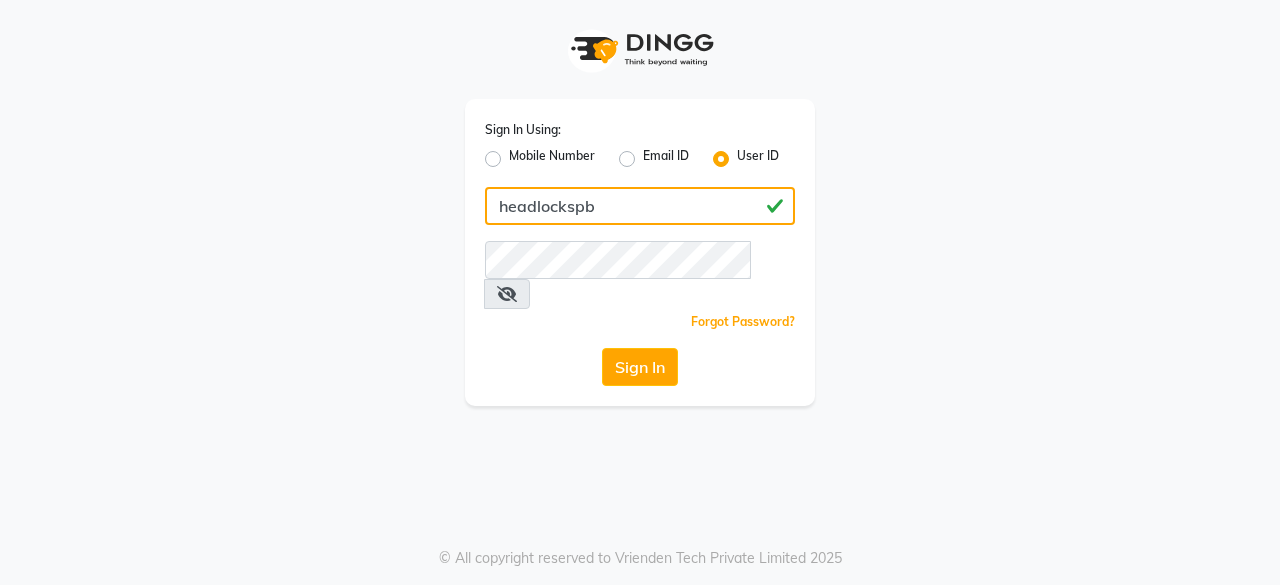 type on "headlockspb" 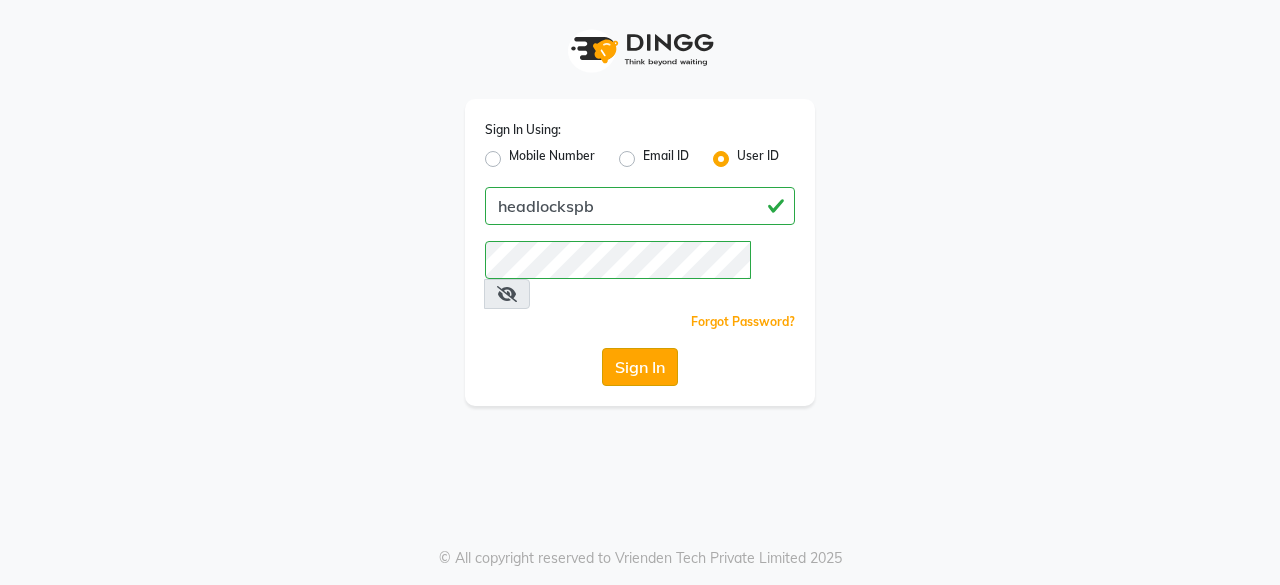 click on "Sign In" 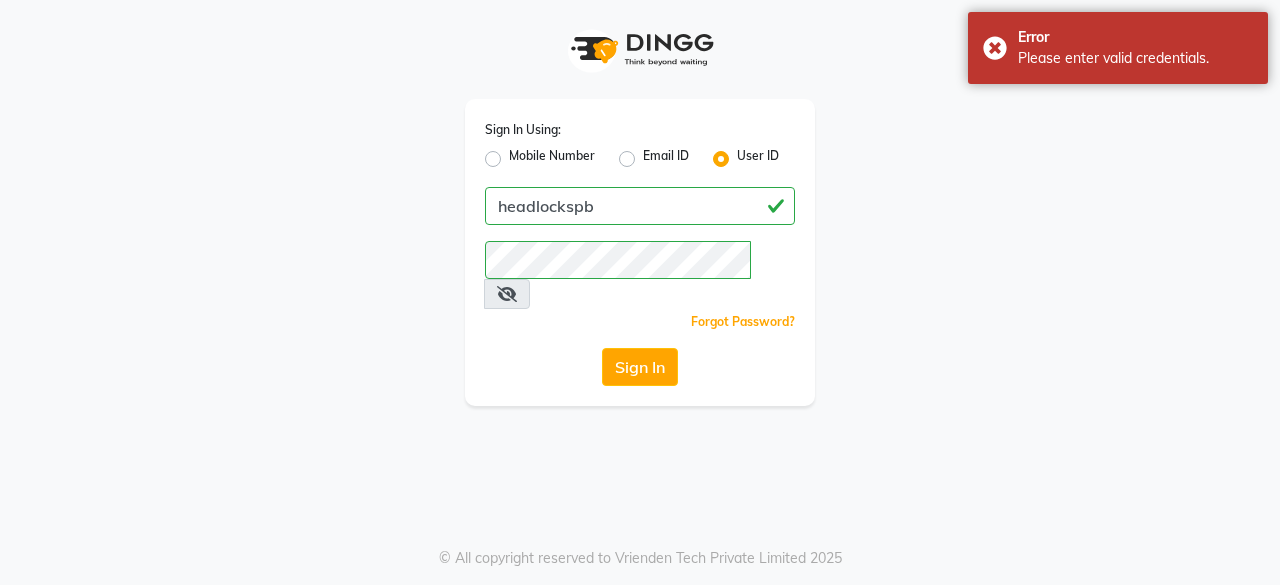 click at bounding box center [507, 294] 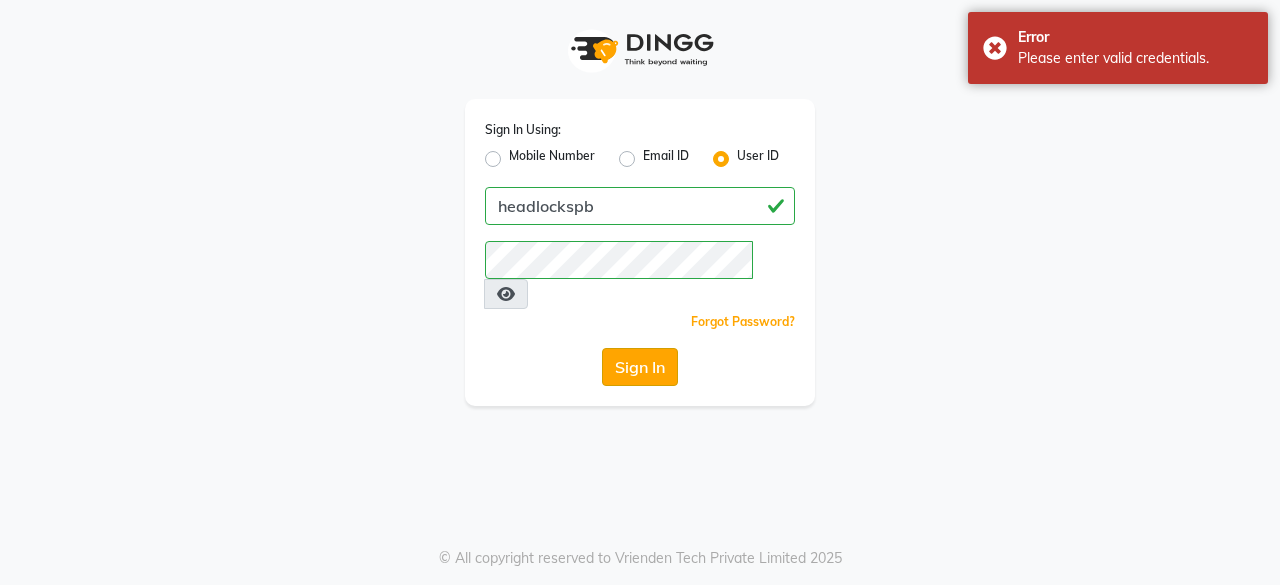 click on "Sign In" 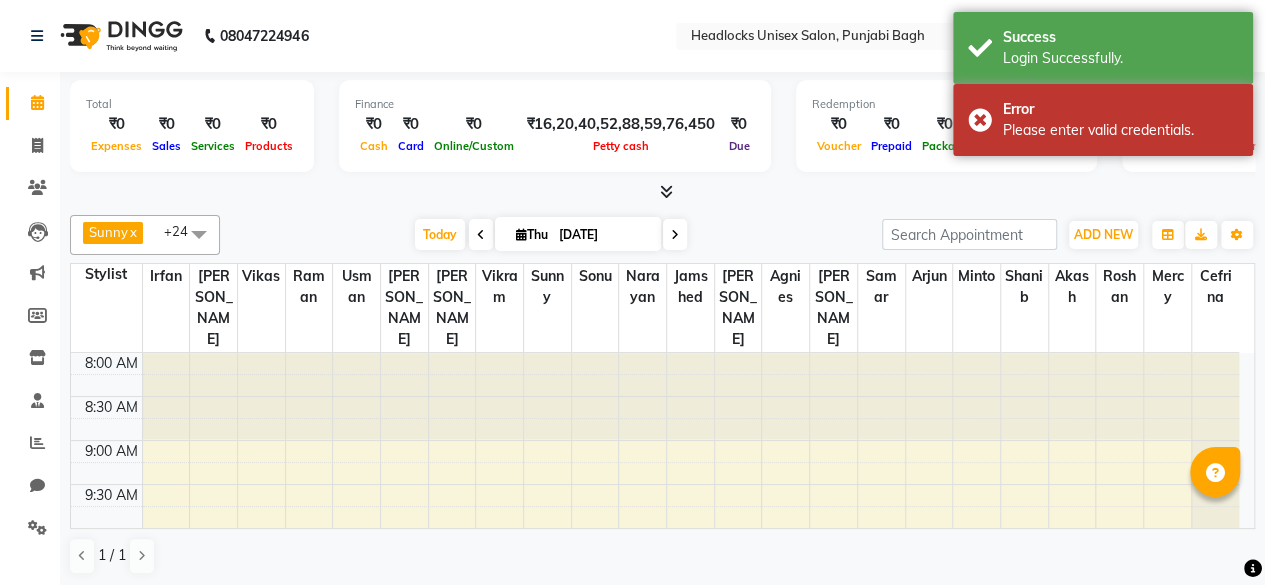 scroll, scrollTop: 0, scrollLeft: 0, axis: both 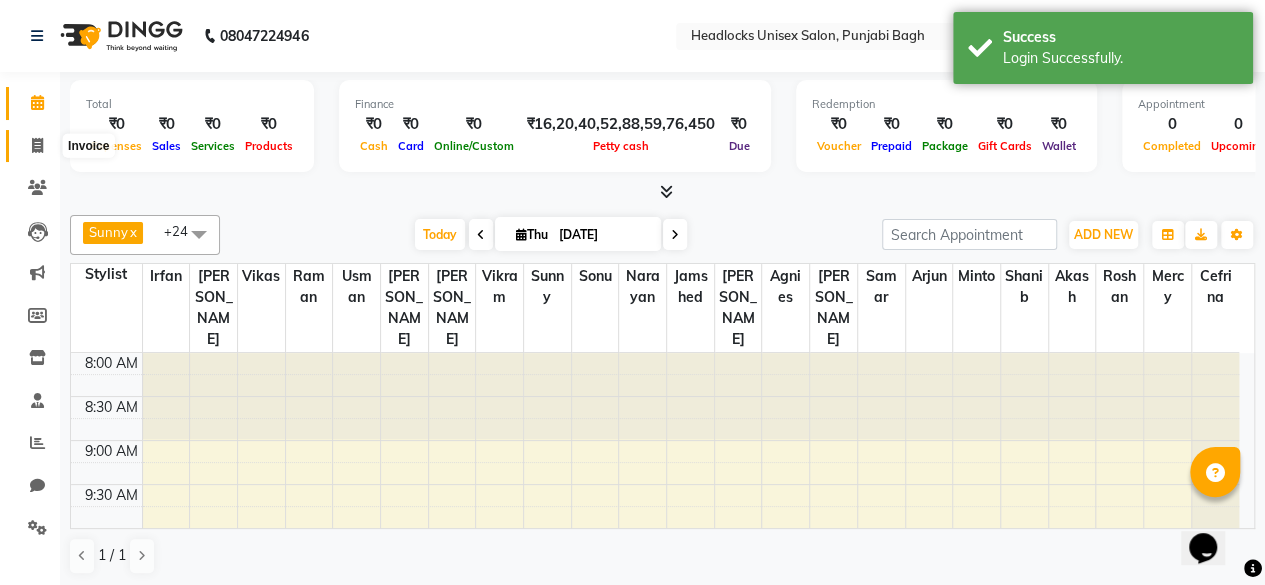 click 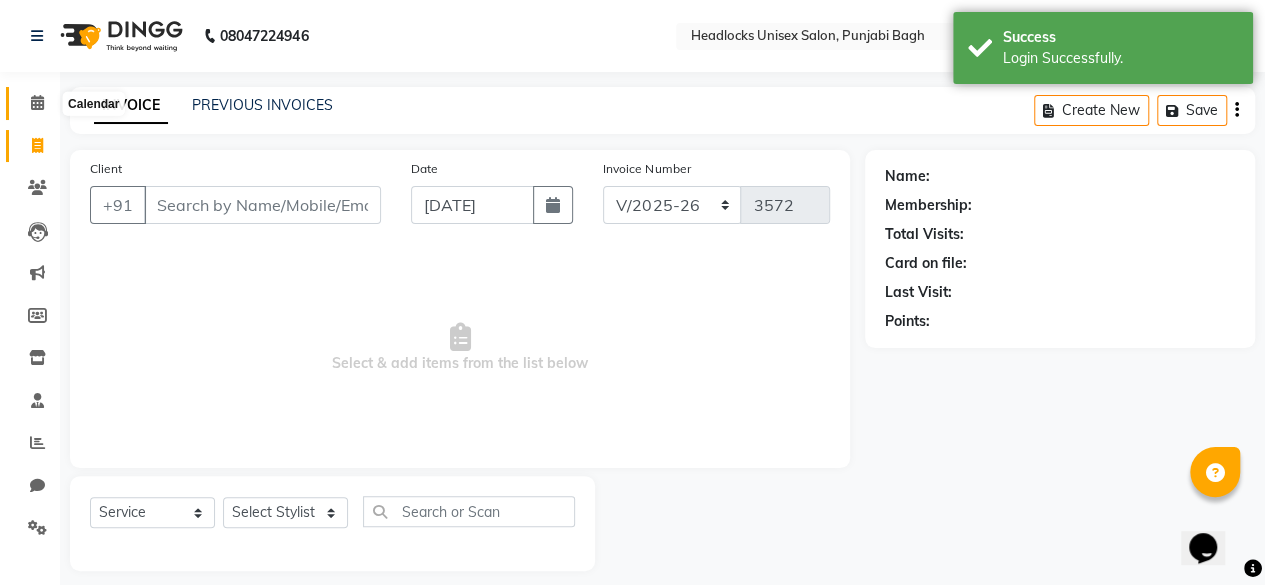 click 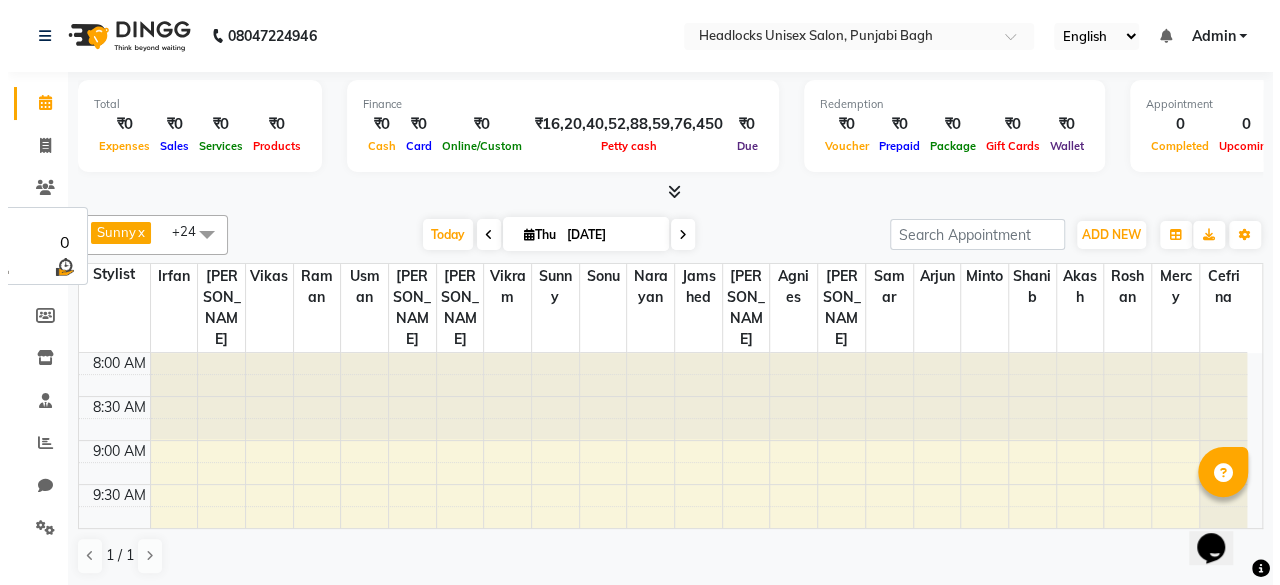 scroll, scrollTop: 0, scrollLeft: 0, axis: both 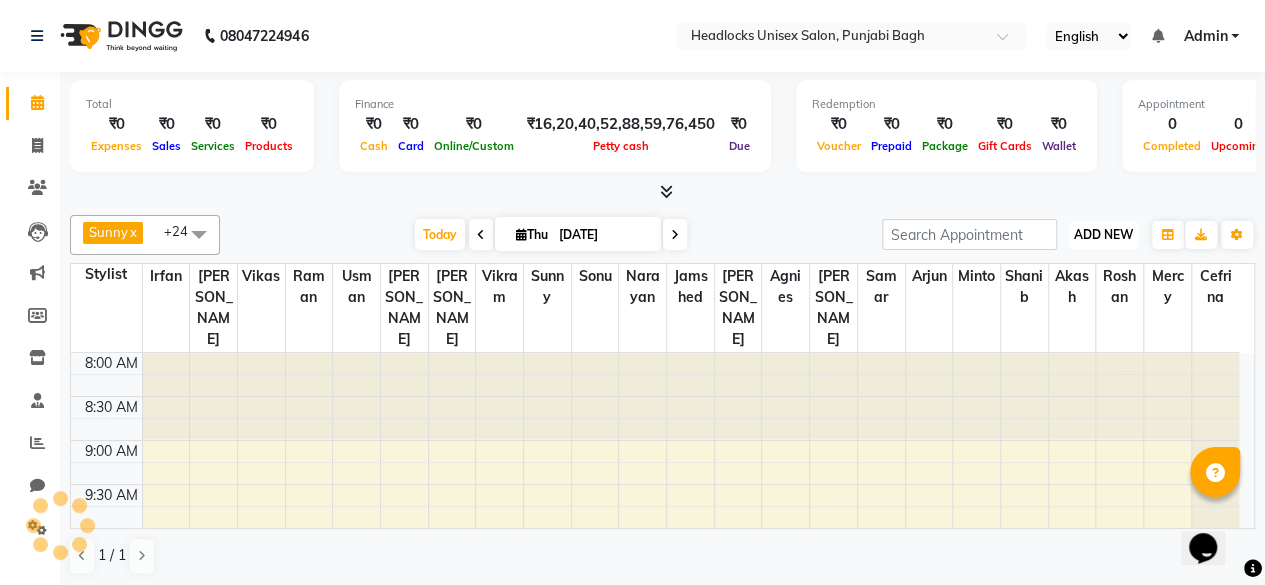 click on "ADD NEW Toggle Dropdown" at bounding box center (1103, 235) 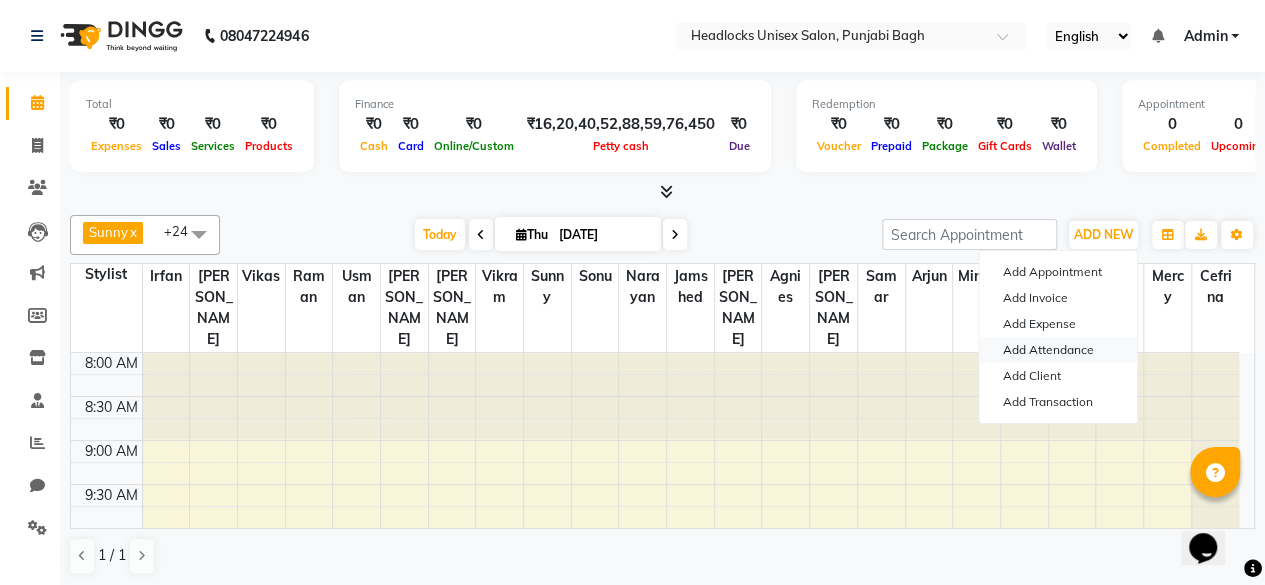 click on "Add Attendance" at bounding box center (1058, 350) 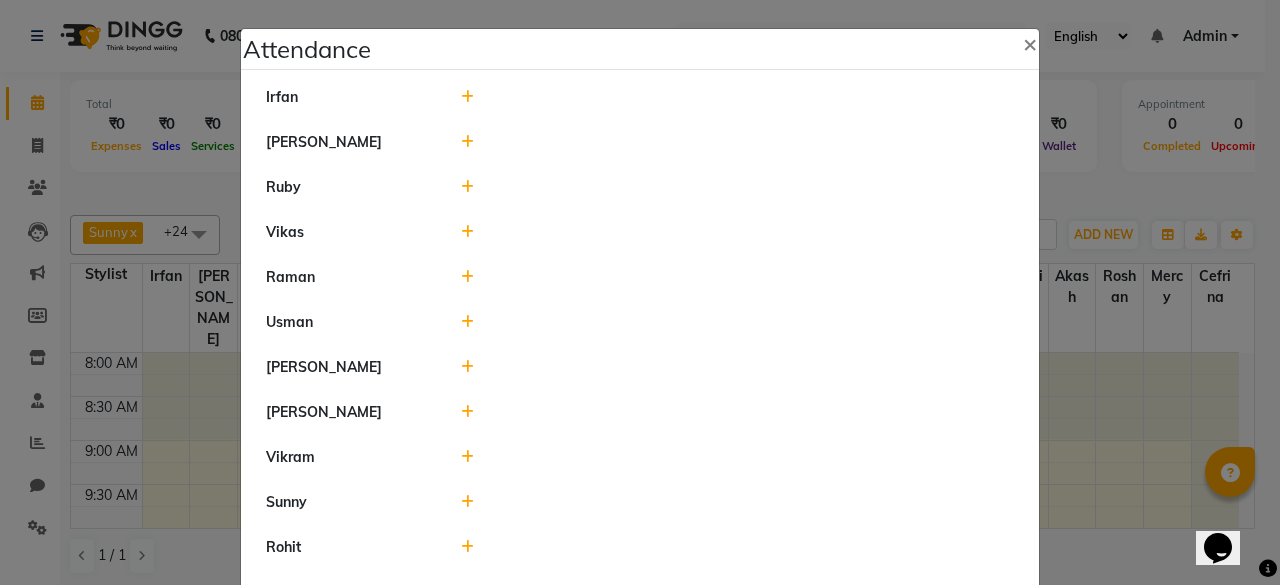 click on "[PERSON_NAME]" 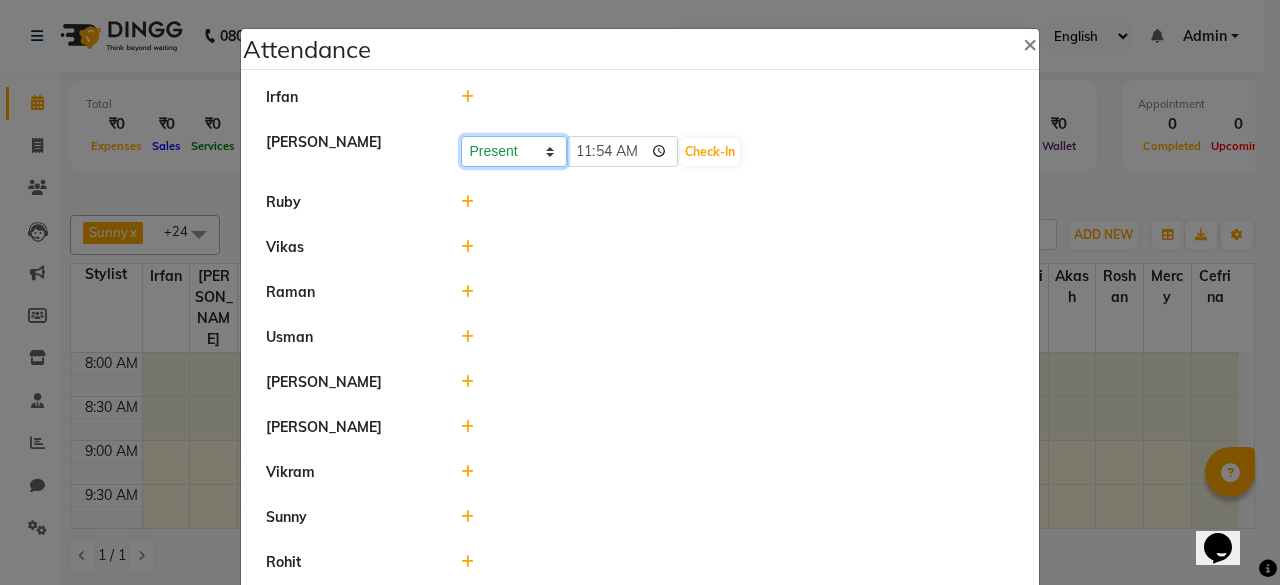 click on "Present Absent Late Half Day Weekly Off" 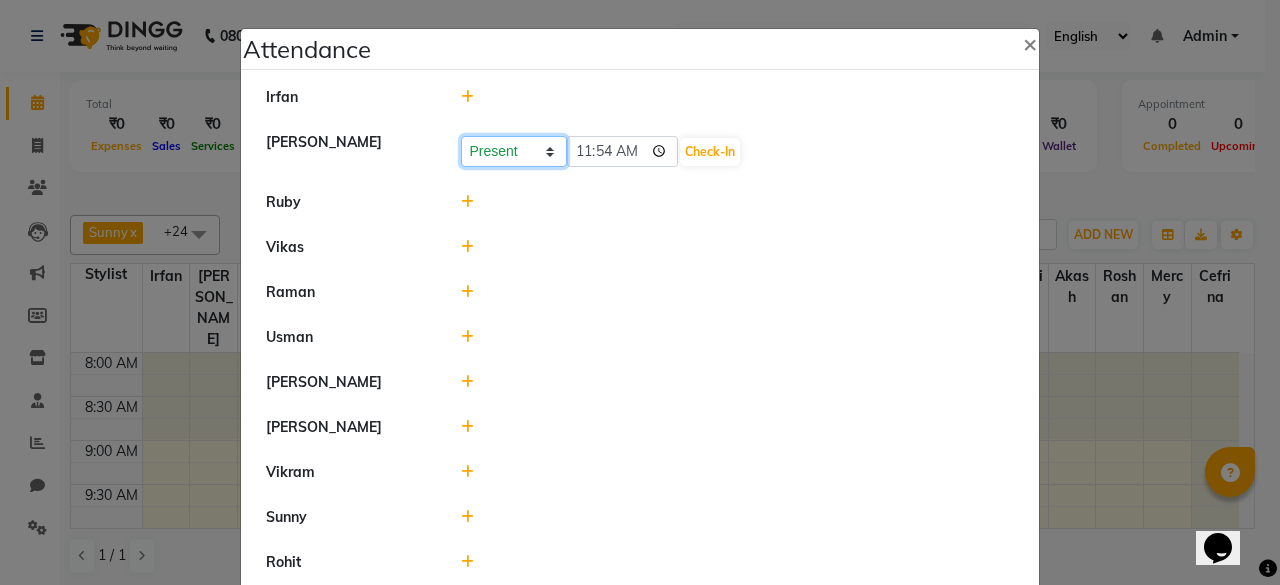 select on "A" 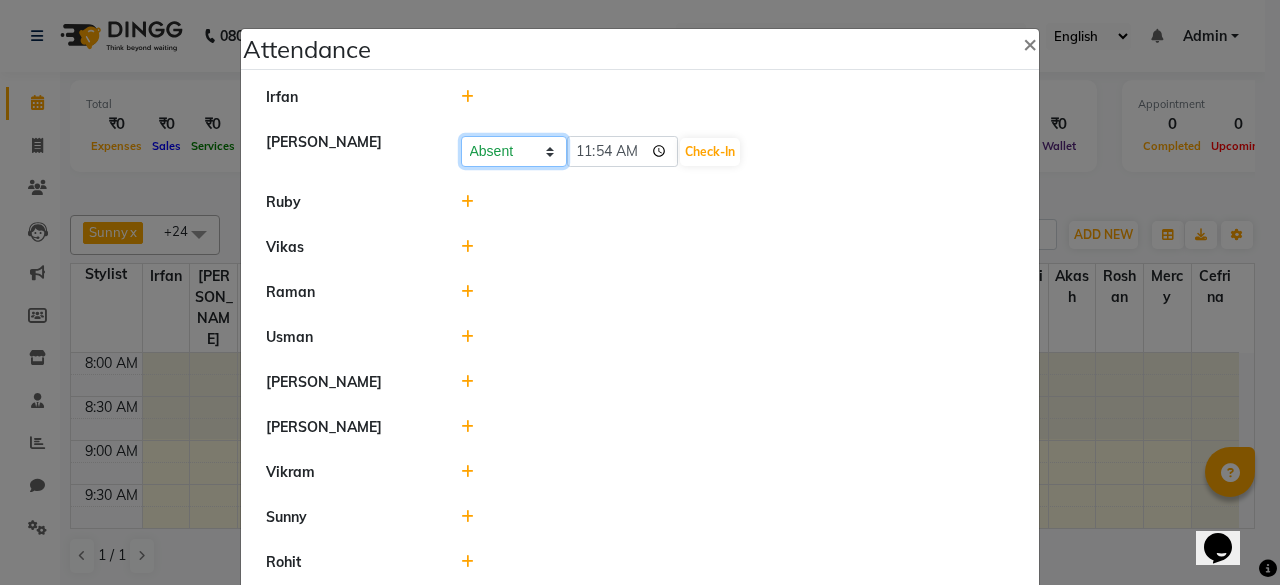 click on "Present Absent Late Half Day Weekly Off" 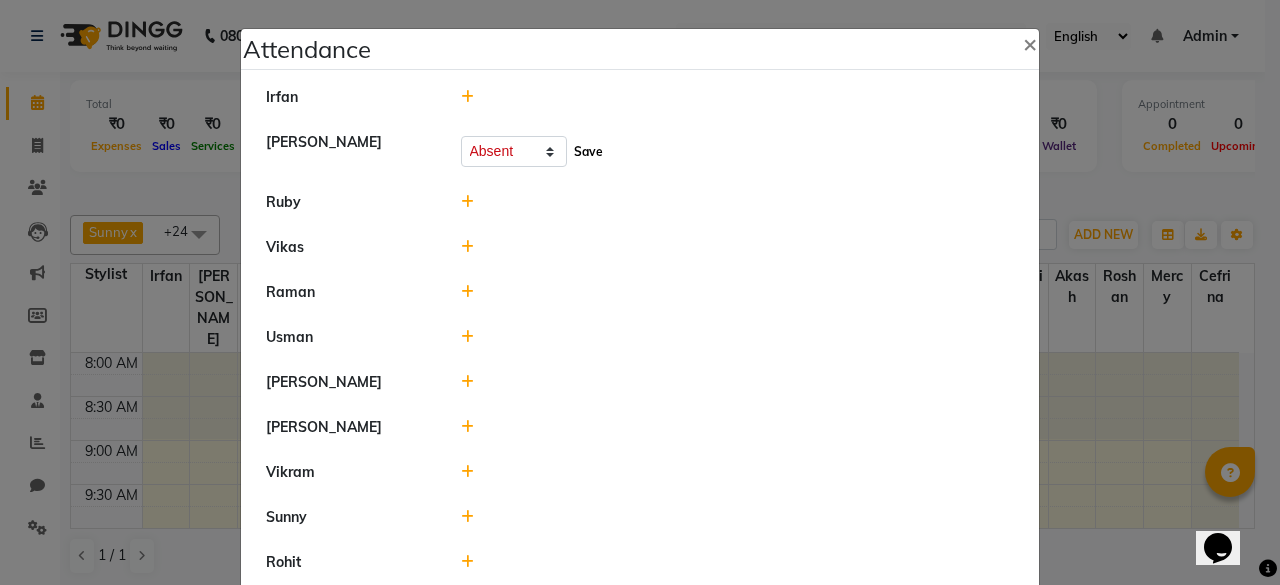 click on "Save" 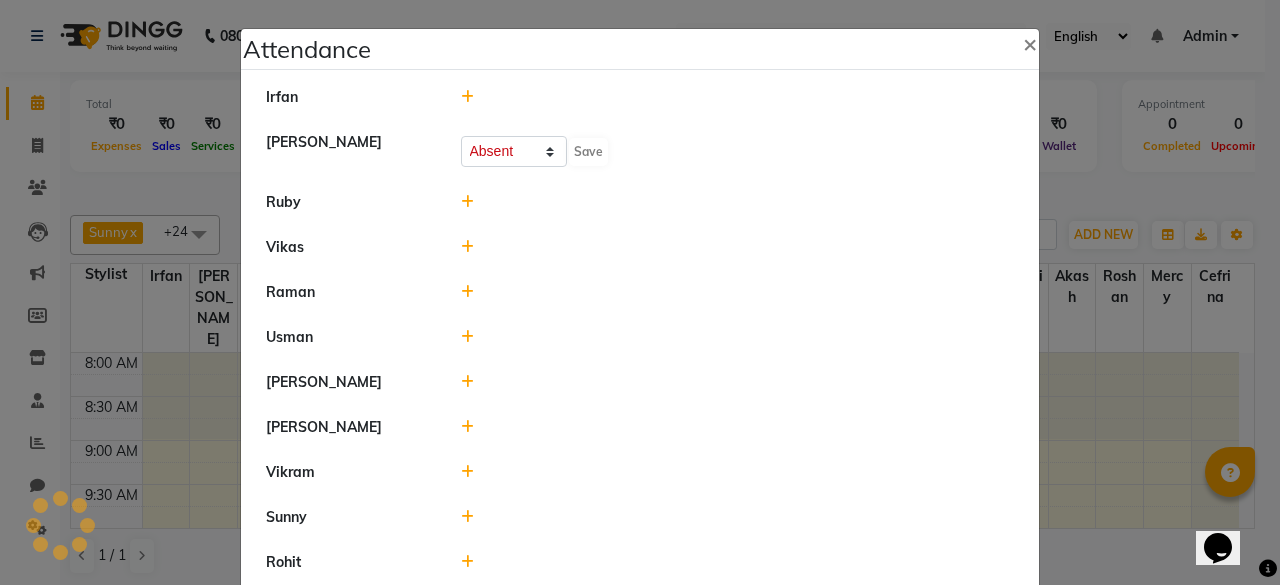 select on "A" 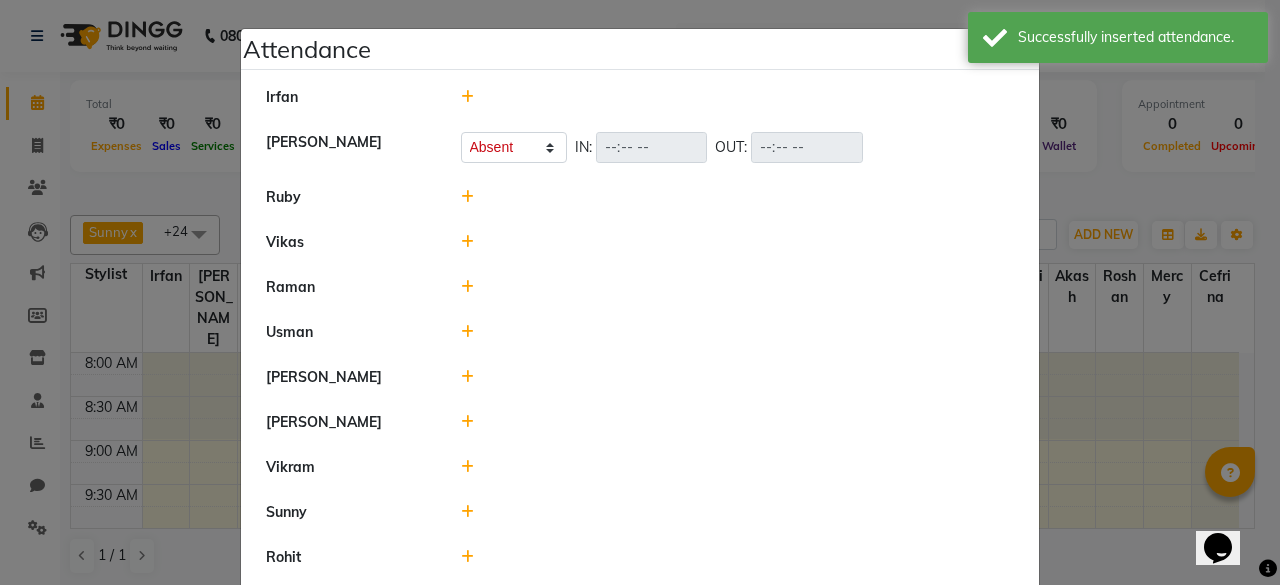 click 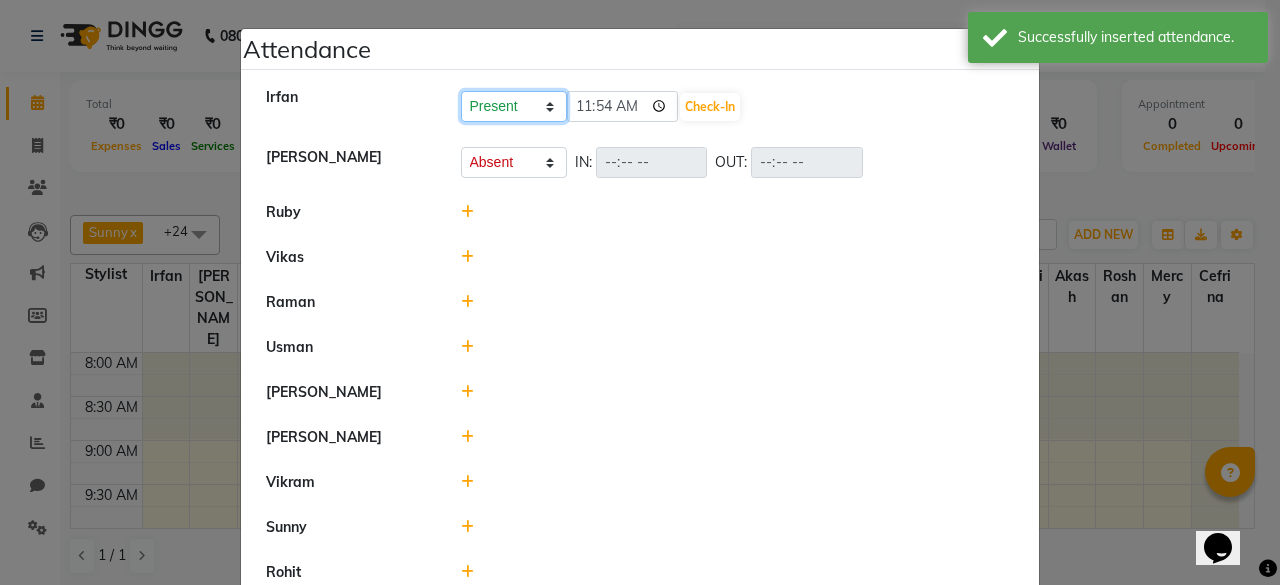 drag, startPoint x: 453, startPoint y: 93, endPoint x: 494, endPoint y: 106, distance: 43.011627 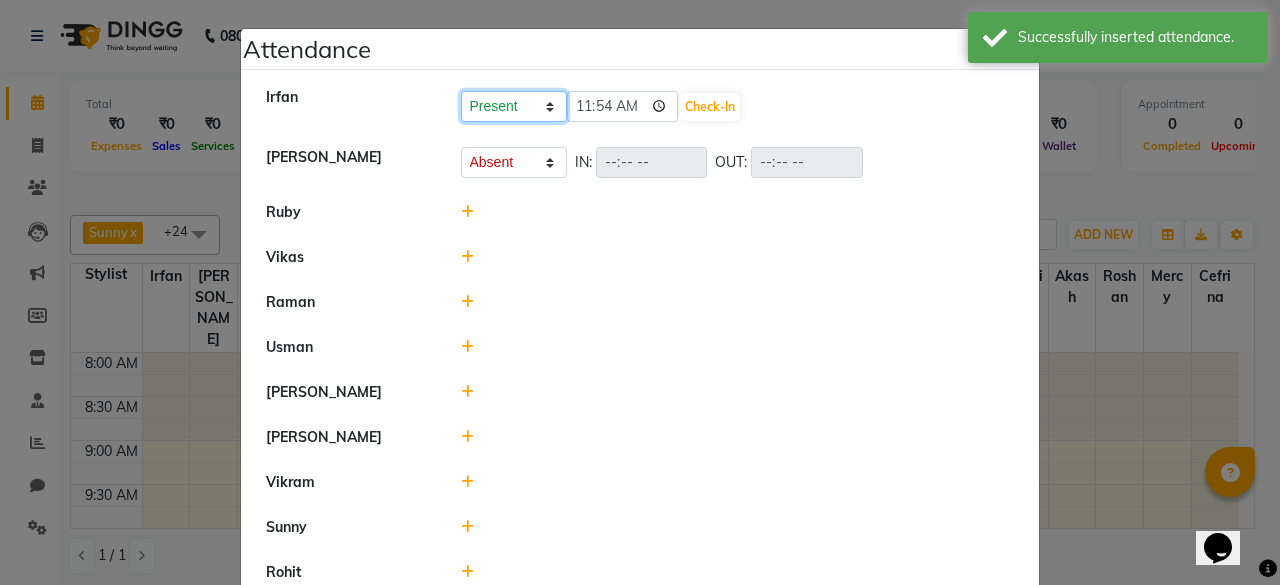 click on "Present Absent Late Half Day Weekly Off" 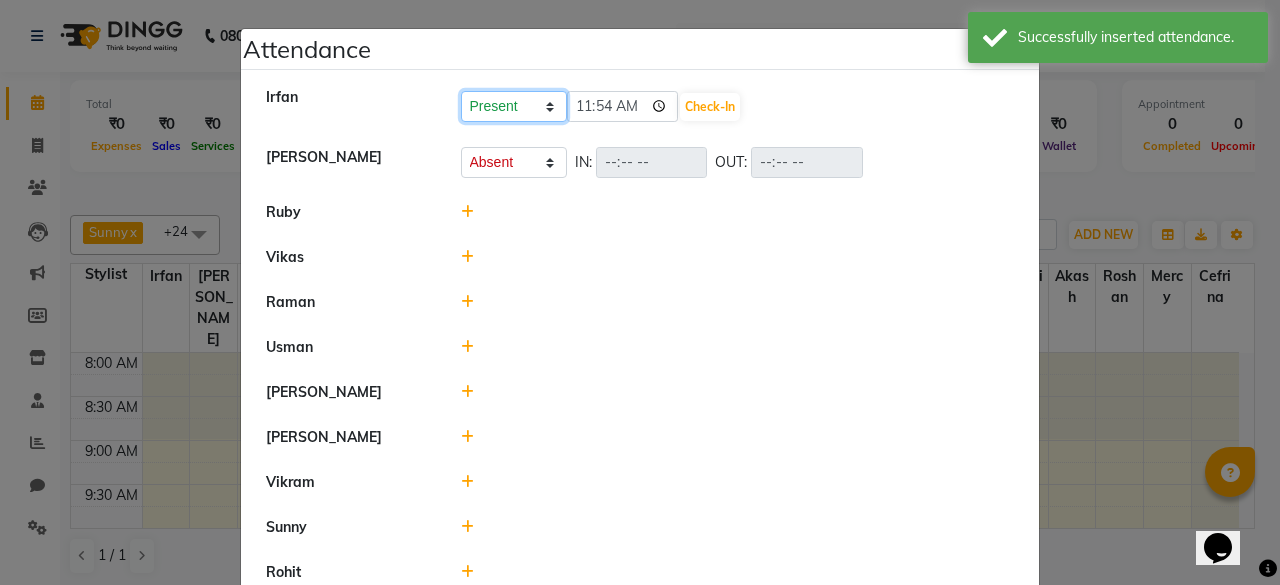 select on "A" 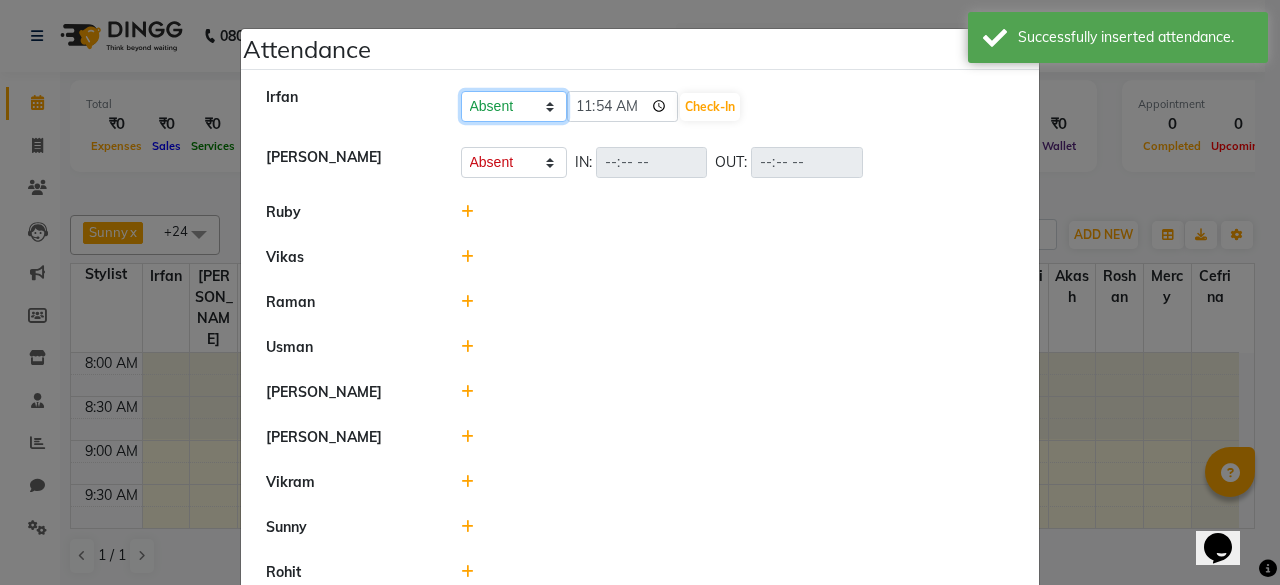click on "Present Absent Late Half Day Weekly Off" 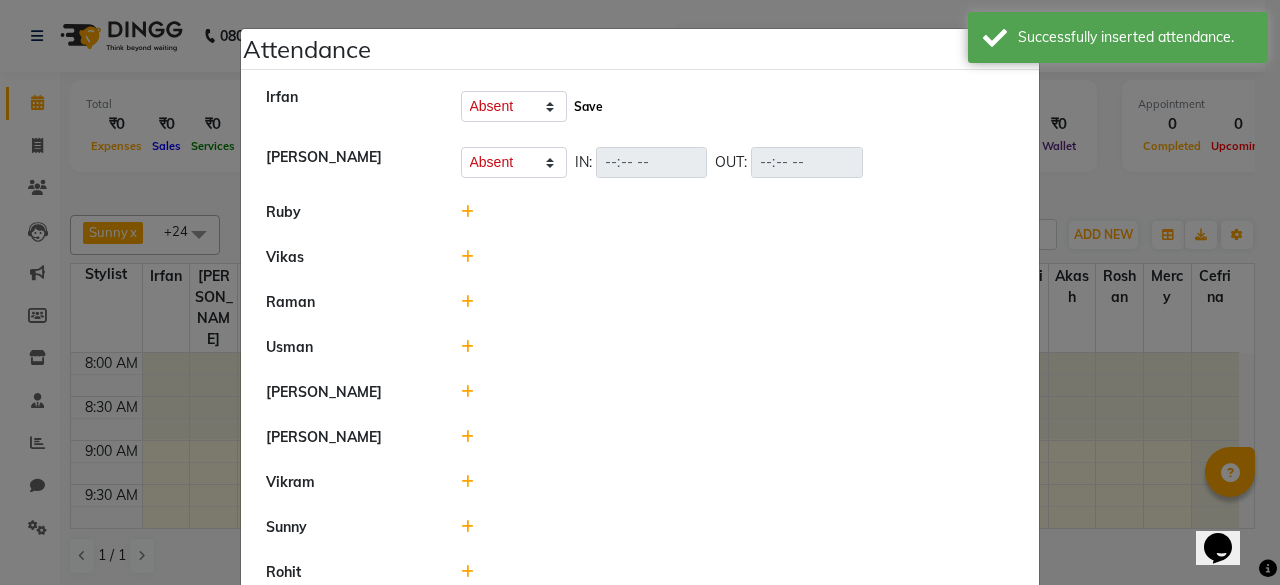 click on "Save" 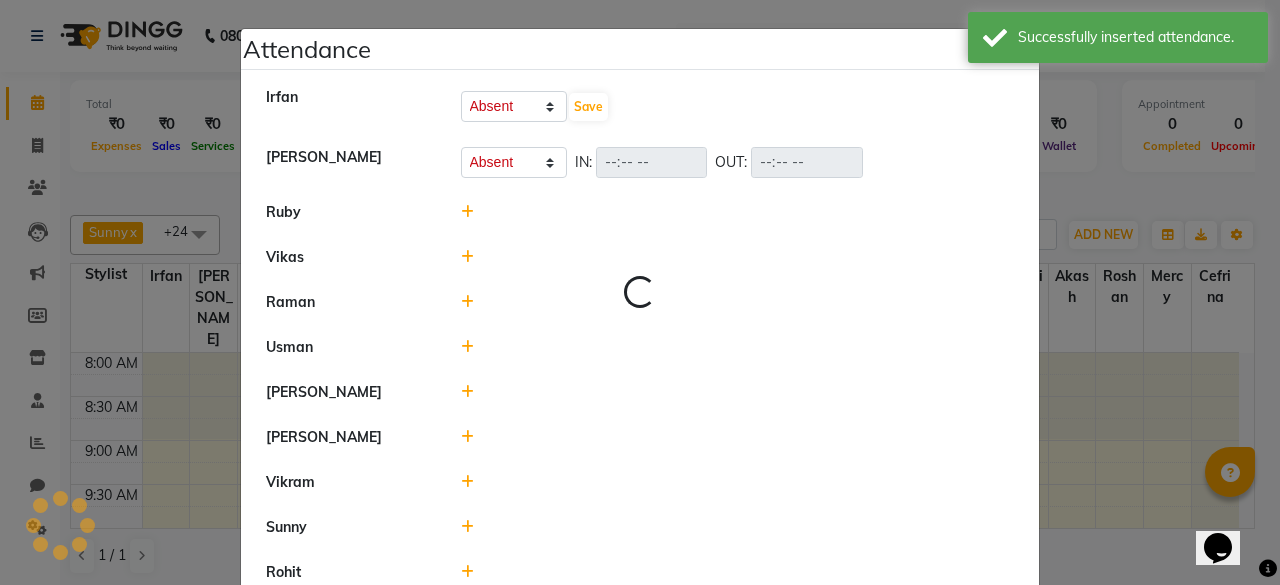 select on "A" 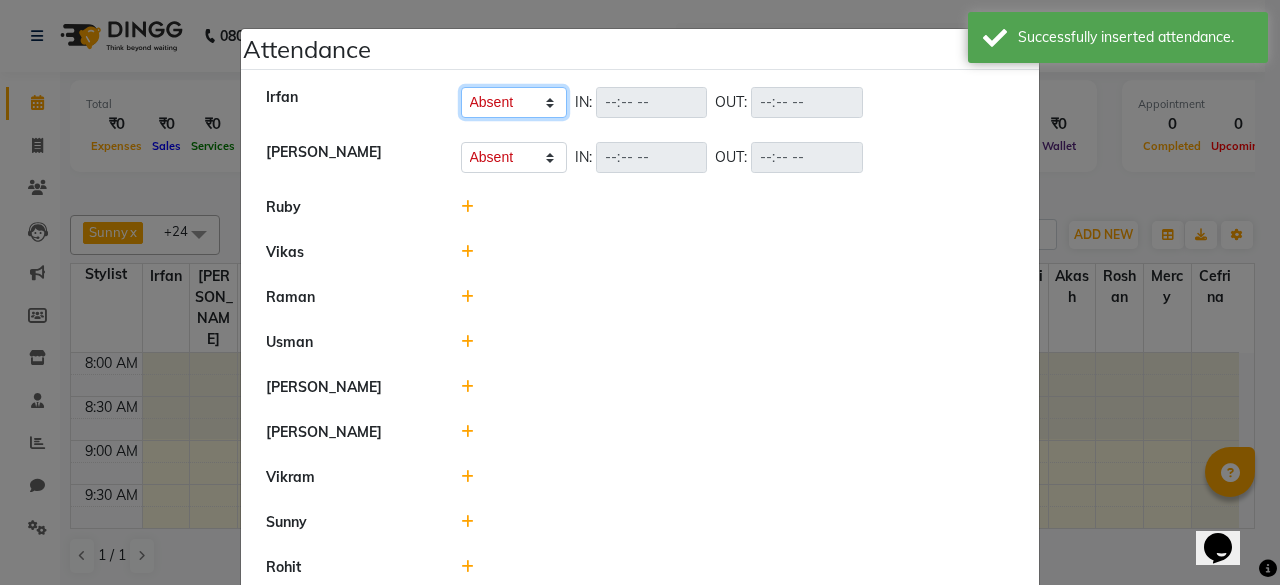 click on "Present   Absent   Late   Half Day   Weekly Off" 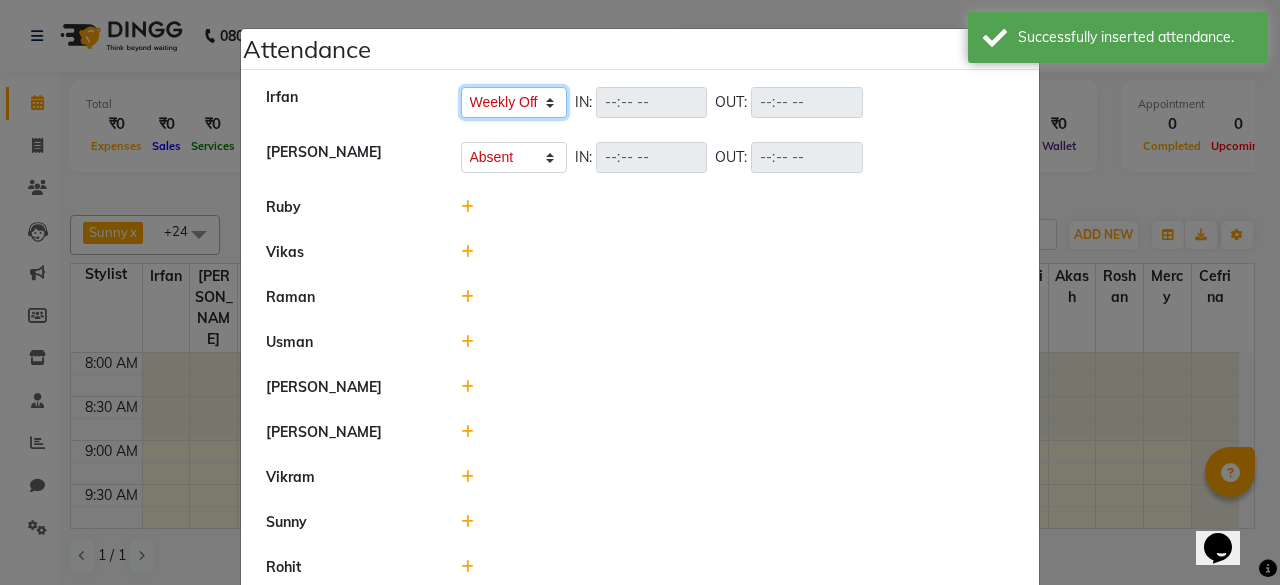 click on "Present   Absent   Late   Half Day   Weekly Off" 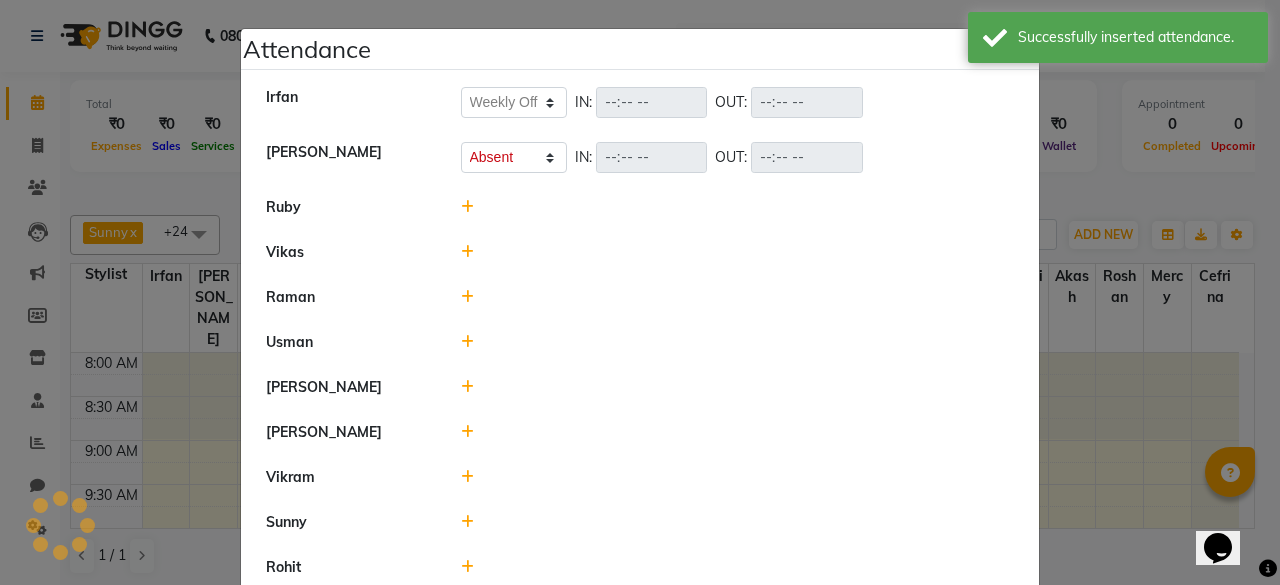select on "W" 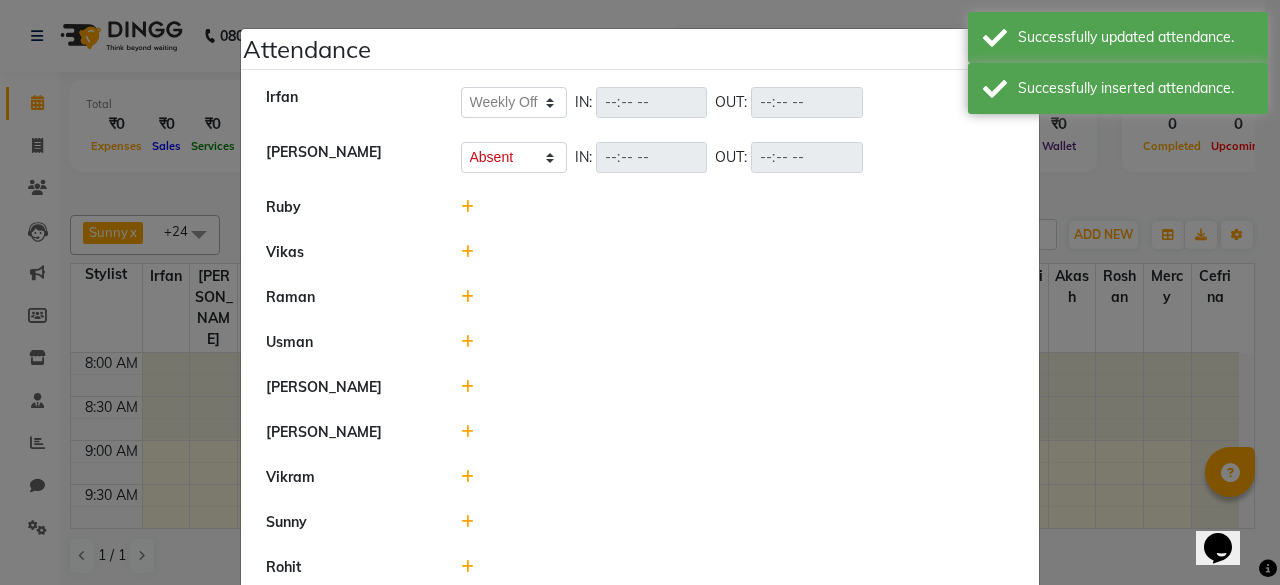 click 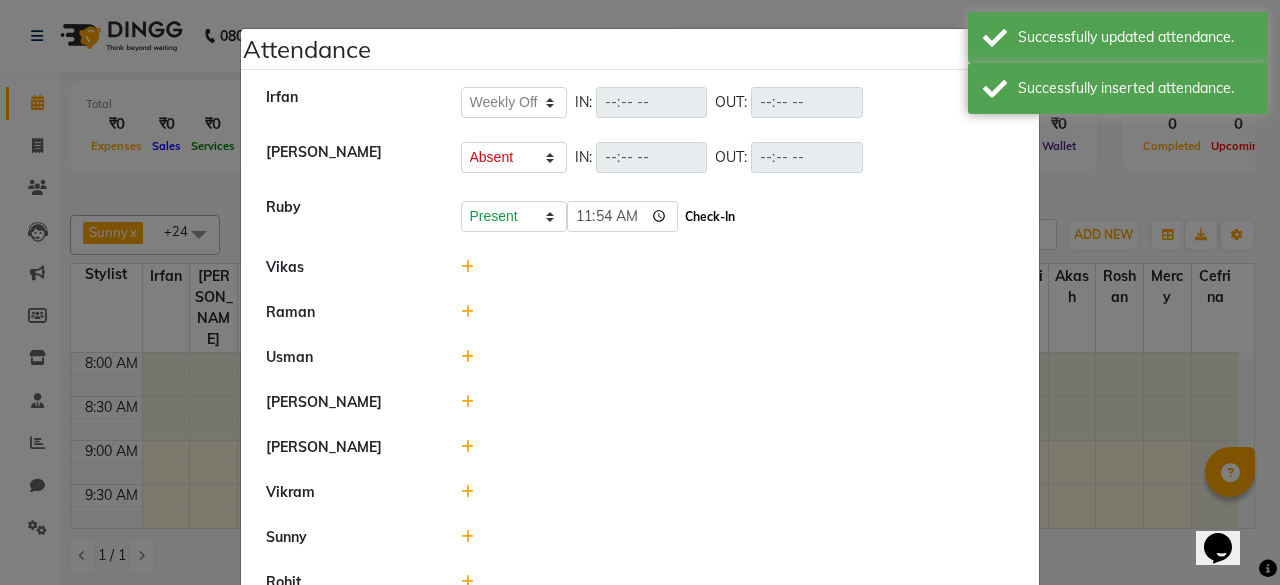 click on "Check-In" 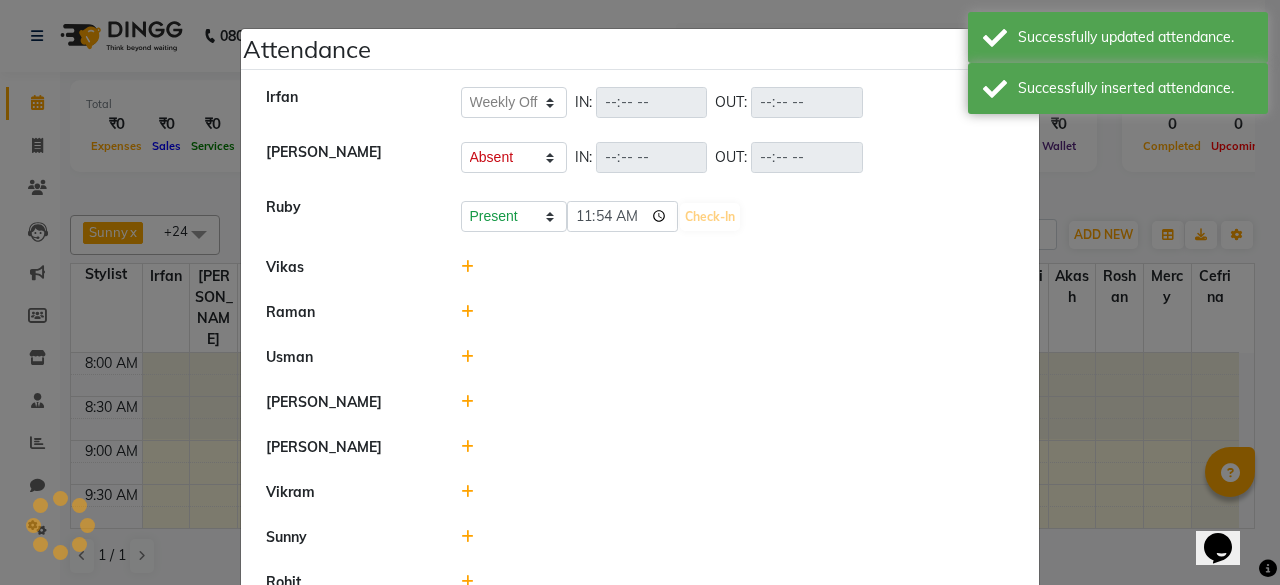 select on "W" 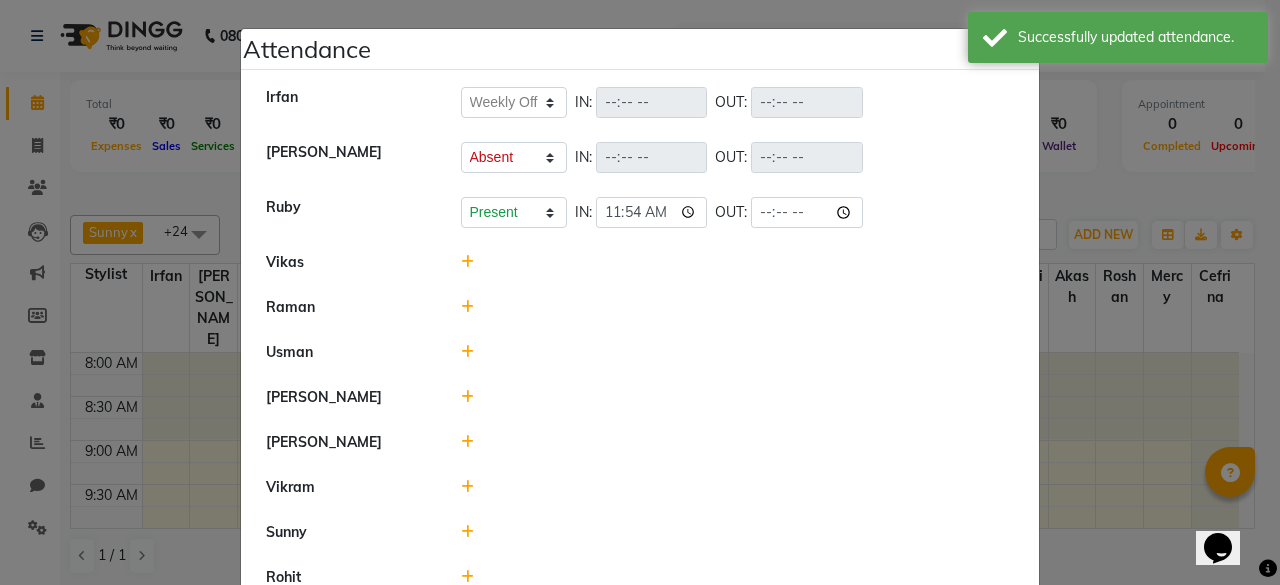 click 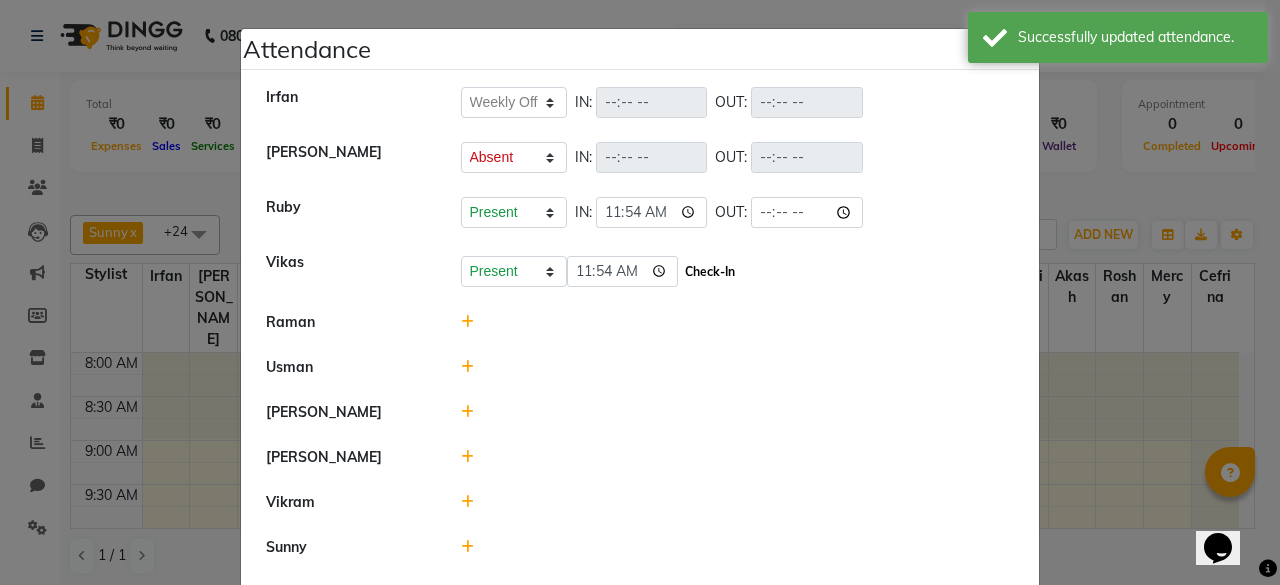 click on "Check-In" 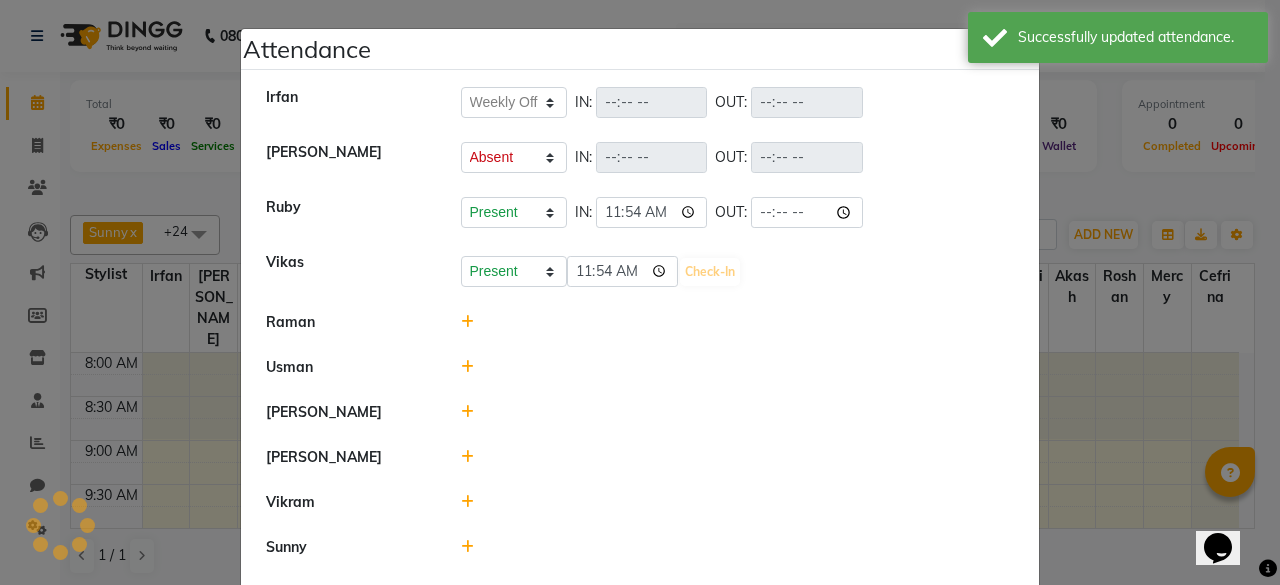 click 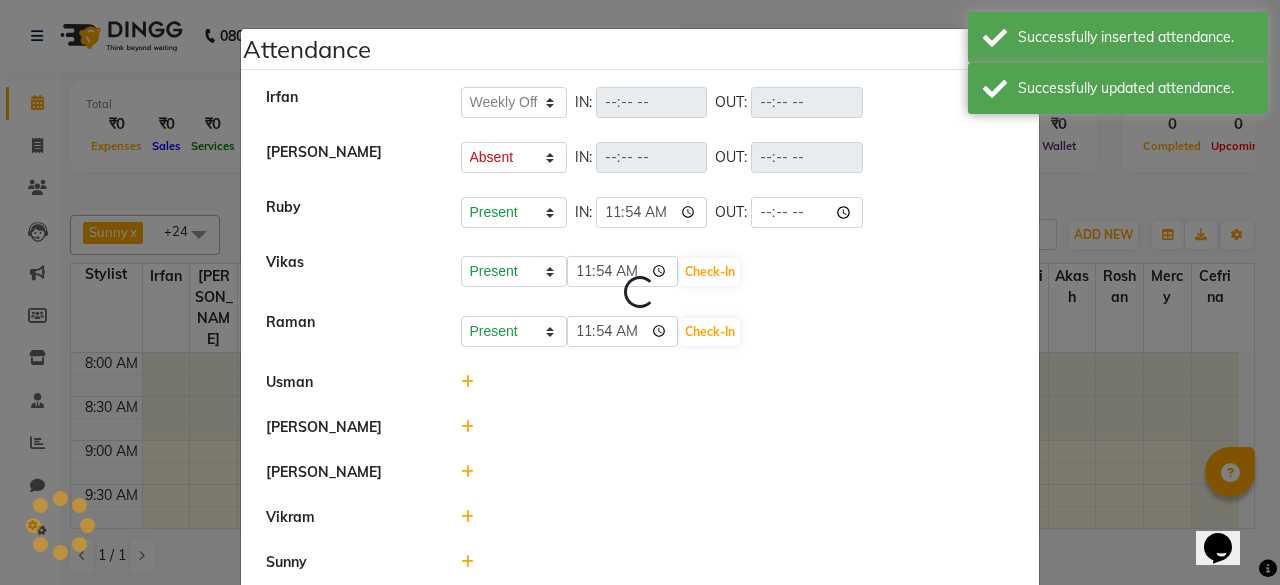 select on "W" 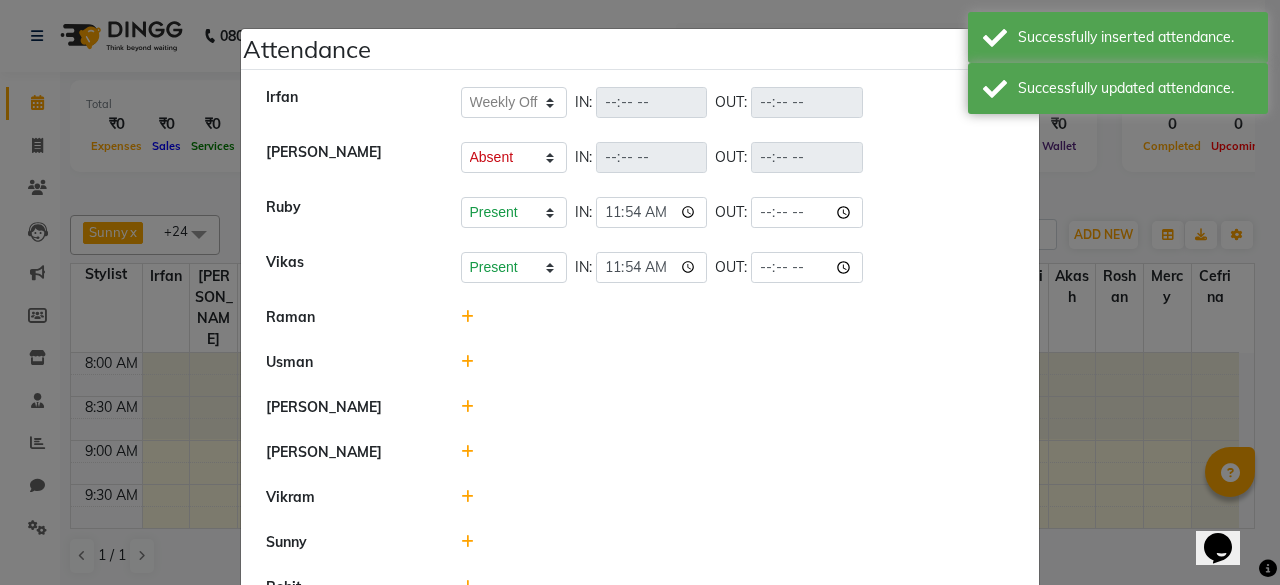 click 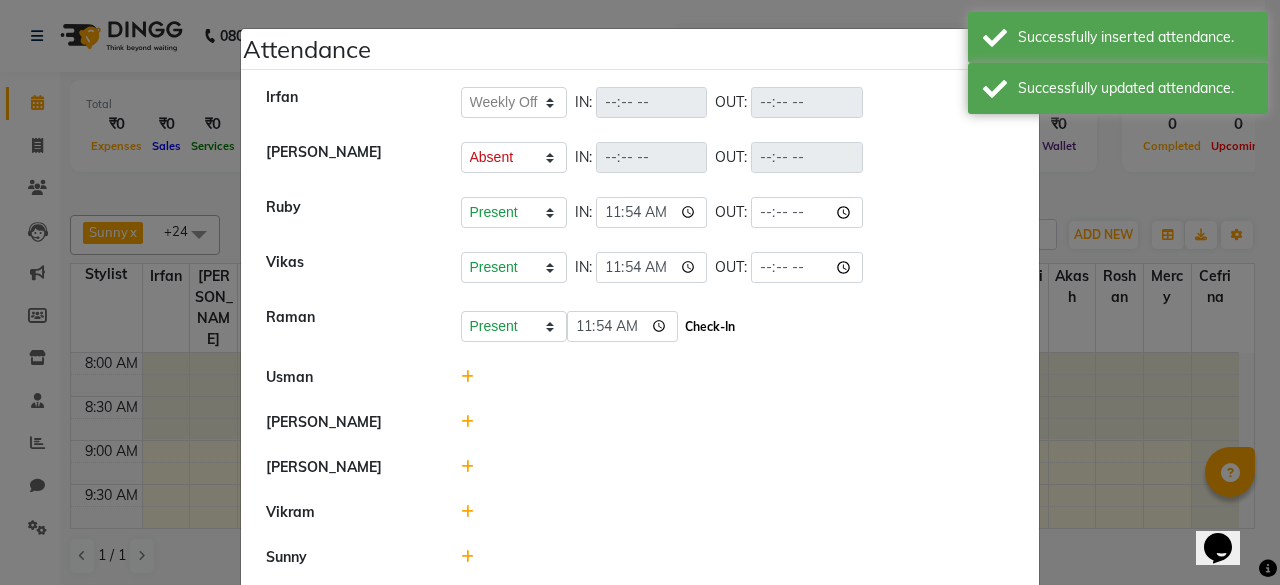 click on "Check-In" 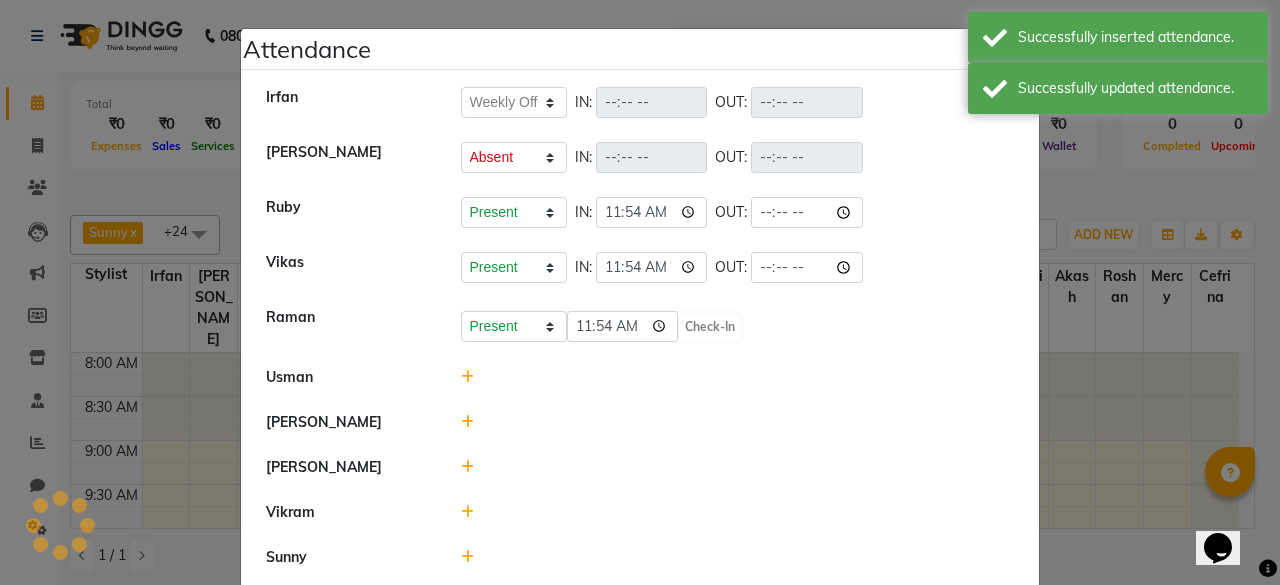 select on "W" 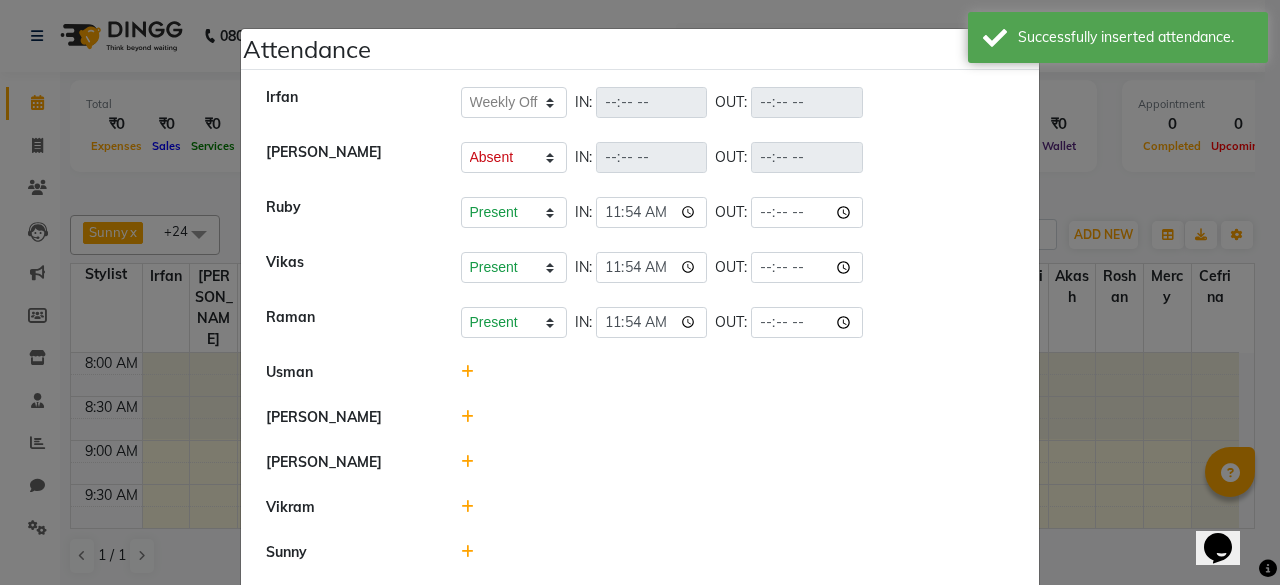 click 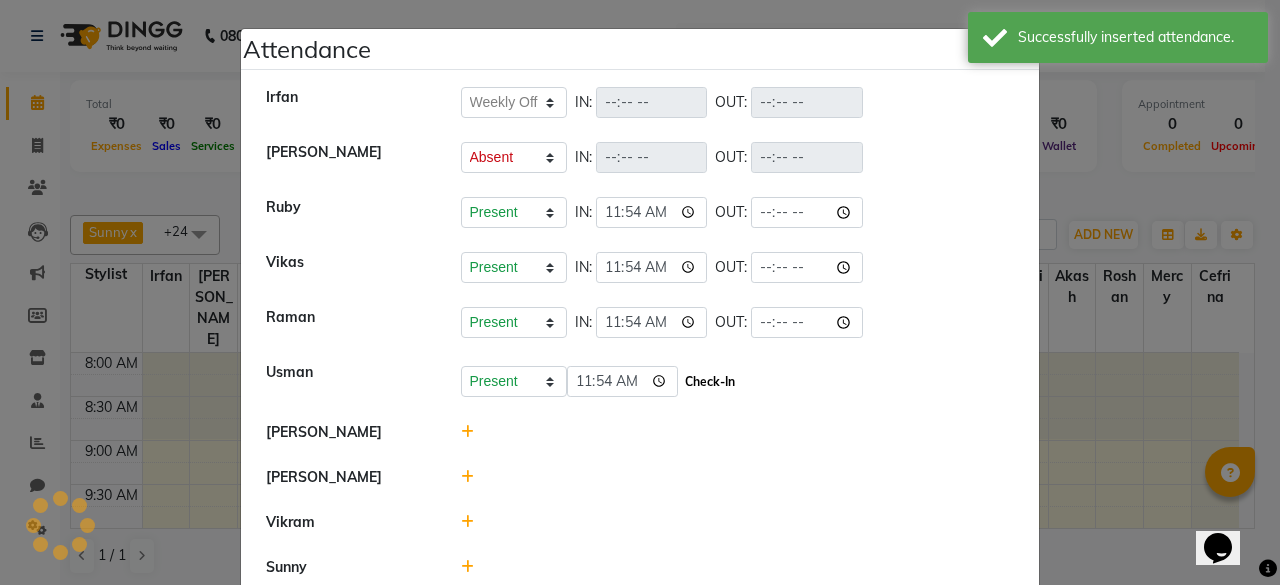 click on "Check-In" 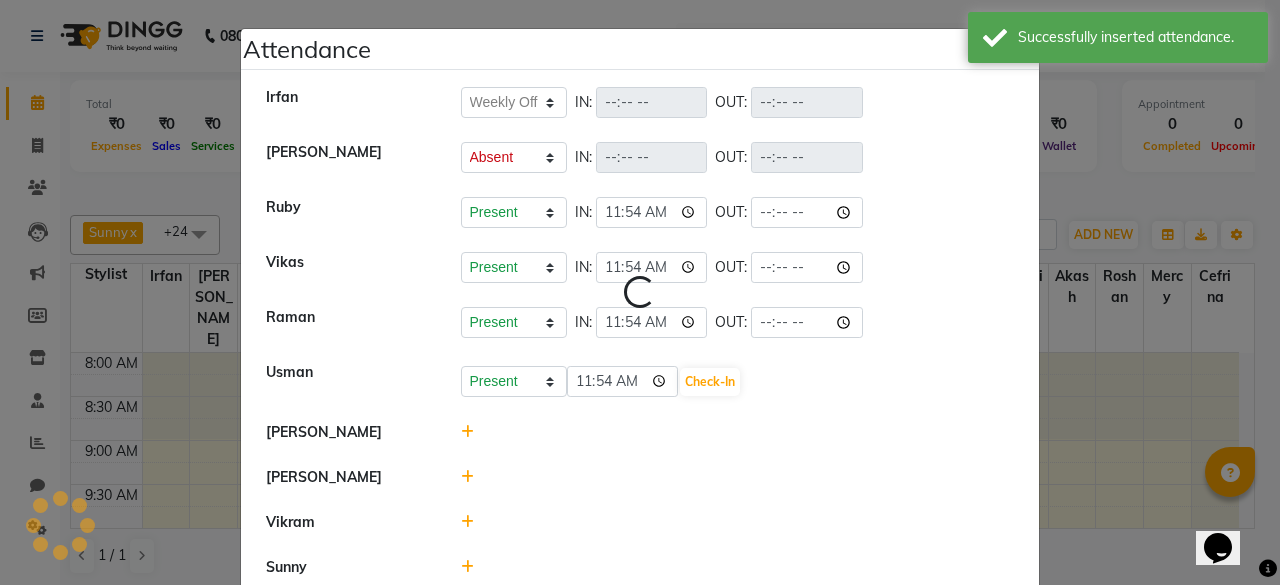 select on "W" 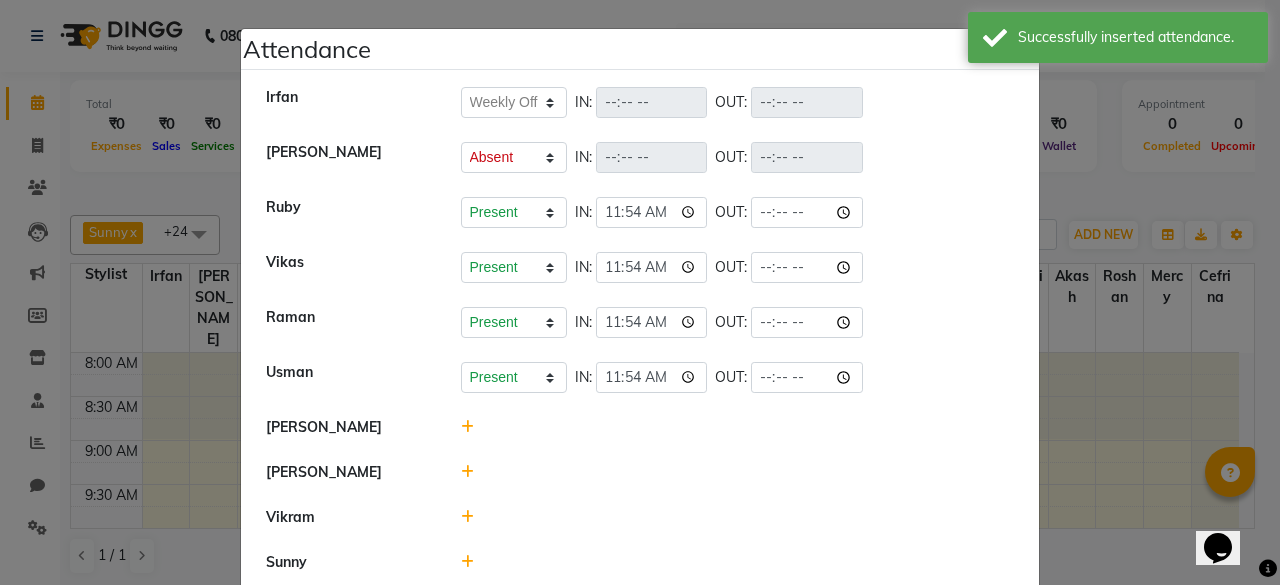 click 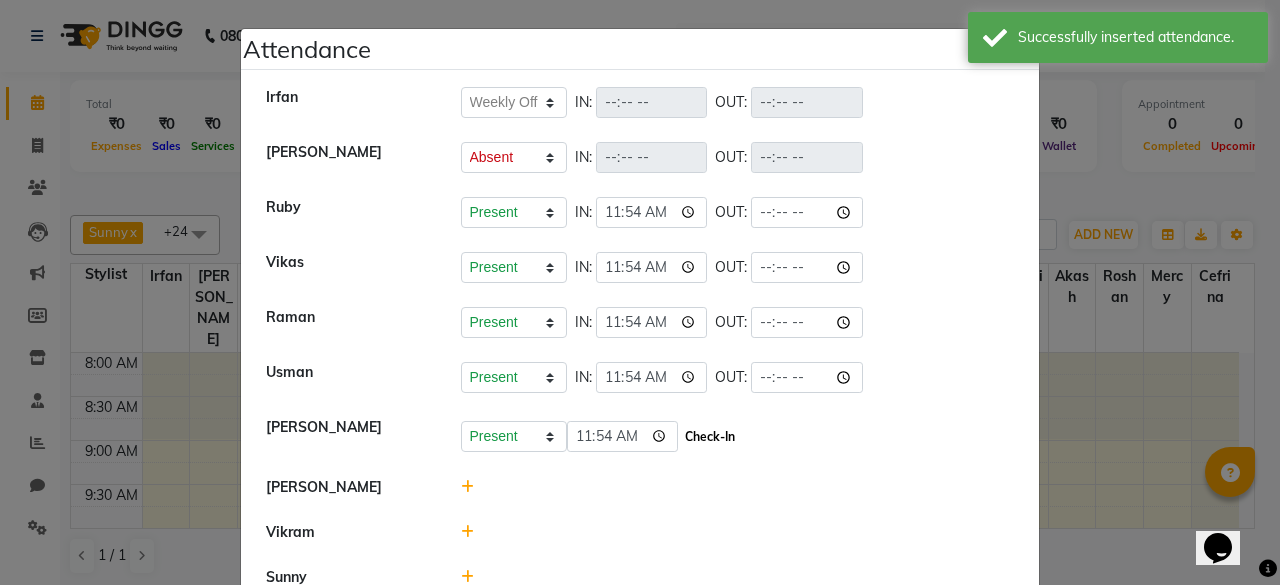 click on "Check-In" 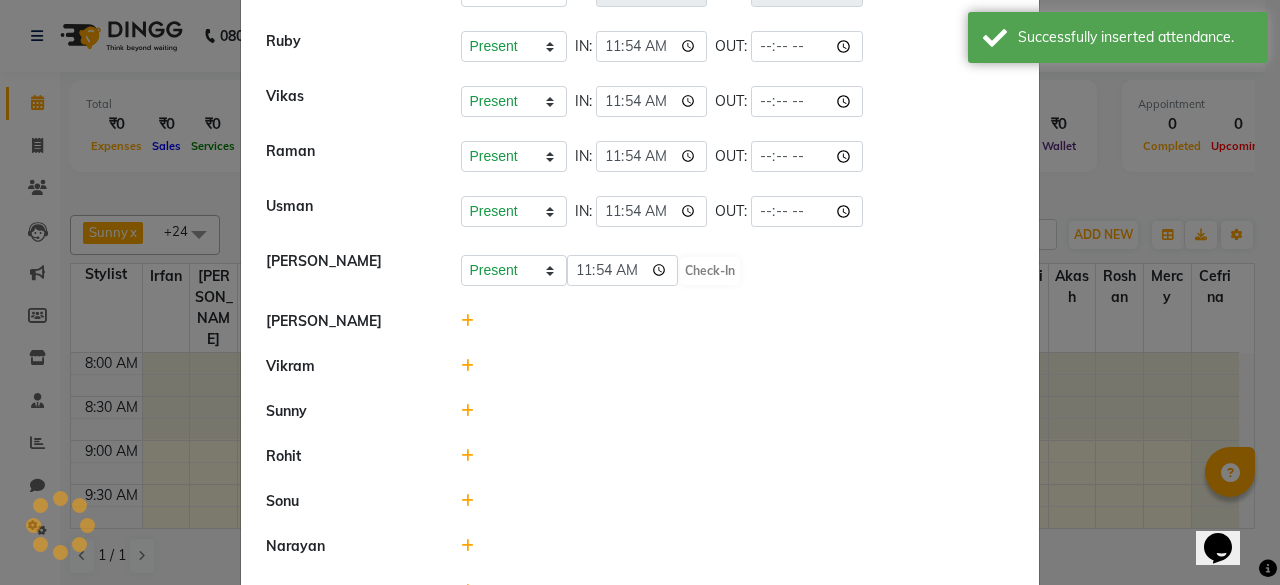 select on "W" 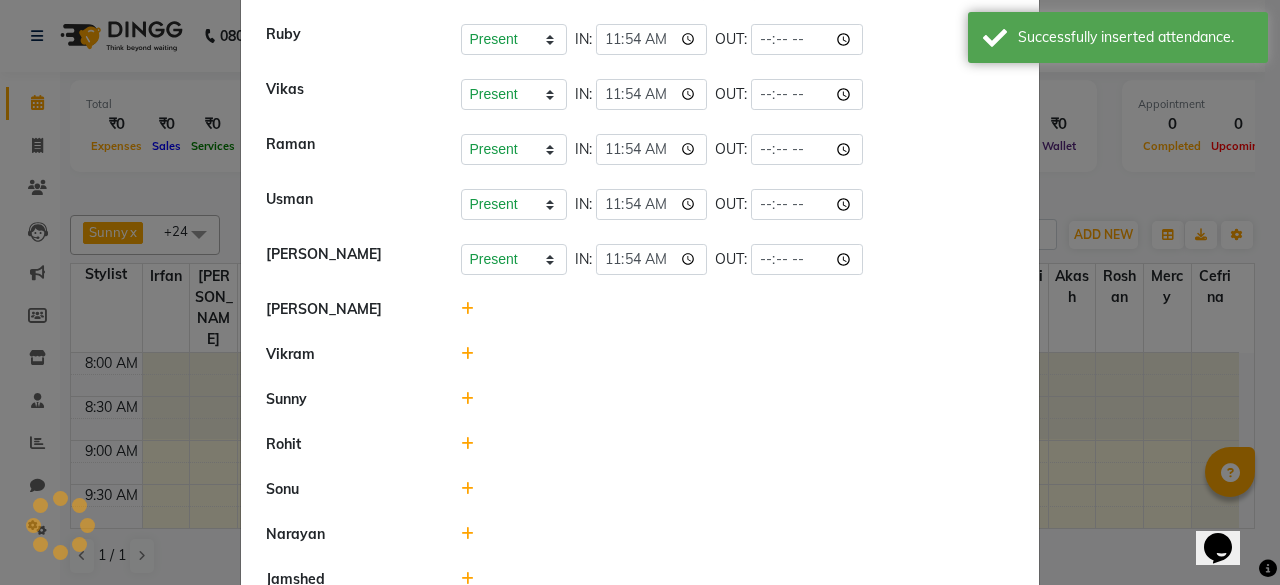 scroll, scrollTop: 174, scrollLeft: 0, axis: vertical 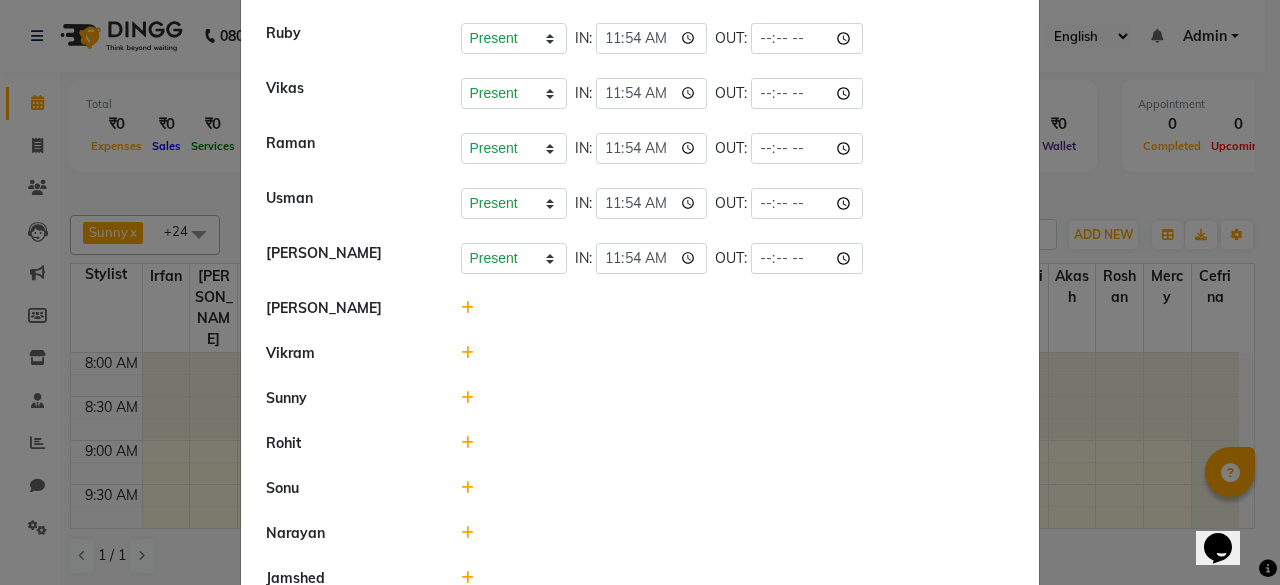 click 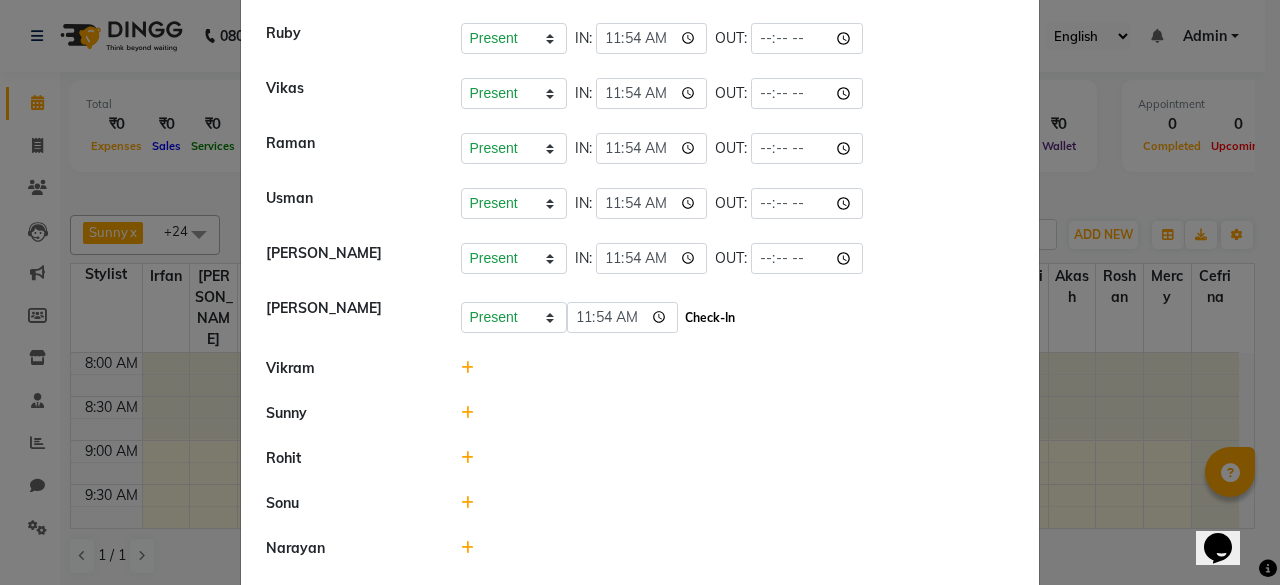 click on "Check-In" 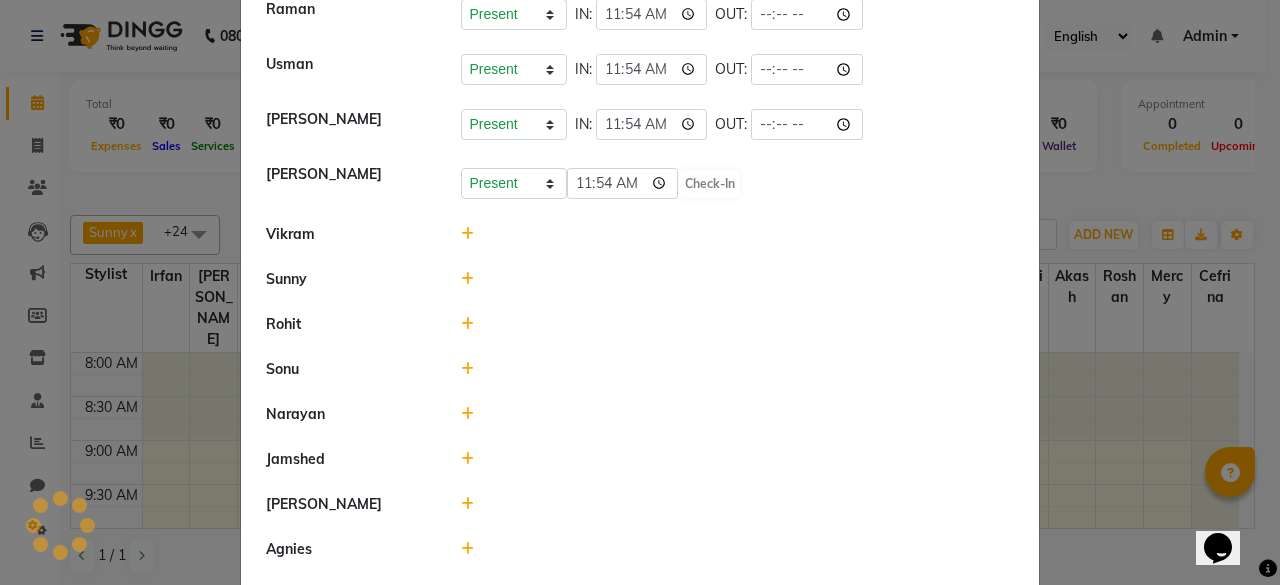 select on "W" 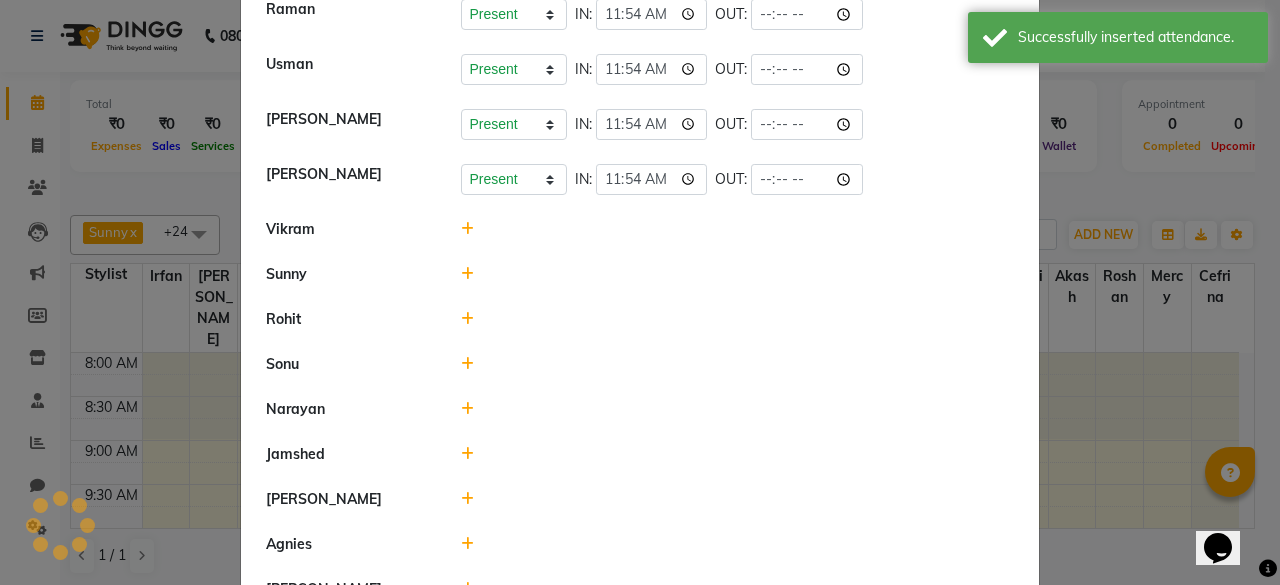 scroll, scrollTop: 334, scrollLeft: 0, axis: vertical 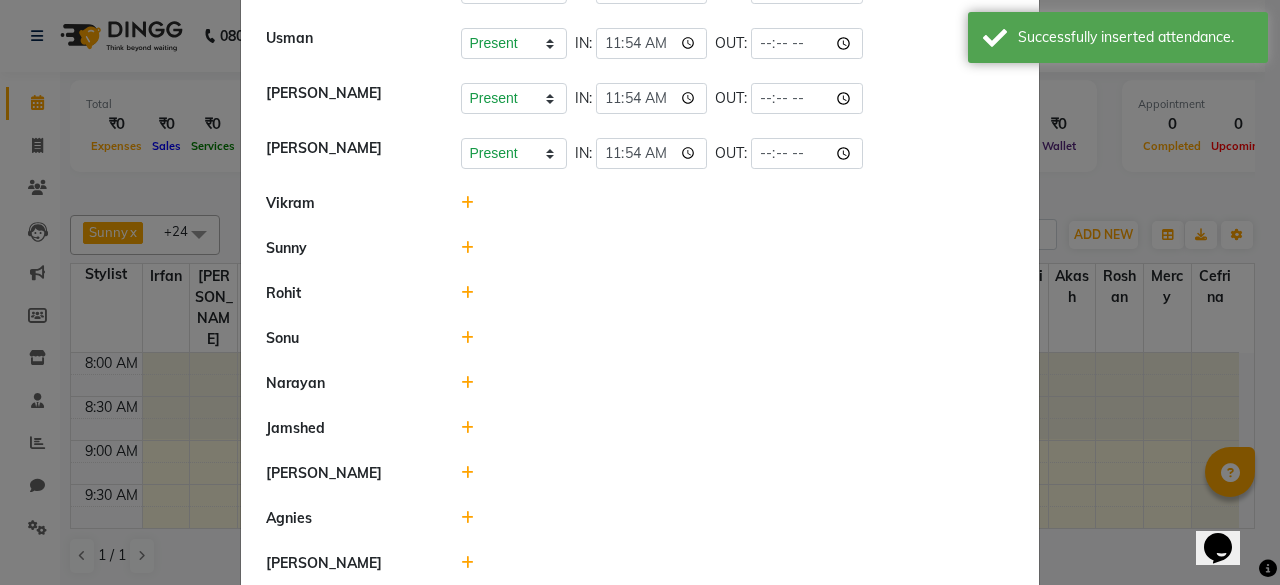 click 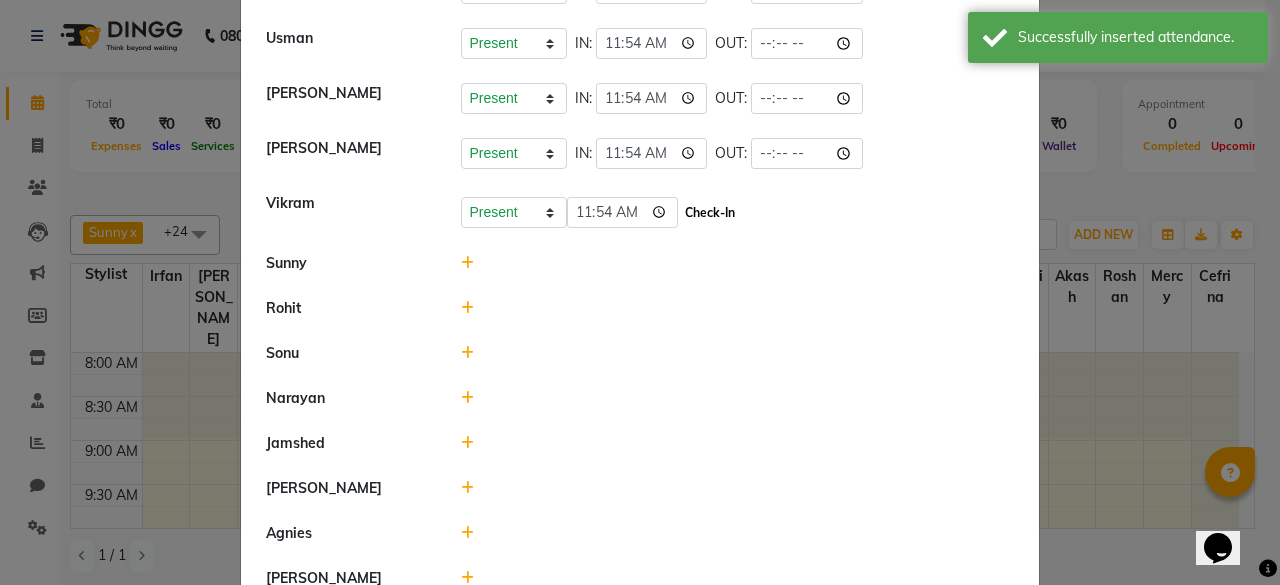 click on "Check-In" 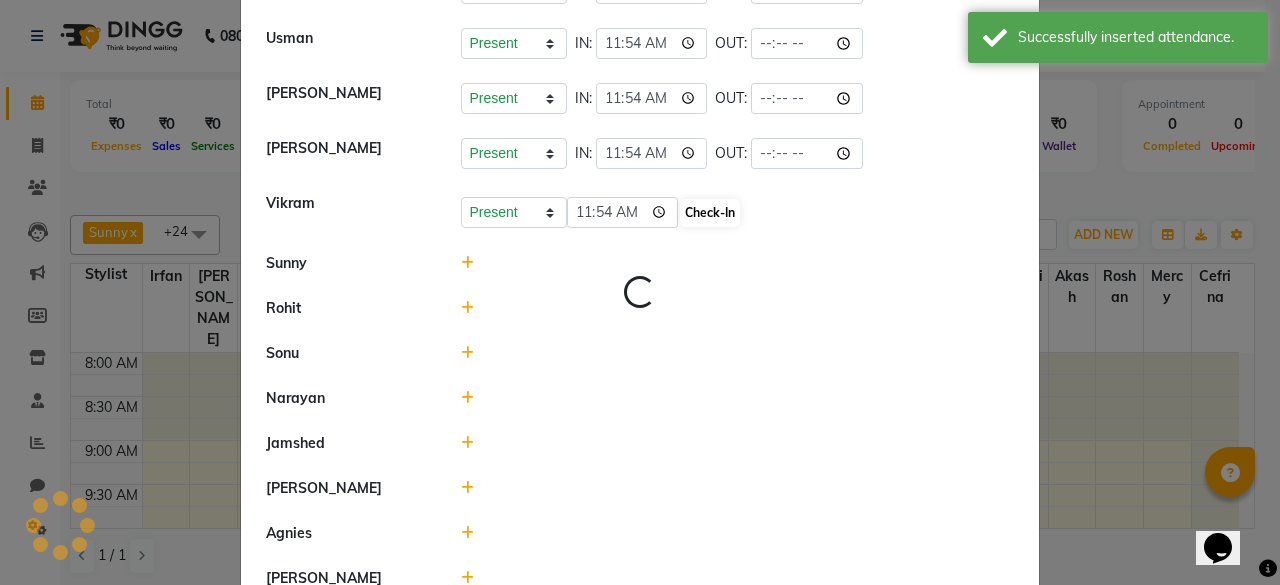 select on "W" 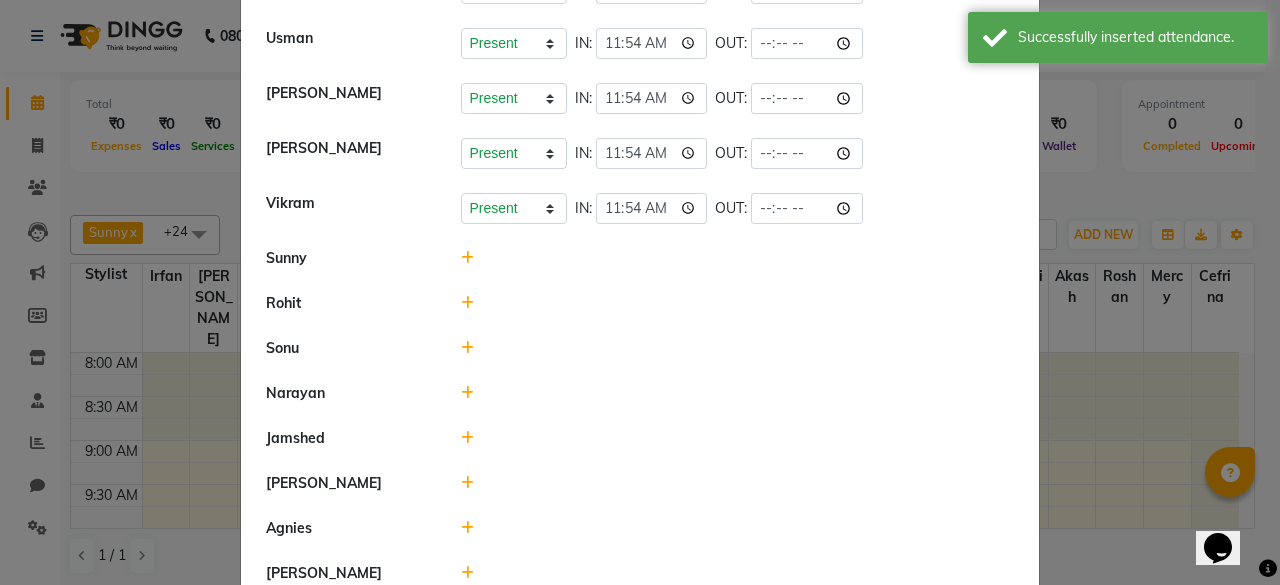click 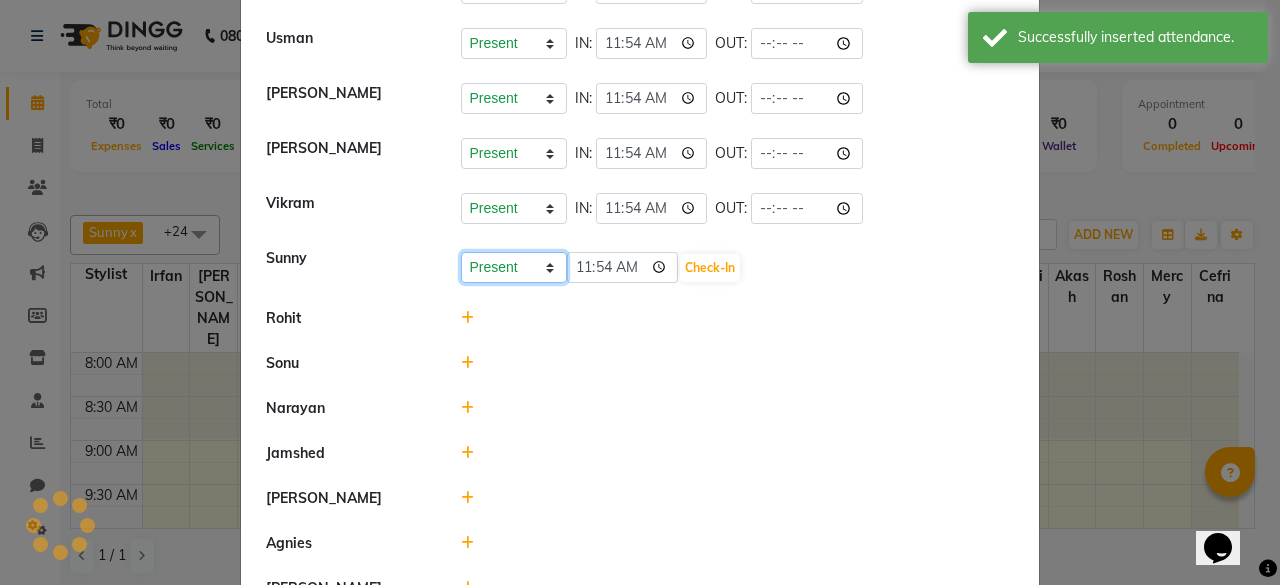 click on "Present Absent Late Half Day Weekly Off" 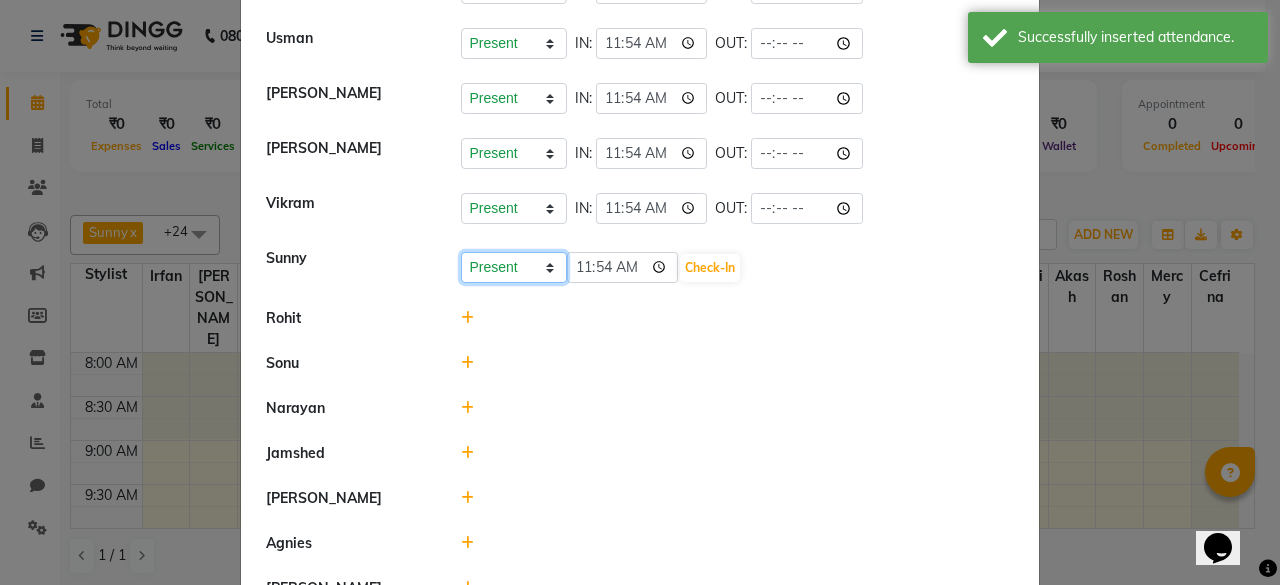 select on "W" 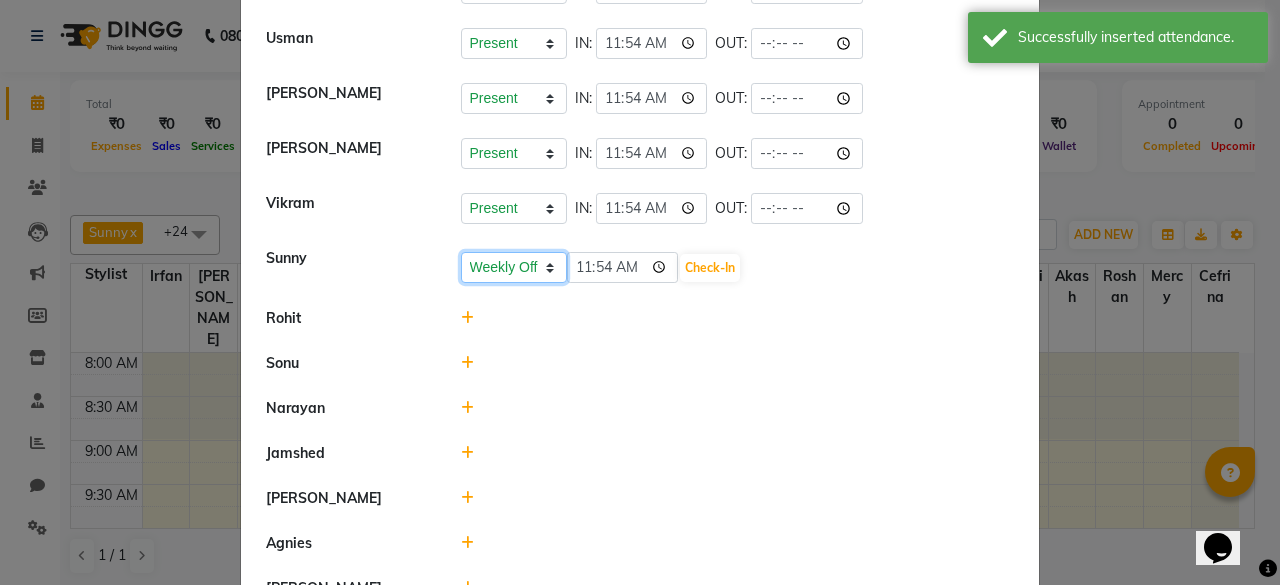 click on "Present Absent Late Half Day Weekly Off" 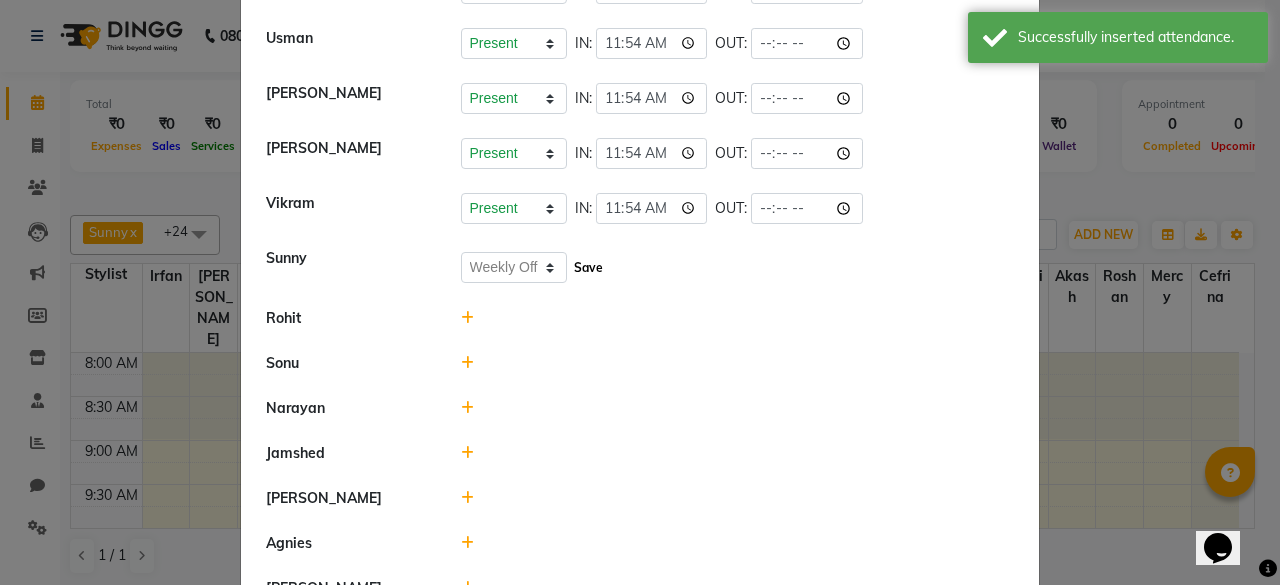 click on "Save" 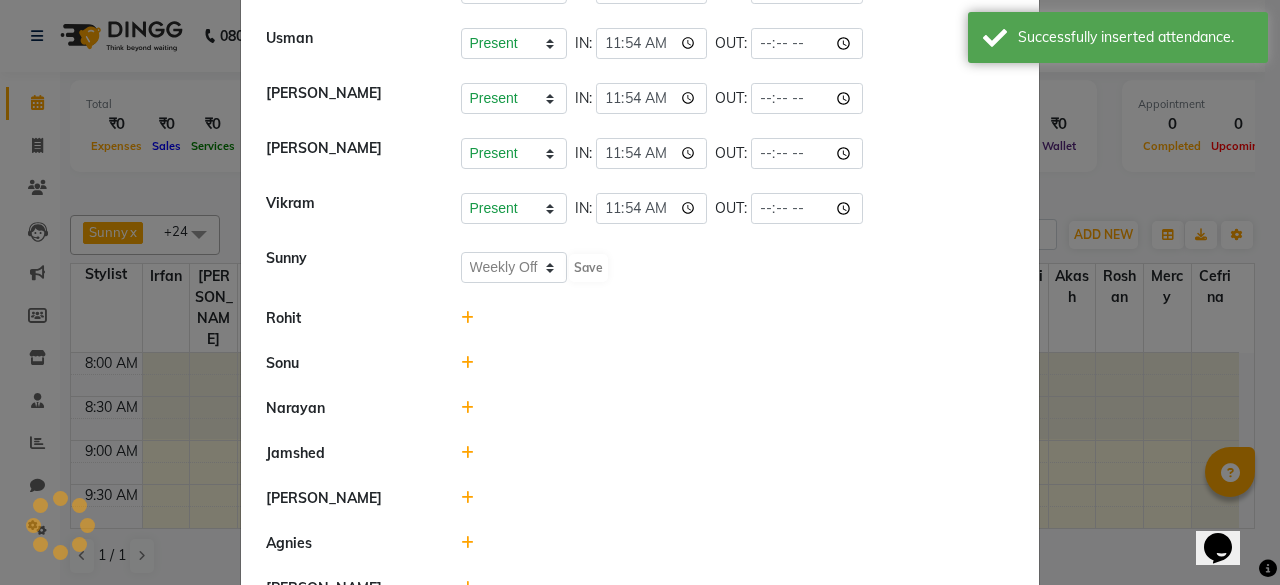 select on "W" 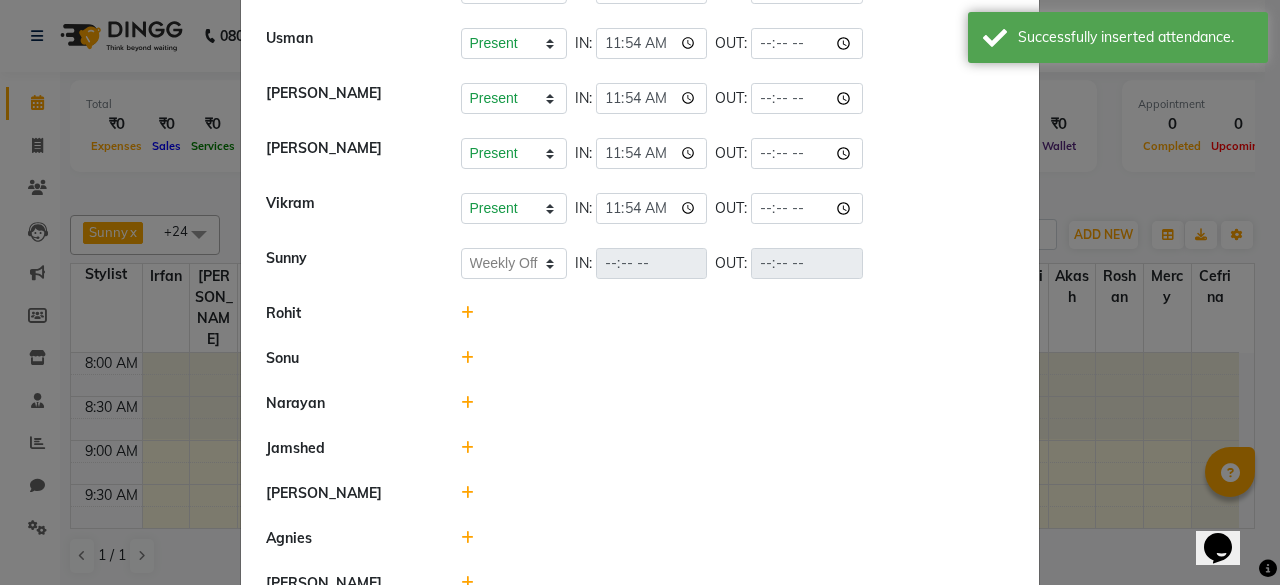 click 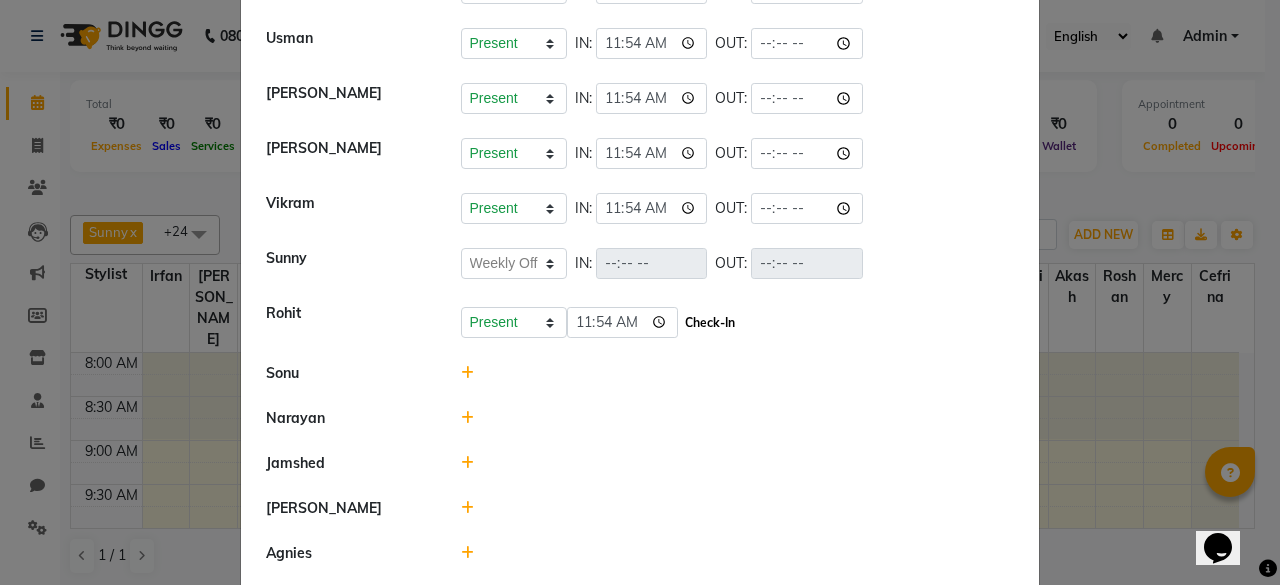 click on "Check-In" 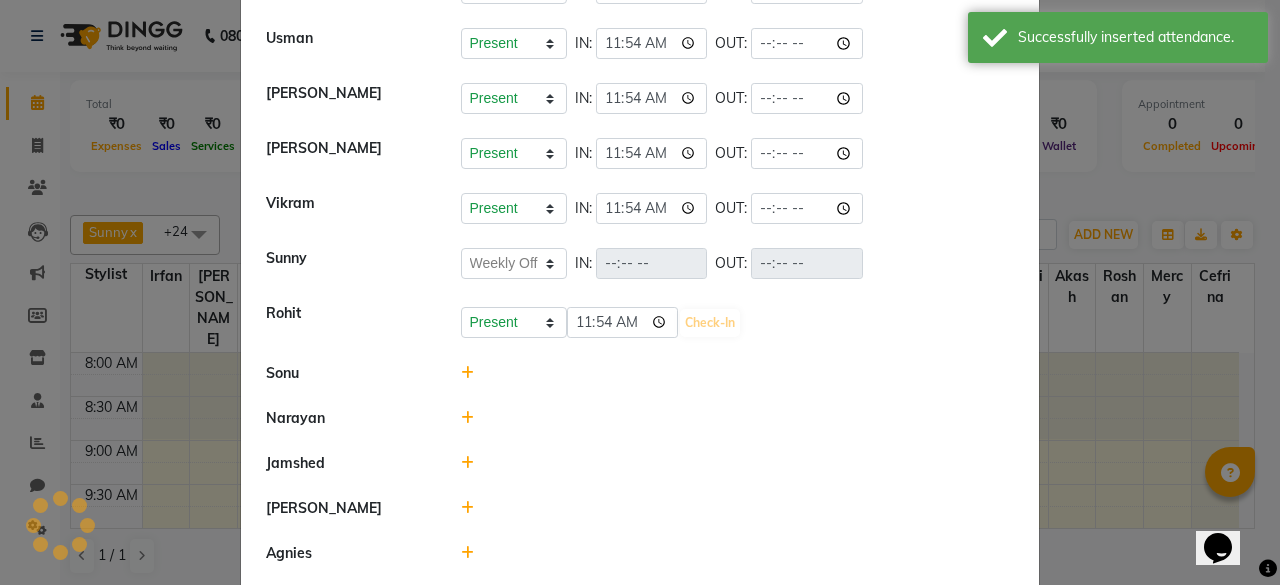 select on "W" 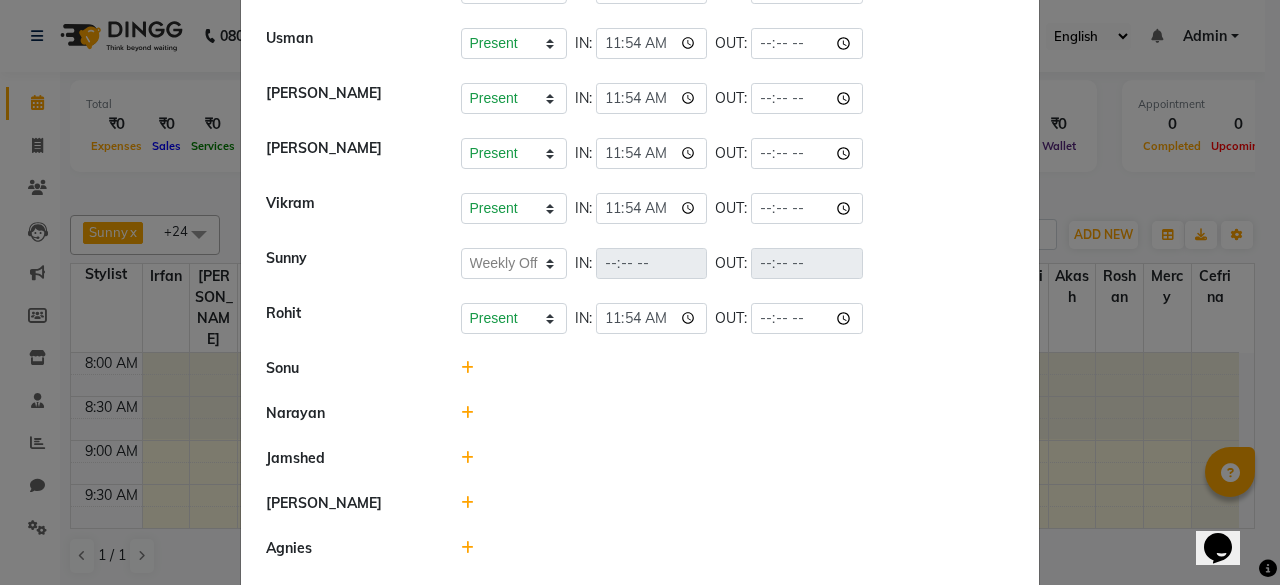 drag, startPoint x: 460, startPoint y: 367, endPoint x: 470, endPoint y: 359, distance: 12.806249 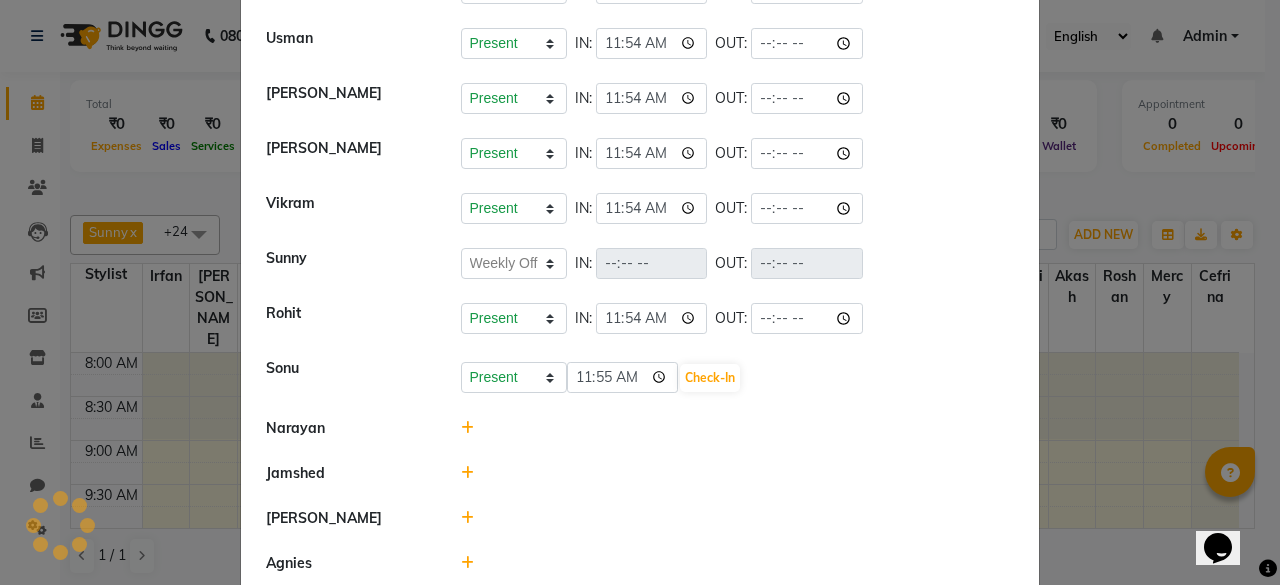 click on "Present Absent Late Half Day Weekly Off 11:55 Check-In" 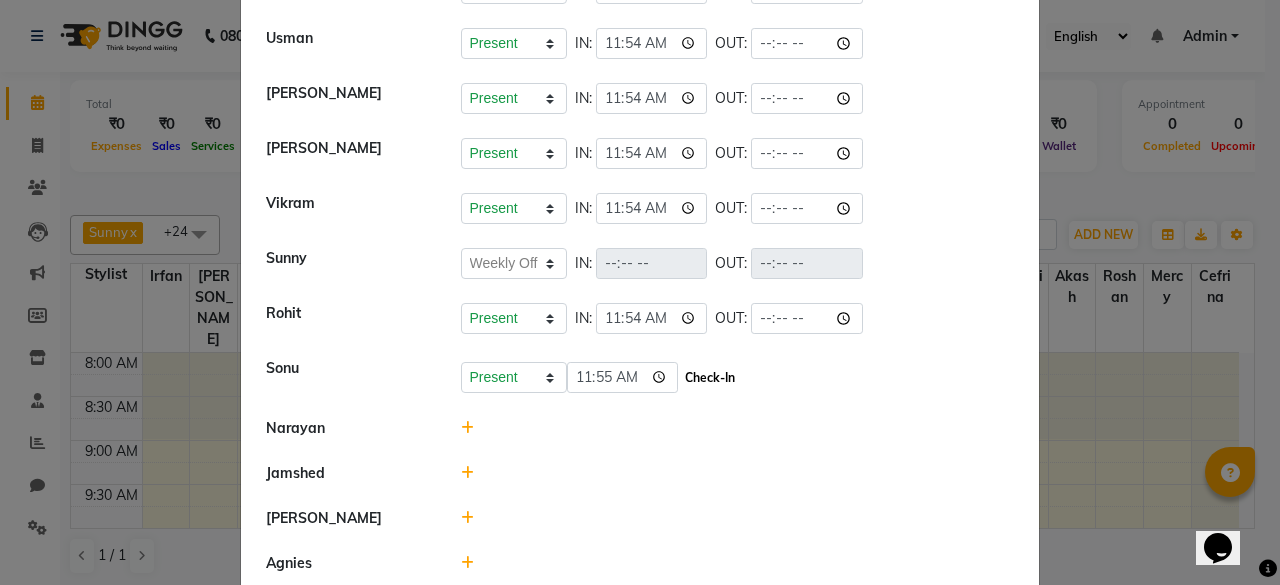 click on "Check-In" 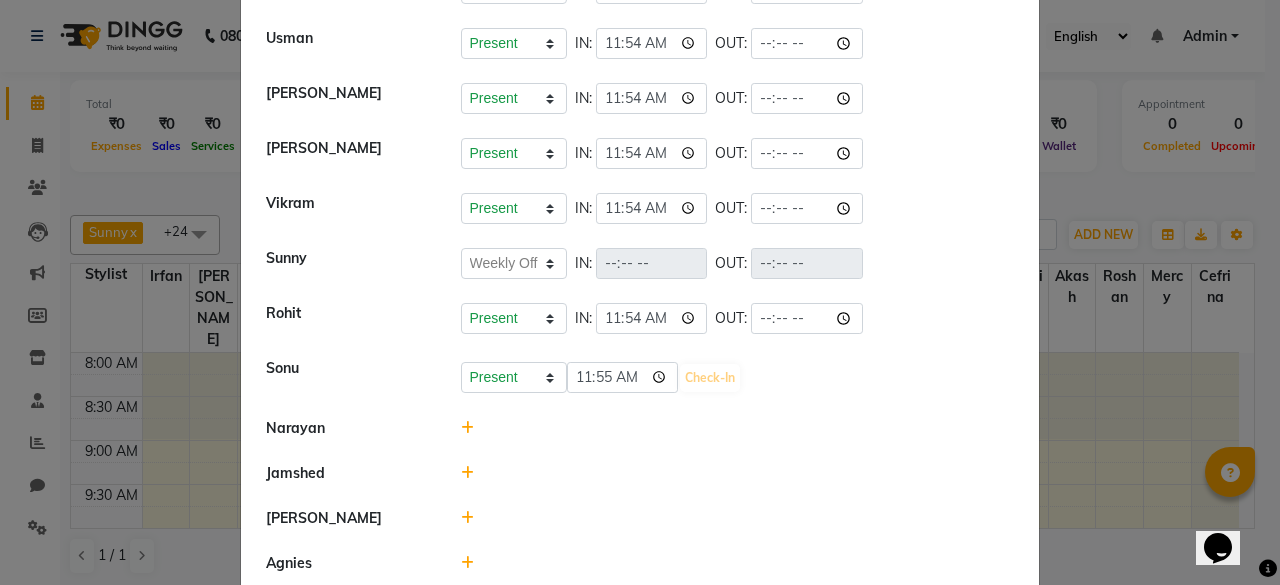 select on "W" 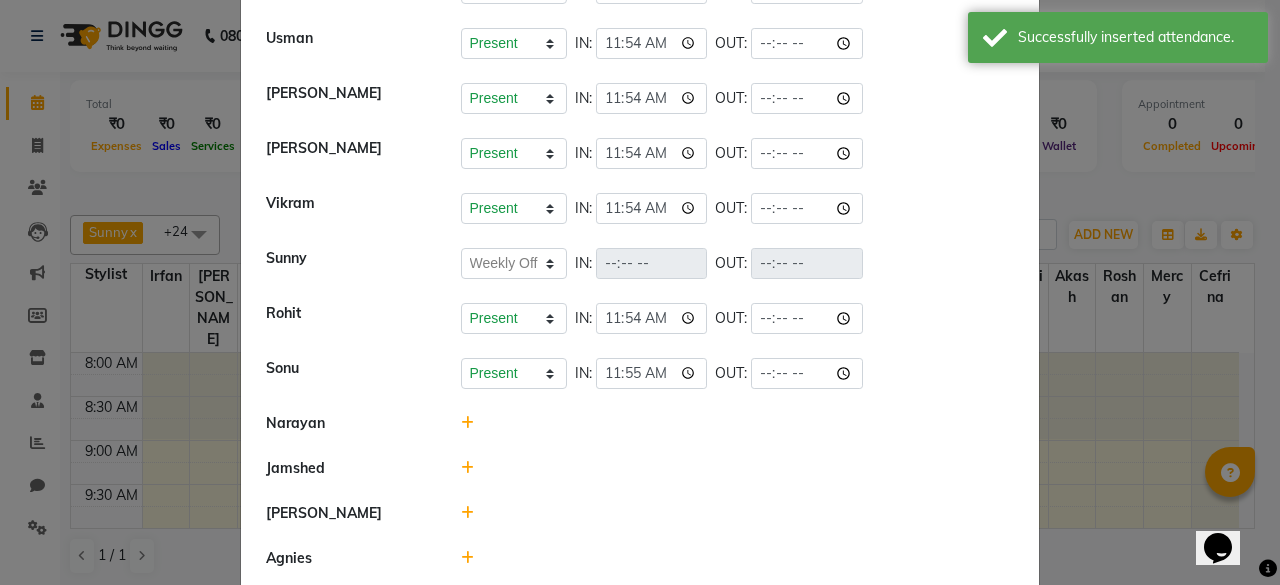 click 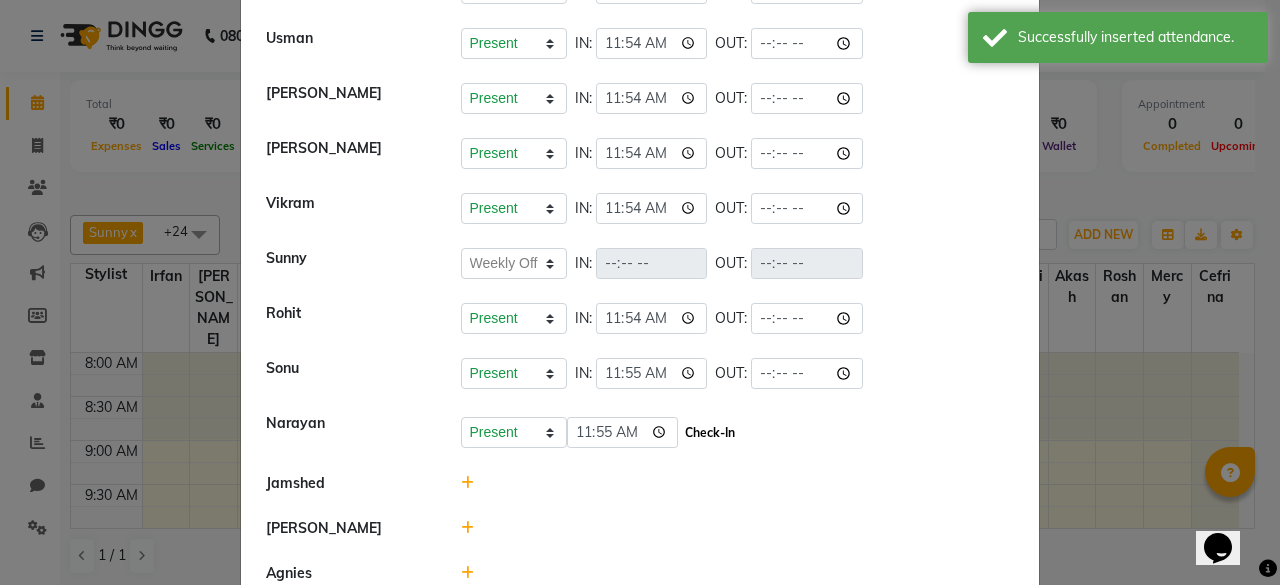 click on "Check-In" 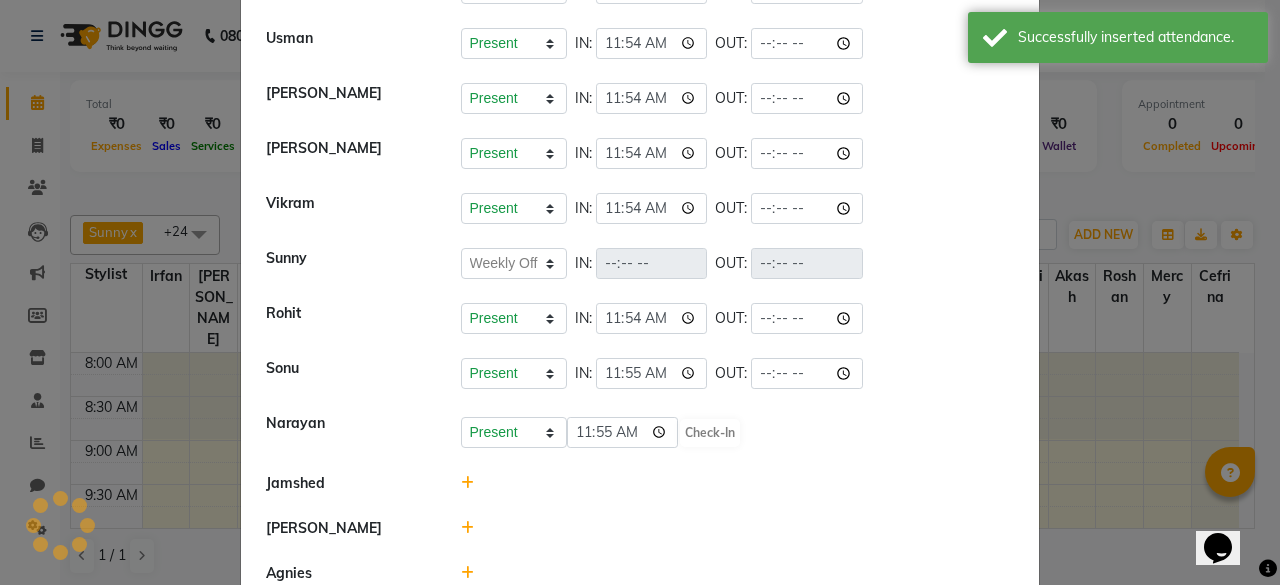 select on "W" 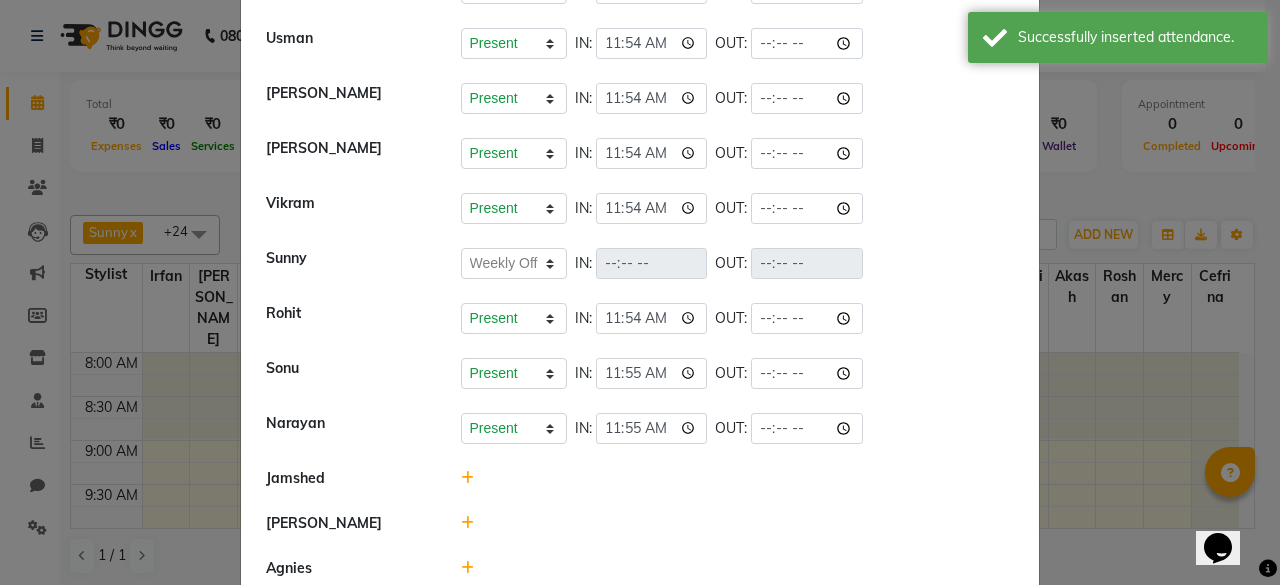 click 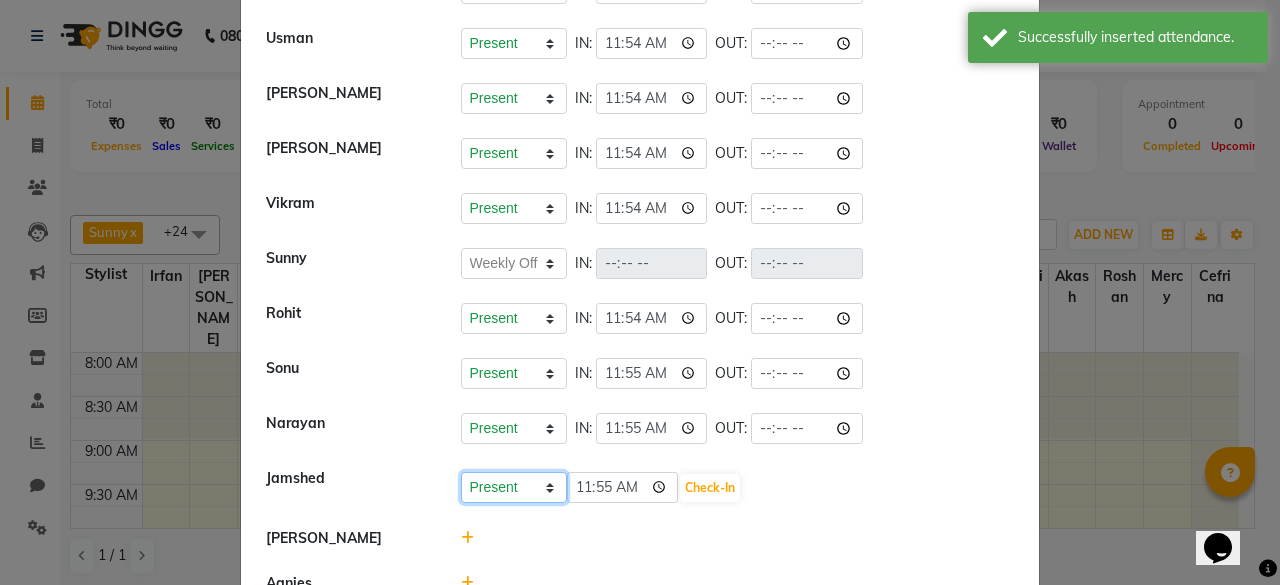 click on "Present Absent Late Half Day Weekly Off" 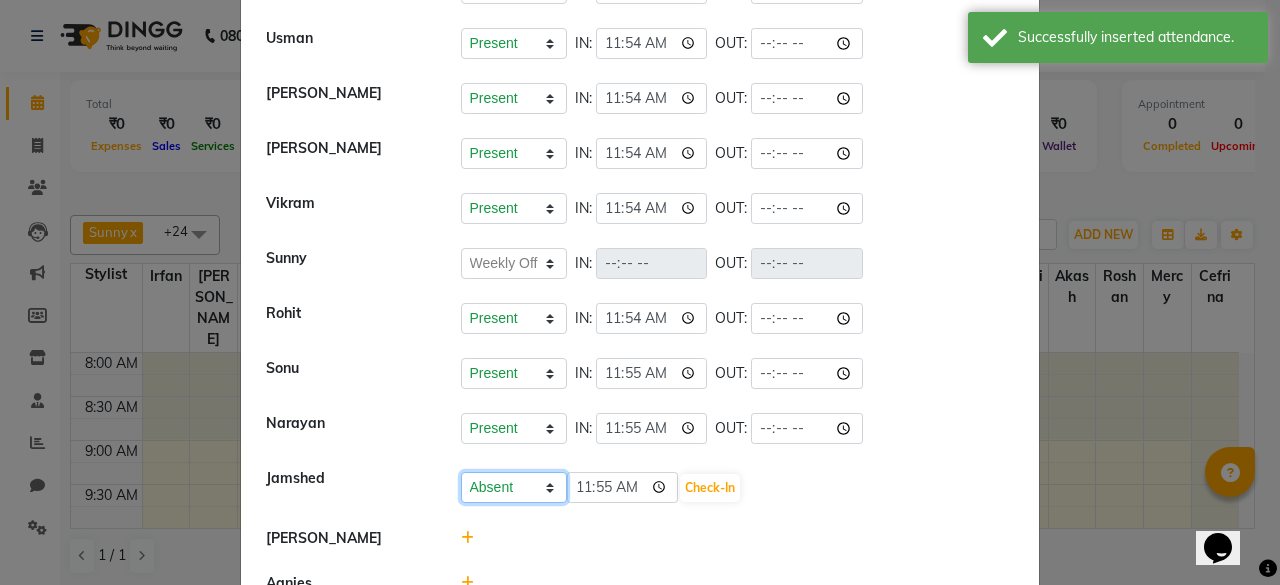 click on "Present Absent Late Half Day Weekly Off" 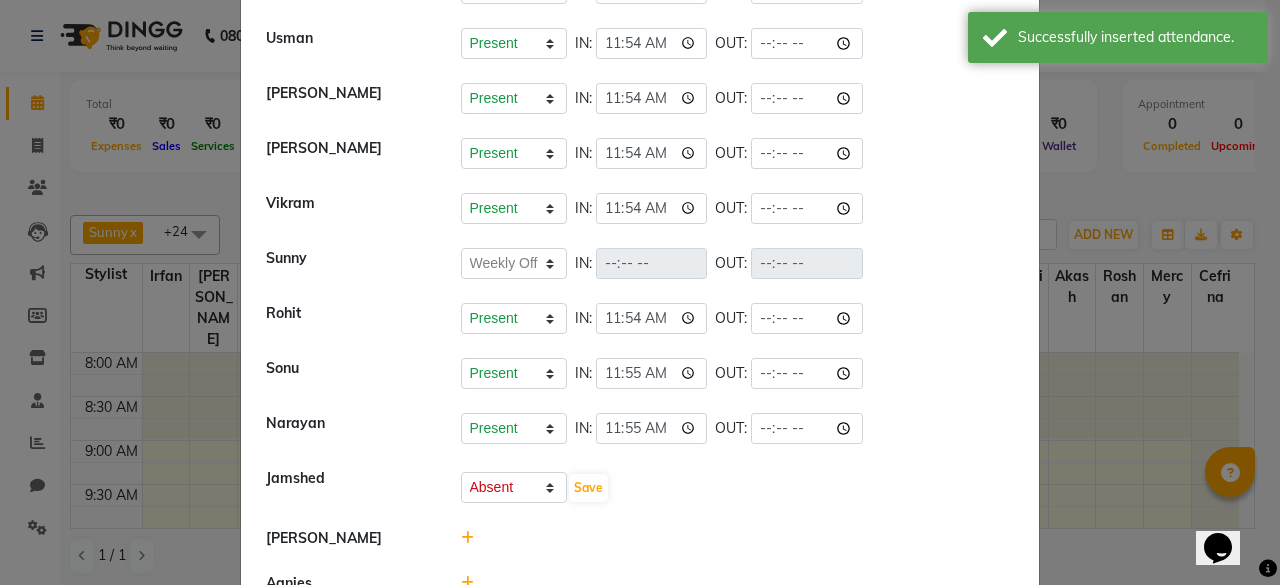 click on "Jamshed  Present Absent Late Half Day Weekly Off Save" 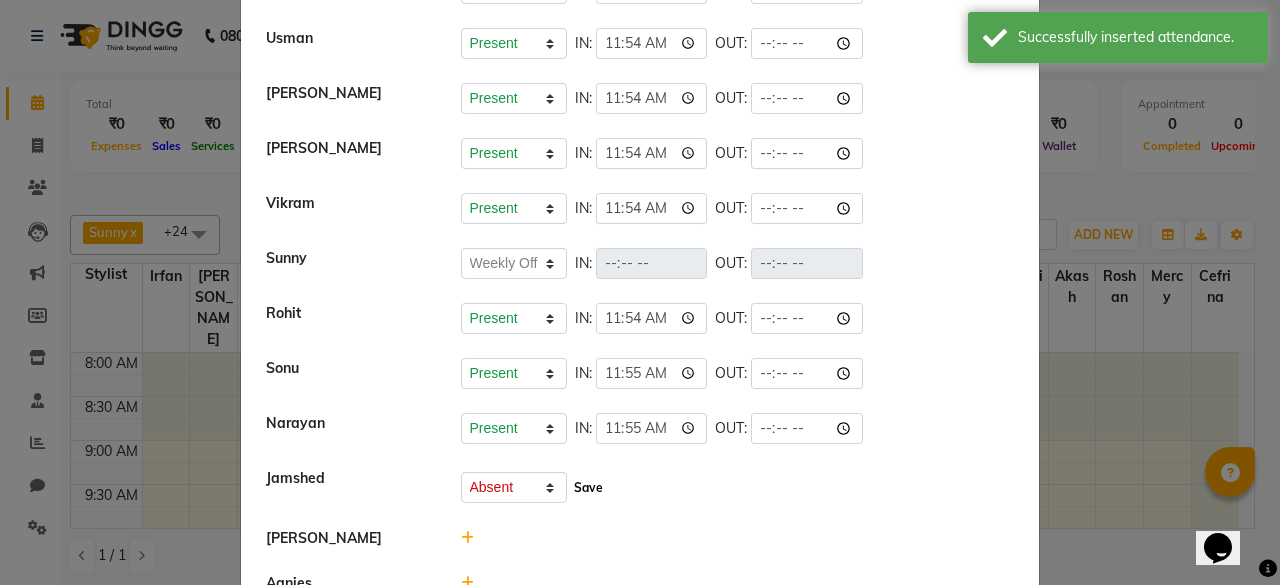 click on "Save" 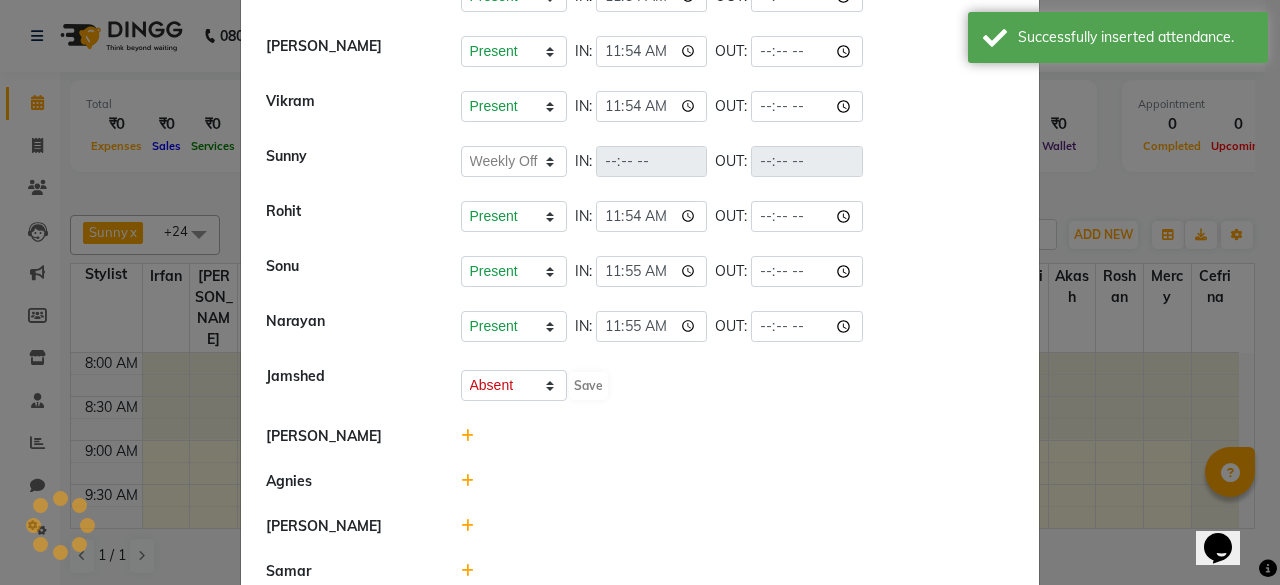 scroll, scrollTop: 440, scrollLeft: 0, axis: vertical 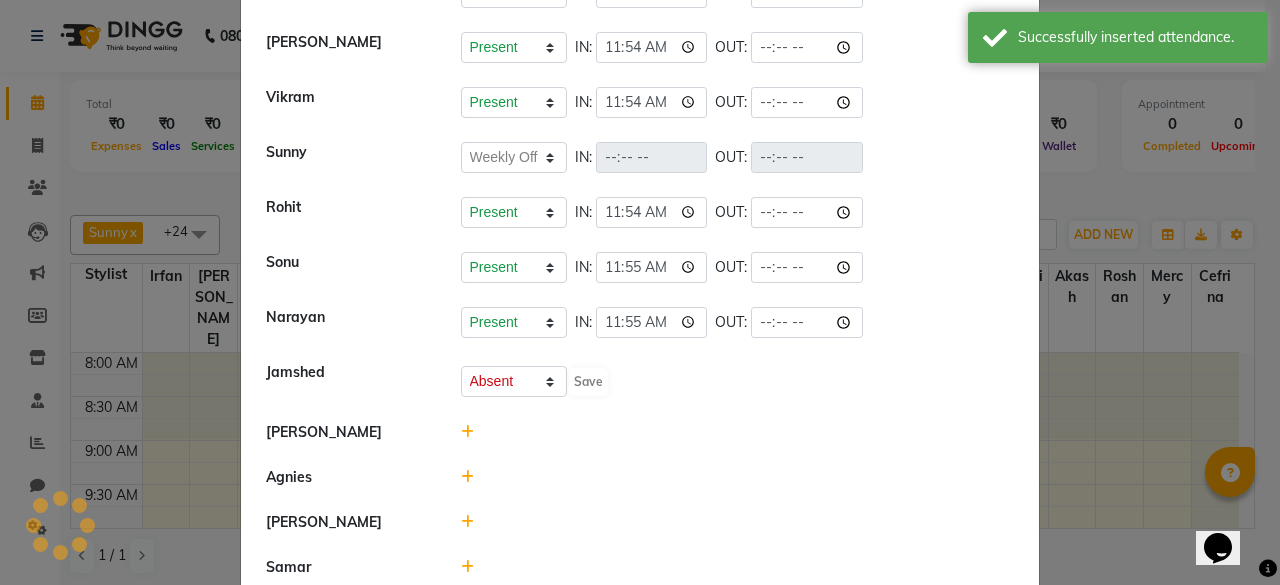 select on "W" 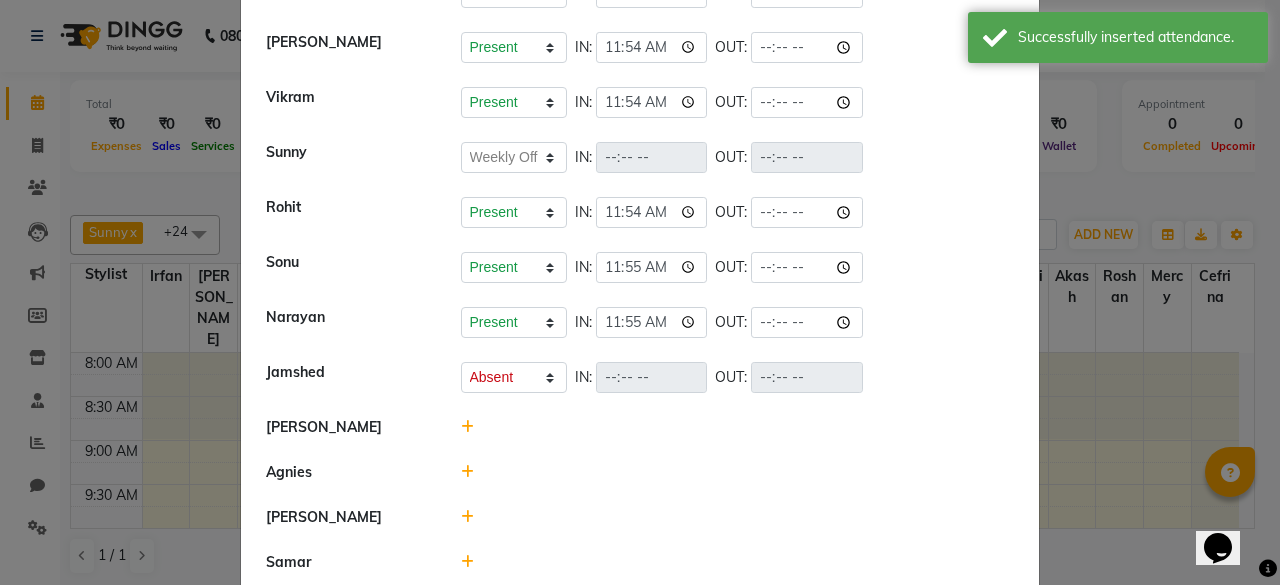 click 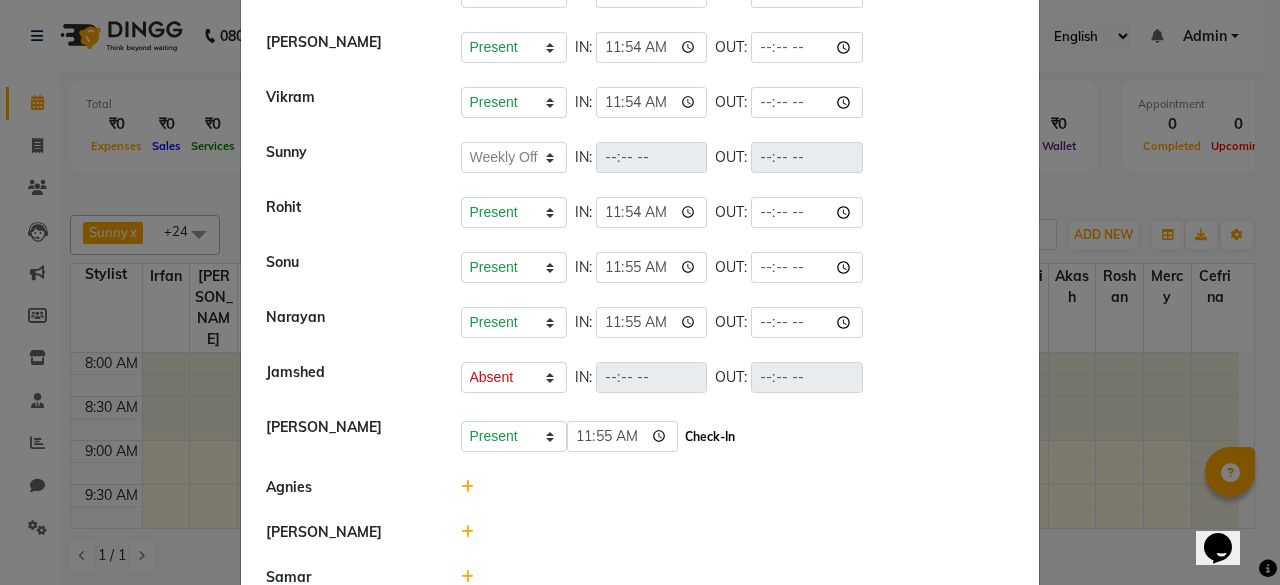 click on "Check-In" 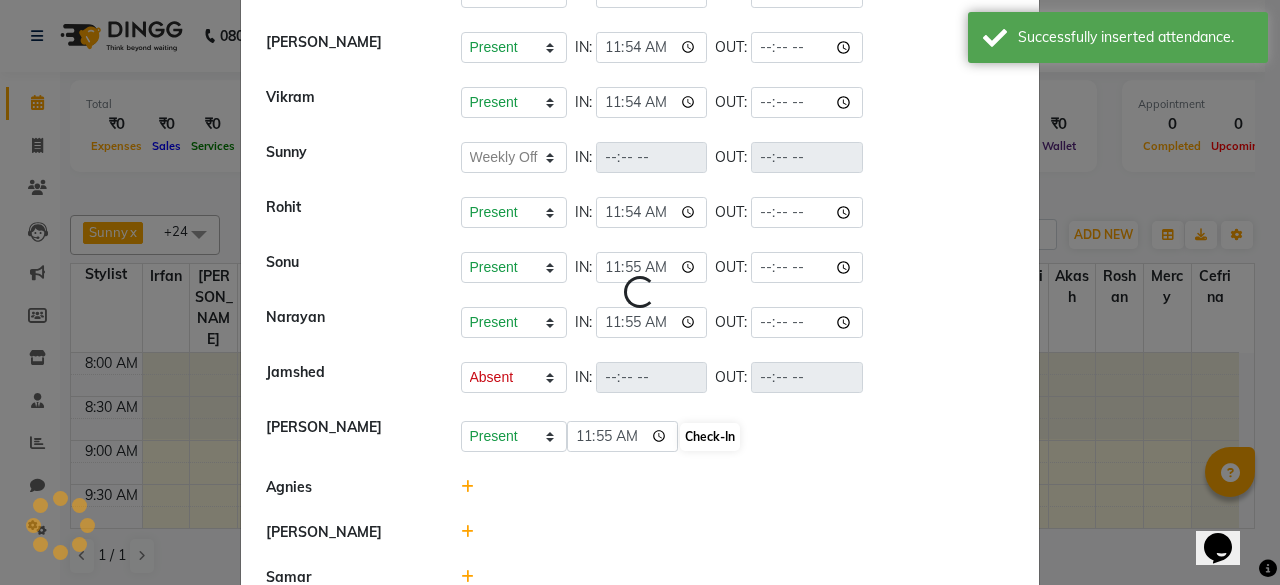 select on "W" 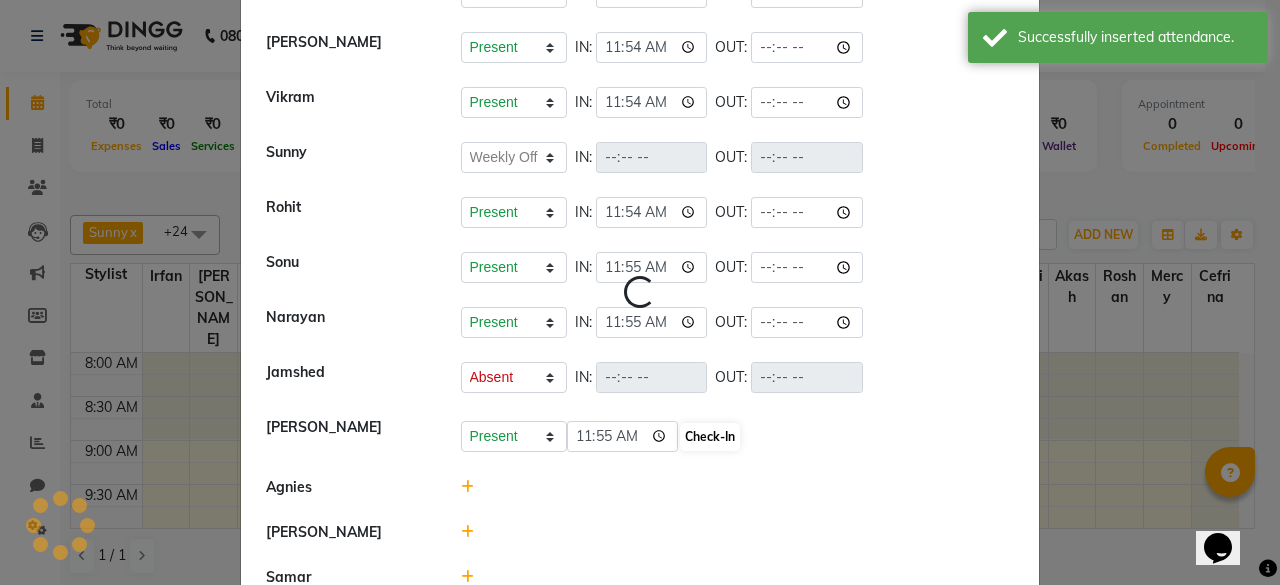 select on "A" 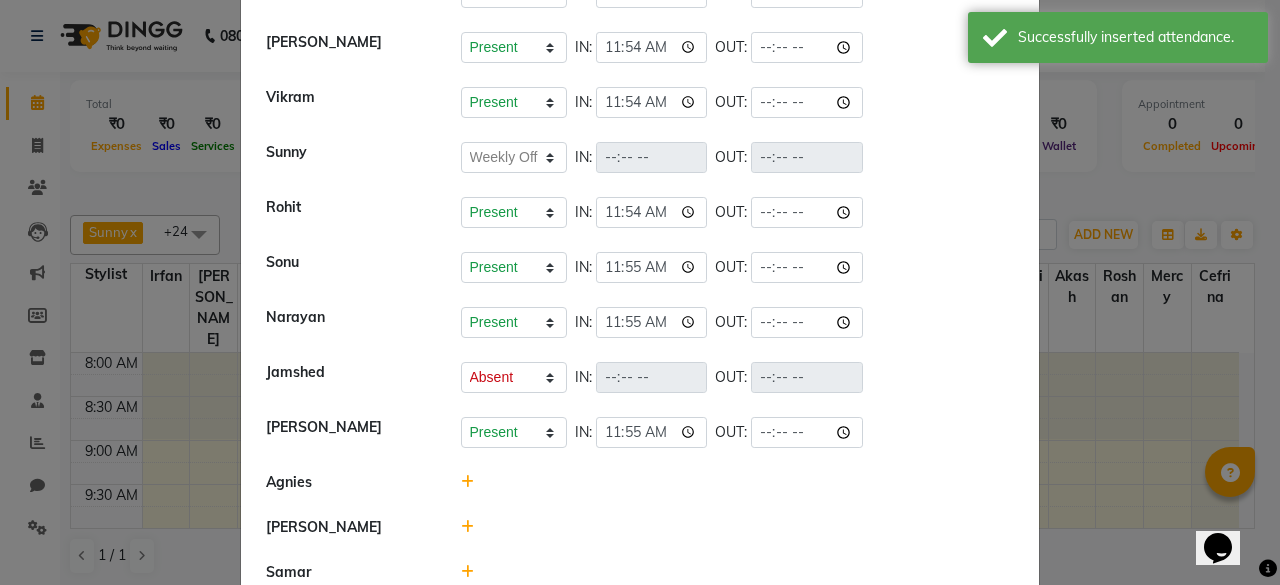 drag, startPoint x: 476, startPoint y: 470, endPoint x: 459, endPoint y: 475, distance: 17.720045 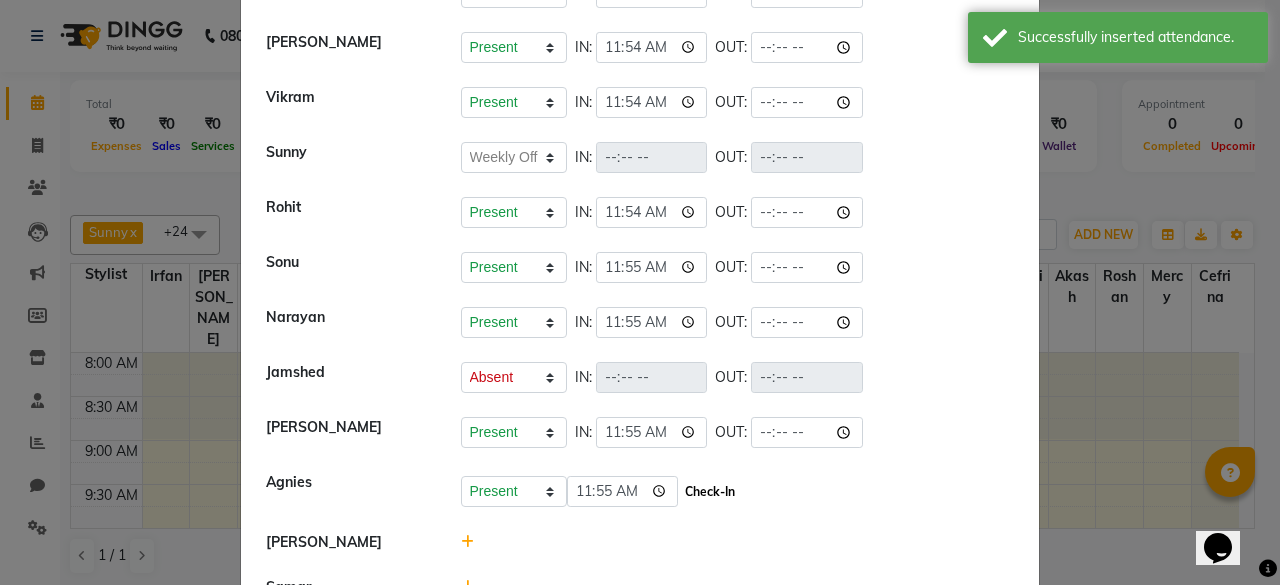 click on "Check-In" 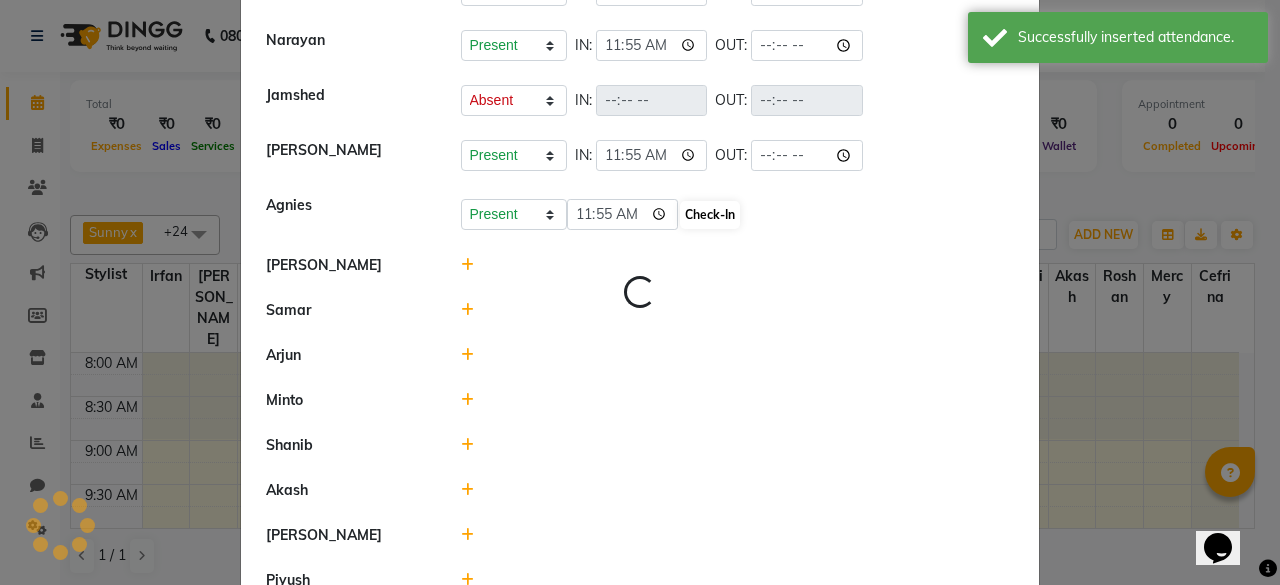 scroll, scrollTop: 749, scrollLeft: 0, axis: vertical 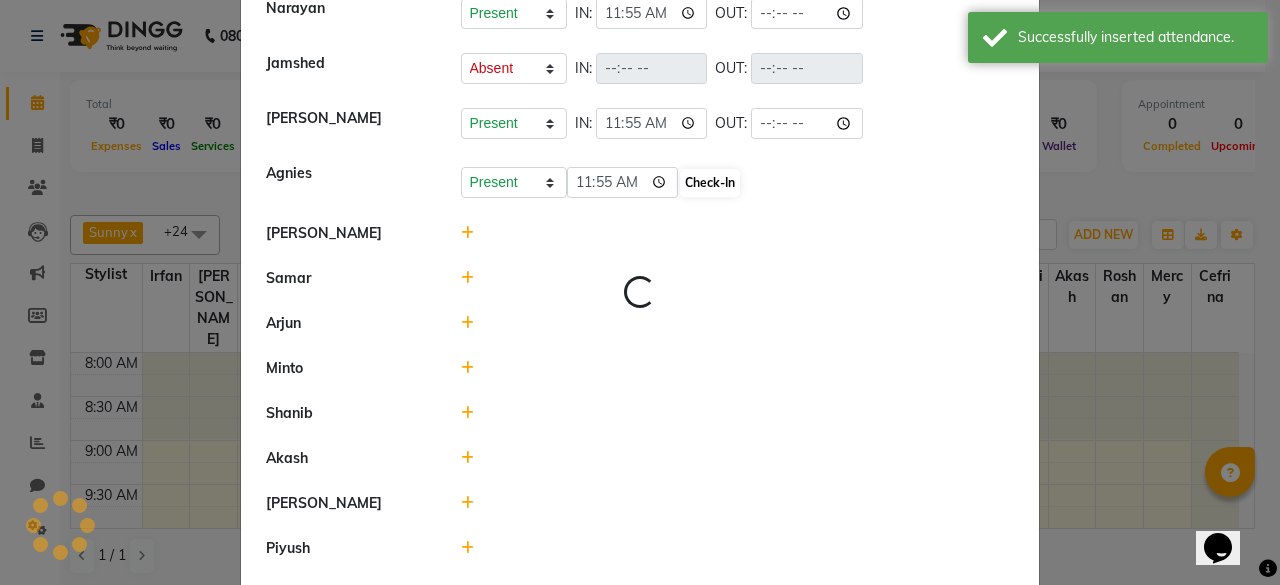 select on "W" 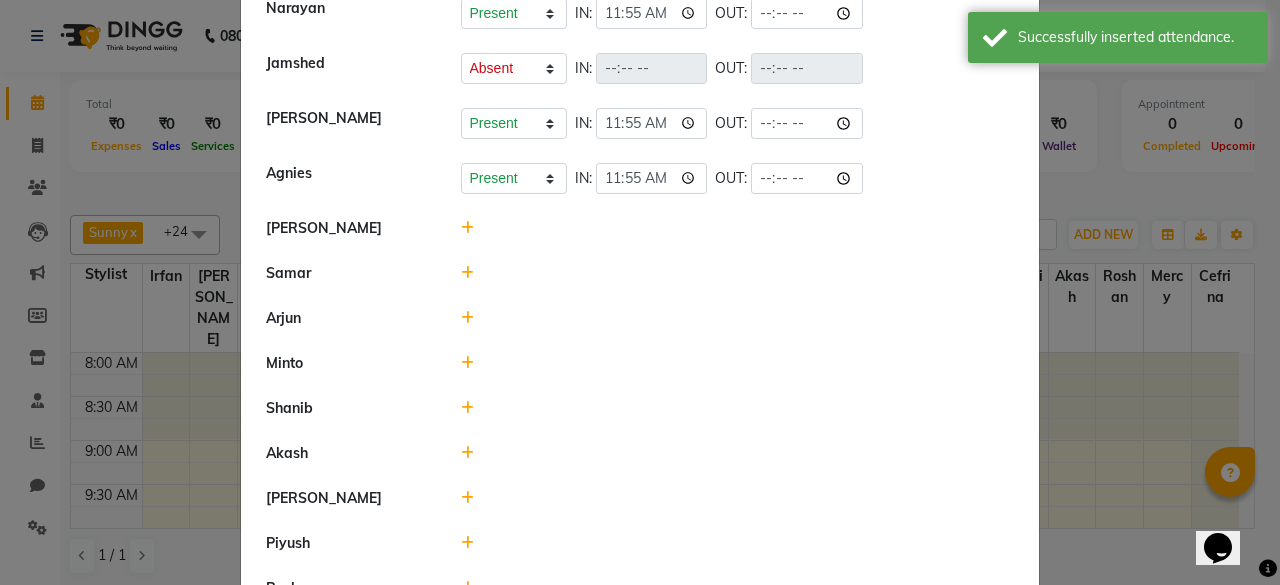click 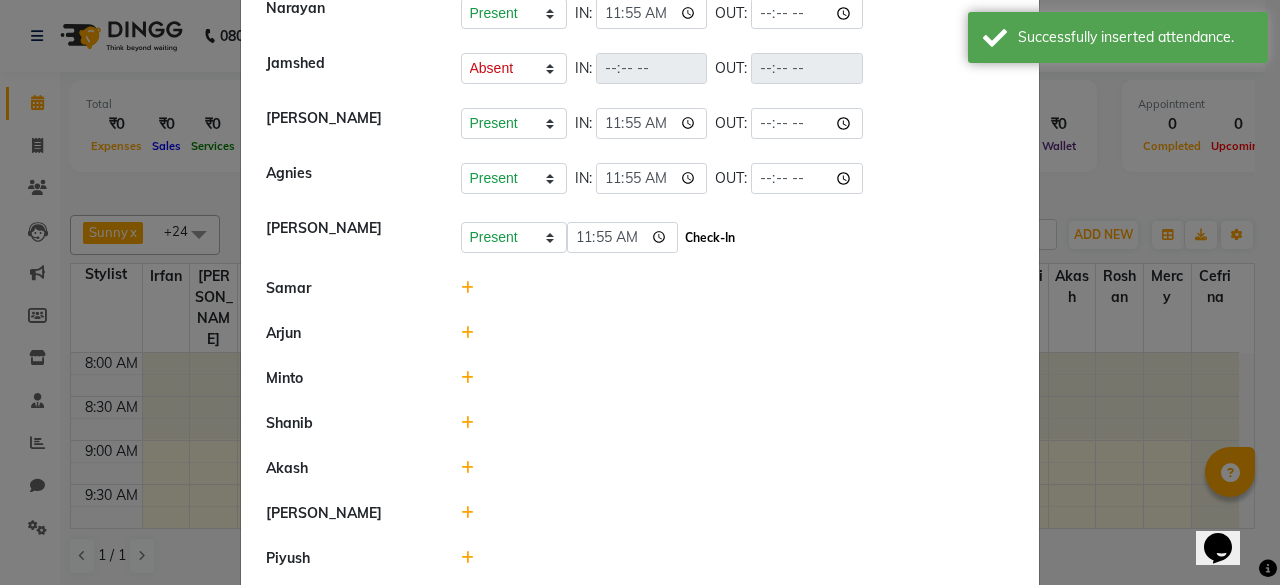 click on "Check-In" 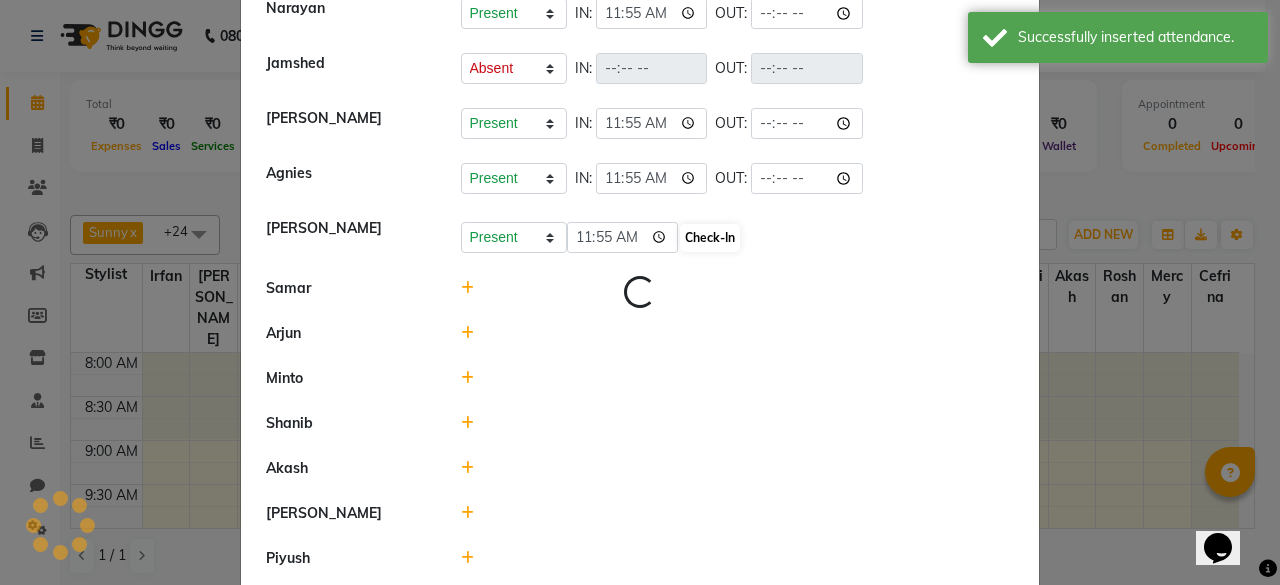 select on "W" 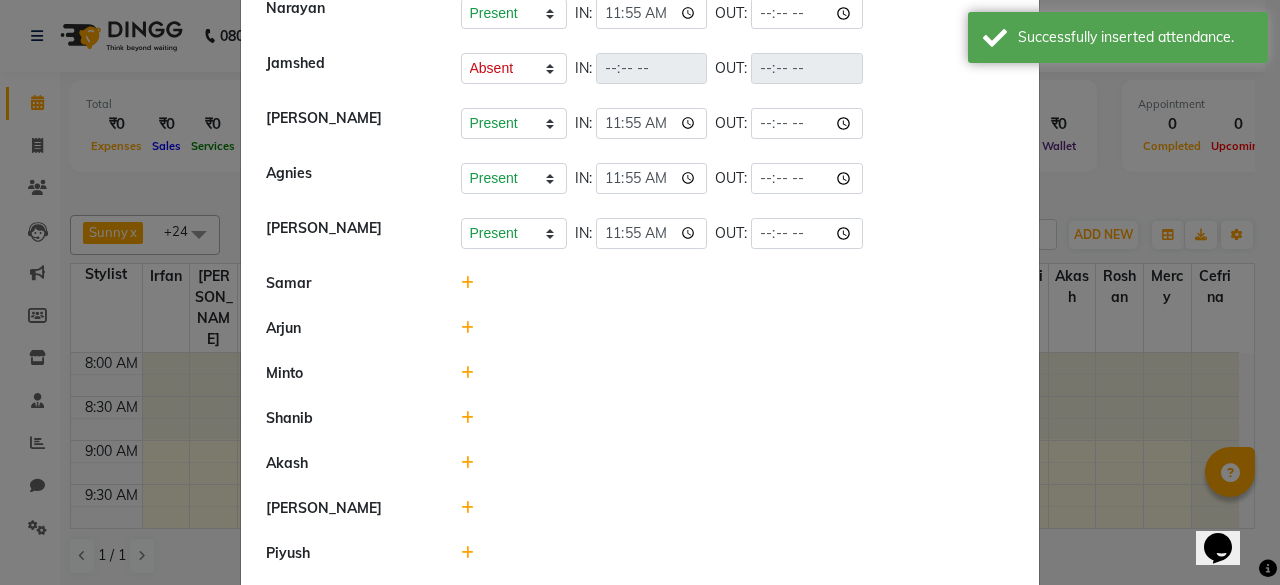 click 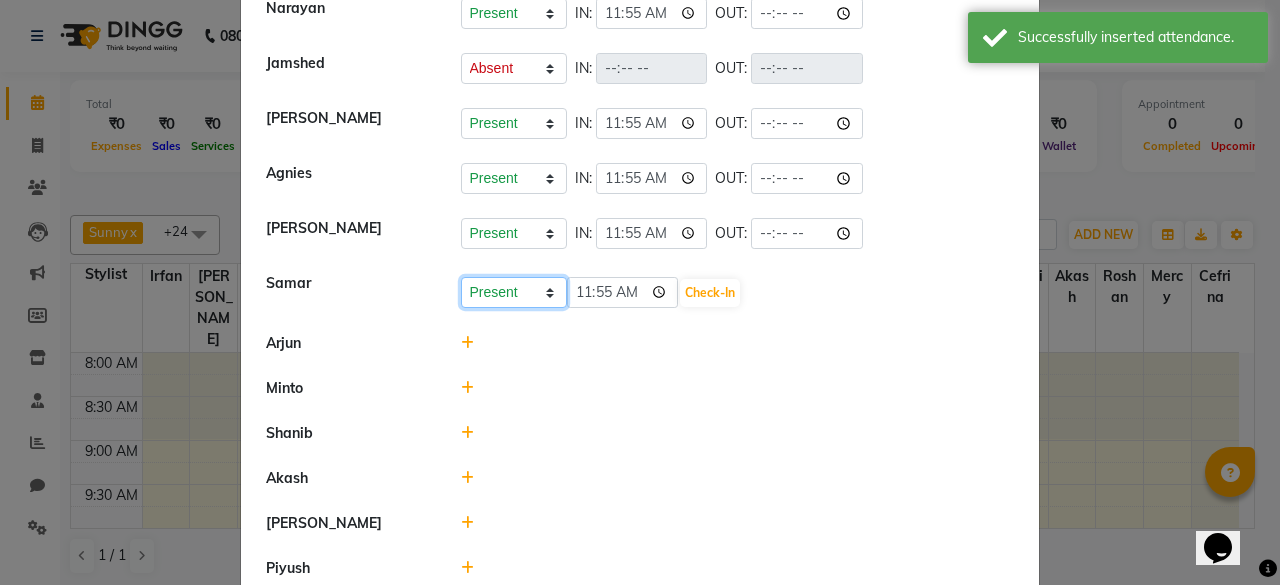 click on "Present Absent Late Half Day Weekly Off" 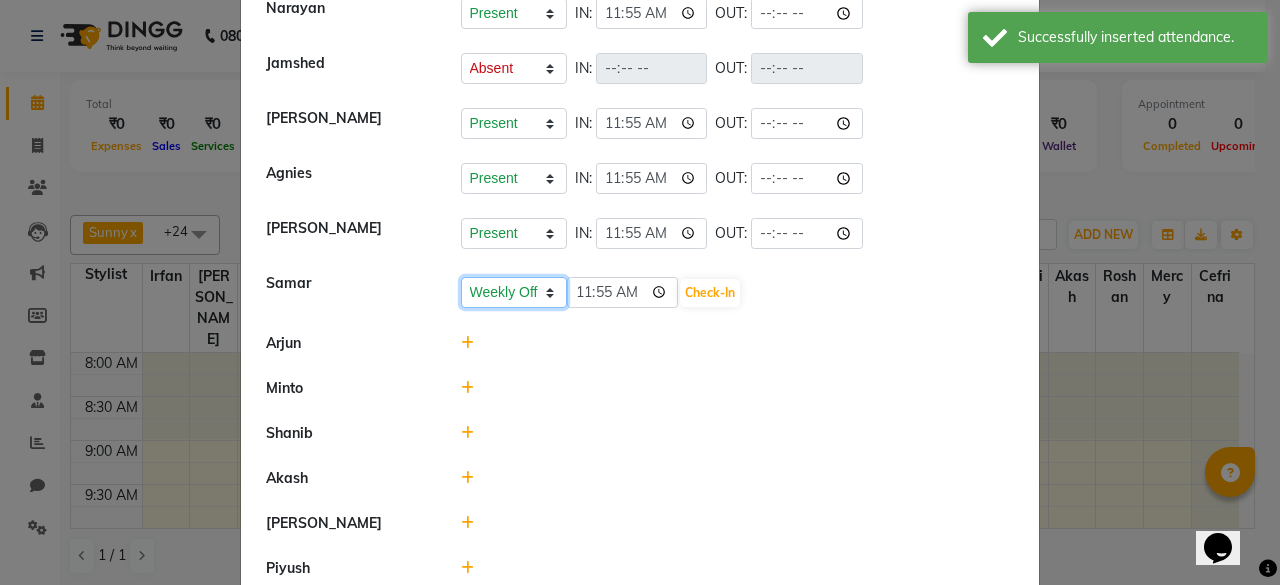 click on "Present Absent Late Half Day Weekly Off" 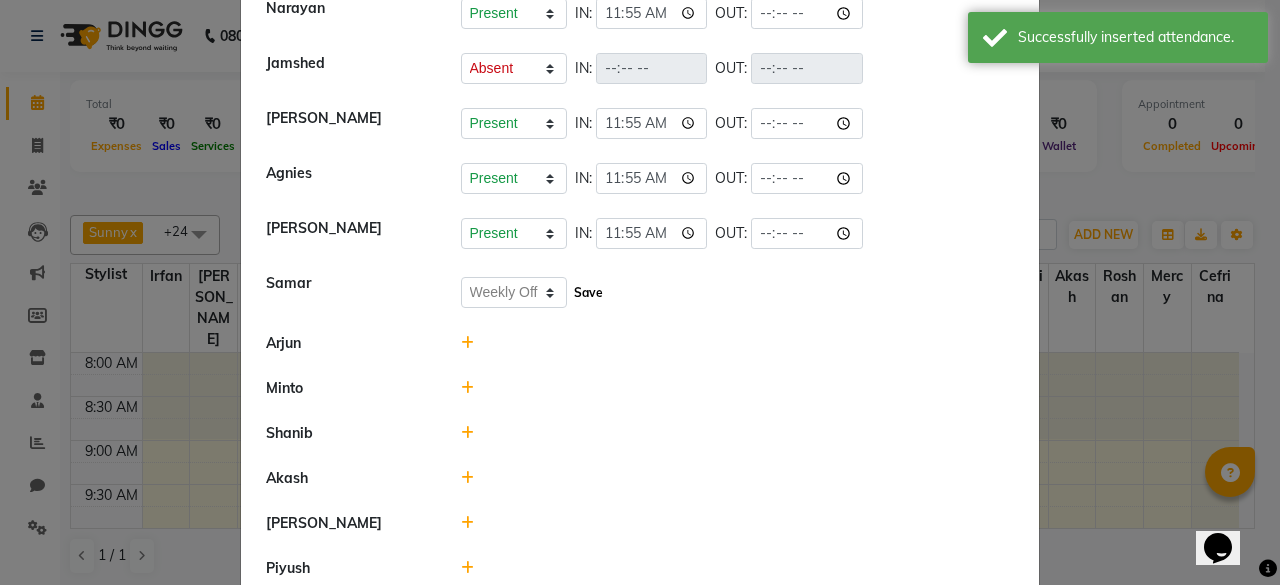 click on "Save" 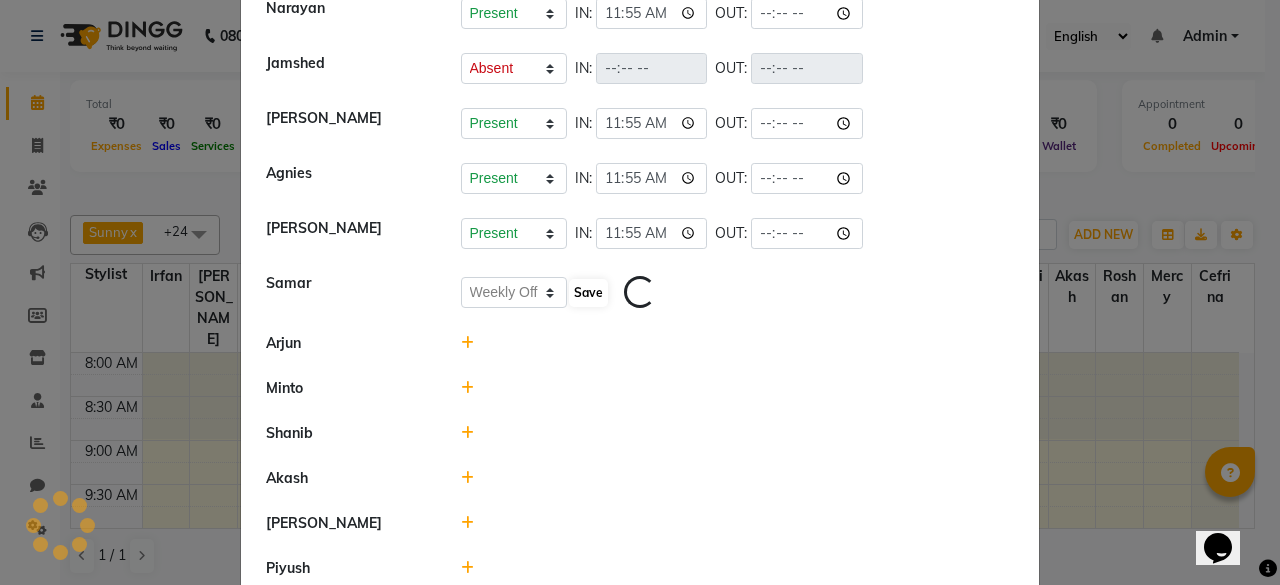 select on "W" 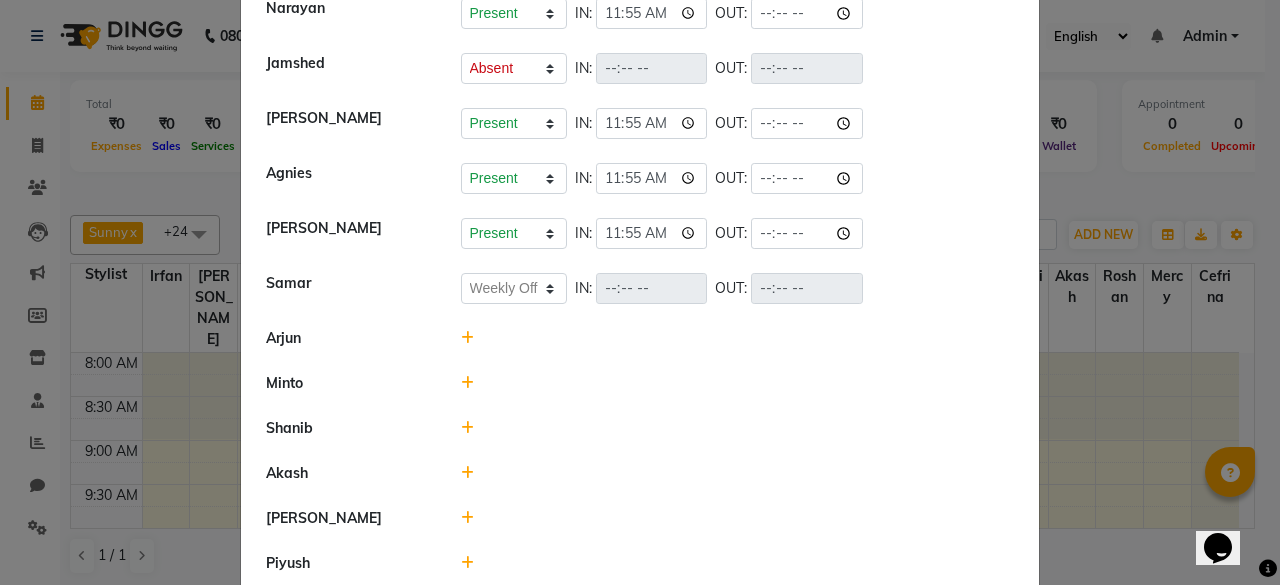 click 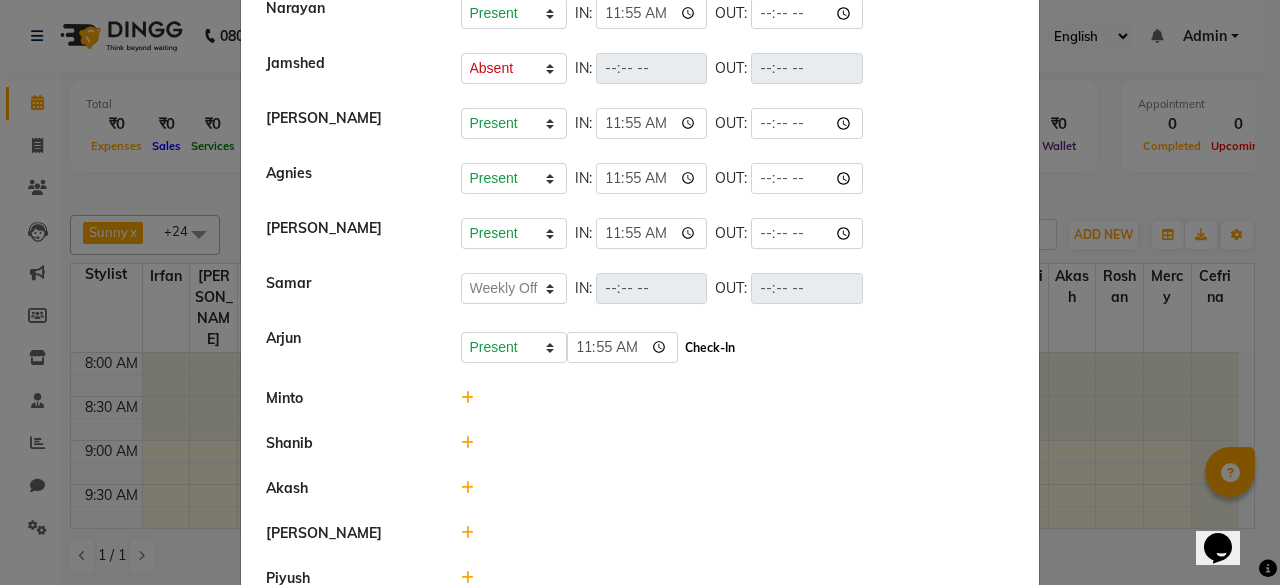 click on "Check-In" 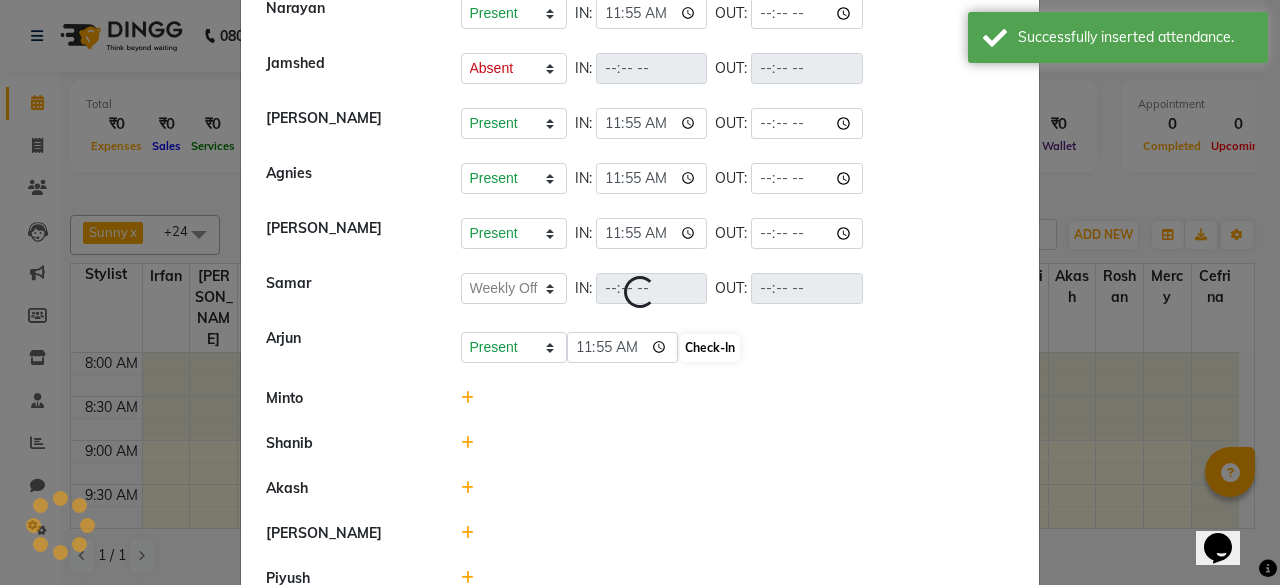 select on "W" 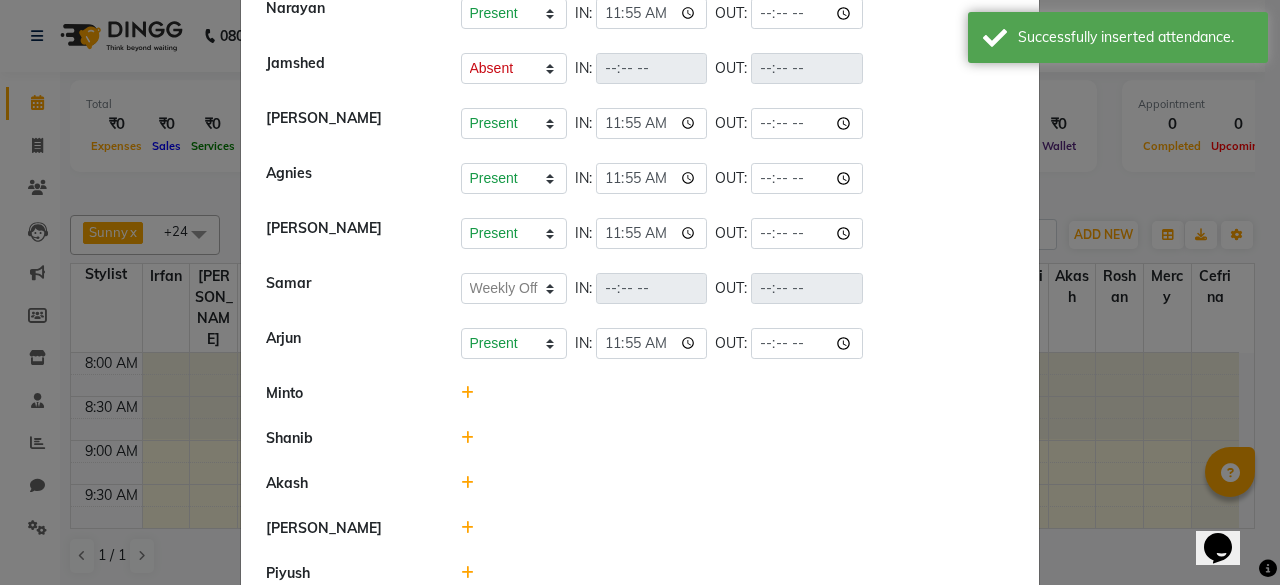 click 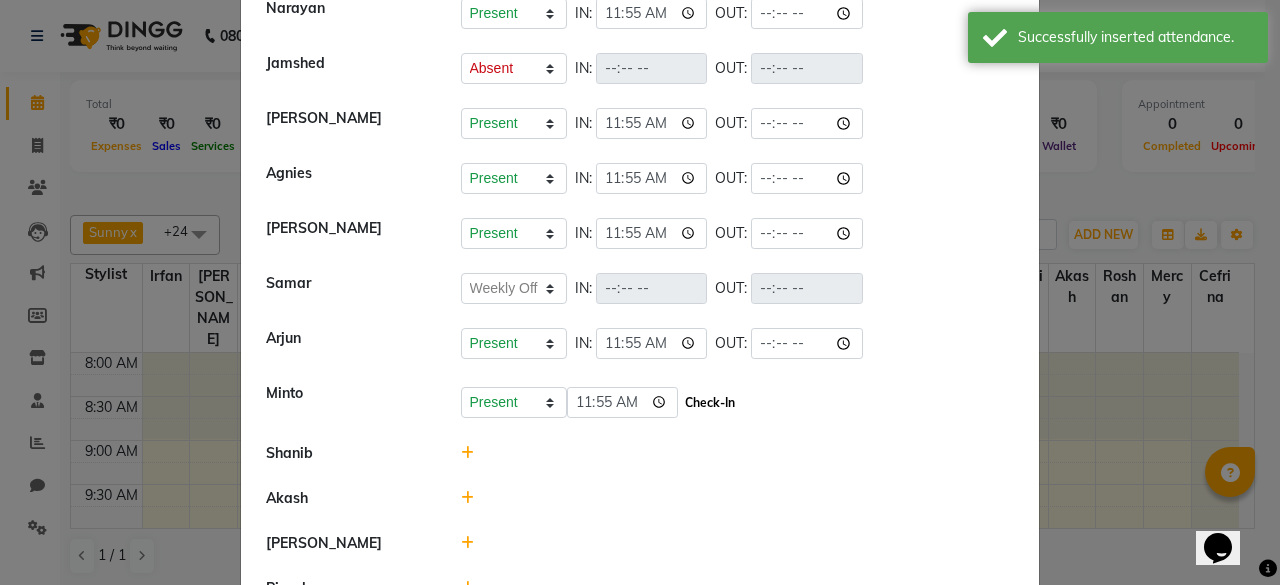 click on "Check-In" 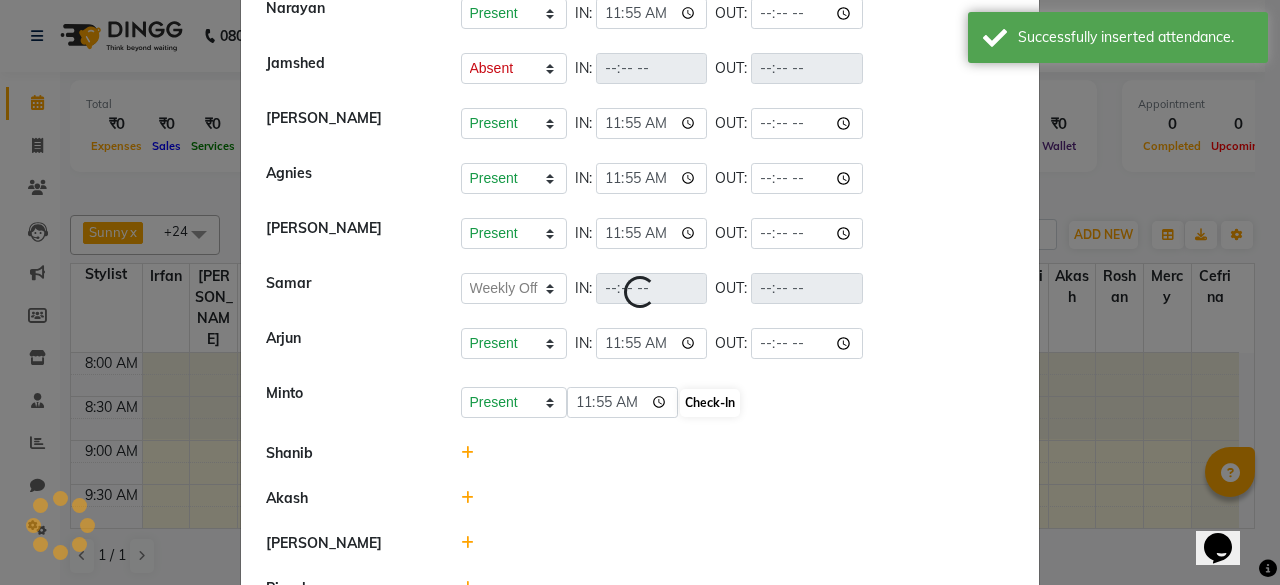 select on "W" 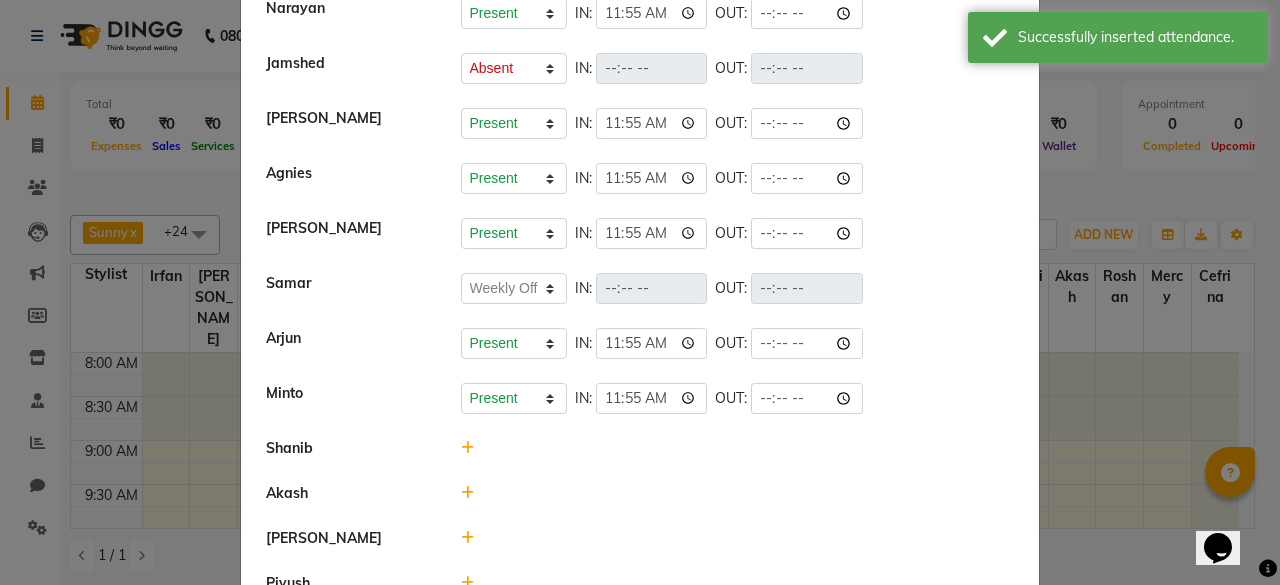 click 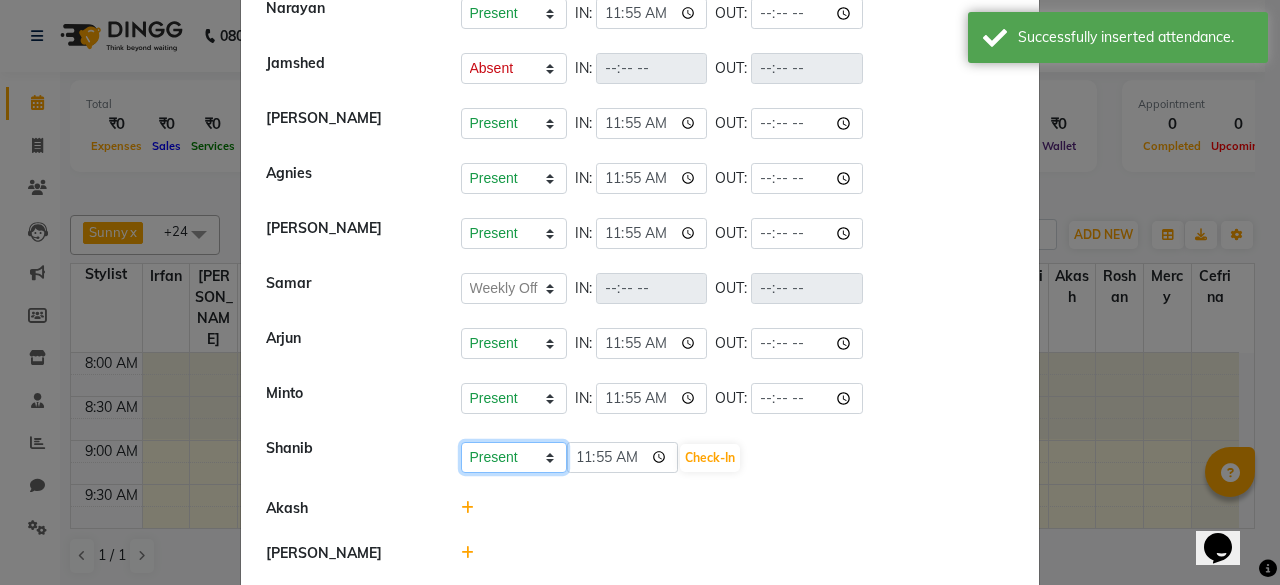 click on "Present Absent Late Half Day Weekly Off" 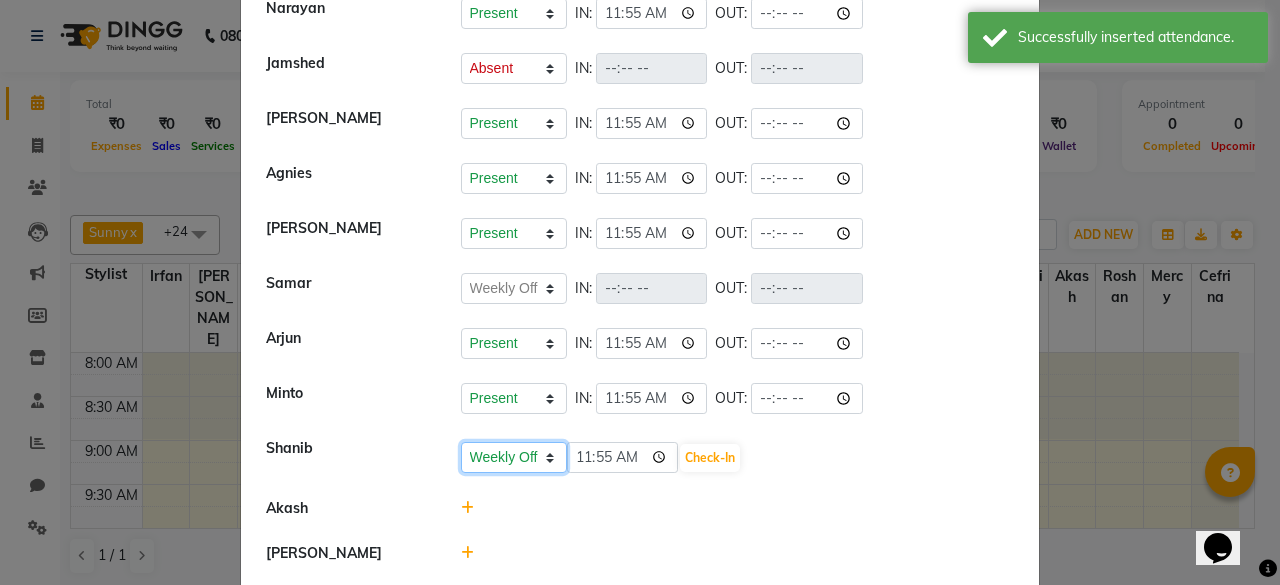click on "Present Absent Late Half Day Weekly Off" 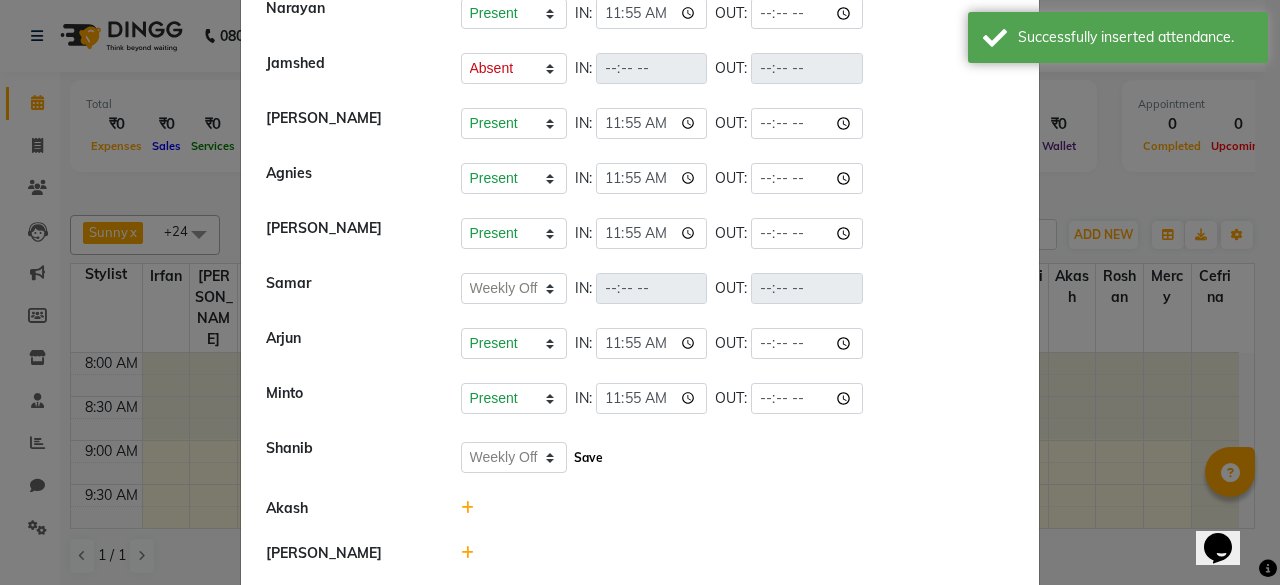 click on "Save" 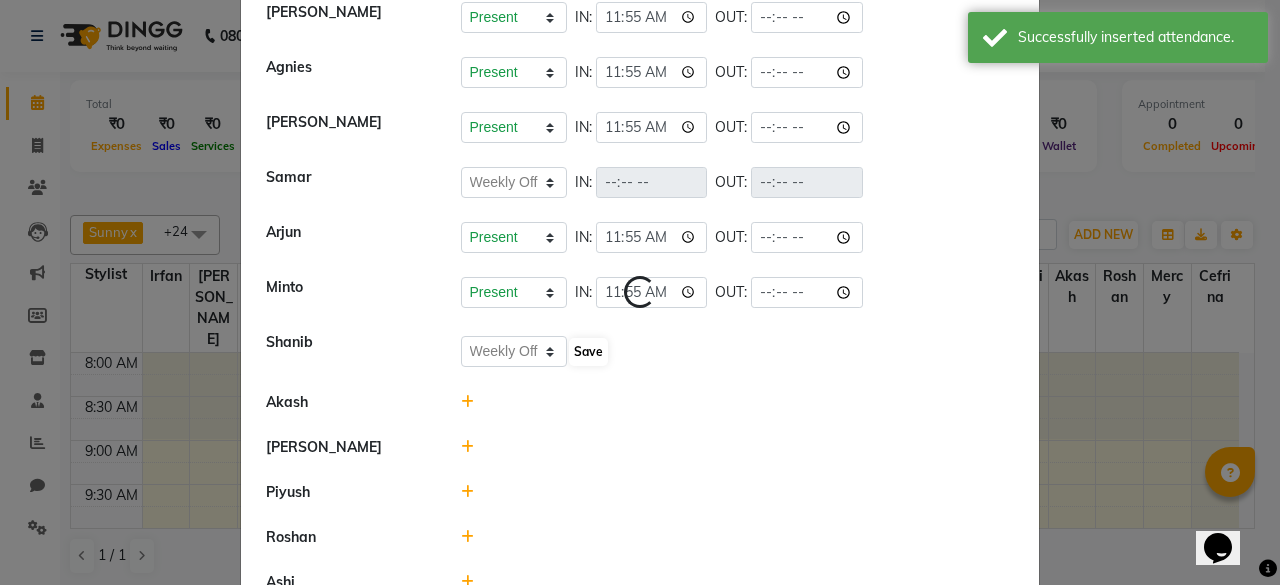 scroll, scrollTop: 887, scrollLeft: 0, axis: vertical 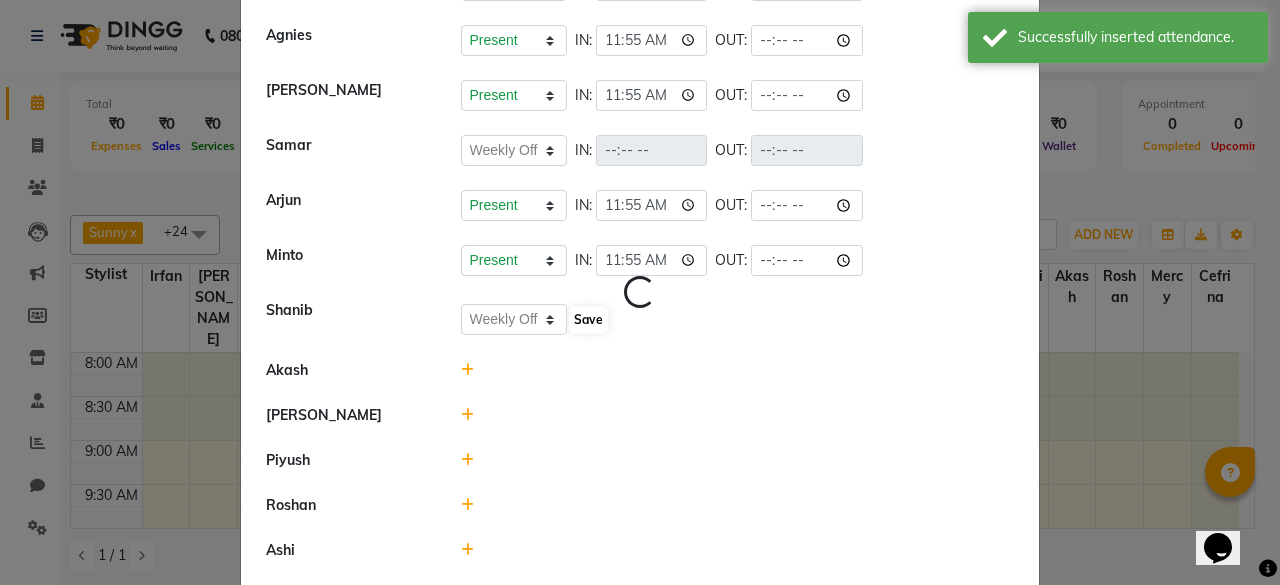 select on "W" 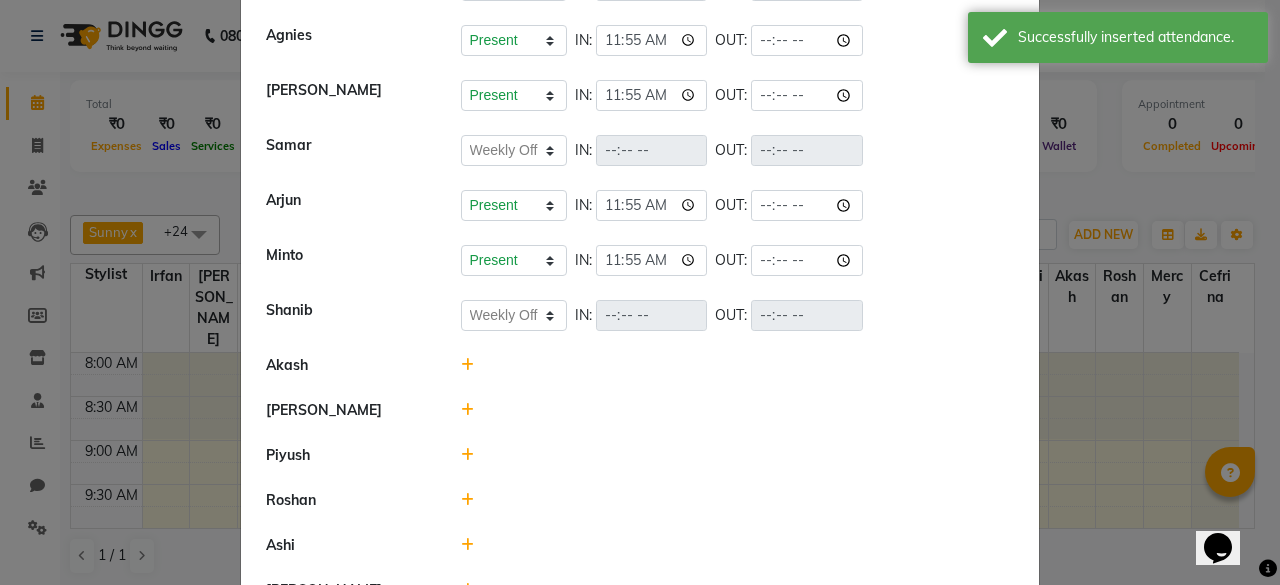 click 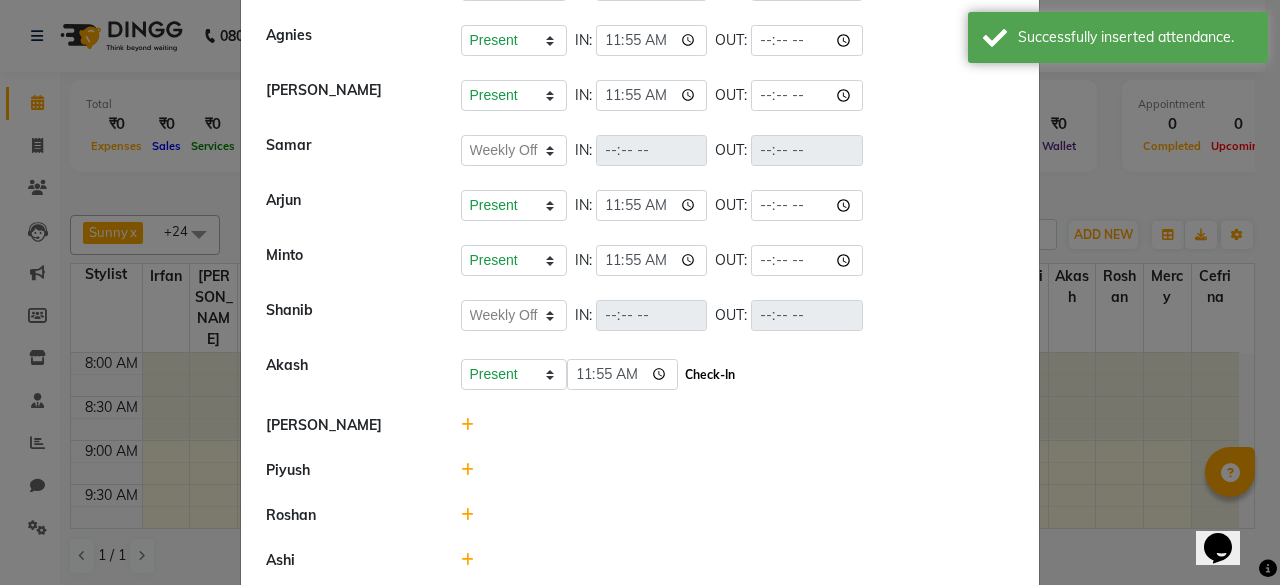 click on "Check-In" 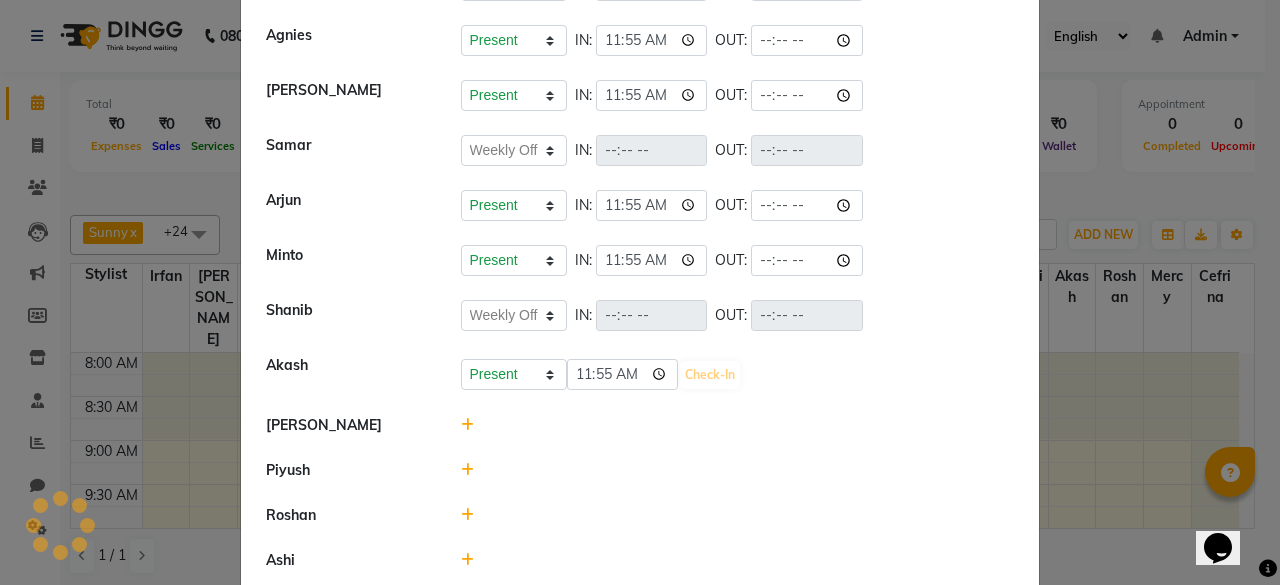 select on "W" 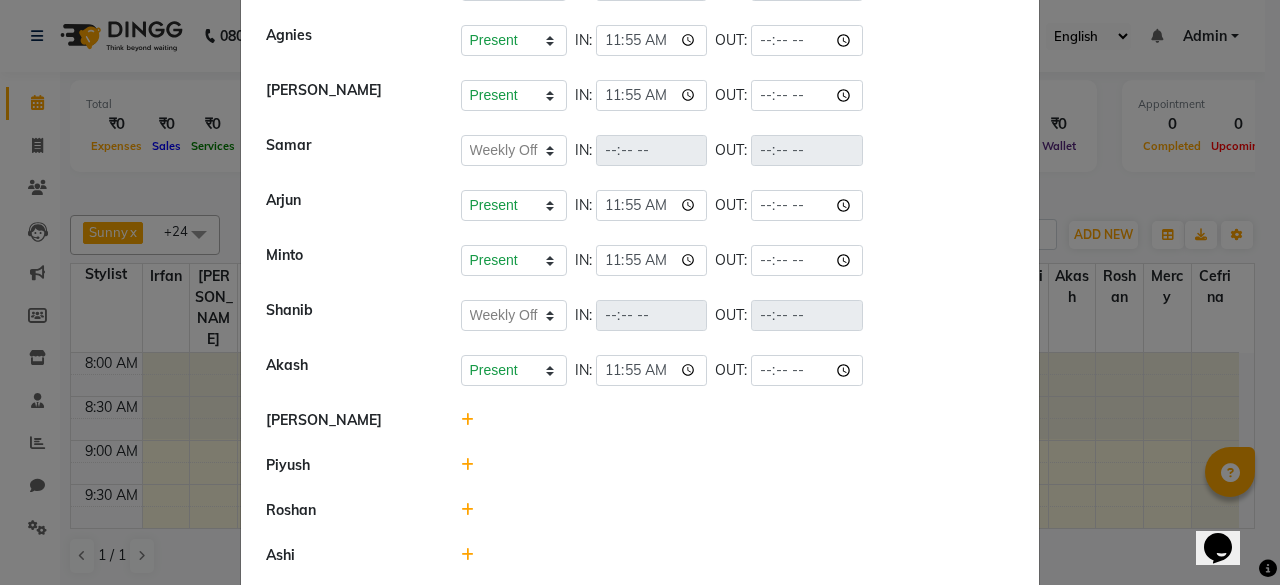 click 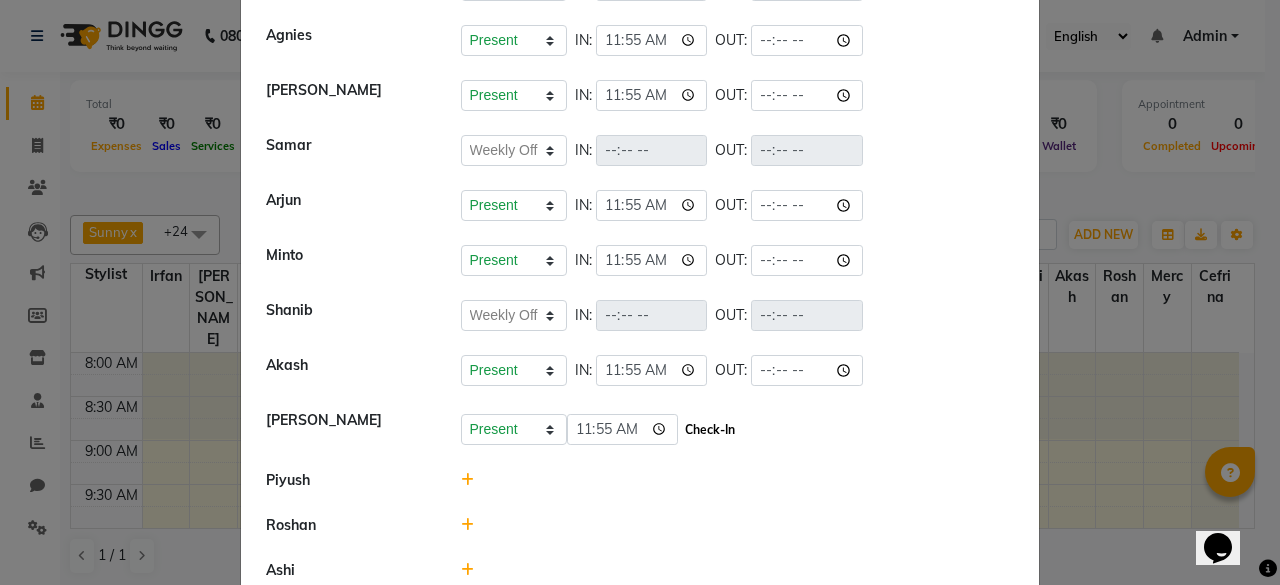 click on "Check-In" 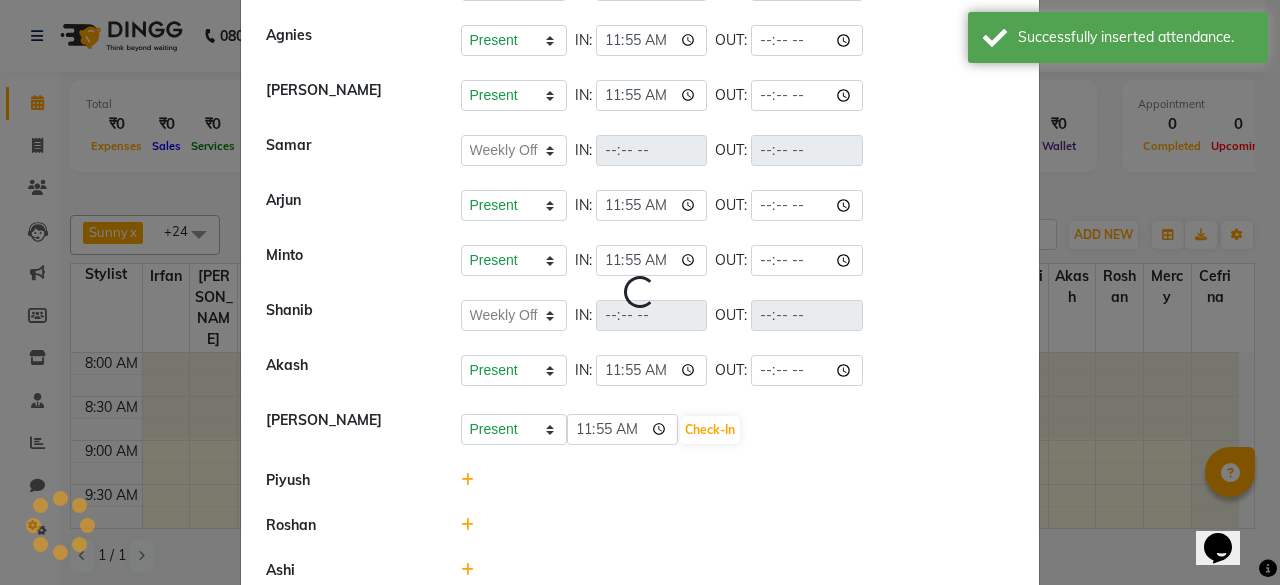 select on "W" 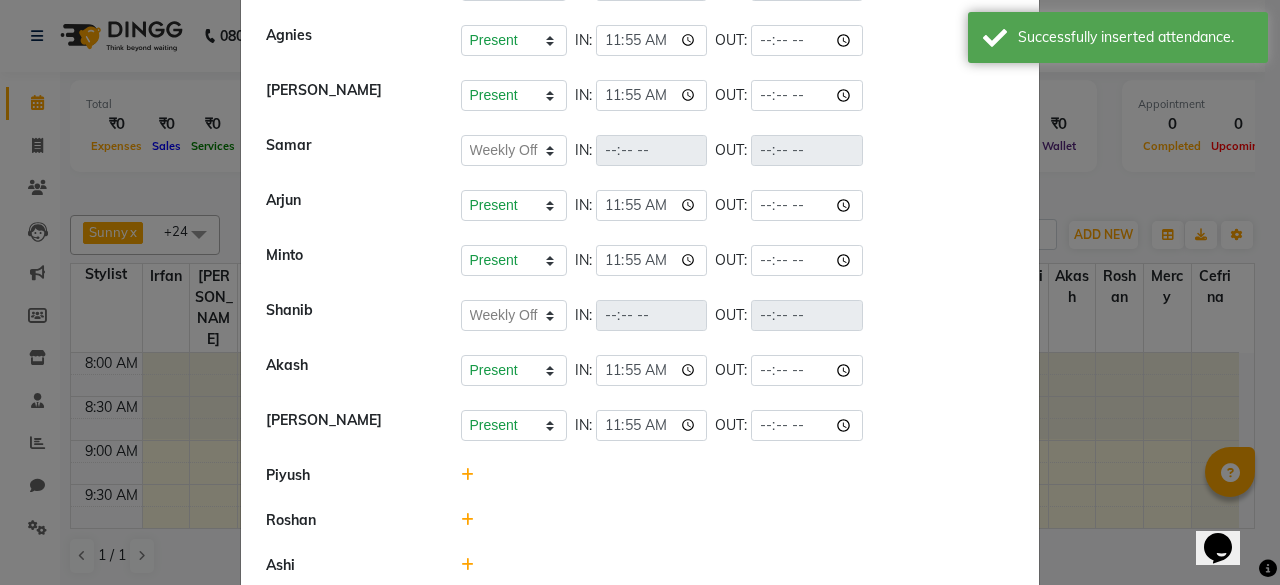 click 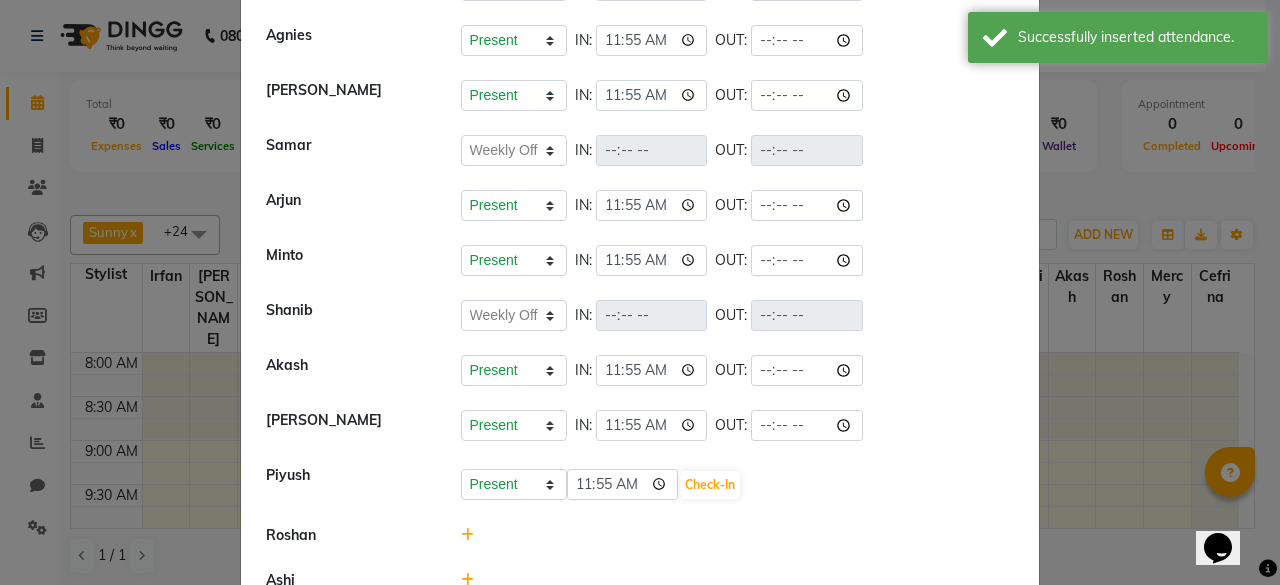 click on "Present Absent Late Half Day Weekly Off" 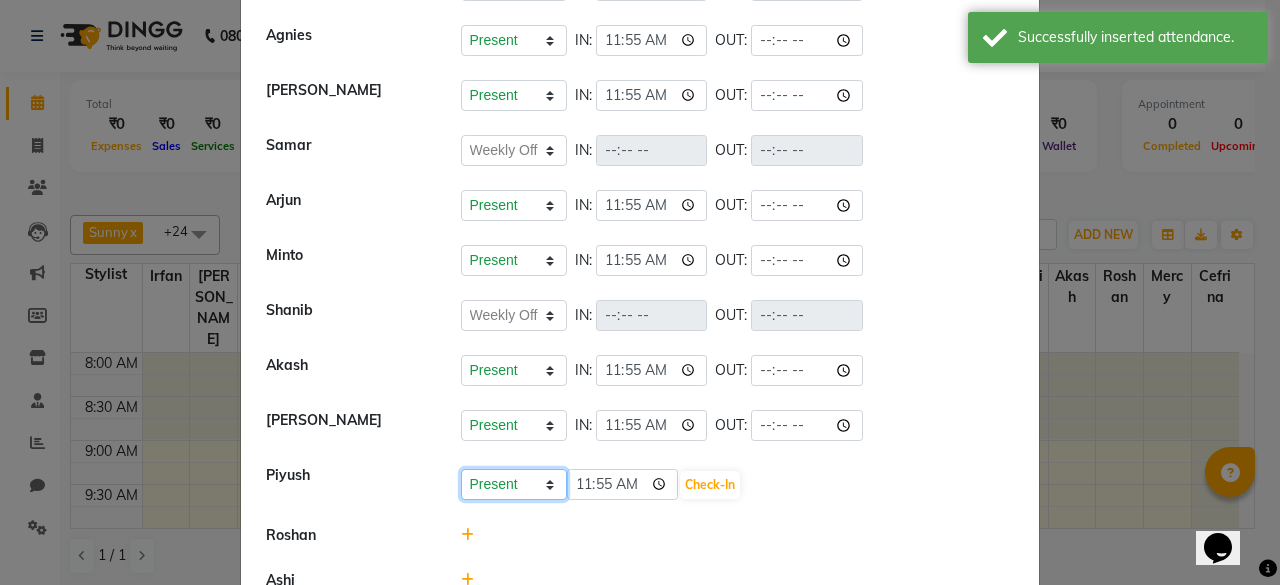 click on "Present Absent Late Half Day Weekly Off" 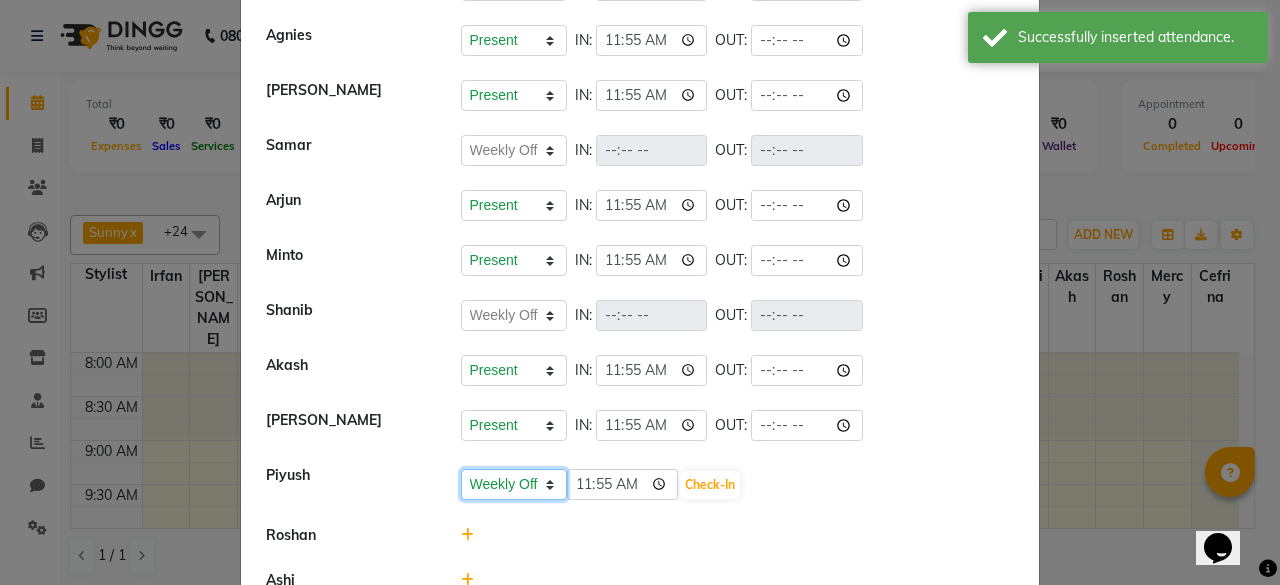 click on "Present Absent Late Half Day Weekly Off" 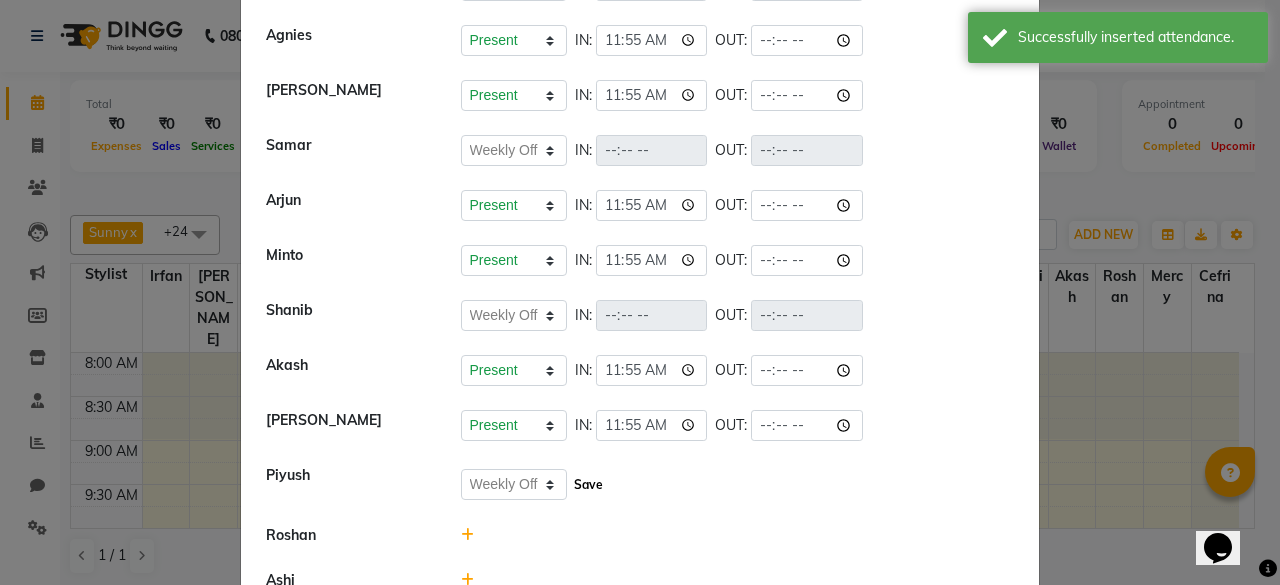click on "Save" 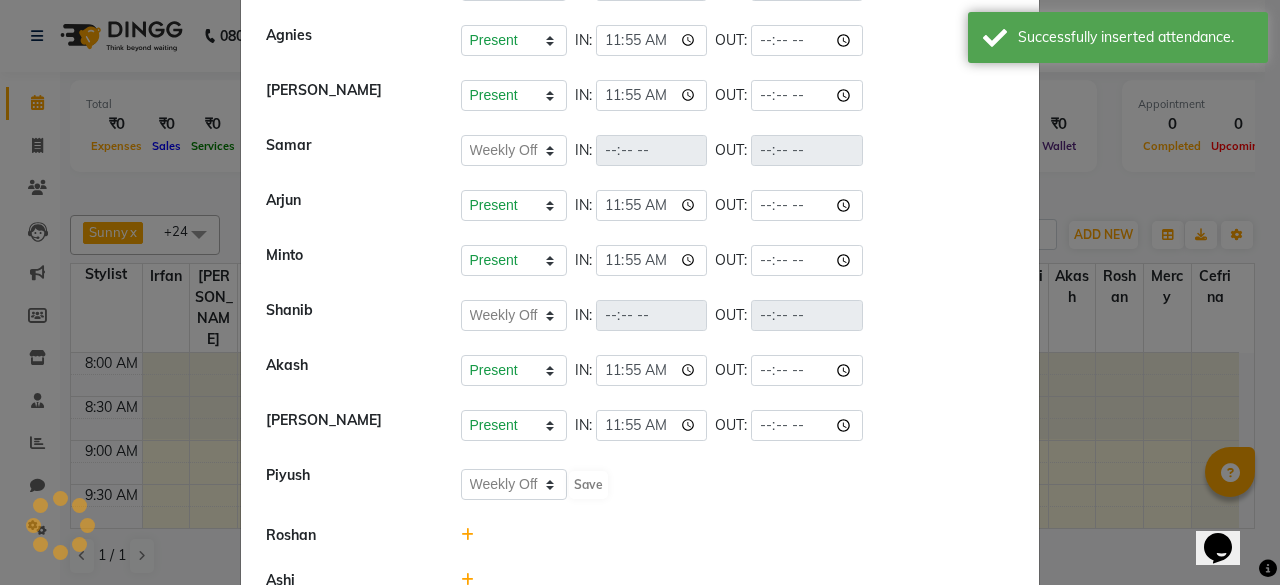 select on "W" 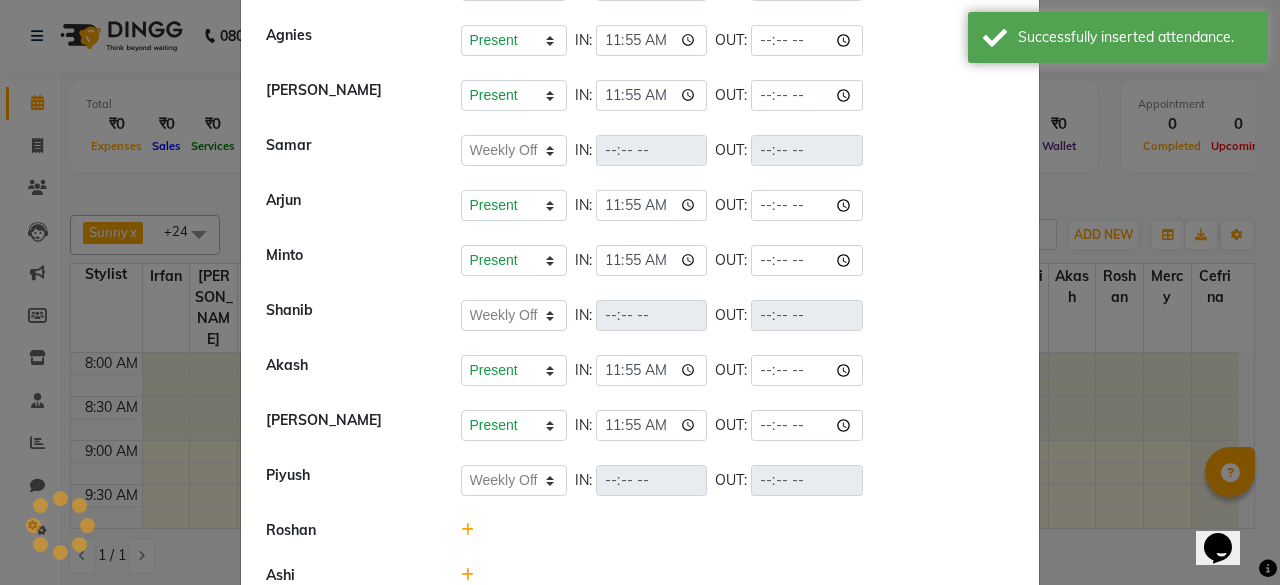 scroll, scrollTop: 968, scrollLeft: 0, axis: vertical 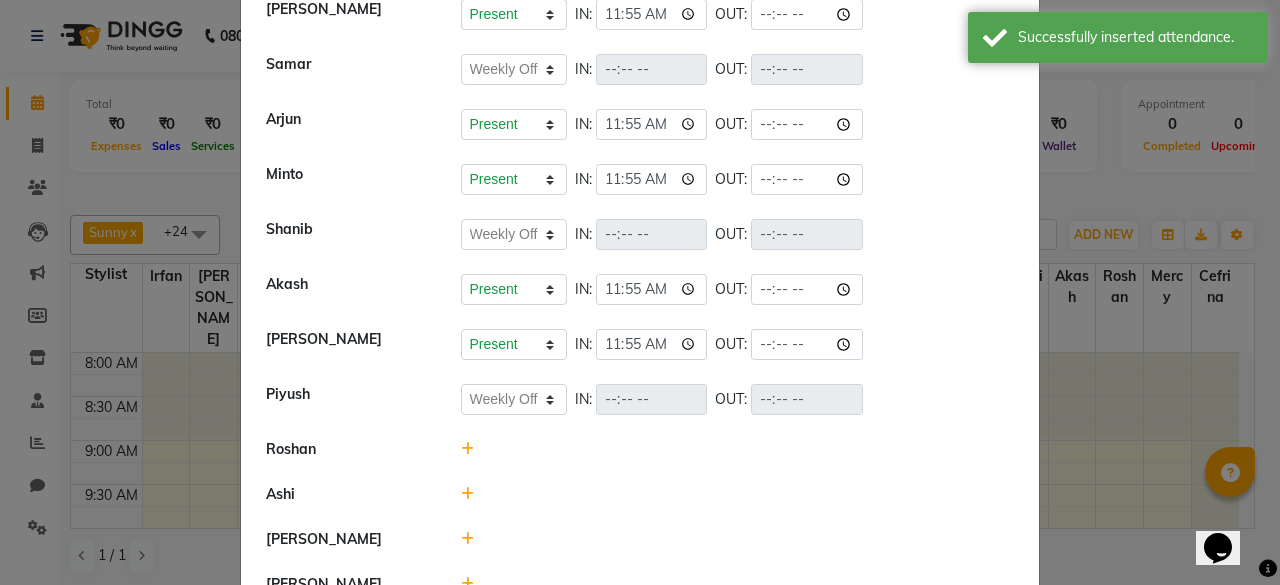 click 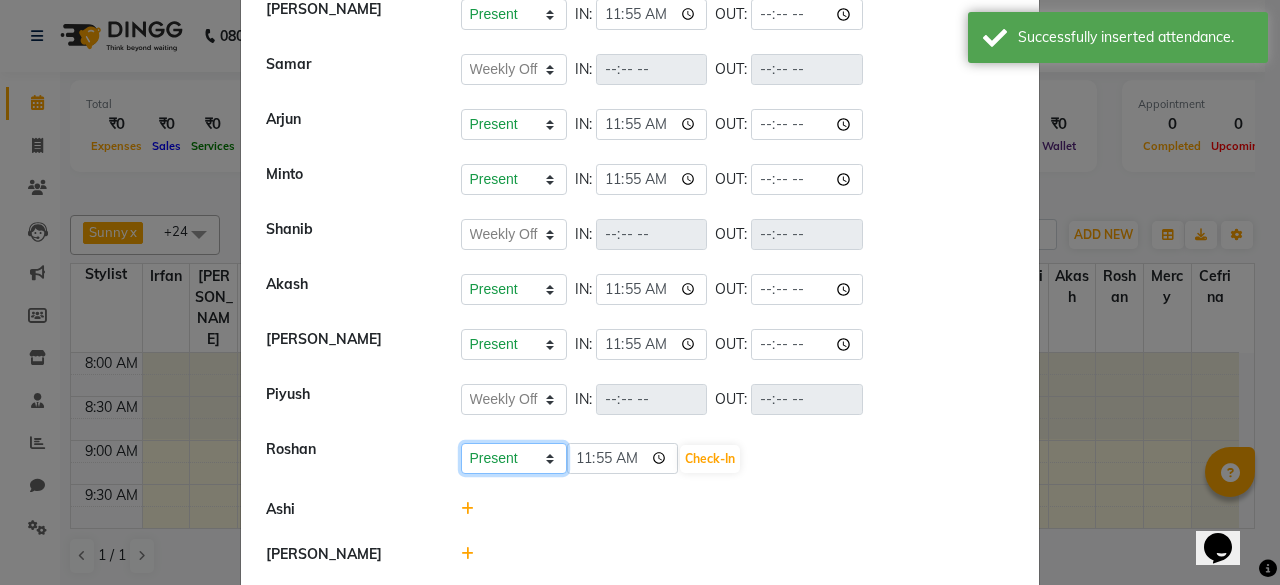 click on "Present Absent Late Half Day Weekly Off" 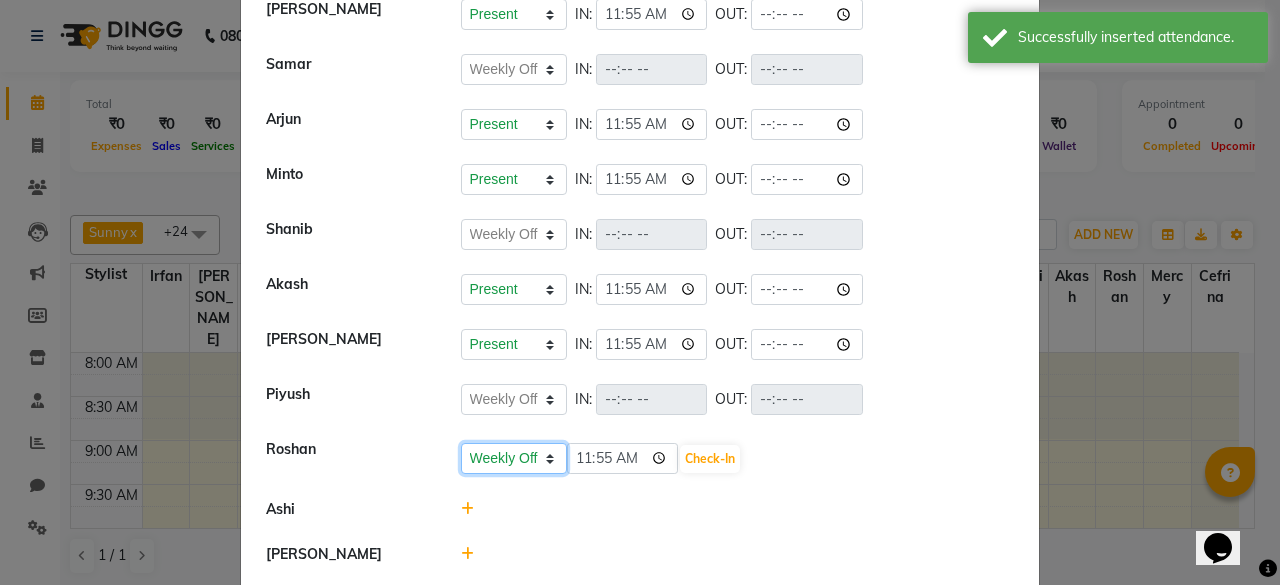 click on "Present Absent Late Half Day Weekly Off" 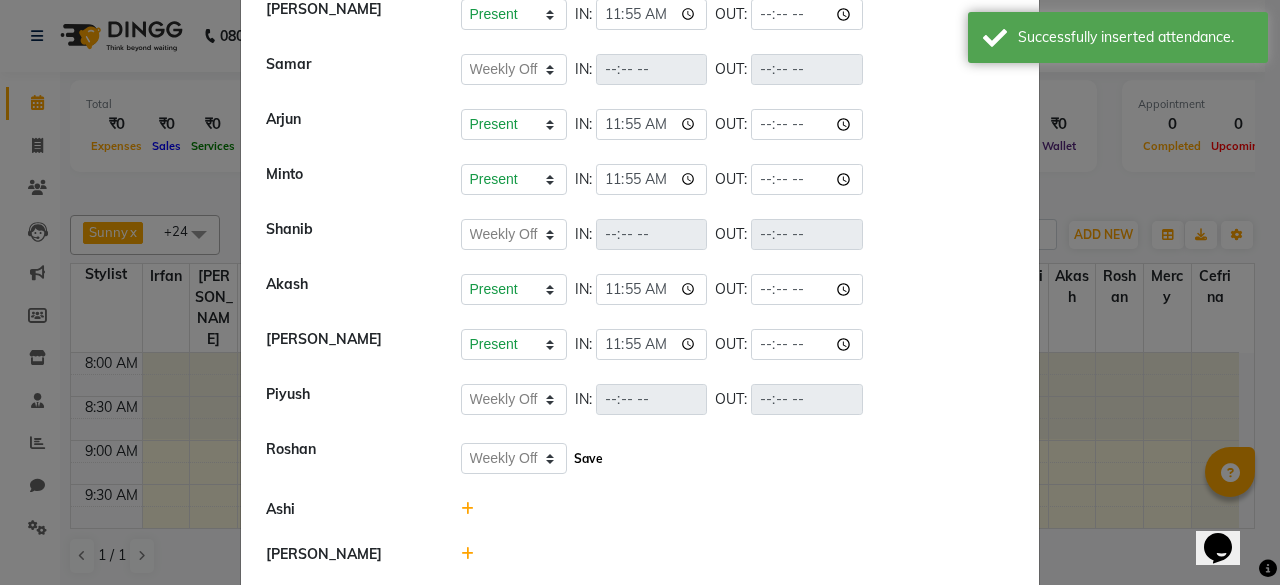 click on "Save" 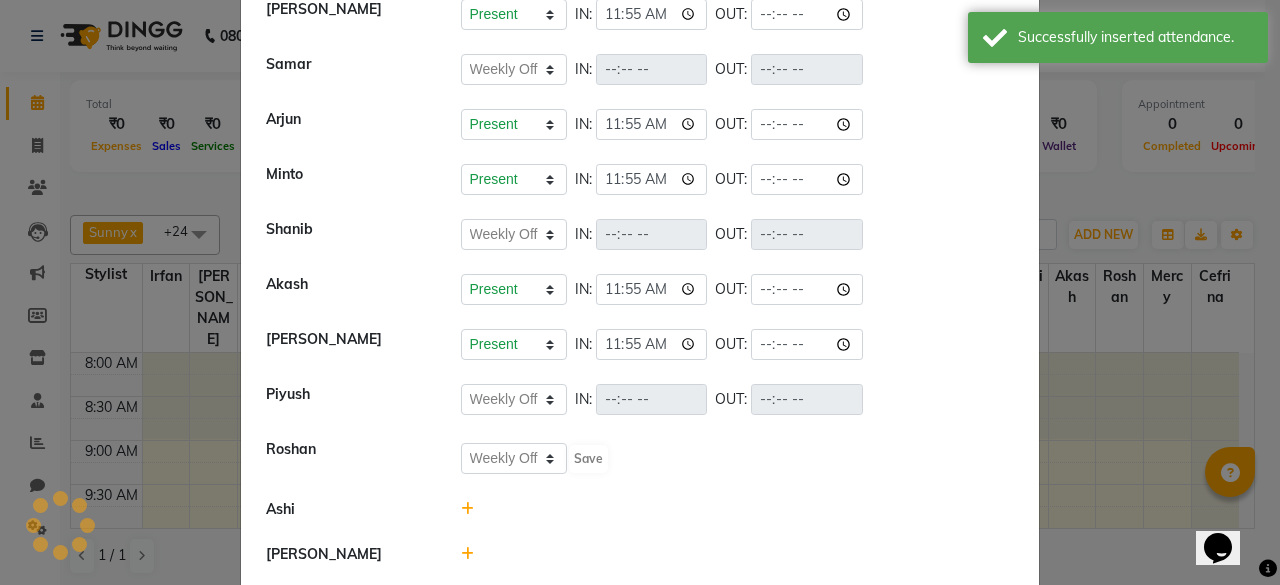 select on "W" 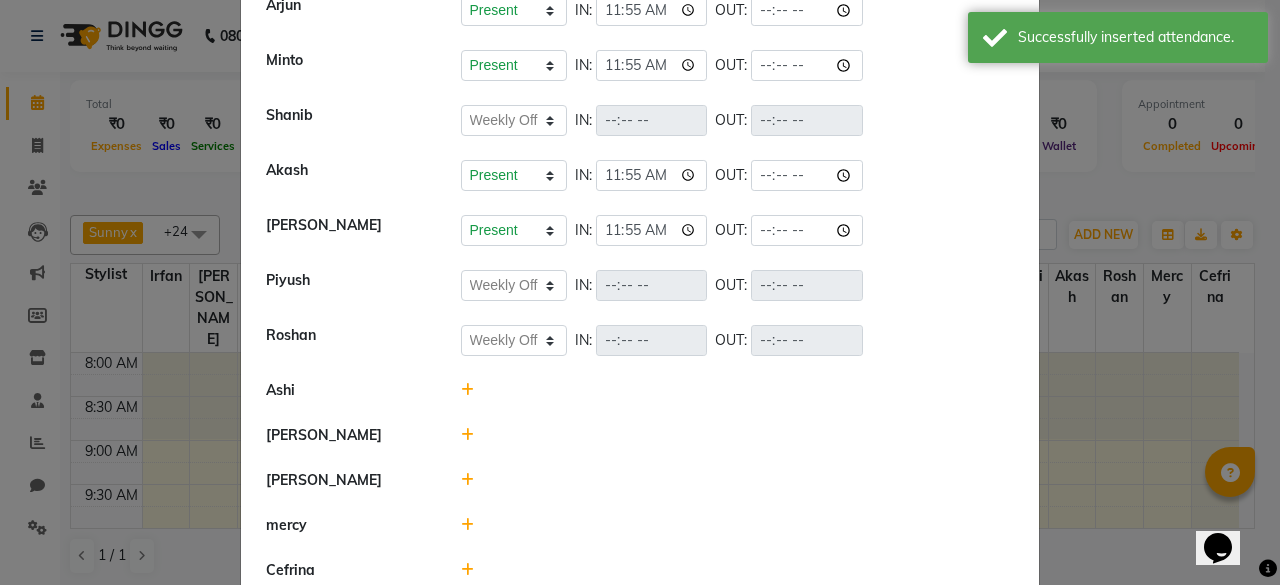 scroll, scrollTop: 1085, scrollLeft: 0, axis: vertical 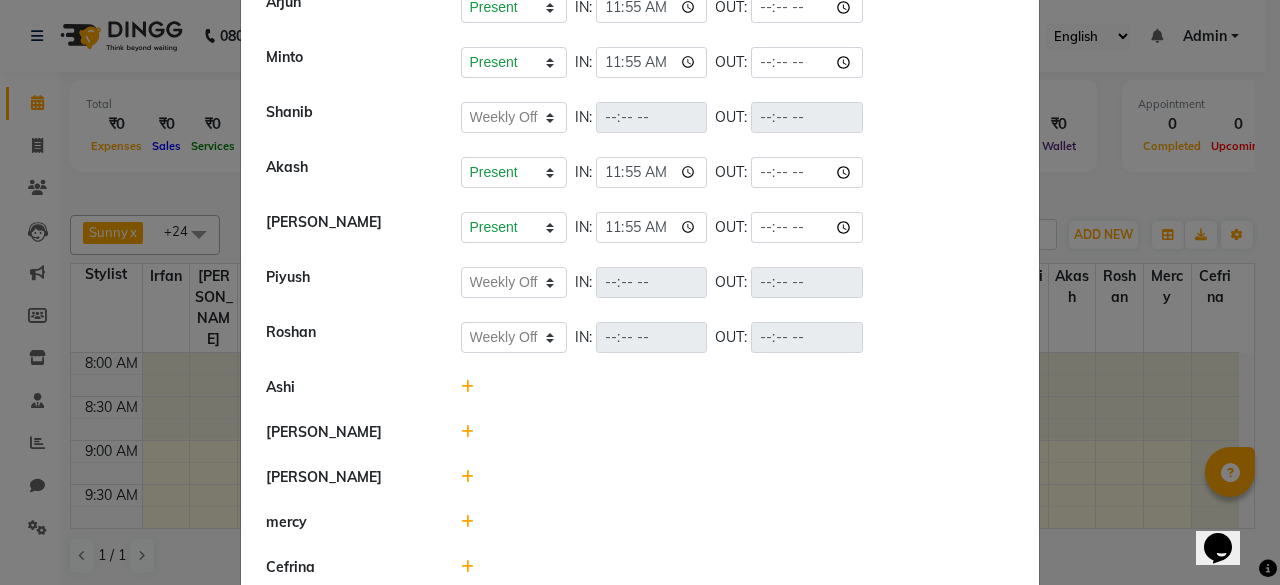 click 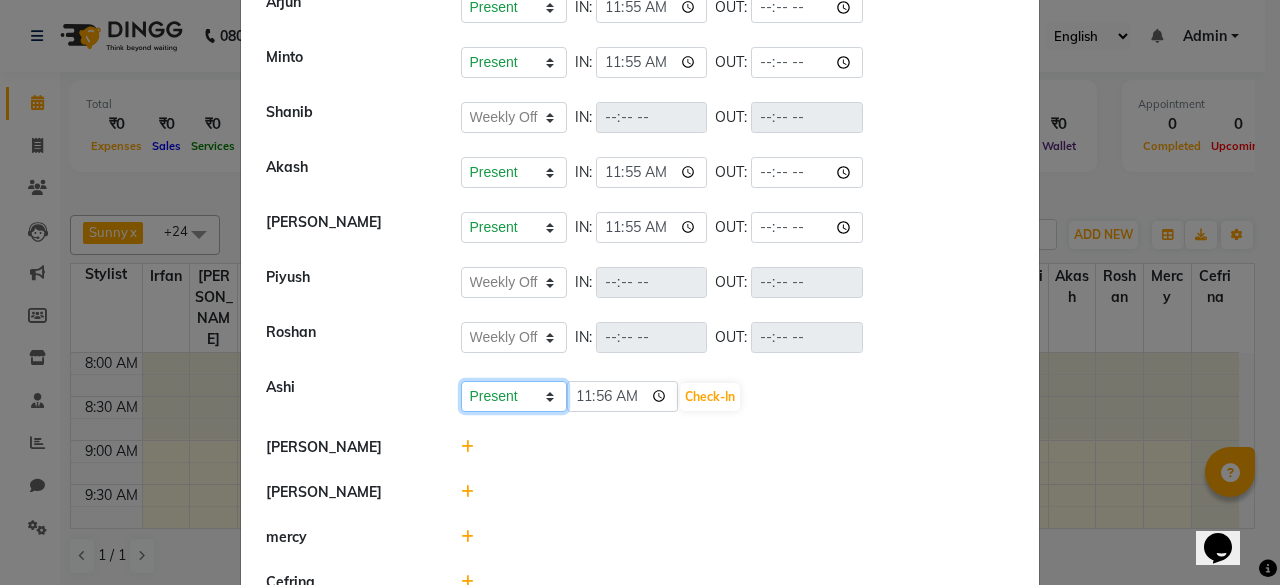 click on "Present Absent Late Half Day Weekly Off" 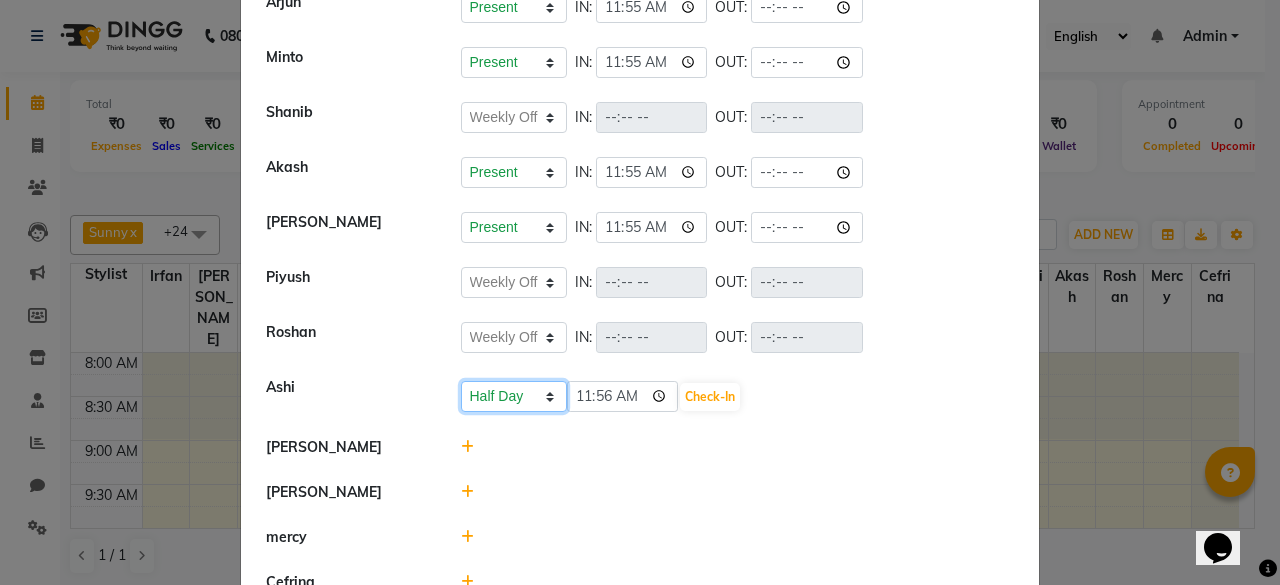 click on "Present Absent Late Half Day Weekly Off" 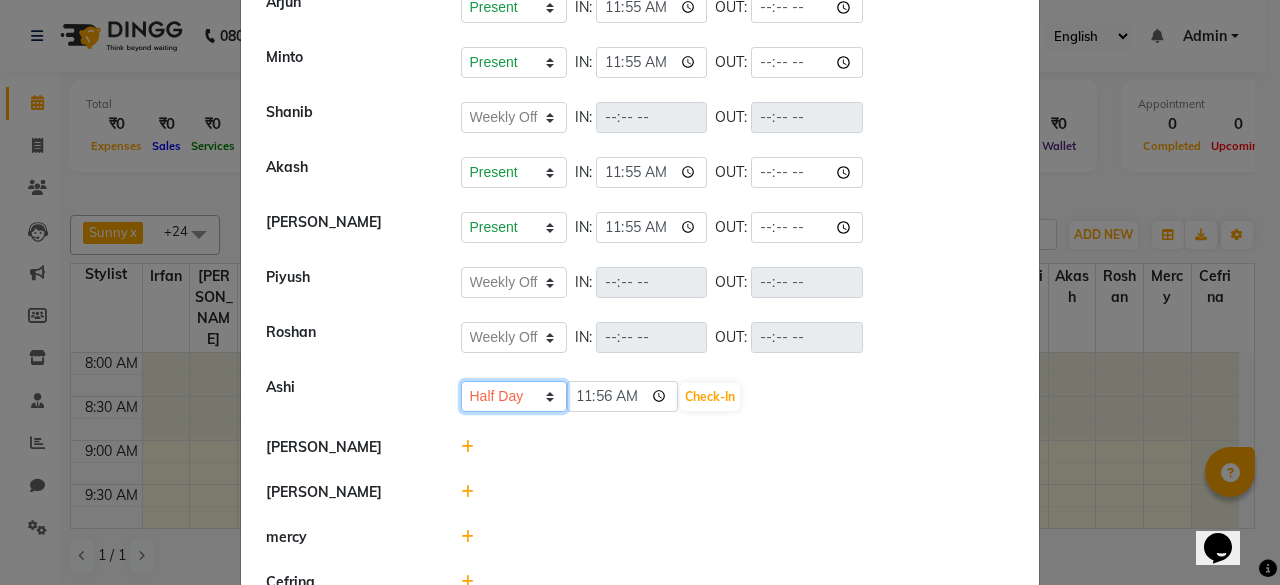 click on "Present Absent Late Half Day Weekly Off" 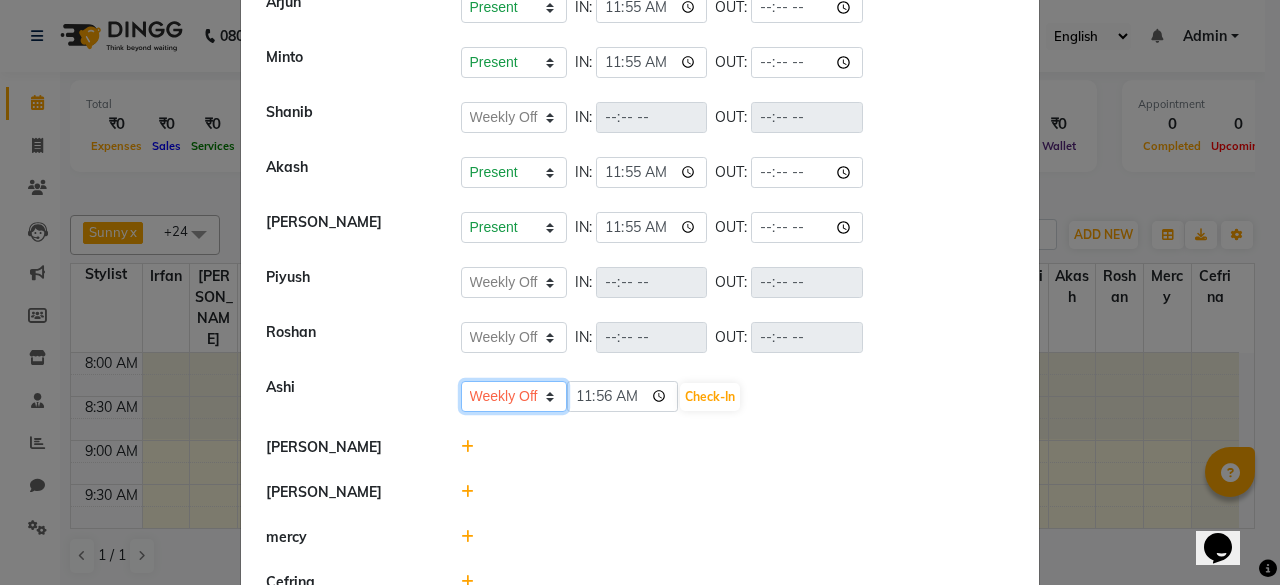 click on "Present Absent Late Half Day Weekly Off" 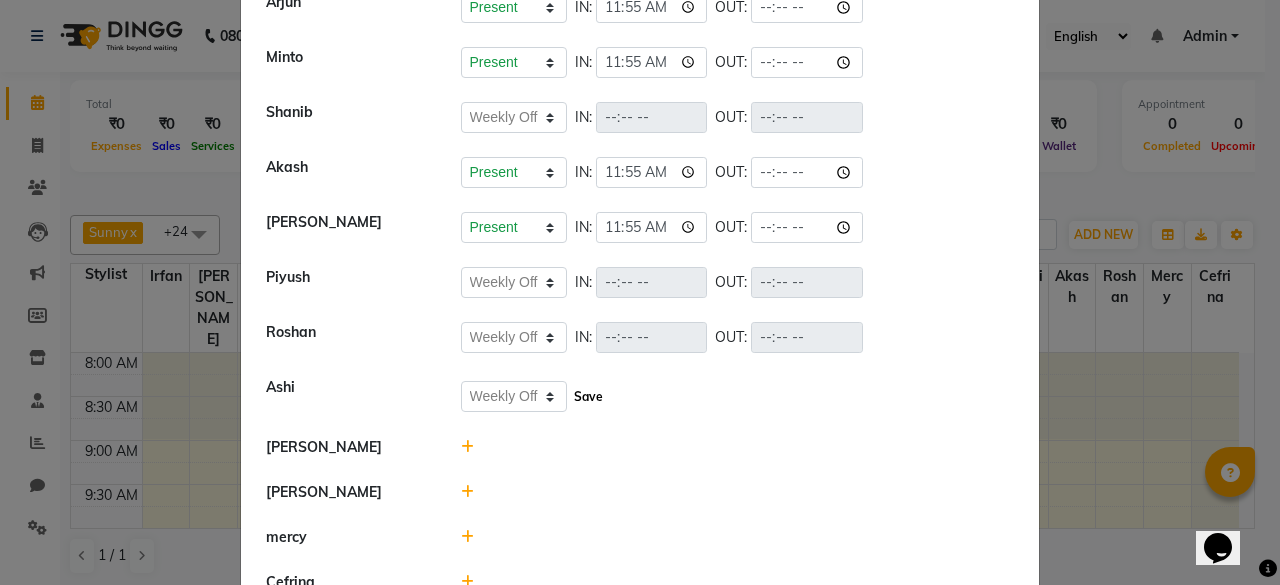 click on "Save" 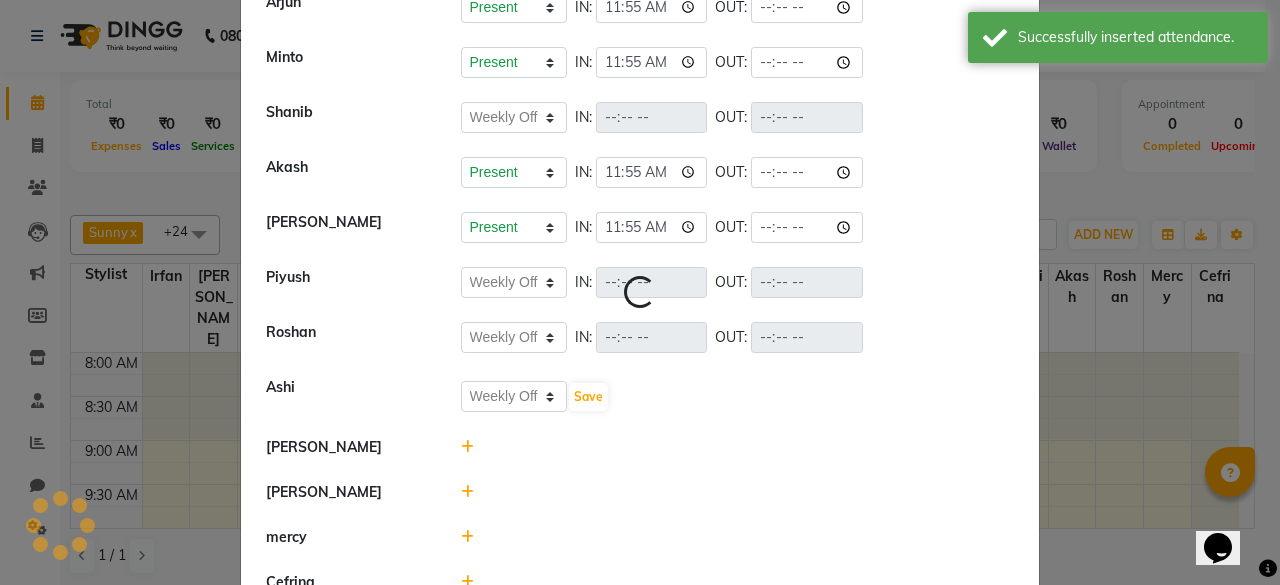 select on "W" 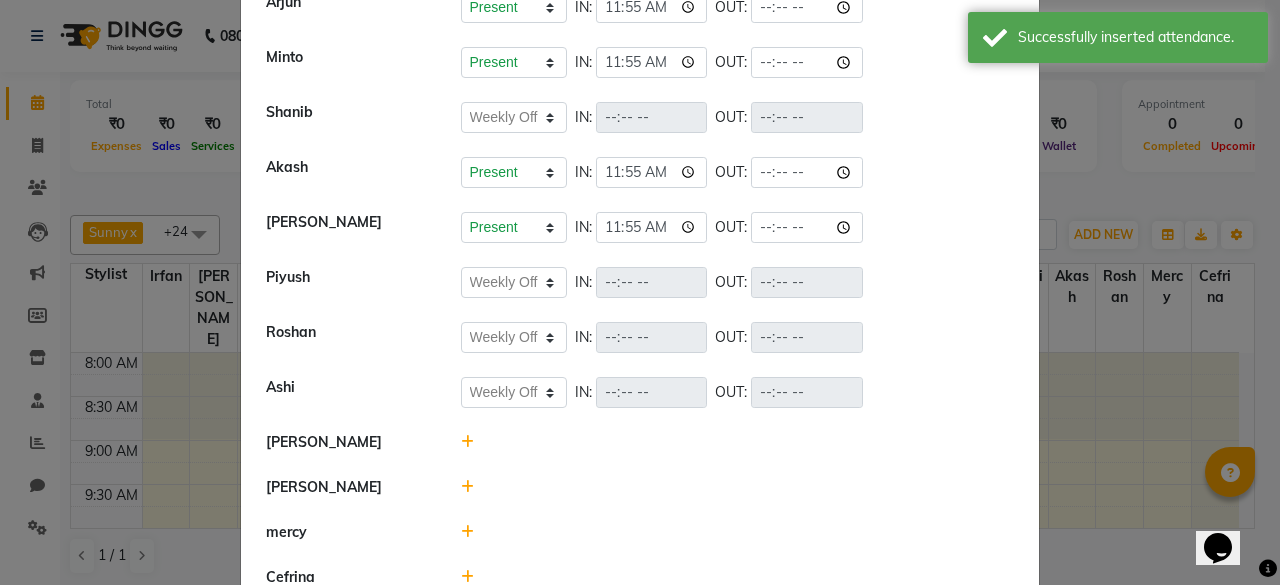 click 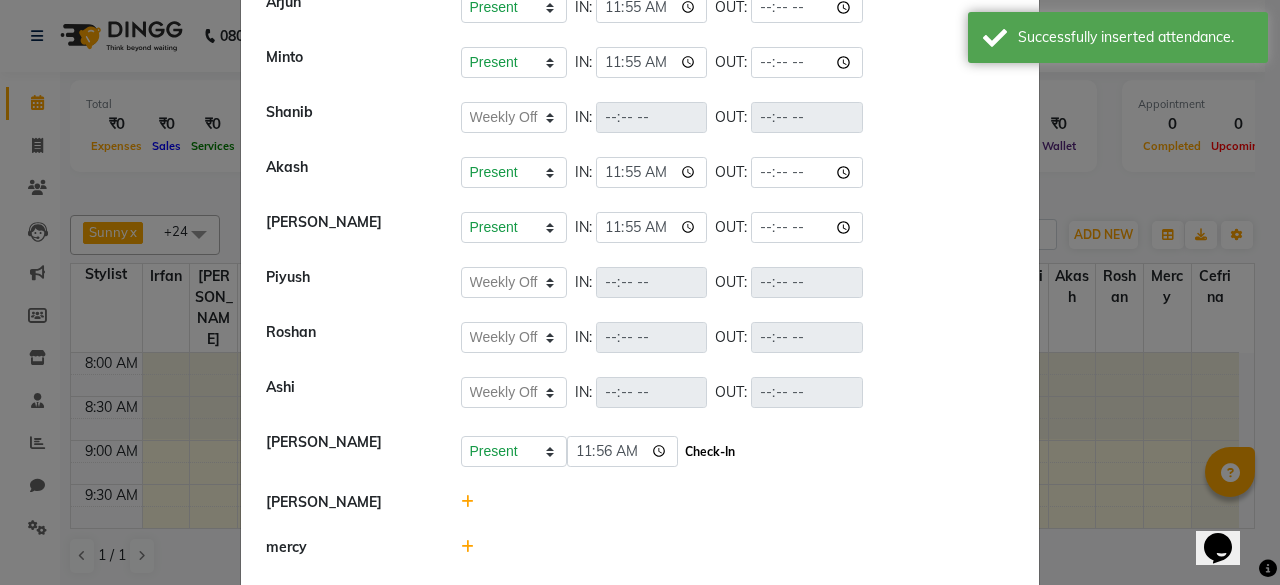 click on "Check-In" 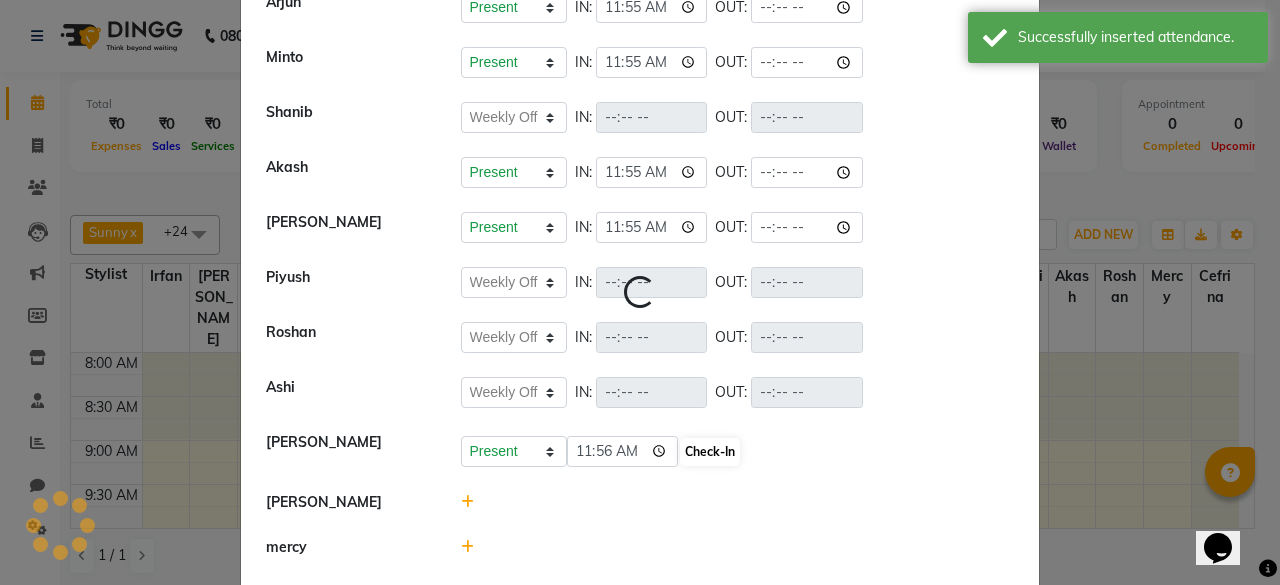 select on "W" 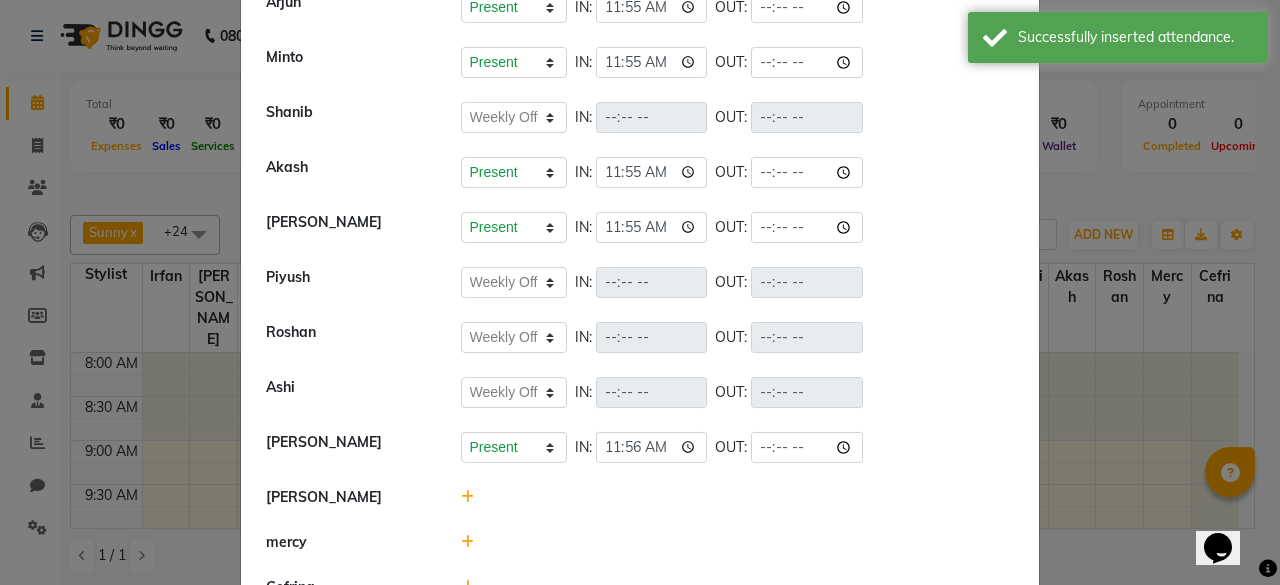 click 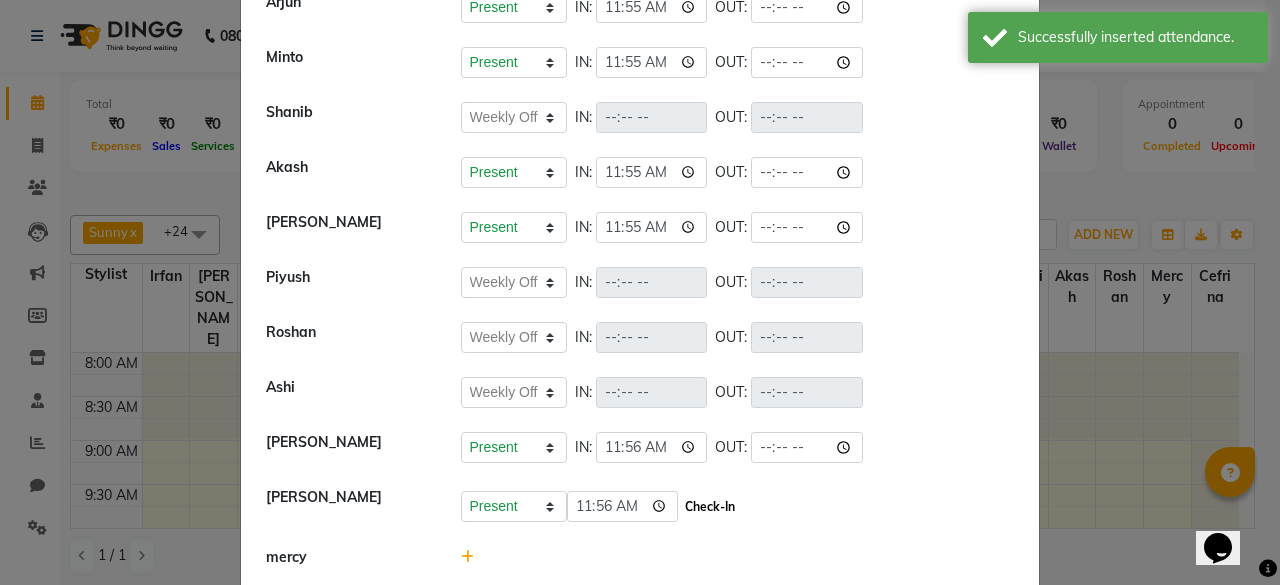 click on "Check-In" 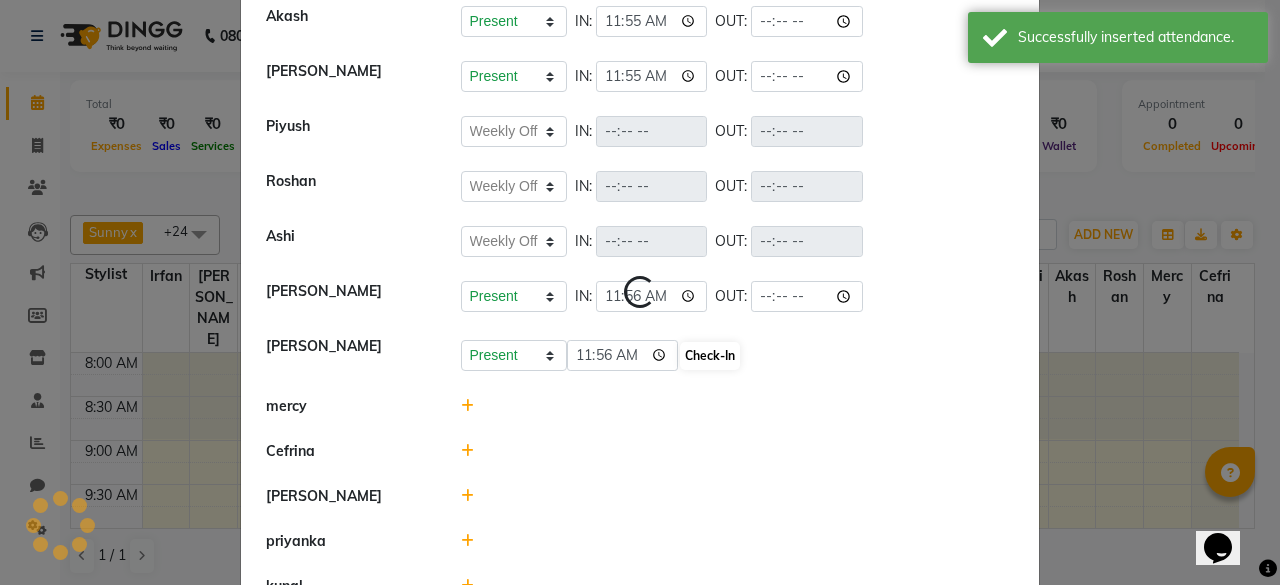 scroll, scrollTop: 1243, scrollLeft: 0, axis: vertical 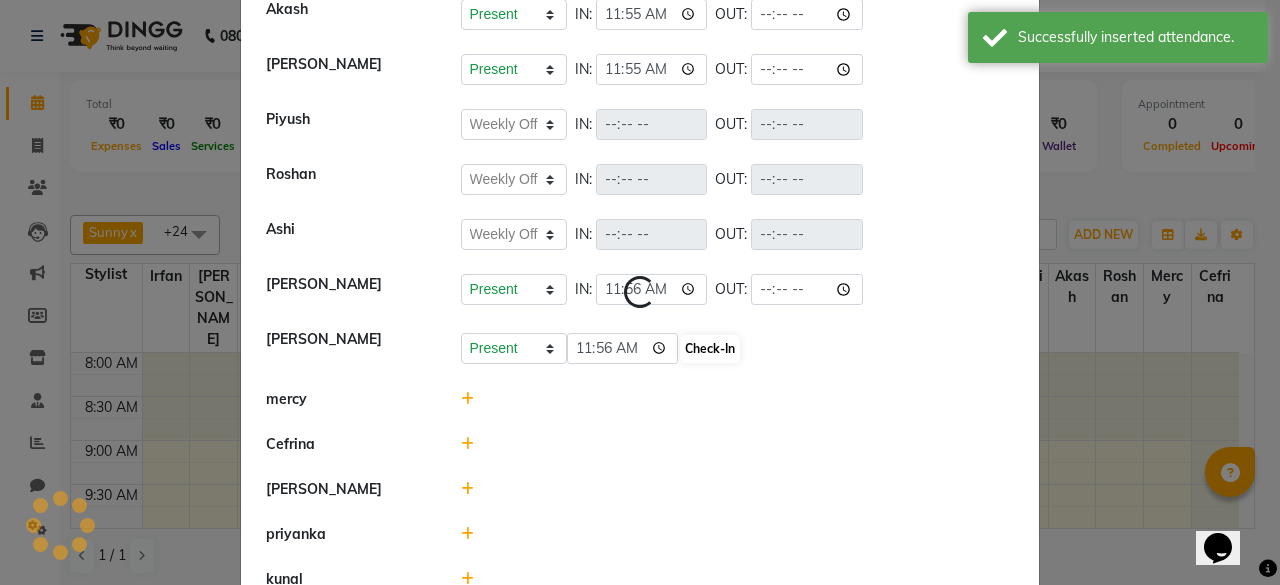 select on "W" 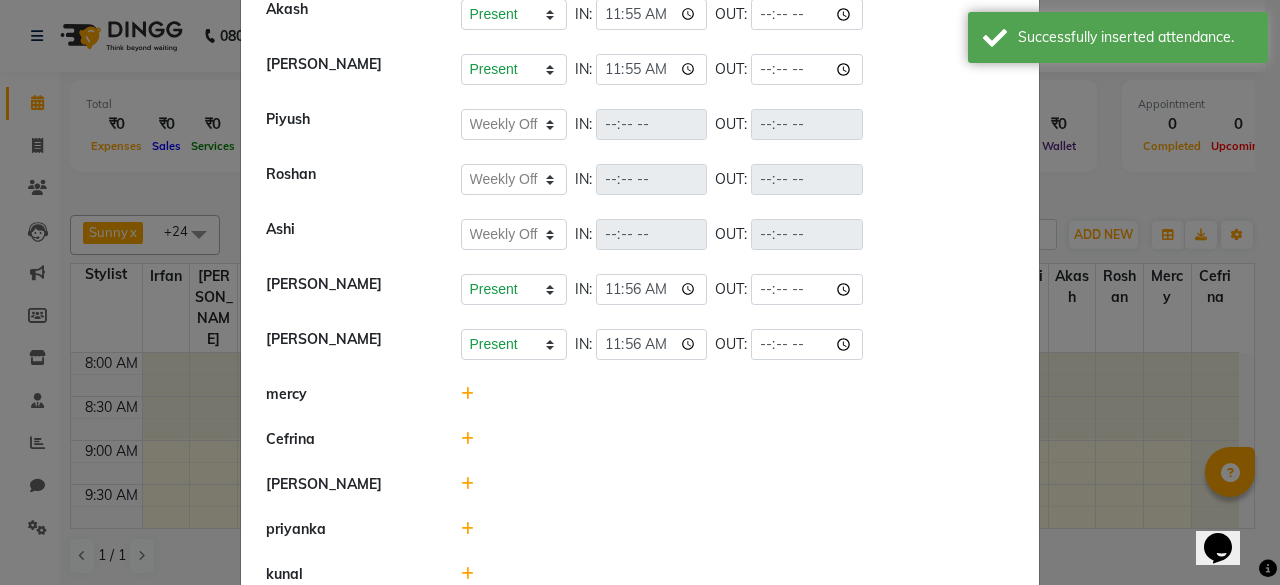 click 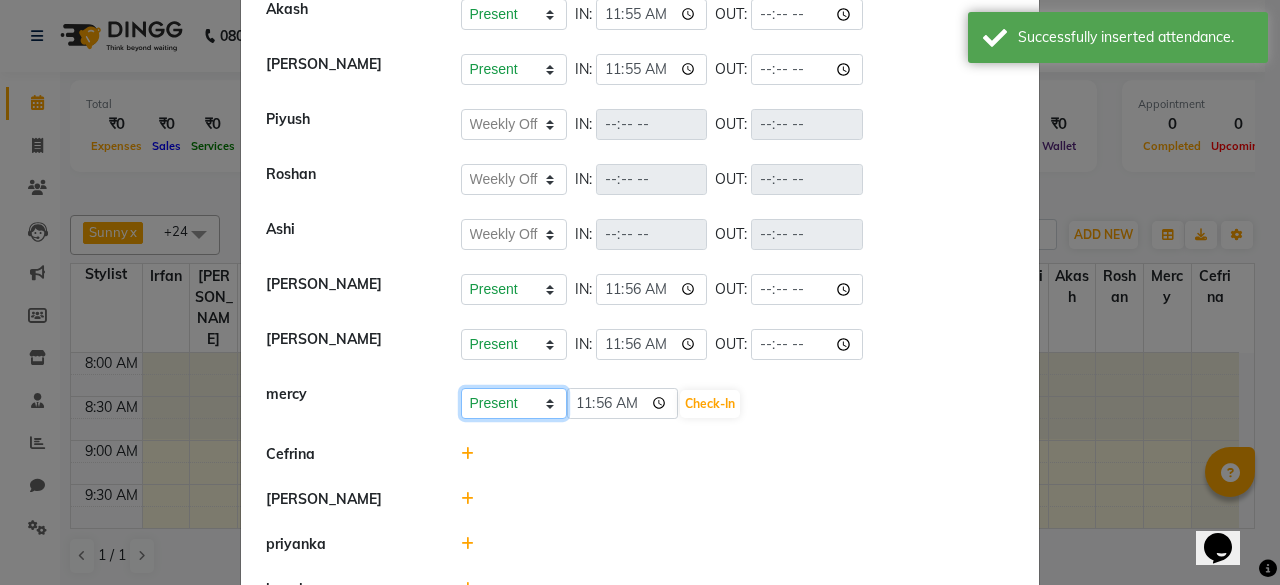 click on "Present Absent Late Half Day Weekly Off" 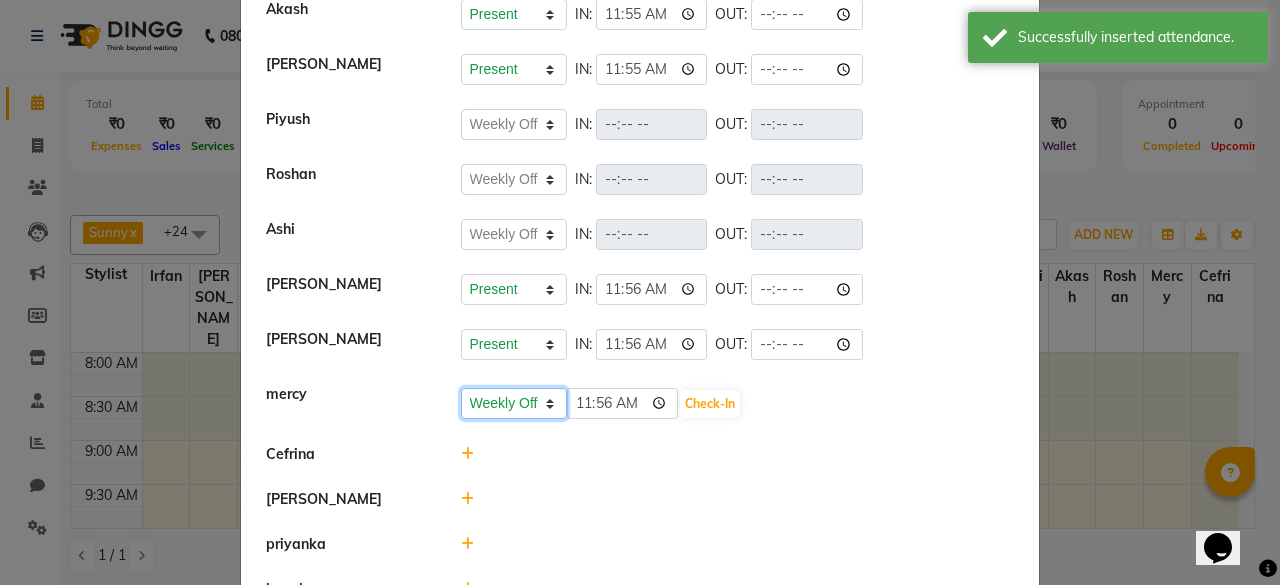 click on "Present Absent Late Half Day Weekly Off" 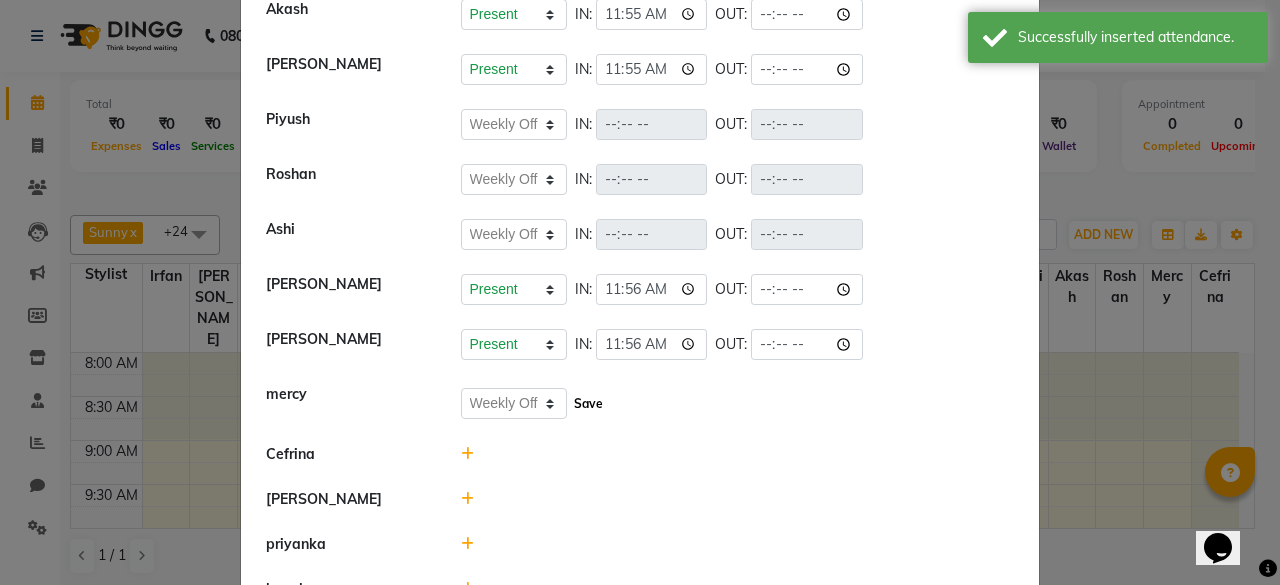 click on "Save" 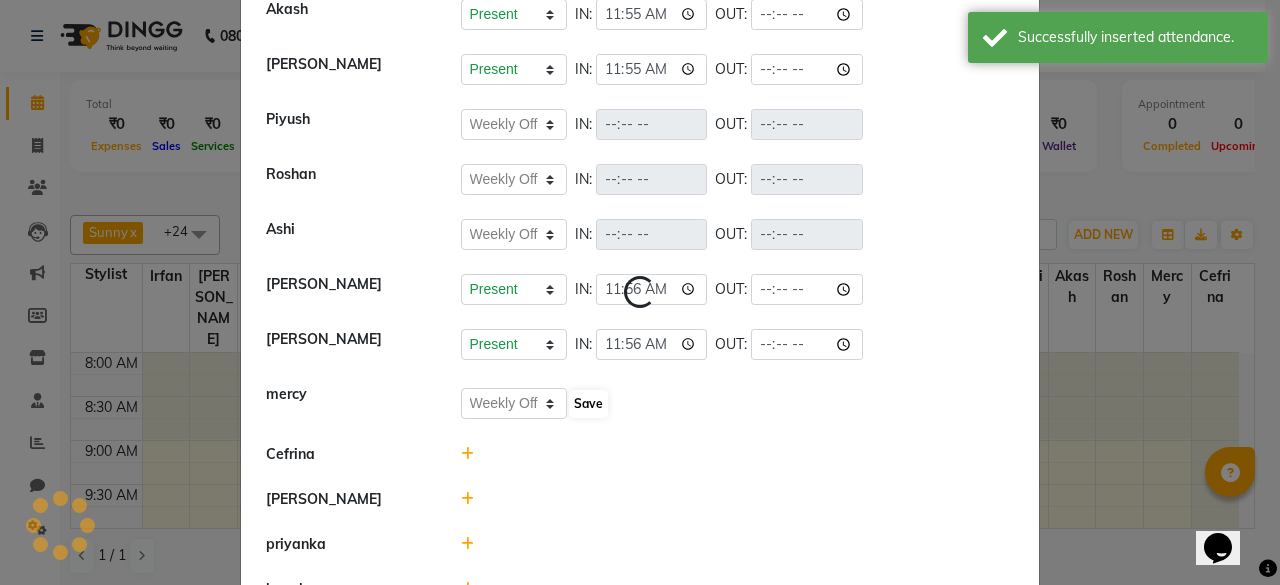 select on "W" 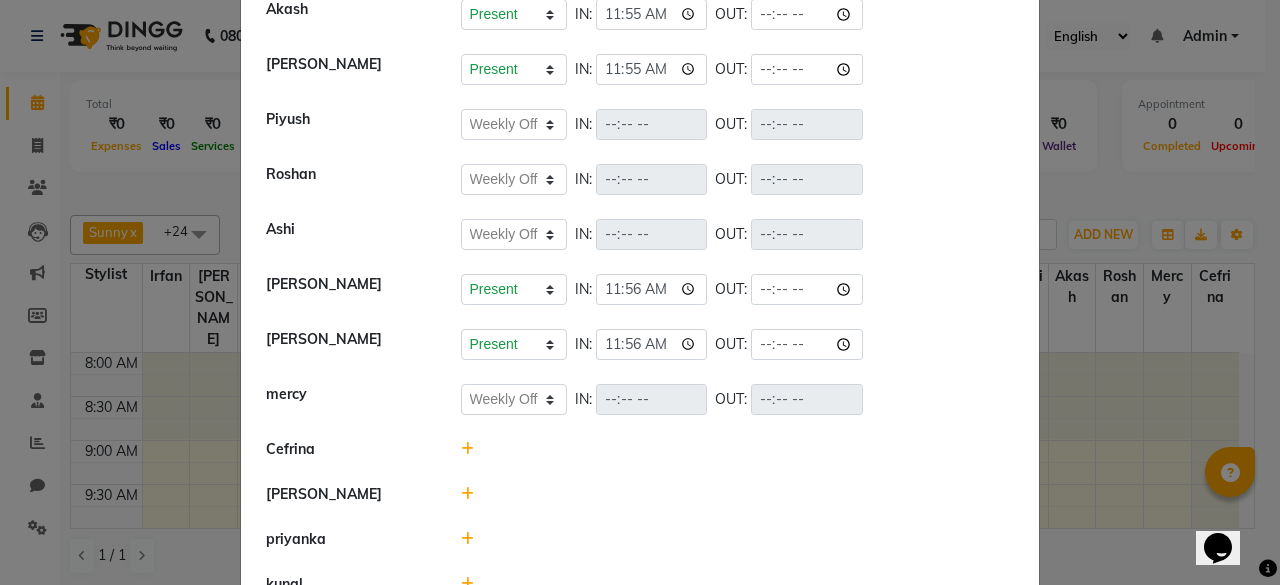 click 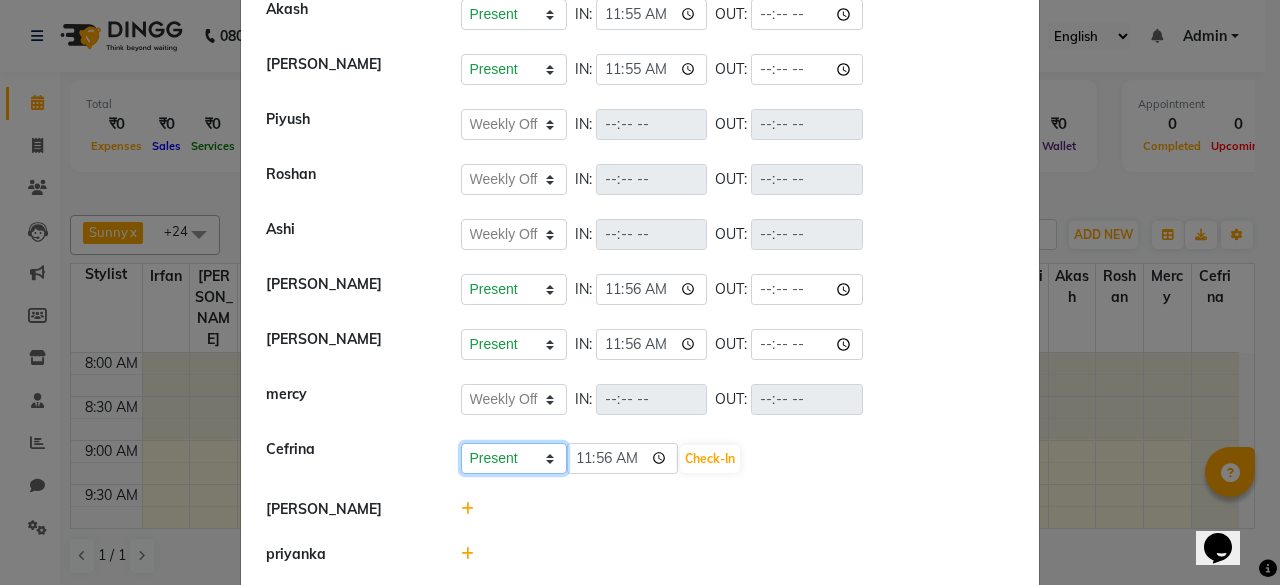 click on "Present Absent Late Half Day Weekly Off" 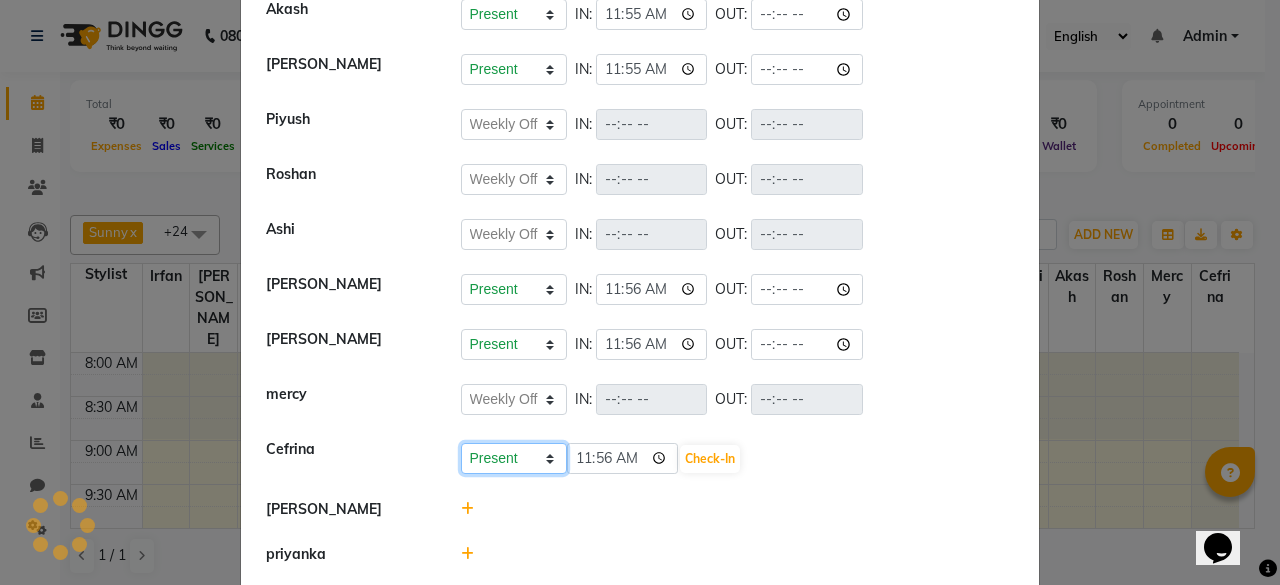 select on "W" 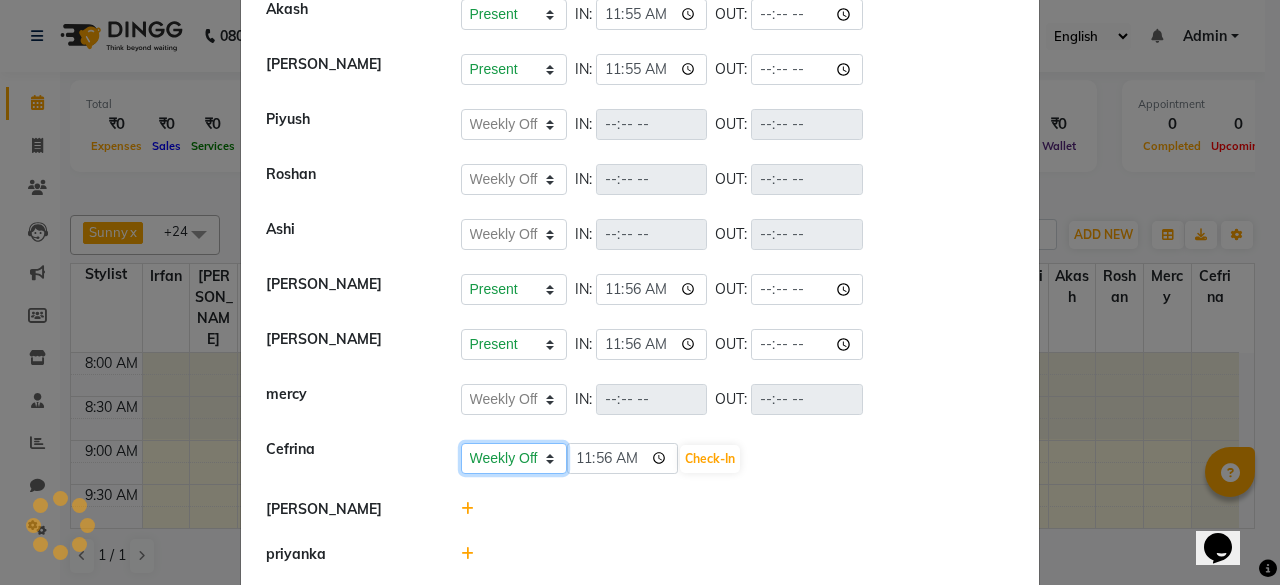 click on "Present Absent Late Half Day Weekly Off" 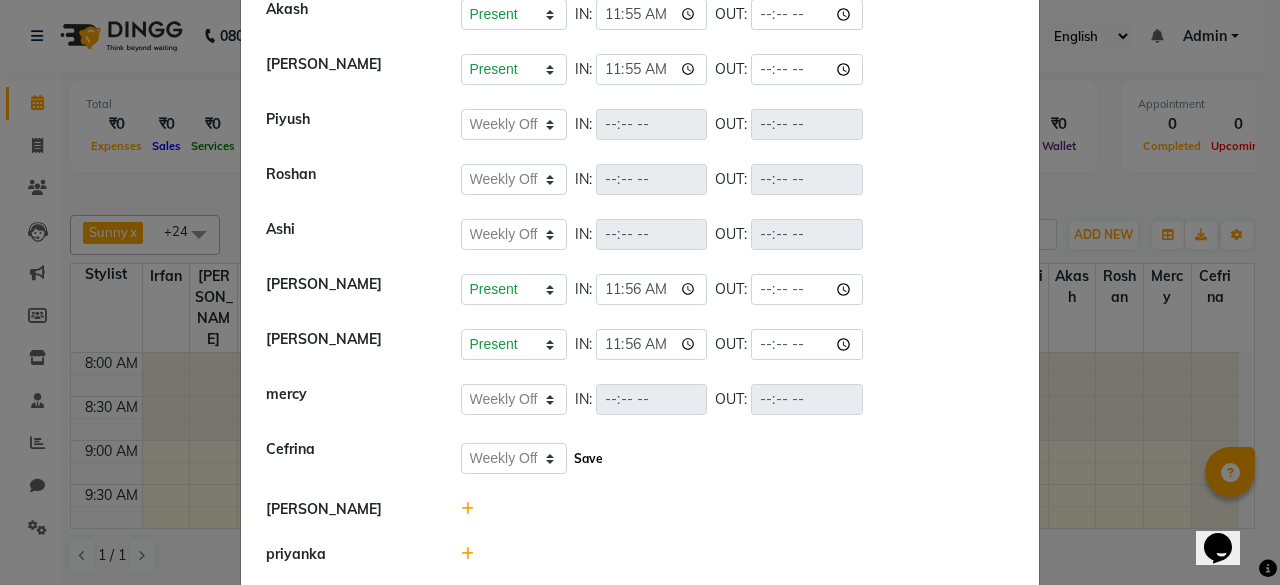 click on "Save" 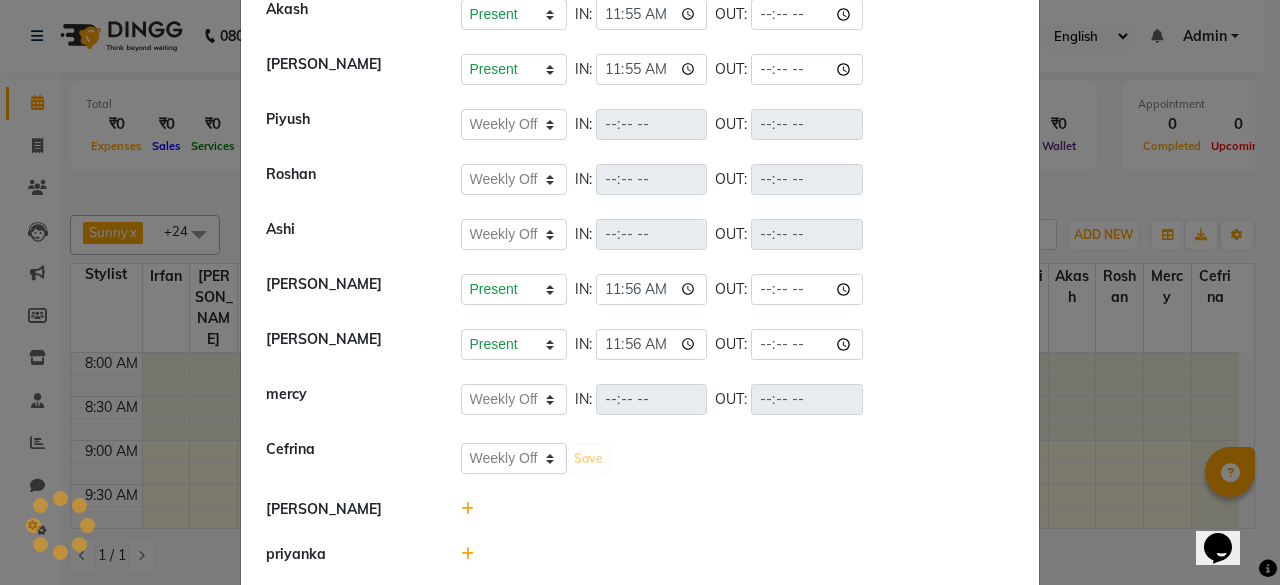 select on "W" 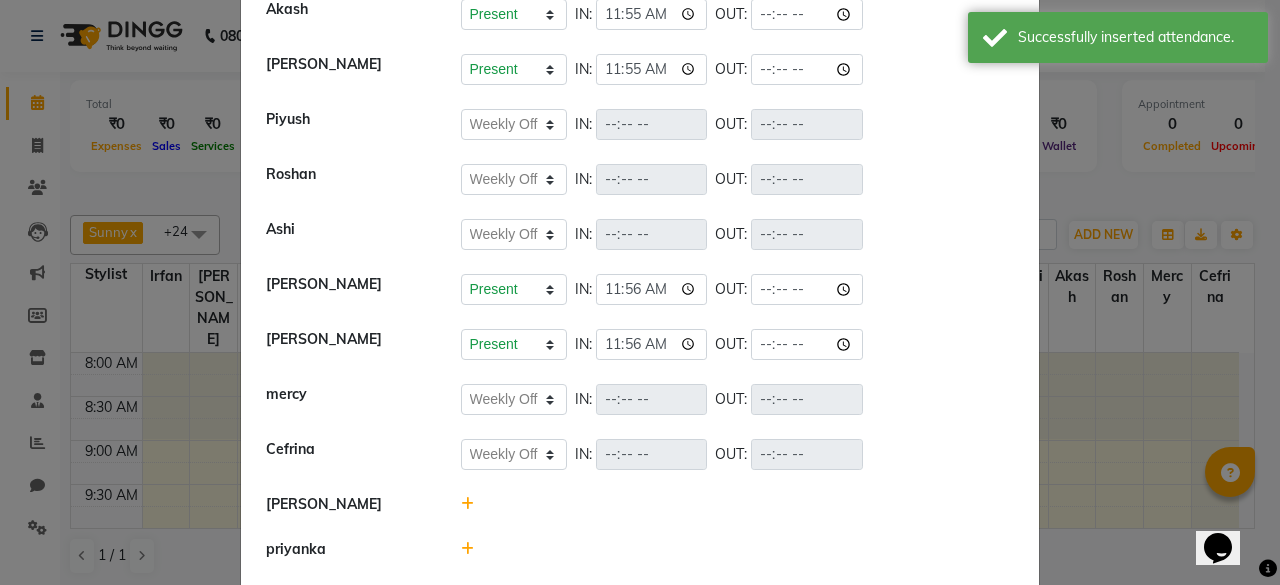 click 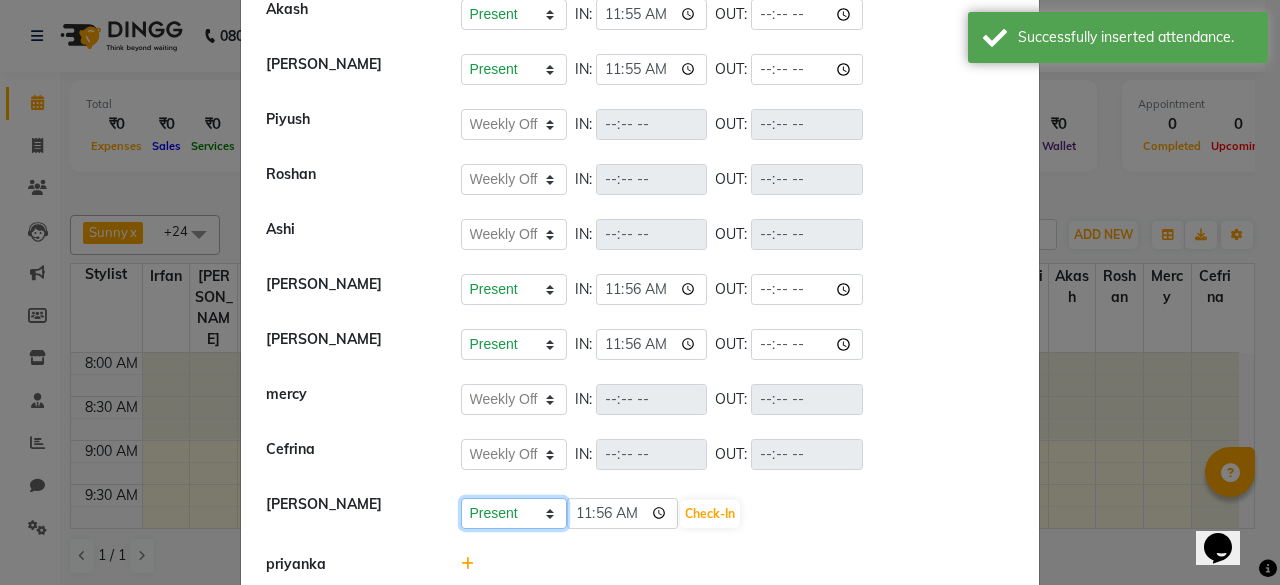 click on "Present Absent Late Half Day Weekly Off" 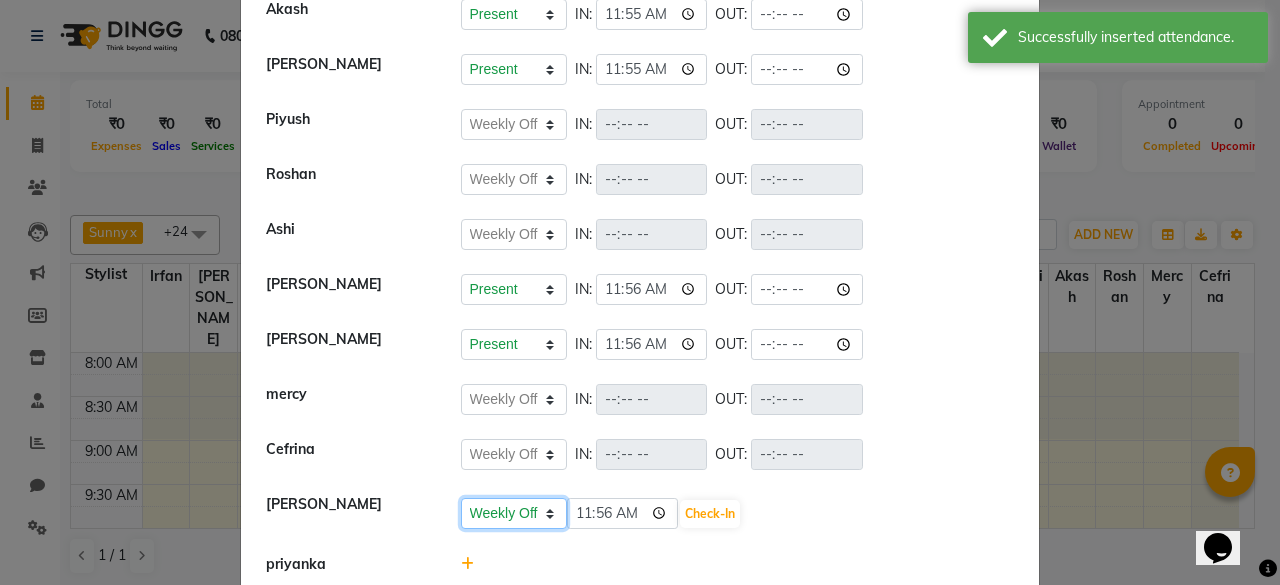 click on "Present Absent Late Half Day Weekly Off" 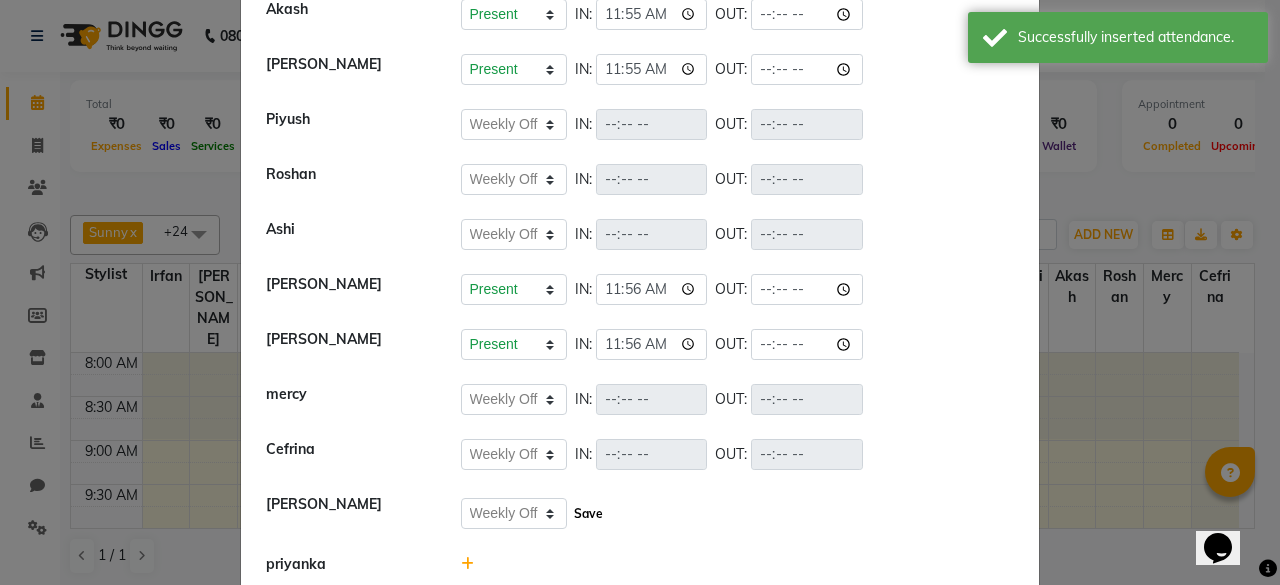 click on "Save" 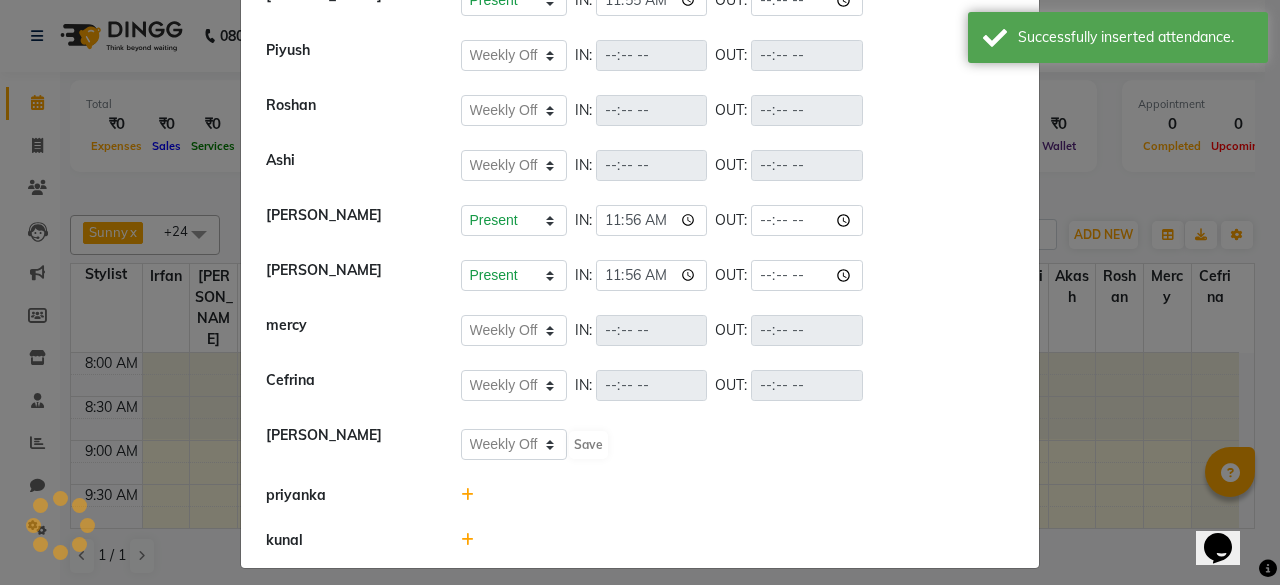 select on "W" 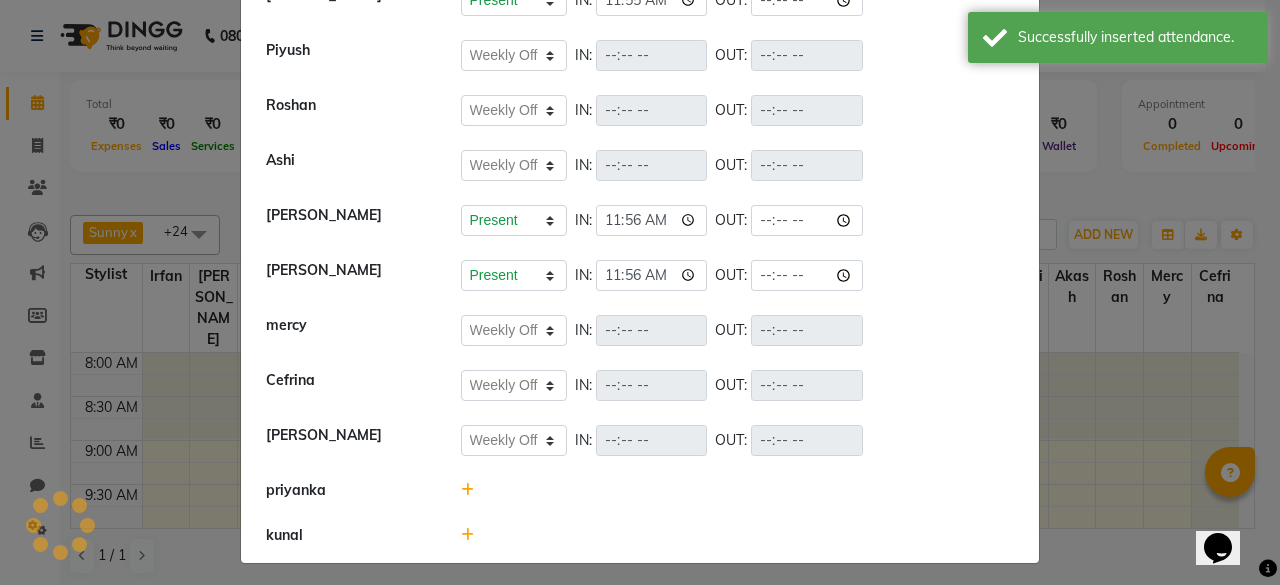 scroll, scrollTop: 1307, scrollLeft: 0, axis: vertical 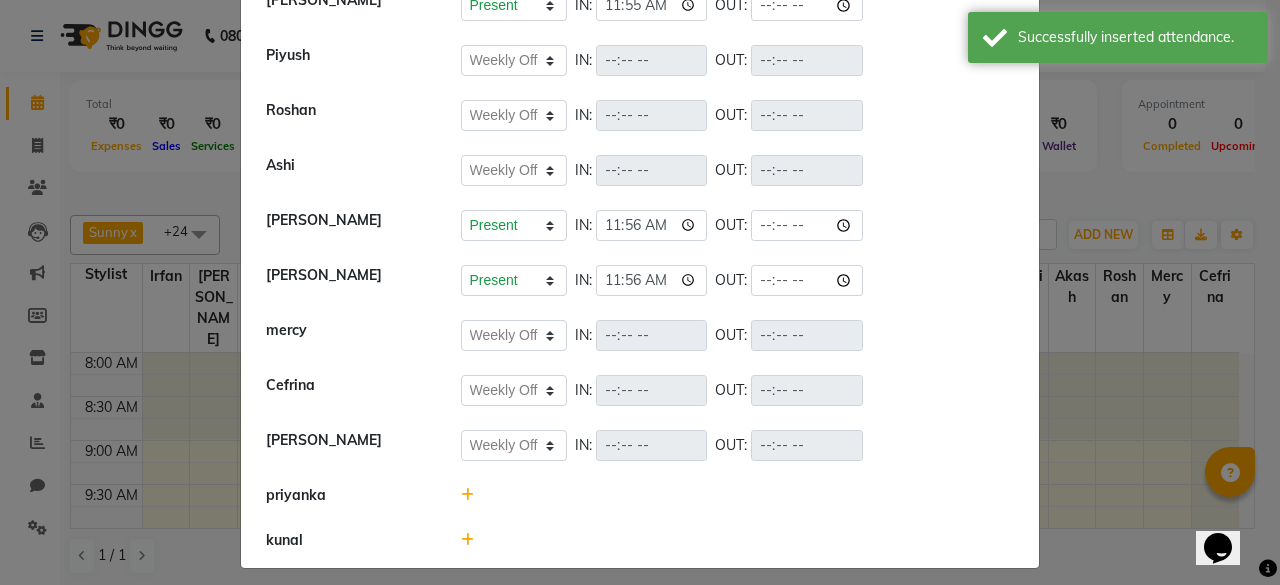 click 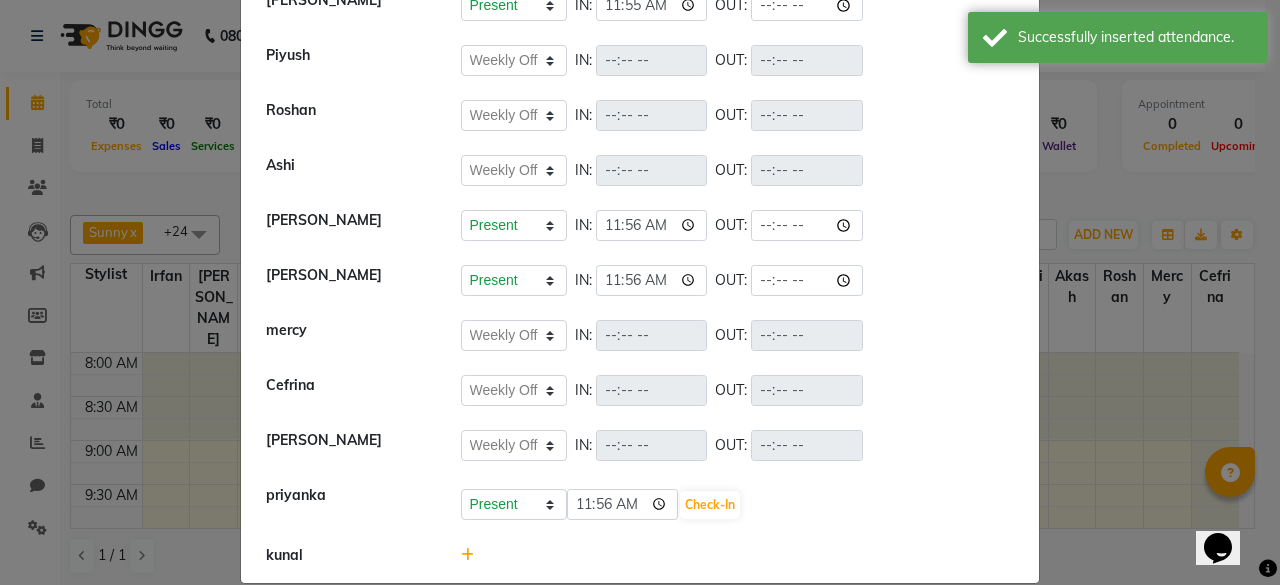 scroll, scrollTop: 1312, scrollLeft: 0, axis: vertical 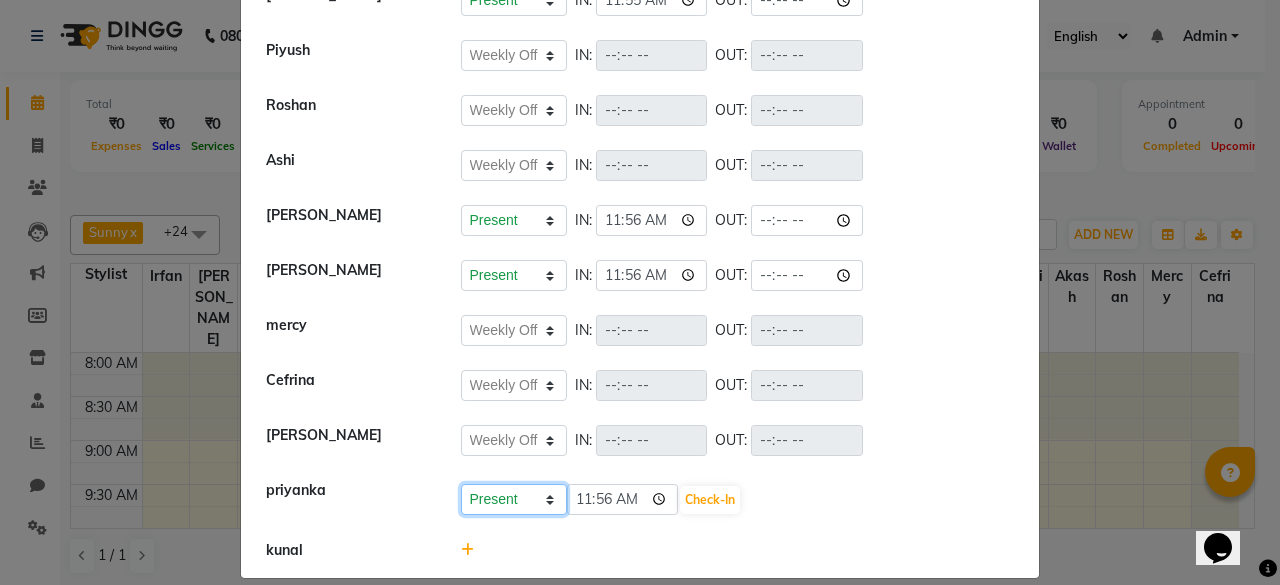 click on "Present Absent Late Half Day Weekly Off" 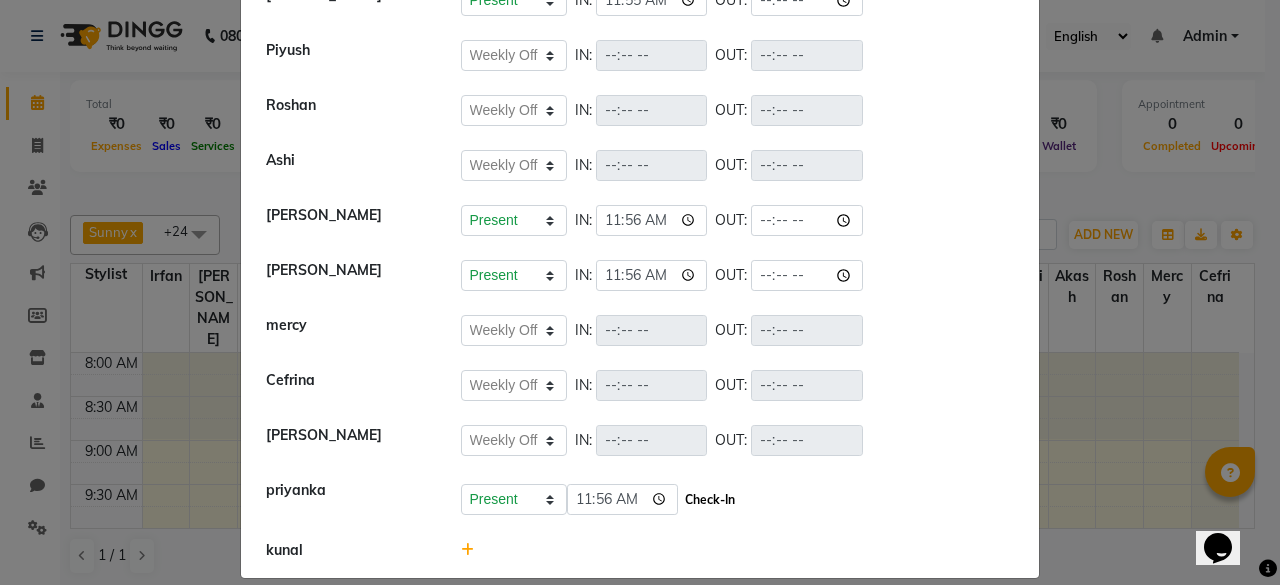 click on "Check-In" 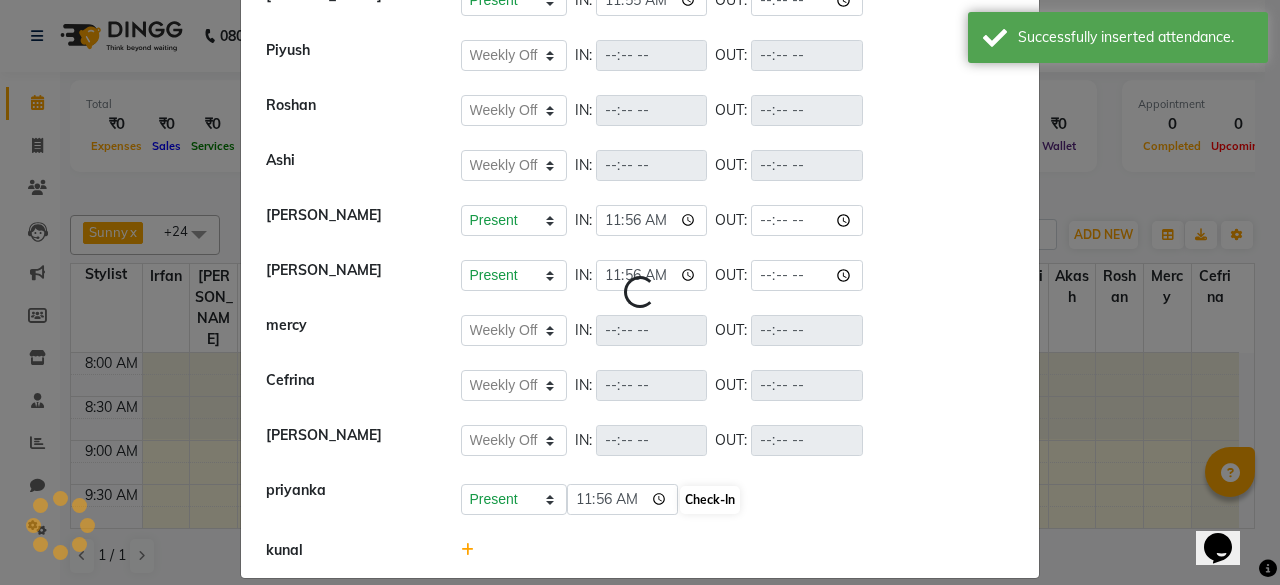 scroll, scrollTop: 1317, scrollLeft: 0, axis: vertical 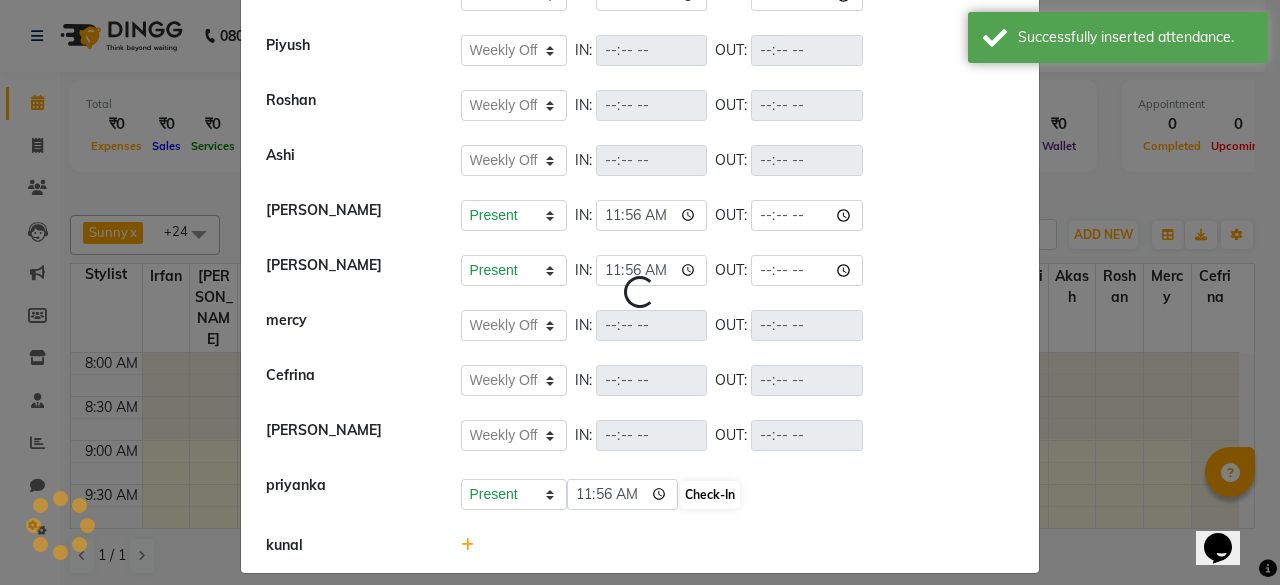select on "W" 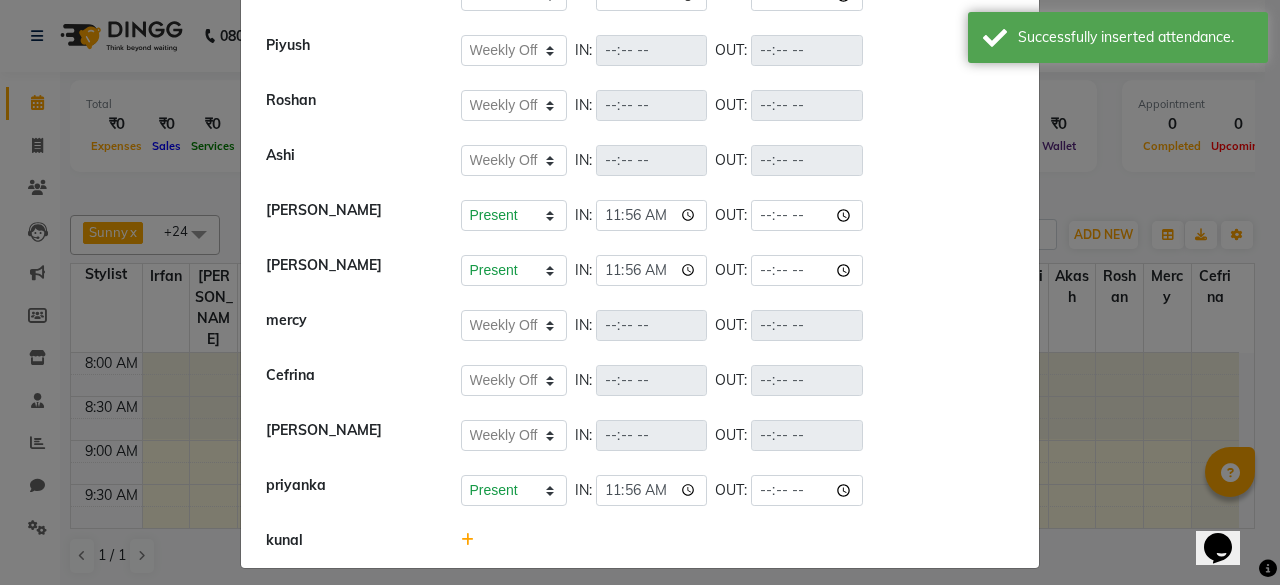 click 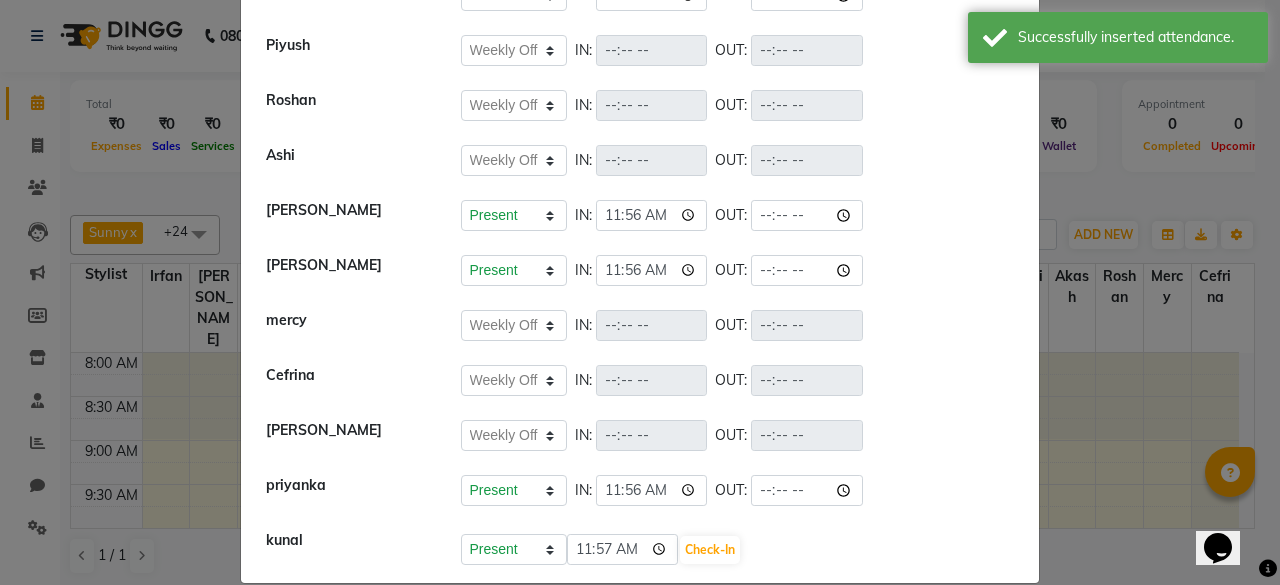 scroll, scrollTop: 1322, scrollLeft: 0, axis: vertical 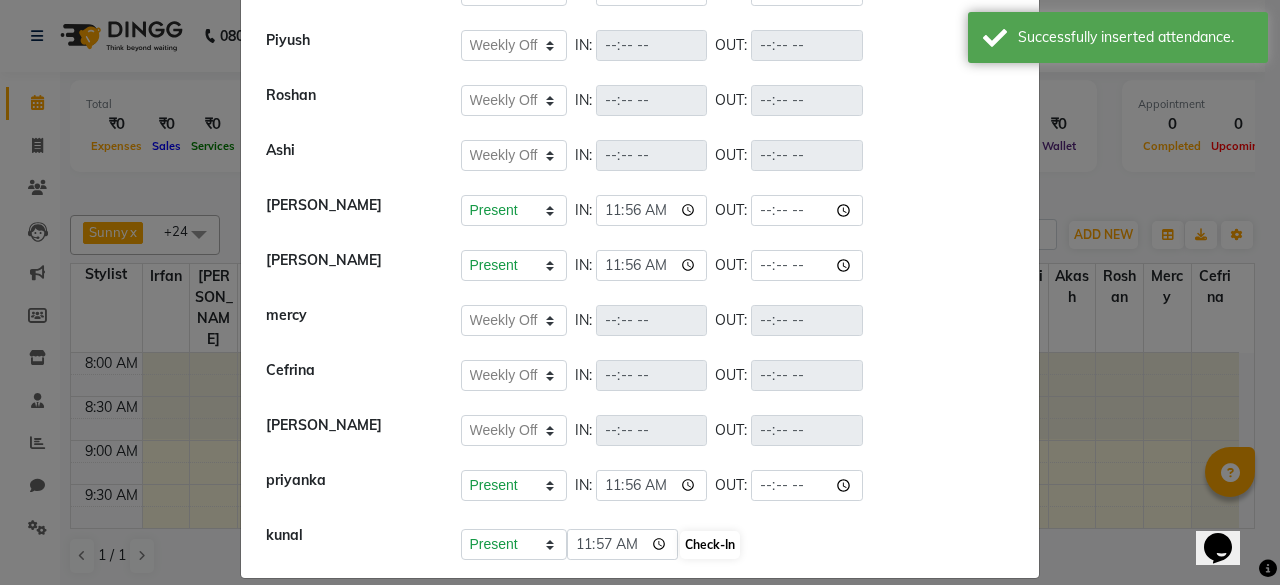 drag, startPoint x: 709, startPoint y: 511, endPoint x: 705, endPoint y: 533, distance: 22.36068 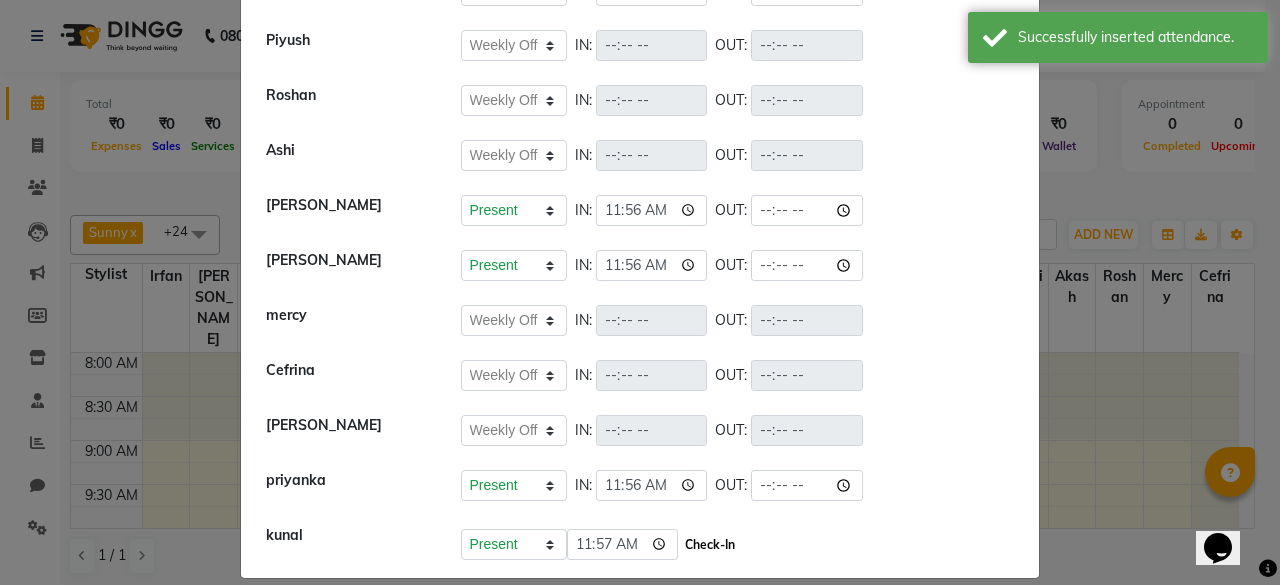 click on "Check-In" 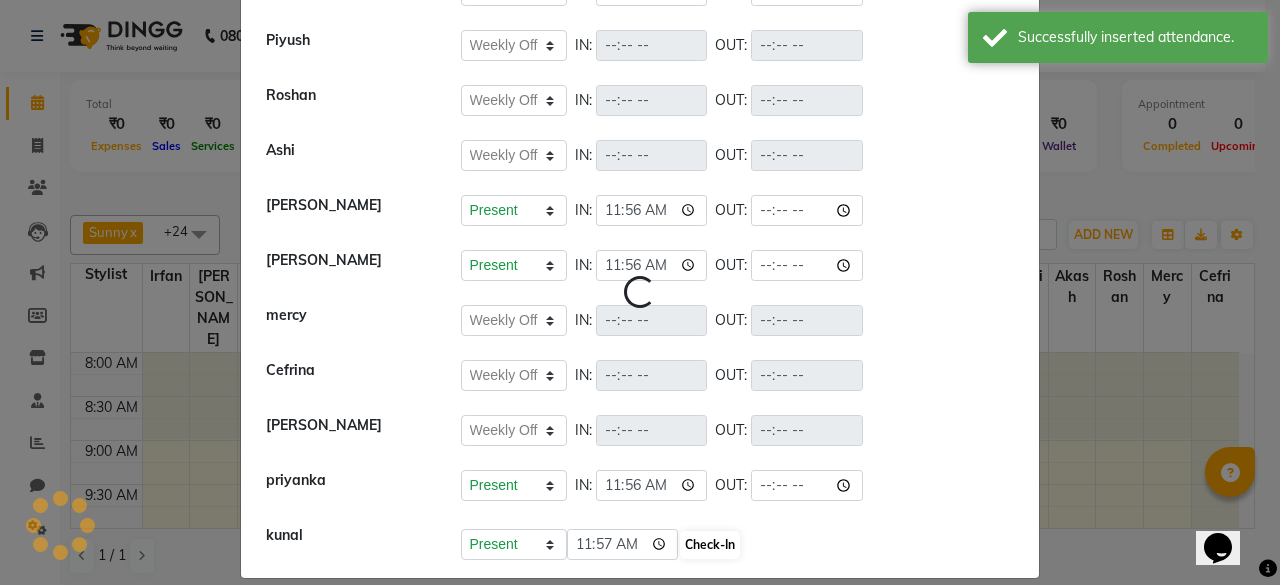 select on "W" 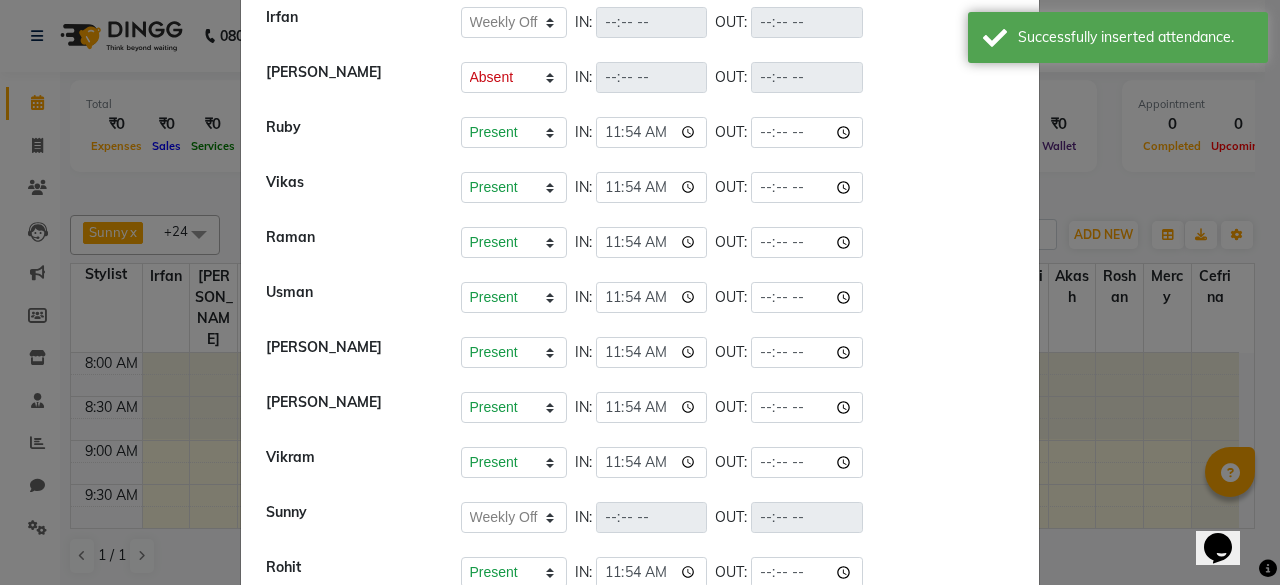 scroll, scrollTop: 0, scrollLeft: 0, axis: both 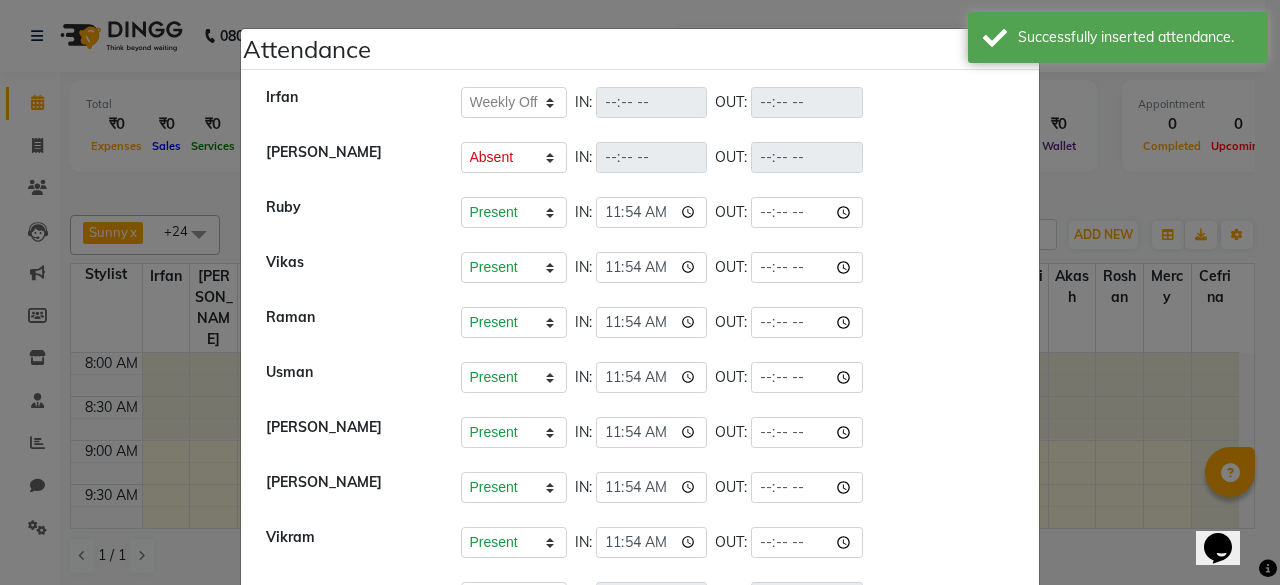 click on "Attendance ×   Irfan   Present   Absent   Late   Half Day   Weekly Off  IN:  OUT:   Faizan   Present   Absent   Late   Half Day   Weekly Off  IN:  OUT:   Ruby   Present   Absent   Late   Half Day   Weekly Off  IN:  11:54 OUT:   ⁠Vikas   Present   Absent   Late   Half Day   Weekly Off  IN:  11:54 OUT:   ⁠Raman   Present   Absent   Late   Half Day   Weekly Off  IN:  11:54 OUT:    ⁠Usman   Present   Absent   Late   Half Day   Weekly Off  IN:  11:54 OUT:   Keshav   Present   Absent   Late   Half Day   Weekly Off  IN:  11:54 OUT:   Pummy   Present   Absent   Late   Half Day   Weekly Off  IN:  11:54 OUT:   Vikram   Present   Absent   Late   Half Day   Weekly Off  IN:  11:54 OUT:    Sunny   Present   Absent   Late   Half Day   Weekly Off  IN:  OUT:   ⁠Rohit   Present   Absent   Late   Half Day   Weekly Off  IN:  11:54 OUT:   Sonu   Present   Absent   Late   Half Day   Weekly Off  IN:  11:55 OUT:   ⁠Narayan   Present   Absent   Late   Half Day   Weekly Off  IN:  11:55 OUT:   Jamshed   Present   Absent" 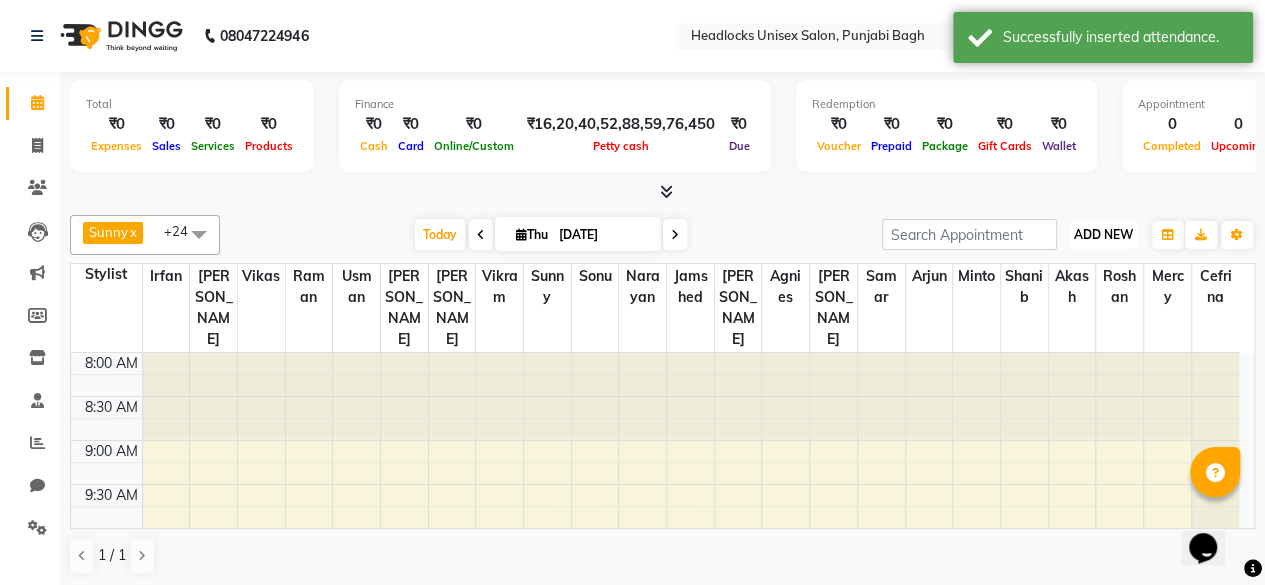 click on "ADD NEW Toggle Dropdown" at bounding box center [1103, 235] 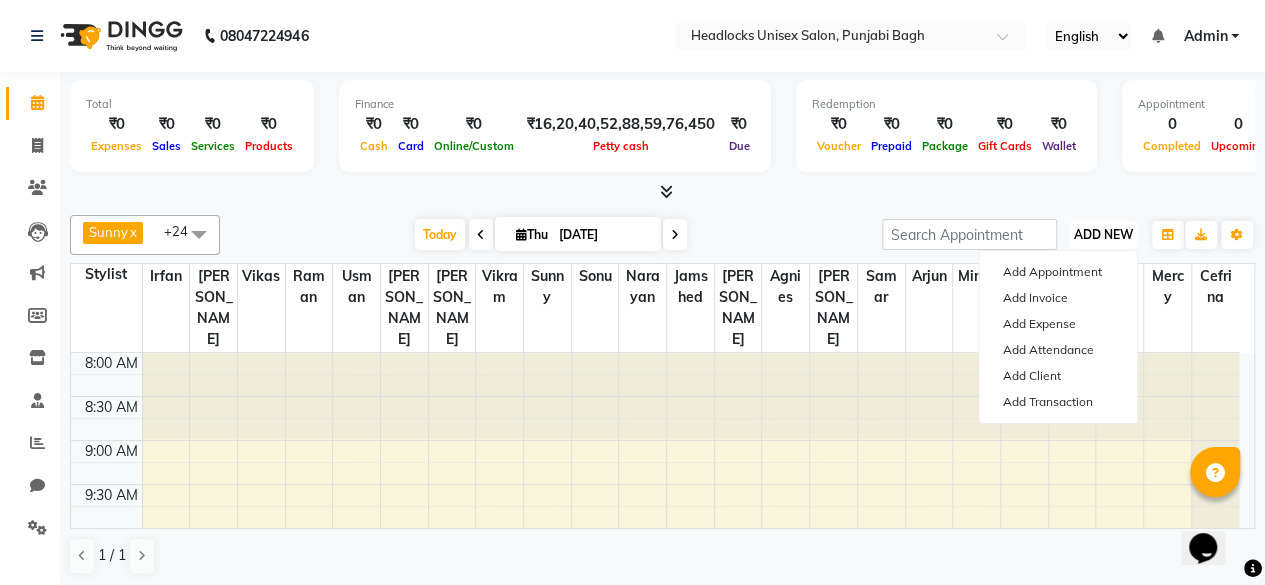 click on "ADD NEW" at bounding box center (1103, 234) 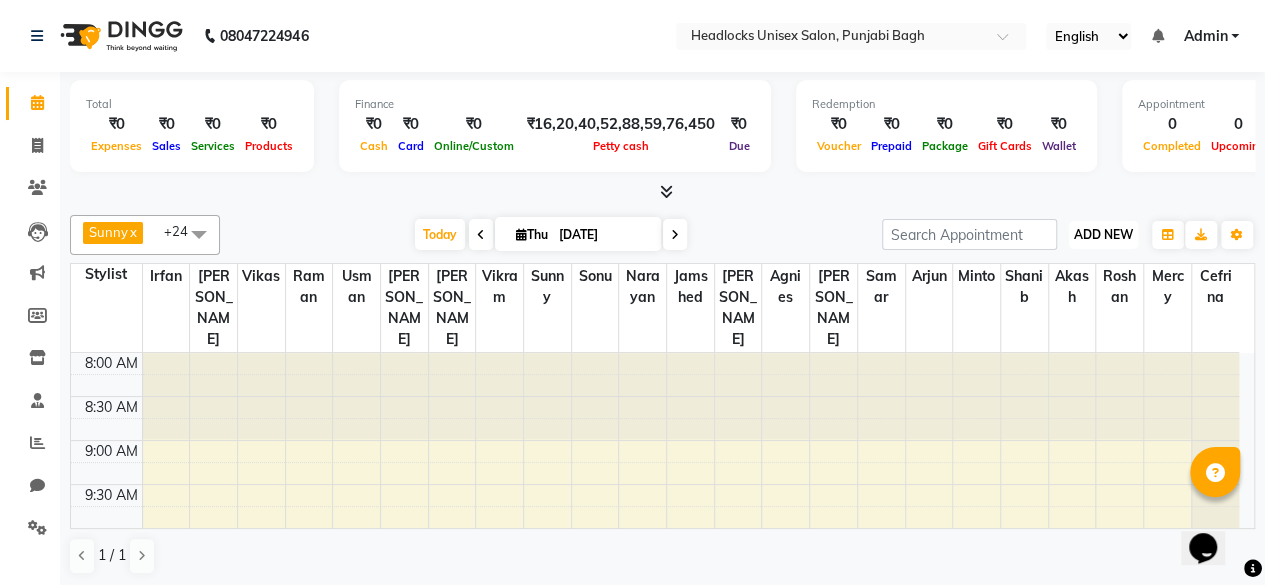 click on "ADD NEW" at bounding box center [1103, 234] 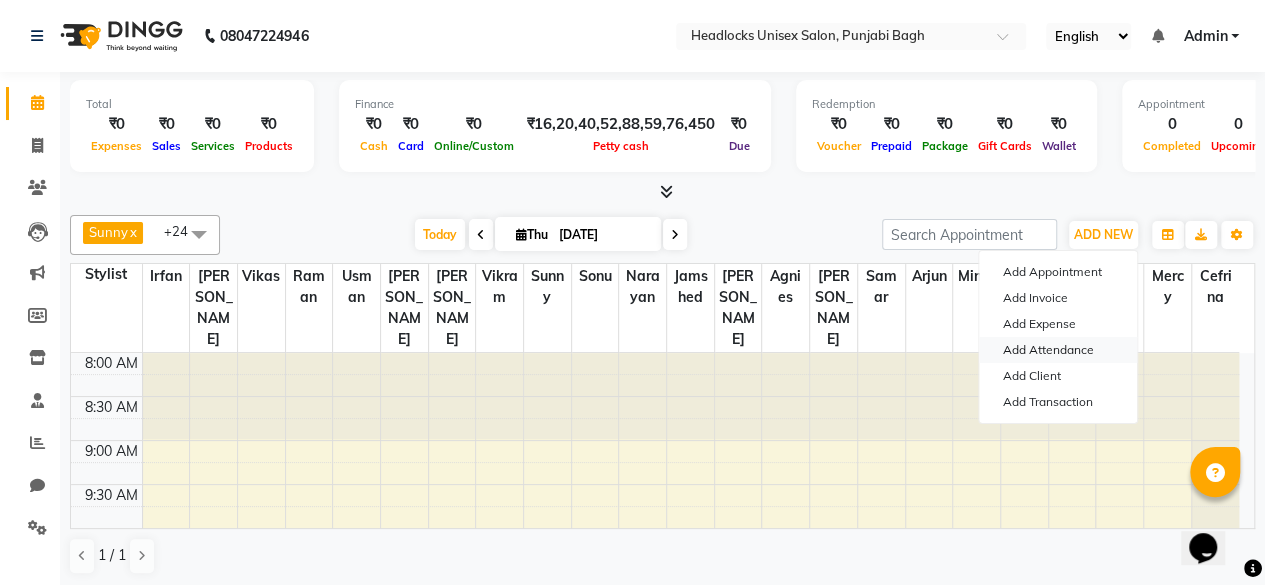 click on "Add Attendance" at bounding box center (1058, 350) 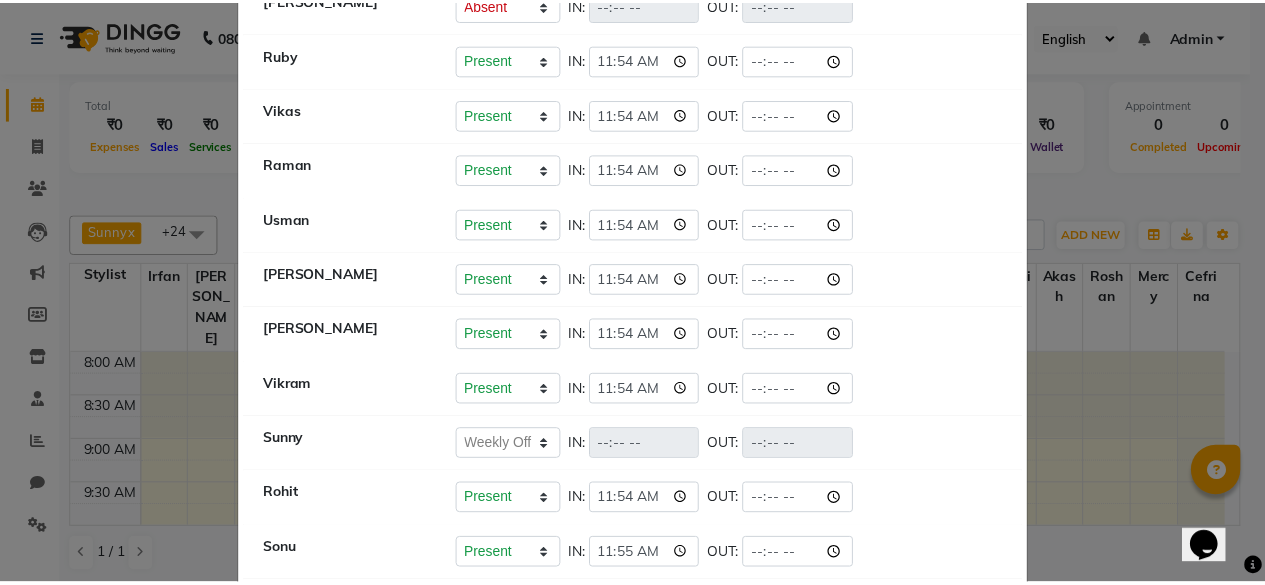 scroll, scrollTop: 0, scrollLeft: 0, axis: both 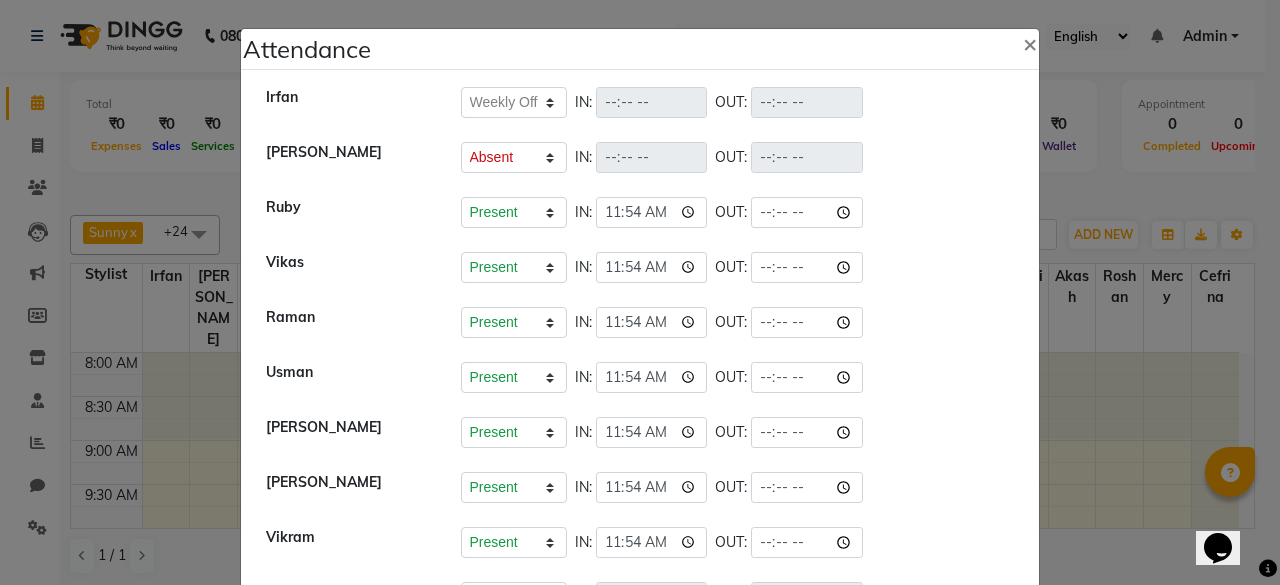 click on "Attendance ×   Irfan   Present   Absent   Late   Half Day   Weekly Off  IN:  OUT:   Faizan   Present   Absent   Late   Half Day   Weekly Off  IN:  OUT:   Ruby   Present   Absent   Late   Half Day   Weekly Off  IN:  11:54 OUT:   ⁠Vikas   Present   Absent   Late   Half Day   Weekly Off  IN:  11:54 OUT:   ⁠Raman   Present   Absent   Late   Half Day   Weekly Off  IN:  11:54 OUT:    ⁠Usman   Present   Absent   Late   Half Day   Weekly Off  IN:  11:54 OUT:   Keshav   Present   Absent   Late   Half Day   Weekly Off  IN:  11:54 OUT:   Pummy   Present   Absent   Late   Half Day   Weekly Off  IN:  11:54 OUT:   Vikram   Present   Absent   Late   Half Day   Weekly Off  IN:  11:54 OUT:    Sunny   Present   Absent   Late   Half Day   Weekly Off  IN:  OUT:   ⁠Rohit   Present   Absent   Late   Half Day   Weekly Off  IN:  11:54 OUT:   Sonu   Present   Absent   Late   Half Day   Weekly Off  IN:  11:55 OUT:   ⁠Narayan   Present   Absent   Late   Half Day   Weekly Off  IN:  11:55 OUT:   Jamshed   Present   Absent" 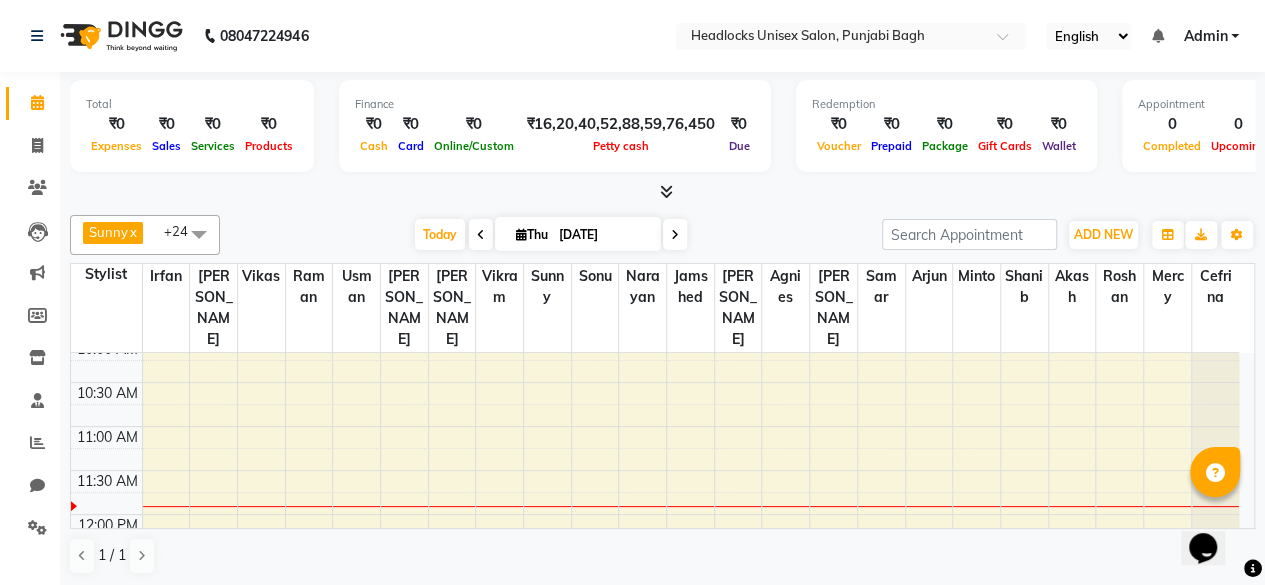 scroll, scrollTop: 0, scrollLeft: 0, axis: both 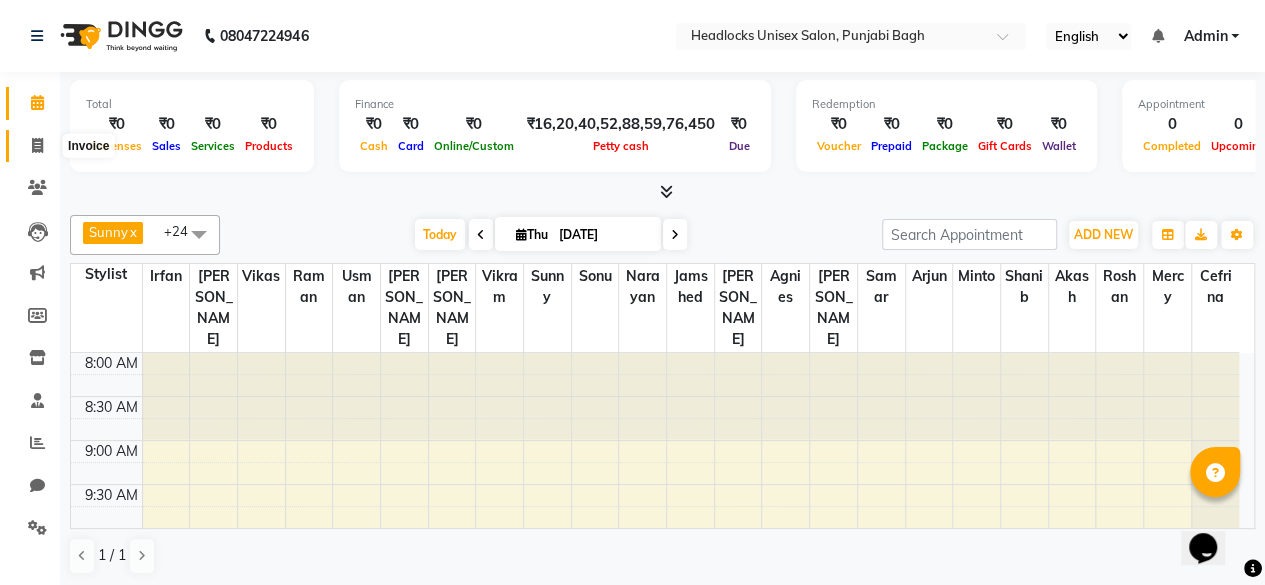 click 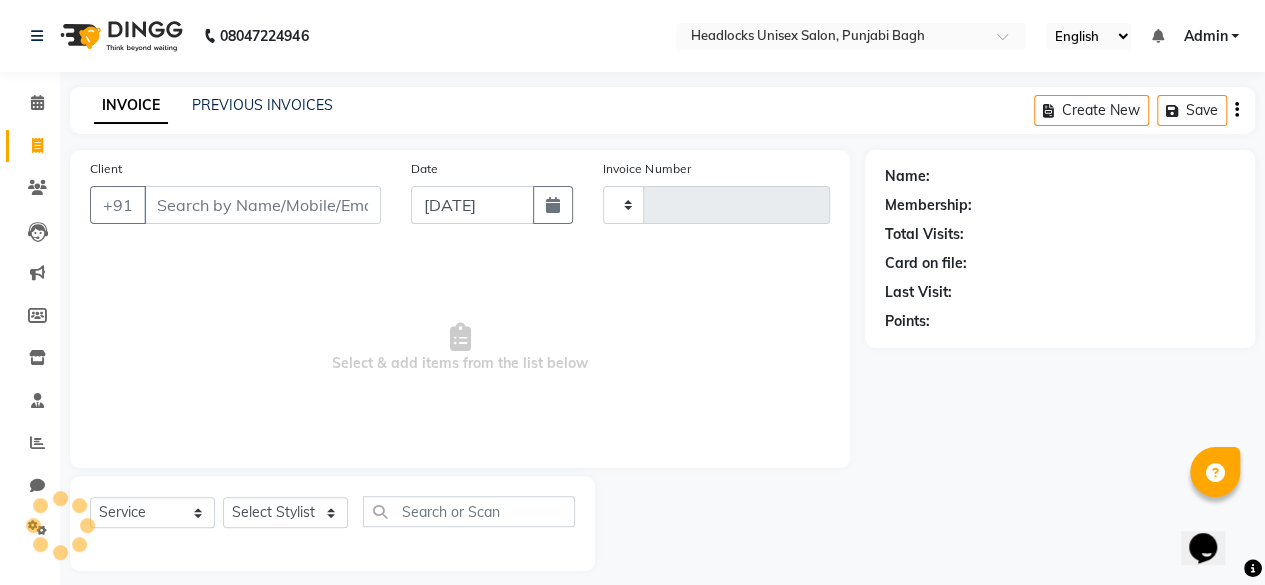 scroll, scrollTop: 15, scrollLeft: 0, axis: vertical 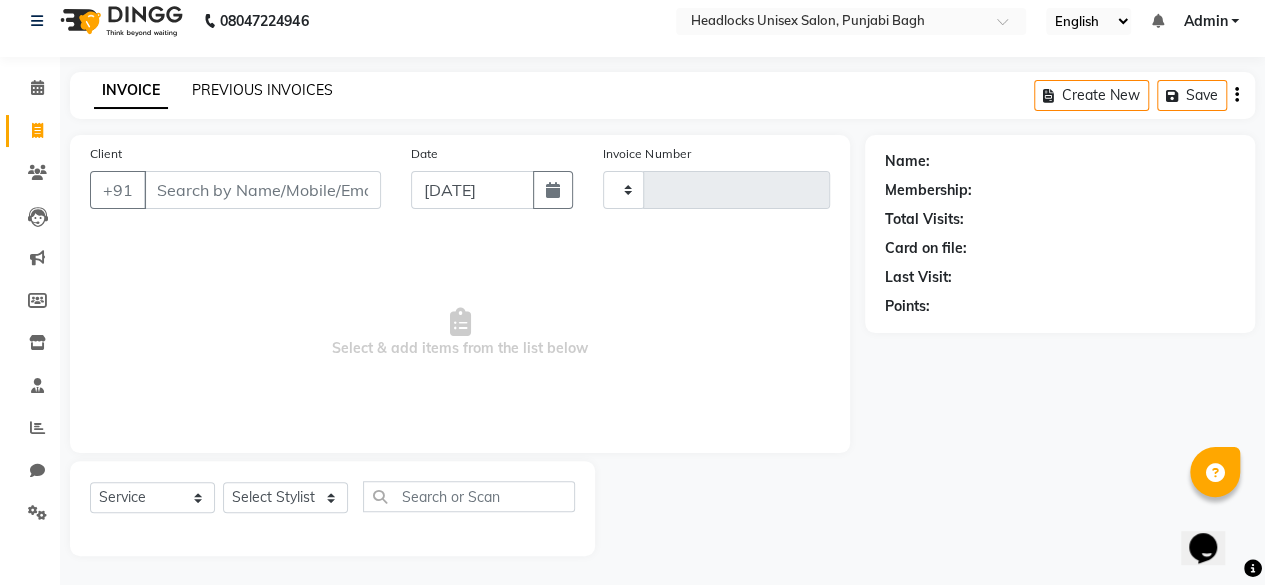 click on "PREVIOUS INVOICES" 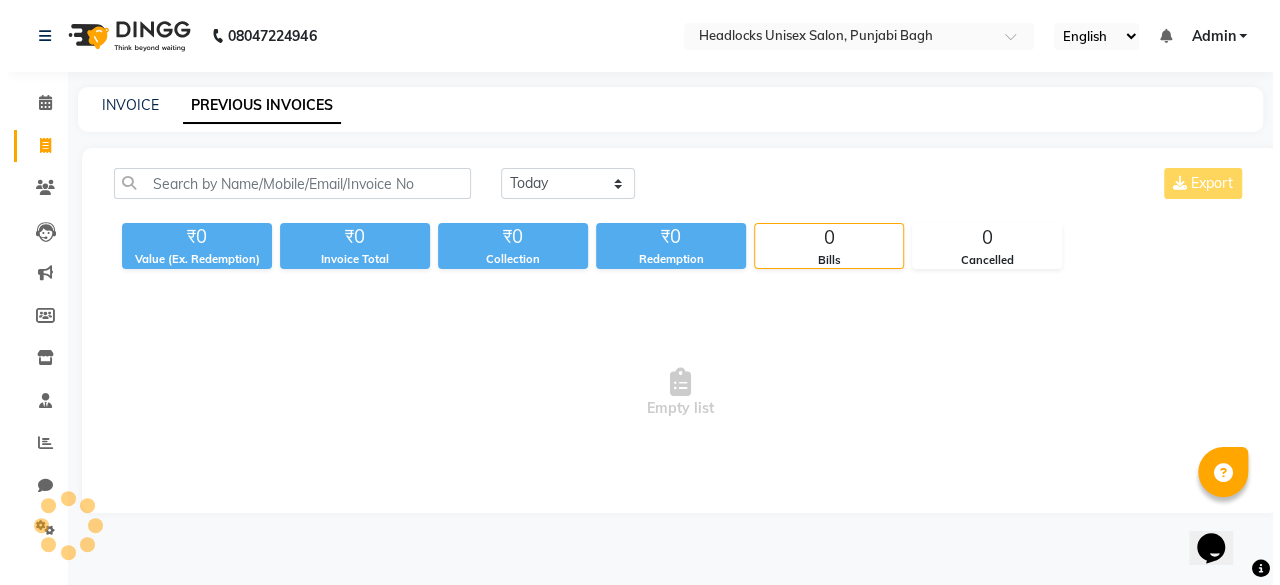 scroll, scrollTop: 0, scrollLeft: 0, axis: both 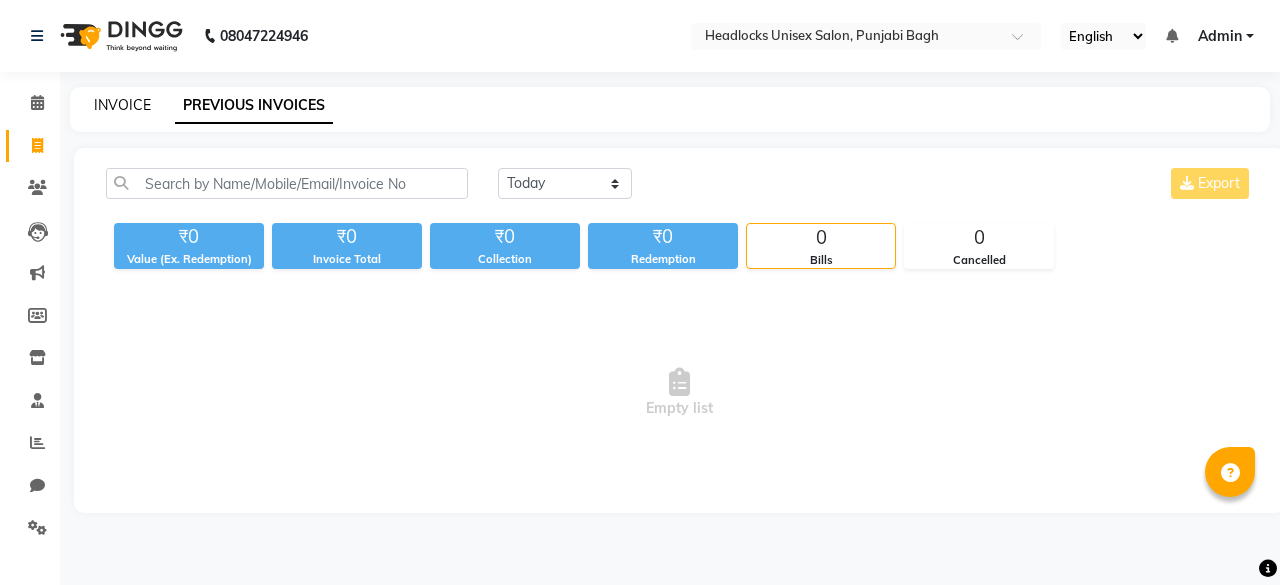 click on "INVOICE" 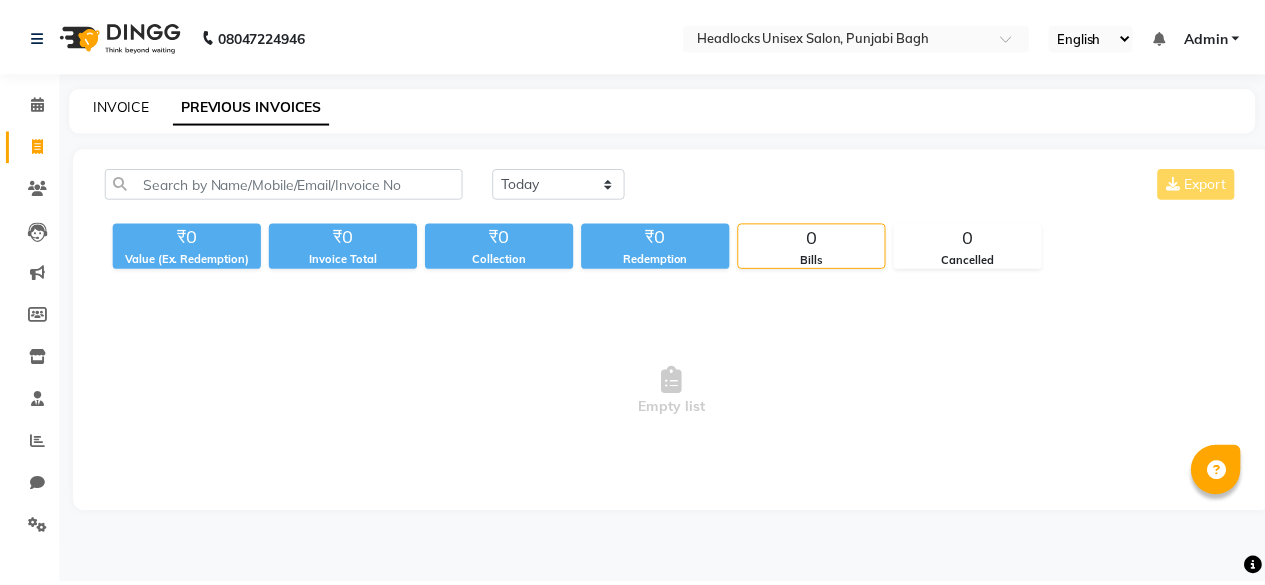 scroll, scrollTop: 15, scrollLeft: 0, axis: vertical 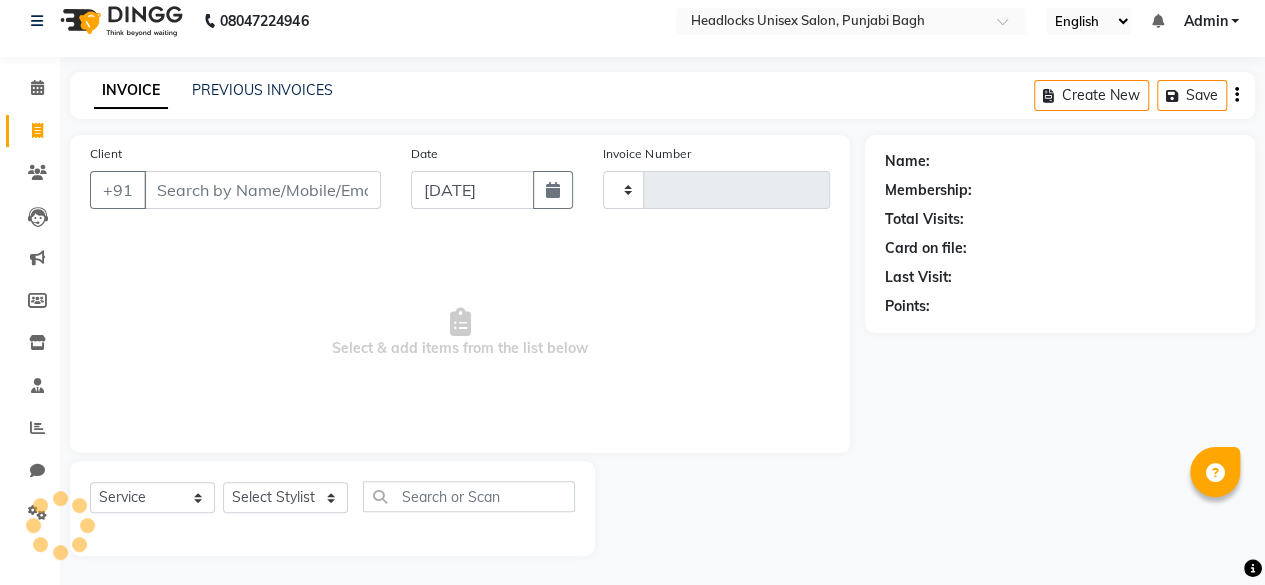 click on "Client" at bounding box center (262, 190) 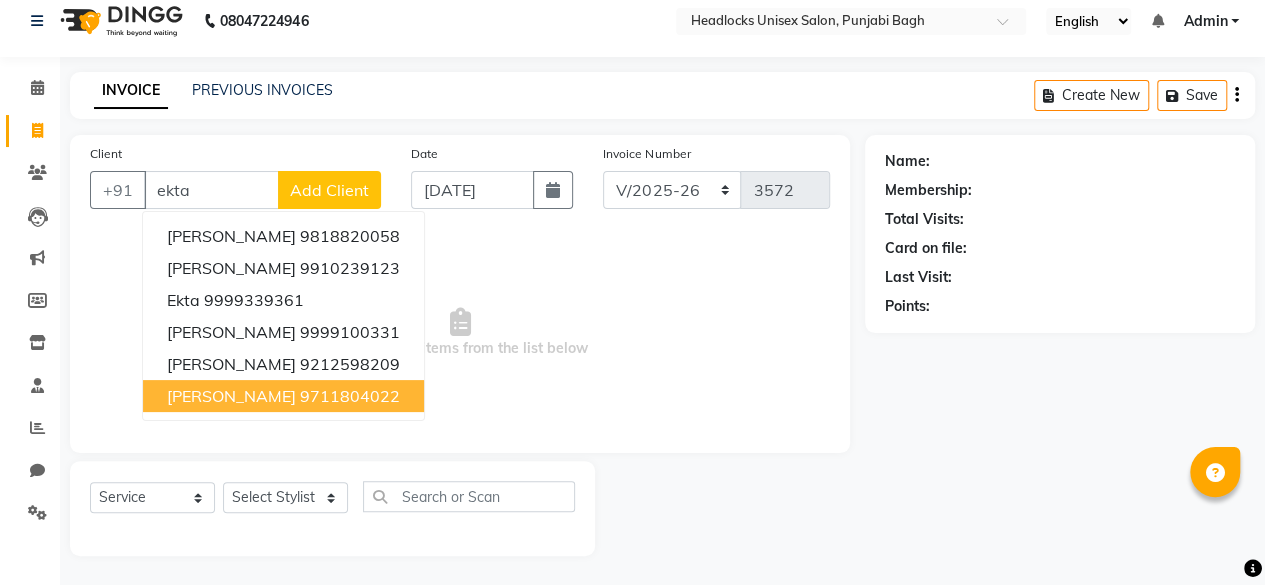 click on "9711804022" at bounding box center [350, 396] 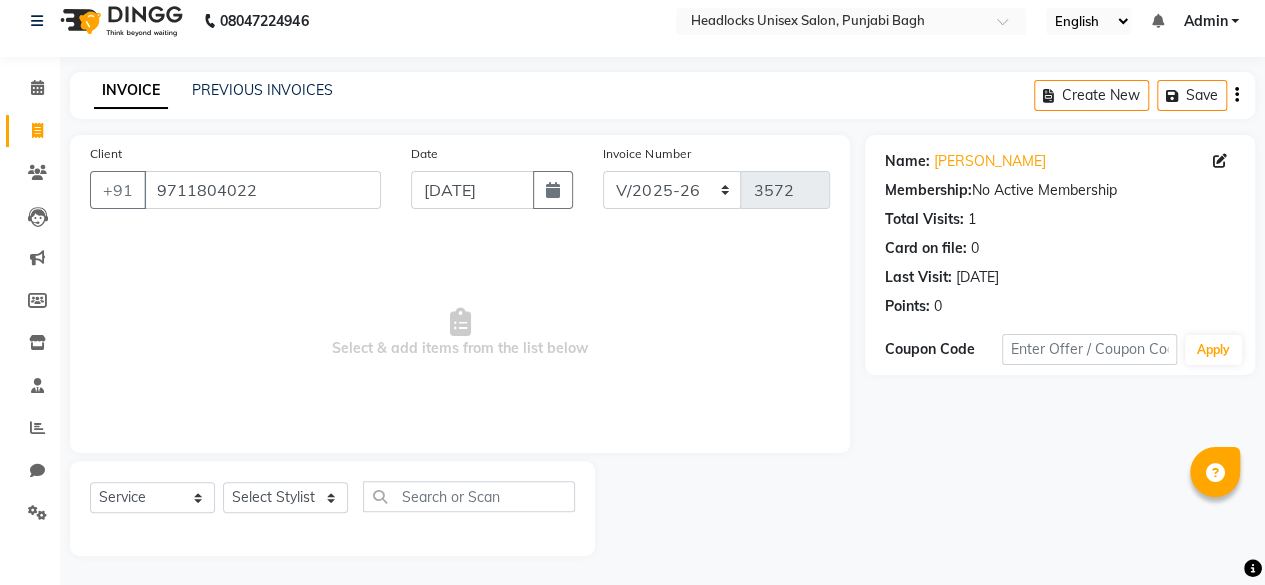 click on "Select  Service  Product  Membership  Package Voucher Prepaid Gift Card  Select Stylist ⁠Agnies ⁠[PERSON_NAME] [PERSON_NAME] [PERSON_NAME] kunal [PERSON_NAME] mercy ⁠Minto ⁠[PERSON_NAME]  [PERSON_NAME] priyanka [PERSON_NAME] ⁠[PERSON_NAME] ⁠[PERSON_NAME] [PERSON_NAME] [PERSON_NAME]  Sunny ⁠[PERSON_NAME]  ⁠Usman ⁠[PERSON_NAME]" 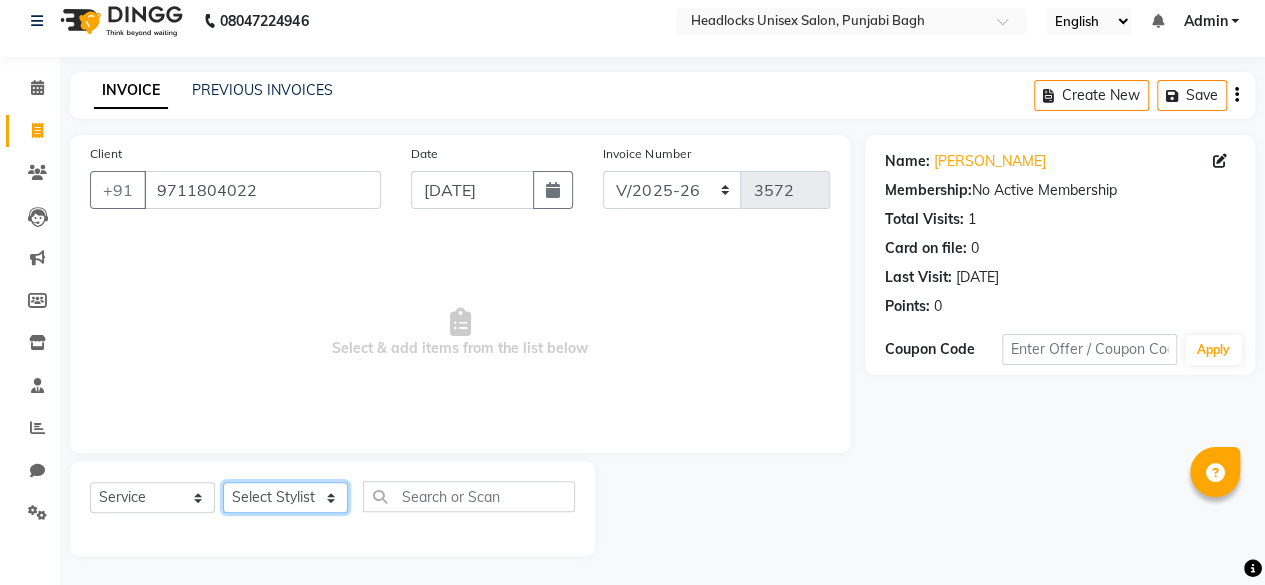 click on "Select Stylist ⁠Agnies ⁠[PERSON_NAME] [PERSON_NAME] [PERSON_NAME] kunal [PERSON_NAME] mercy ⁠Minto ⁠[PERSON_NAME]  [PERSON_NAME] priyanka [PERSON_NAME] ⁠[PERSON_NAME] ⁠[PERSON_NAME] [PERSON_NAME] [PERSON_NAME]  Sunny ⁠[PERSON_NAME] ⁠[PERSON_NAME]" 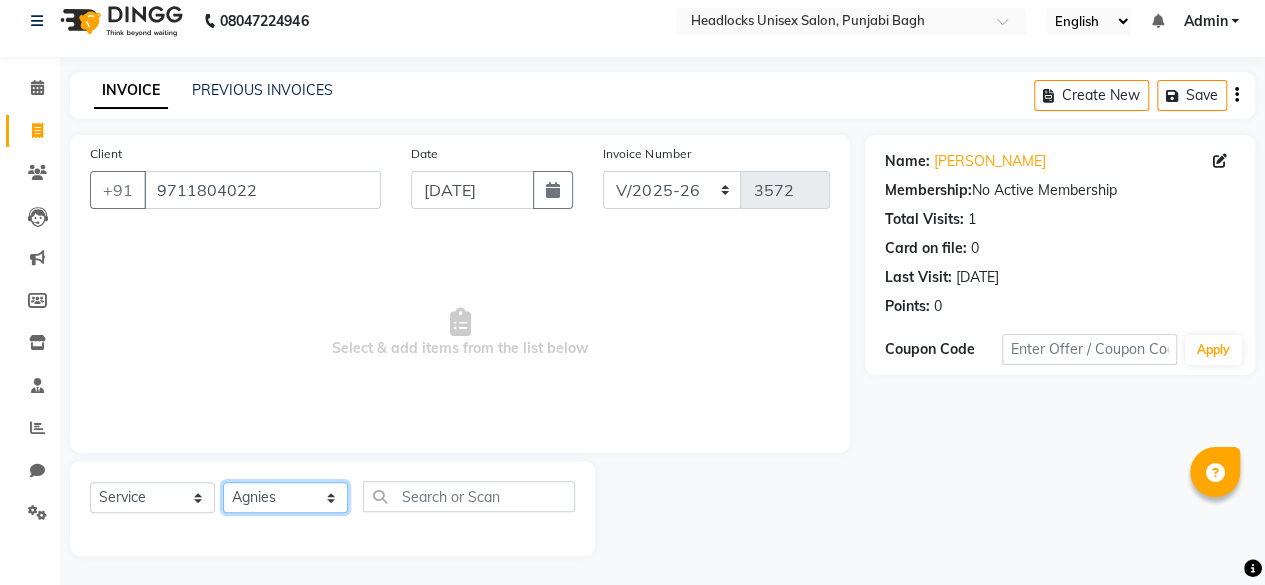 click on "Select Stylist ⁠Agnies ⁠[PERSON_NAME] [PERSON_NAME] [PERSON_NAME] kunal [PERSON_NAME] mercy ⁠Minto ⁠[PERSON_NAME]  [PERSON_NAME] priyanka [PERSON_NAME] ⁠[PERSON_NAME] ⁠[PERSON_NAME] [PERSON_NAME] [PERSON_NAME]  Sunny ⁠[PERSON_NAME] ⁠[PERSON_NAME]" 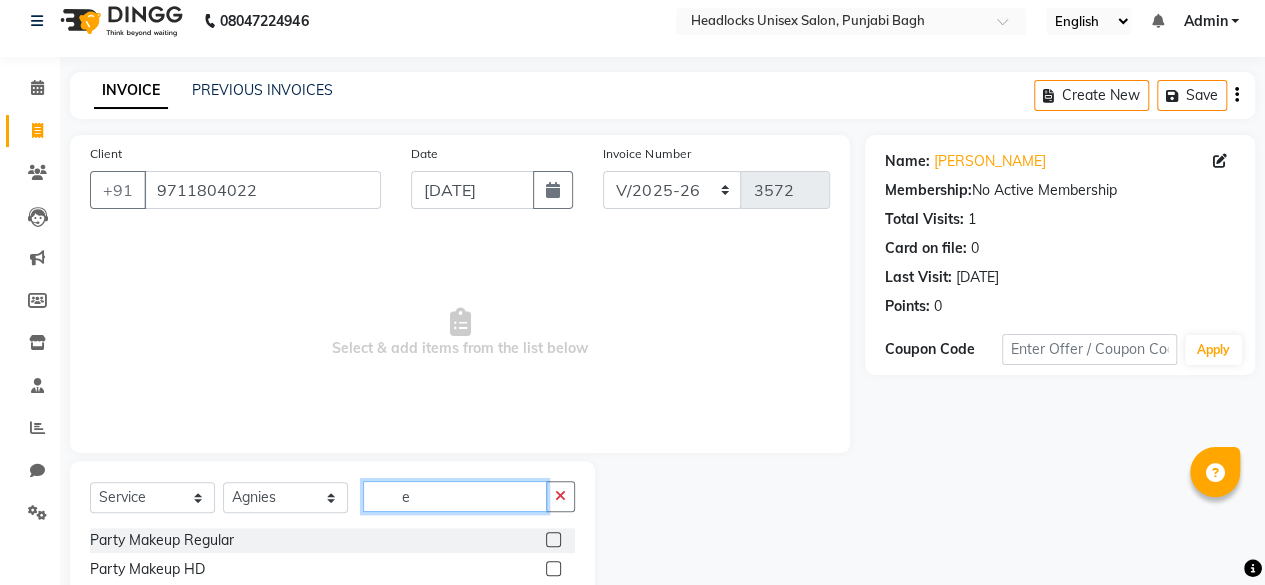 click on "e" 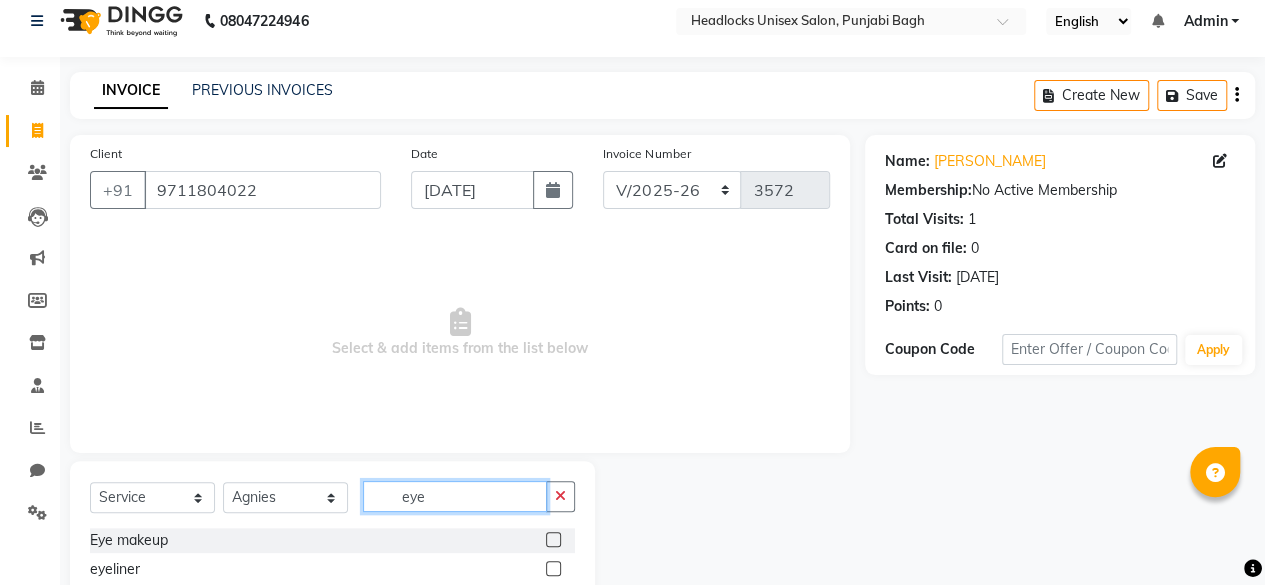 scroll, scrollTop: 160, scrollLeft: 0, axis: vertical 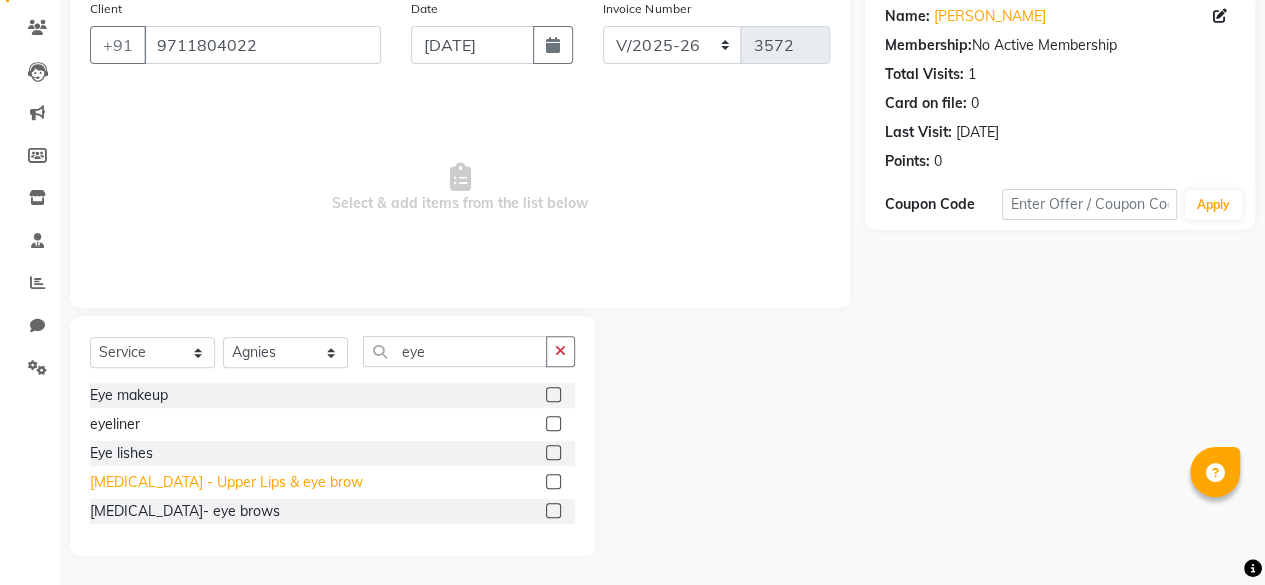 click on "[MEDICAL_DATA] - Upper Lips & eye brow" 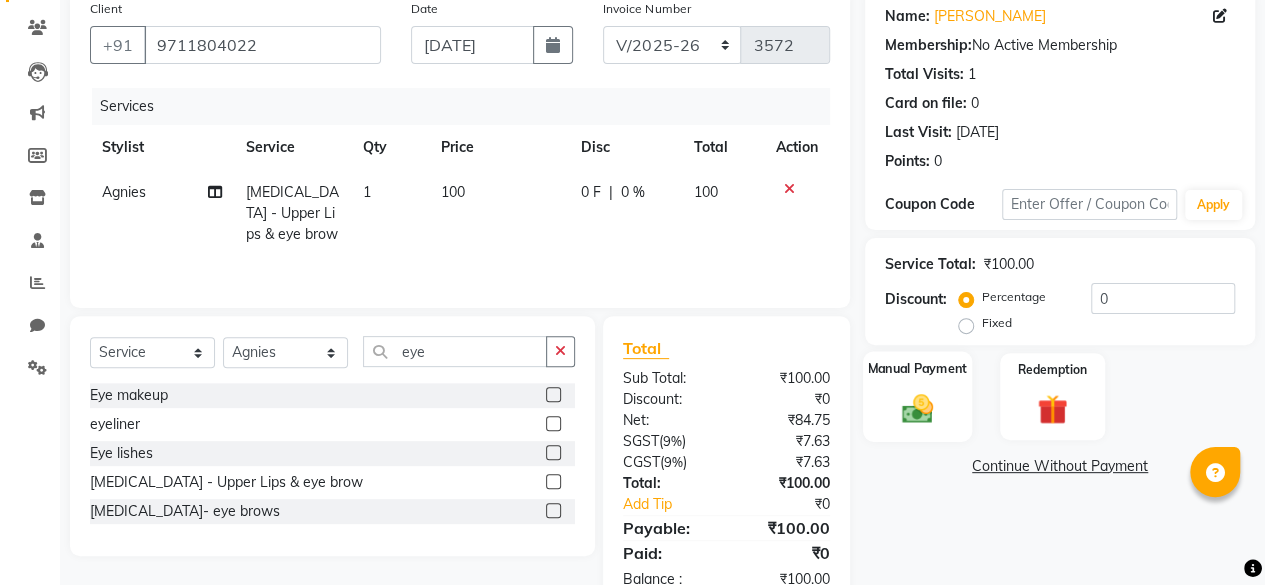 click on "Manual Payment" 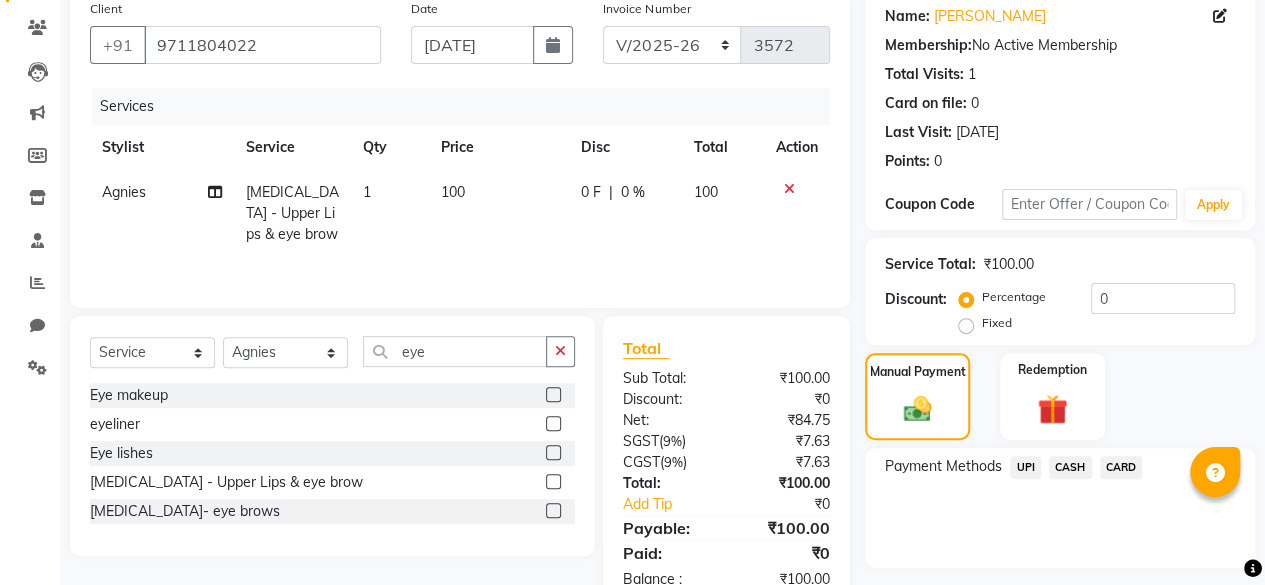 click on "CASH" 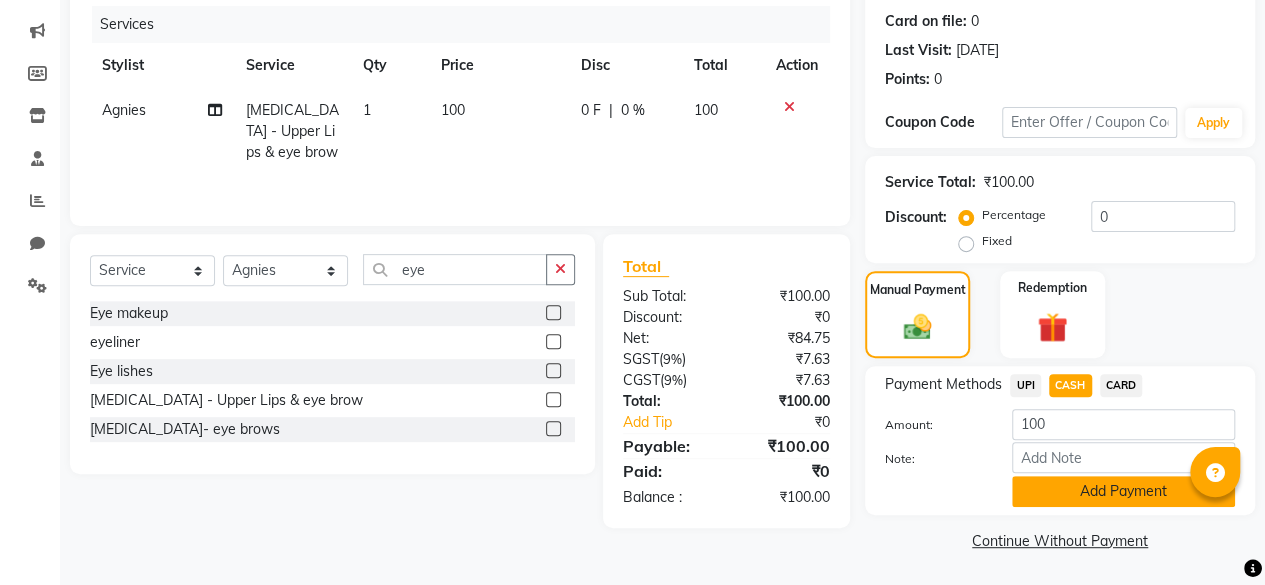 click on "Add Payment" 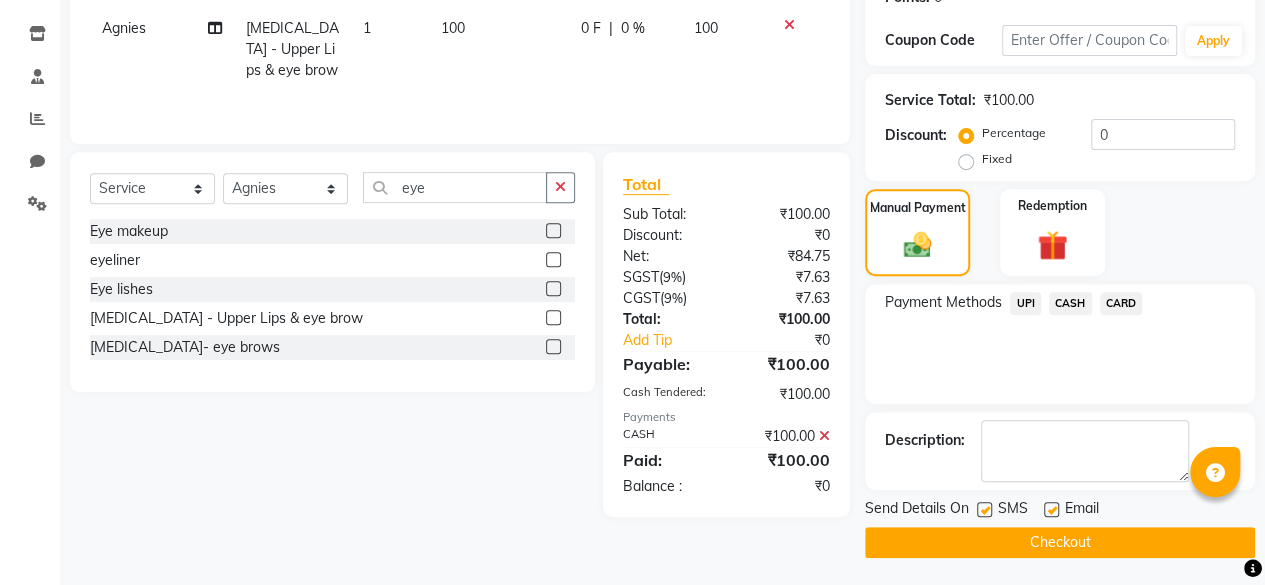 click 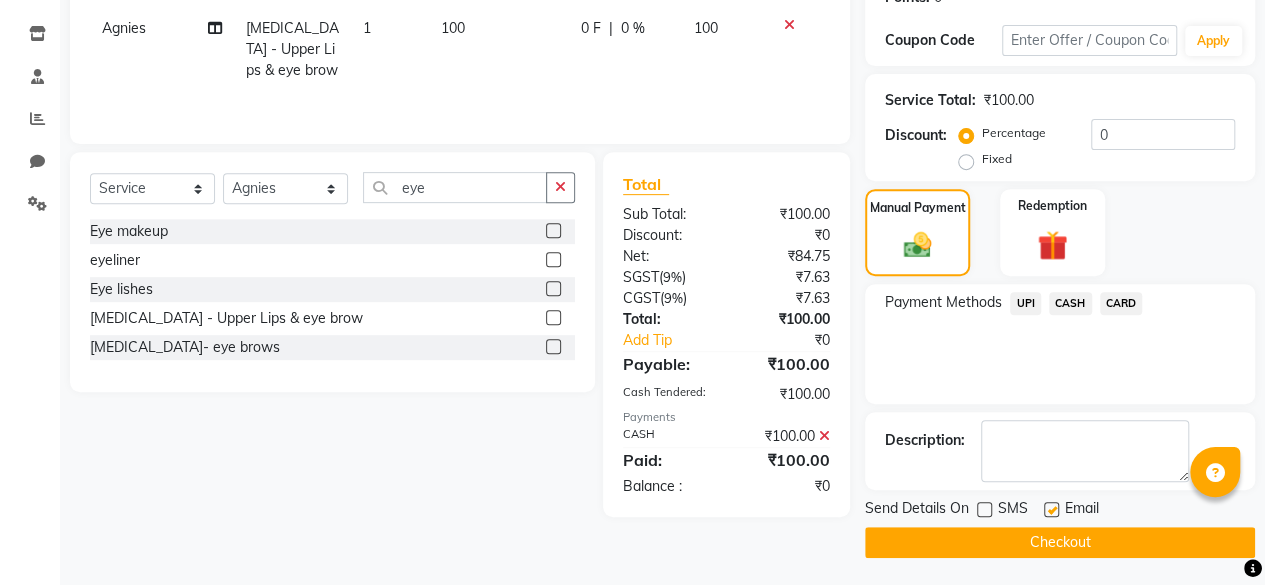 click on "Checkout" 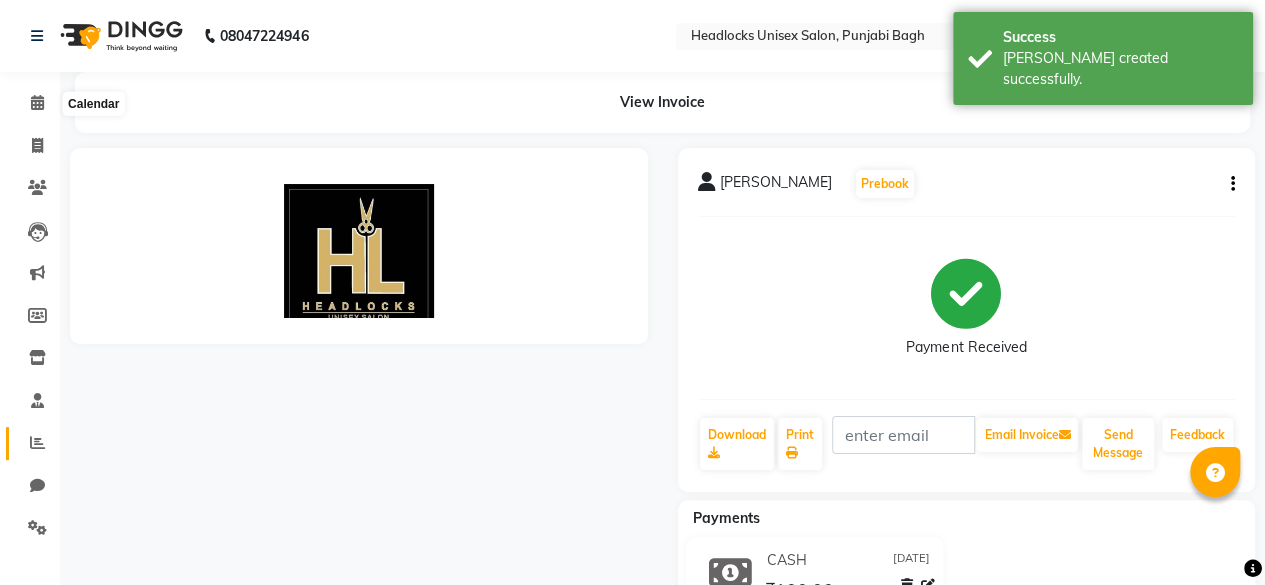 scroll, scrollTop: 0, scrollLeft: 0, axis: both 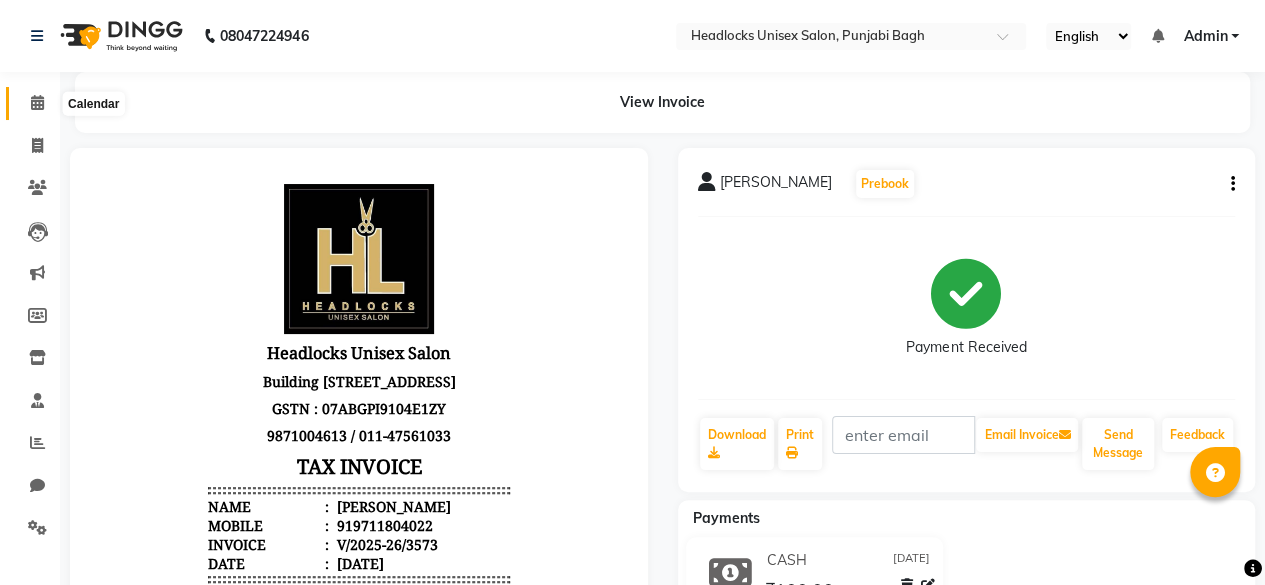 click 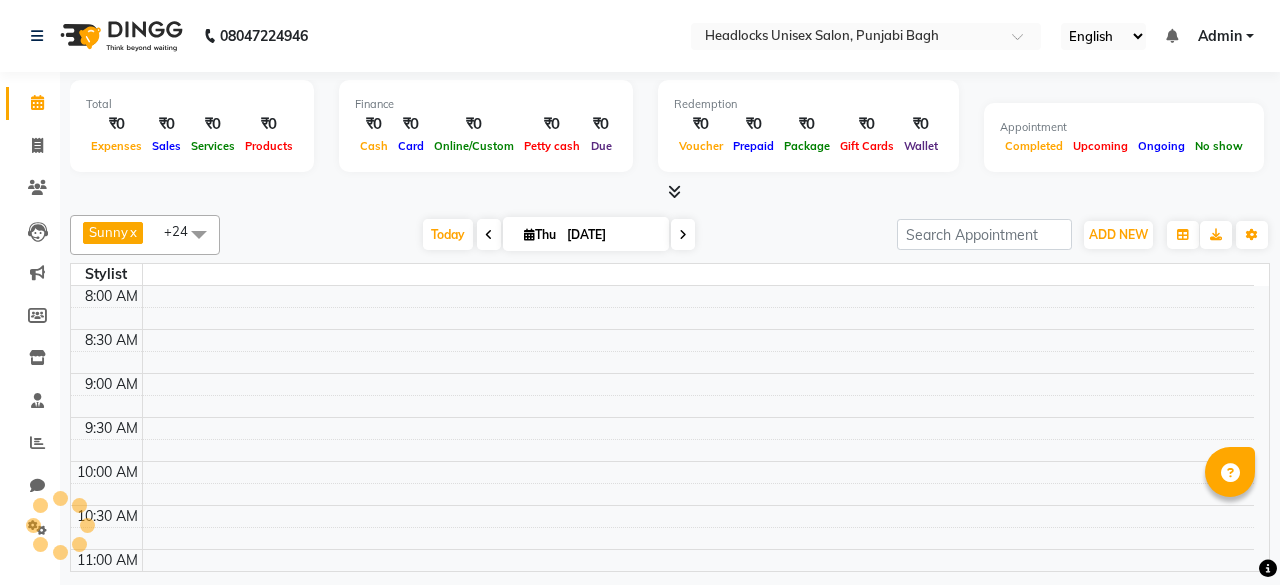 click at bounding box center (674, 191) 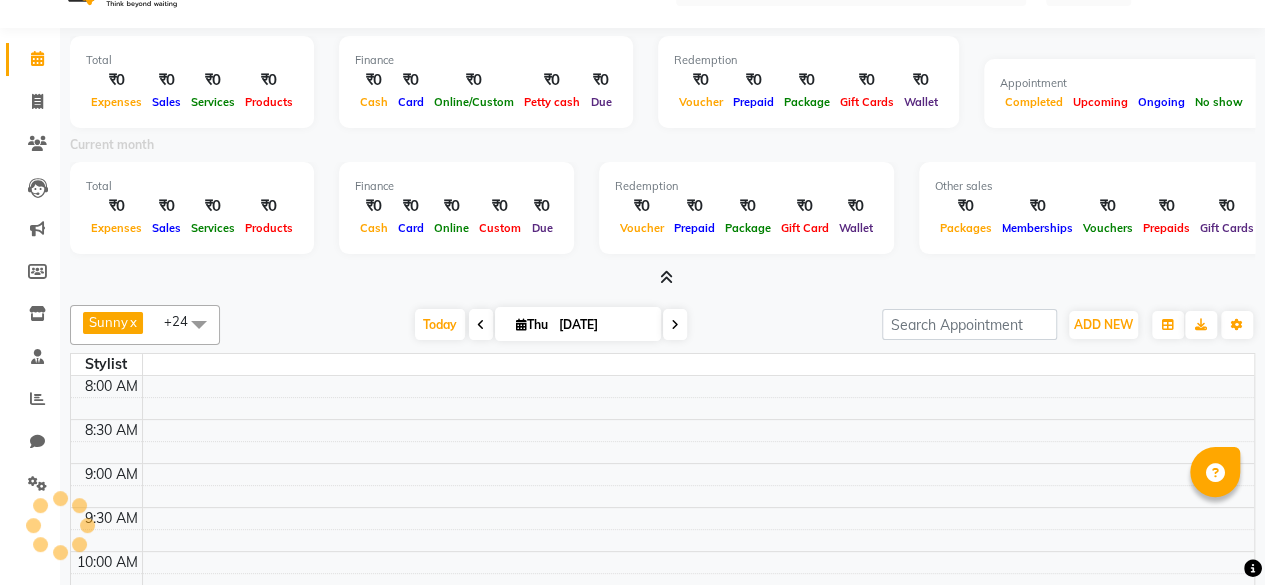 scroll, scrollTop: 6, scrollLeft: 0, axis: vertical 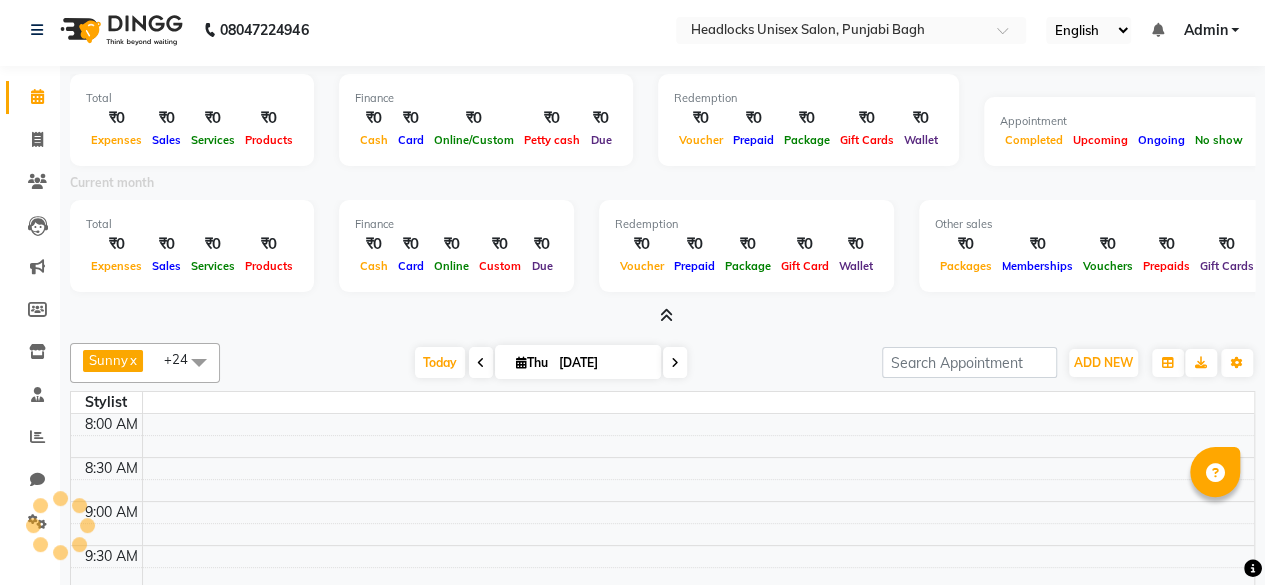 click on "Current month" at bounding box center [662, 186] 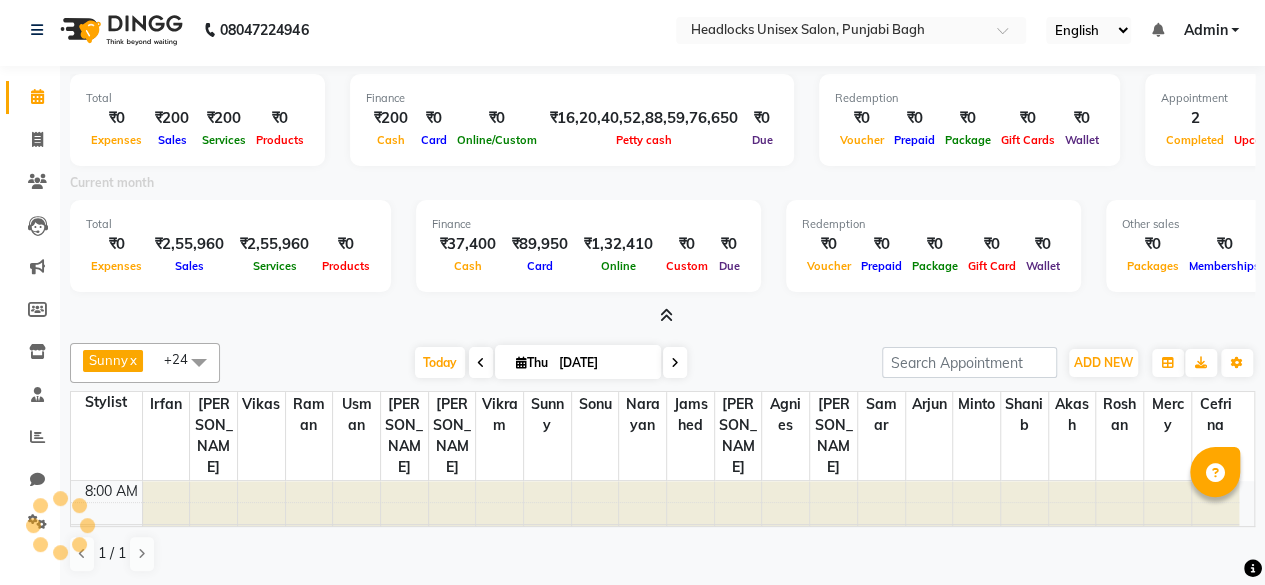 scroll, scrollTop: 4, scrollLeft: 0, axis: vertical 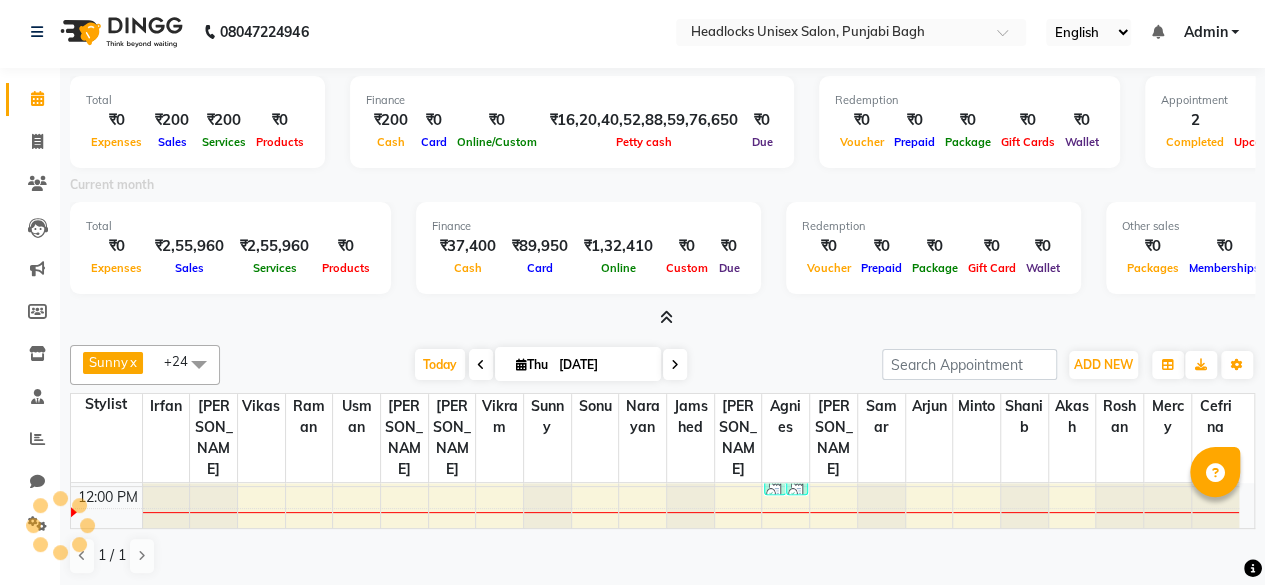 click on "Finance" at bounding box center (588, 226) 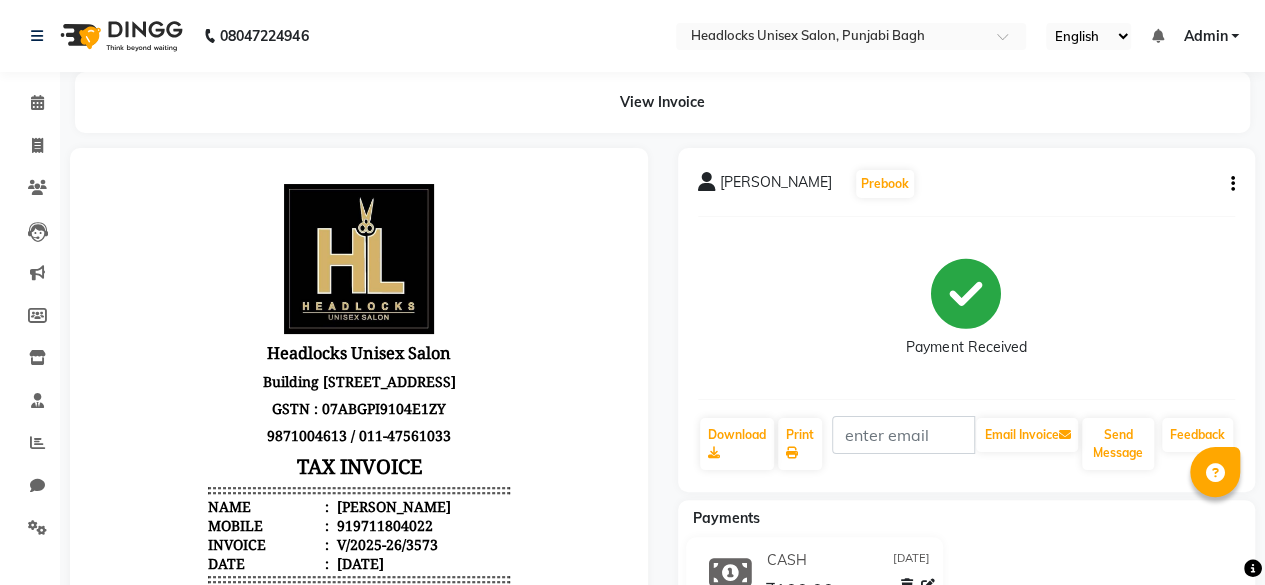 scroll, scrollTop: 0, scrollLeft: 0, axis: both 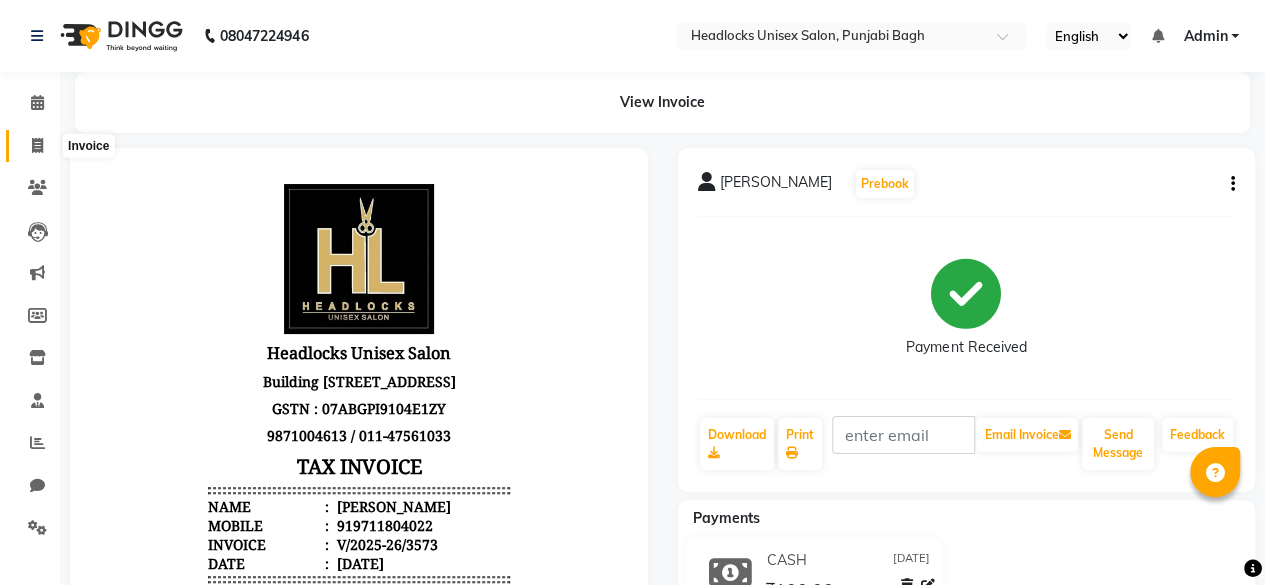 drag, startPoint x: 616, startPoint y: 187, endPoint x: 28, endPoint y: 141, distance: 589.7966 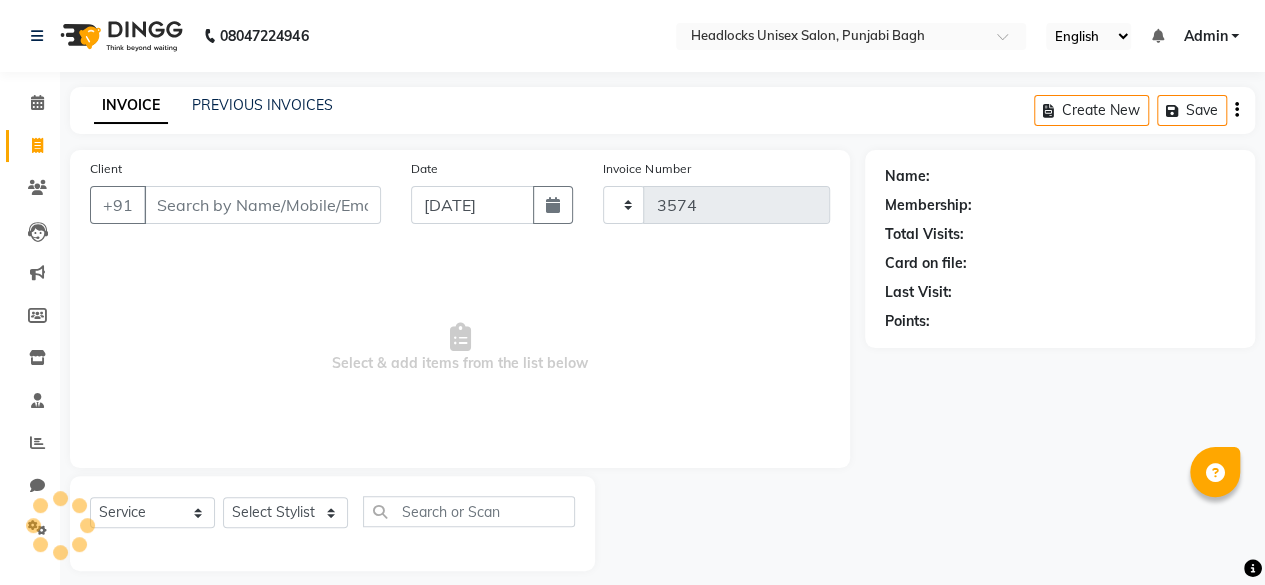 scroll, scrollTop: 15, scrollLeft: 0, axis: vertical 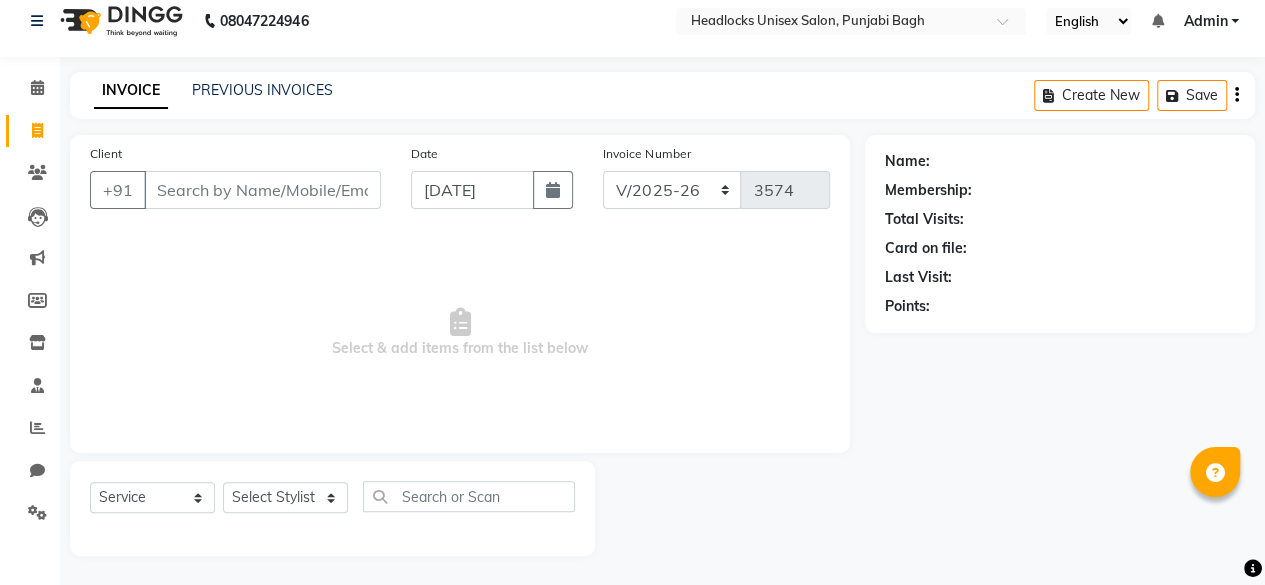 click on "Client" at bounding box center (262, 190) 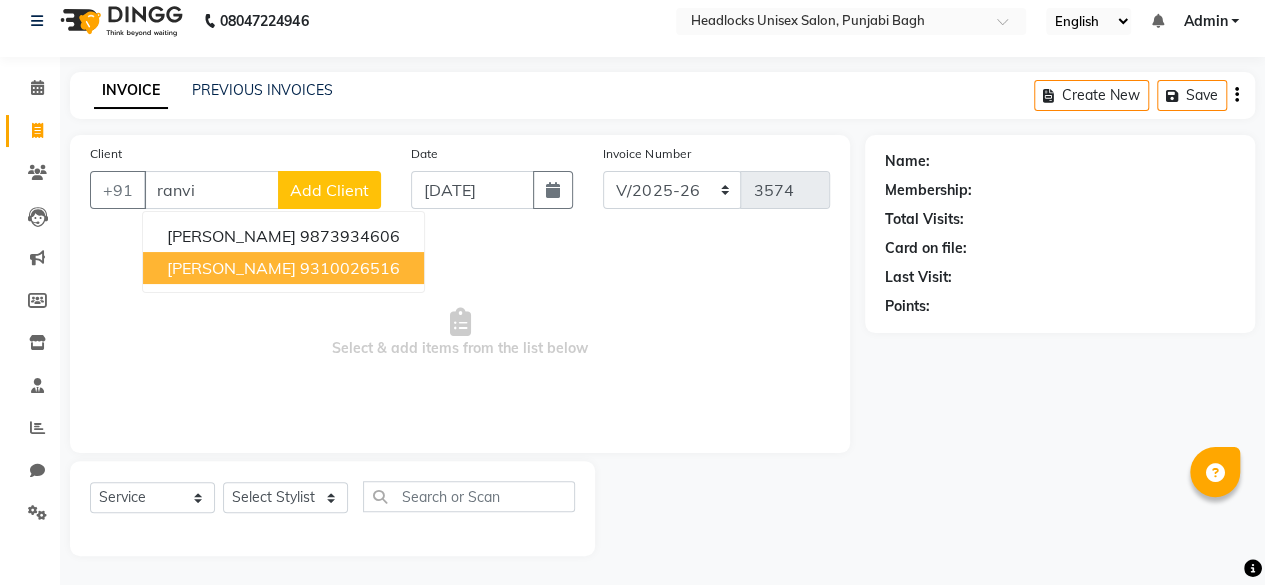 click on "9310026516" at bounding box center [350, 268] 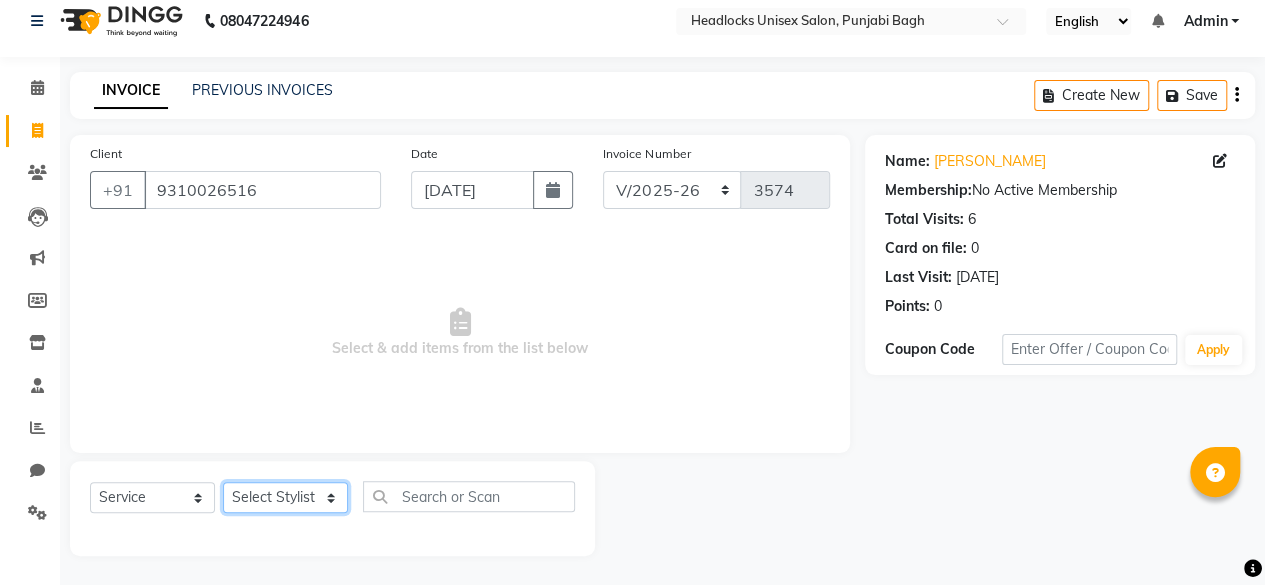 click on "Select Stylist ⁠Agnies ⁠[PERSON_NAME] [PERSON_NAME] [PERSON_NAME] kunal [PERSON_NAME] mercy ⁠Minto ⁠[PERSON_NAME]  [PERSON_NAME] priyanka [PERSON_NAME] ⁠[PERSON_NAME] ⁠[PERSON_NAME] [PERSON_NAME] [PERSON_NAME]  Sunny ⁠[PERSON_NAME] ⁠[PERSON_NAME]" 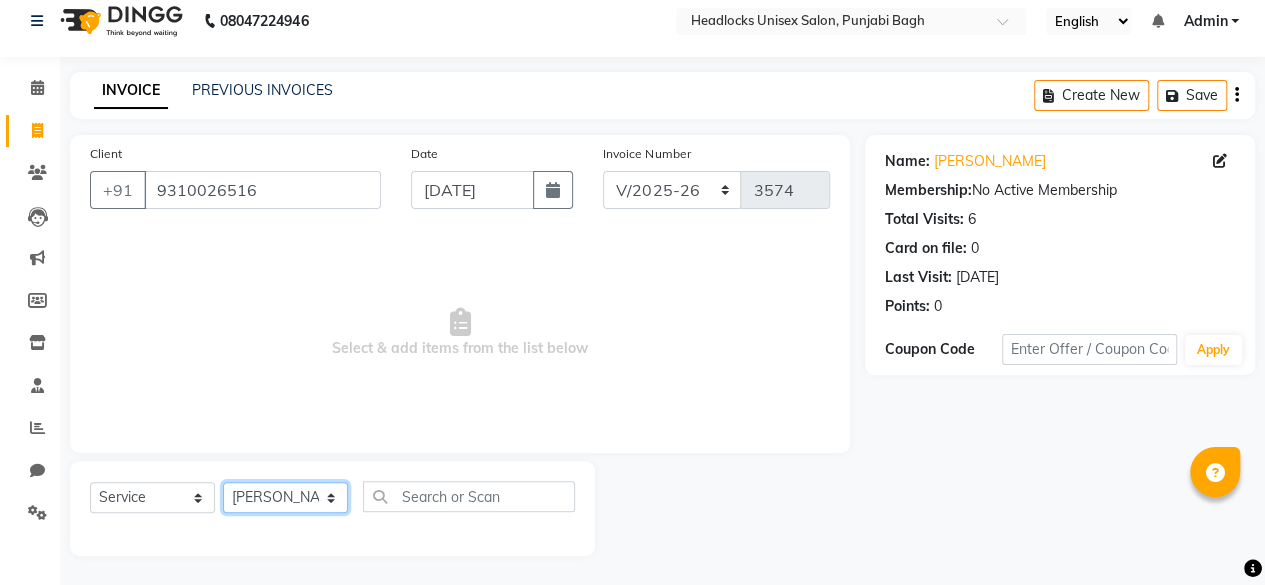 click on "Select Stylist ⁠Agnies ⁠[PERSON_NAME] [PERSON_NAME] [PERSON_NAME] kunal [PERSON_NAME] mercy ⁠Minto ⁠[PERSON_NAME]  [PERSON_NAME] priyanka [PERSON_NAME] ⁠[PERSON_NAME] ⁠[PERSON_NAME] [PERSON_NAME] [PERSON_NAME]  Sunny ⁠[PERSON_NAME] ⁠[PERSON_NAME]" 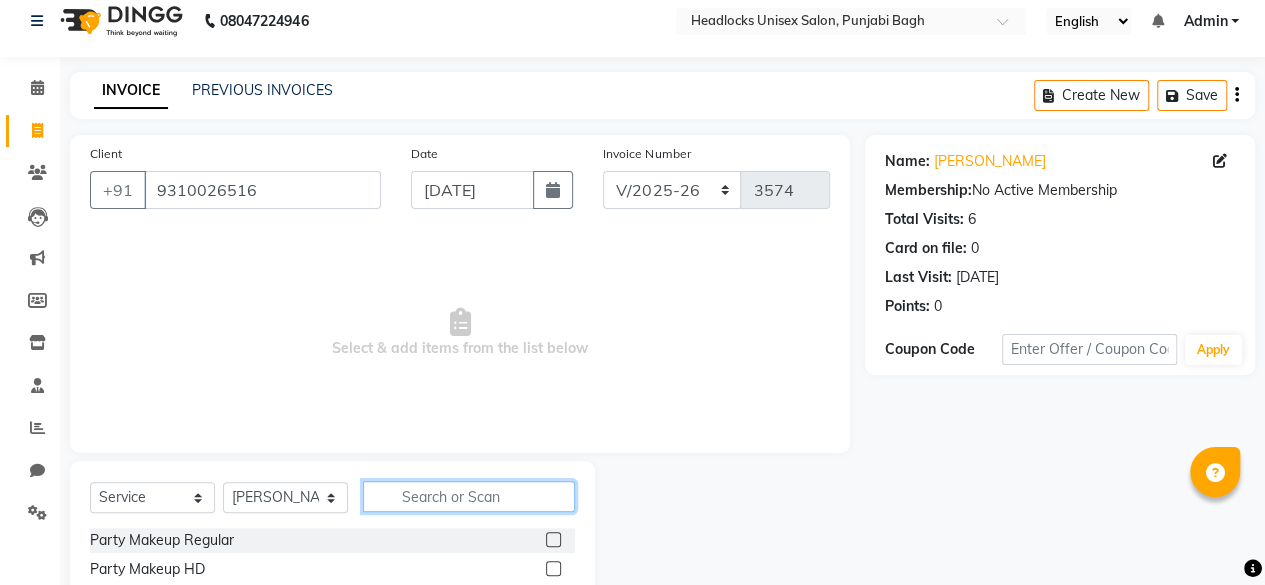 click 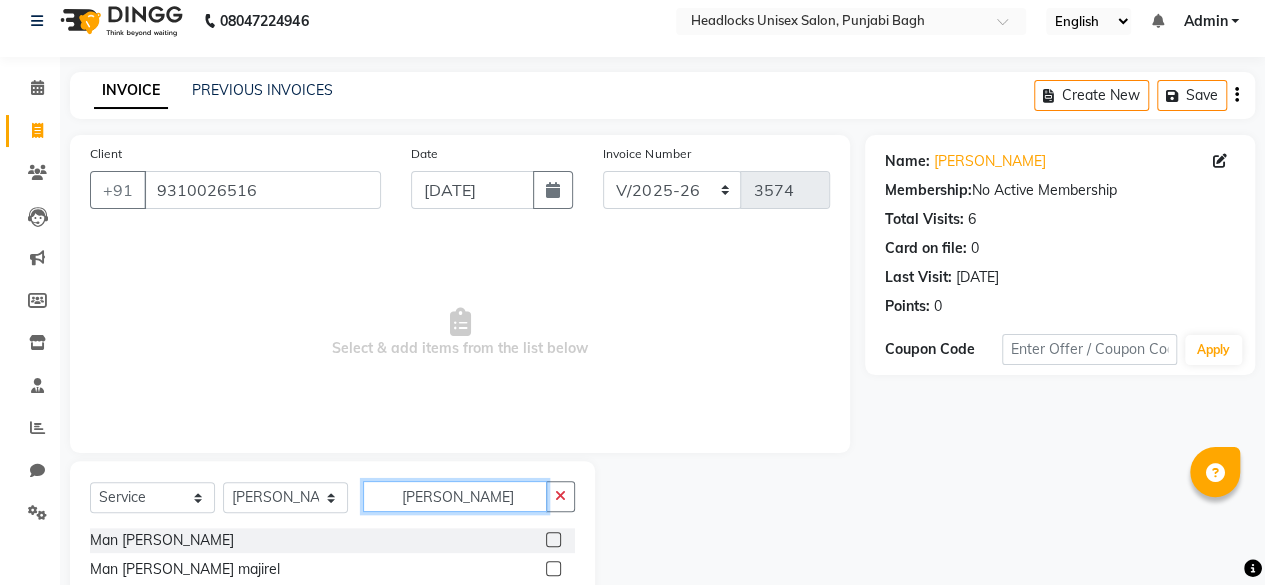 scroll, scrollTop: 102, scrollLeft: 0, axis: vertical 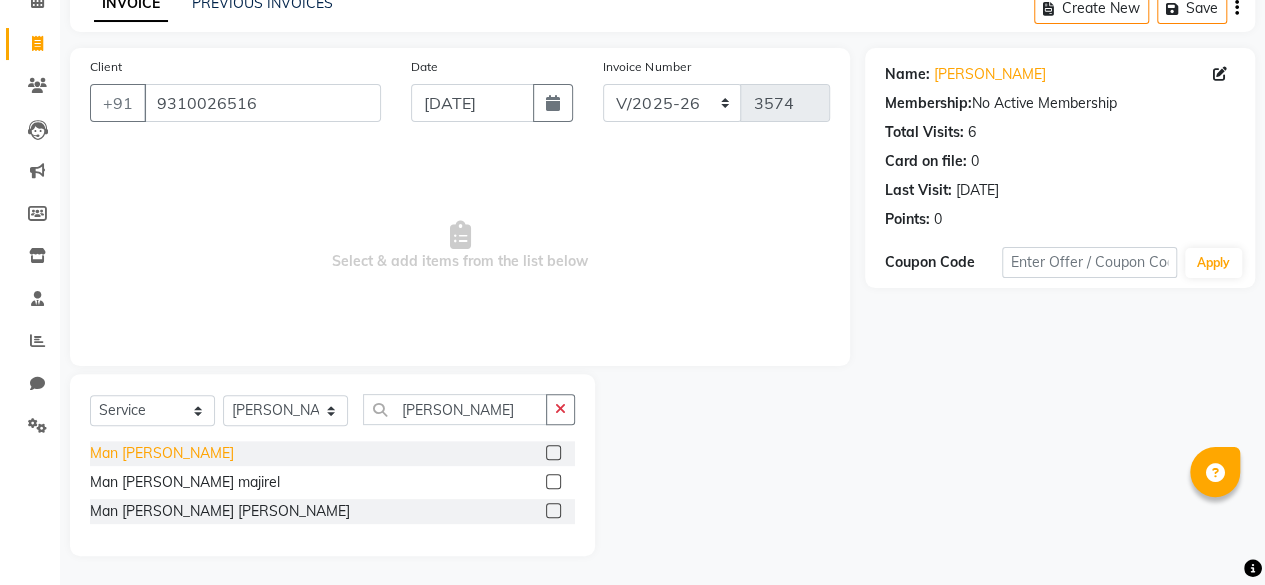 click on "Man [PERSON_NAME]" 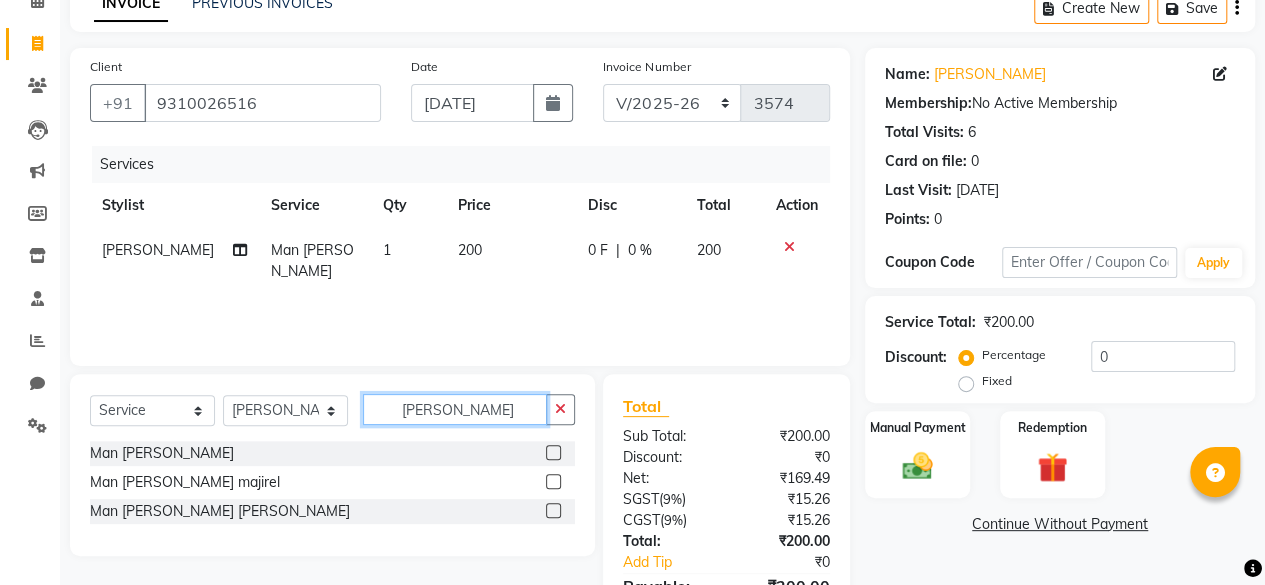 click on "[PERSON_NAME]" 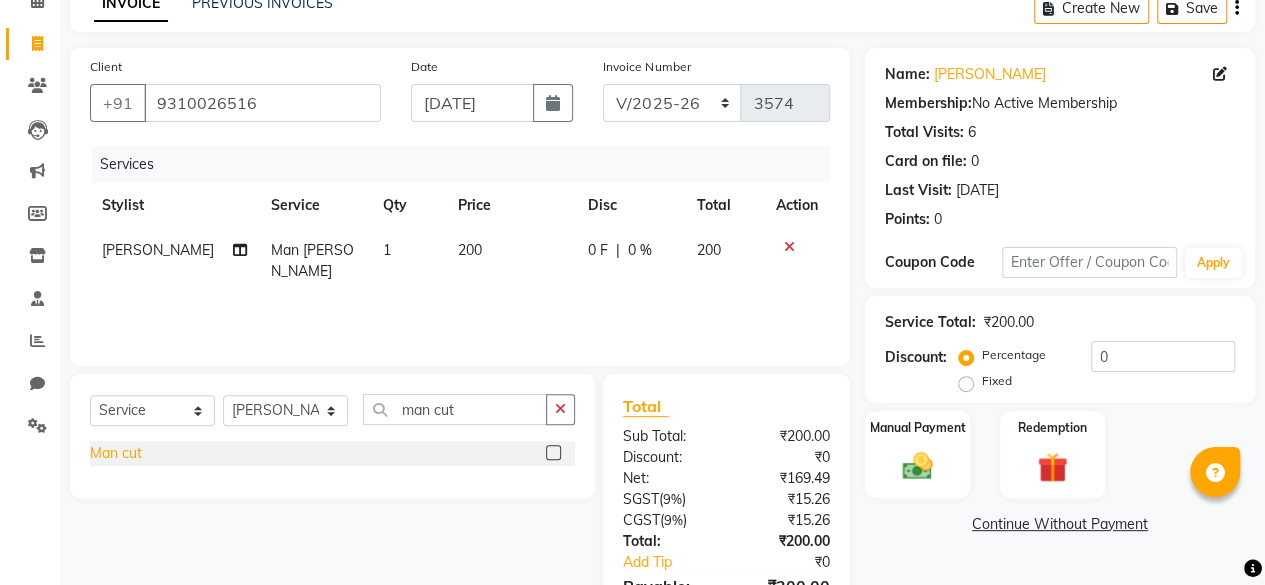 click on "Man cut" 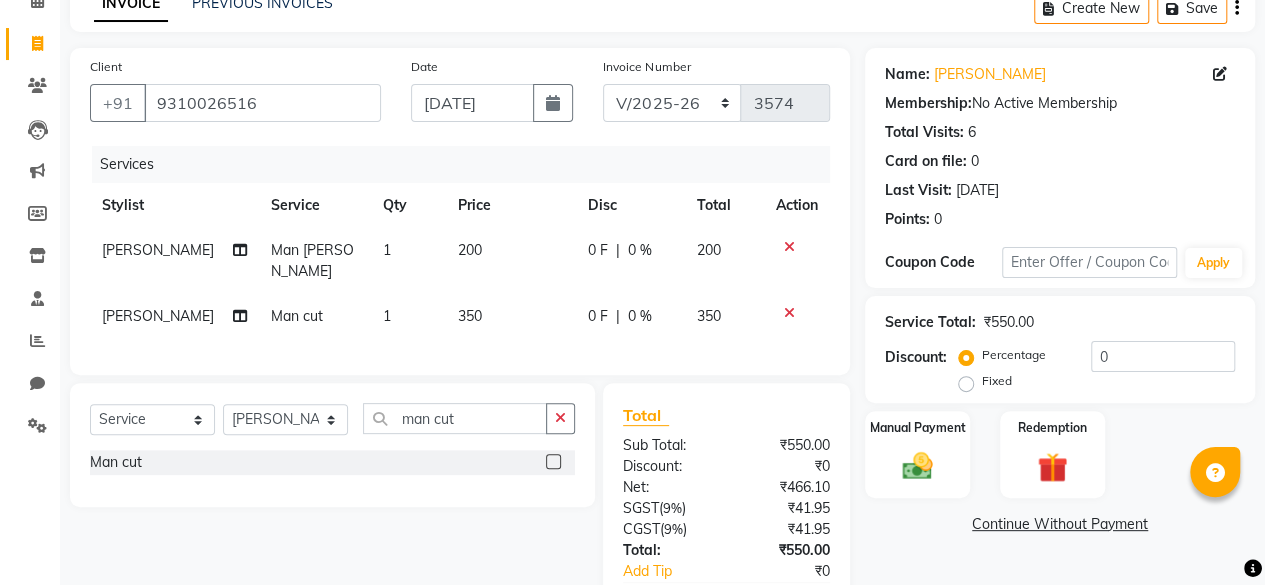 scroll, scrollTop: 216, scrollLeft: 0, axis: vertical 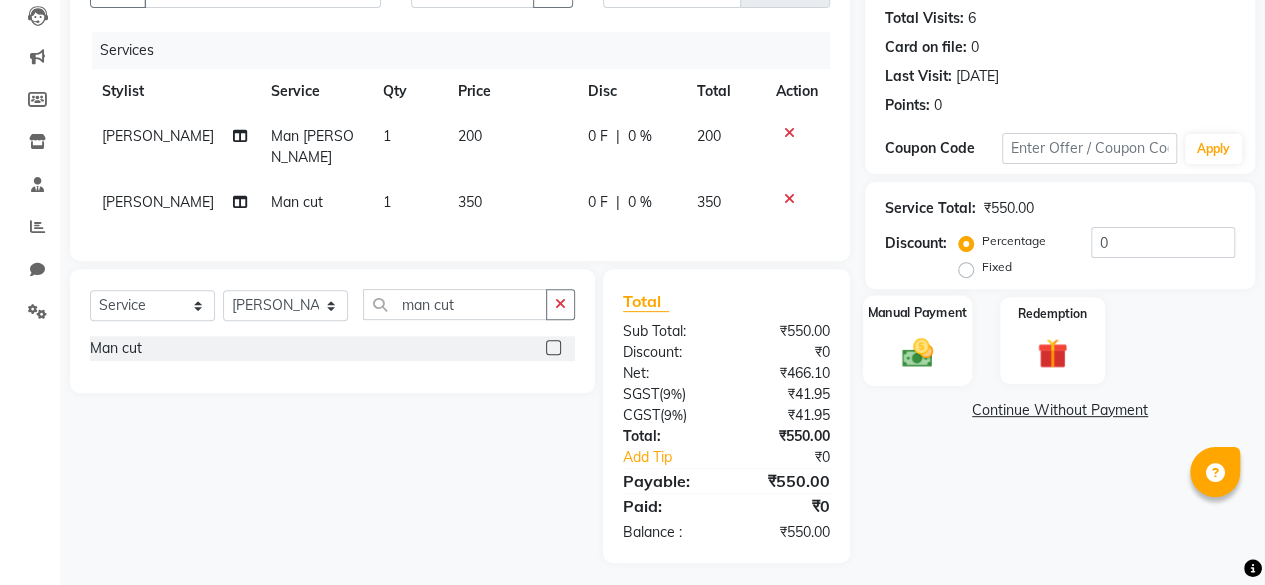 click 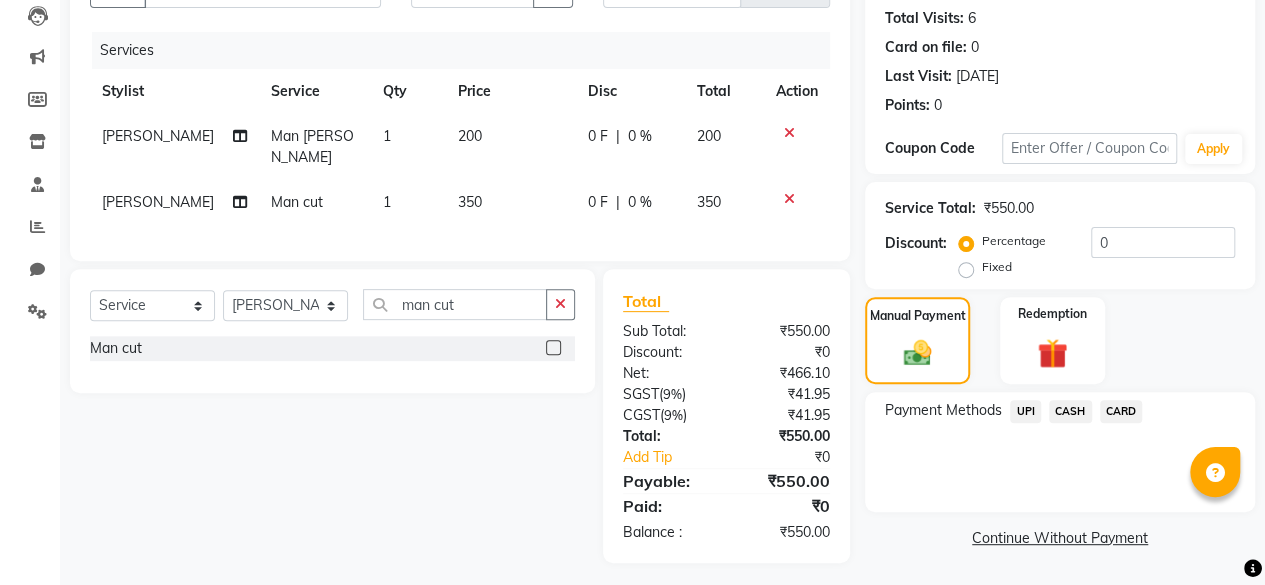 click on "CASH" 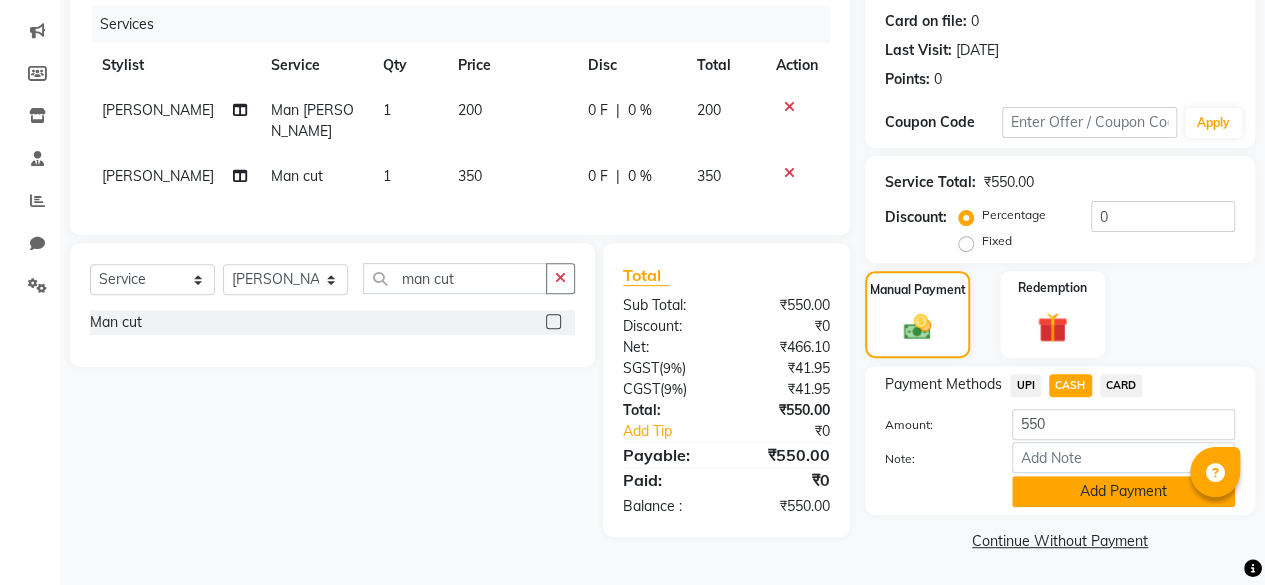 click on "Add Payment" 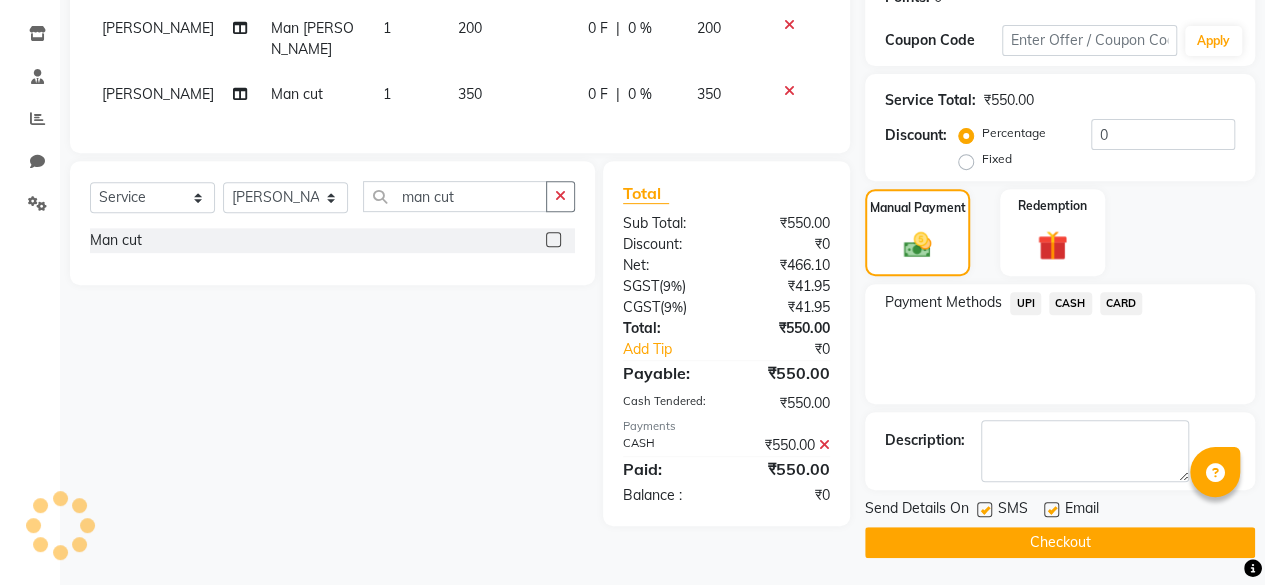 click on "Checkout" 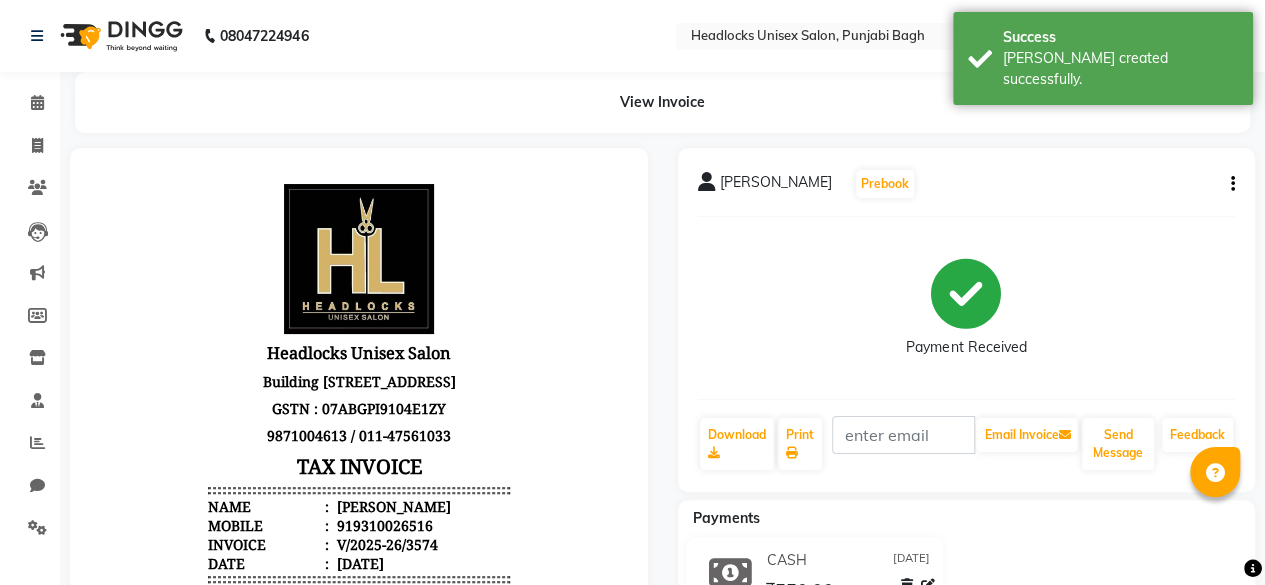 scroll, scrollTop: 0, scrollLeft: 0, axis: both 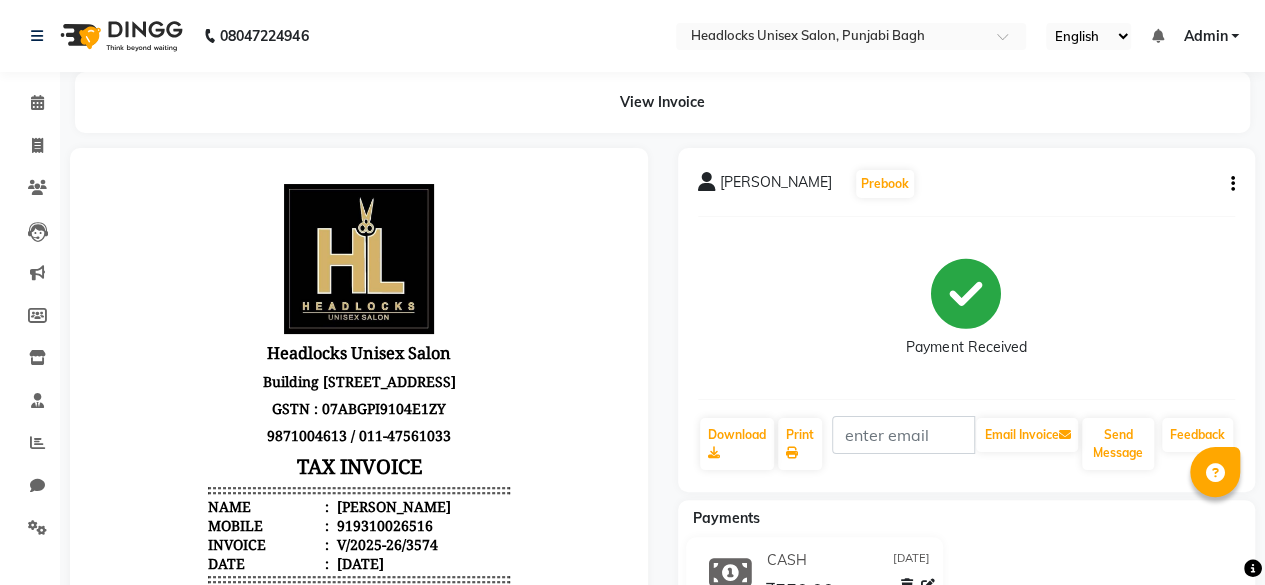 click on "CASH 10-07-2025 ₹550.00  Added on 10-07-2025" 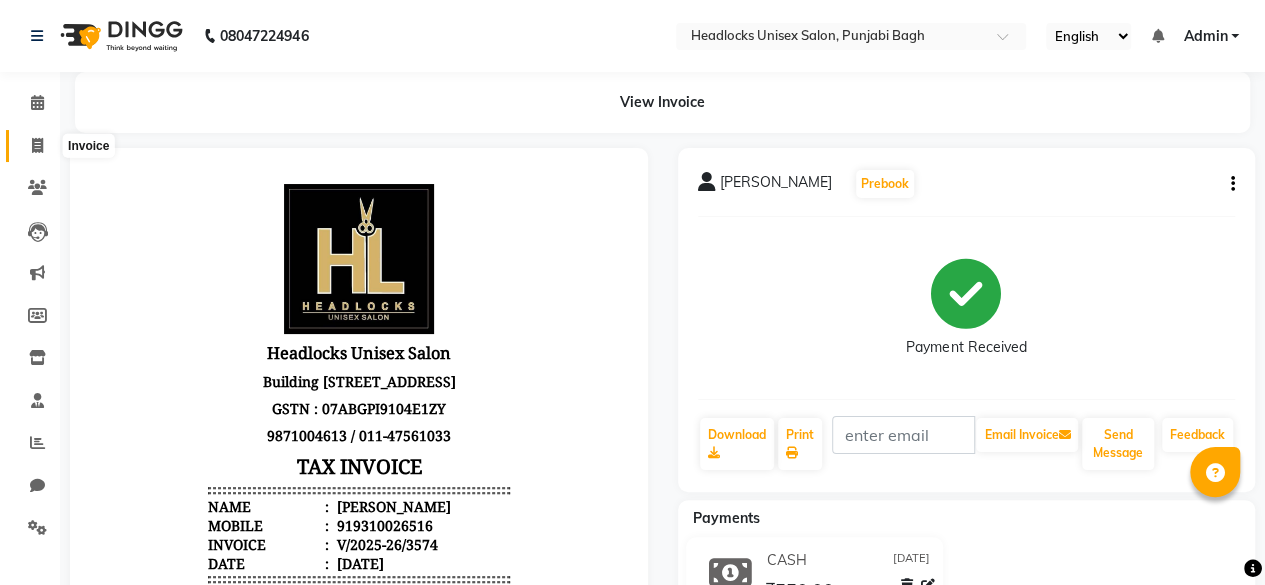 click 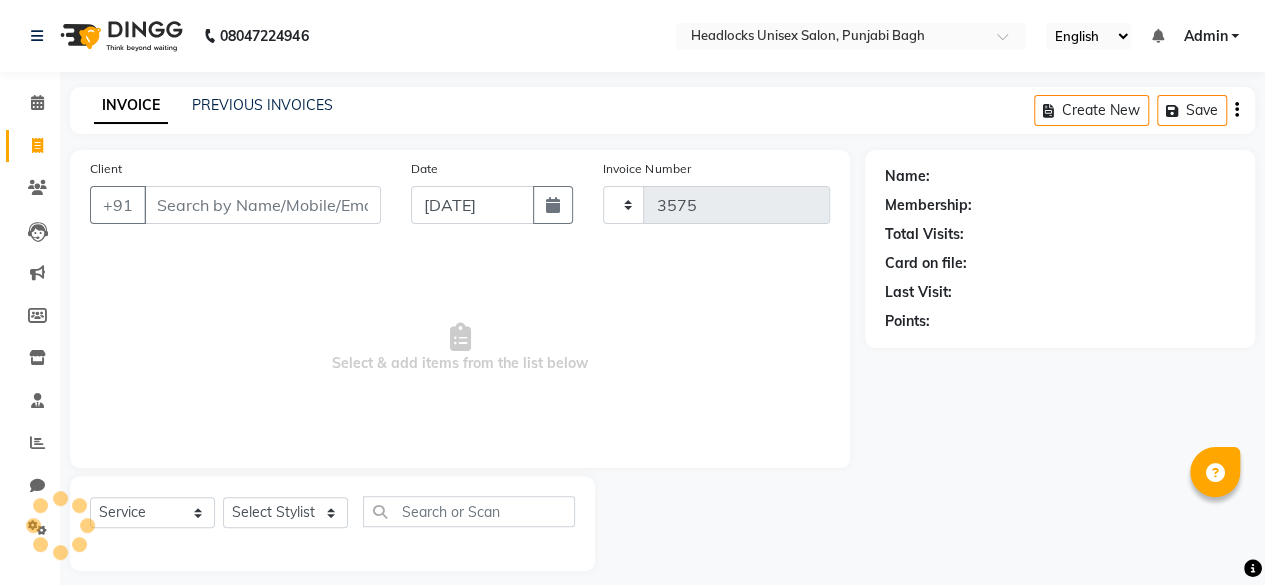scroll, scrollTop: 15, scrollLeft: 0, axis: vertical 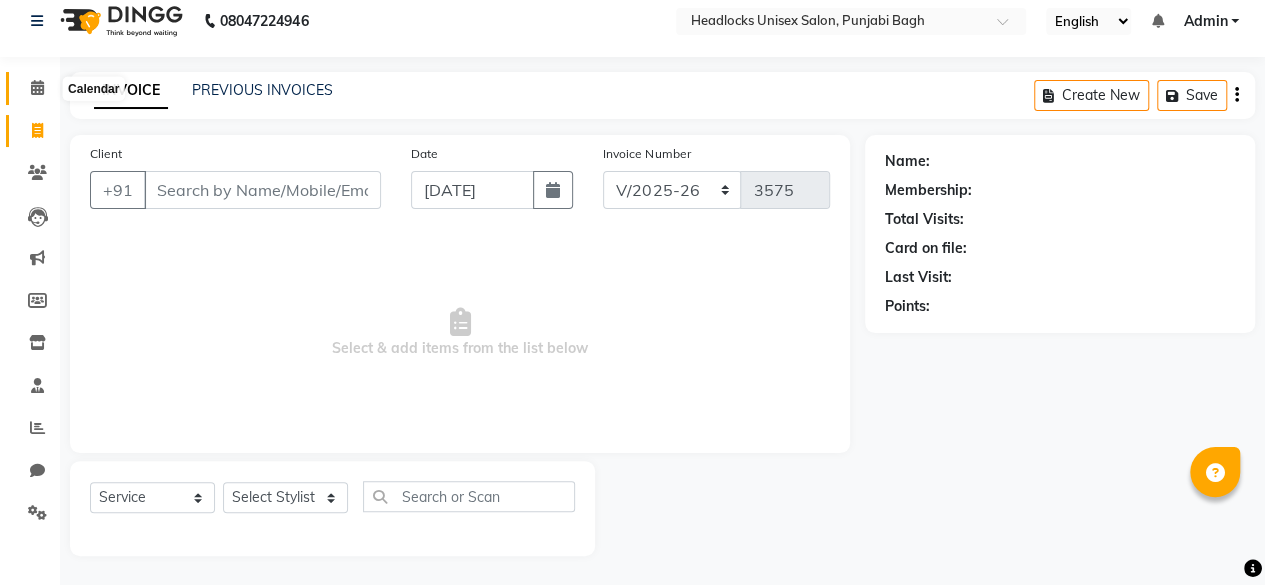 click 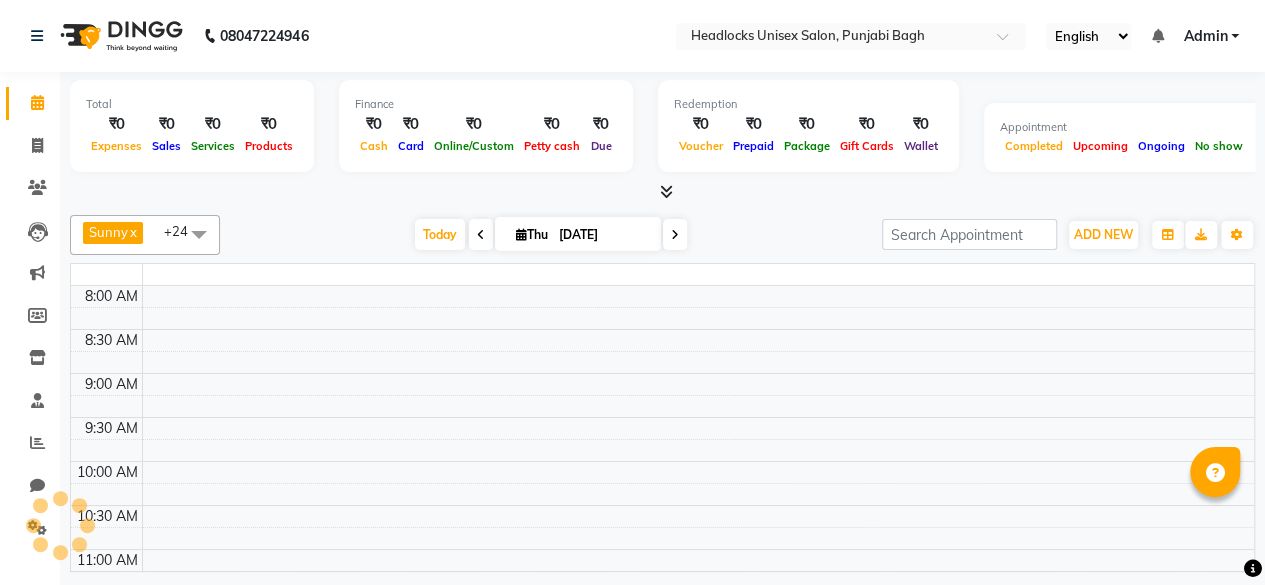 scroll, scrollTop: 0, scrollLeft: 0, axis: both 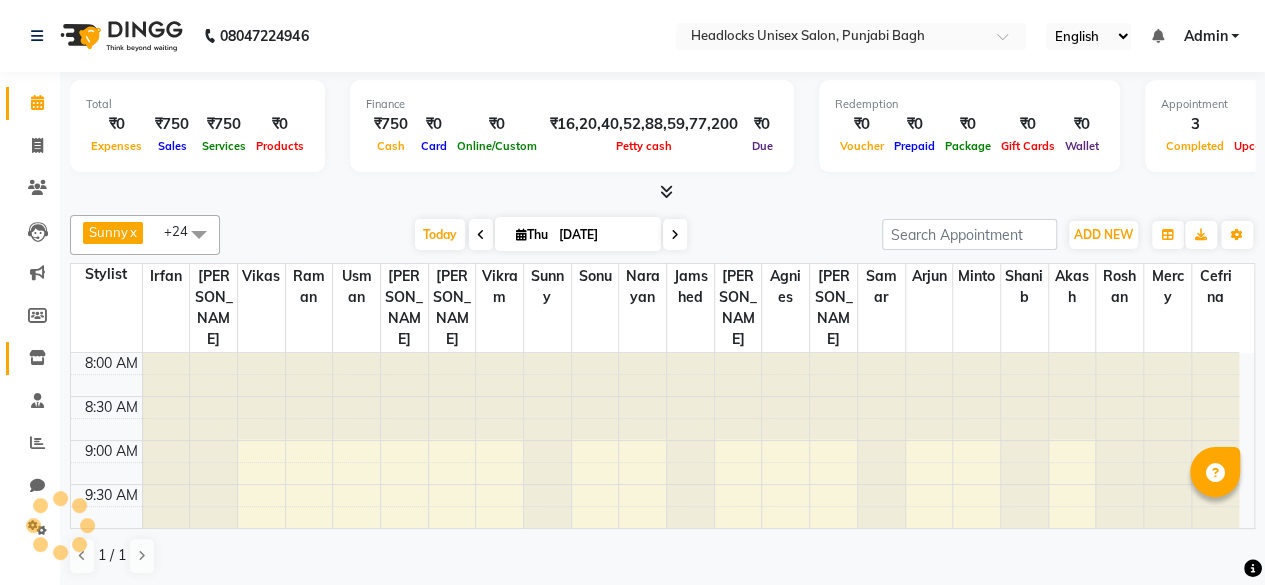 click on "Inventory" 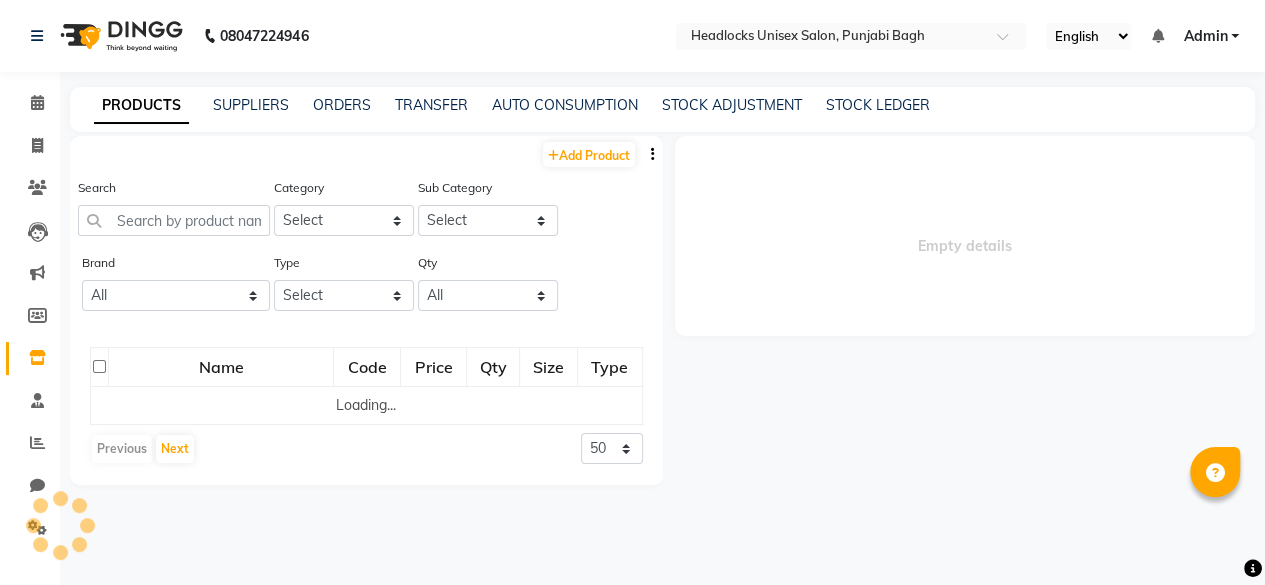 click on "PRODUCTS SUPPLIERS ORDERS TRANSFER AUTO CONSUMPTION STOCK ADJUSTMENT STOCK LEDGER" 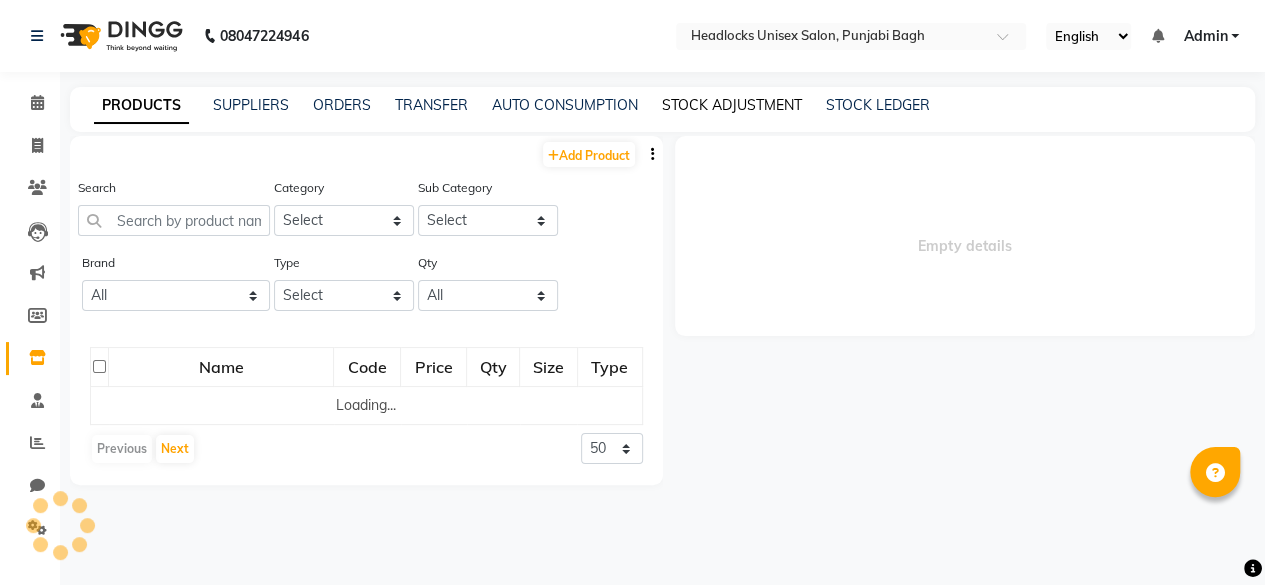 click on "STOCK ADJUSTMENT" 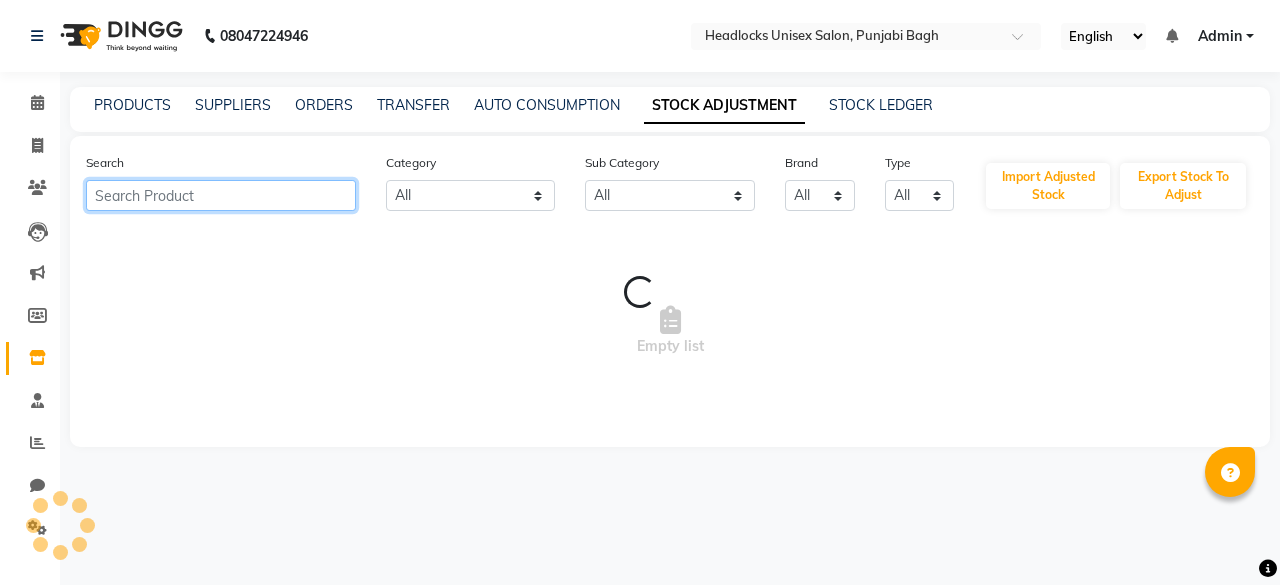 click 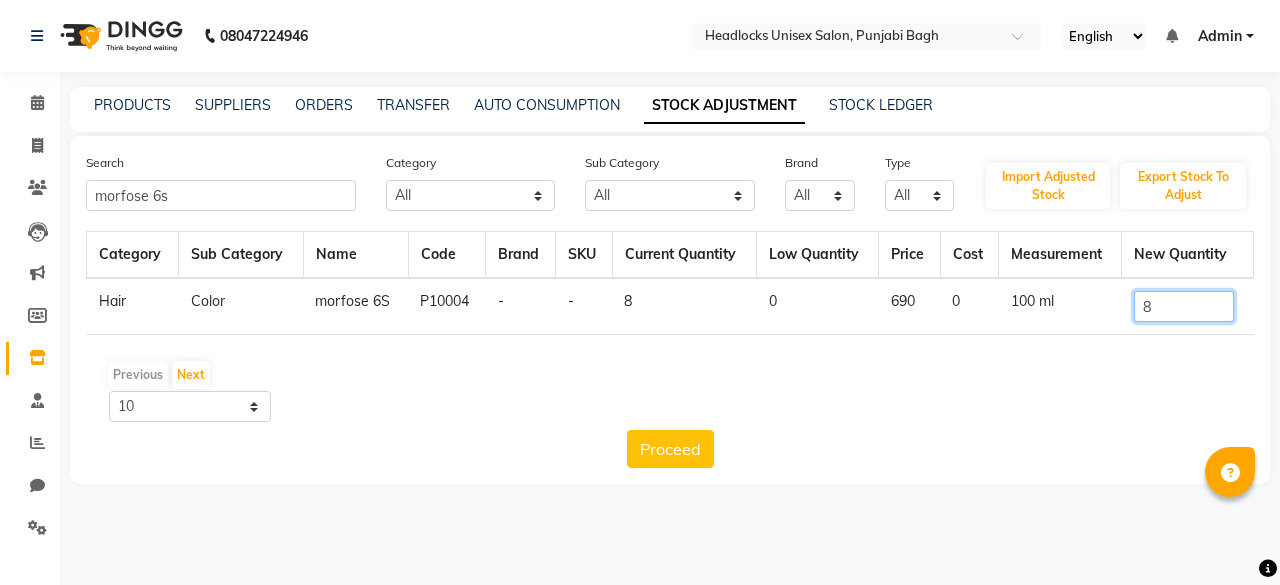 drag, startPoint x: 1180, startPoint y: 331, endPoint x: 1199, endPoint y: 314, distance: 25.495098 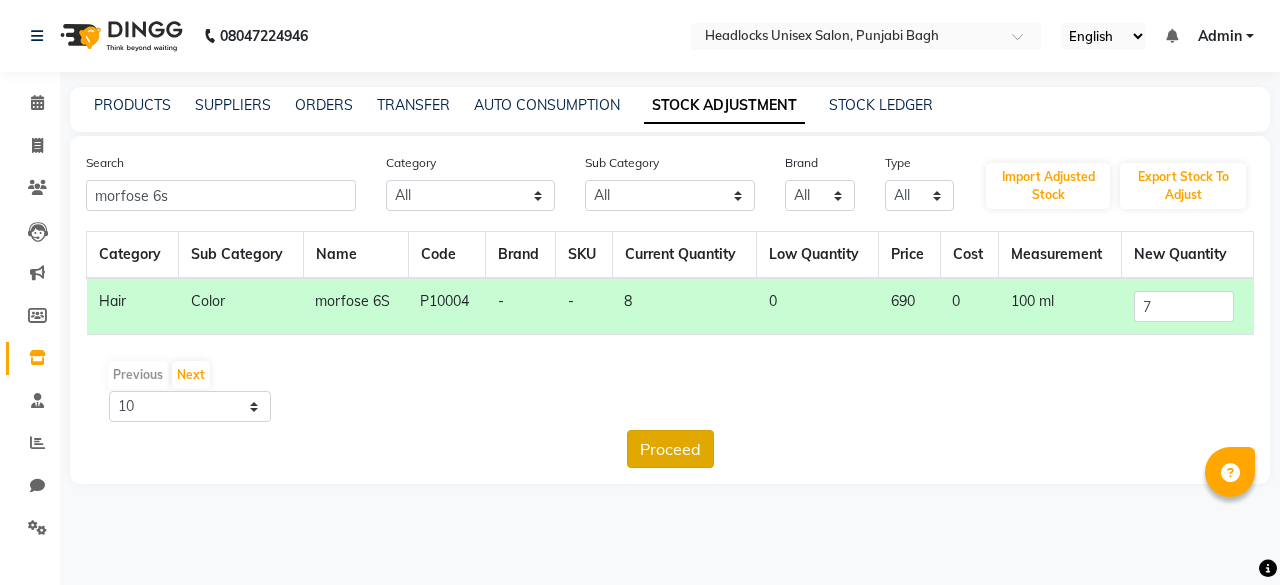 click on "Proceed" 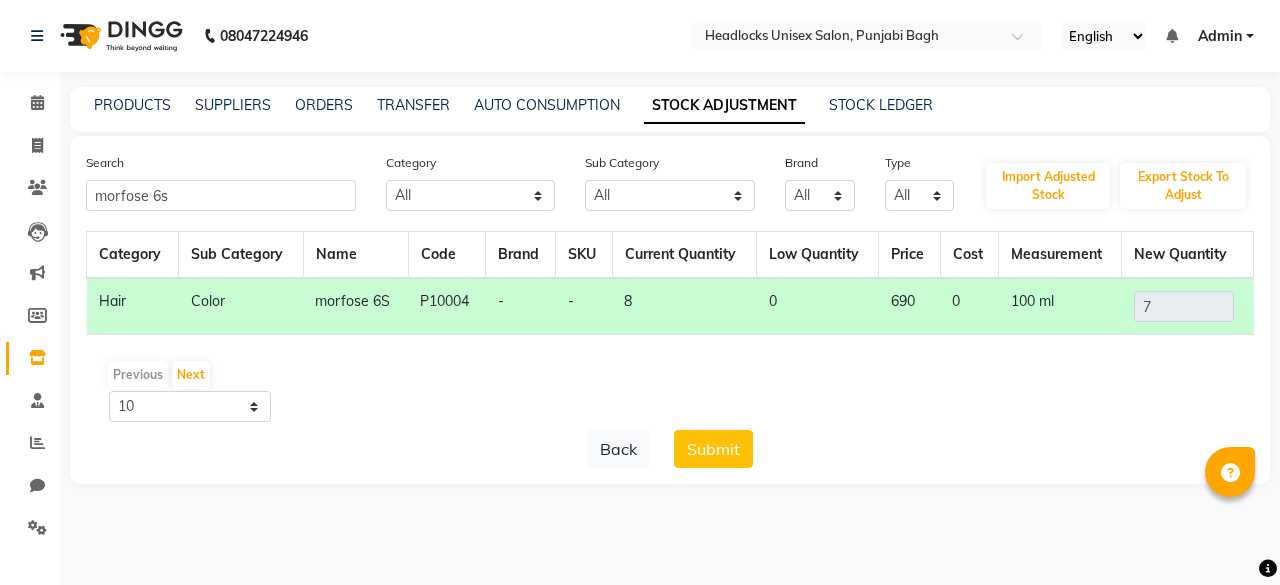 click on "Back   Submit" 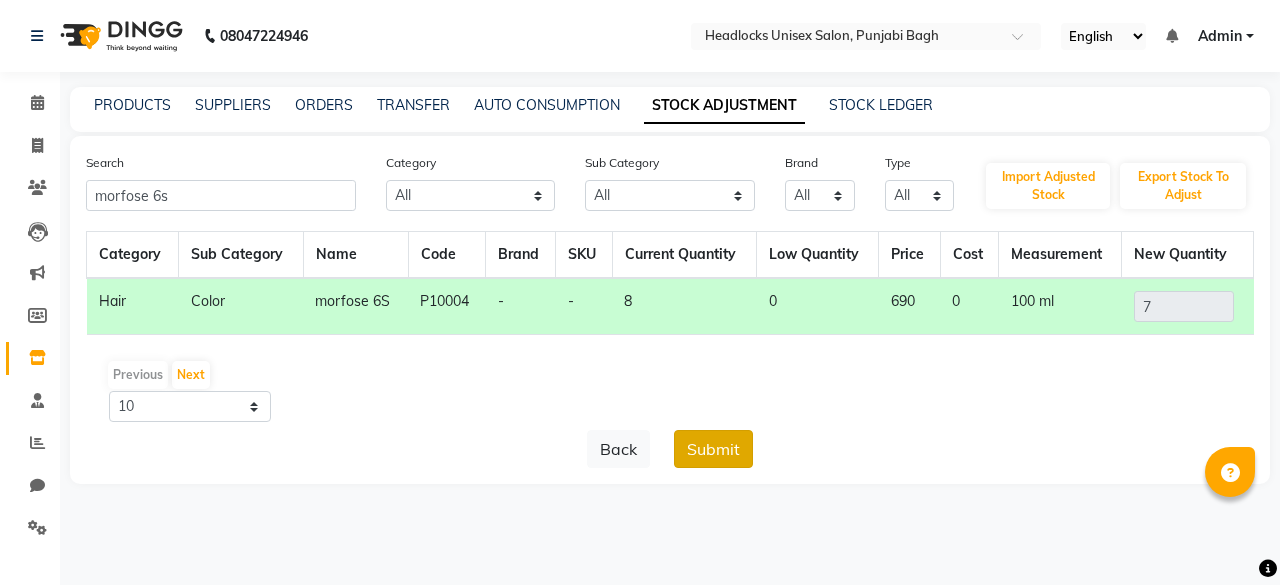click on "Submit" 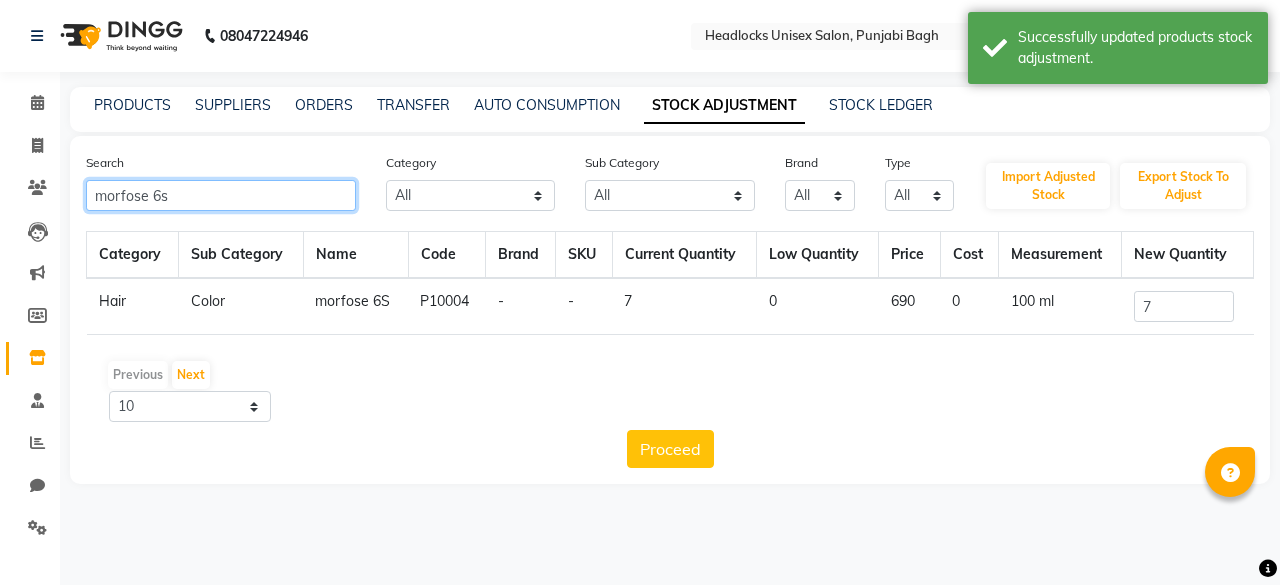 click on "morfose 6s" 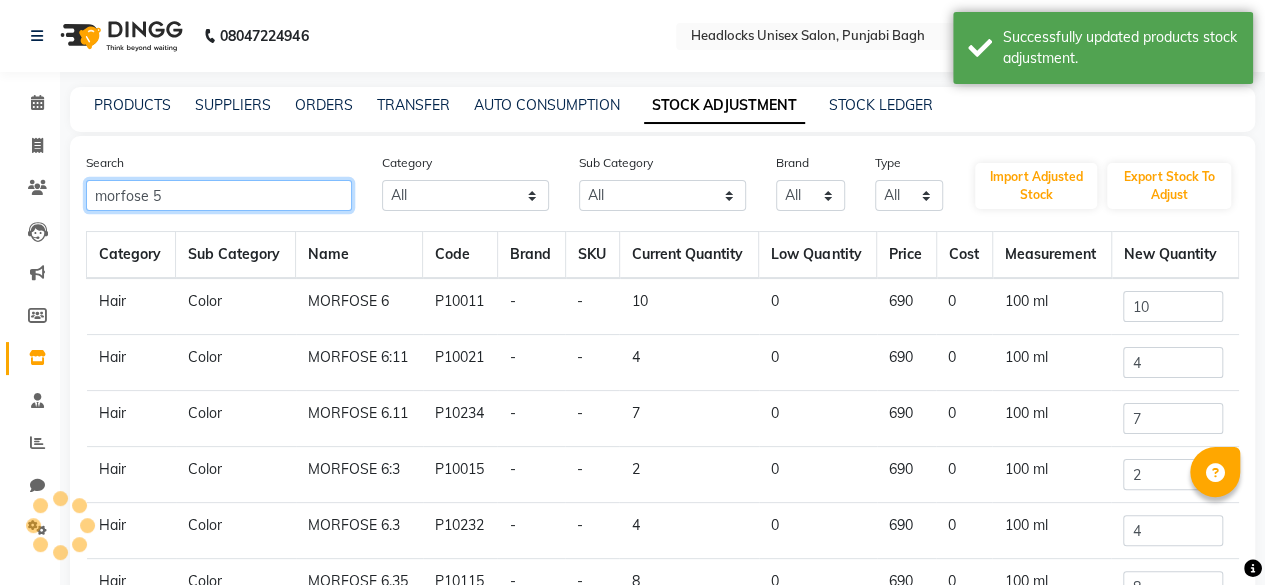scroll, scrollTop: 120, scrollLeft: 0, axis: vertical 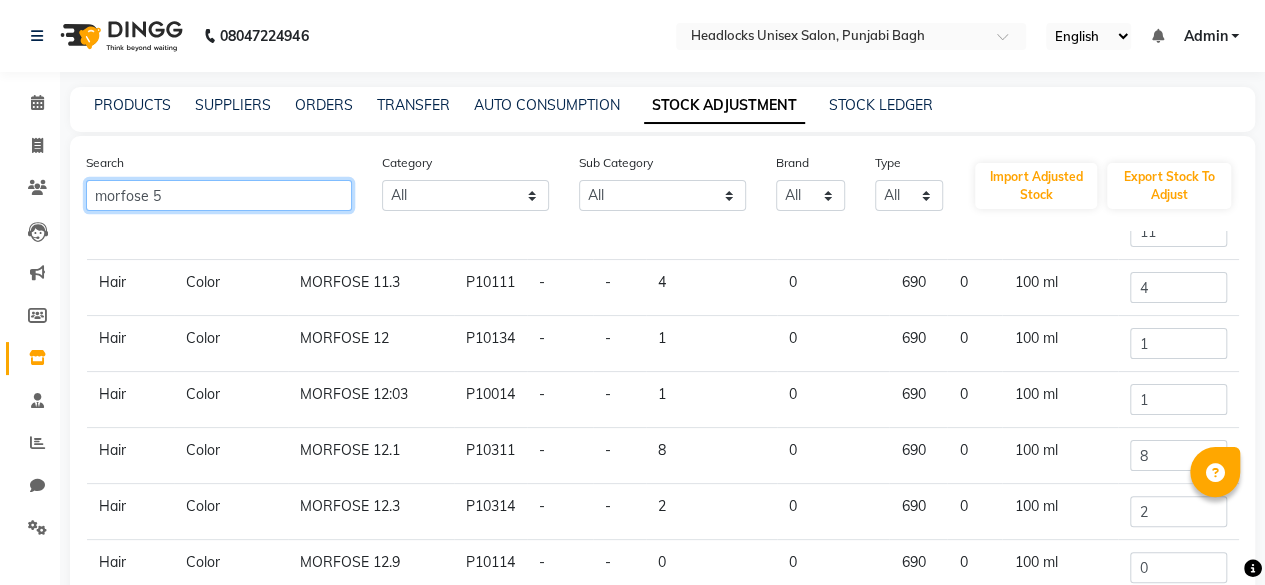 click on "morfose 5" 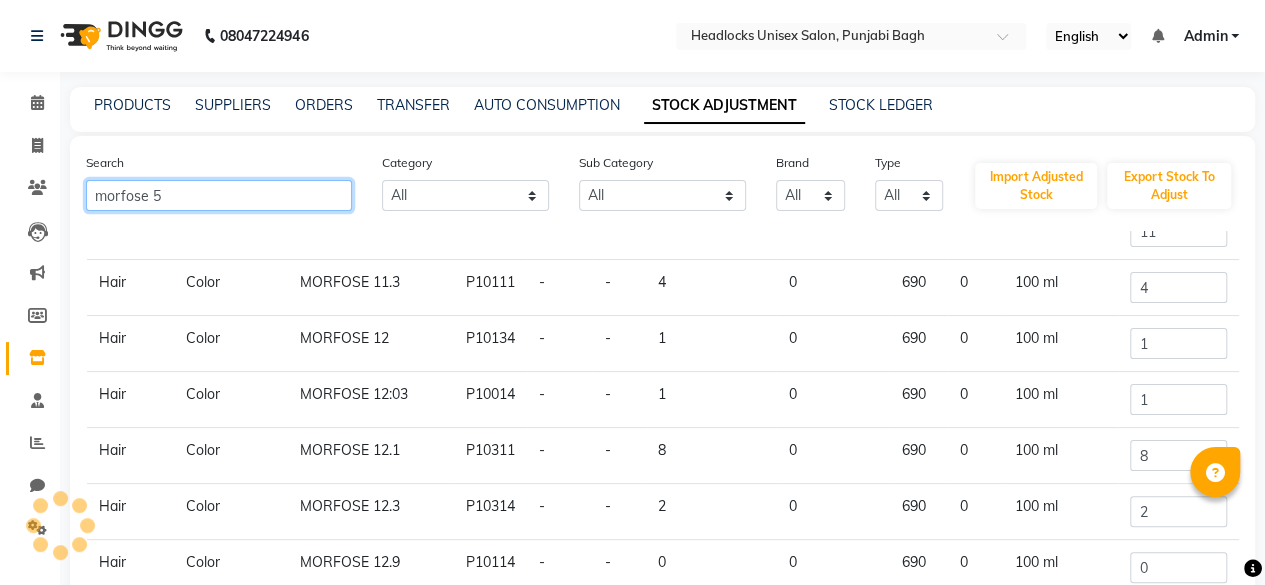 scroll, scrollTop: 0, scrollLeft: 0, axis: both 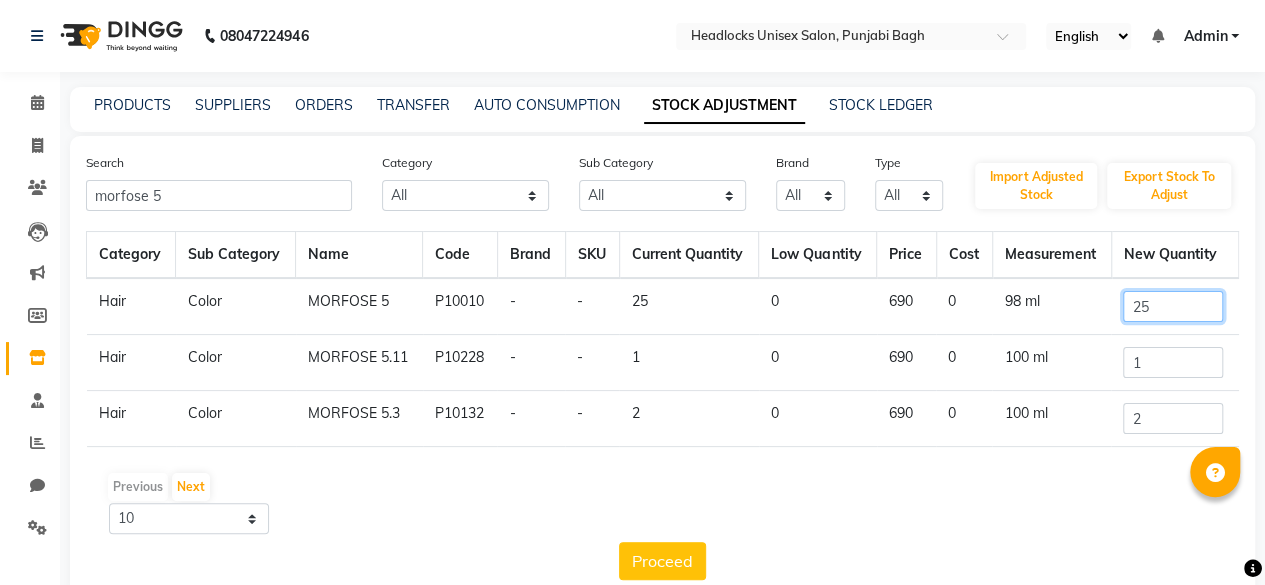 click on "25" 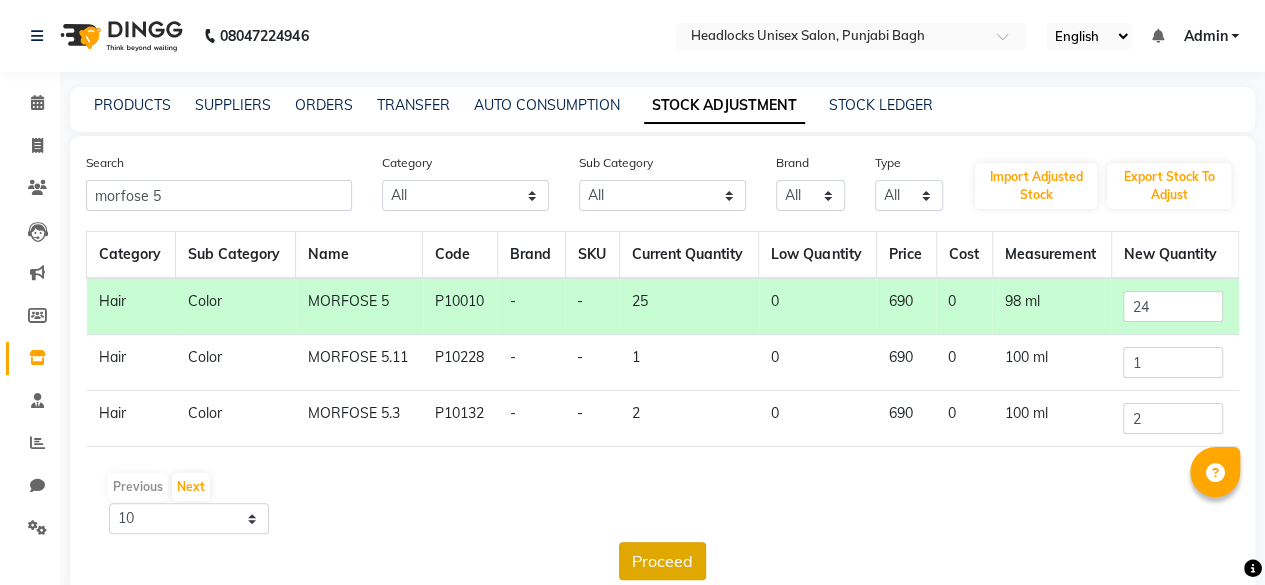 click on "Proceed" 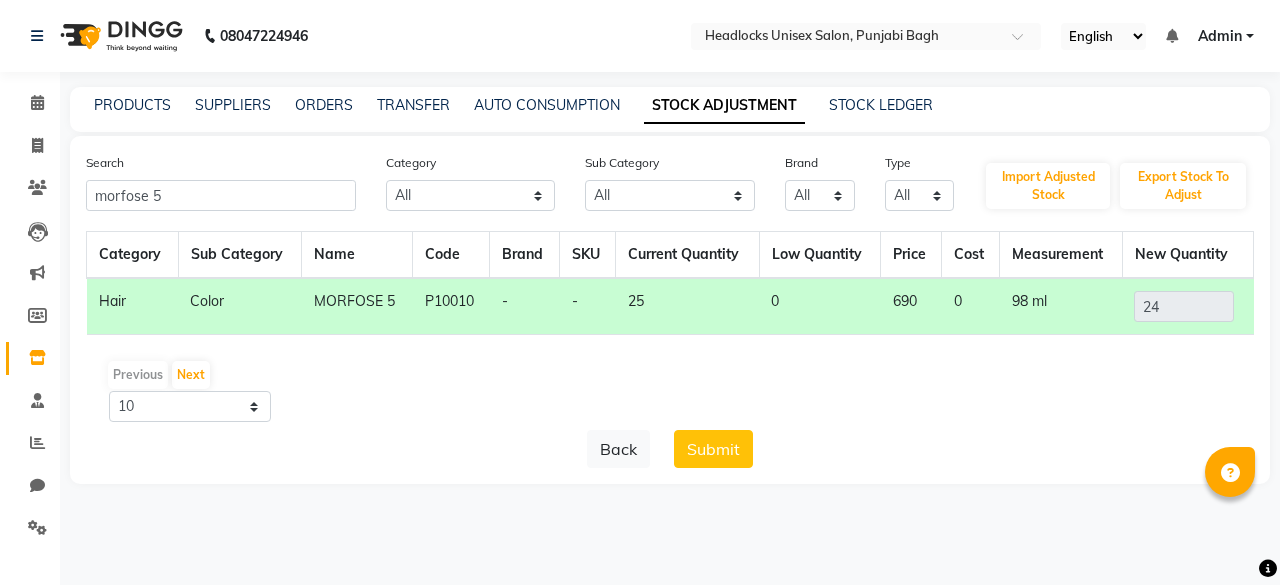 click on "08047224946 Select Location × Headlocks Unisex Salon, Punjabi Bagh English ENGLISH Español العربية मराठी हिंदी ગુજરાતી தமிழ் 中文 Notifications nothing to show Admin Manage Profile Change Password Sign out  Version:3.15.3  ☀ Headlocks Unisex Salon, Punjabi Bagh  Calendar  Invoice  Clients  Leads   Marketing  Members  Inventory  Staff  Reports  Chat  Settings Completed InProgress Upcoming Dropped Tentative Check-In Confirm Bookings Generate Report Segments Page Builder PRODUCTS SUPPLIERS ORDERS TRANSFER AUTO CONSUMPTION STOCK ADJUSTMENT STOCK LEDGER Search morfose 5 Category All Hair Skin Makeup Personal Care Appliances Beard Waxing Disposable Threading Hands and Feet Beauty Planet Botox Cadiveu Casmara Cheryls Loreal Olaplex Other Sub Category All Cream Houskeeping Loreal Retail Cheryls Retail Casmara Retail Cleanser Rill Keratin Retail Botox Salon Use Beauty & Other Salon Use Honey Lips Shampoo Products Appron Bath & Body Olaplex Salon Use Hair 1" at bounding box center [640, 292] 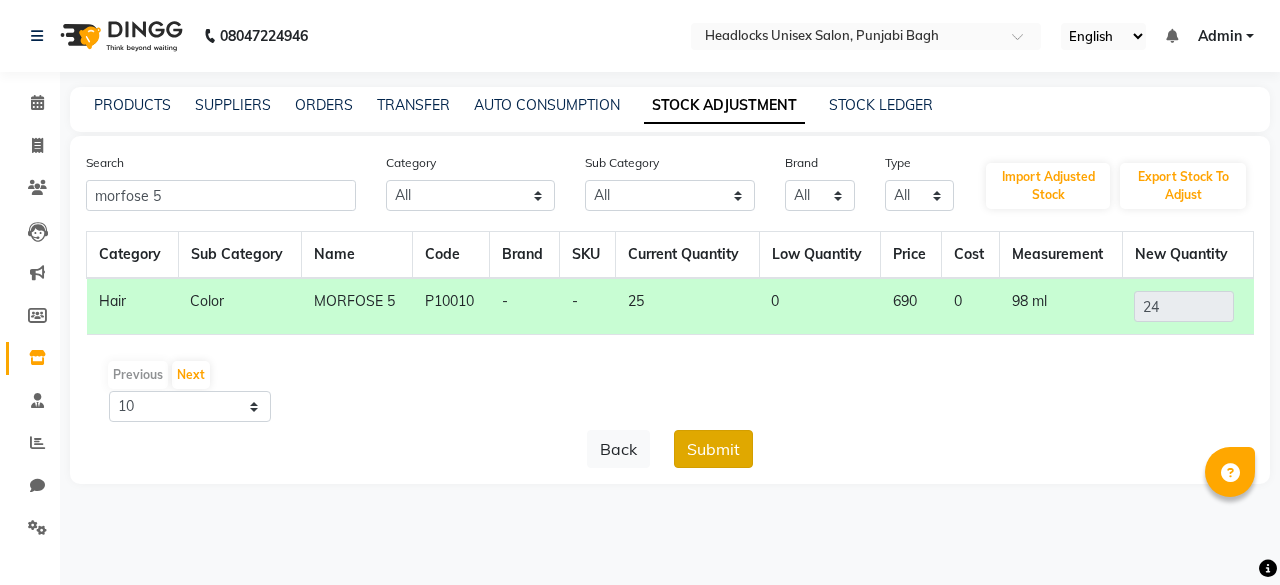 click on "Submit" 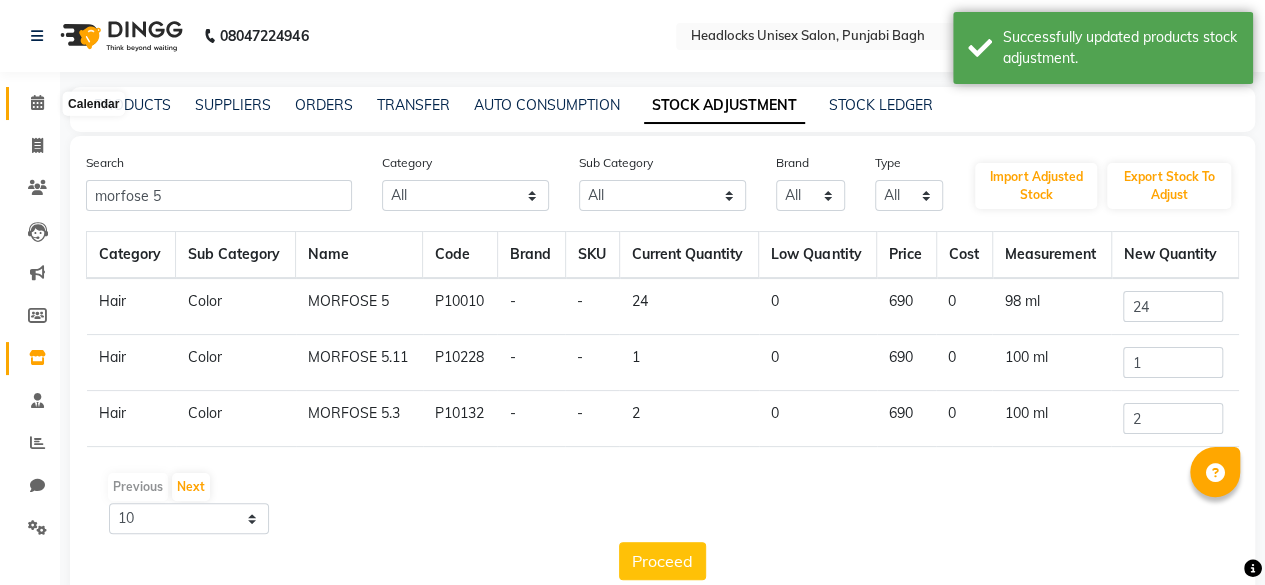 click 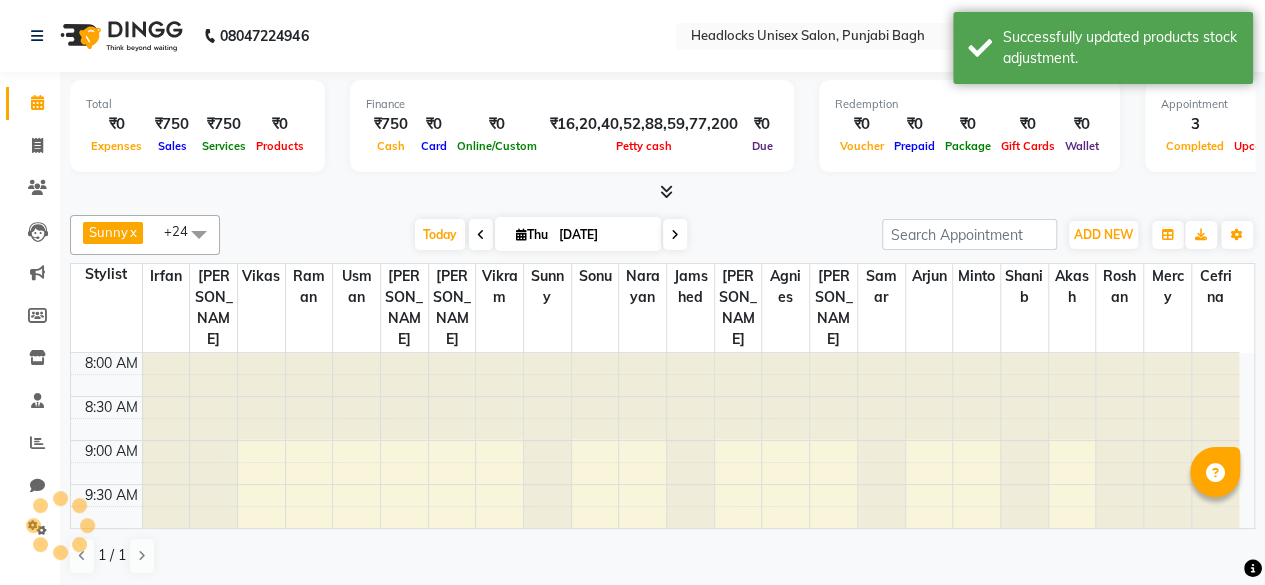scroll, scrollTop: 0, scrollLeft: 0, axis: both 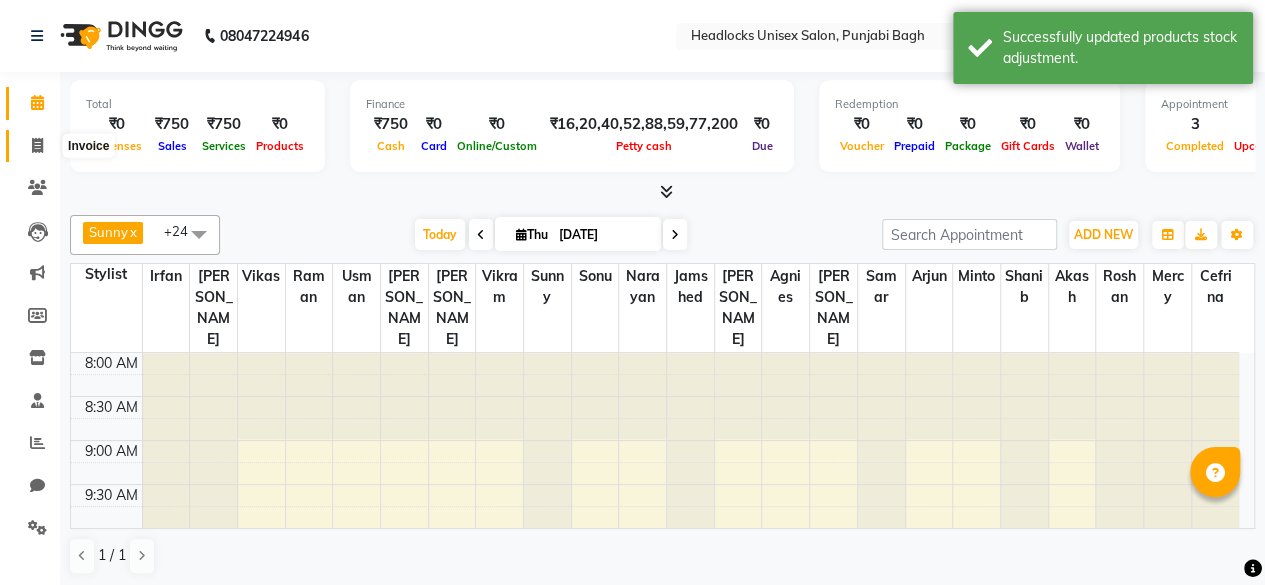 click 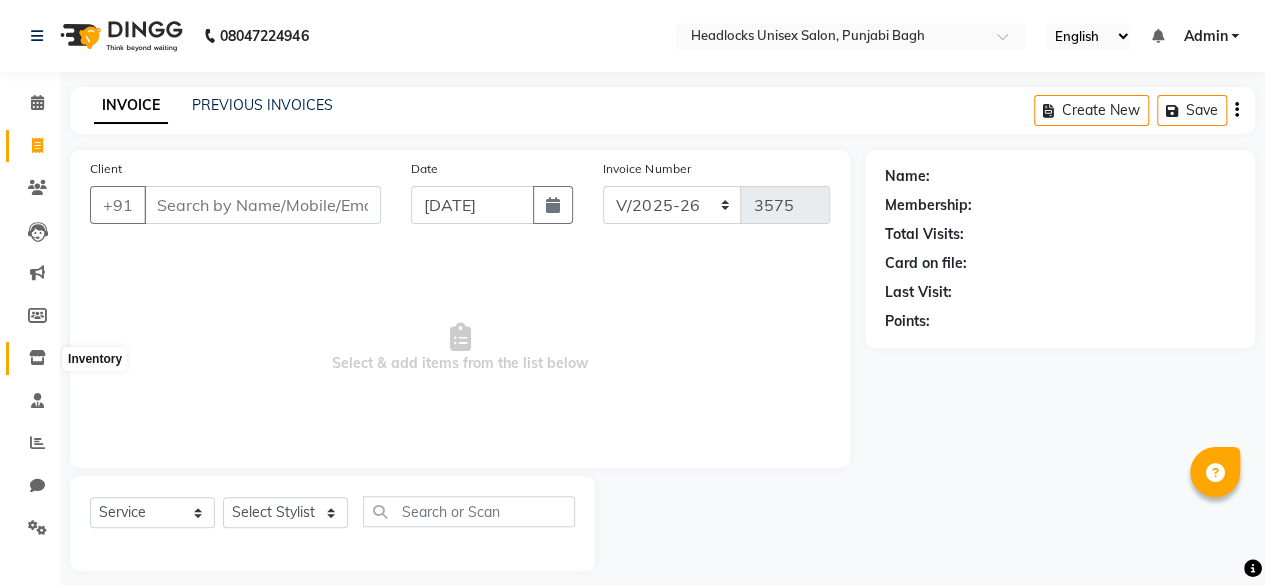 click 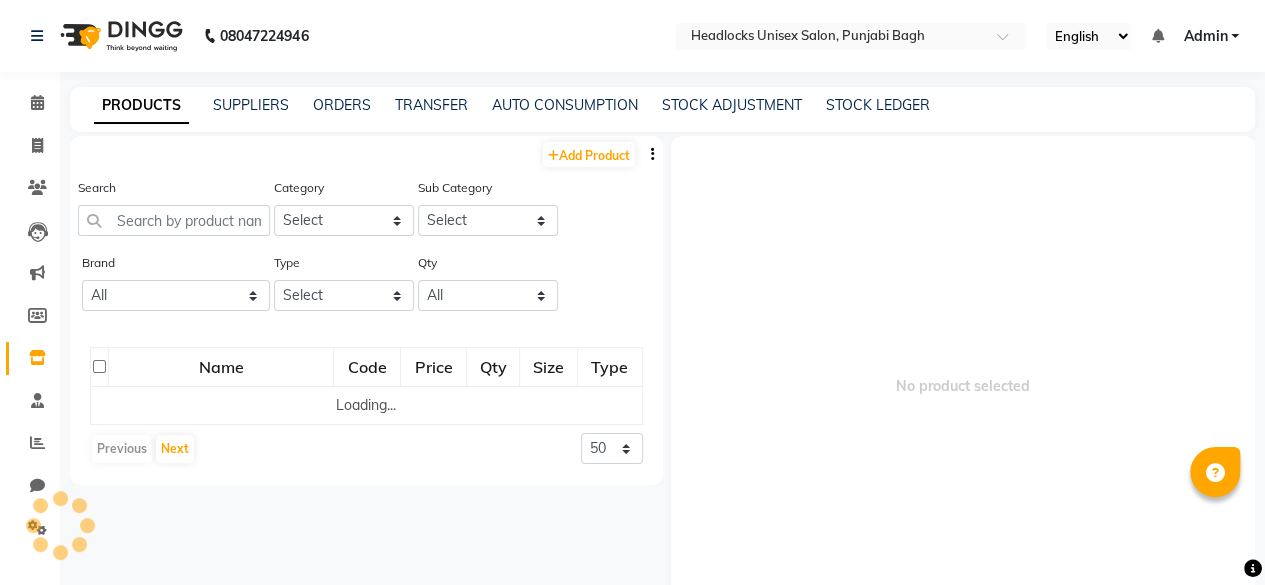 click on "STOCK ADJUSTMENT" 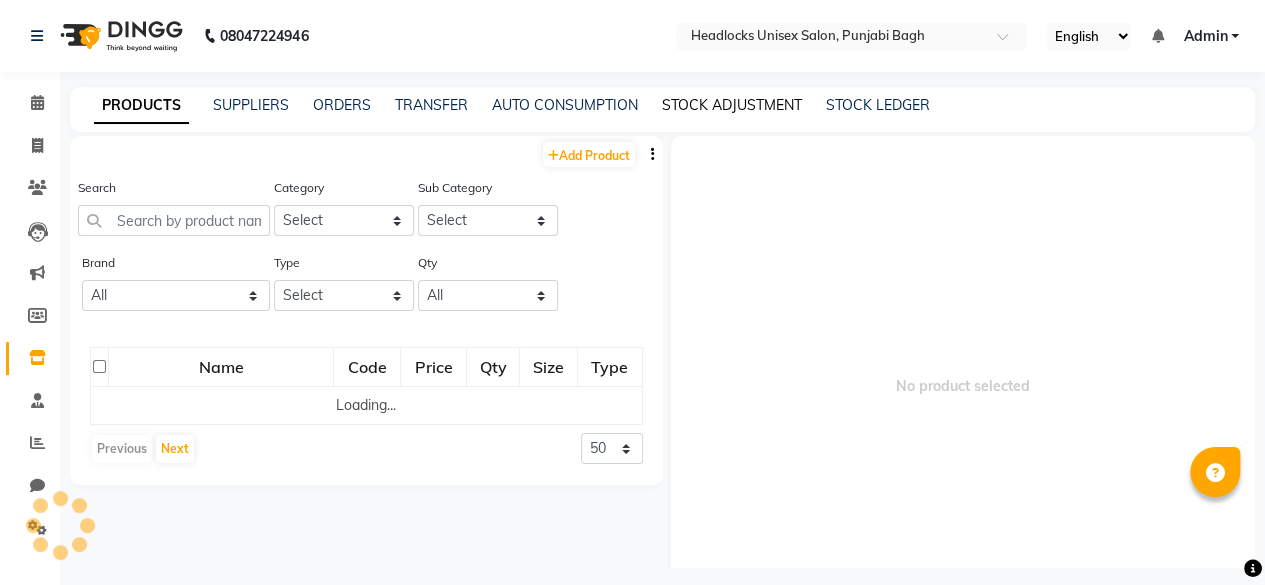 click on "STOCK ADJUSTMENT" 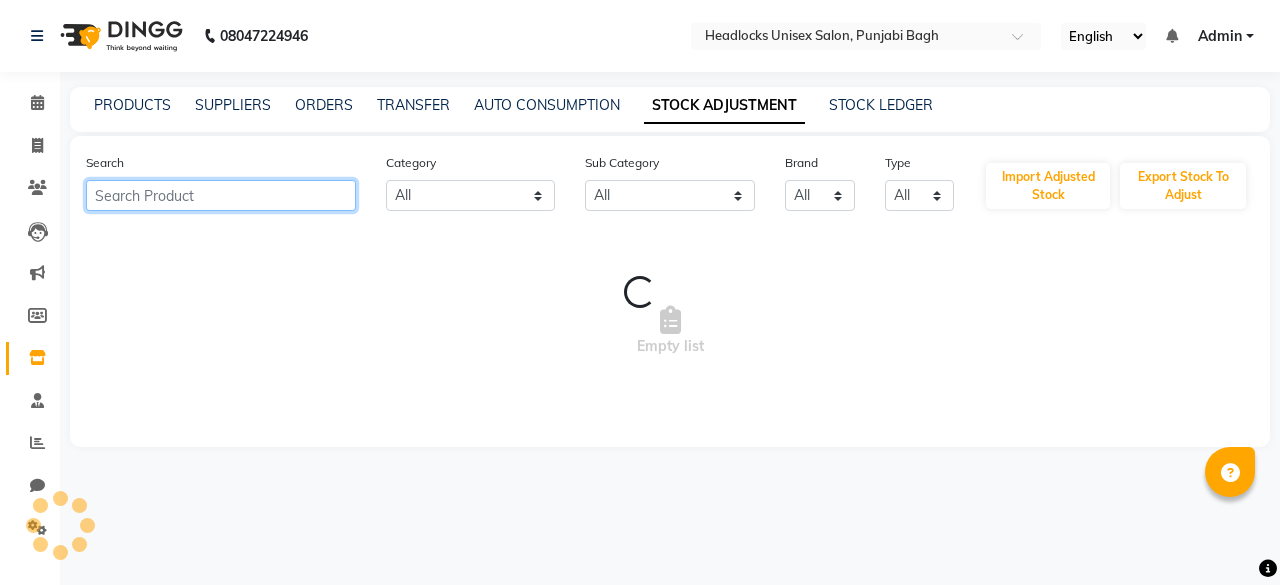 click 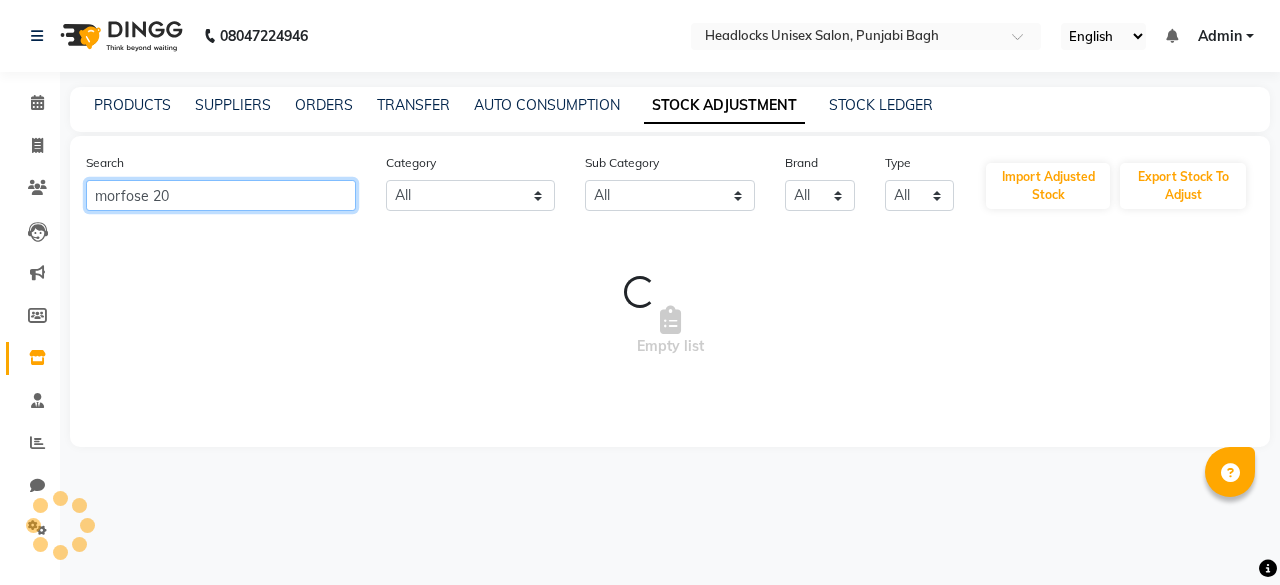 click on "morfose 20" 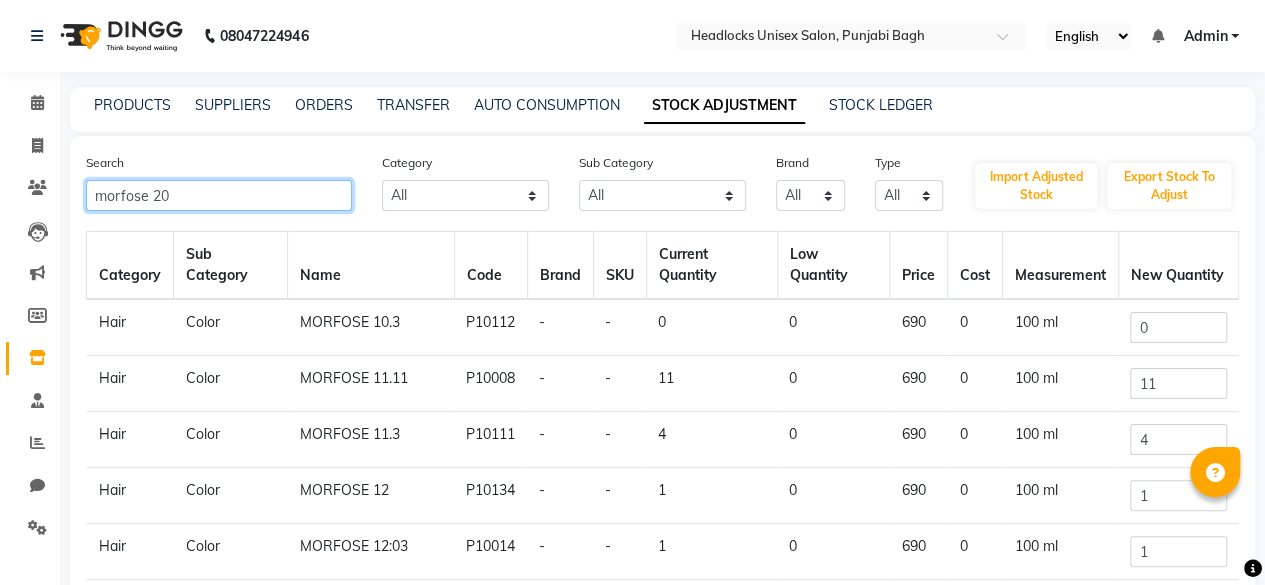 scroll, scrollTop: 152, scrollLeft: 0, axis: vertical 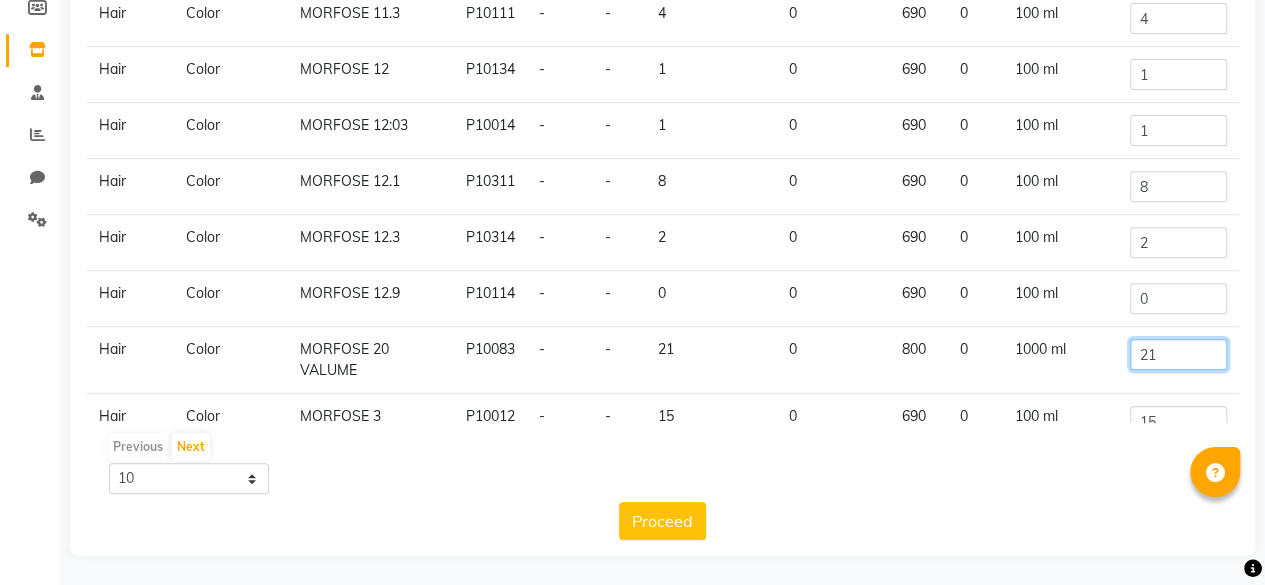 click on "21" 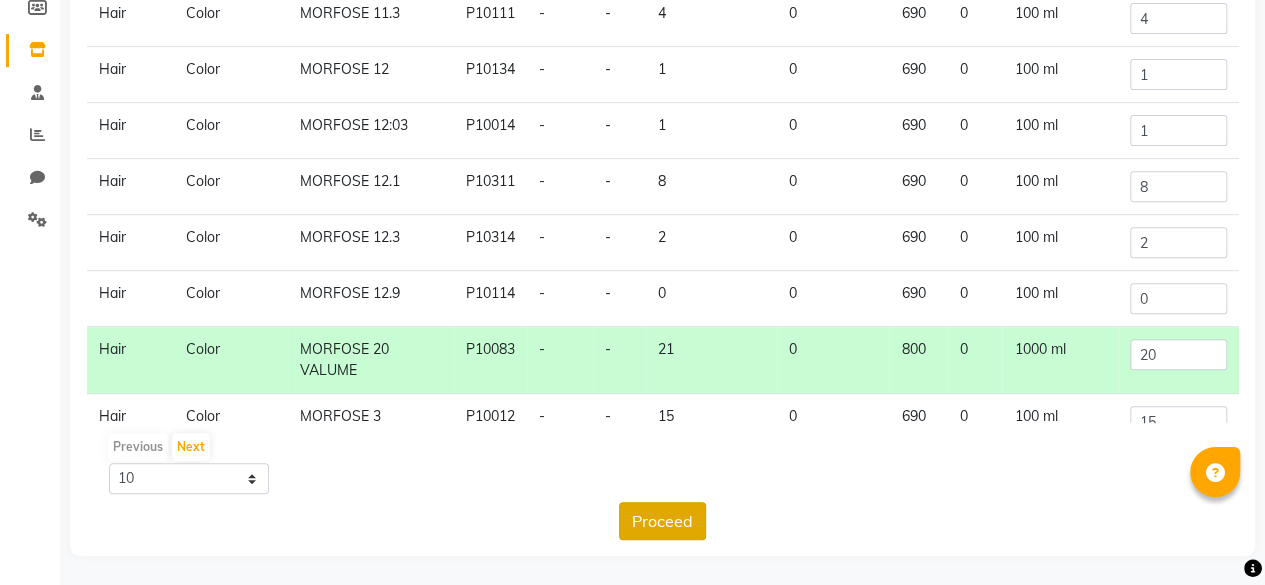 click on "Proceed" 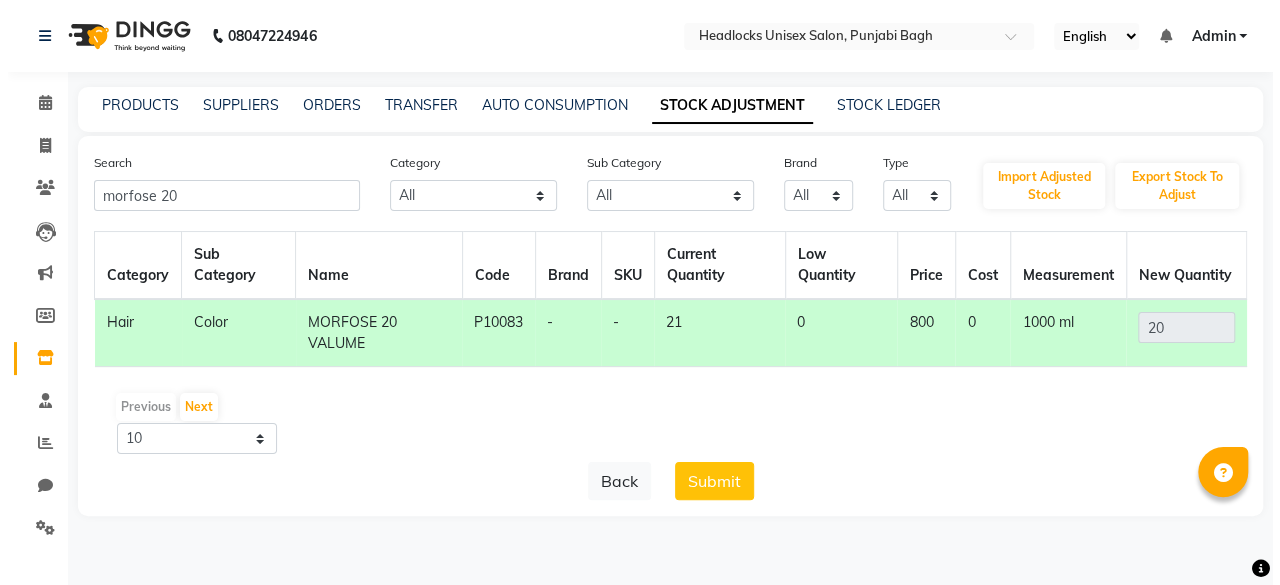 scroll, scrollTop: 0, scrollLeft: 0, axis: both 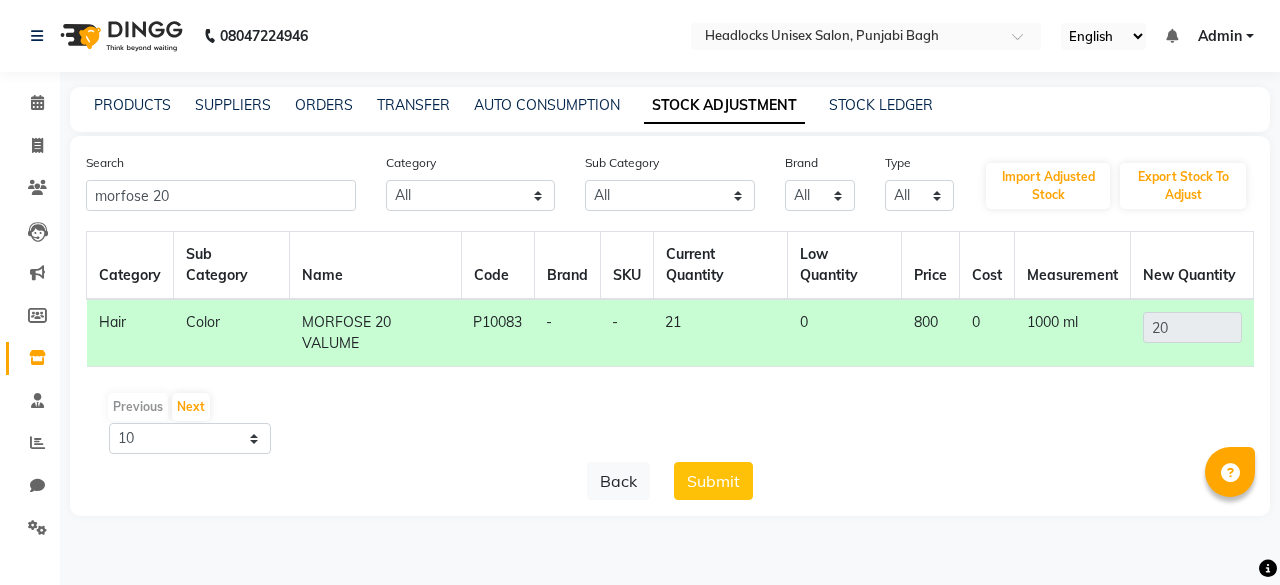 click on "PRODUCTS SUPPLIERS ORDERS TRANSFER AUTO CONSUMPTION STOCK ADJUSTMENT STOCK LEDGER Search morfose 20 Category All Hair Skin Makeup Personal Care Appliances Beard Waxing Disposable Threading Hands and Feet Beauty Planet Botox Cadiveu Casmara Cheryls Loreal Olaplex Other Sub Category All Cream Houskeeping Loreal Retail Cheryls Retail Casmara Retail Cleanser Rill Keratin Retail Botox Salon Use Beauty & Other Salon Use Honey Lips Shampoo Products Appron Bath & Body Olaplex Salon Use Hair Shaving Female Hygiene Loreal Salon Use Disposable Cheryls Salon Use Appliances Liposoulable Soap Facial Conditioner Gel Gown Keratin Salon Use Nails Botox Retail Eyes Cream Moisturiser Grooming - Women Face Pre Shave Bedsheet Brazilian Makeup Appliances Hair Colour Salon Use Pre Face Nepkin Matrix Salon Use Other Grooming - Men Serum Mask After Shave Massage Foot Dental Care Styling Towel Tools Post Toner Oil Matrix Colour Tube Sun Care Hand & Foot Brushes Serum Appliances Matrix Retail Massage Cream Tissue Masks Color Strips All" 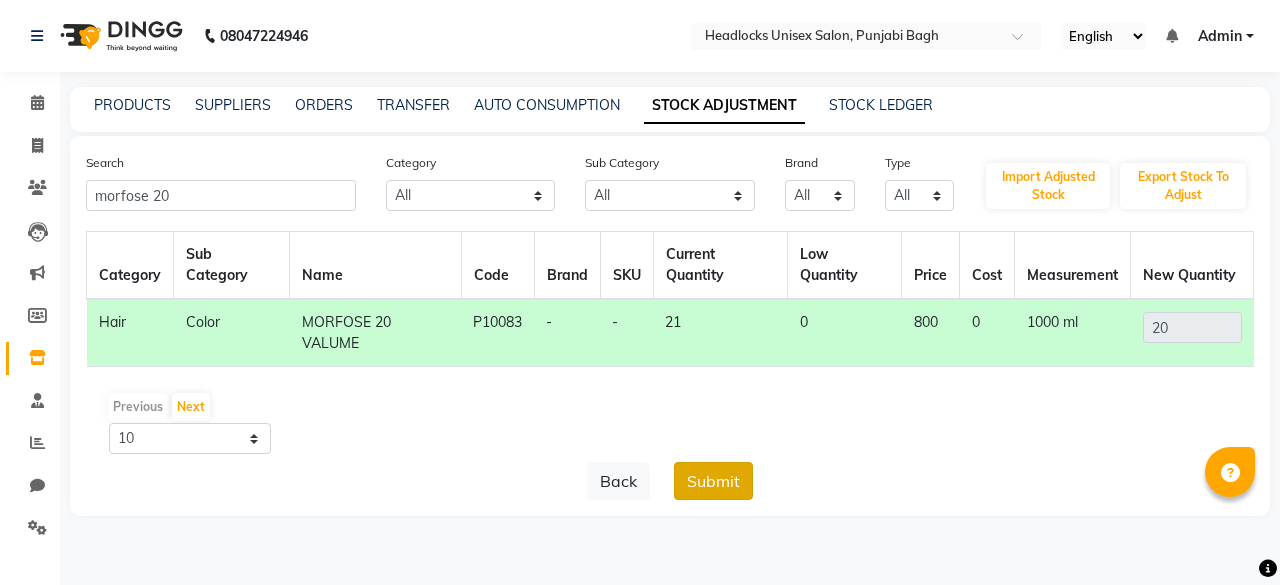 click on "Submit" 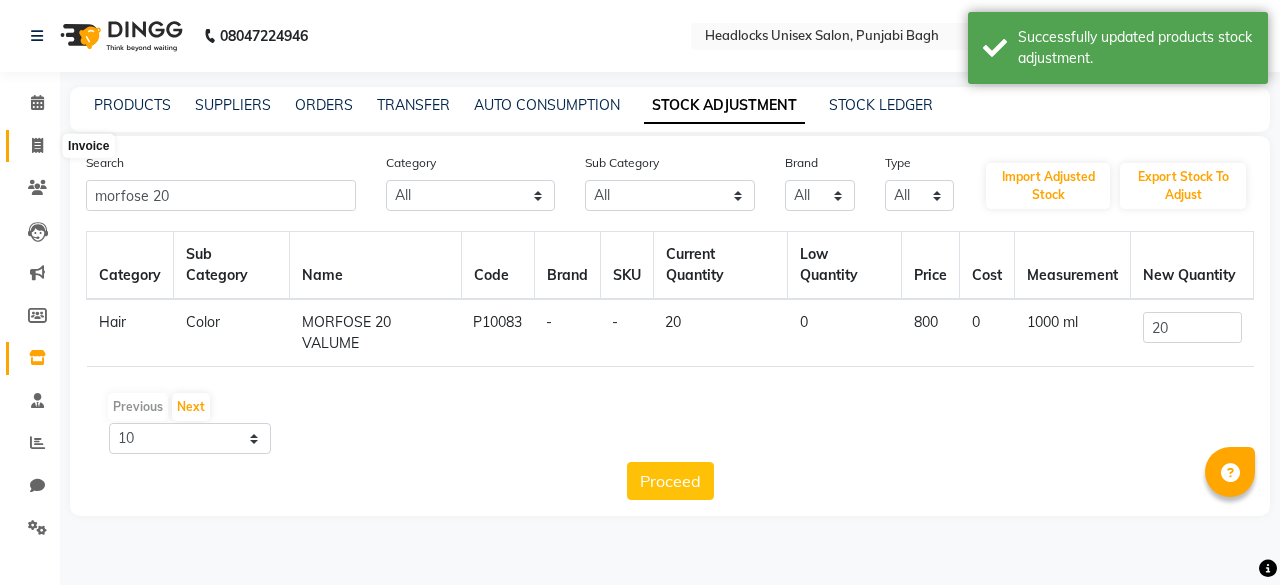 click 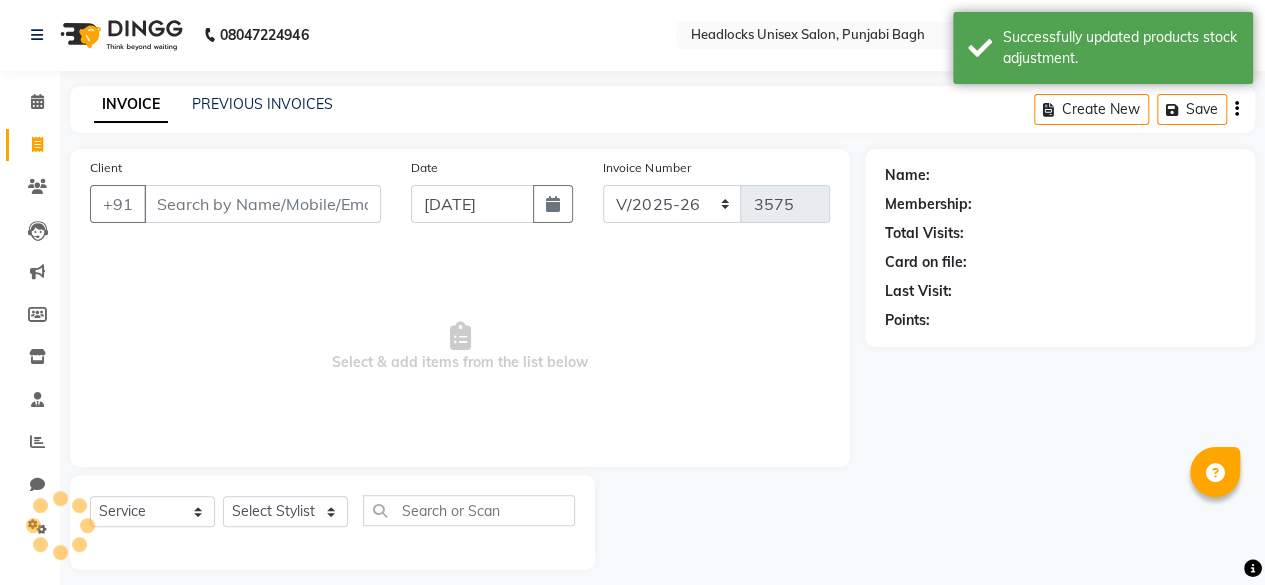 scroll, scrollTop: 15, scrollLeft: 0, axis: vertical 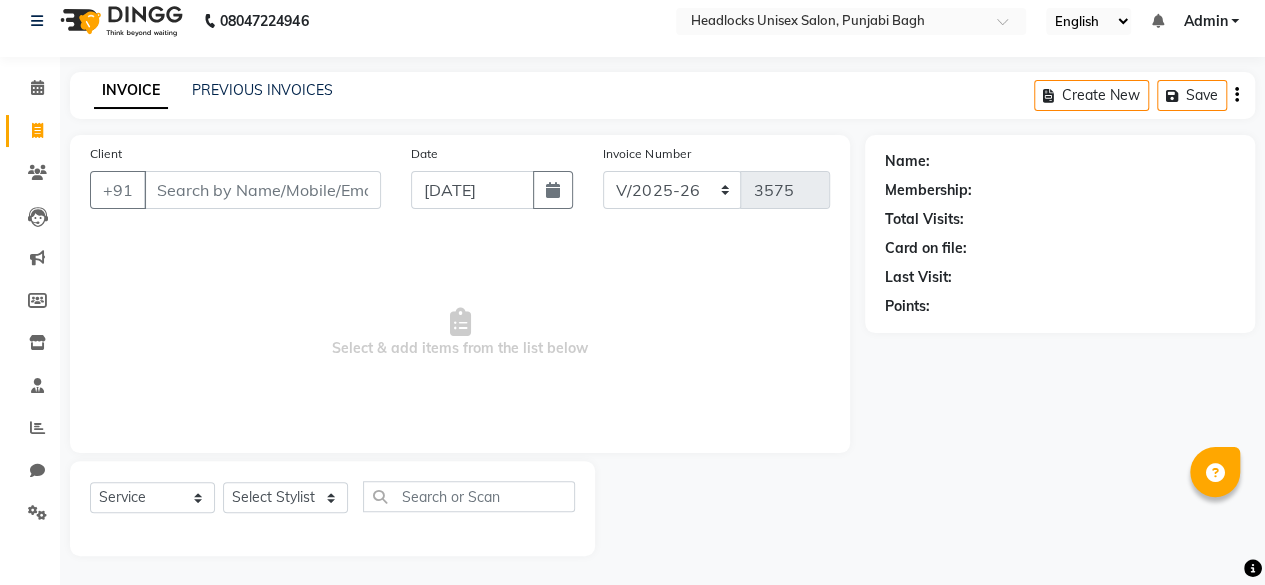 click on "Client +91" 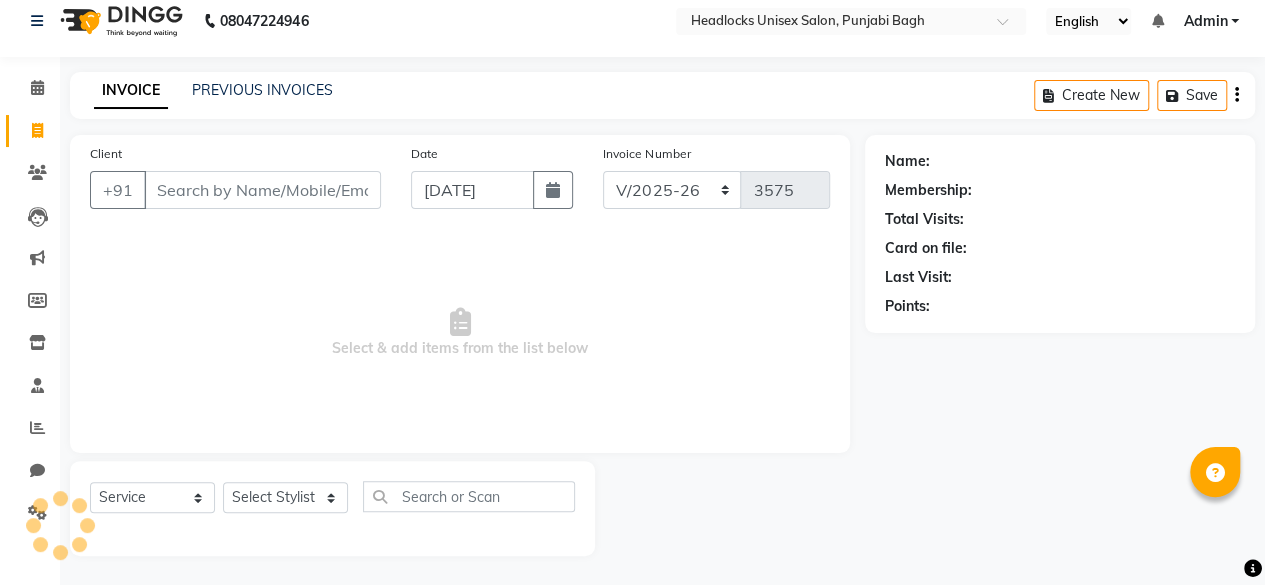 click on "Client +91" 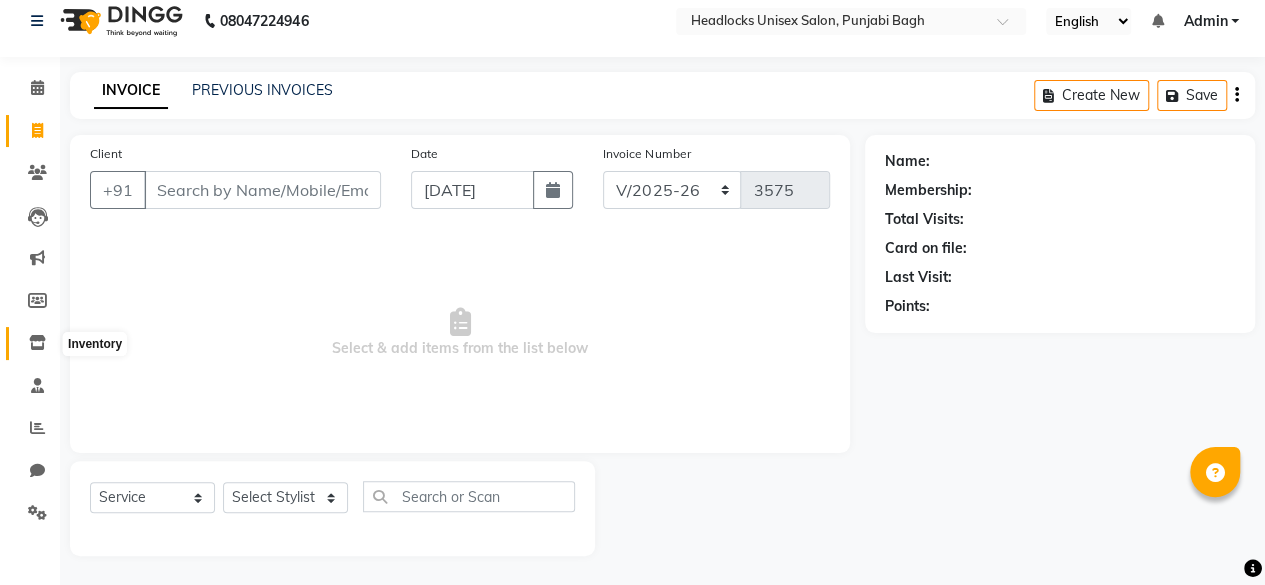 click 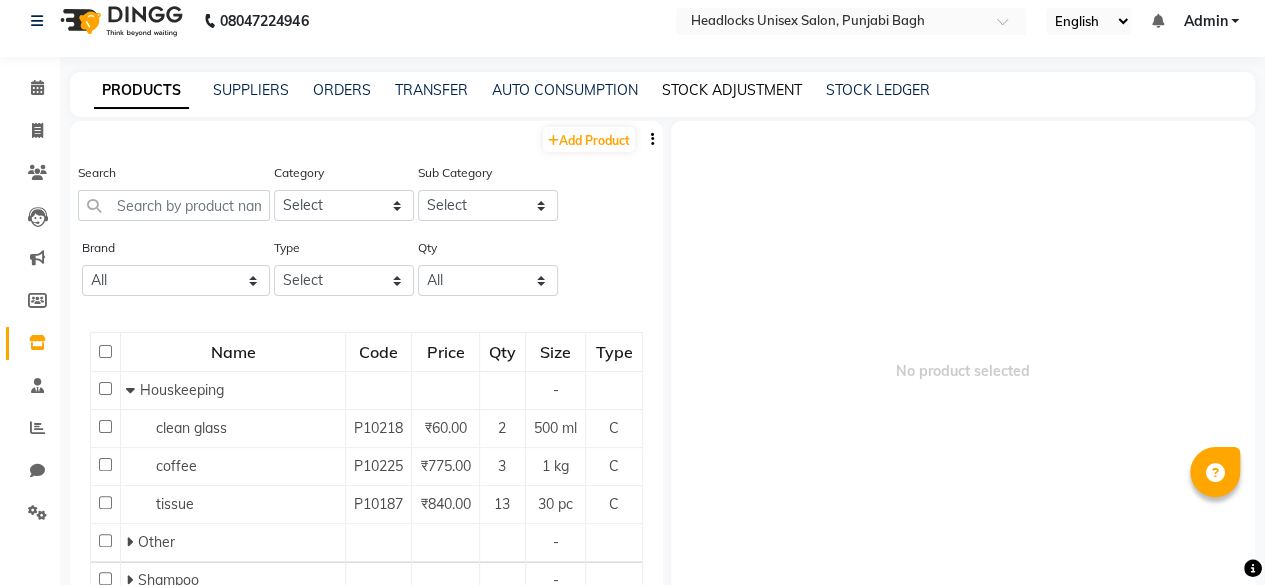 scroll, scrollTop: 12, scrollLeft: 0, axis: vertical 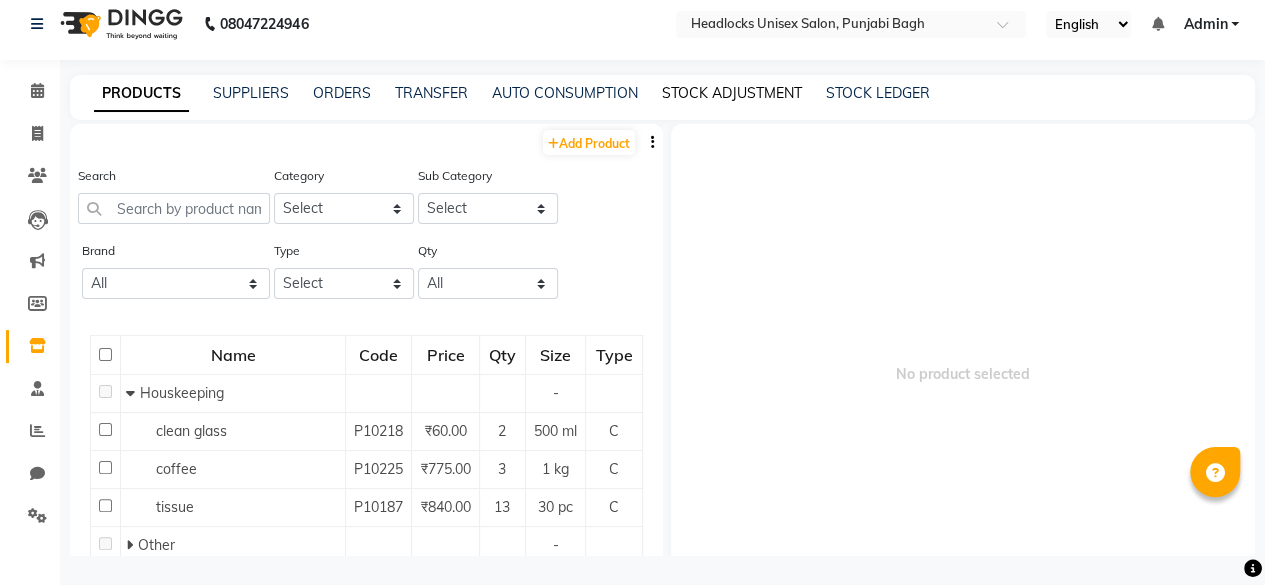 click on "STOCK ADJUSTMENT" 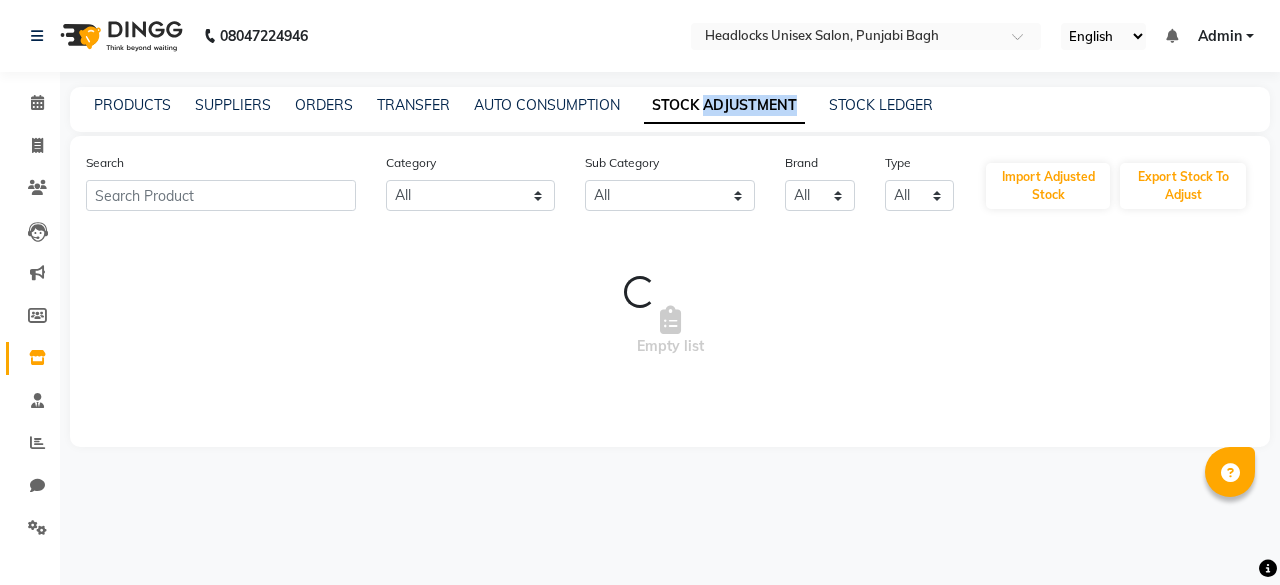 click on "PRODUCTS SUPPLIERS ORDERS TRANSFER AUTO CONSUMPTION STOCK ADJUSTMENT STOCK LEDGER" 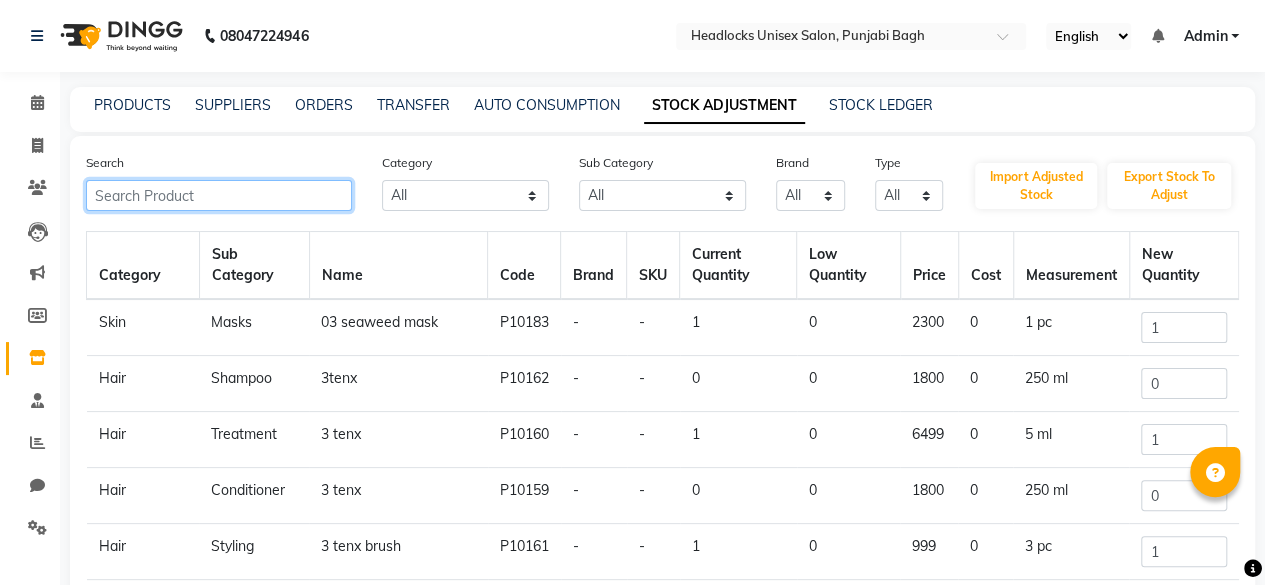 click 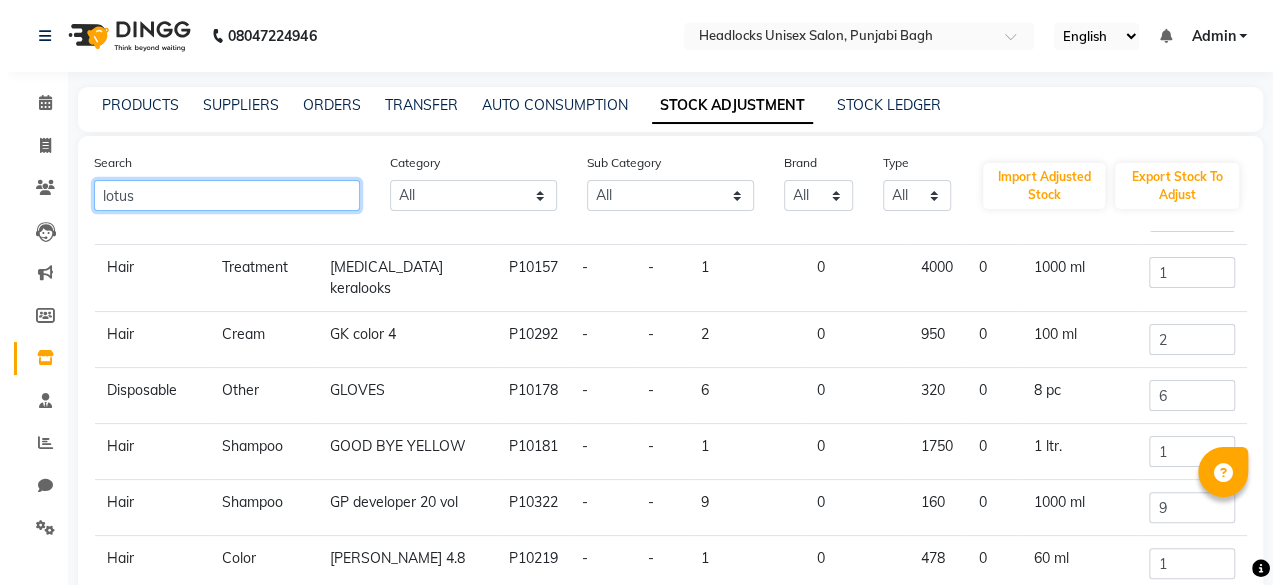 scroll, scrollTop: 0, scrollLeft: 0, axis: both 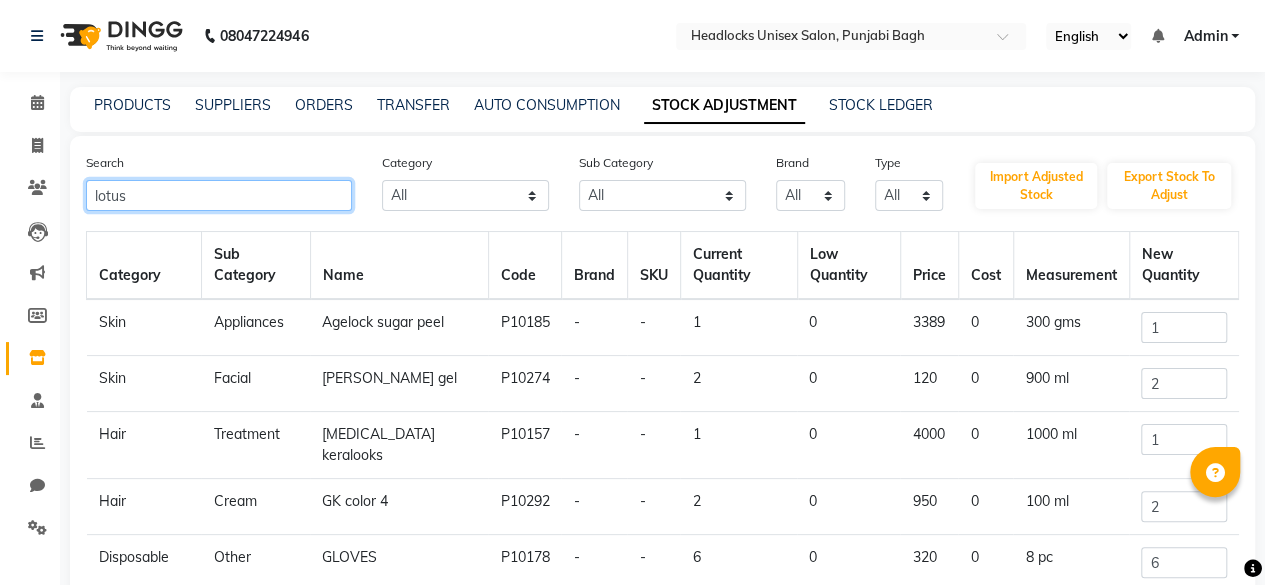 click on "lotus" 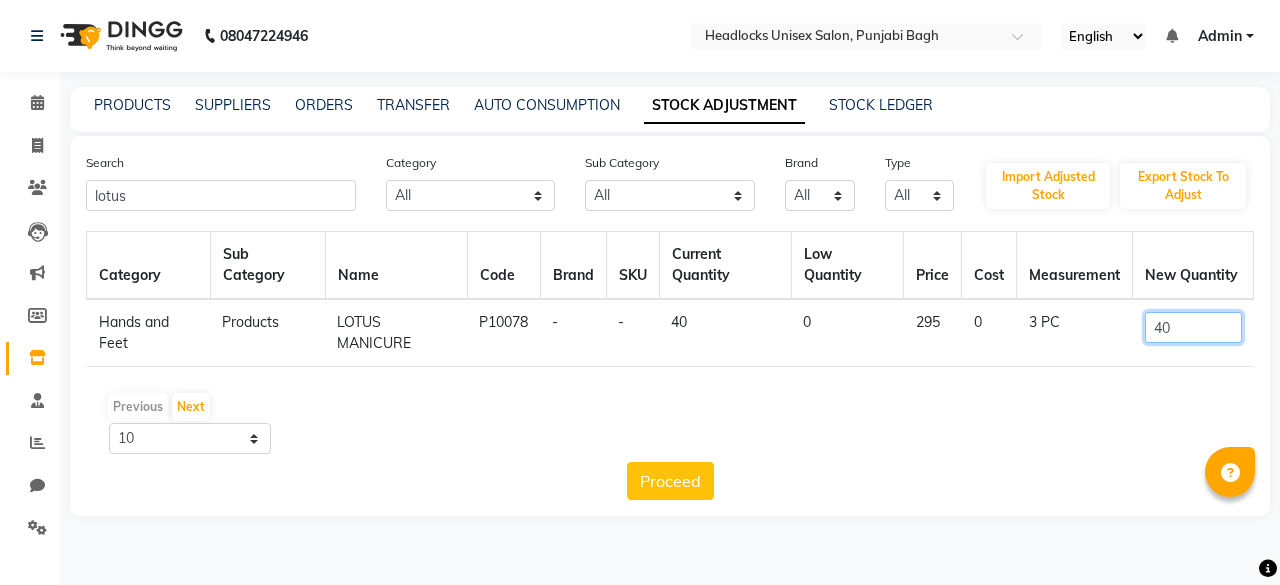 click on "40" 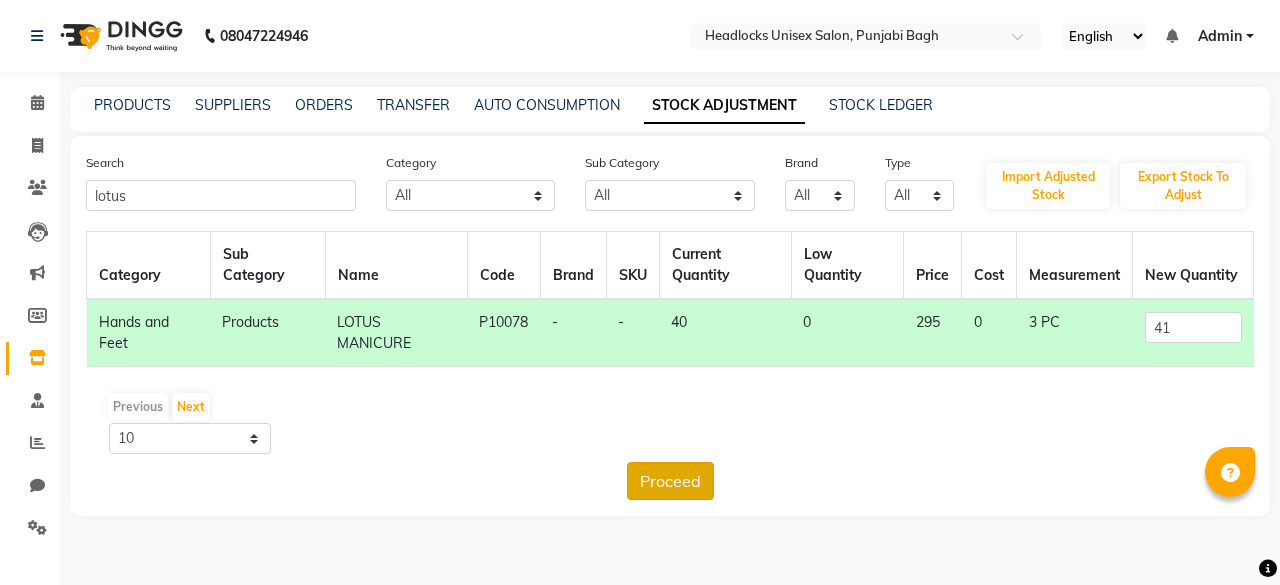 click on "Proceed" 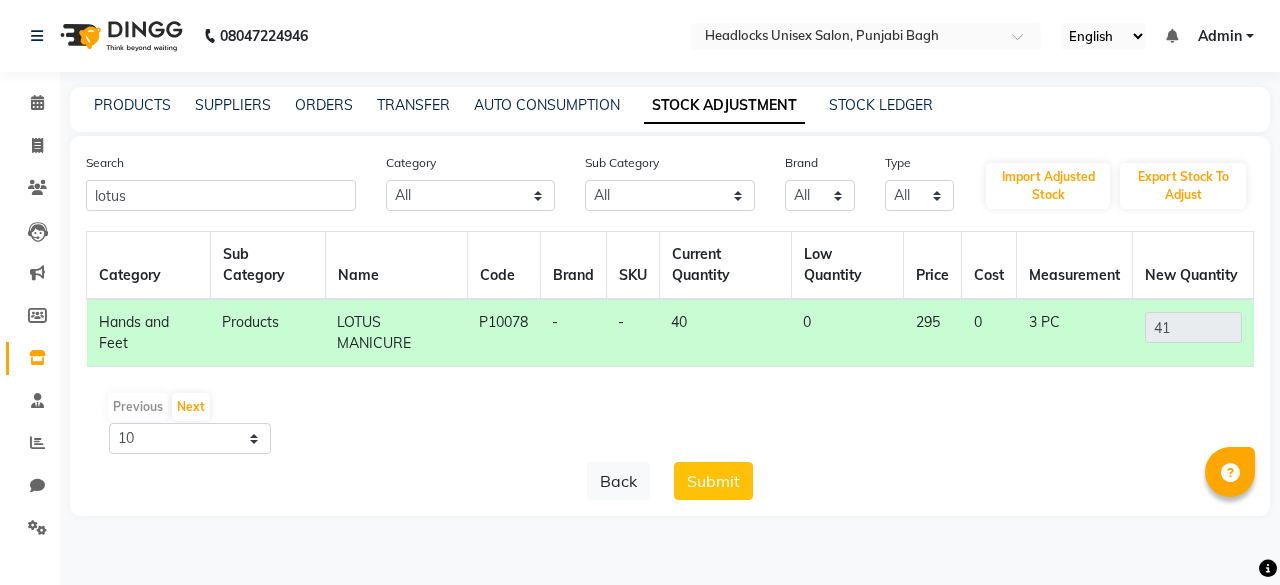 click on "Submit" 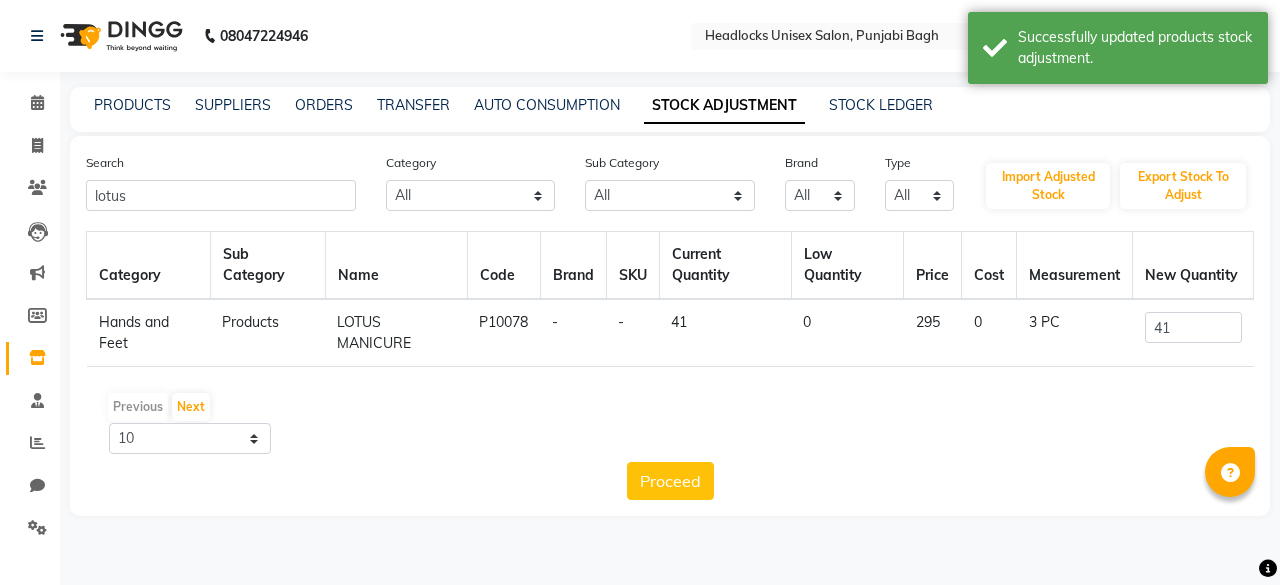click on "Search lotus Category All Hair Skin Makeup Personal Care Appliances Beard Waxing Disposable Threading Hands and Feet Beauty Planet Botox Cadiveu Casmara Cheryls Loreal Olaplex Other Sub Category All Cream Houskeeping Loreal Retail Cheryls Retail Casmara Retail Cleanser Rill Keratin Retail Botox Salon Use Beauty & Other Salon Use Honey Lips Shampoo Products Appron Bath & Body Olaplex Salon Use Hair Shaving Female Hygiene Loreal Salon Use Disposable Cheryls Salon Use Appliances Liposoulable Soap Facial Conditioner Gel Gown Keratin Salon Use Nails Botox Retail Eyes Cream Moisturiser Grooming - Women Face Pre Shave Bedsheet Brazilian Makeup Appliances Hair Colour Salon Use Pre Face Nepkin Matrix Salon Use Other Grooming - Men Serum Mask After Shave Massage Foot Dental Care Styling Towel Tools Post Toner Oil Matrix Colour Tube Sun Care Hand & Foot Brushes Serum Appliances Matrix Retail Massage Cream Tissue Masks Color Strips Makeup Remover Magic TIssue Gifts Cotton Roll Appliances Lip Care Makeup Kit Appliances 41" 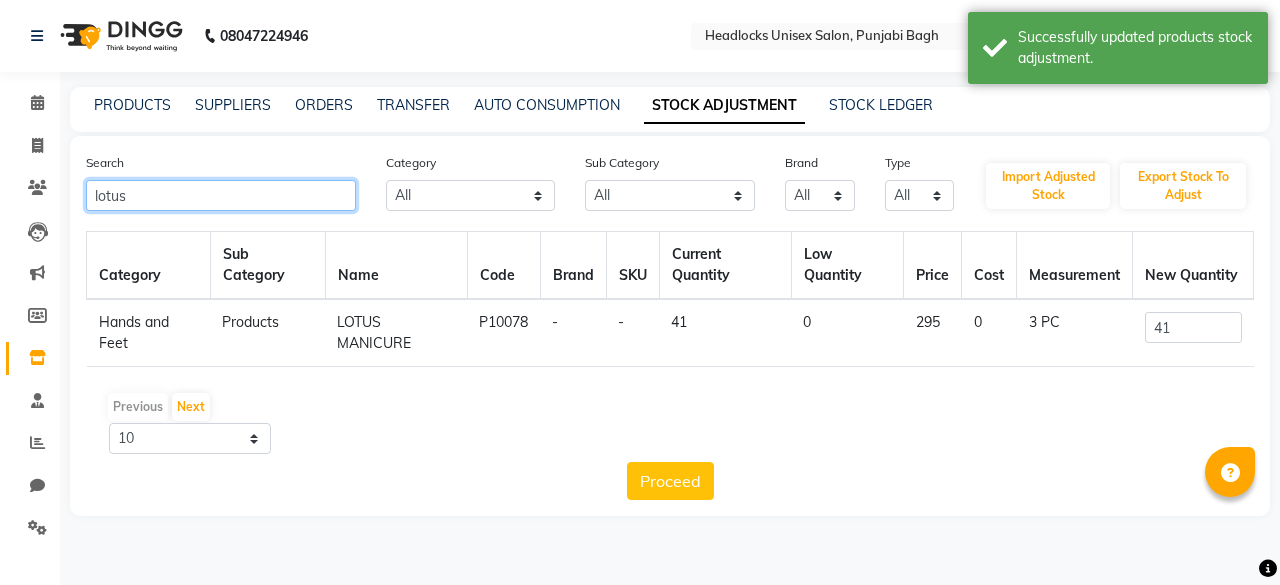 click on "lotus" 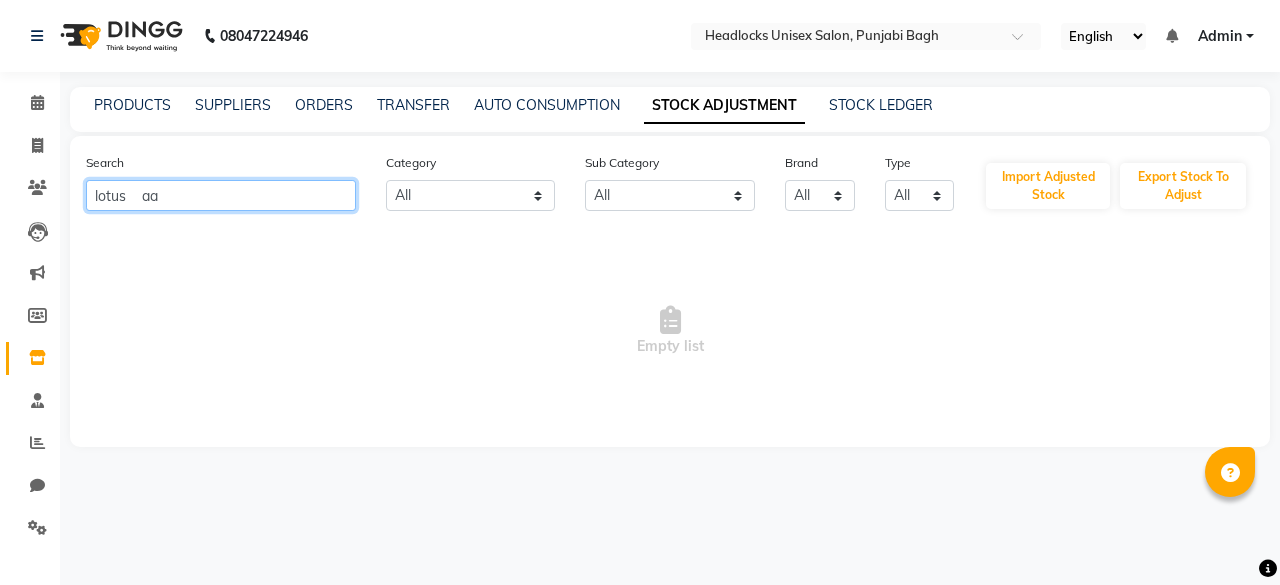 click on "lotus    aa" 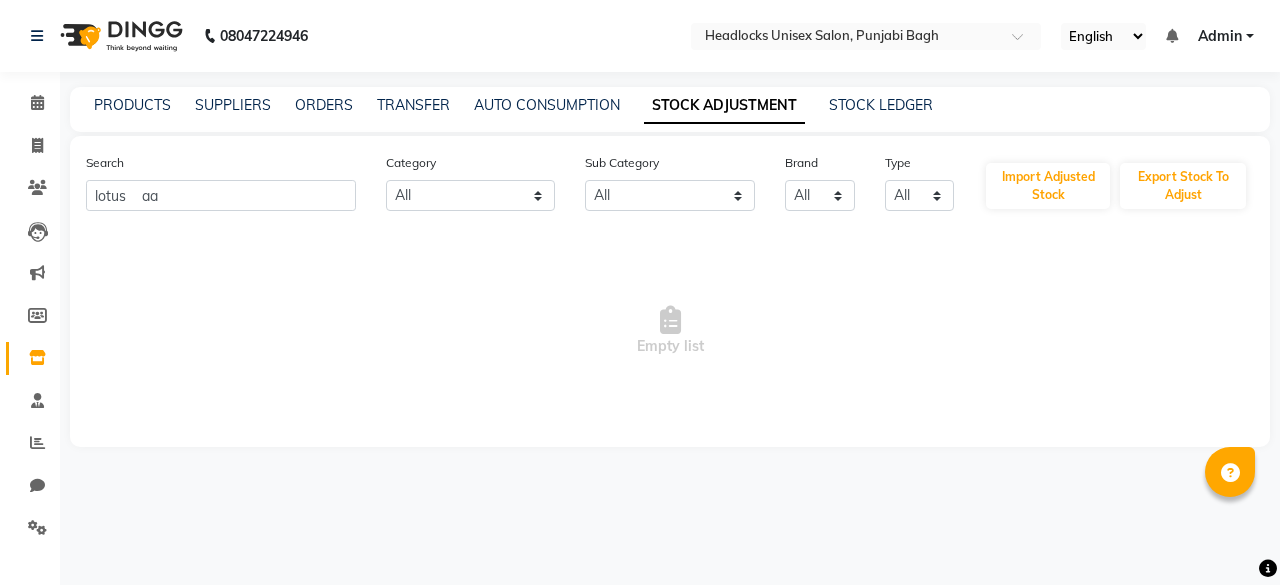 drag, startPoint x: 112, startPoint y: 237, endPoint x: 609, endPoint y: 305, distance: 501.63034 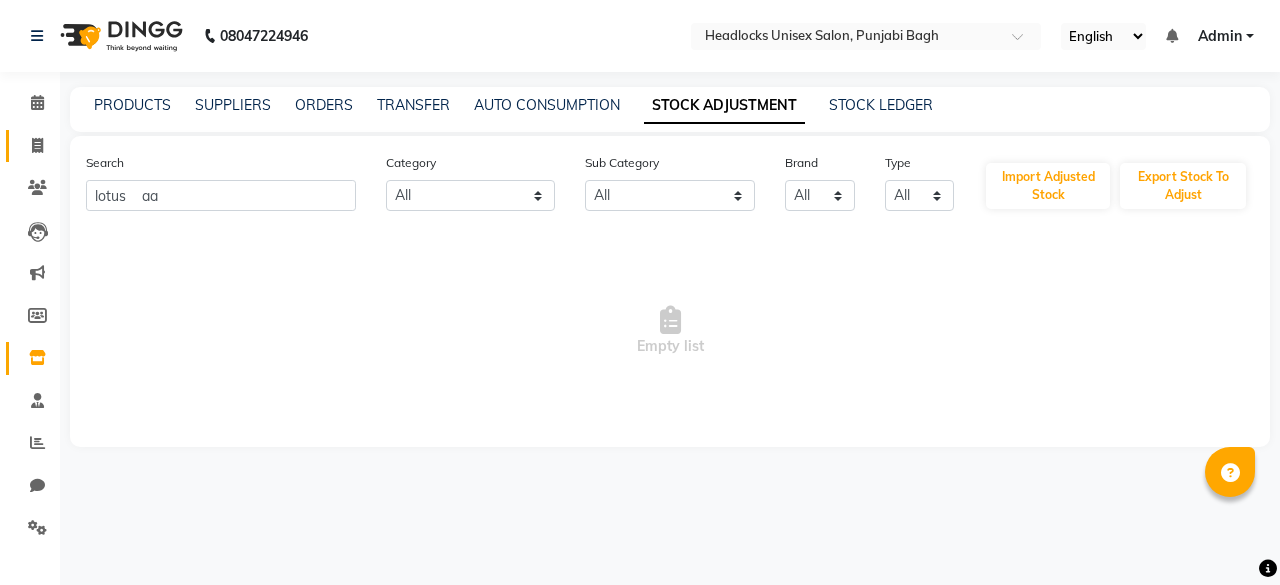 click on "Invoice" 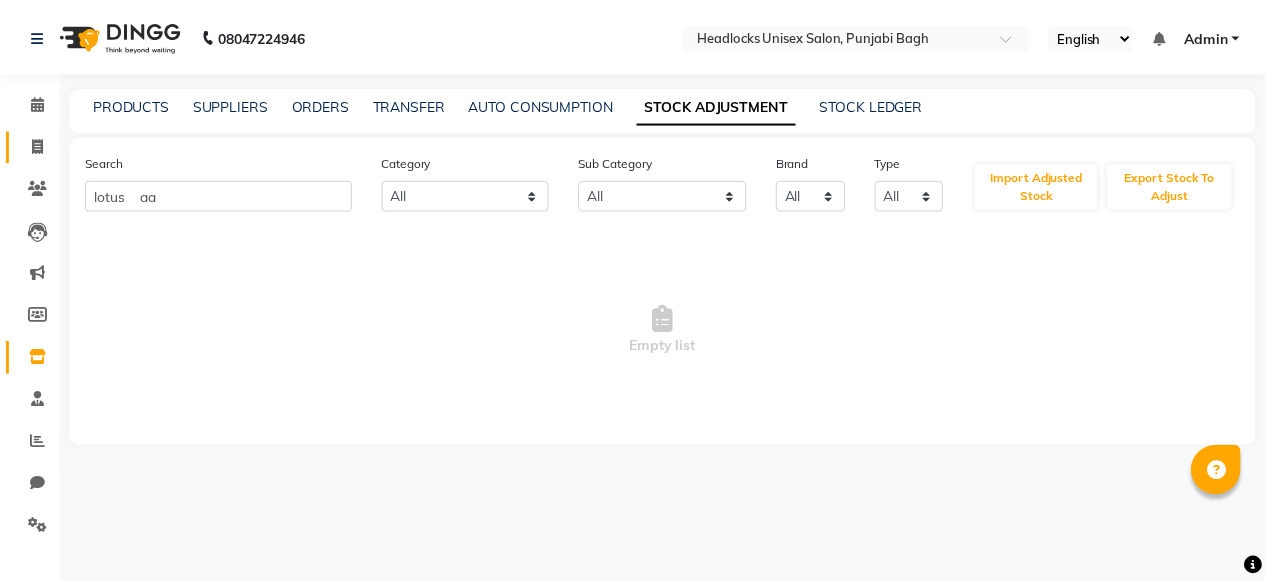 scroll, scrollTop: 15, scrollLeft: 0, axis: vertical 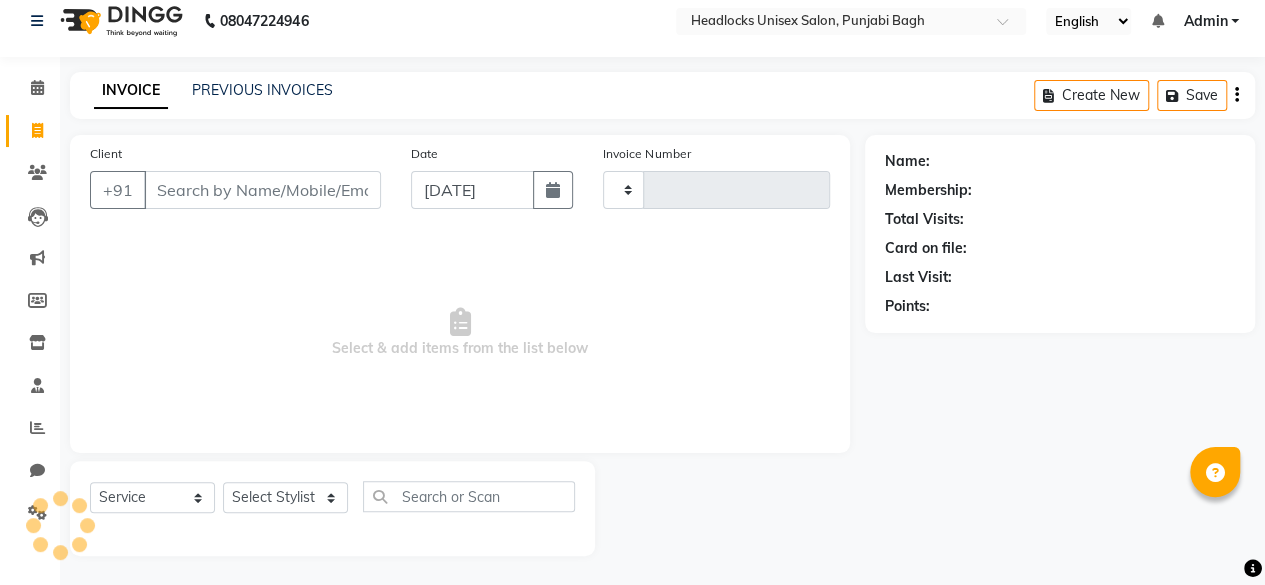 click on "Client" at bounding box center (262, 190) 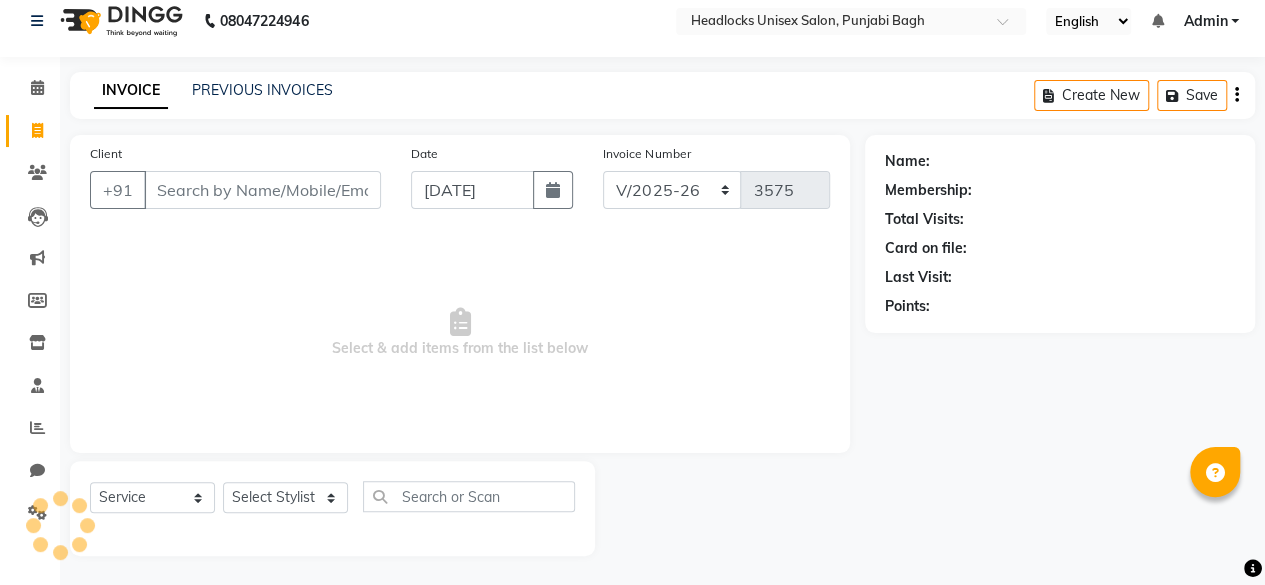 click on "Client" at bounding box center [262, 190] 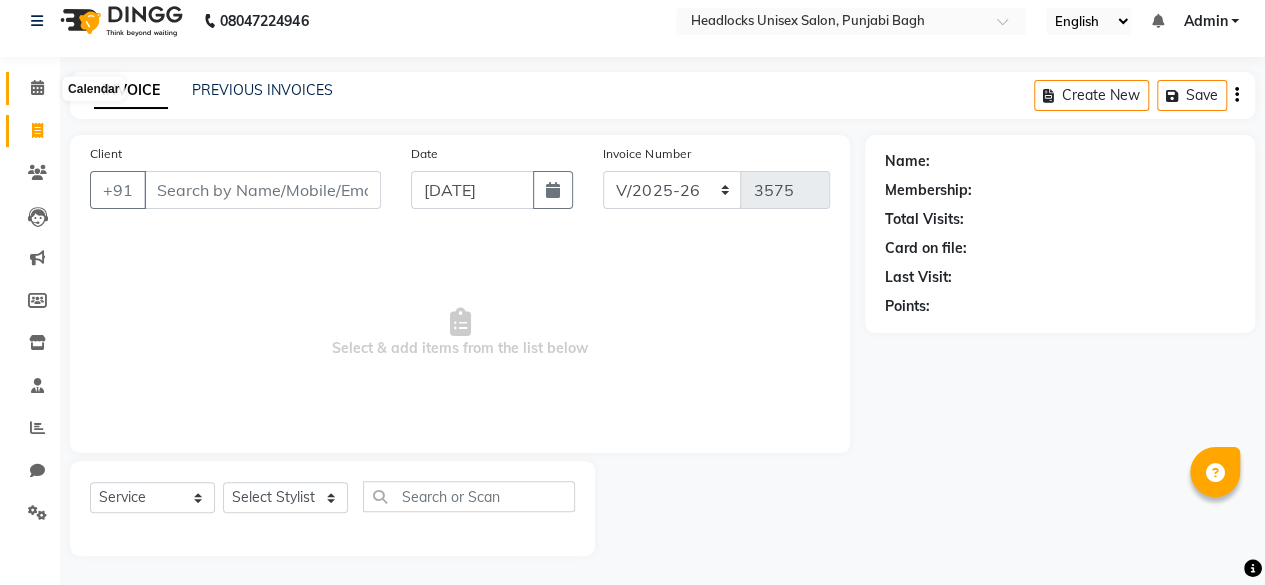 click 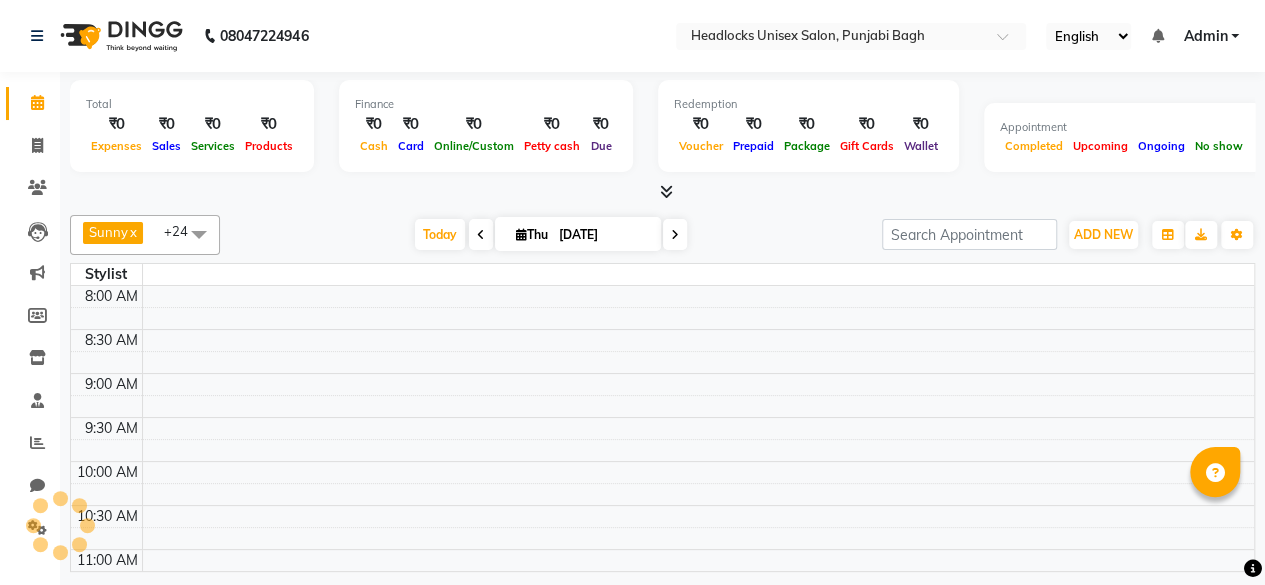 scroll, scrollTop: 0, scrollLeft: 0, axis: both 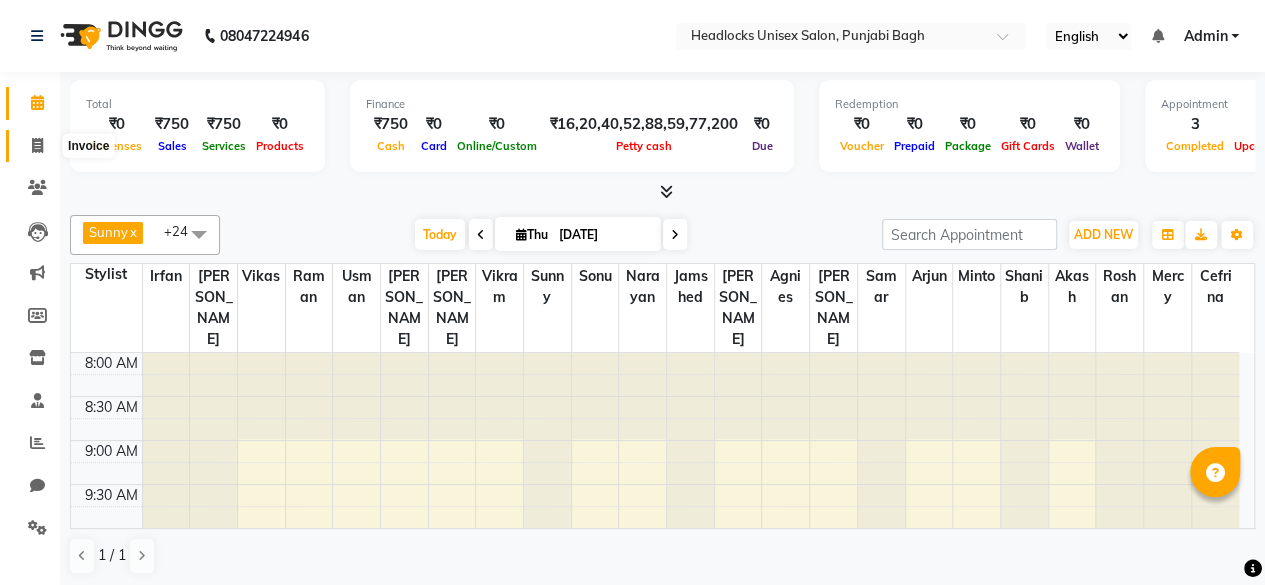 click 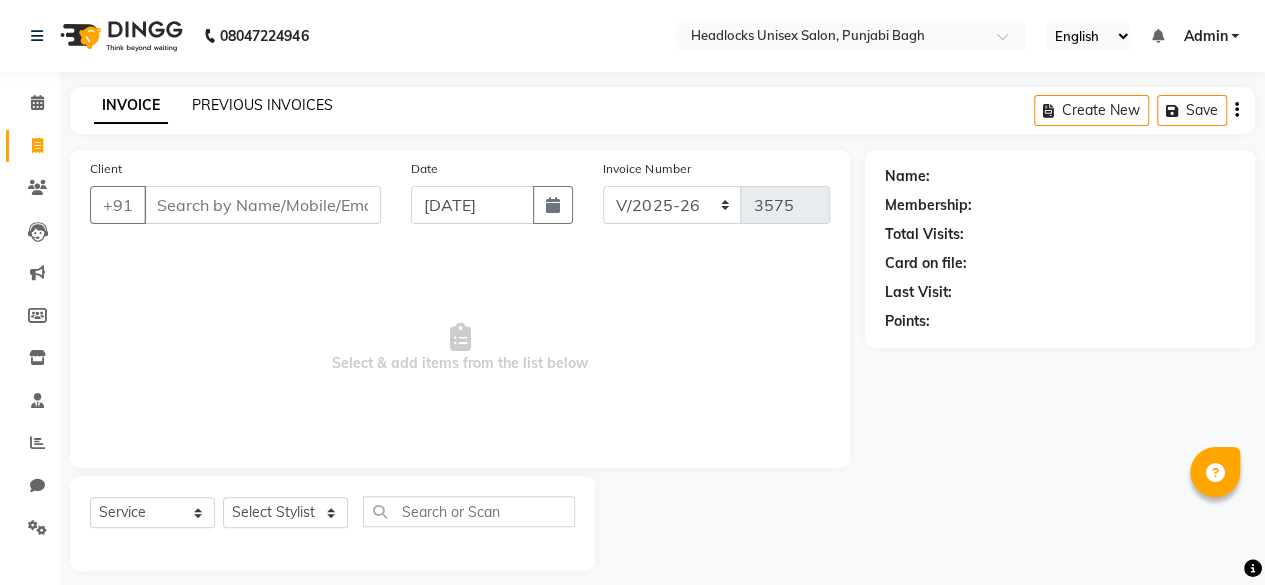 click on "PREVIOUS INVOICES" 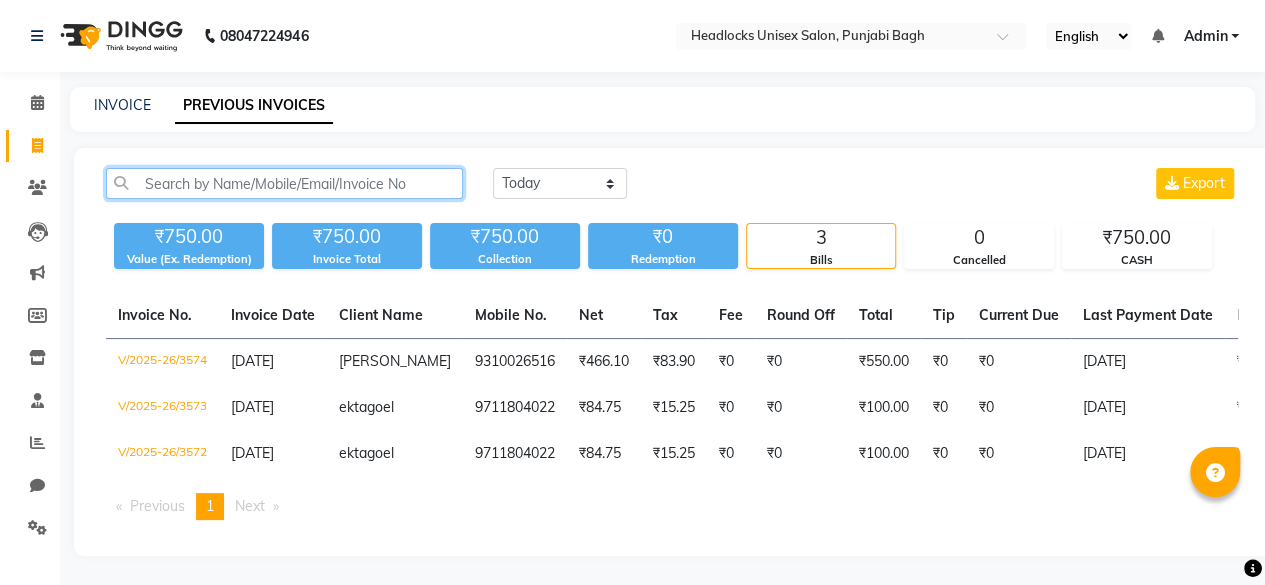 click 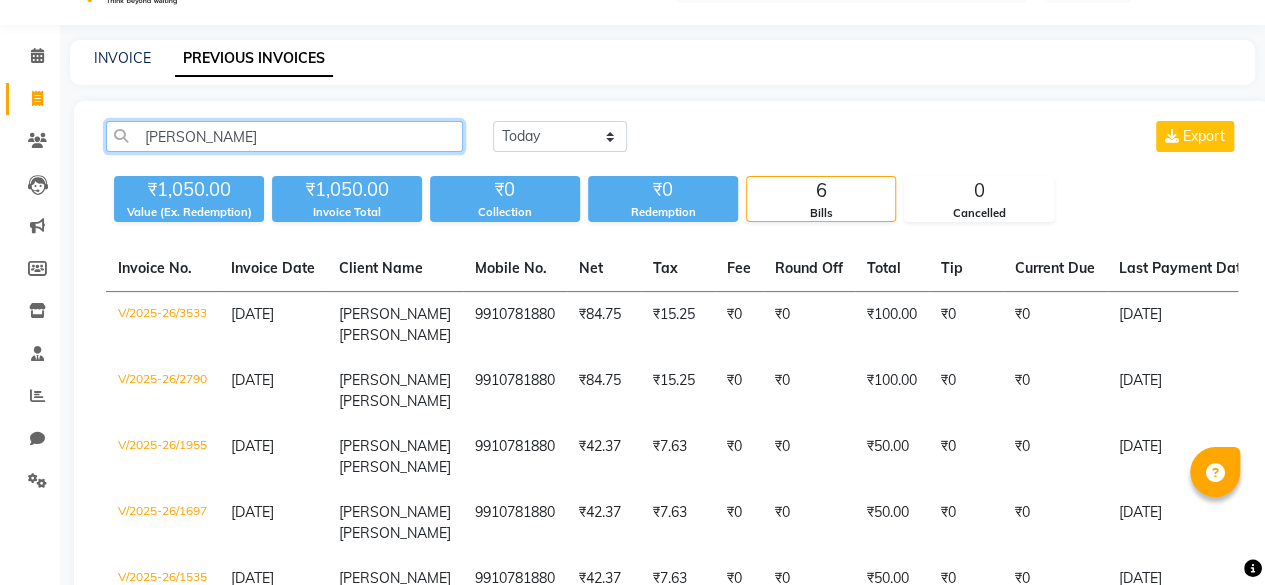 scroll, scrollTop: 48, scrollLeft: 0, axis: vertical 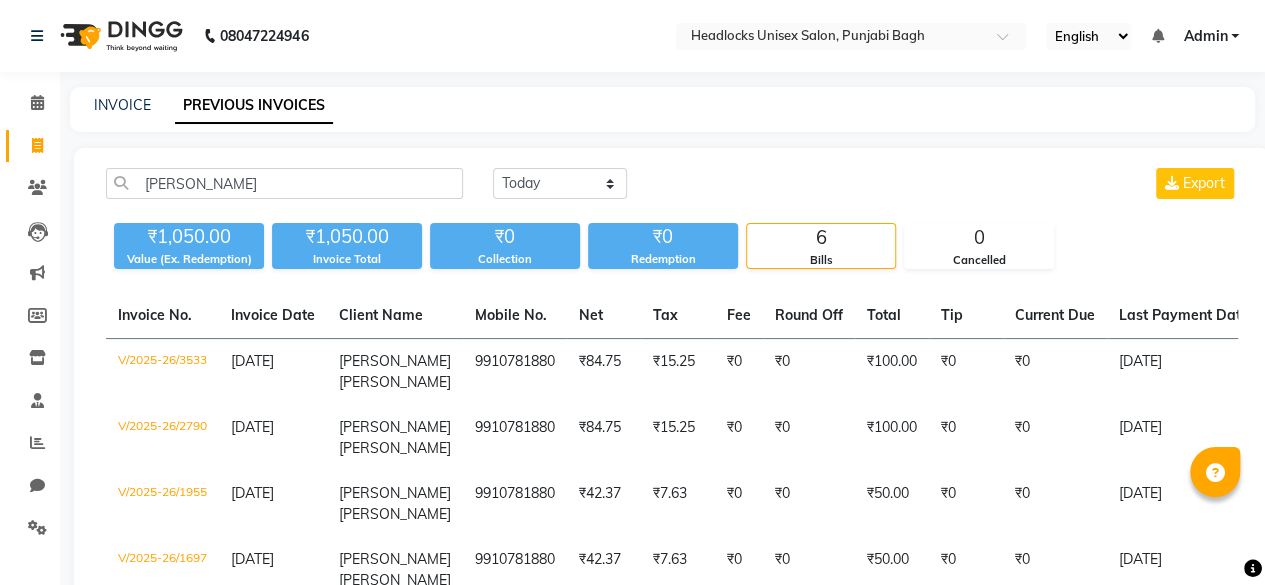 click on "INVOICE PREVIOUS INVOICES tanveen Today Yesterday Custom Range Export ₹1,050.00 Value (Ex. Redemption) ₹1,050.00 Invoice Total  ₹0 Collection ₹0 Redemption 6 Bills 0 Cancelled  Invoice No.   Invoice Date   Client Name   Mobile No.   Net   Tax   Fee   Round Off   Total   Tip   Current Due   Last Payment Date   Payment Amount   Payment Methods   Cancel Reason   Status   V/2025-26/3533  09-07-2025 tanveen  aanand 9910781880 ₹84.75 ₹15.25  ₹0  ₹0 ₹100.00 ₹0 ₹0 09-07-2025 ₹0  - PAID  V/2025-26/2790  18-06-2025 tanveen  aanand 9910781880 ₹84.75 ₹15.25  ₹0  ₹0 ₹100.00 ₹0 ₹0 18-06-2025 ₹0  - PAID  V/2025-26/1955  24-05-2025 tanveen  aanand 9910781880 ₹42.37 ₹7.63  ₹0  ₹0 ₹50.00 ₹0 ₹0 24-05-2025 ₹0  - PAID  V/2025-26/1697  17-05-2025 tanveen  aanand 9910781880 ₹42.37 ₹7.63  ₹0  ₹0 ₹50.00 ₹0 ₹0 17-05-2025 ₹0  - PAID  V/2025-26/1535  13-05-2025 tanveen  aanand 9910781880 ₹42.37 ₹7.63  ₹0  ₹0 ₹50.00 ₹0 ₹0 13-05-2025 ₹0  - PAID tanveen" 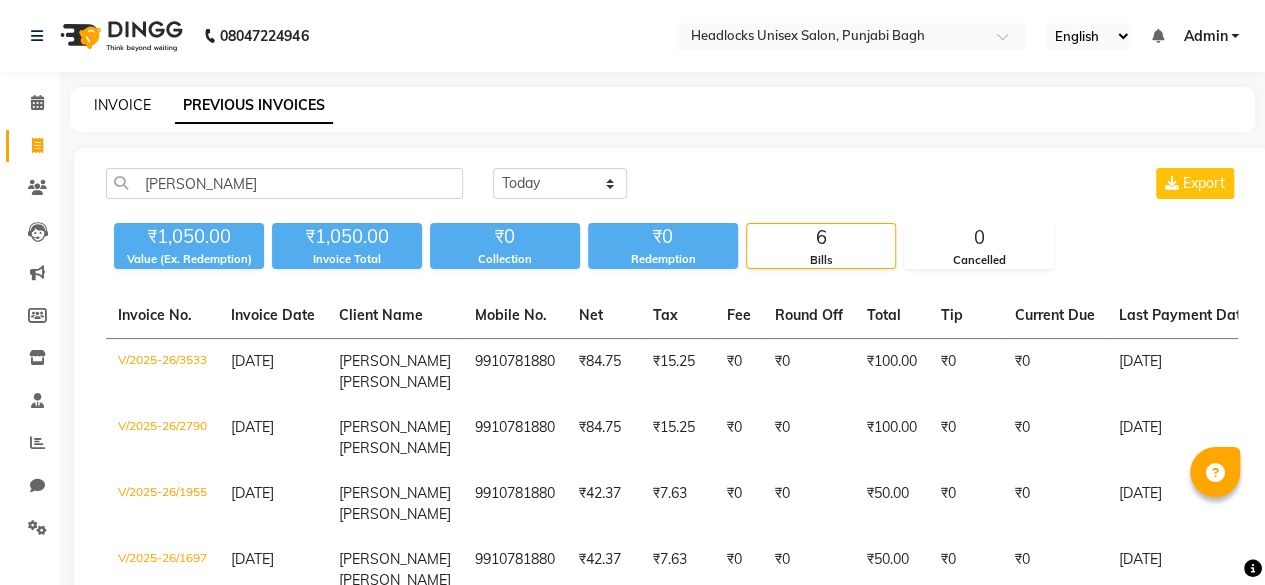 click on "INVOICE" 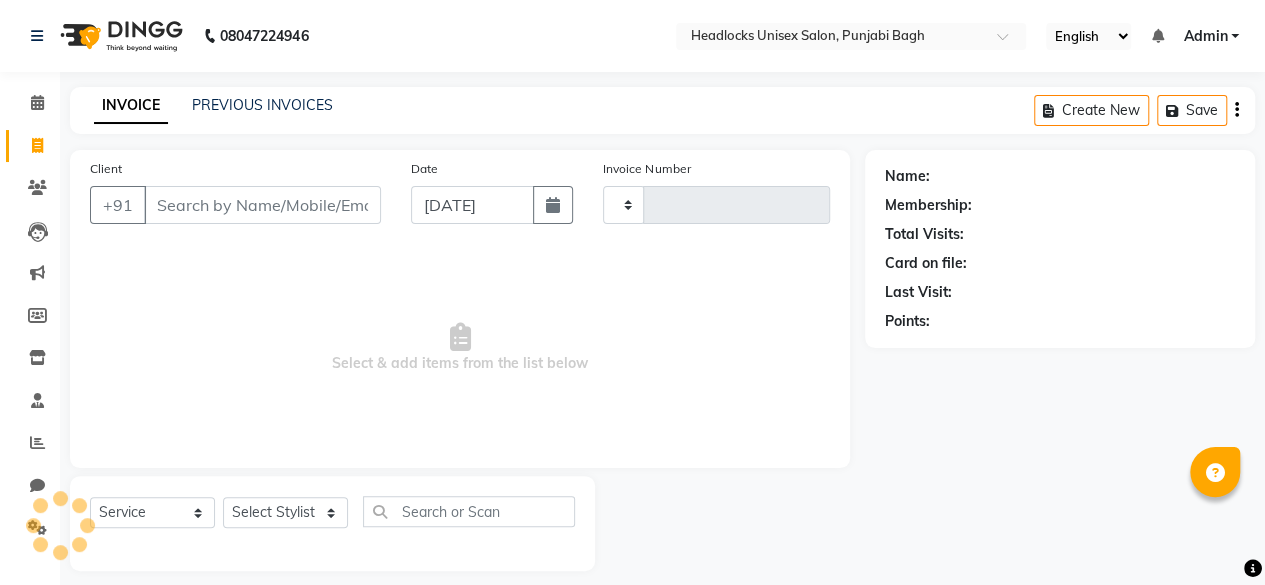 scroll, scrollTop: 15, scrollLeft: 0, axis: vertical 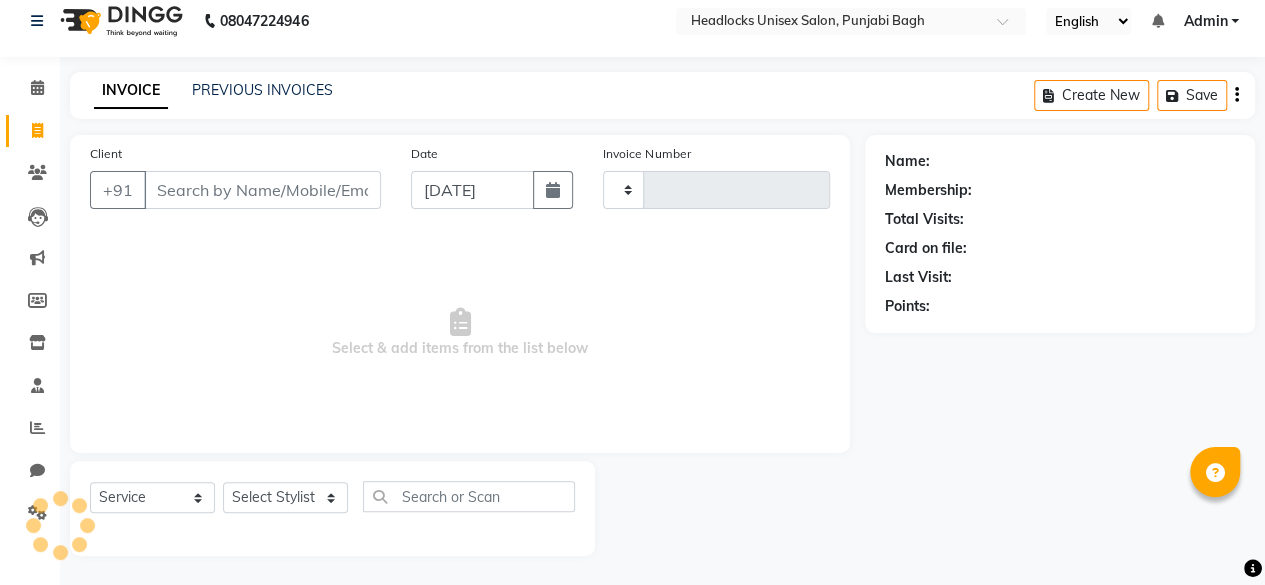 click on "Client" at bounding box center [262, 190] 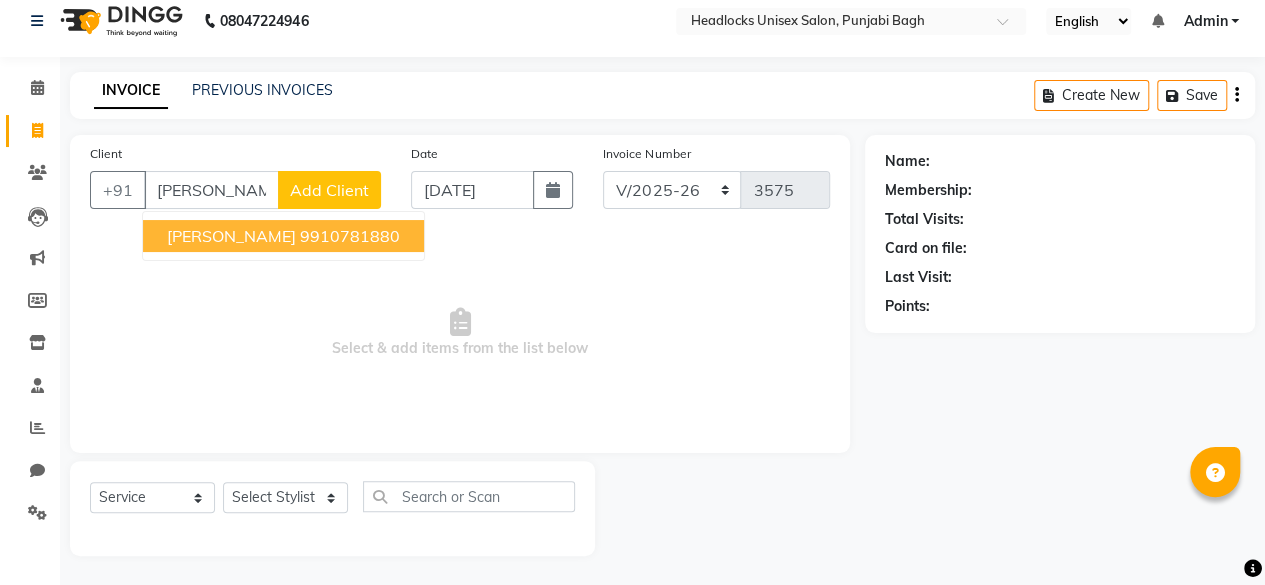 click on "[PERSON_NAME]" at bounding box center (231, 236) 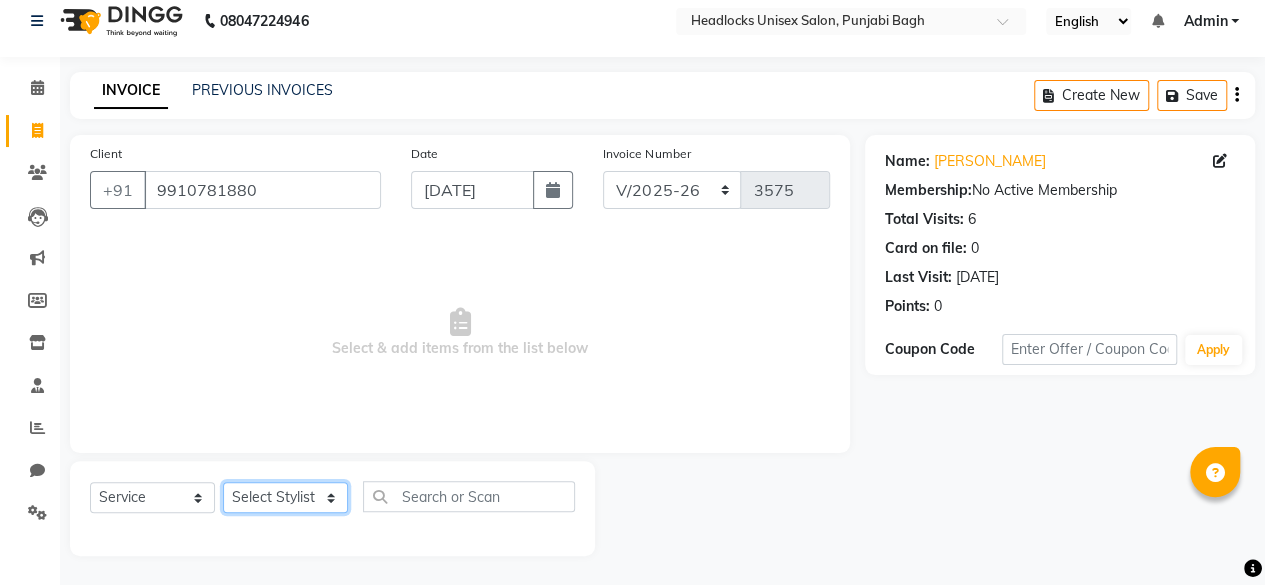 click on "Select Stylist ⁠Agnies ⁠[PERSON_NAME] [PERSON_NAME] [PERSON_NAME] kunal [PERSON_NAME] mercy ⁠Minto ⁠[PERSON_NAME]  [PERSON_NAME] priyanka [PERSON_NAME] ⁠[PERSON_NAME] ⁠[PERSON_NAME] [PERSON_NAME] [PERSON_NAME]  Sunny ⁠[PERSON_NAME] ⁠[PERSON_NAME]" 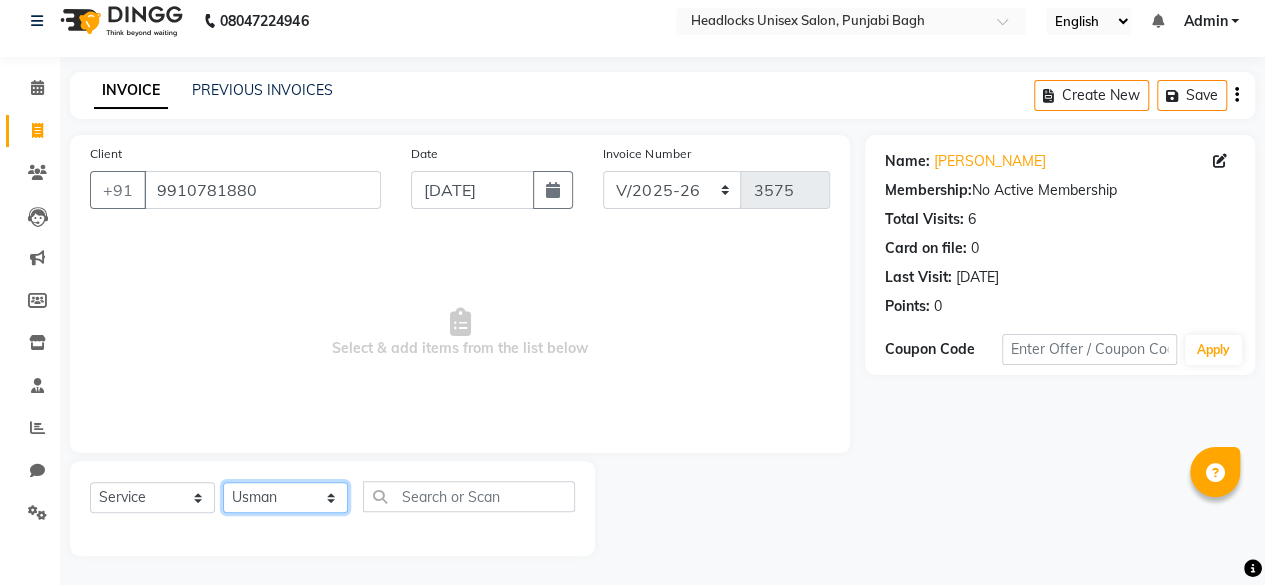 click on "Select Stylist ⁠Agnies ⁠[PERSON_NAME] [PERSON_NAME] [PERSON_NAME] kunal [PERSON_NAME] mercy ⁠Minto ⁠[PERSON_NAME]  [PERSON_NAME] priyanka [PERSON_NAME] ⁠[PERSON_NAME] ⁠[PERSON_NAME] [PERSON_NAME] [PERSON_NAME]  Sunny ⁠[PERSON_NAME] ⁠[PERSON_NAME]" 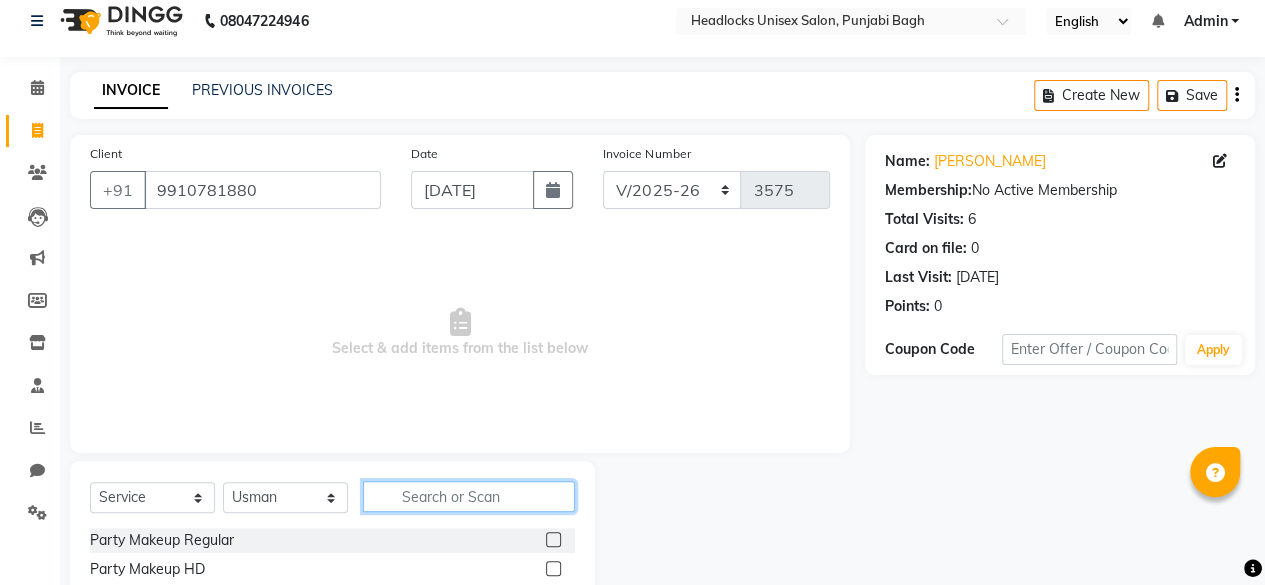 click 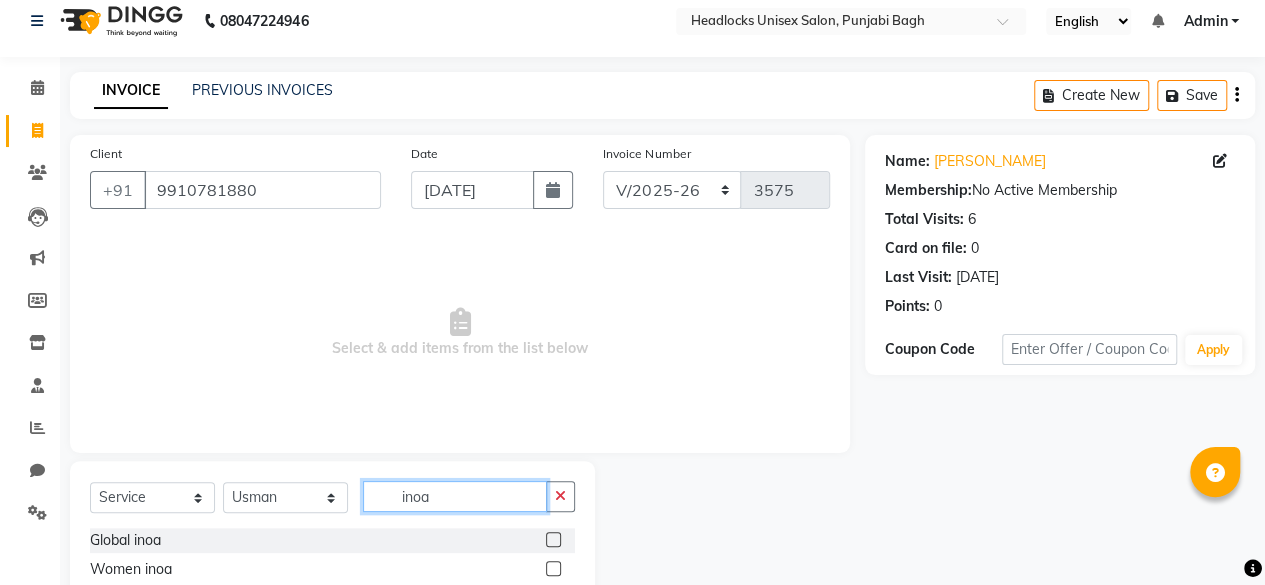 scroll, scrollTop: 131, scrollLeft: 0, axis: vertical 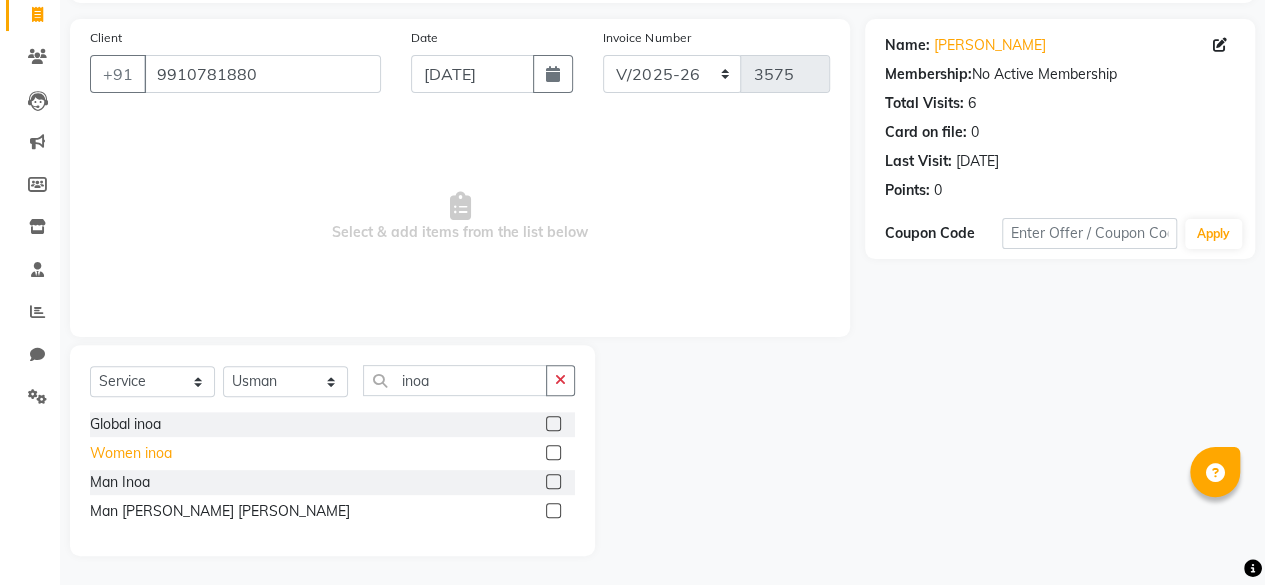 click on "Women inoa" 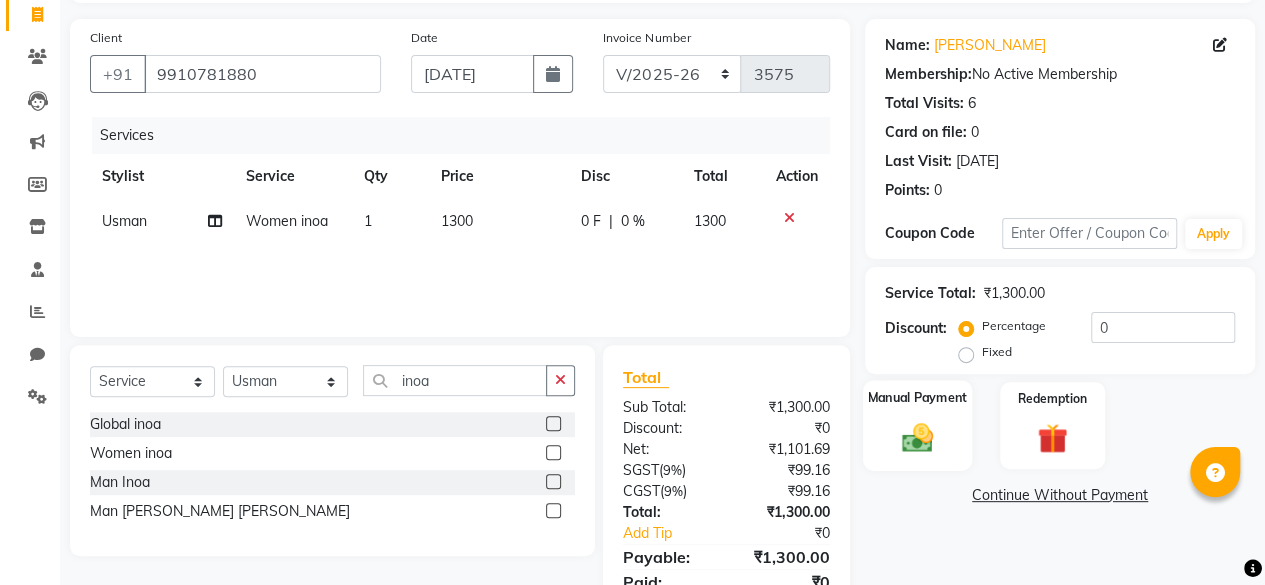 click 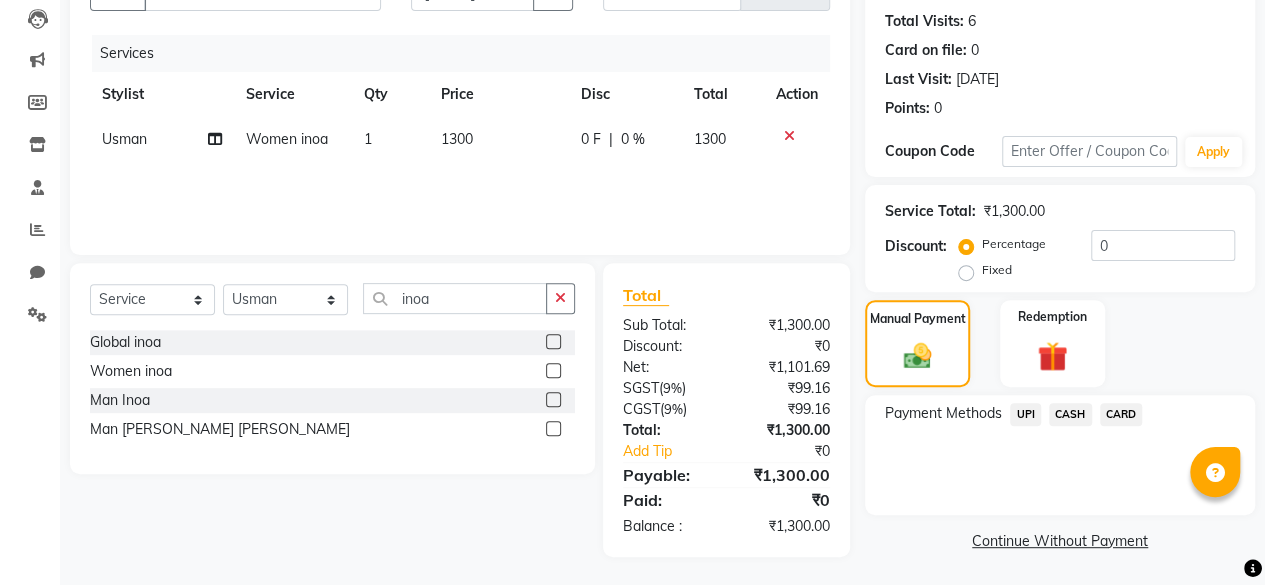 click on "CASH" 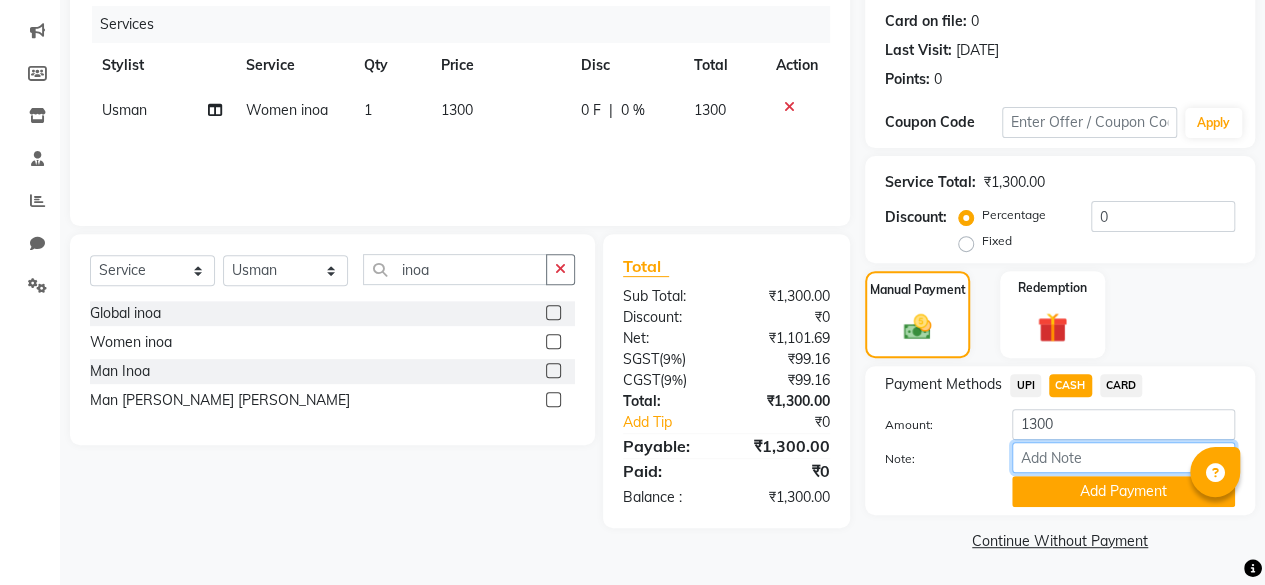 click on "Note:" at bounding box center [1123, 457] 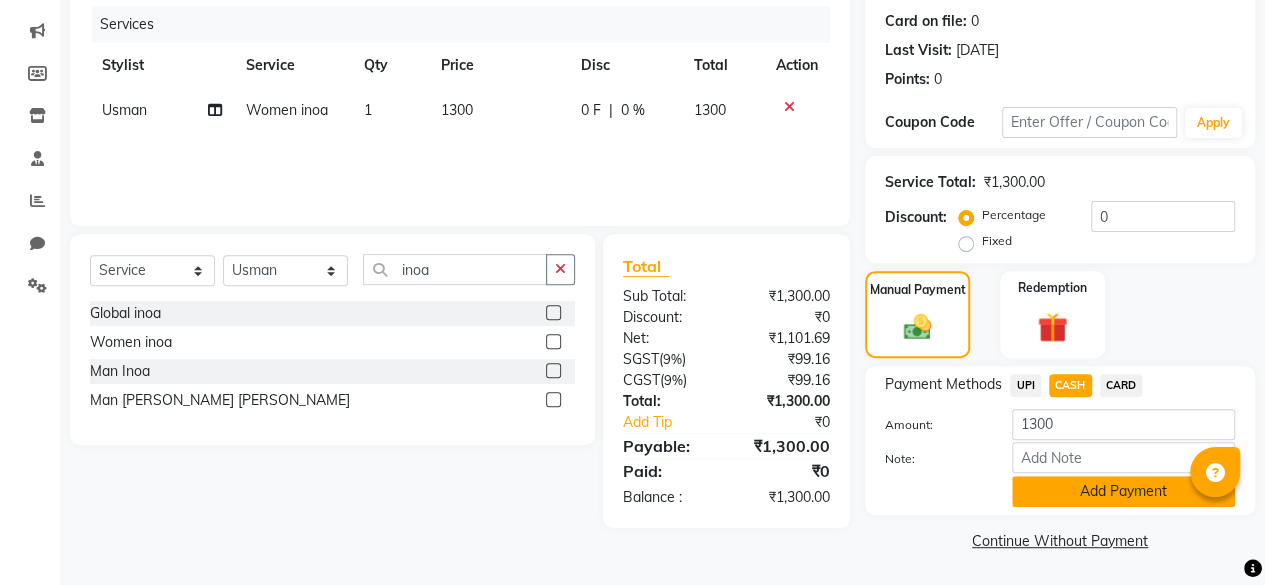 click on "Add Payment" 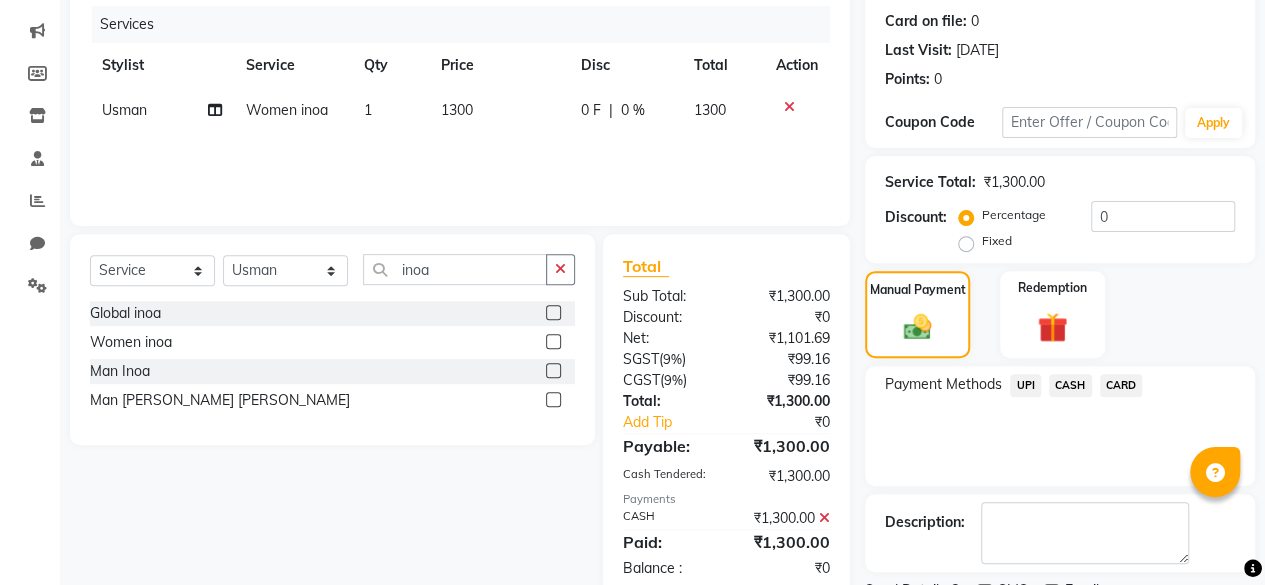 scroll, scrollTop: 324, scrollLeft: 0, axis: vertical 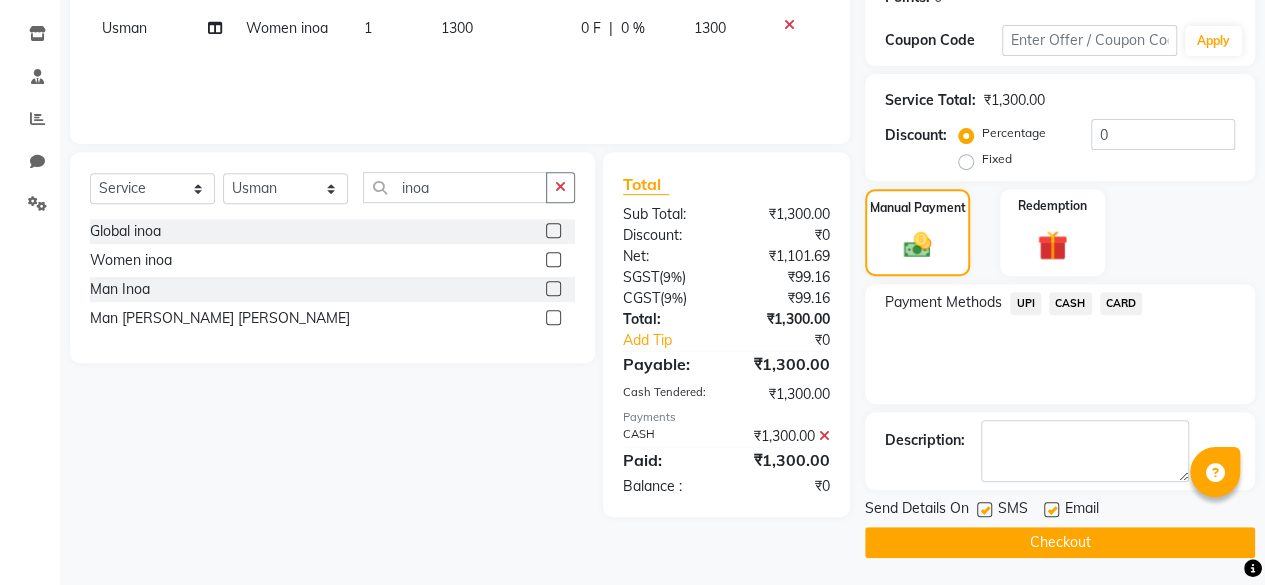 click 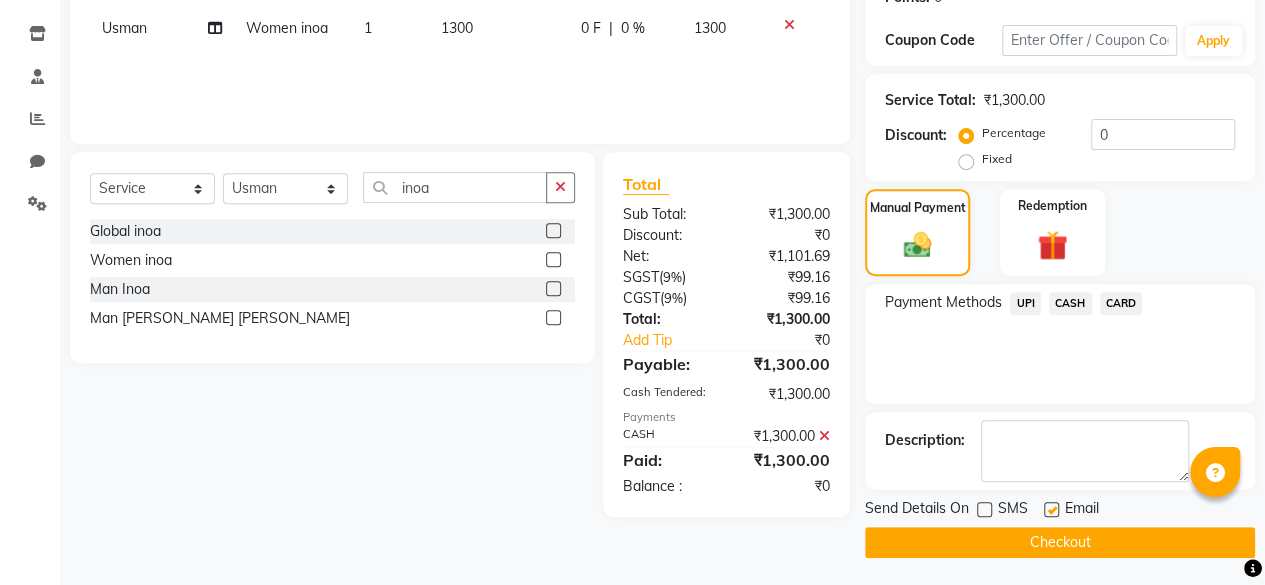 click on "Checkout" 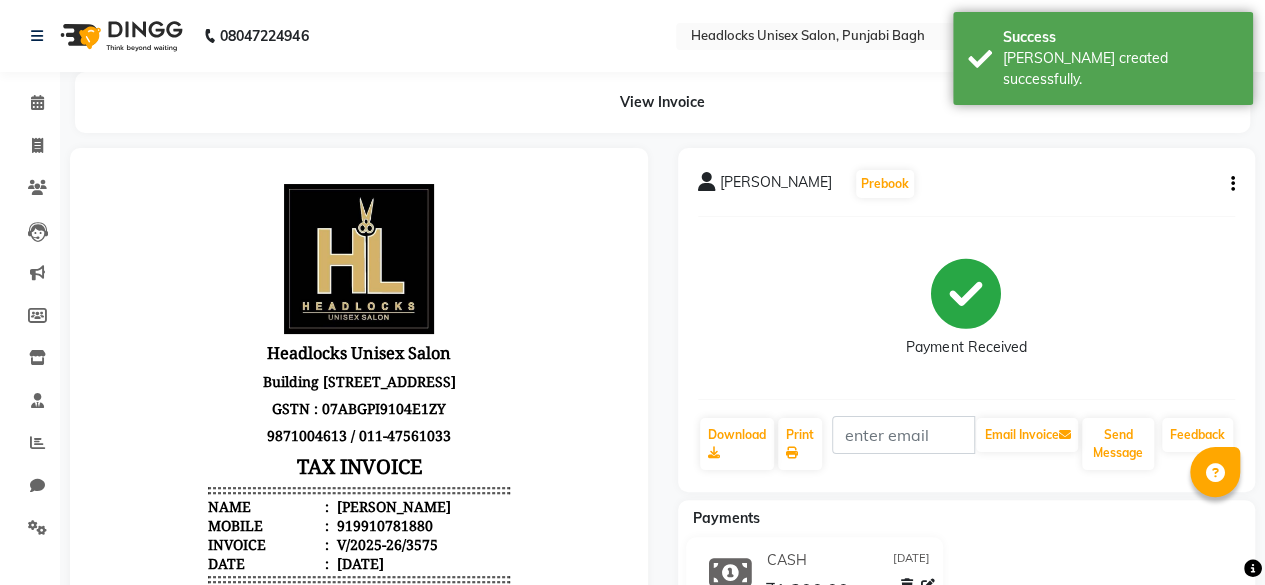 scroll, scrollTop: 0, scrollLeft: 0, axis: both 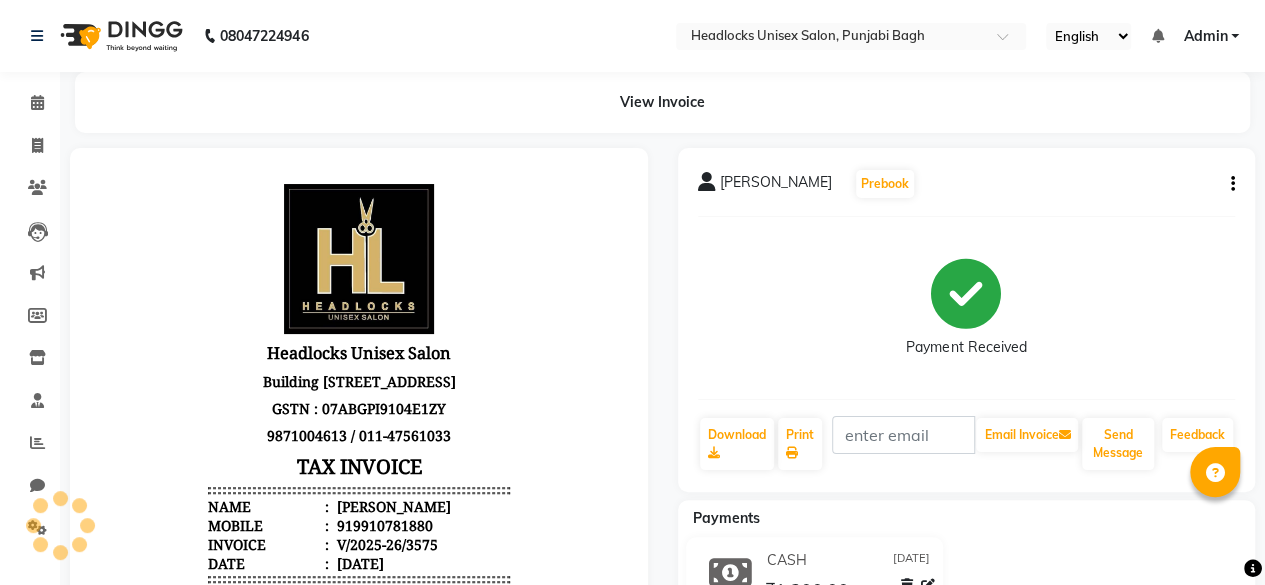 click on "Payments CASH 10-07-2025 ₹1,300.00  Added on 10-07-2025" 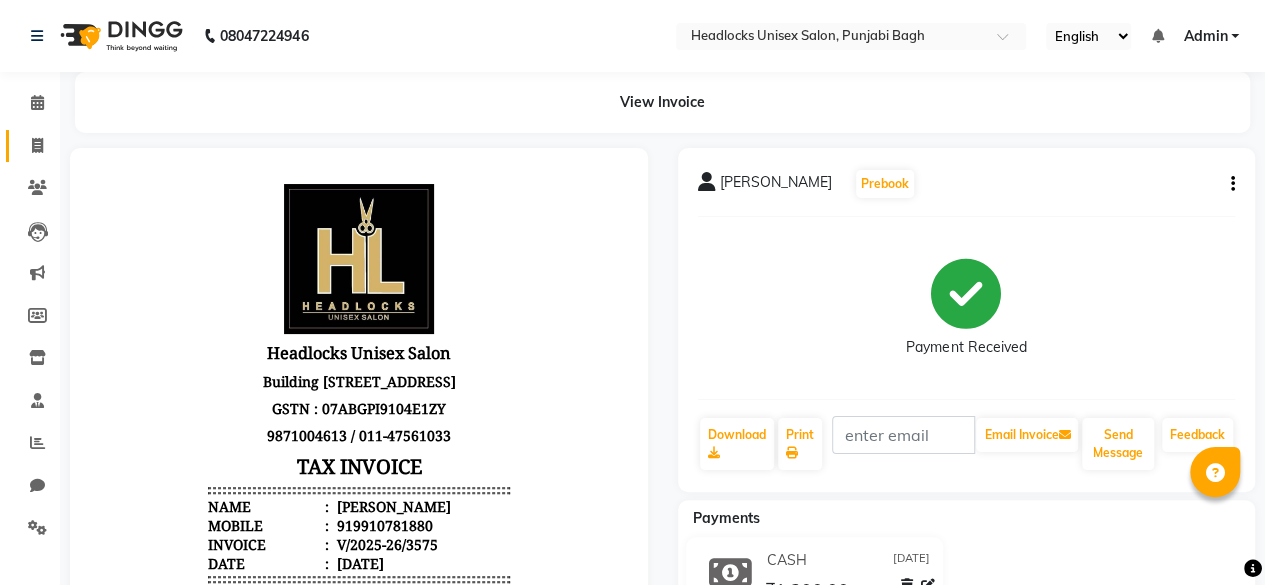 click on "Invoice" 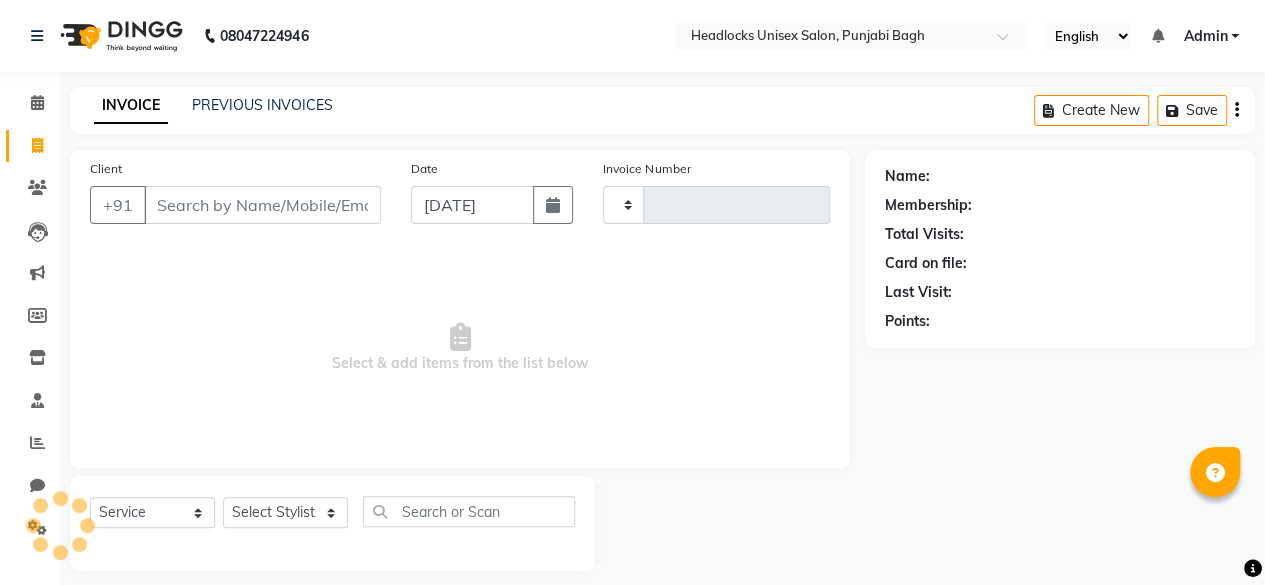scroll, scrollTop: 15, scrollLeft: 0, axis: vertical 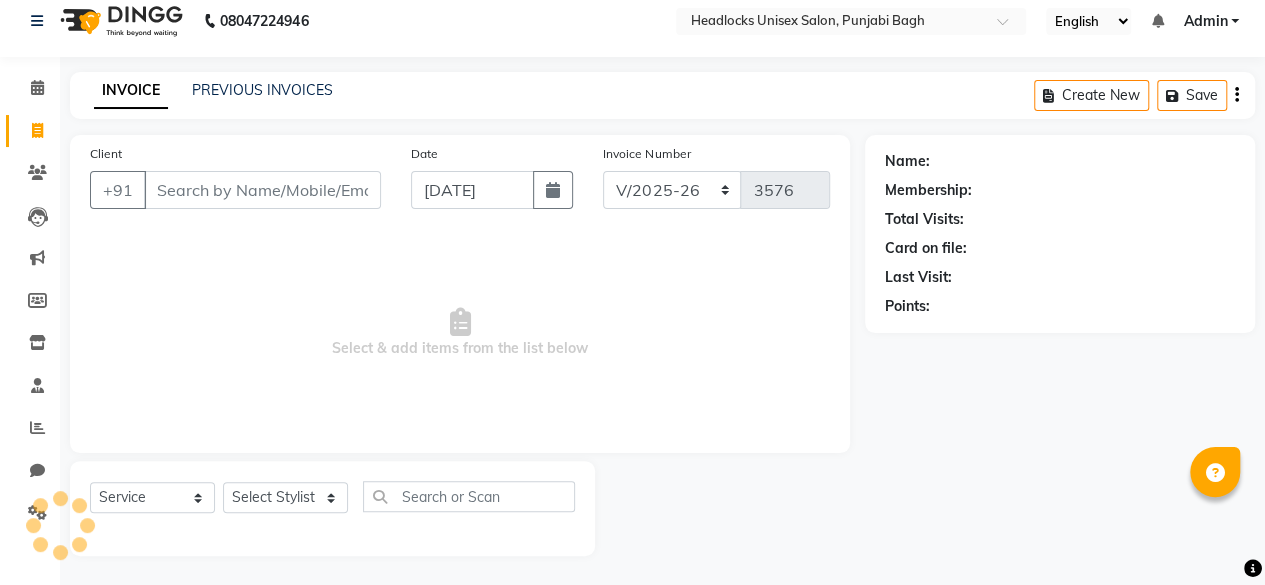 click on "Client" at bounding box center [262, 190] 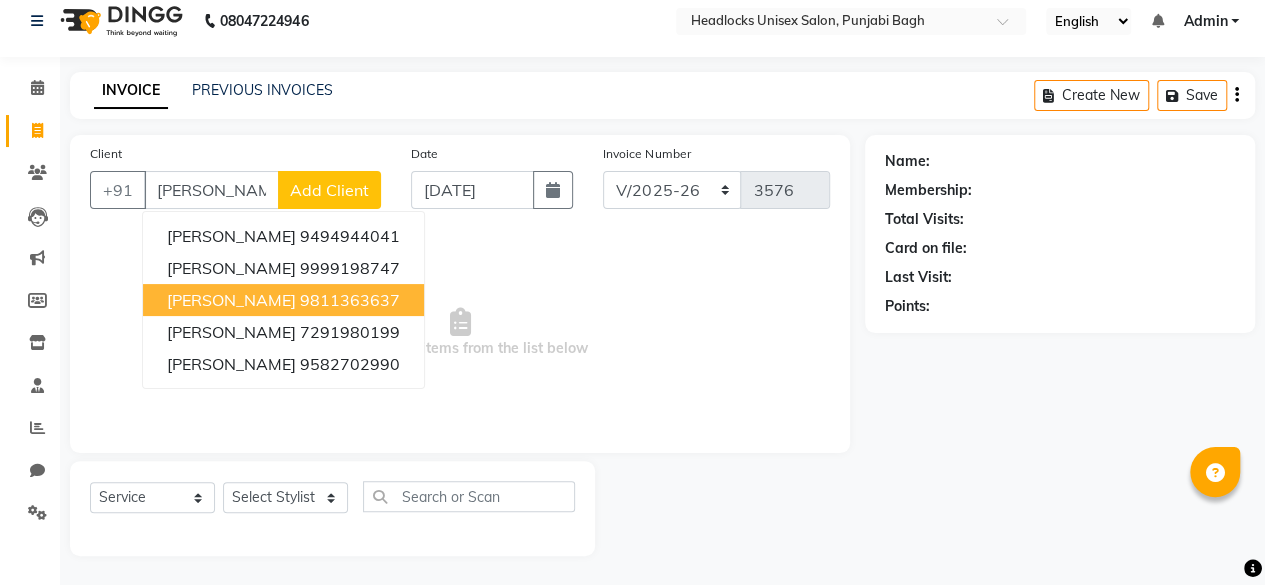 click on "9811363637" at bounding box center [350, 300] 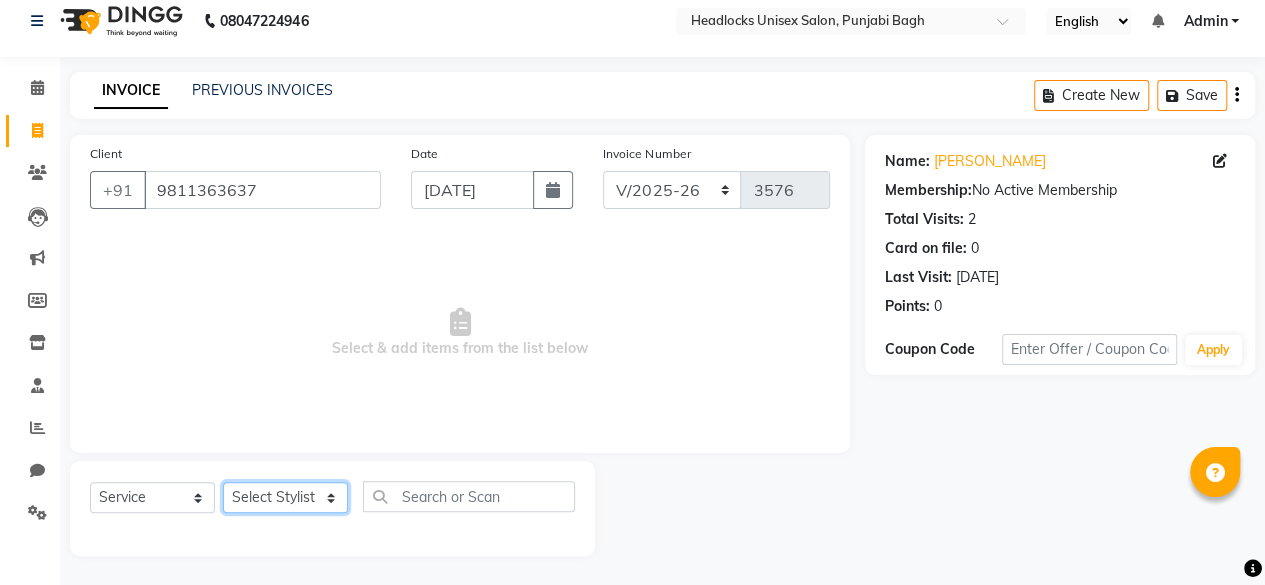 click on "Select Stylist ⁠Agnies ⁠[PERSON_NAME] [PERSON_NAME] [PERSON_NAME] kunal [PERSON_NAME] mercy ⁠Minto ⁠[PERSON_NAME]  [PERSON_NAME] priyanka [PERSON_NAME] ⁠[PERSON_NAME] ⁠[PERSON_NAME] [PERSON_NAME] [PERSON_NAME]  Sunny ⁠[PERSON_NAME] ⁠[PERSON_NAME]" 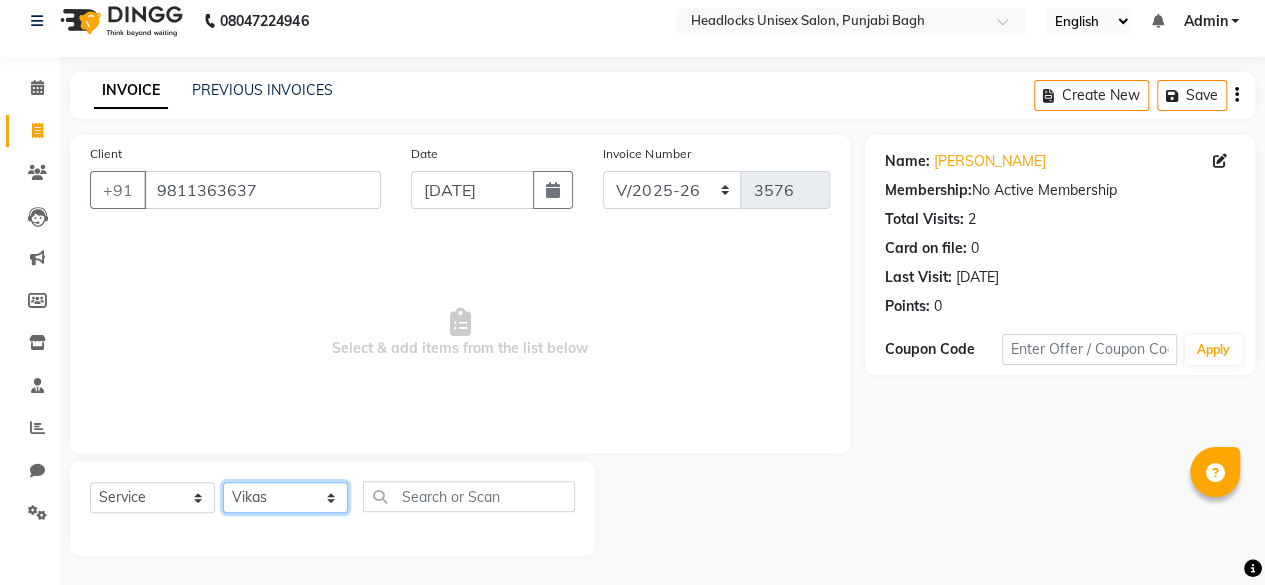 click on "Select Stylist ⁠Agnies ⁠[PERSON_NAME] [PERSON_NAME] [PERSON_NAME] kunal [PERSON_NAME] mercy ⁠Minto ⁠[PERSON_NAME]  [PERSON_NAME] priyanka [PERSON_NAME] ⁠[PERSON_NAME] ⁠[PERSON_NAME] [PERSON_NAME] [PERSON_NAME]  Sunny ⁠[PERSON_NAME] ⁠[PERSON_NAME]" 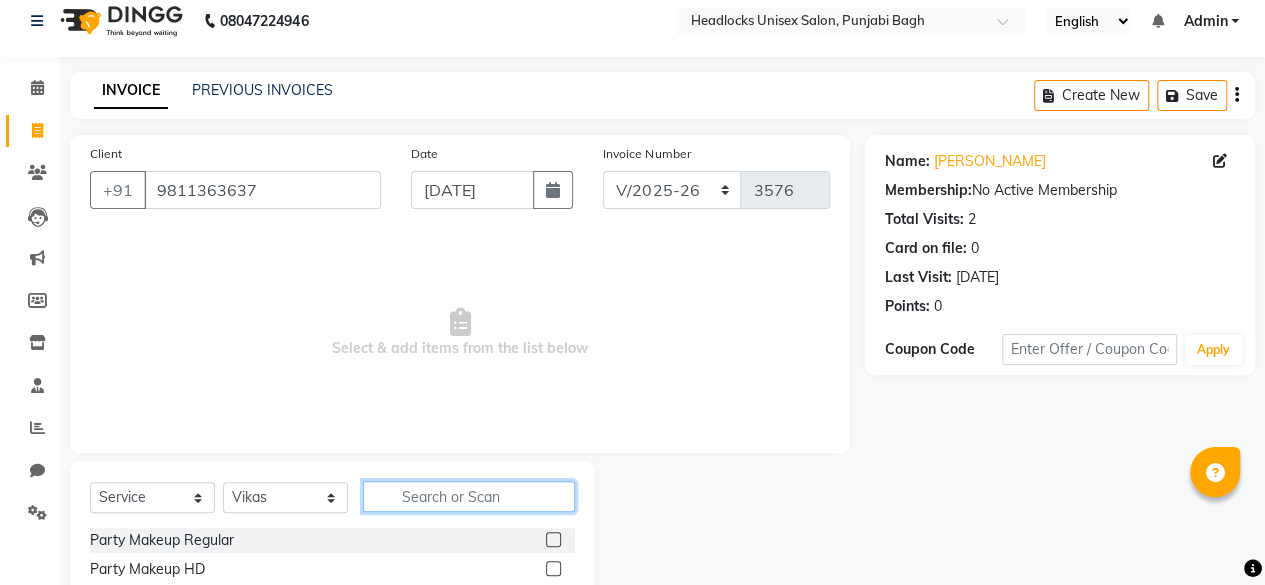 click 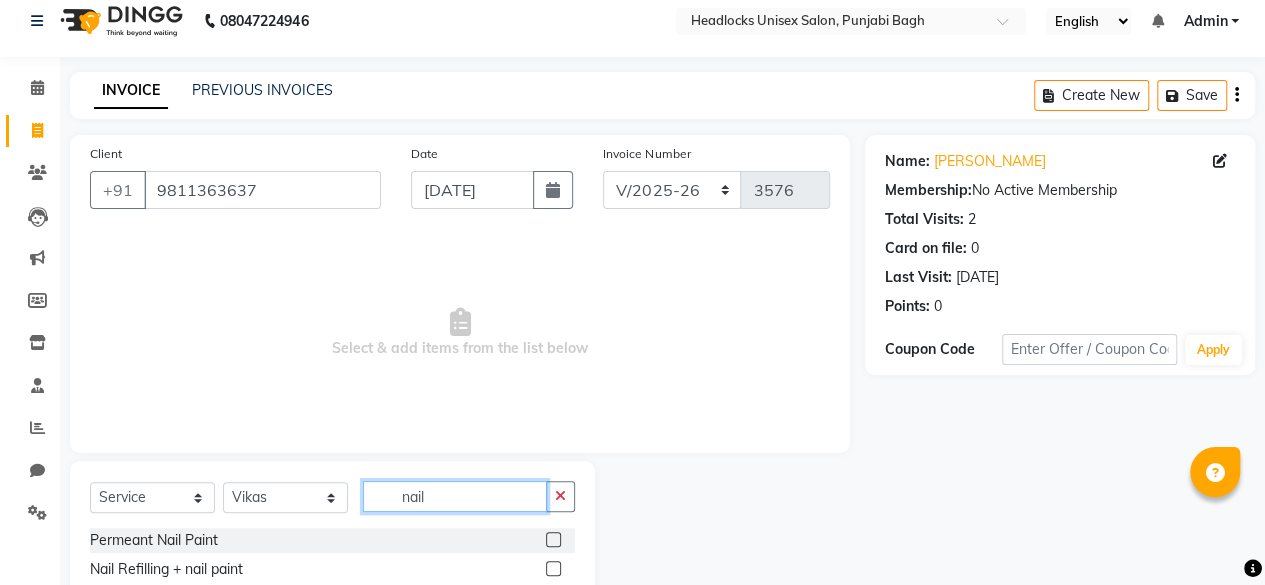 scroll, scrollTop: 215, scrollLeft: 0, axis: vertical 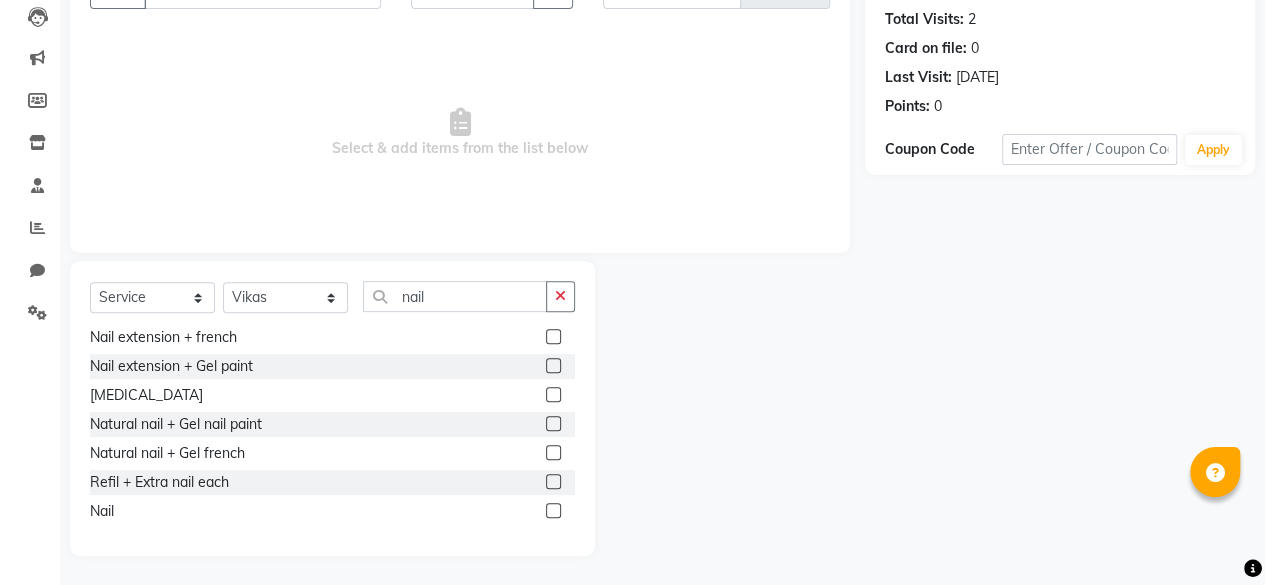 click on "Nail" 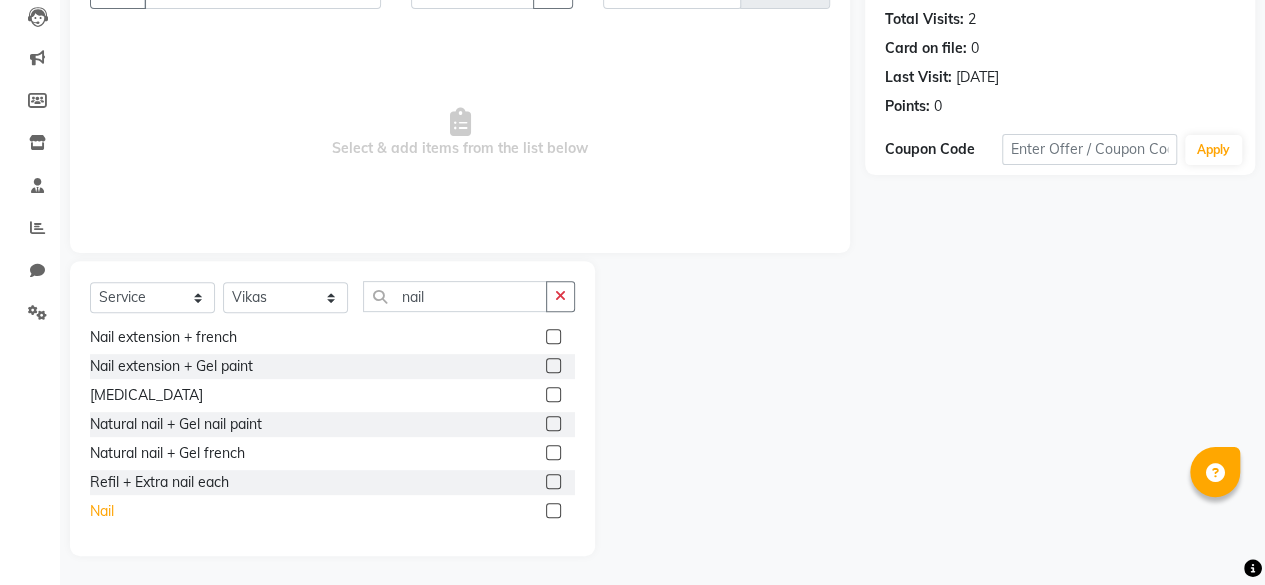 click on "Nail" 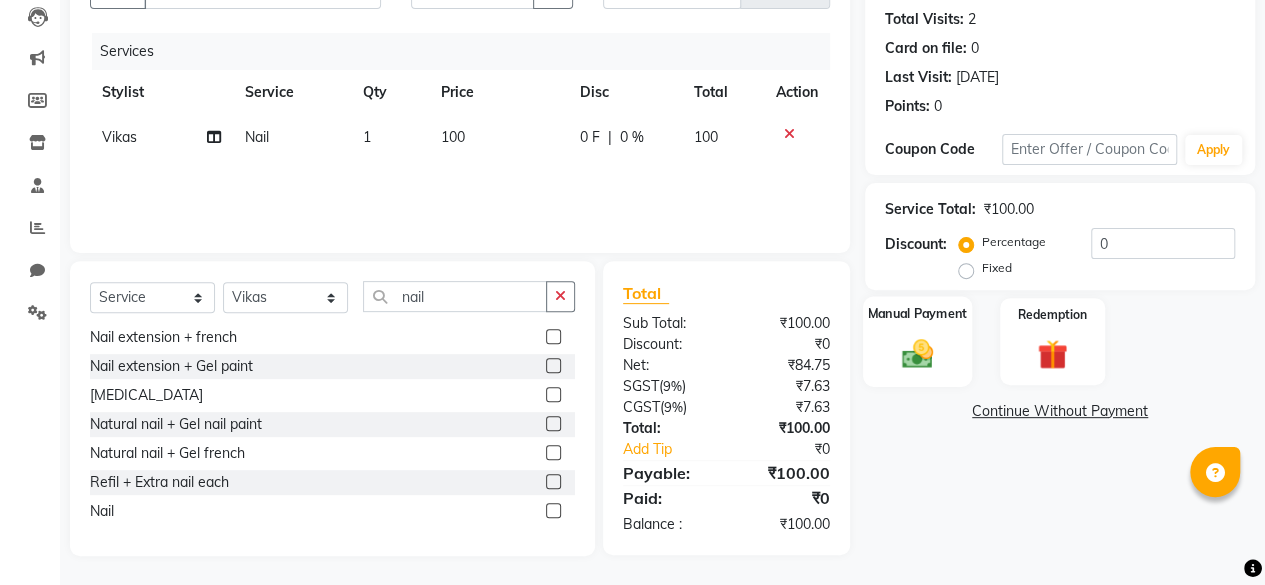 click on "Manual Payment" 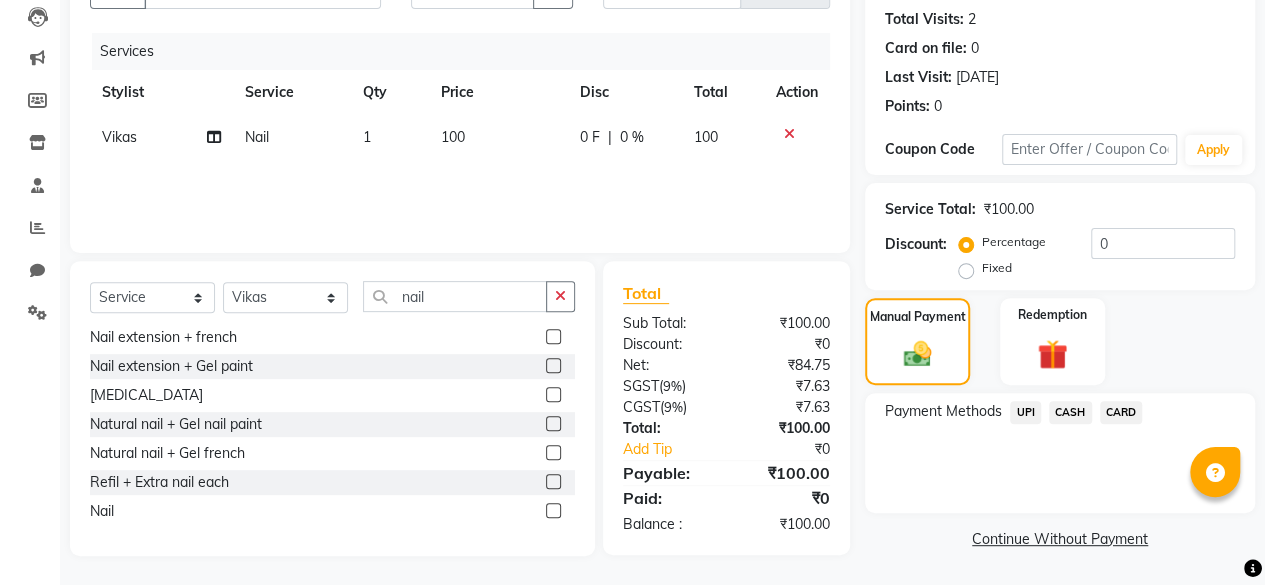 click on "CASH" 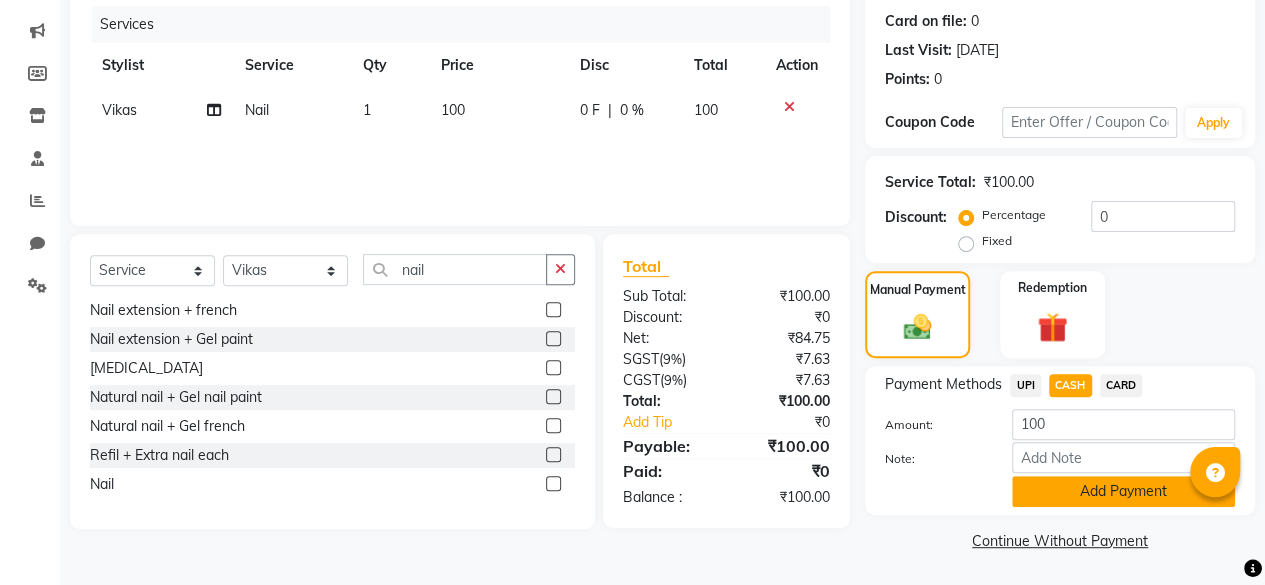 click on "Add Payment" 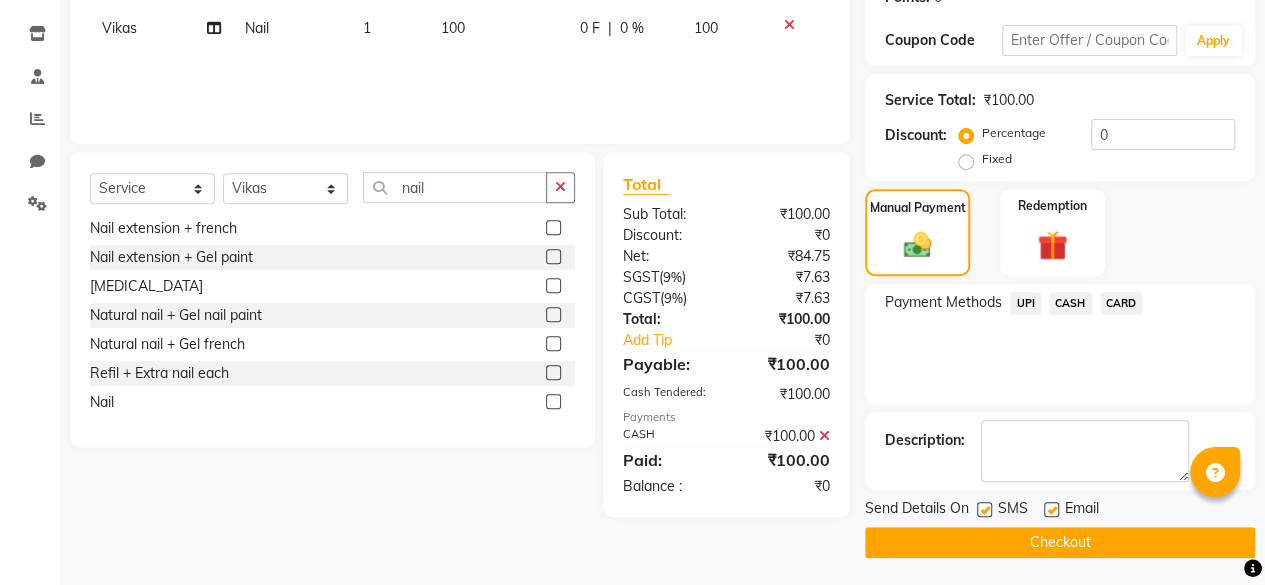 click 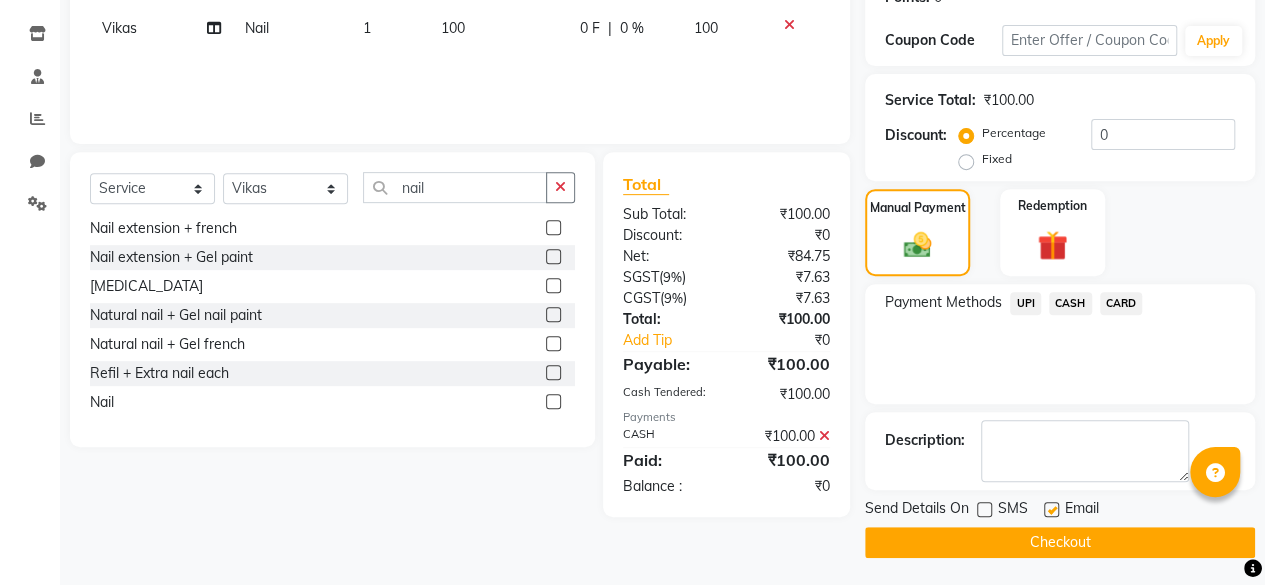click on "Send Details On SMS Email  Checkout" 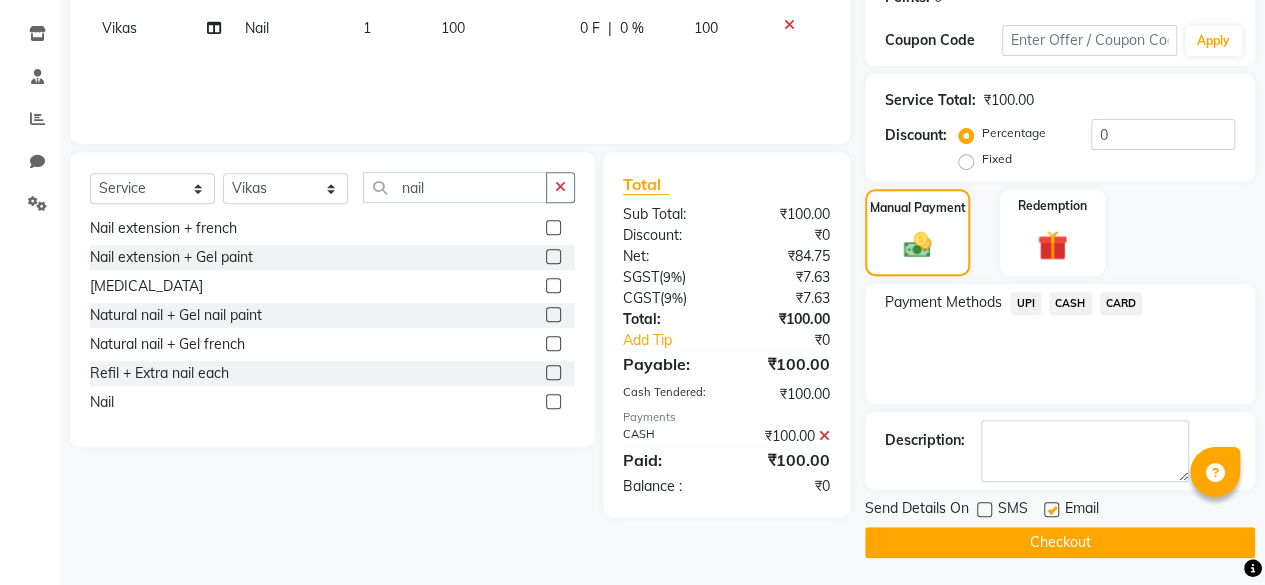 click on "Checkout" 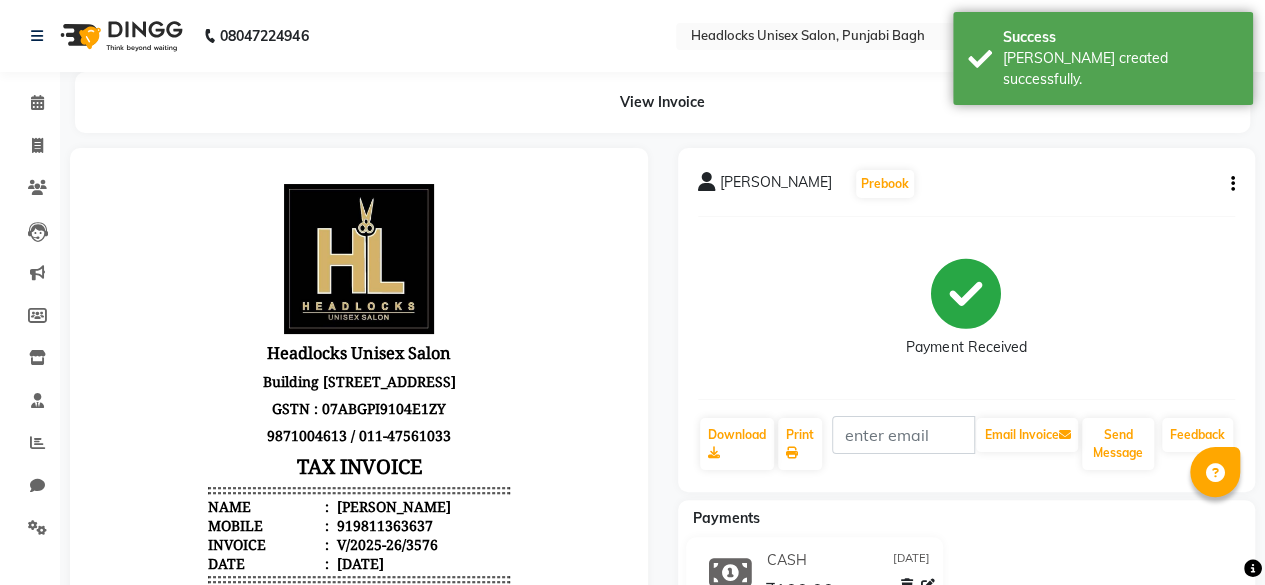 scroll, scrollTop: 0, scrollLeft: 0, axis: both 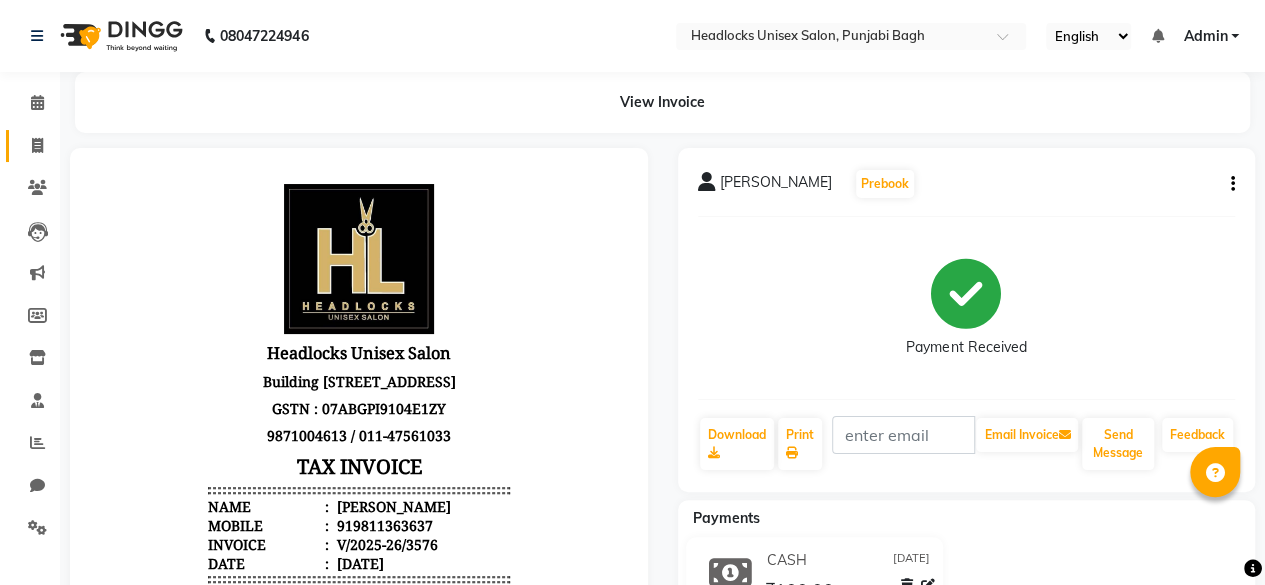 click on "Invoice" 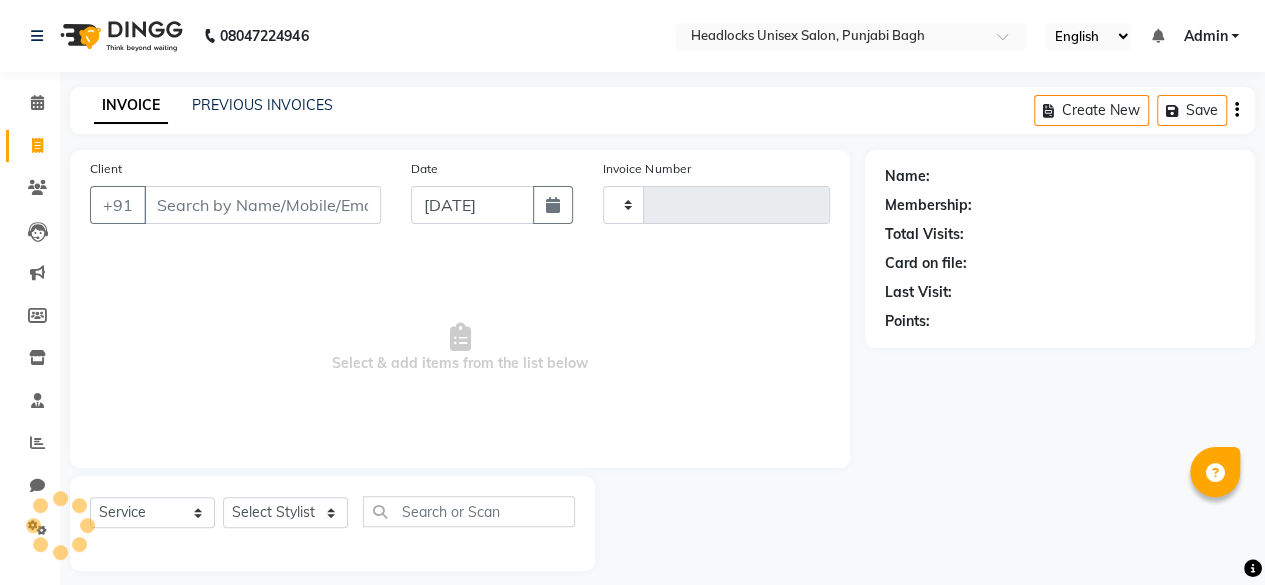 scroll, scrollTop: 15, scrollLeft: 0, axis: vertical 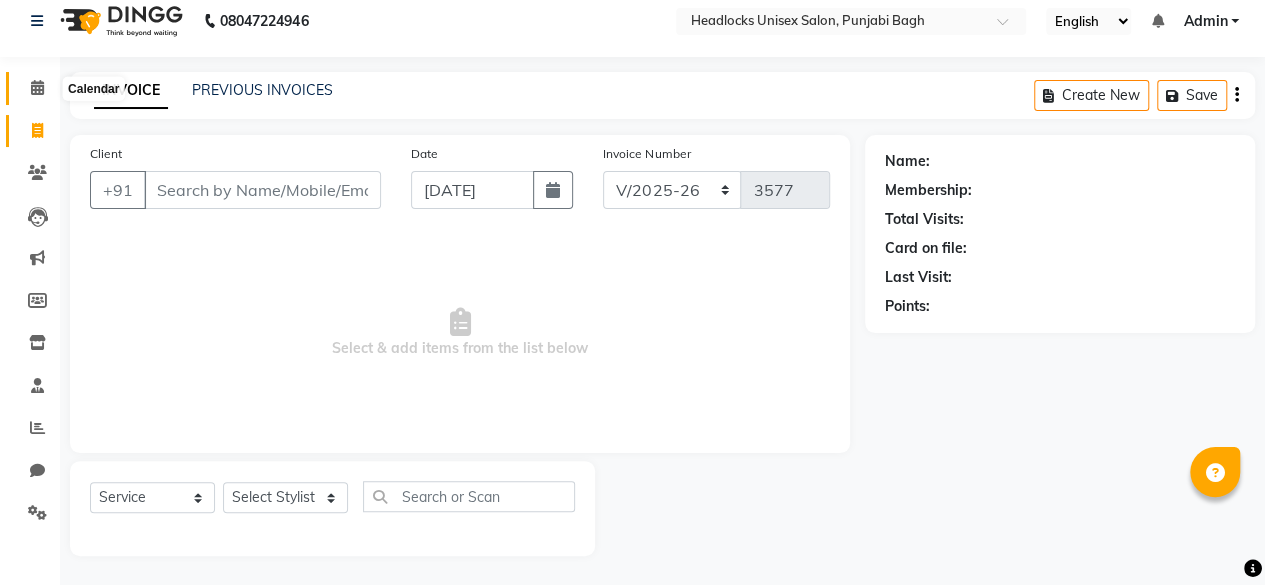 click 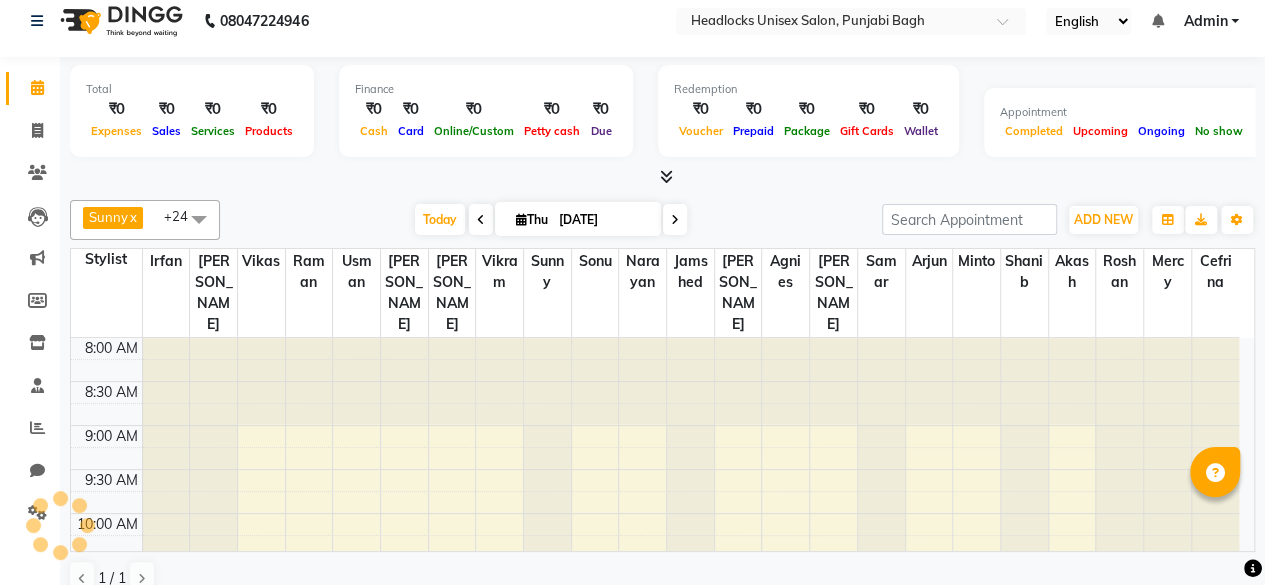 scroll, scrollTop: 0, scrollLeft: 0, axis: both 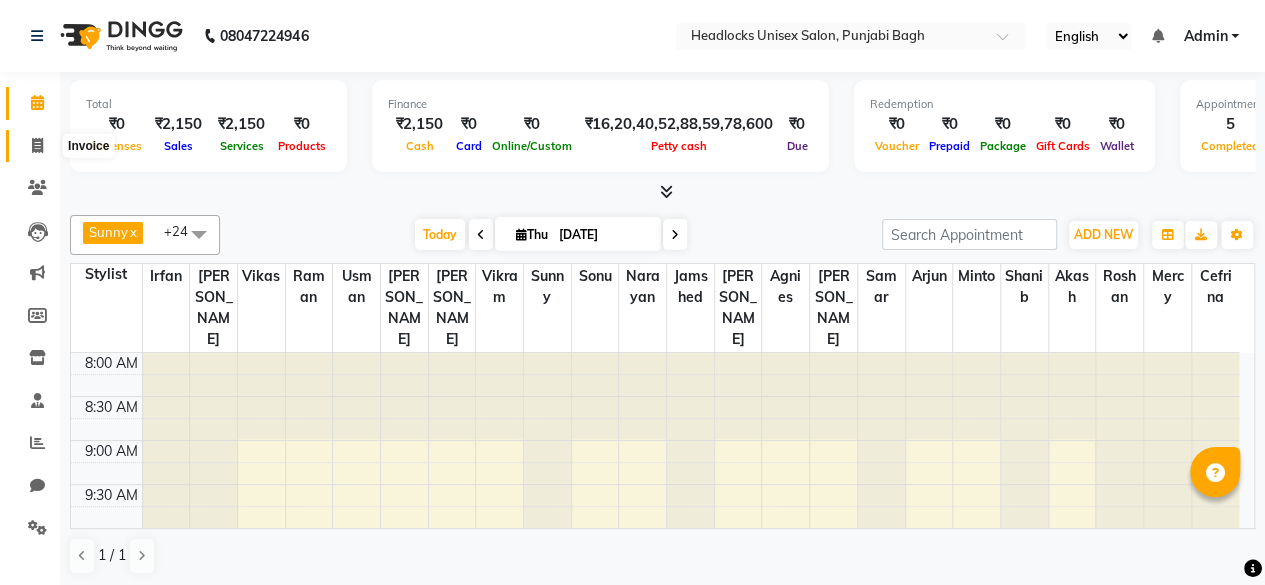 click 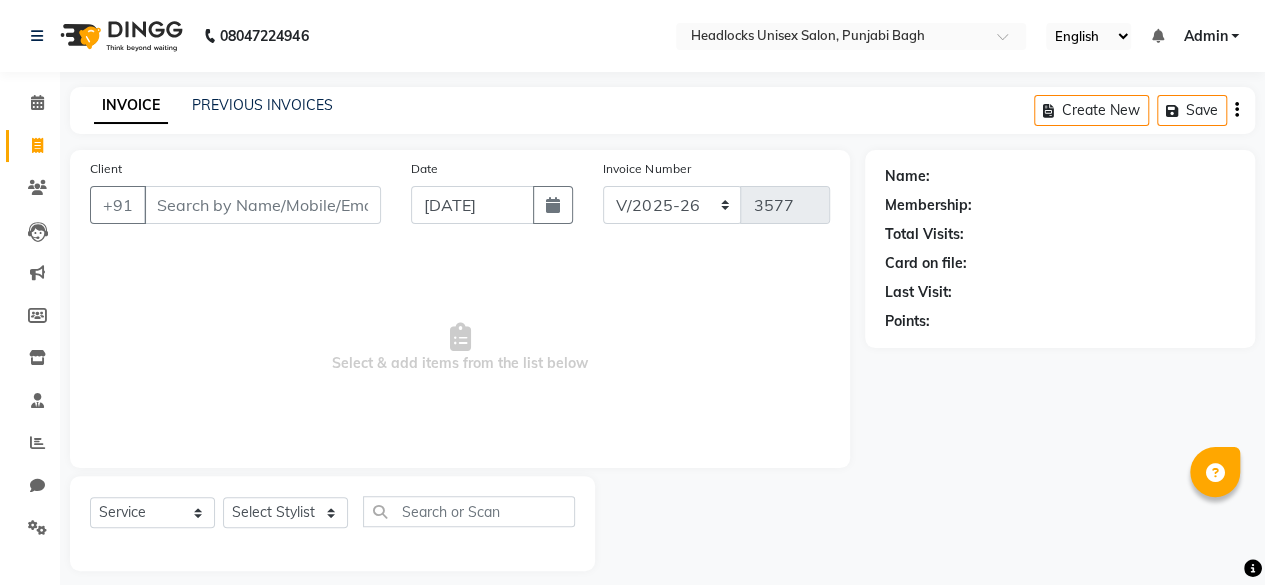 scroll, scrollTop: 15, scrollLeft: 0, axis: vertical 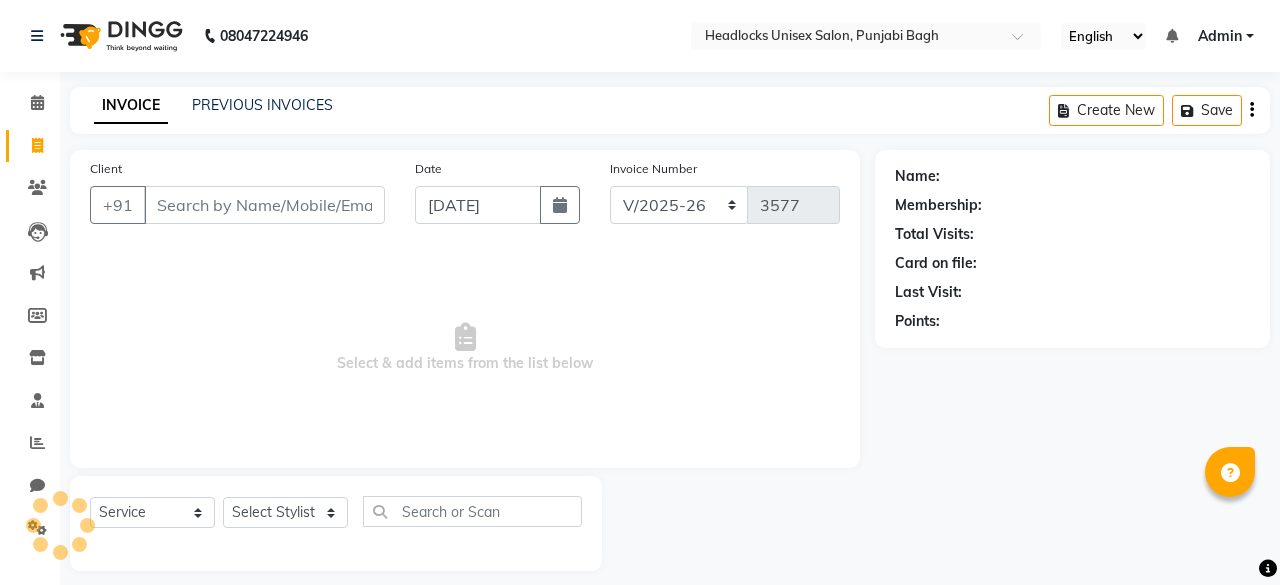select on "7719" 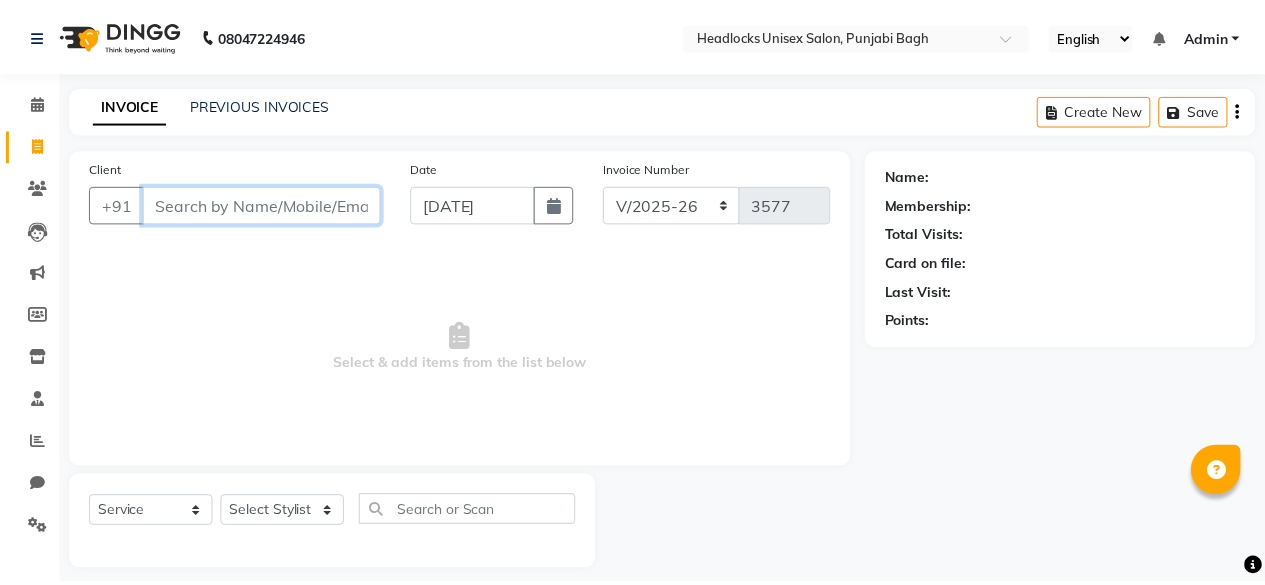 scroll, scrollTop: 0, scrollLeft: 0, axis: both 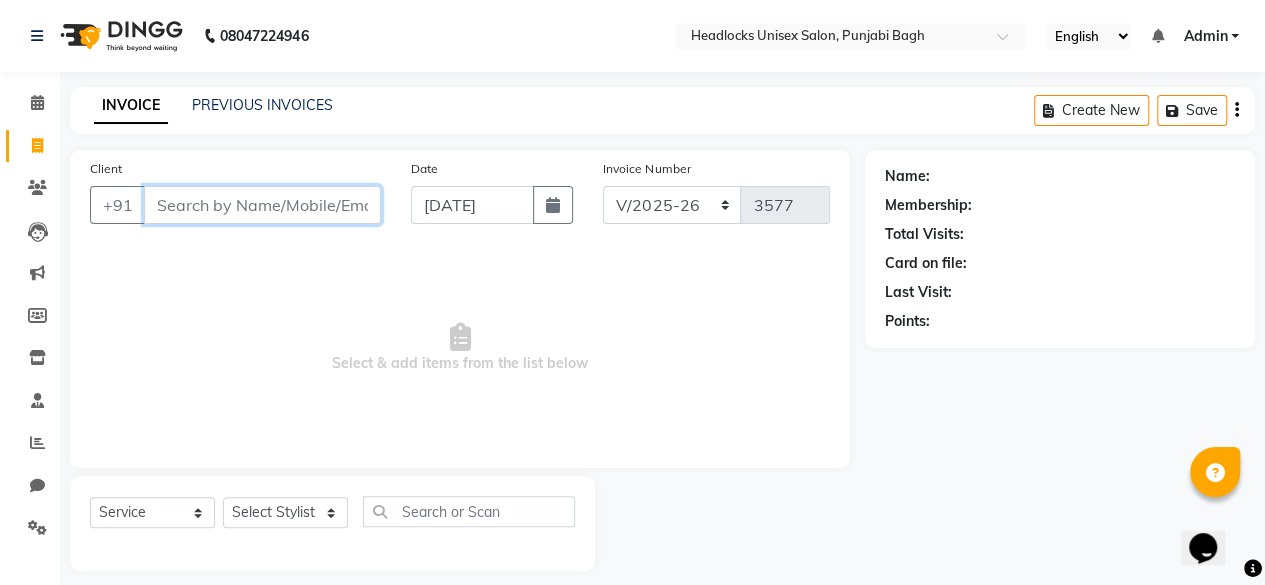 click on "Client" at bounding box center (262, 205) 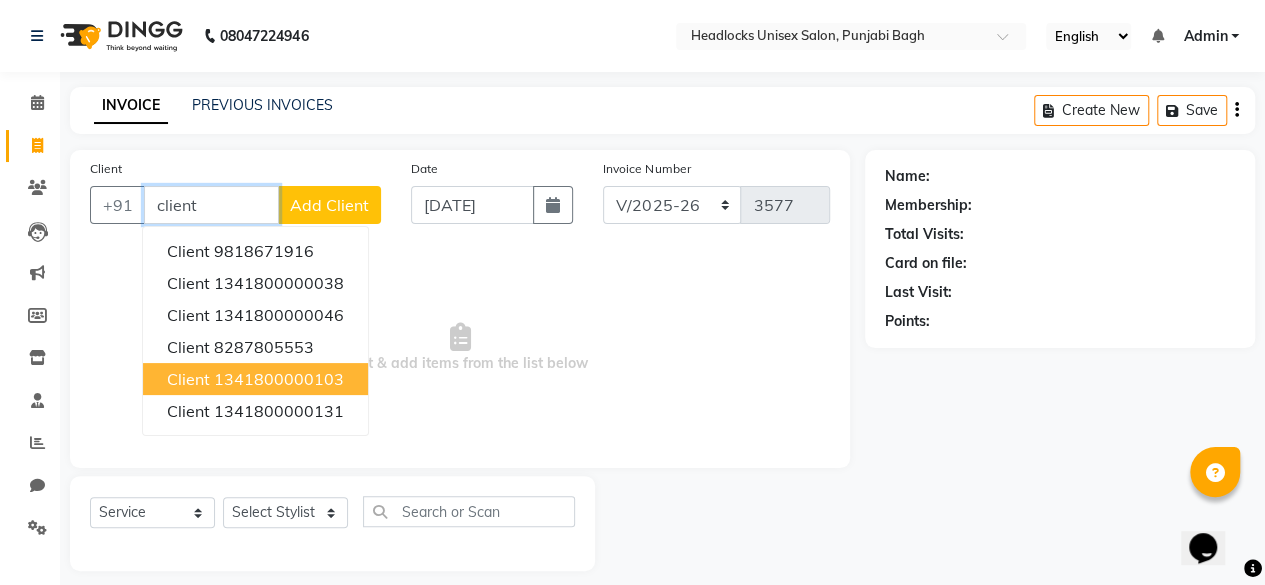 click on "1341800000103" at bounding box center [279, 379] 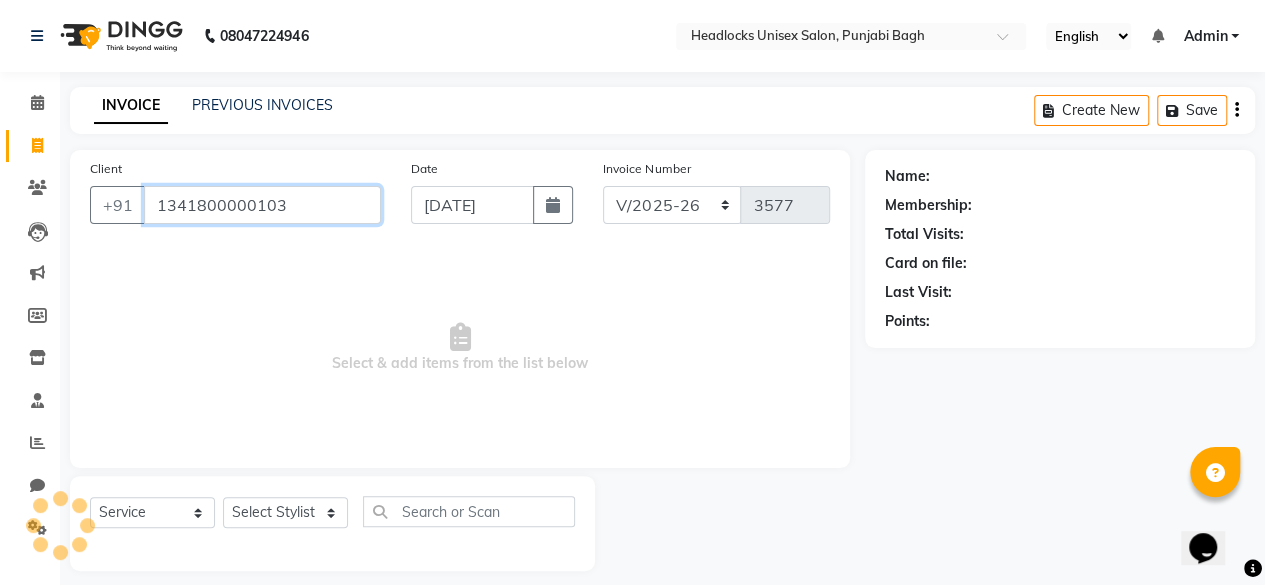 type on "1341800000103" 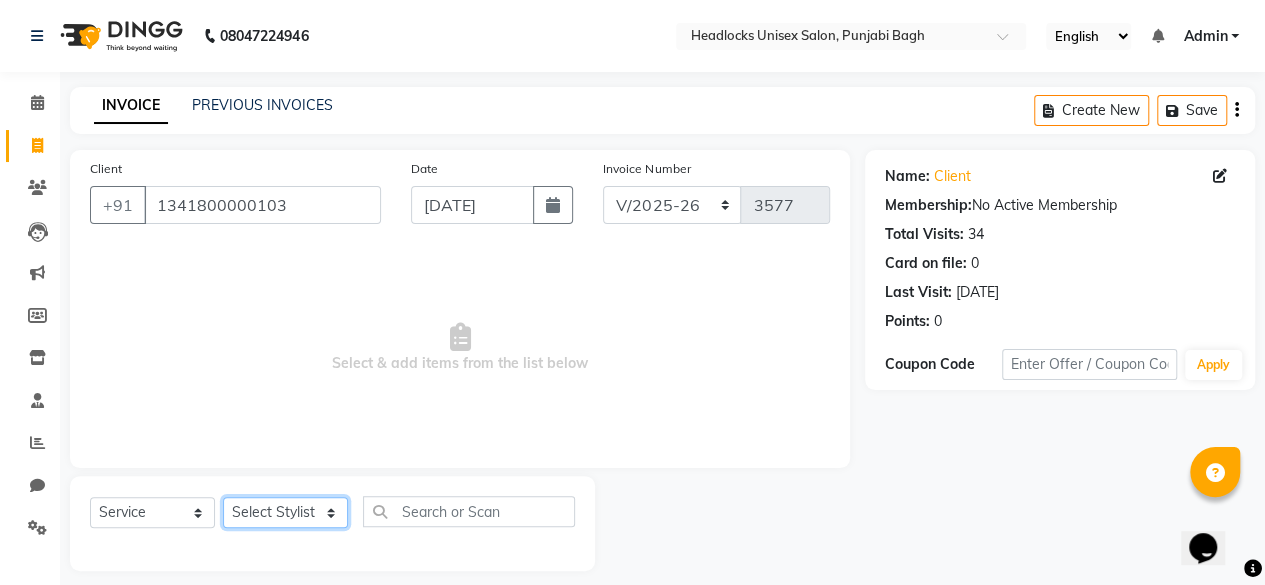 click on "Select Stylist ⁠Agnies ⁠[PERSON_NAME] [PERSON_NAME] [PERSON_NAME] kunal [PERSON_NAME] mercy ⁠Minto ⁠[PERSON_NAME]  [PERSON_NAME] priyanka [PERSON_NAME] ⁠[PERSON_NAME] ⁠[PERSON_NAME] [PERSON_NAME] [PERSON_NAME]  Sunny ⁠[PERSON_NAME] ⁠[PERSON_NAME]" 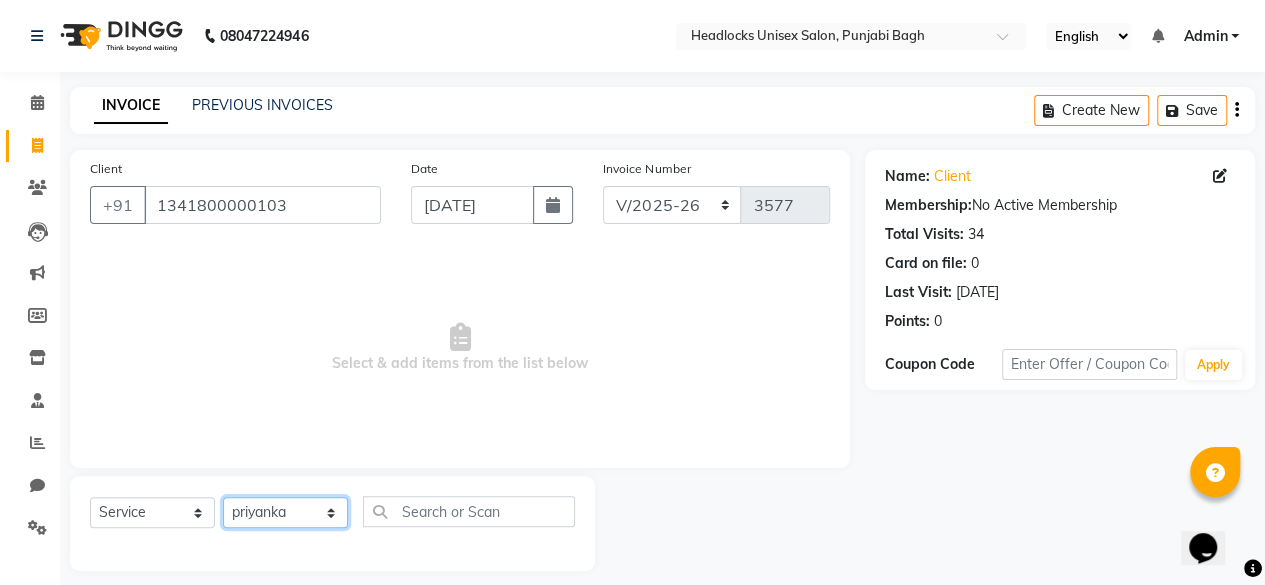 click on "Select Stylist ⁠Agnies ⁠[PERSON_NAME] [PERSON_NAME] [PERSON_NAME] kunal [PERSON_NAME] mercy ⁠Minto ⁠[PERSON_NAME]  [PERSON_NAME] priyanka [PERSON_NAME] ⁠[PERSON_NAME] ⁠[PERSON_NAME] [PERSON_NAME] [PERSON_NAME]  Sunny ⁠[PERSON_NAME] ⁠[PERSON_NAME]" 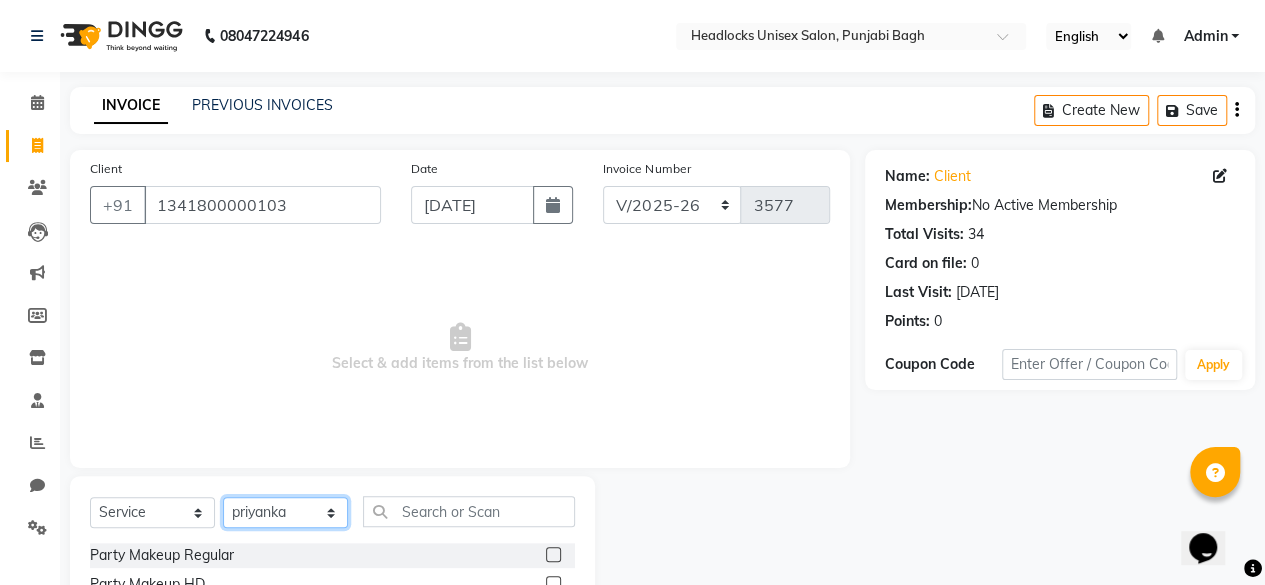 click on "Select Stylist ⁠Agnies ⁠[PERSON_NAME] [PERSON_NAME] [PERSON_NAME] kunal [PERSON_NAME] mercy ⁠Minto ⁠[PERSON_NAME]  [PERSON_NAME] priyanka [PERSON_NAME] ⁠[PERSON_NAME] ⁠[PERSON_NAME] [PERSON_NAME] [PERSON_NAME]  Sunny ⁠[PERSON_NAME] ⁠[PERSON_NAME]" 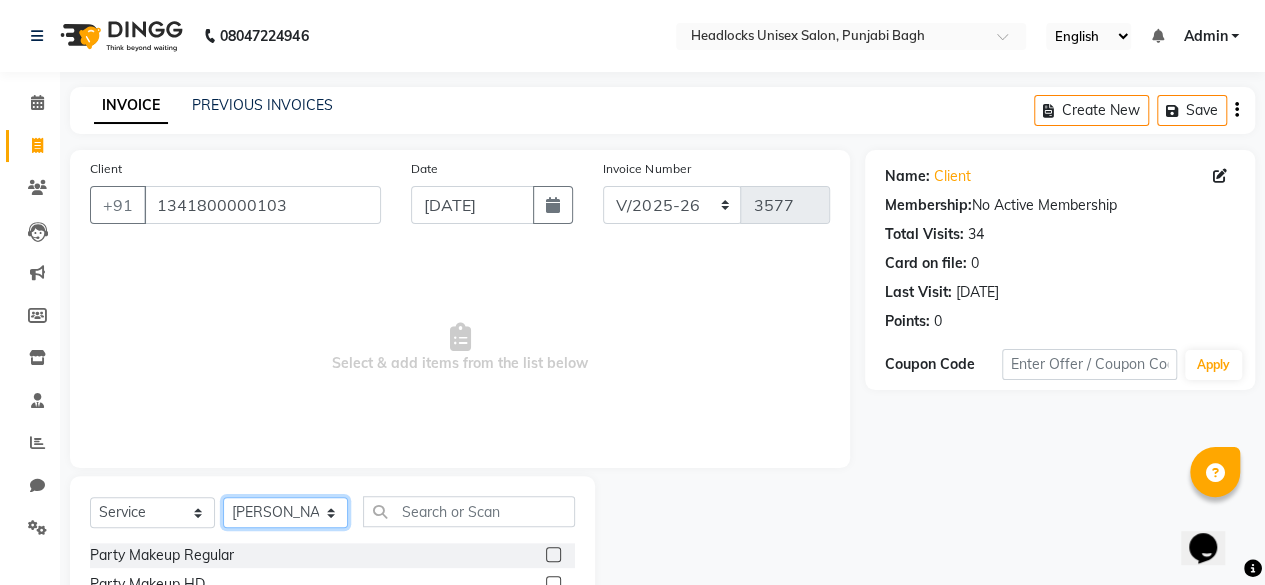 select on "69049" 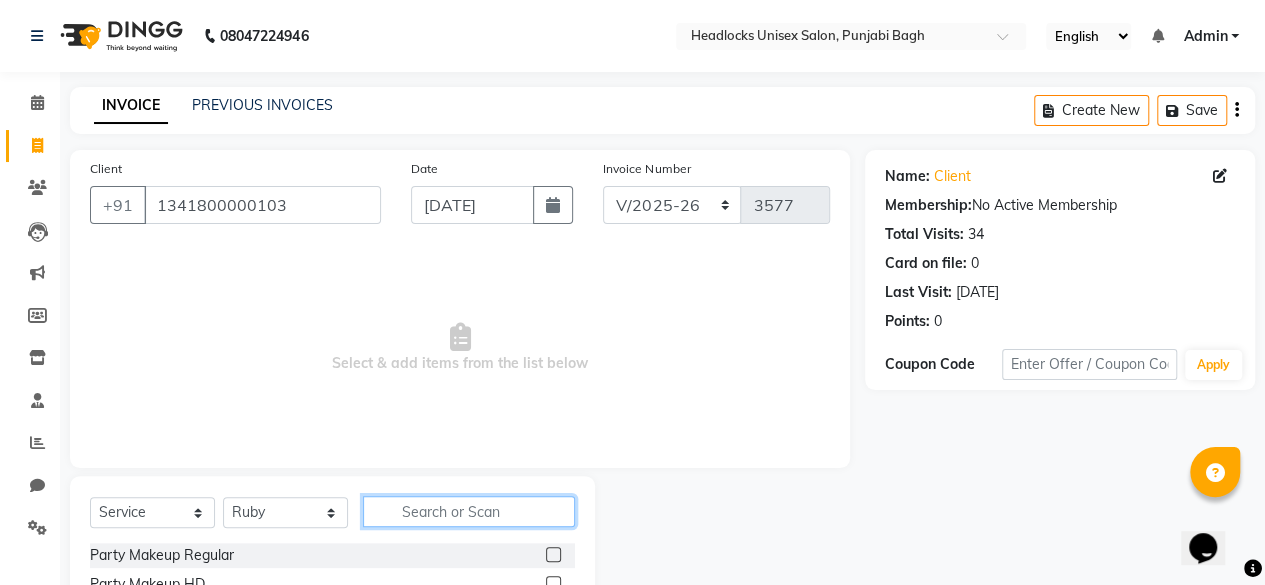 click 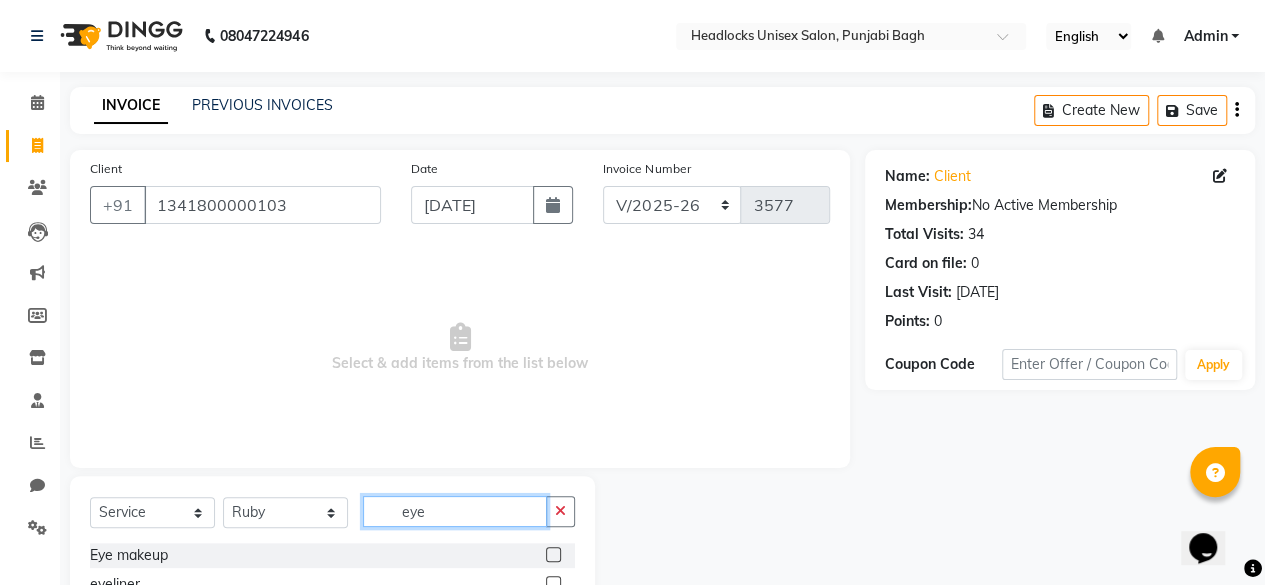 scroll, scrollTop: 160, scrollLeft: 0, axis: vertical 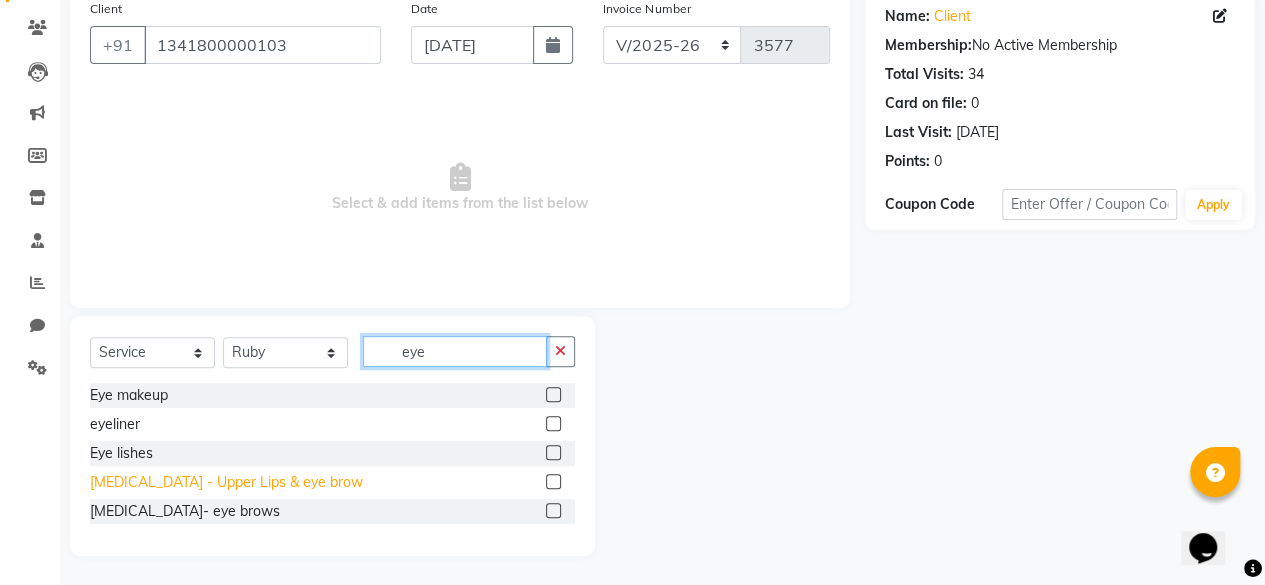type on "eye" 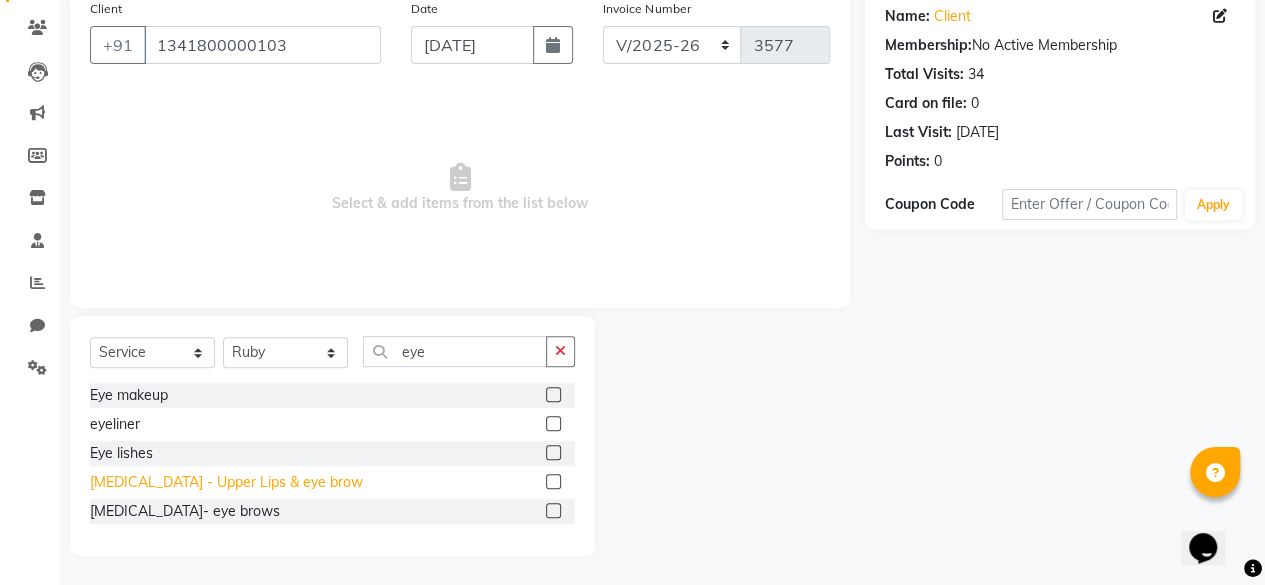 click on "[MEDICAL_DATA] - Upper Lips & eye brow" 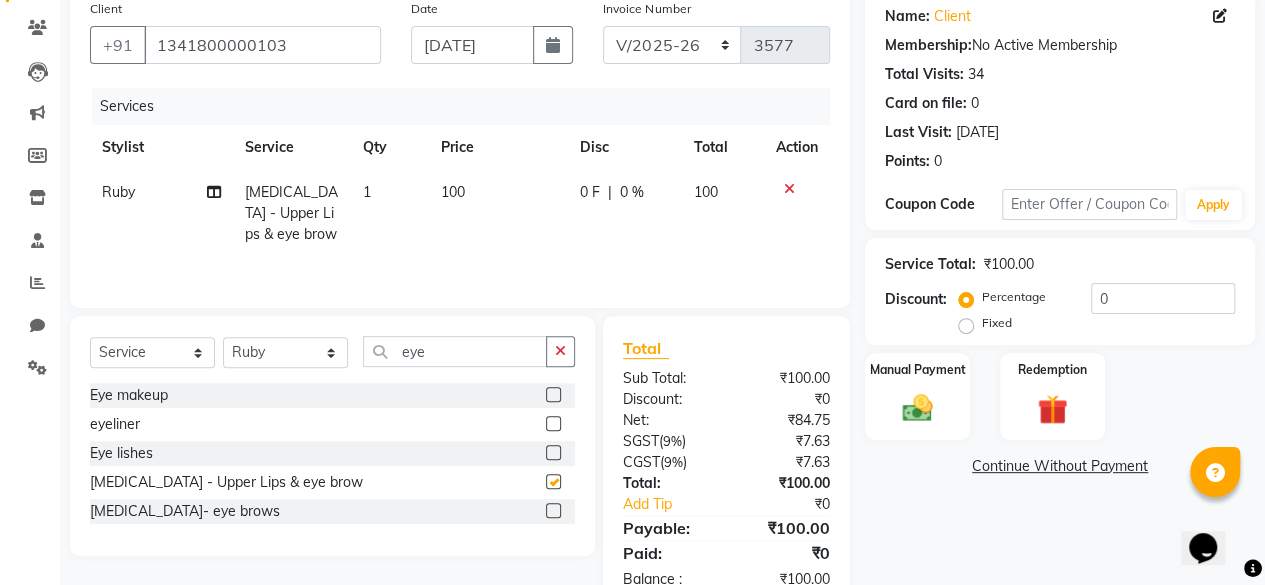 checkbox on "false" 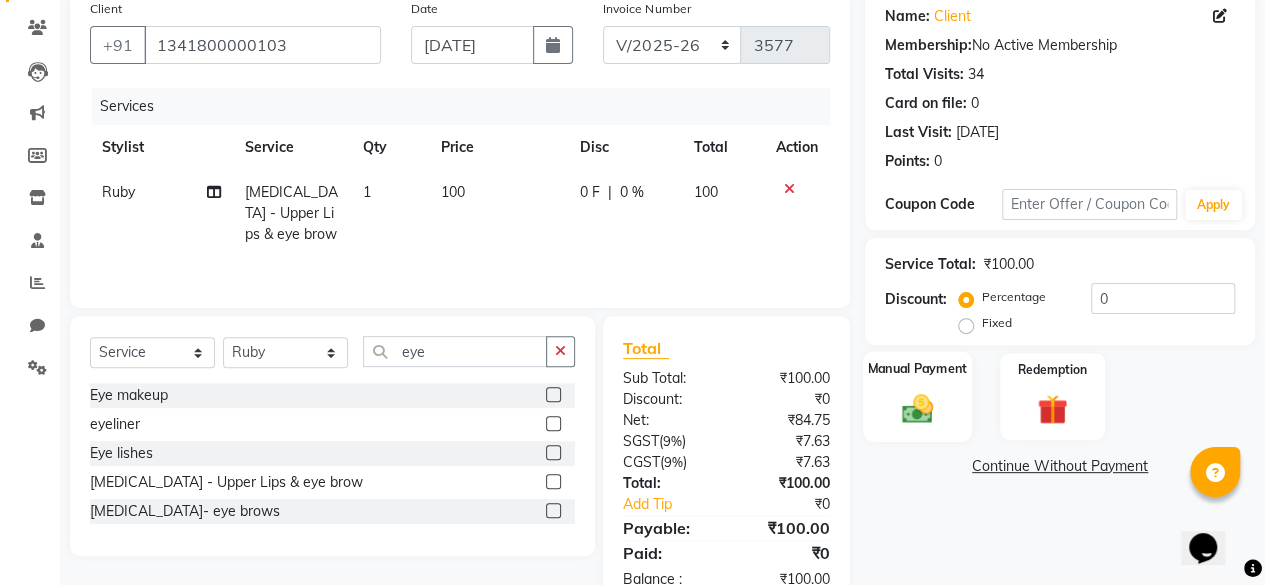 click 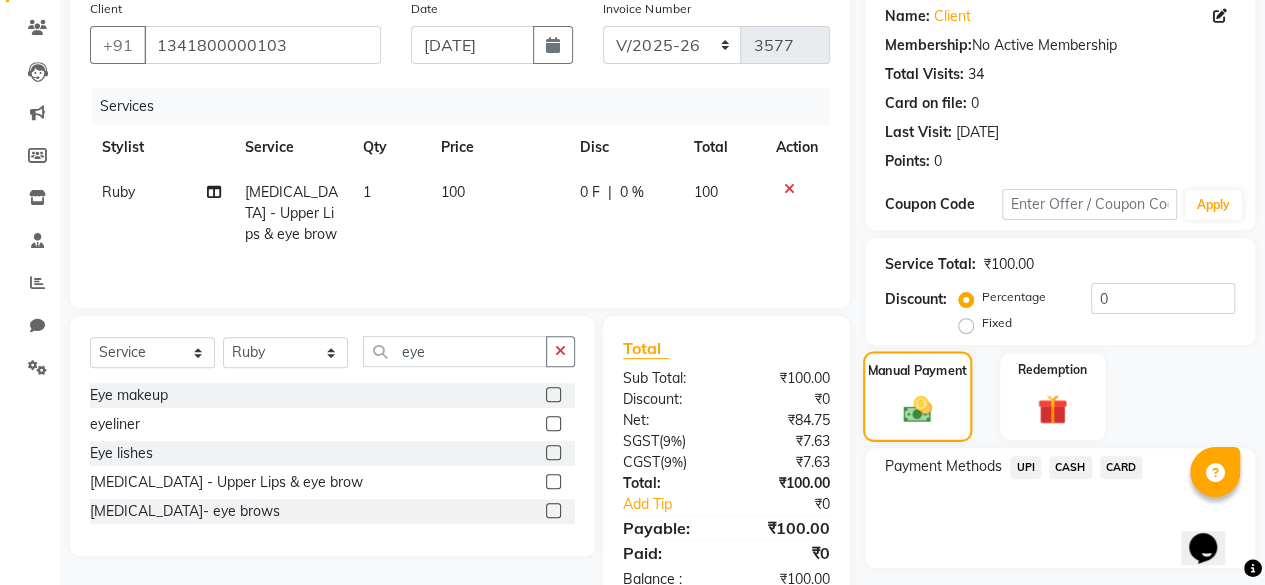 scroll, scrollTop: 214, scrollLeft: 0, axis: vertical 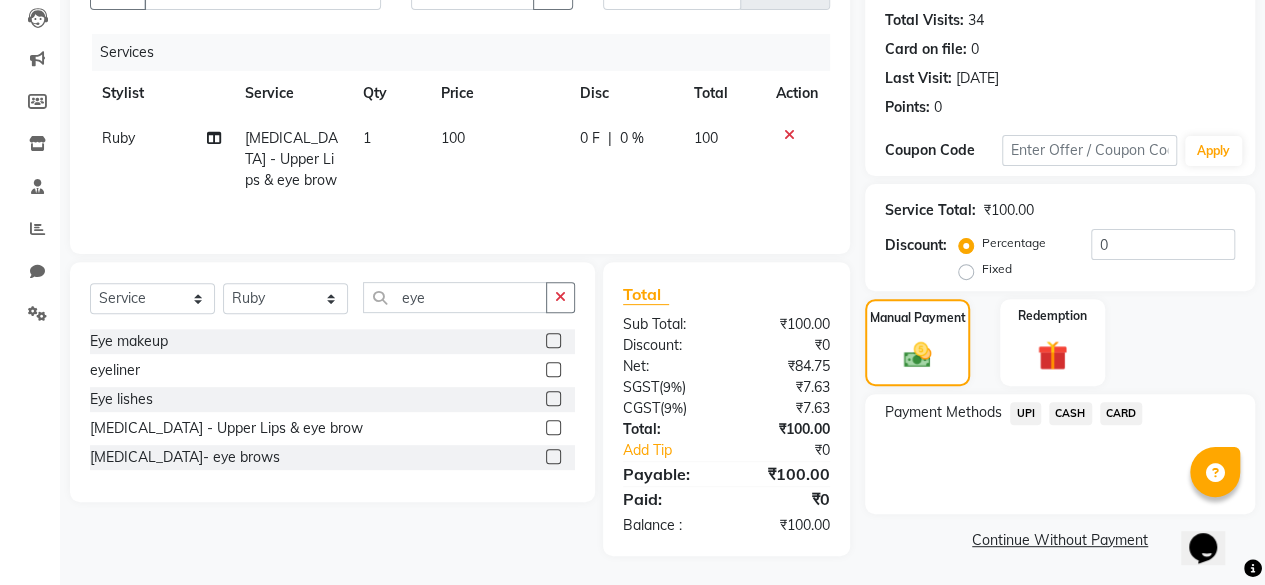 click on "UPI" 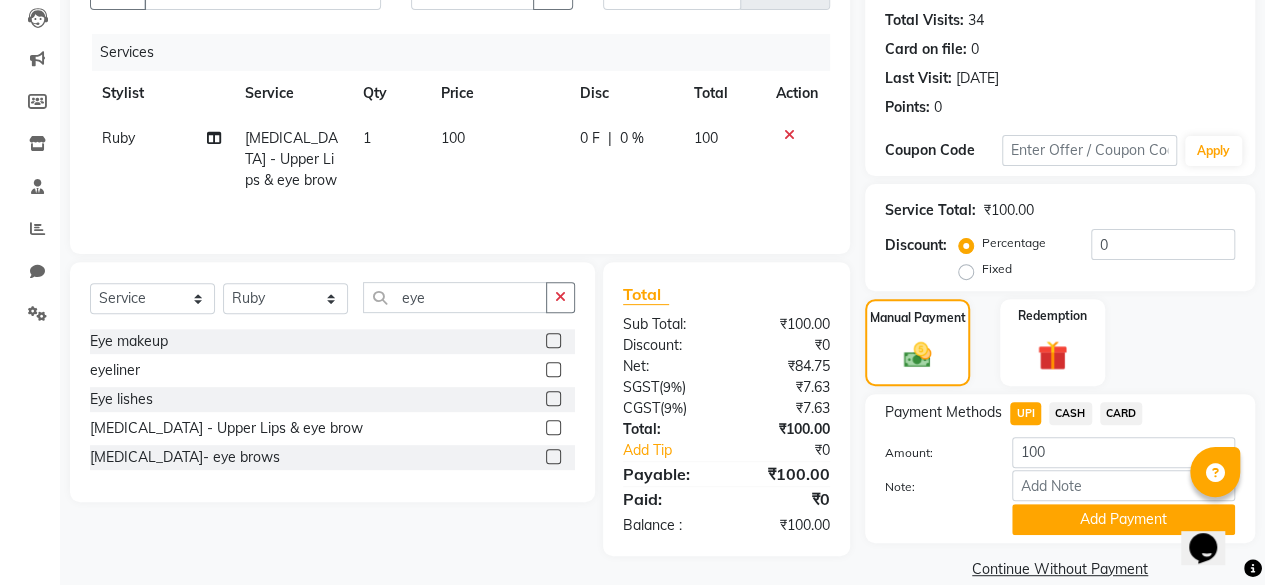 scroll, scrollTop: 242, scrollLeft: 0, axis: vertical 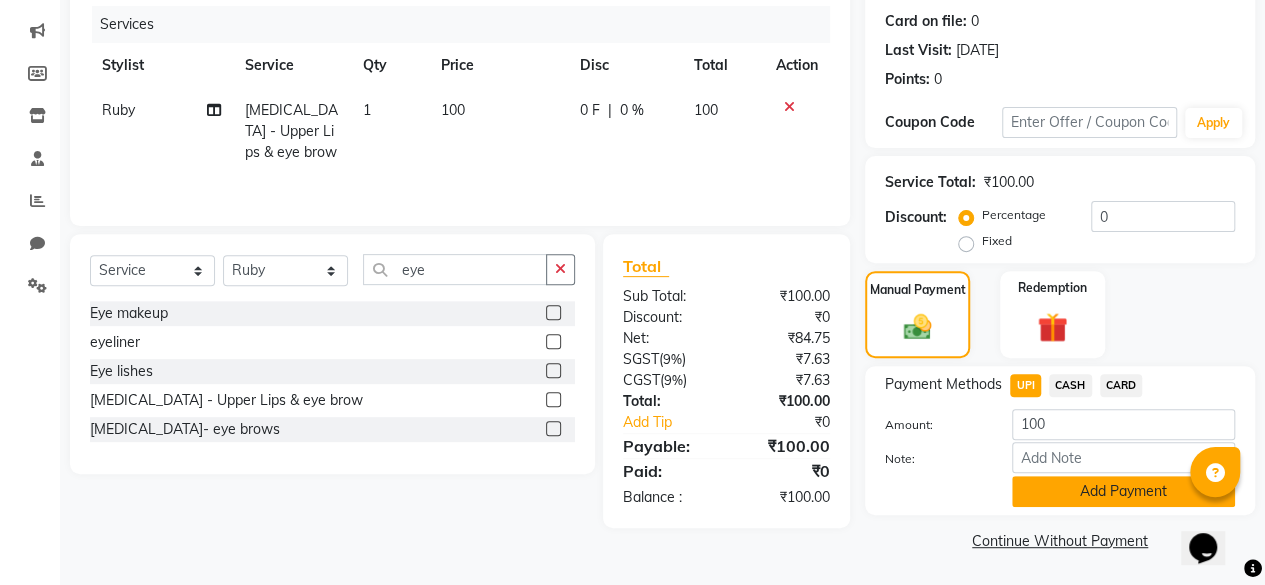 click on "Add Payment" 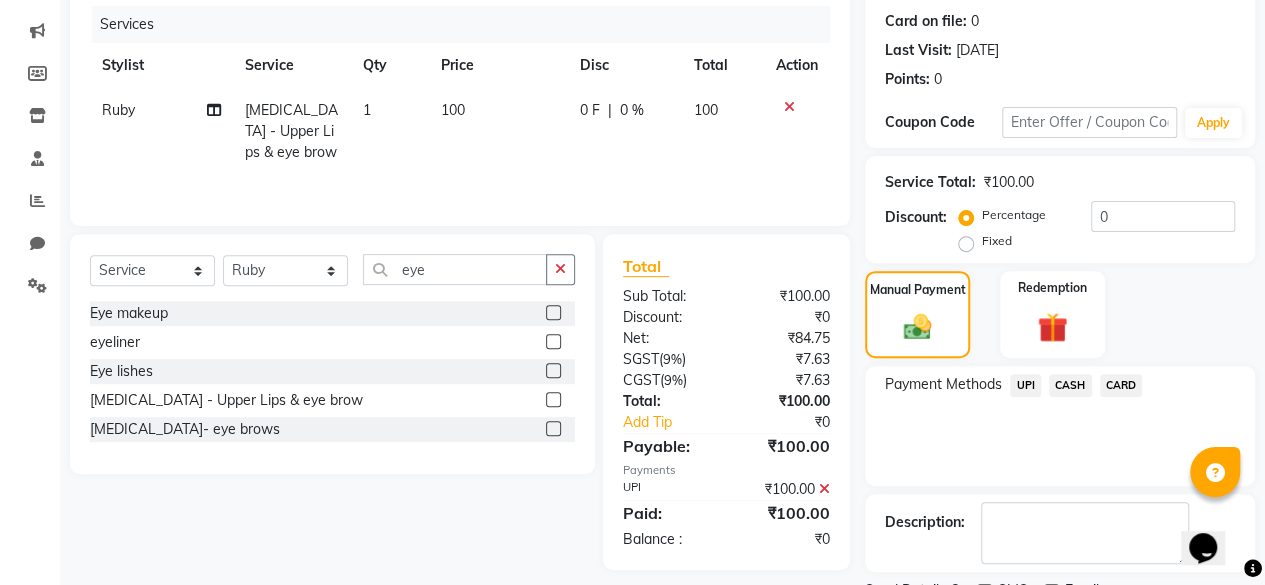 scroll, scrollTop: 324, scrollLeft: 0, axis: vertical 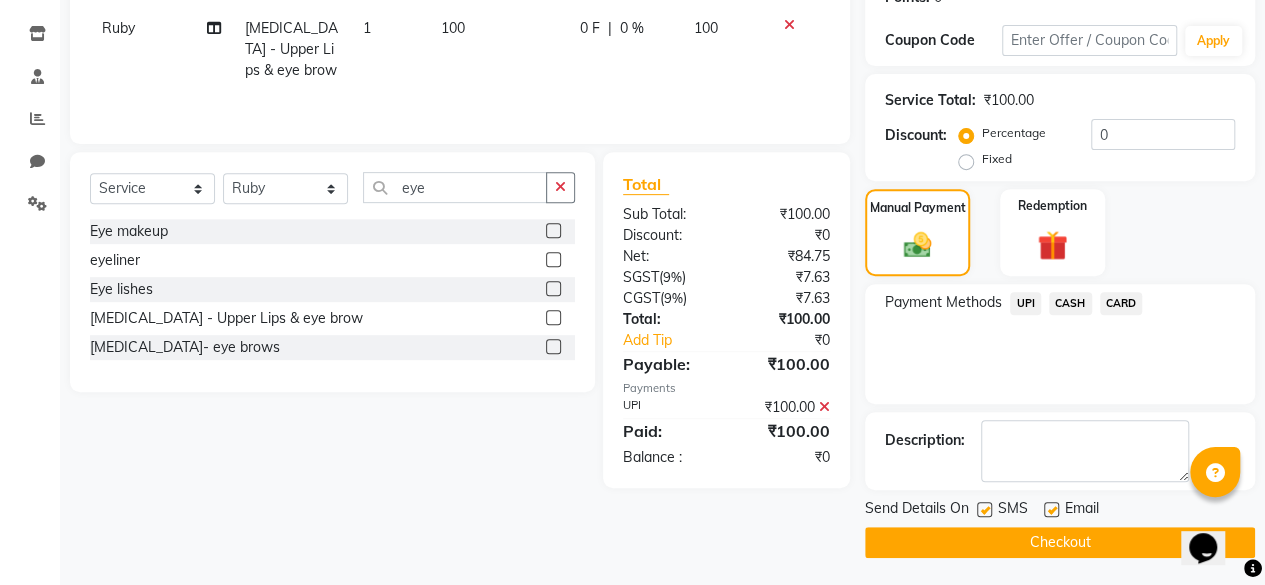click on "SMS" 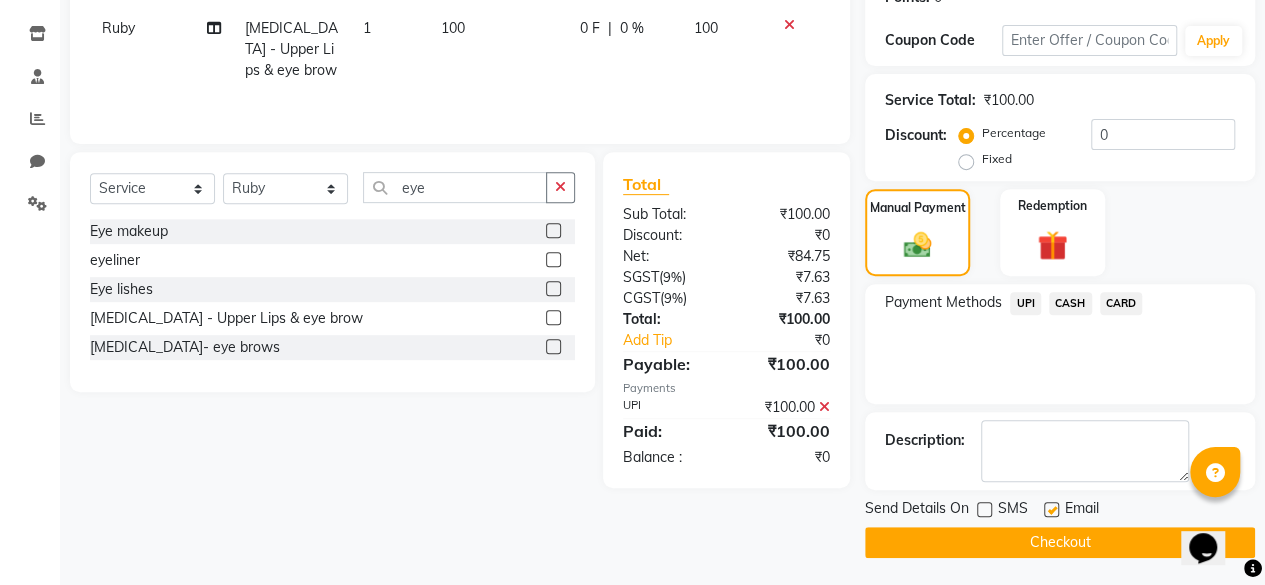 click on "Checkout" 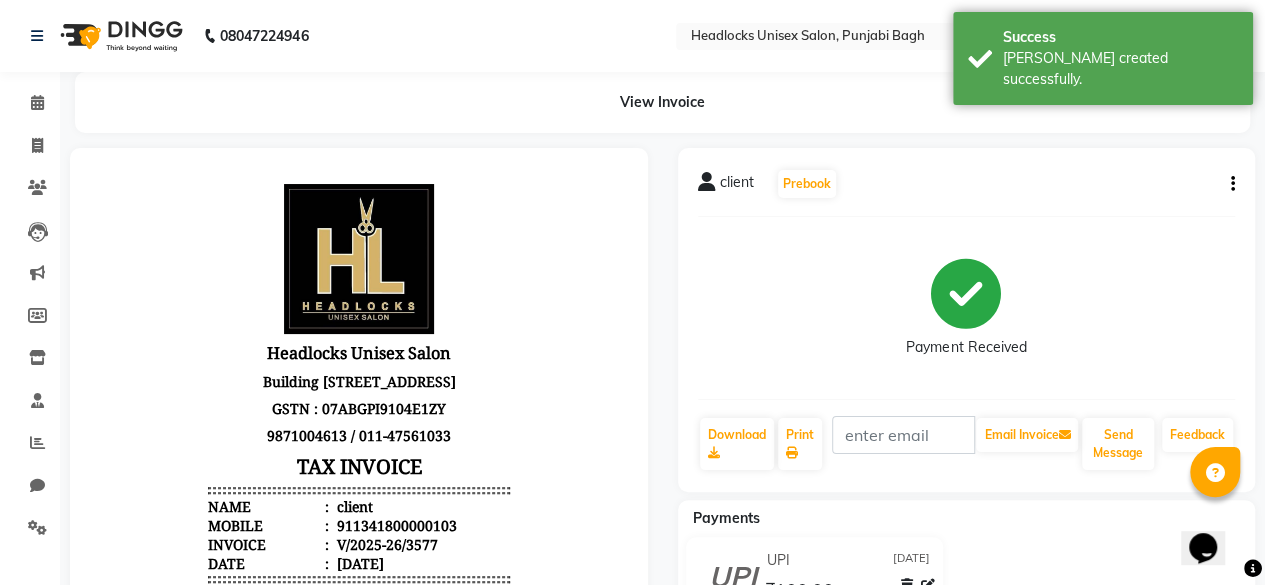 scroll, scrollTop: 0, scrollLeft: 0, axis: both 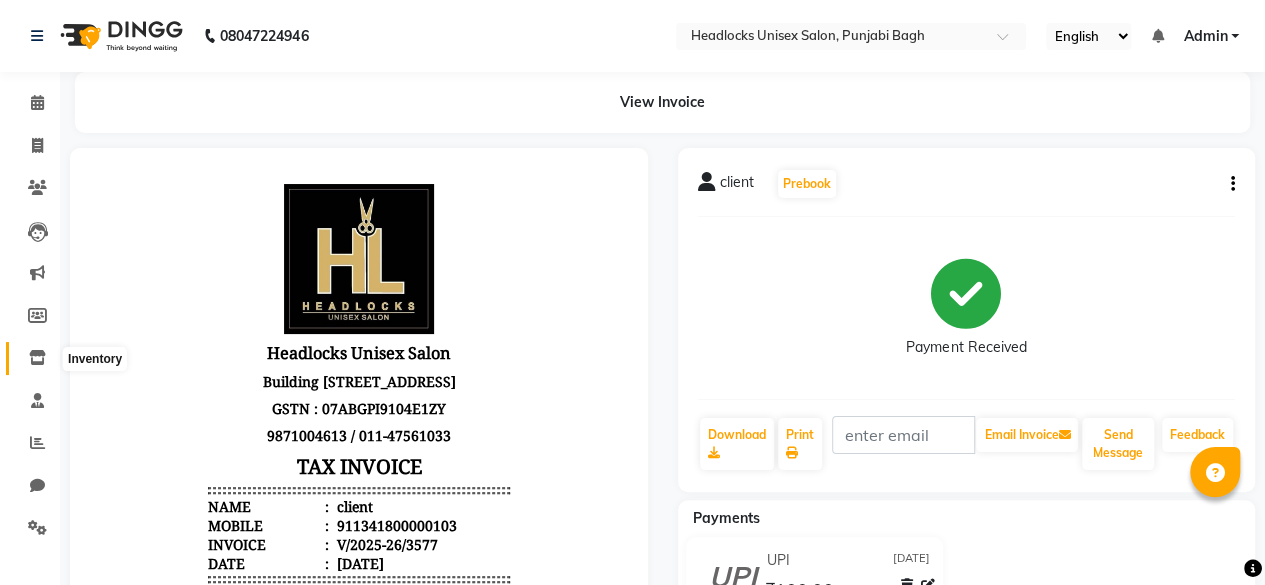 click 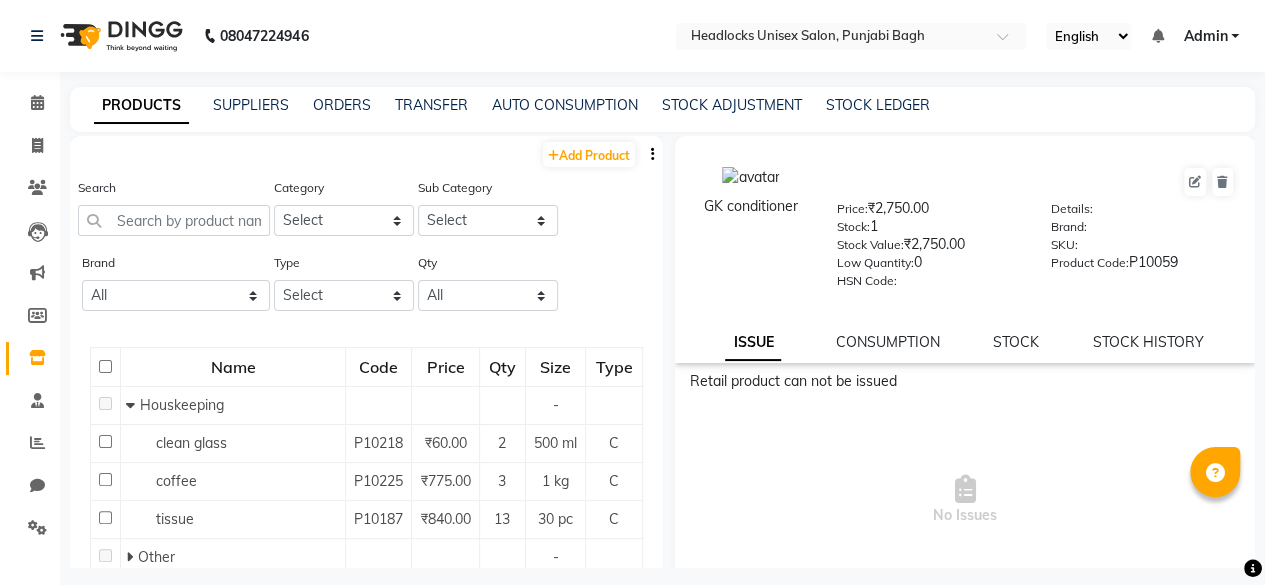 click on "STOCK ADJUSTMENT" 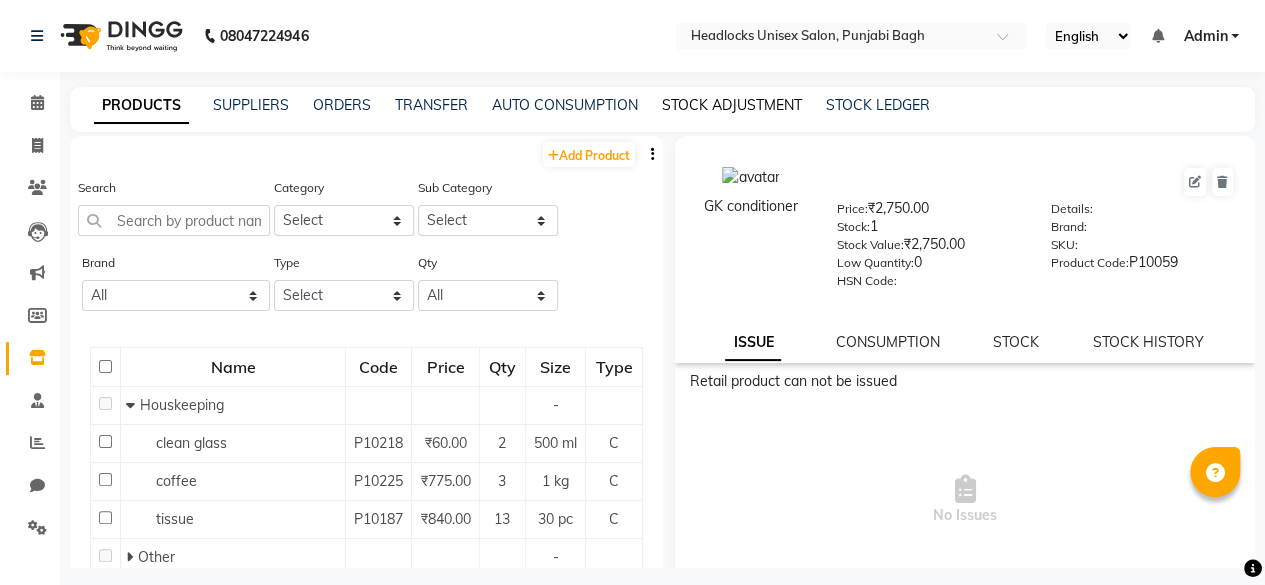 click on "STOCK ADJUSTMENT" 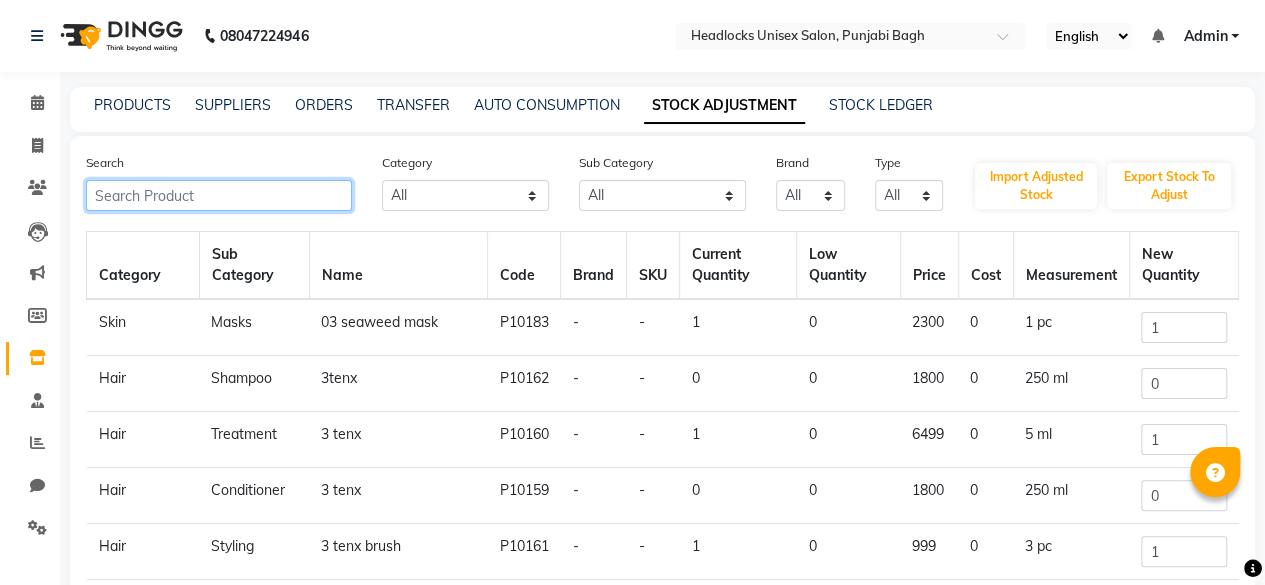 click 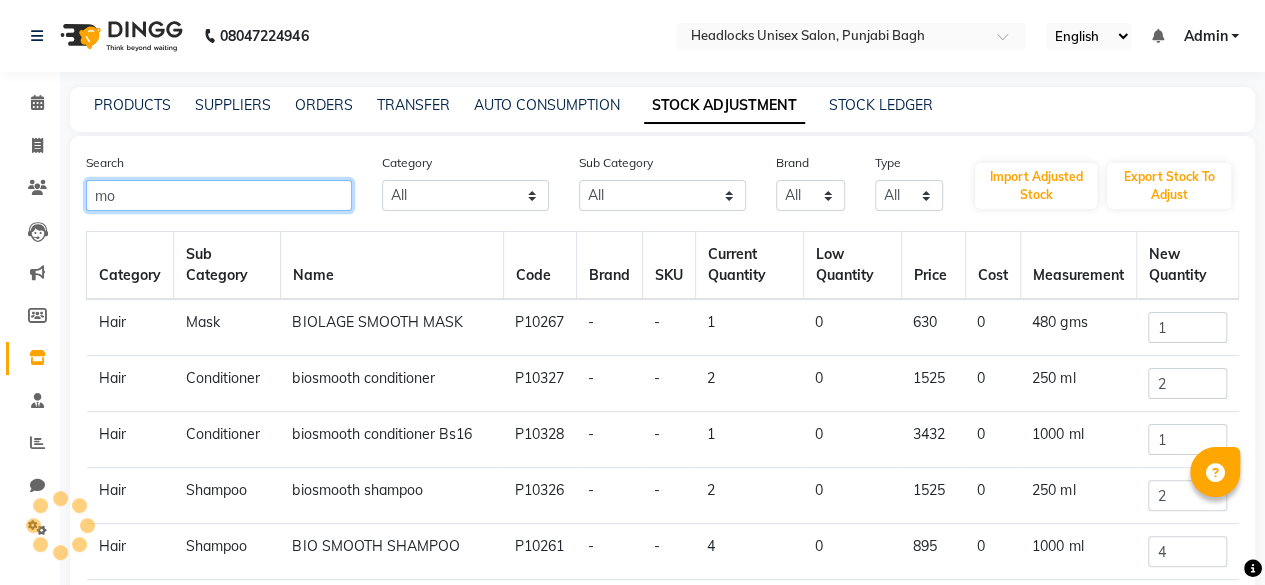 type on "m" 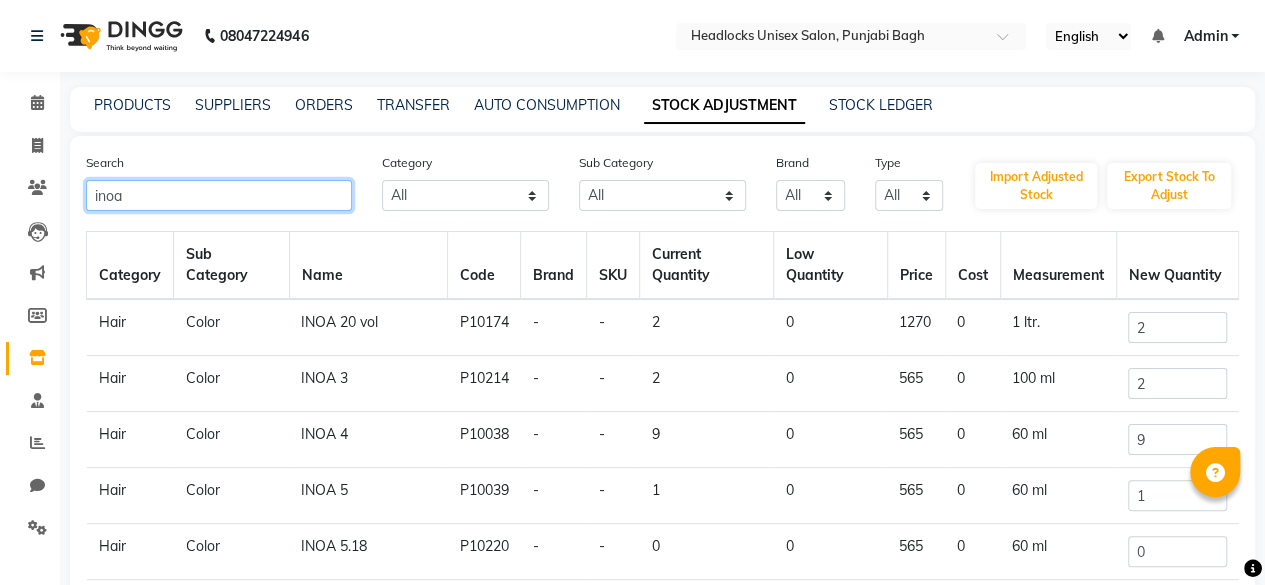 scroll, scrollTop: 120, scrollLeft: 0, axis: vertical 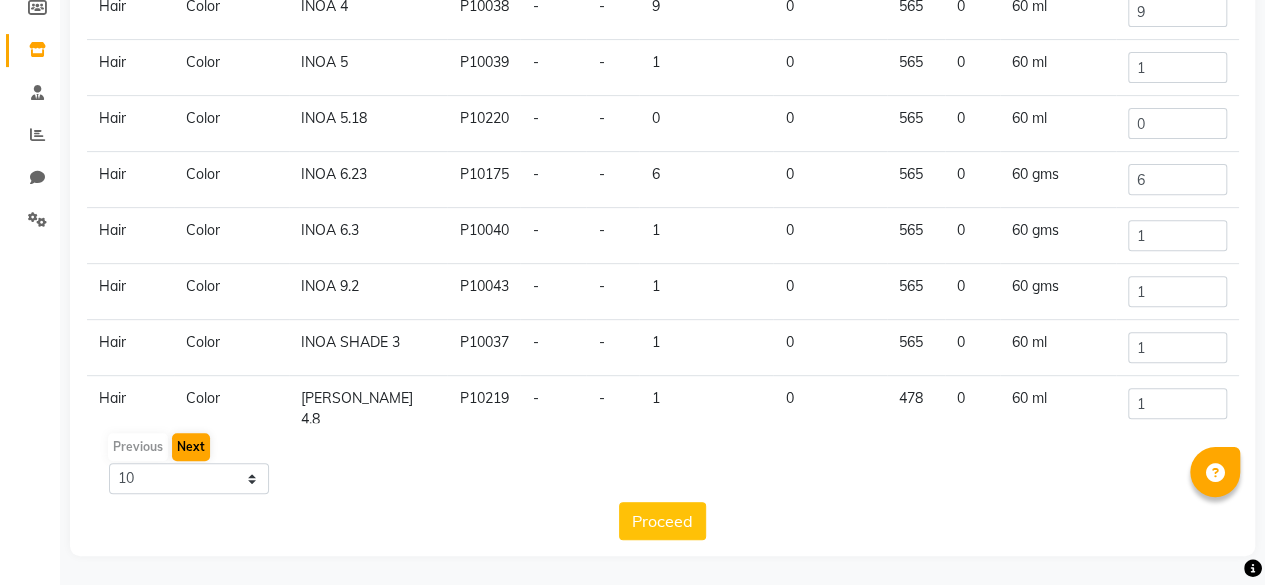 type on "inoa" 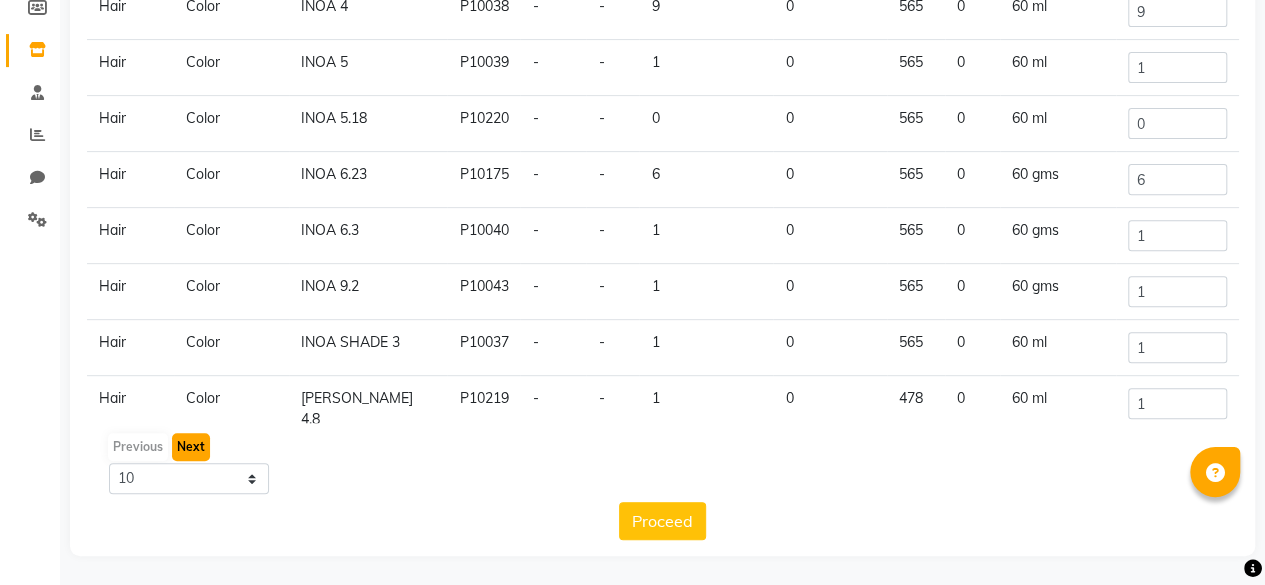 click on "Next" 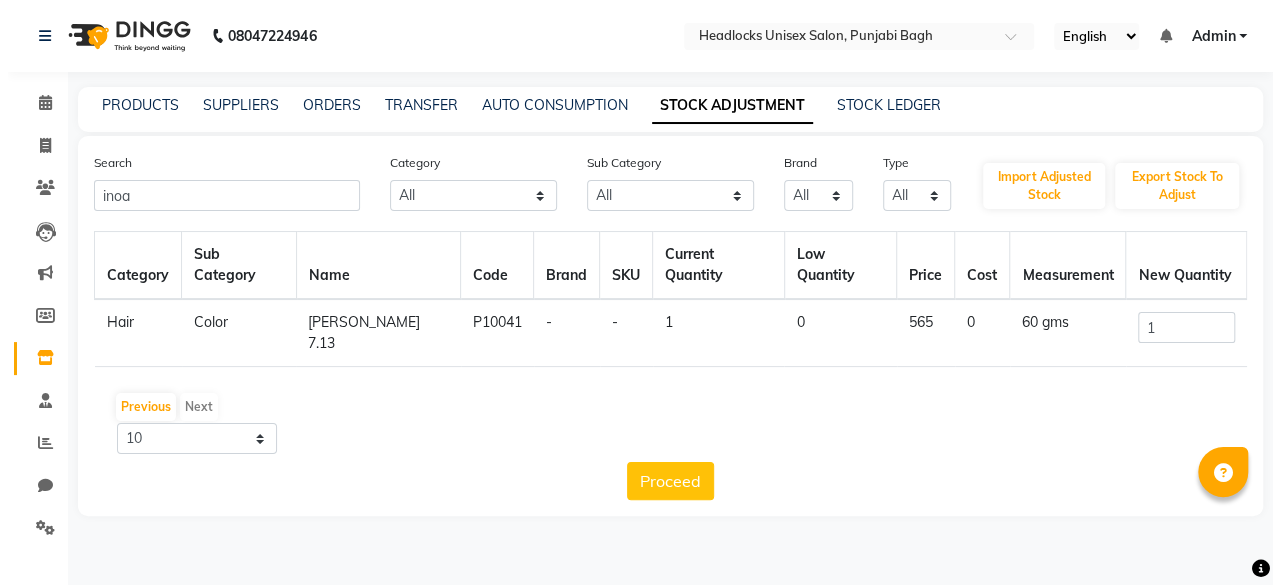scroll, scrollTop: 0, scrollLeft: 0, axis: both 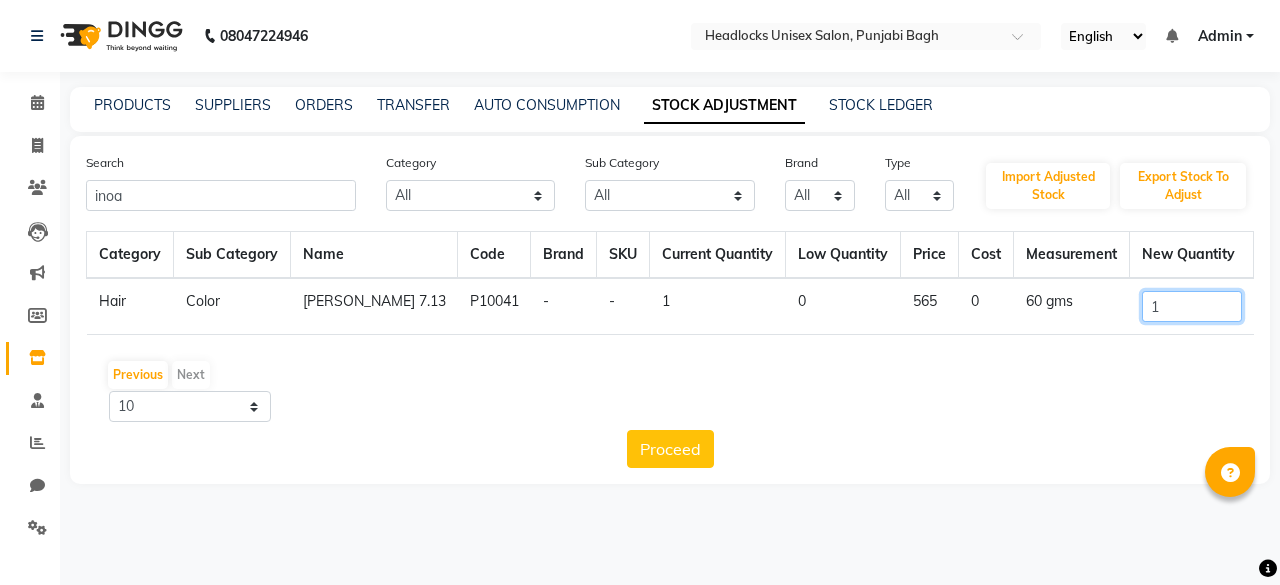 click on "1" 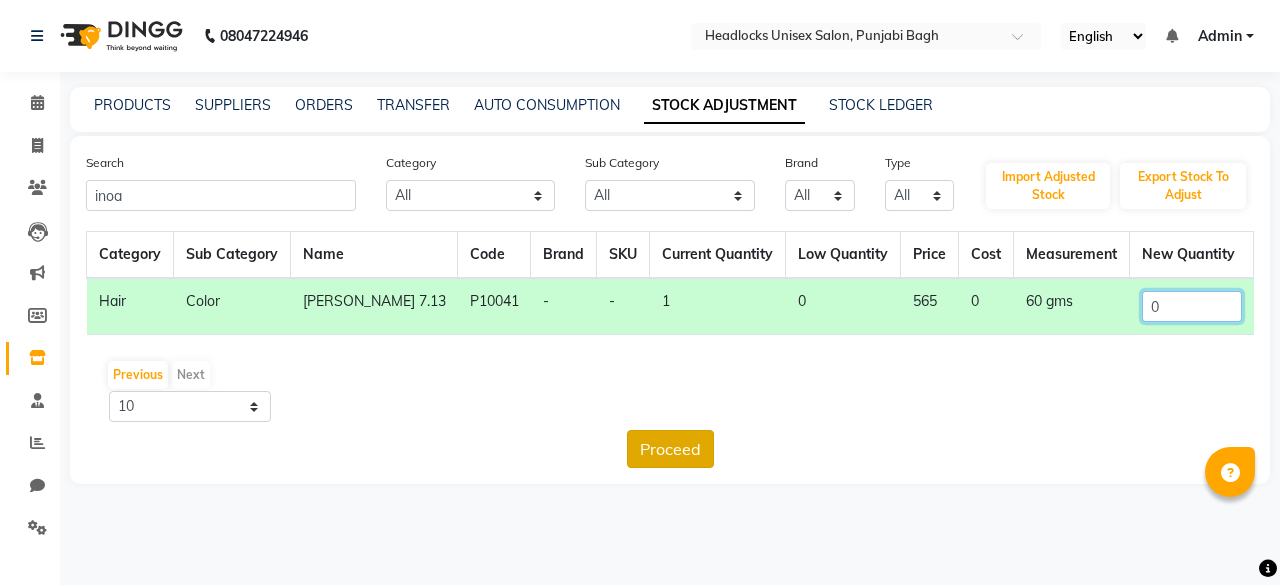 type on "0" 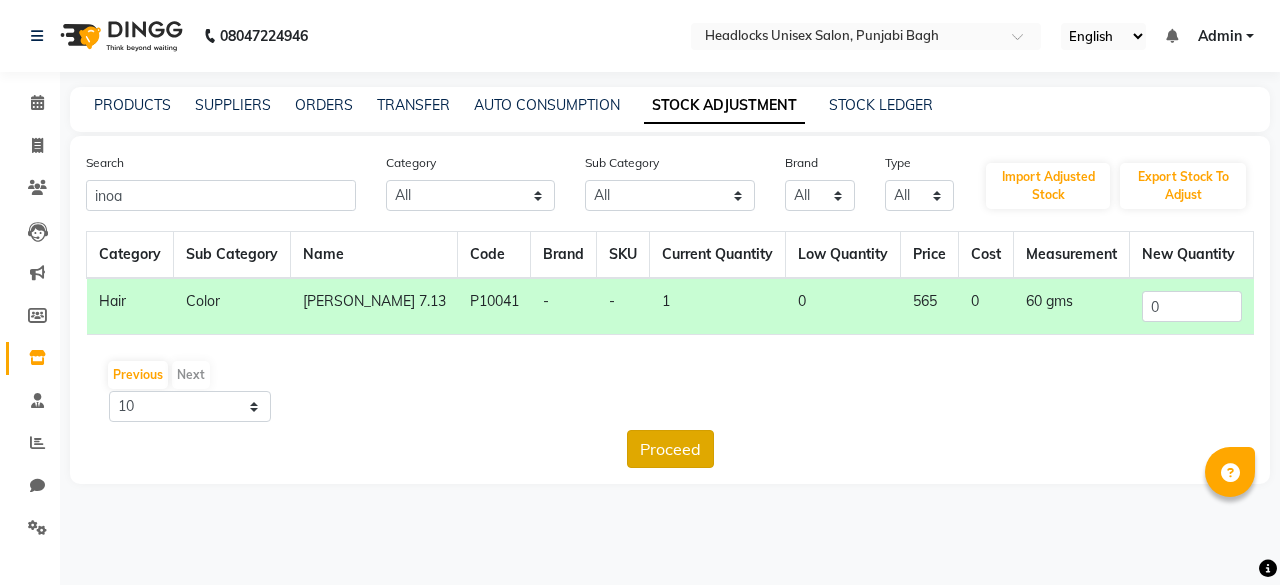 click on "Proceed" 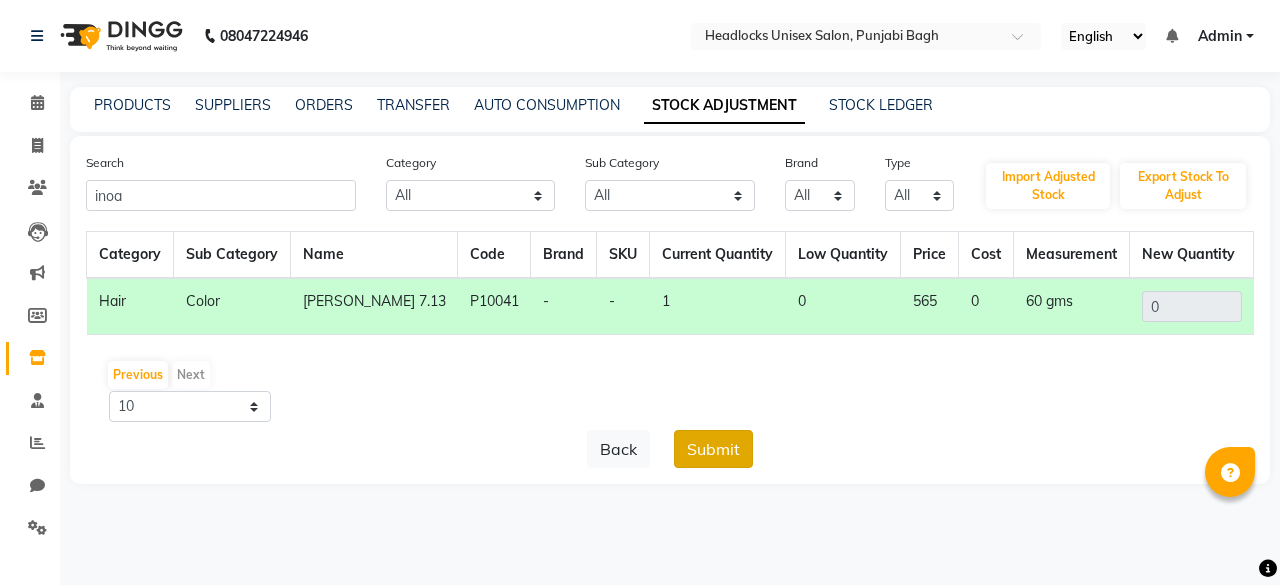 click on "Submit" 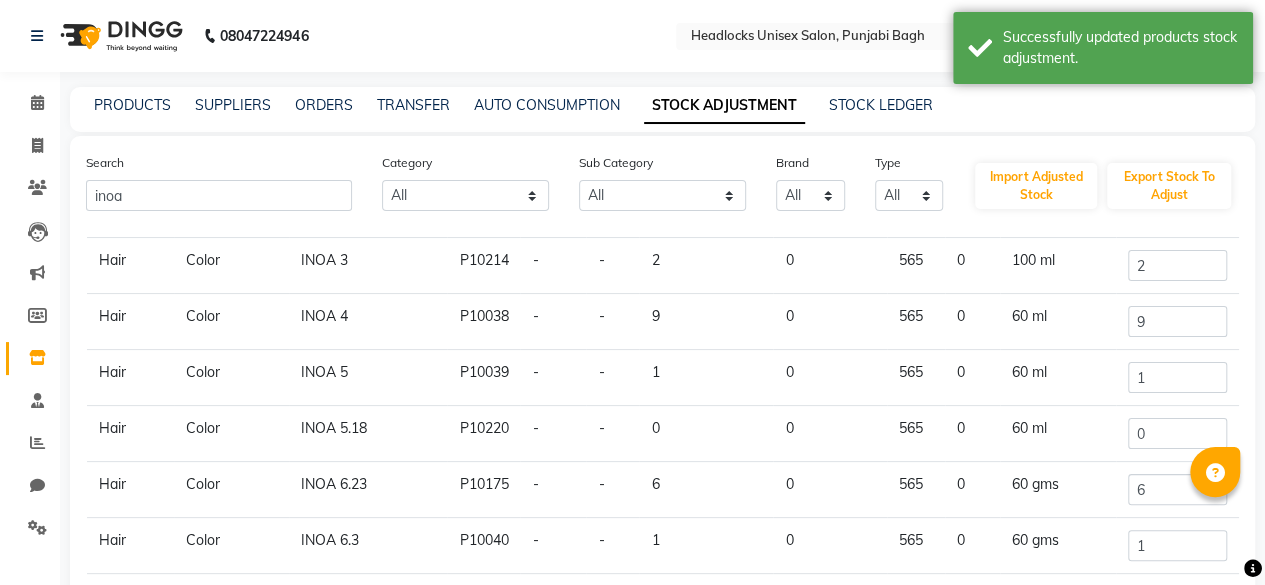 scroll, scrollTop: 120, scrollLeft: 0, axis: vertical 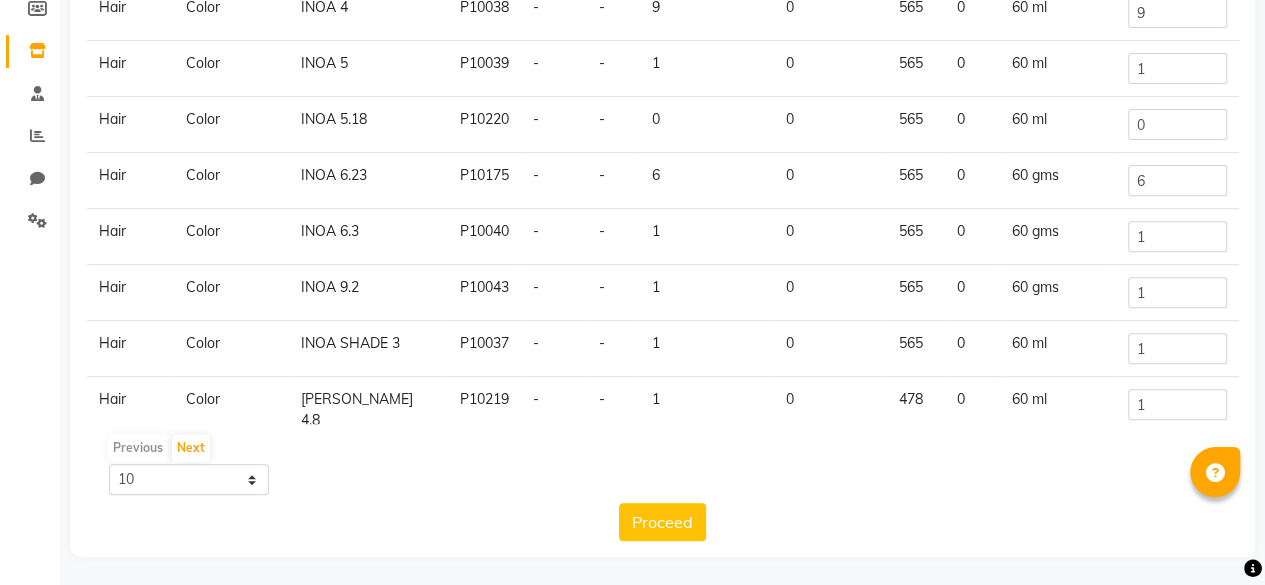 click on "Previous   Next" 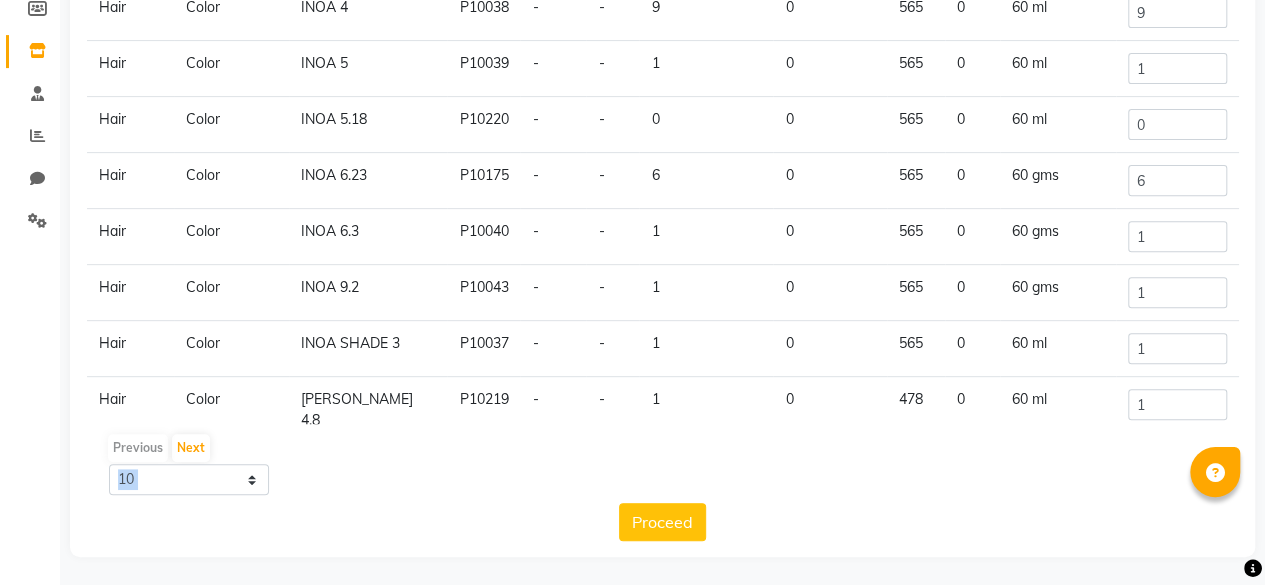 click on "Previous   Next" 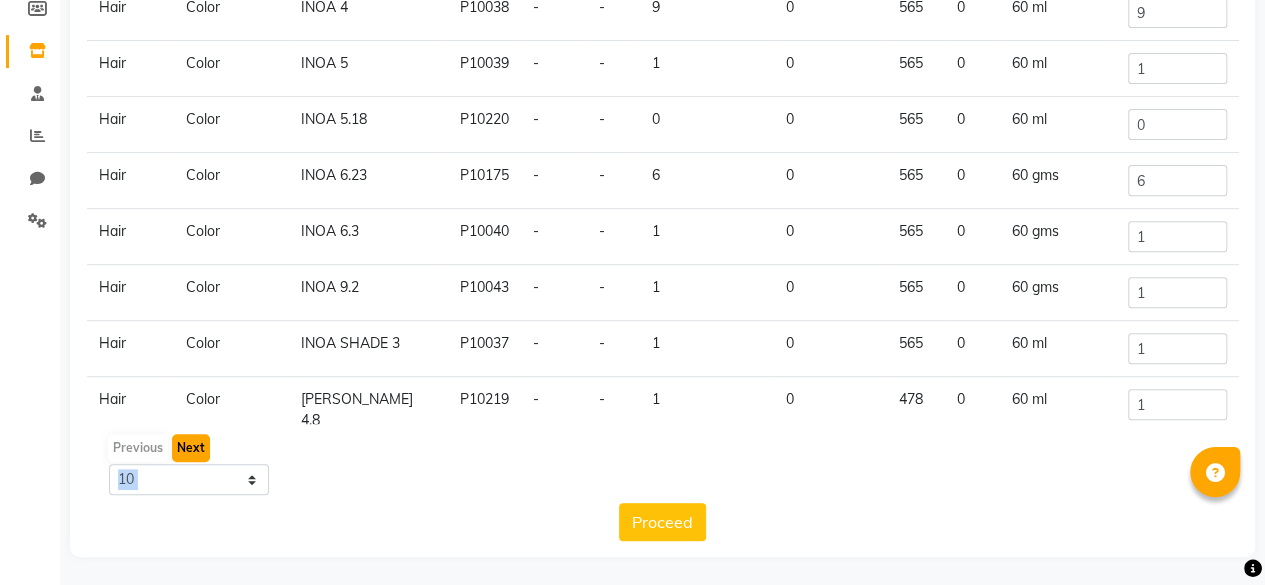 click on "Next" 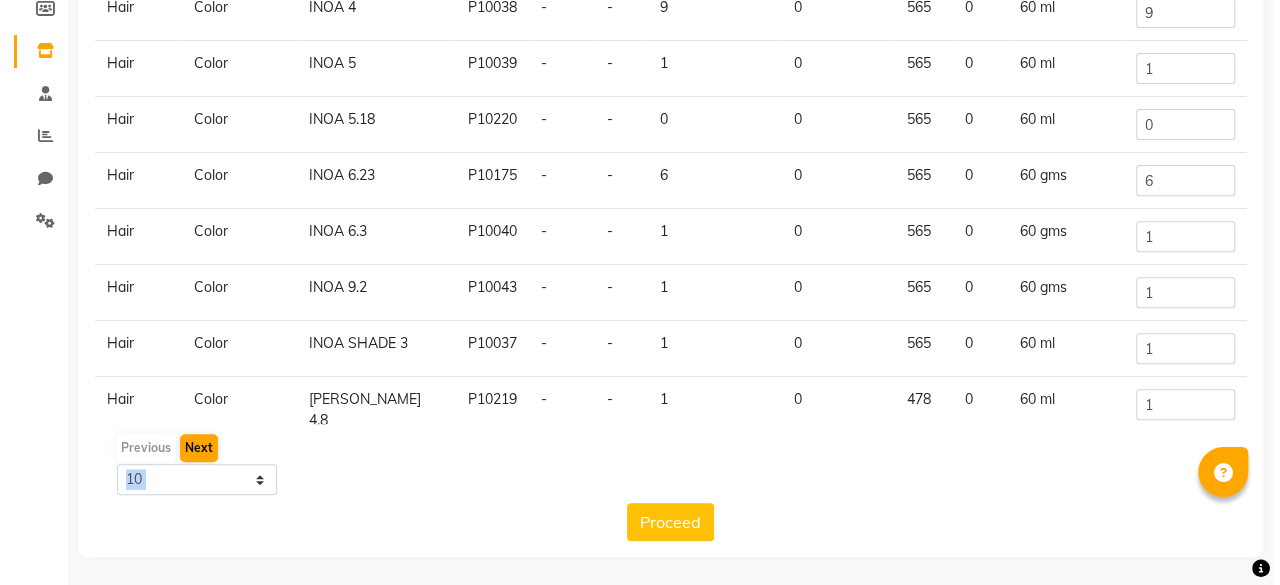 scroll, scrollTop: 0, scrollLeft: 0, axis: both 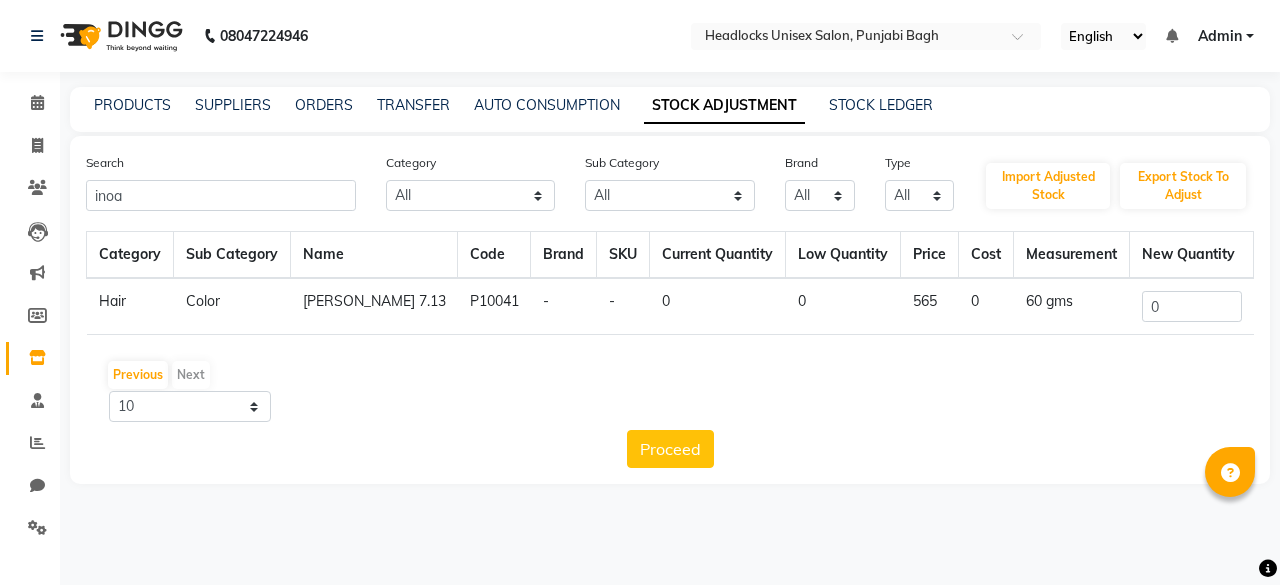 click on "Previous   Next" 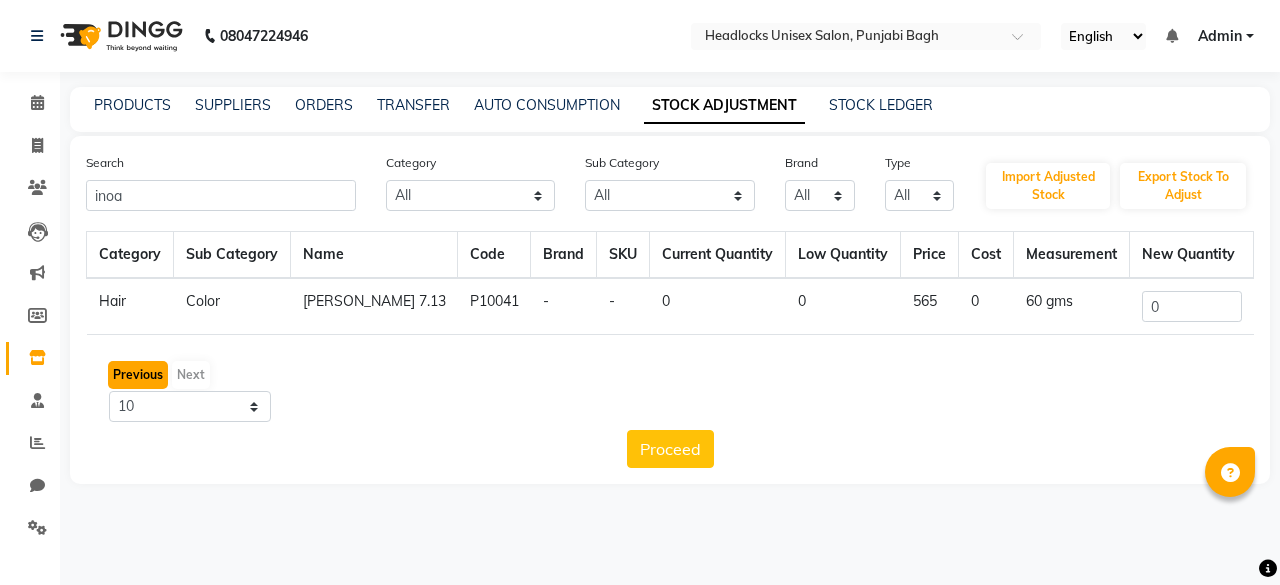 click on "Previous" 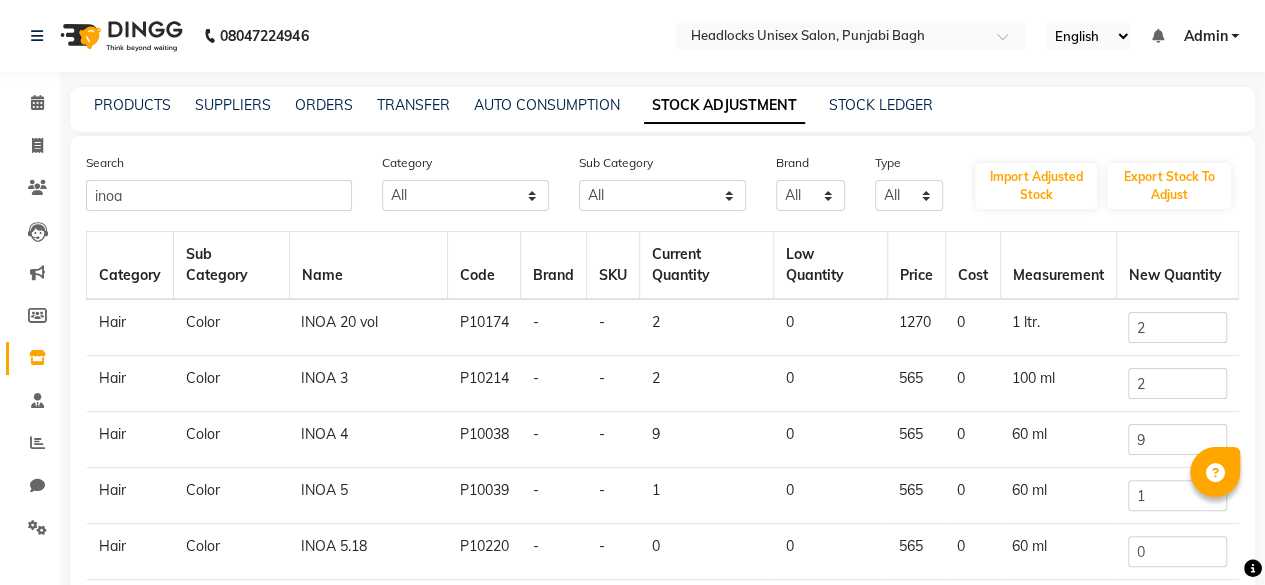 click on "Hair" 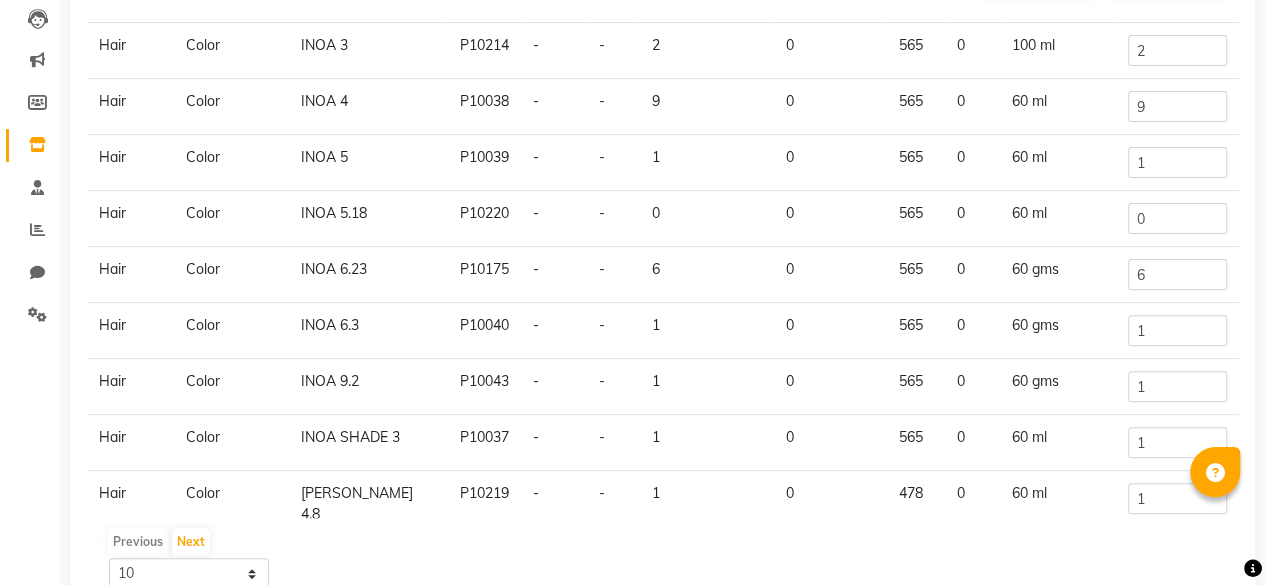 scroll, scrollTop: 308, scrollLeft: 0, axis: vertical 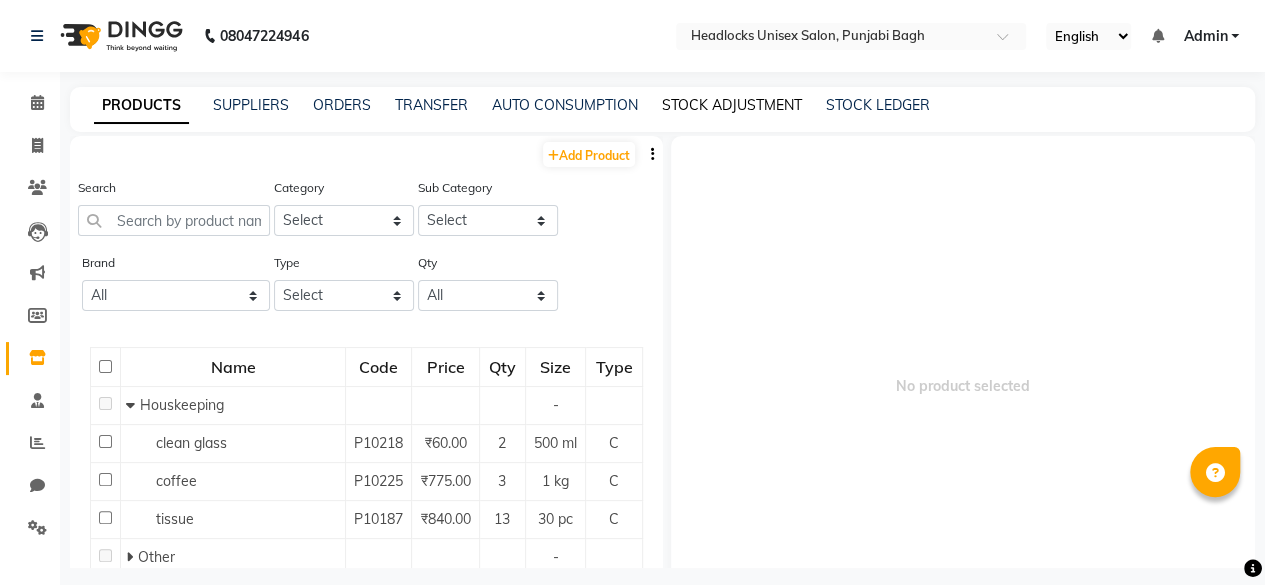 click on "STOCK ADJUSTMENT" 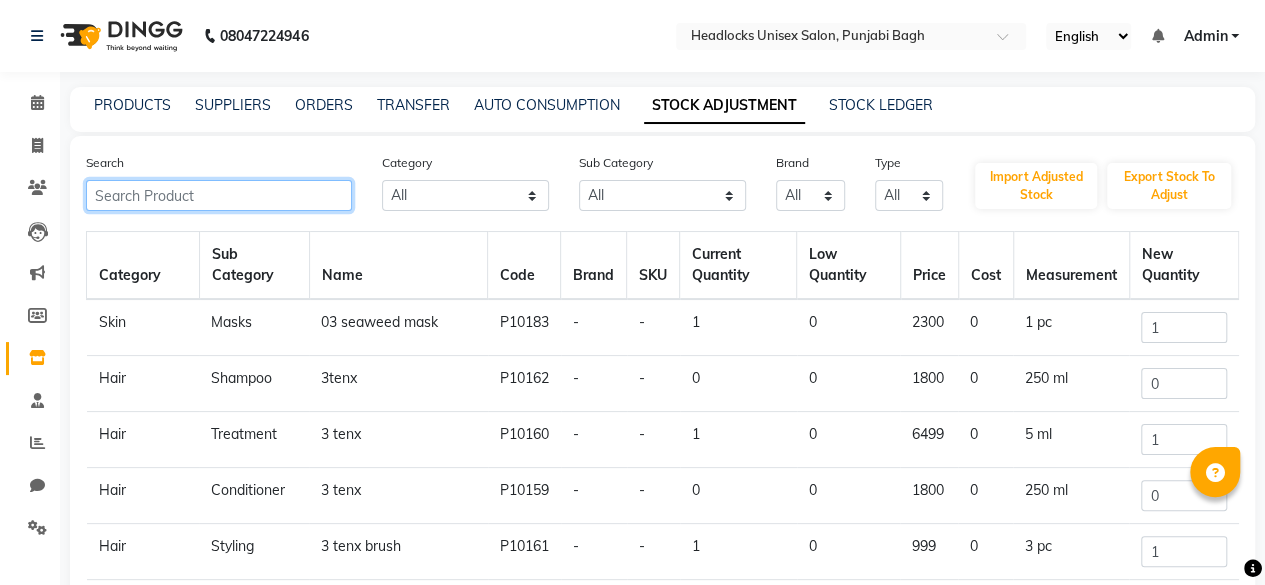 click 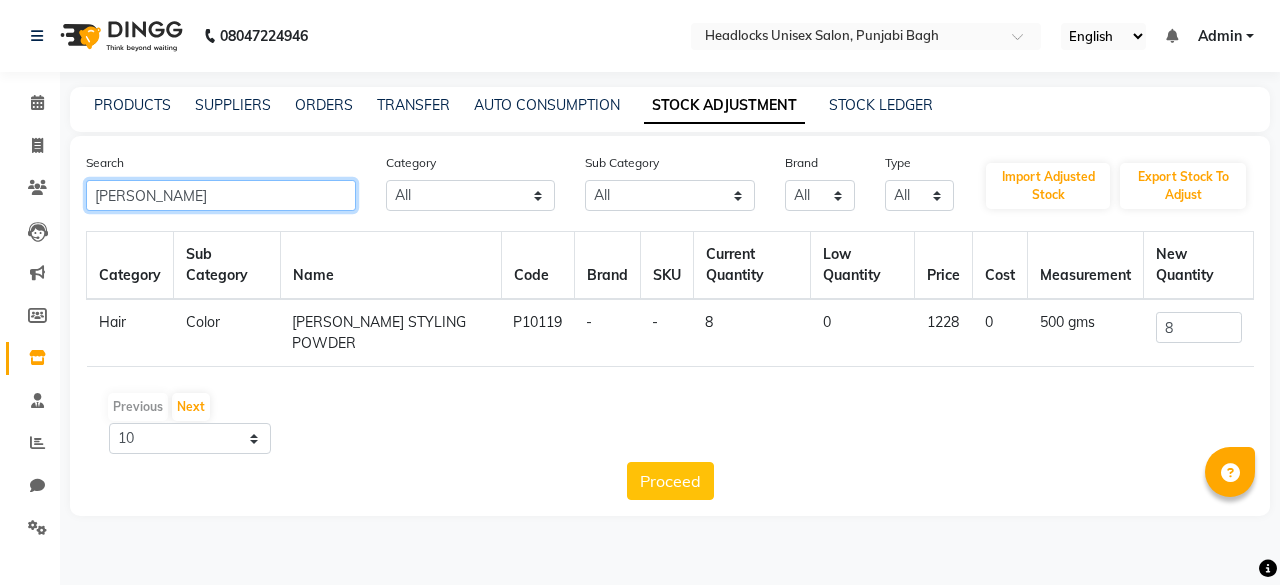 type on "[PERSON_NAME]" 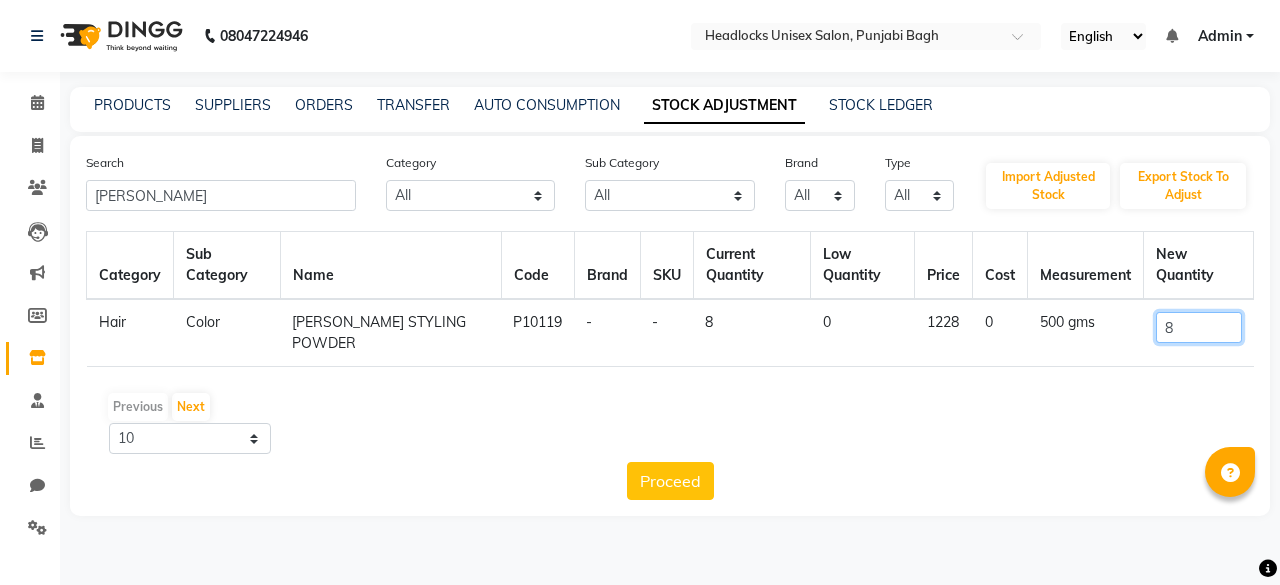 click on "8" 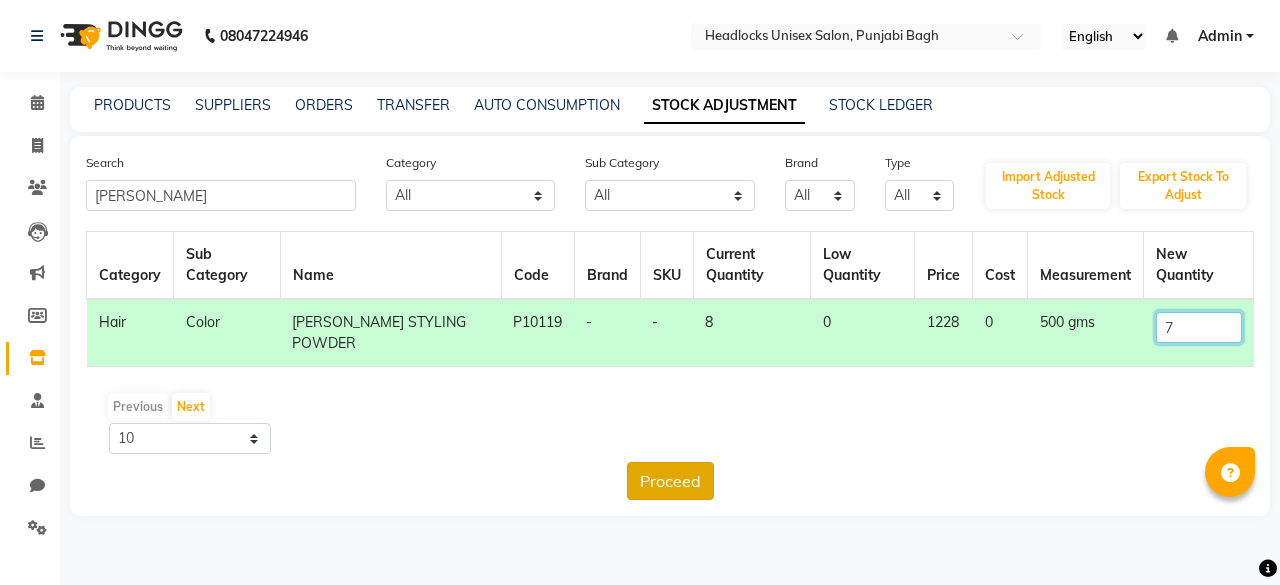 type on "7" 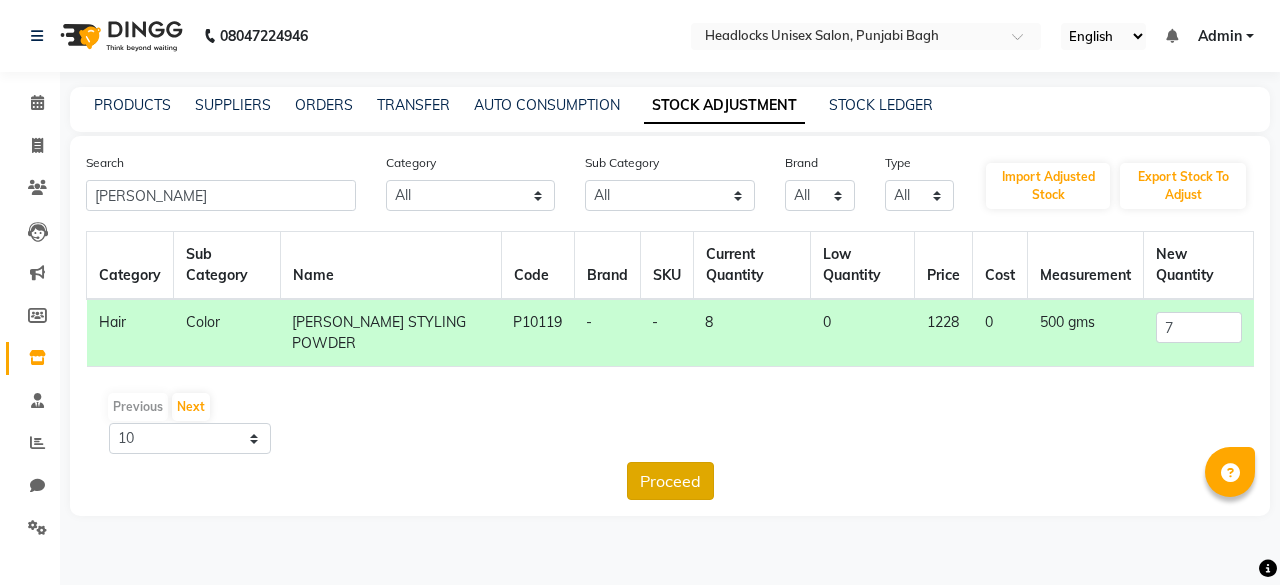 click on "Proceed" 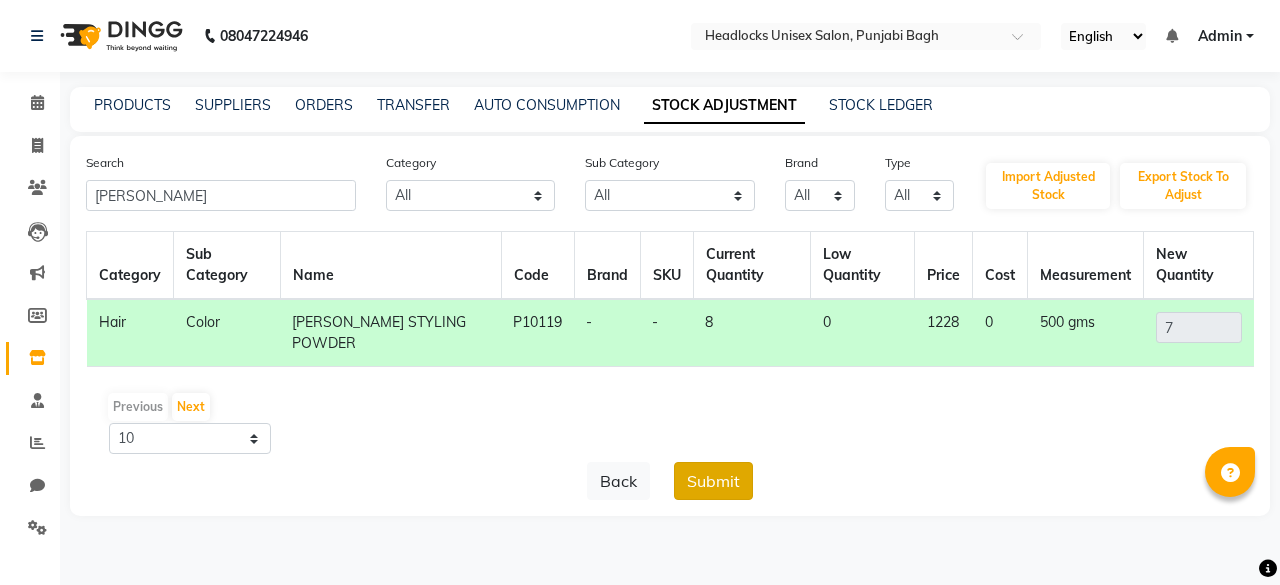click on "Submit" 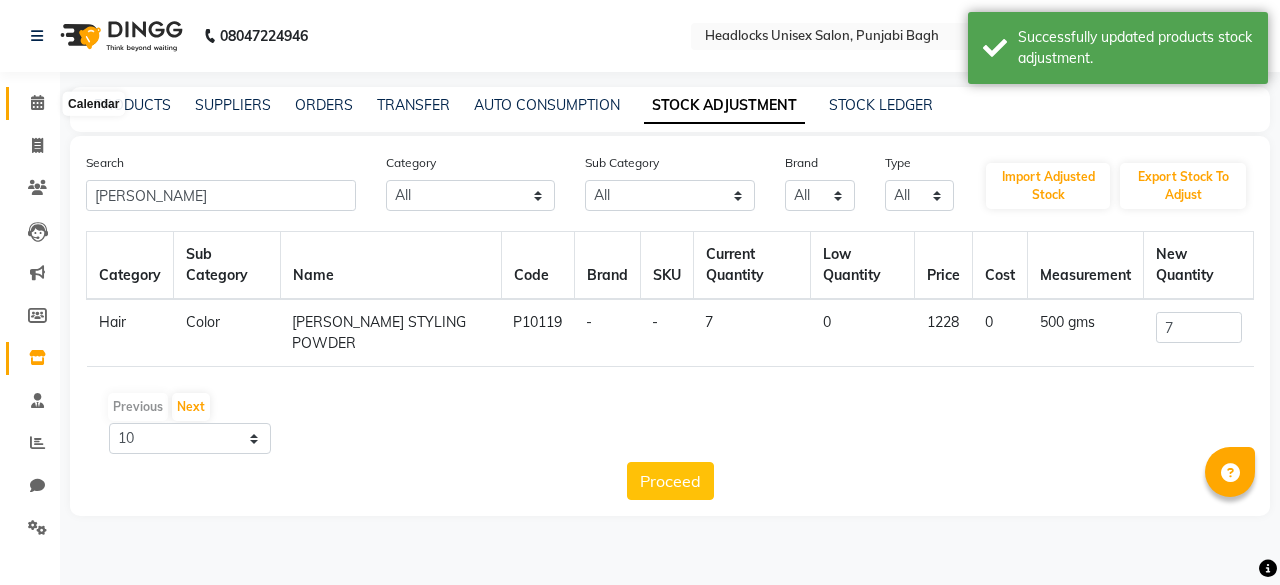 click 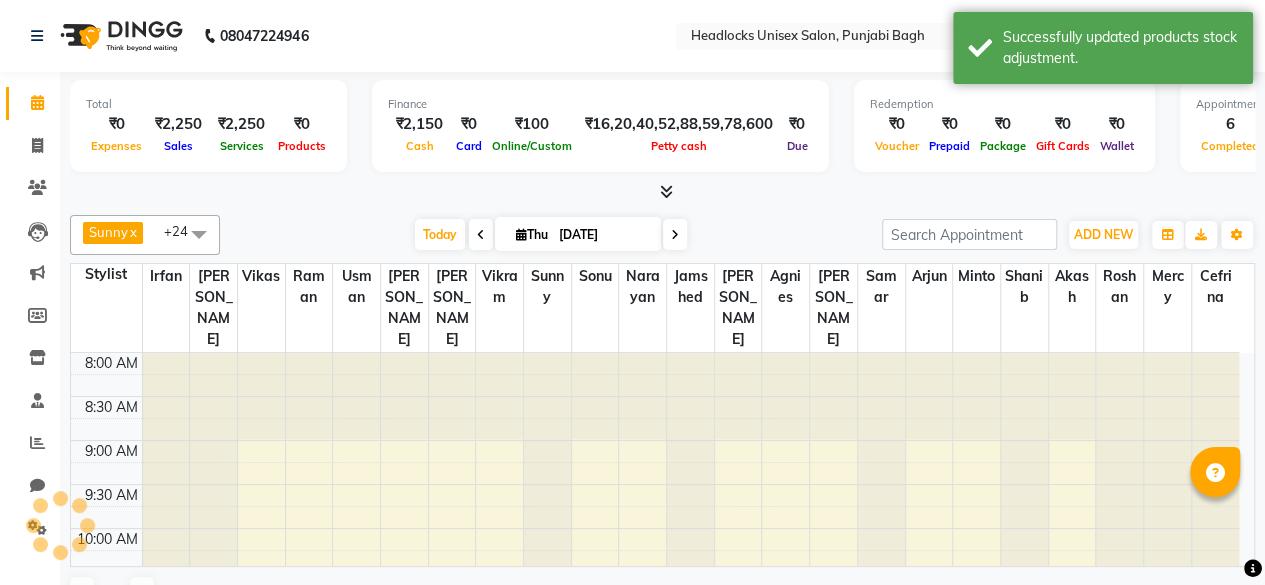 scroll, scrollTop: 521, scrollLeft: 0, axis: vertical 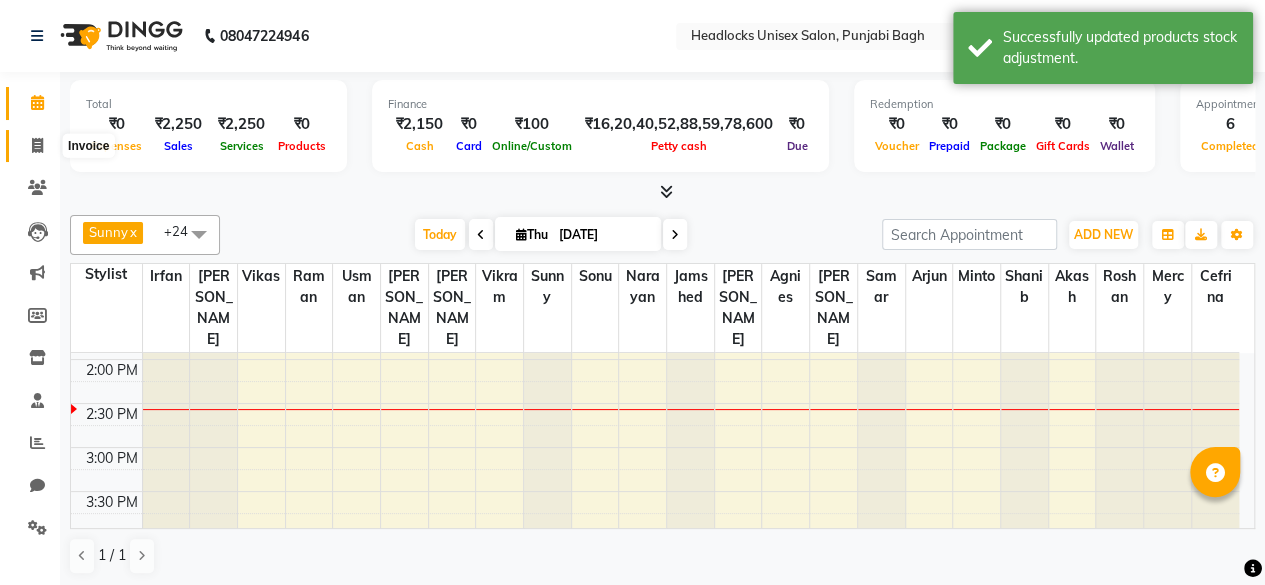 click 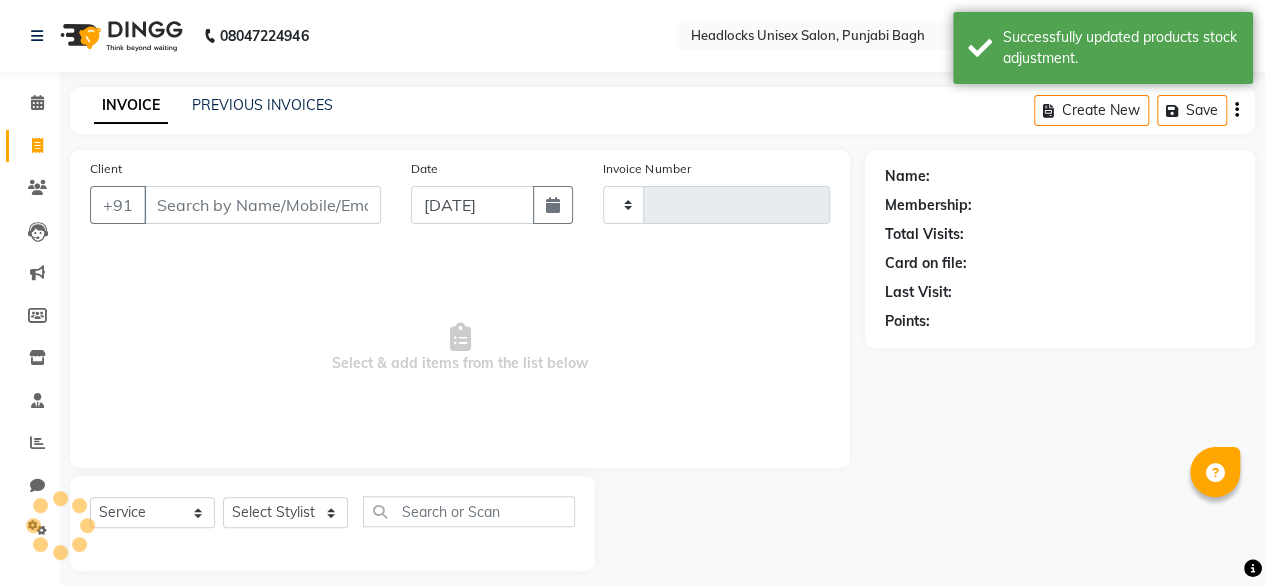 type on "3578" 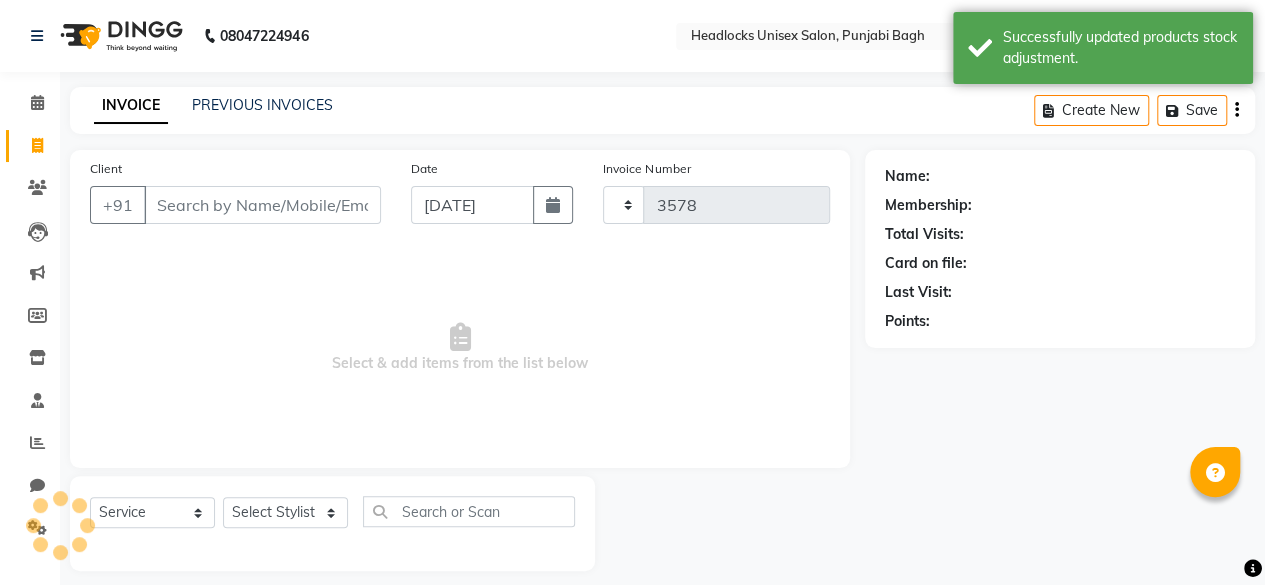 select on "7719" 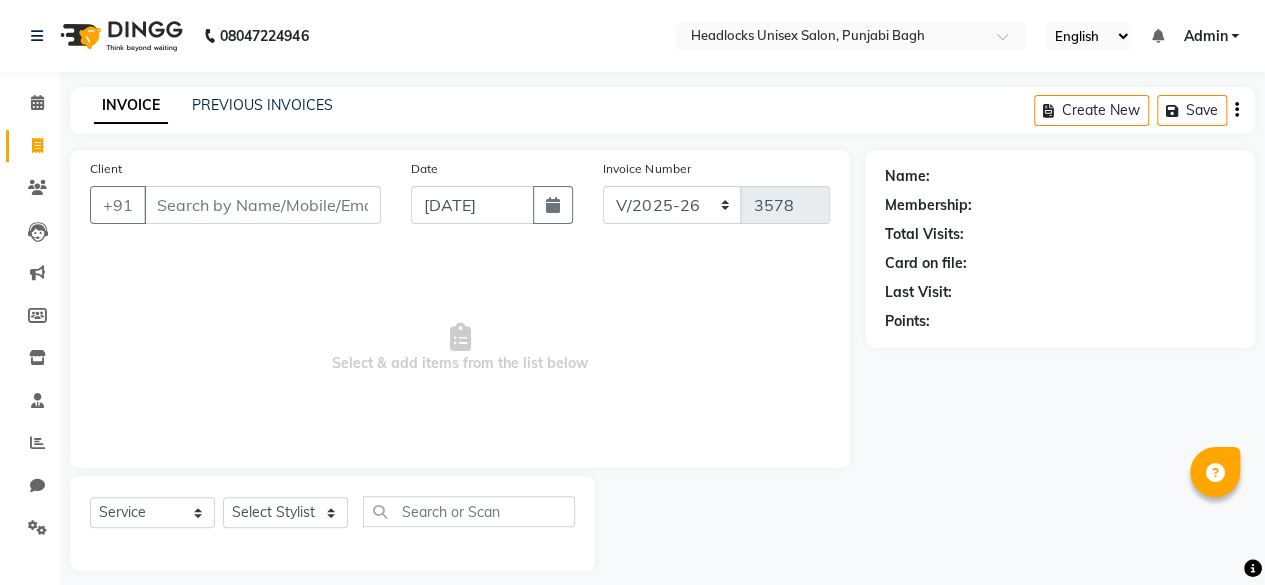click on "Client" at bounding box center [262, 205] 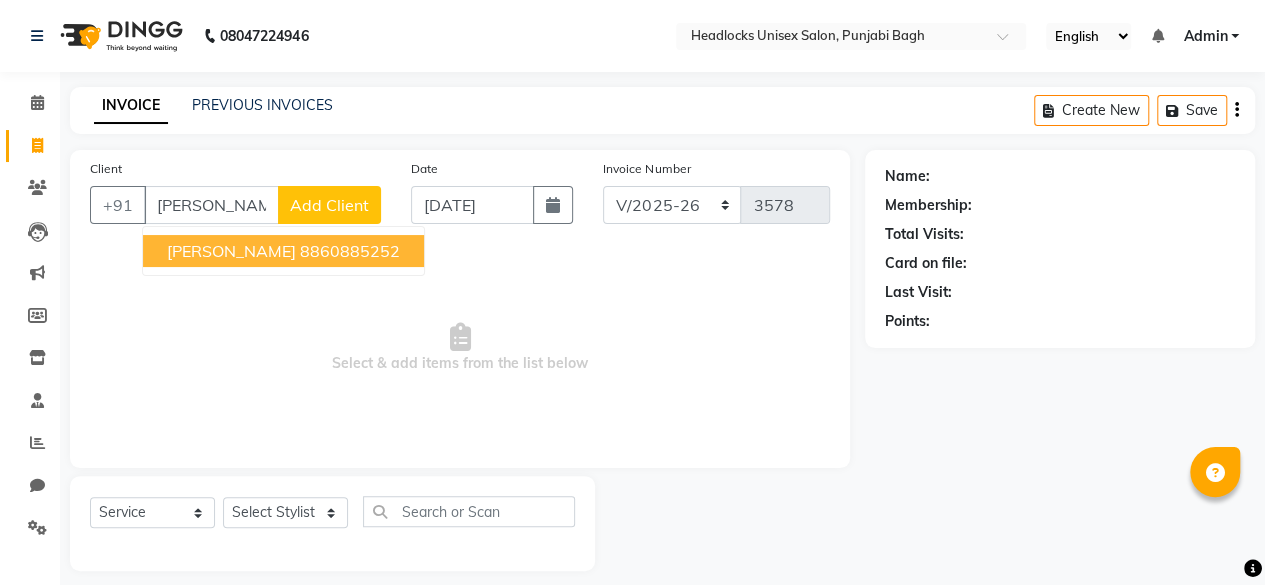click on "[PERSON_NAME]" at bounding box center (211, 205) 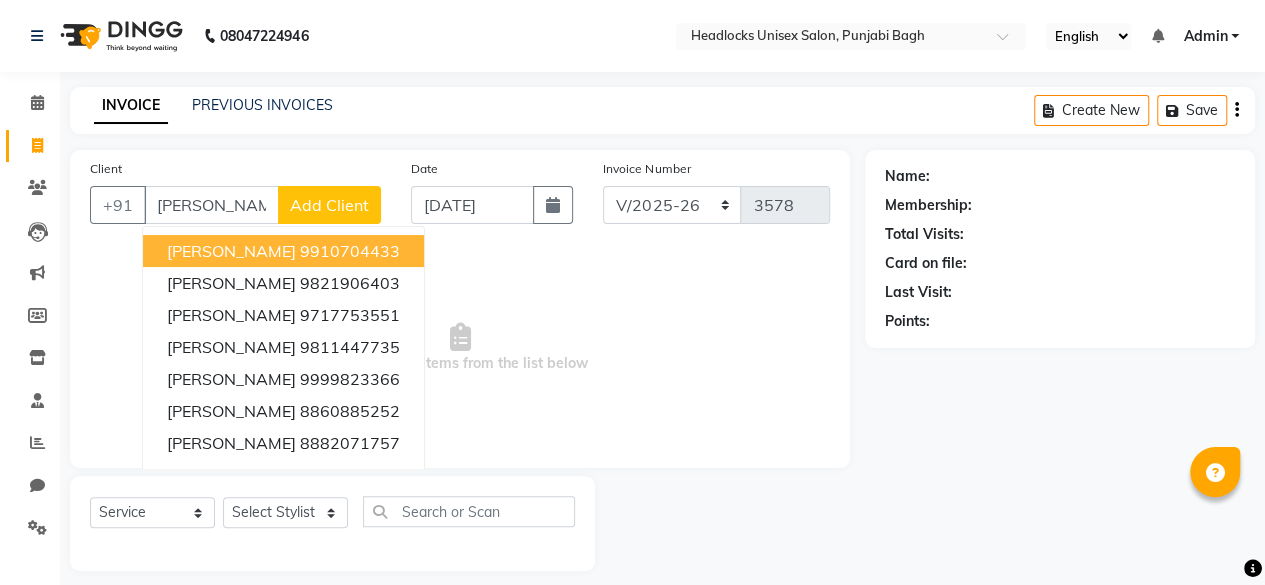 click on "[PERSON_NAME]" at bounding box center [211, 205] 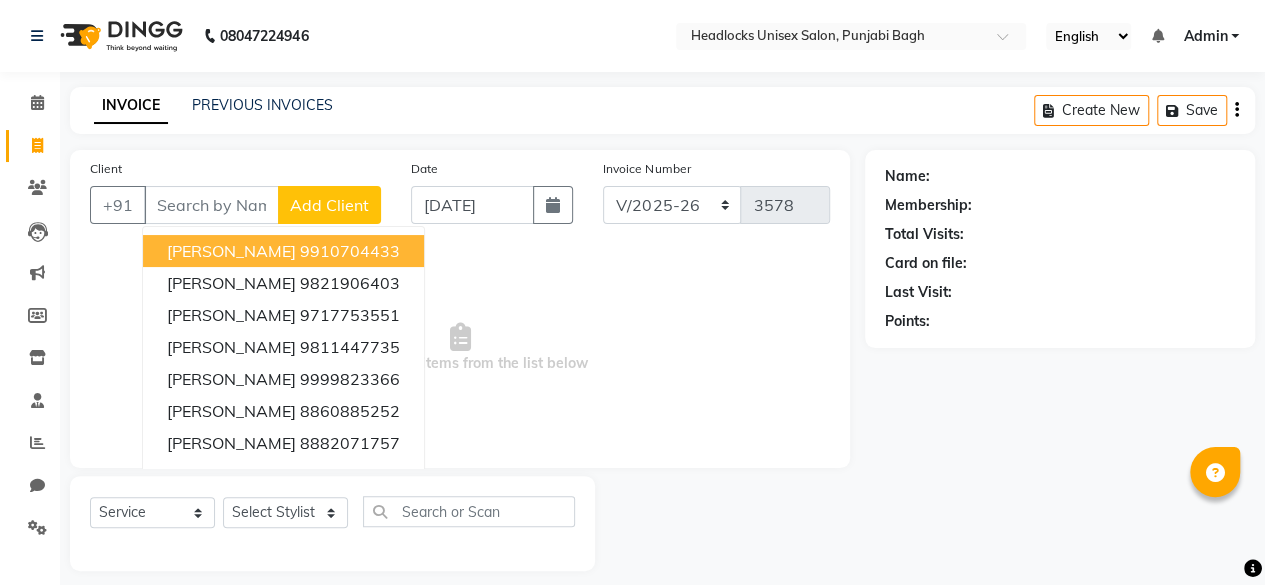 click on "Client" at bounding box center [211, 205] 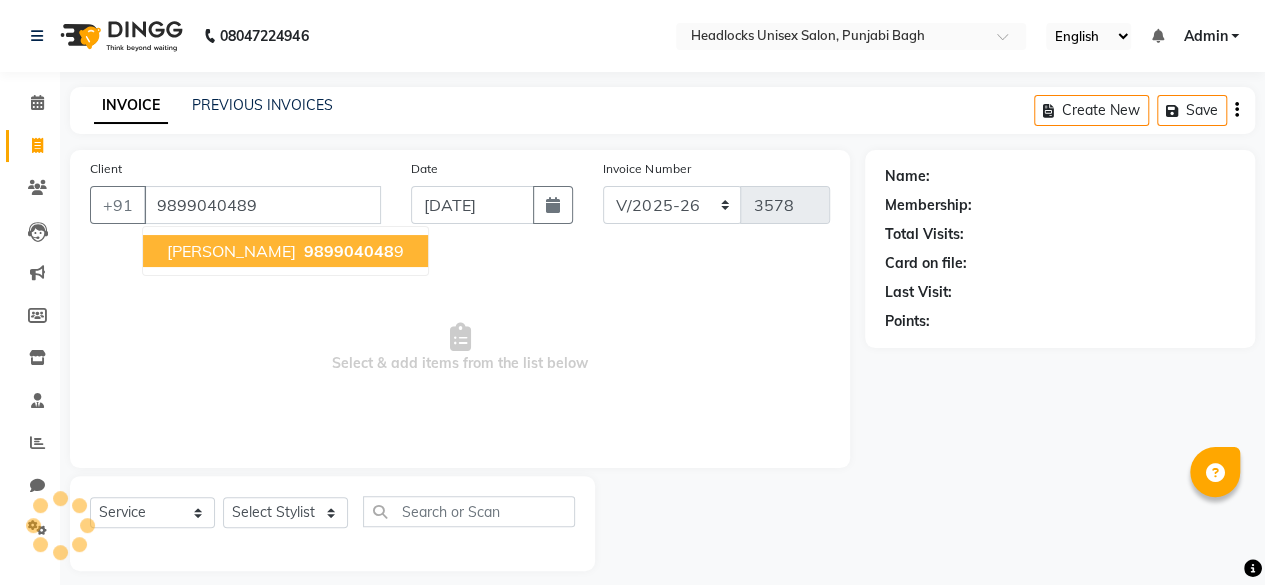 type on "9899040489" 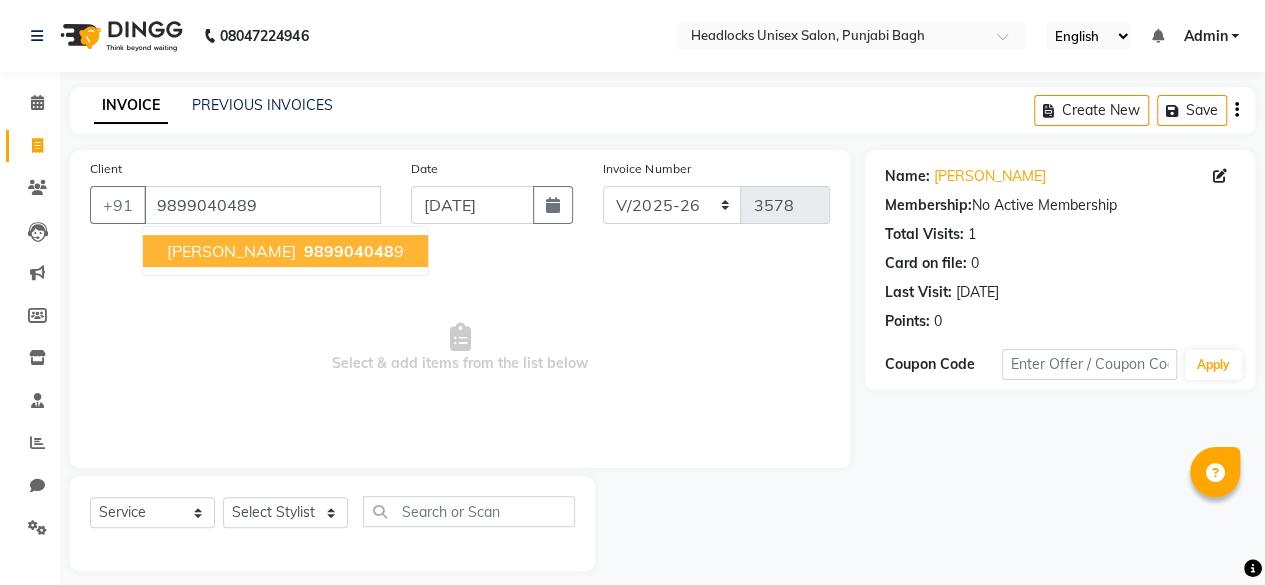 click on "[PERSON_NAME]   989904048 9" at bounding box center [285, 251] 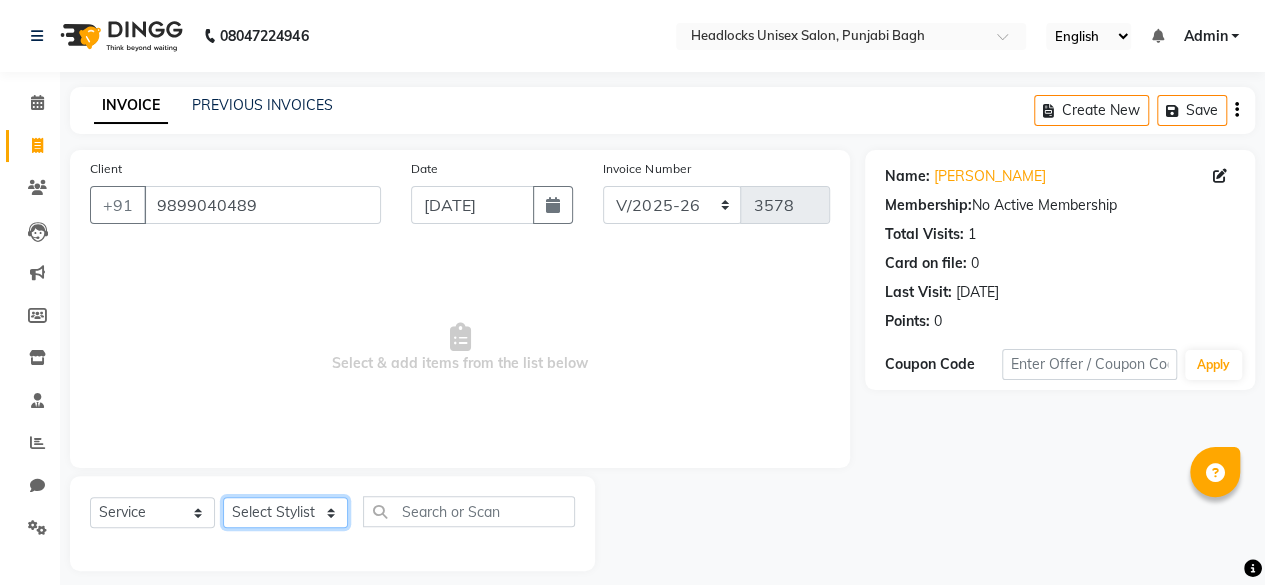 click on "Select Stylist ⁠Agnies ⁠[PERSON_NAME] [PERSON_NAME] [PERSON_NAME] kunal [PERSON_NAME] mercy ⁠Minto ⁠[PERSON_NAME]  [PERSON_NAME] priyanka [PERSON_NAME] ⁠[PERSON_NAME] ⁠[PERSON_NAME] [PERSON_NAME] [PERSON_NAME]  Sunny ⁠[PERSON_NAME] ⁠[PERSON_NAME]" 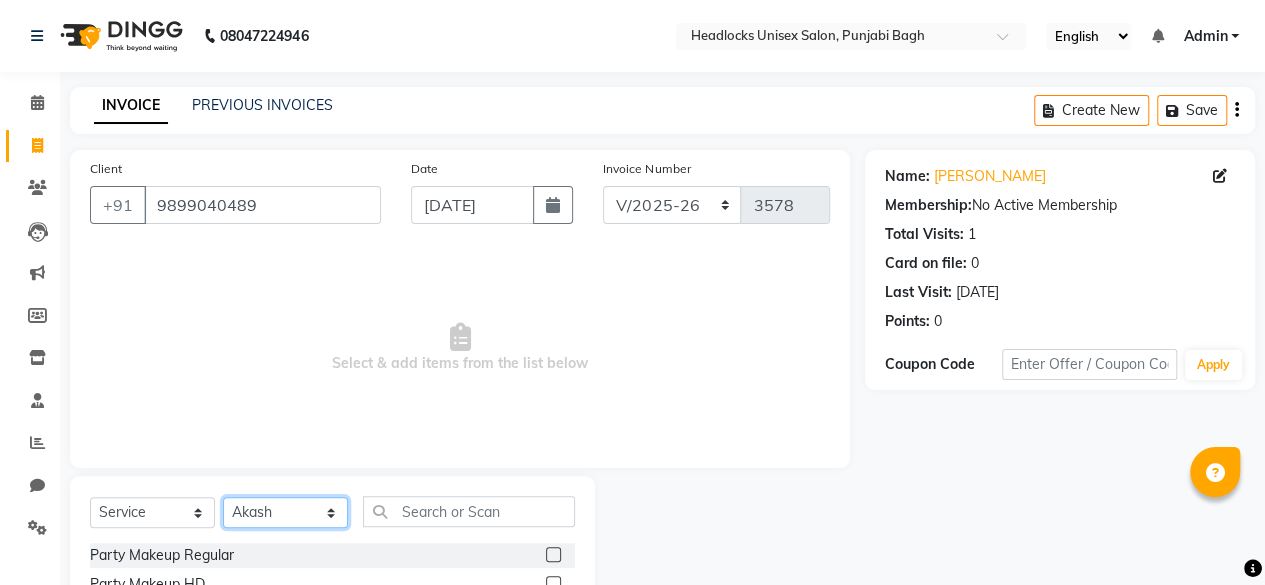 select on "69080" 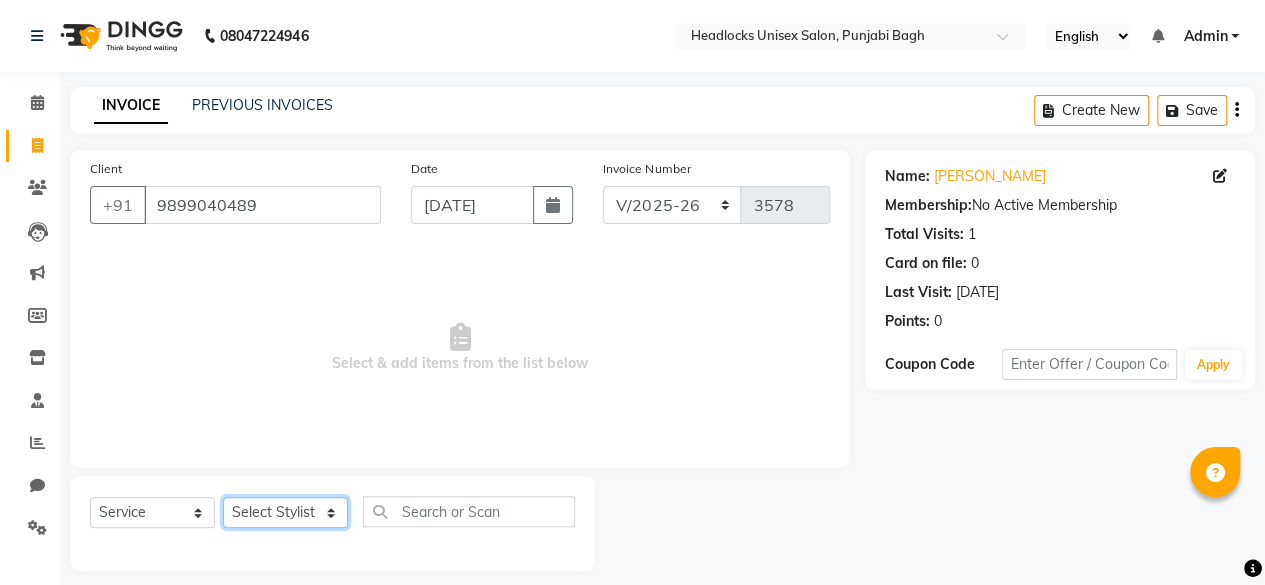 select on "69080" 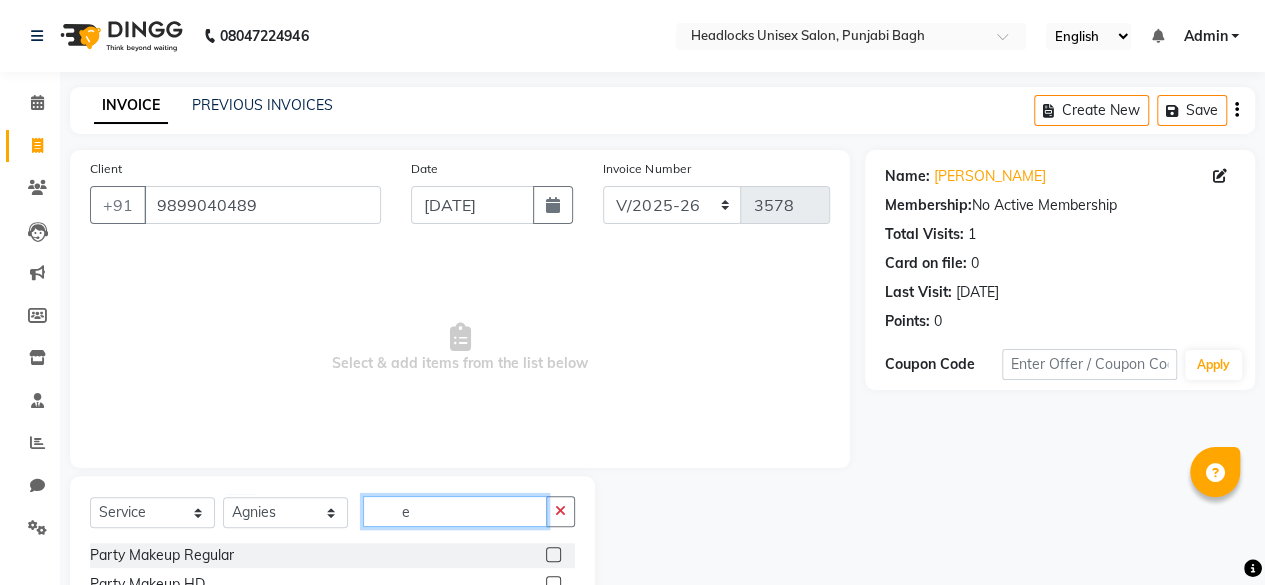 click on "e" 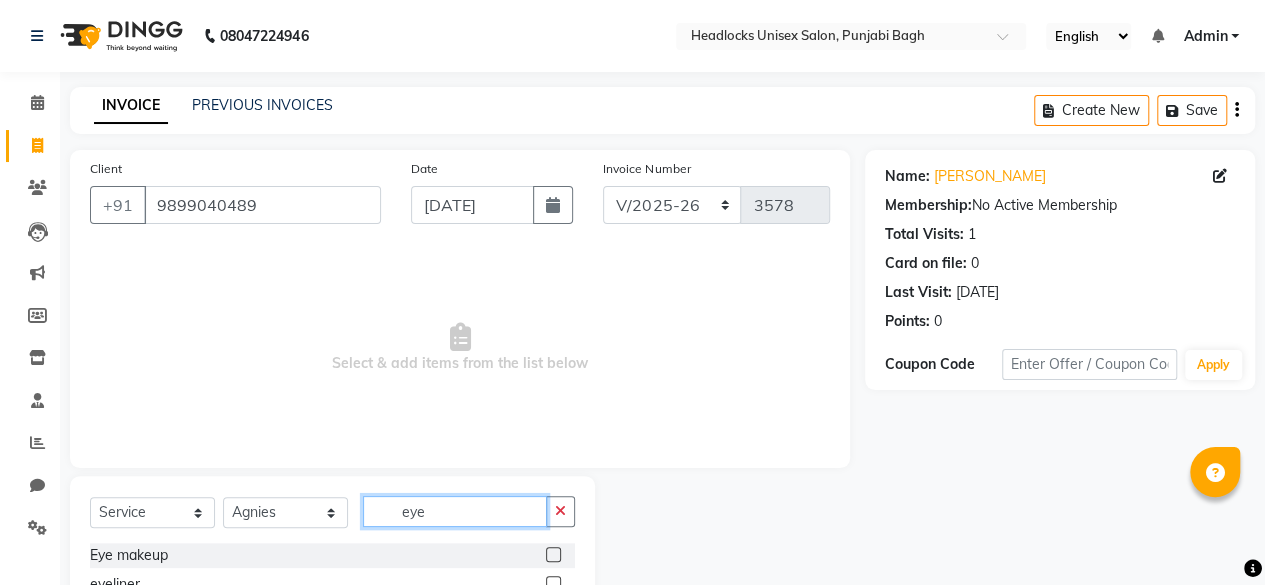 scroll, scrollTop: 160, scrollLeft: 0, axis: vertical 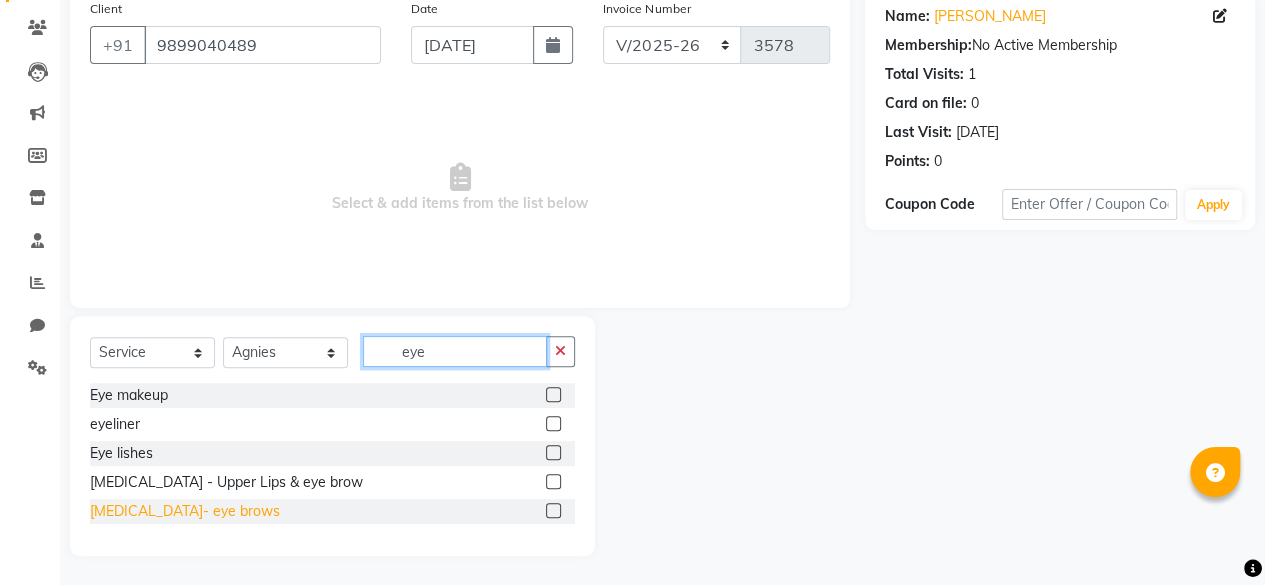 type on "eye" 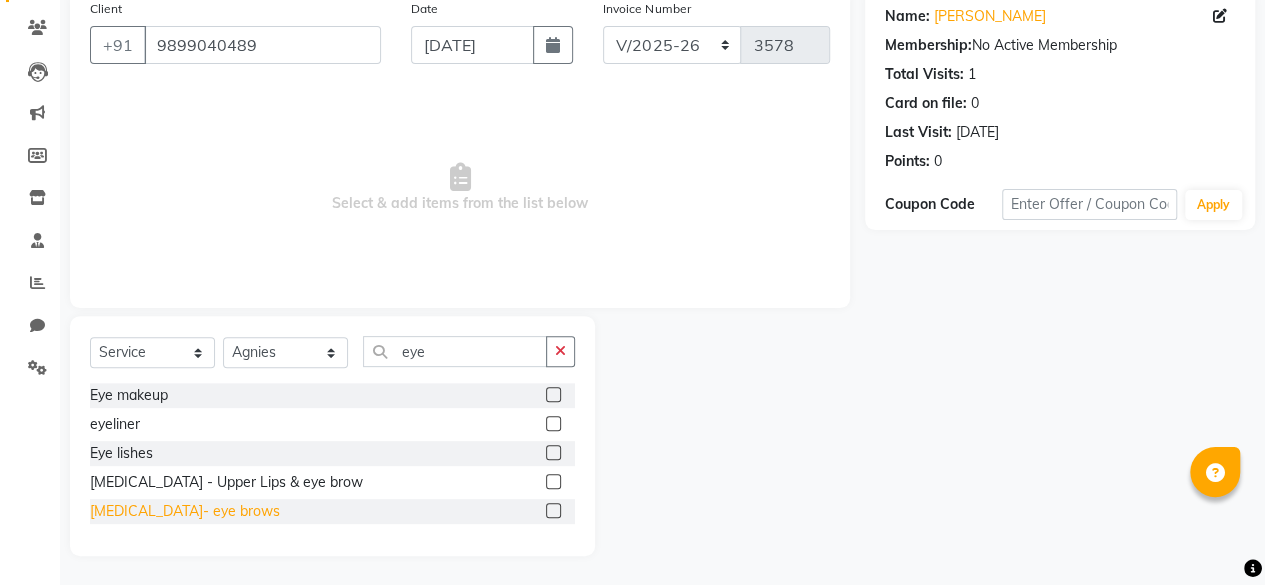 click on "[MEDICAL_DATA]- eye brows" 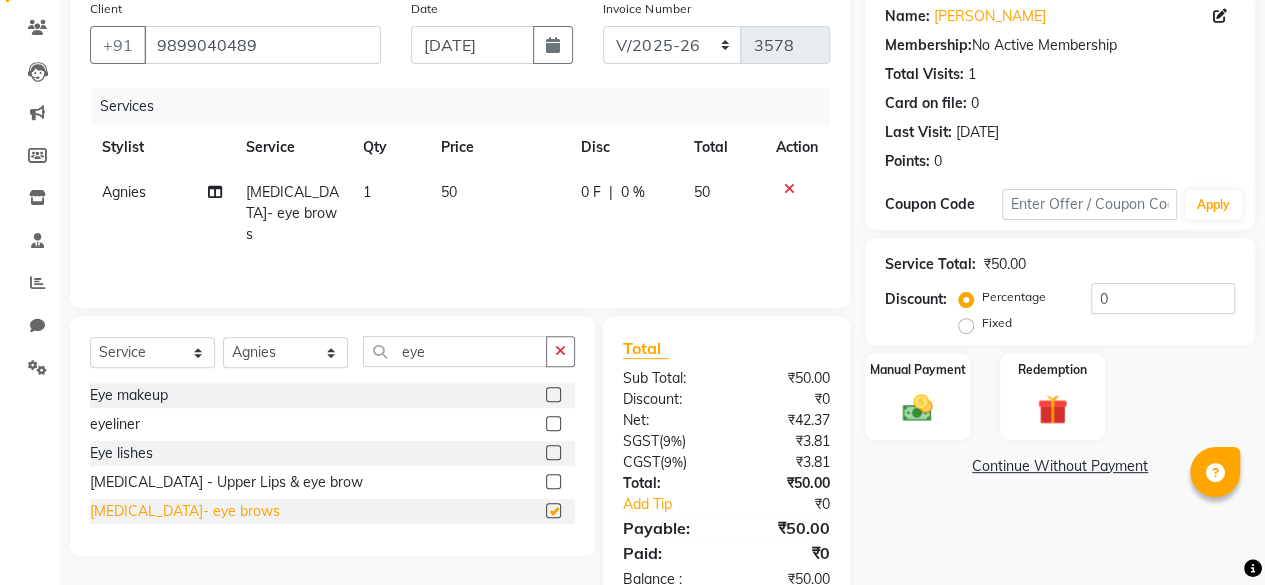 checkbox on "false" 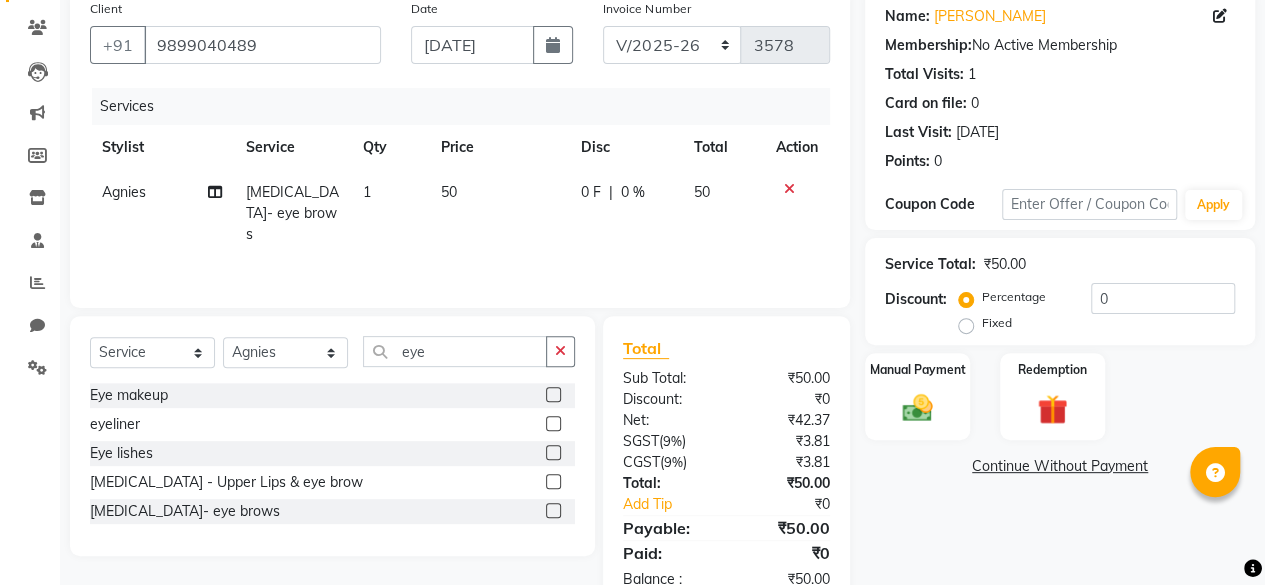 click on "Manual Payment Redemption" 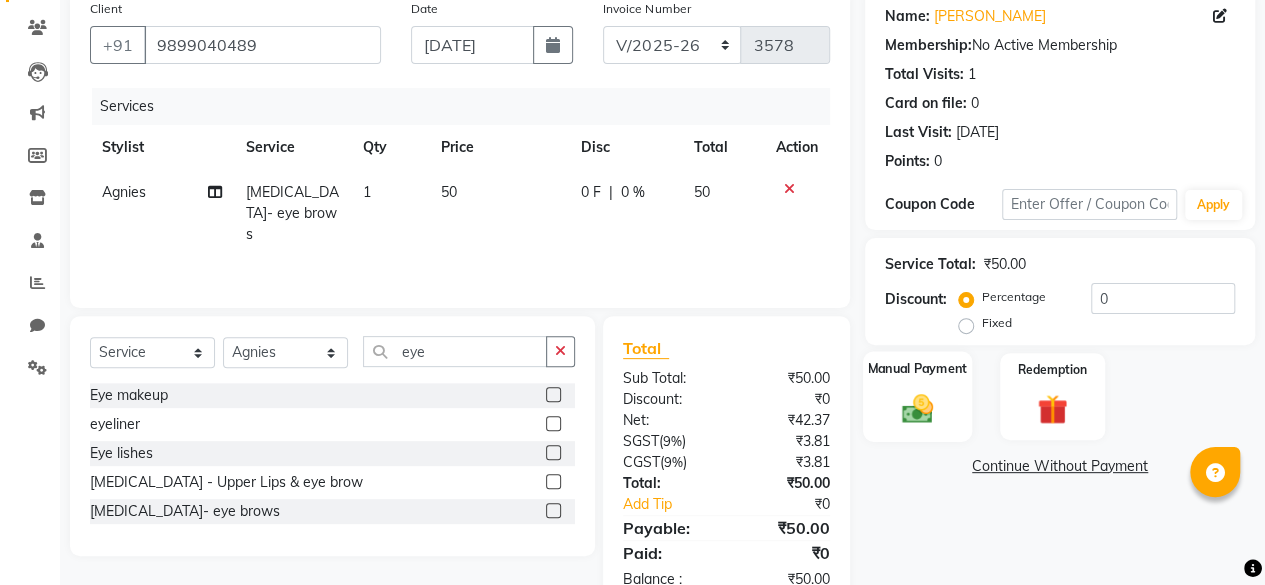 click on "Manual Payment" 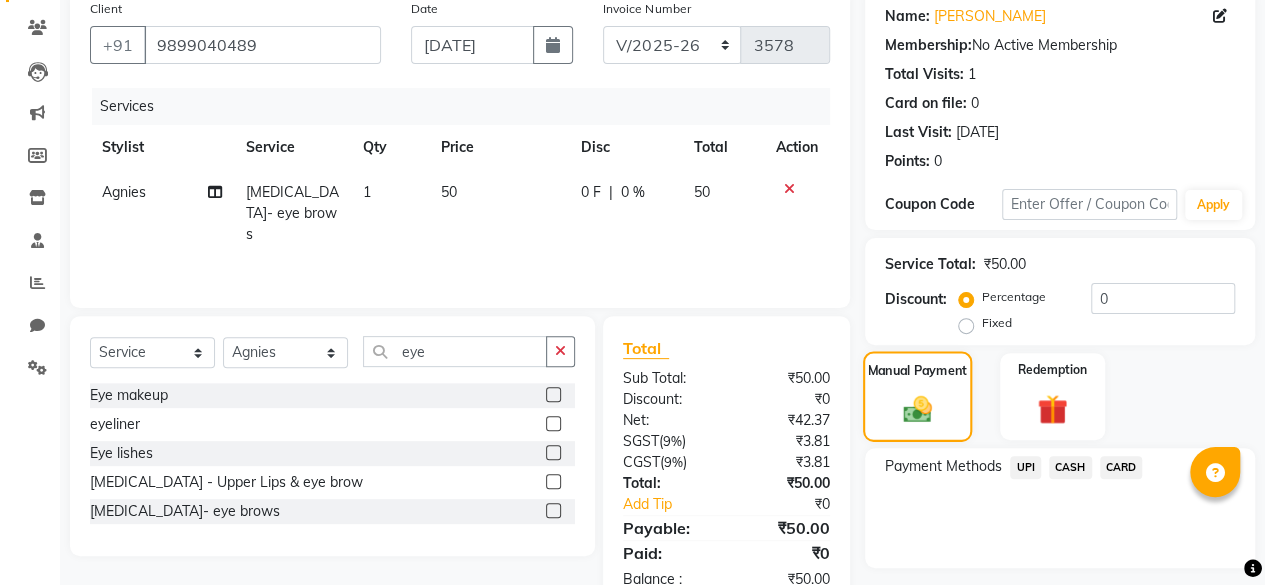 scroll, scrollTop: 213, scrollLeft: 0, axis: vertical 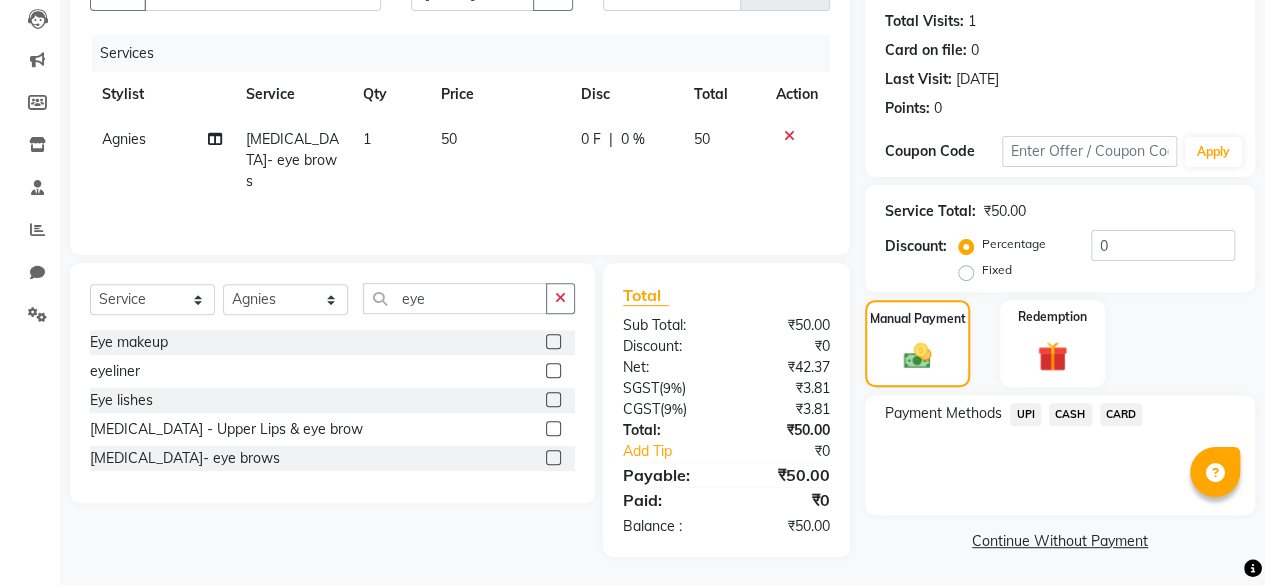 click on "CASH" 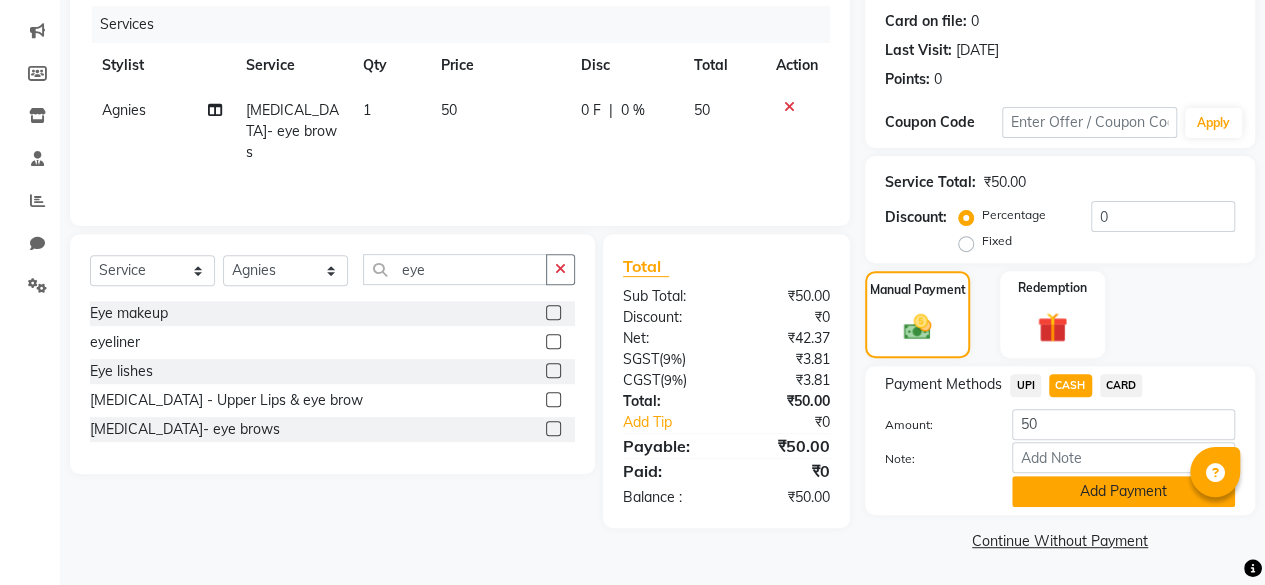 click on "Add Payment" 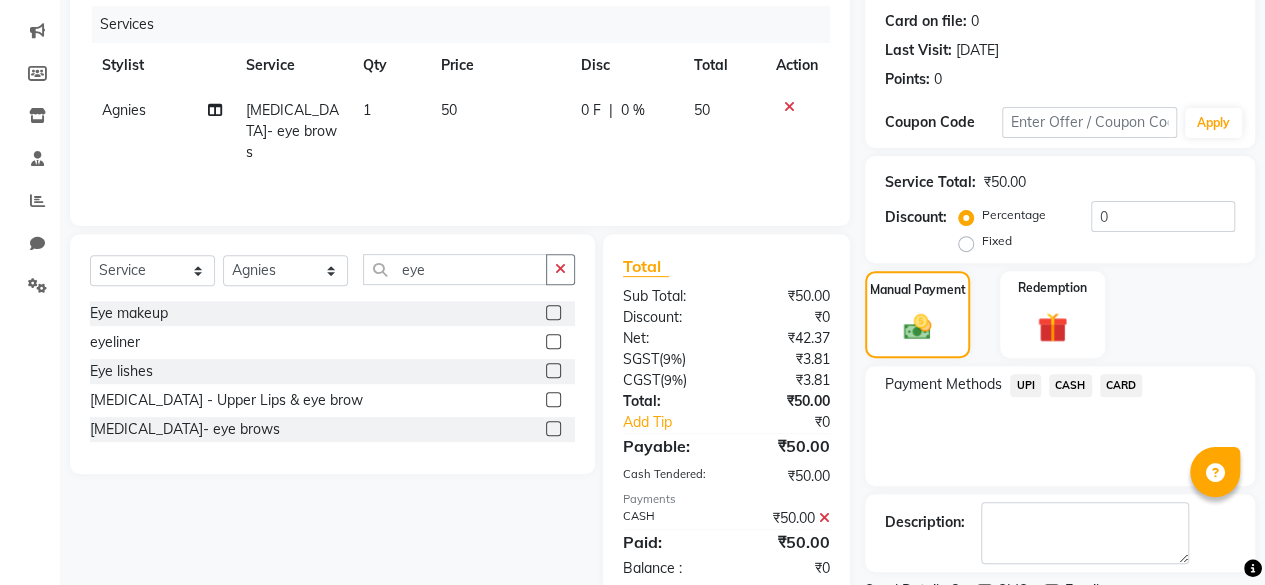 scroll, scrollTop: 324, scrollLeft: 0, axis: vertical 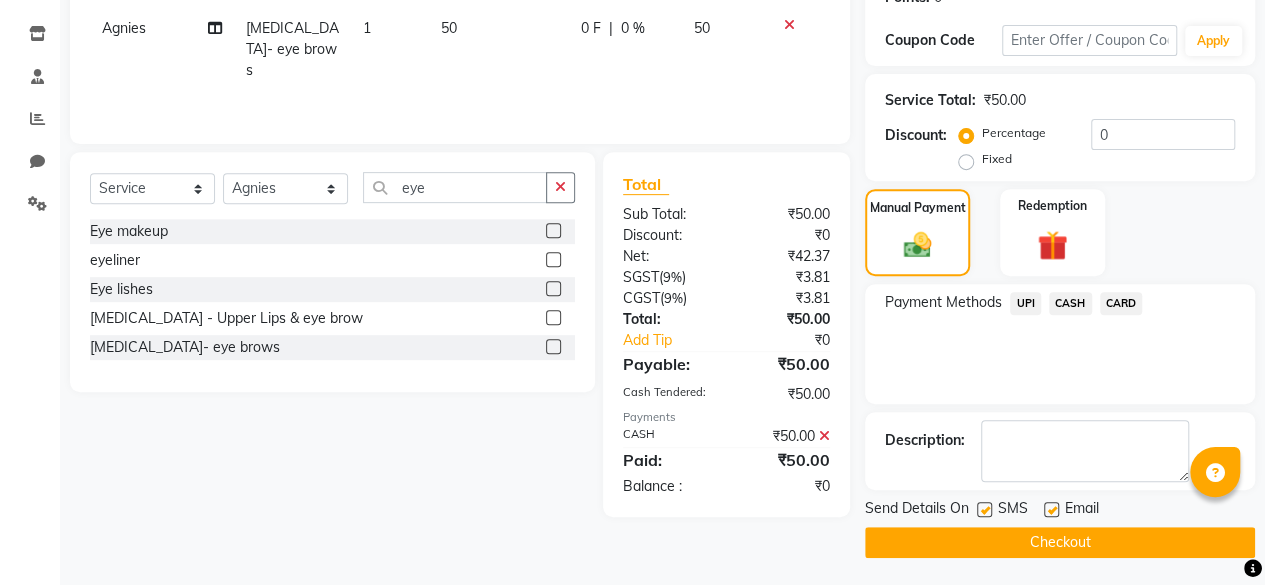 click 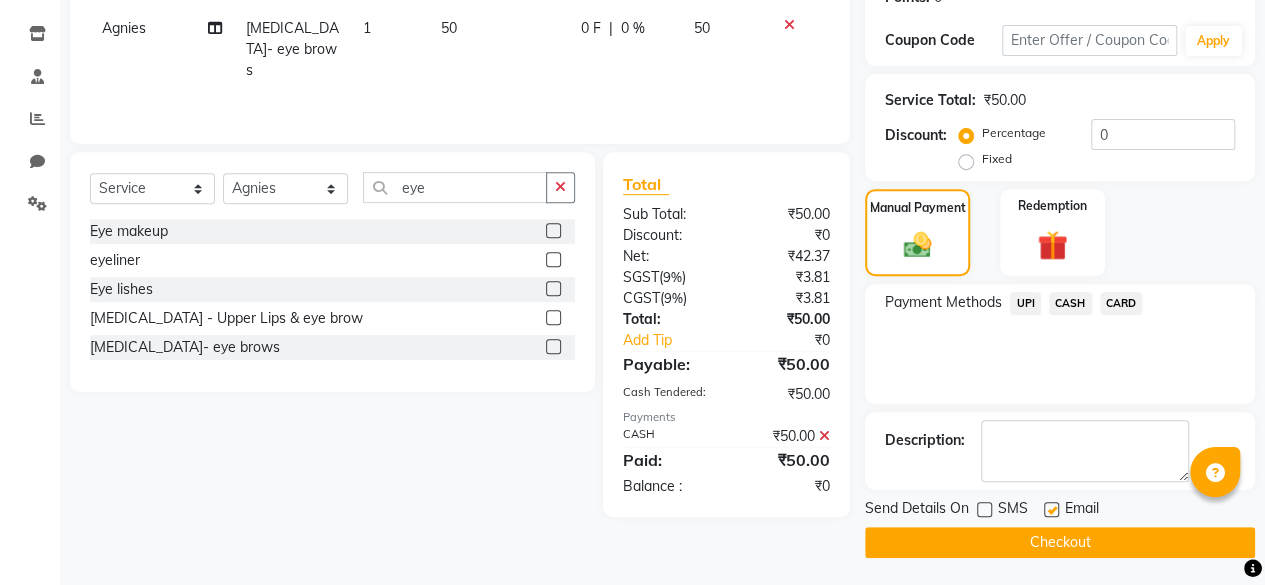 click on "Checkout" 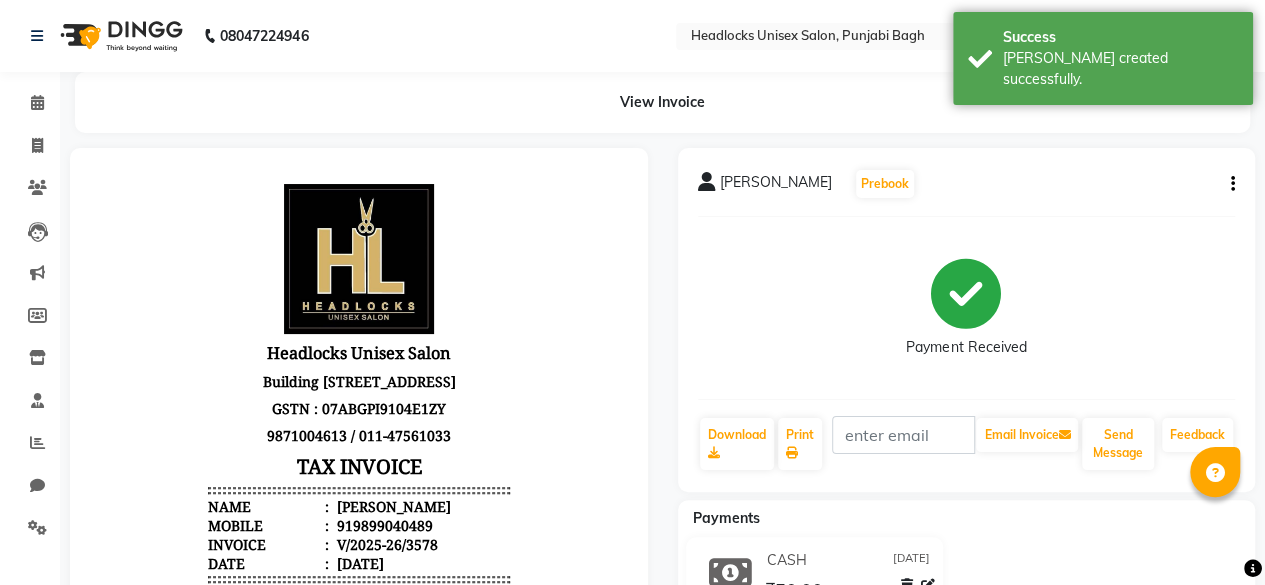 scroll, scrollTop: 0, scrollLeft: 0, axis: both 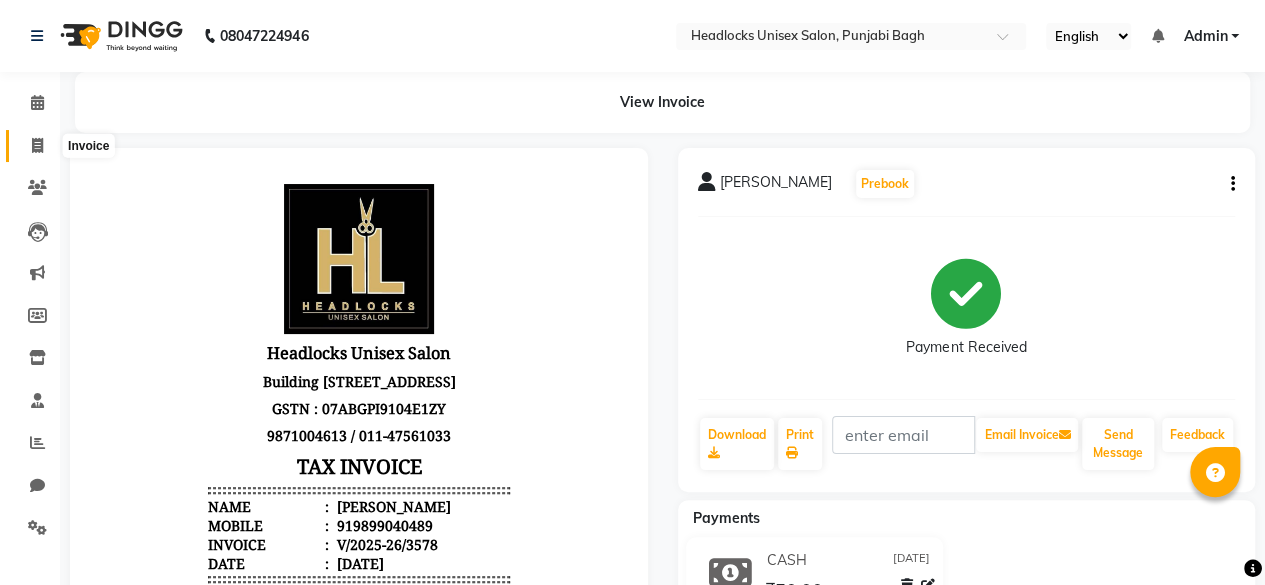 click 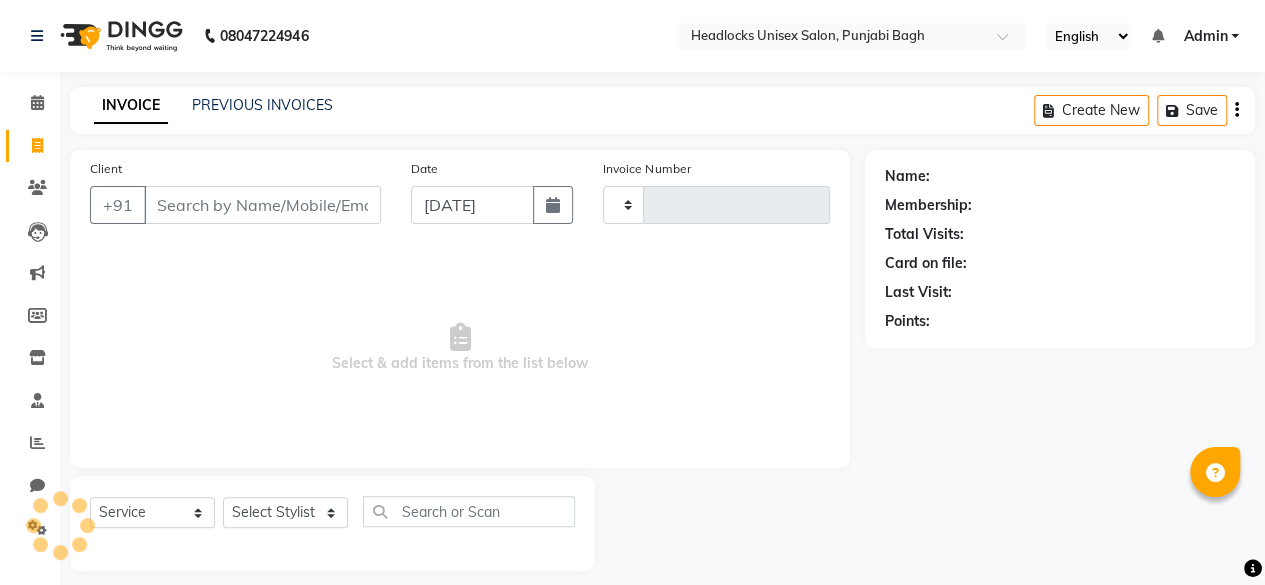scroll, scrollTop: 15, scrollLeft: 0, axis: vertical 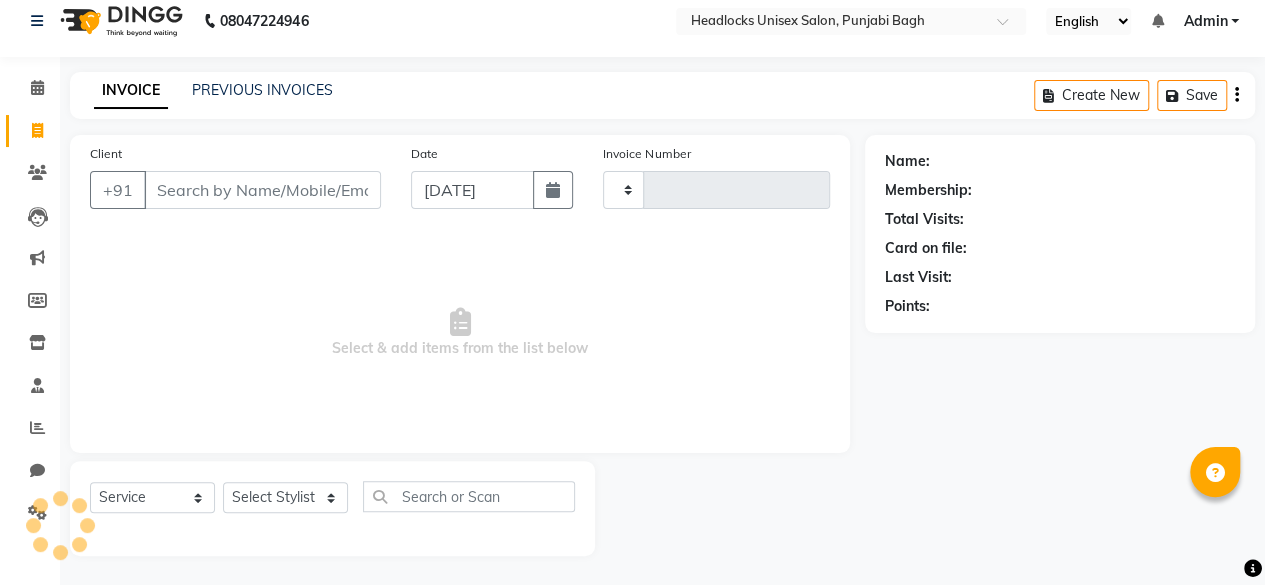 type on "3579" 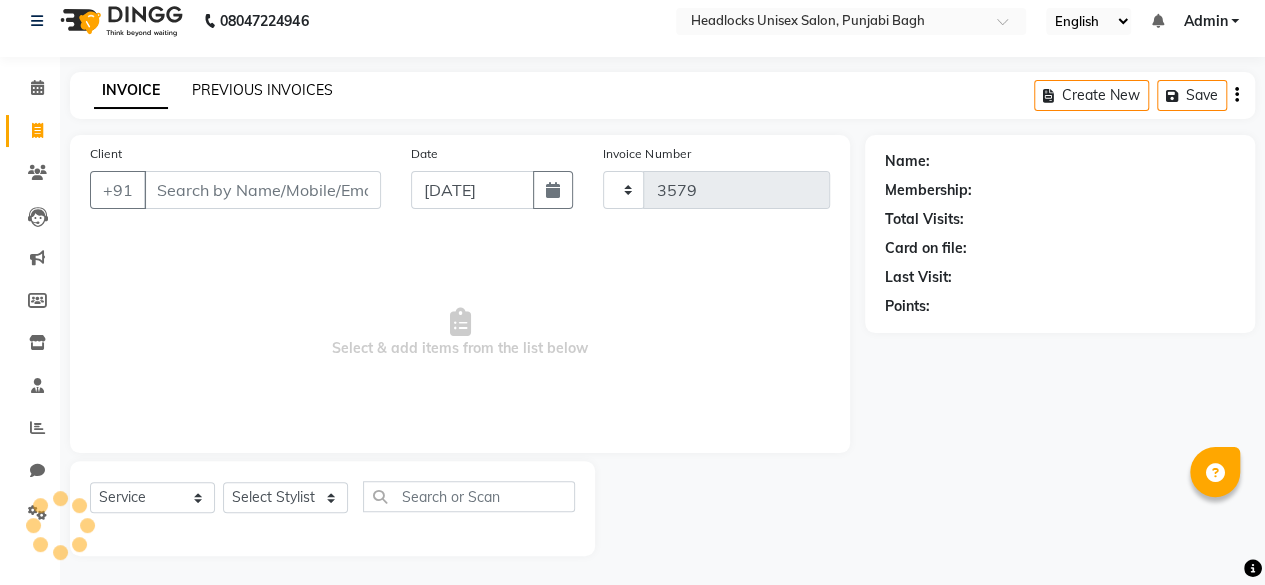 select on "7719" 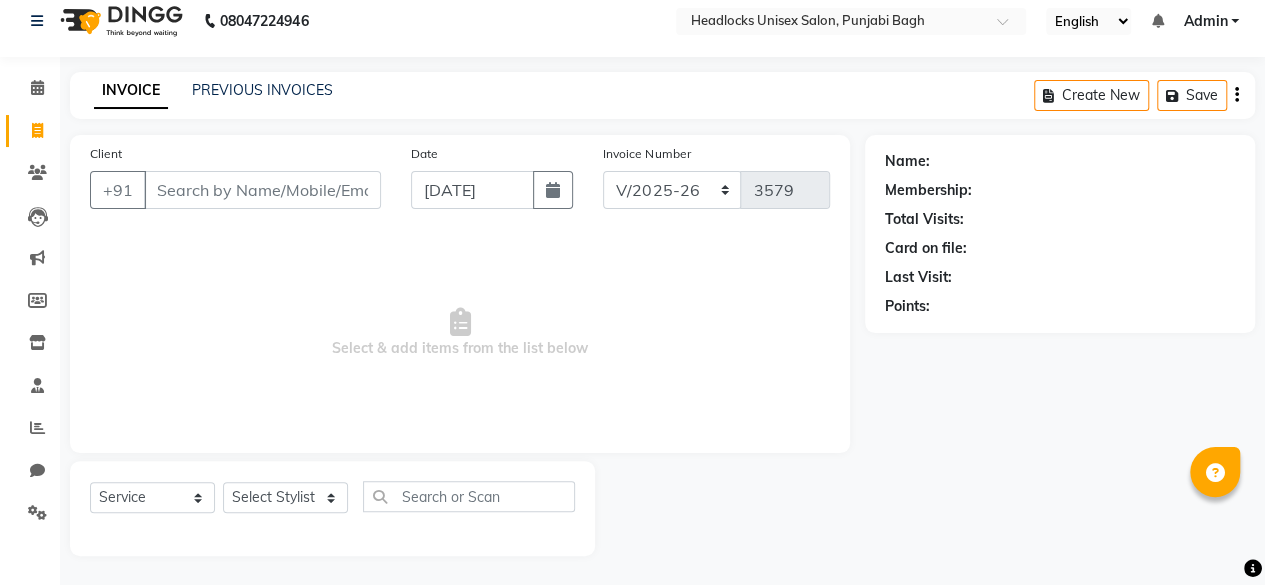 click on "Client" at bounding box center [262, 190] 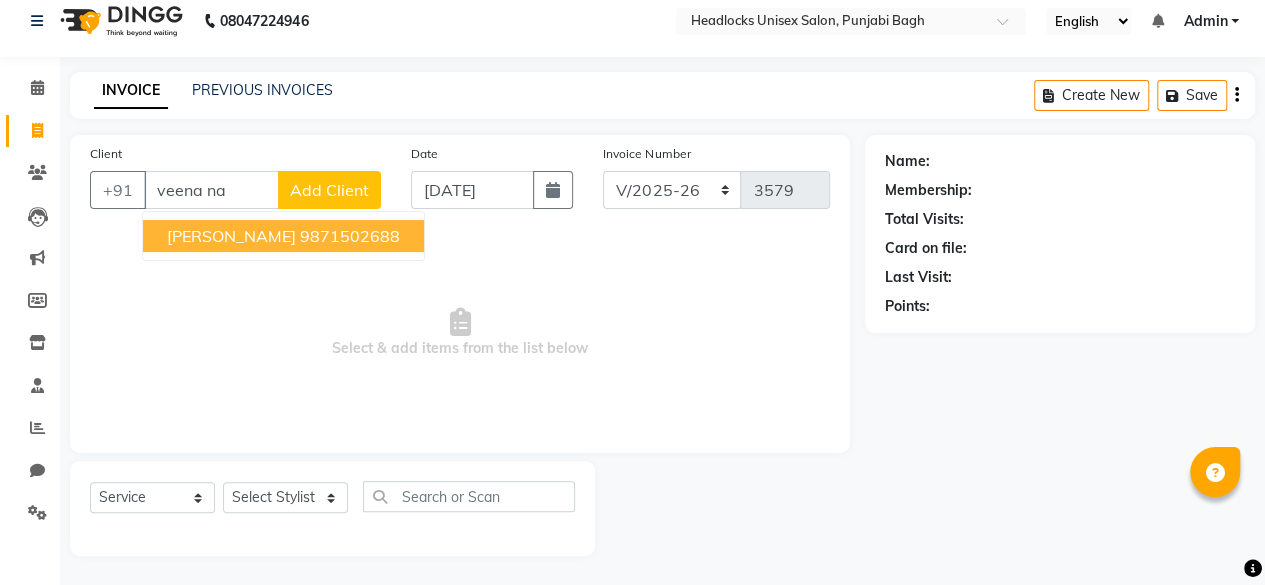 click on "[PERSON_NAME]" at bounding box center [231, 236] 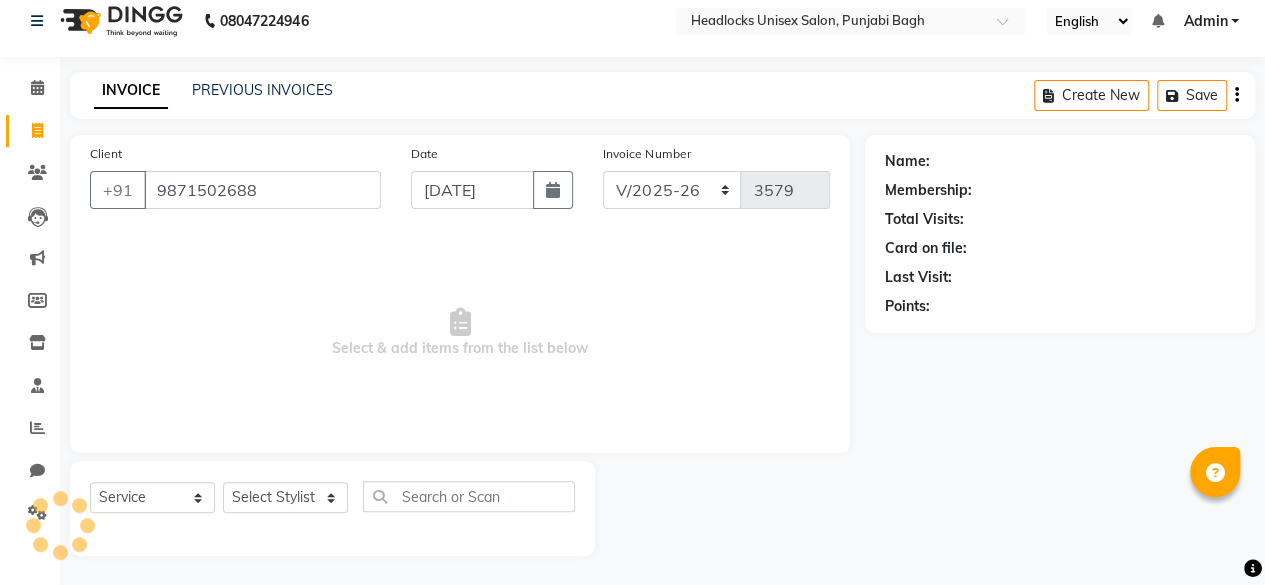 type on "9871502688" 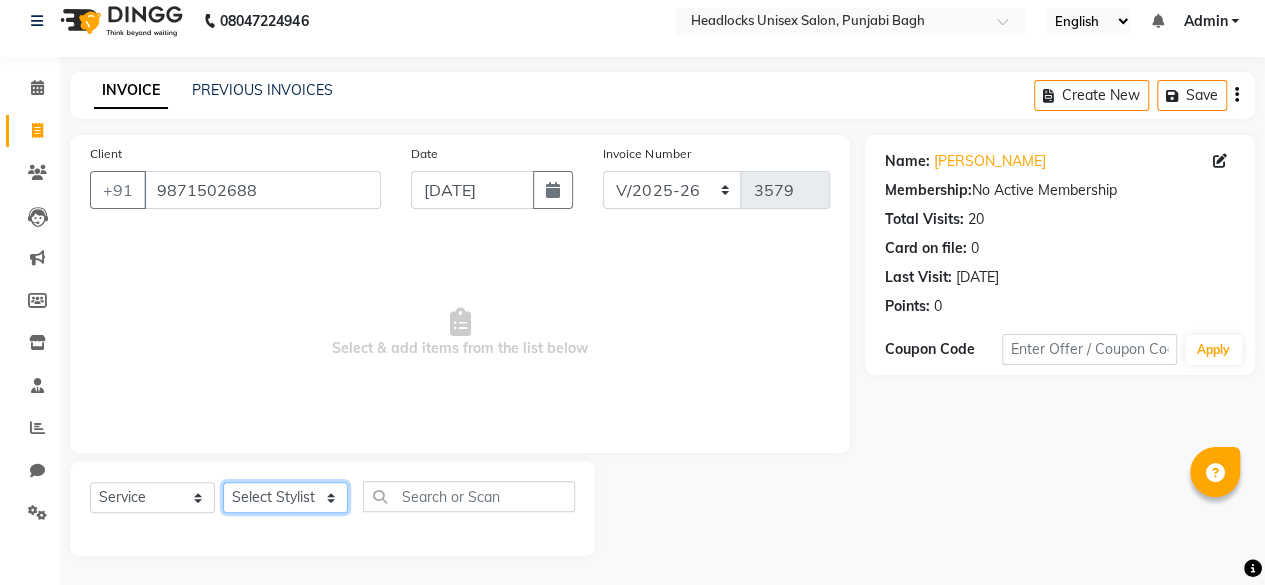 click on "Select Stylist ⁠Agnies ⁠[PERSON_NAME] [PERSON_NAME] [PERSON_NAME] kunal [PERSON_NAME] mercy ⁠Minto ⁠[PERSON_NAME]  [PERSON_NAME] priyanka [PERSON_NAME] ⁠[PERSON_NAME] ⁠[PERSON_NAME] [PERSON_NAME] [PERSON_NAME]  Sunny ⁠[PERSON_NAME] ⁠[PERSON_NAME]" 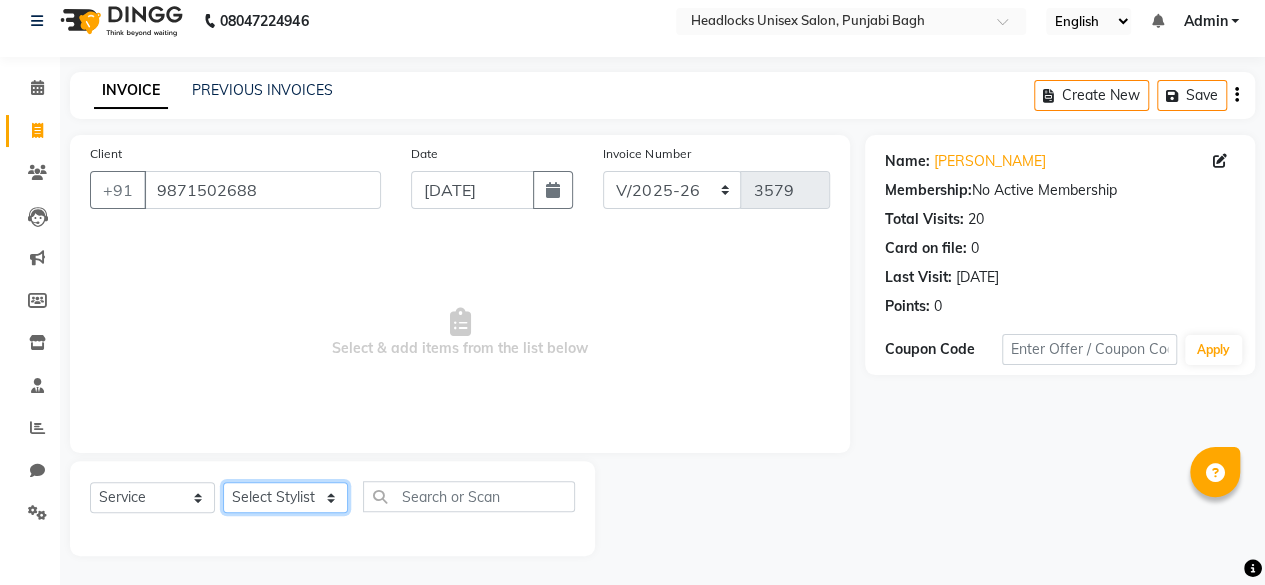 select on "69054" 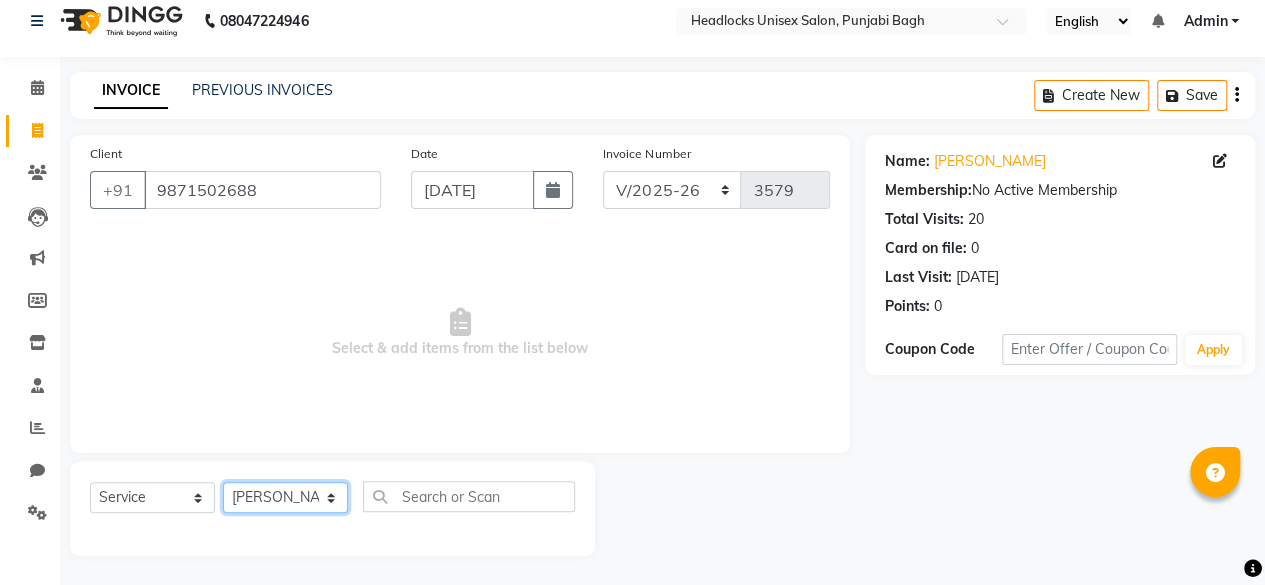 click on "Select Stylist ⁠Agnies ⁠[PERSON_NAME] [PERSON_NAME] [PERSON_NAME] kunal [PERSON_NAME] mercy ⁠Minto ⁠[PERSON_NAME]  [PERSON_NAME] priyanka [PERSON_NAME] ⁠[PERSON_NAME] ⁠[PERSON_NAME] [PERSON_NAME] [PERSON_NAME]  Sunny ⁠[PERSON_NAME] ⁠[PERSON_NAME]" 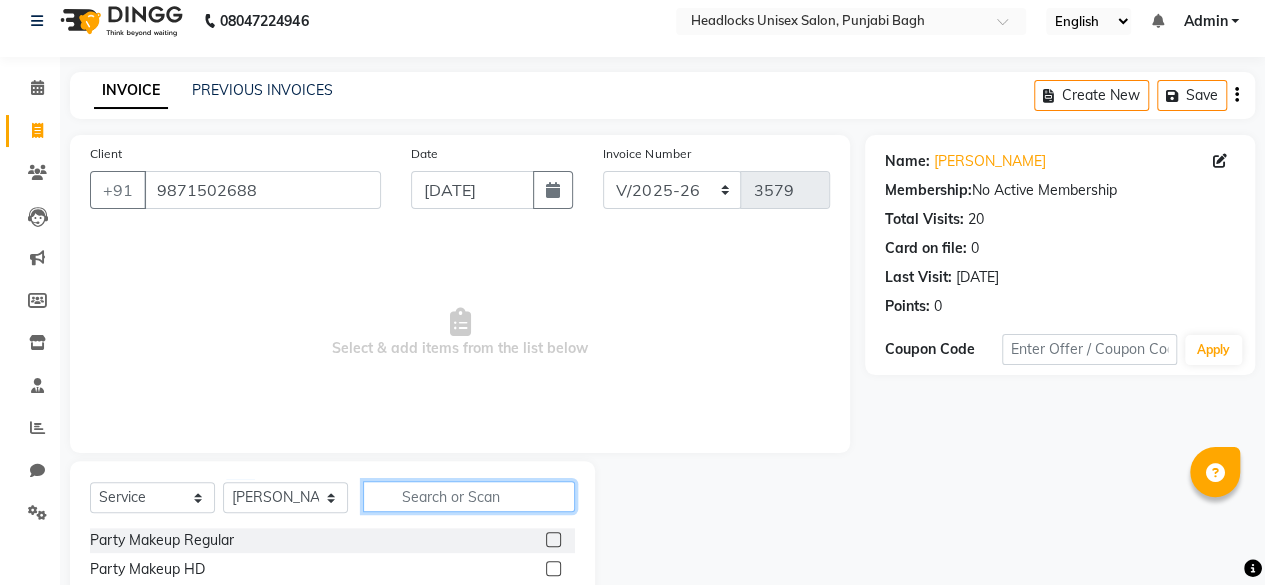 click 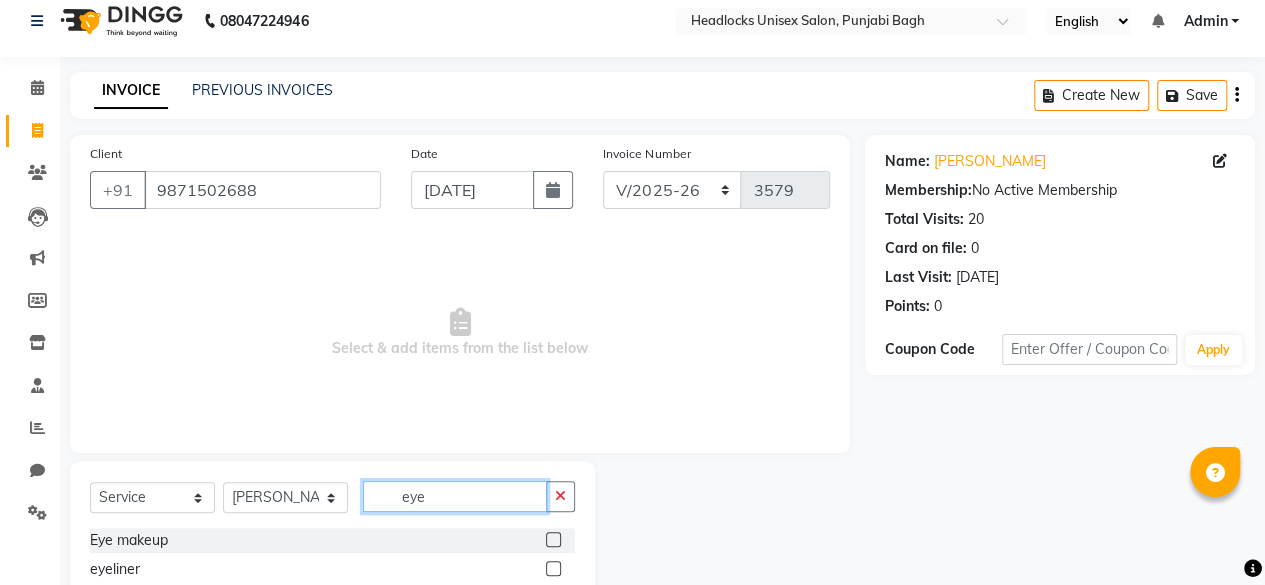 scroll, scrollTop: 160, scrollLeft: 0, axis: vertical 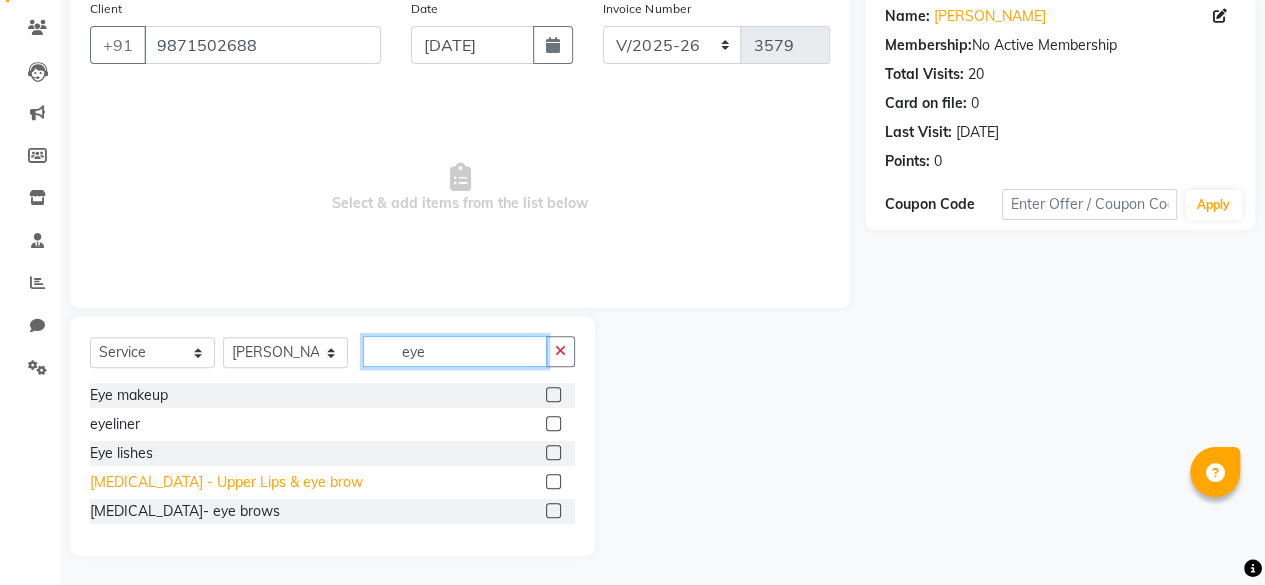 type on "eye" 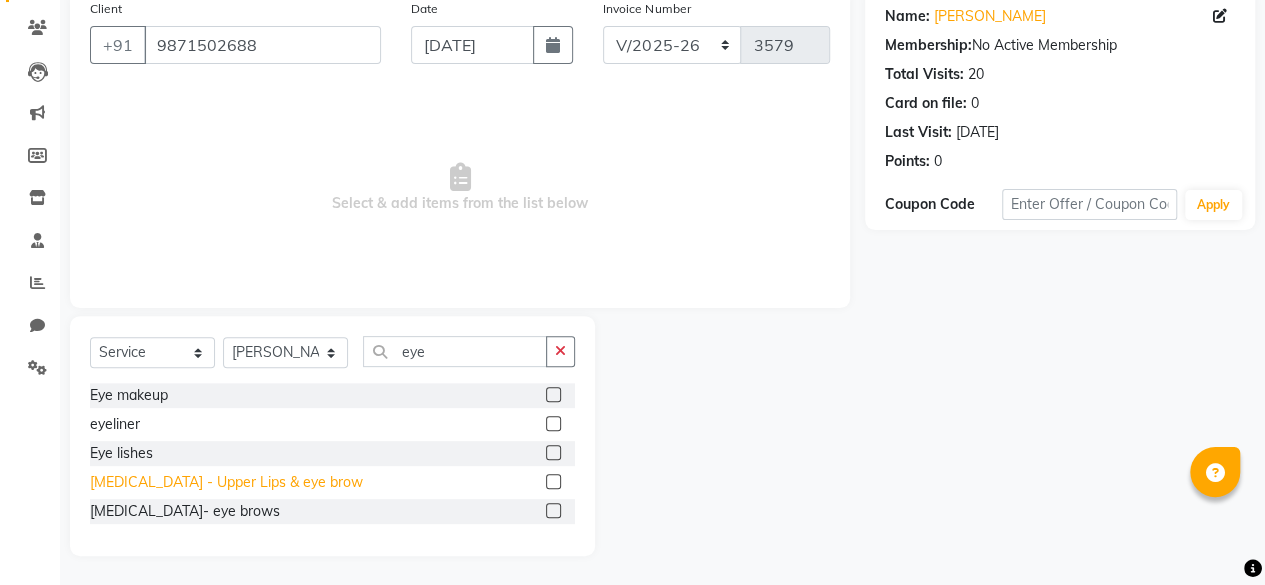 click on "[MEDICAL_DATA] - Upper Lips & eye brow" 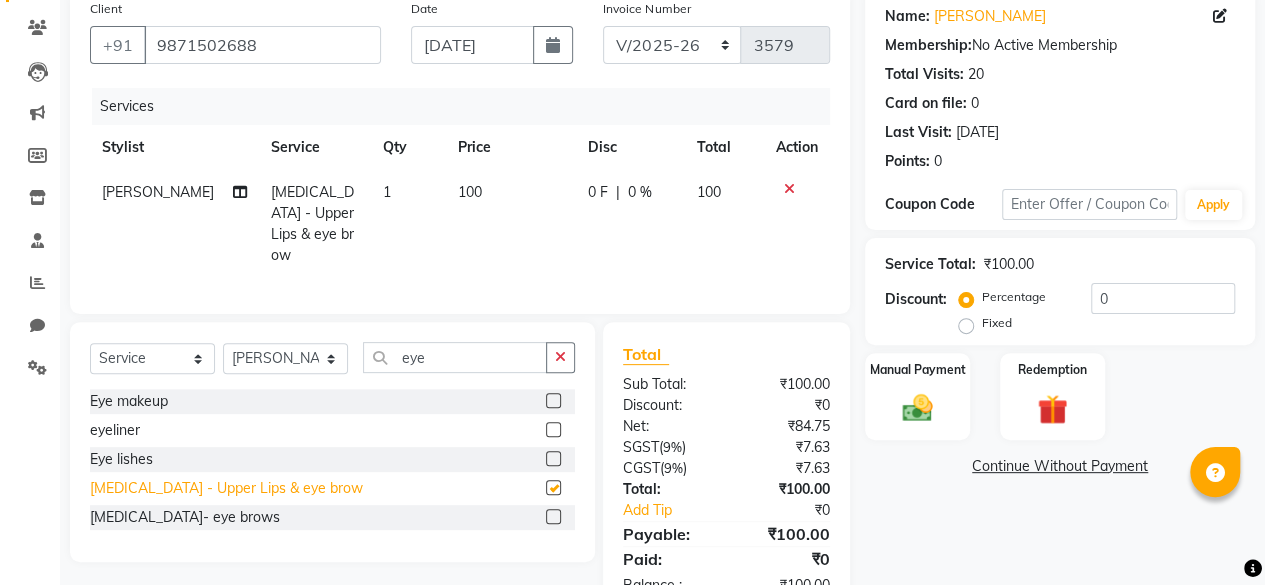 checkbox on "false" 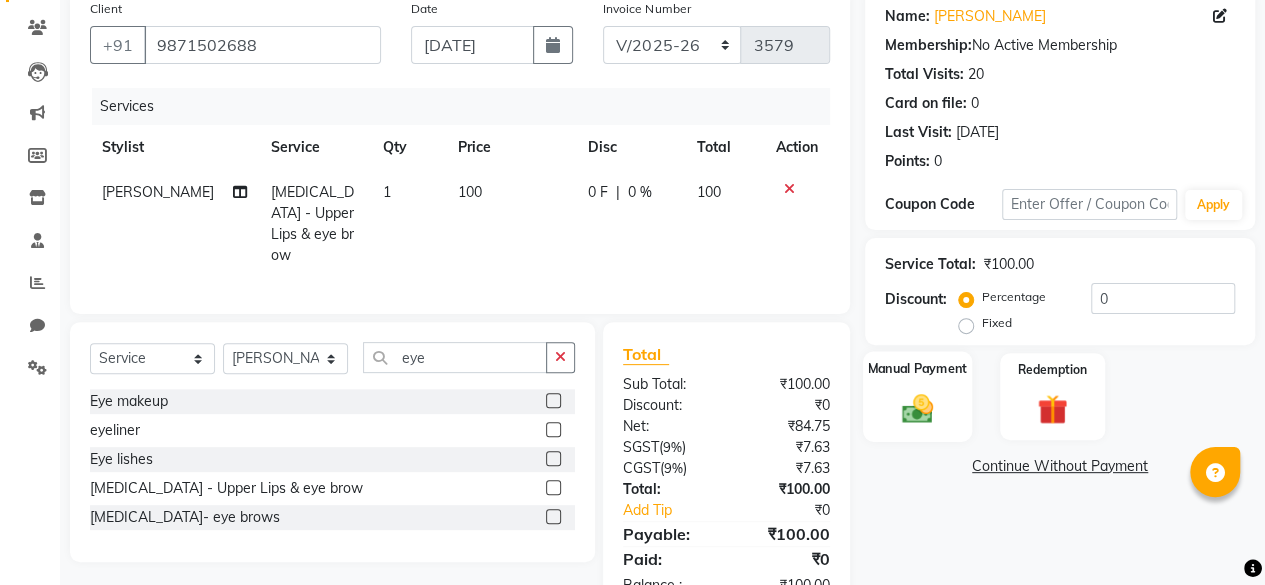 click on "Manual Payment" 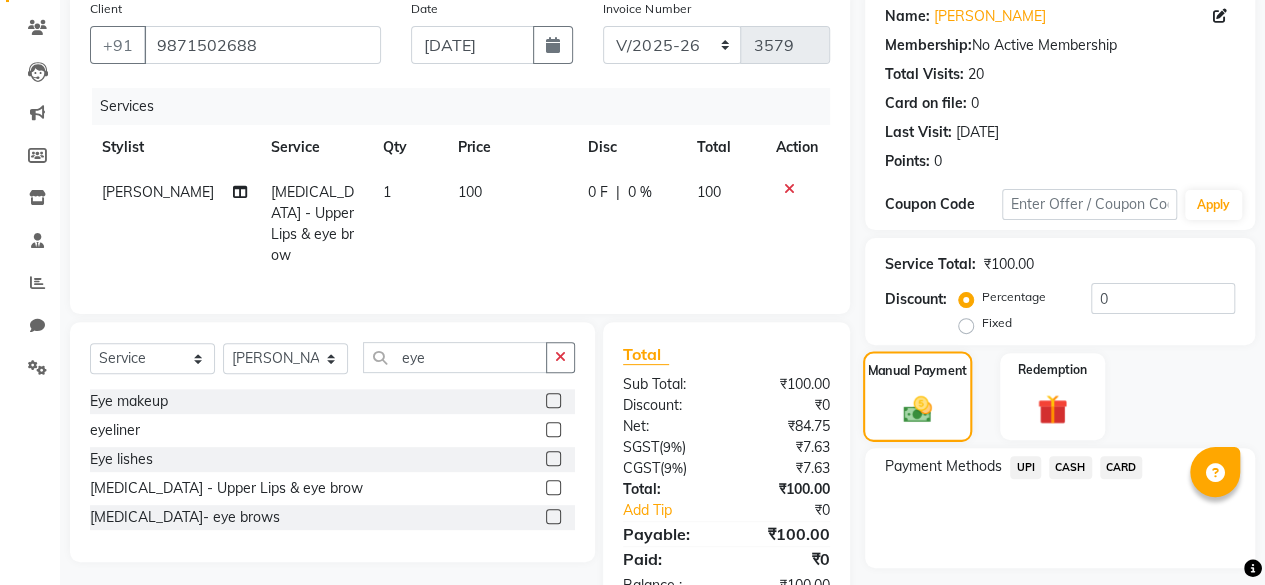 scroll, scrollTop: 214, scrollLeft: 0, axis: vertical 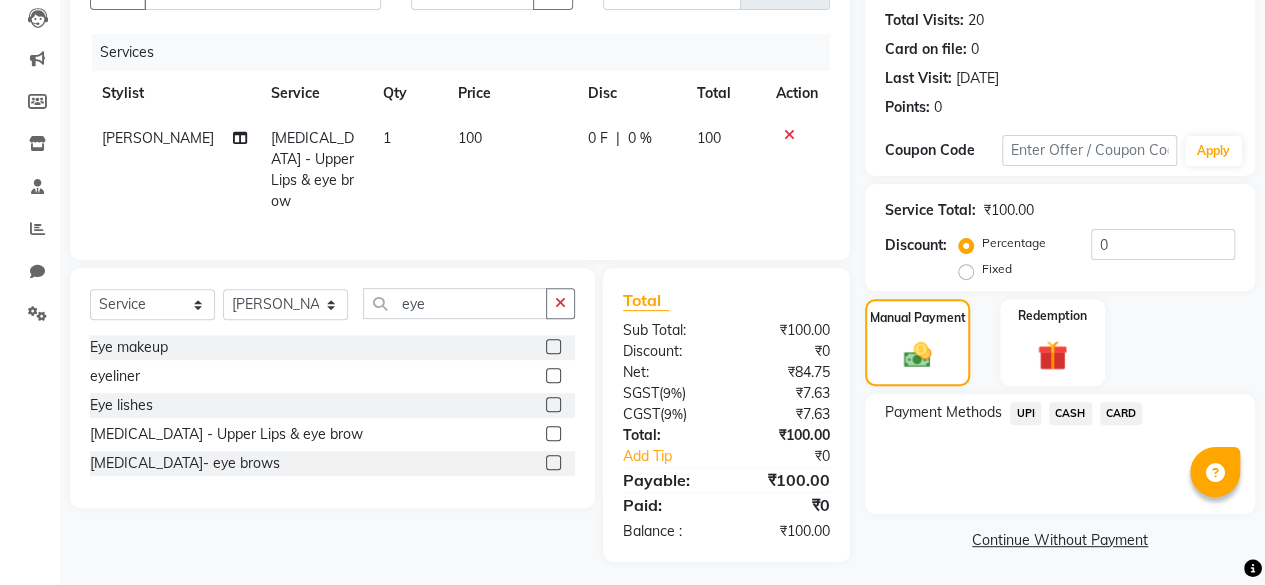 click on "CASH" 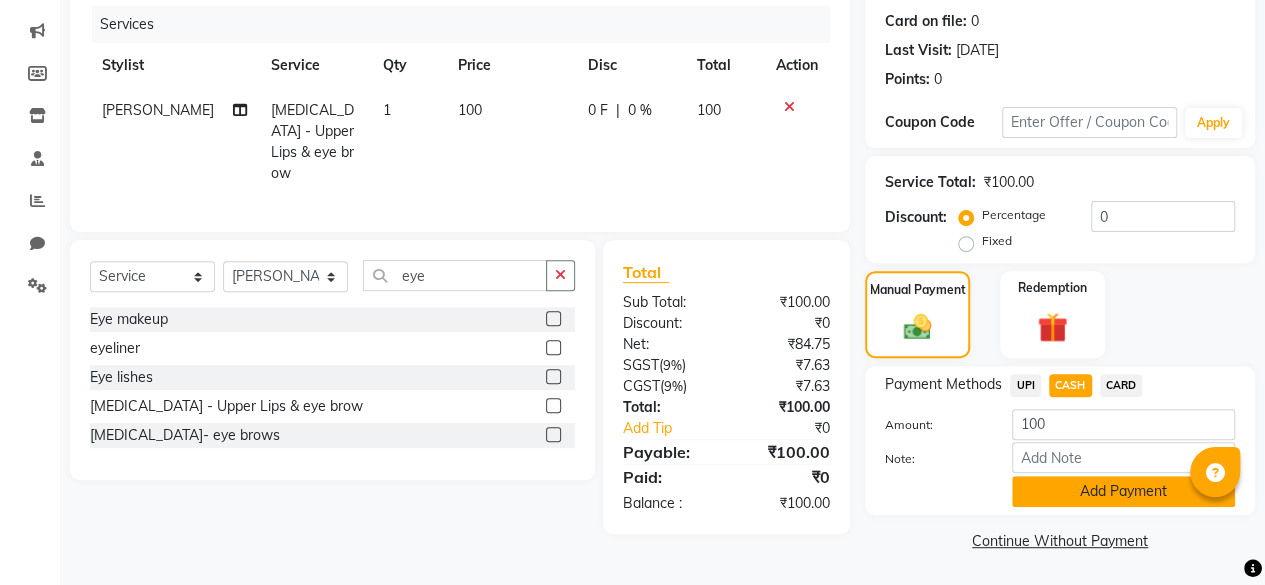 click on "Add Payment" 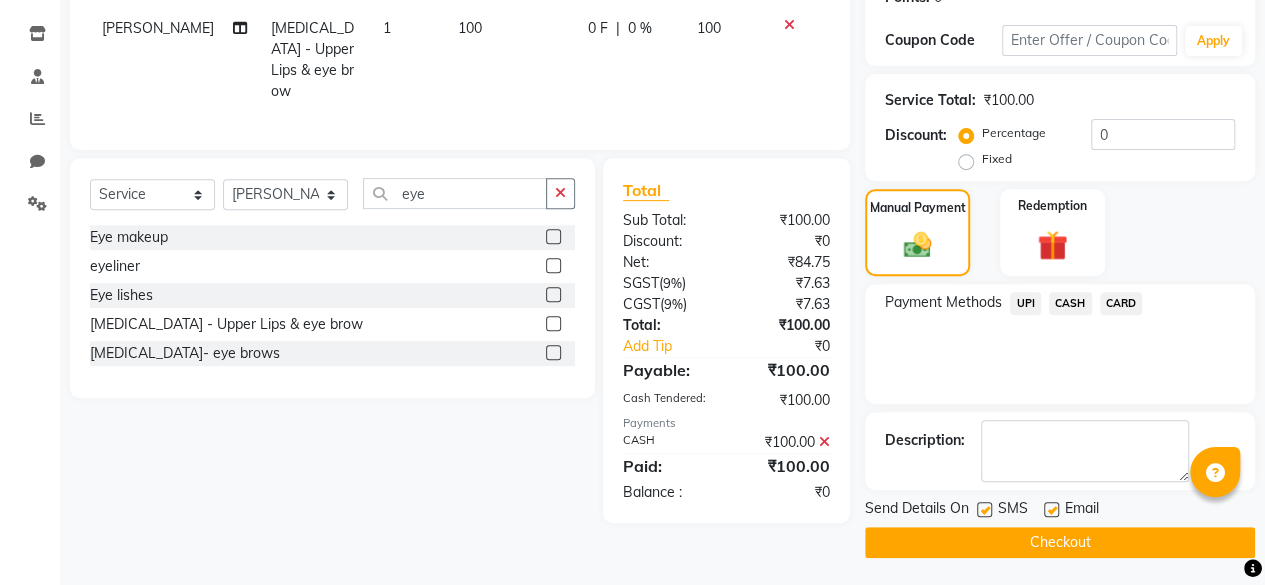 click 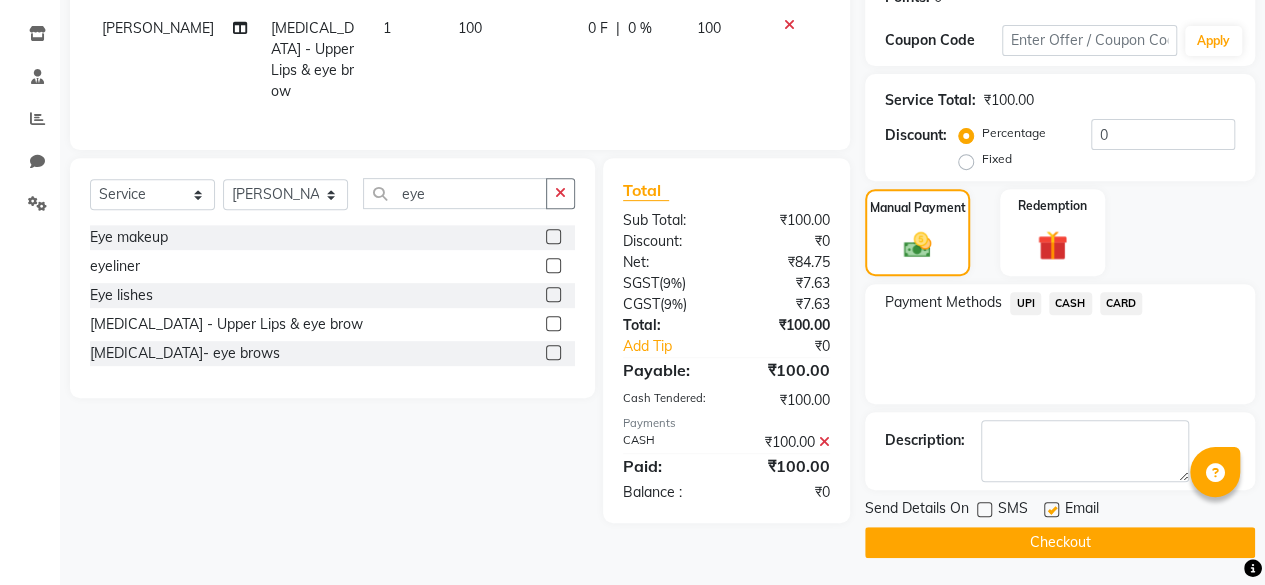 click on "INVOICE PREVIOUS INVOICES Create New   Save  Client [PHONE_NUMBER] Date [DATE] Invoice Number csh/2025-26 V/2025 V/[PHONE_NUMBER] Services Stylist Service Qty Price Disc Total Action [PERSON_NAME] [MEDICAL_DATA] - Upper Lips & eye brow 1 100 0 F | 0 % 100 Select  Service  Product  Membership  Package Voucher Prepaid Gift Card  Select Stylist ⁠Agnies ⁠Akash Arjun  Ashi Cefrina  [PERSON_NAME] [PERSON_NAME] [PERSON_NAME] kunal [PERSON_NAME] mercy ⁠Minto ⁠[PERSON_NAME]  [PERSON_NAME] priyanka [PERSON_NAME] ⁠[PERSON_NAME] ⁠[PERSON_NAME] [PERSON_NAME] [PERSON_NAME]  Sunny ⁠[PERSON_NAME]  ⁠Usman ⁠Vikas Vikram eye Eye makeup  eyeliner  Eye lishes  [MEDICAL_DATA] - Upper Lips & eye brow  [MEDICAL_DATA]- eye brows  Total Sub Total: ₹100.00 Discount: ₹0 Net: ₹84.75 SGST  ( 9% ) ₹7.63 CGST  ( 9% ) ₹7.63 Total: ₹100.00 Add Tip ₹0 Payable: ₹100.00 Cash Tendered: ₹100.00 Payments CASH ₹100.00  Paid: ₹100.00 Balance   : ₹0 Name: [PERSON_NAME]  Membership:  No Active Membership  Total Visits:  20 Card on file:  0 Last Visit:  Points:  0" 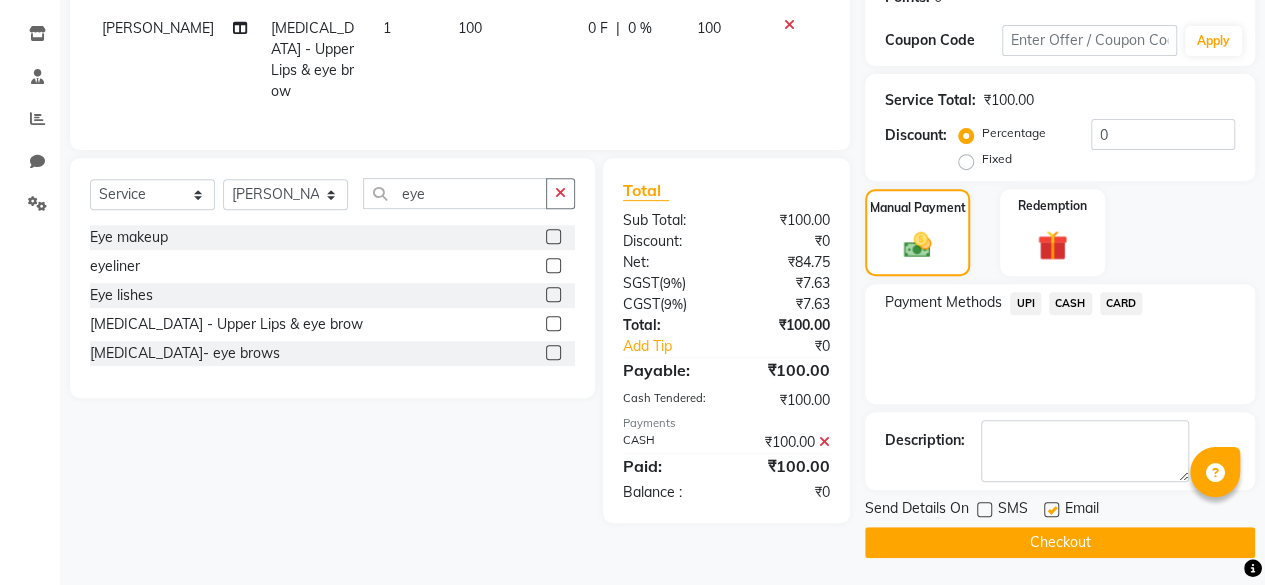 click on "Checkout" 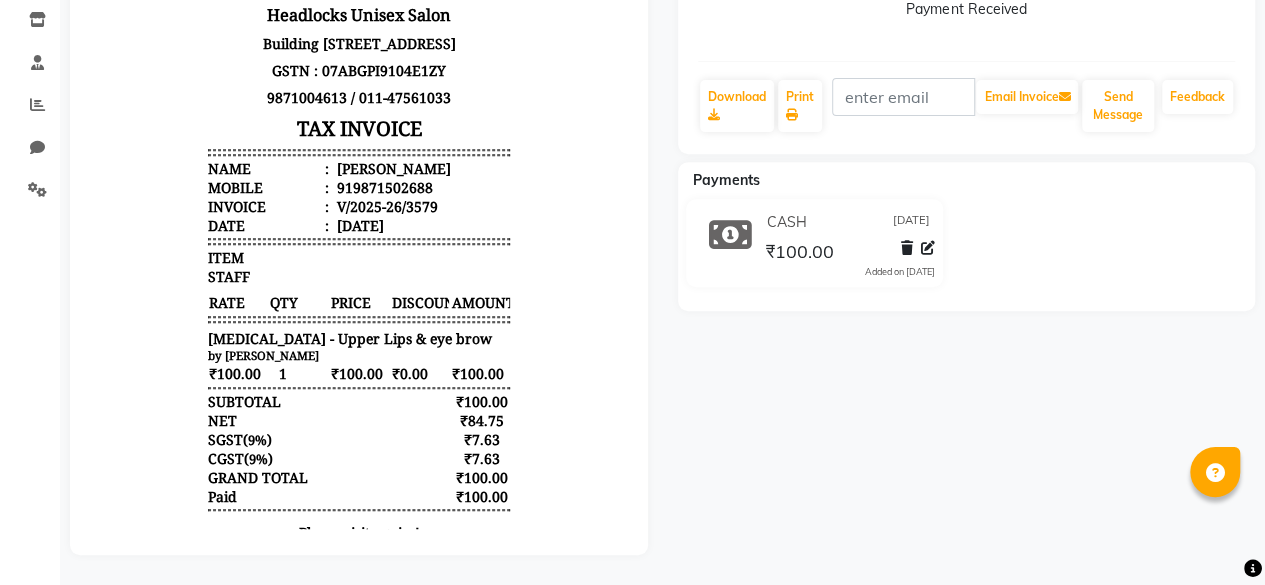 scroll, scrollTop: 0, scrollLeft: 0, axis: both 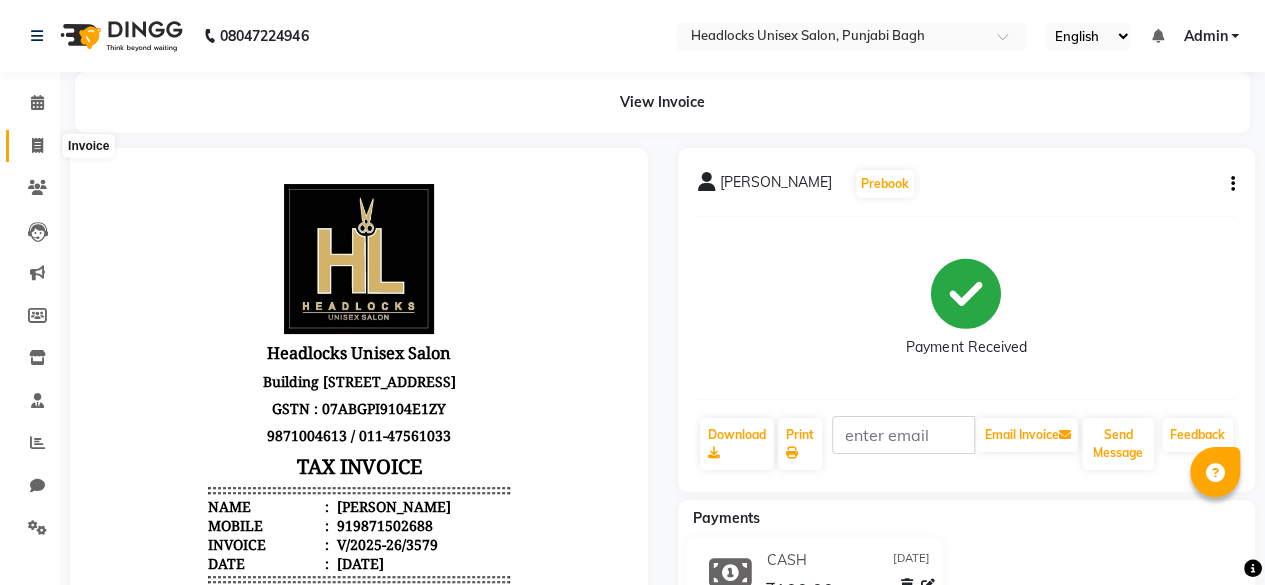 click 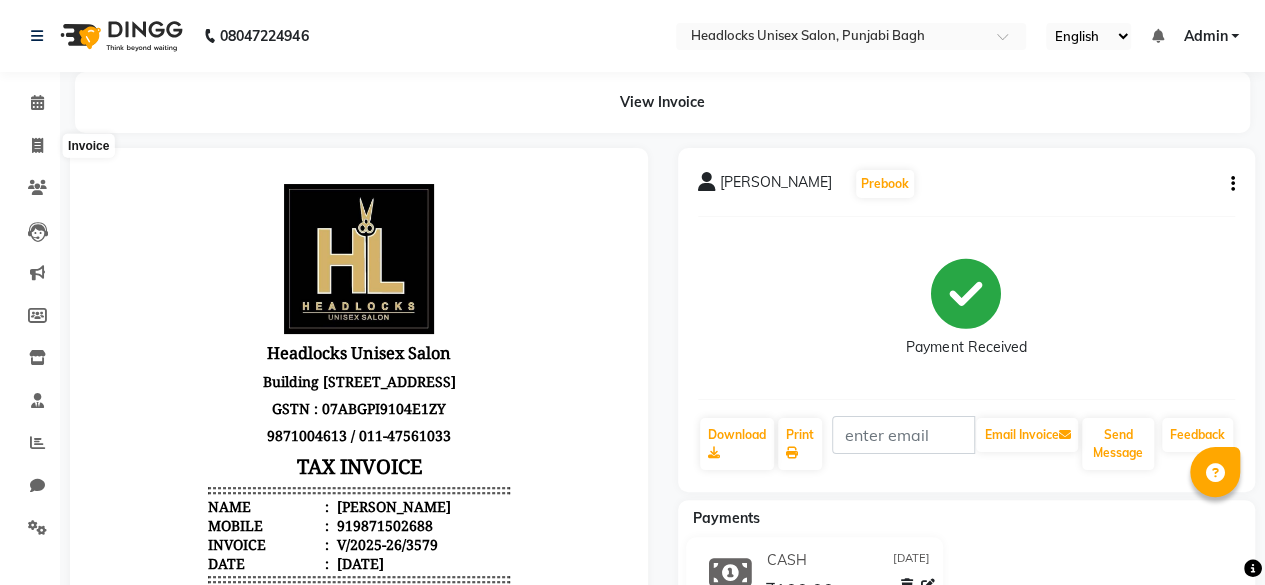 select on "service" 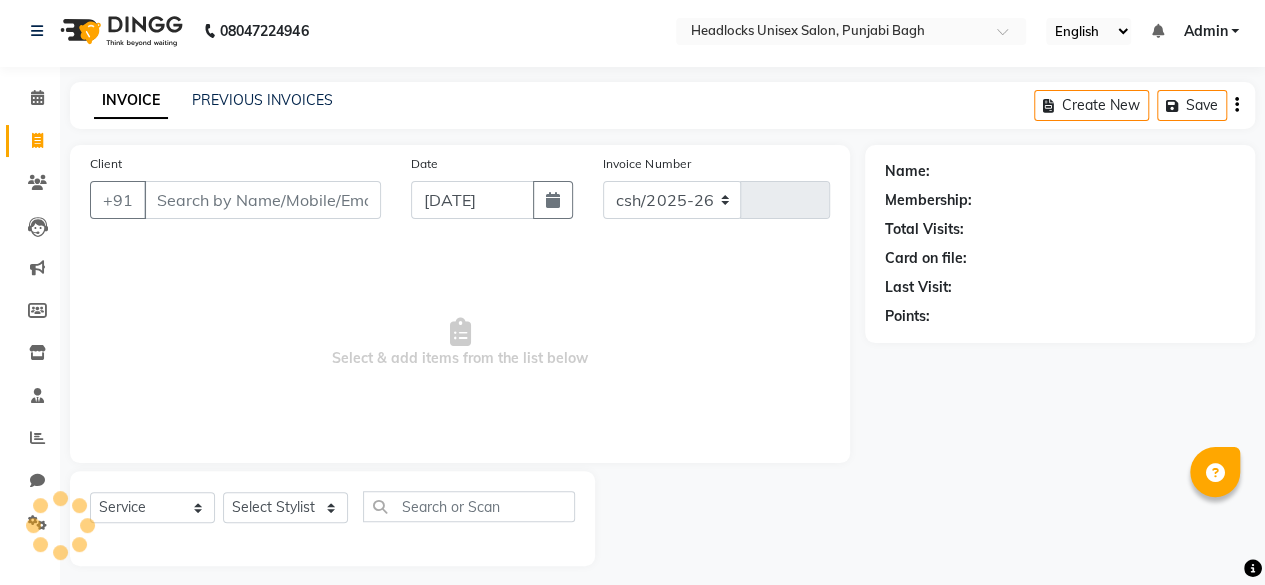 select on "7719" 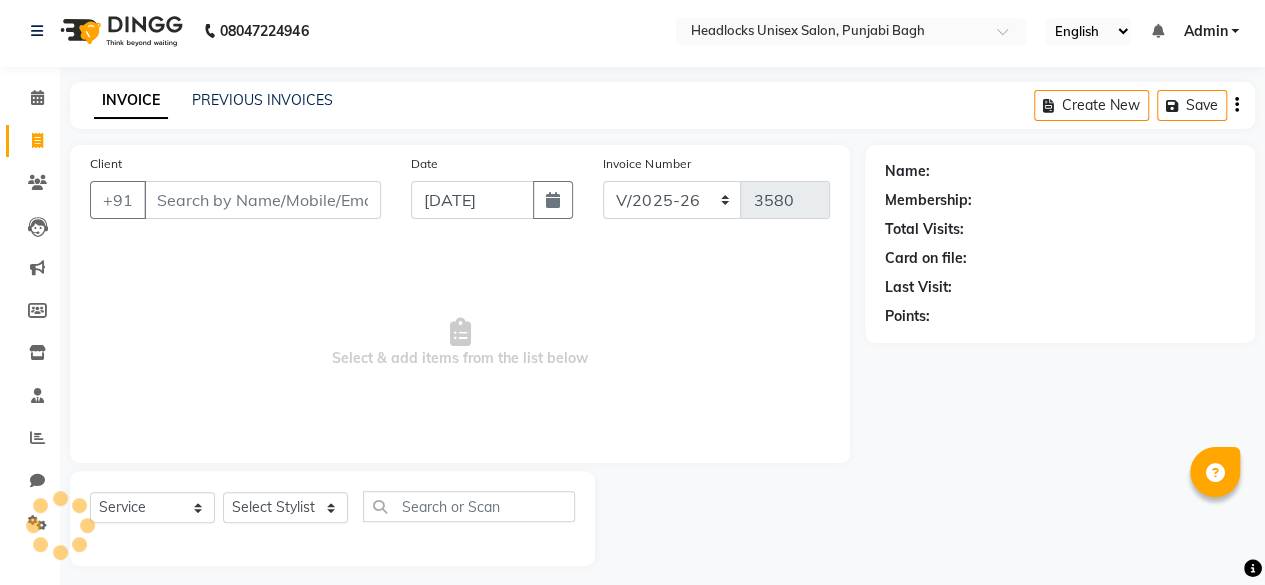 scroll, scrollTop: 15, scrollLeft: 0, axis: vertical 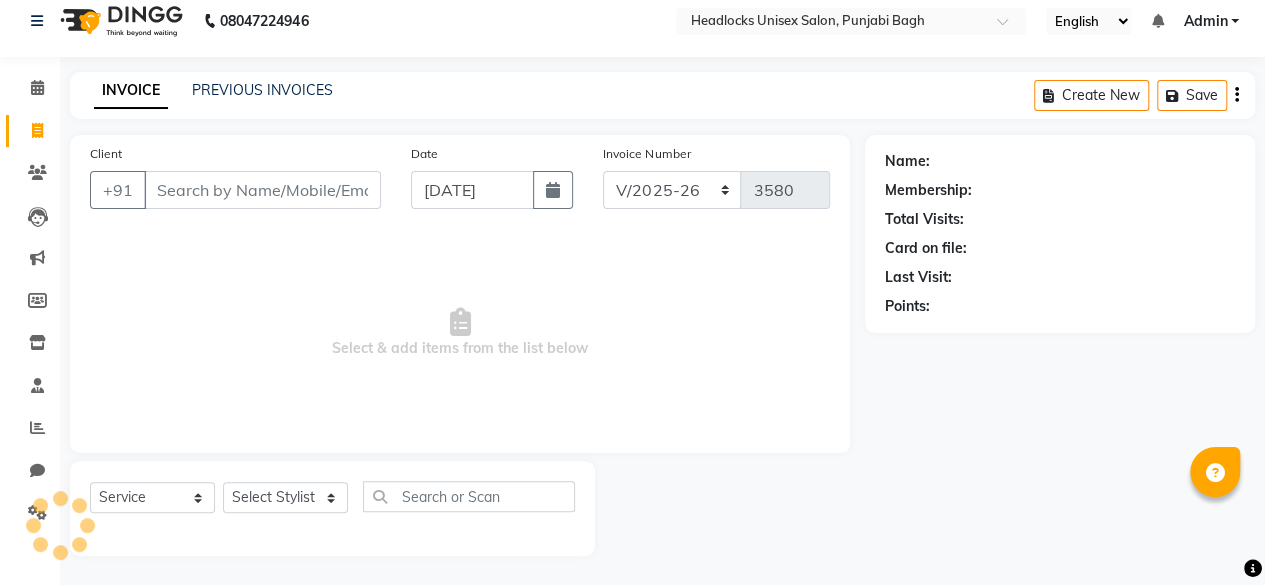 click on "Client" at bounding box center (262, 190) 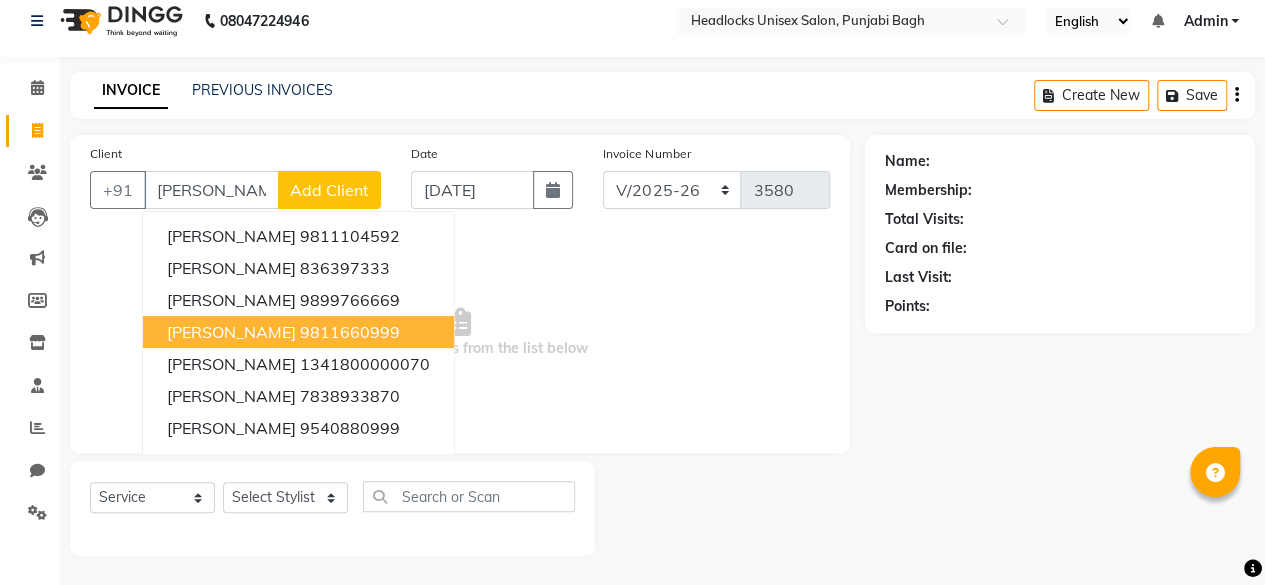 click on "[PERSON_NAME]" at bounding box center (231, 332) 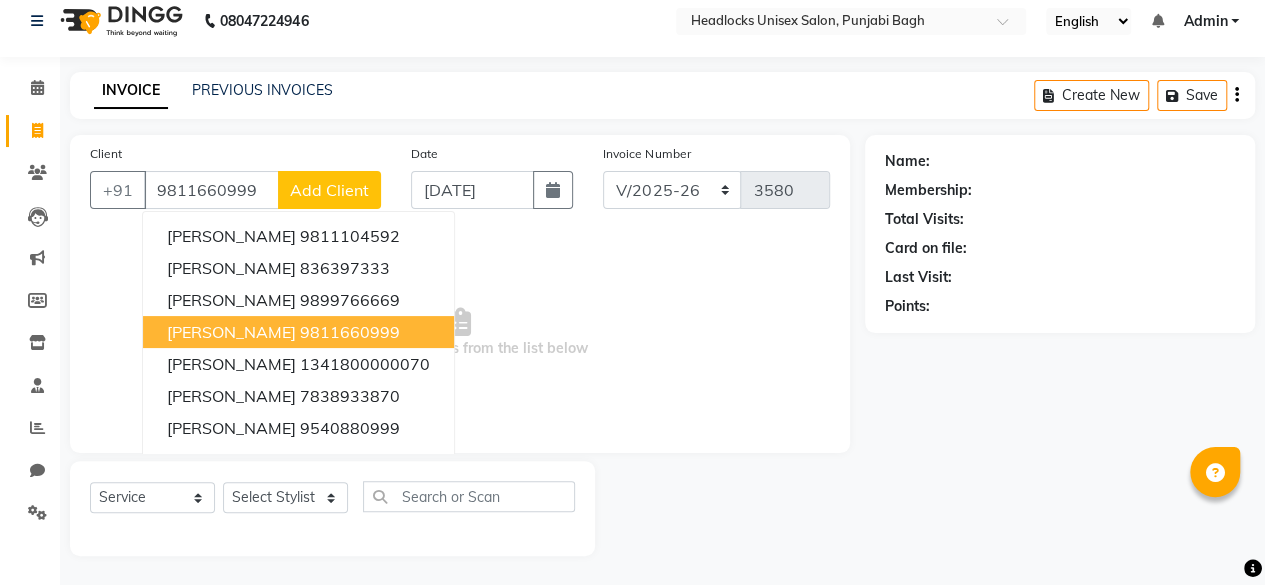 type on "9811660999" 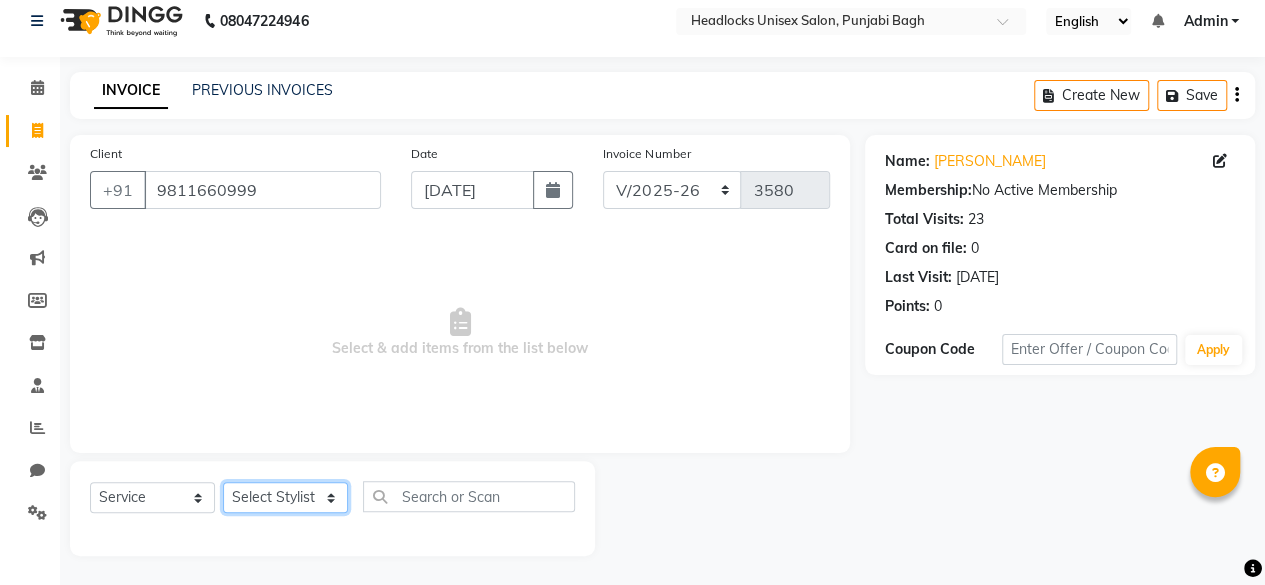 click on "Select Stylist ⁠Agnies ⁠[PERSON_NAME] [PERSON_NAME] [PERSON_NAME] kunal [PERSON_NAME] mercy ⁠Minto ⁠[PERSON_NAME]  [PERSON_NAME] priyanka [PERSON_NAME] ⁠[PERSON_NAME] ⁠[PERSON_NAME] [PERSON_NAME] [PERSON_NAME]  Sunny ⁠[PERSON_NAME] ⁠[PERSON_NAME]" 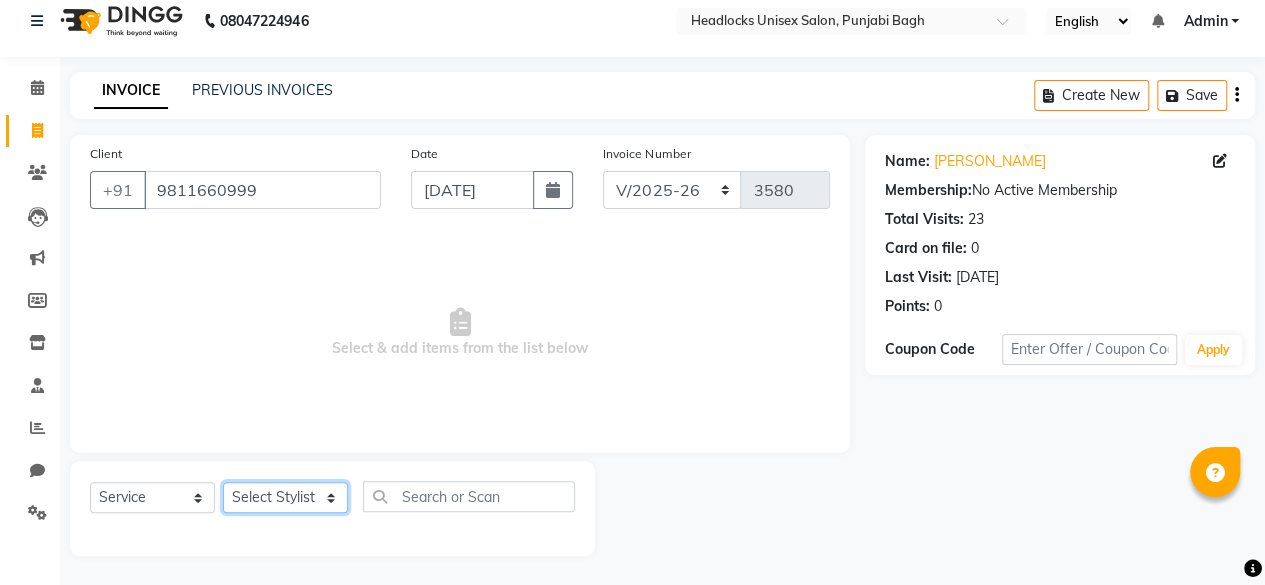 select on "69057" 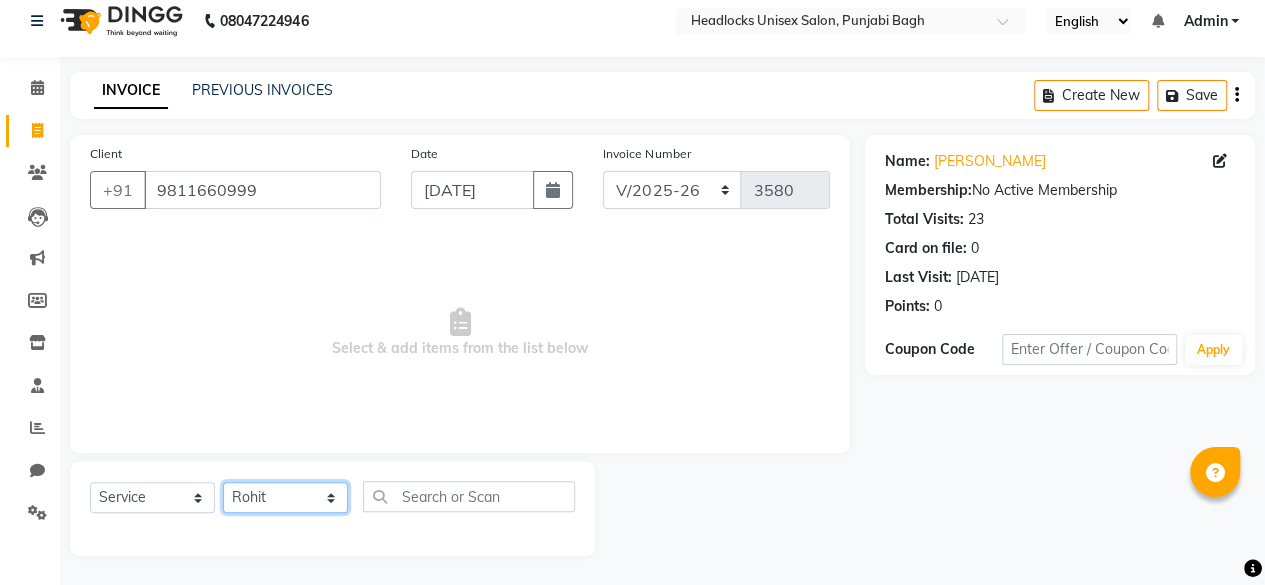 click on "Select Stylist ⁠Agnies ⁠[PERSON_NAME] [PERSON_NAME] [PERSON_NAME] kunal [PERSON_NAME] mercy ⁠Minto ⁠[PERSON_NAME]  [PERSON_NAME] priyanka [PERSON_NAME] ⁠[PERSON_NAME] ⁠[PERSON_NAME] [PERSON_NAME] [PERSON_NAME]  Sunny ⁠[PERSON_NAME] ⁠[PERSON_NAME]" 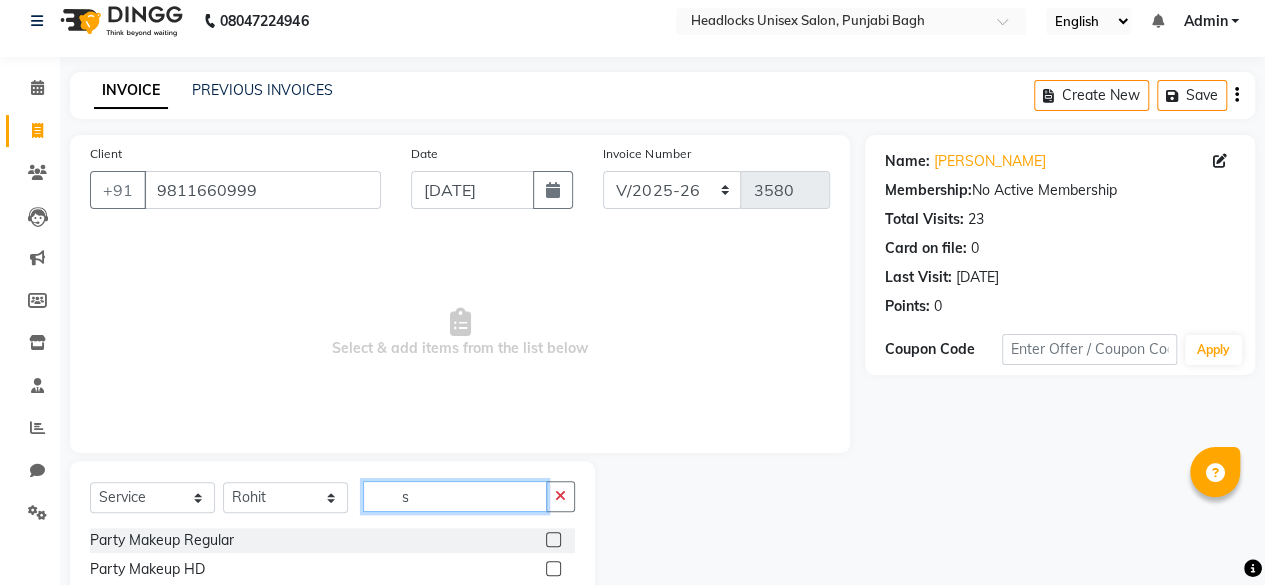 click on "s" 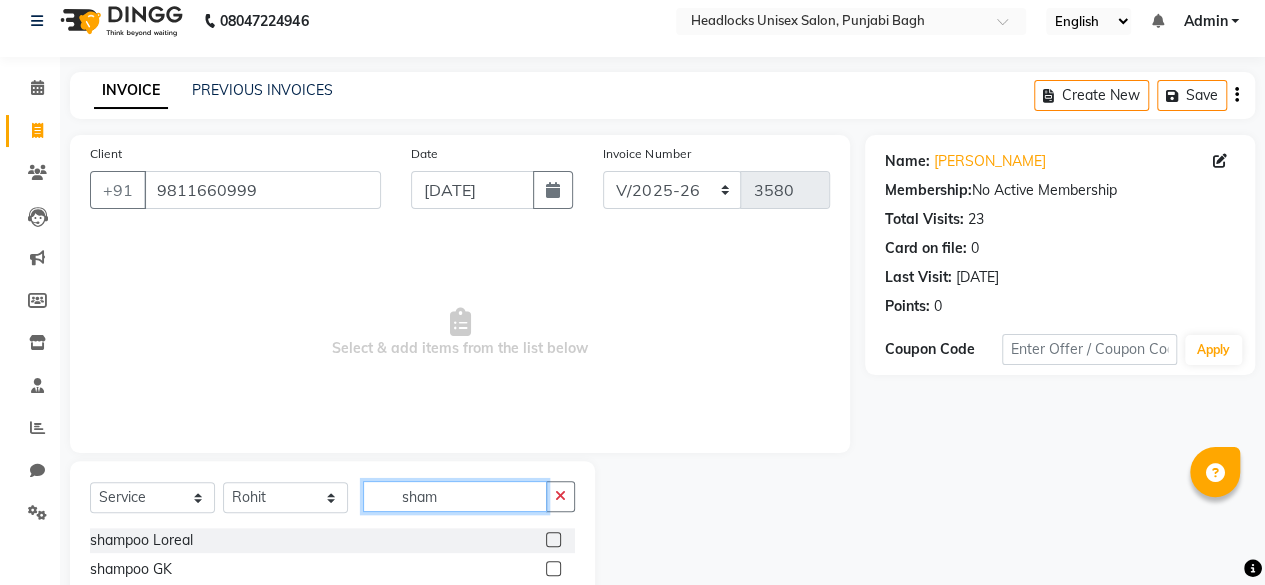 scroll, scrollTop: 215, scrollLeft: 0, axis: vertical 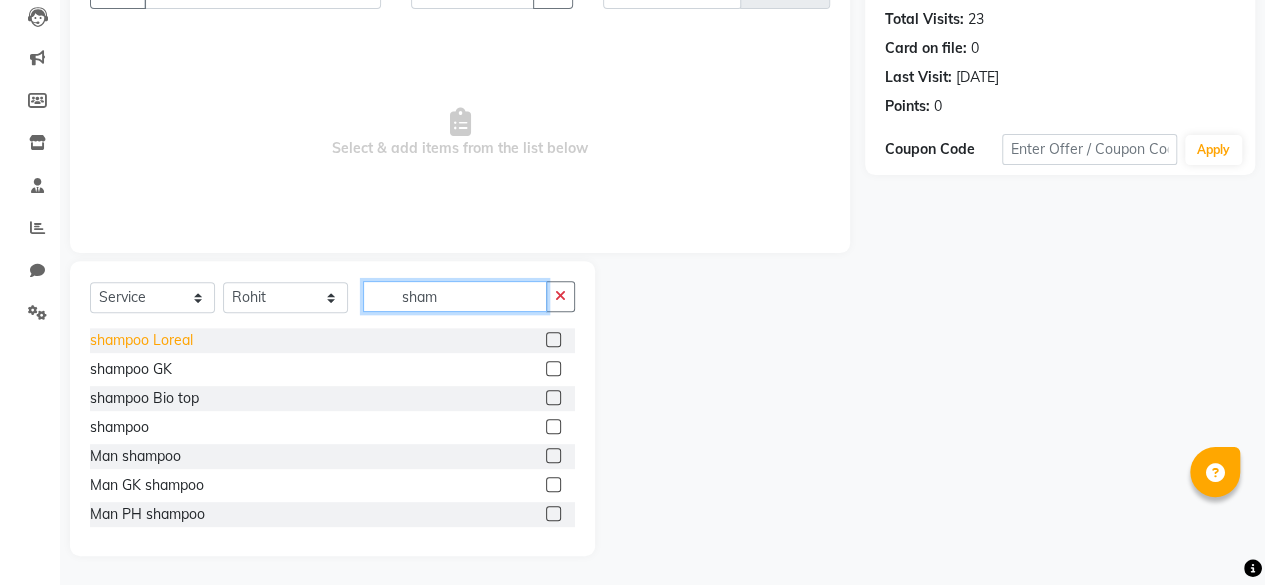 type on "sham" 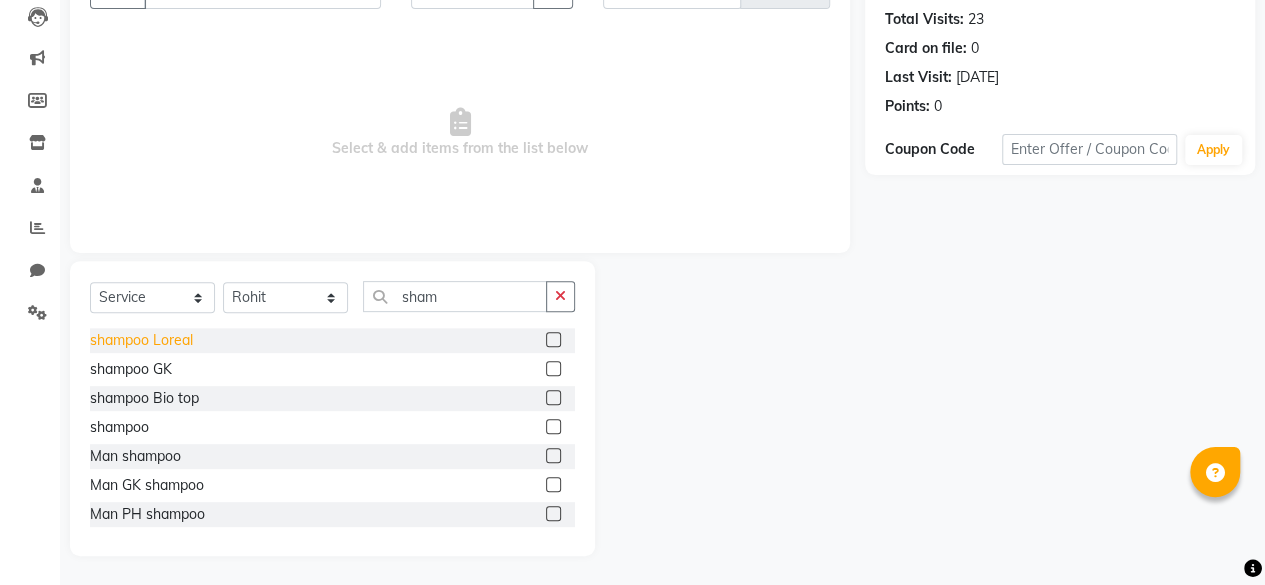 click on "shampoo Loreal" 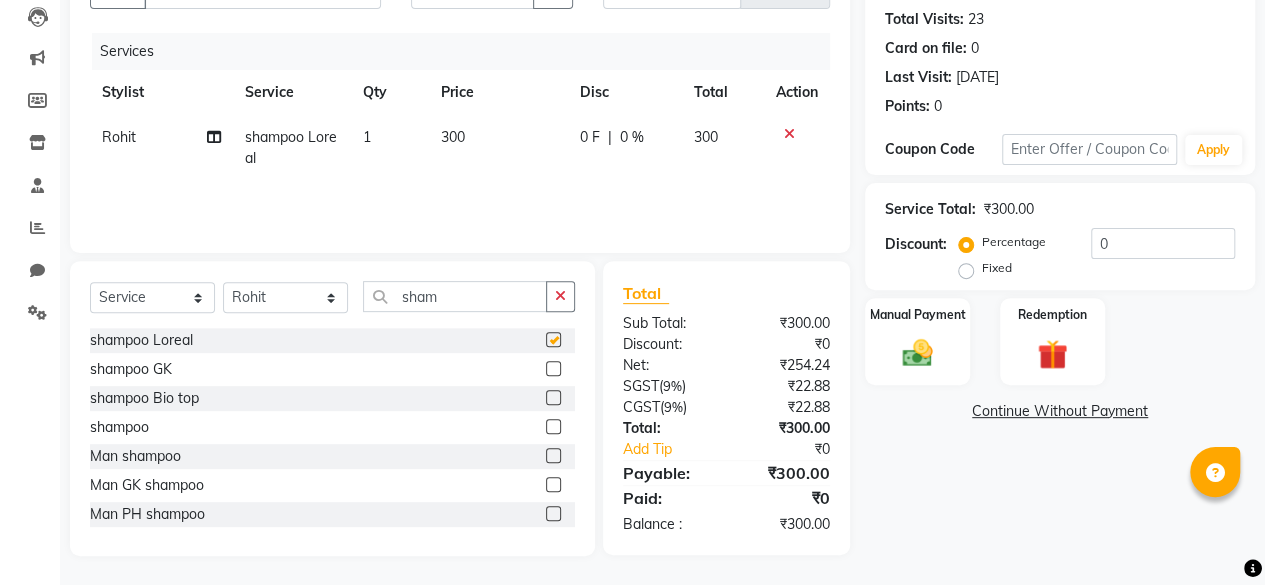 checkbox on "false" 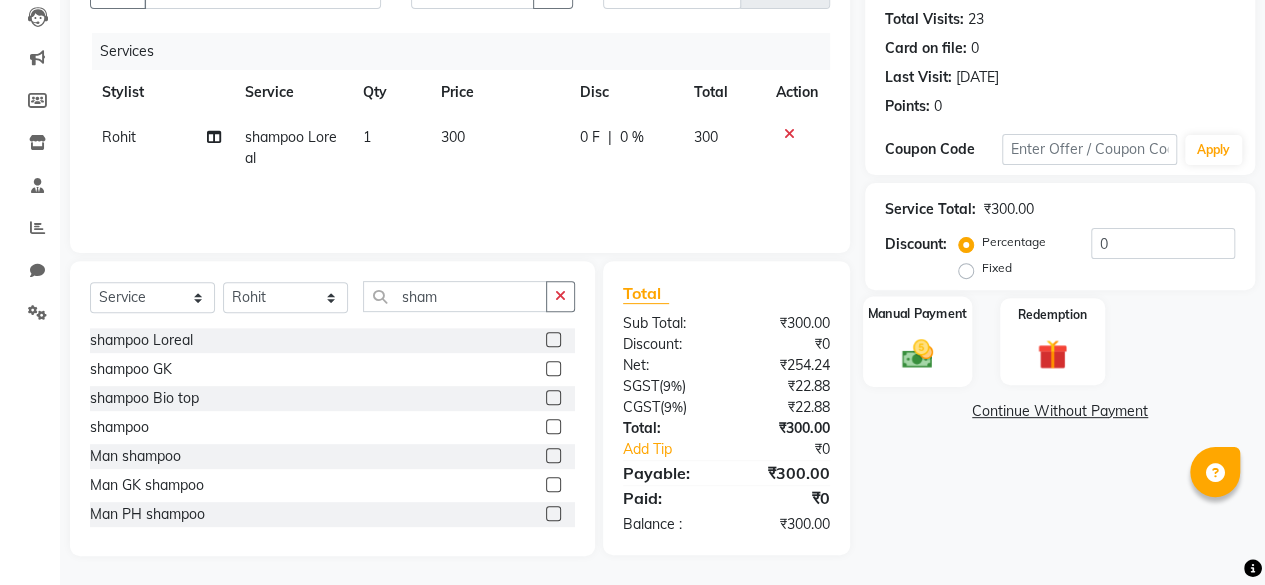 click 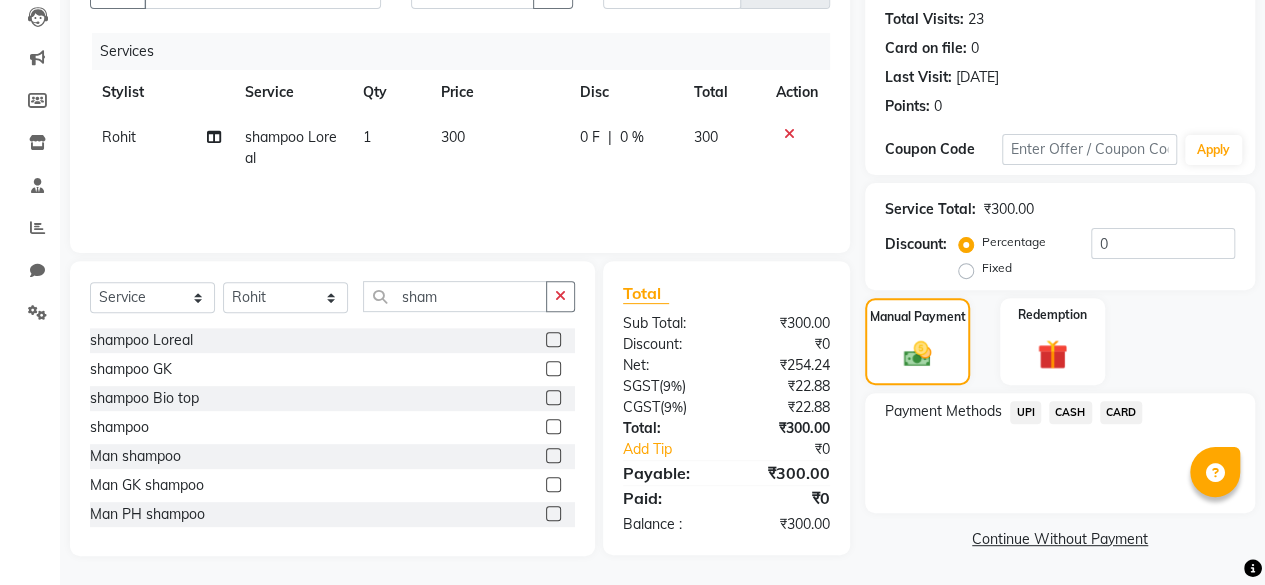 click on "CASH" 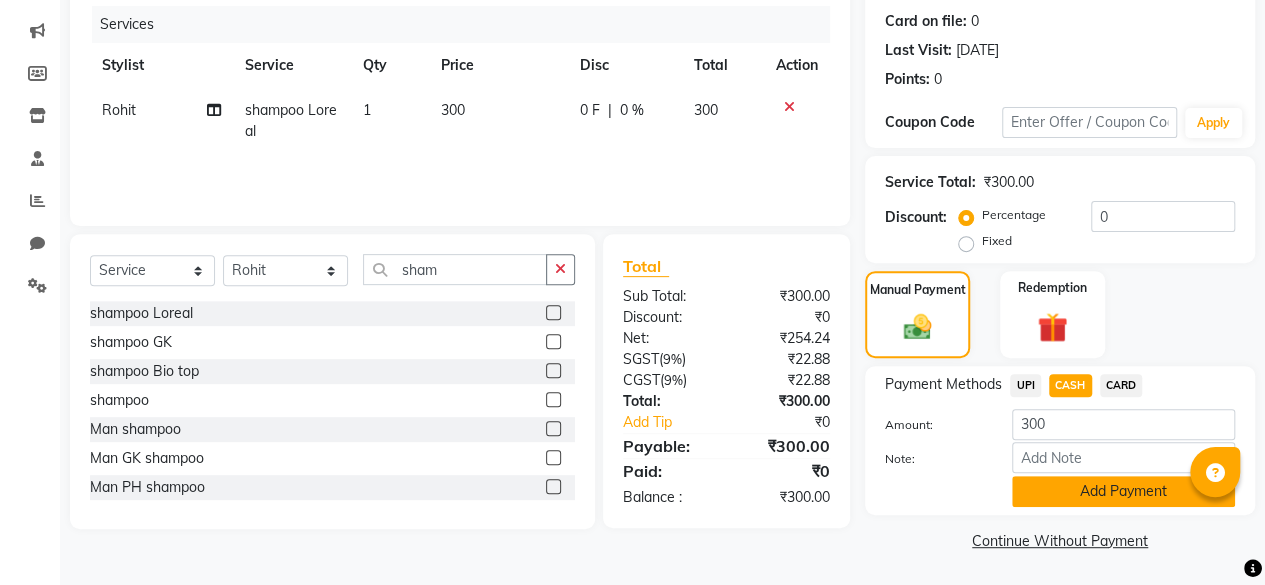 click on "Add Payment" 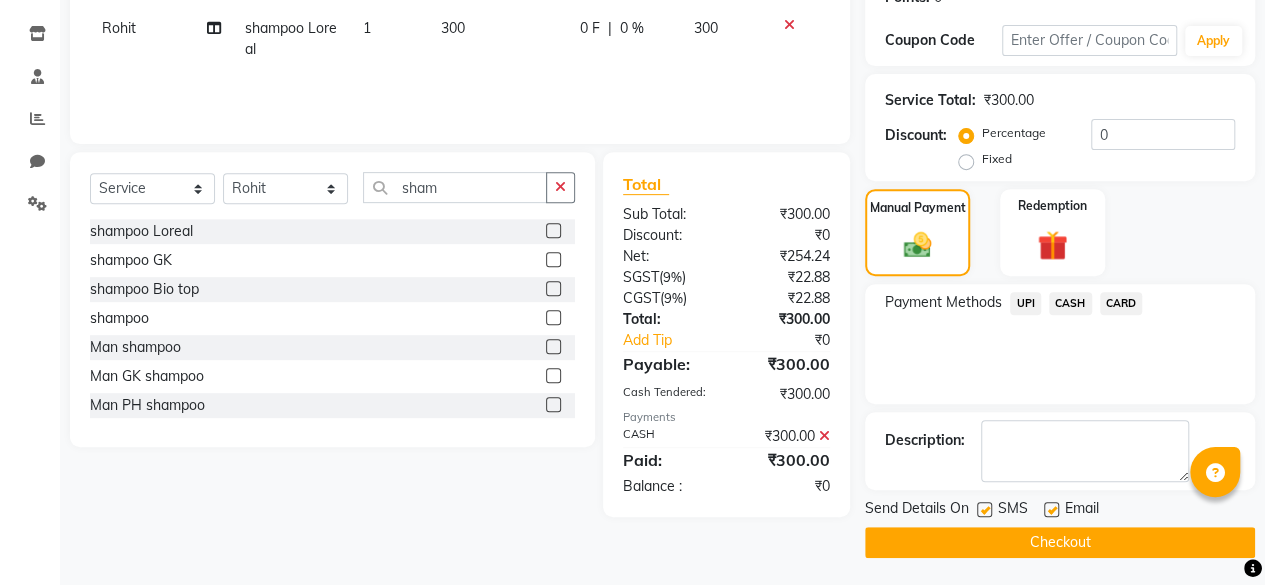 click on "SMS" 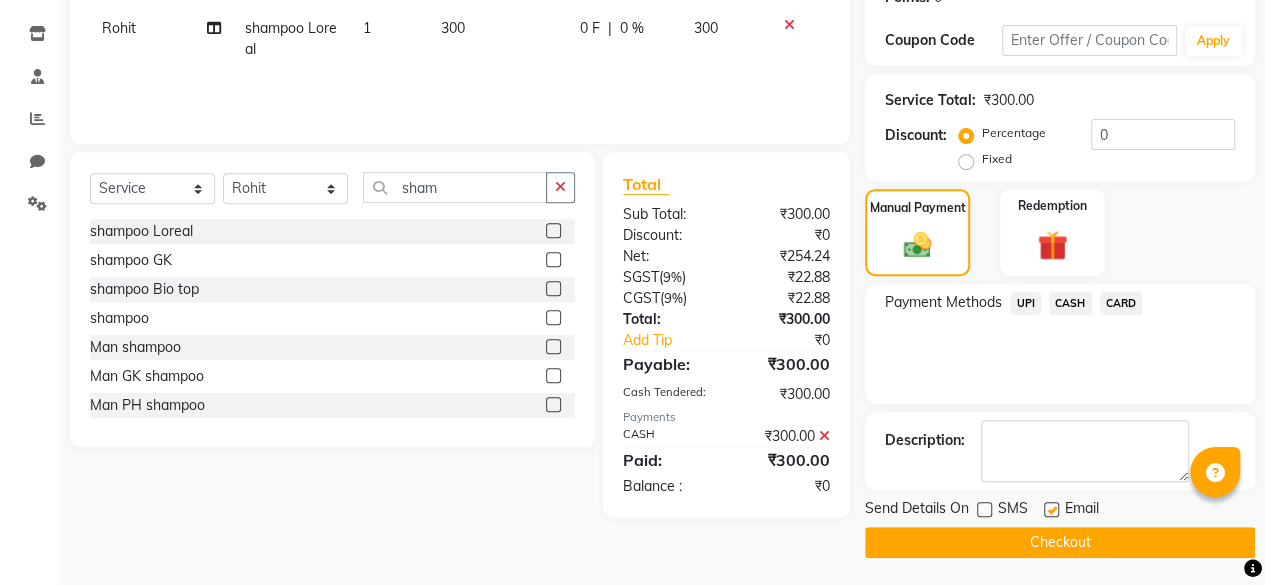 click on "Checkout" 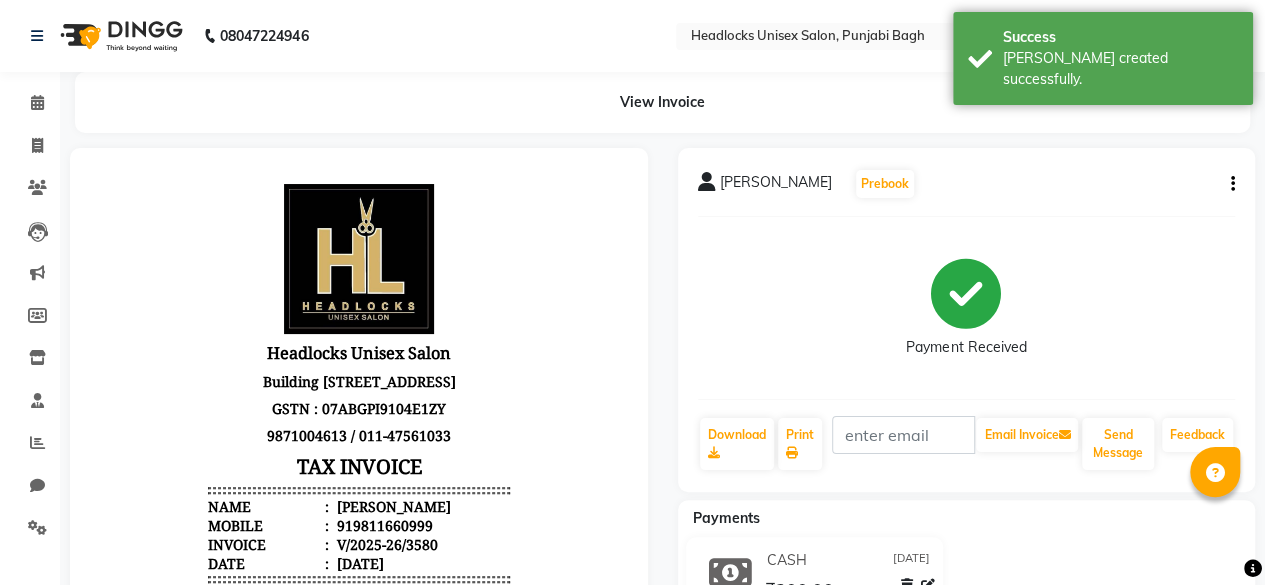 scroll, scrollTop: 0, scrollLeft: 0, axis: both 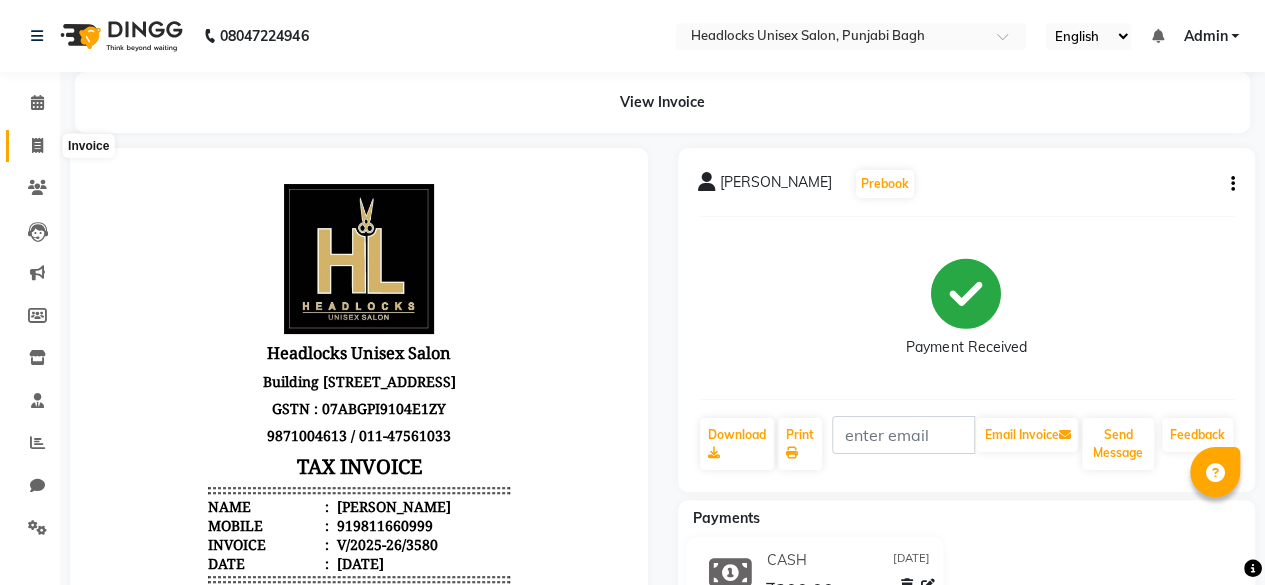click 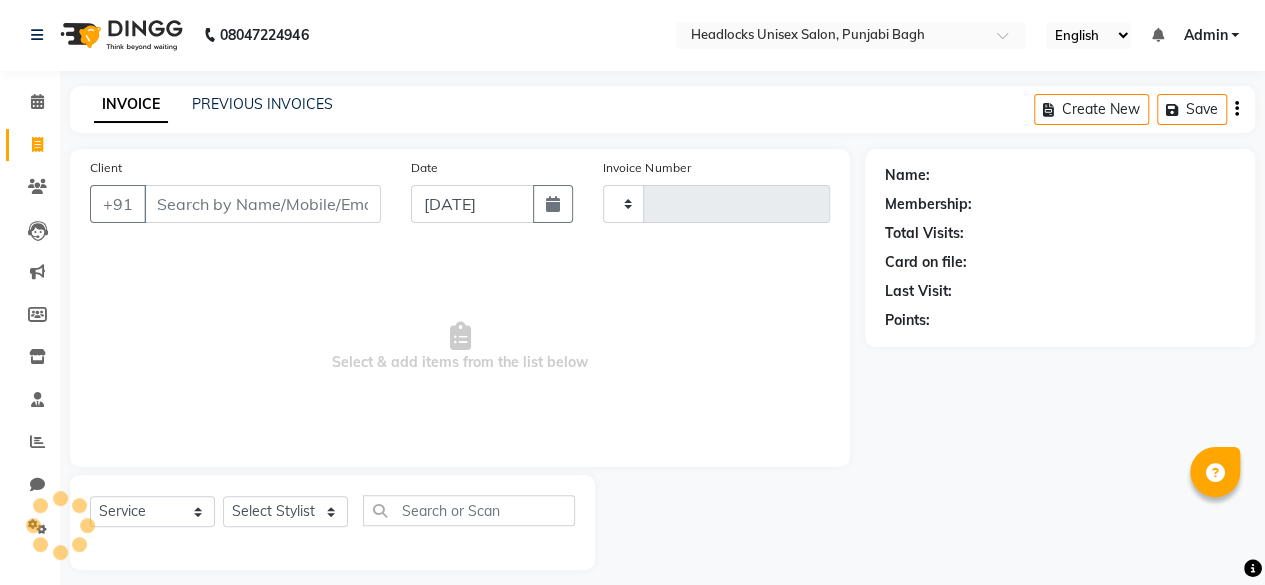 type on "3581" 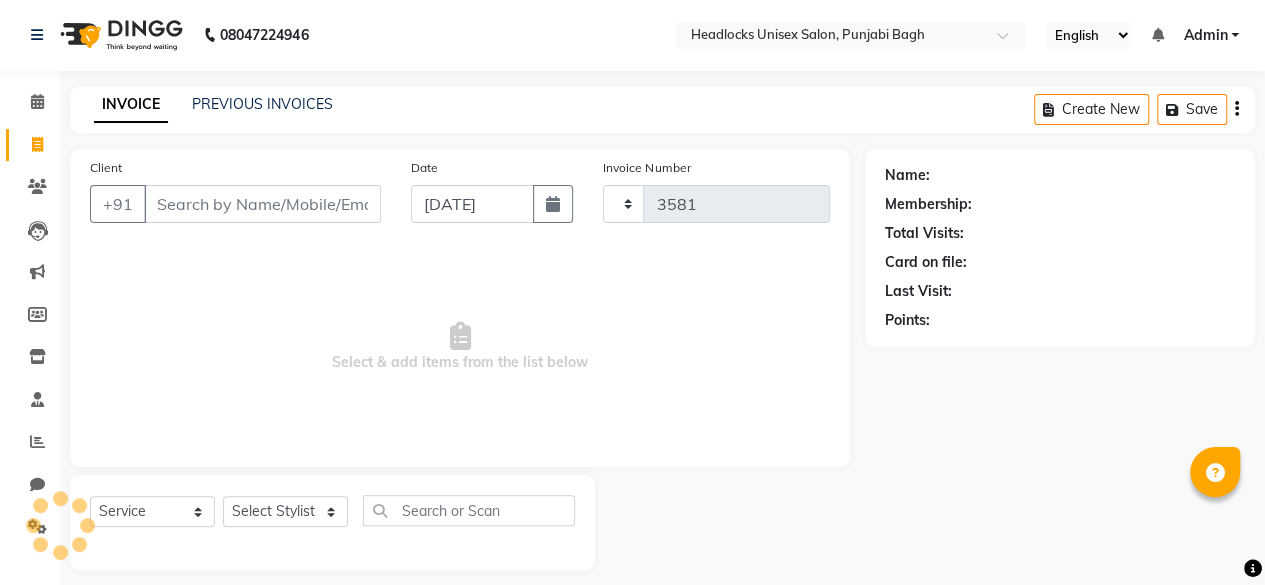 scroll, scrollTop: 15, scrollLeft: 0, axis: vertical 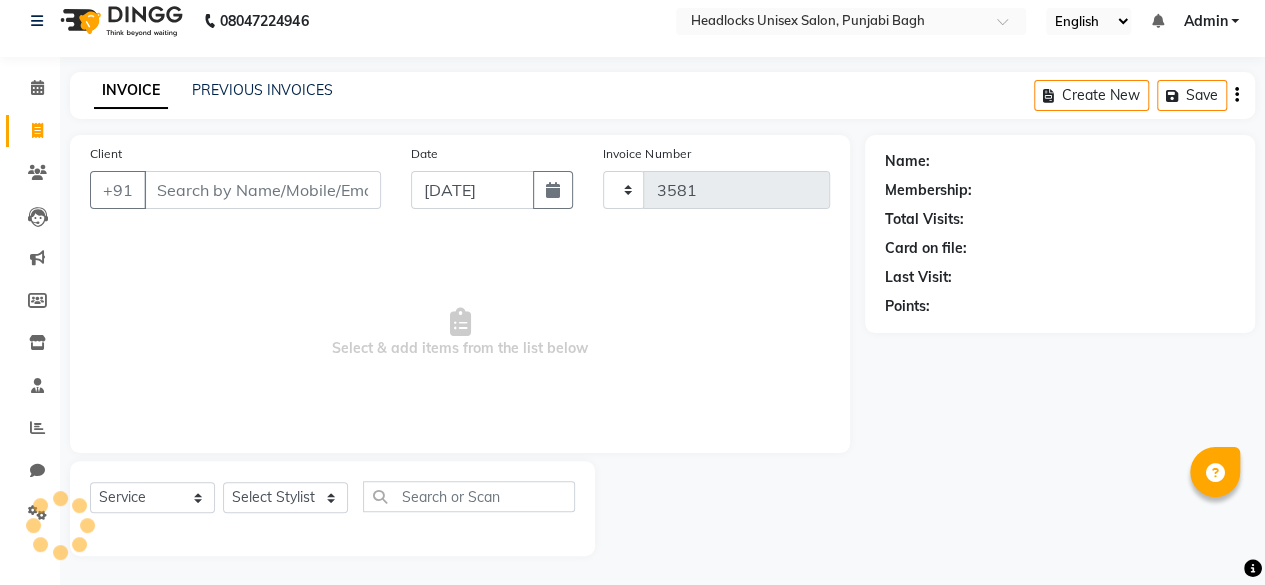 select on "7719" 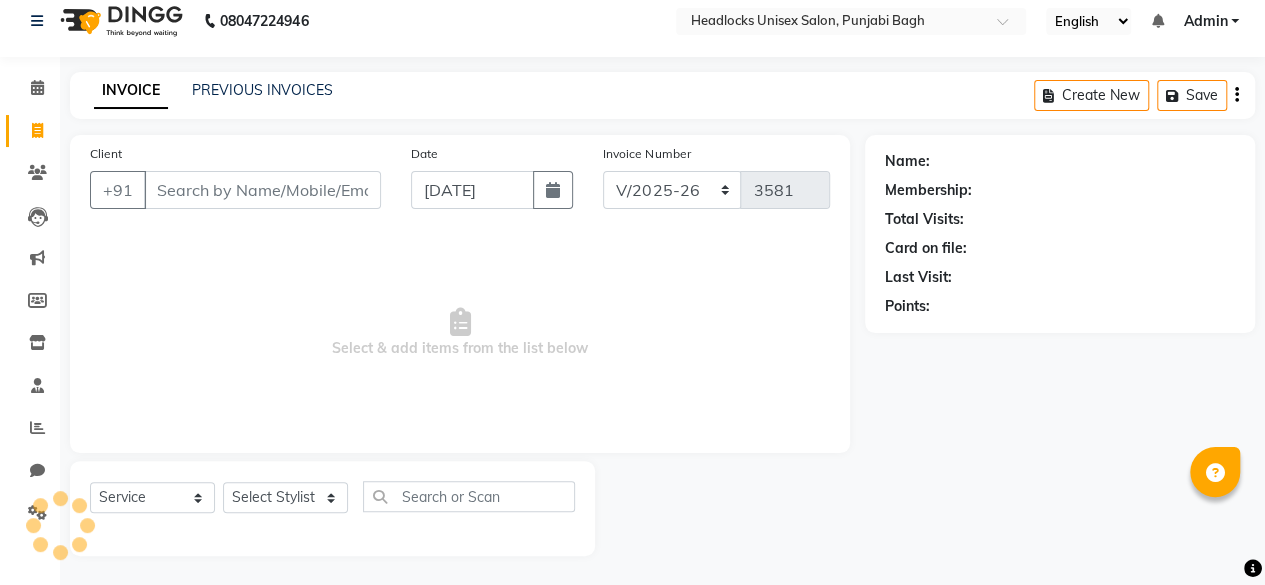 click on "Client +91" 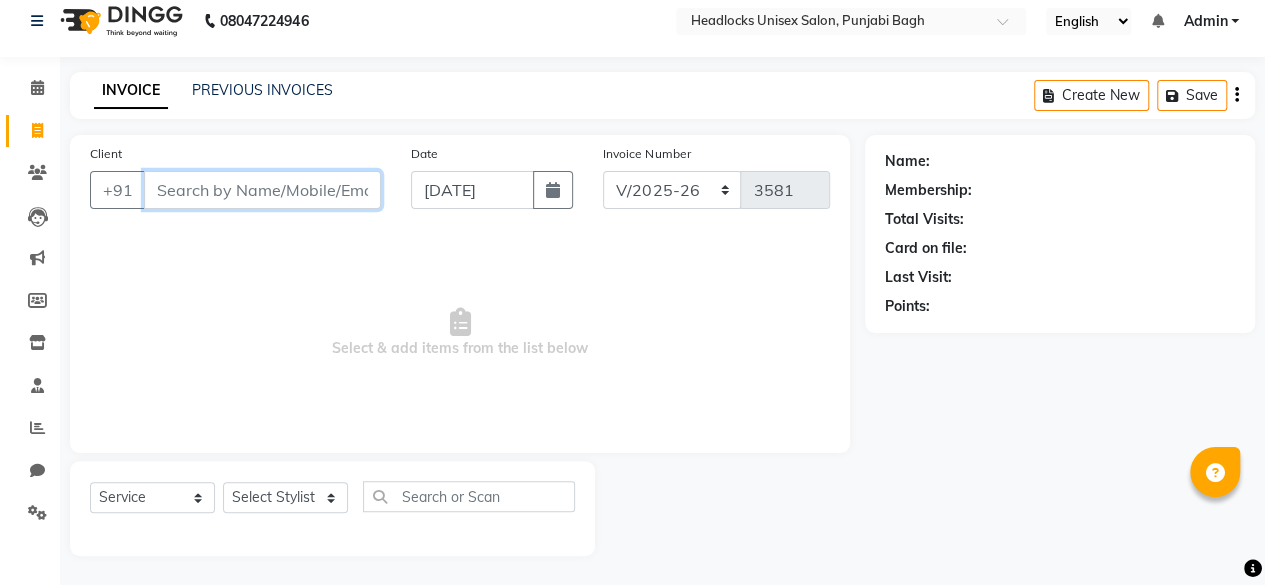 click on "Client" at bounding box center [262, 190] 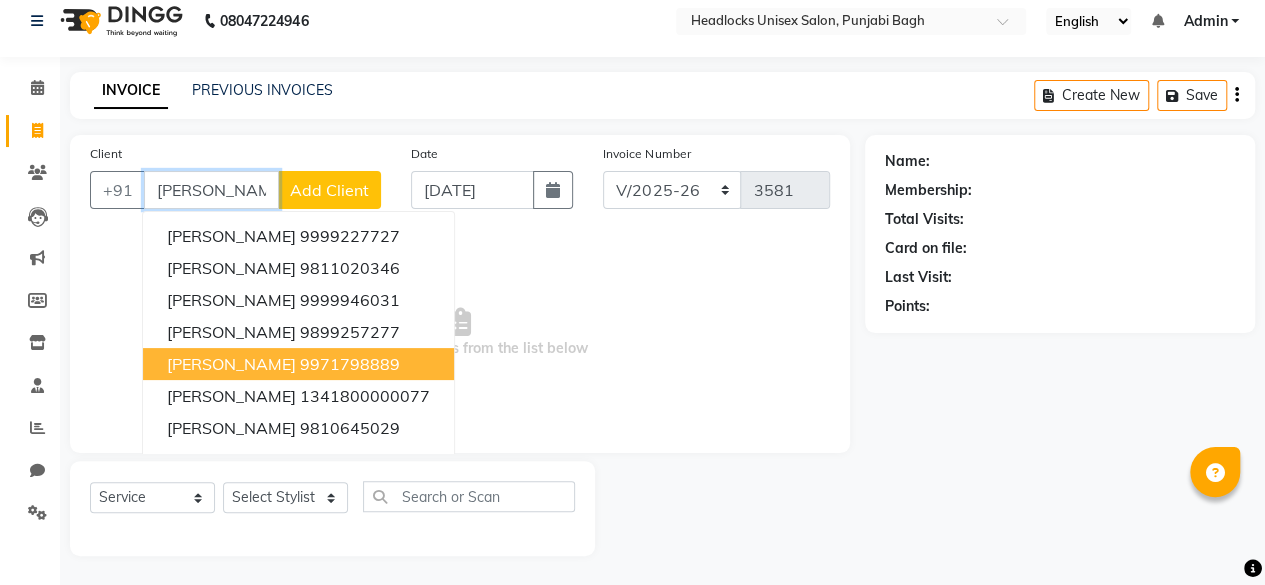 click on "9971798889" at bounding box center (350, 364) 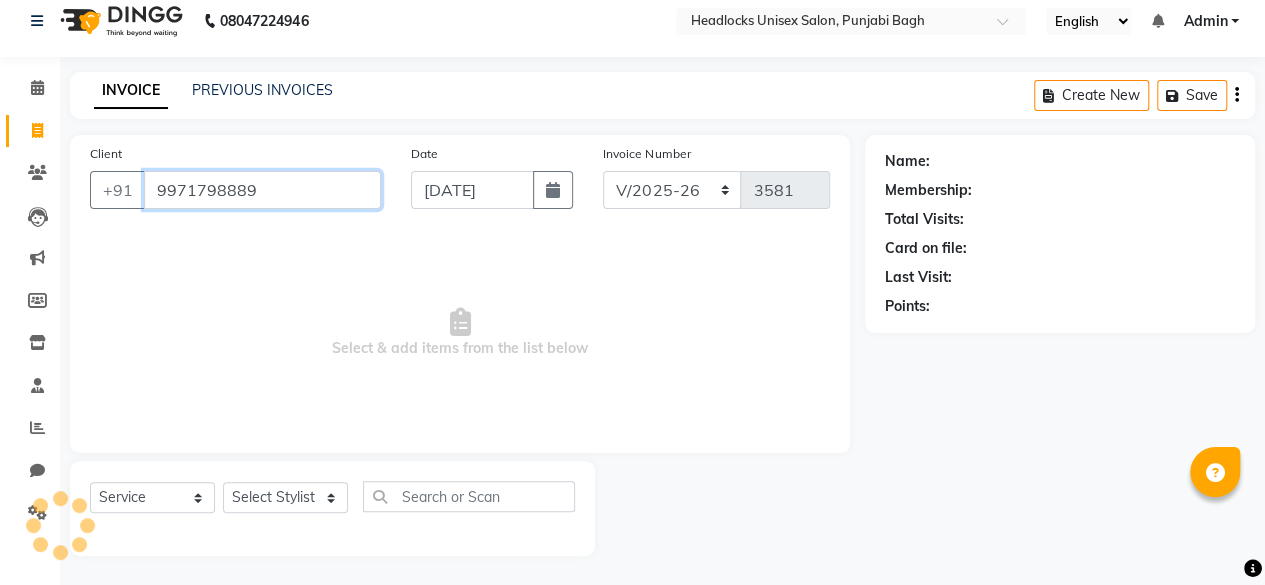 type on "9971798889" 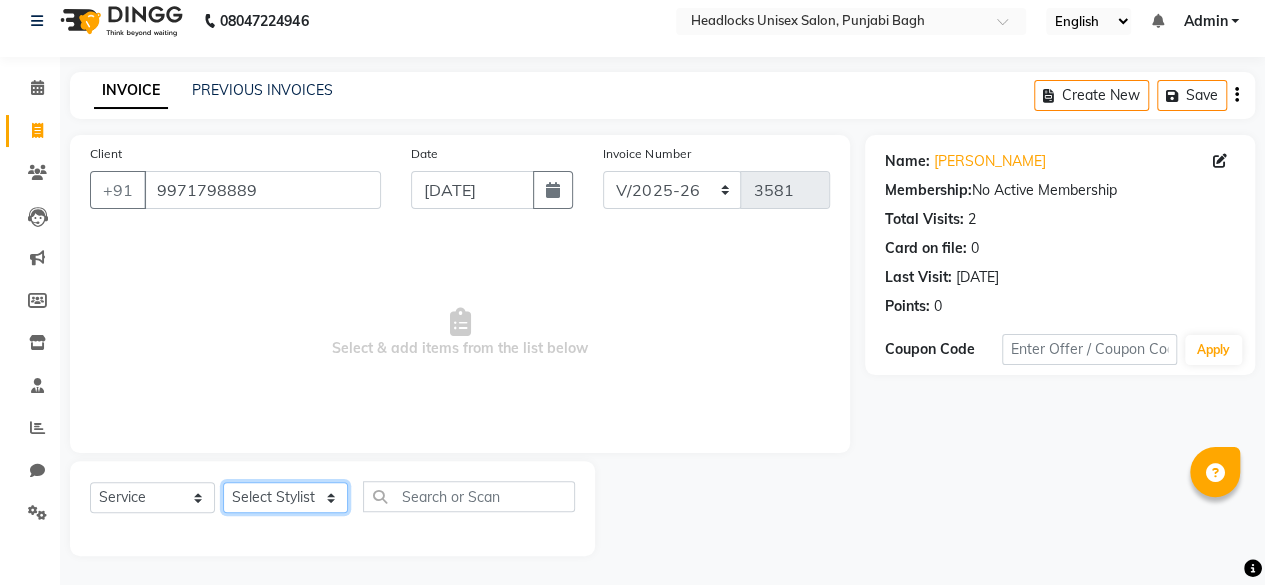 click on "Select Stylist ⁠Agnies ⁠[PERSON_NAME] [PERSON_NAME] [PERSON_NAME] kunal [PERSON_NAME] mercy ⁠Minto ⁠[PERSON_NAME]  [PERSON_NAME] priyanka [PERSON_NAME] ⁠[PERSON_NAME] ⁠[PERSON_NAME] [PERSON_NAME] [PERSON_NAME]  Sunny ⁠[PERSON_NAME] ⁠[PERSON_NAME]" 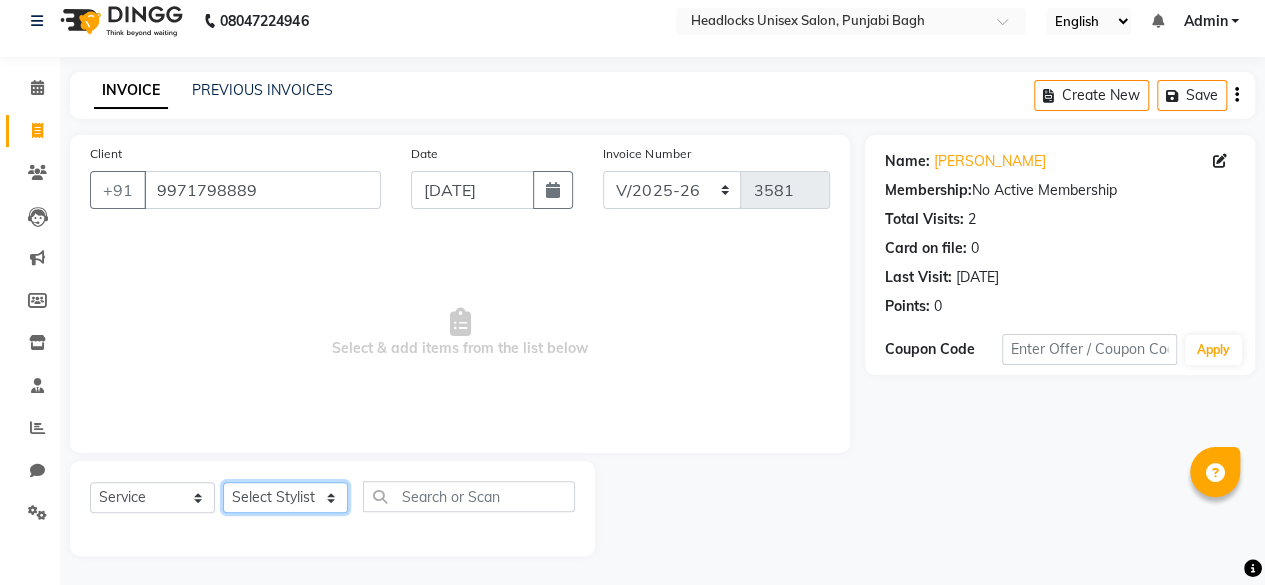 click on "Select Stylist ⁠Agnies ⁠[PERSON_NAME] [PERSON_NAME] [PERSON_NAME] kunal [PERSON_NAME] mercy ⁠Minto ⁠[PERSON_NAME]  [PERSON_NAME] priyanka [PERSON_NAME] ⁠[PERSON_NAME] ⁠[PERSON_NAME] [PERSON_NAME] [PERSON_NAME]  Sunny ⁠[PERSON_NAME] ⁠[PERSON_NAME]" 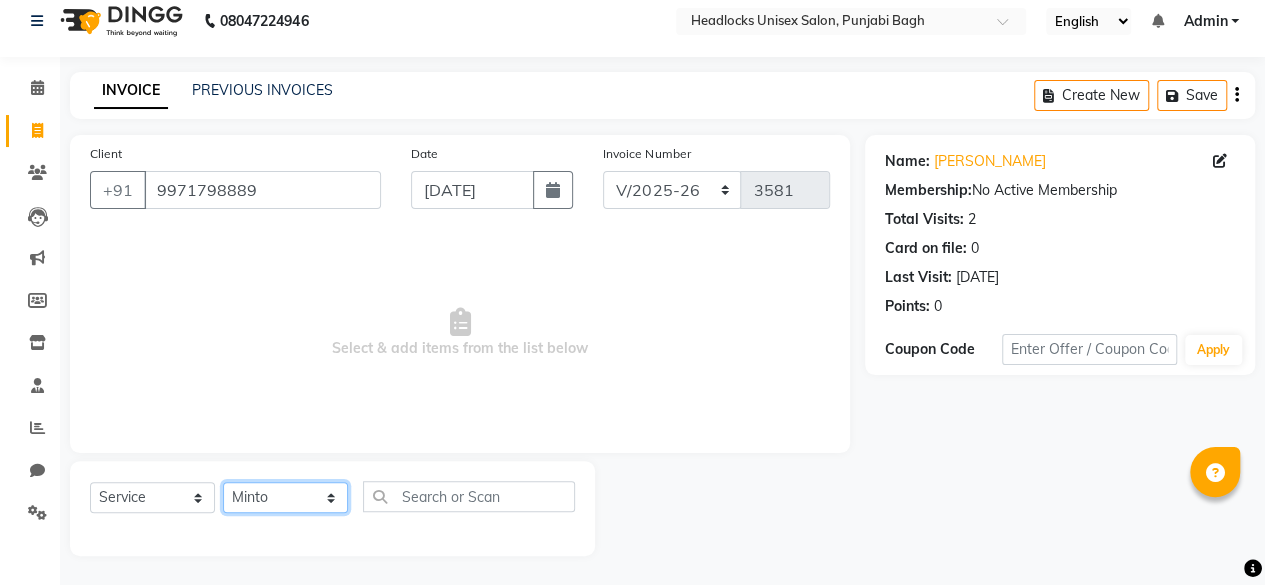 click on "Select Stylist ⁠Agnies ⁠[PERSON_NAME] [PERSON_NAME] [PERSON_NAME] kunal [PERSON_NAME] mercy ⁠Minto ⁠[PERSON_NAME]  [PERSON_NAME] priyanka [PERSON_NAME] ⁠[PERSON_NAME] ⁠[PERSON_NAME] [PERSON_NAME] [PERSON_NAME]  Sunny ⁠[PERSON_NAME] ⁠[PERSON_NAME]" 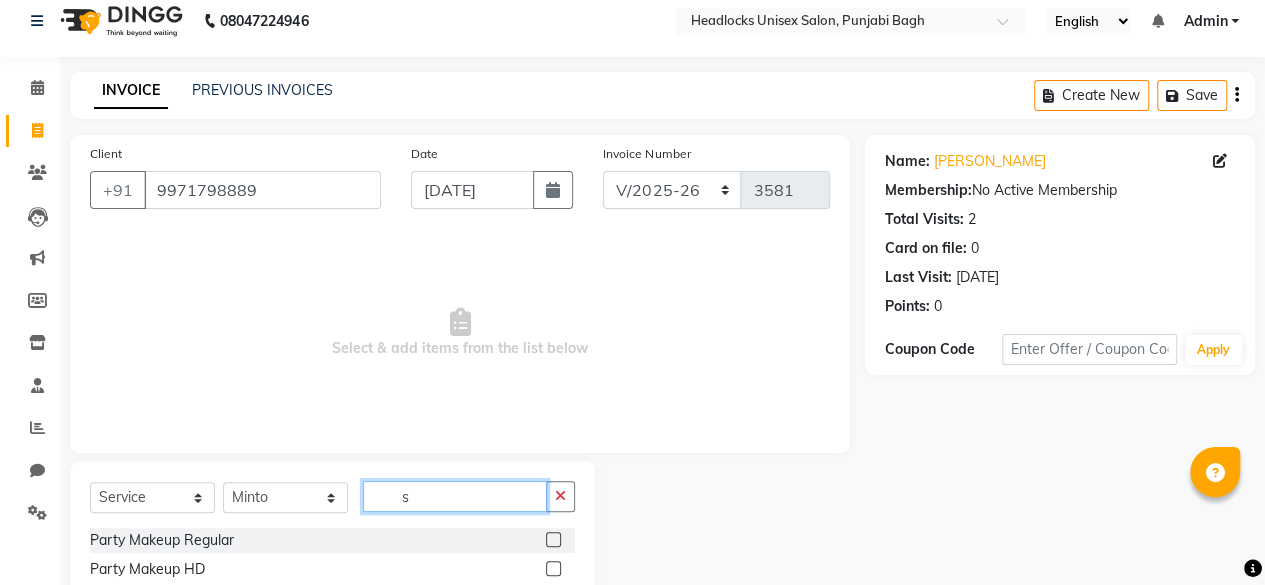 click on "s" 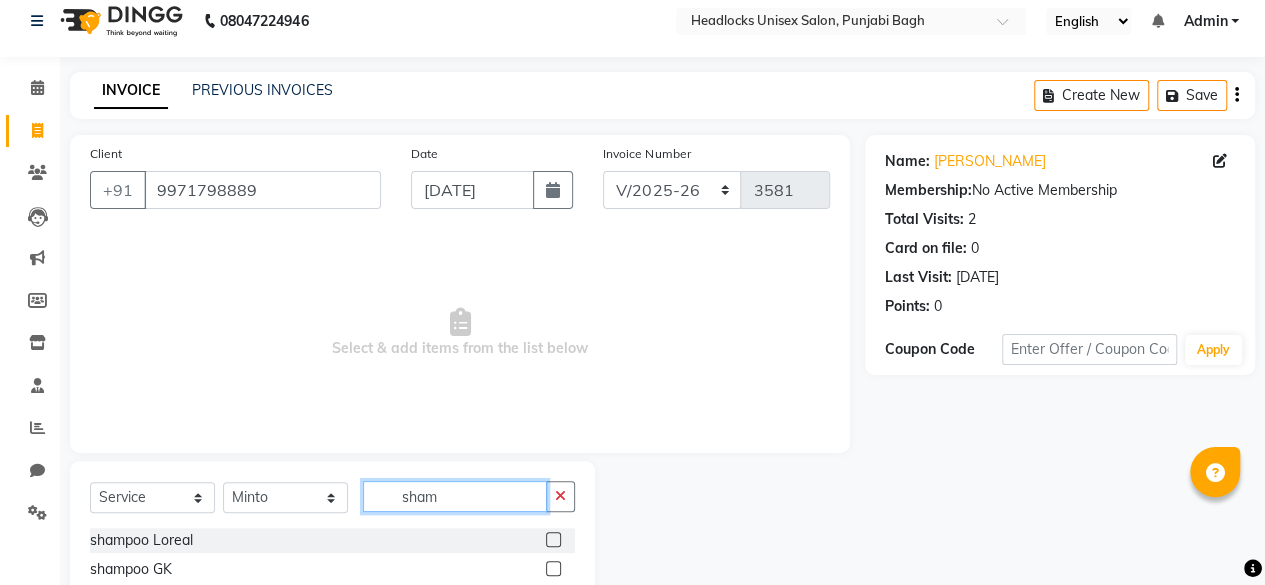 scroll, scrollTop: 215, scrollLeft: 0, axis: vertical 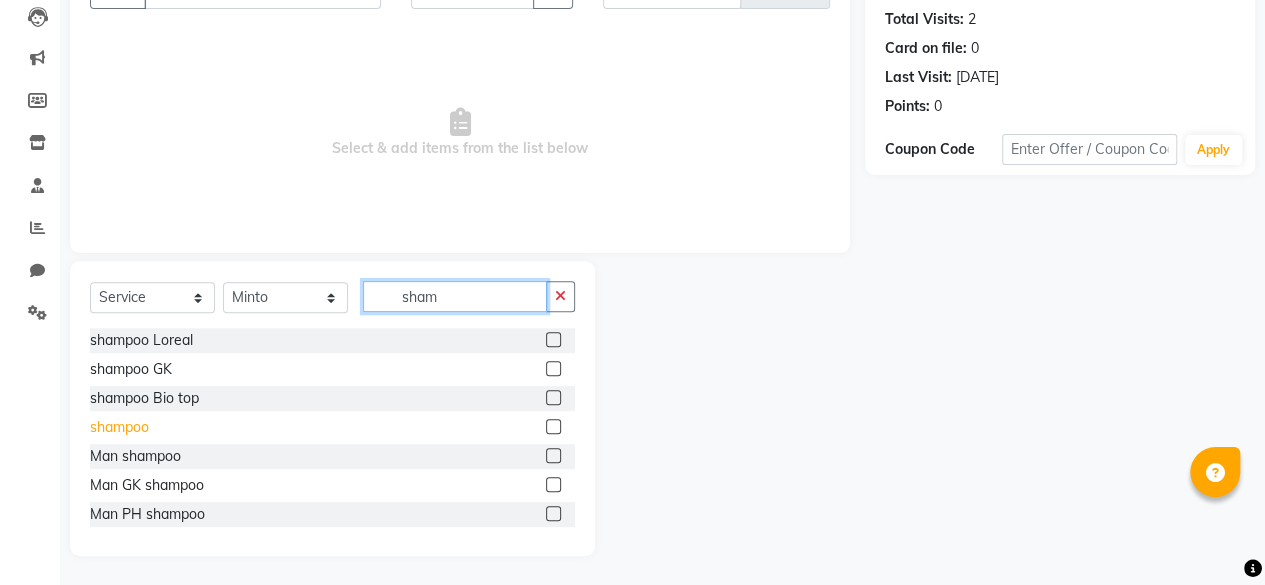 type on "sham" 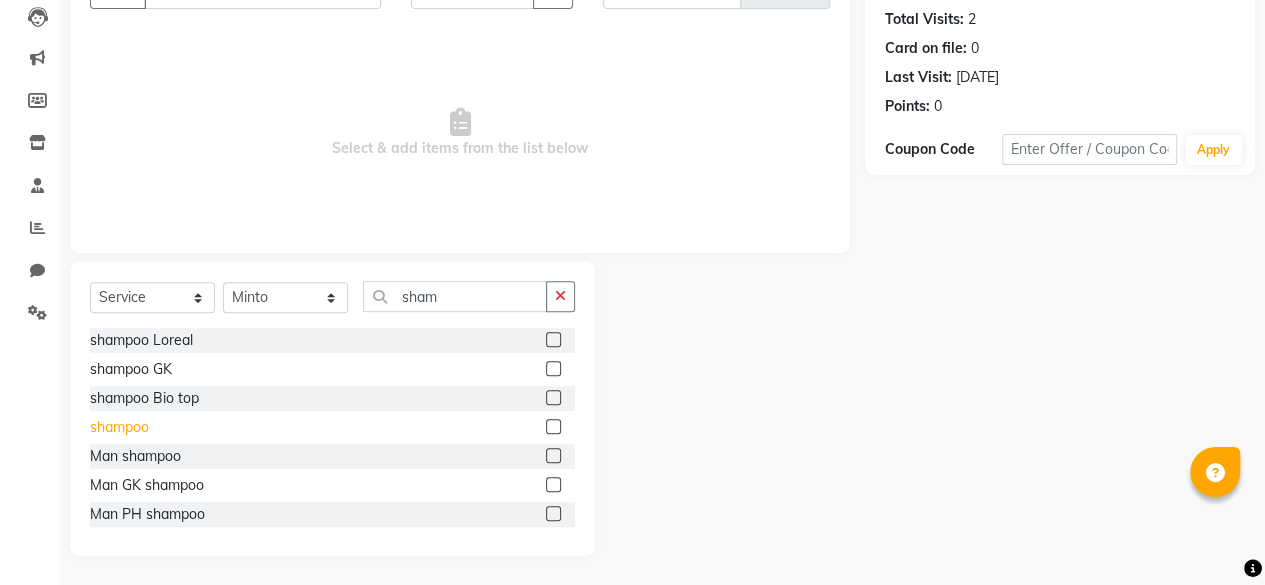 click on "shampoo" 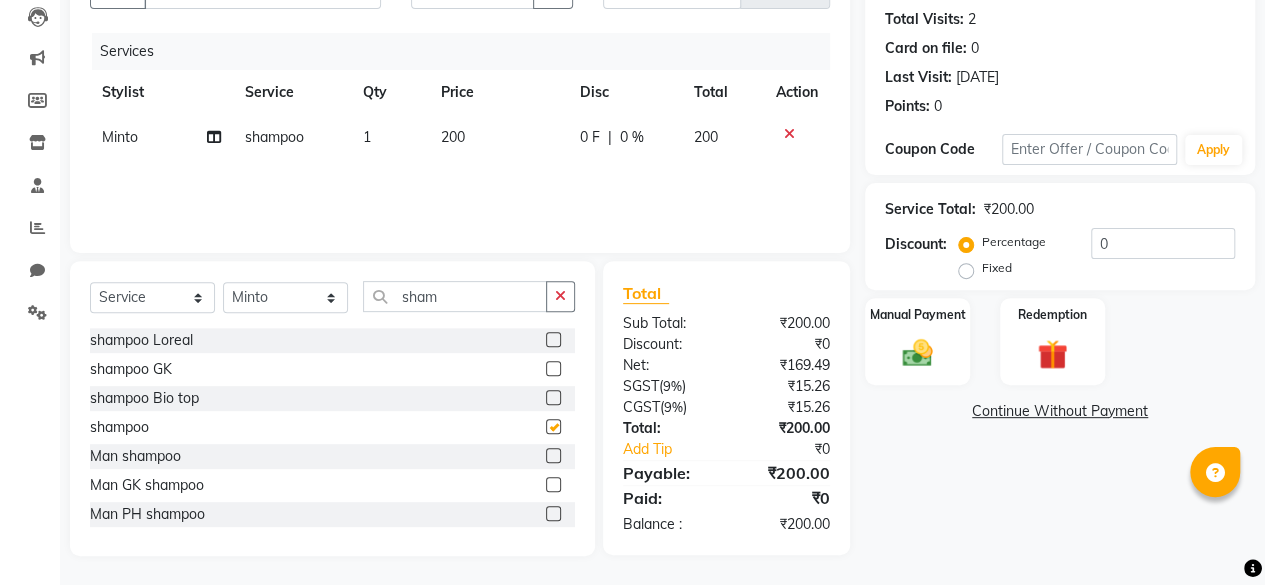 checkbox on "false" 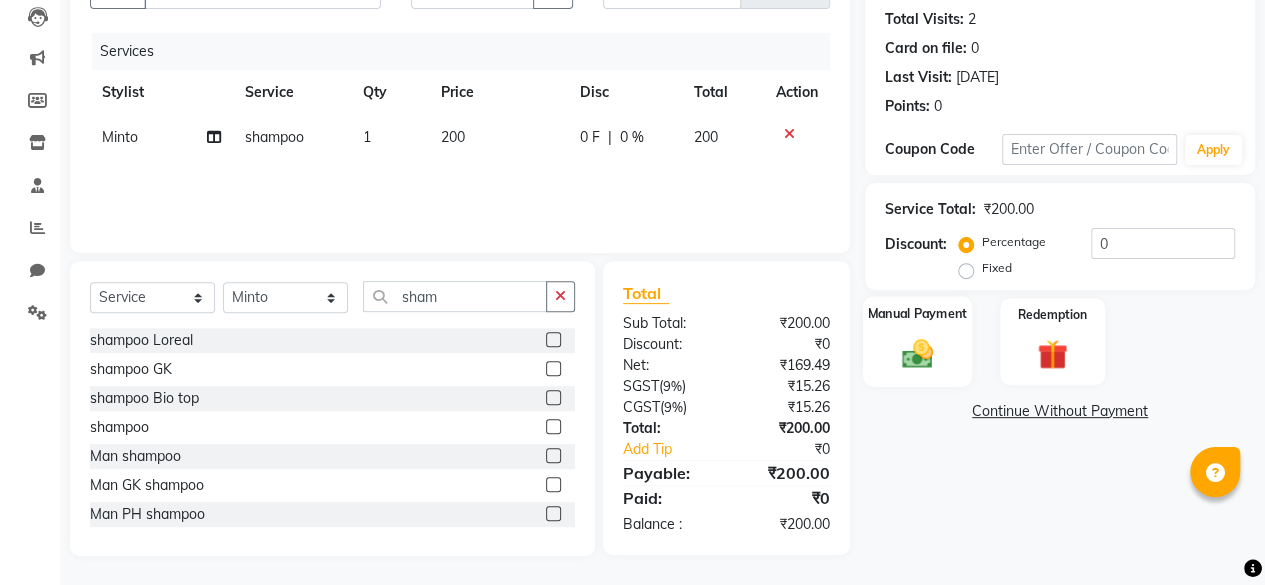 click 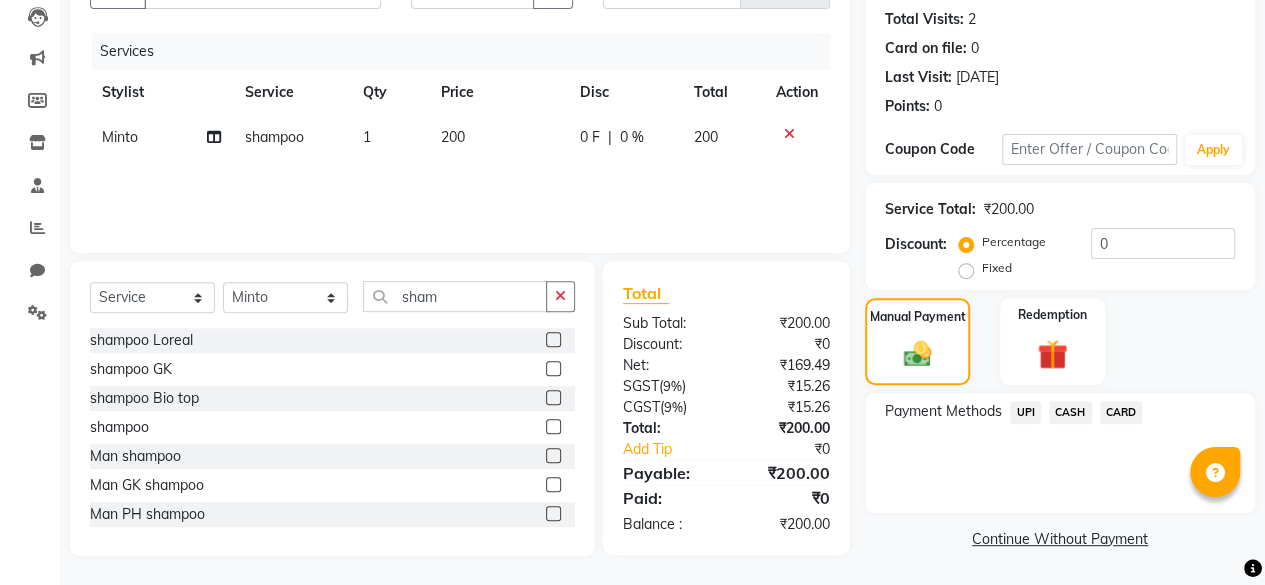click on "CASH" 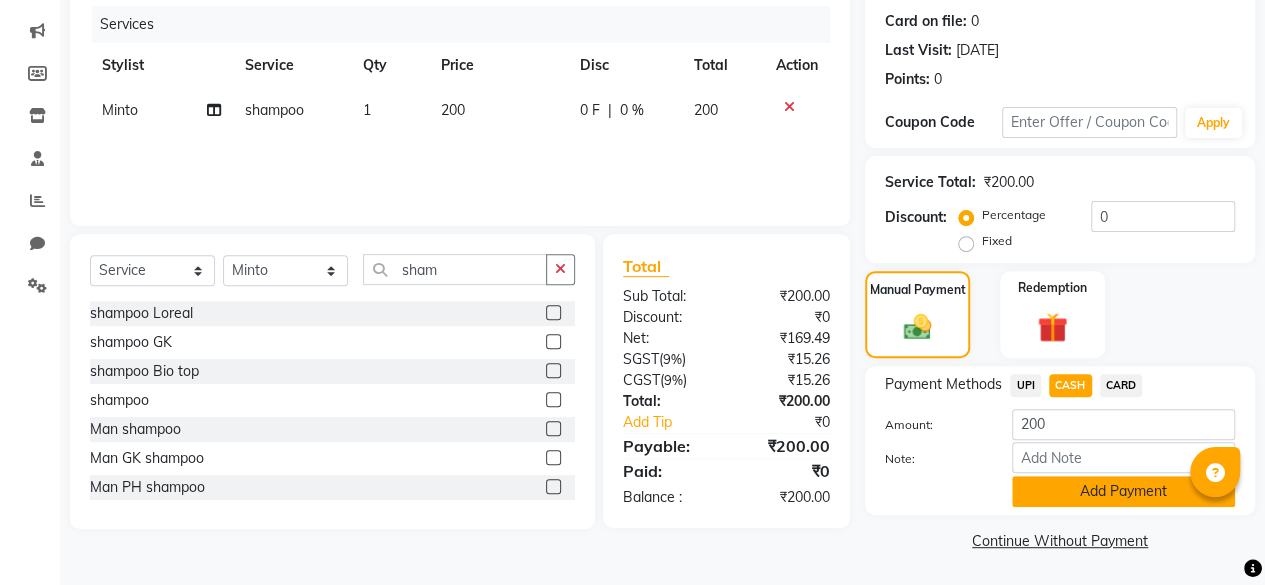 click on "Add Payment" 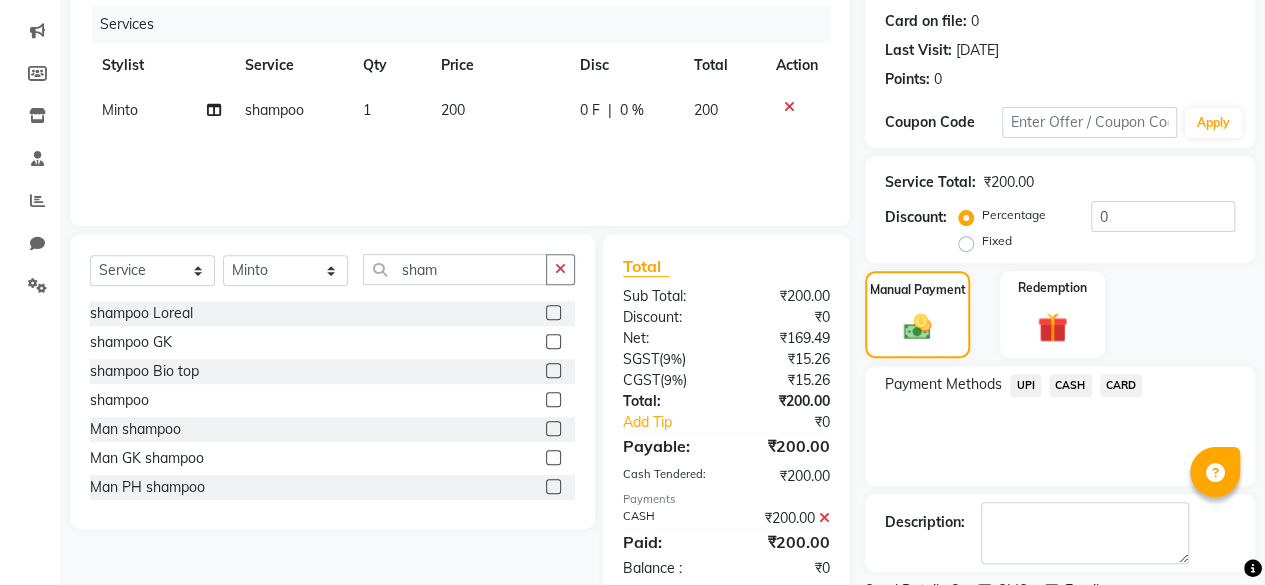 scroll, scrollTop: 324, scrollLeft: 0, axis: vertical 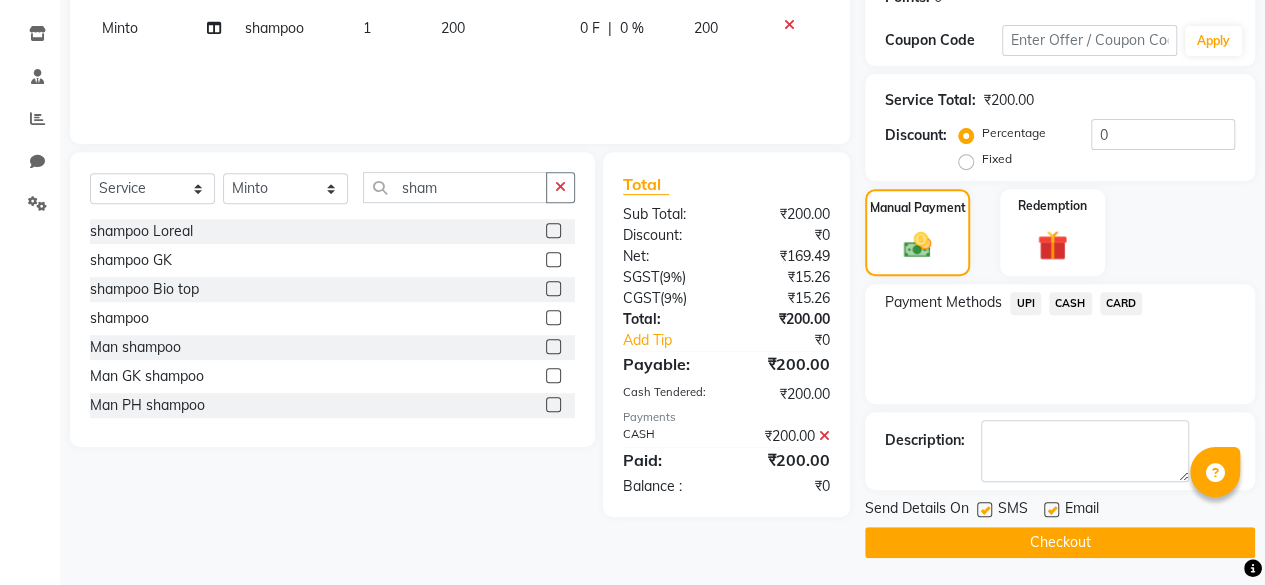 click on "SMS" 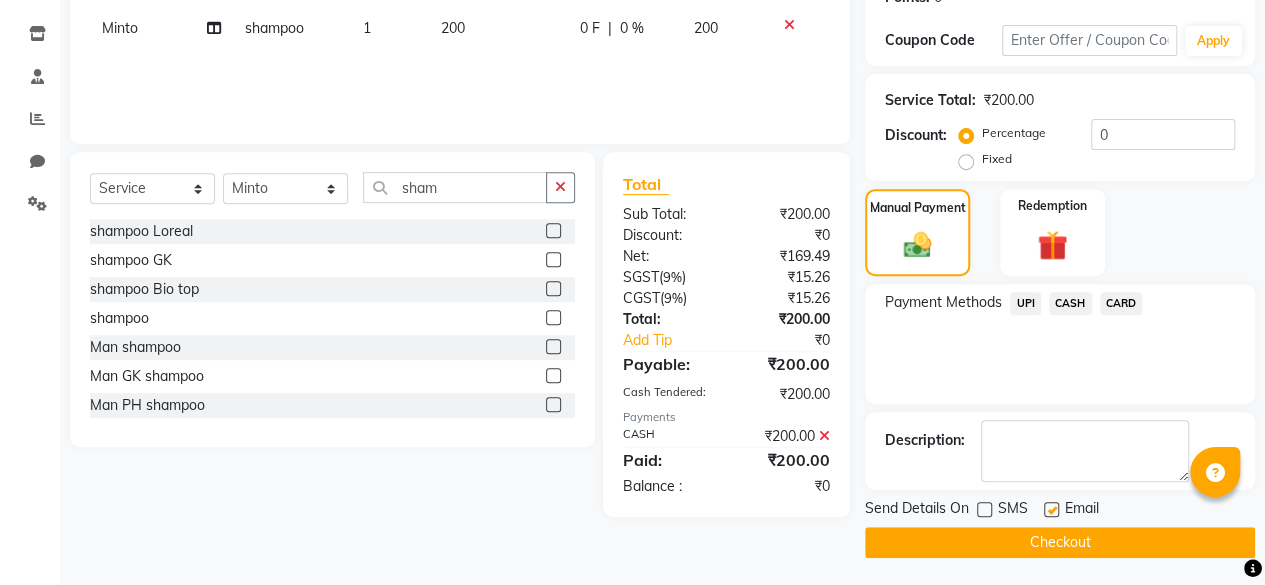 click on "Checkout" 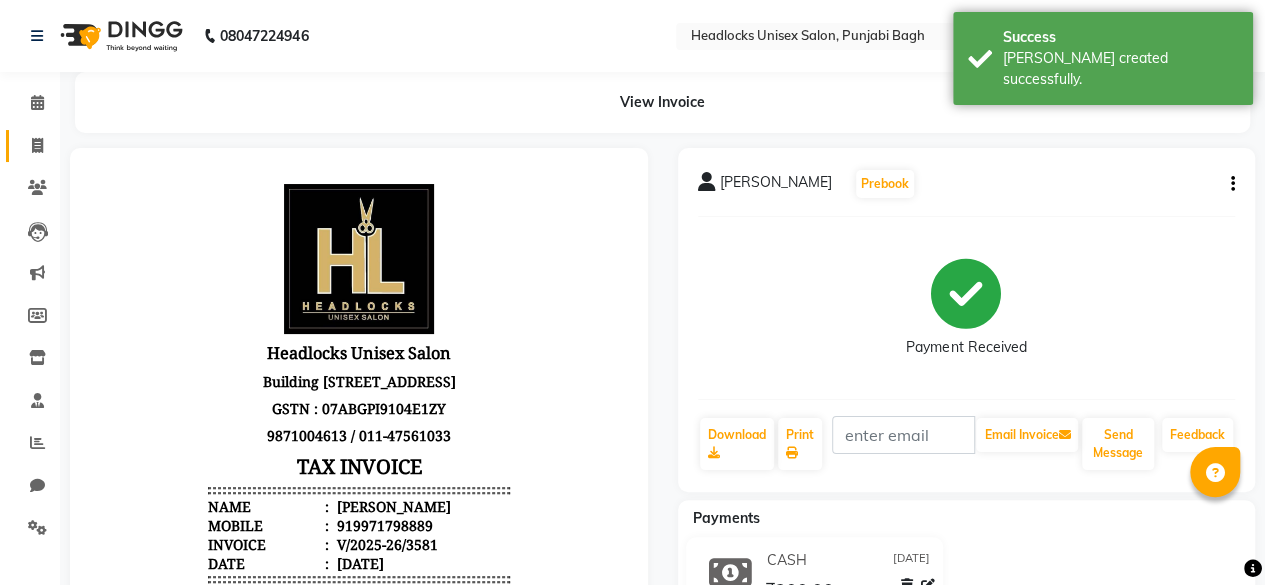 scroll, scrollTop: 0, scrollLeft: 0, axis: both 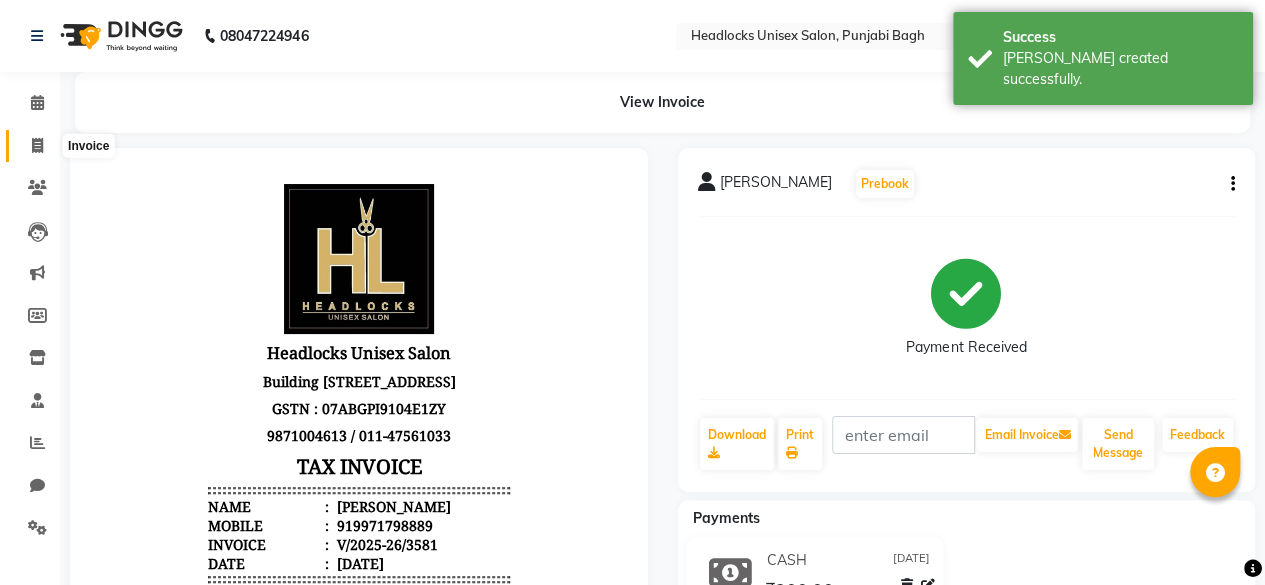 click 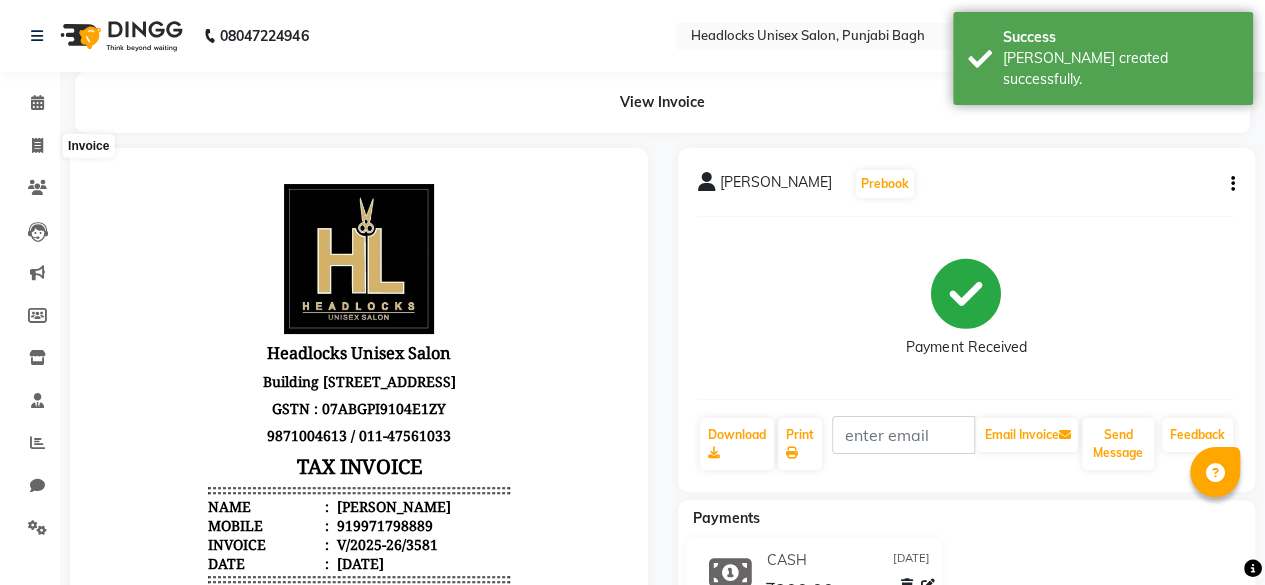 select on "service" 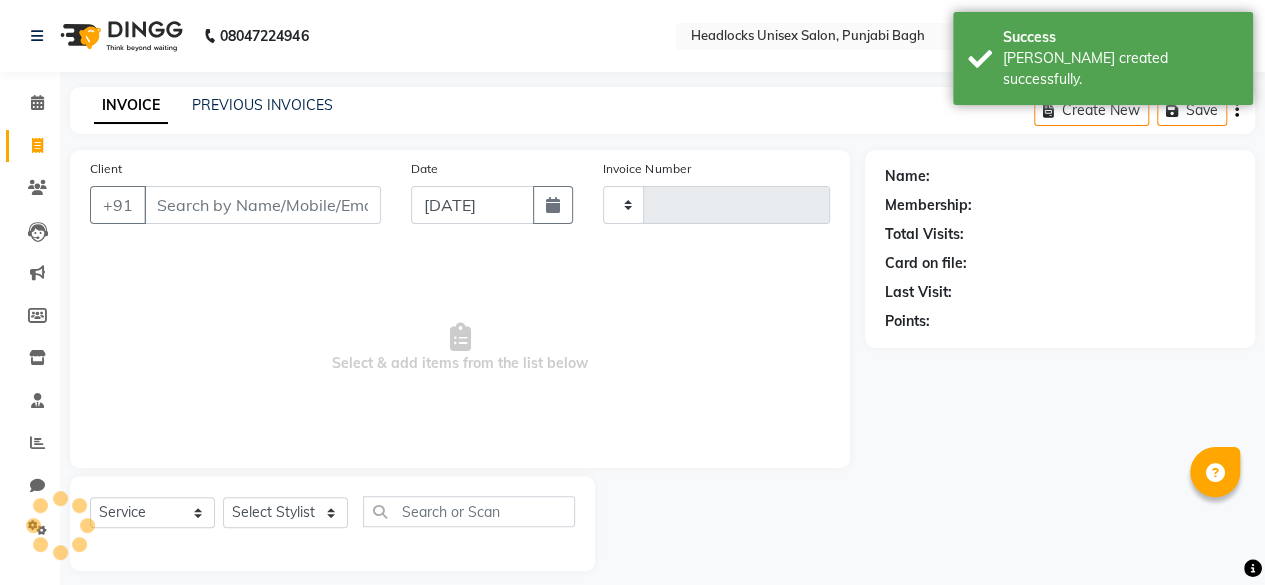 type on "3582" 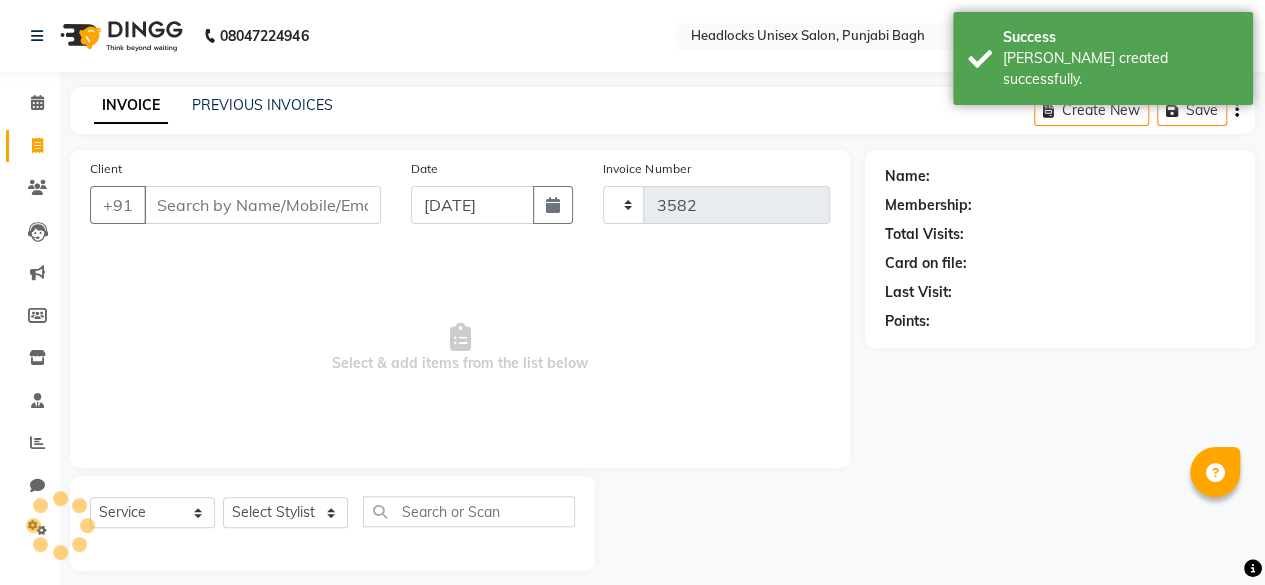 scroll, scrollTop: 15, scrollLeft: 0, axis: vertical 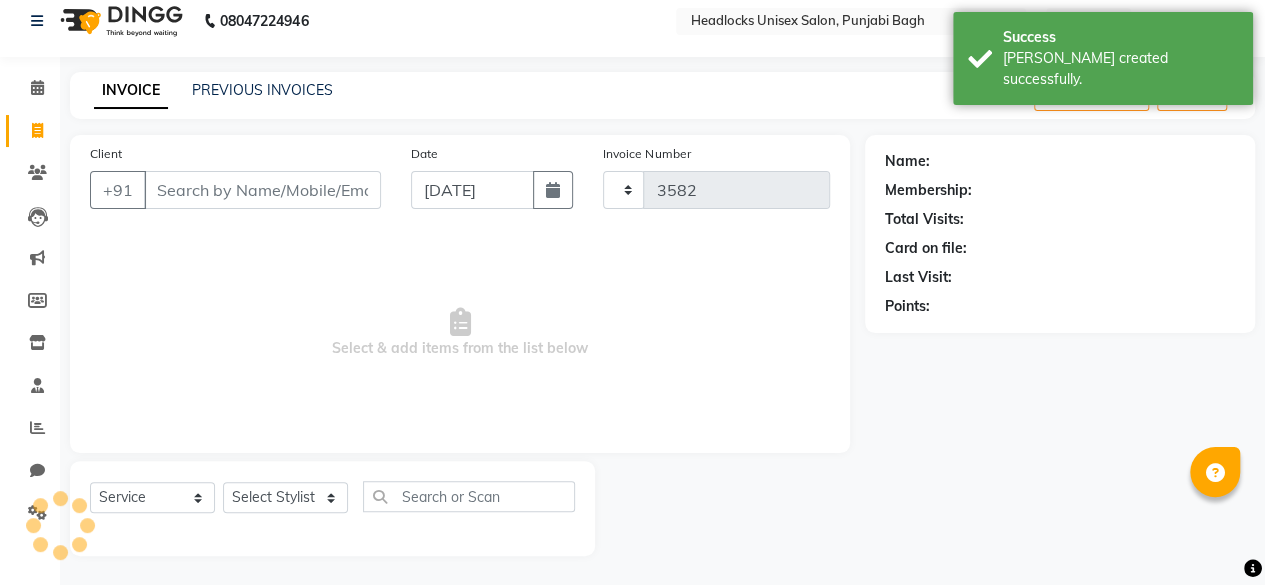 select on "7719" 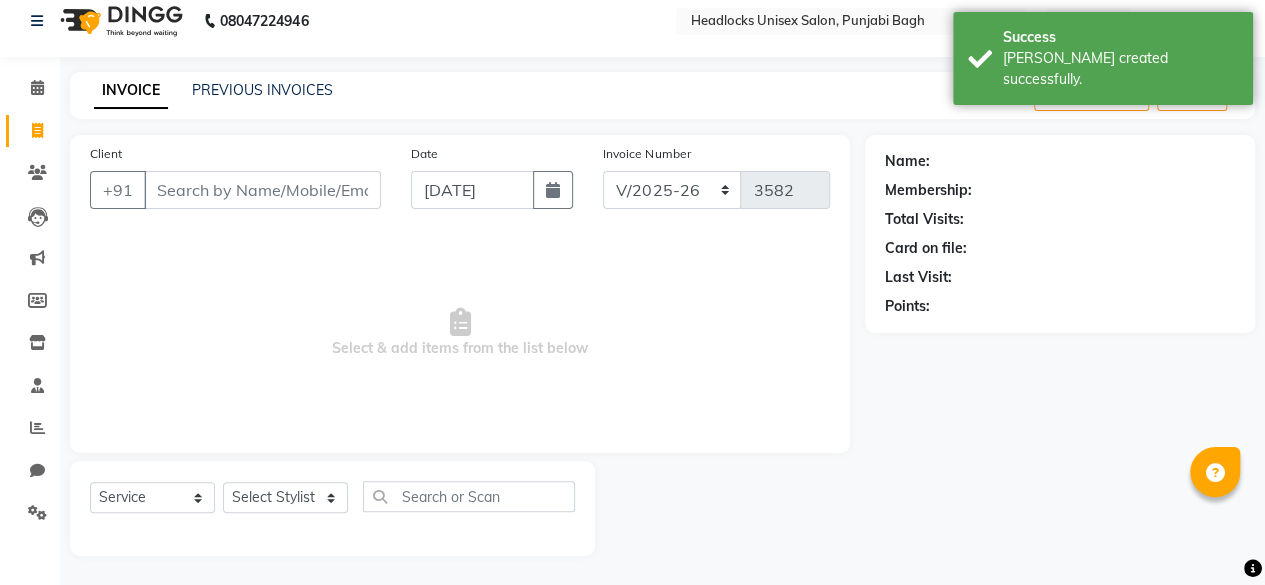 click on "Client" at bounding box center [262, 190] 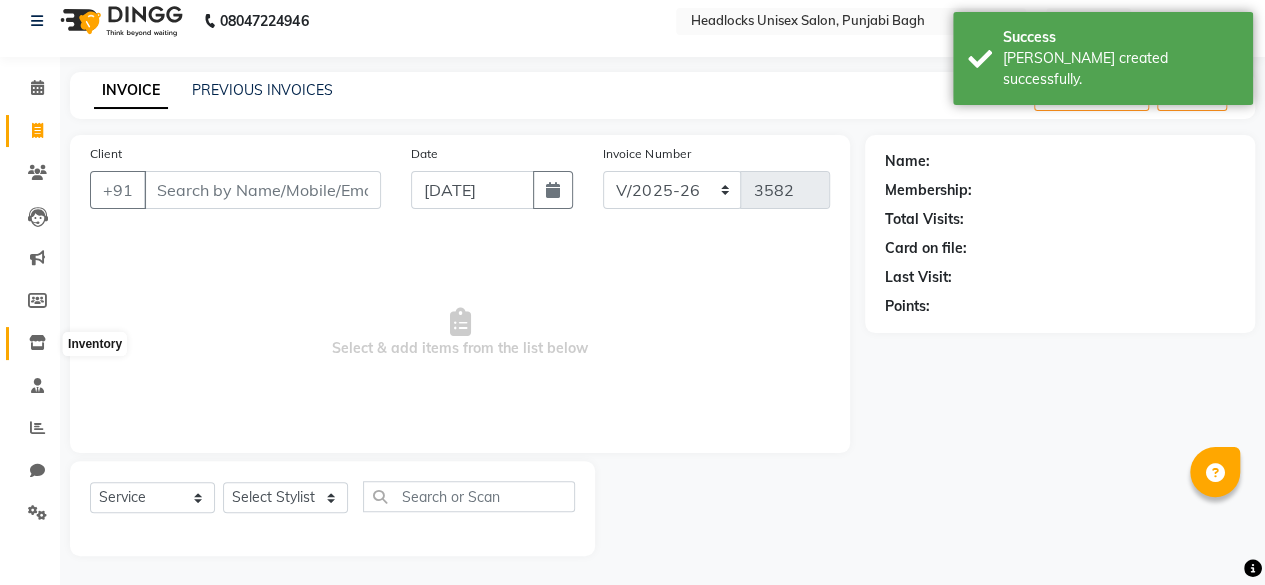 click 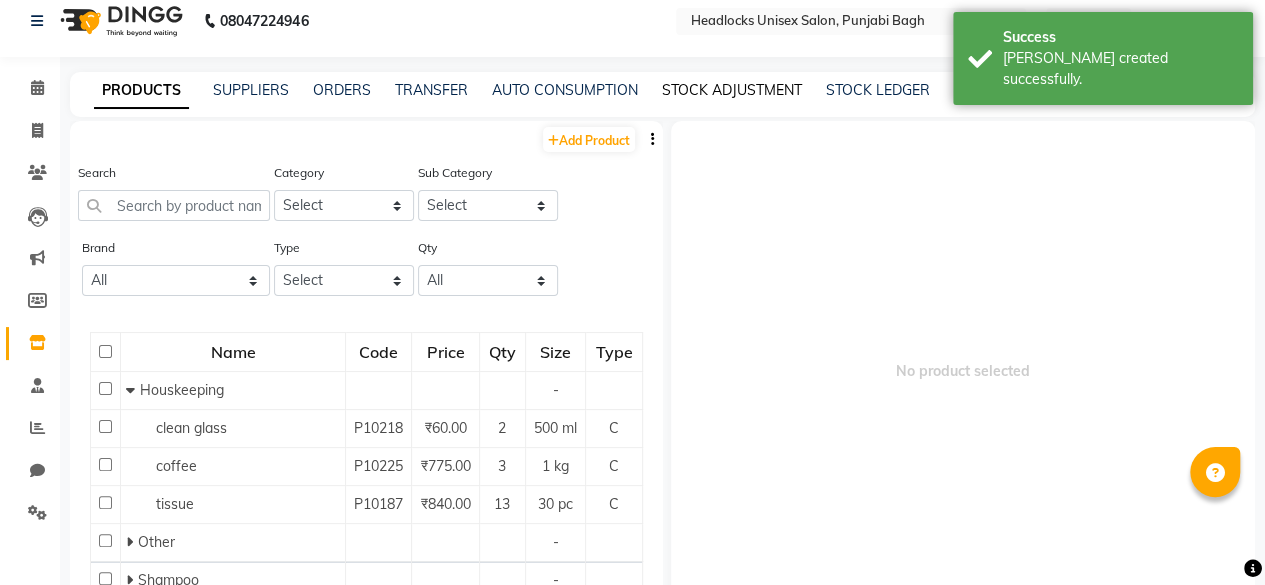 scroll, scrollTop: 12, scrollLeft: 0, axis: vertical 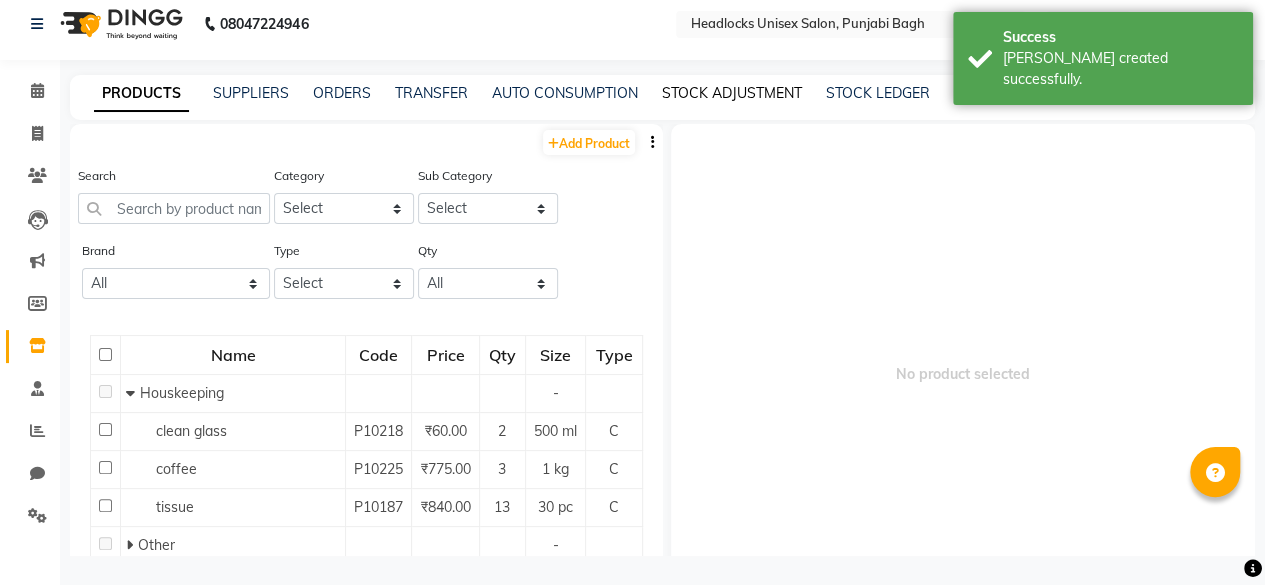 click on "STOCK ADJUSTMENT" 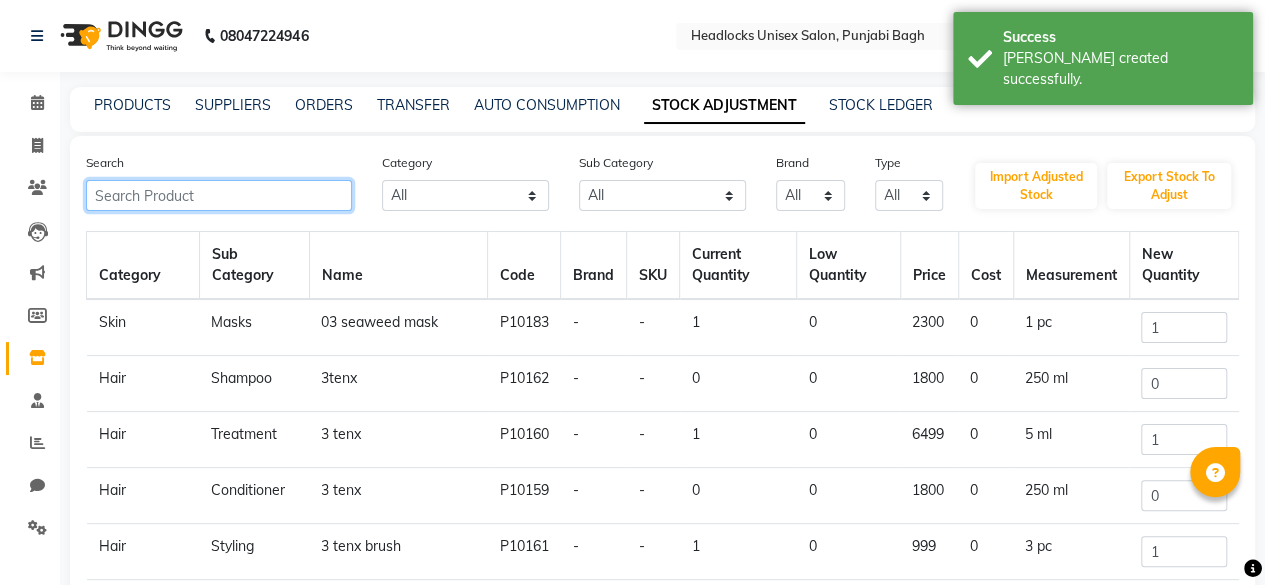 click 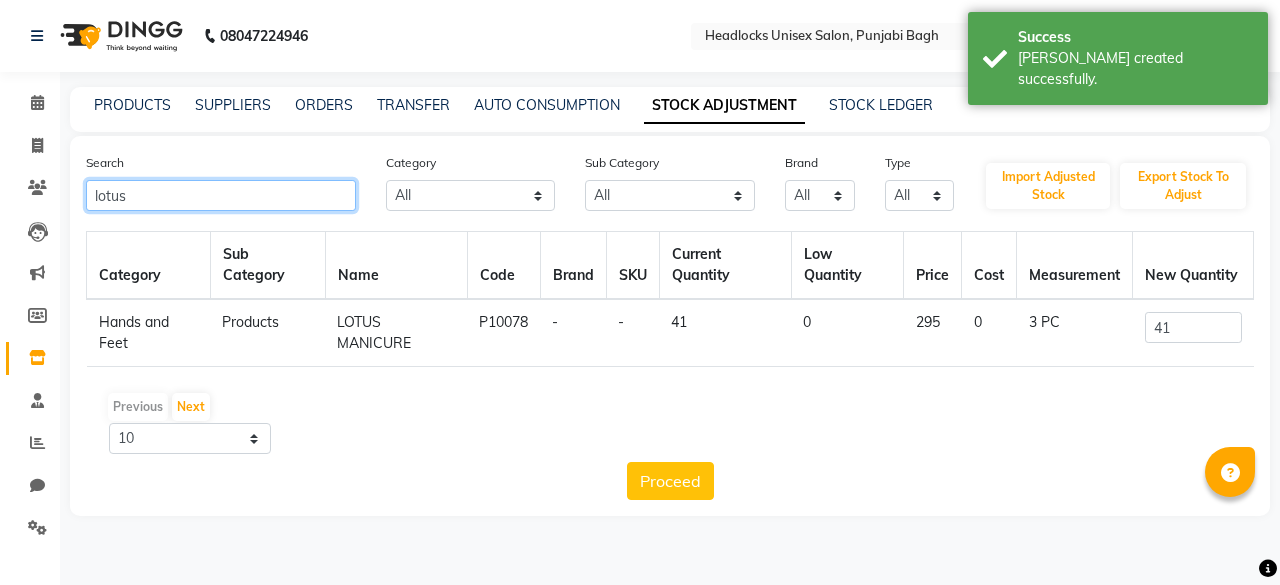 type on "lotus" 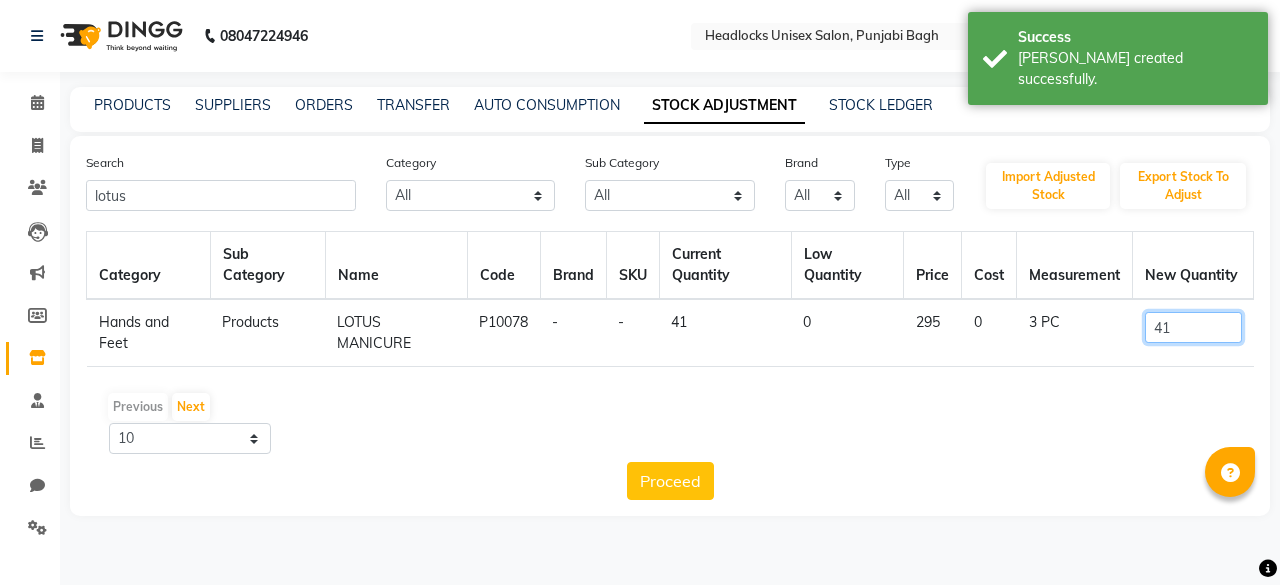 click on "41" 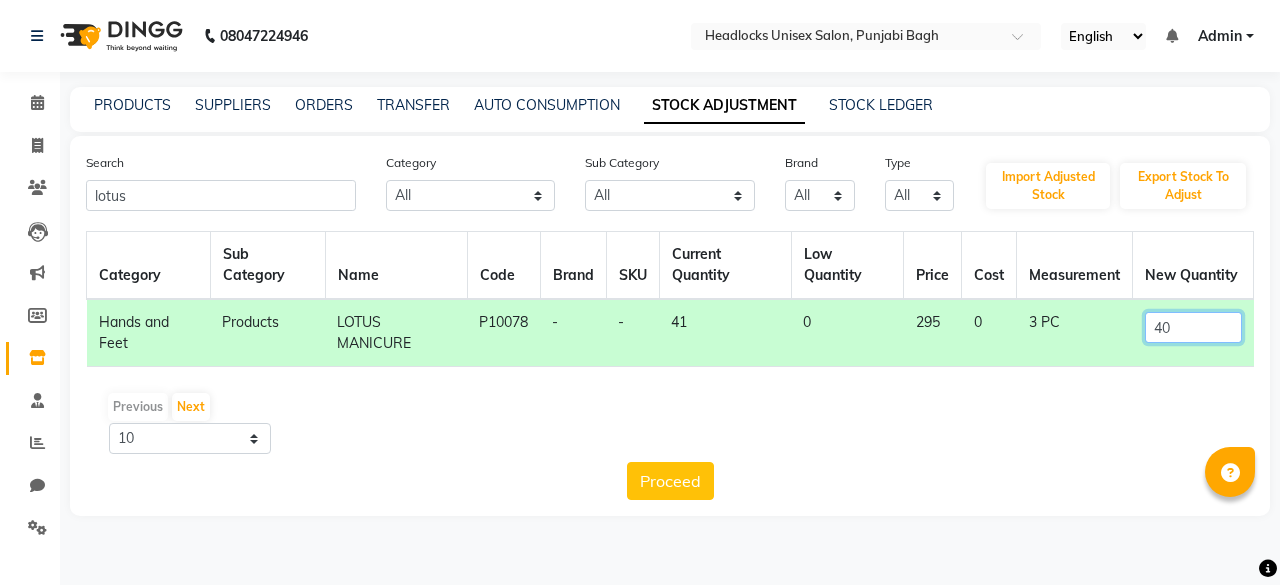 type on "40" 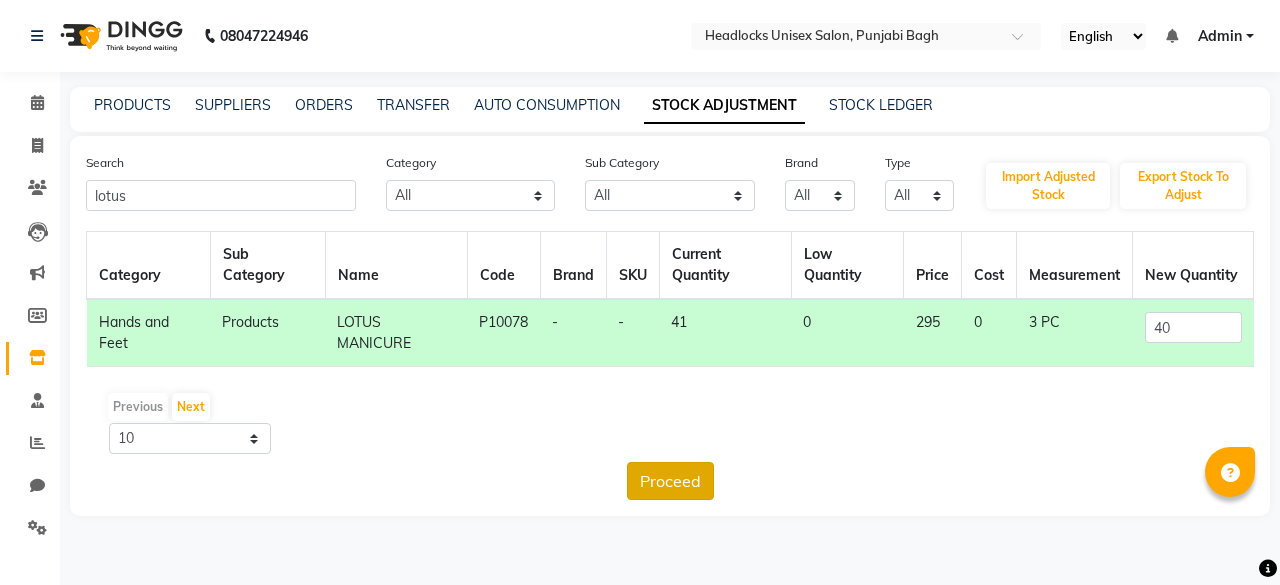drag, startPoint x: 686, startPoint y: 460, endPoint x: 682, endPoint y: 475, distance: 15.524175 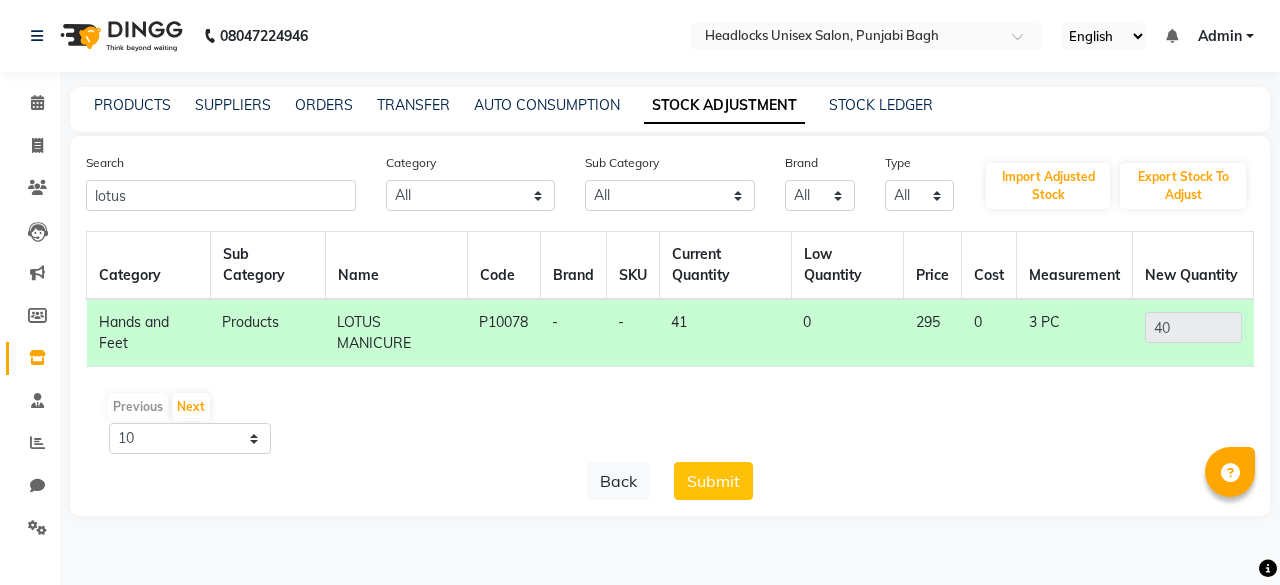 click on "Submit" 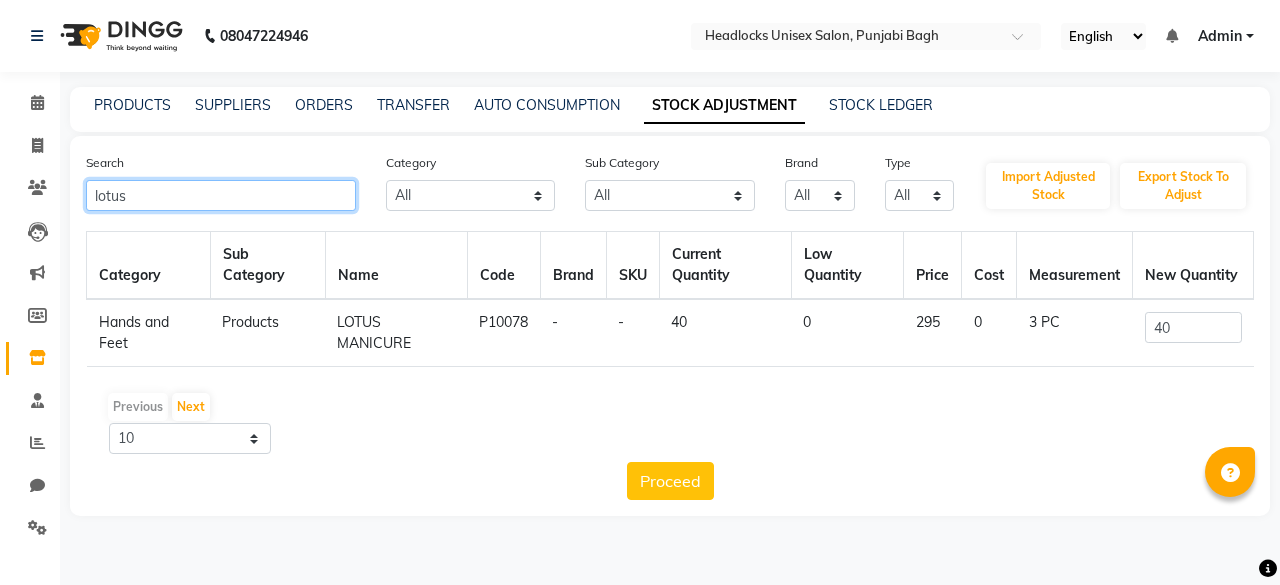 click on "lotus" 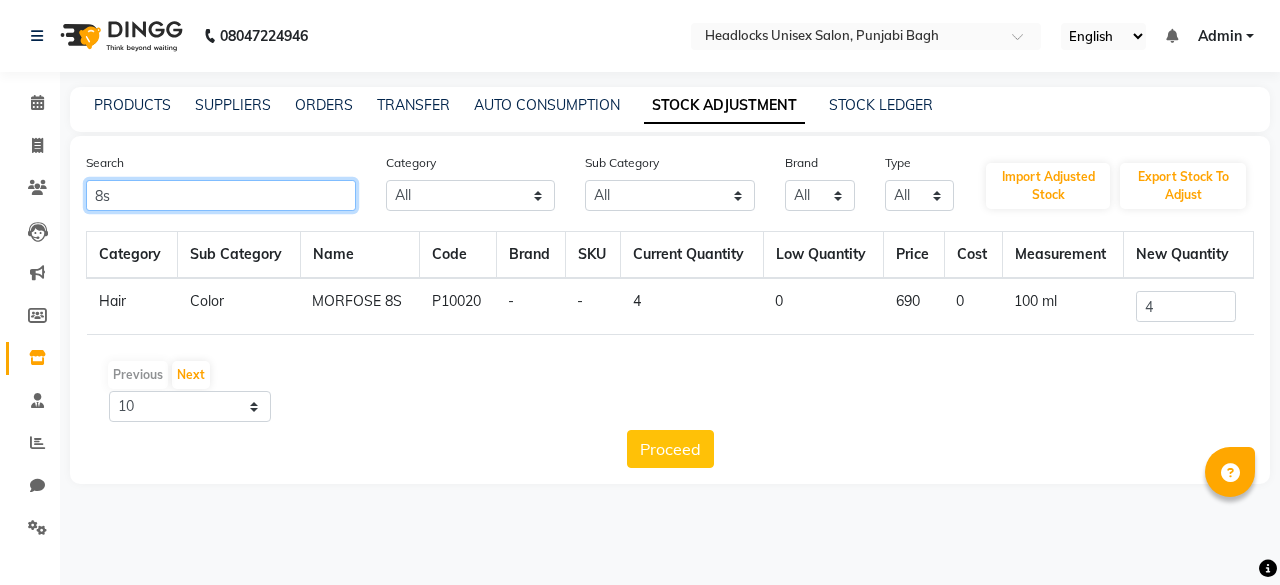 type on "8s" 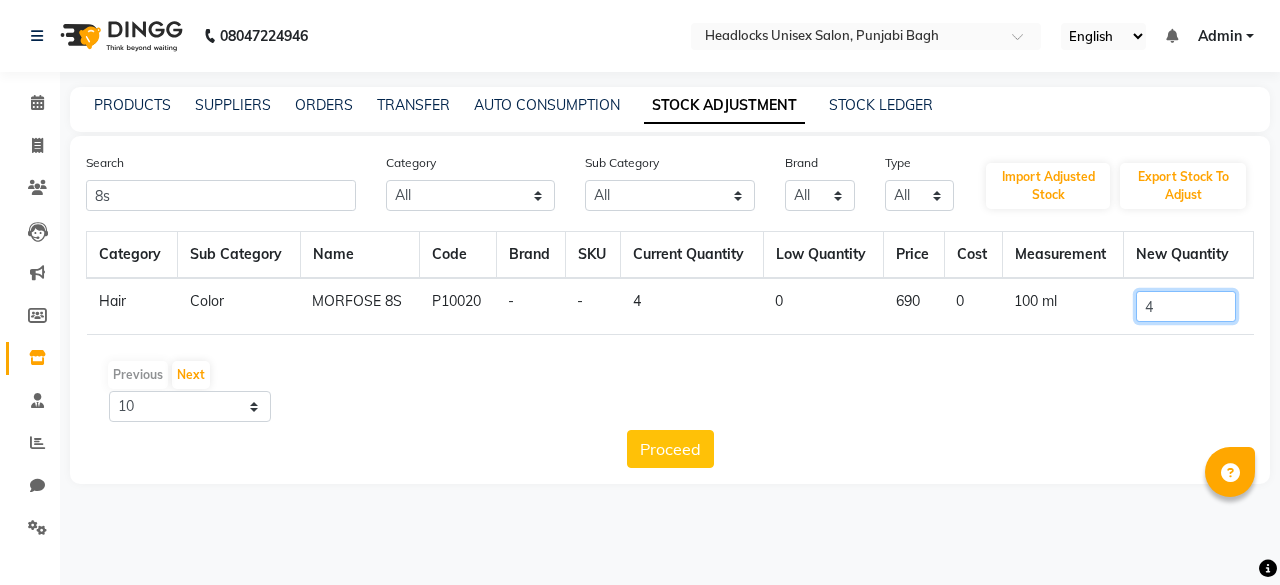 click on "4" 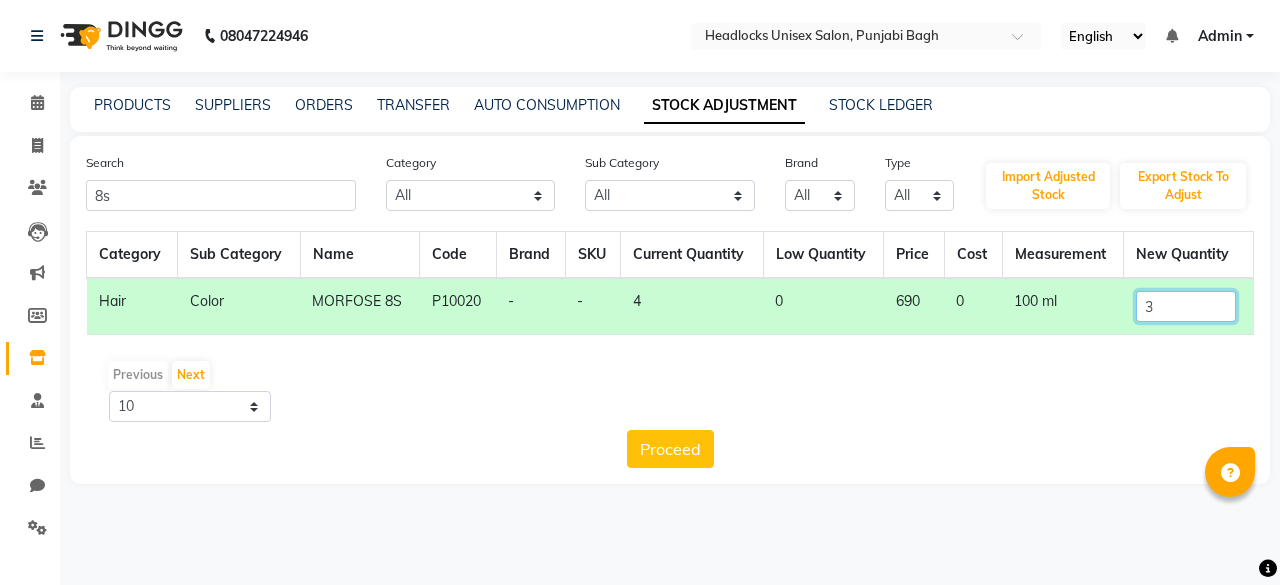 type on "3" 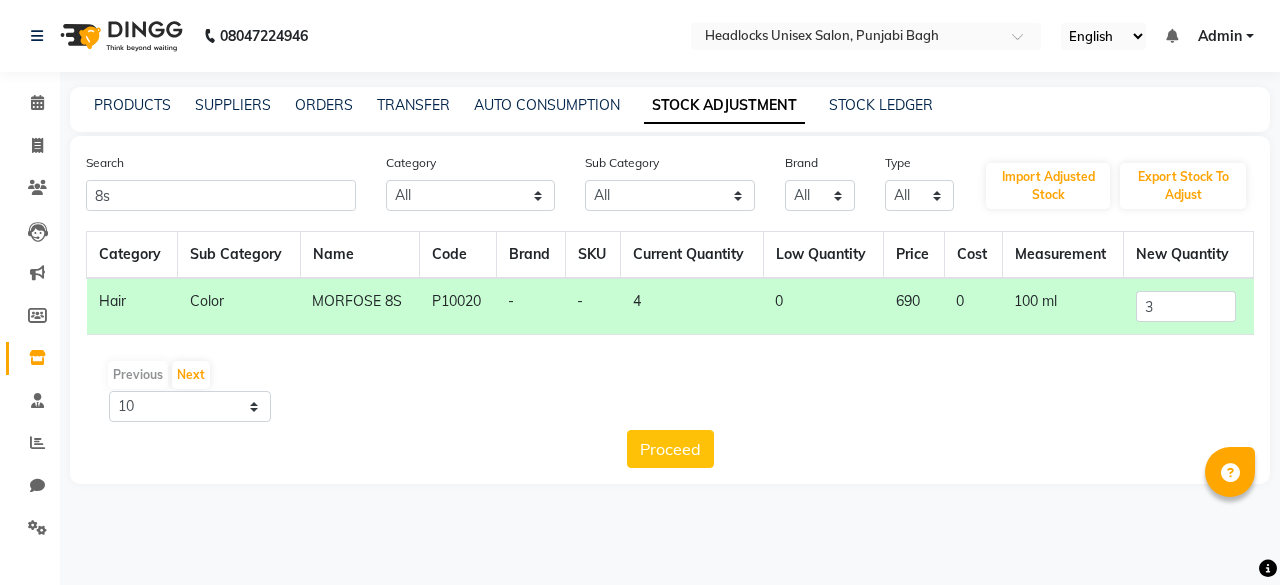 click on "Search 8s Category All Hair Skin Makeup Personal Care Appliances [PERSON_NAME] Waxing Disposable Threading Hands and Feet Beauty Planet [MEDICAL_DATA] Cadiveu Casmara Cheryls Loreal Olaplex Other Sub Category All Cream Houskeeping Loreal Retail Cheryls Retail Casmara Retail Cleanser Rill Keratin Retail [MEDICAL_DATA] Salon Use Beauty & Other Salon Use Honey Lips Shampoo Products Appron Bath & Body Olaplex Salon Use Hair Shaving [DEMOGRAPHIC_DATA] Hygiene Loreal Salon Use Disposable Cheryls Salon Use Appliances Liposoulable Soap Facial Conditioner Gel Gown Keratin Salon Use Nails [MEDICAL_DATA] Retail Eyes Cream Moisturiser Grooming - Women Face Pre Shave Bedsheet Brazilian Makeup Appliances Hair Colour Salon Use Pre Face Nepkin Matrix Salon Use Other Grooming - Men Serum Mask After Shave Massage Foot Dental Care Styling Towel Tools Post Toner Oil Matrix Colour Tube Sun Care Hand & Foot Brushes Serum Appliances Matrix Retail Massage Cream Tissue Masks Color Strips Makeup Remover Magic TIssue Gifts Cotton Roll Appliances Lip Care Makeup Kit Appliances Other" 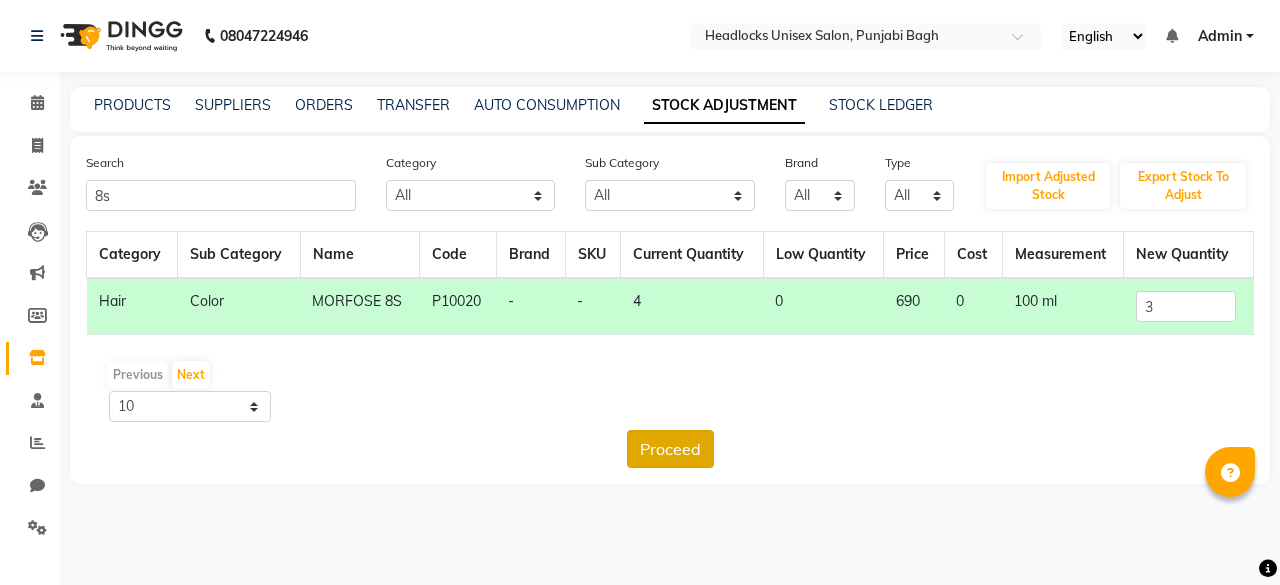 click on "Proceed" 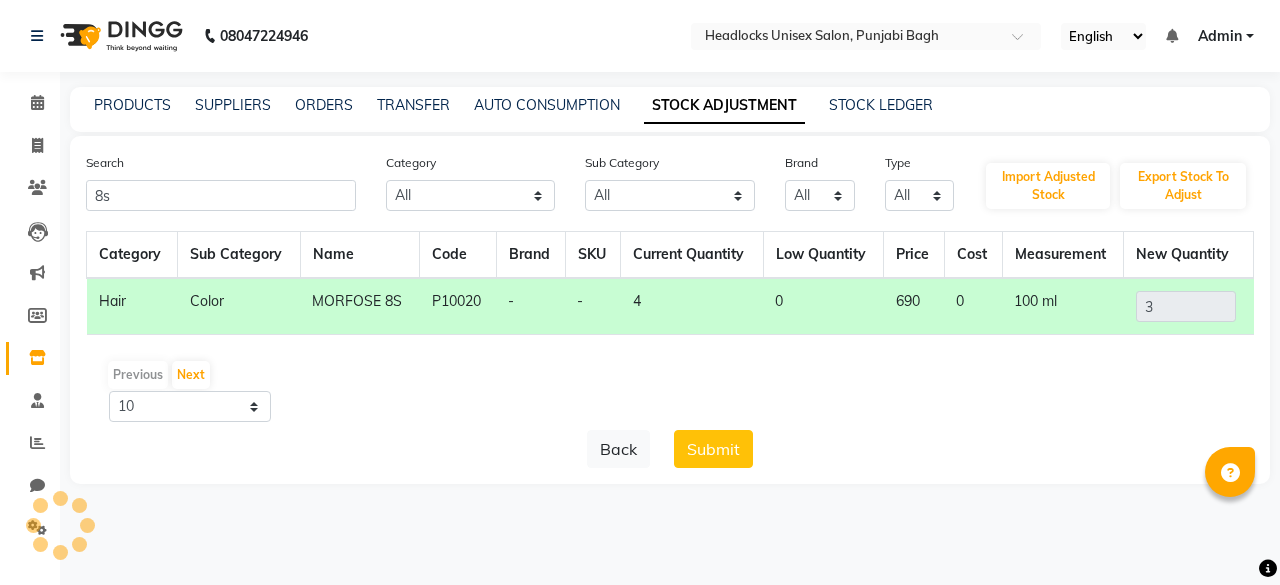 click on "Submit" 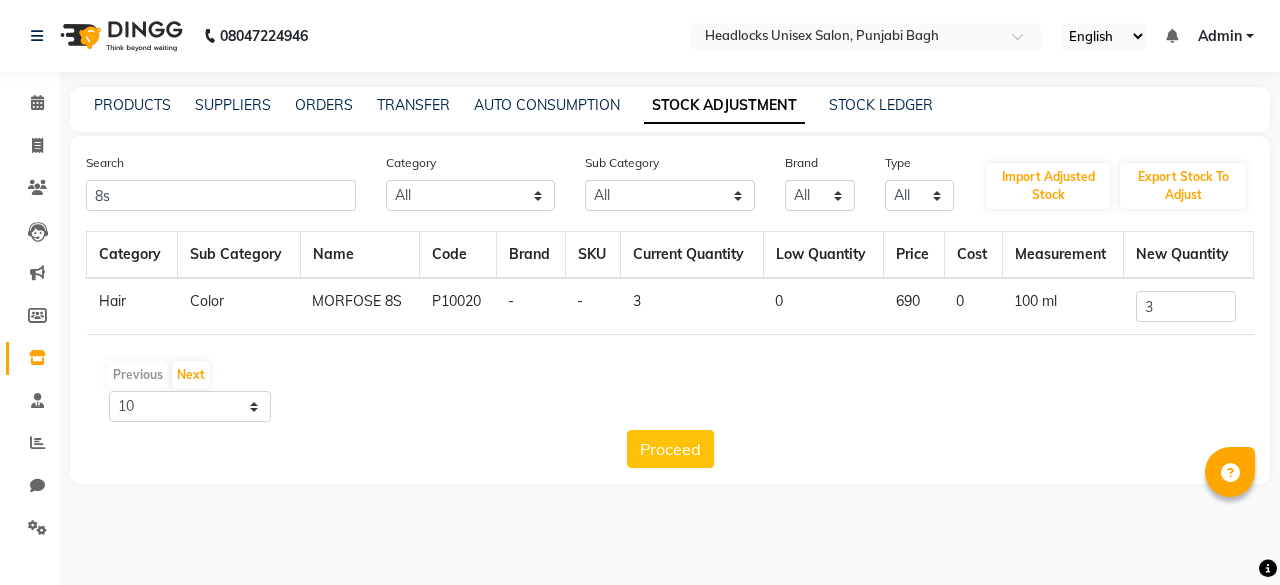 drag, startPoint x: 30, startPoint y: 137, endPoint x: 304, endPoint y: 369, distance: 359.02646 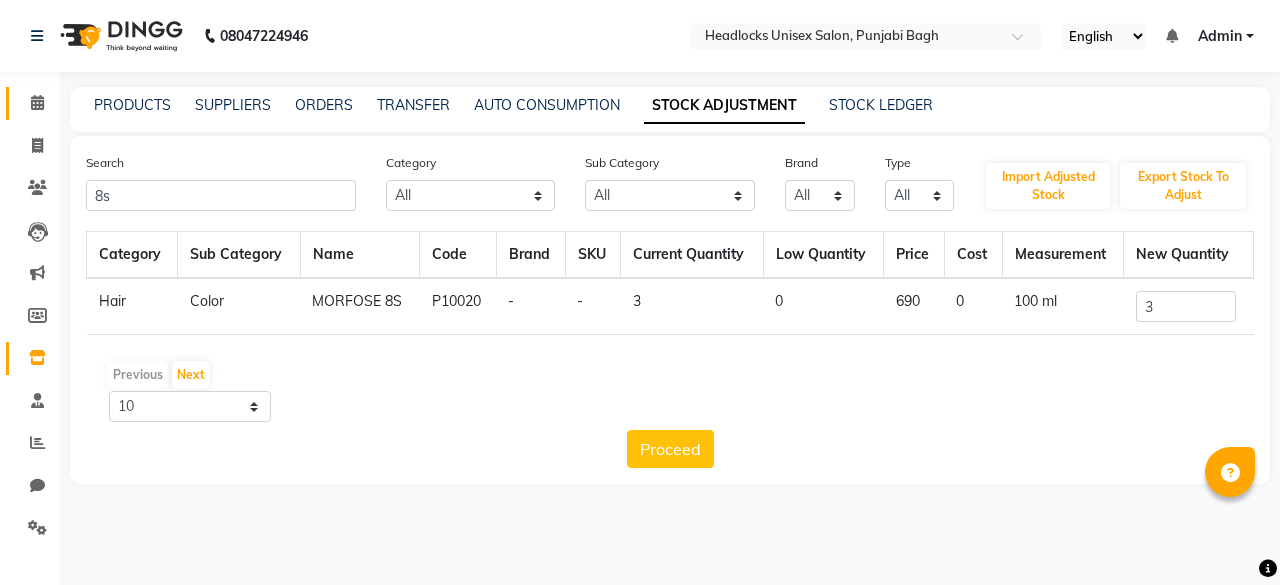 click on "Calendar" 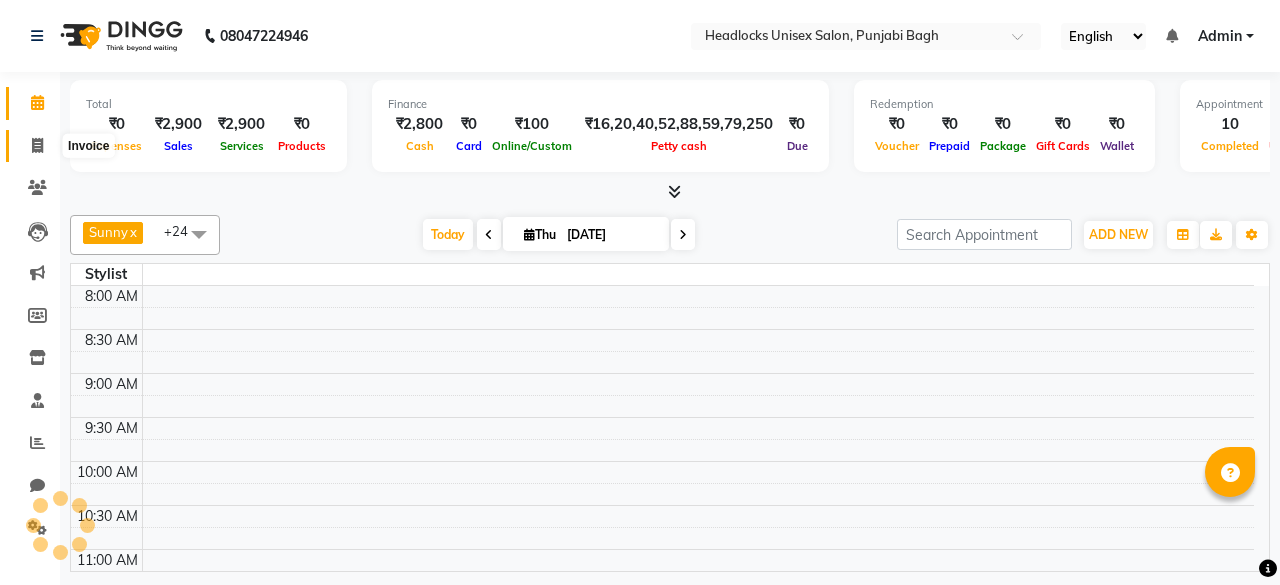 click 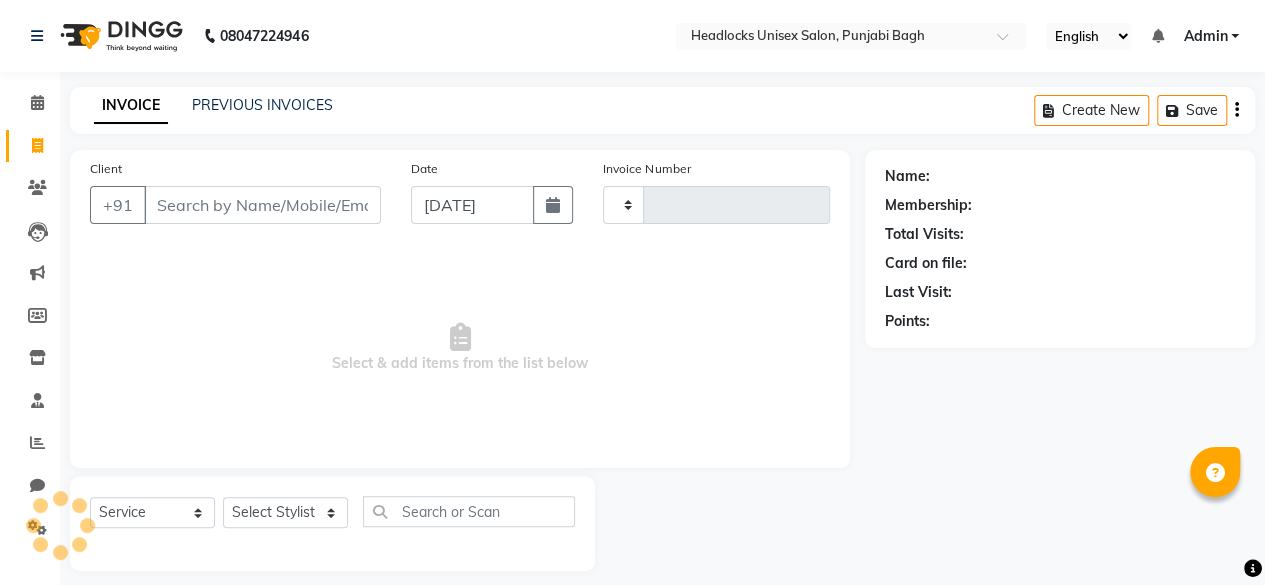 type on "3582" 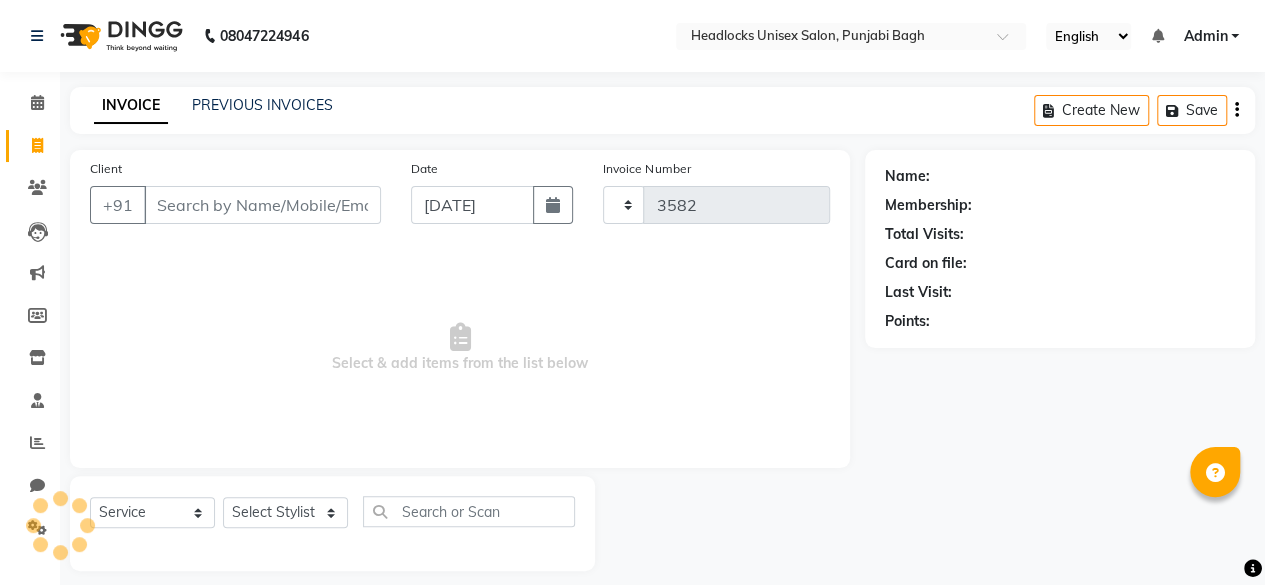 select on "7719" 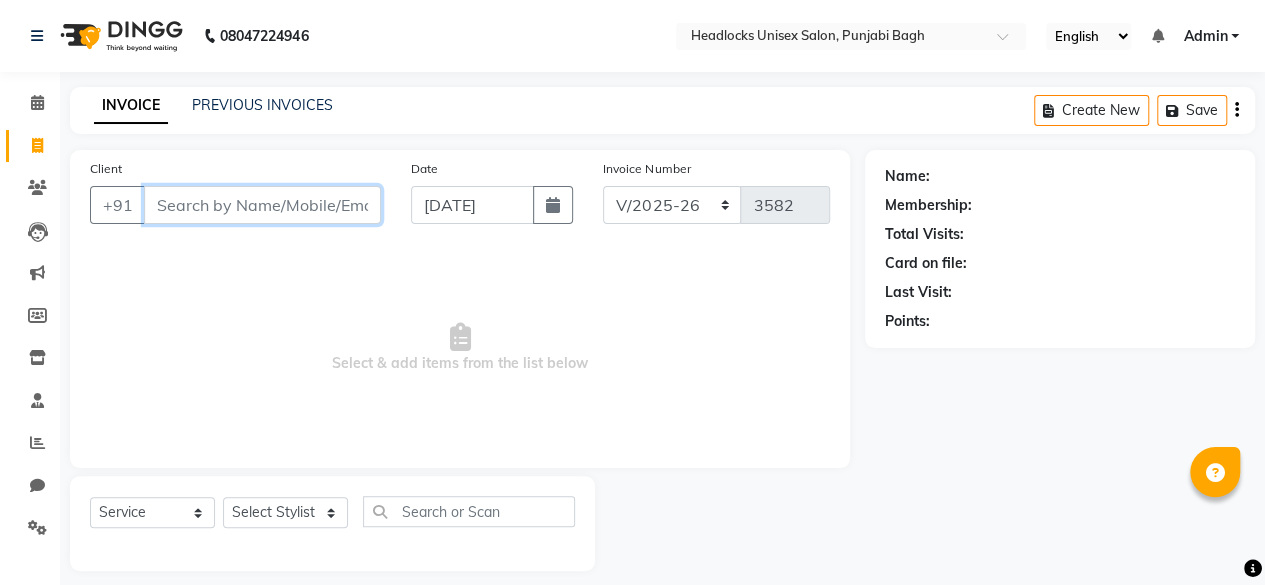 click on "Client" at bounding box center (262, 205) 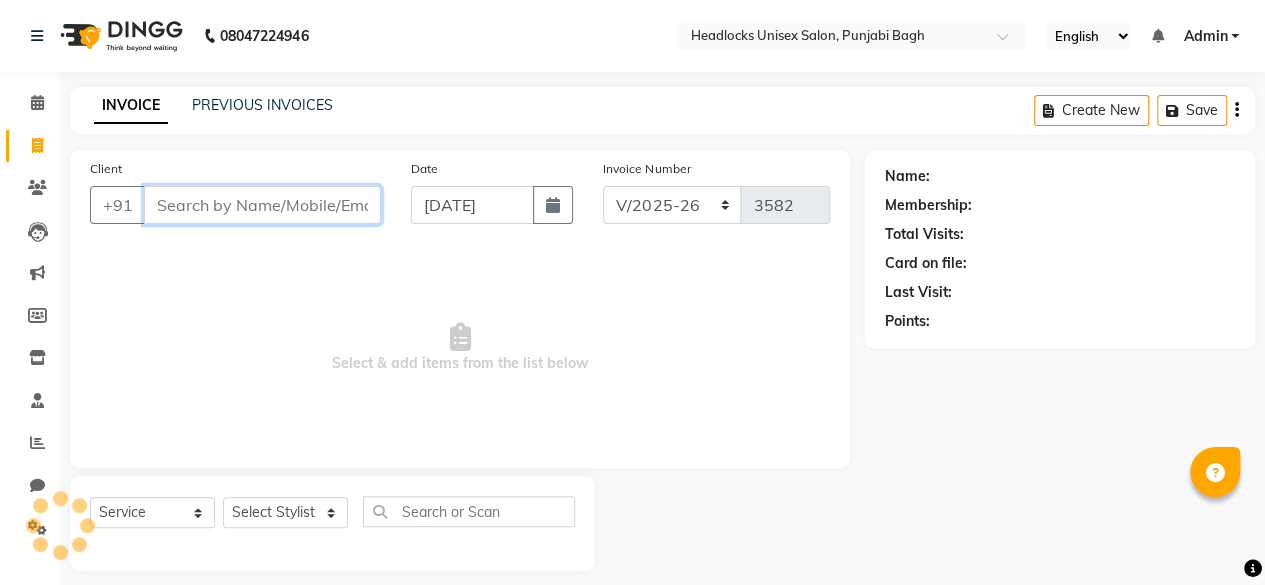 click on "Client" at bounding box center [262, 205] 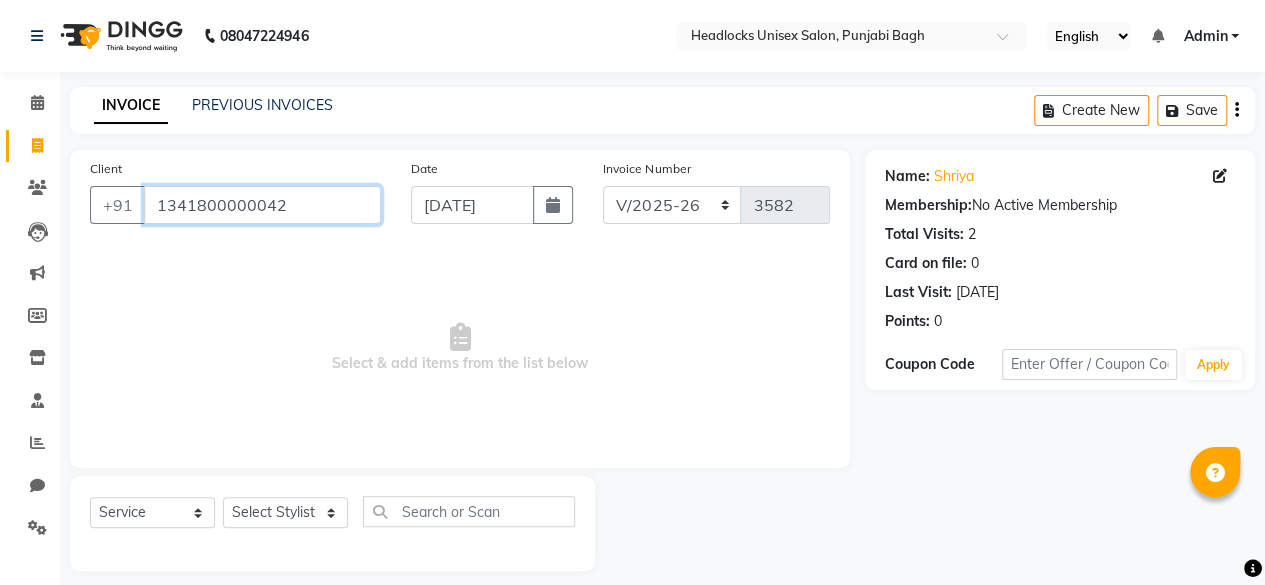 click on "1341800000042" at bounding box center [262, 205] 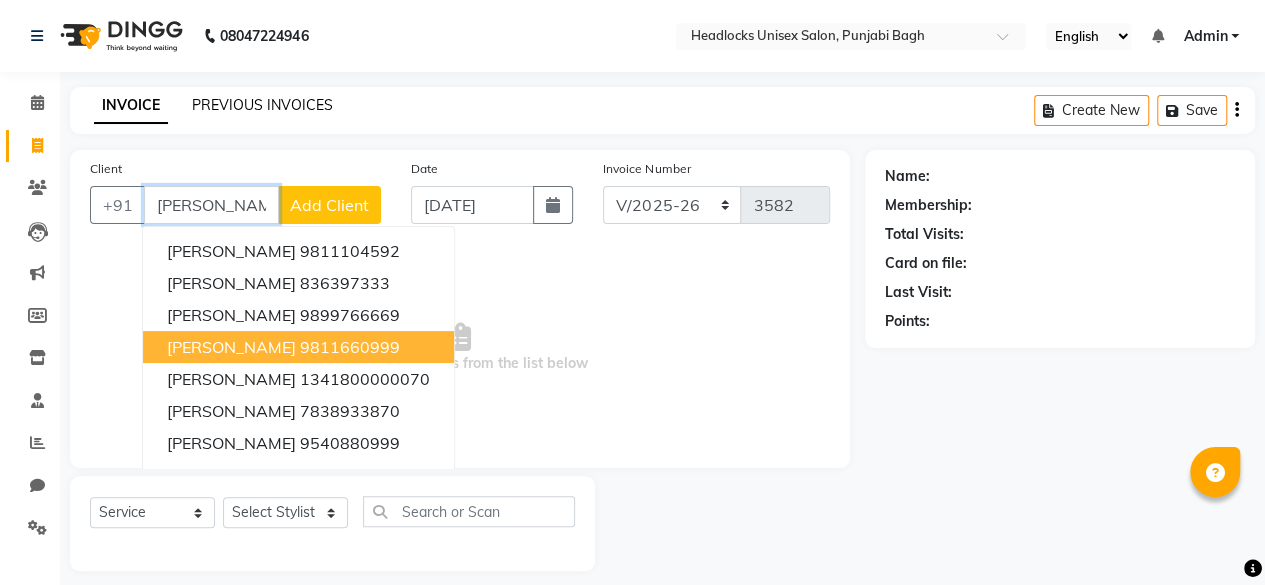 type on "[PERSON_NAME]" 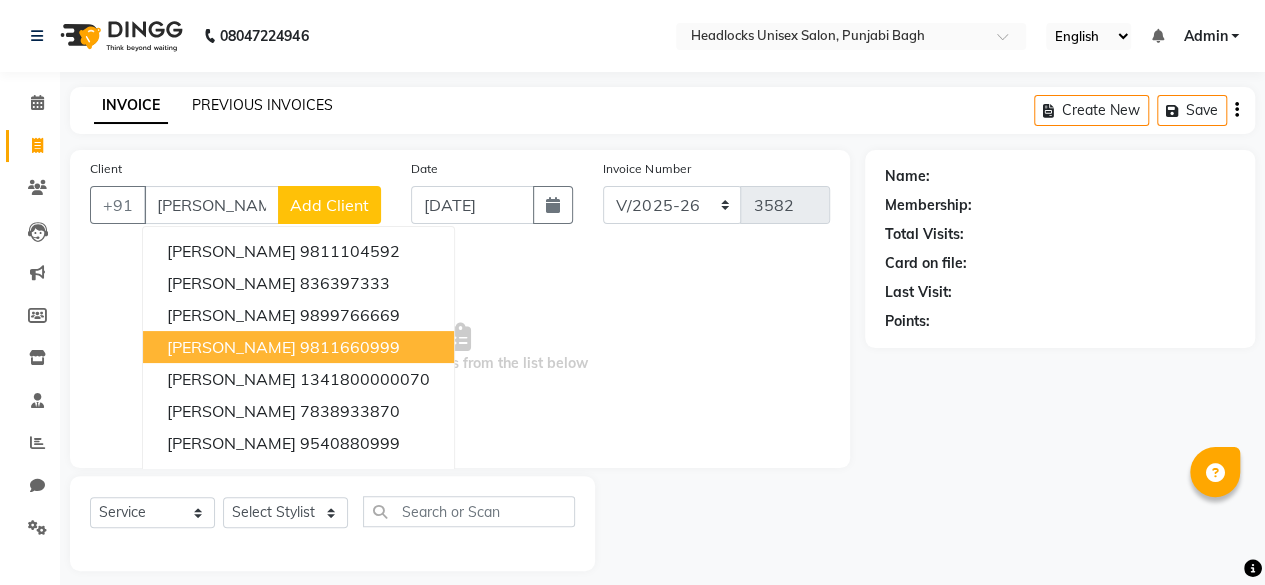 click on "PREVIOUS INVOICES" 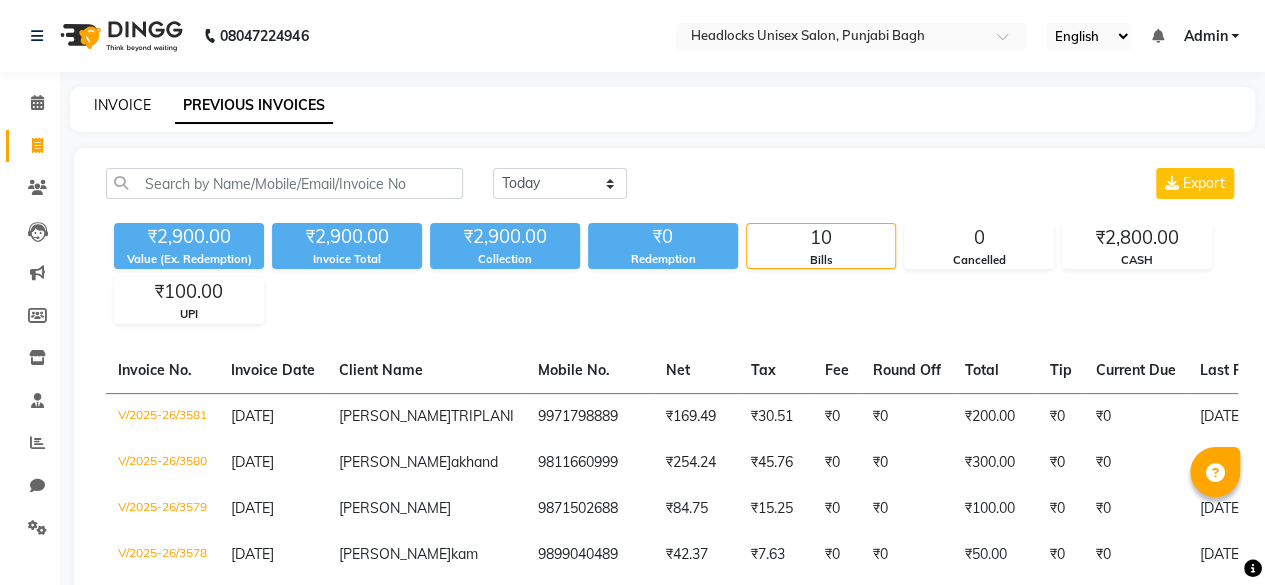 click on "INVOICE" 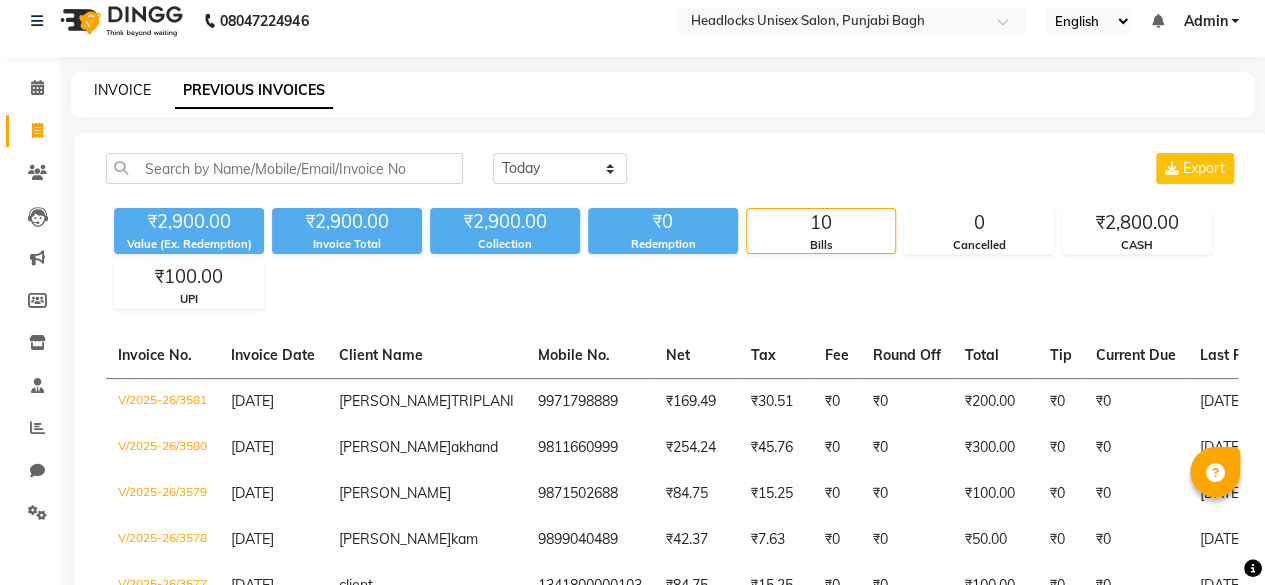 select on "7719" 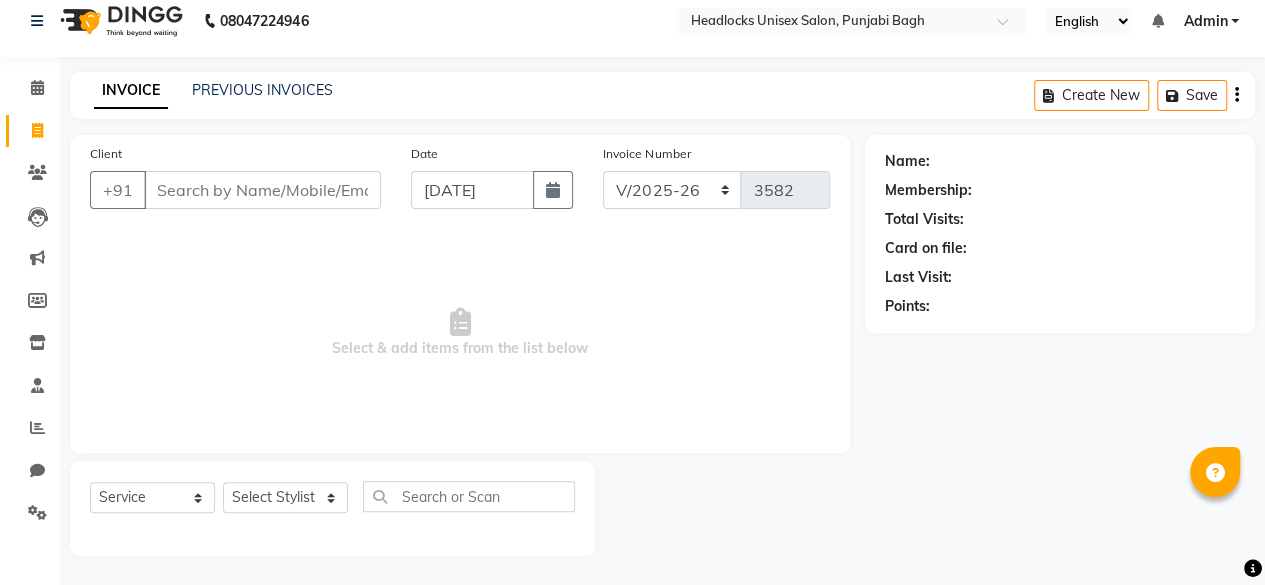 scroll, scrollTop: 0, scrollLeft: 0, axis: both 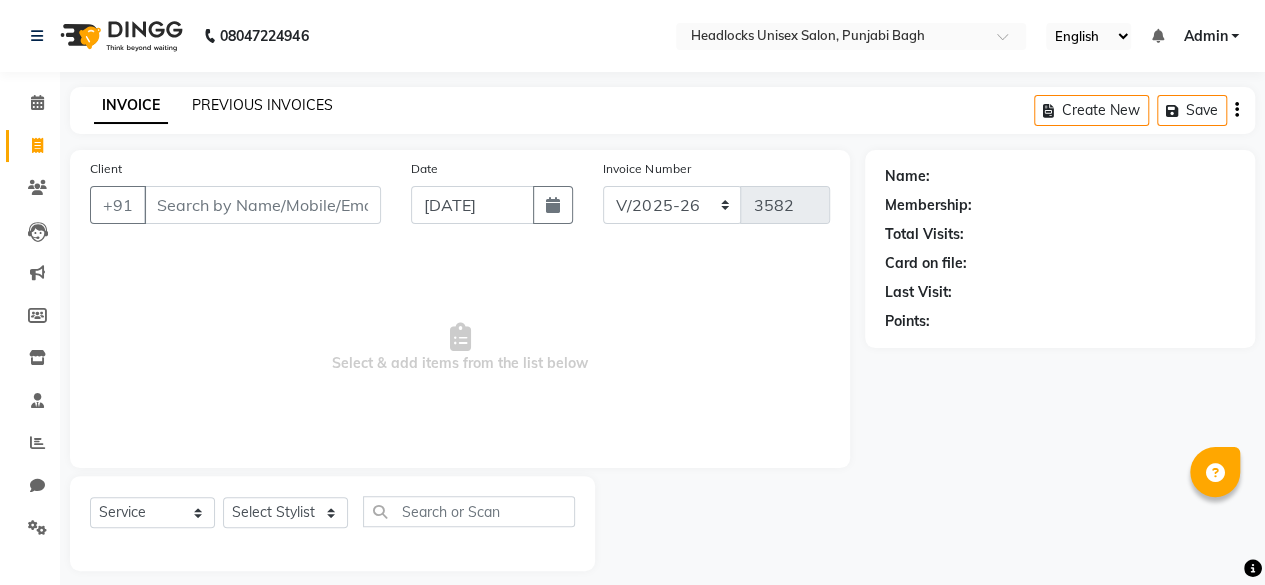 click on "PREVIOUS INVOICES" 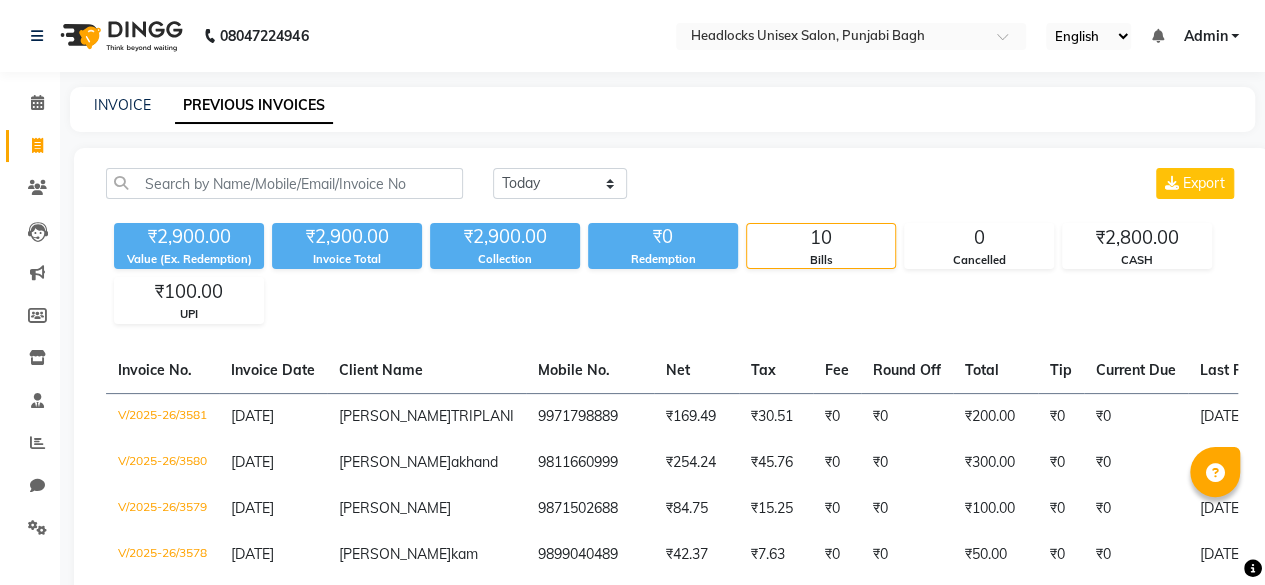 click on "PREVIOUS INVOICES" 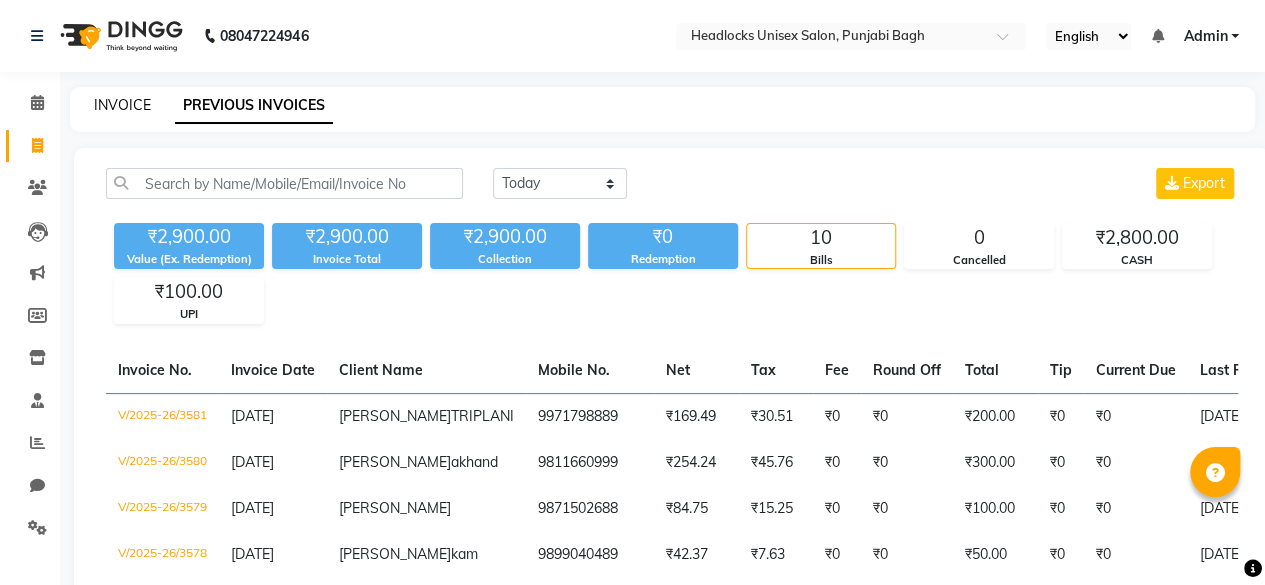 click on "INVOICE" 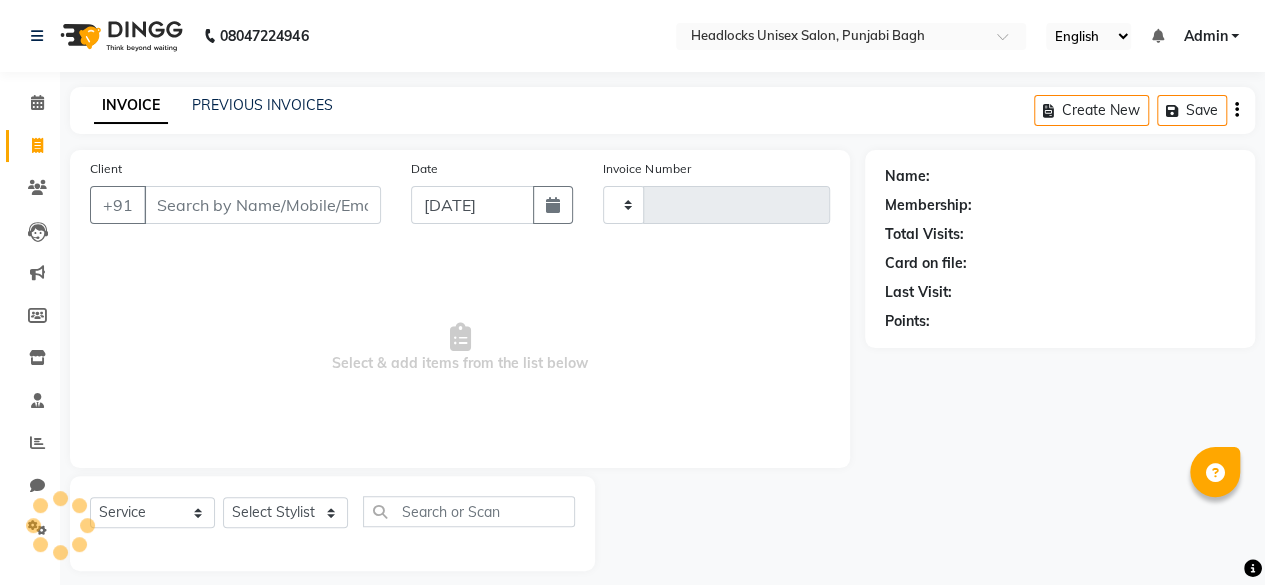 scroll, scrollTop: 15, scrollLeft: 0, axis: vertical 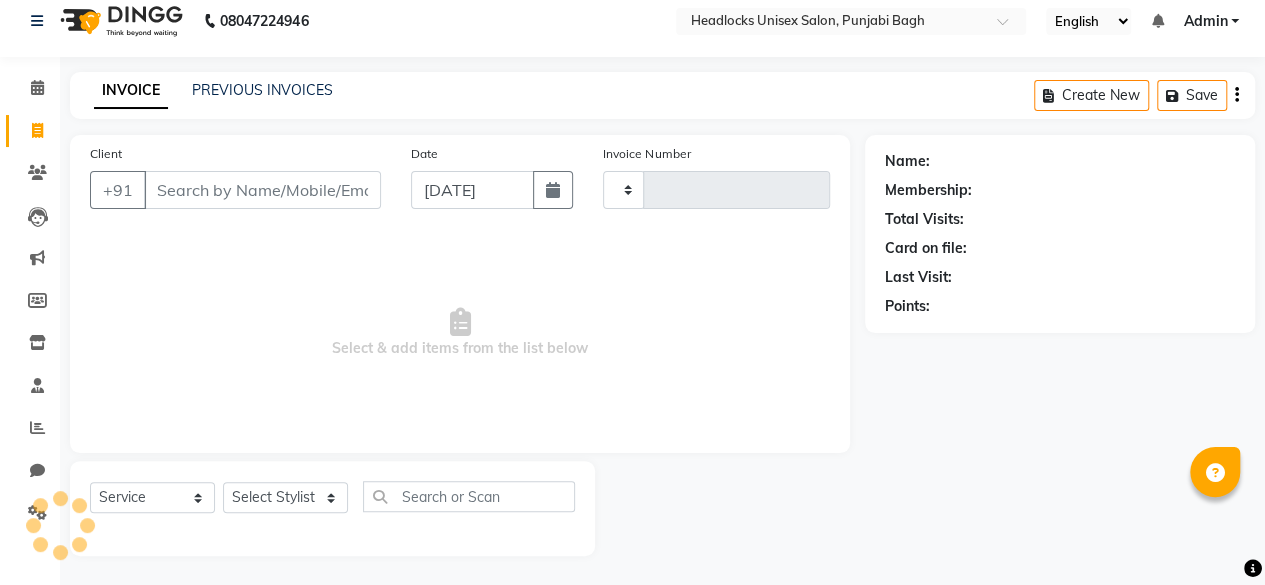 type on "3582" 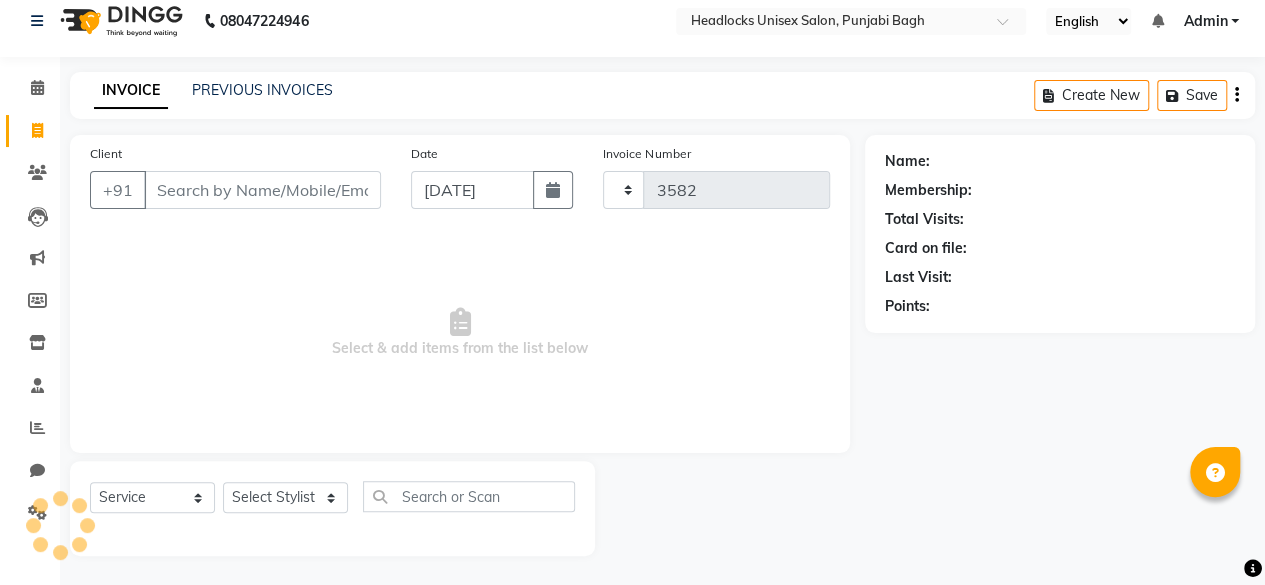 select on "7719" 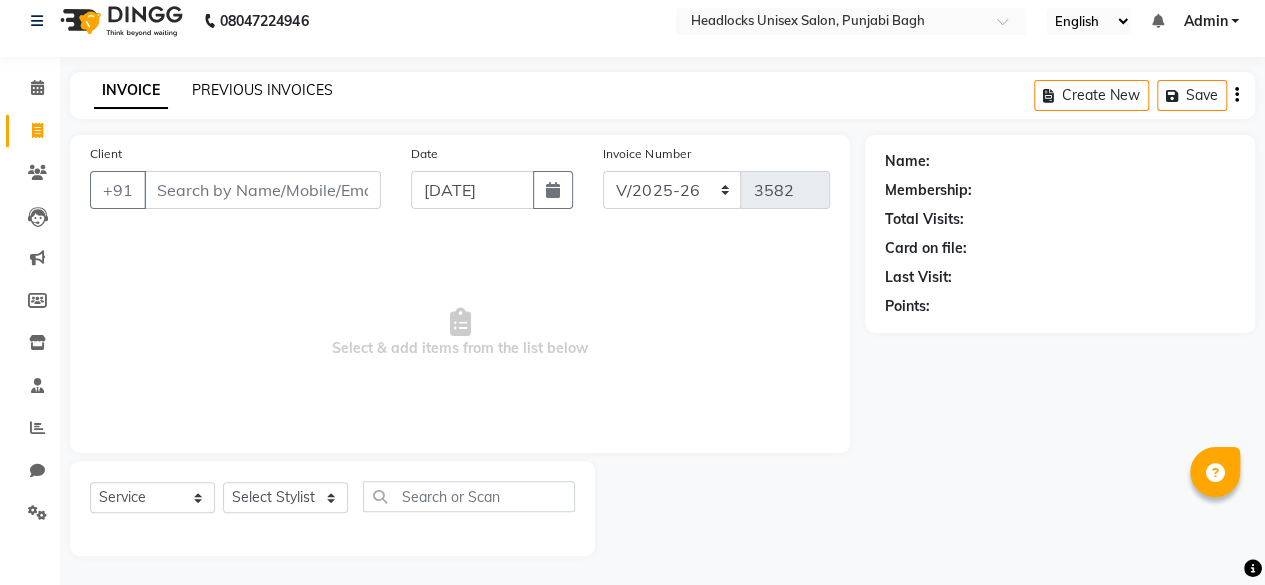 click on "PREVIOUS INVOICES" 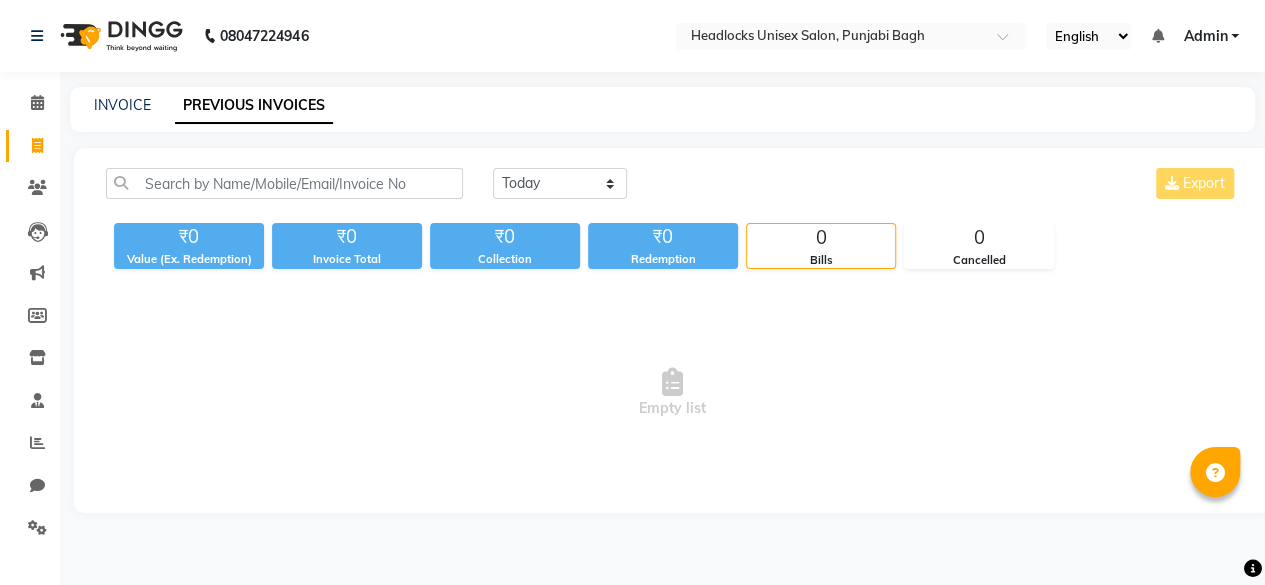 scroll, scrollTop: 0, scrollLeft: 0, axis: both 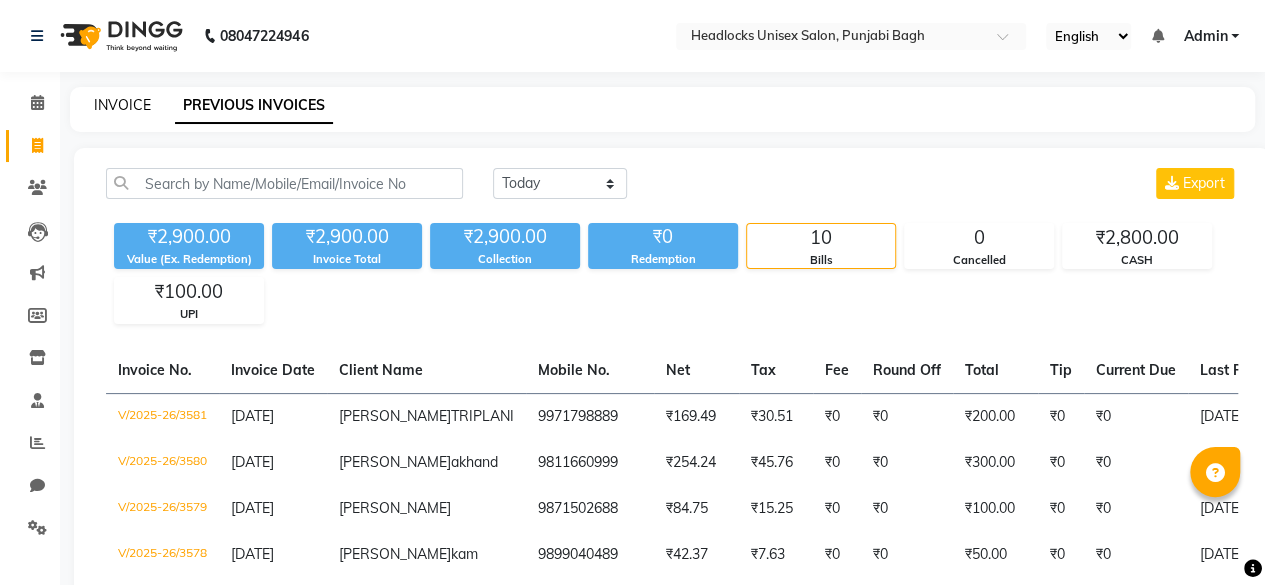 click on "INVOICE" 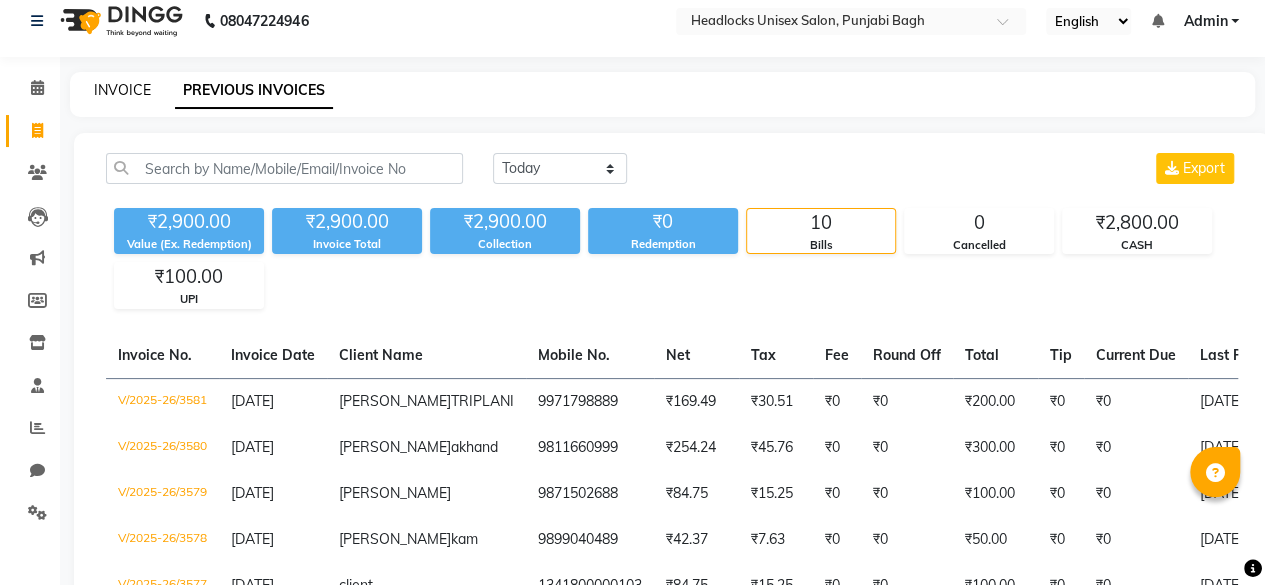 select on "7719" 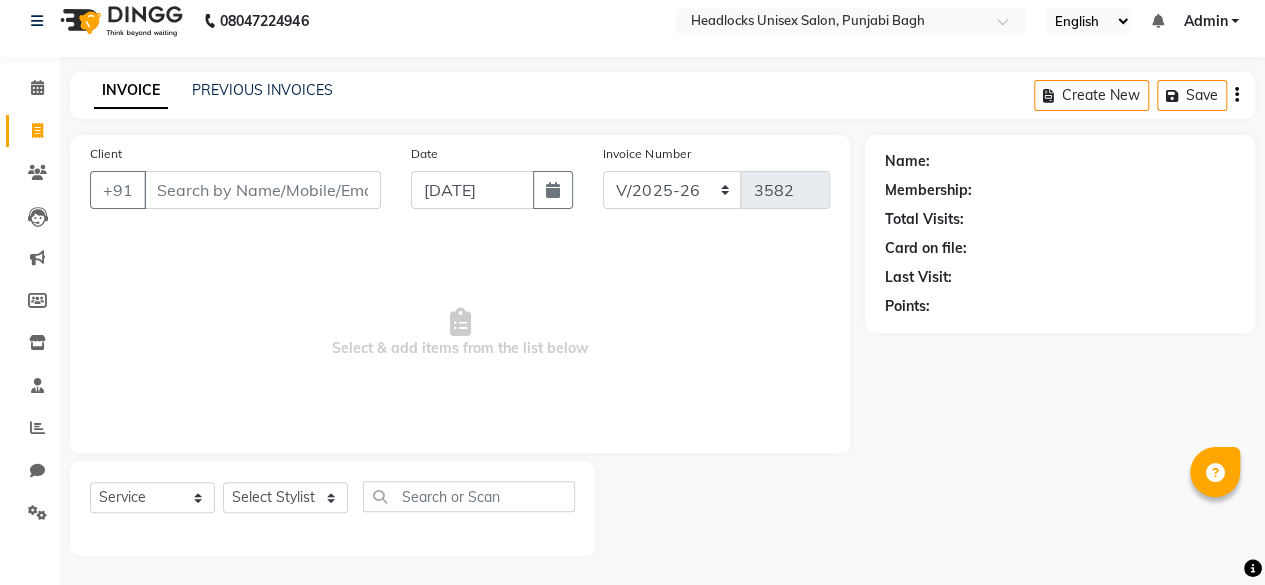 scroll, scrollTop: 0, scrollLeft: 0, axis: both 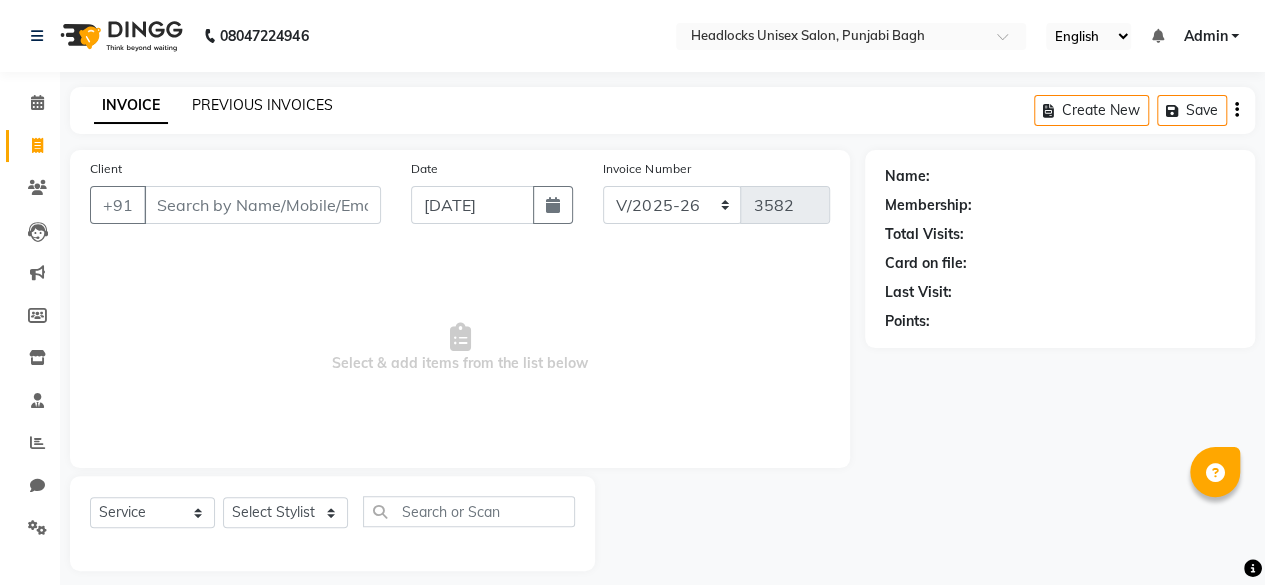 click on "PREVIOUS INVOICES" 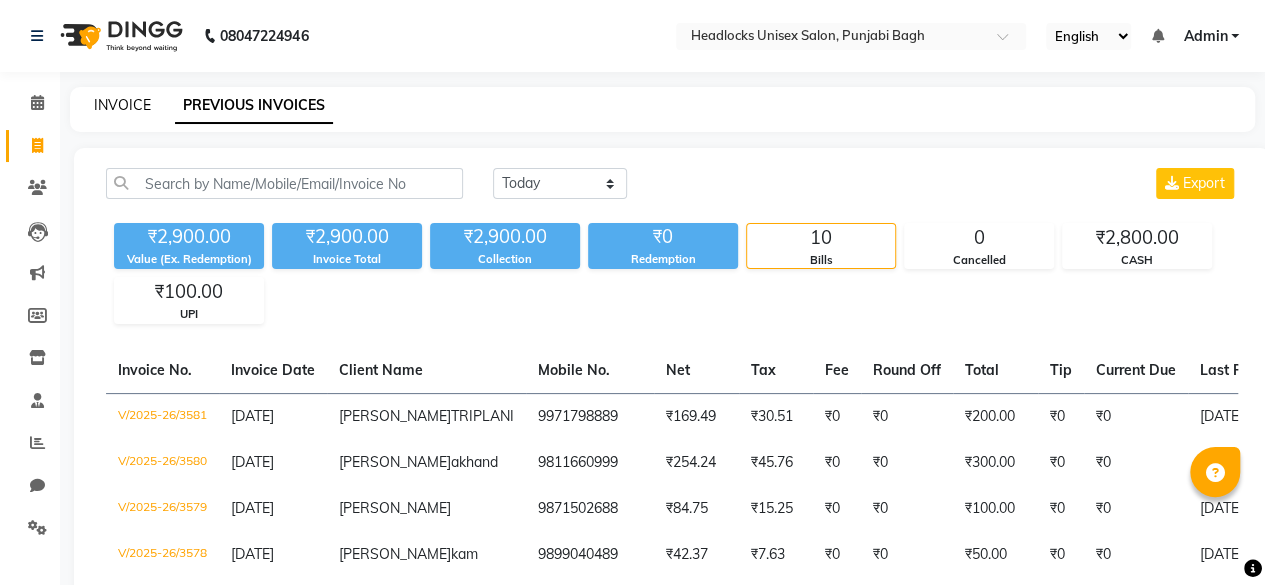 click on "INVOICE" 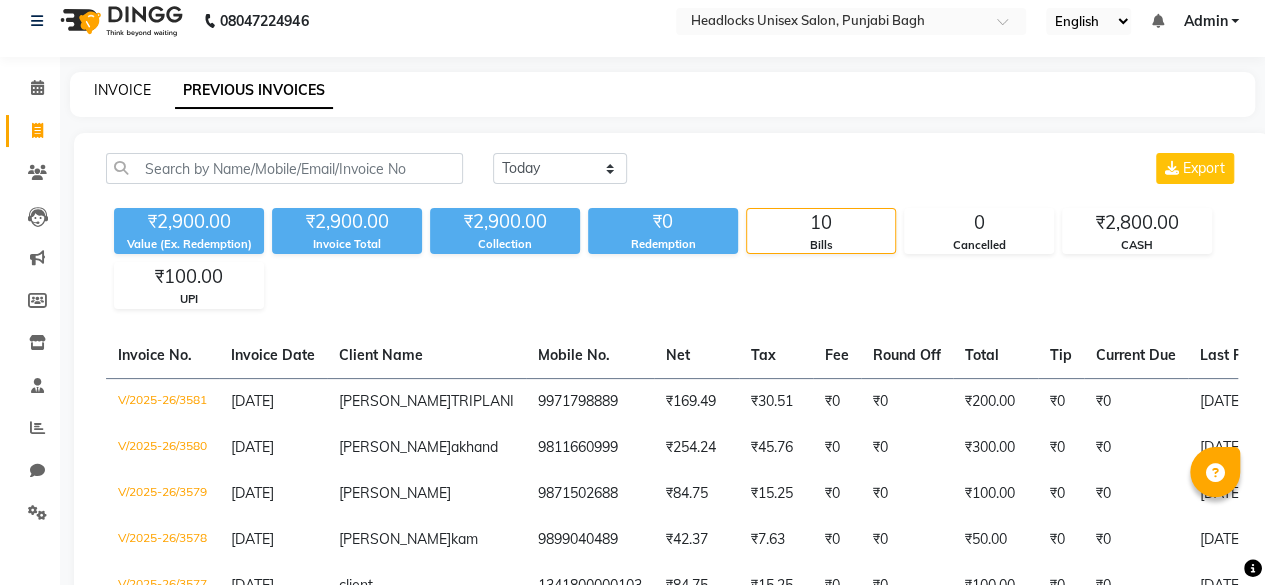 select on "7719" 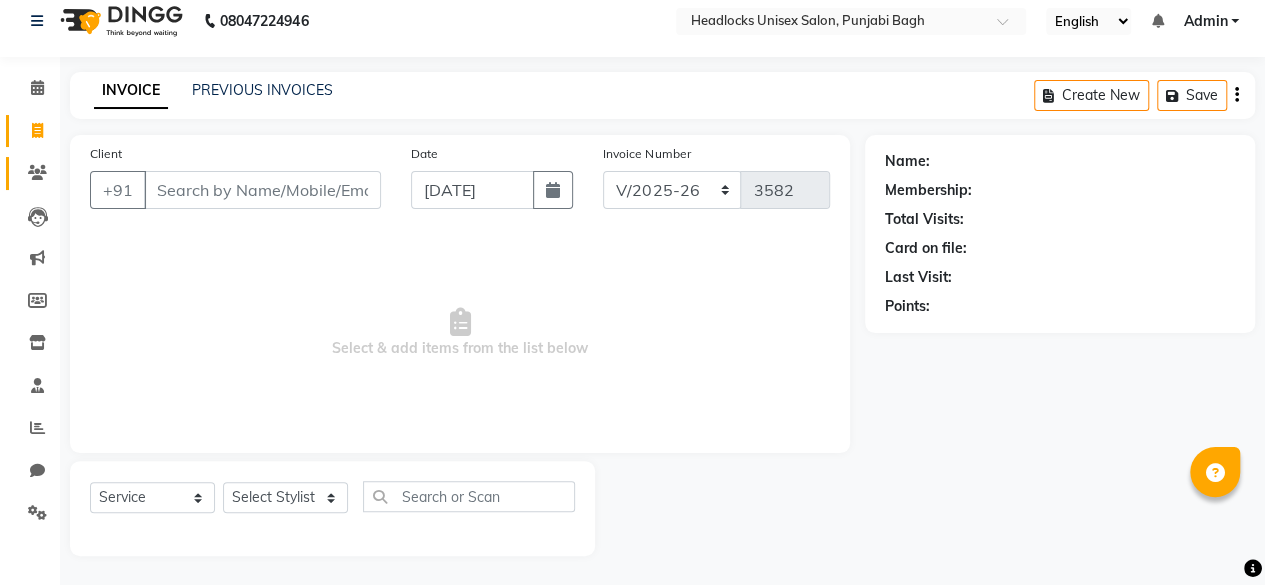 click on "Clients" 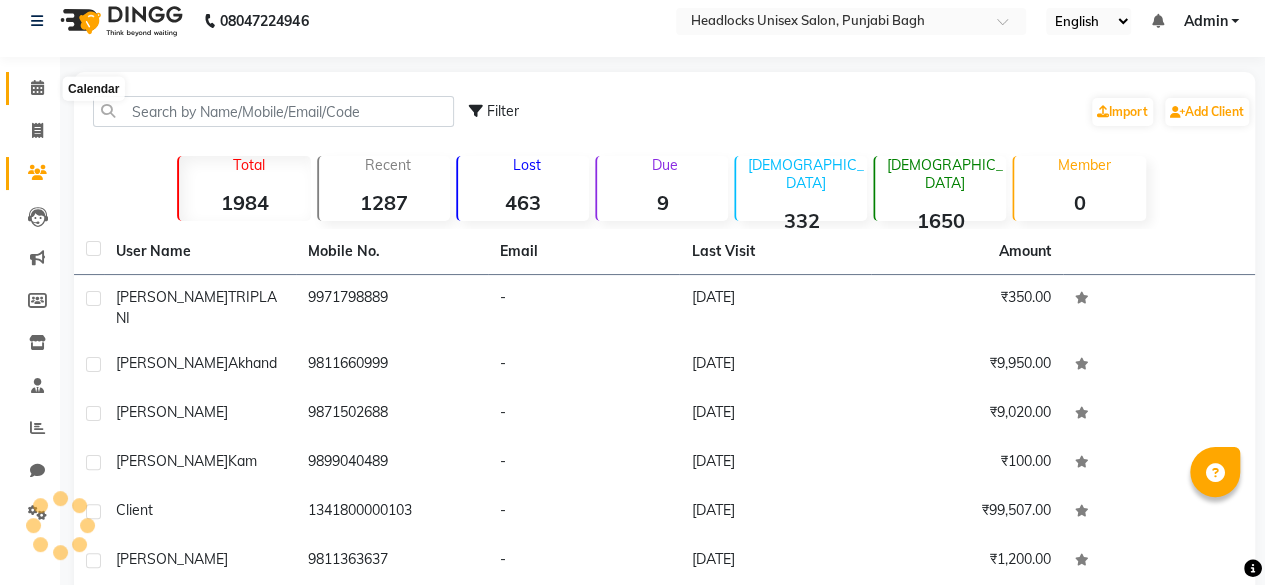 click 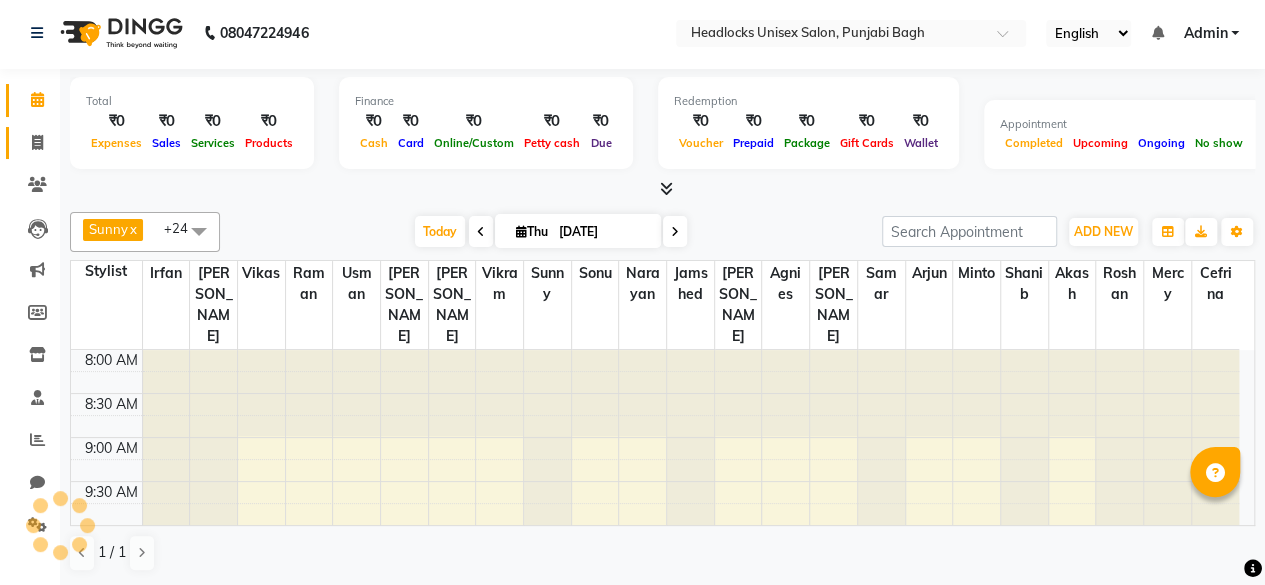scroll, scrollTop: 0, scrollLeft: 0, axis: both 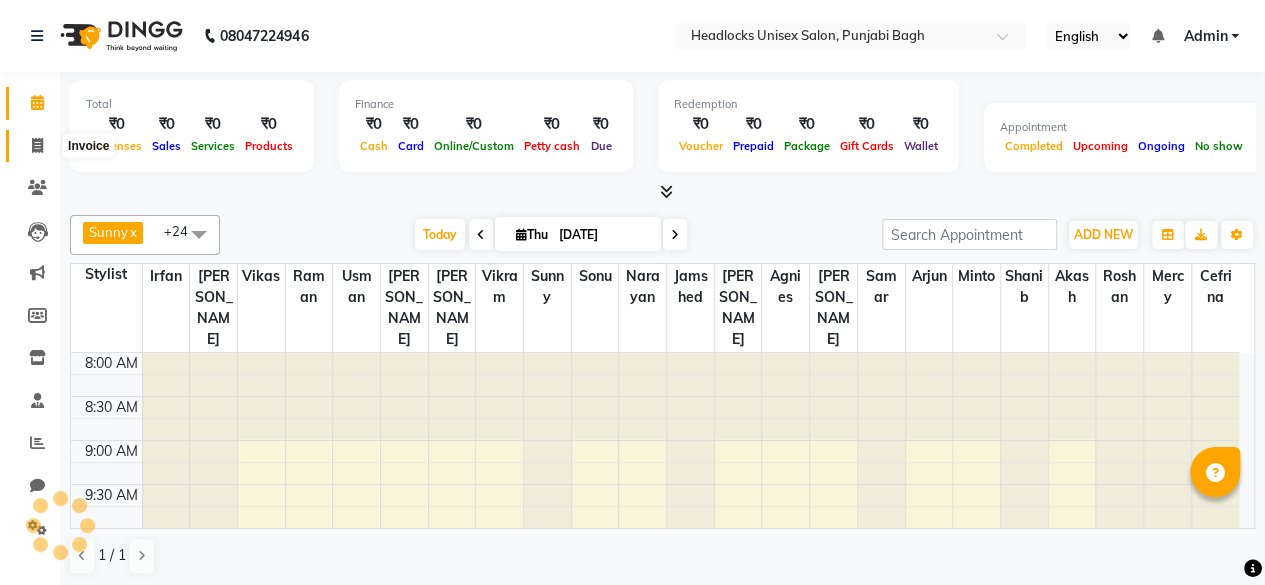 click 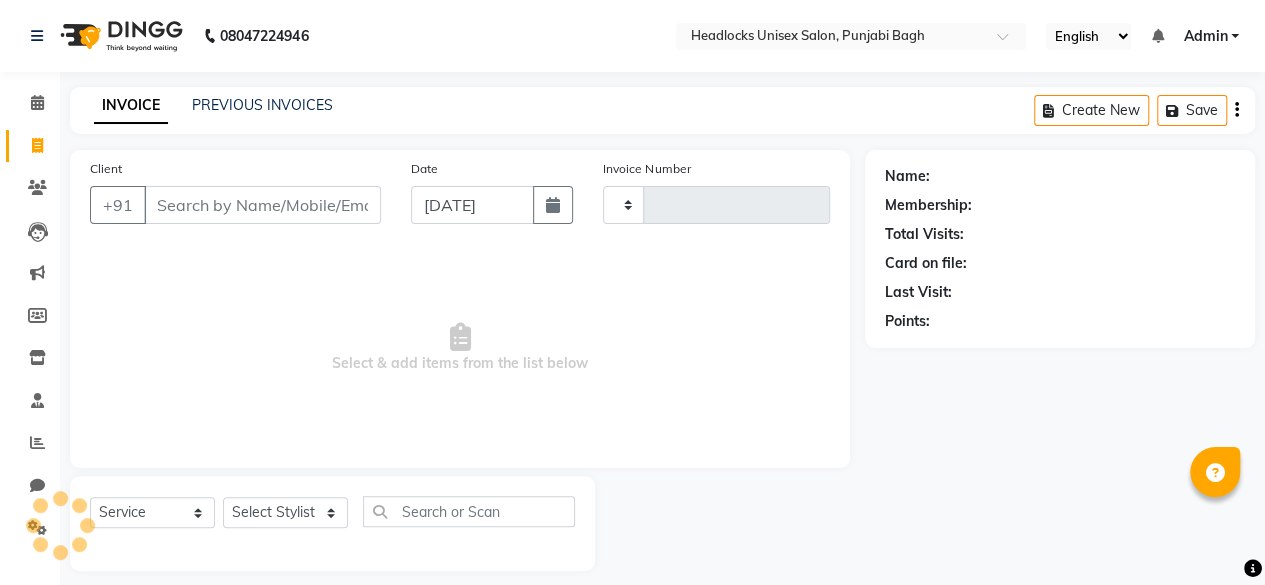 type on "3582" 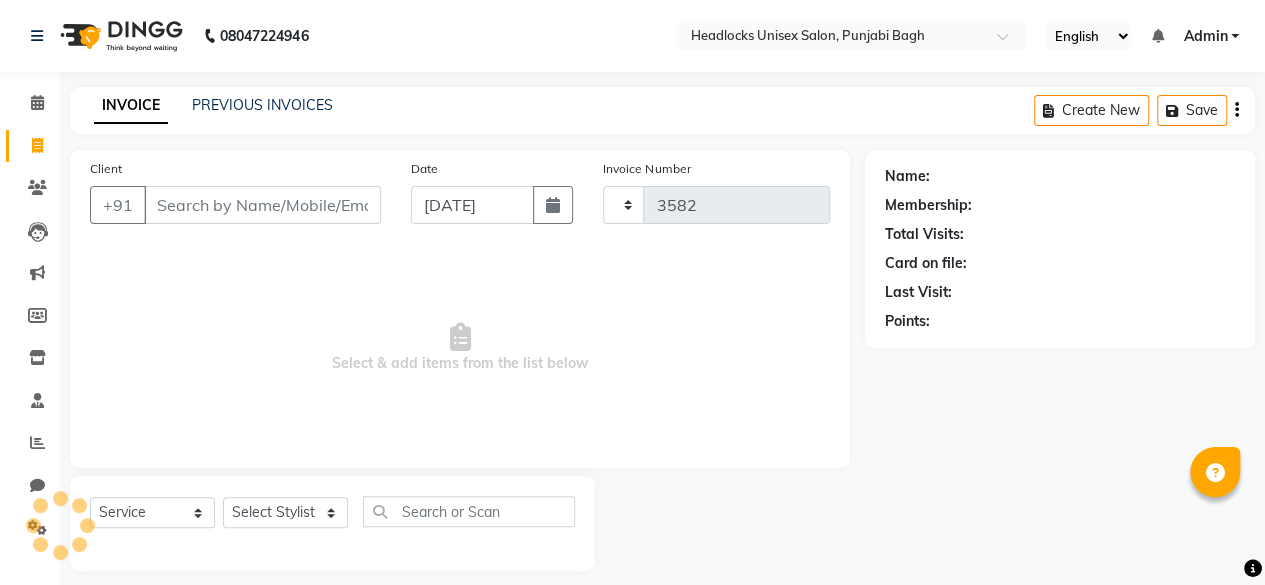 select on "7719" 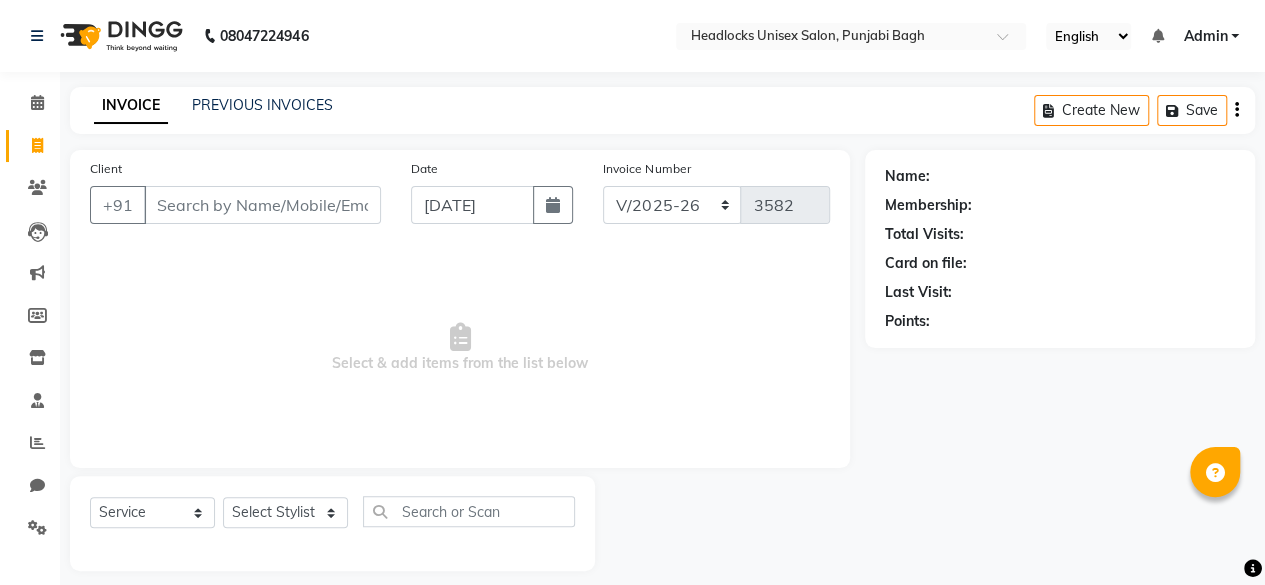 scroll, scrollTop: 15, scrollLeft: 0, axis: vertical 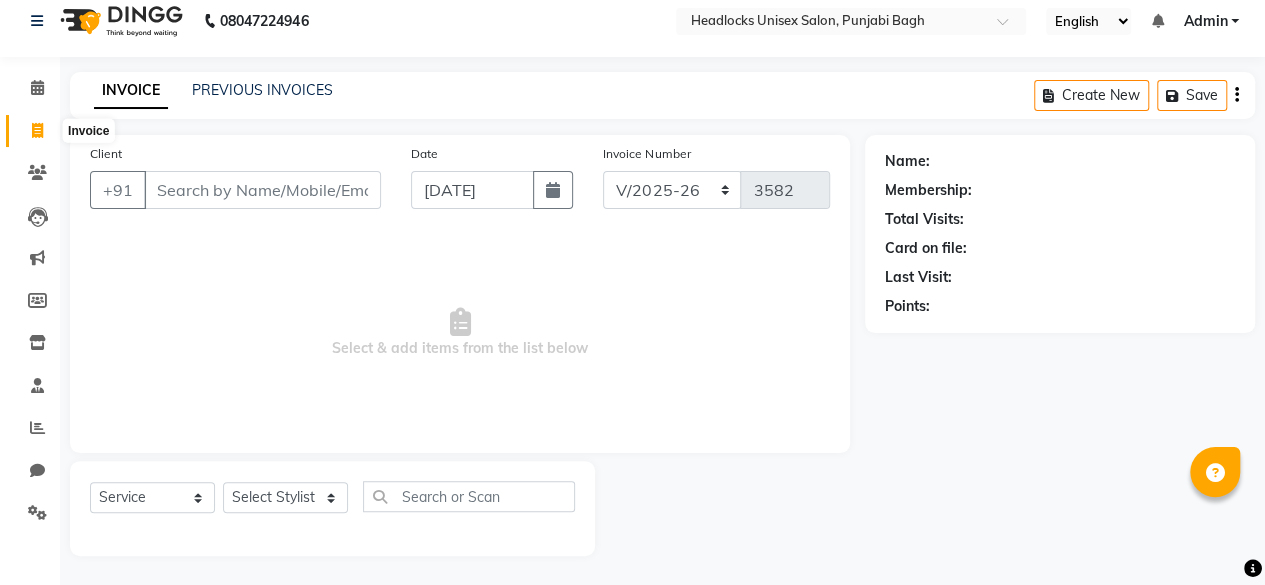 click 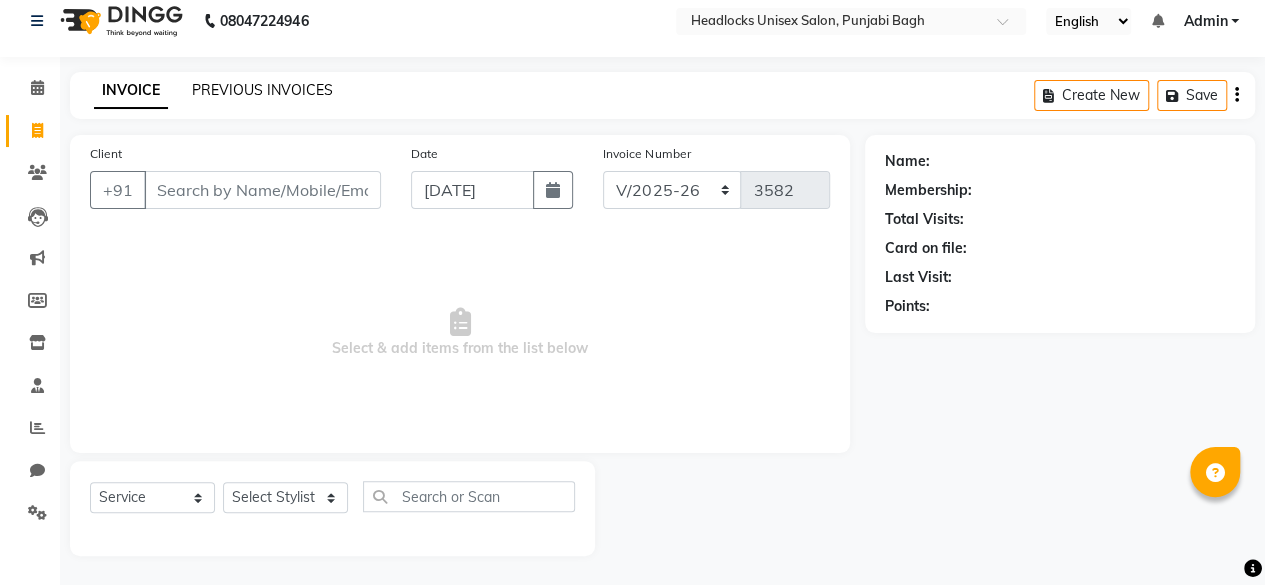 click on "PREVIOUS INVOICES" 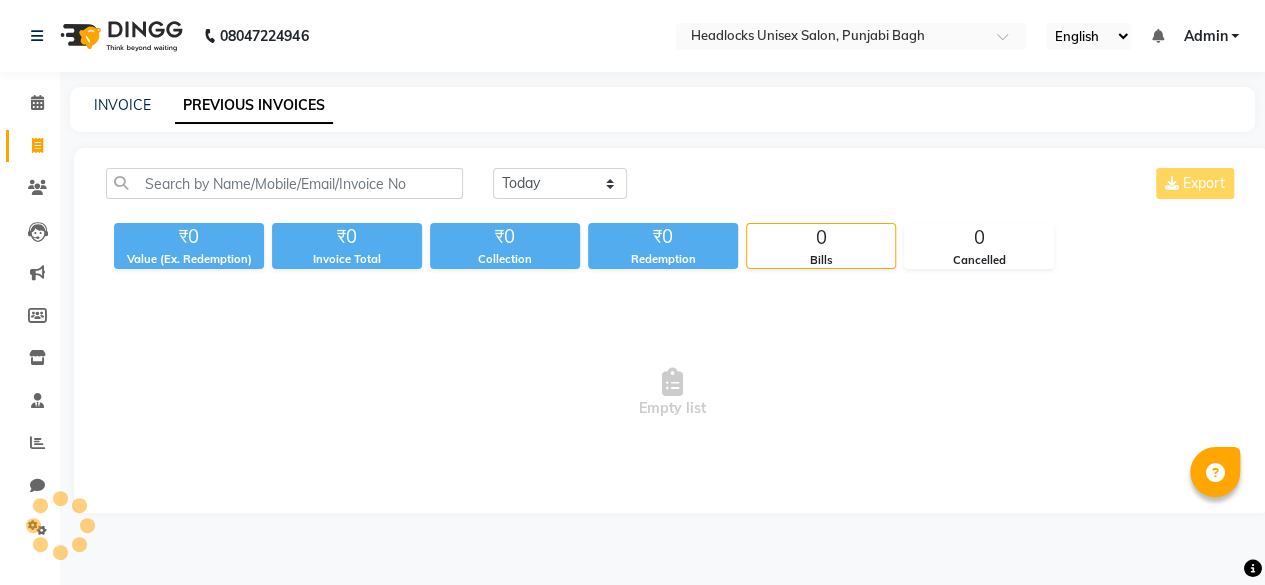 scroll, scrollTop: 0, scrollLeft: 0, axis: both 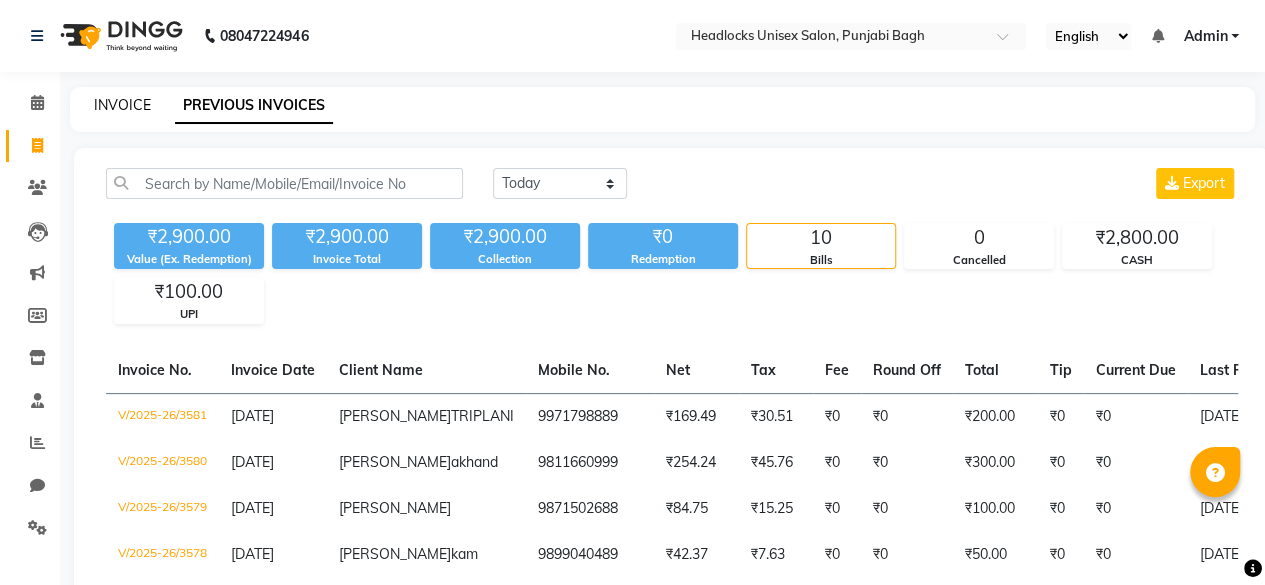 click on "INVOICE" 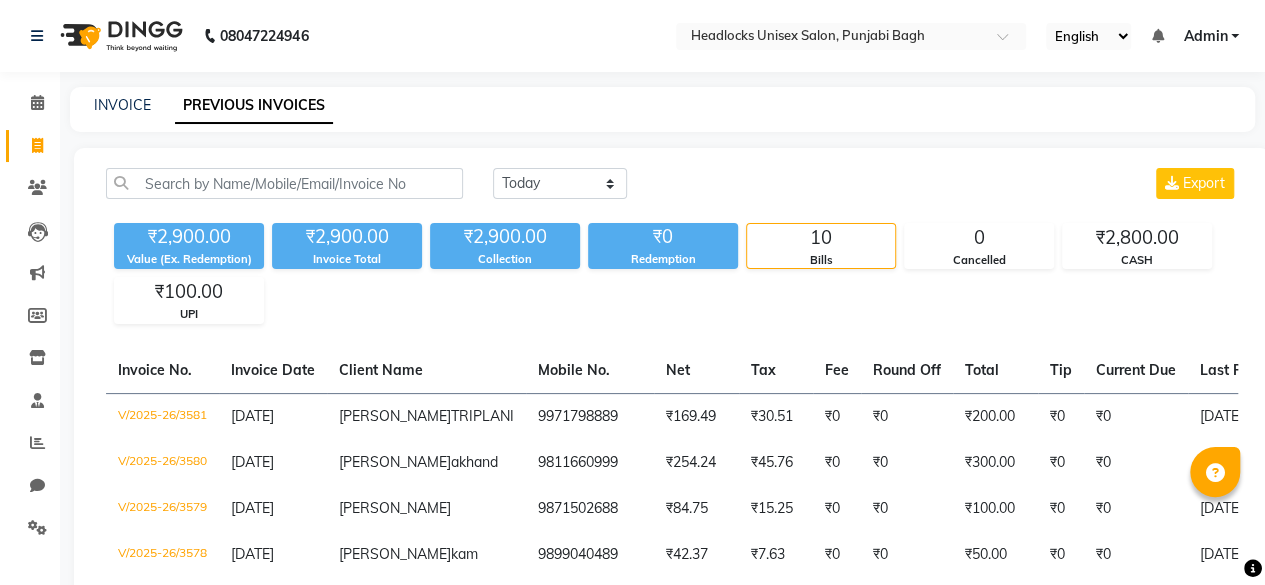 select on "7719" 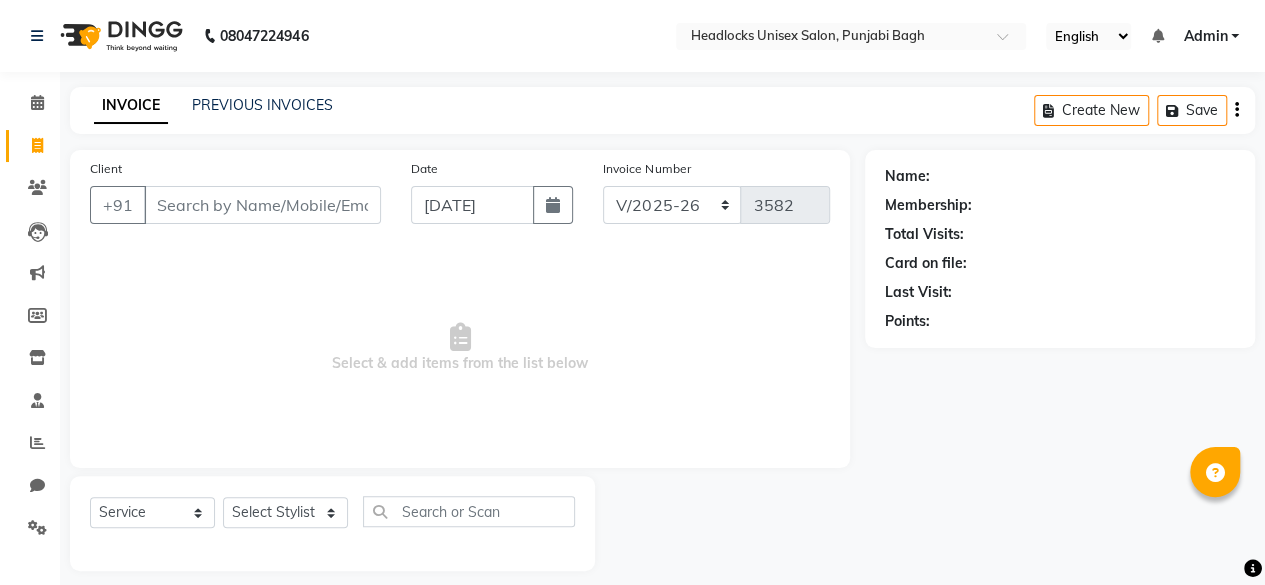 scroll, scrollTop: 15, scrollLeft: 0, axis: vertical 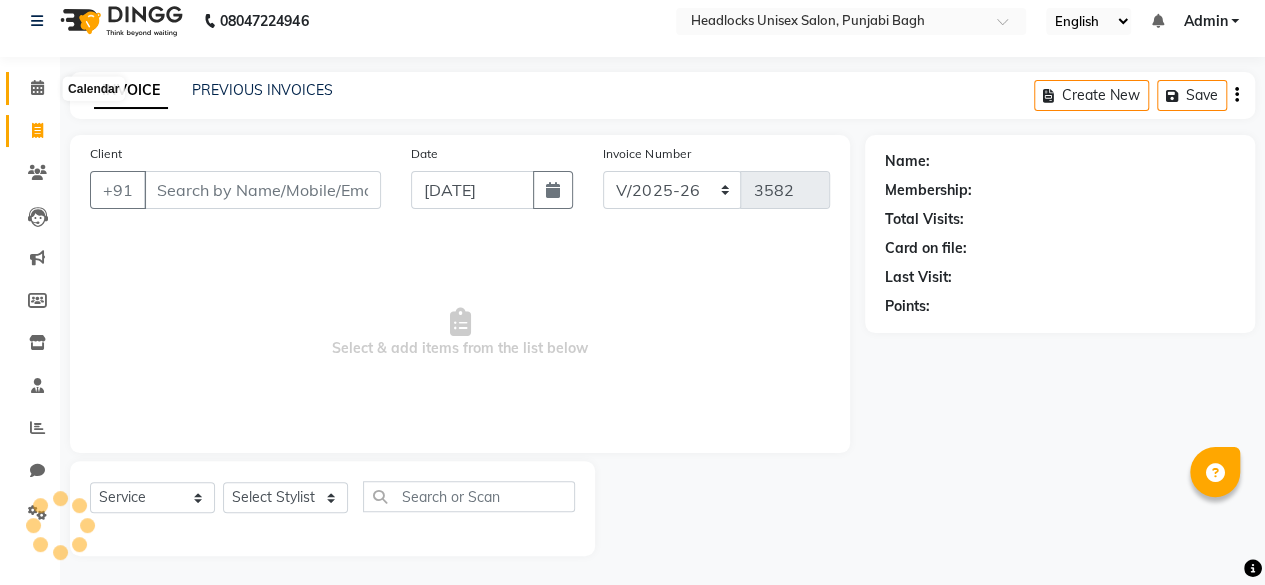 click 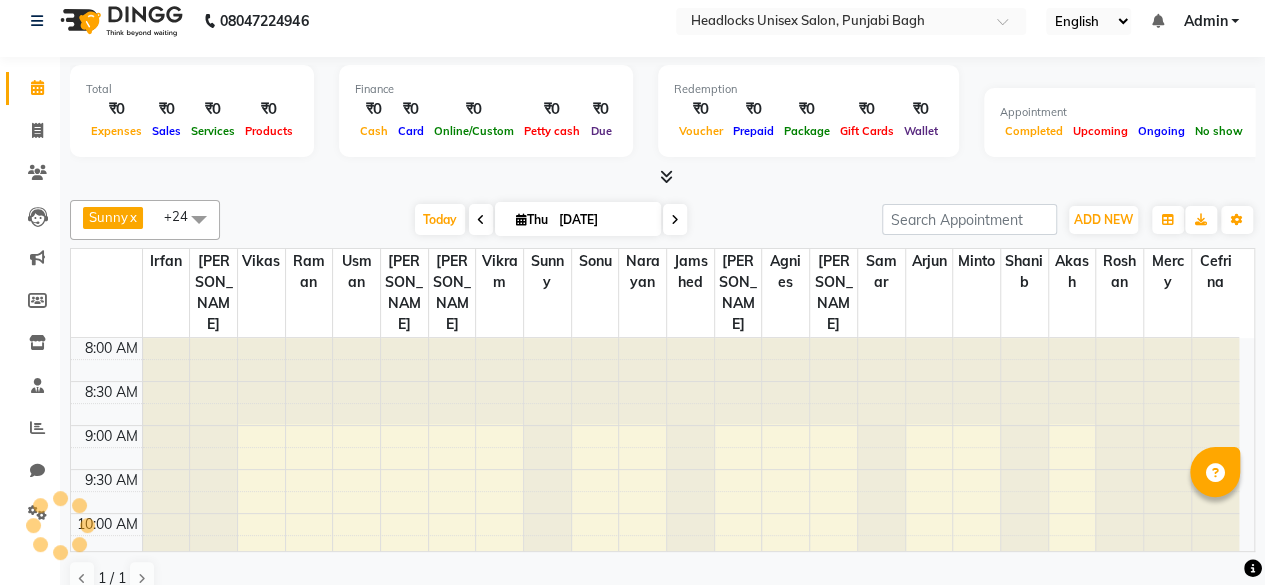 scroll, scrollTop: 0, scrollLeft: 0, axis: both 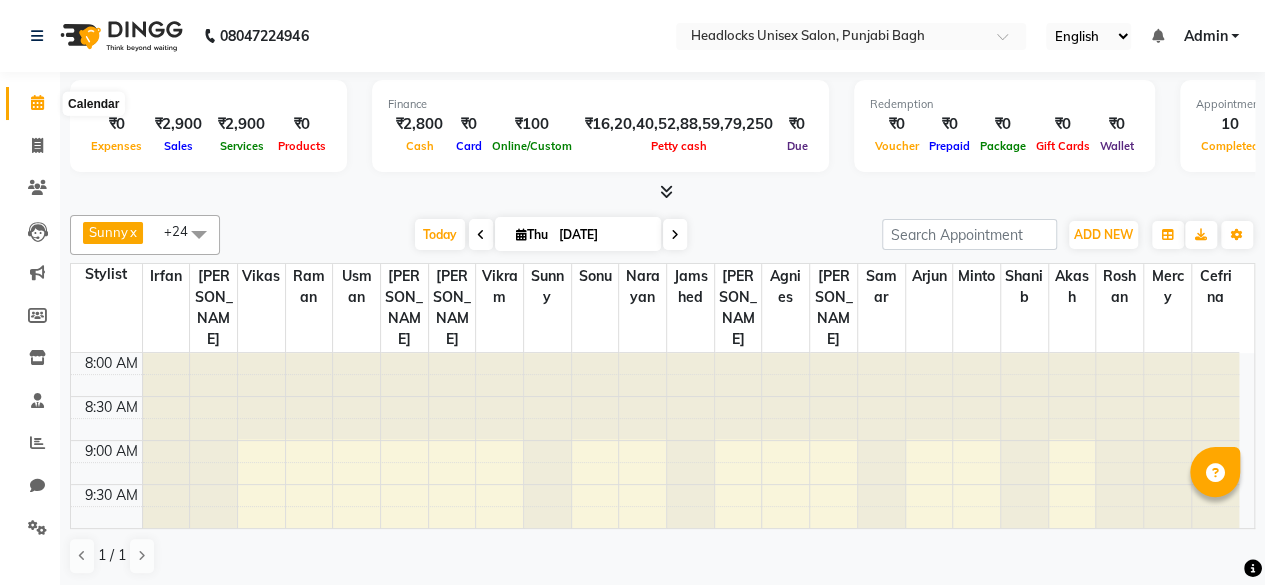 click 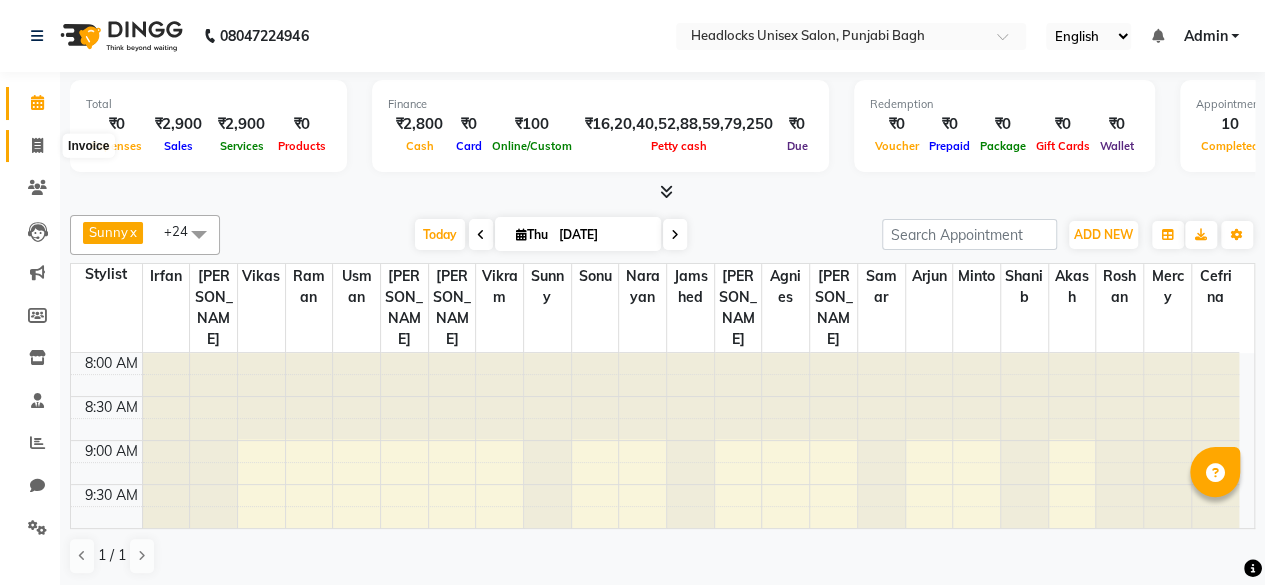 click 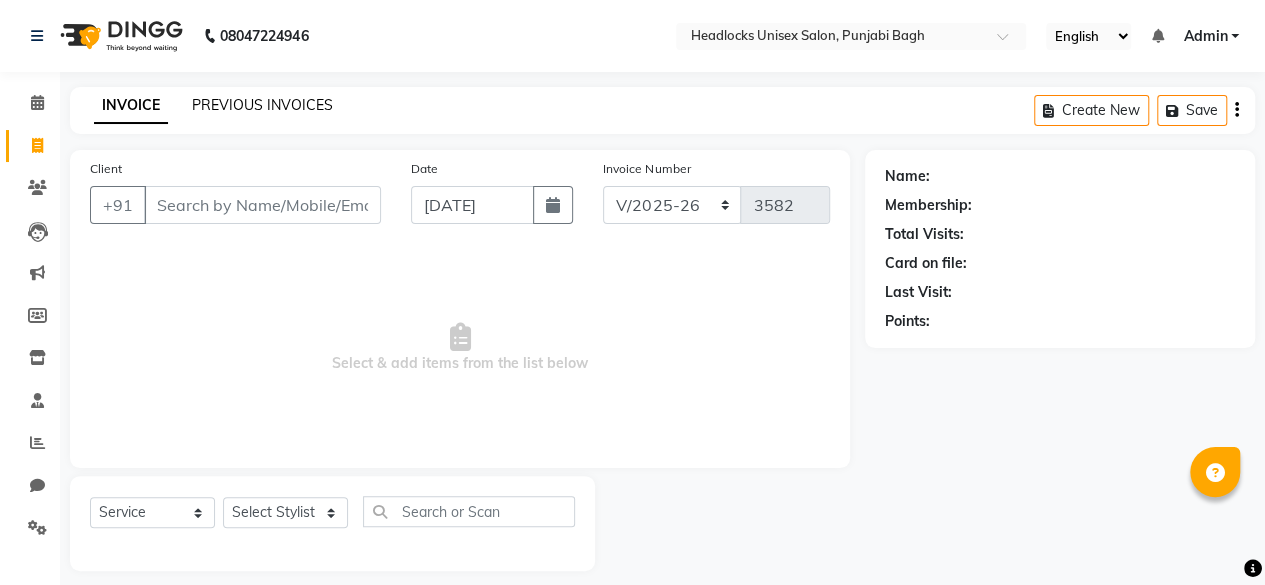 click on "PREVIOUS INVOICES" 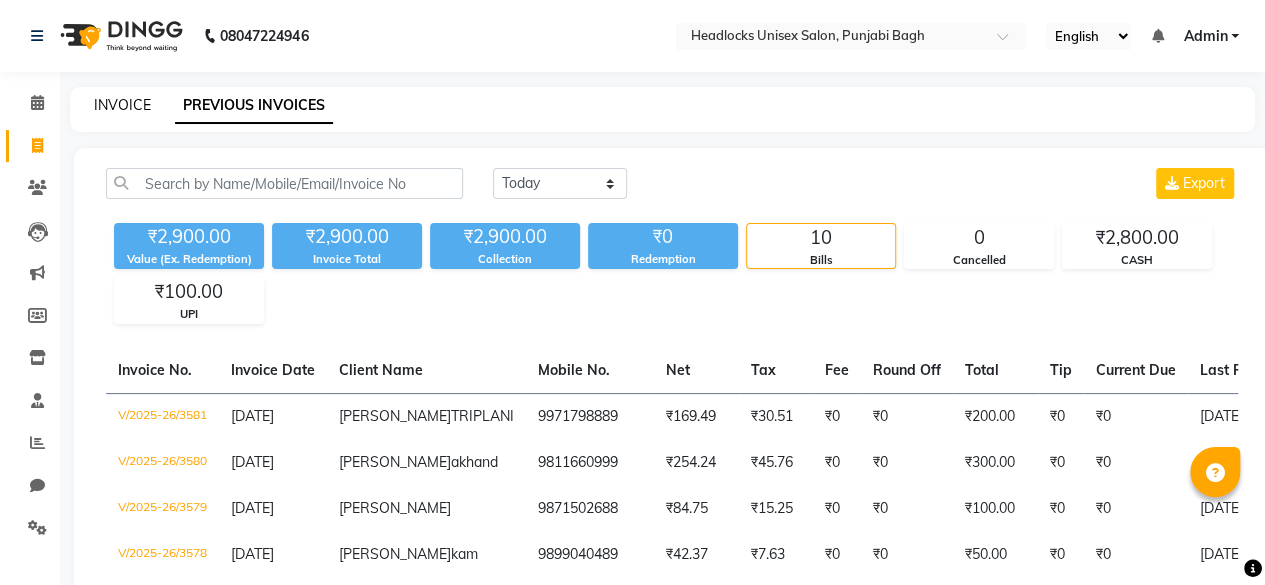 click on "INVOICE" 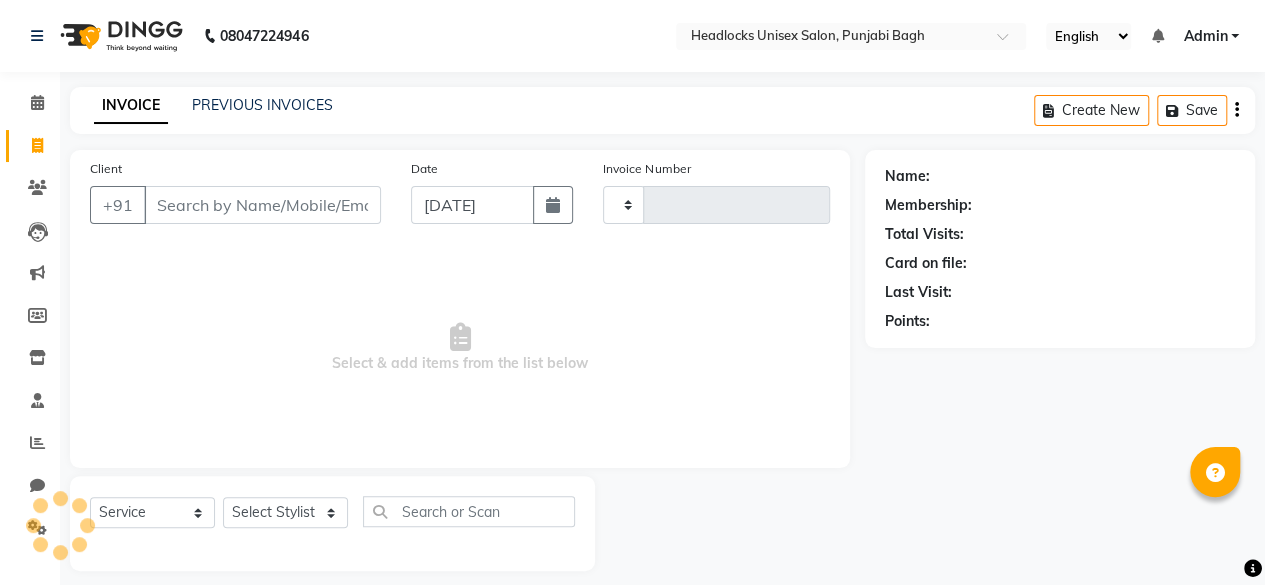 type on "3582" 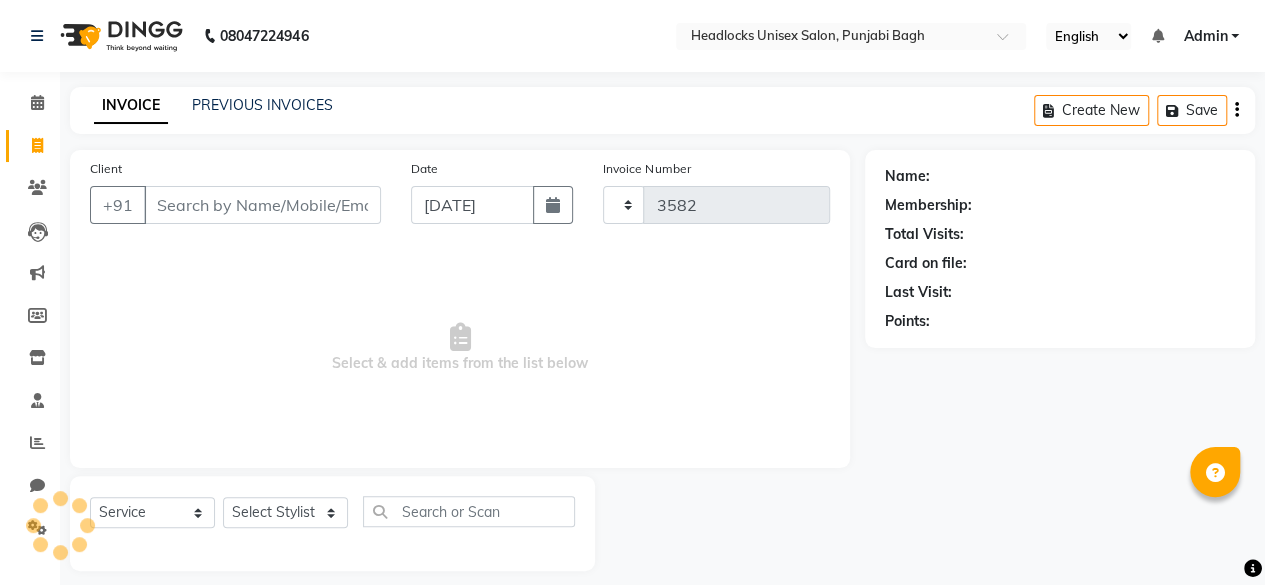 scroll, scrollTop: 15, scrollLeft: 0, axis: vertical 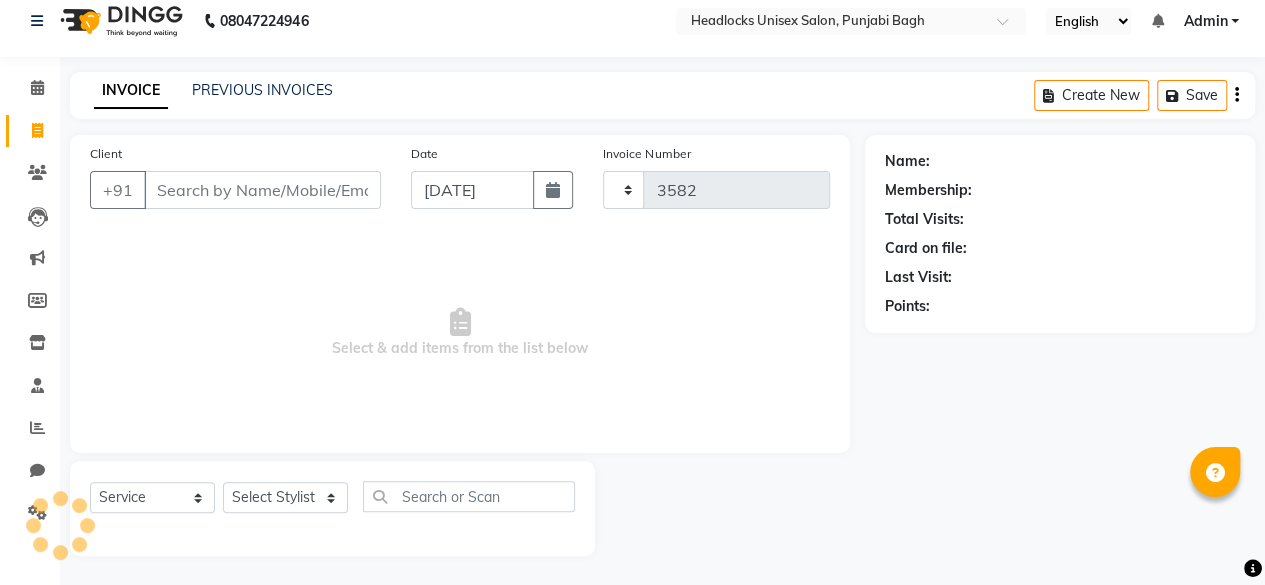 select on "7719" 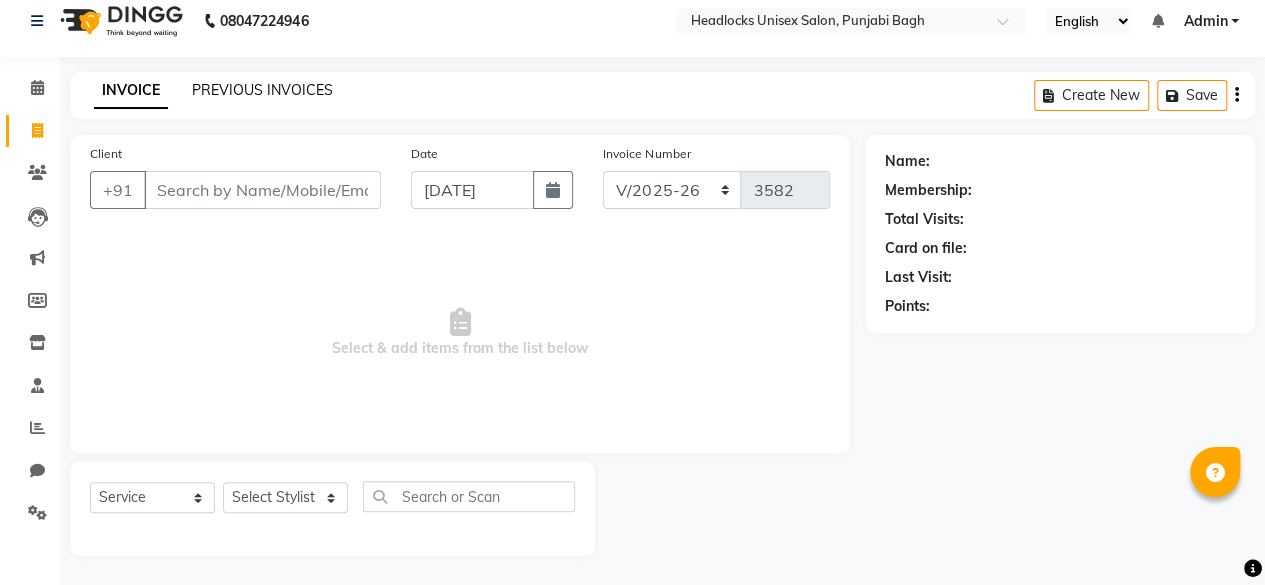 click on "PREVIOUS INVOICES" 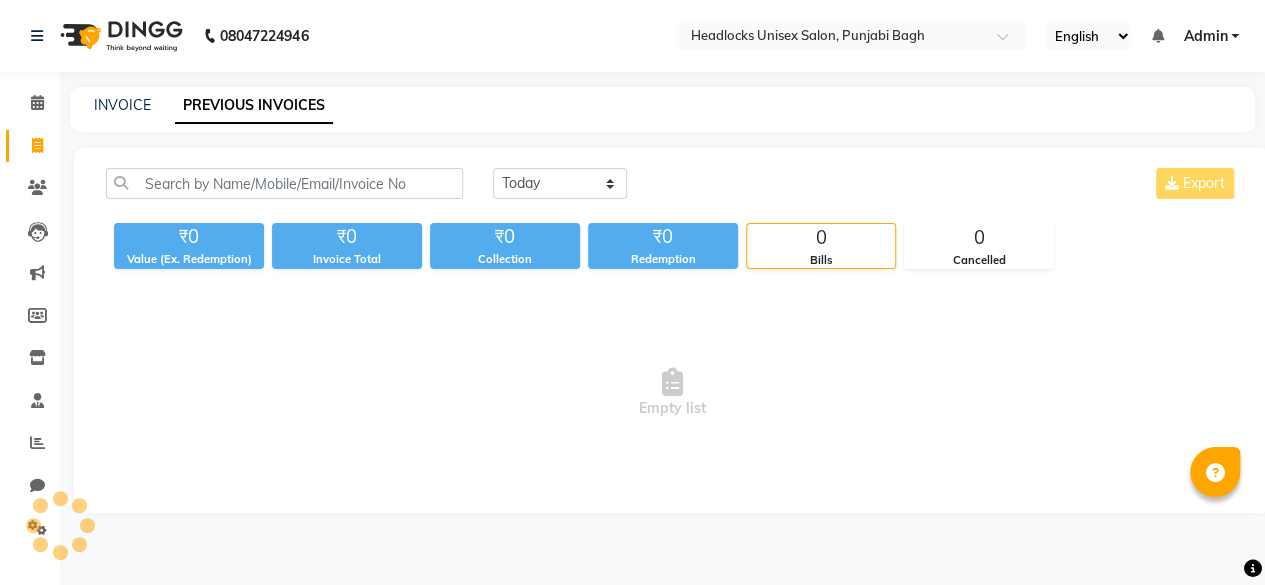 scroll, scrollTop: 0, scrollLeft: 0, axis: both 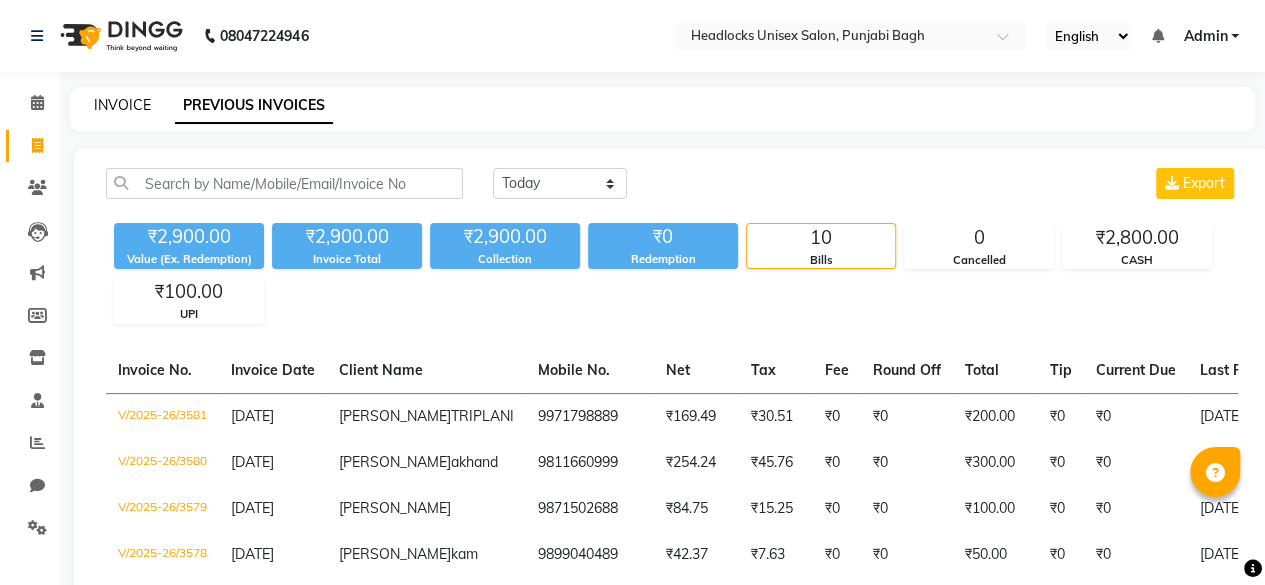 click on "INVOICE" 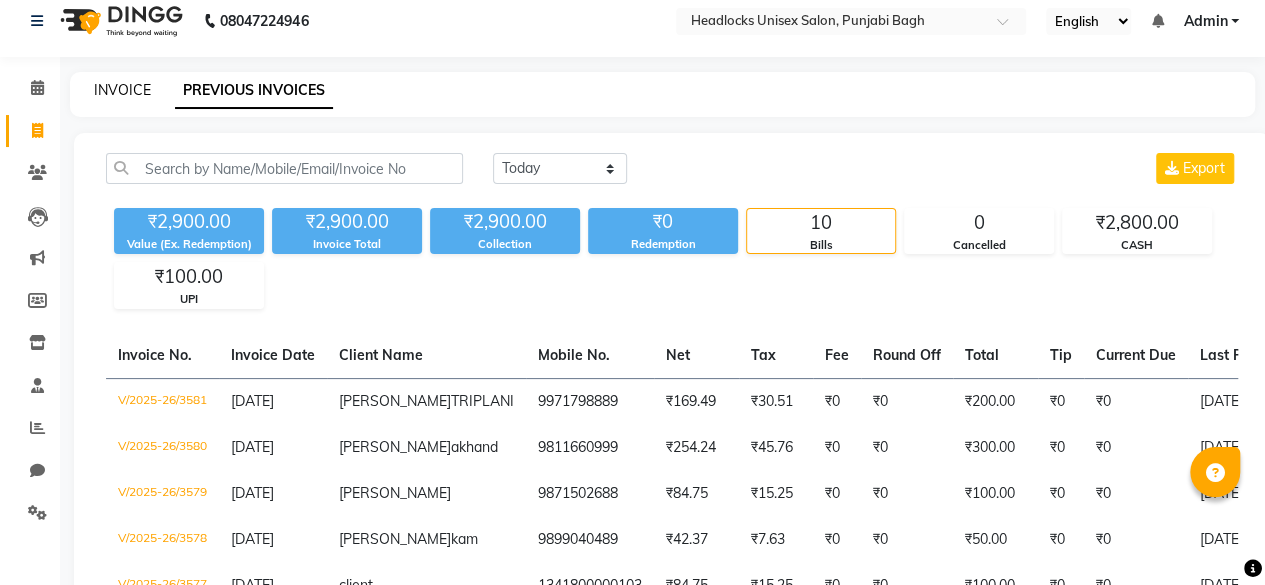 select on "7719" 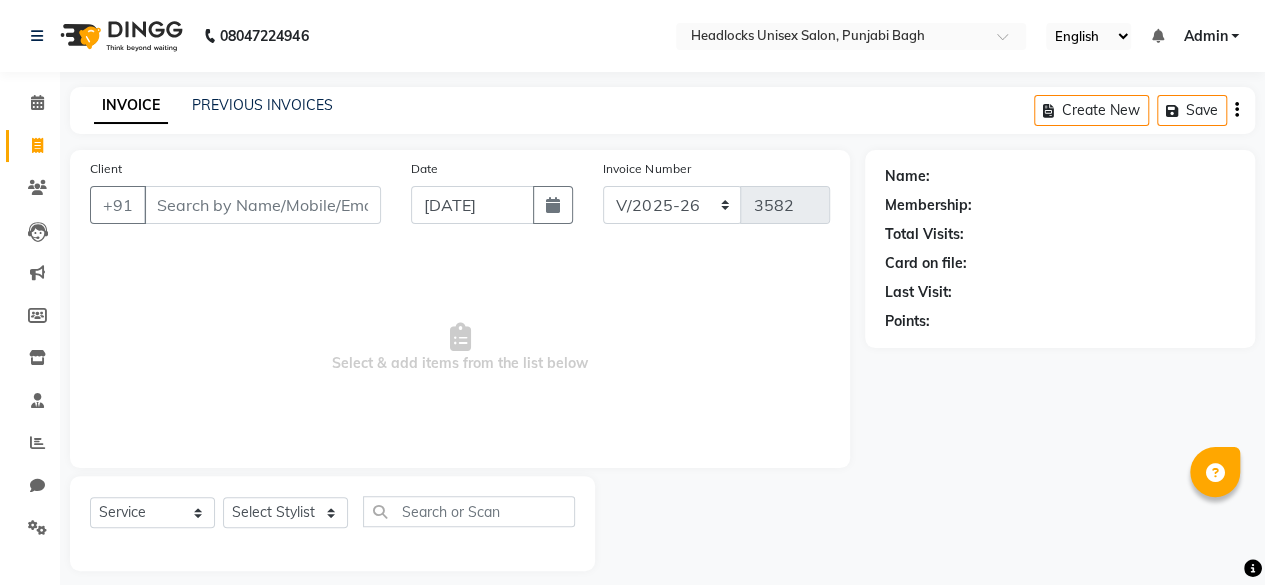 scroll, scrollTop: 15, scrollLeft: 0, axis: vertical 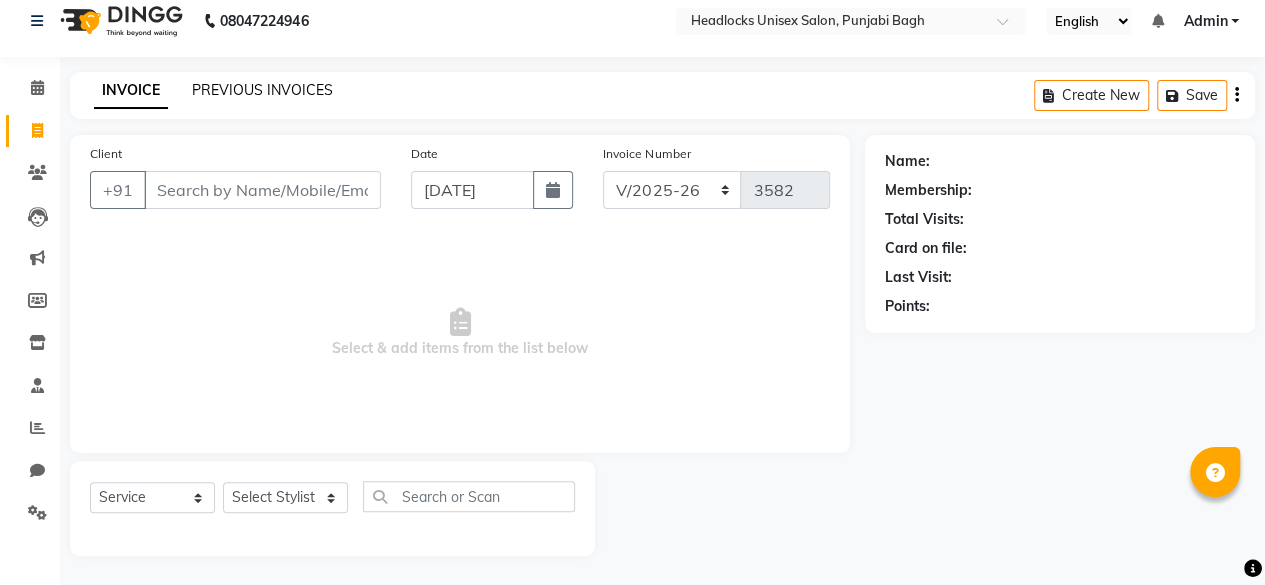 click on "PREVIOUS INVOICES" 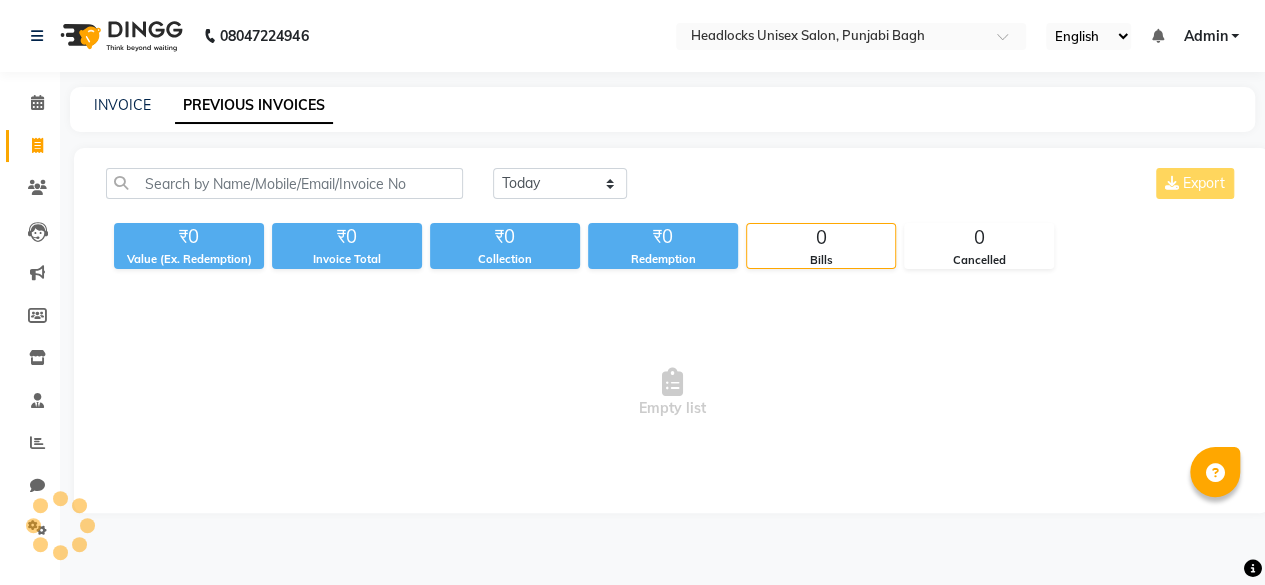 scroll, scrollTop: 0, scrollLeft: 0, axis: both 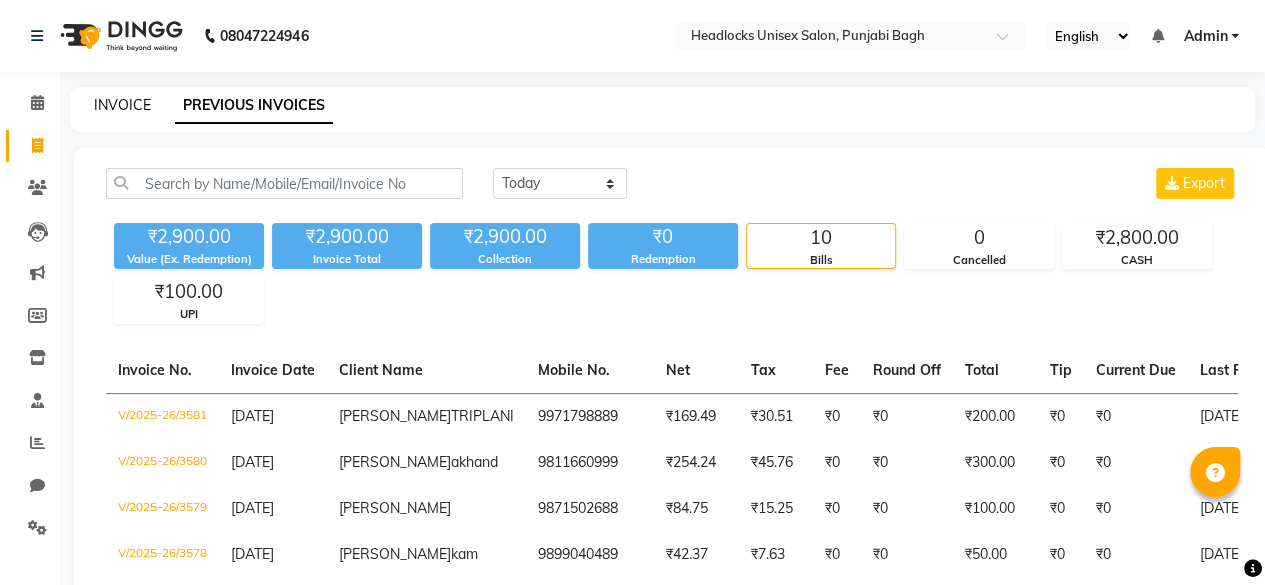 click on "INVOICE" 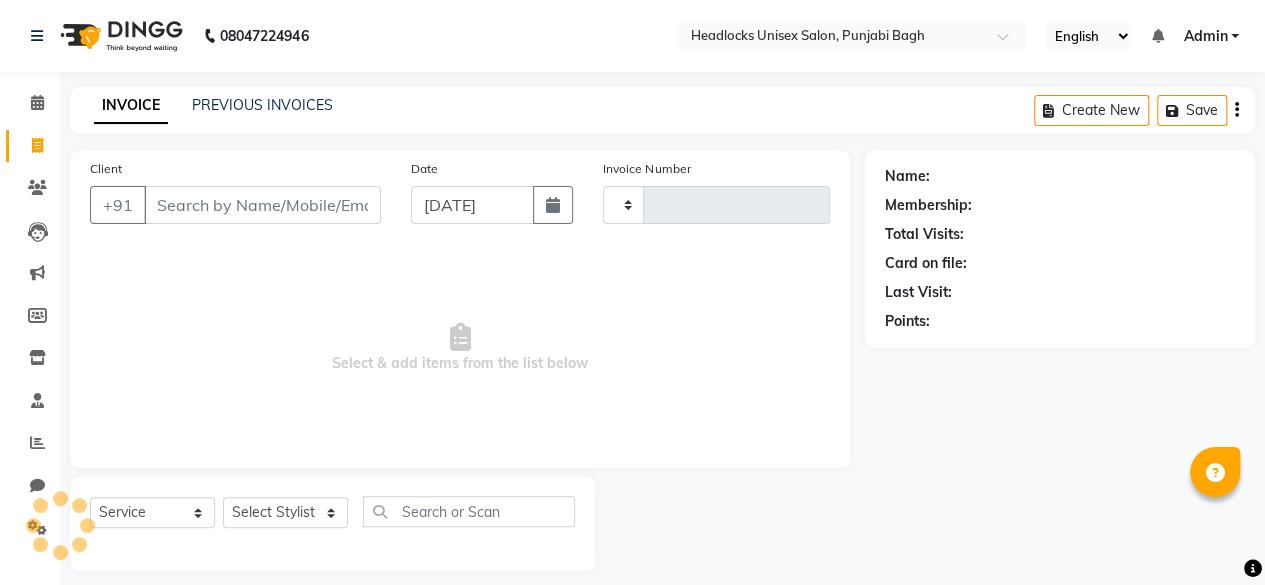 scroll, scrollTop: 15, scrollLeft: 0, axis: vertical 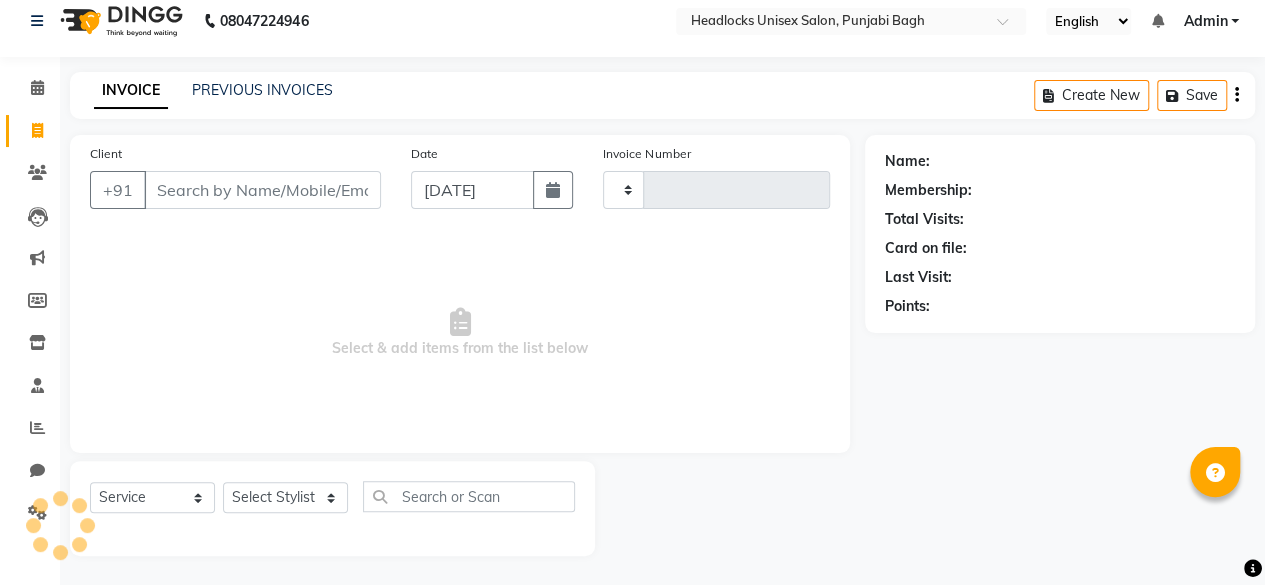 type on "3582" 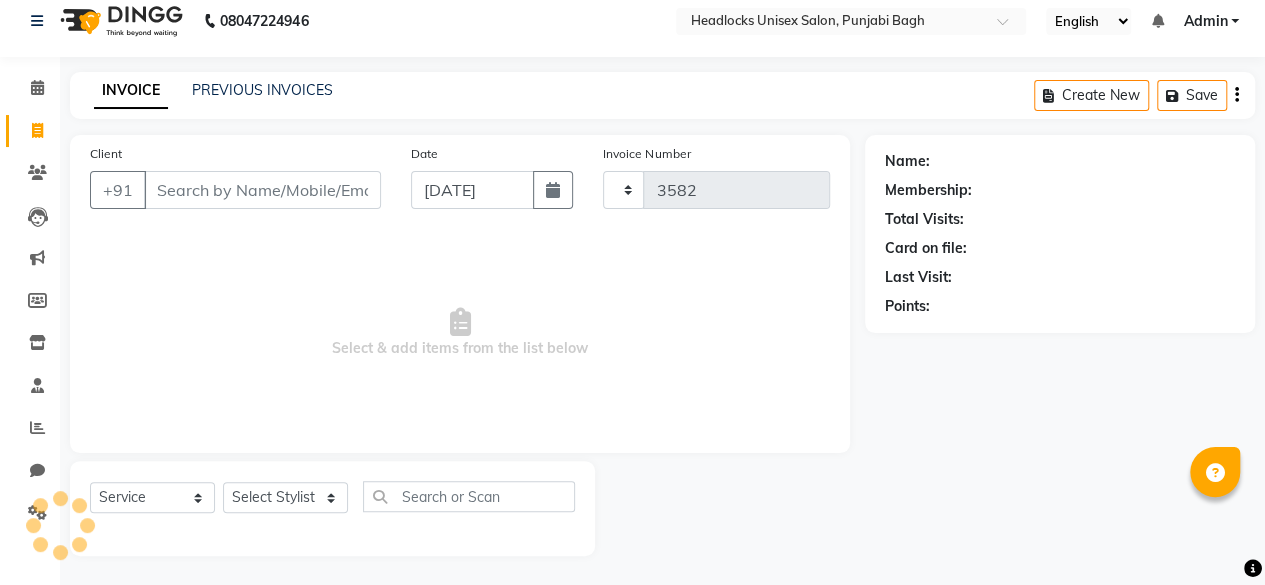 select on "7719" 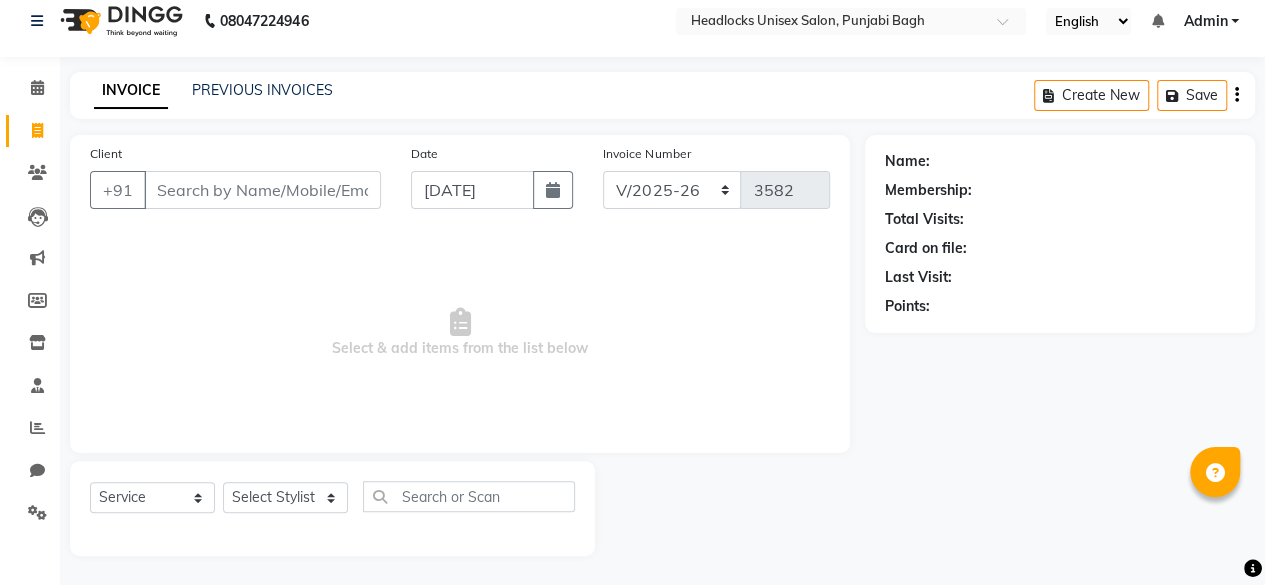 click on "Client" at bounding box center (262, 190) 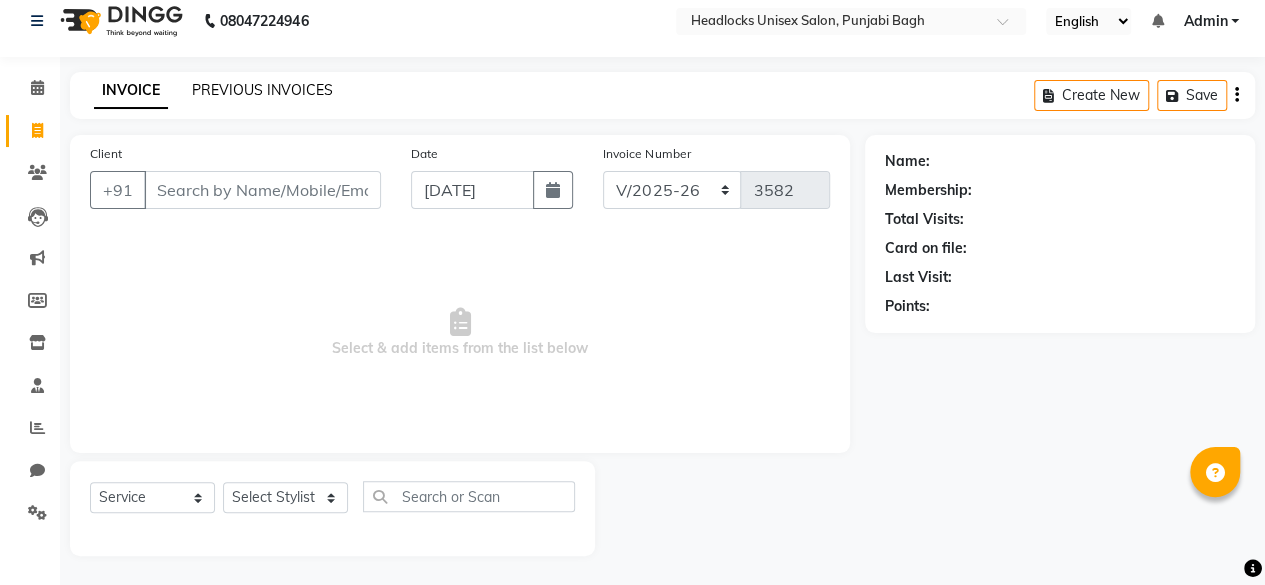 click on "PREVIOUS INVOICES" 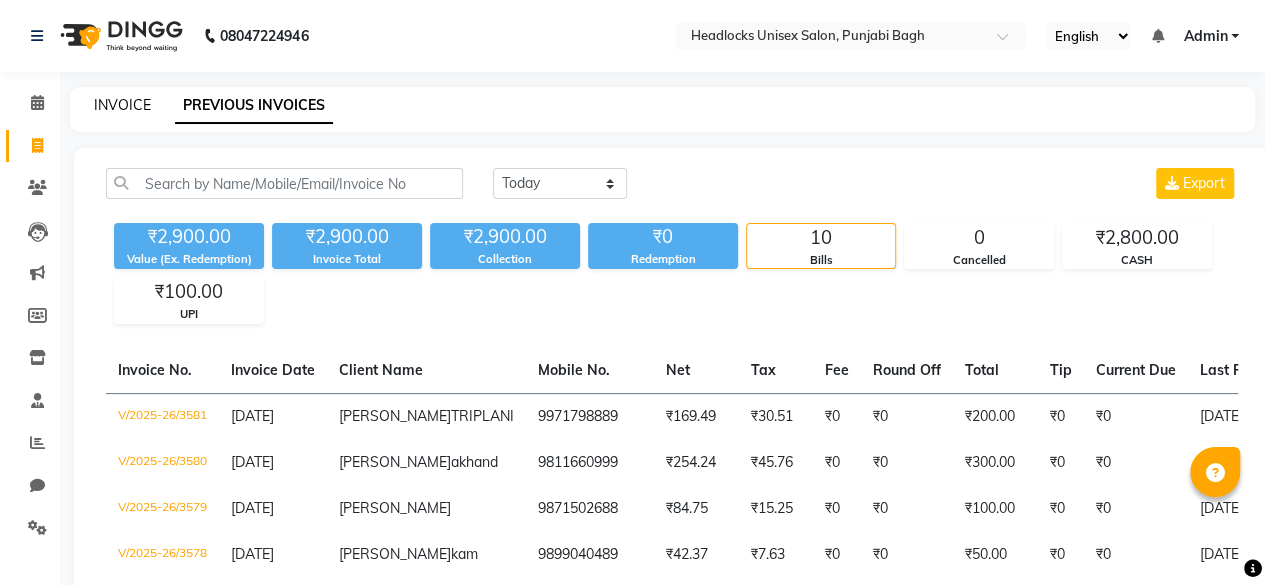 click on "INVOICE" 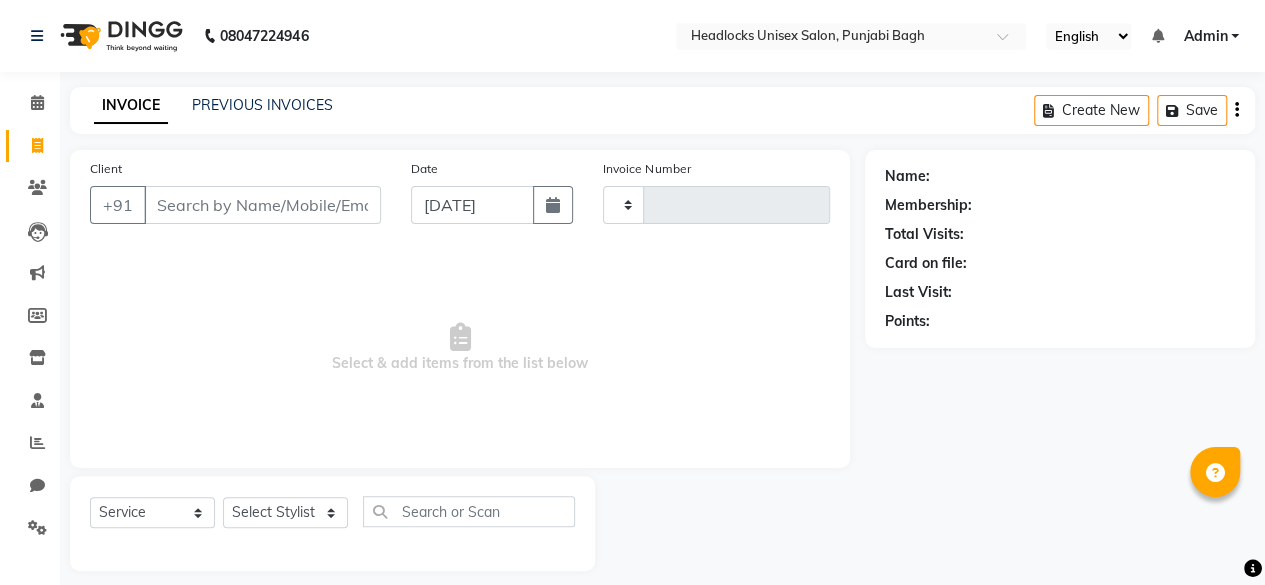 type on "3582" 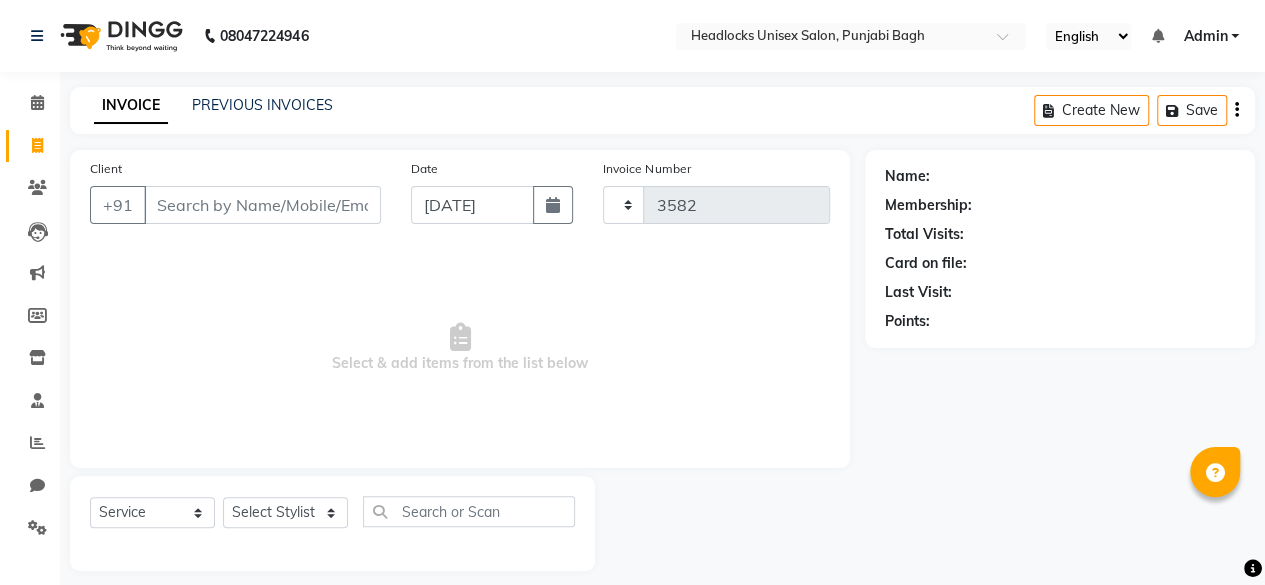 scroll, scrollTop: 15, scrollLeft: 0, axis: vertical 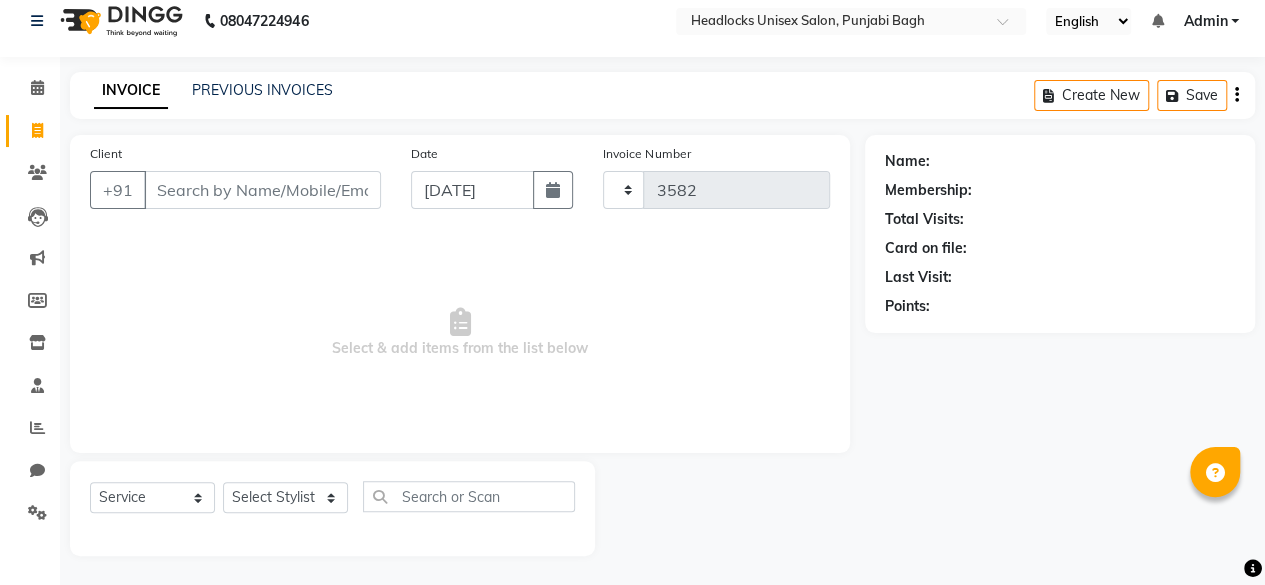 select on "7719" 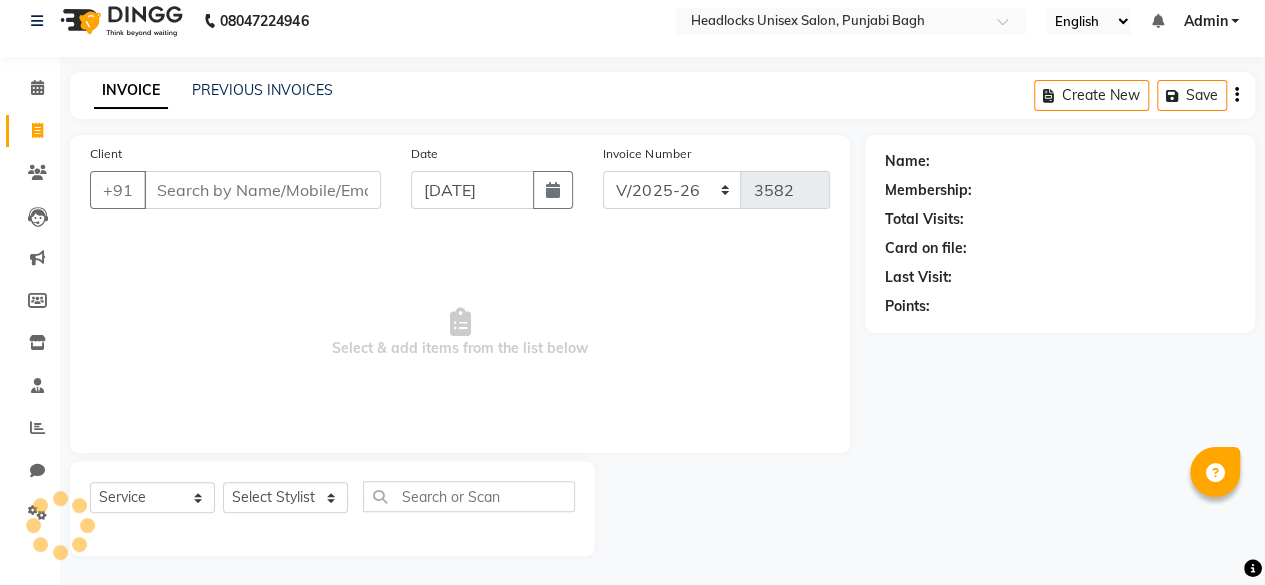 click on "INVOICE PREVIOUS INVOICES Create New   Save" 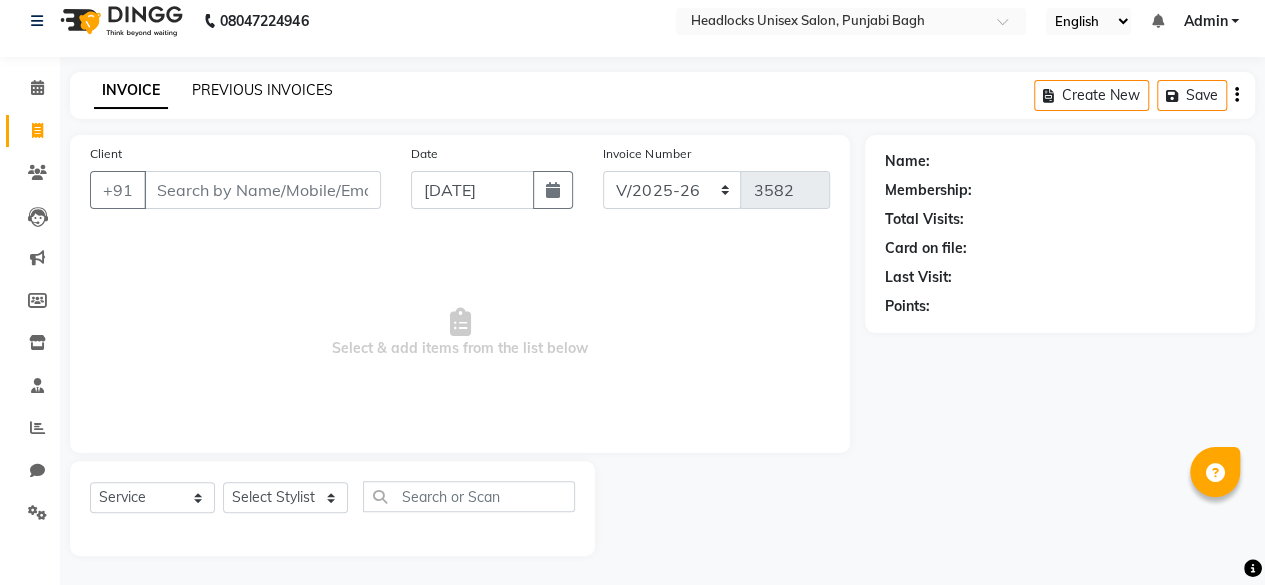 click on "PREVIOUS INVOICES" 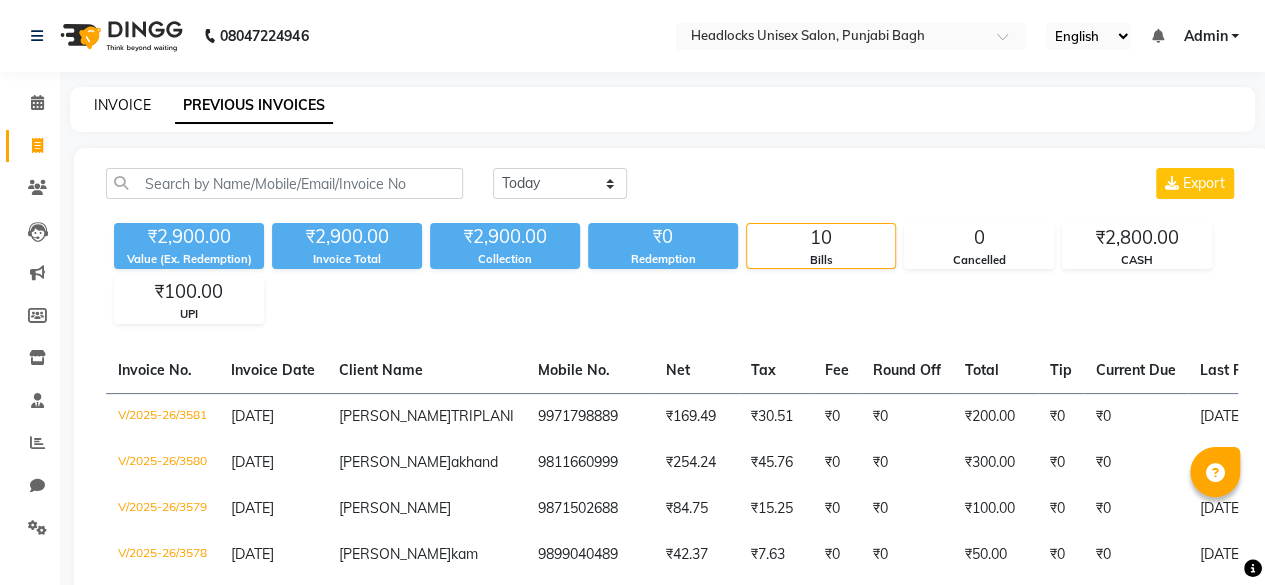 click on "INVOICE" 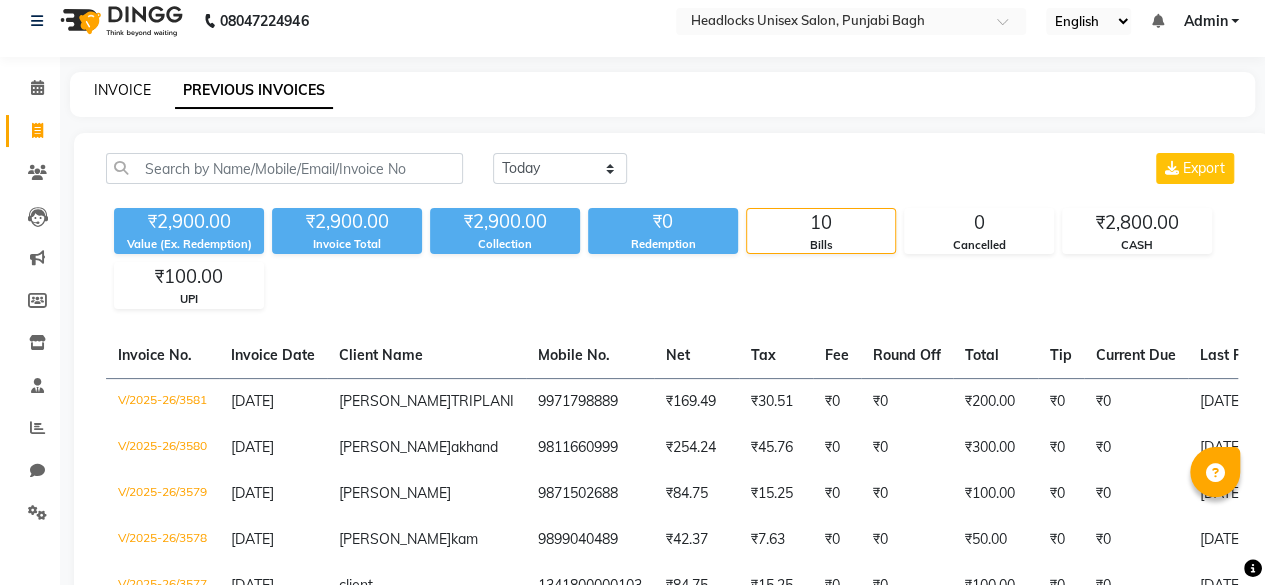 select on "7719" 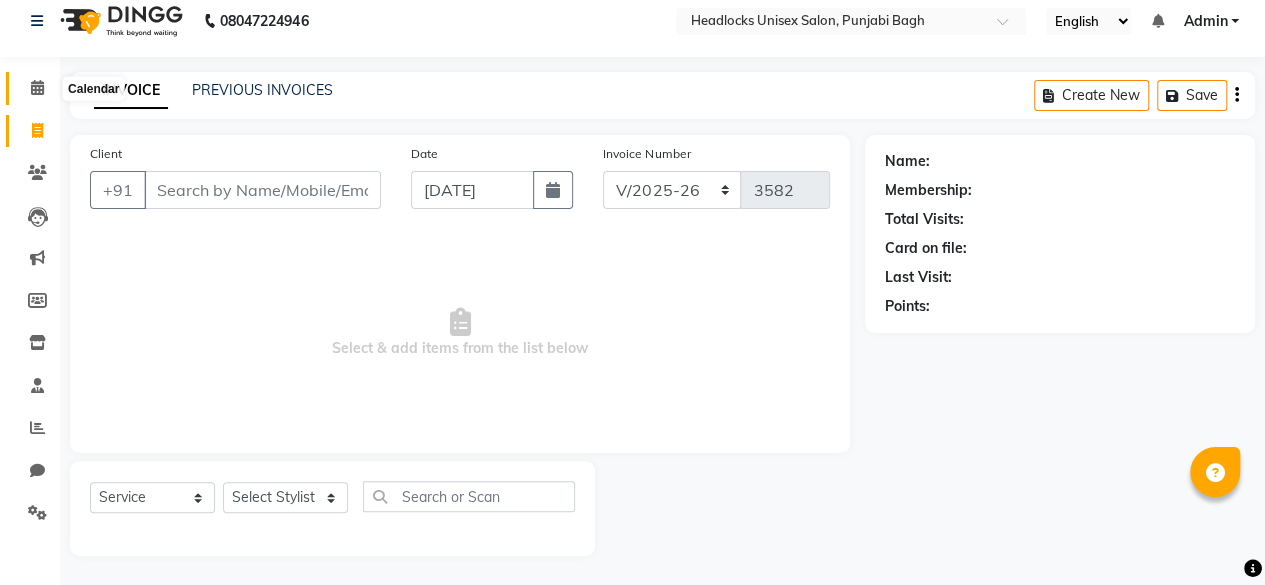 click 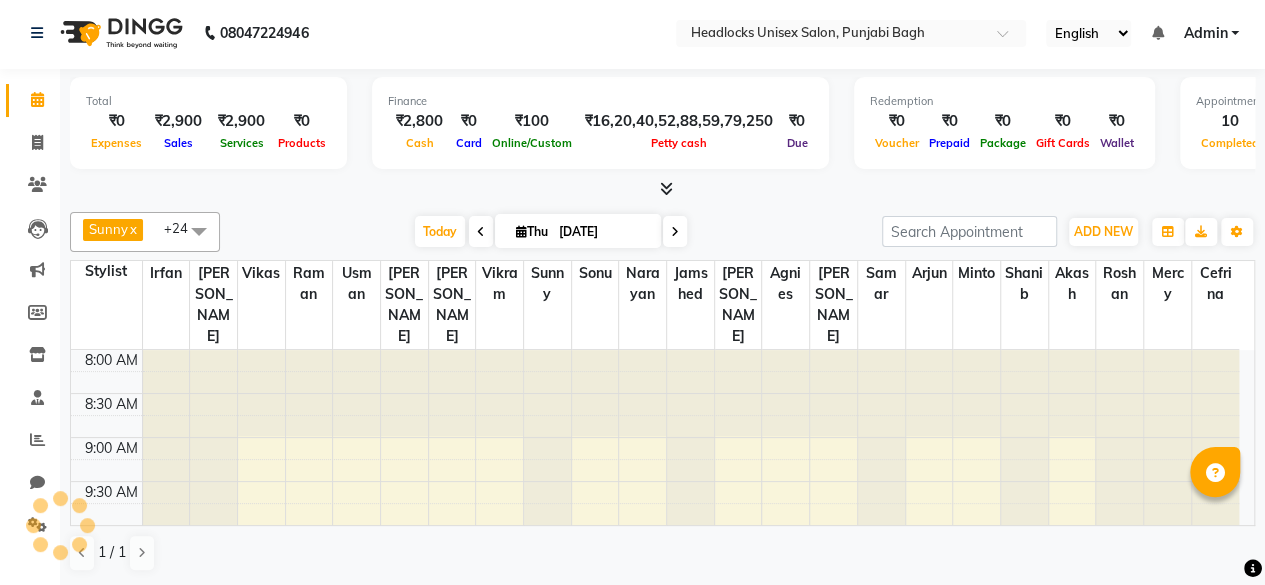 scroll, scrollTop: 0, scrollLeft: 0, axis: both 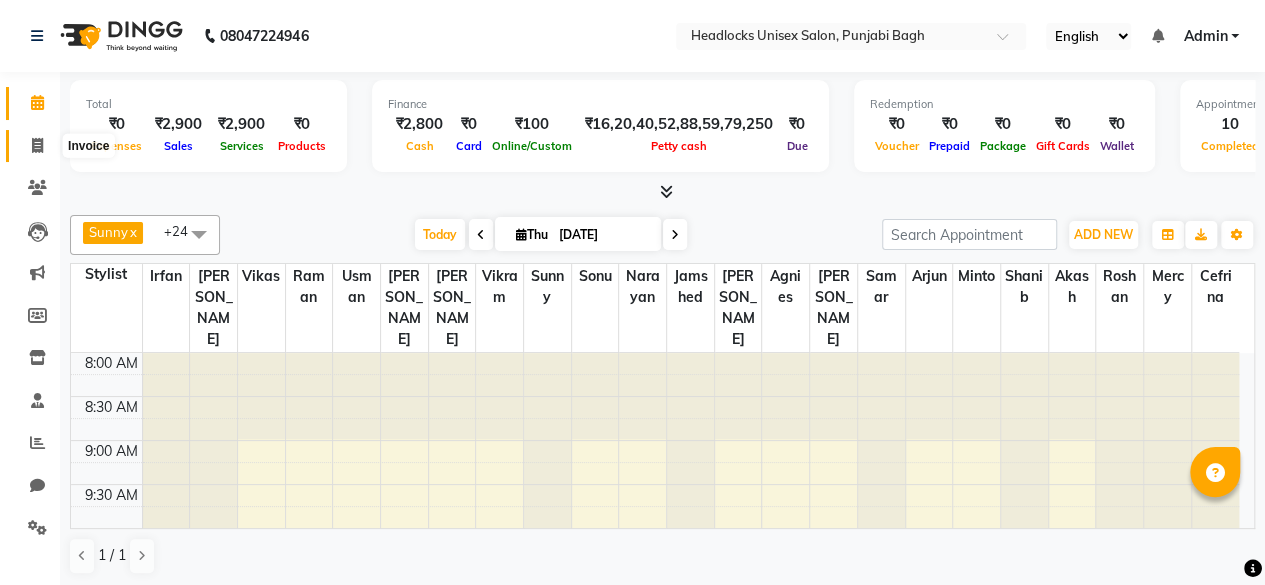 click 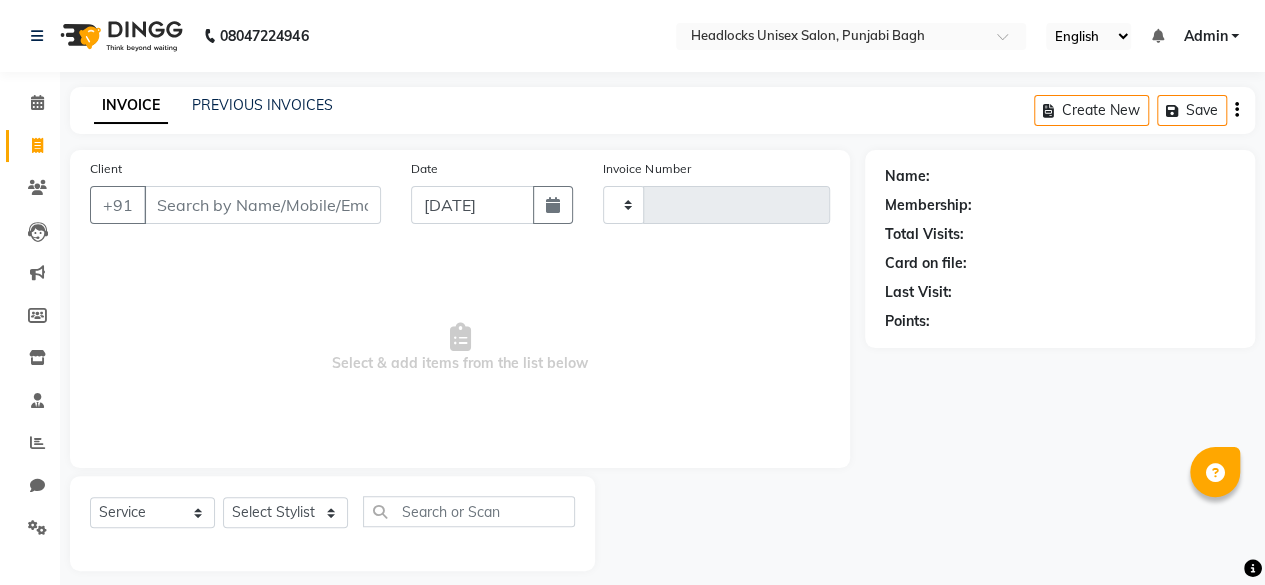 type on "3582" 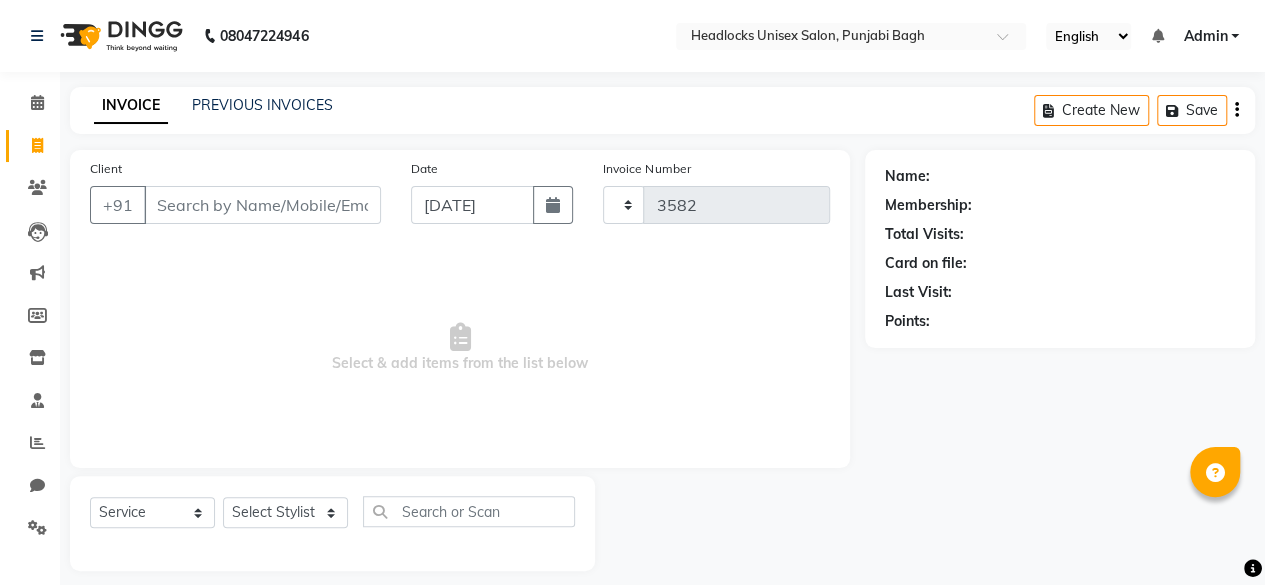 select on "7719" 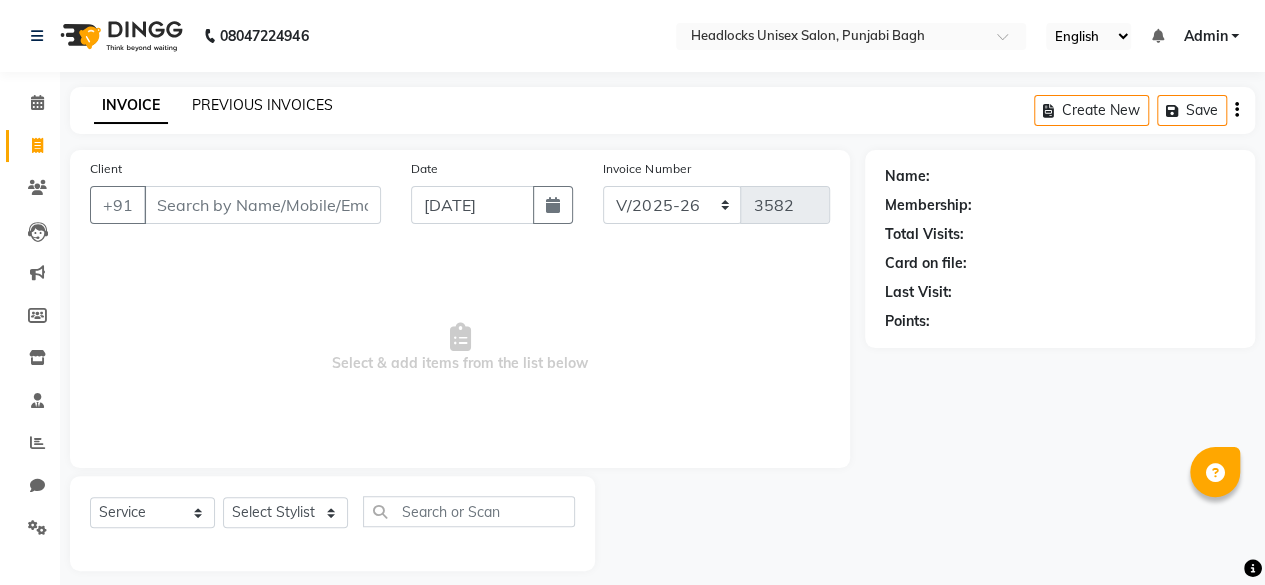 click on "PREVIOUS INVOICES" 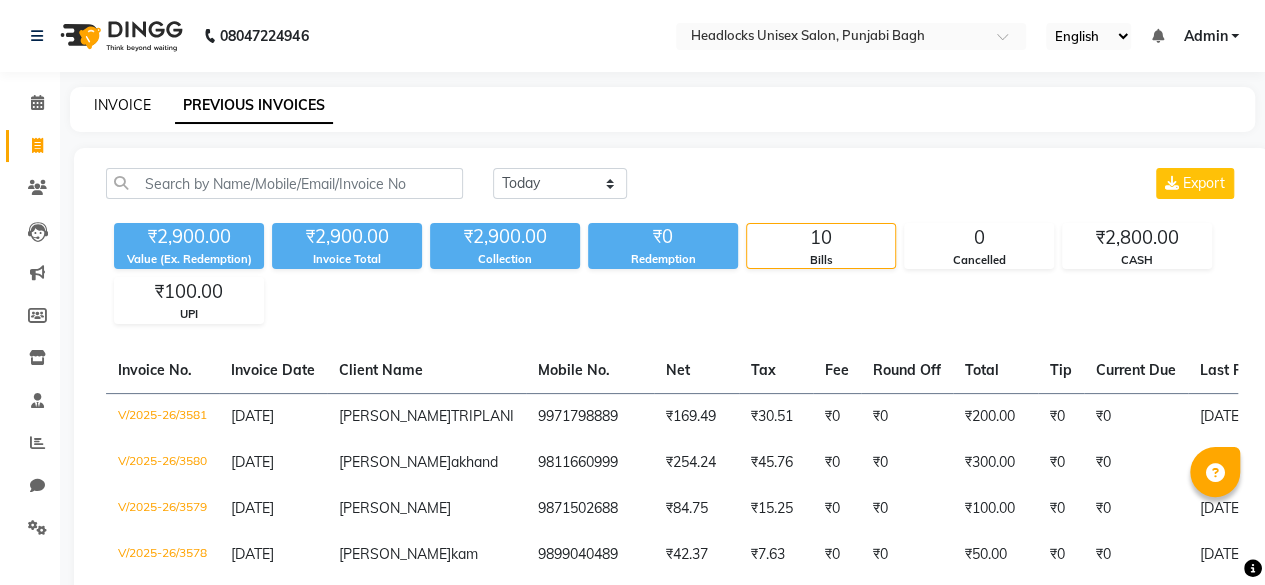 click on "INVOICE" 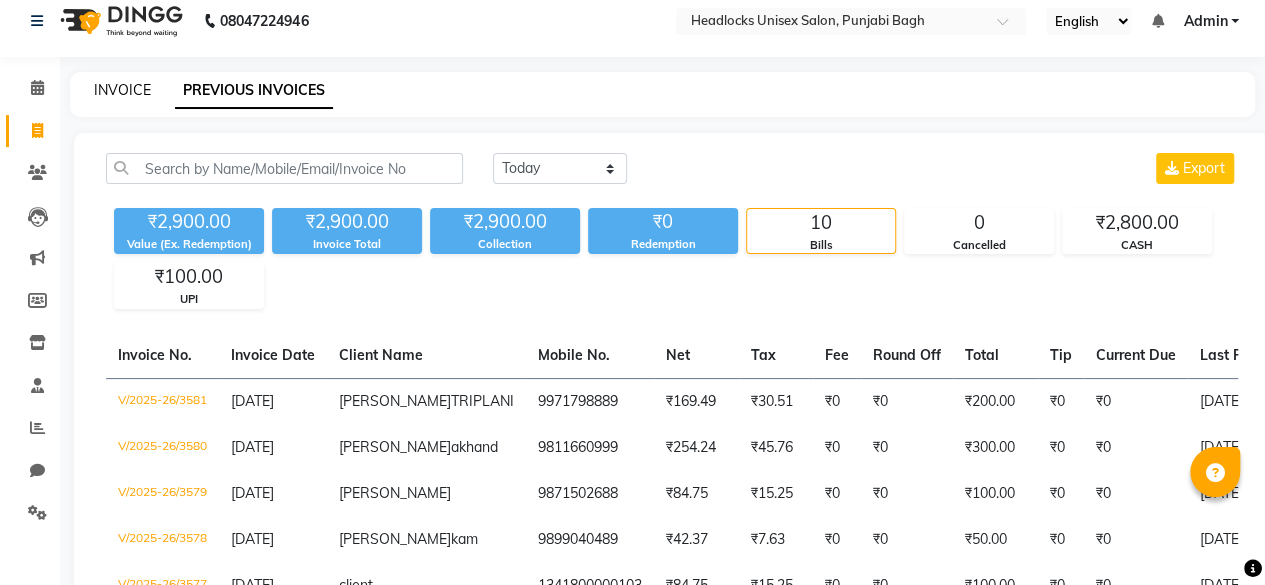 select on "7719" 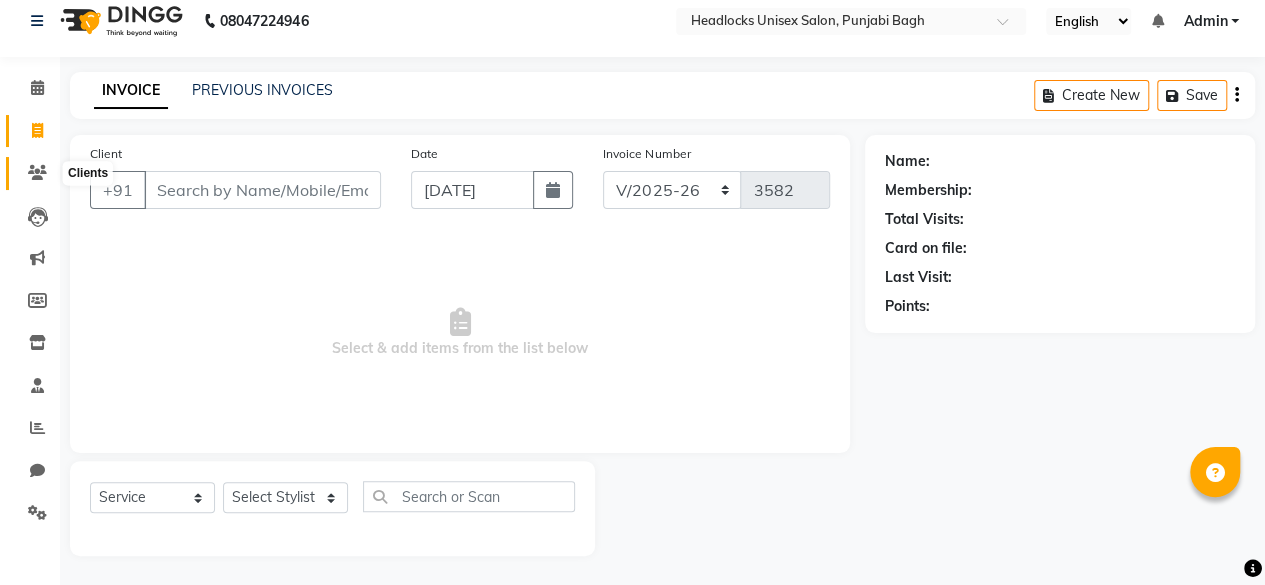click 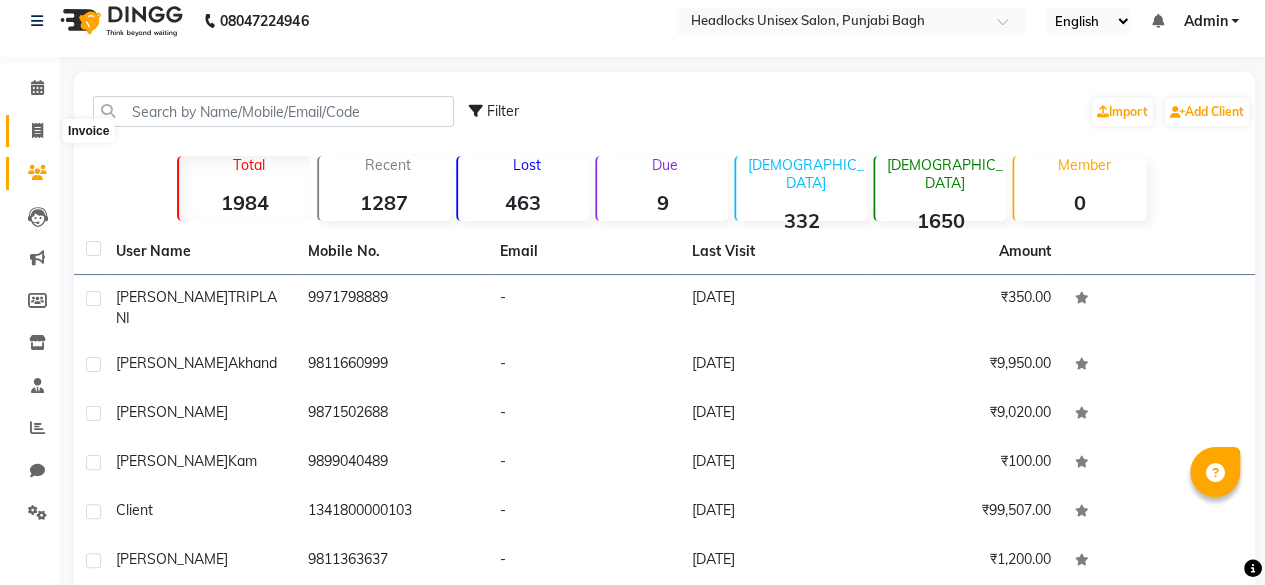 click 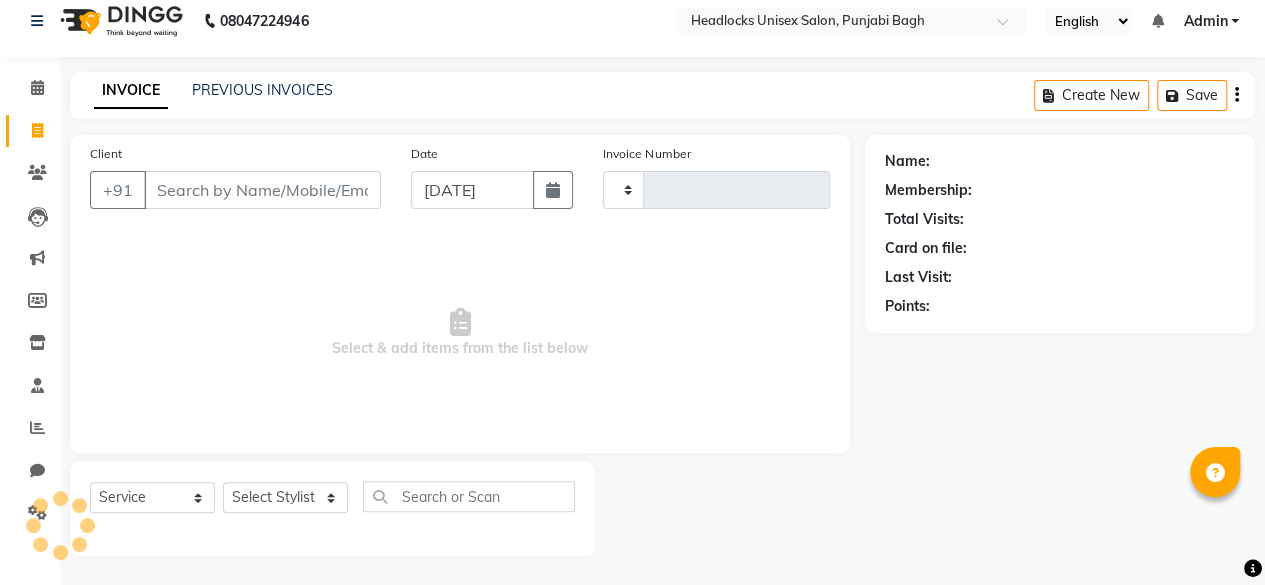 type on "3582" 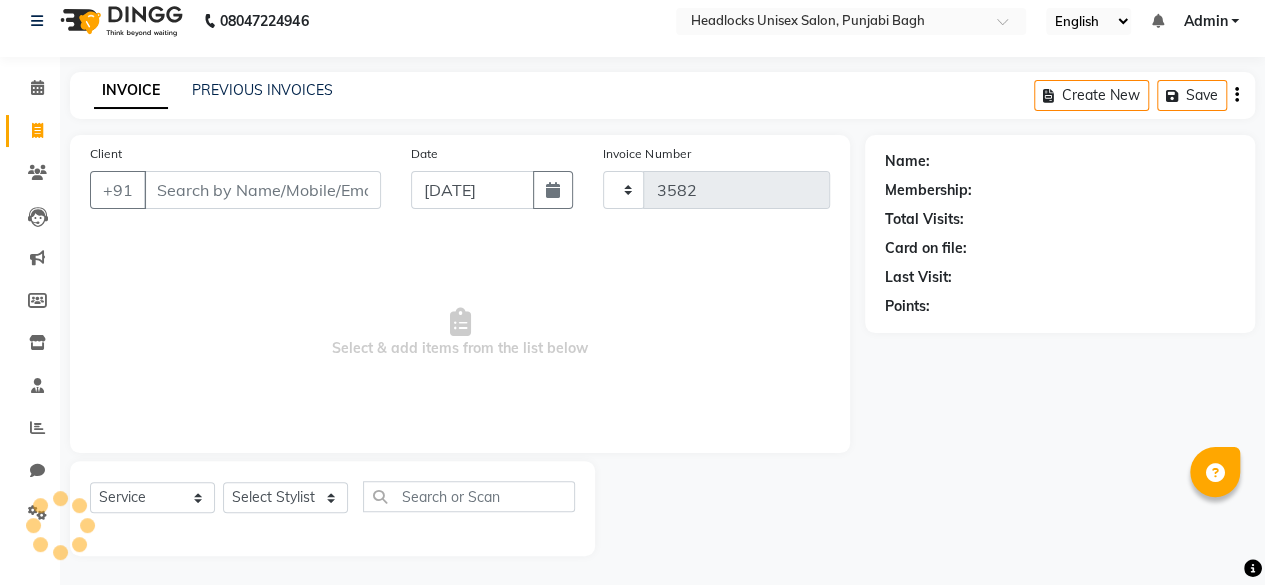 select on "7719" 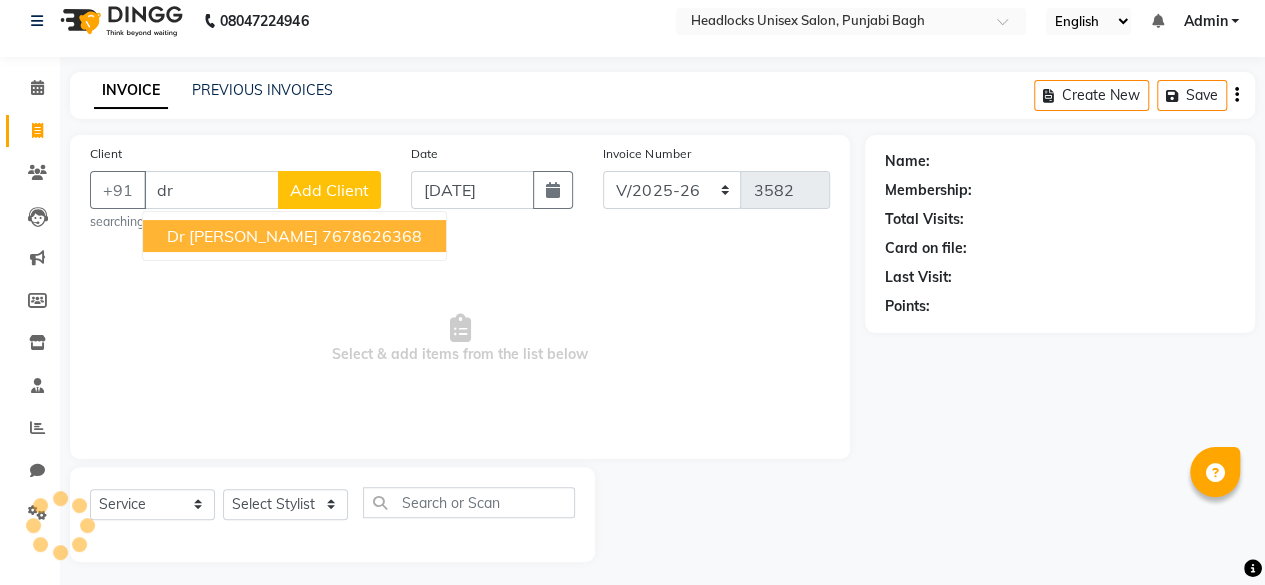 type on "d" 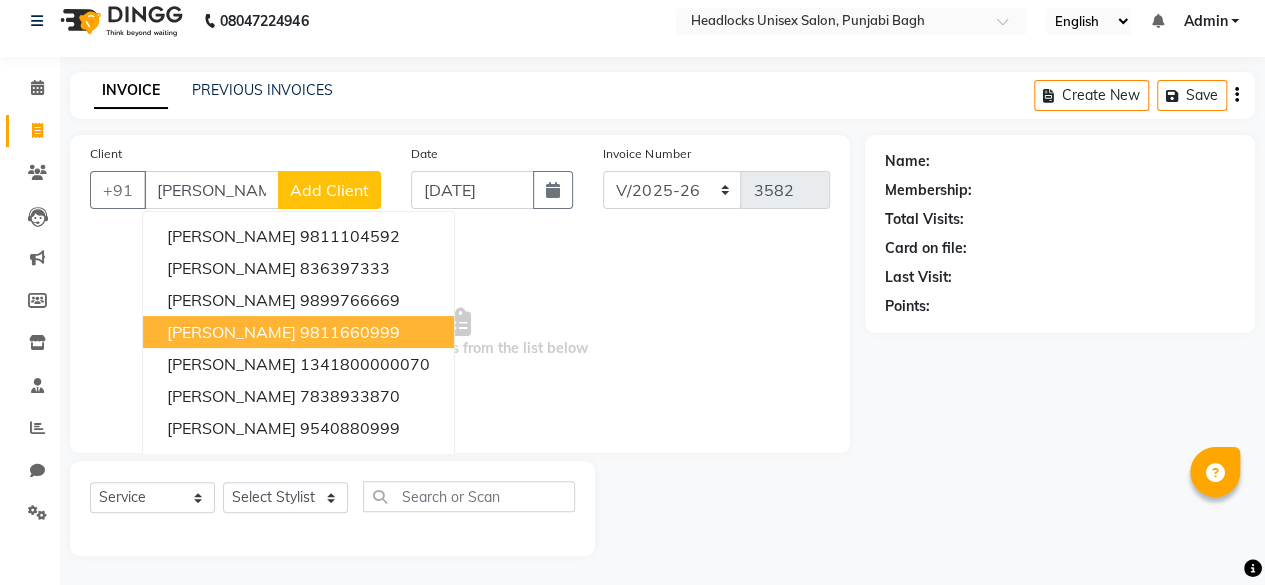 click on "[PERSON_NAME]" at bounding box center (231, 332) 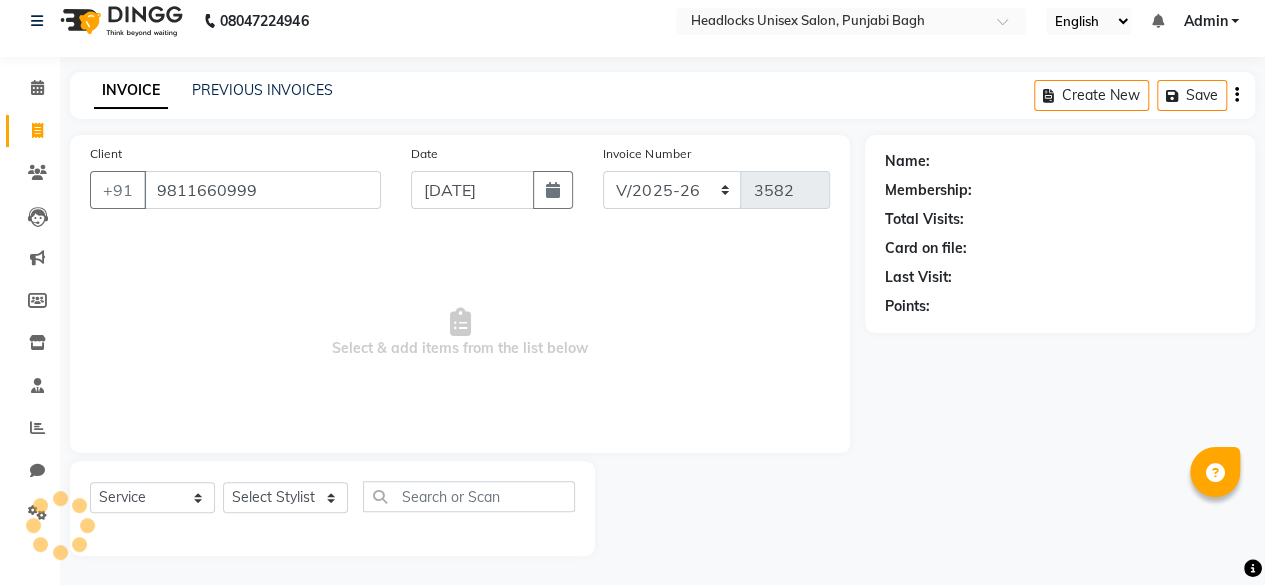 type on "9811660999" 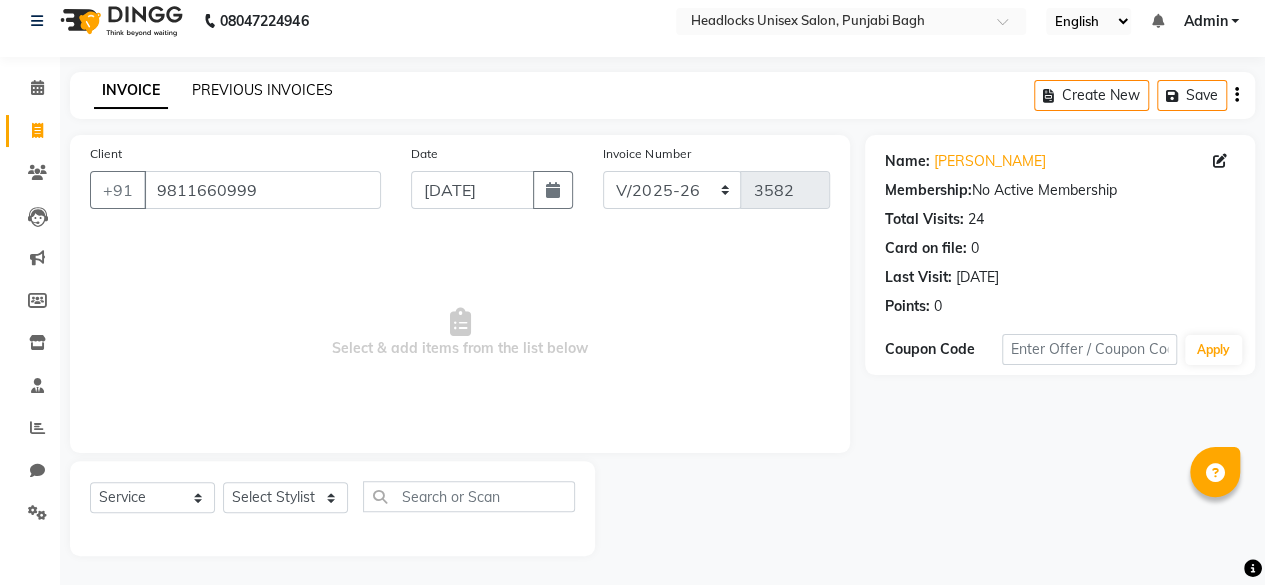 click on "PREVIOUS INVOICES" 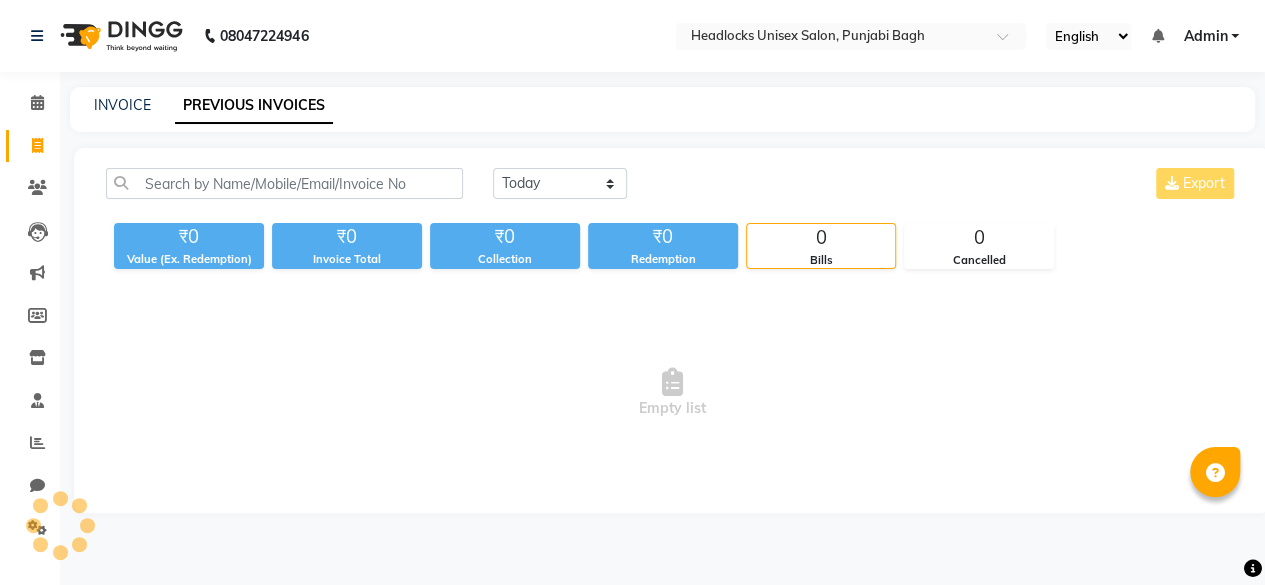 scroll, scrollTop: 0, scrollLeft: 0, axis: both 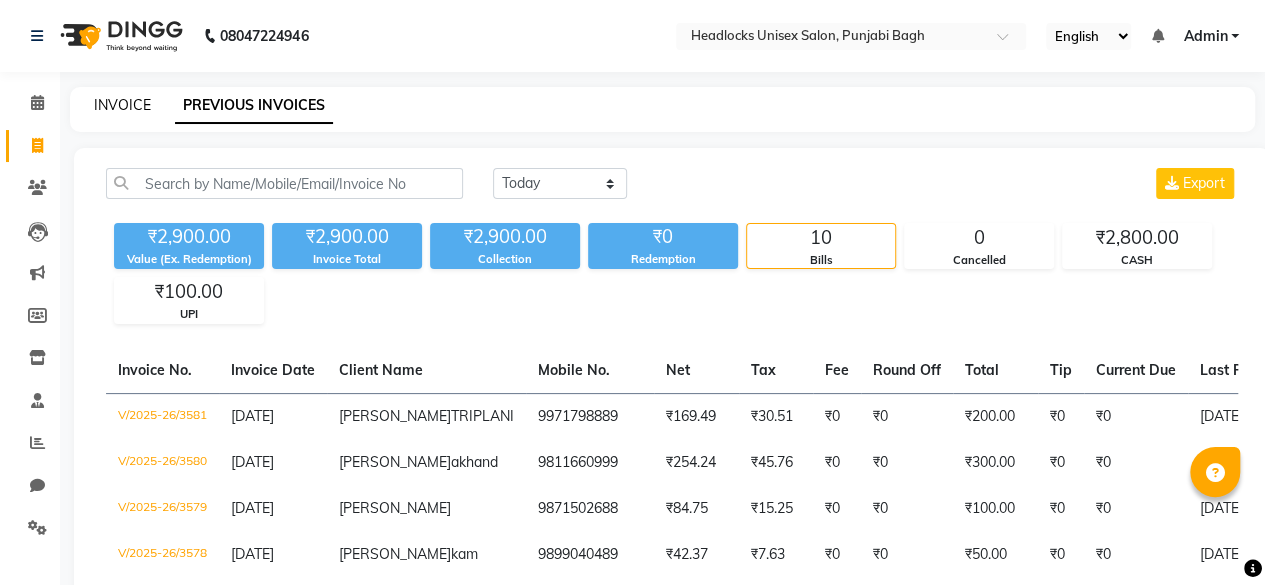 click on "INVOICE" 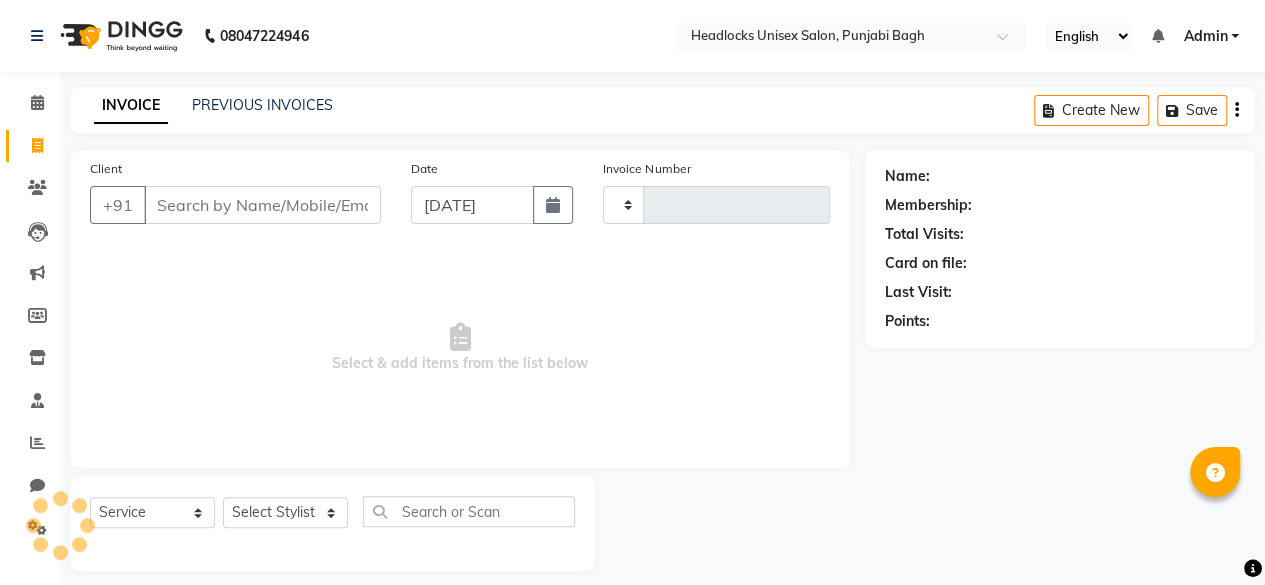 scroll, scrollTop: 15, scrollLeft: 0, axis: vertical 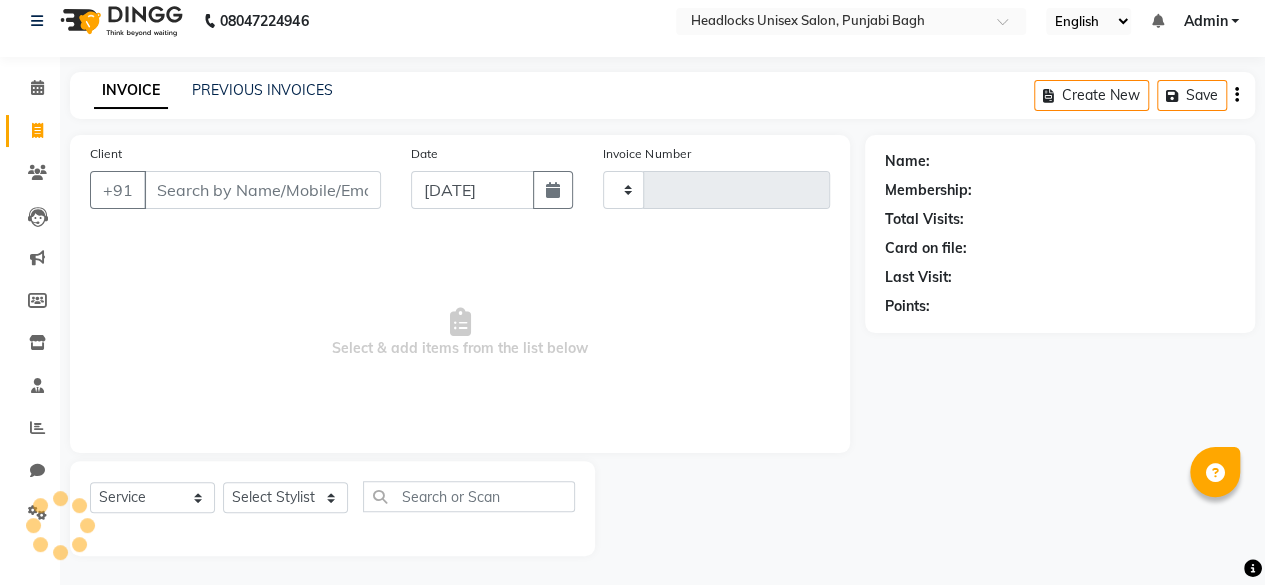 type on "3582" 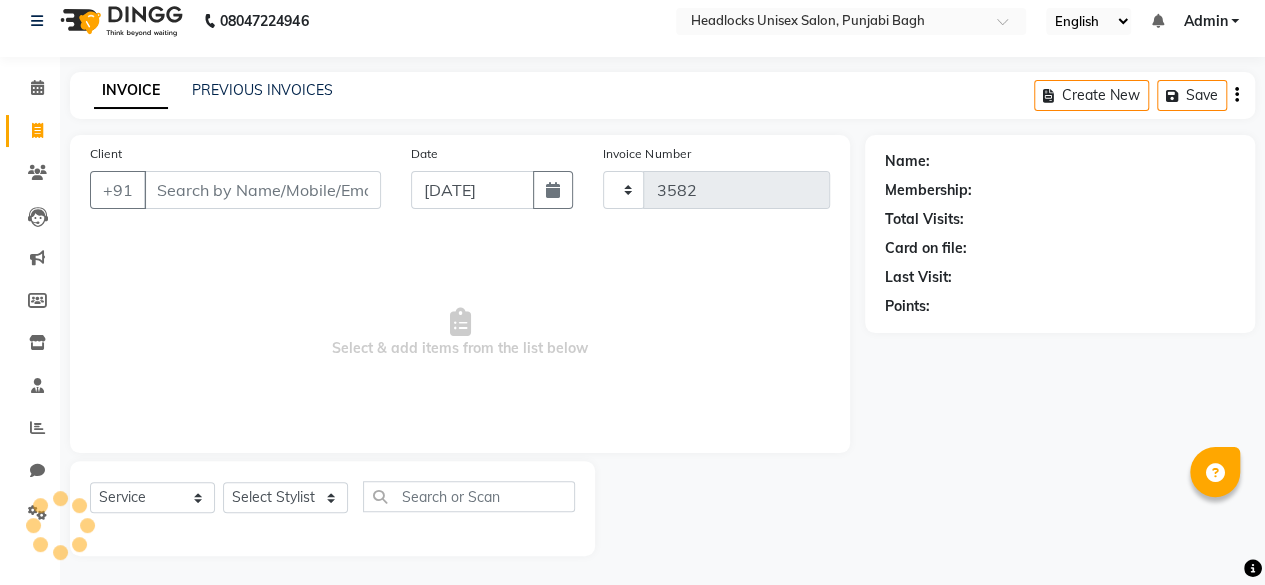 select on "7719" 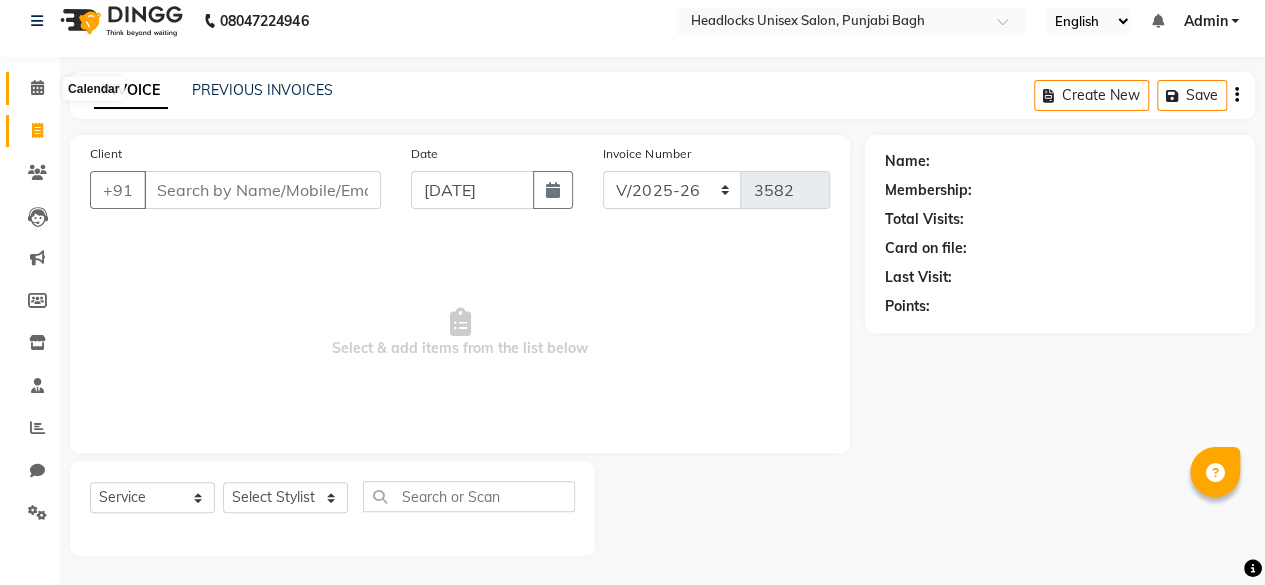 click 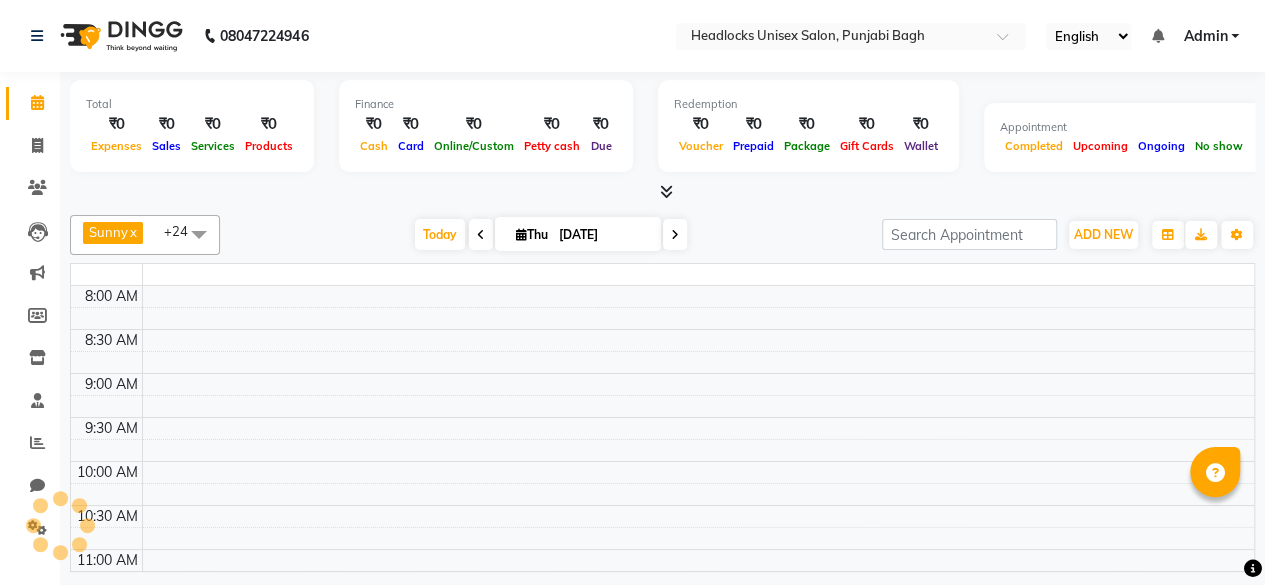 scroll, scrollTop: 0, scrollLeft: 0, axis: both 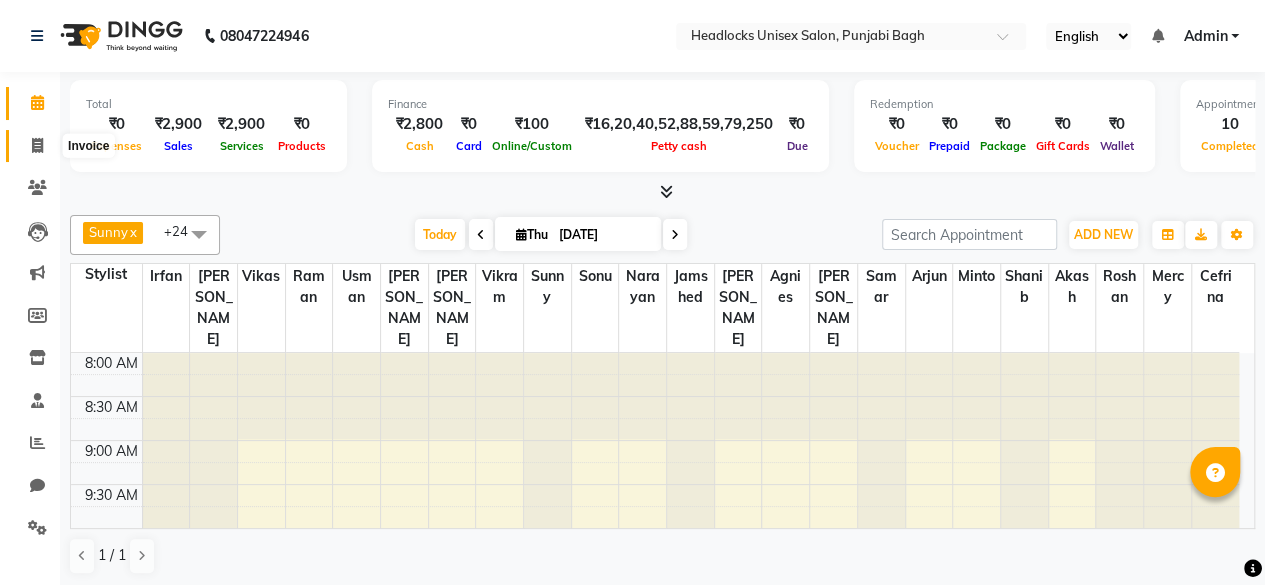 click 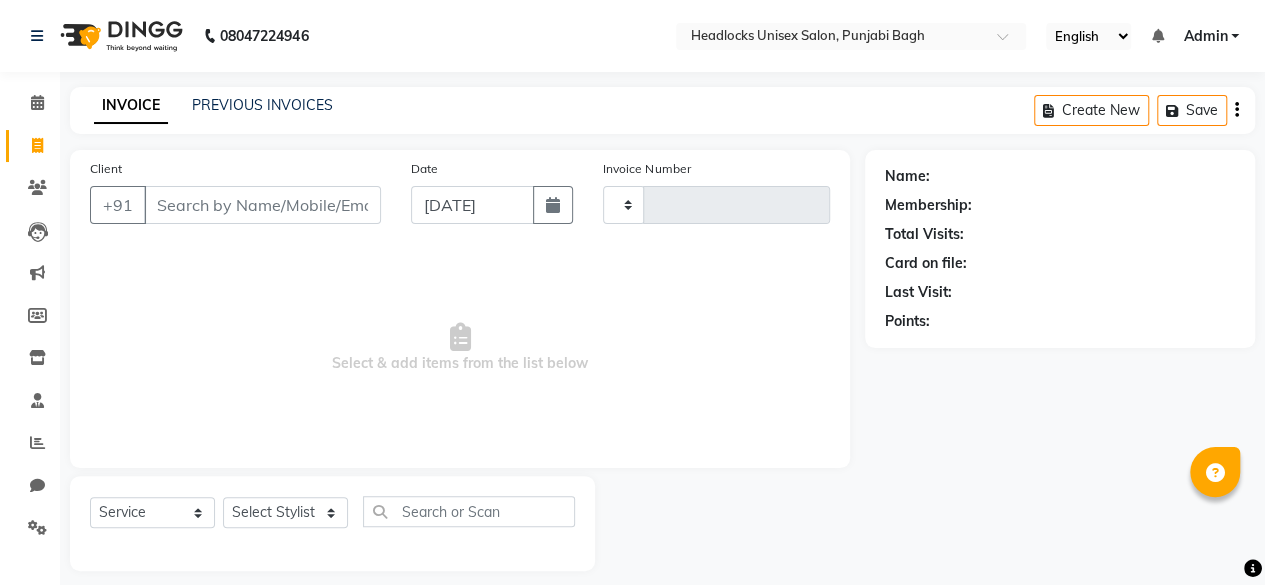 type on "3582" 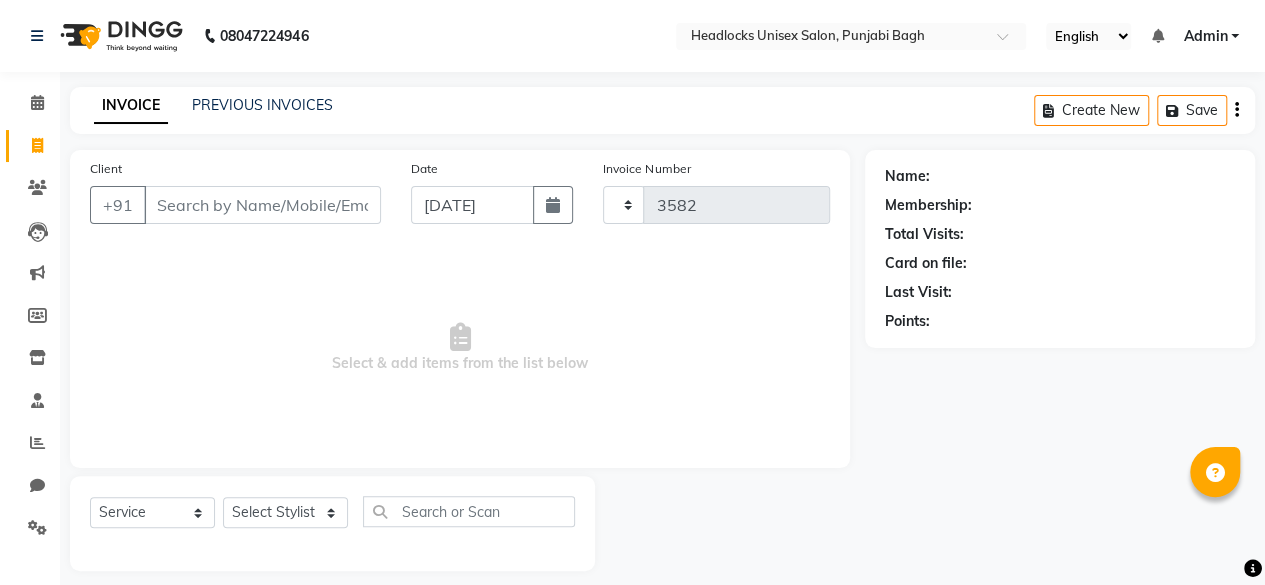 select on "7719" 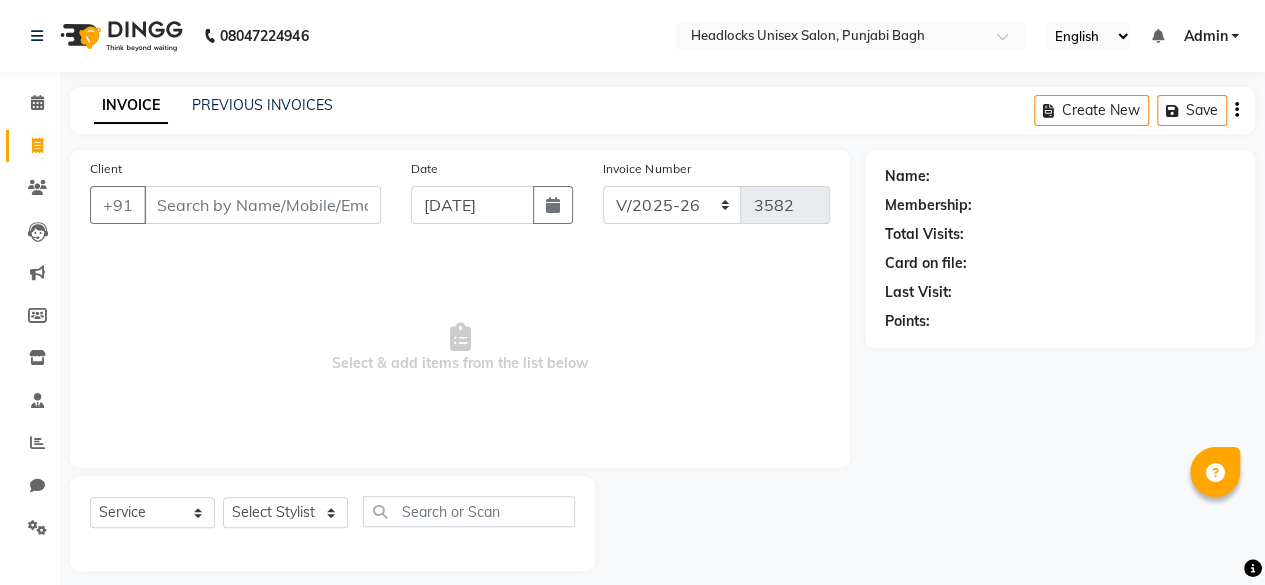 click on "Select & add items from the list below" at bounding box center (460, 348) 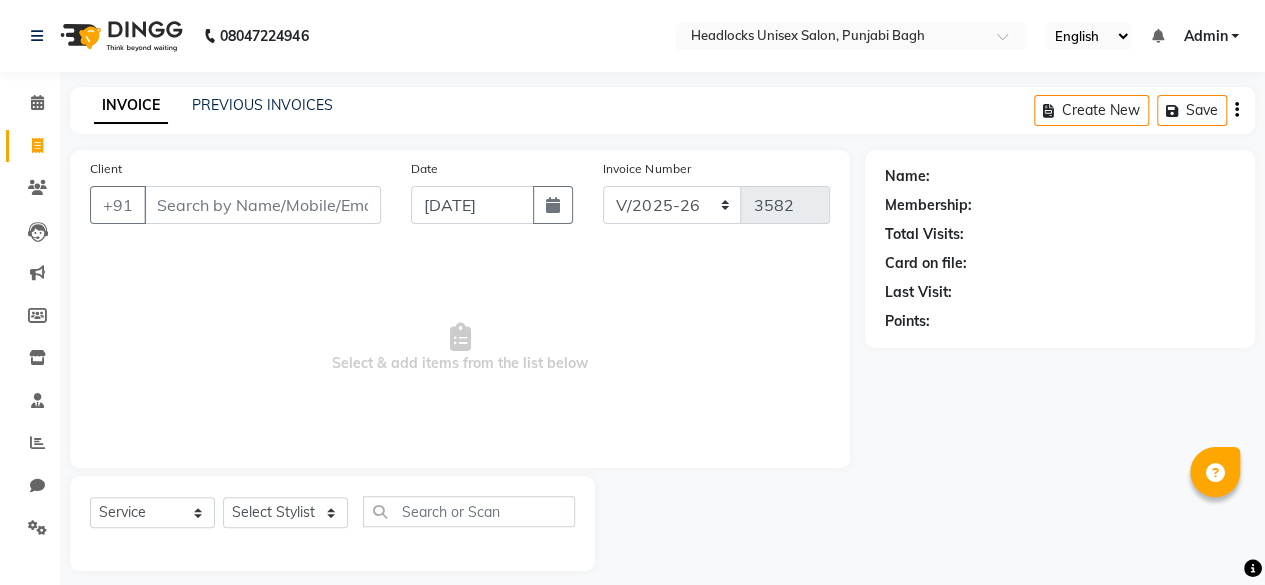 click on "Client +91 Date [DATE] Invoice Number csh/2025-26 V/2025 V/[PHONE_NUMBER]  Select & add items from the list below  Select  Service  Product  Membership  Package Voucher Prepaid Gift Card  Select Stylist ⁠Agnies ⁠Akash Arjun  Ashi Cefrina  [PERSON_NAME] [PERSON_NAME] [PERSON_NAME] kunal [PERSON_NAME] mercy ⁠Minto ⁠[PERSON_NAME]  [PERSON_NAME] priyanka [PERSON_NAME] ⁠[PERSON_NAME] ⁠[PERSON_NAME] [PERSON_NAME] [PERSON_NAME]  Sunny ⁠[PERSON_NAME]  ⁠Usman ⁠[PERSON_NAME]" 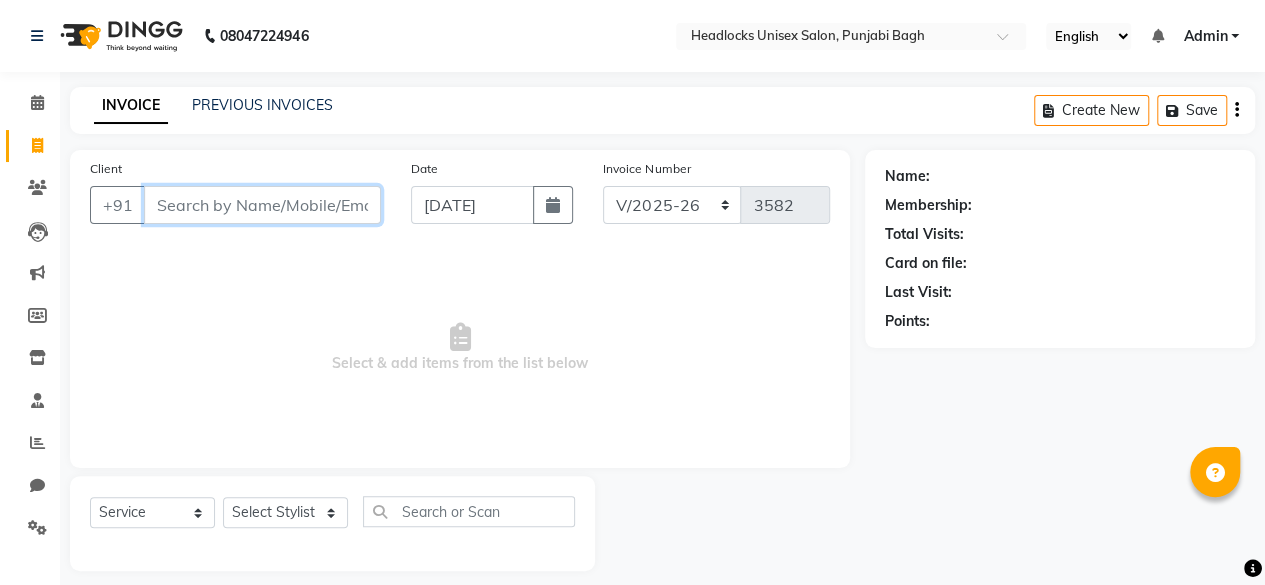 click on "Client" at bounding box center (262, 205) 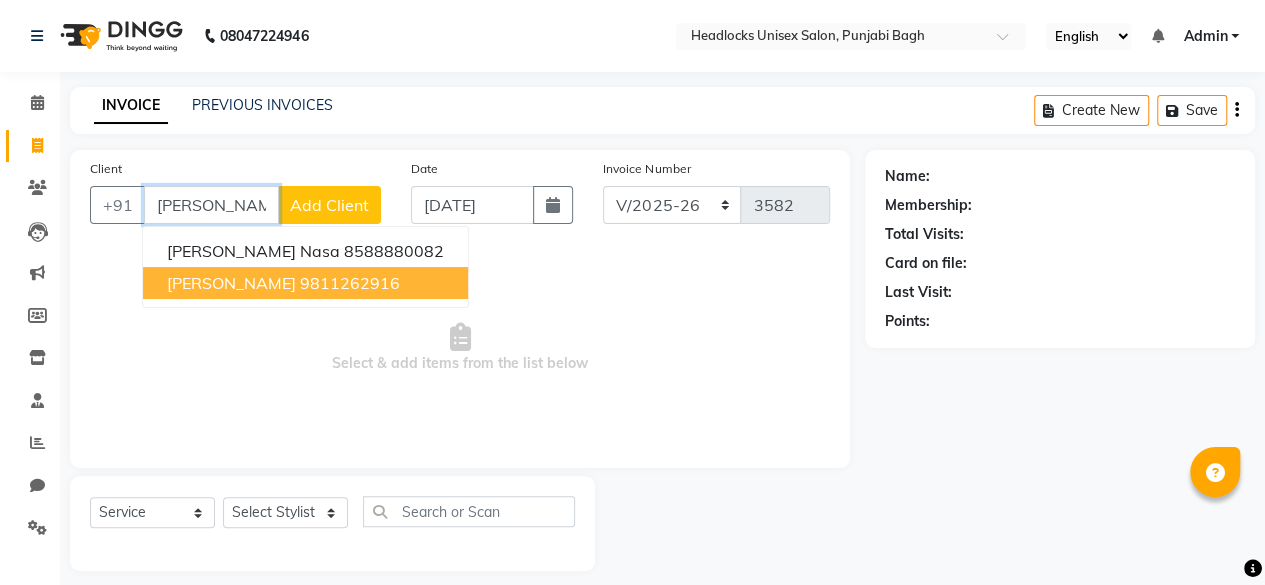 click on "[PERSON_NAME]  9811262916" at bounding box center (305, 283) 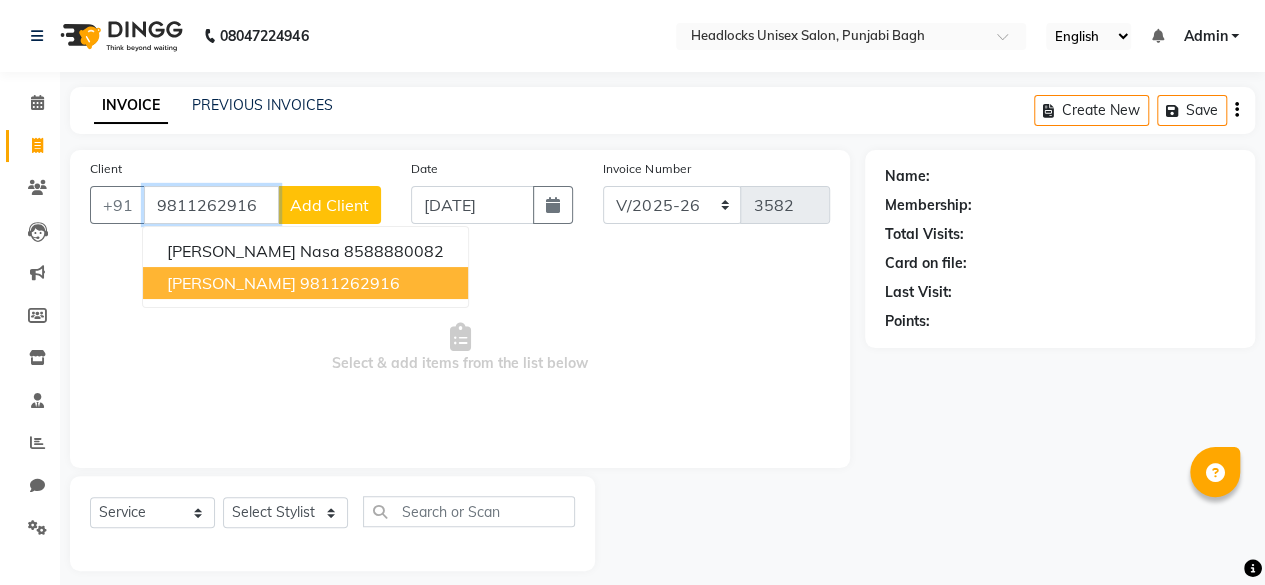 type on "9811262916" 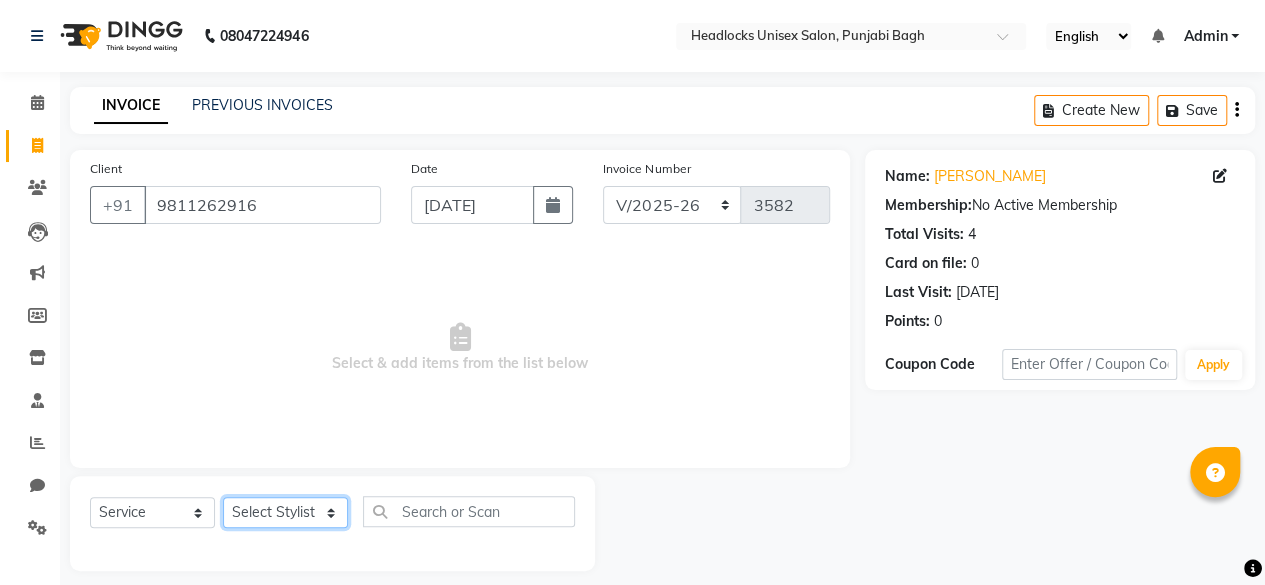 click on "Select Stylist ⁠Agnies ⁠[PERSON_NAME] [PERSON_NAME] [PERSON_NAME] kunal [PERSON_NAME] mercy ⁠Minto ⁠[PERSON_NAME]  [PERSON_NAME] priyanka [PERSON_NAME] ⁠[PERSON_NAME] ⁠[PERSON_NAME] [PERSON_NAME] [PERSON_NAME]  Sunny ⁠[PERSON_NAME] ⁠[PERSON_NAME]" 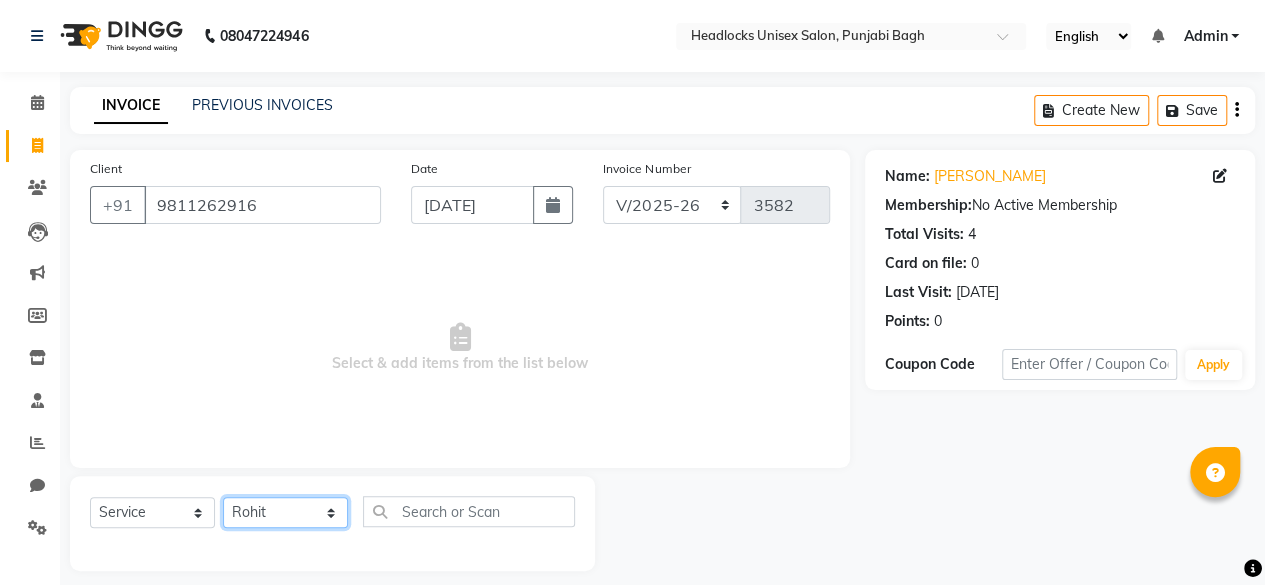 click on "Select Stylist ⁠Agnies ⁠[PERSON_NAME] [PERSON_NAME] [PERSON_NAME] kunal [PERSON_NAME] mercy ⁠Minto ⁠[PERSON_NAME]  [PERSON_NAME] priyanka [PERSON_NAME] ⁠[PERSON_NAME] ⁠[PERSON_NAME] [PERSON_NAME] [PERSON_NAME]  Sunny ⁠[PERSON_NAME] ⁠[PERSON_NAME]" 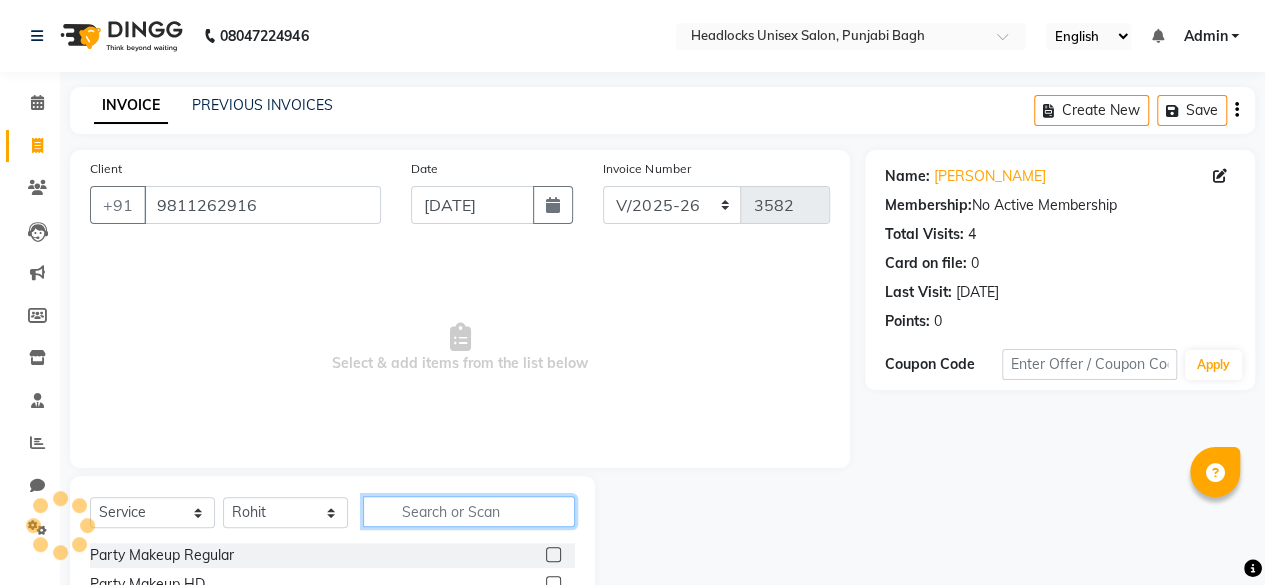 click 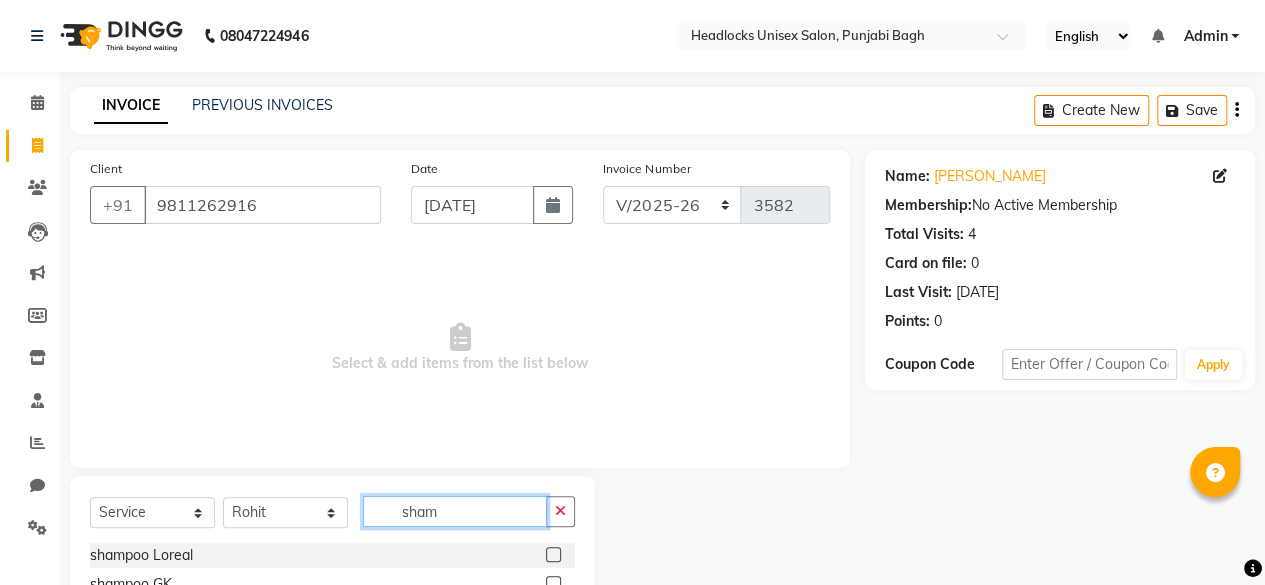 scroll, scrollTop: 215, scrollLeft: 0, axis: vertical 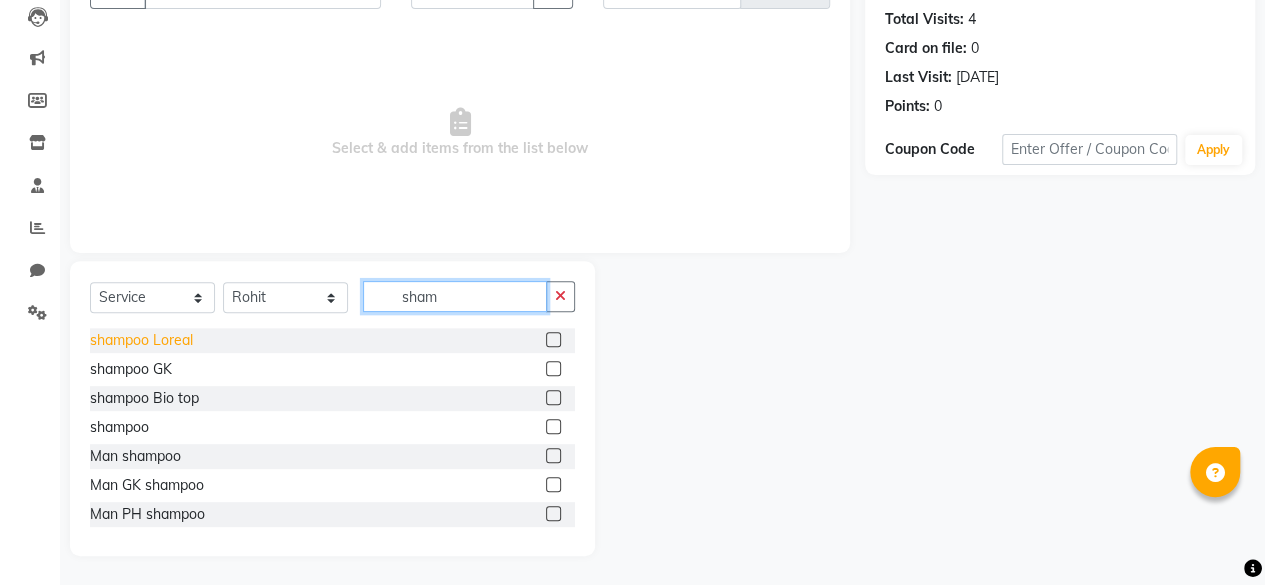 type on "sham" 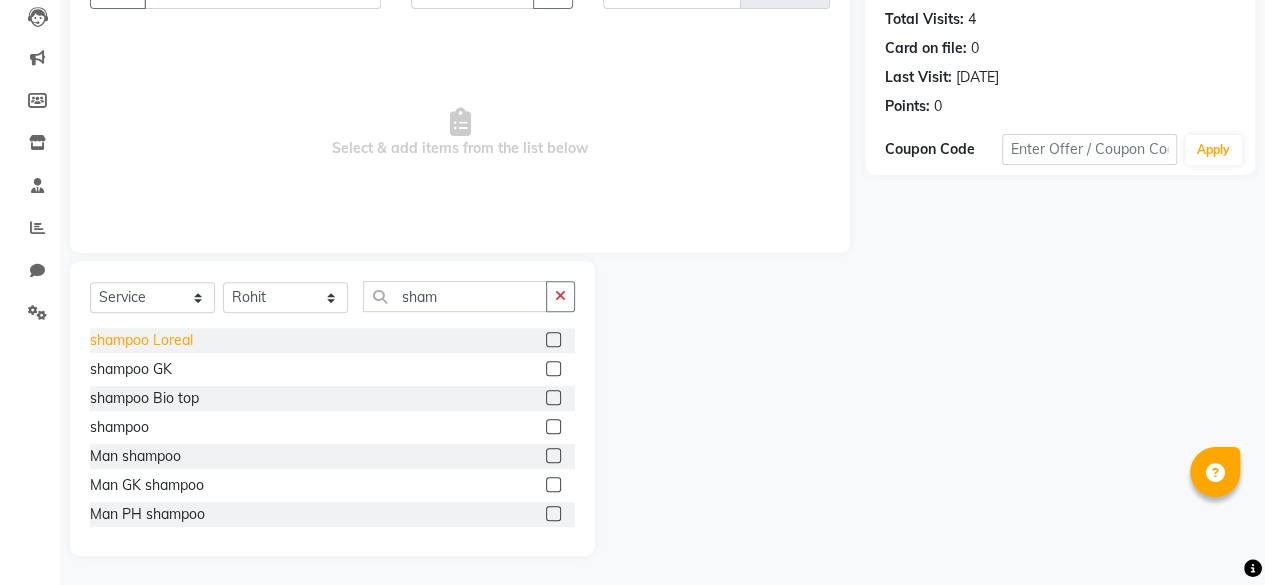 click on "shampoo Loreal" 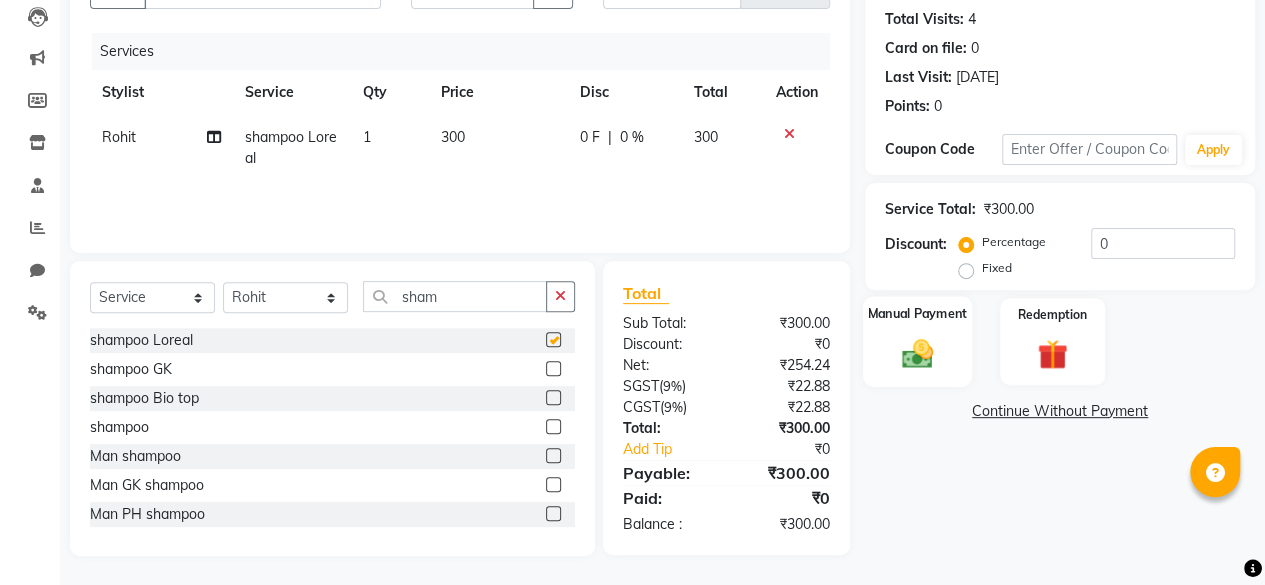 checkbox on "false" 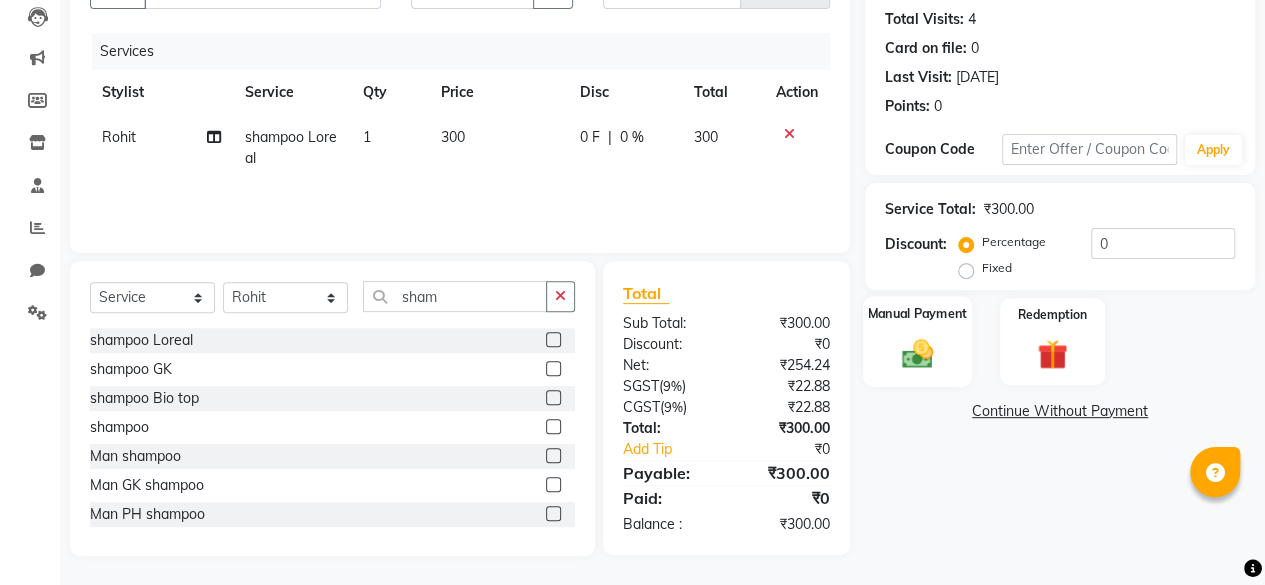 click on "Manual Payment" 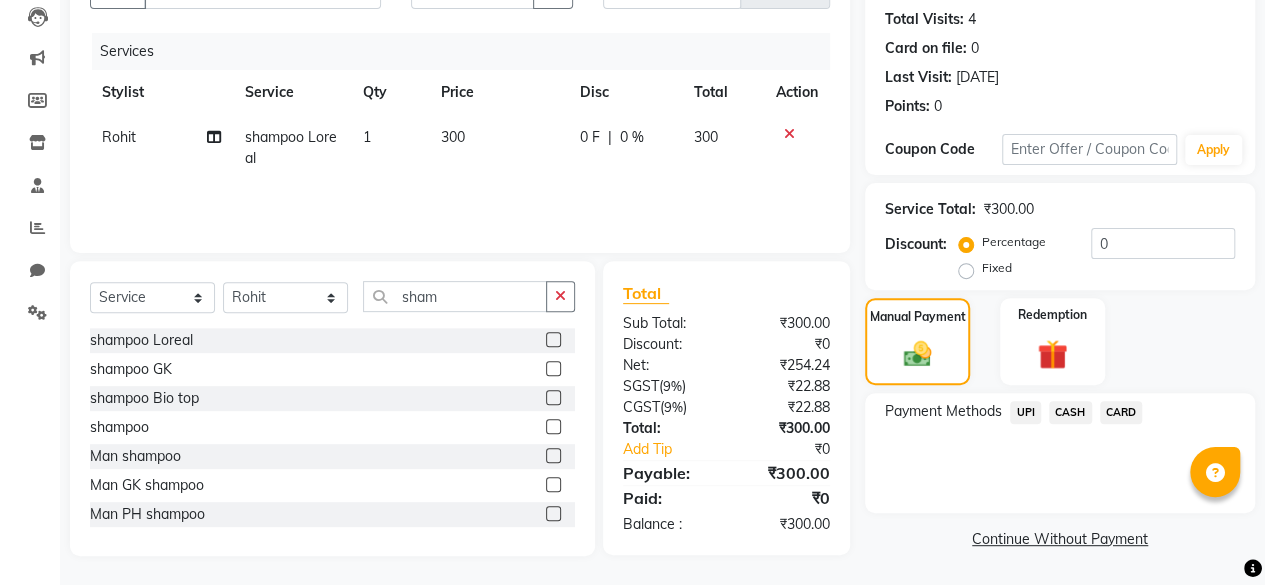 click on "CASH" 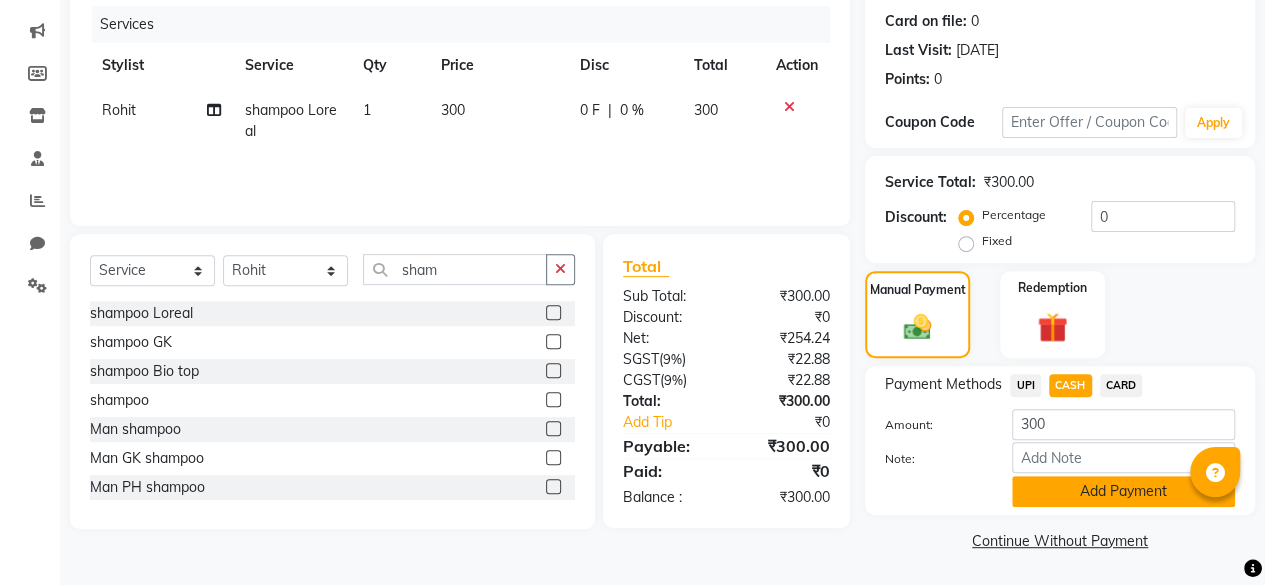 click on "Add Payment" 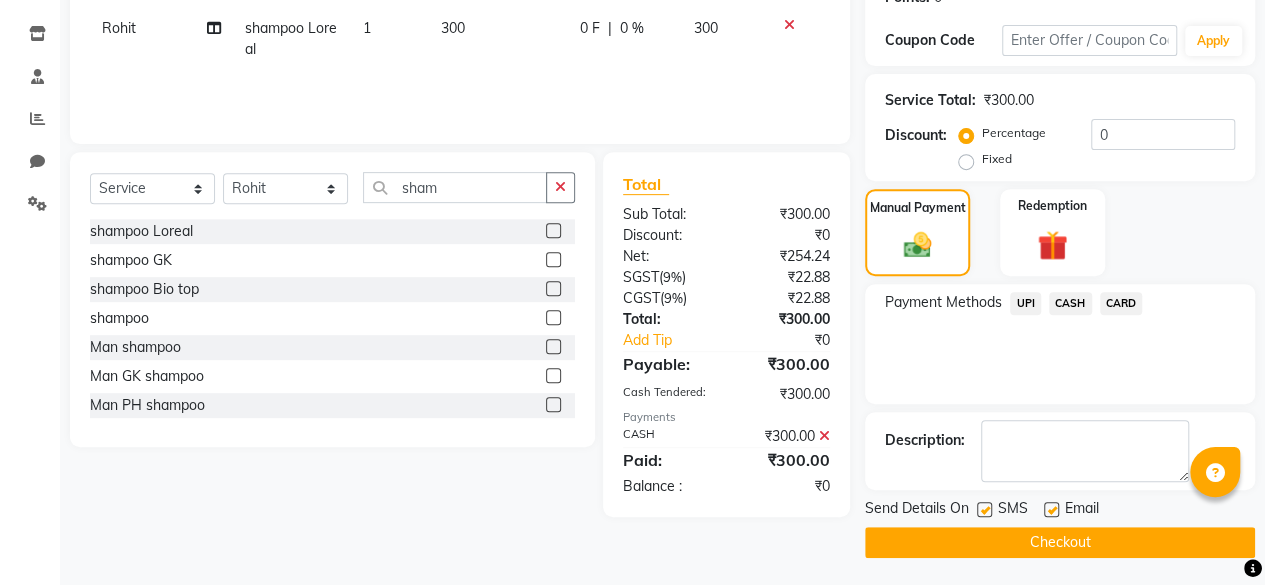 click 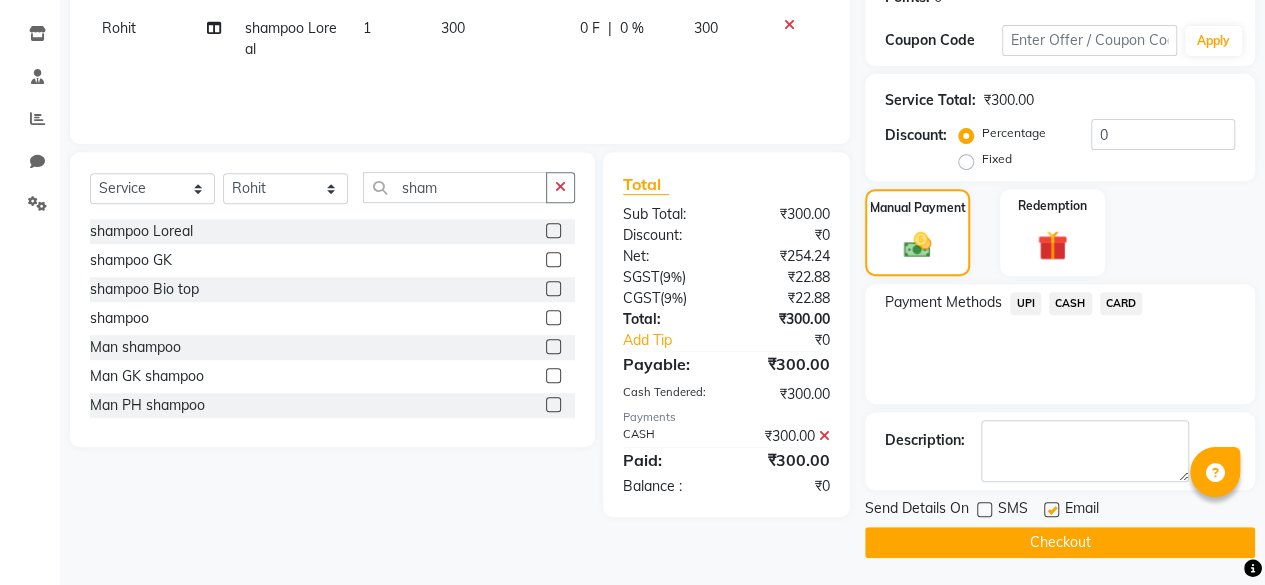 click on "Checkout" 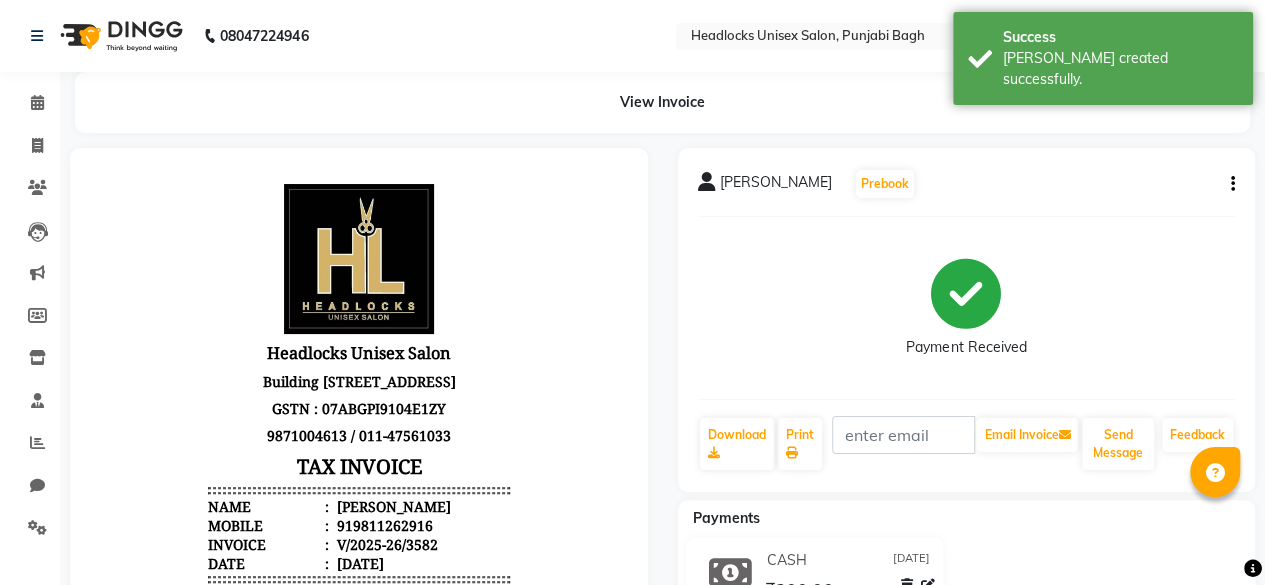 scroll, scrollTop: 0, scrollLeft: 0, axis: both 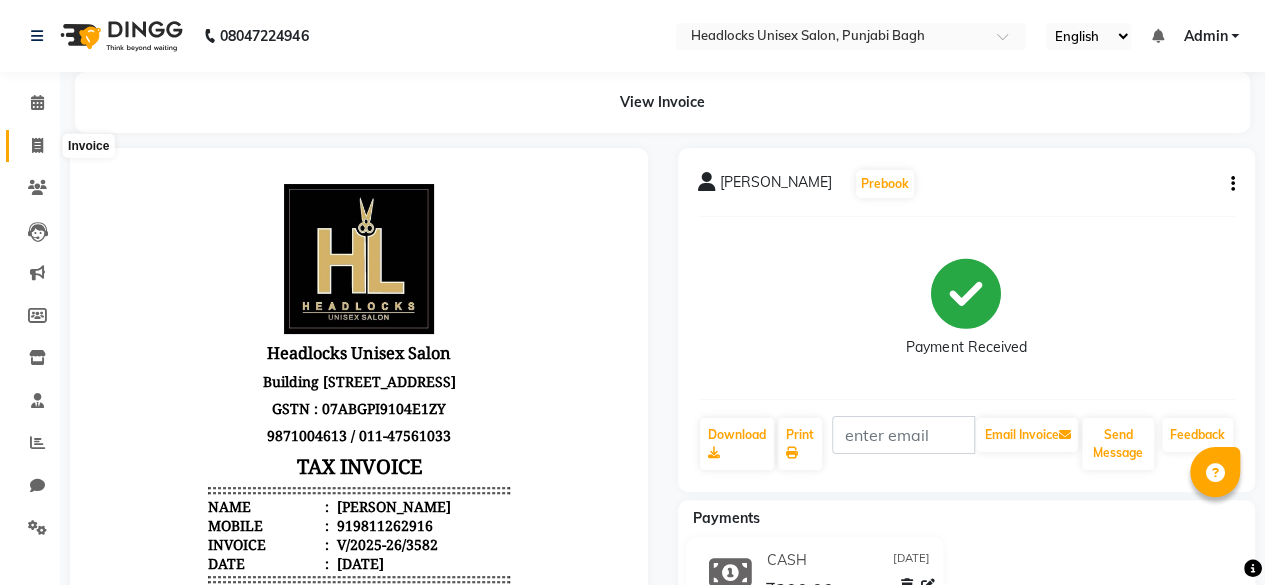 click 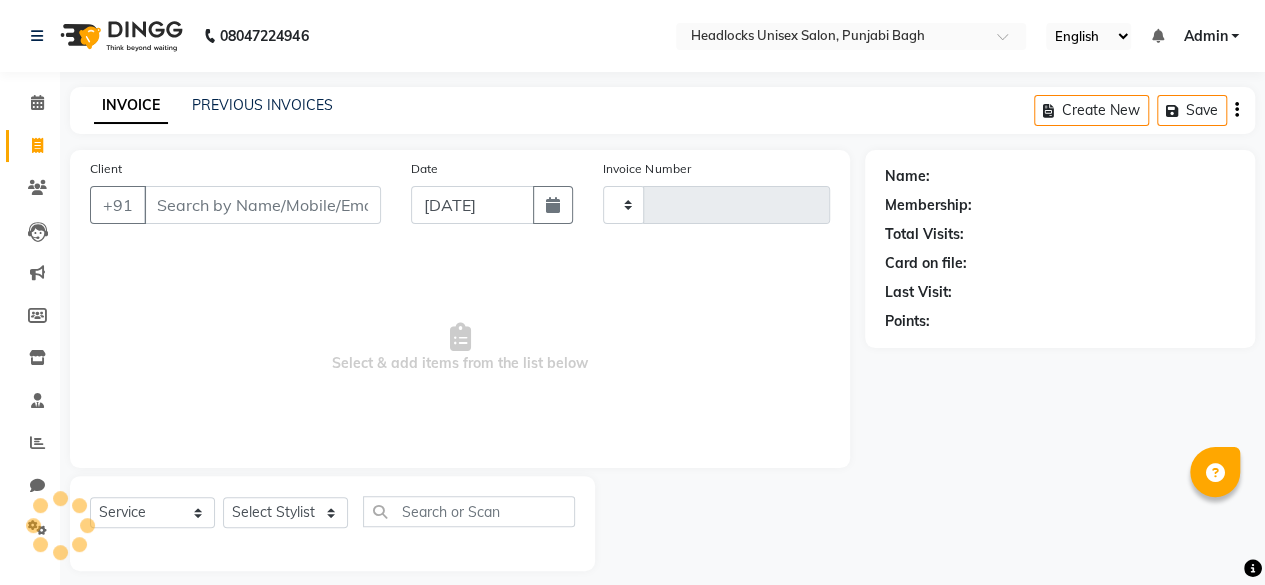 scroll, scrollTop: 15, scrollLeft: 0, axis: vertical 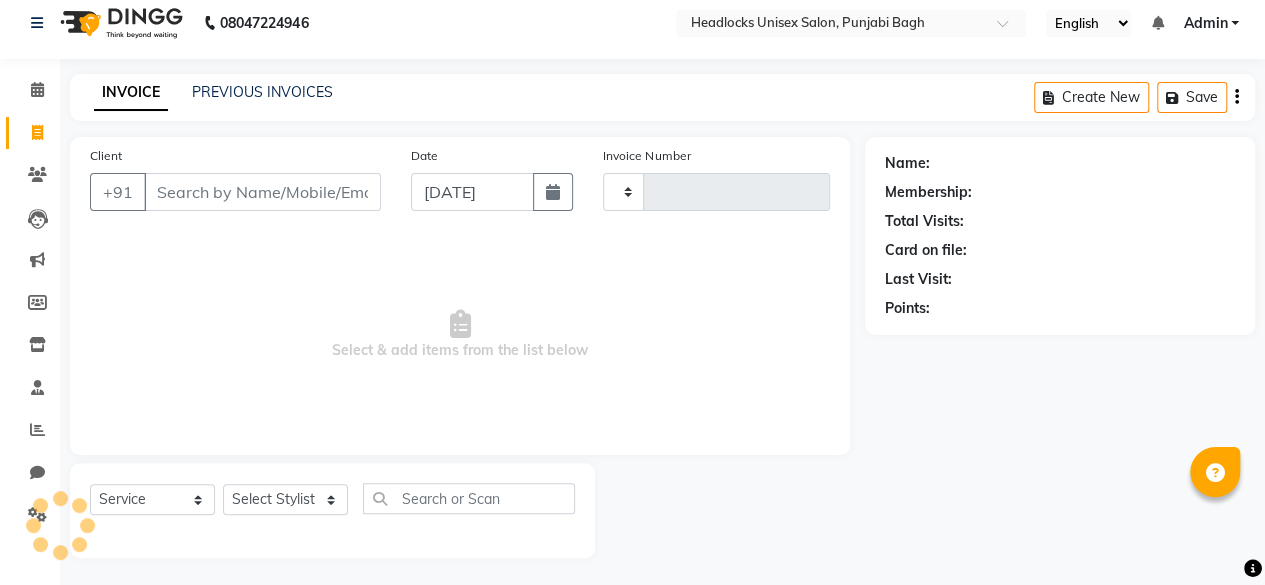 type on "3583" 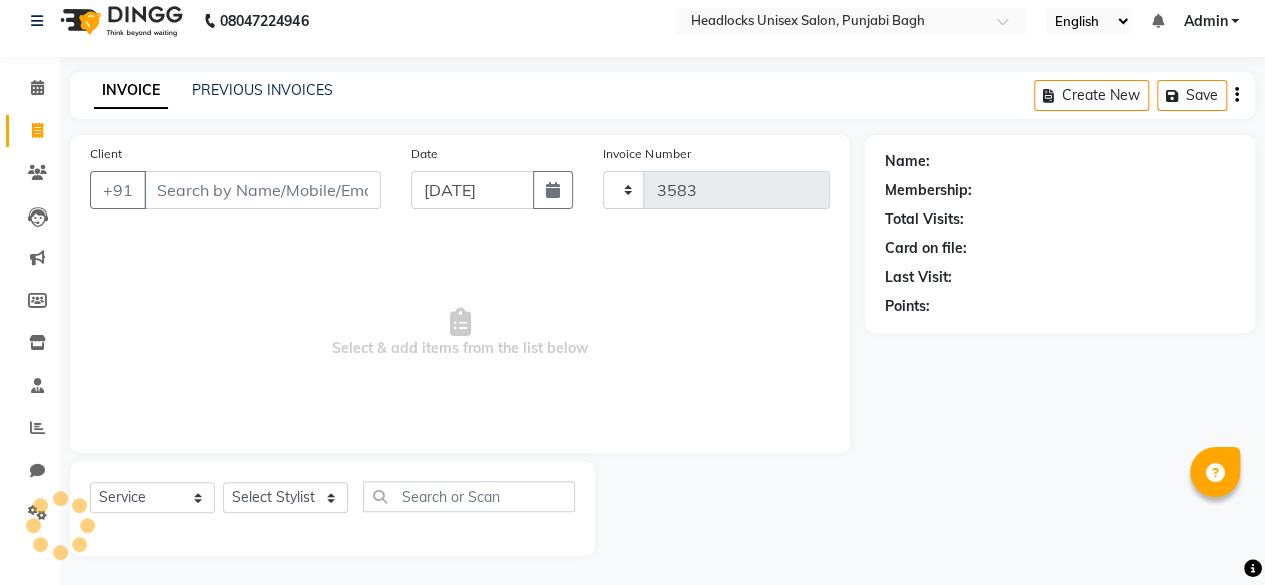 select on "7719" 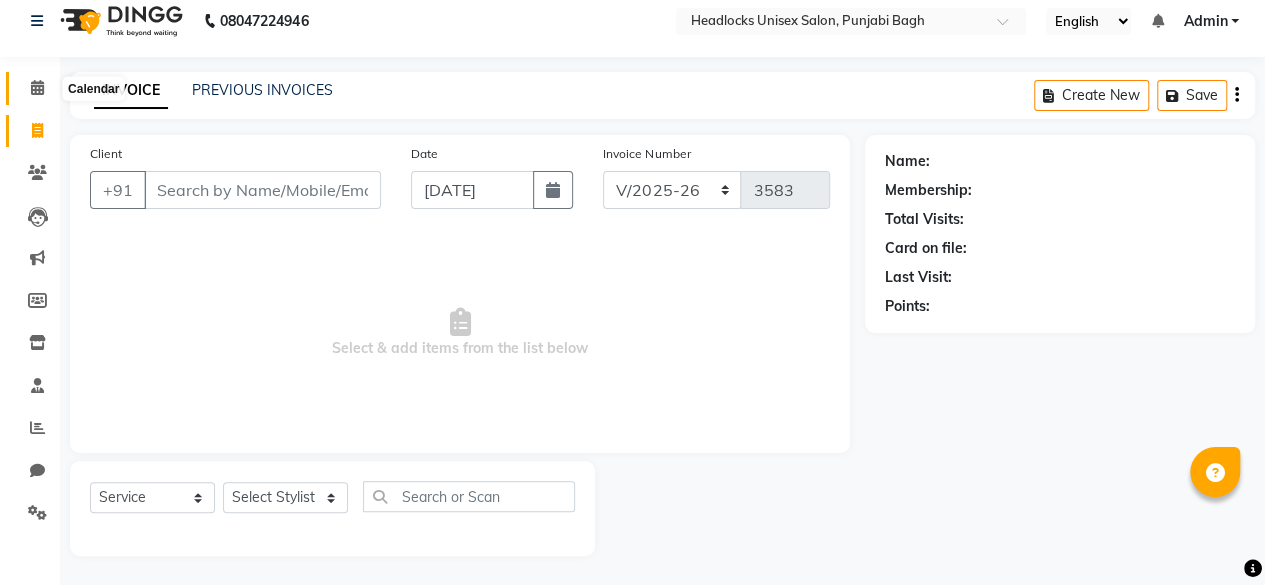 click 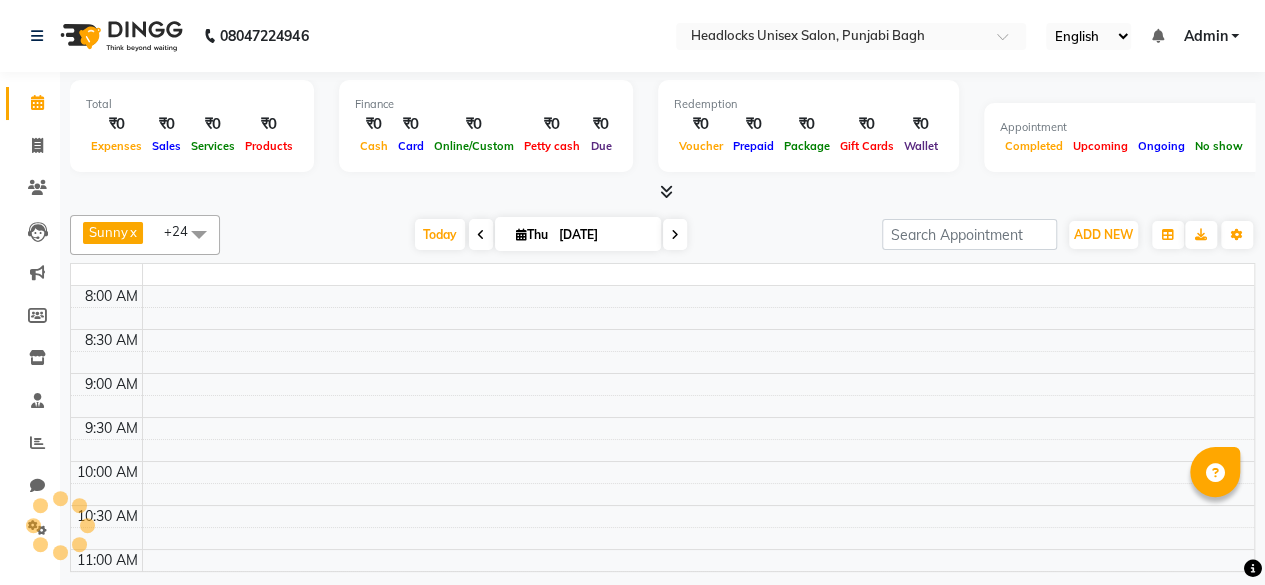 scroll, scrollTop: 0, scrollLeft: 0, axis: both 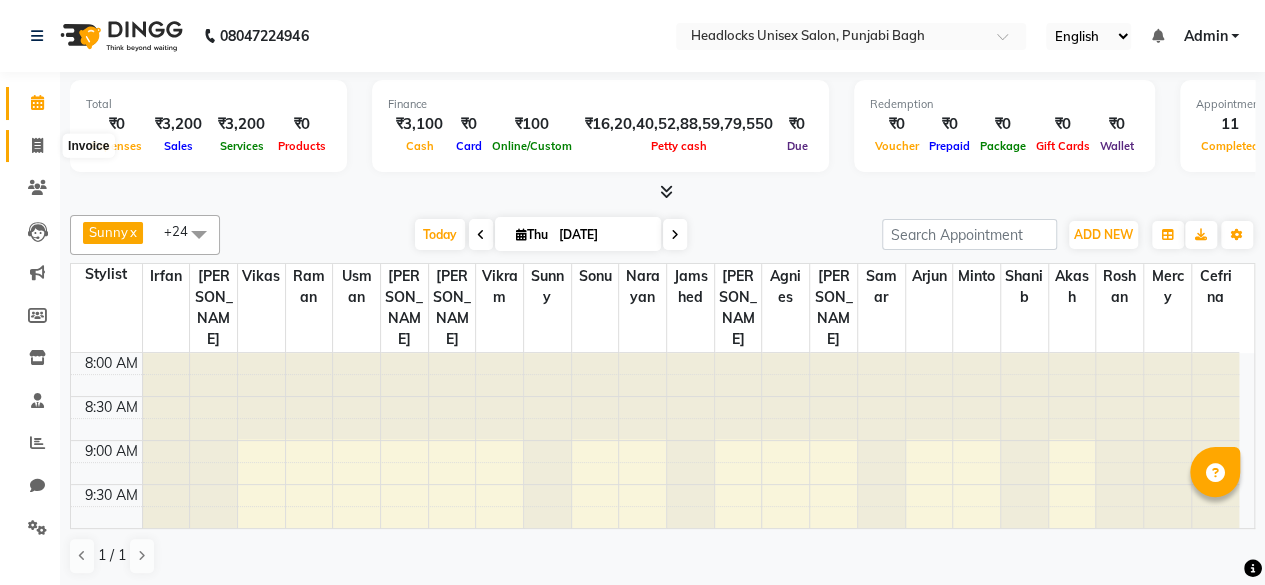 click 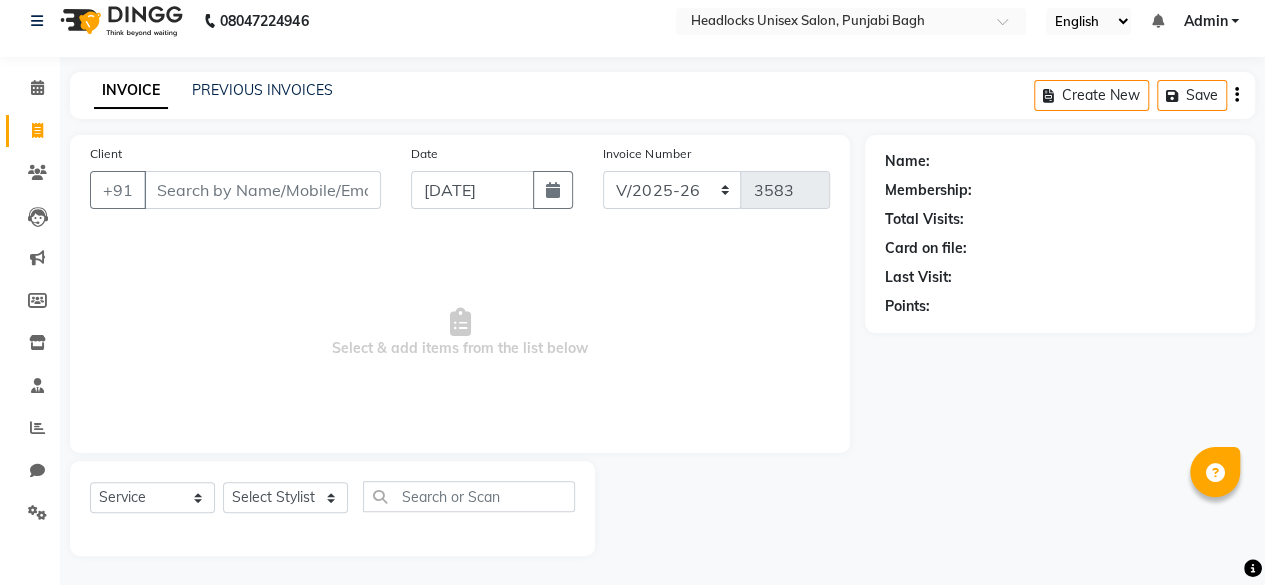 scroll, scrollTop: 0, scrollLeft: 0, axis: both 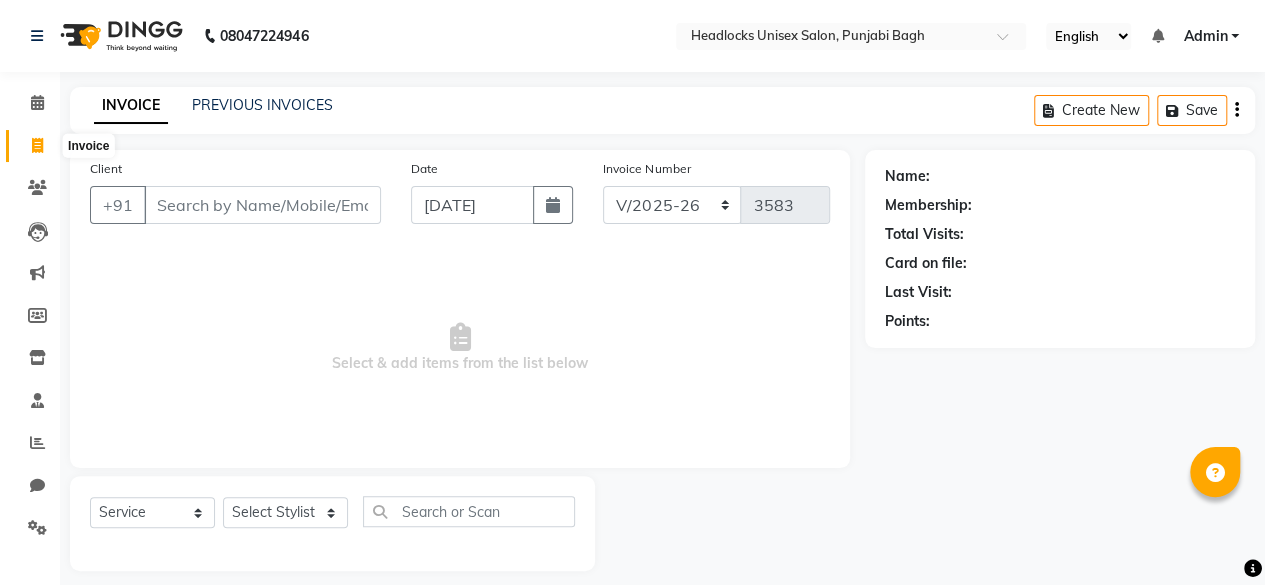 click 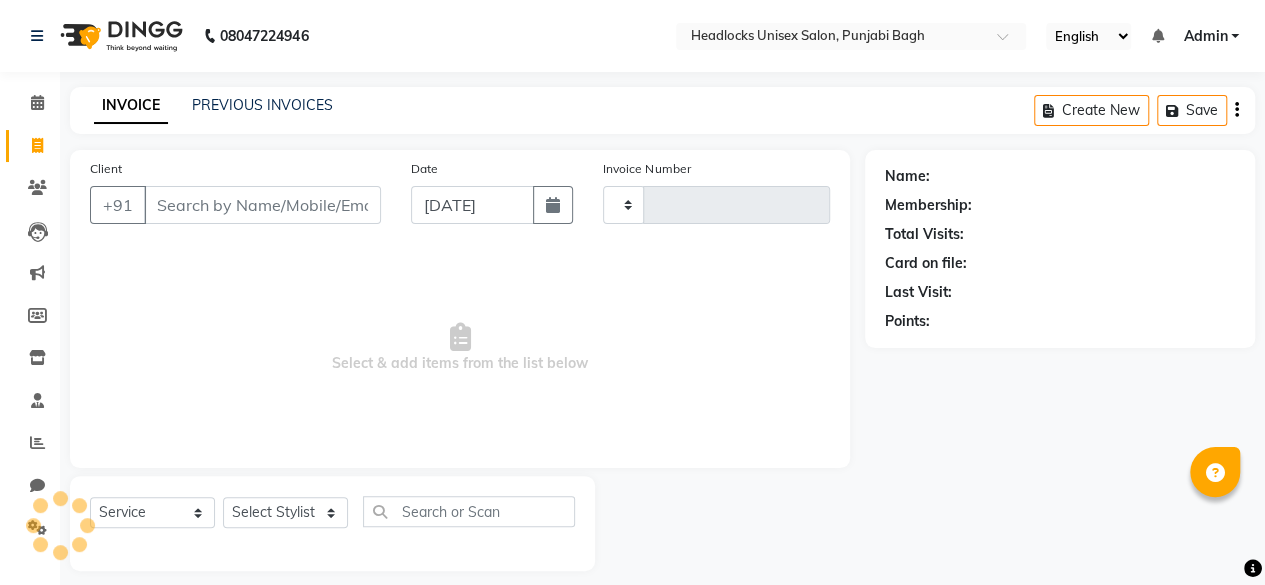 click on "Invoice" 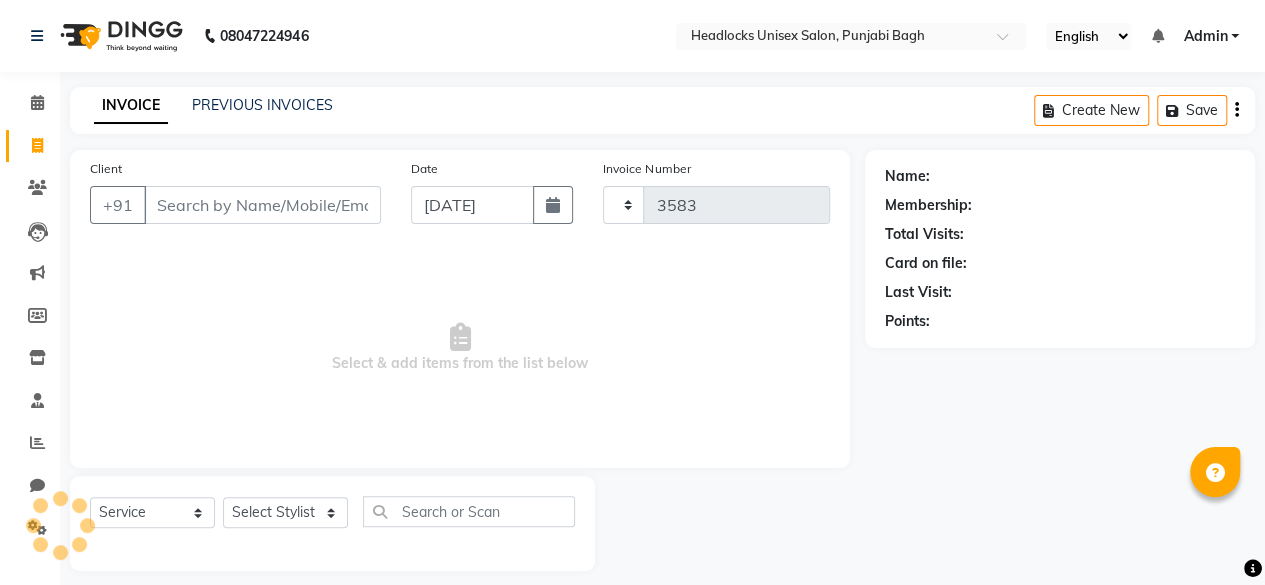 scroll, scrollTop: 15, scrollLeft: 0, axis: vertical 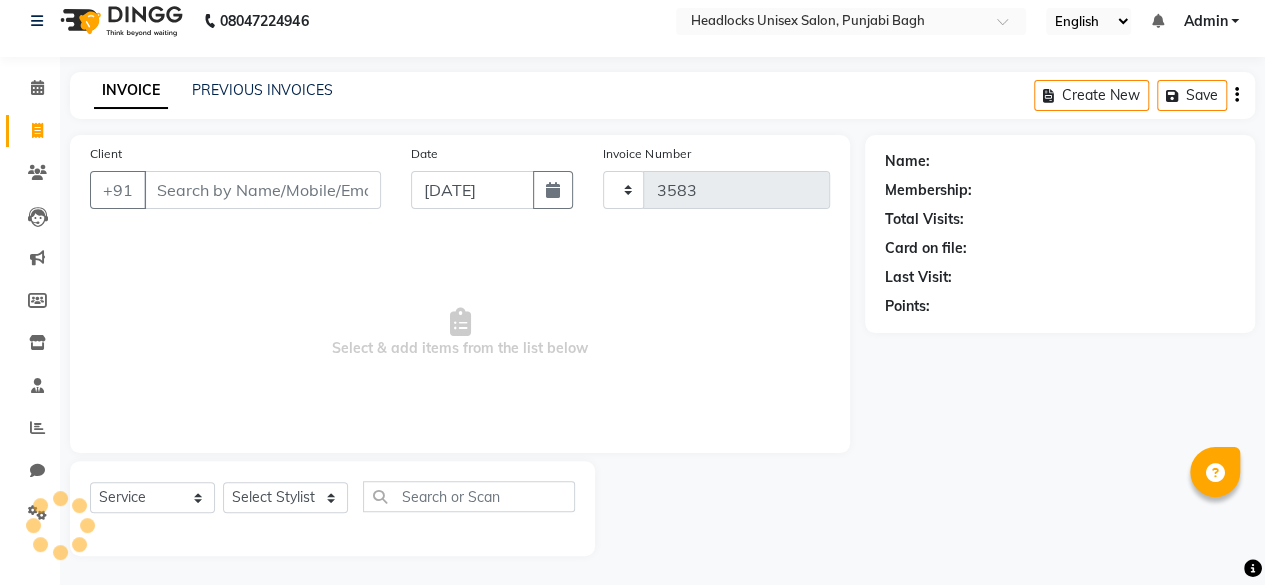 select on "service" 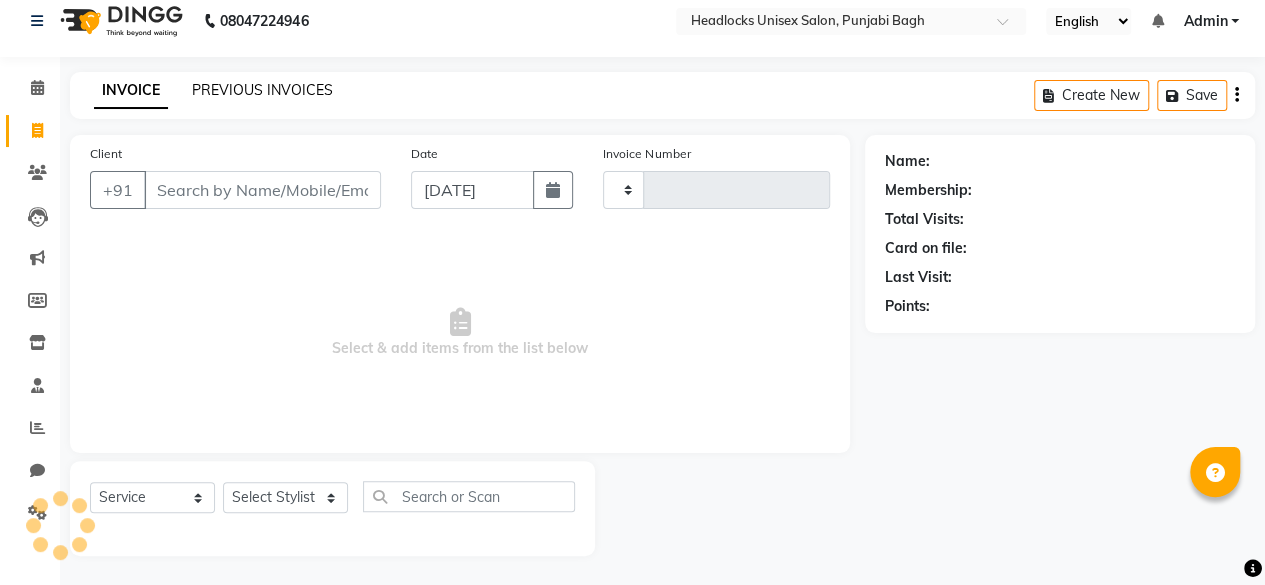 type on "3583" 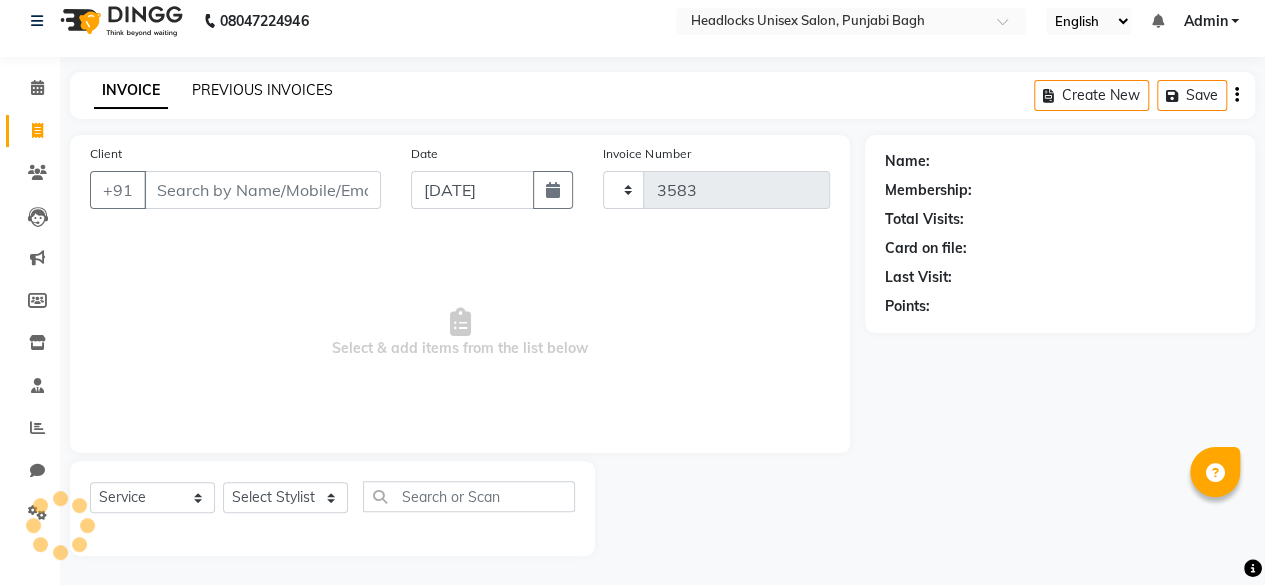select on "7719" 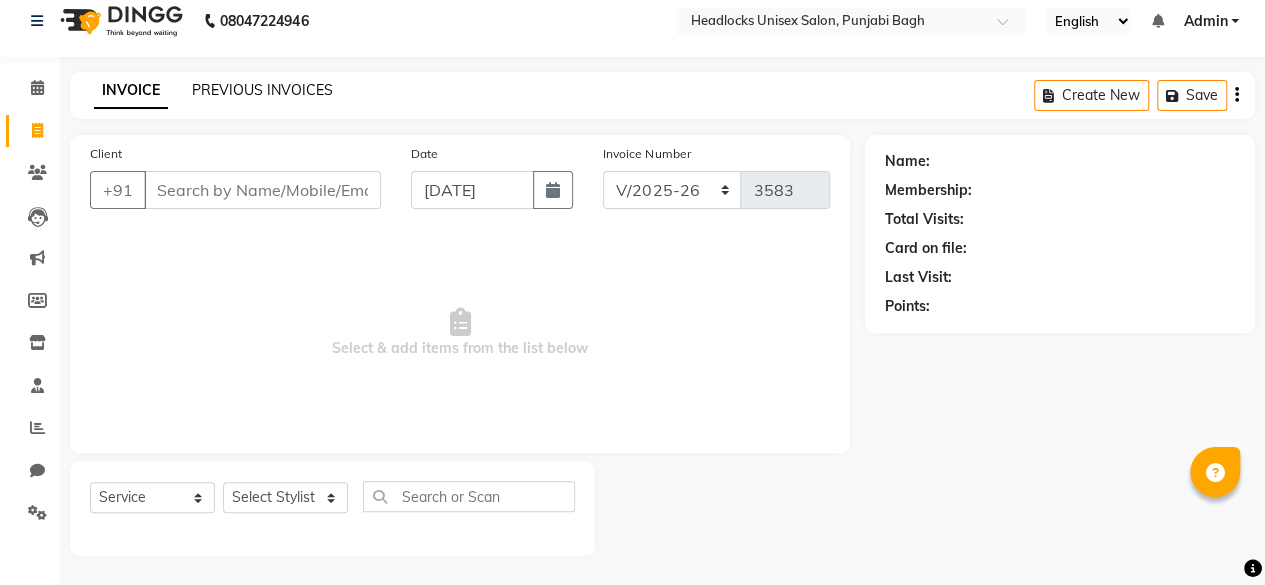click on "PREVIOUS INVOICES" 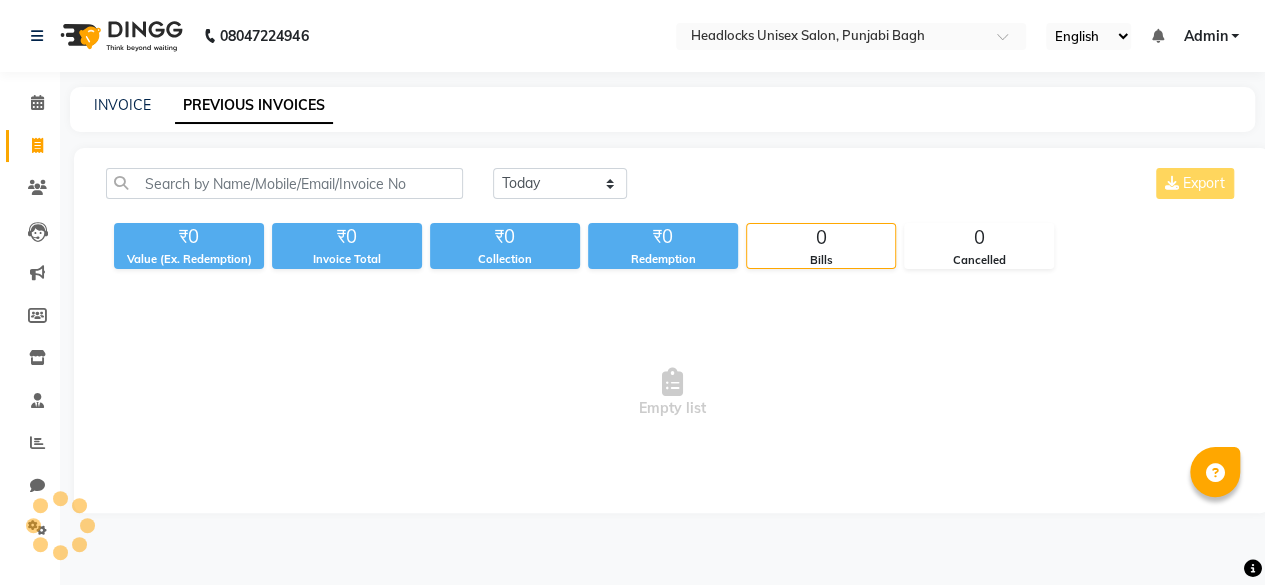 scroll, scrollTop: 0, scrollLeft: 0, axis: both 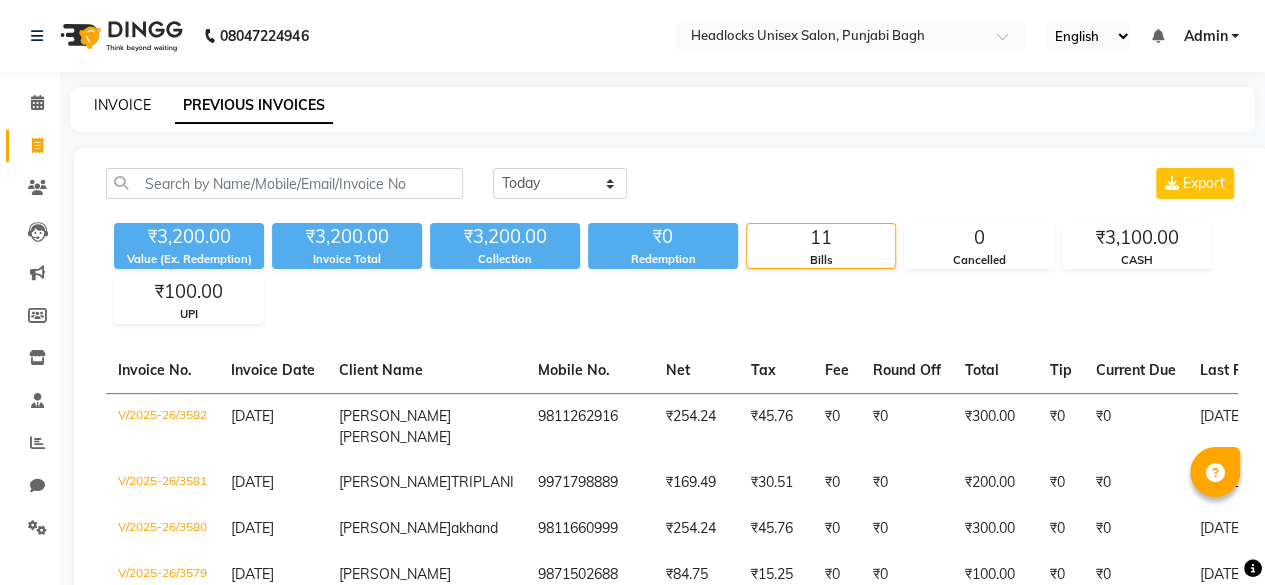 click on "INVOICE" 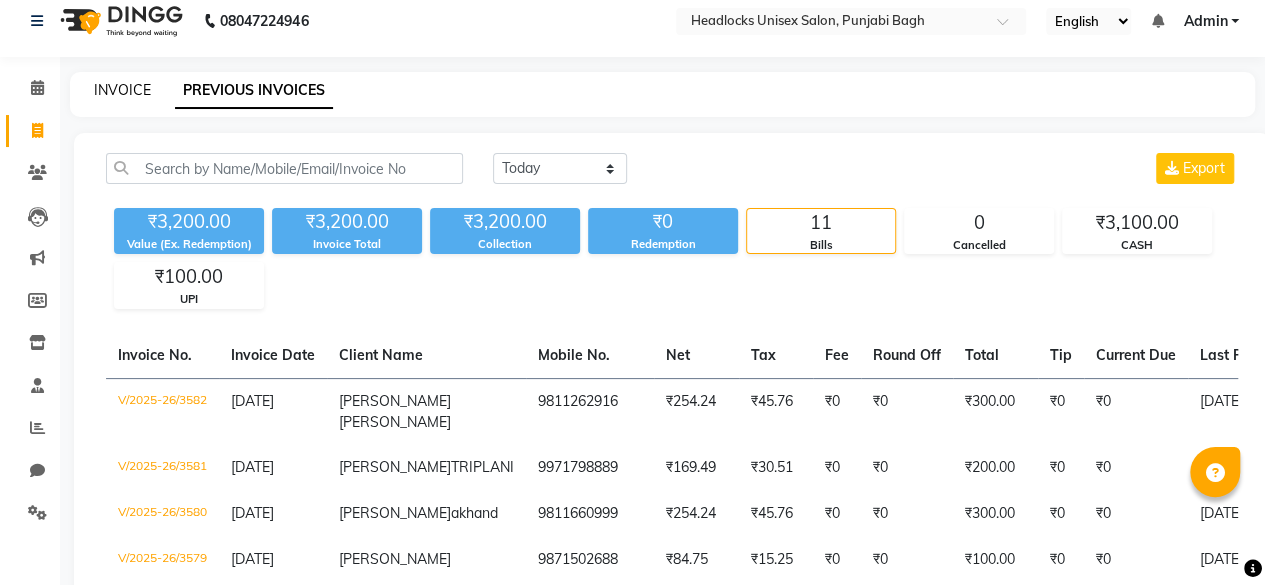 select on "7719" 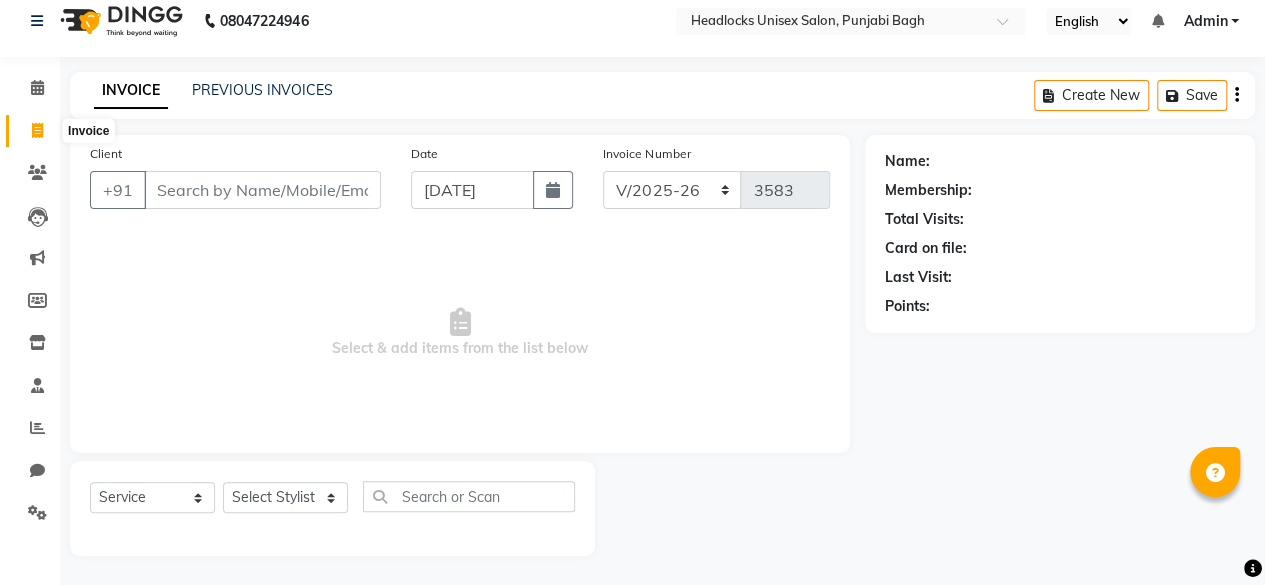 click 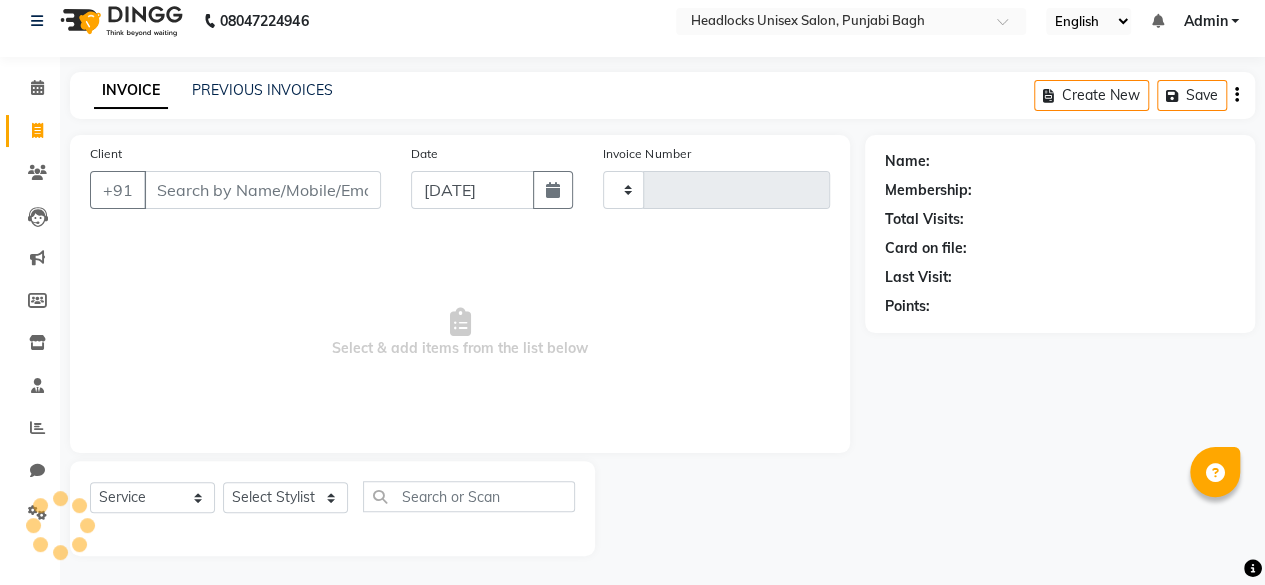 type on "3583" 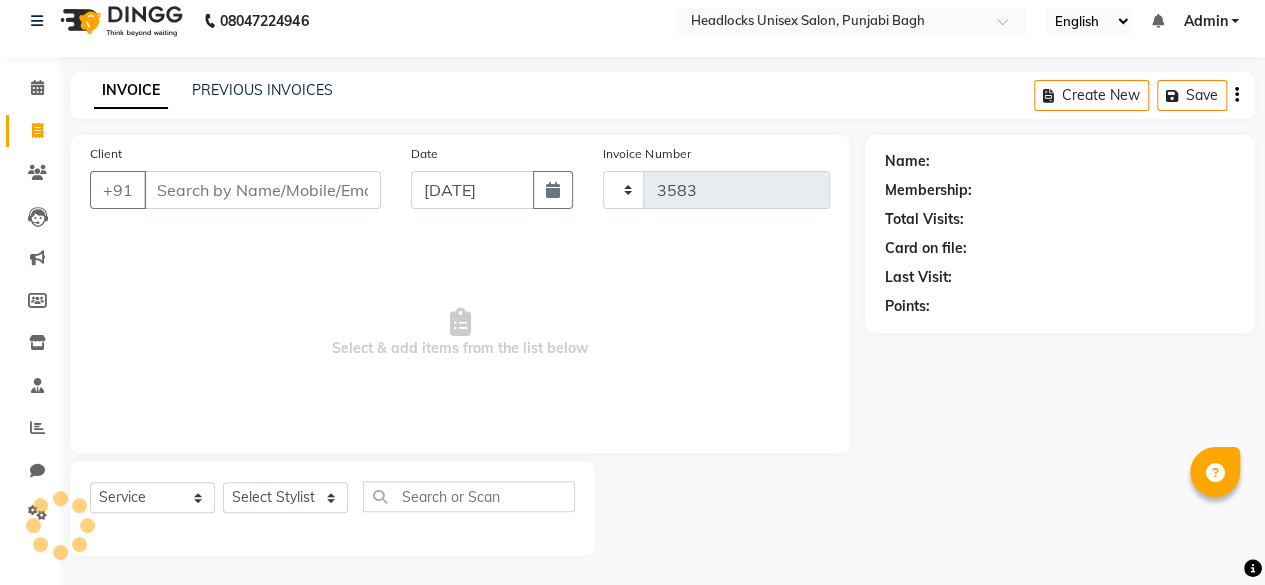 select on "7719" 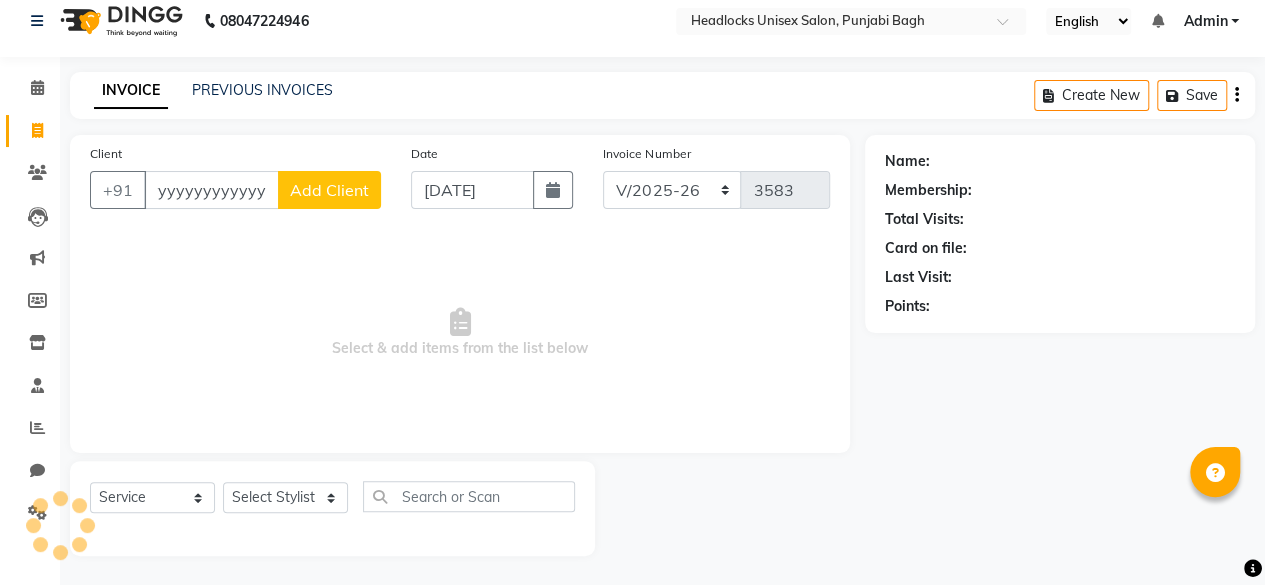 scroll, scrollTop: 0, scrollLeft: 0, axis: both 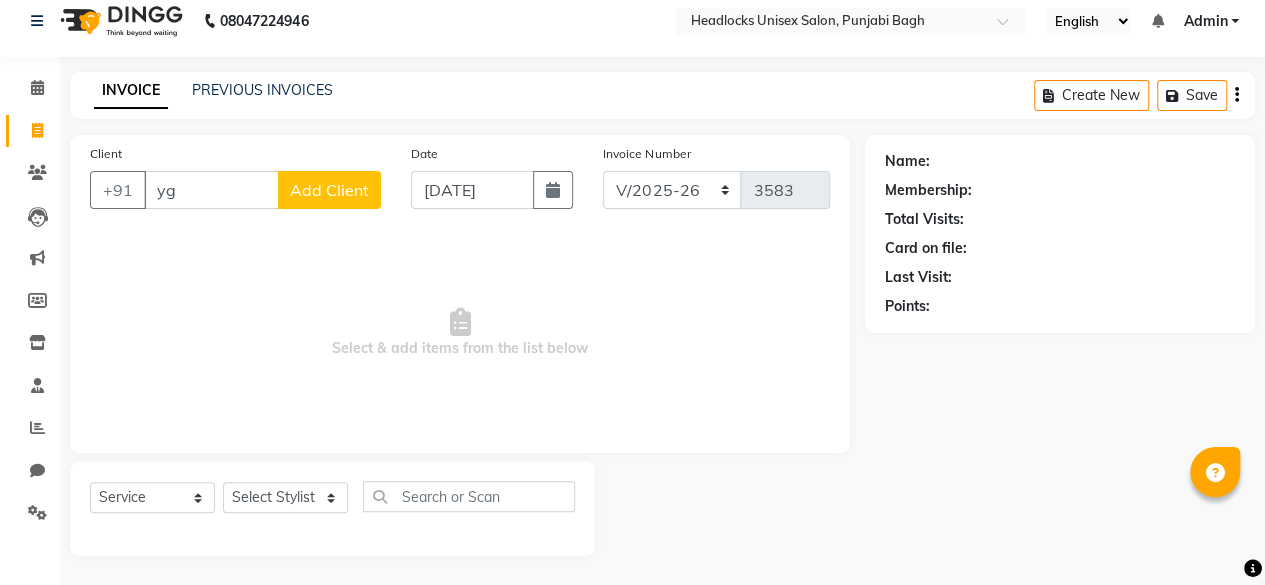 type on "y" 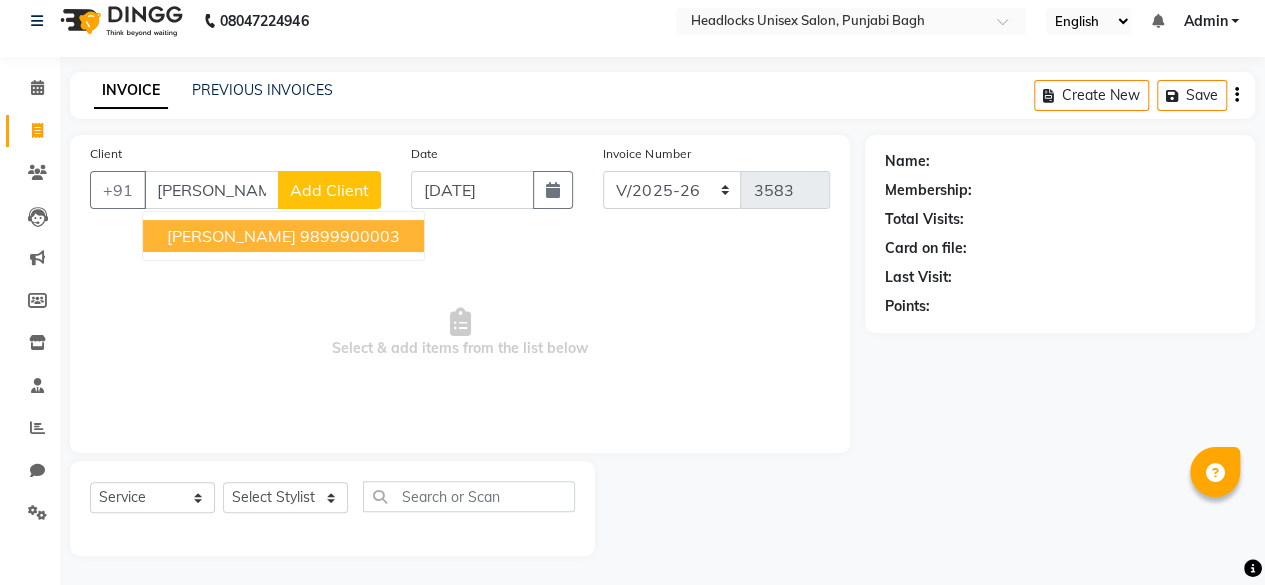 click on "[PERSON_NAME]" at bounding box center [231, 236] 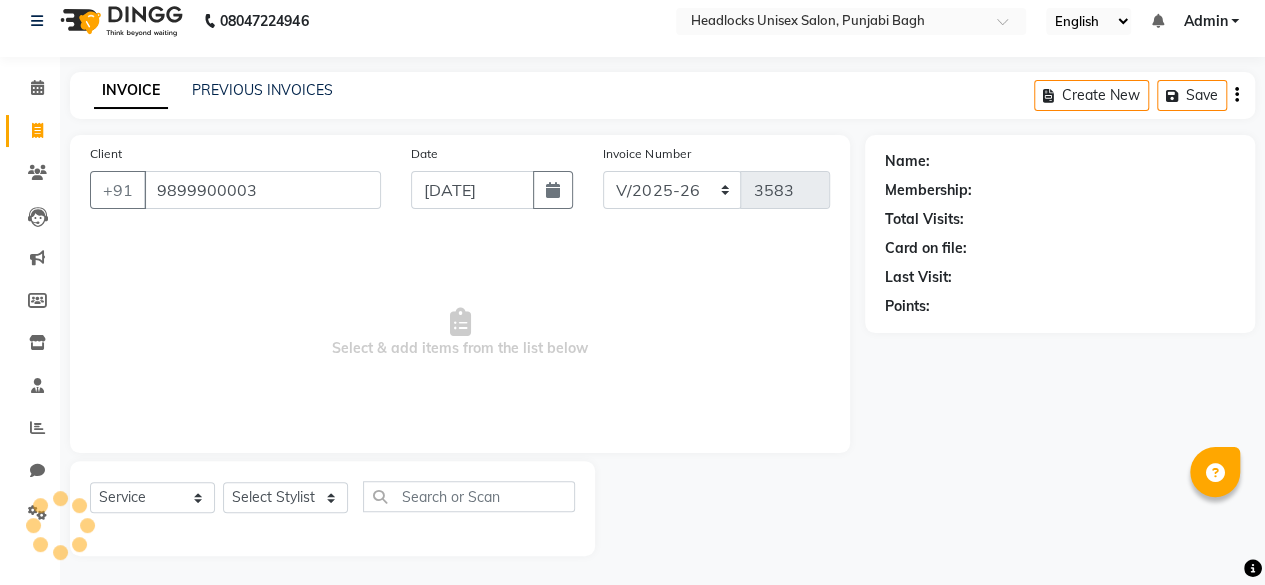 type on "9899900003" 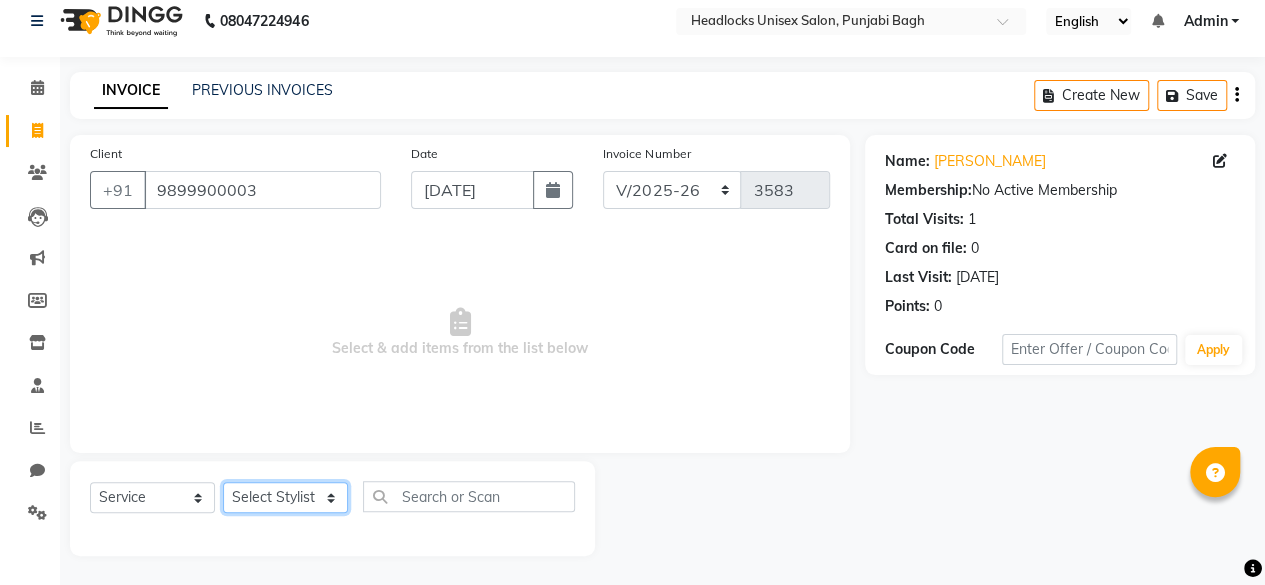 click on "Select Stylist ⁠Agnies ⁠[PERSON_NAME] [PERSON_NAME] [PERSON_NAME] kunal [PERSON_NAME] mercy ⁠Minto ⁠[PERSON_NAME]  [PERSON_NAME] priyanka [PERSON_NAME] ⁠[PERSON_NAME] ⁠[PERSON_NAME] [PERSON_NAME] [PERSON_NAME]  Sunny ⁠[PERSON_NAME] ⁠[PERSON_NAME]" 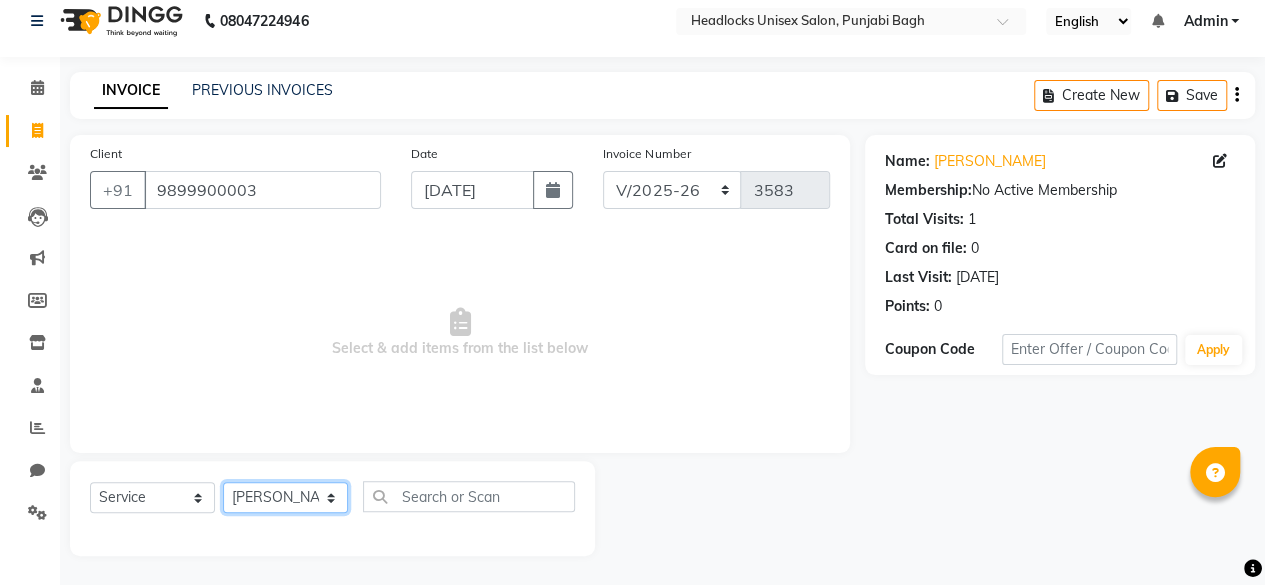 click on "Select Stylist ⁠Agnies ⁠[PERSON_NAME] [PERSON_NAME] [PERSON_NAME] kunal [PERSON_NAME] mercy ⁠Minto ⁠[PERSON_NAME]  [PERSON_NAME] priyanka [PERSON_NAME] ⁠[PERSON_NAME] ⁠[PERSON_NAME] [PERSON_NAME] [PERSON_NAME]  Sunny ⁠[PERSON_NAME] ⁠[PERSON_NAME]" 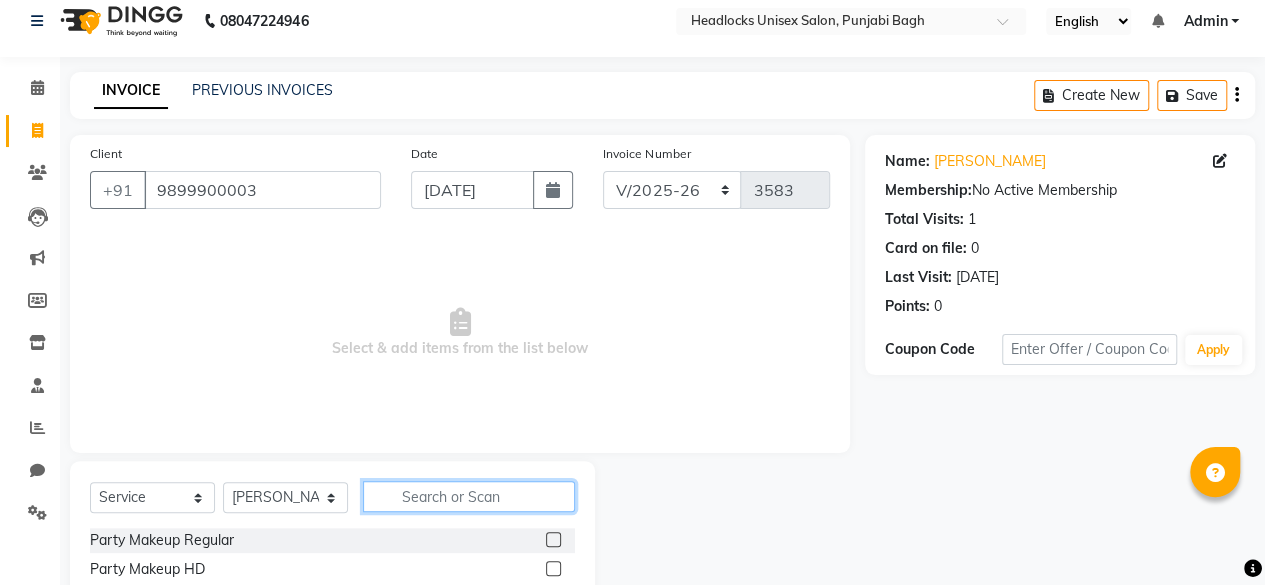 click 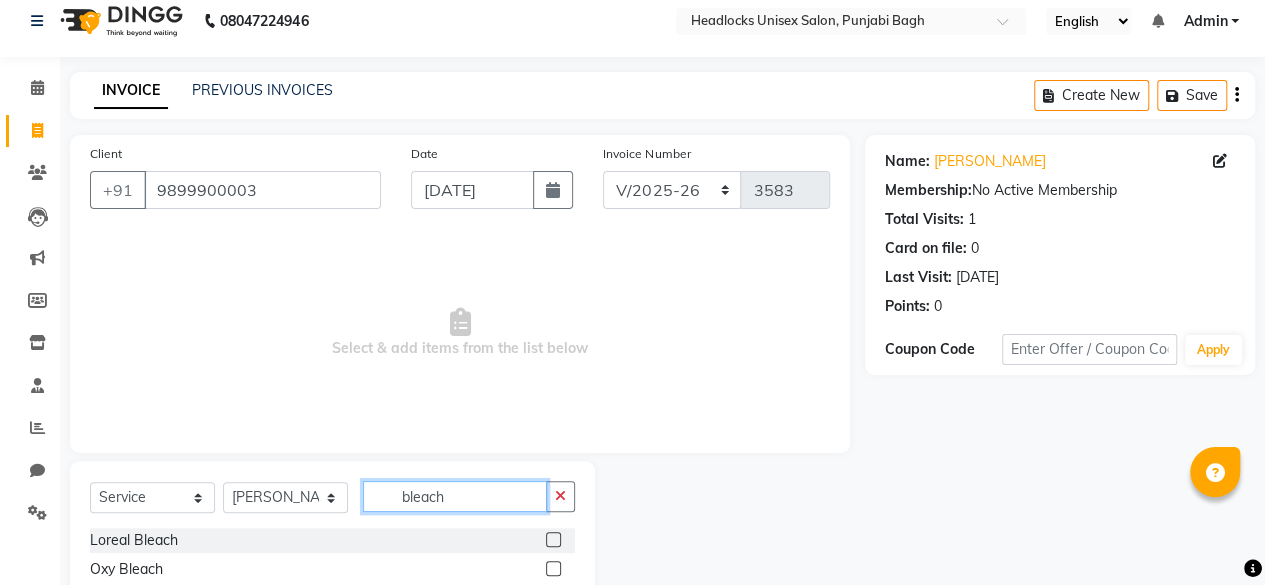 scroll, scrollTop: 215, scrollLeft: 0, axis: vertical 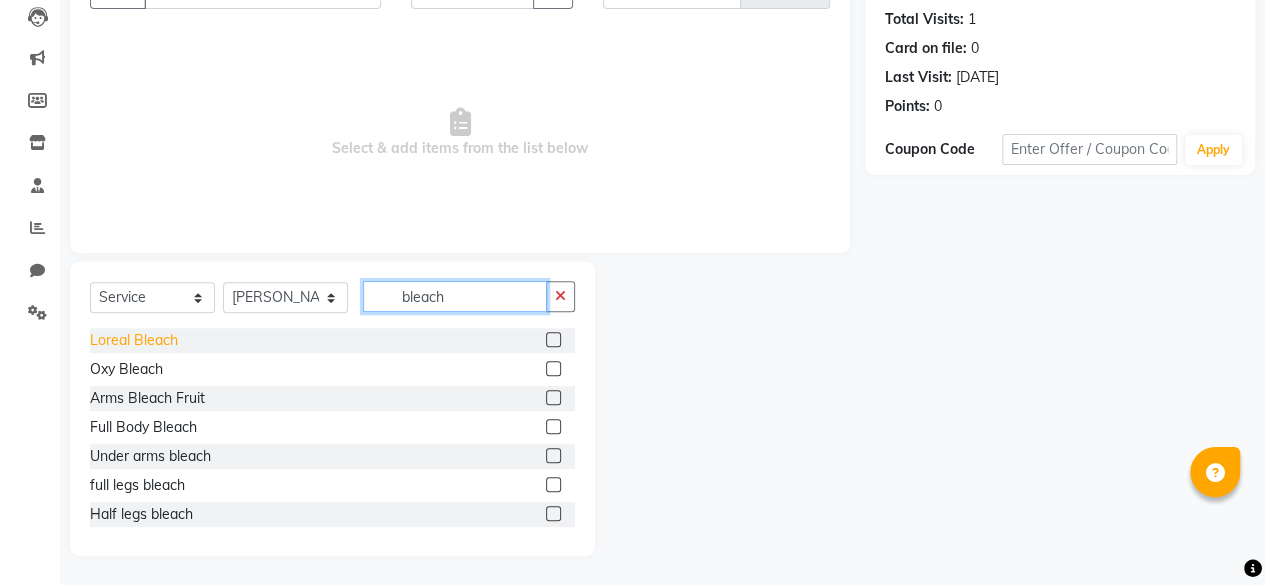 type on "bleach" 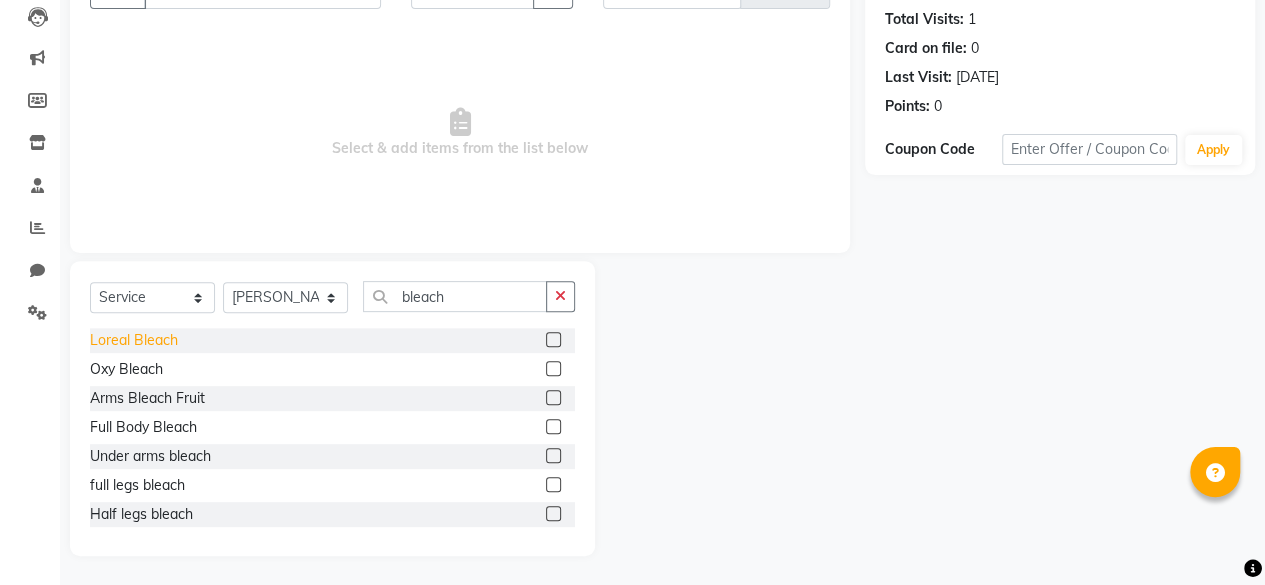 click on "Loreal Bleach" 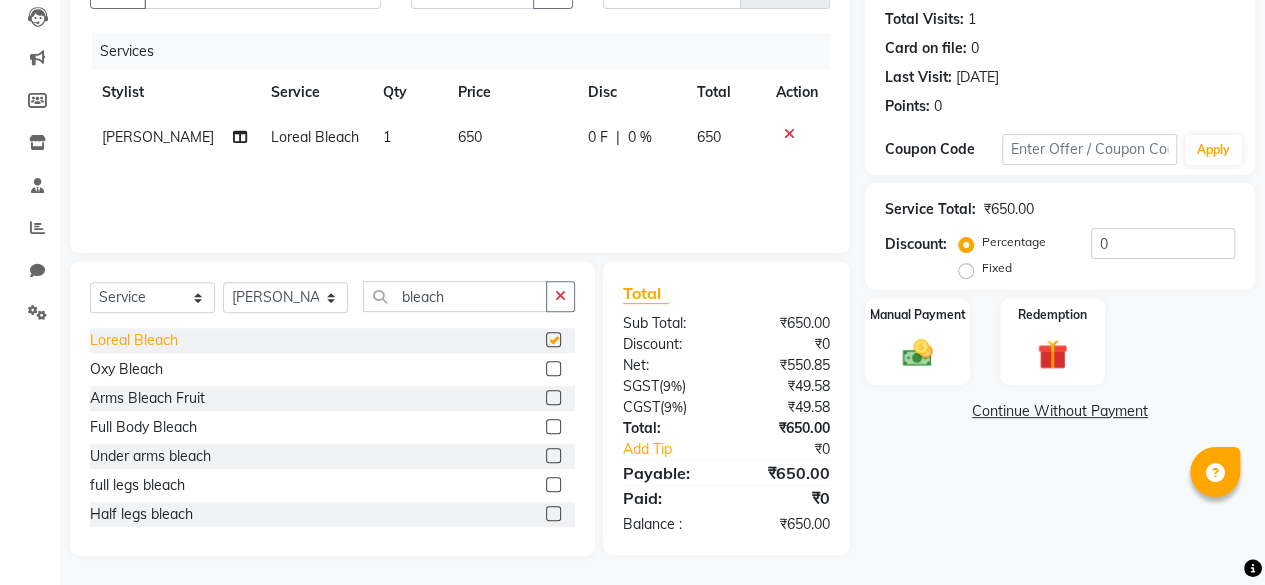 checkbox on "false" 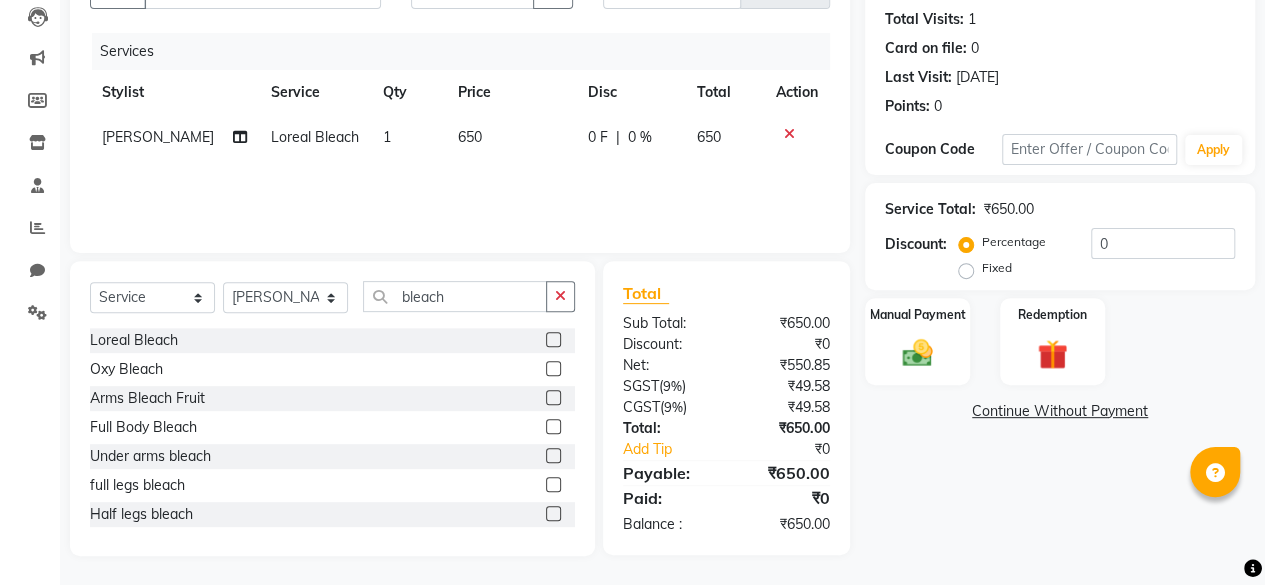 click on "650" 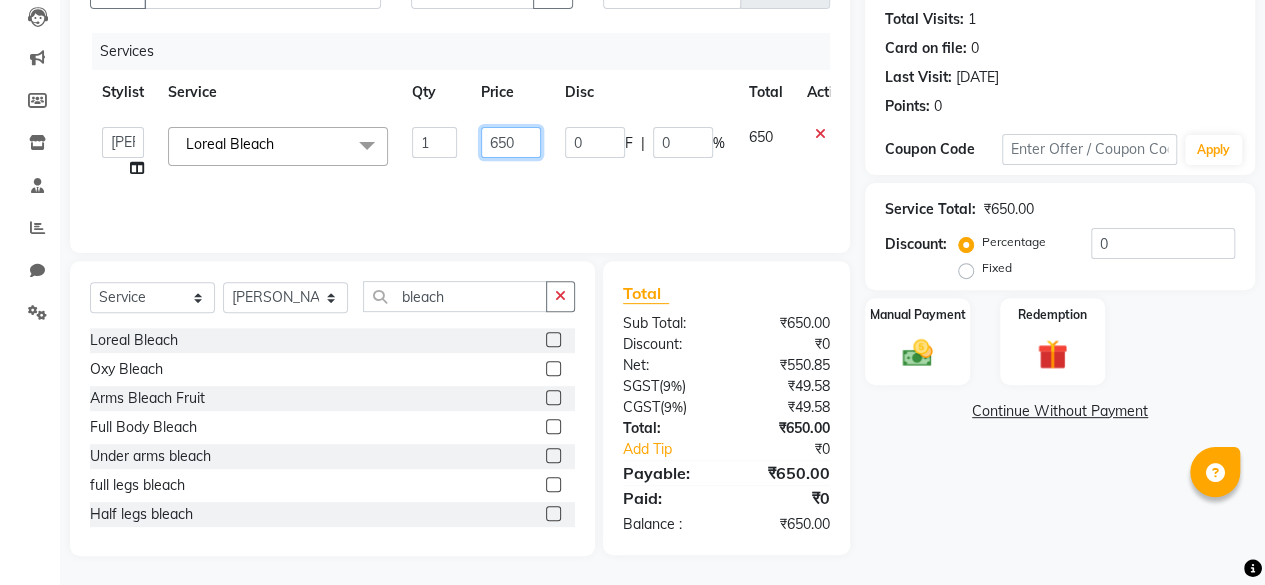 click on "650" 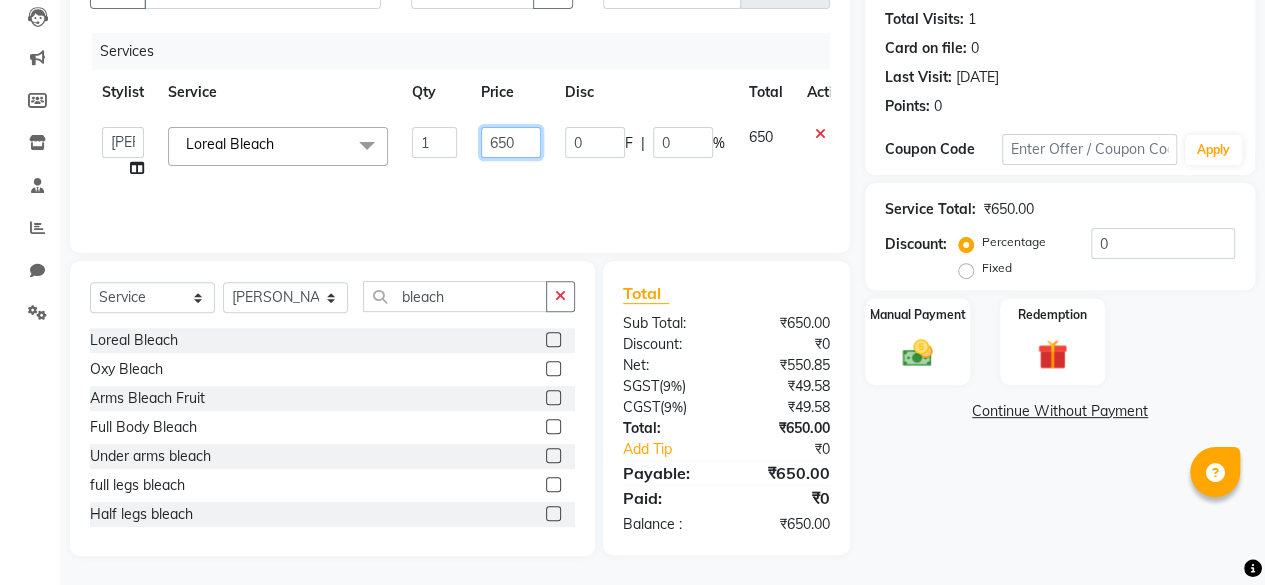 click on "650" 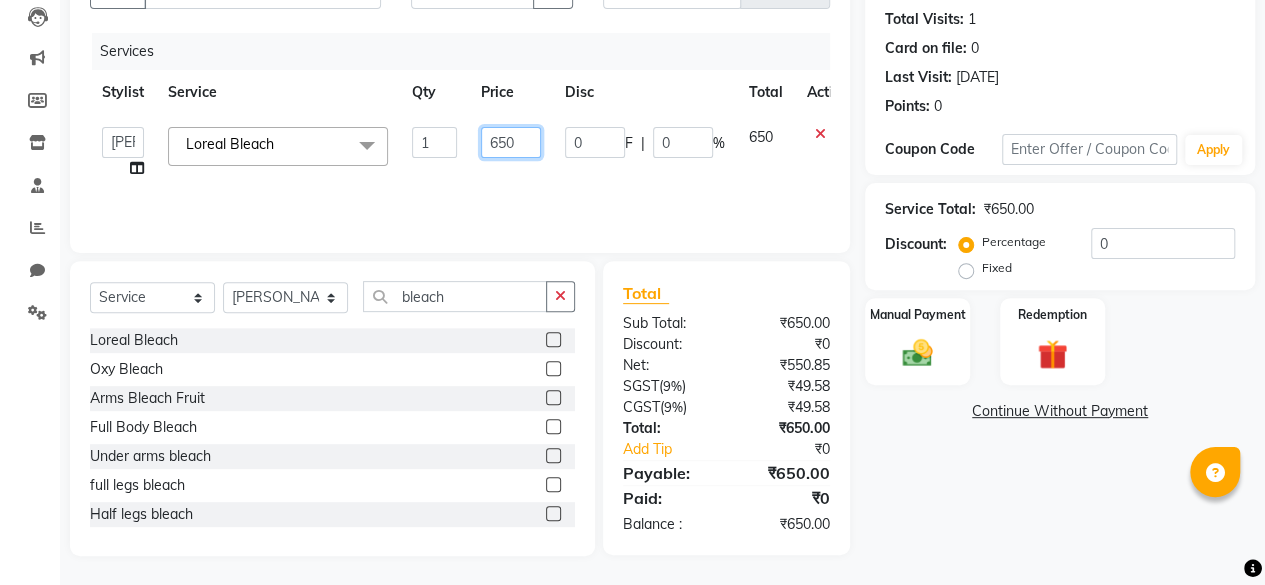 click on "650" 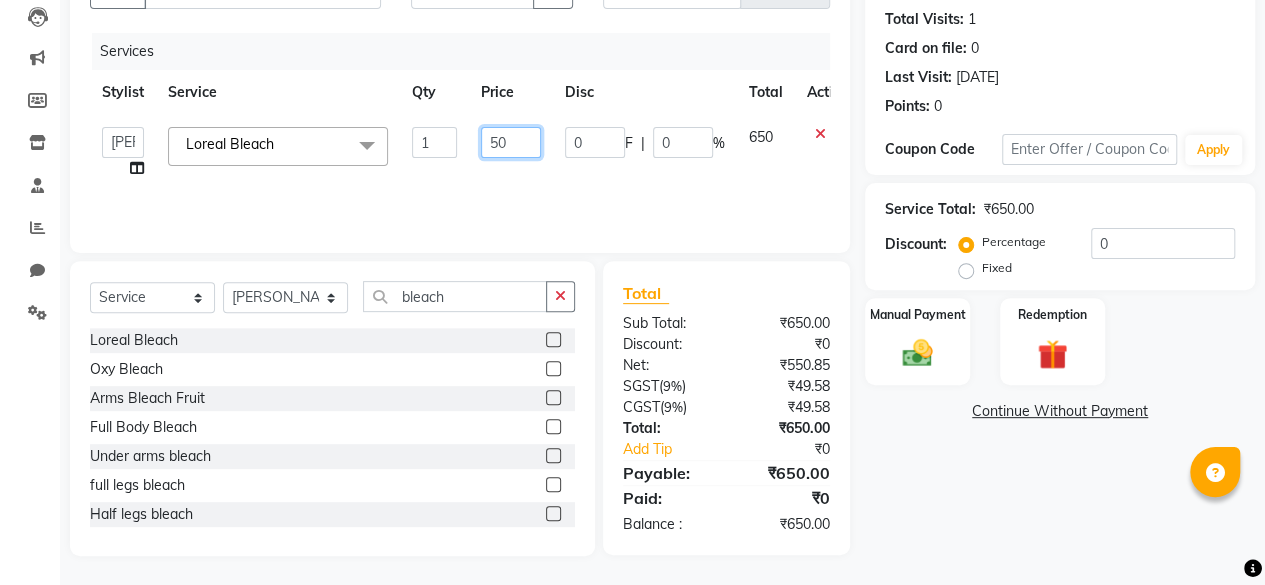 type on "500" 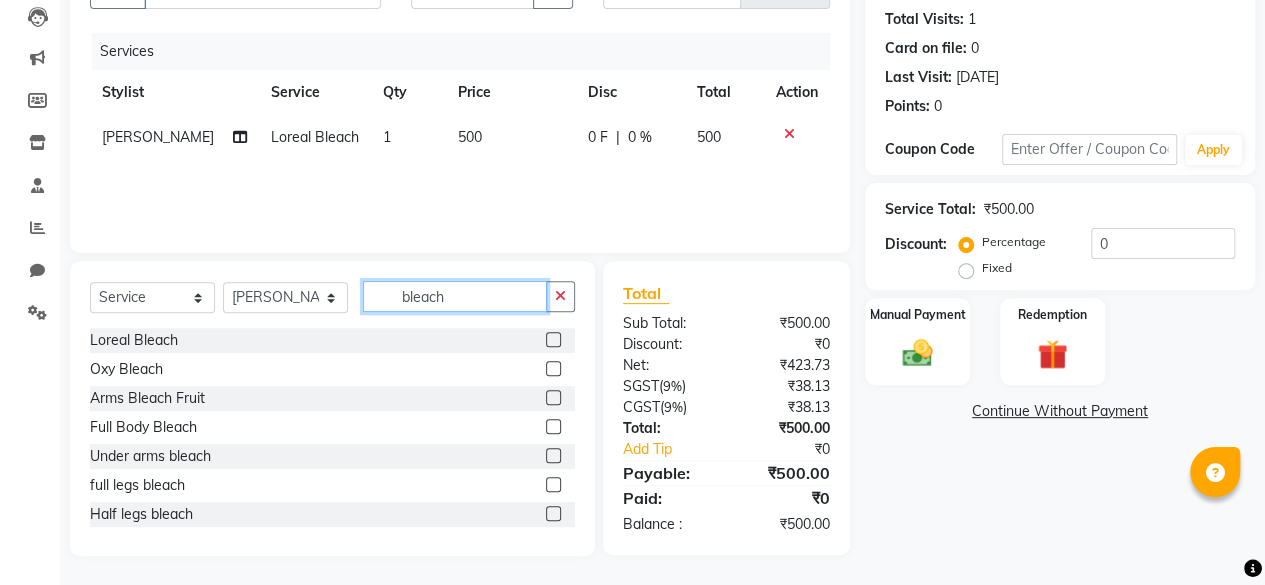 click on "bleach" 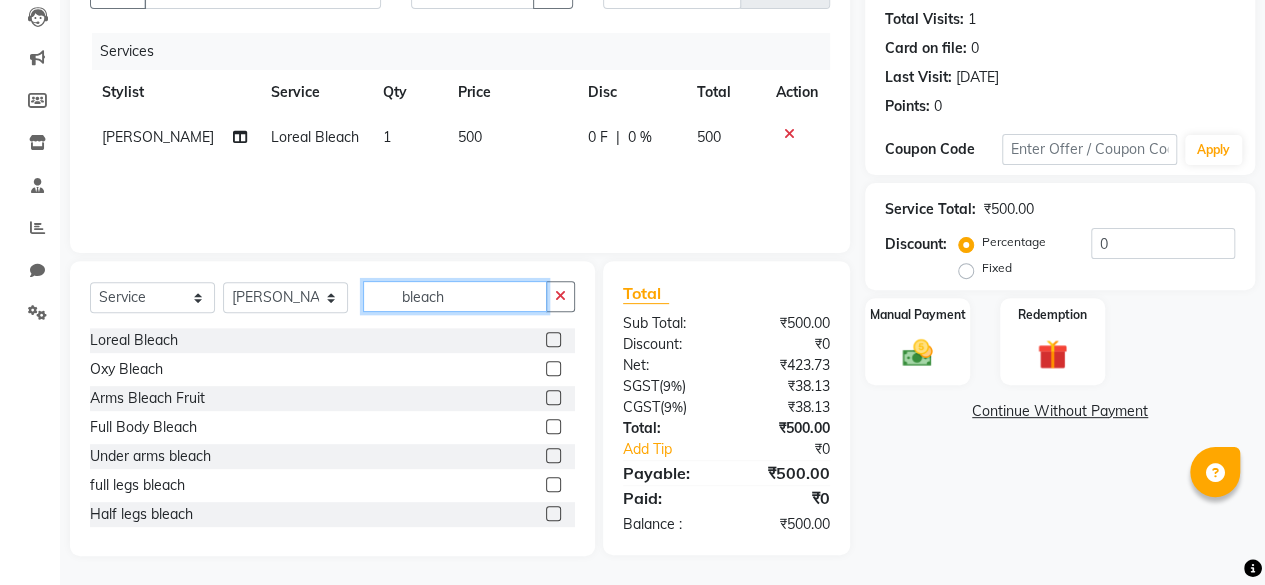 click on "bleach" 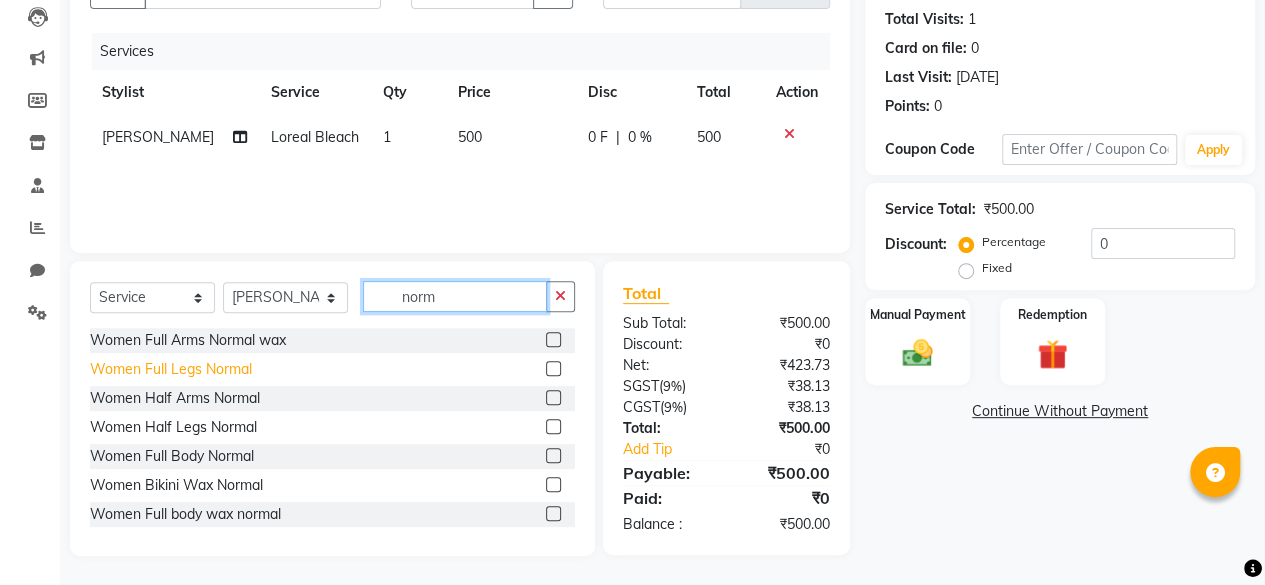 type on "norm" 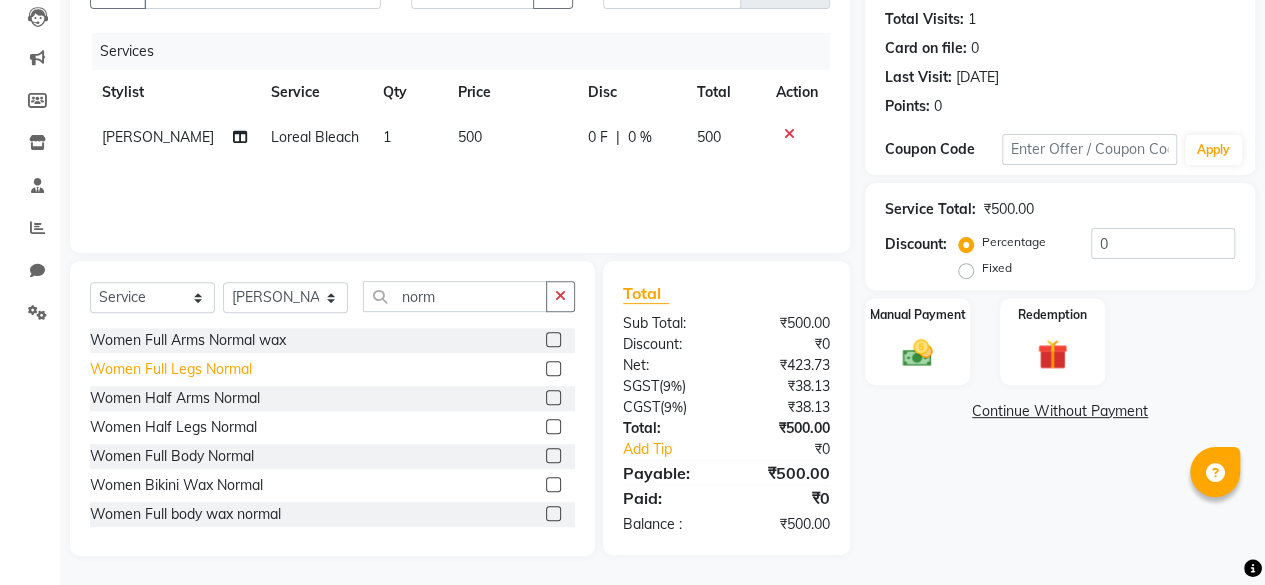 click on "Women Full Legs Normal" 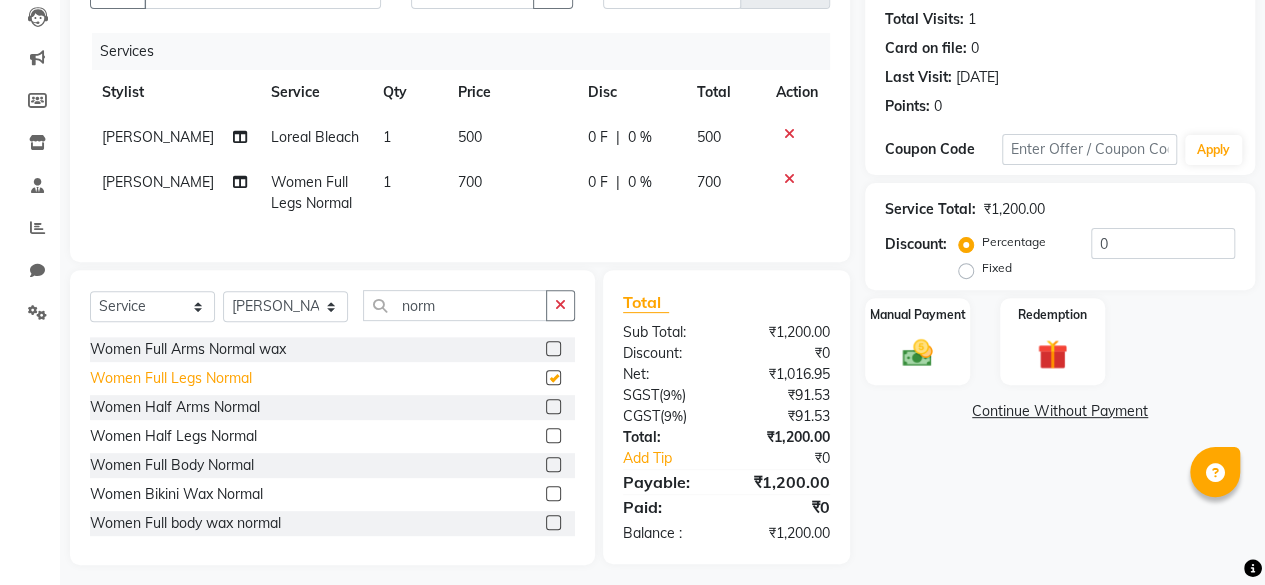 checkbox on "false" 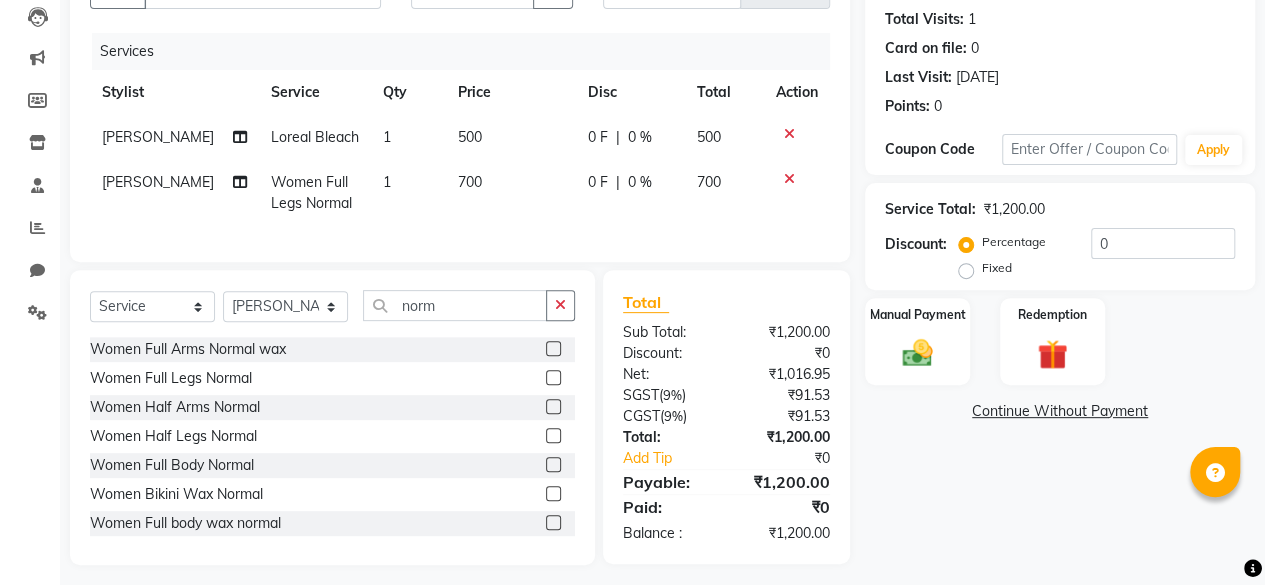 click on "700" 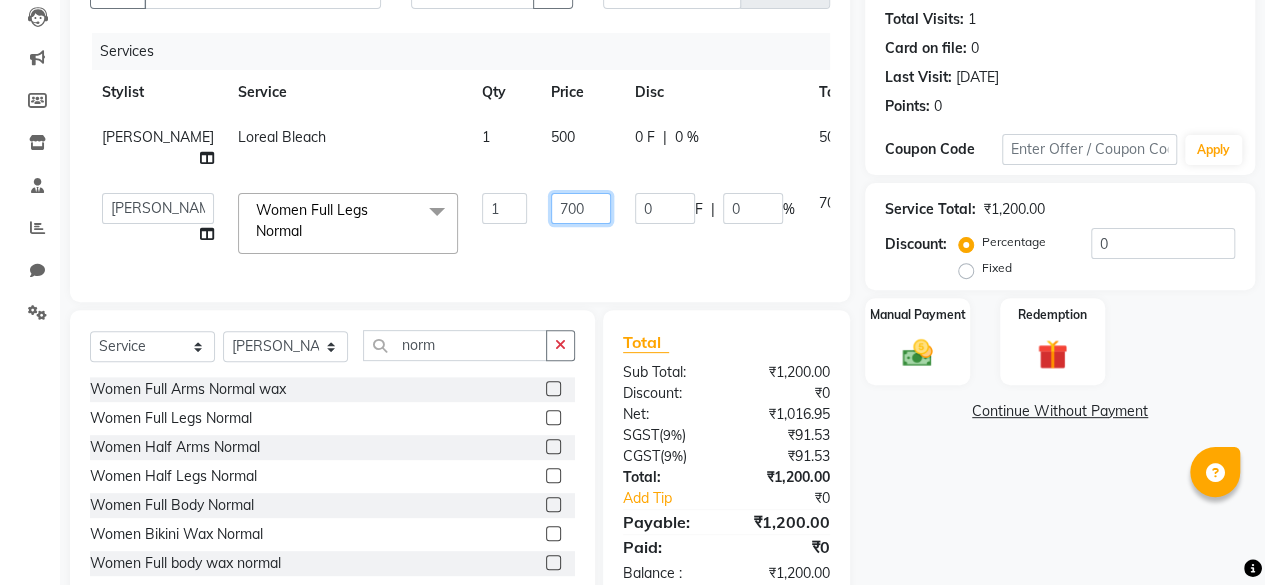 click on "700" 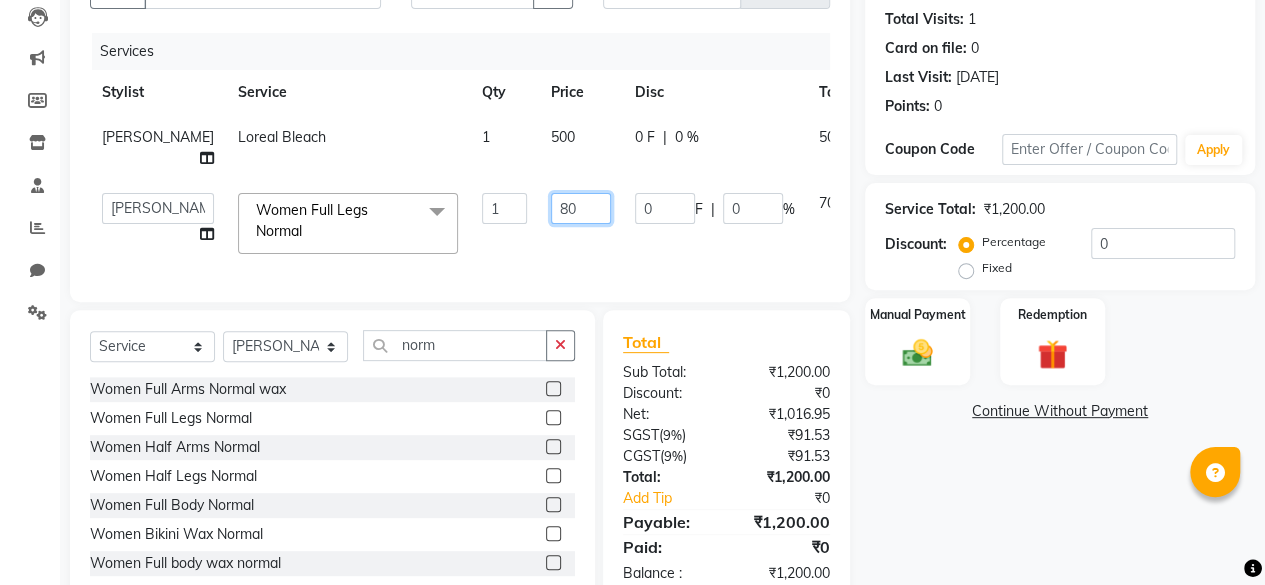 type on "800" 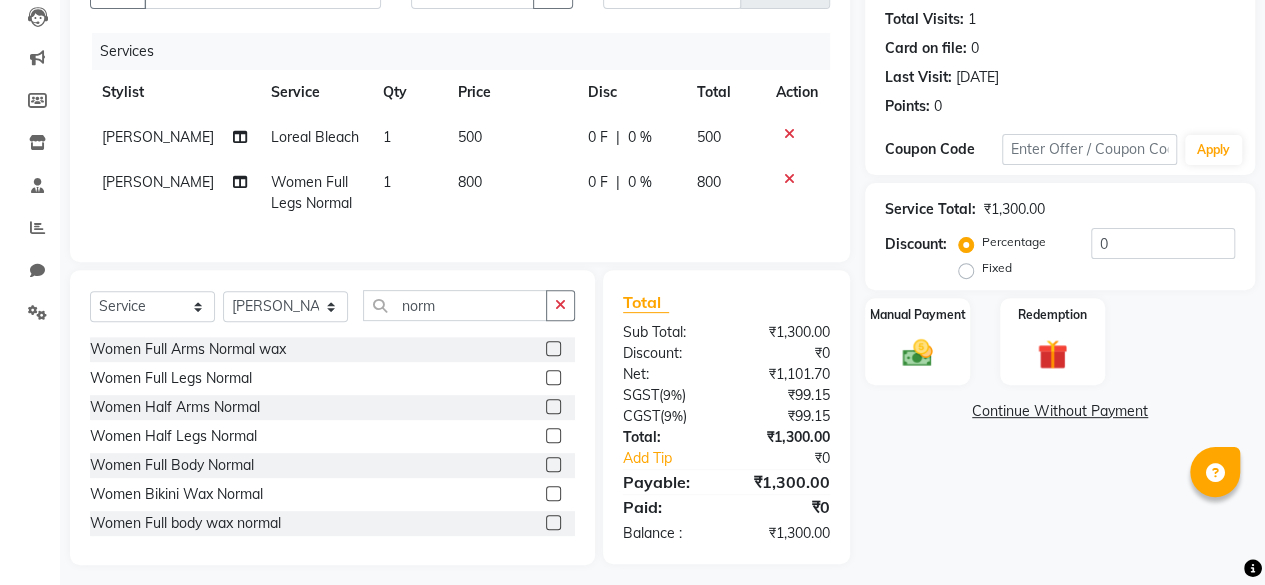 click on "Client [PHONE_NUMBER] Date [DATE] Invoice Number csh/2025-26 V/2025 V/[PHONE_NUMBER] Services Stylist Service Qty Price Disc Total Action [PERSON_NAME] Bleach 1 500 0 F | 0 % 500 [PERSON_NAME] Women Full Legs Normal 1 800 0 F | 0 % 800 Select  Service  Product  Membership  Package Voucher Prepaid Gift Card  Select Stylist ⁠Agnies ⁠Akash Arjun  Ashi Cefrina  [PERSON_NAME] [PERSON_NAME] [PERSON_NAME] kunal [PERSON_NAME] mercy ⁠Minto ⁠[PERSON_NAME]  [PERSON_NAME] priyanka [PERSON_NAME] ⁠[PERSON_NAME] ⁠[PERSON_NAME] [PERSON_NAME] [PERSON_NAME]  Sunny ⁠[PERSON_NAME]  ⁠Usman ⁠Vikas Vikram norm Women Full Arms Normal wax  Women Full Legs Normal  Women Half Arms Normal  Women Half Legs Normal  Women Full Body Normal  Women Bikini Wax Normal  Women Full body wax normal  Manicure Normal  Pedicure Normal  Total Sub Total: ₹1,300.00 Discount: ₹0 Net: ₹1,101.70 SGST  ( 9% ) ₹99.15 CGST  ( 9% ) ₹99.15 Total: ₹1,300.00 Add Tip ₹0 Payable: ₹1,300.00 Paid: ₹0 Balance   : ₹1,300.00" 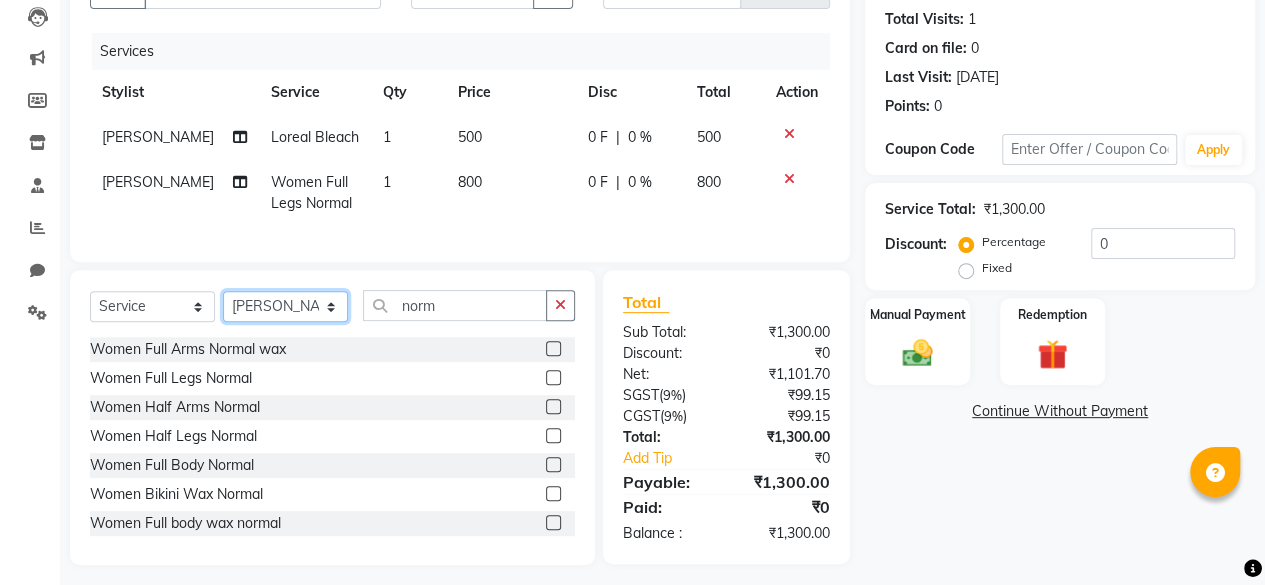click on "Select Stylist ⁠Agnies ⁠[PERSON_NAME] [PERSON_NAME] [PERSON_NAME] kunal [PERSON_NAME] mercy ⁠Minto ⁠[PERSON_NAME]  [PERSON_NAME] priyanka [PERSON_NAME] ⁠[PERSON_NAME] ⁠[PERSON_NAME] [PERSON_NAME] [PERSON_NAME]  Sunny ⁠[PERSON_NAME] ⁠[PERSON_NAME]" 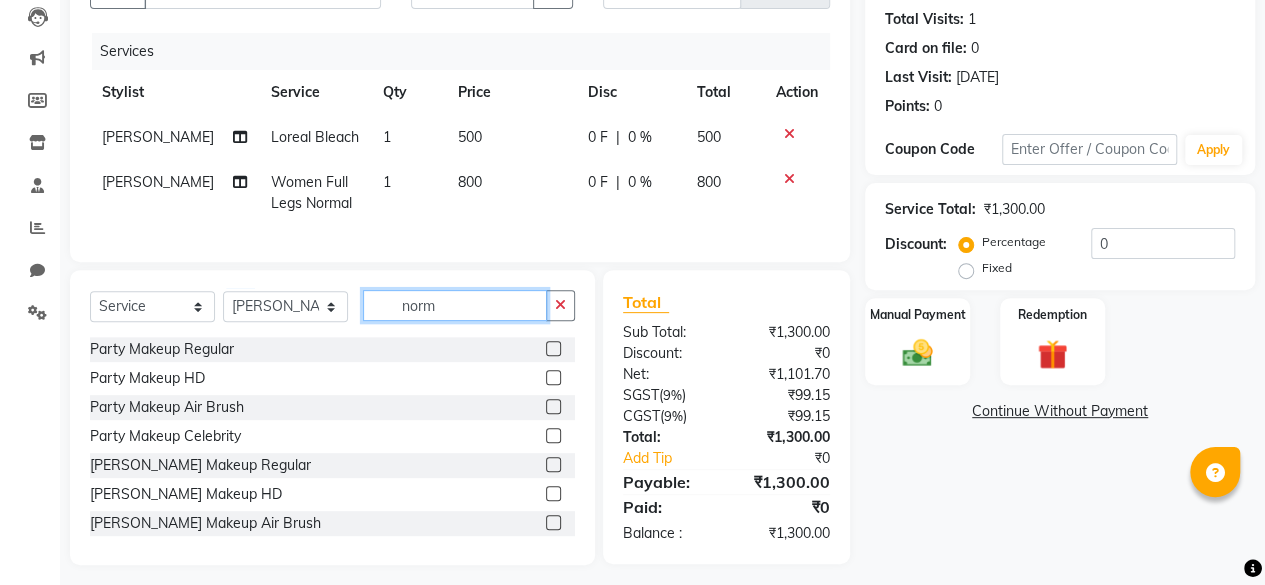 click on "norm" 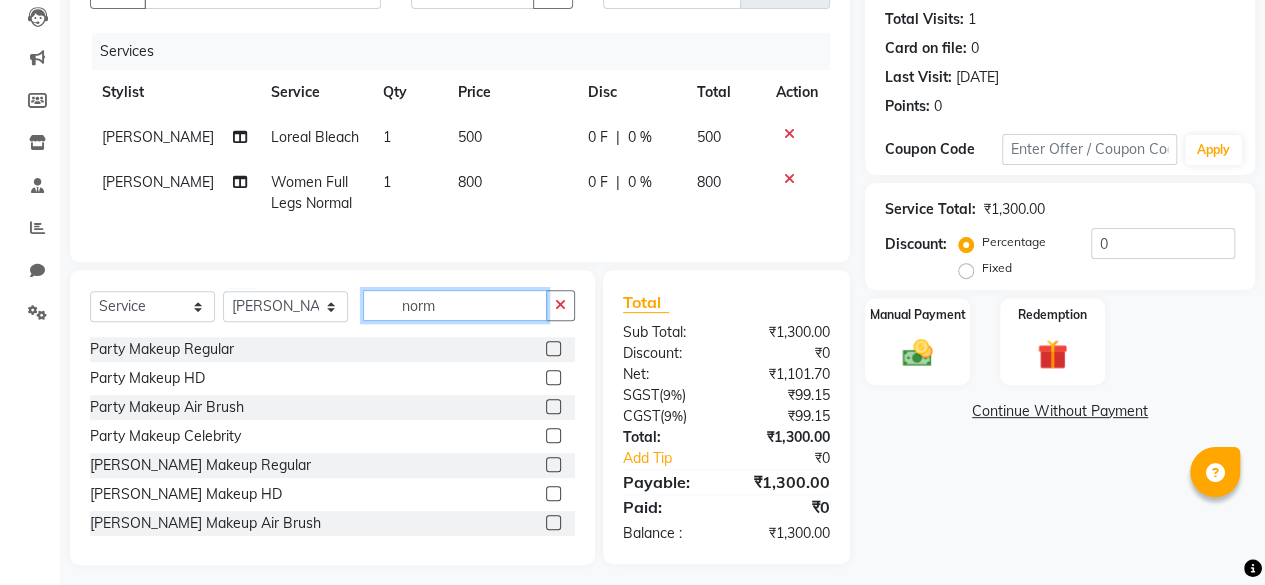 click on "norm" 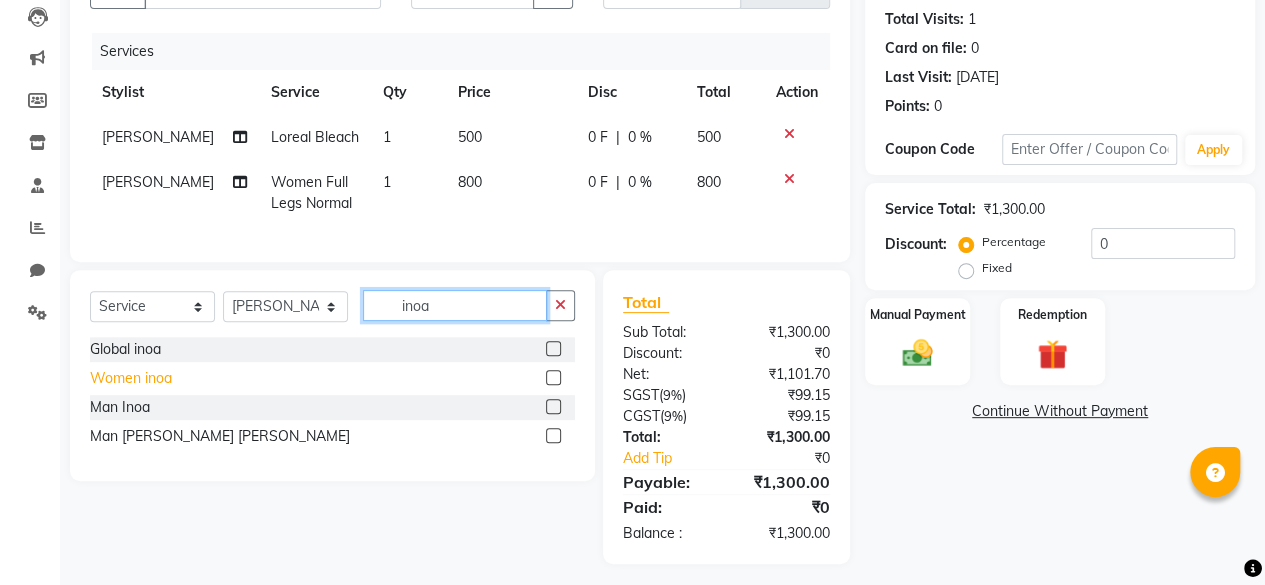 type on "inoa" 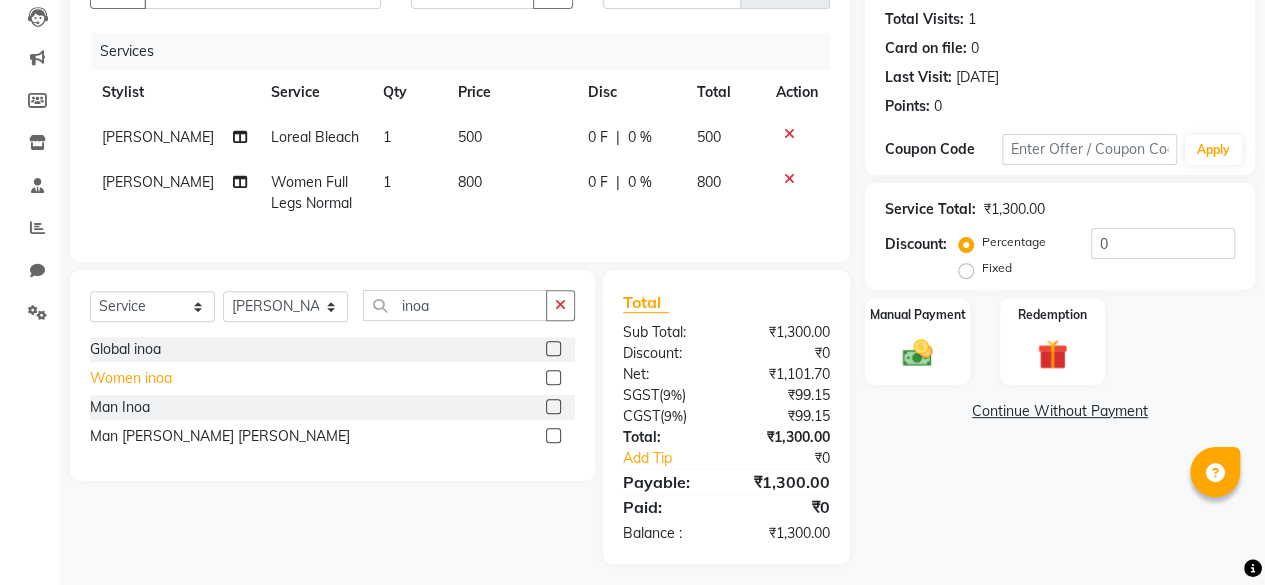 click on "Women inoa" 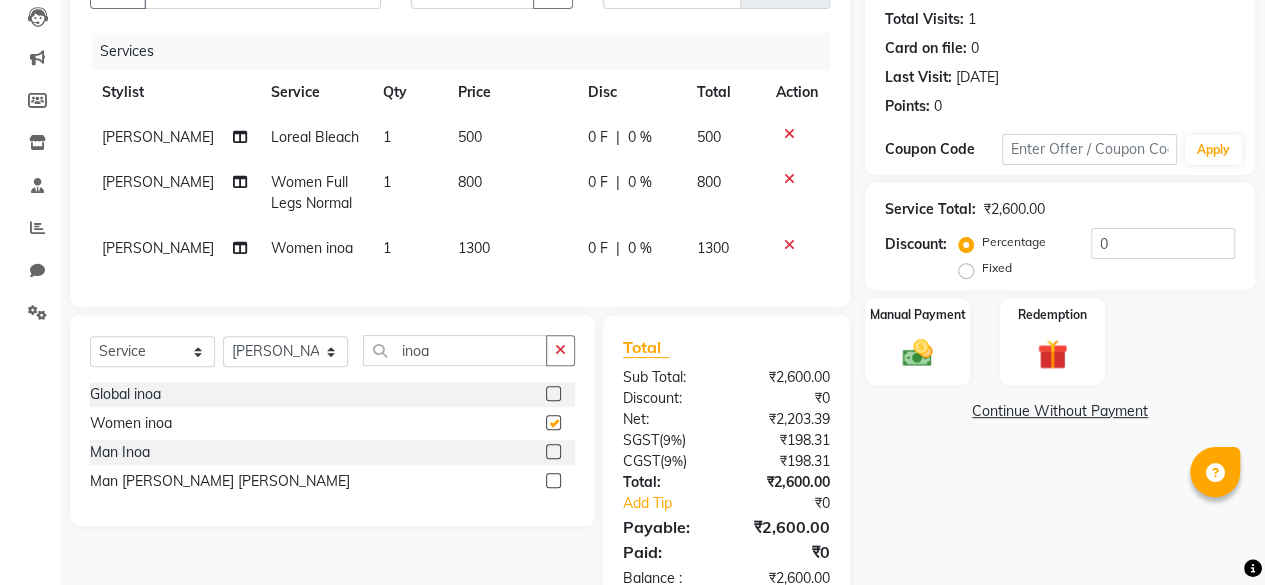 checkbox on "false" 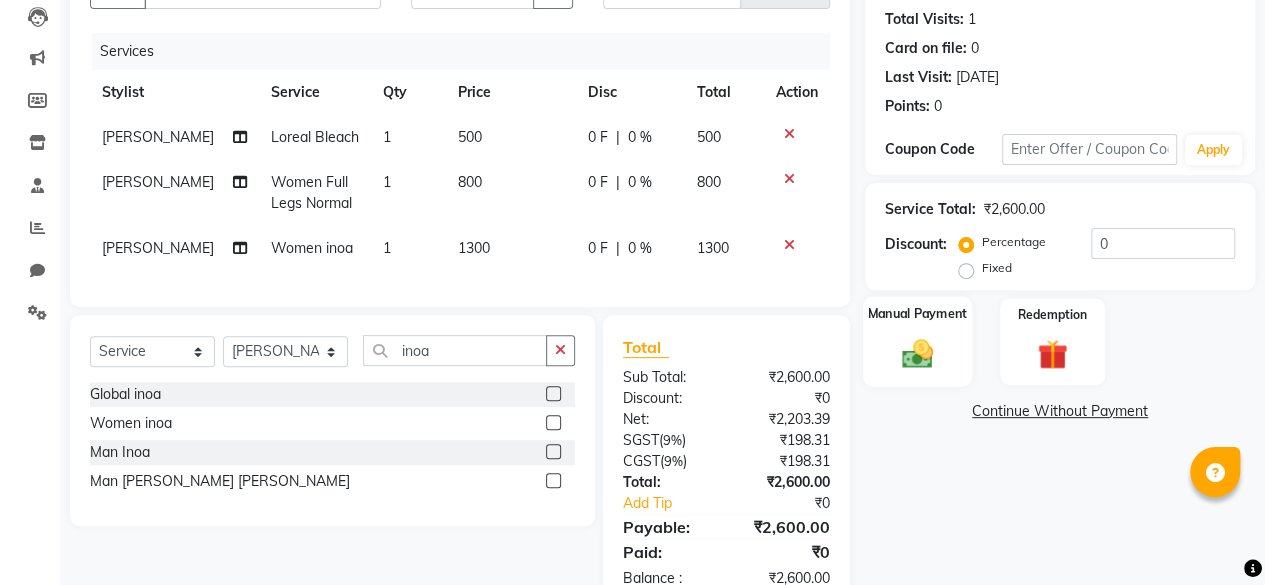 click 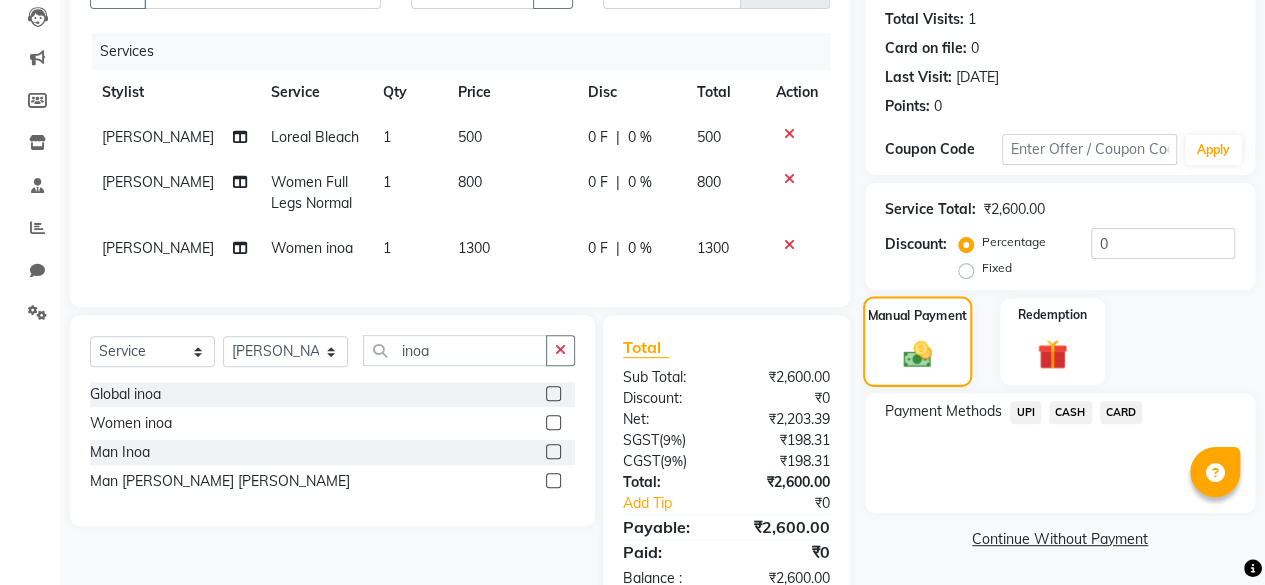 scroll, scrollTop: 282, scrollLeft: 0, axis: vertical 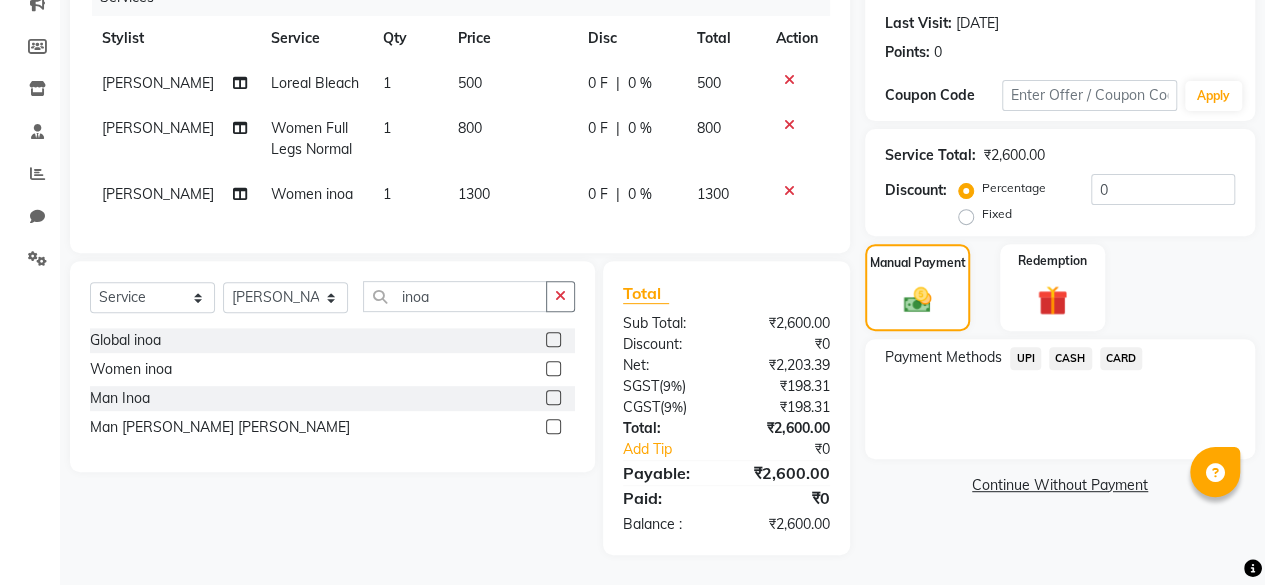 click on "CARD" 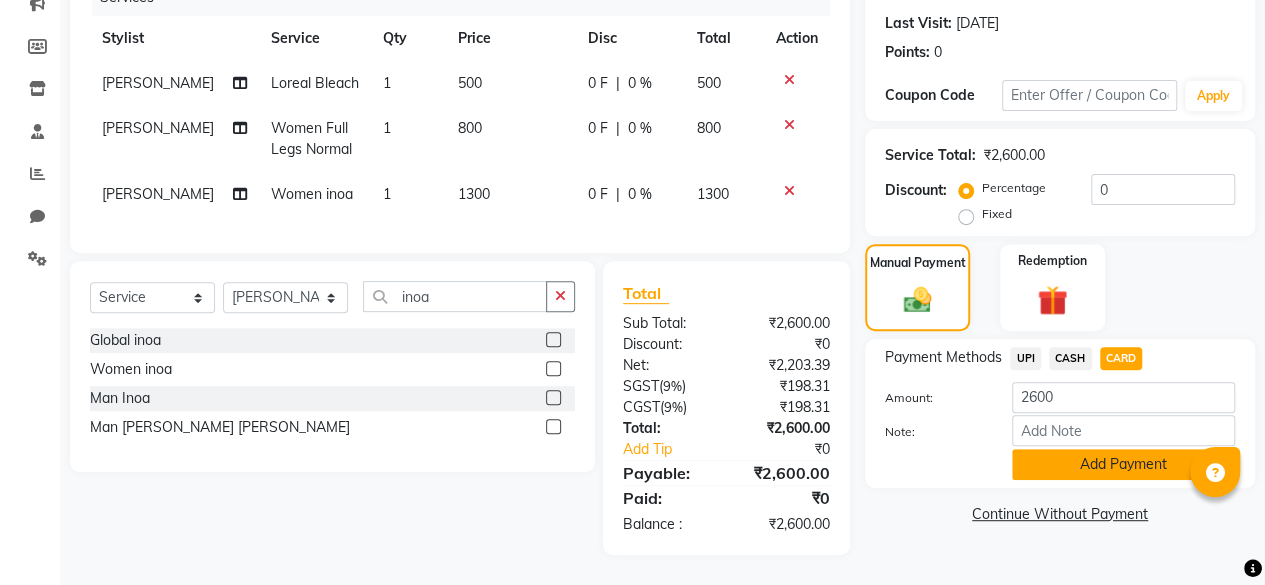 click on "Add Payment" 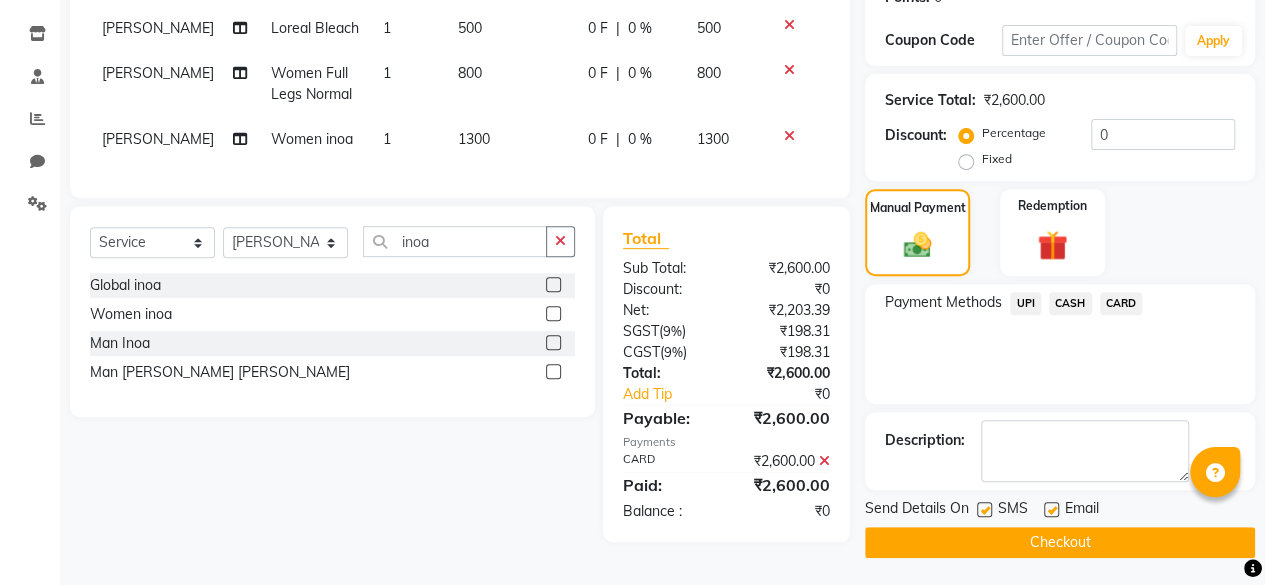 click 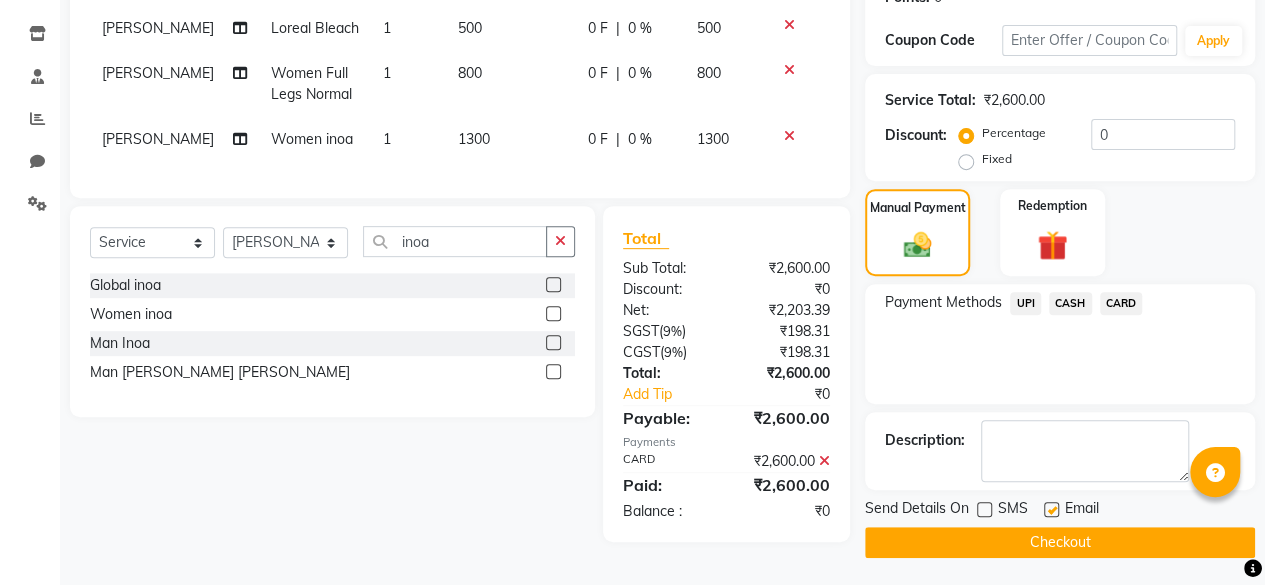 scroll, scrollTop: 0, scrollLeft: 0, axis: both 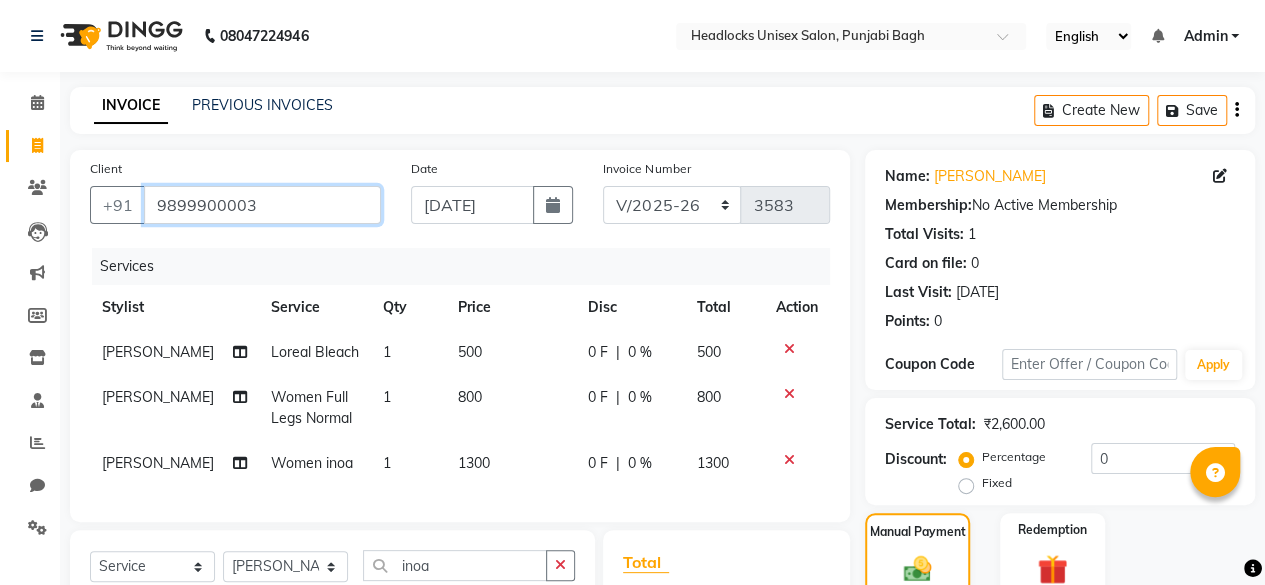 click on "9899900003" at bounding box center [262, 205] 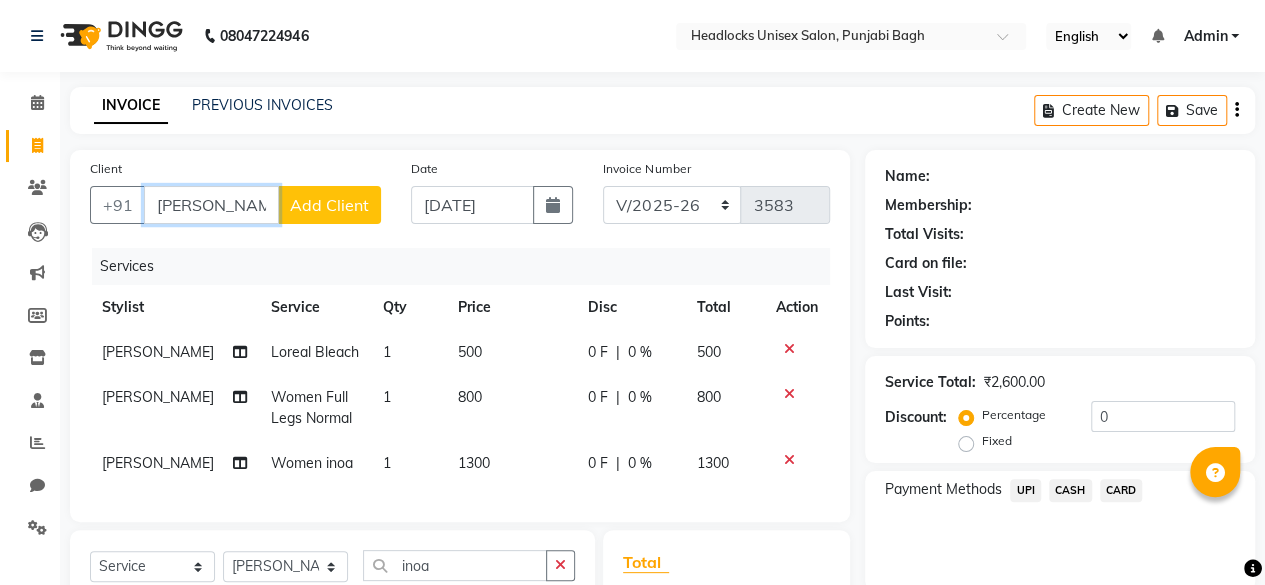 type on "babli" 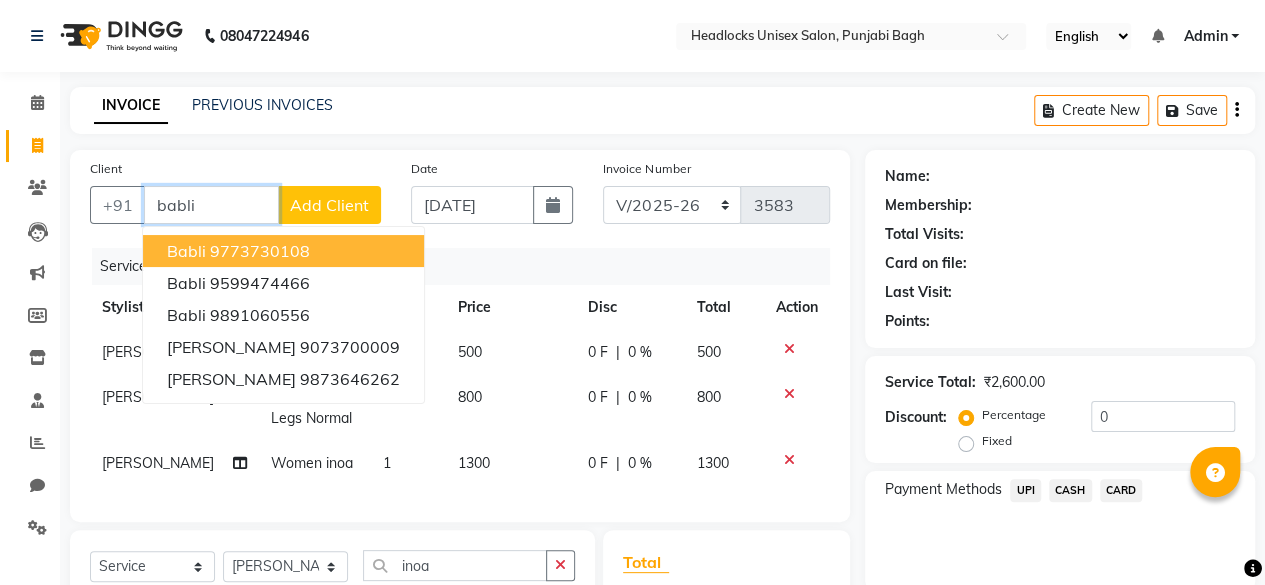 click on "babli" at bounding box center (211, 205) 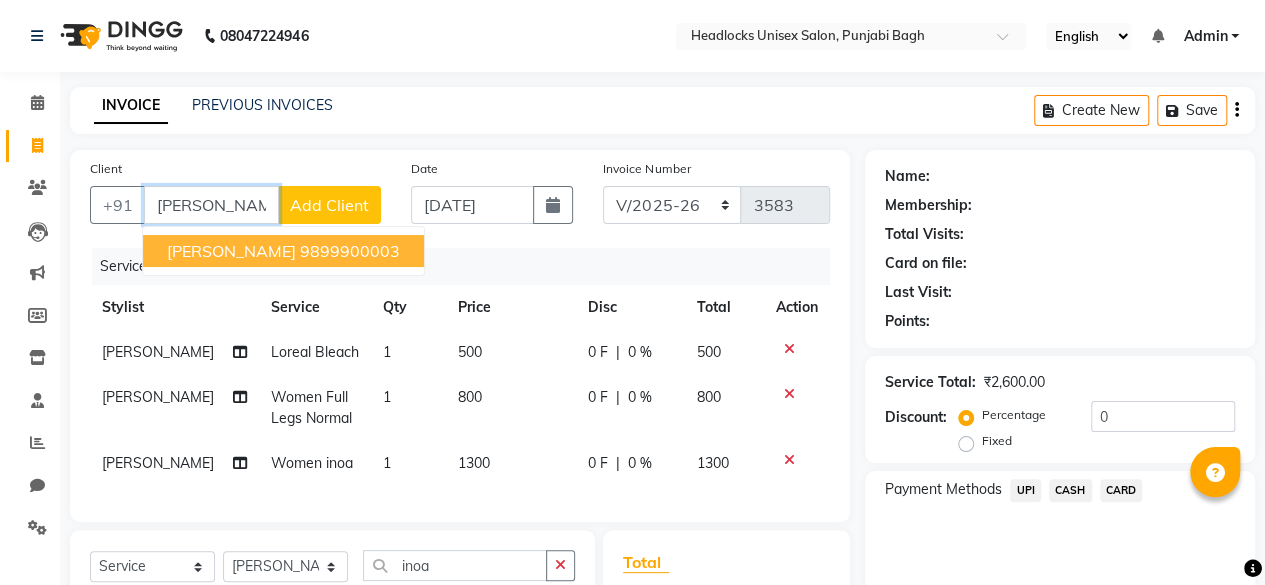click on "[PERSON_NAME]" at bounding box center [231, 251] 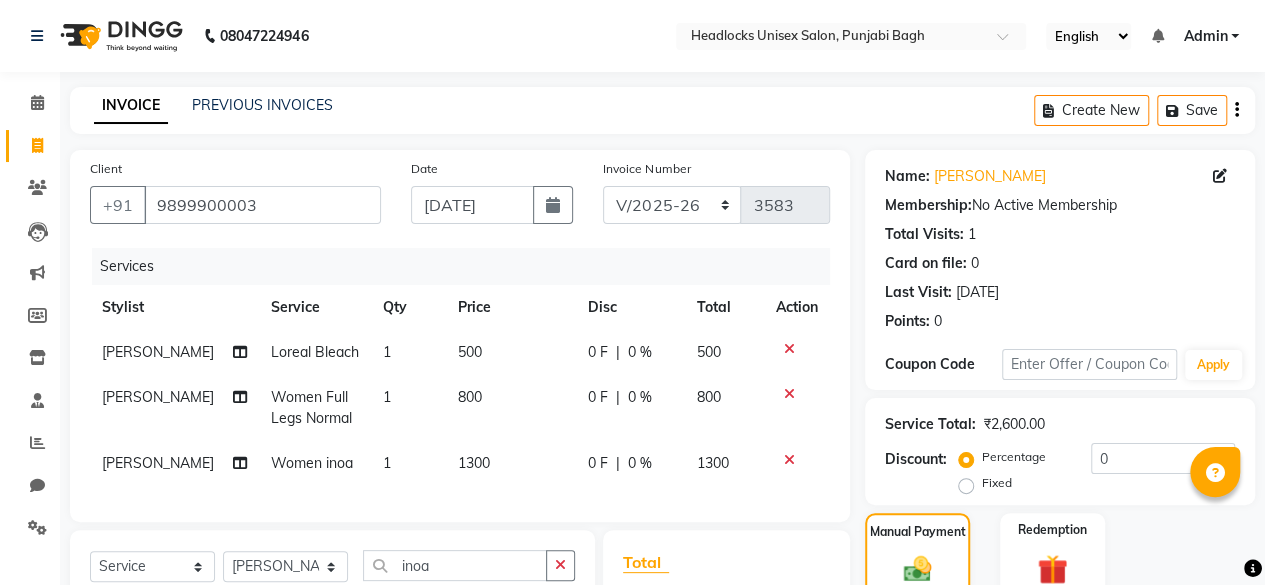 scroll, scrollTop: 324, scrollLeft: 0, axis: vertical 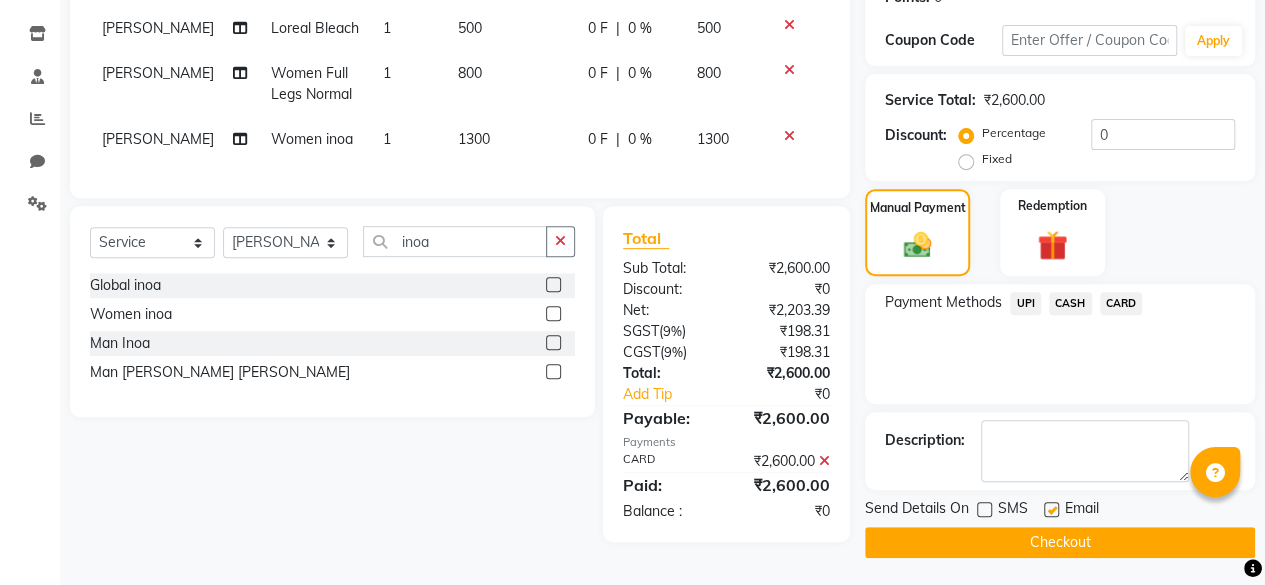 click on "Checkout" 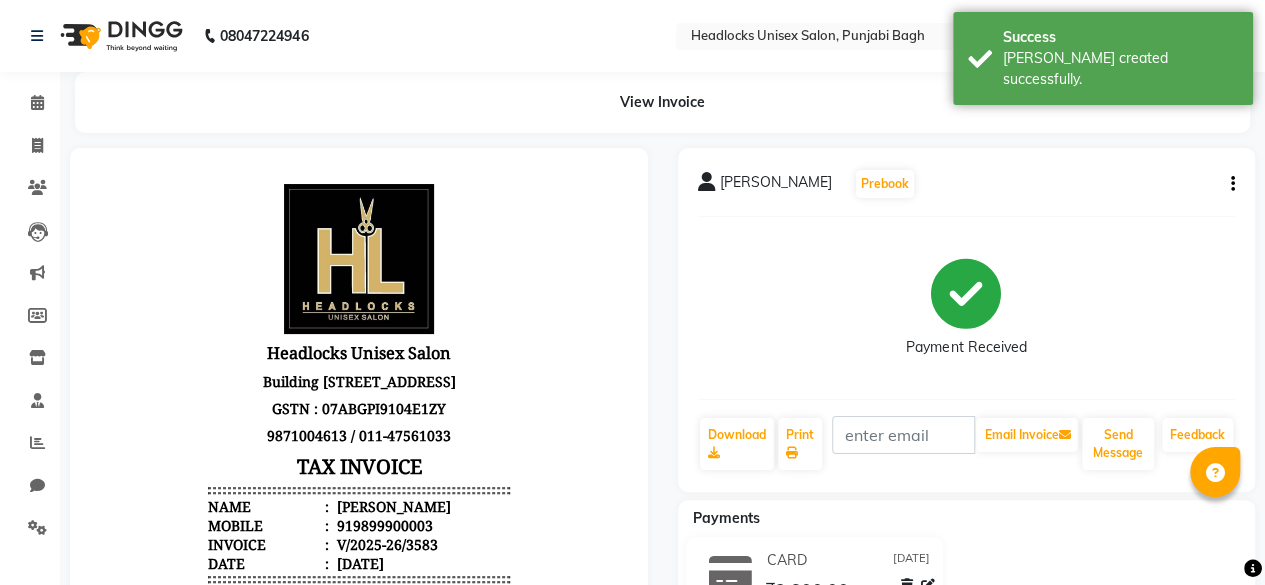 scroll, scrollTop: 0, scrollLeft: 0, axis: both 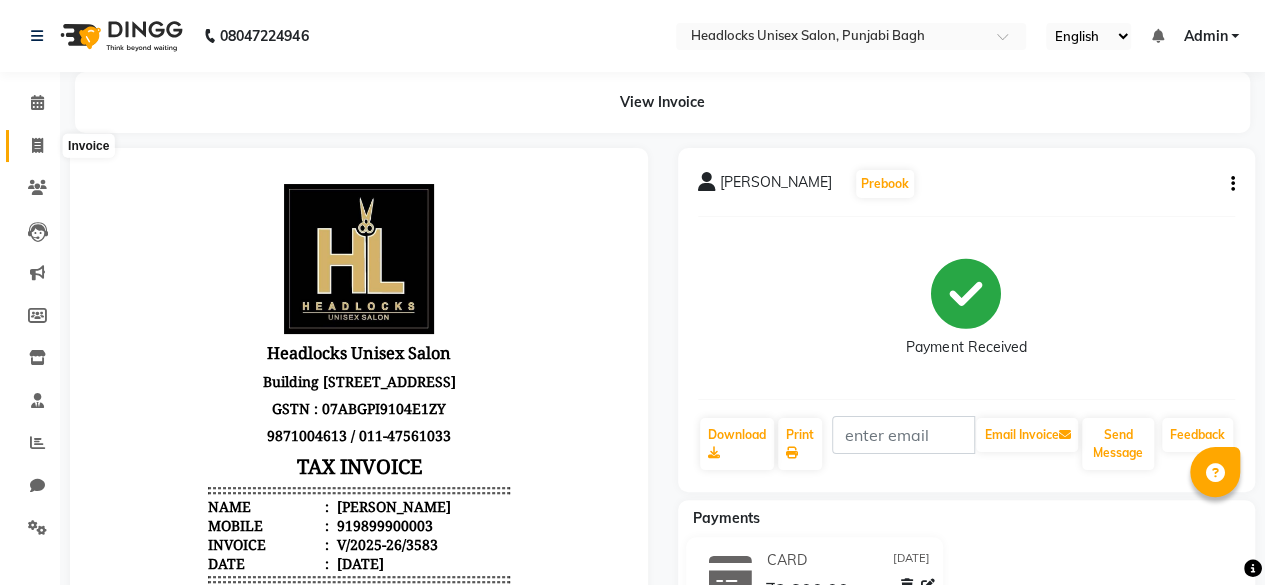 click 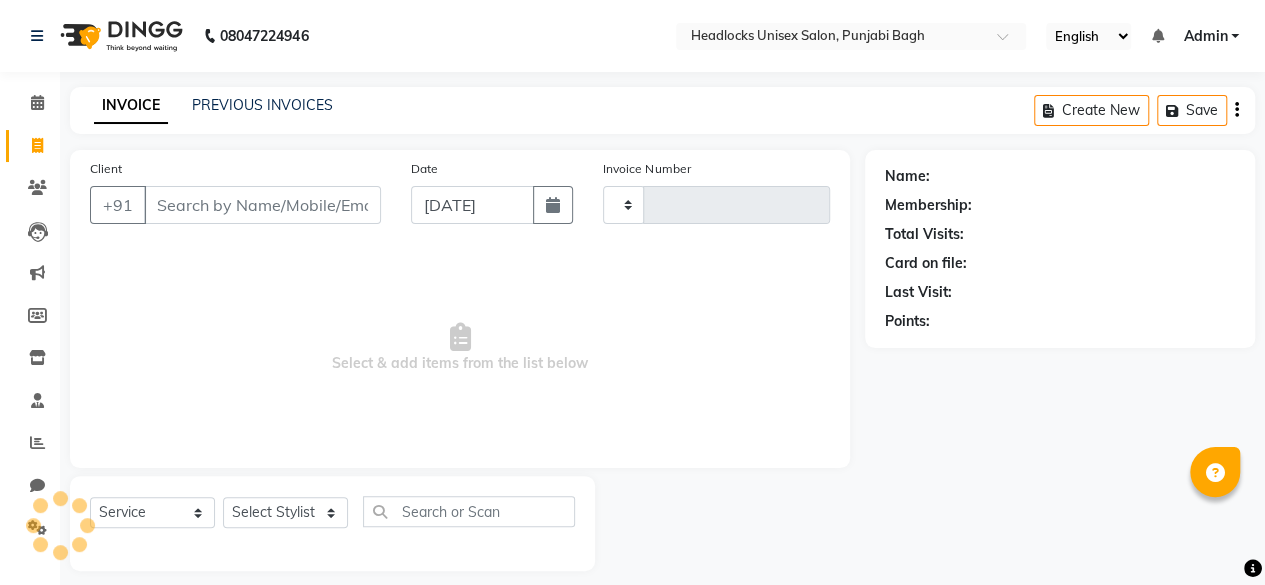 scroll, scrollTop: 15, scrollLeft: 0, axis: vertical 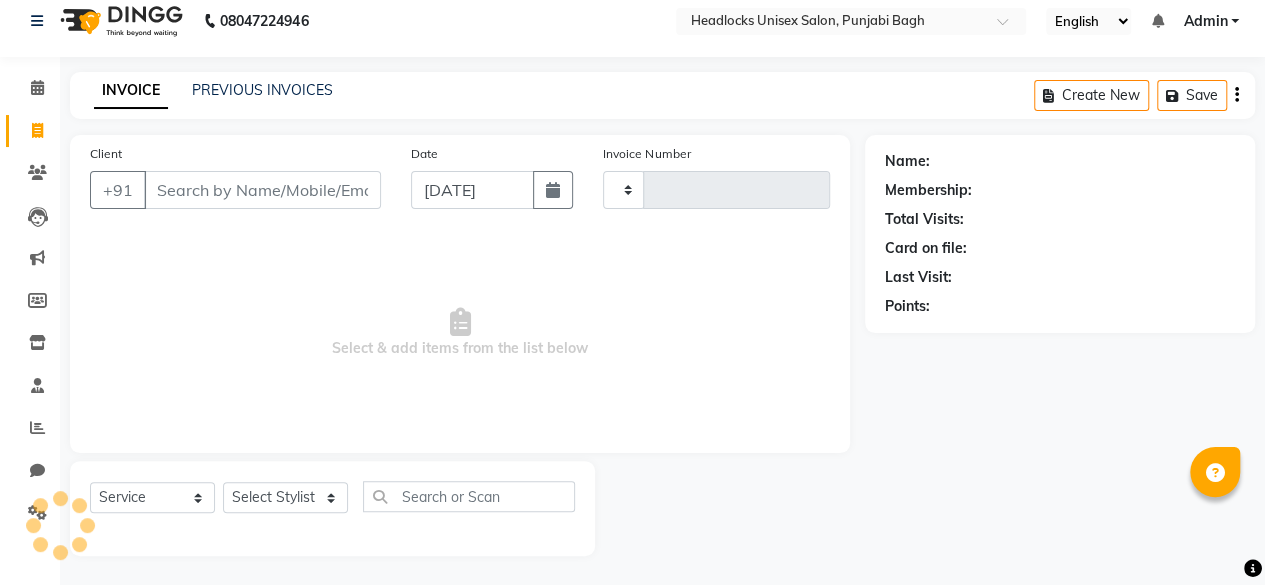 type on "3584" 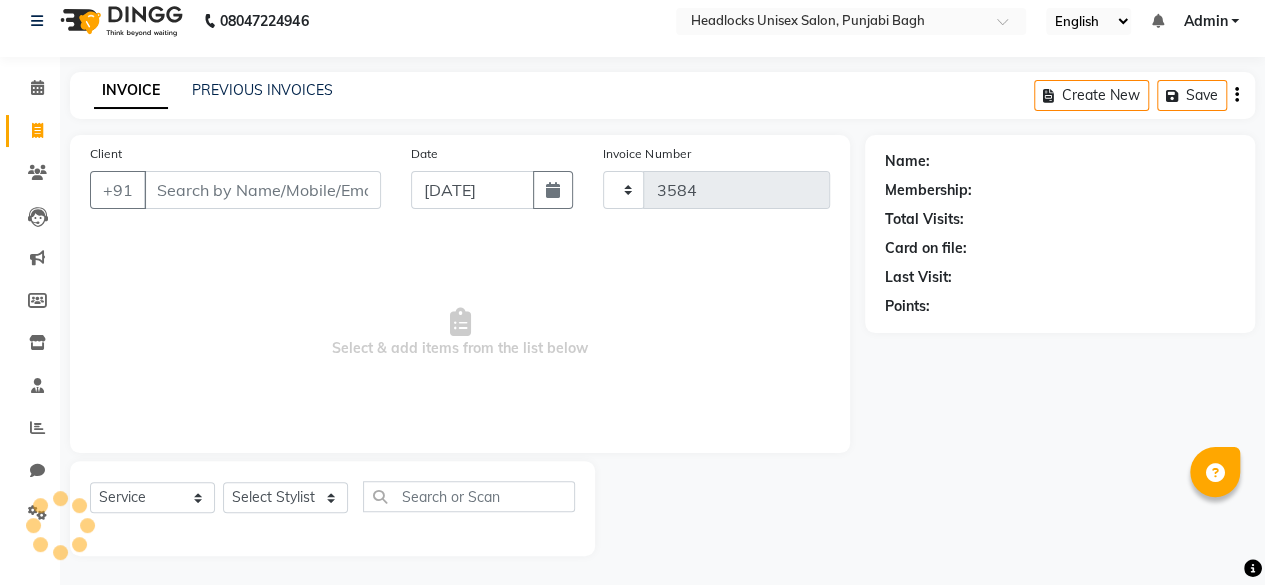 select on "7719" 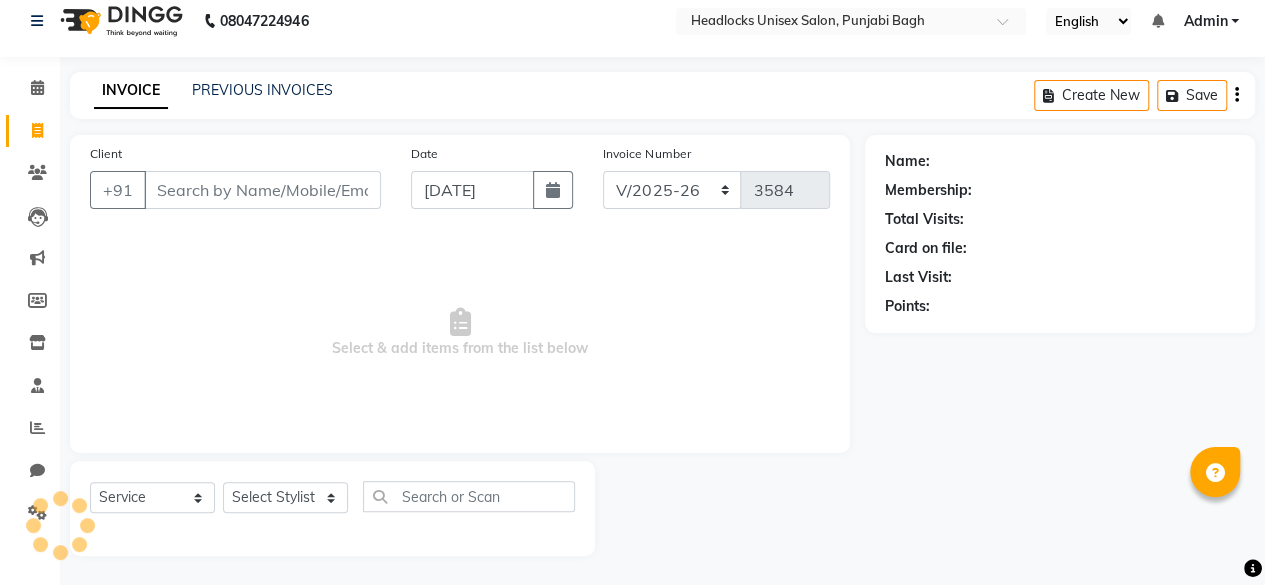 click on "Client" at bounding box center [262, 190] 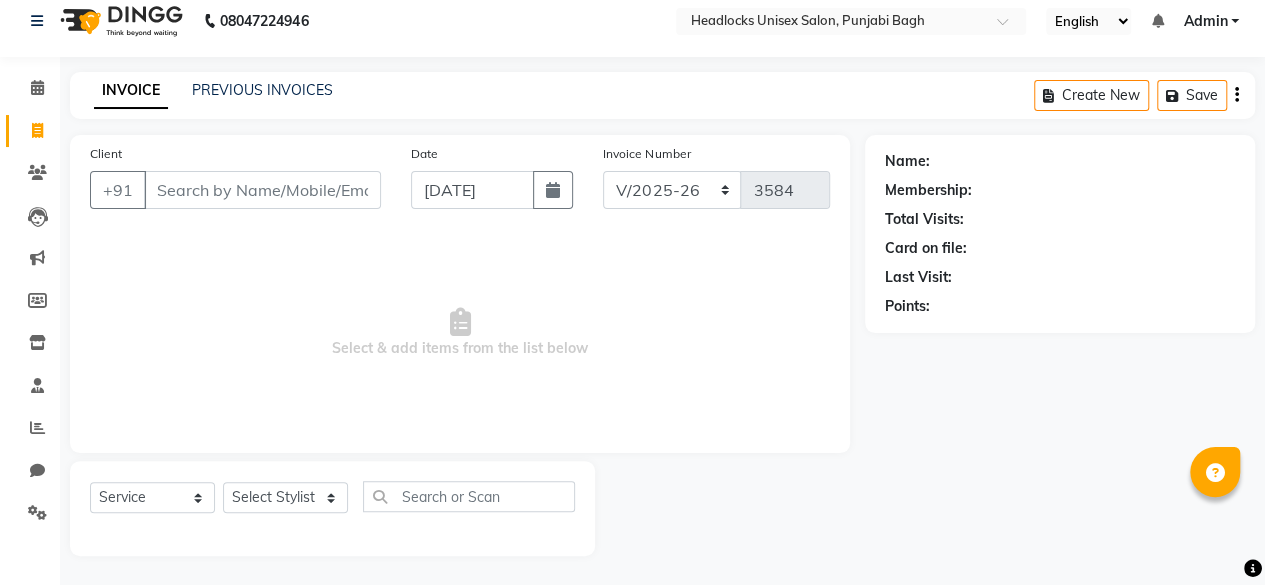 click on "Client" at bounding box center [262, 190] 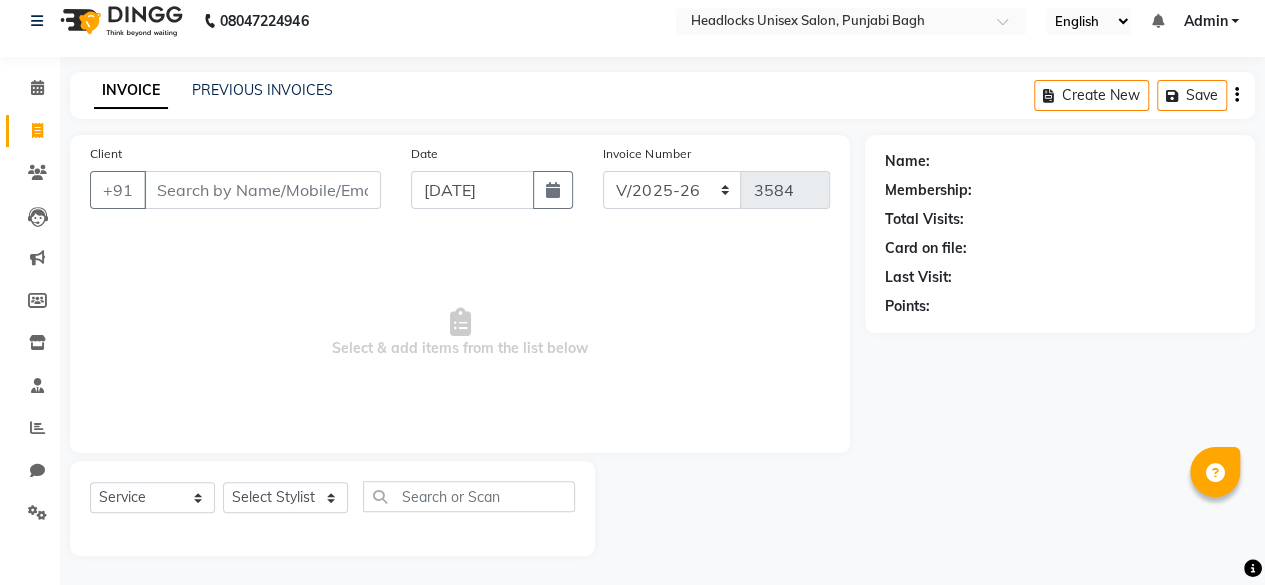click on "Client" at bounding box center [262, 190] 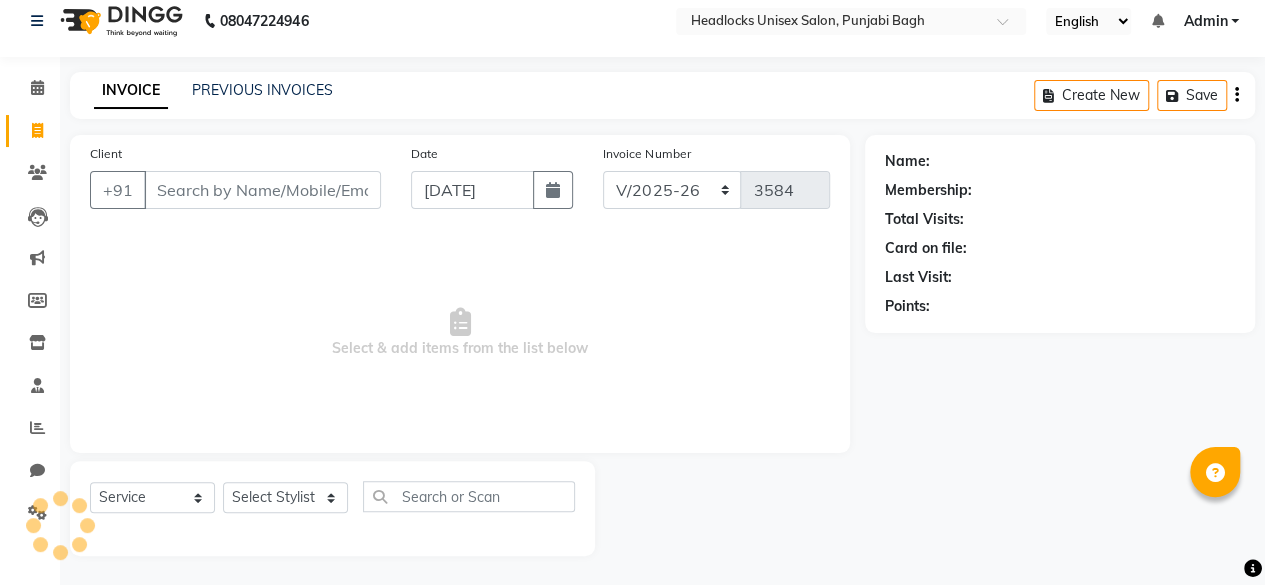 click on "Client" at bounding box center (262, 190) 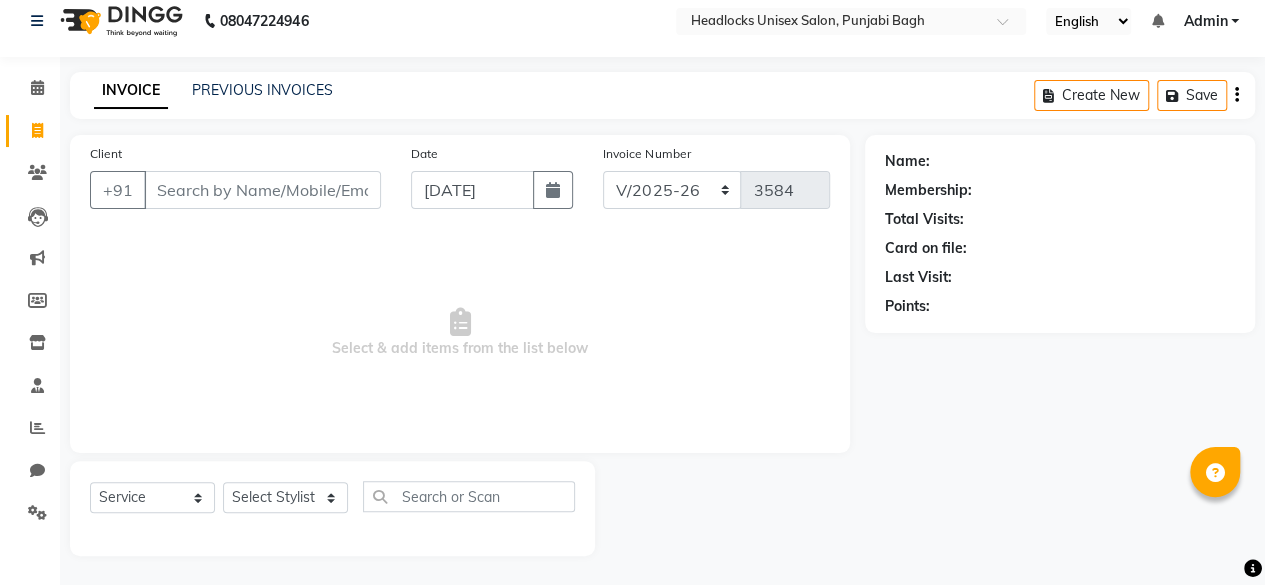 click on "Client" at bounding box center (262, 190) 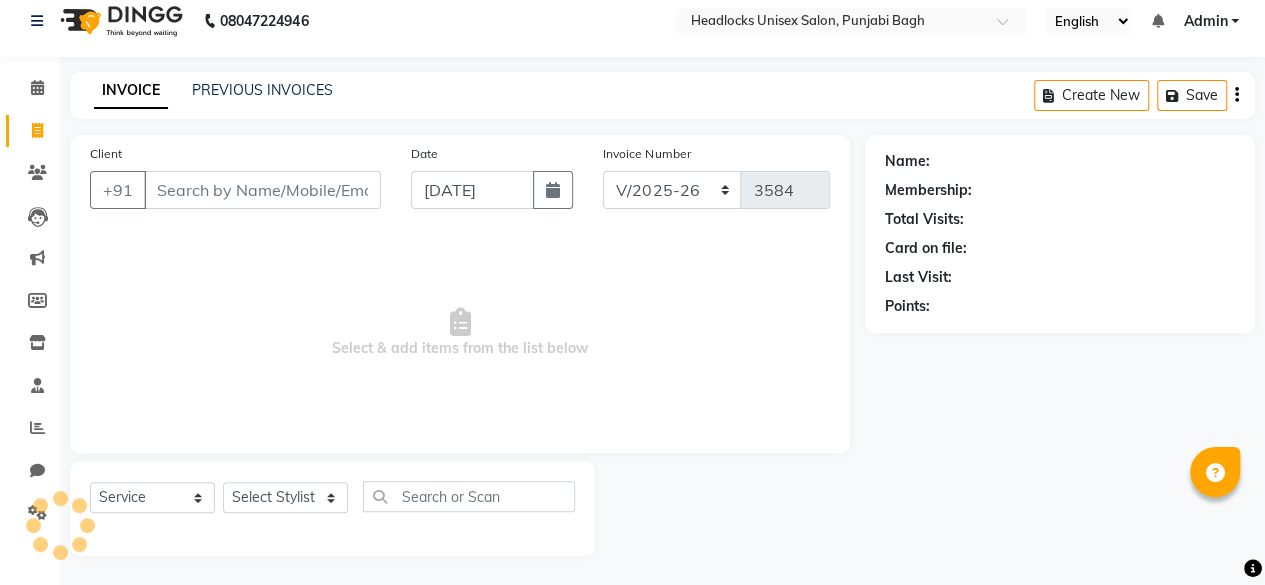 click on "Client" at bounding box center (262, 190) 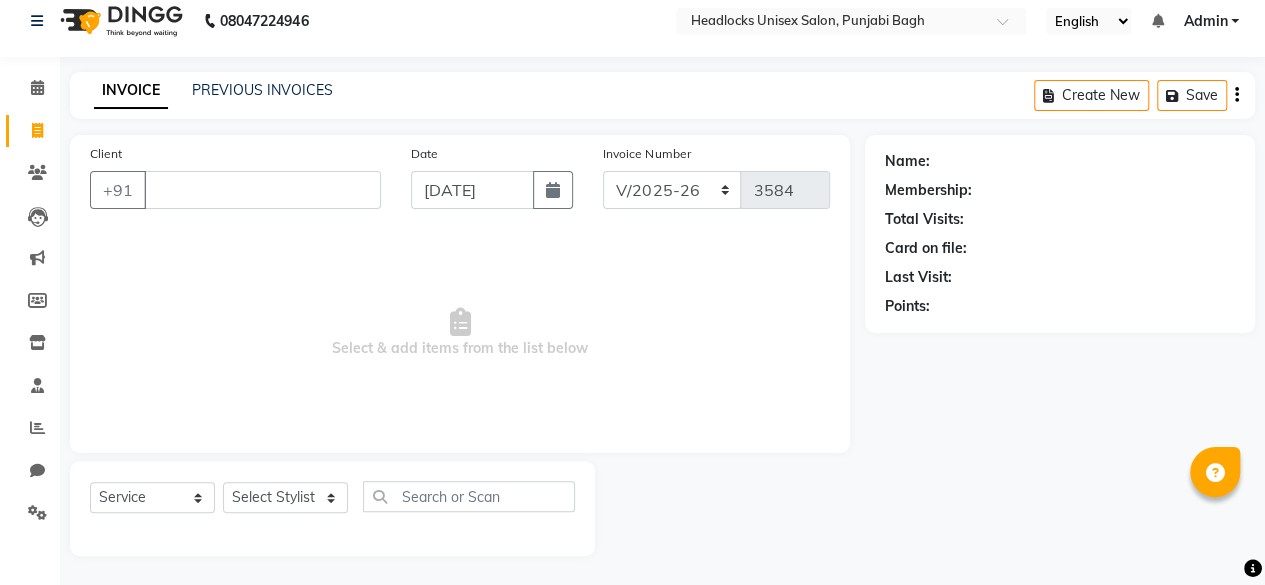 click on "Client" at bounding box center (262, 190) 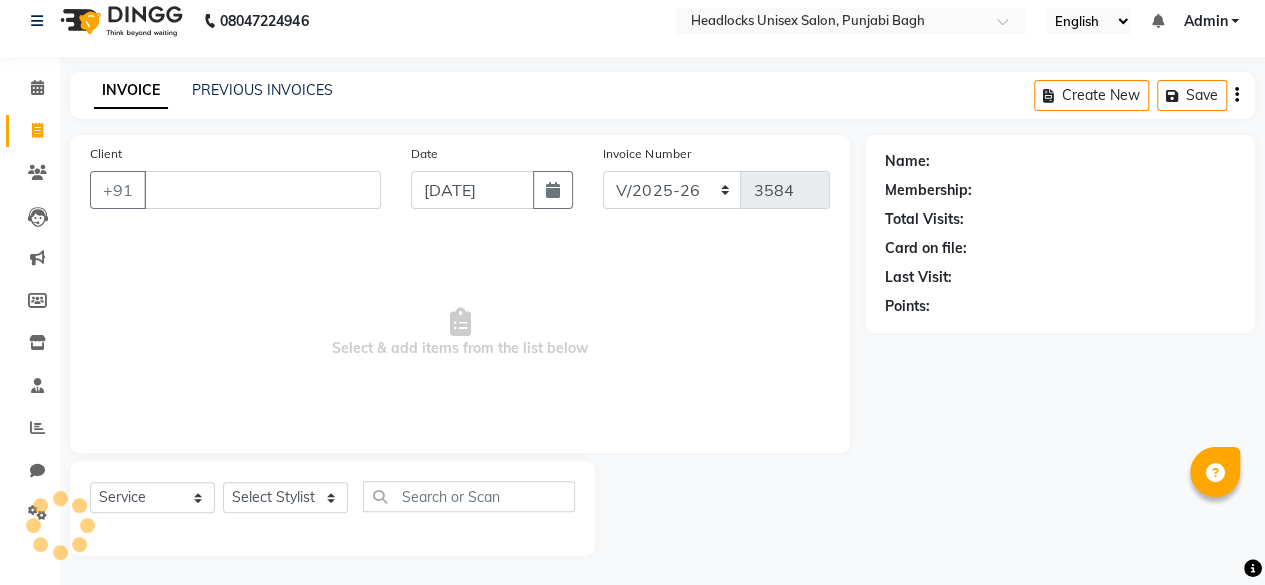 click on "Client" at bounding box center (262, 190) 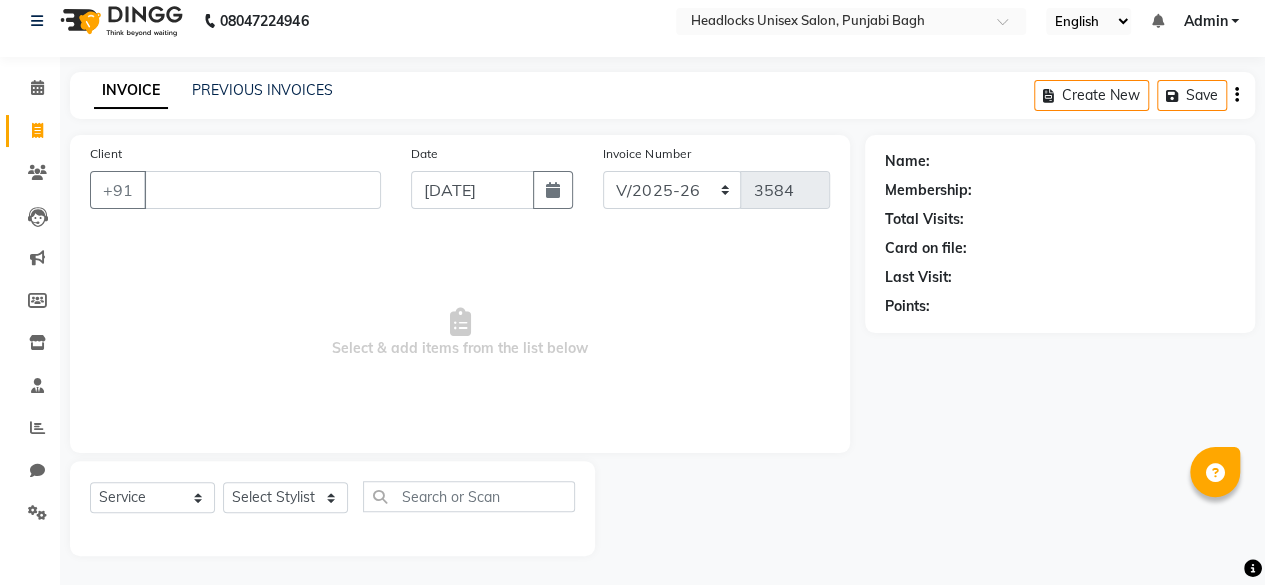 click on "Client" at bounding box center [262, 190] 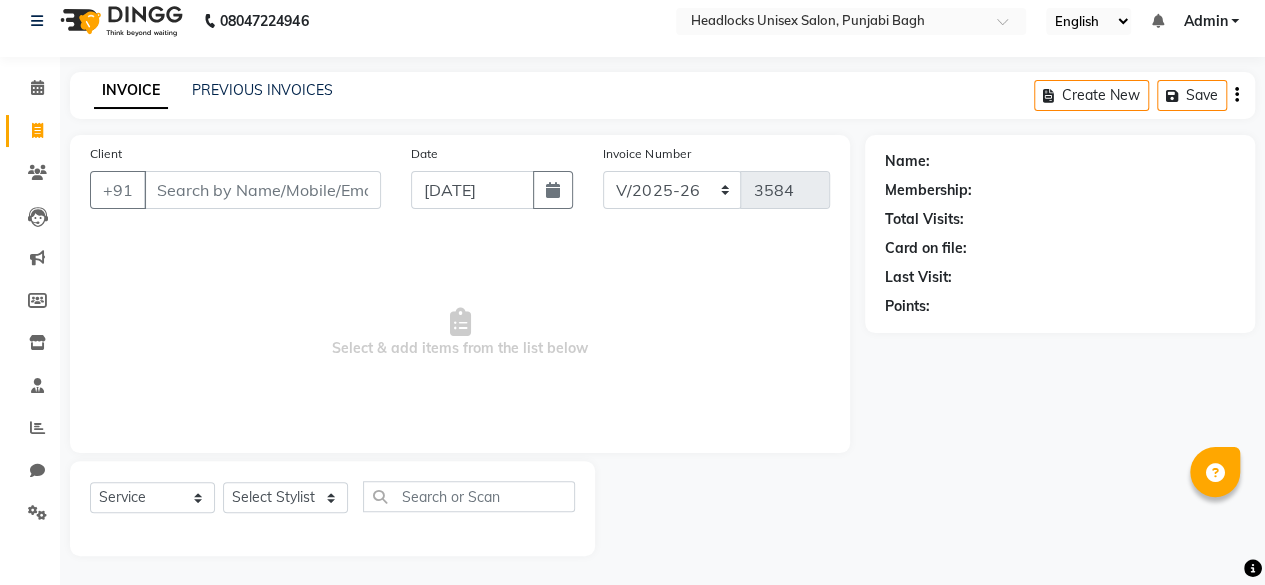 click on "Client" at bounding box center [262, 190] 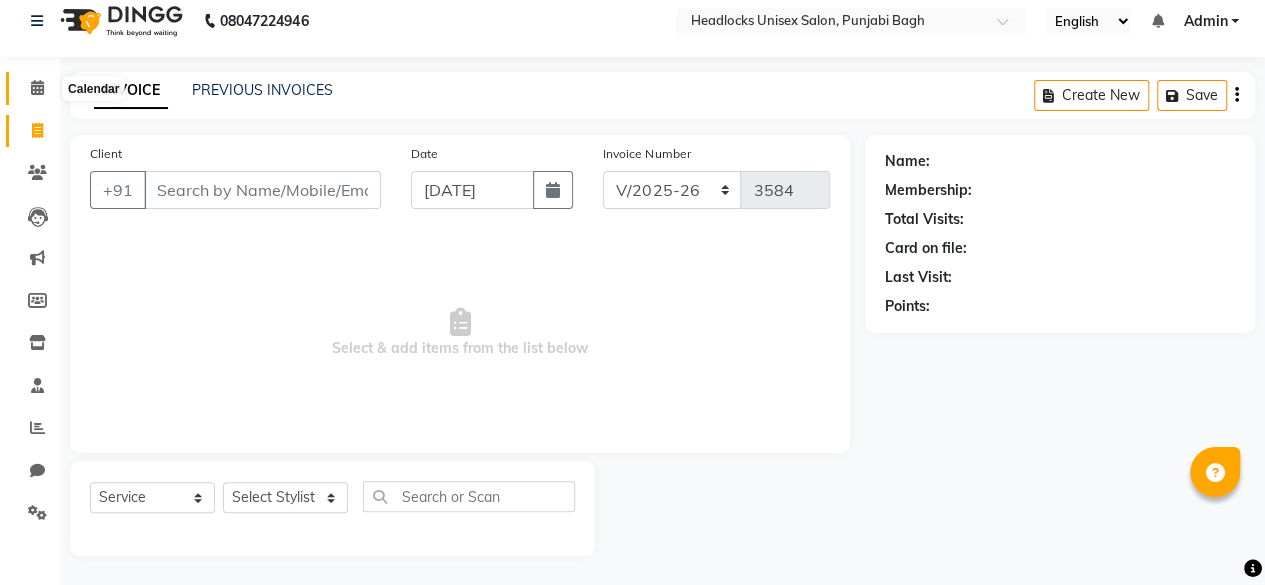 click 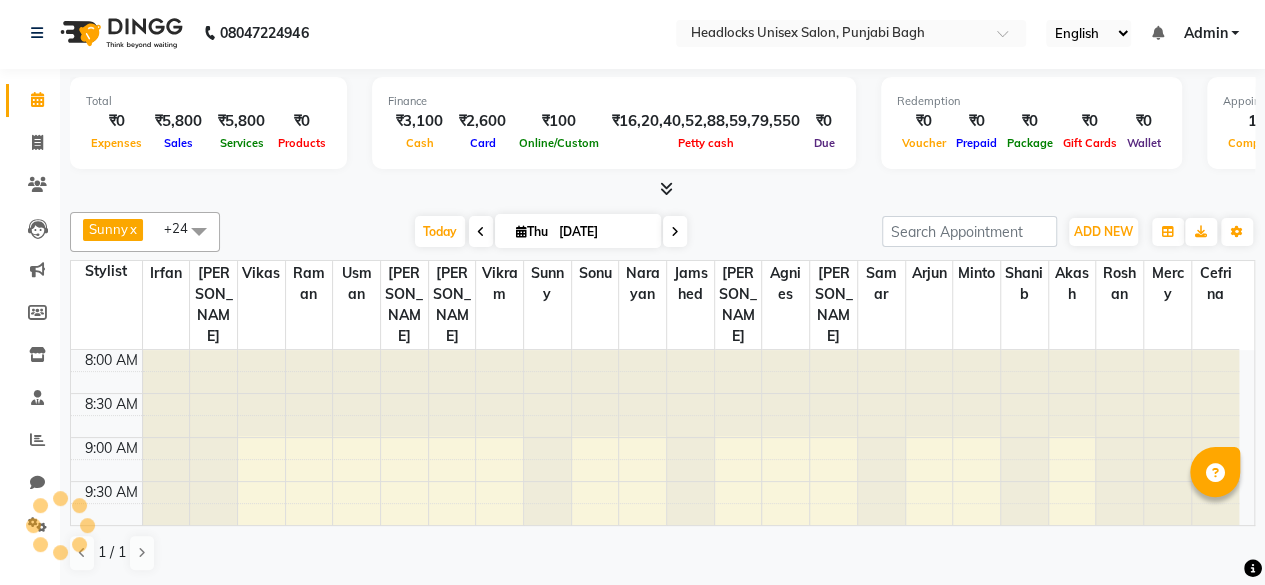 scroll, scrollTop: 0, scrollLeft: 0, axis: both 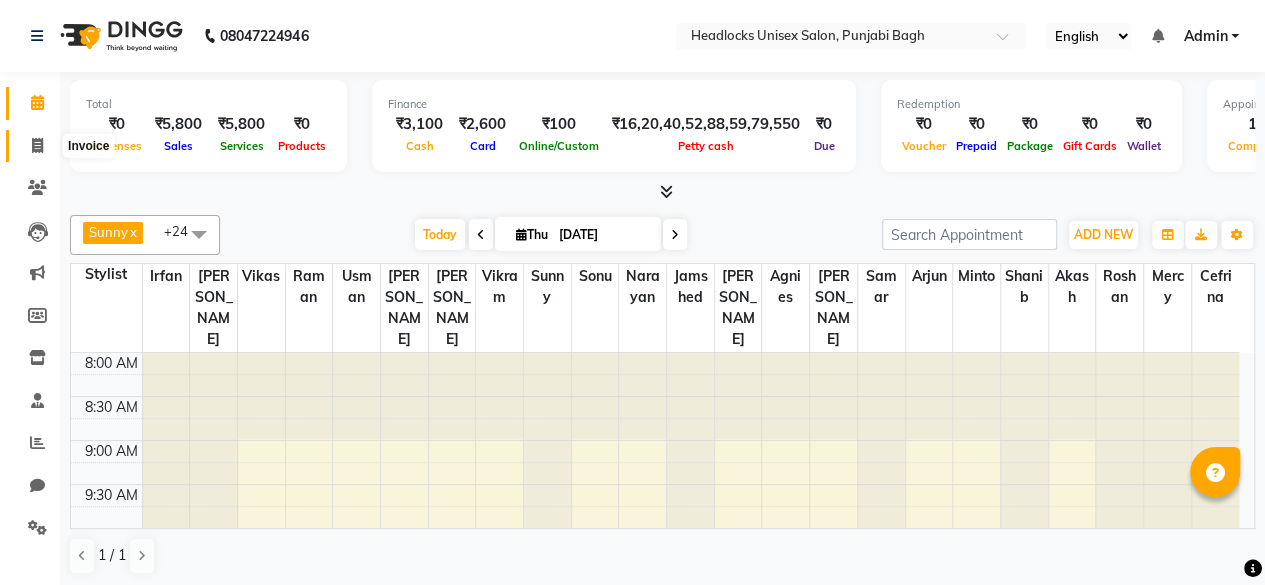 click 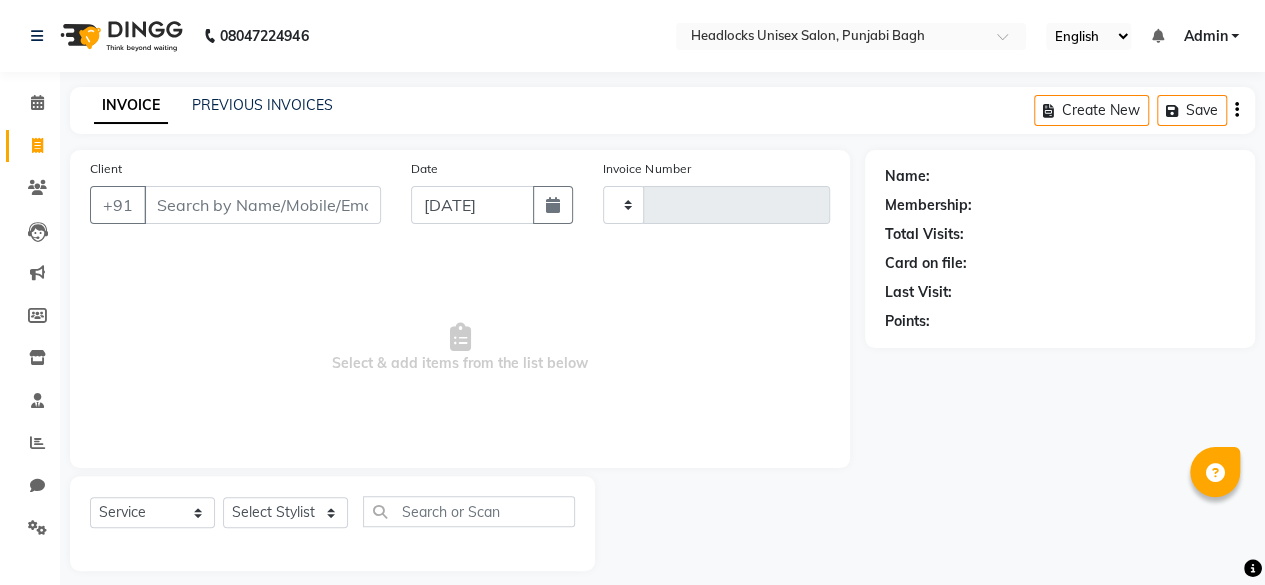 type on "3584" 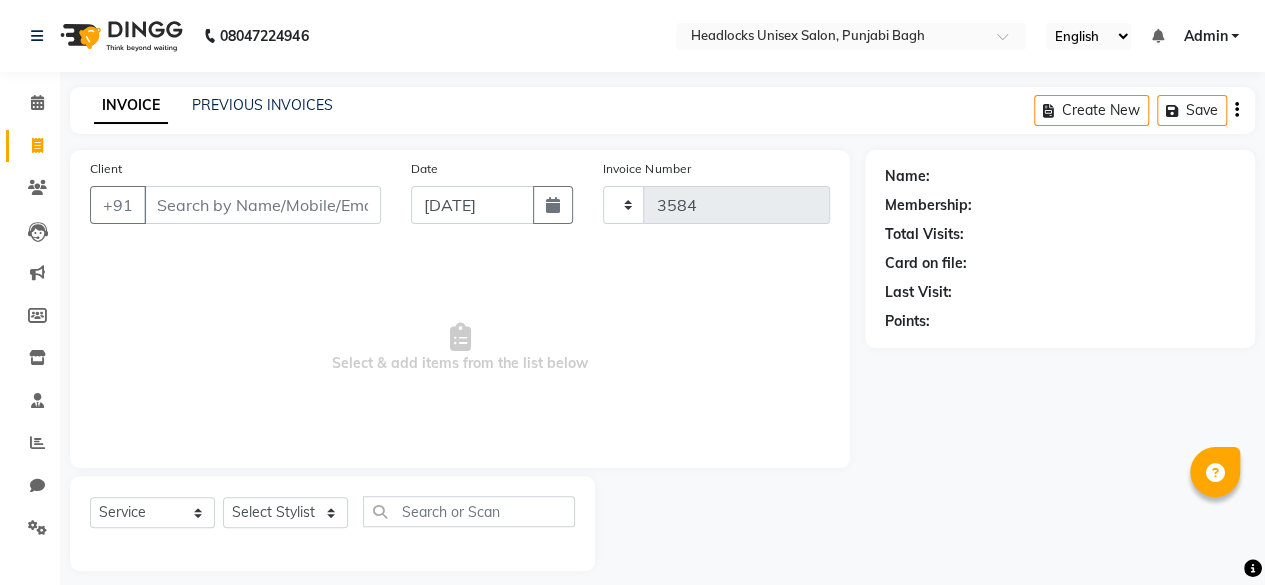 select on "7719" 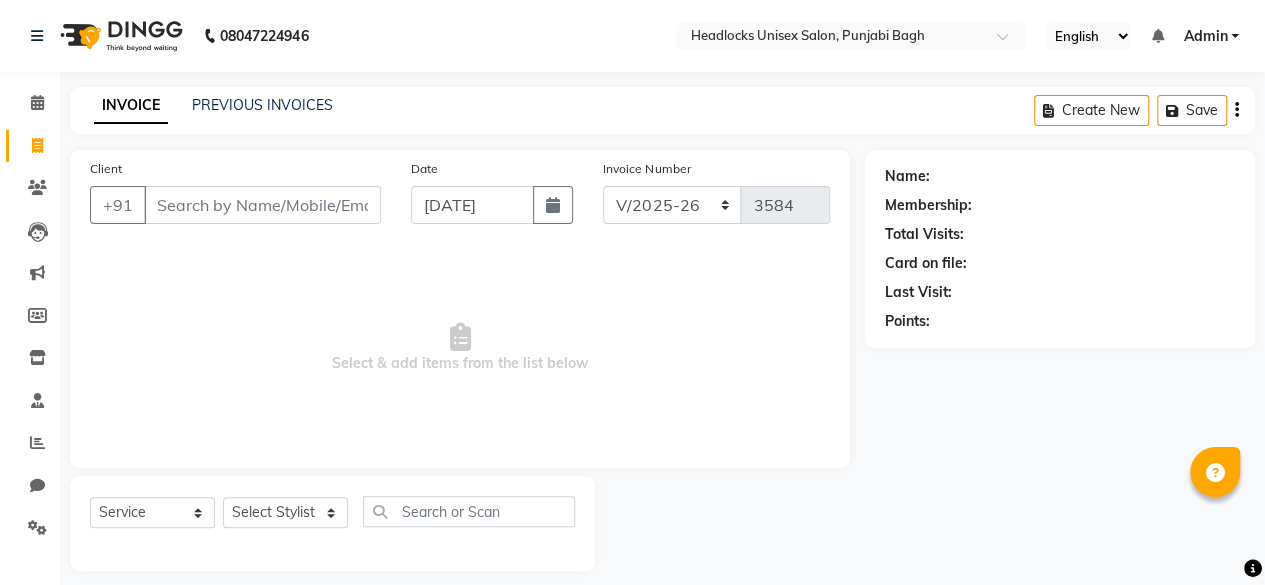 click on "Client" at bounding box center [262, 205] 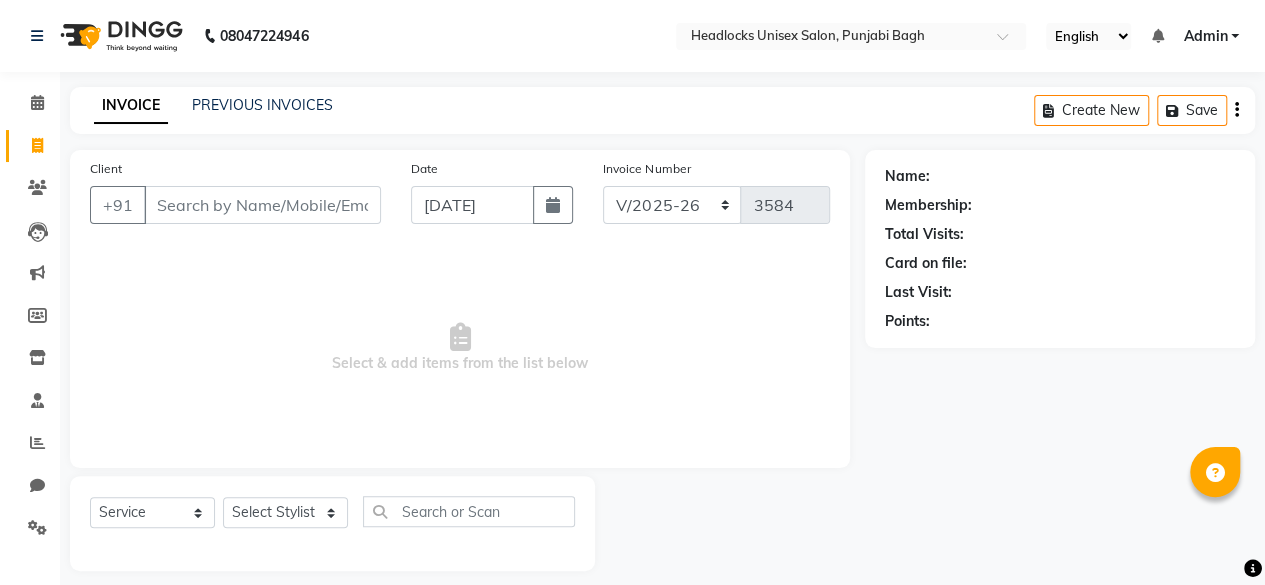 click on "Client" at bounding box center [262, 205] 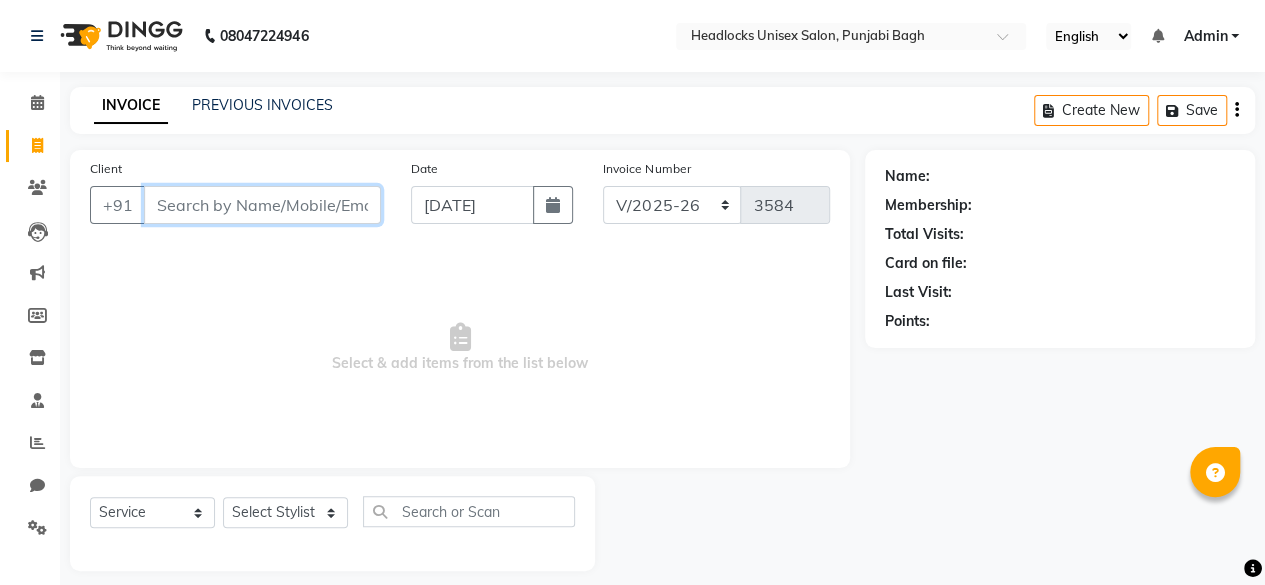 click on "Client" at bounding box center [262, 205] 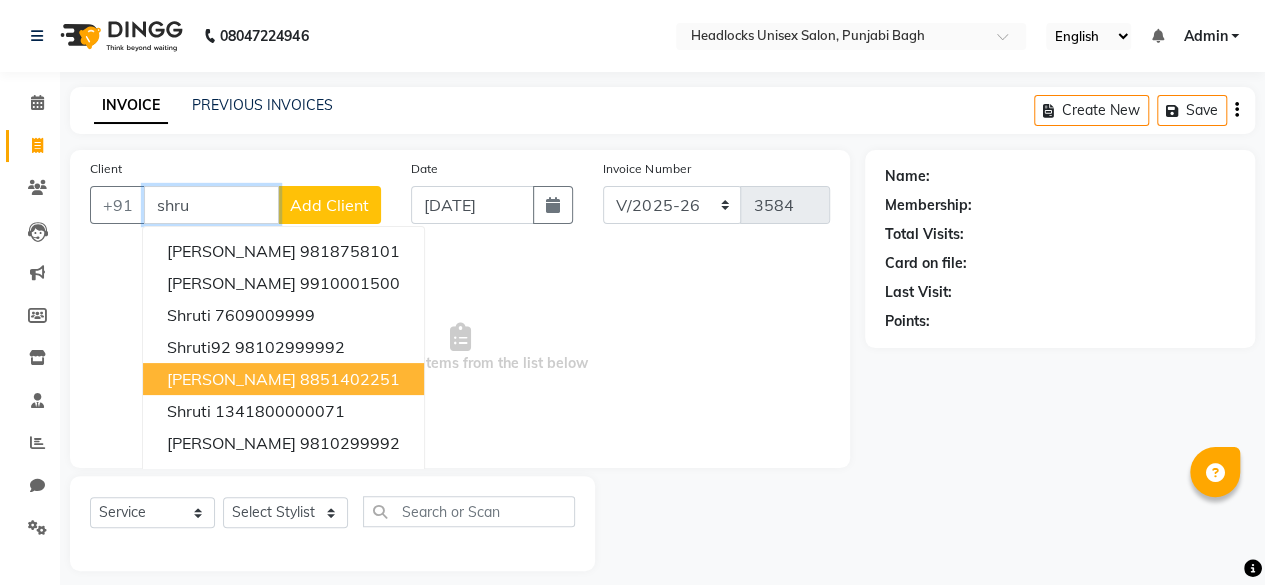 click on "[PERSON_NAME]" at bounding box center (231, 379) 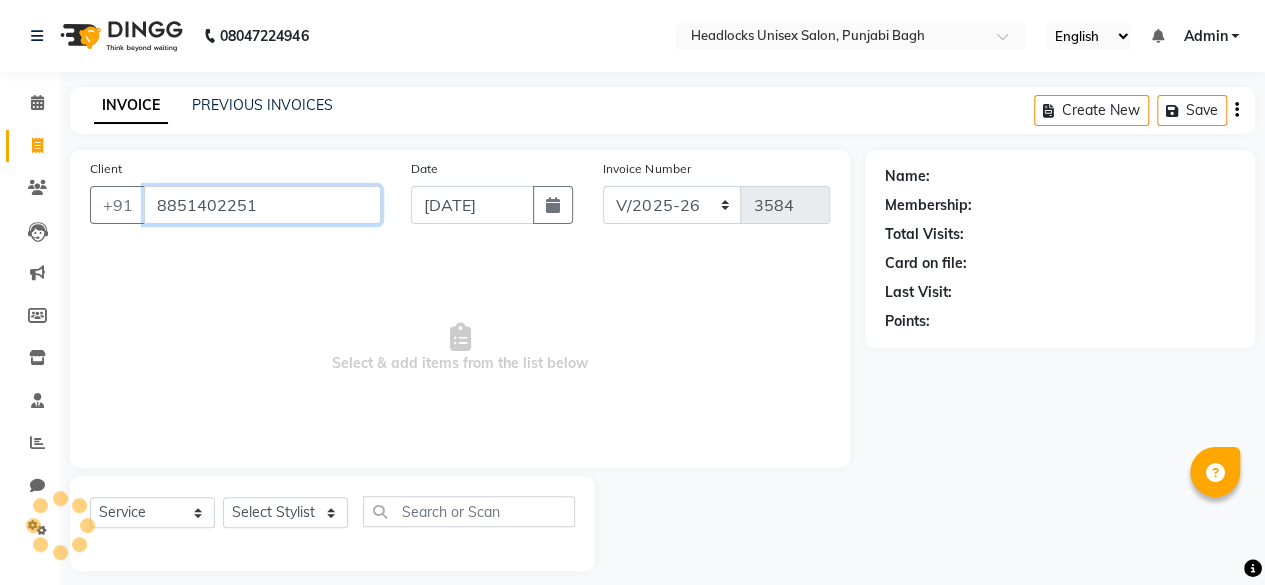 type on "8851402251" 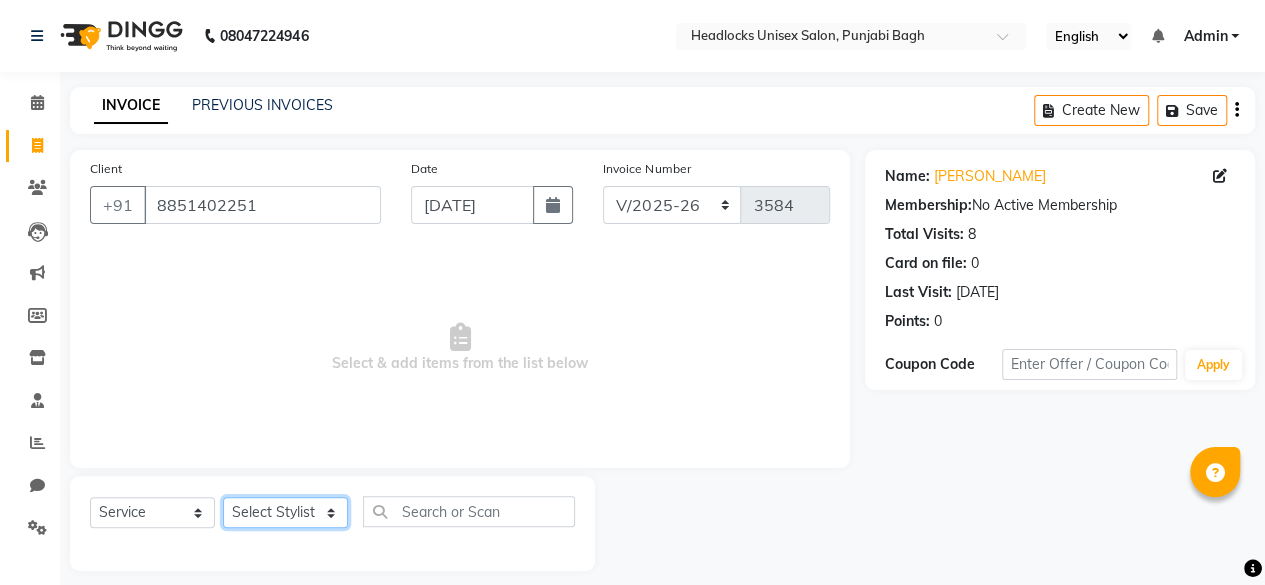 click on "Select Stylist ⁠Agnies ⁠[PERSON_NAME] [PERSON_NAME] [PERSON_NAME] kunal [PERSON_NAME] mercy ⁠Minto ⁠[PERSON_NAME]  [PERSON_NAME] priyanka [PERSON_NAME] ⁠[PERSON_NAME] ⁠[PERSON_NAME] [PERSON_NAME] [PERSON_NAME]  Sunny ⁠[PERSON_NAME] ⁠[PERSON_NAME]" 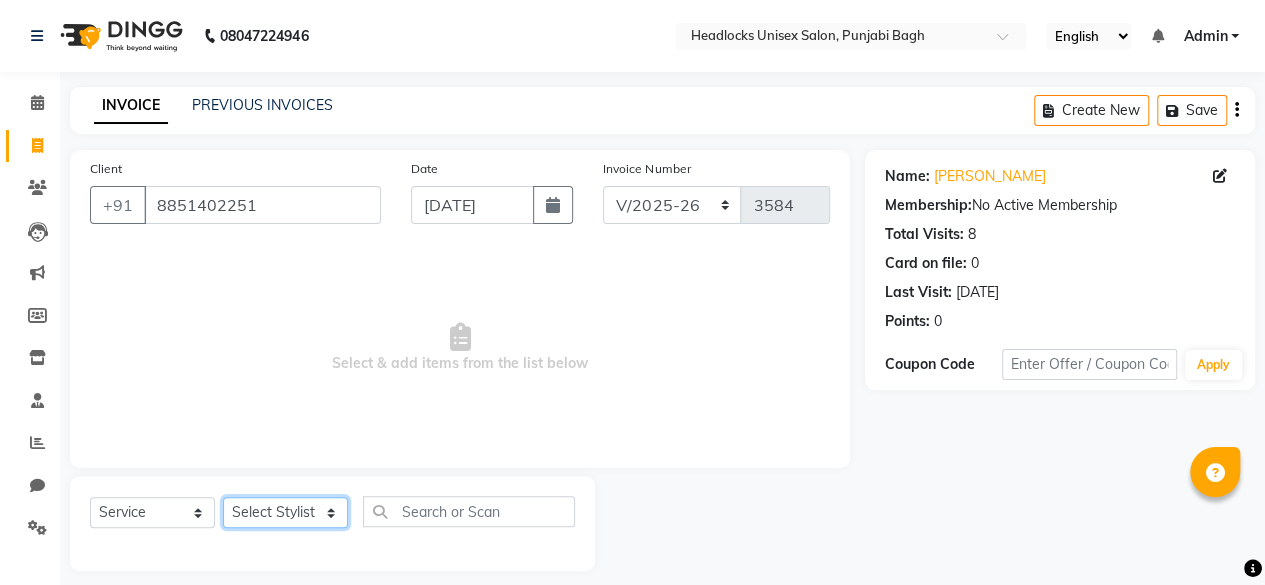select on "69055" 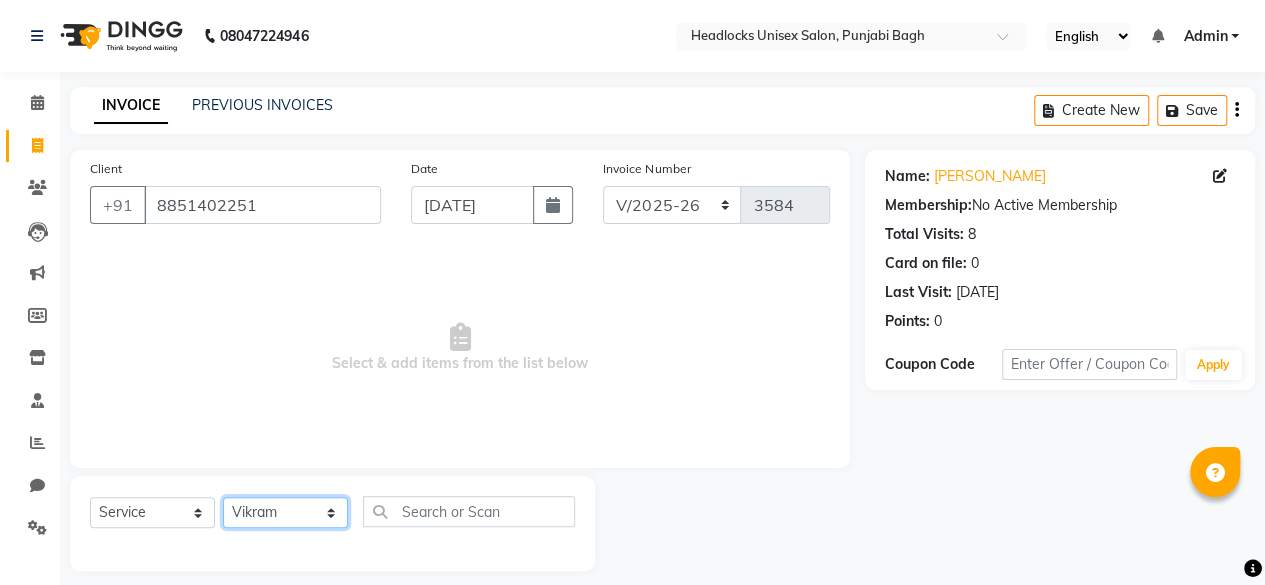 click on "Select Stylist ⁠Agnies ⁠[PERSON_NAME] [PERSON_NAME] [PERSON_NAME] kunal [PERSON_NAME] mercy ⁠Minto ⁠[PERSON_NAME]  [PERSON_NAME] priyanka [PERSON_NAME] ⁠[PERSON_NAME] ⁠[PERSON_NAME] [PERSON_NAME] [PERSON_NAME]  Sunny ⁠[PERSON_NAME] ⁠[PERSON_NAME]" 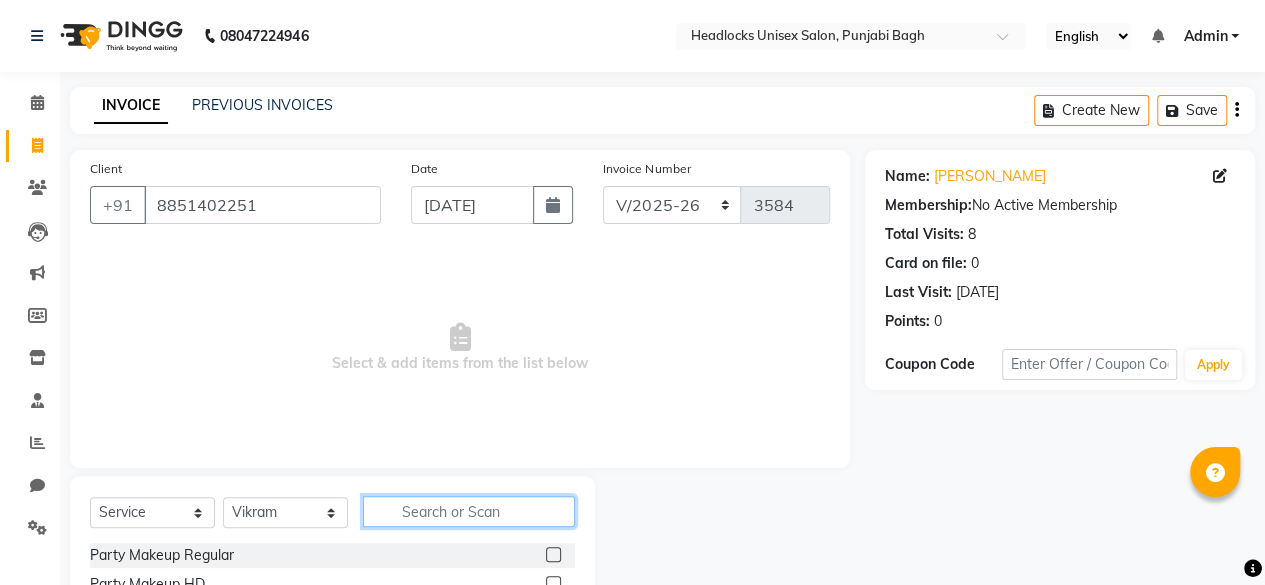 click 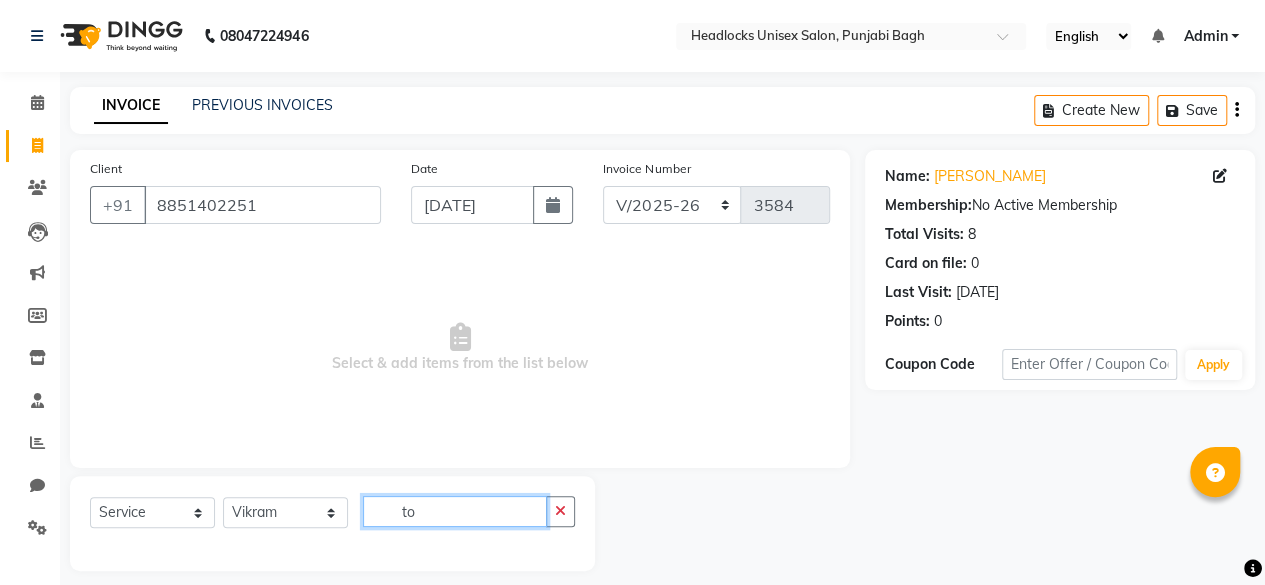 type on "t" 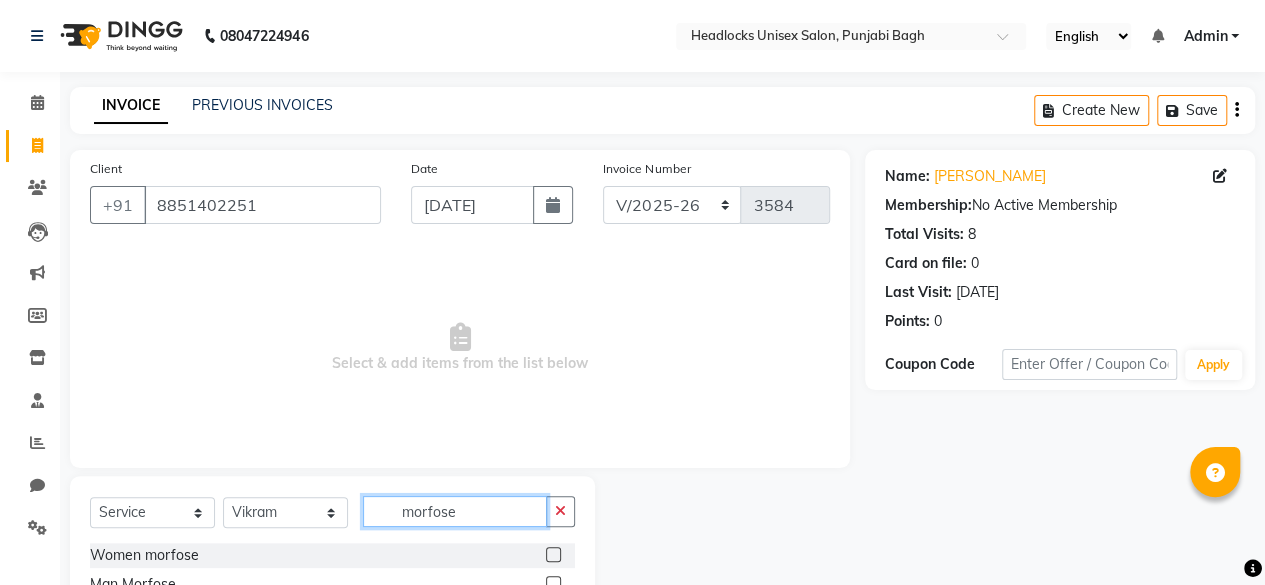 type on "morfose" 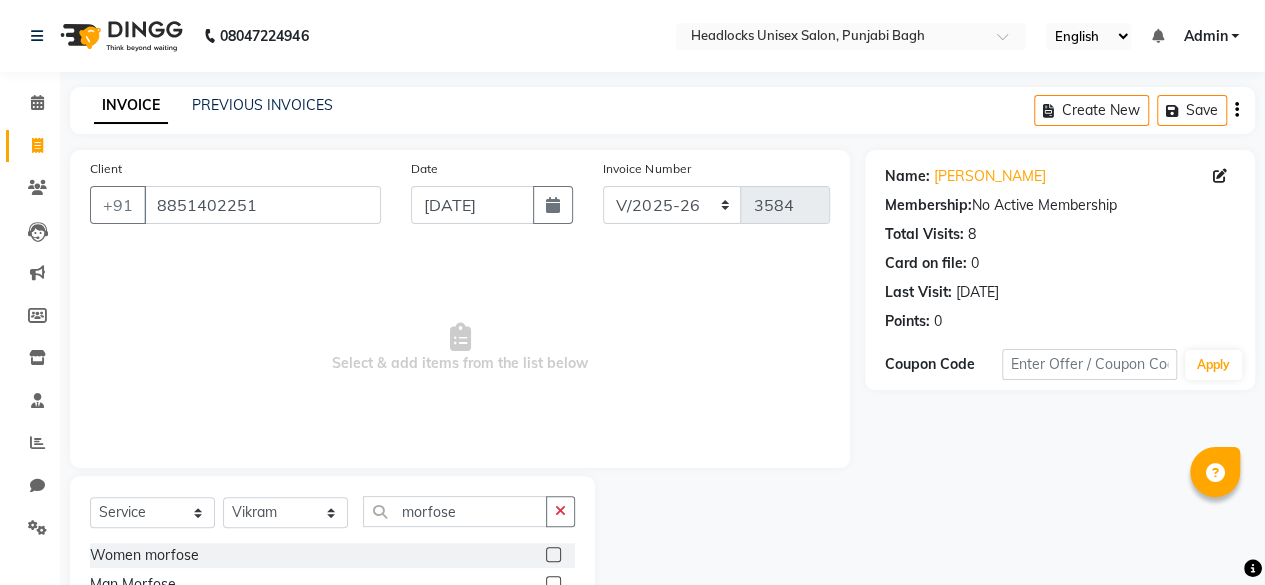 click on "Women morfose   Man Morfose" 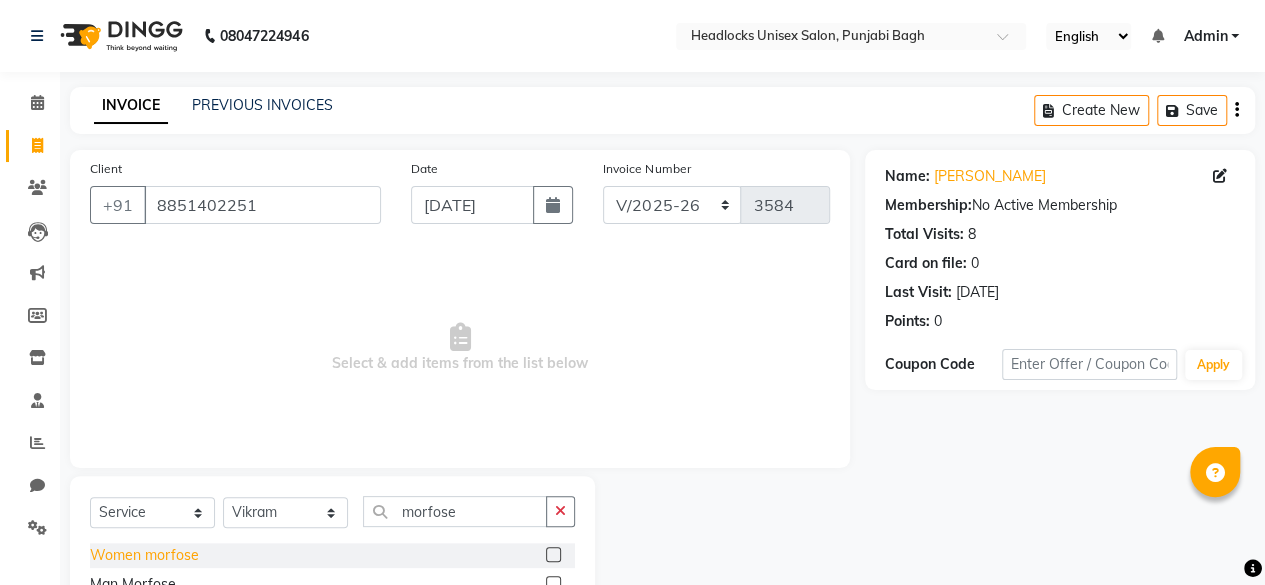 click on "Women morfose" 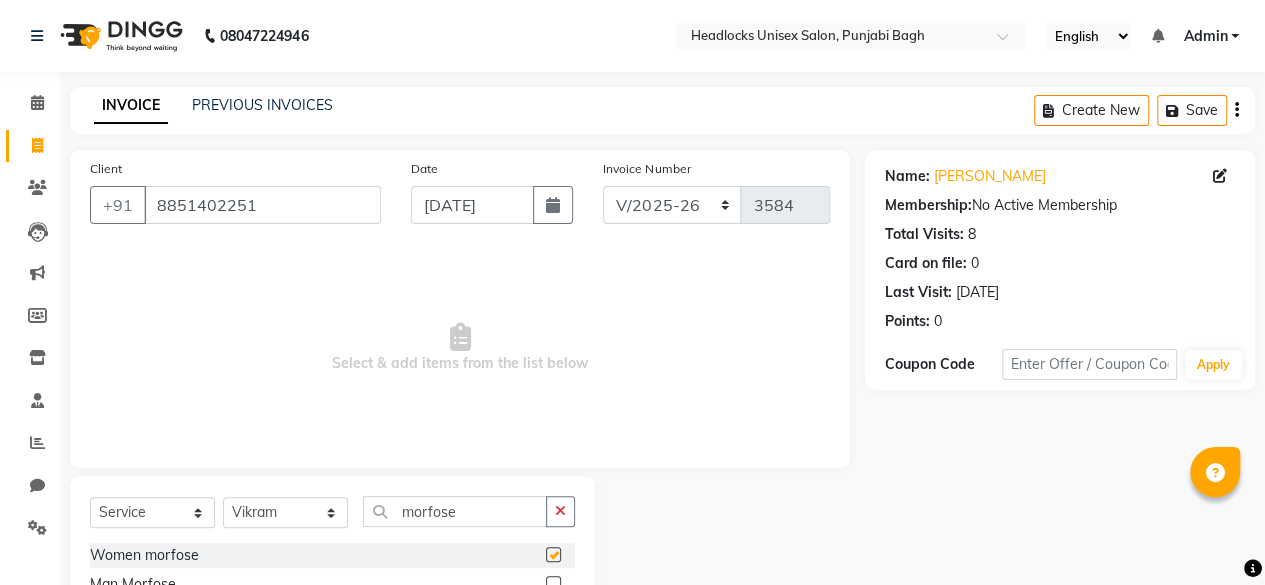 checkbox on "false" 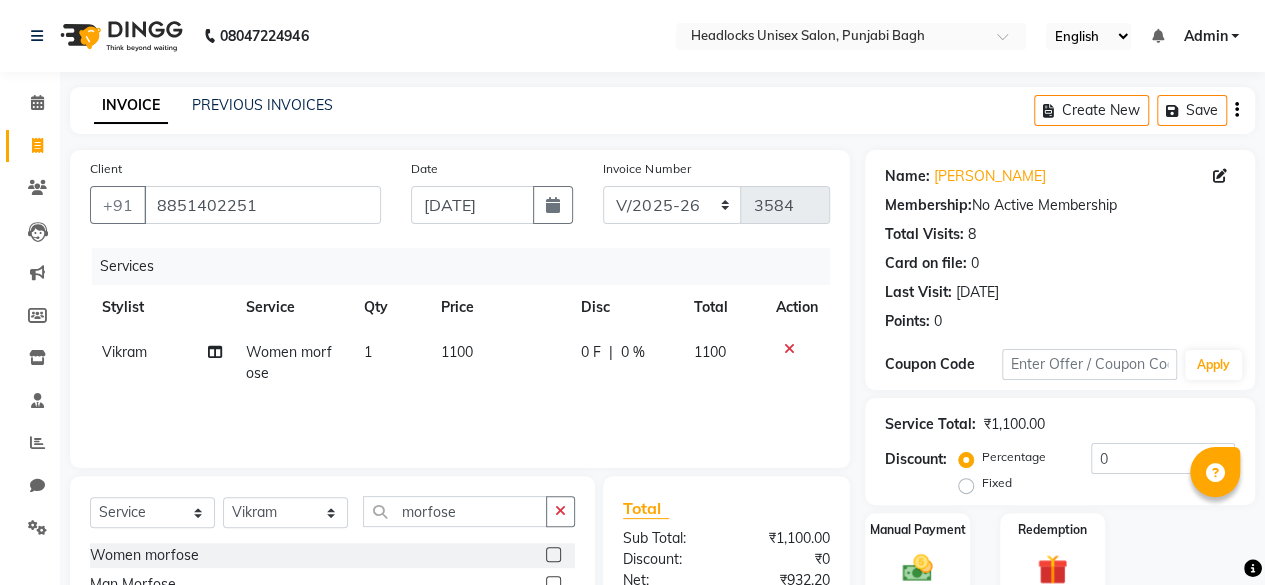 scroll, scrollTop: 213, scrollLeft: 0, axis: vertical 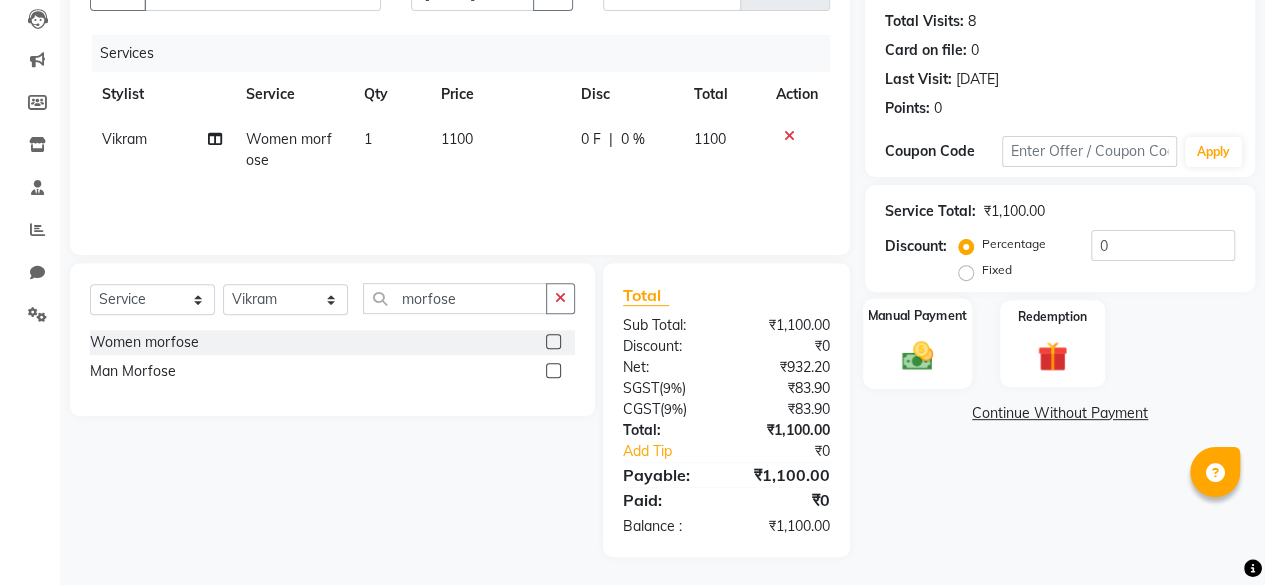 click 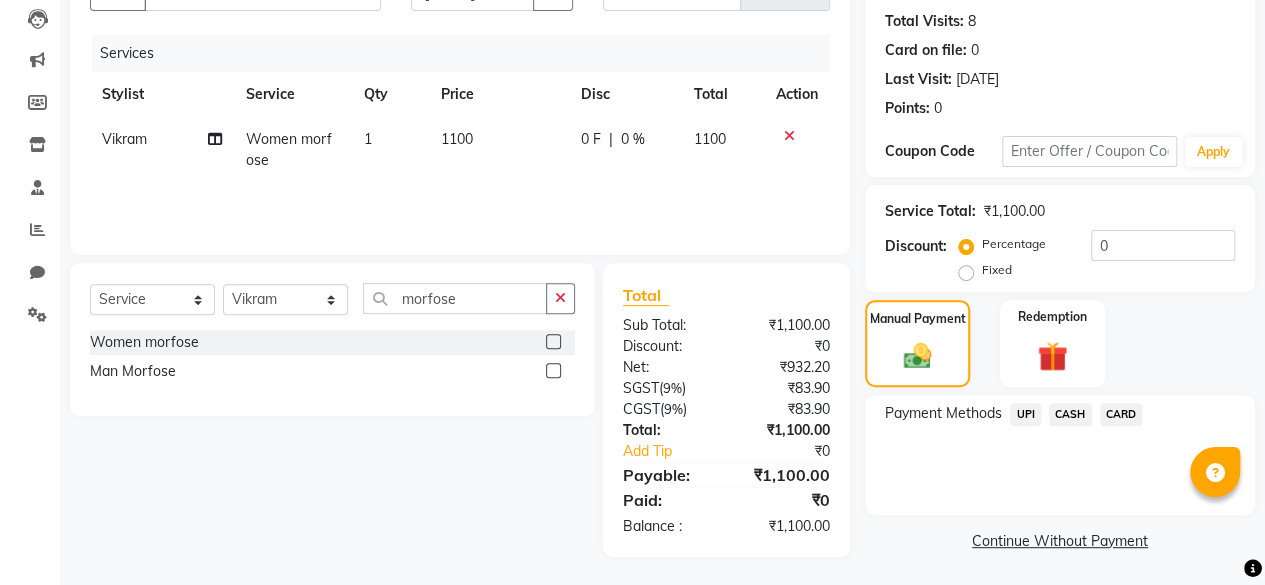 click 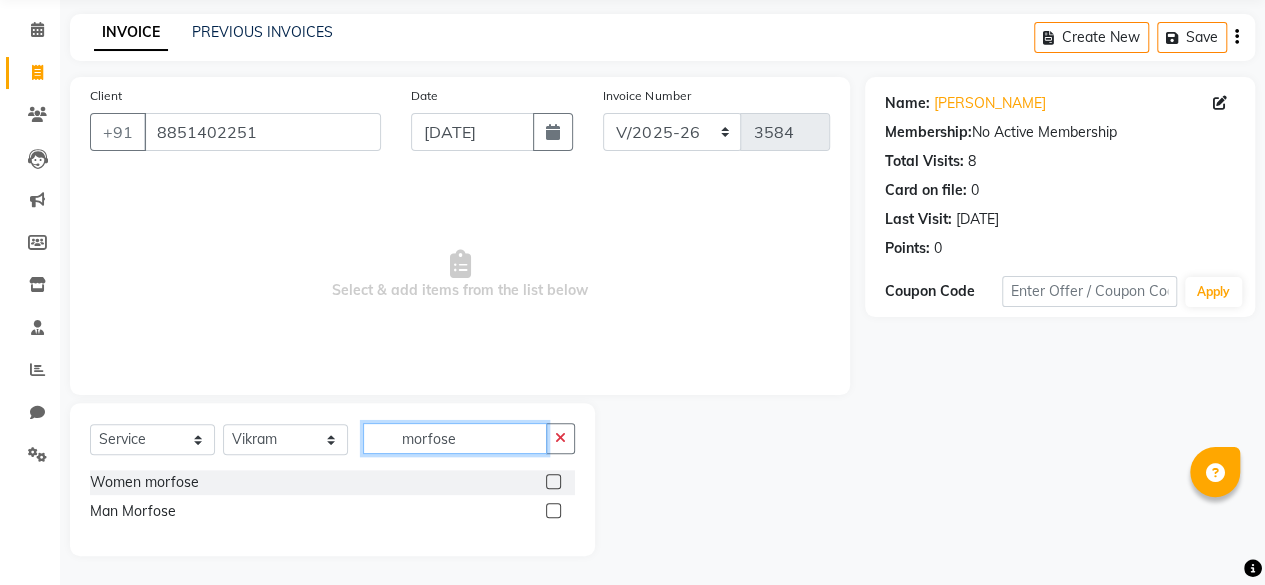 click on "morfose" 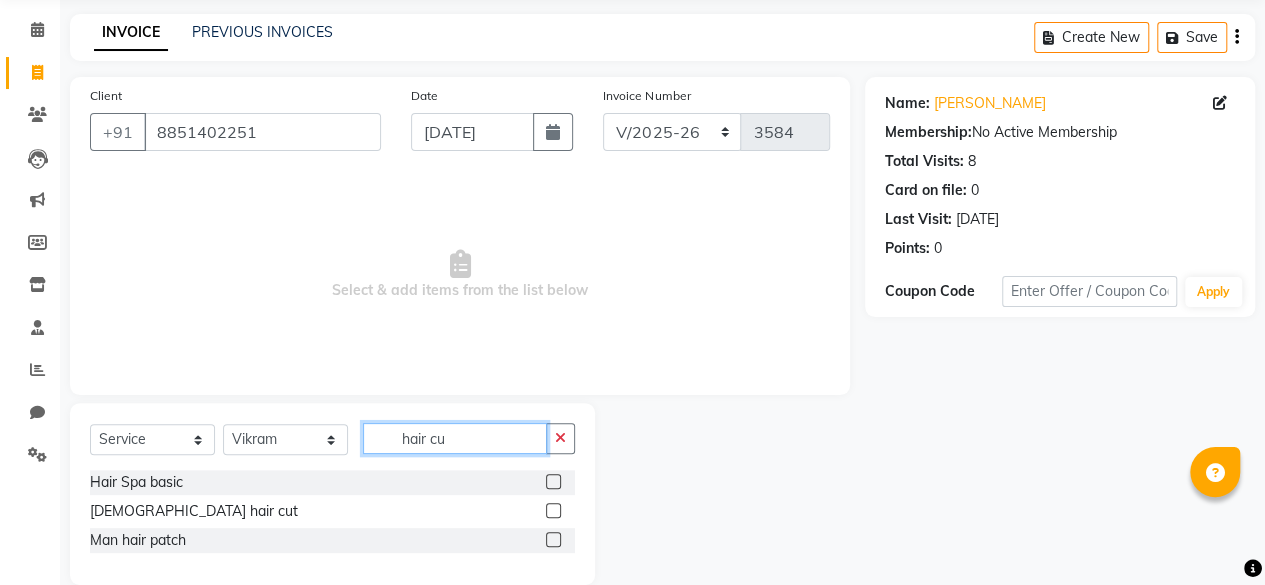 scroll, scrollTop: 44, scrollLeft: 0, axis: vertical 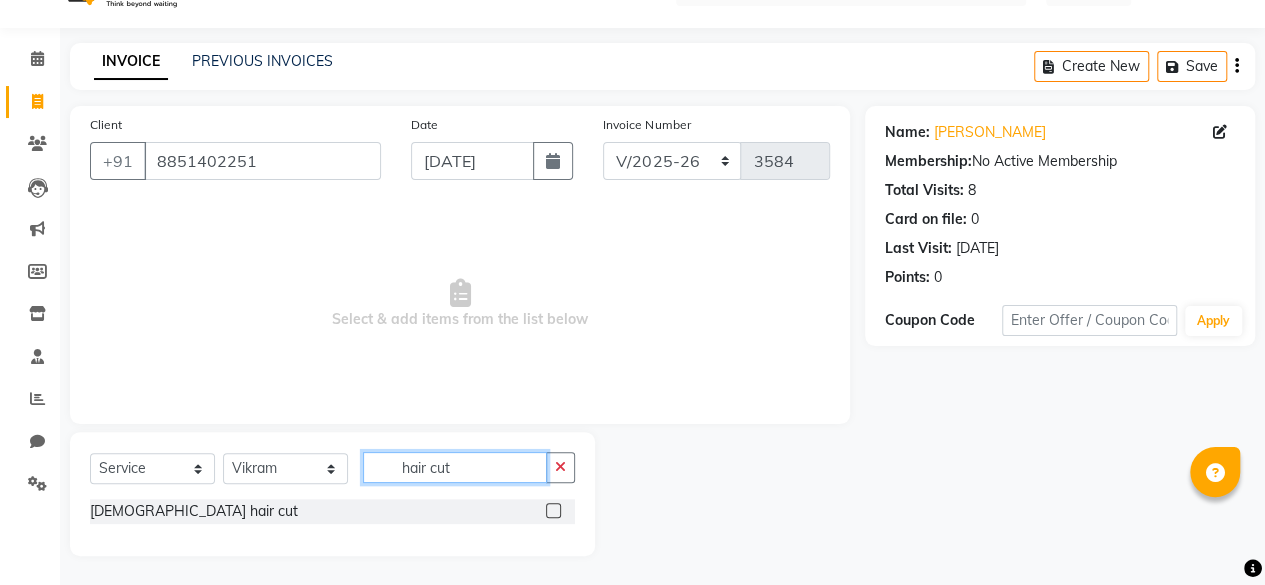 type on "hair cut" 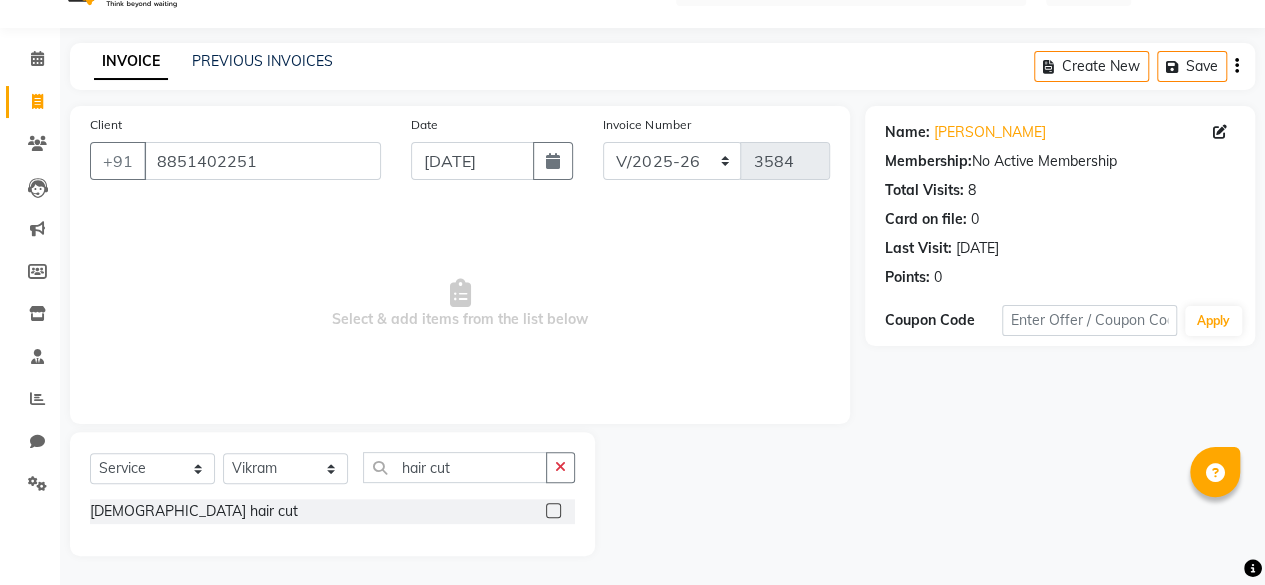 click on "[DEMOGRAPHIC_DATA] hair cut" 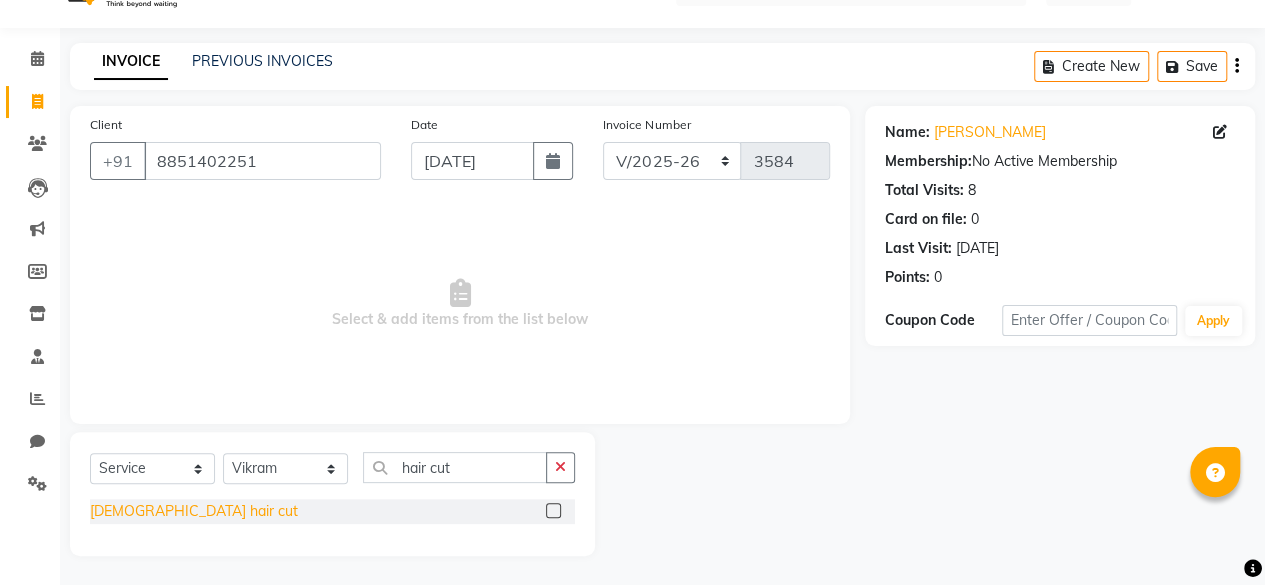 click on "[DEMOGRAPHIC_DATA] hair cut" 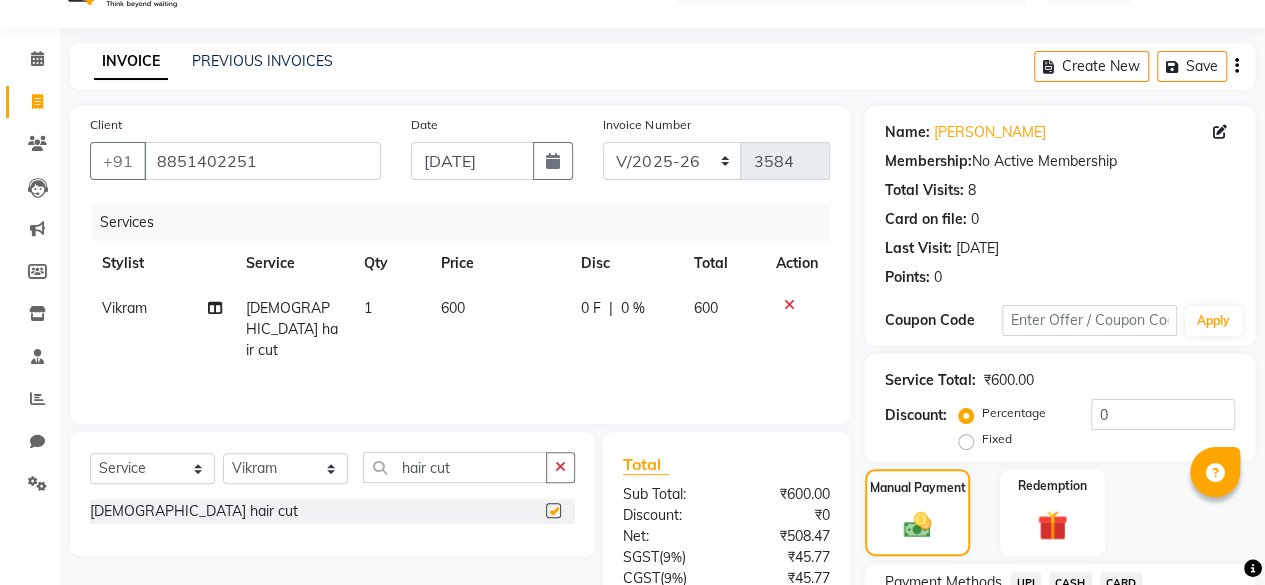 checkbox on "false" 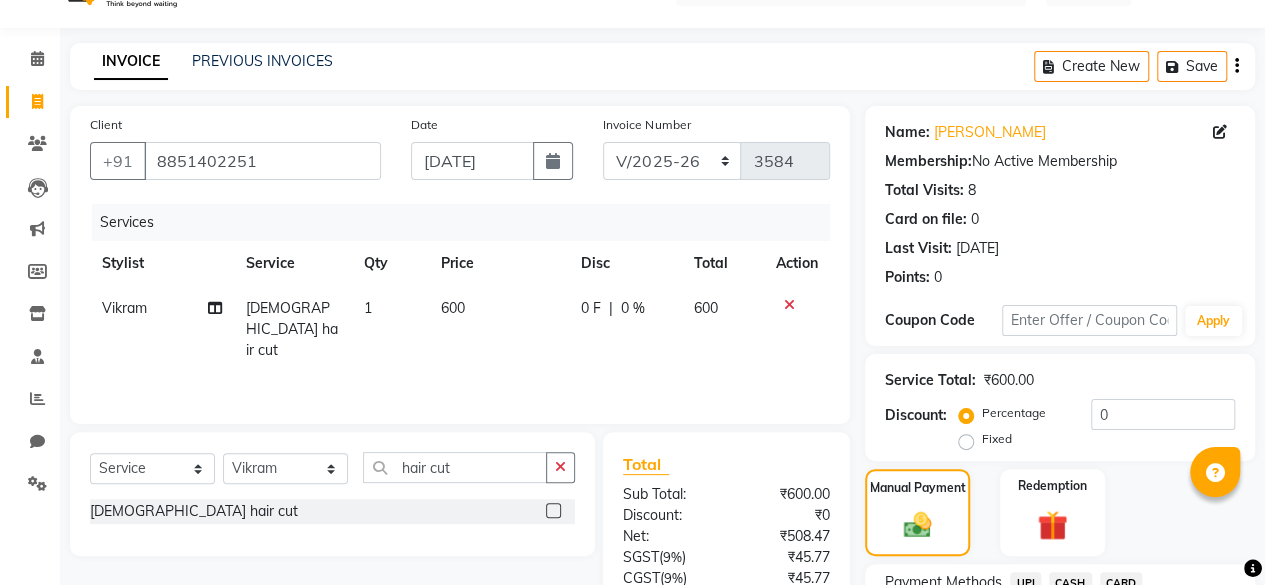 scroll, scrollTop: 213, scrollLeft: 0, axis: vertical 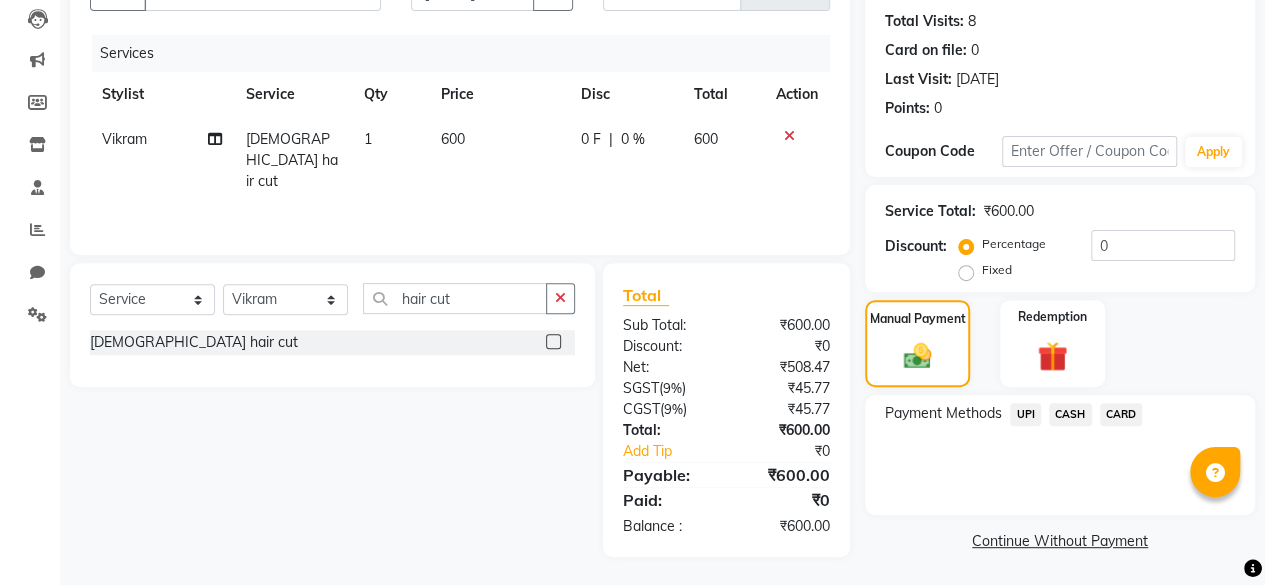 click on "Payment Methods  UPI   CASH   CARD" 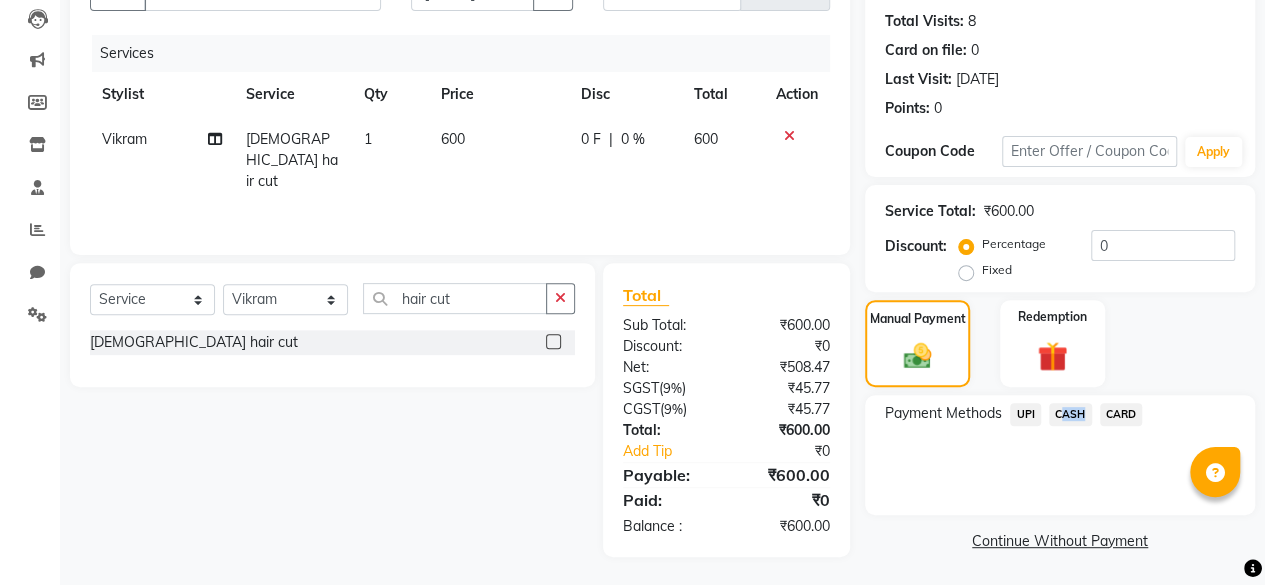 drag, startPoint x: 1076, startPoint y: 438, endPoint x: 1079, endPoint y: 421, distance: 17.262676 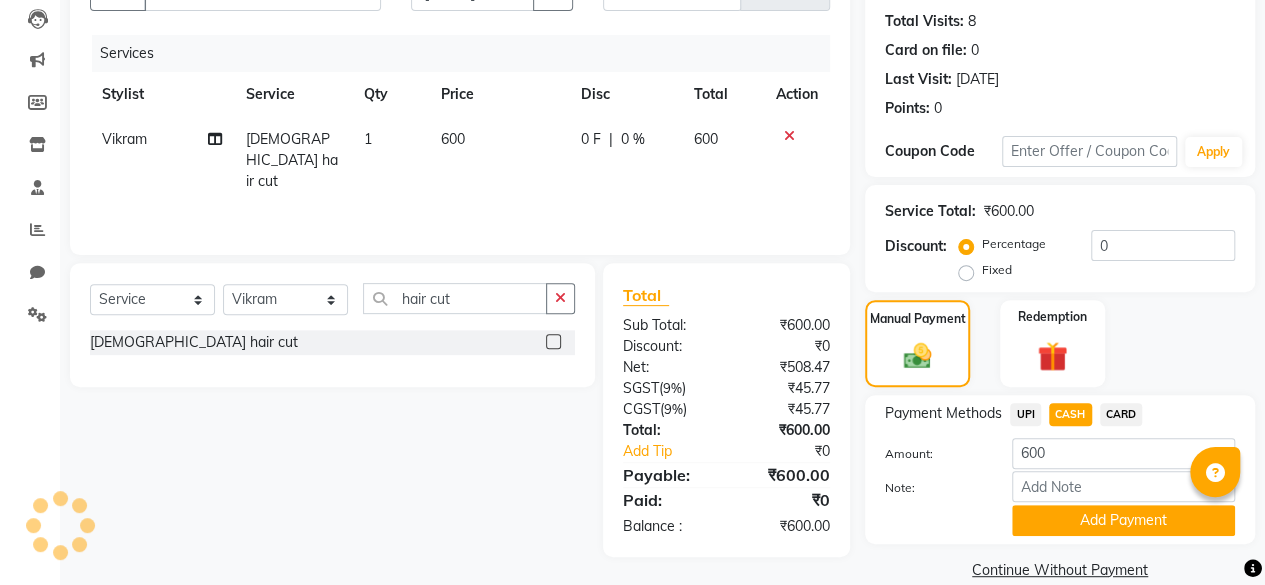 scroll, scrollTop: 242, scrollLeft: 0, axis: vertical 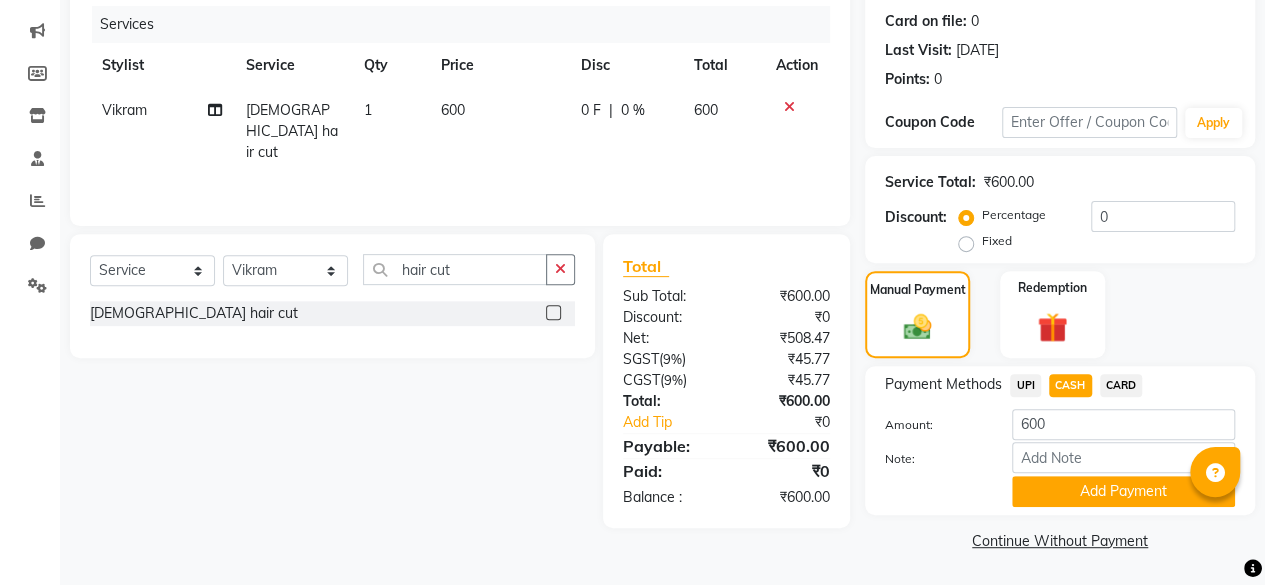 click on "Payment Methods  UPI   CASH   CARD  Amount: 600 Note: Add Payment" 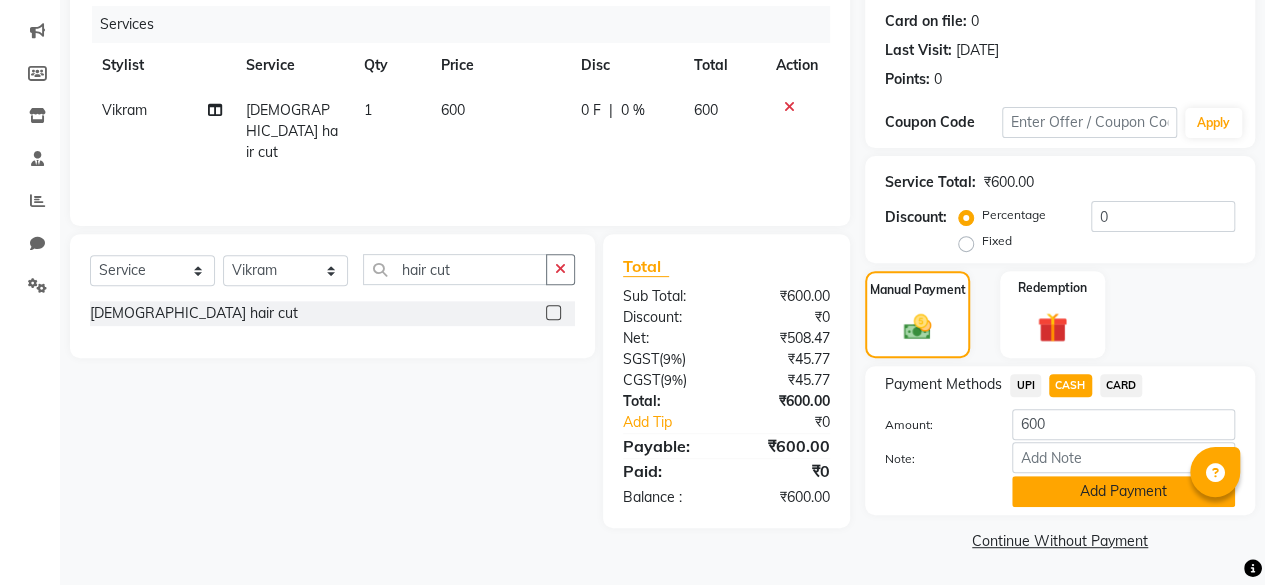click on "Add Payment" 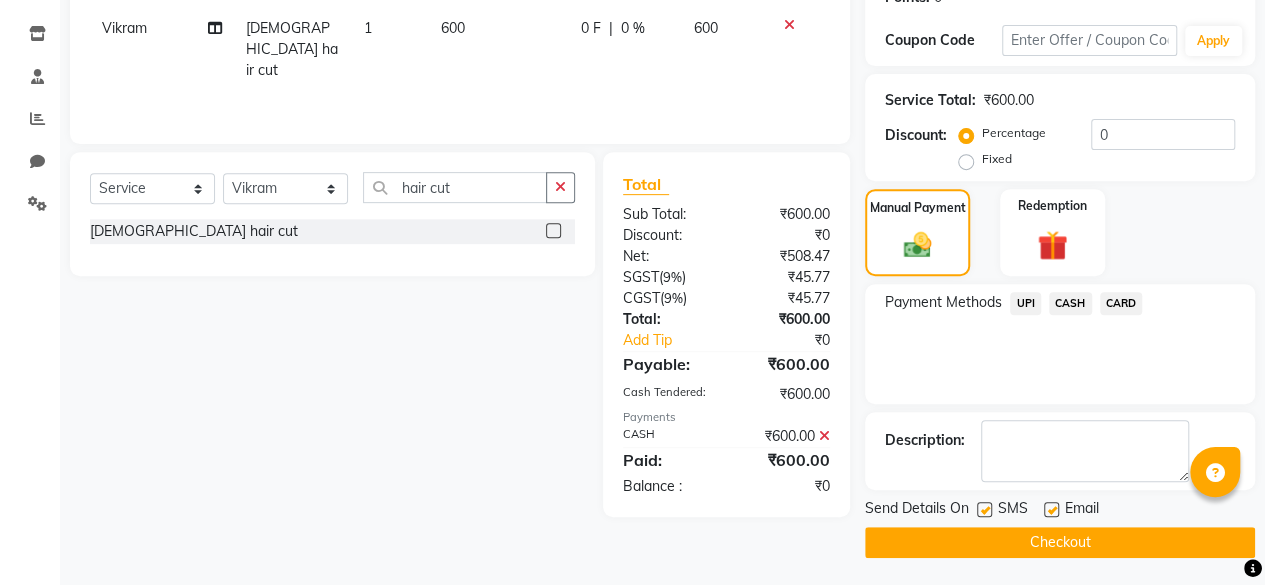click 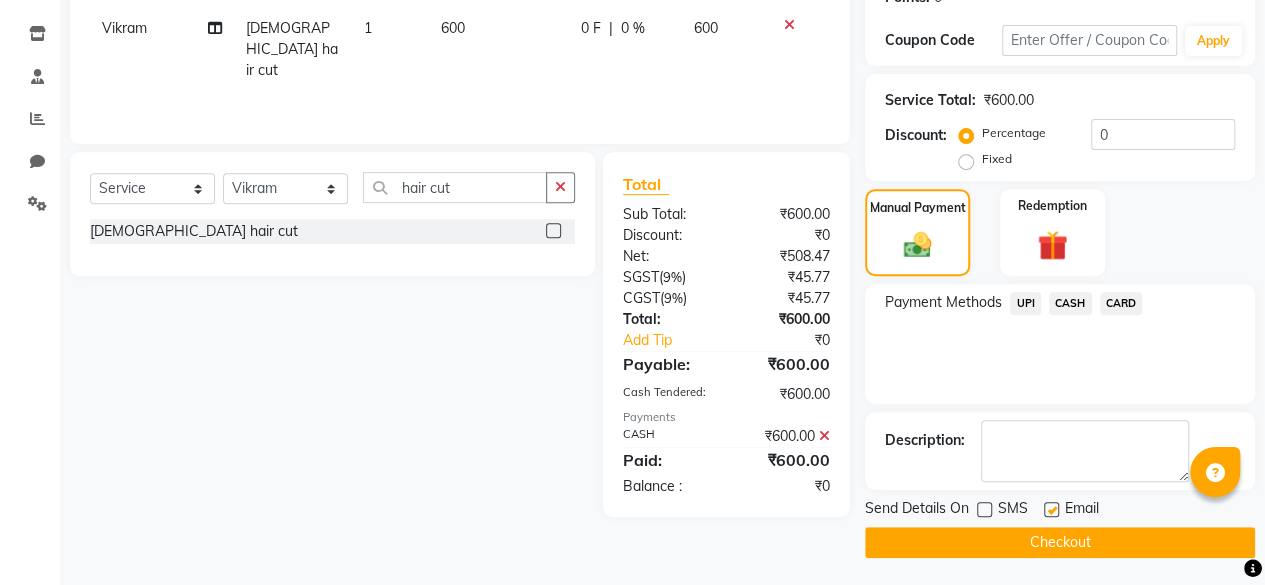 click on "Checkout" 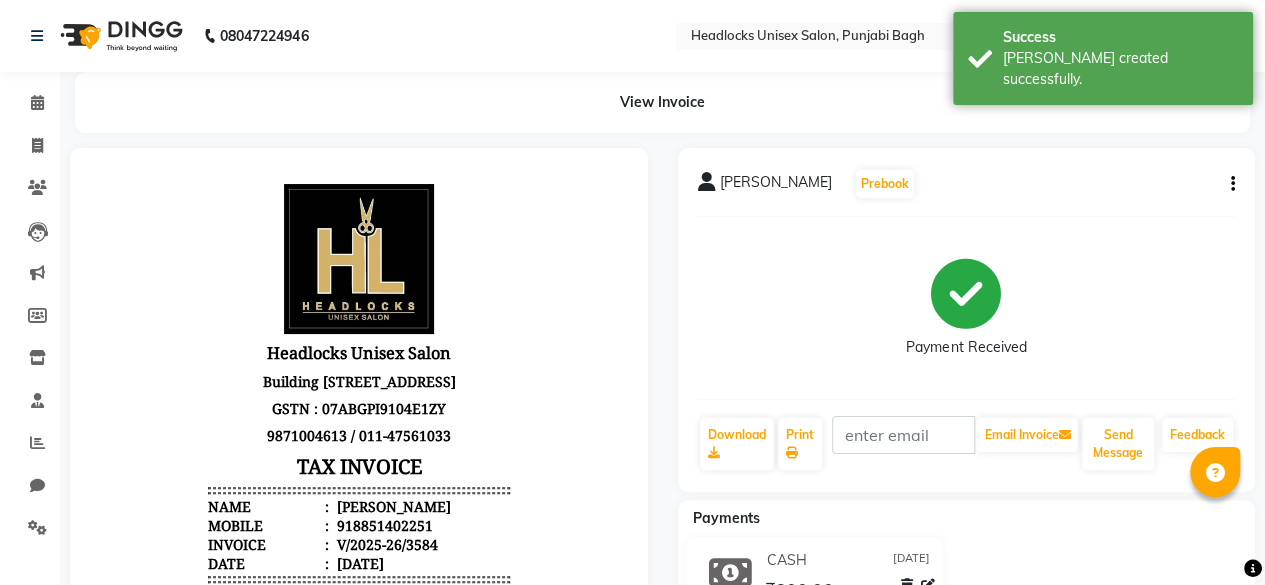 scroll, scrollTop: 0, scrollLeft: 0, axis: both 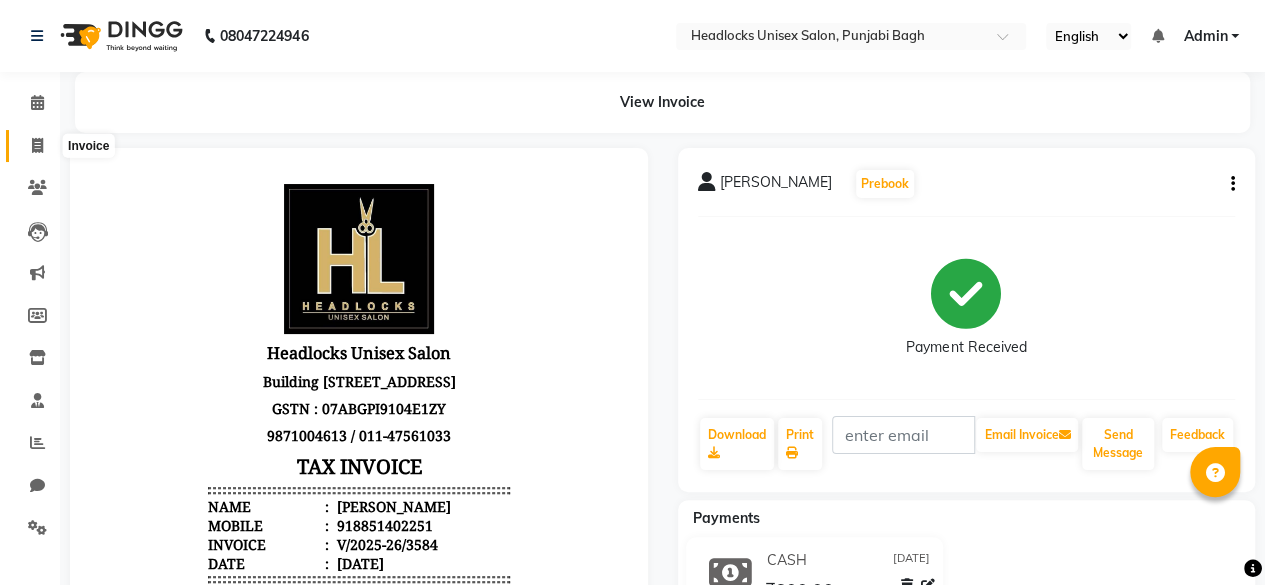 click 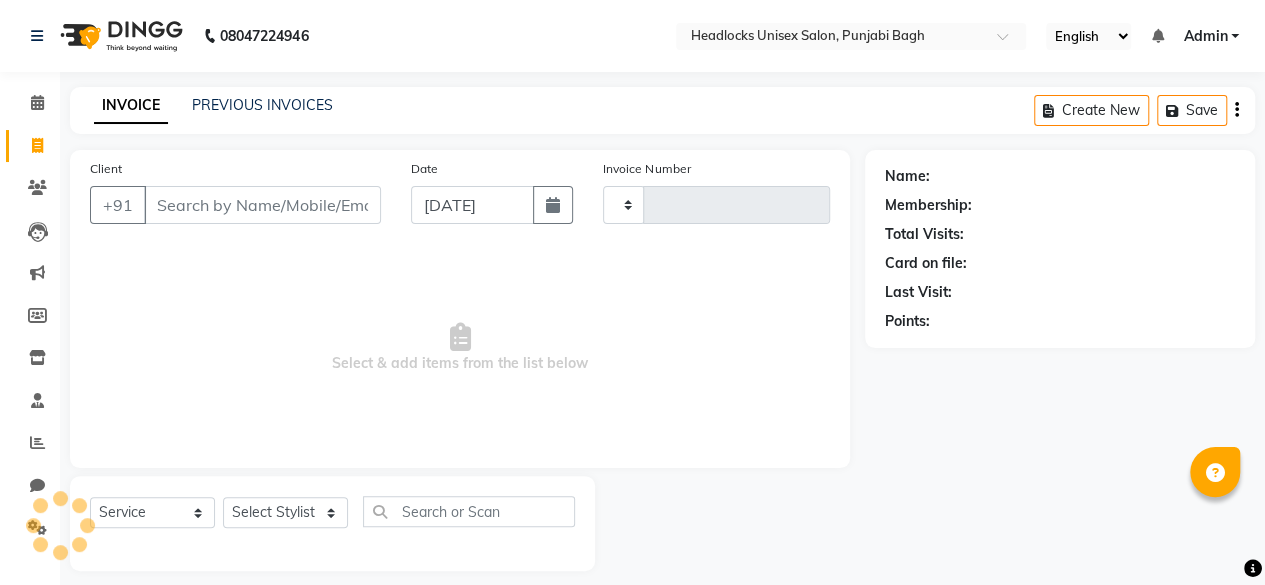 scroll, scrollTop: 15, scrollLeft: 0, axis: vertical 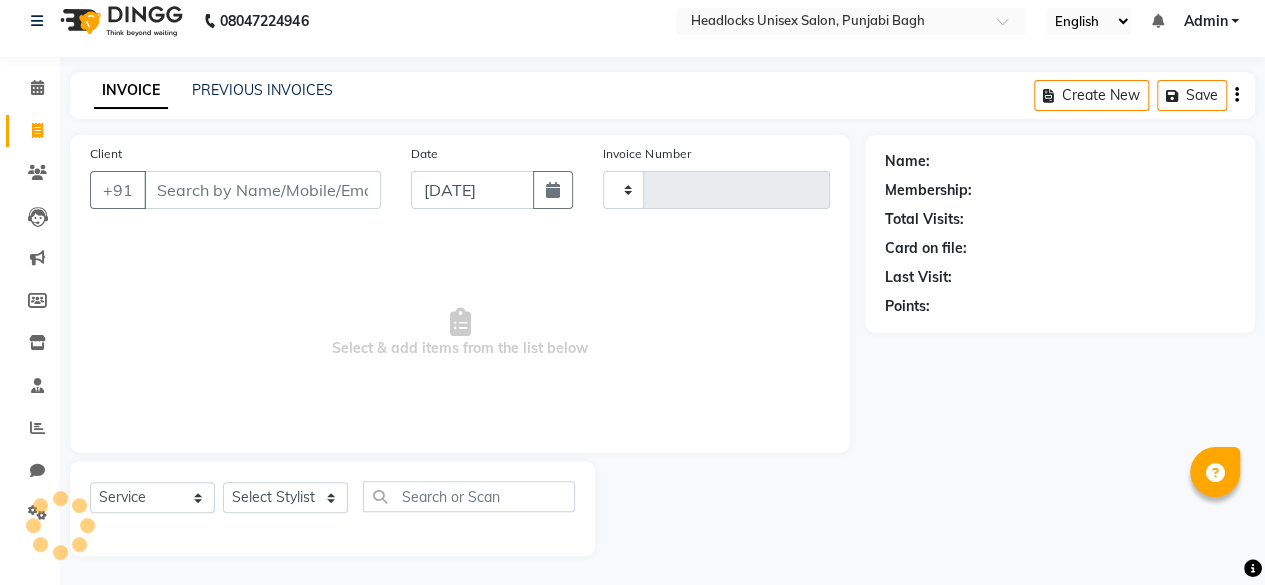 type on "3585" 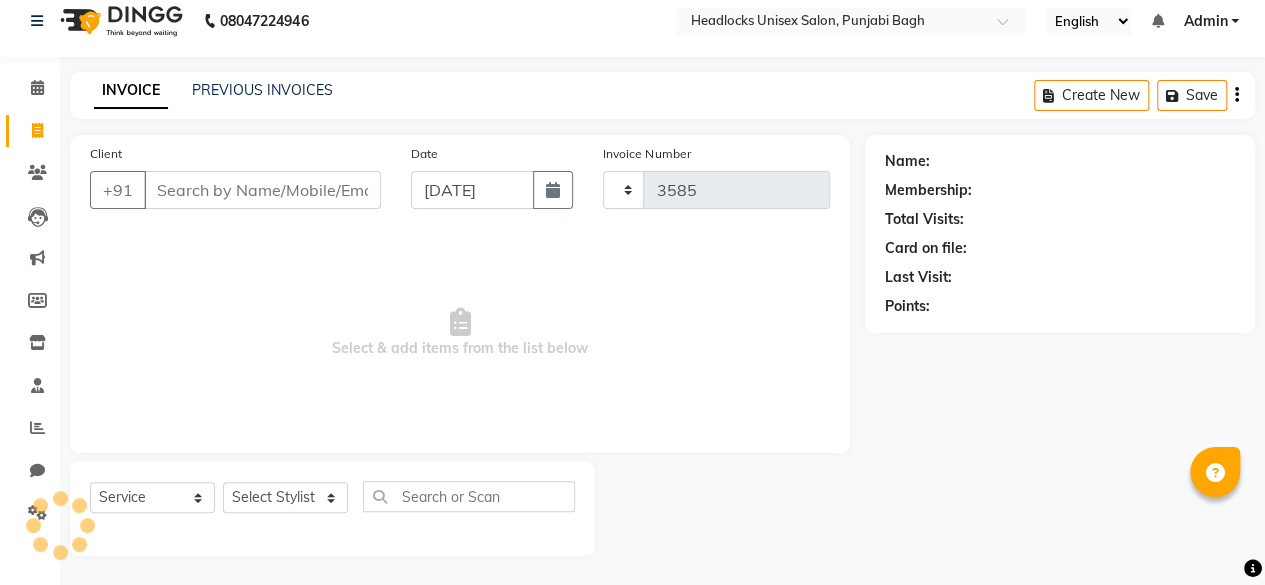 select on "7719" 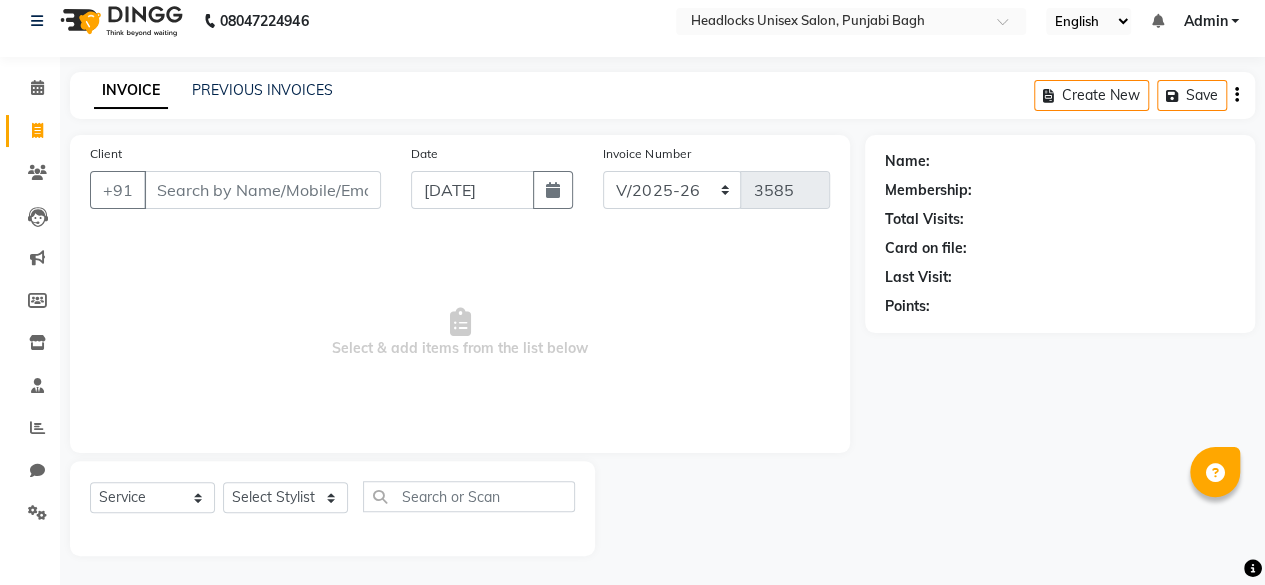 click on "Client" at bounding box center (262, 190) 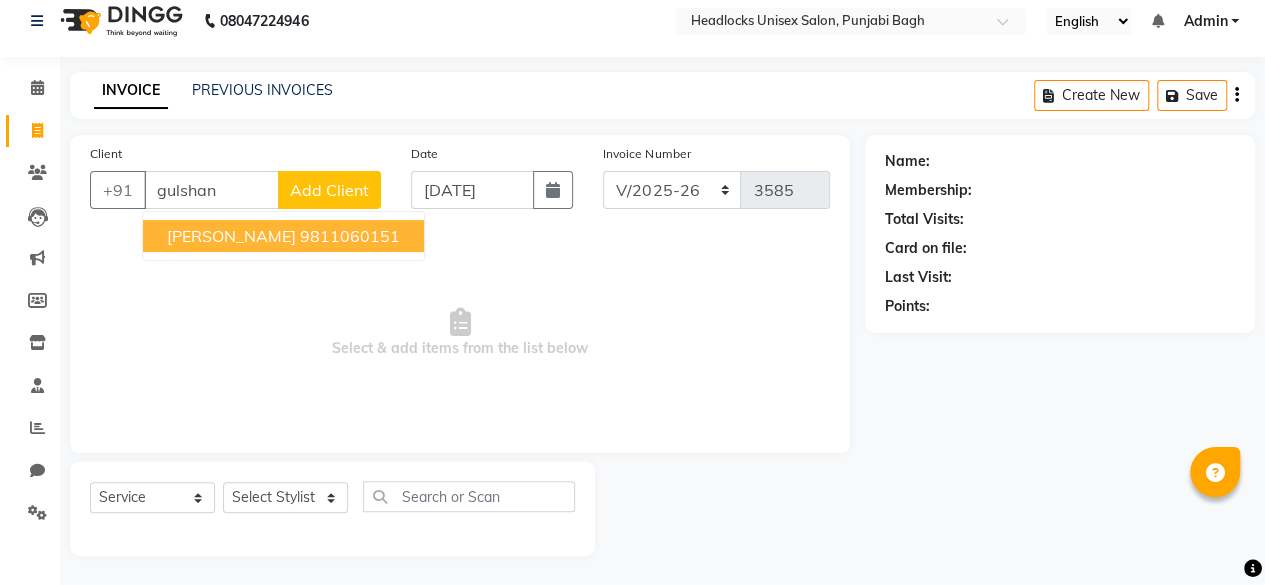 click on "[PERSON_NAME]  9811060151" at bounding box center (283, 236) 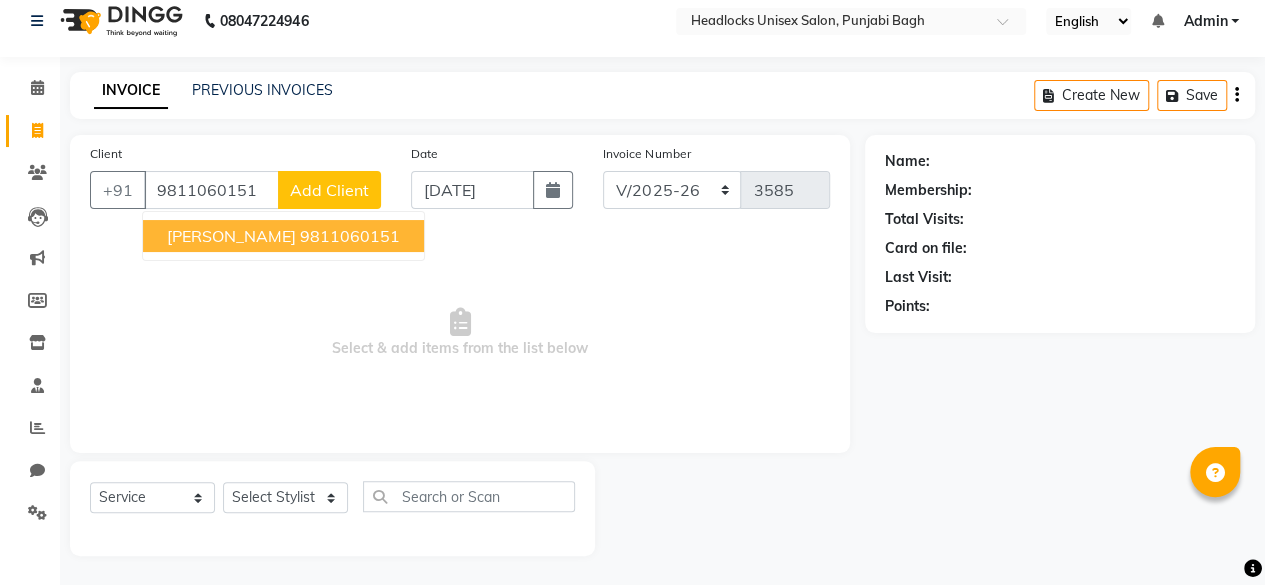 type on "9811060151" 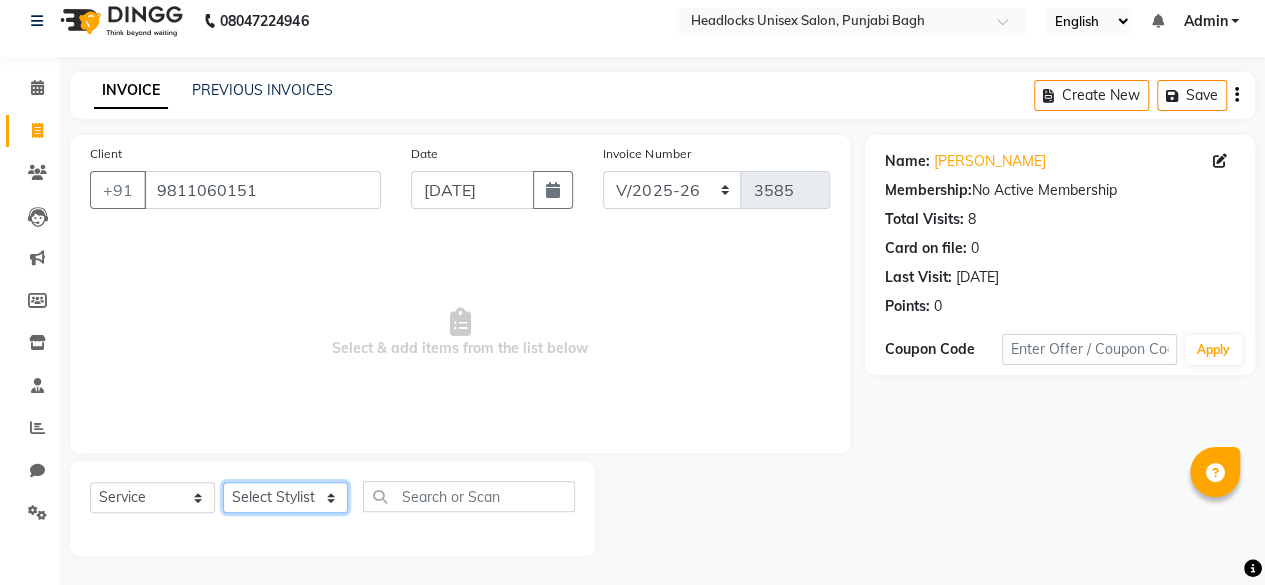 click on "Select Stylist ⁠Agnies ⁠[PERSON_NAME] [PERSON_NAME] [PERSON_NAME] kunal [PERSON_NAME] mercy ⁠Minto ⁠[PERSON_NAME]  [PERSON_NAME] priyanka [PERSON_NAME] ⁠[PERSON_NAME] ⁠[PERSON_NAME] [PERSON_NAME] [PERSON_NAME]  Sunny ⁠[PERSON_NAME] ⁠[PERSON_NAME]" 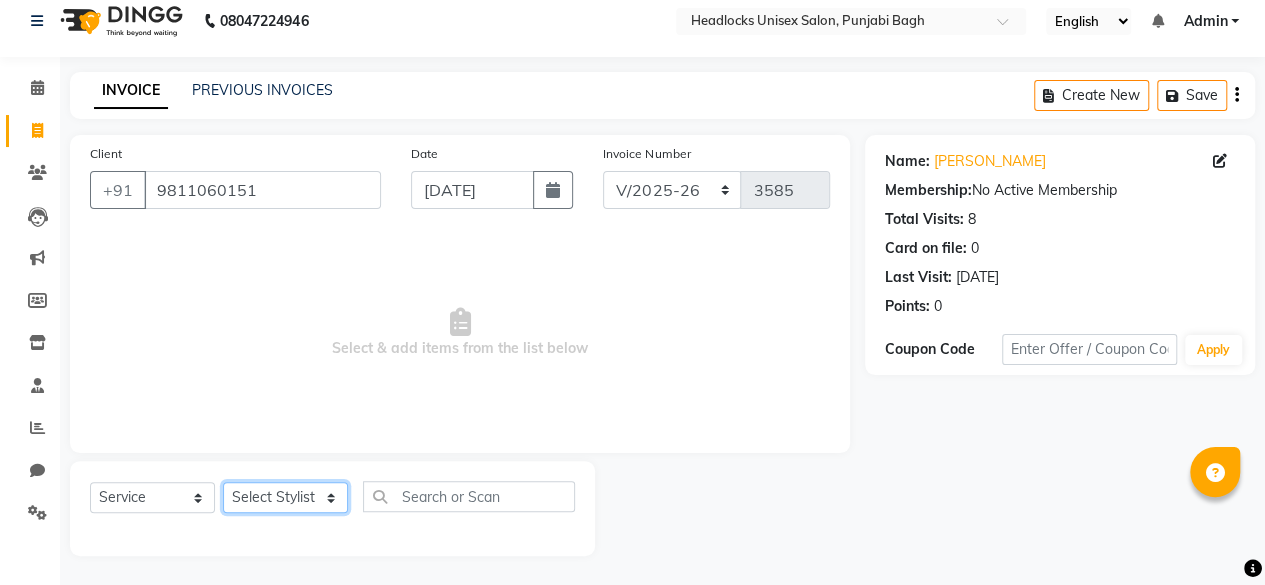 select on "69060" 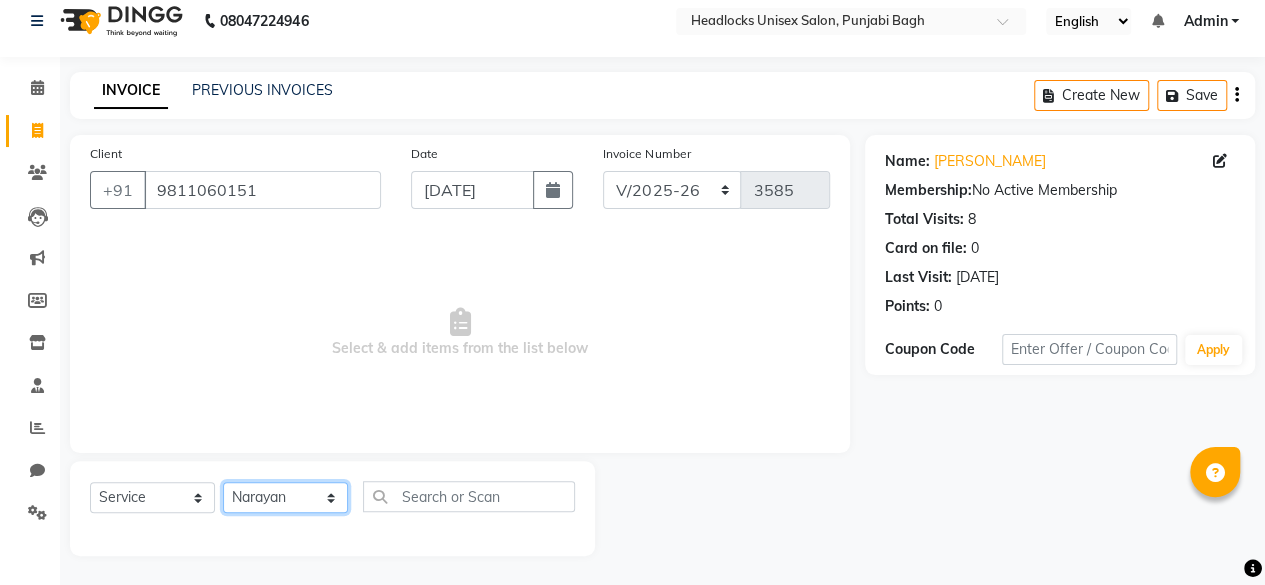 click on "Select Stylist ⁠Agnies ⁠[PERSON_NAME] [PERSON_NAME] [PERSON_NAME] kunal [PERSON_NAME] mercy ⁠Minto ⁠[PERSON_NAME]  [PERSON_NAME] priyanka [PERSON_NAME] ⁠[PERSON_NAME] ⁠[PERSON_NAME] [PERSON_NAME] [PERSON_NAME]  Sunny ⁠[PERSON_NAME] ⁠[PERSON_NAME]" 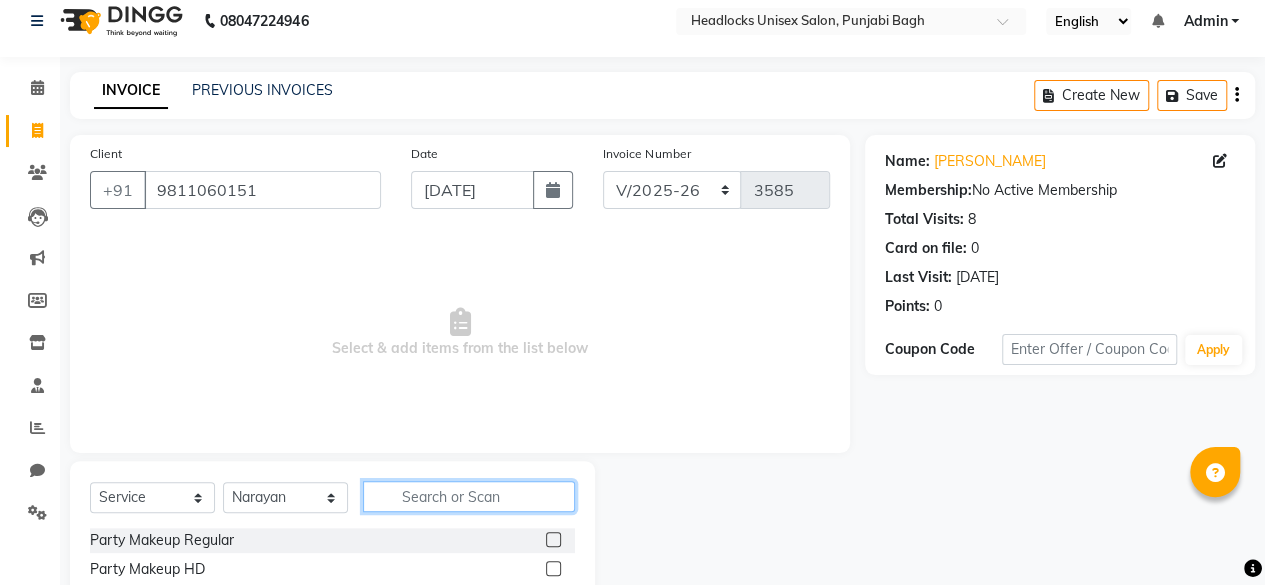 click 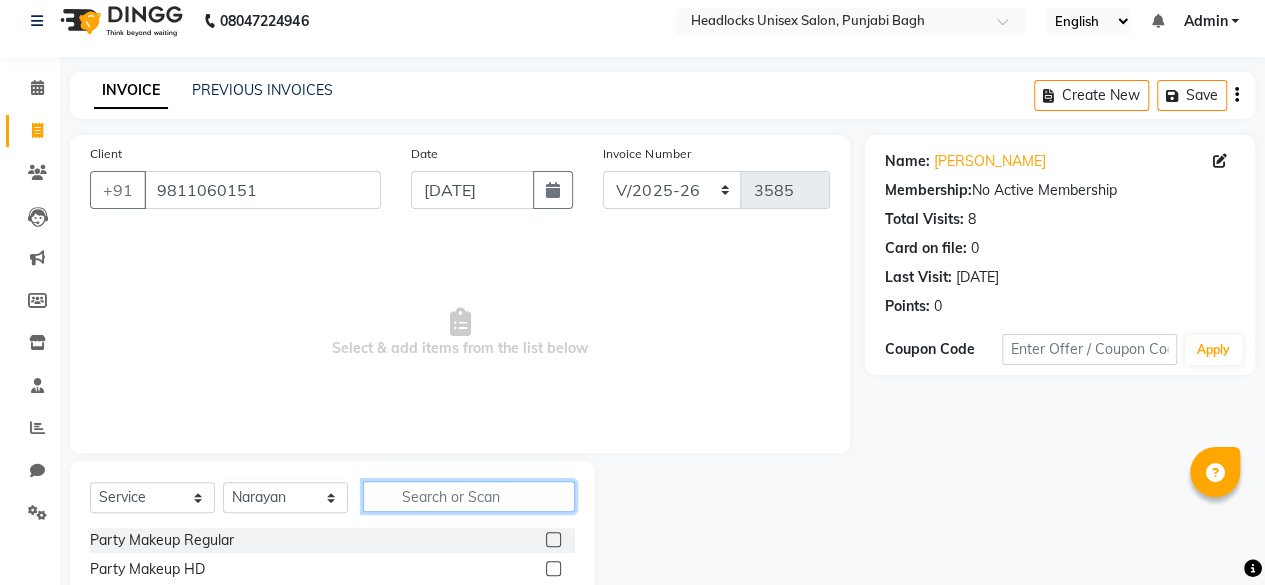 click 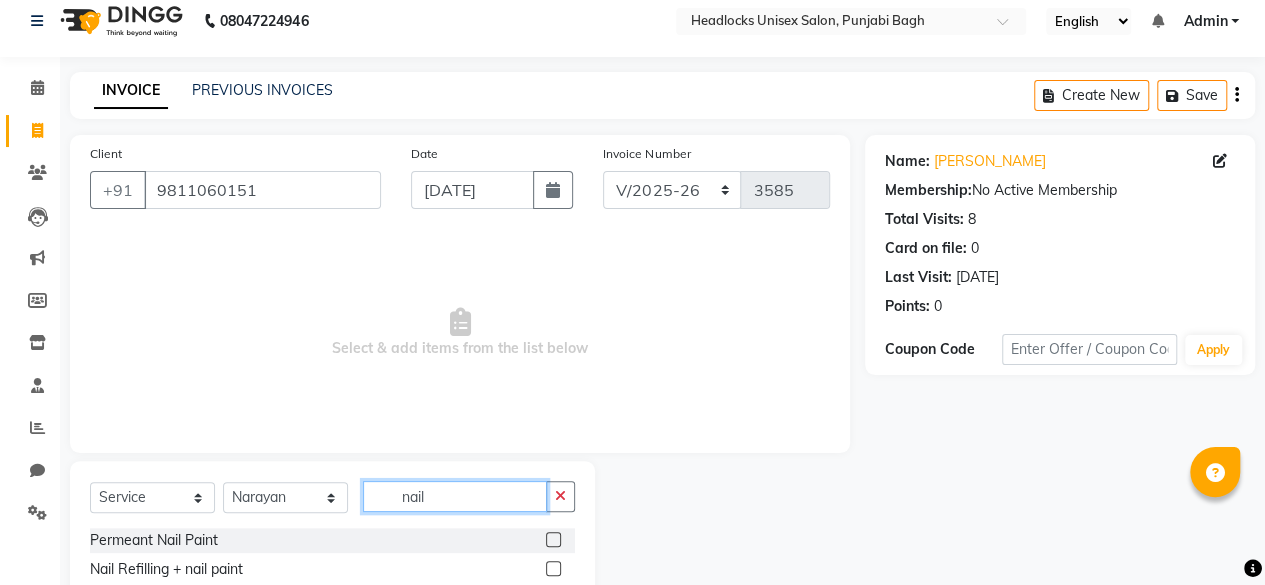 scroll, scrollTop: 215, scrollLeft: 0, axis: vertical 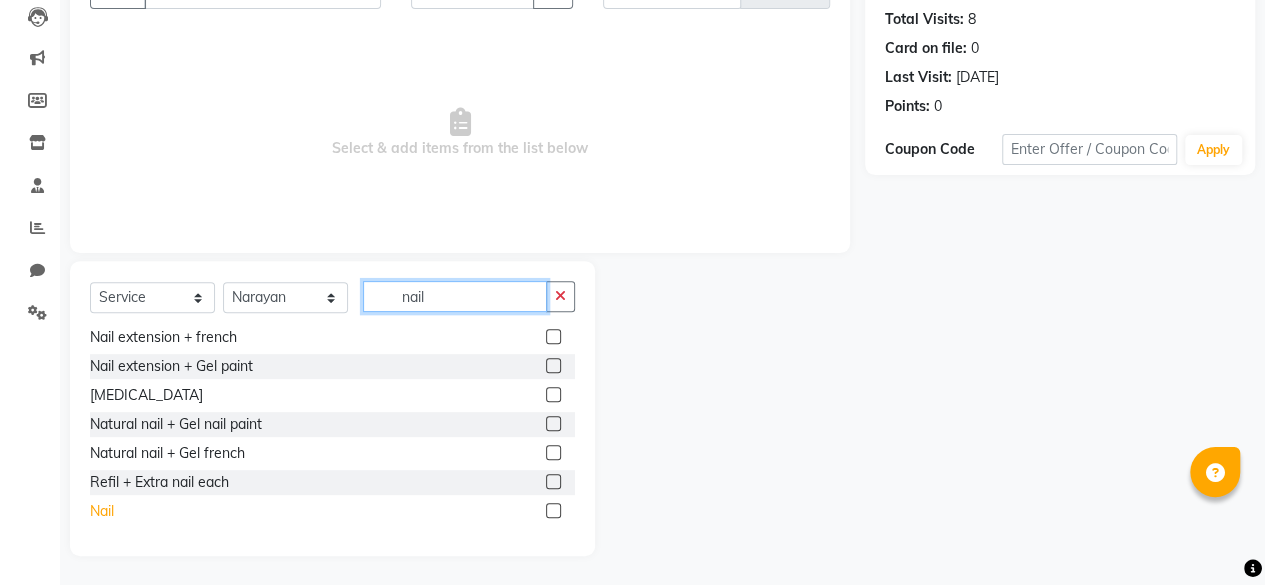 type on "nail" 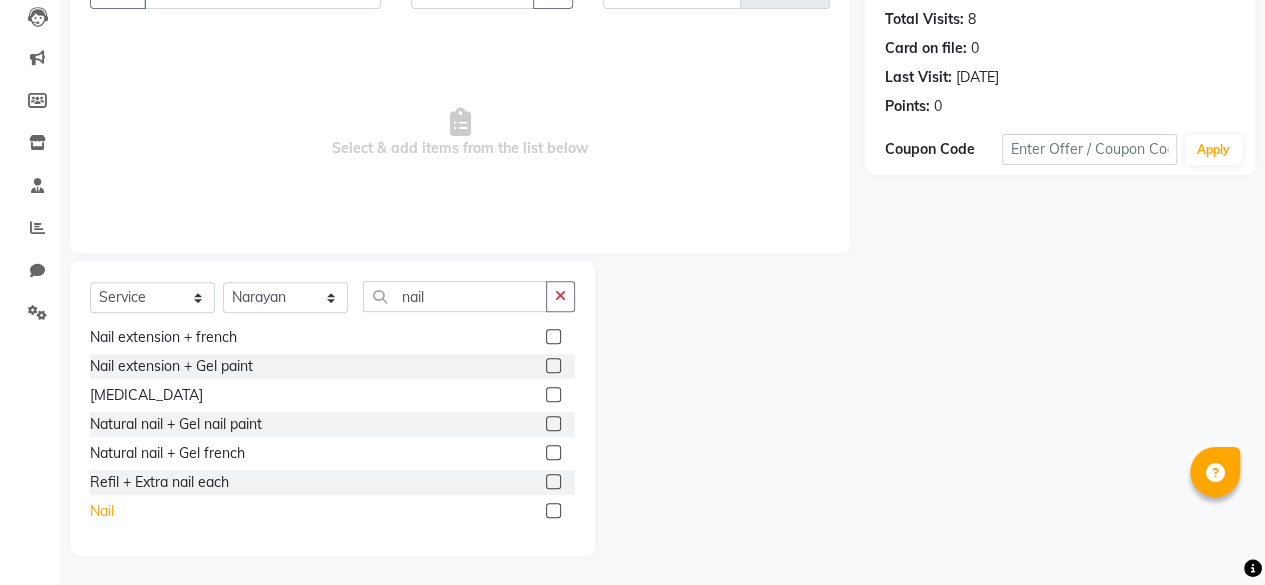 click on "Nail" 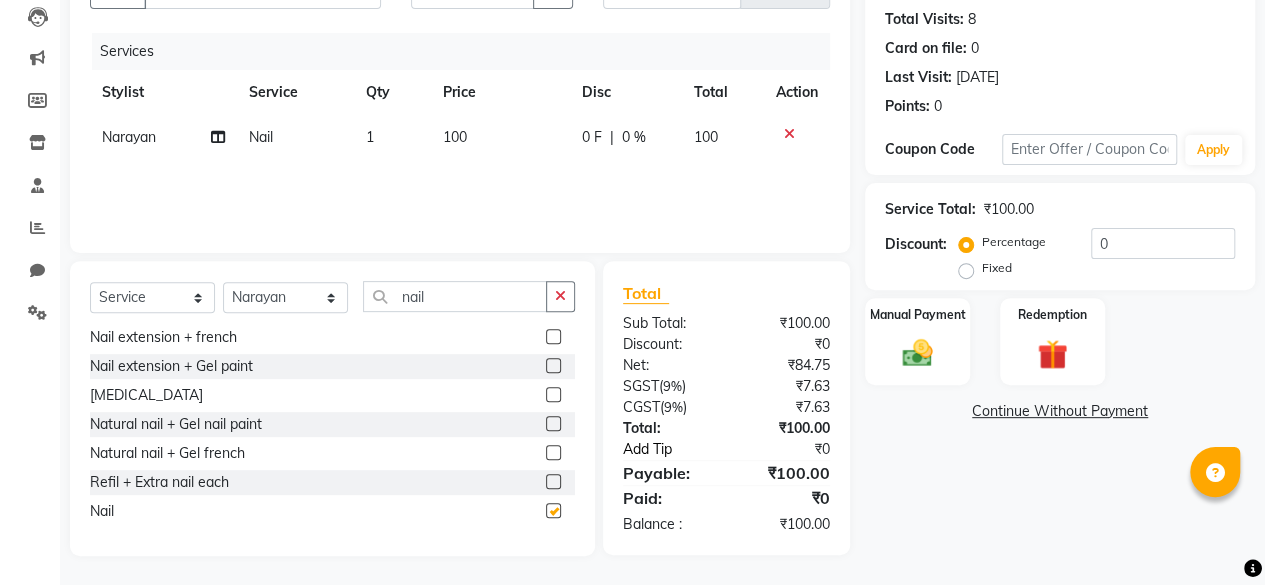 checkbox on "false" 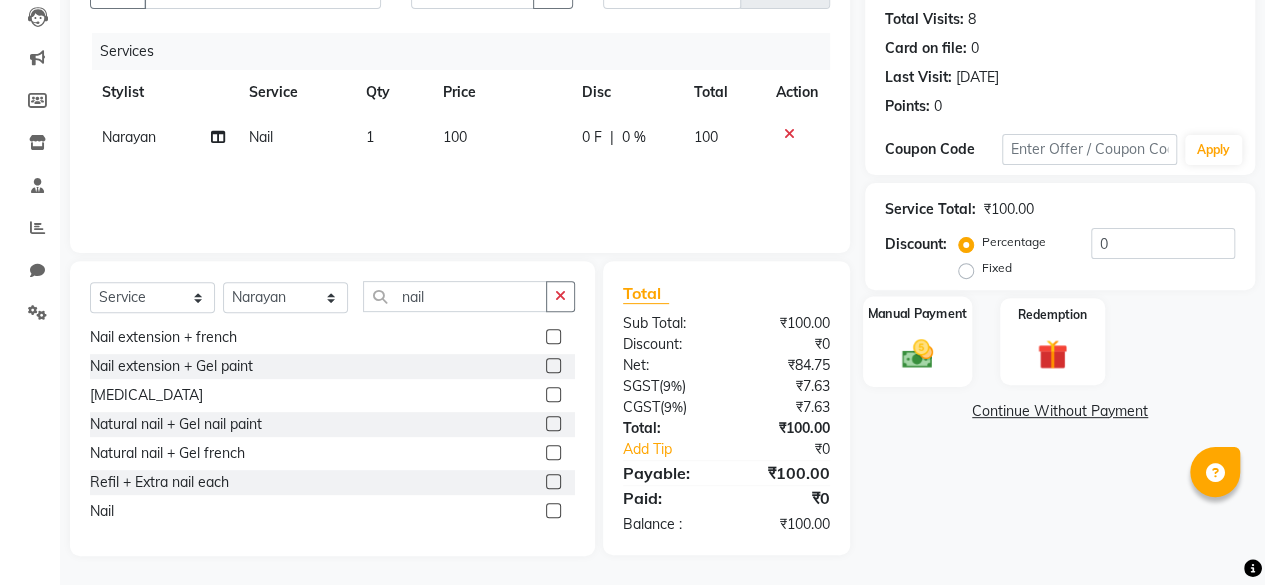 click 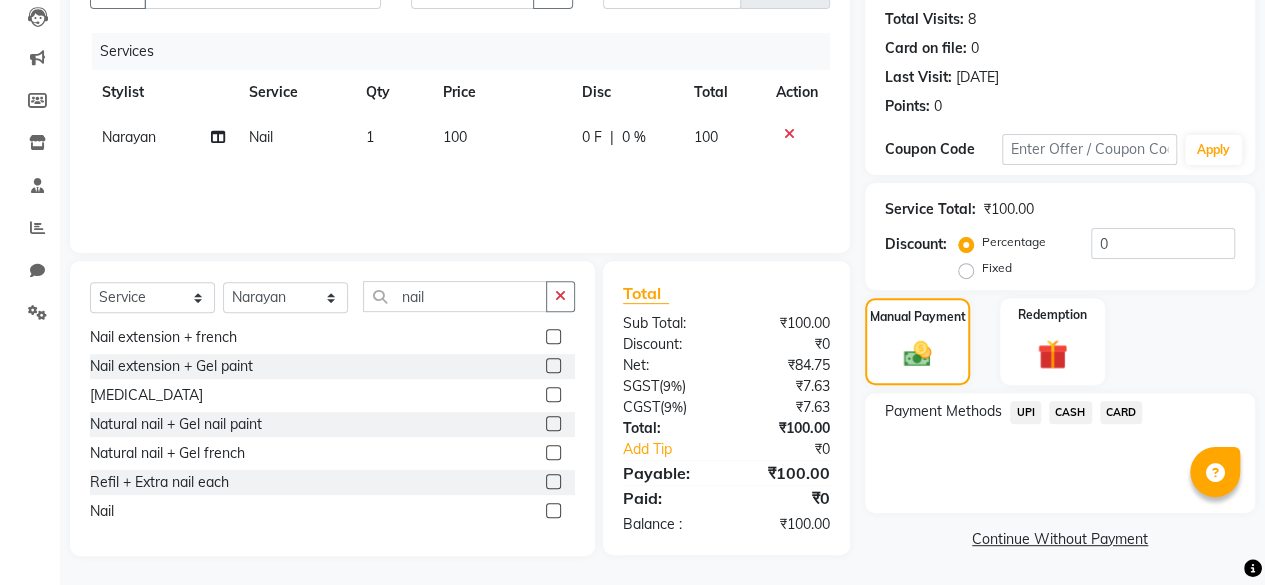click on "CASH" 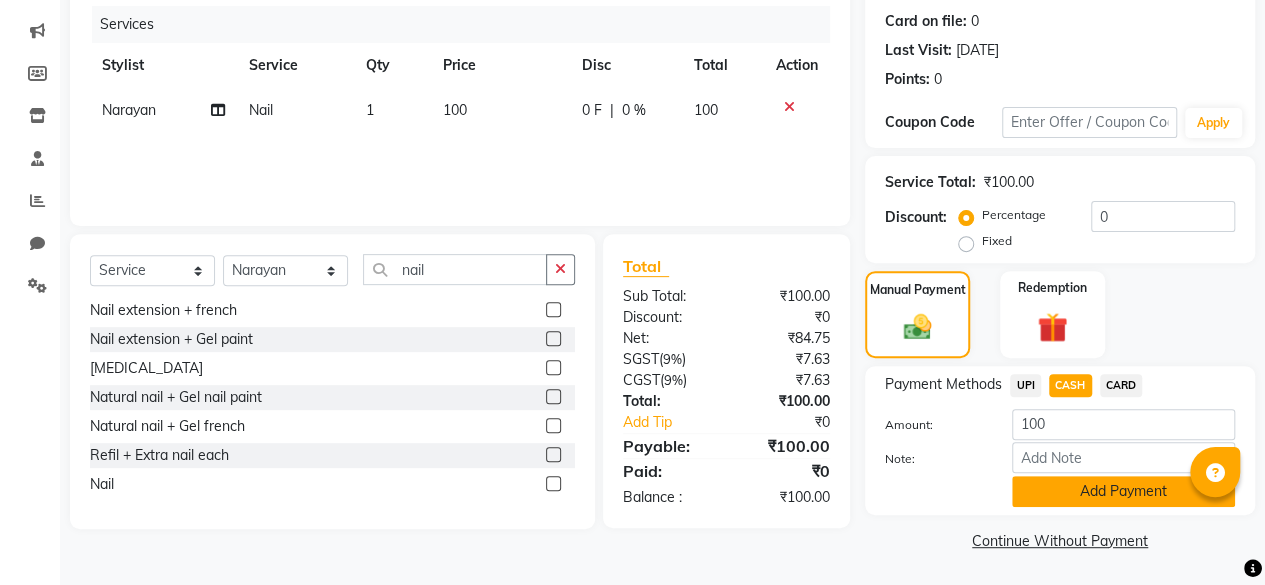 click on "Add Payment" 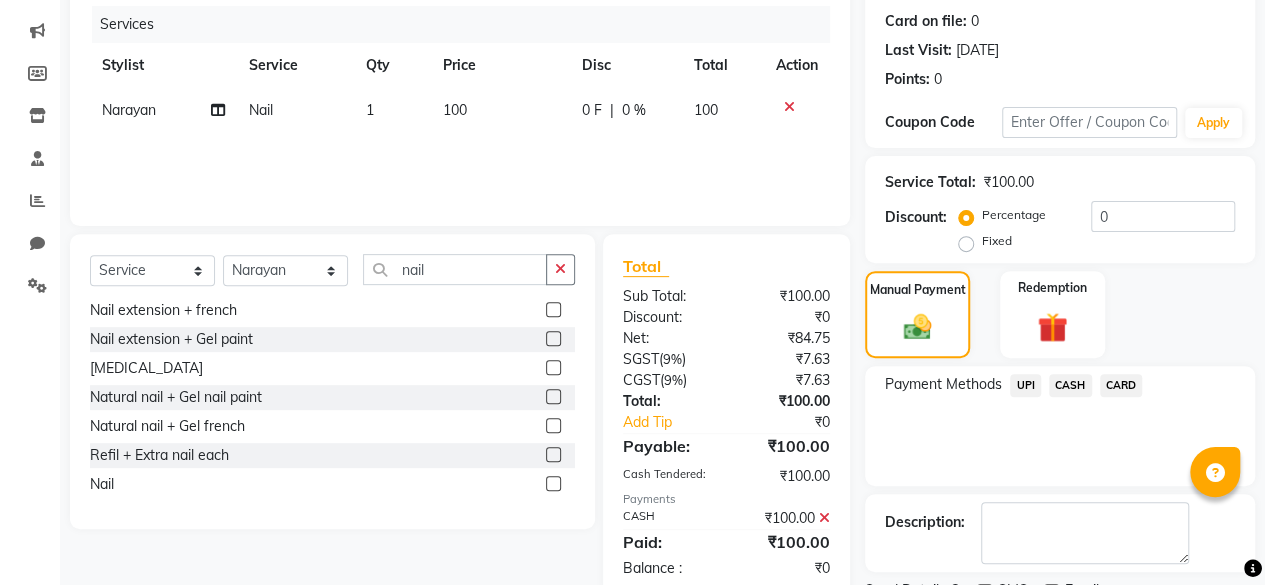 scroll, scrollTop: 324, scrollLeft: 0, axis: vertical 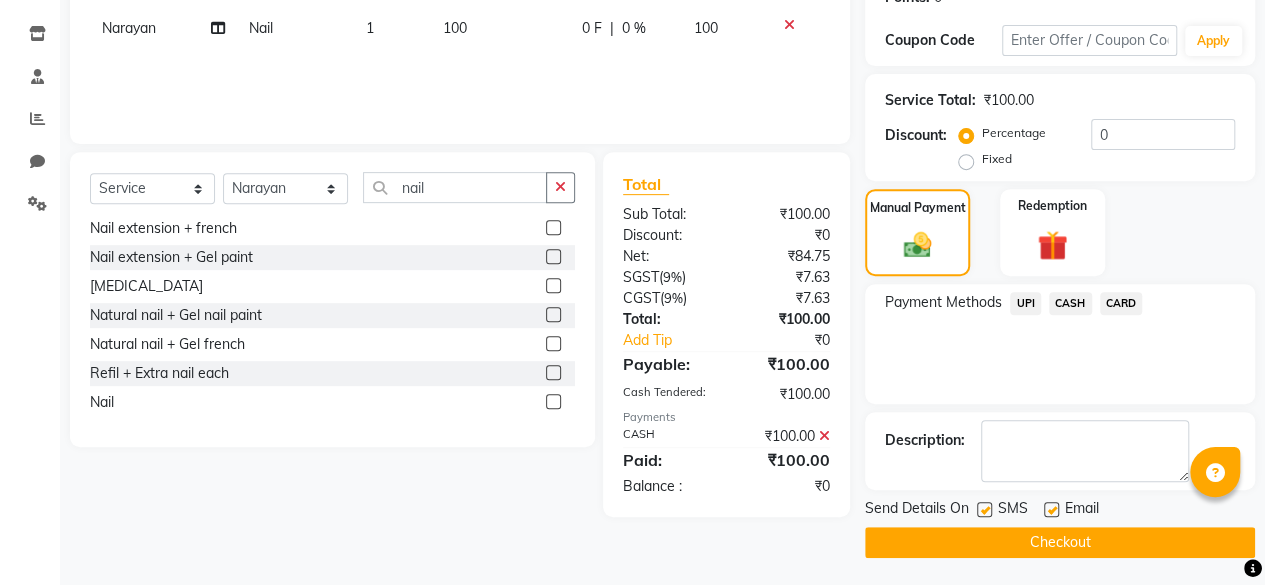click 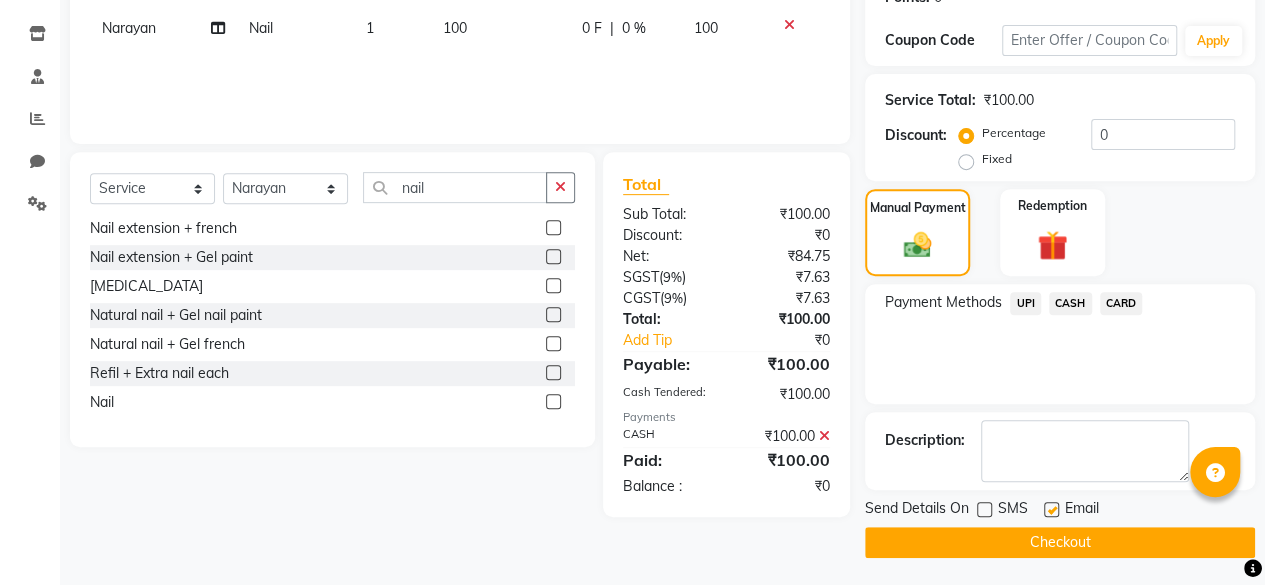 click on "Checkout" 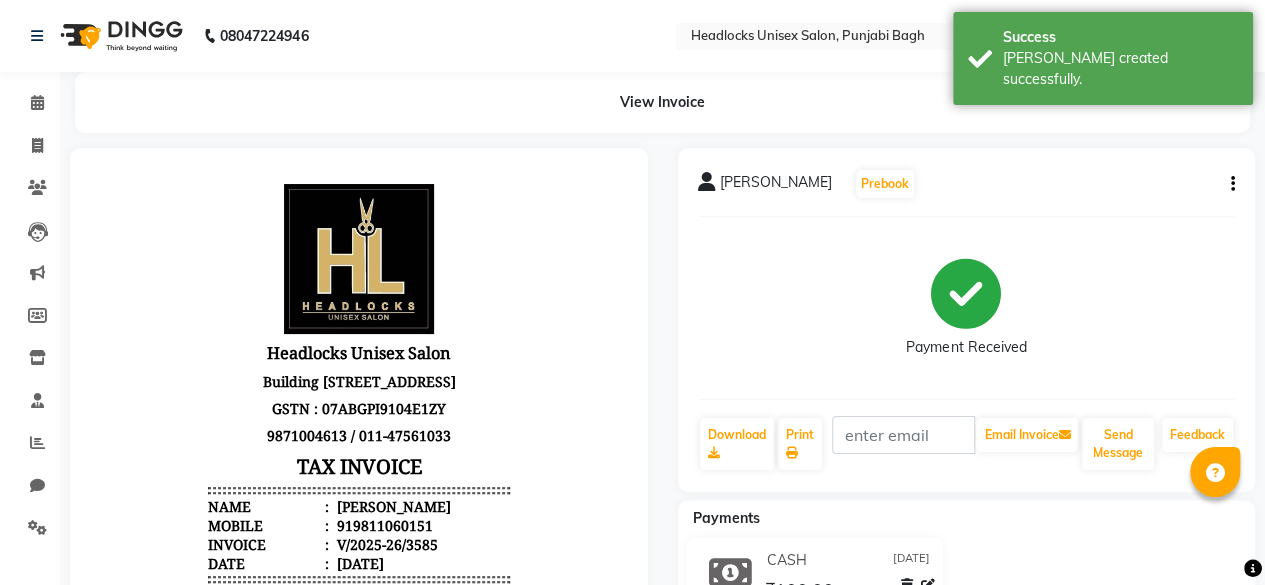 scroll, scrollTop: 0, scrollLeft: 0, axis: both 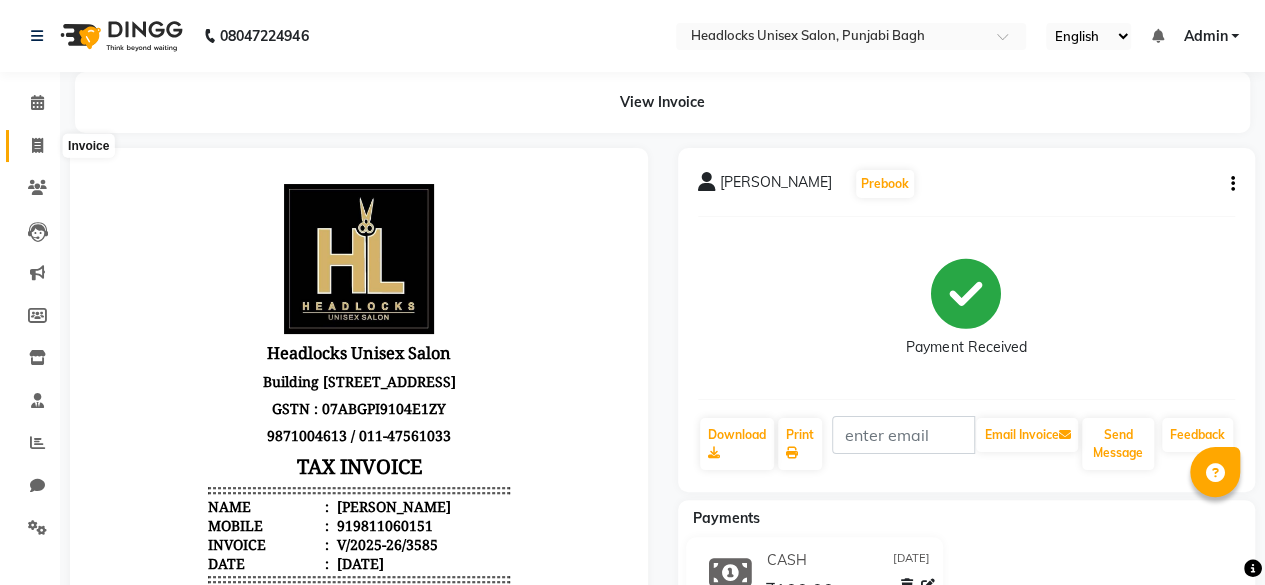 click 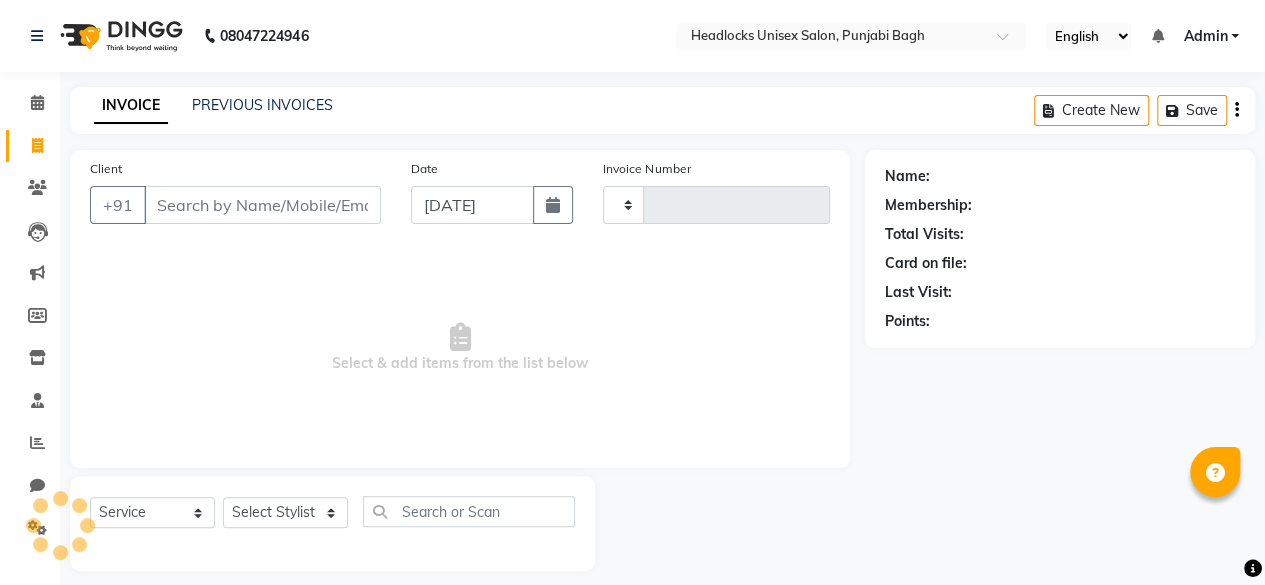 scroll, scrollTop: 15, scrollLeft: 0, axis: vertical 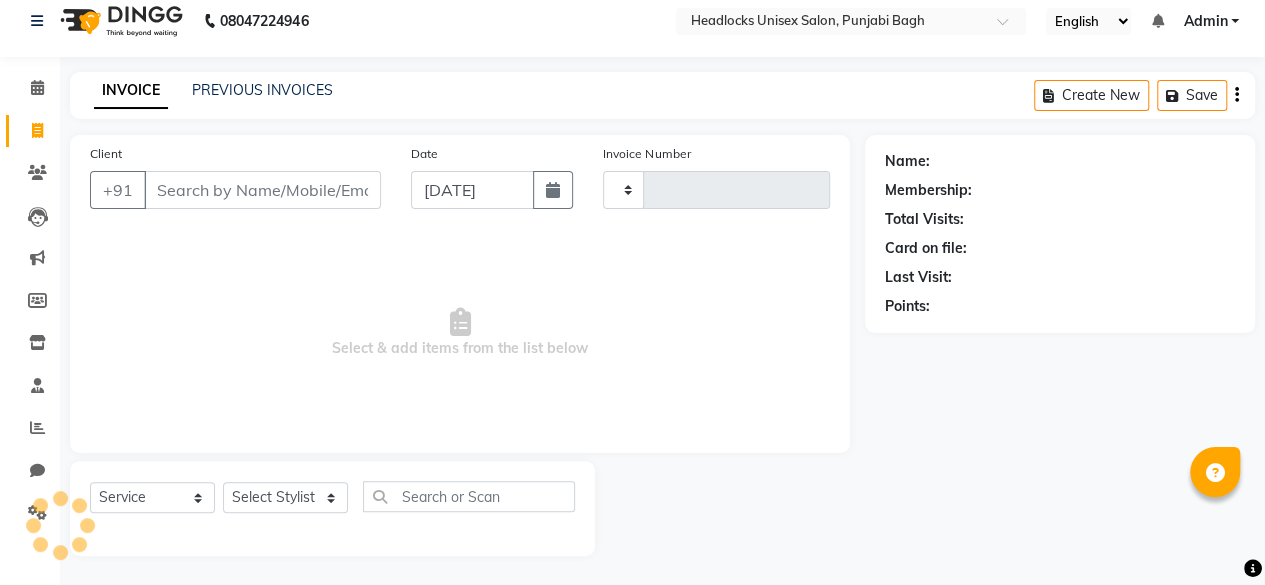 type on "3586" 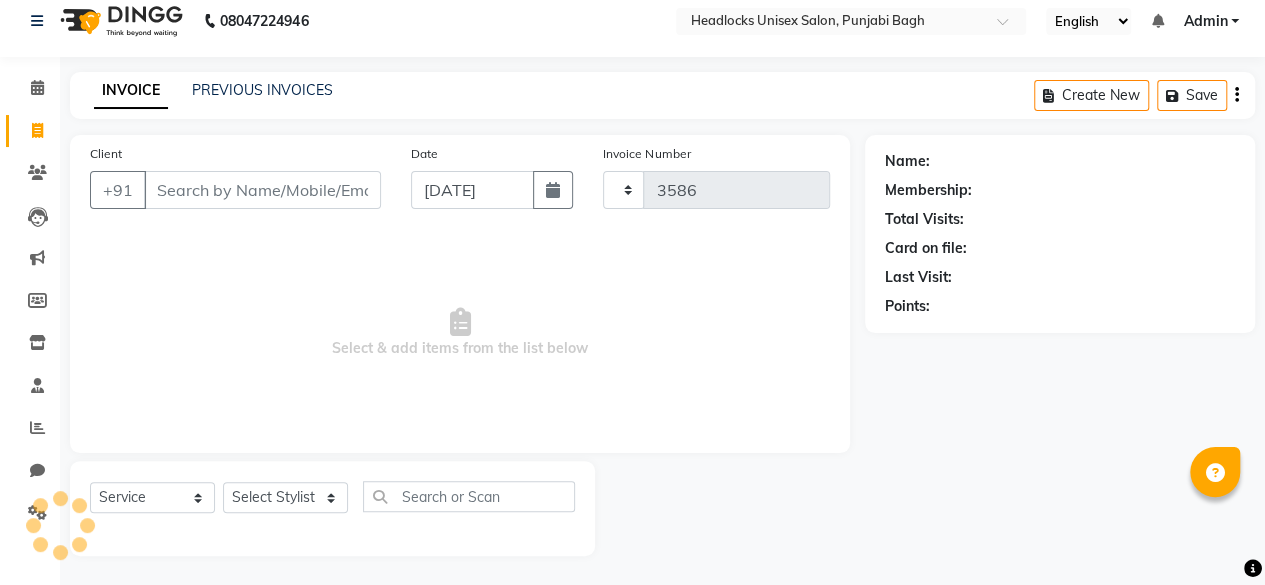 select on "7719" 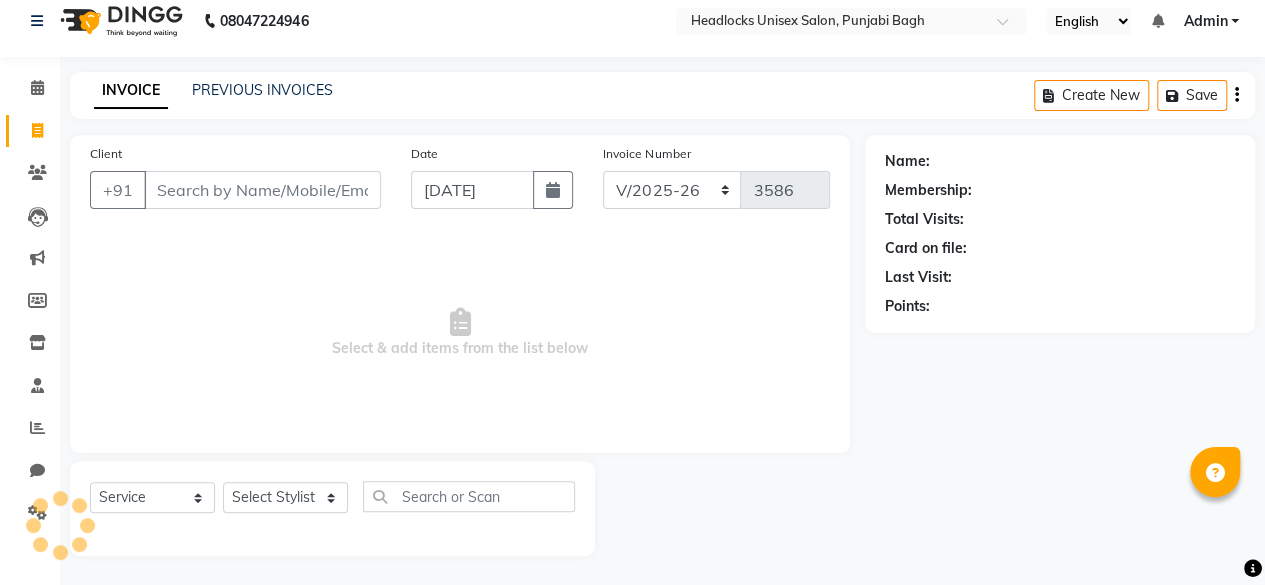 click on "Client" at bounding box center [262, 190] 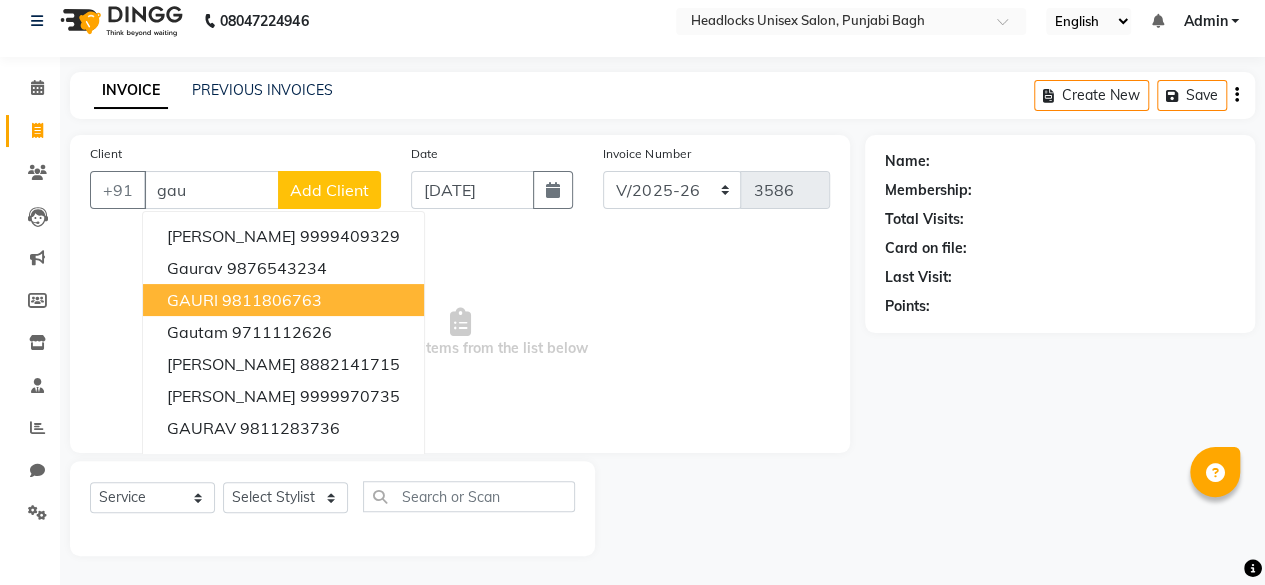 click on "9811806763" at bounding box center (272, 300) 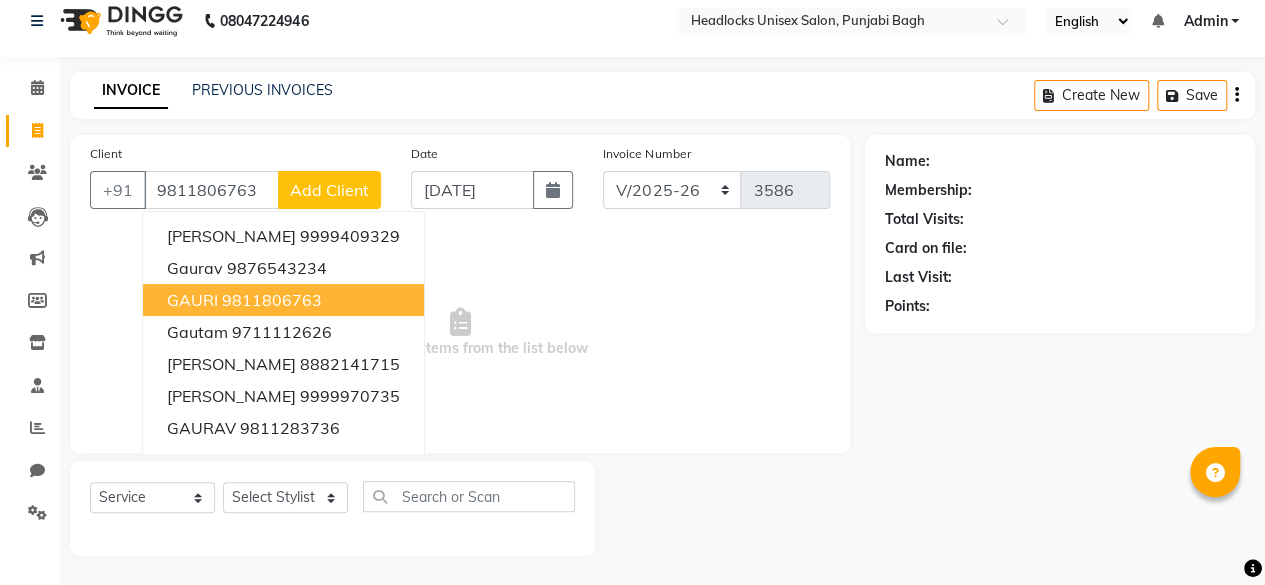 type on "9811806763" 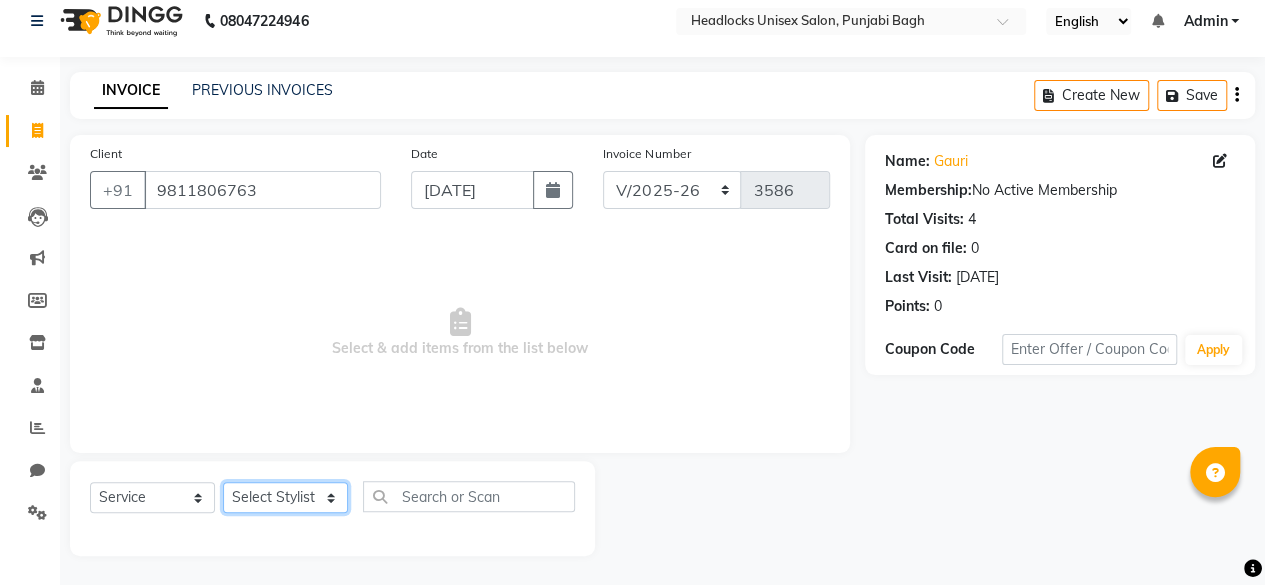 click on "Select Stylist ⁠Agnies ⁠[PERSON_NAME] [PERSON_NAME] [PERSON_NAME] kunal [PERSON_NAME] mercy ⁠Minto ⁠[PERSON_NAME]  [PERSON_NAME] priyanka [PERSON_NAME] ⁠[PERSON_NAME] ⁠[PERSON_NAME] [PERSON_NAME] [PERSON_NAME]  Sunny ⁠[PERSON_NAME] ⁠[PERSON_NAME]" 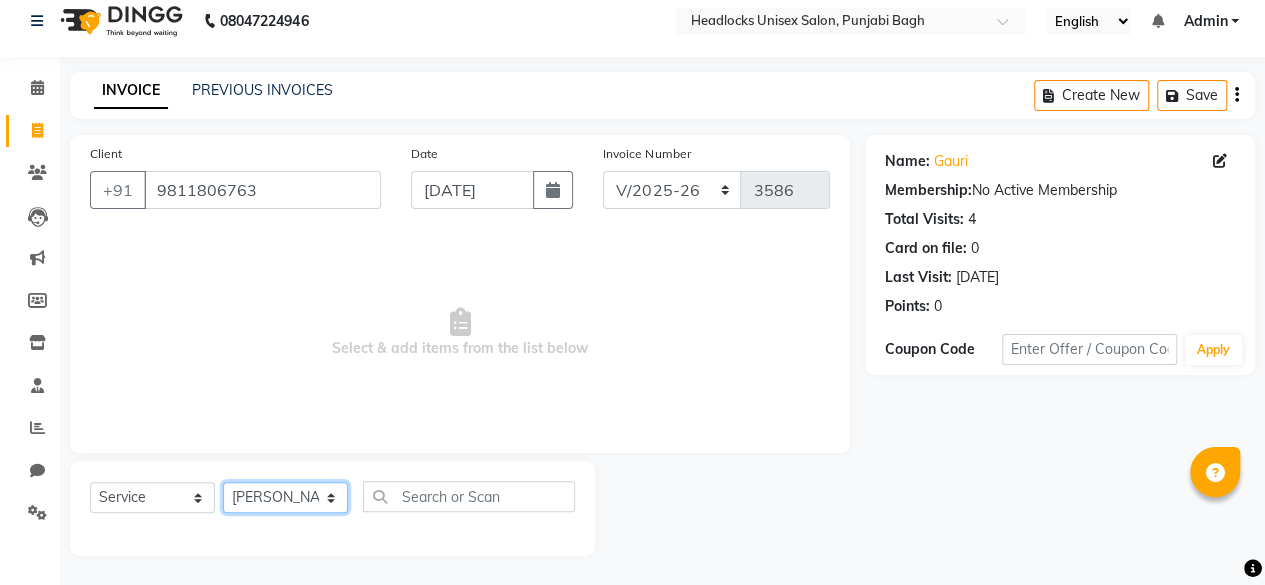 click on "Select Stylist ⁠Agnies ⁠[PERSON_NAME] [PERSON_NAME] [PERSON_NAME] kunal [PERSON_NAME] mercy ⁠Minto ⁠[PERSON_NAME]  [PERSON_NAME] priyanka [PERSON_NAME] ⁠[PERSON_NAME] ⁠[PERSON_NAME] [PERSON_NAME] [PERSON_NAME]  Sunny ⁠[PERSON_NAME] ⁠[PERSON_NAME]" 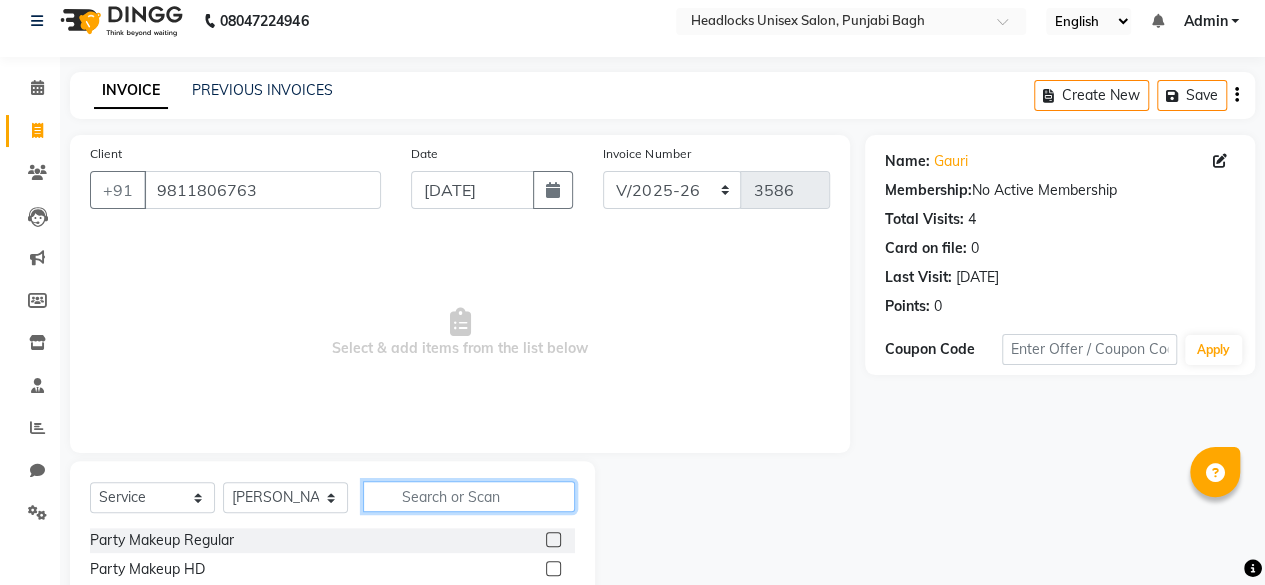 click 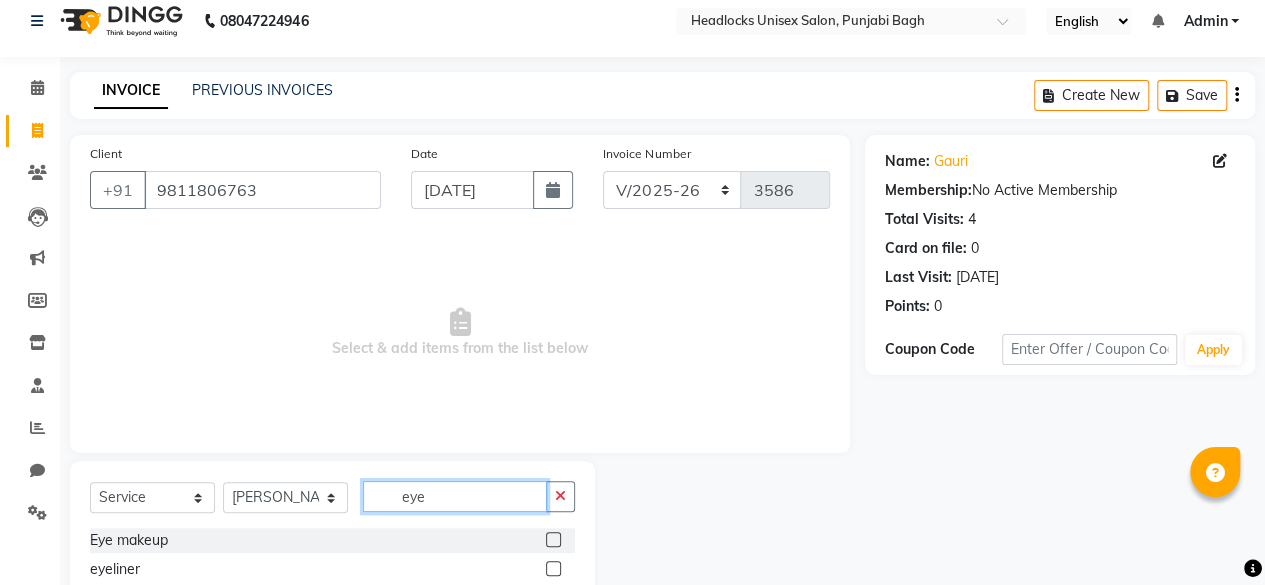scroll, scrollTop: 160, scrollLeft: 0, axis: vertical 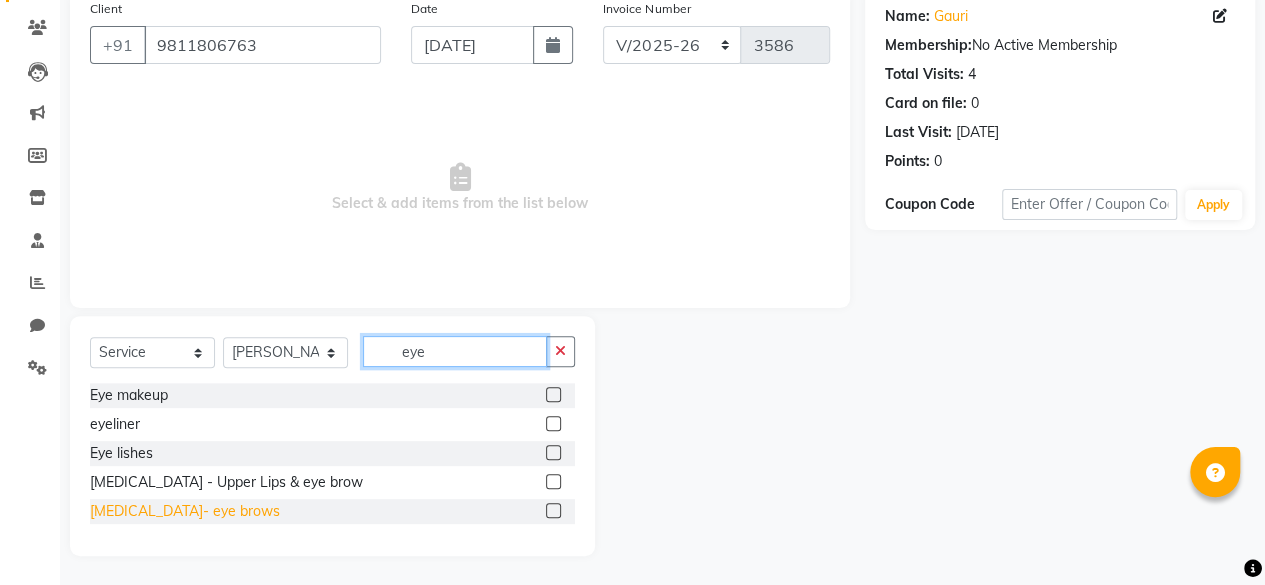 type on "eye" 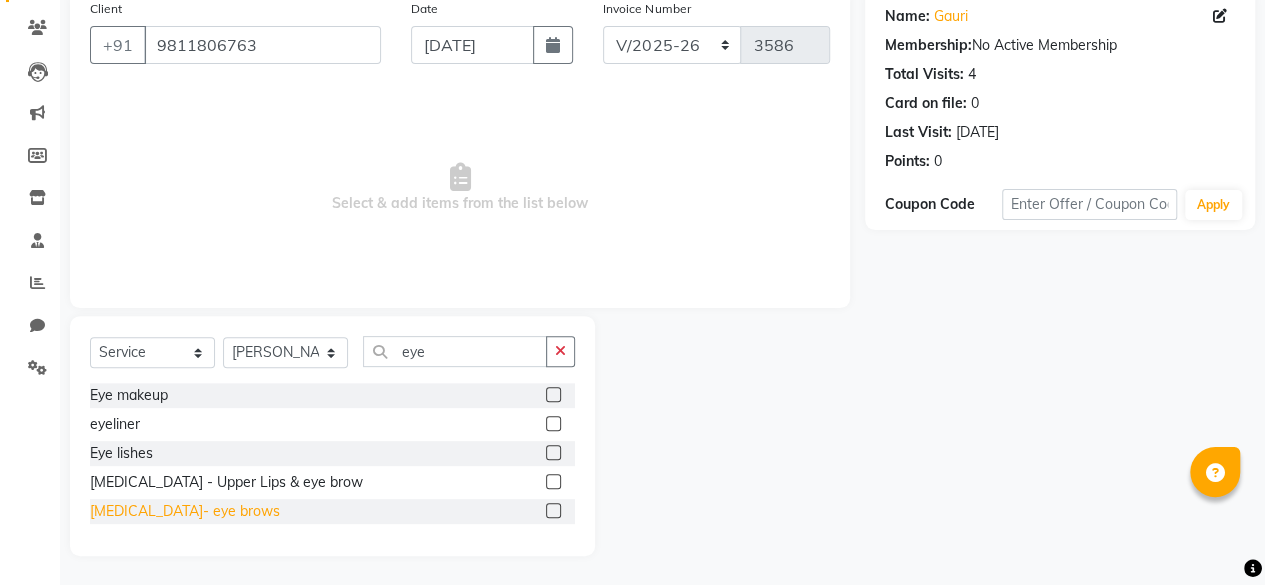 click on "[MEDICAL_DATA]- eye brows" 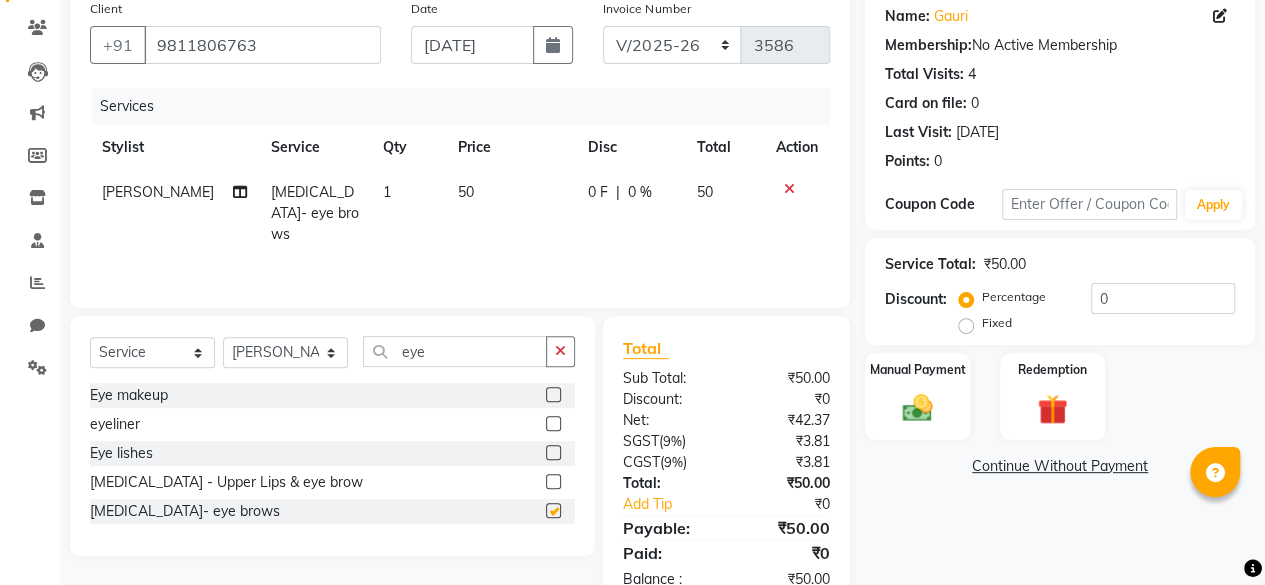 checkbox on "false" 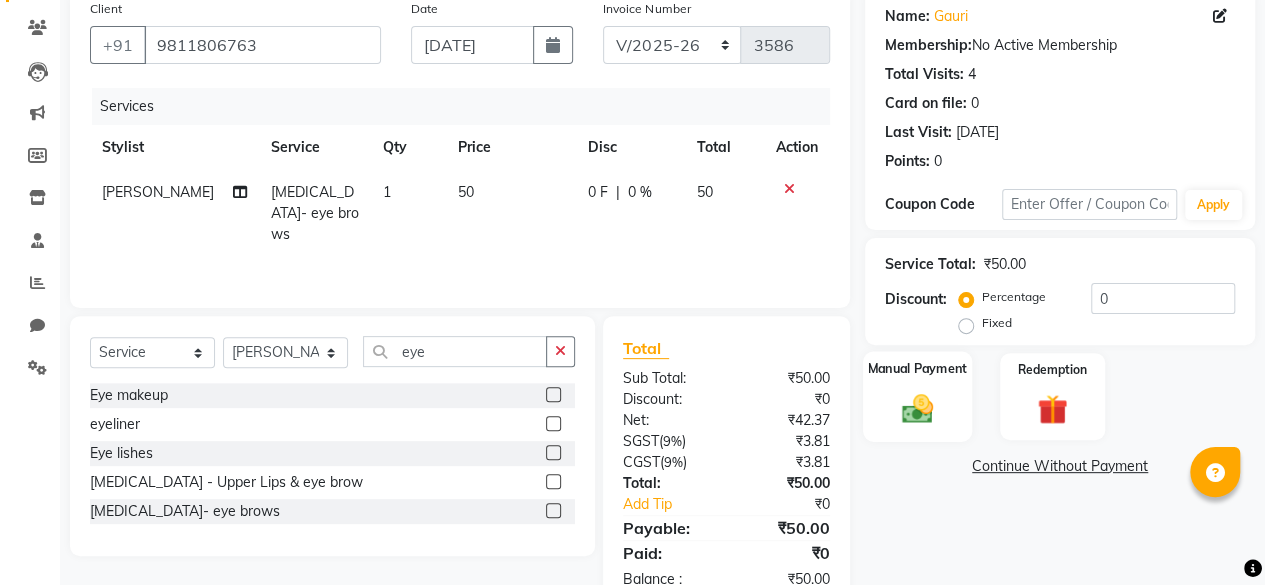 click 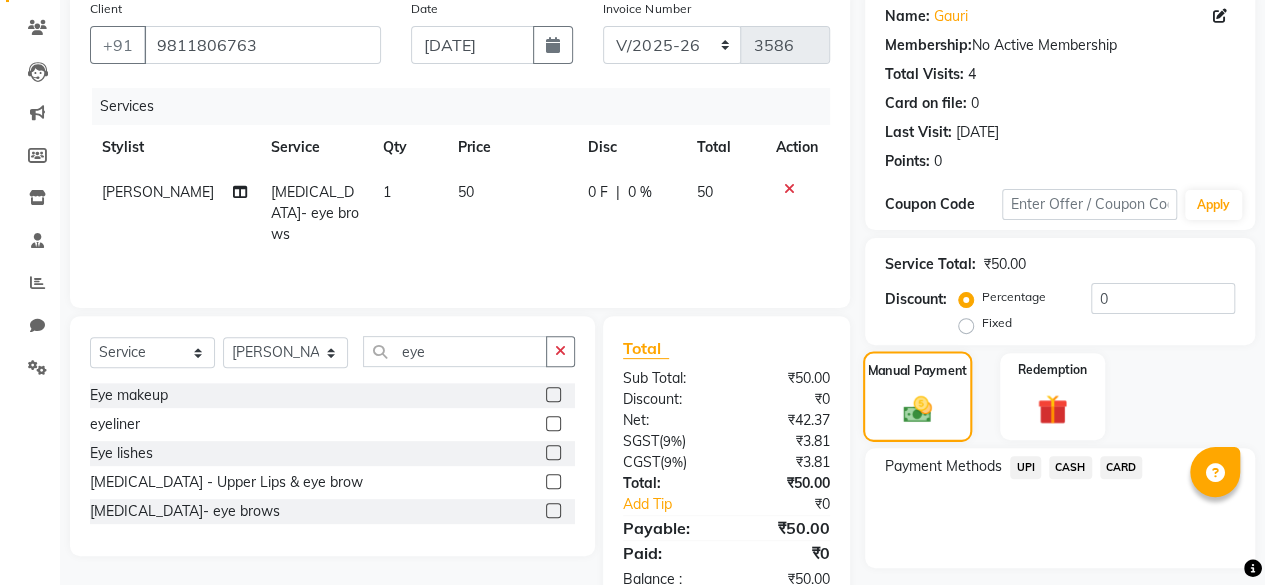 scroll, scrollTop: 213, scrollLeft: 0, axis: vertical 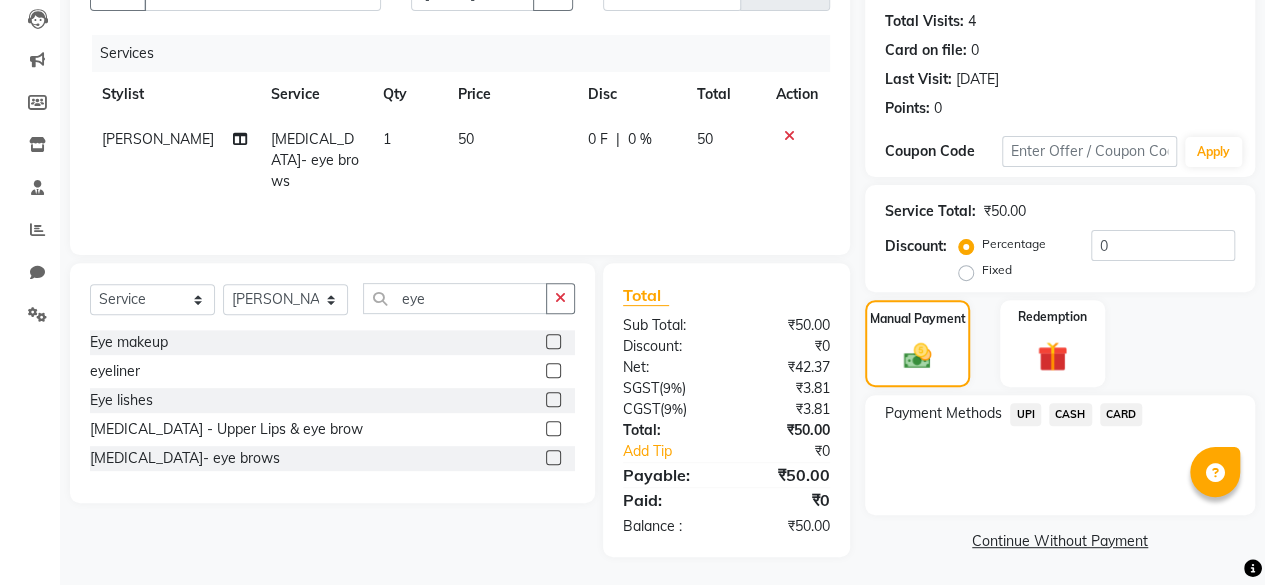 click on "Payment Methods  UPI   CASH   CARD" 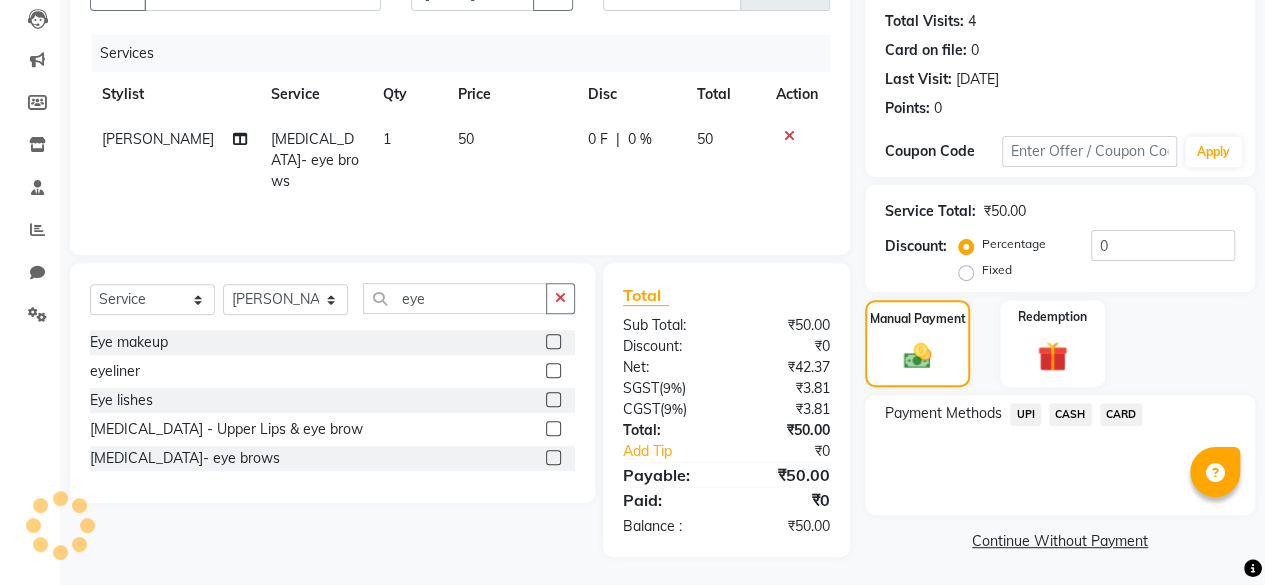drag, startPoint x: 1064, startPoint y: 399, endPoint x: 1066, endPoint y: 411, distance: 12.165525 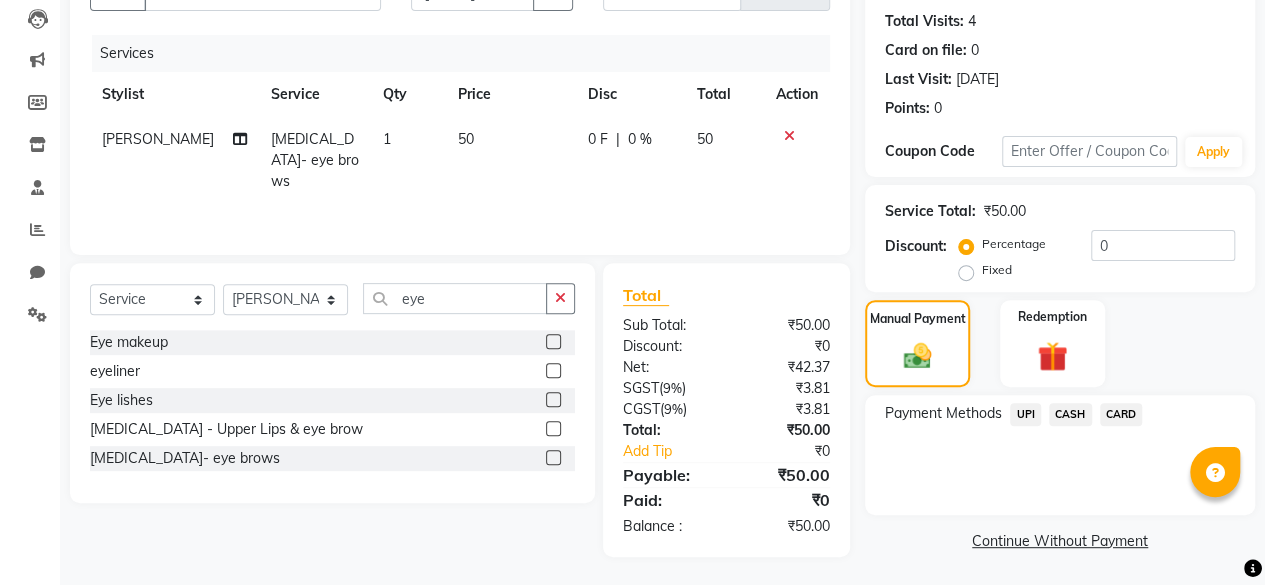 click on "CASH" 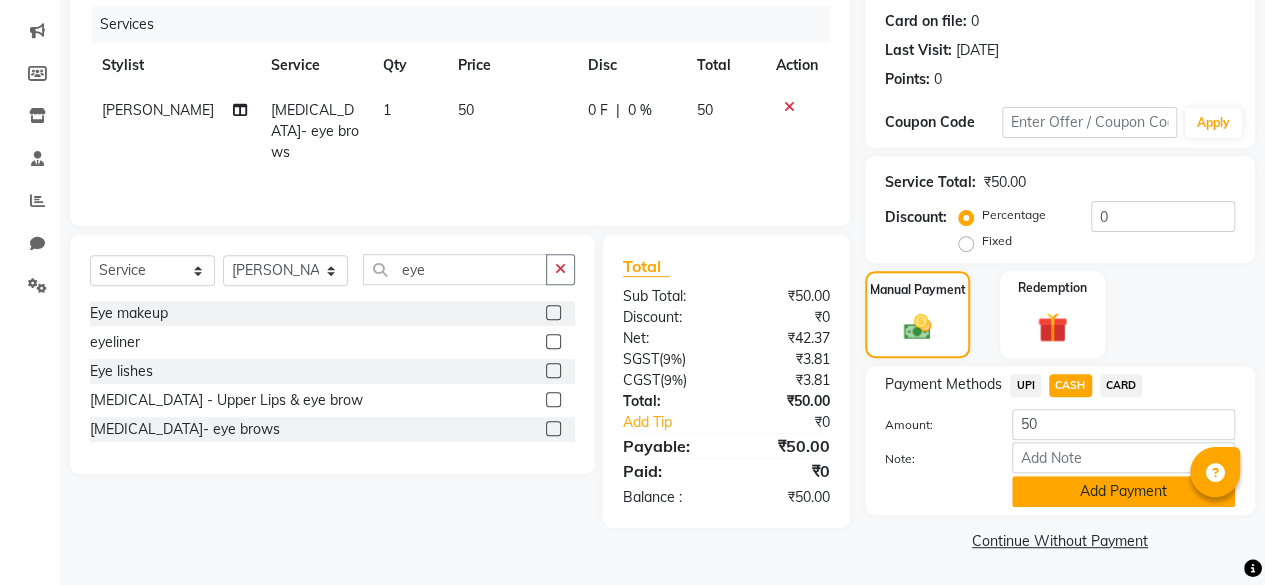 click on "Add Payment" 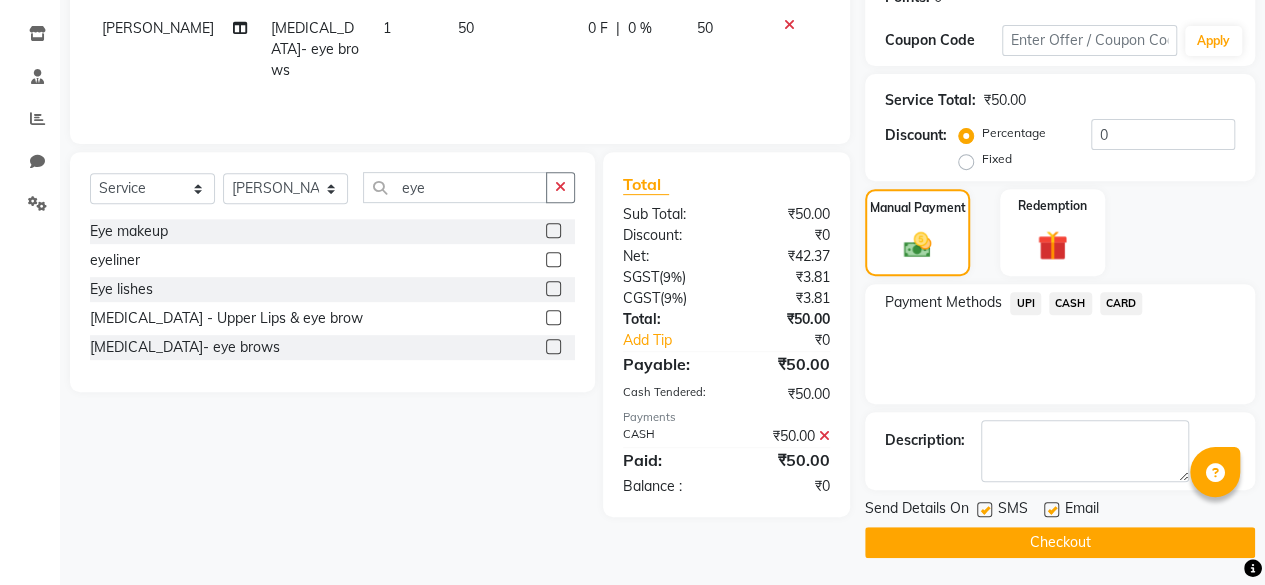 scroll, scrollTop: 324, scrollLeft: 0, axis: vertical 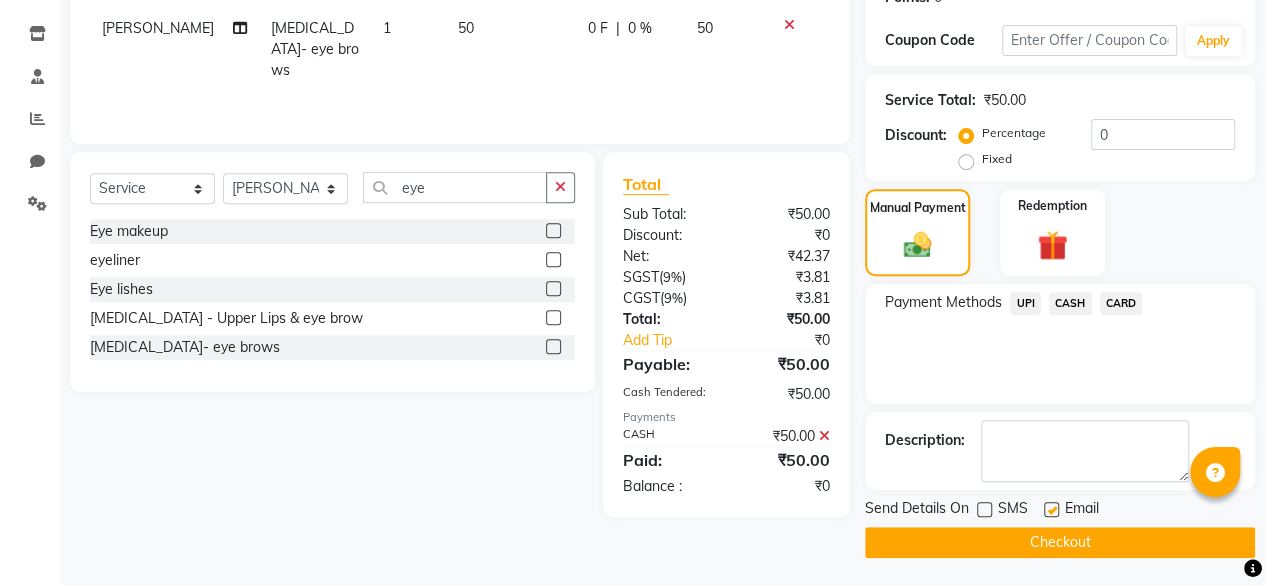 click on "Checkout" 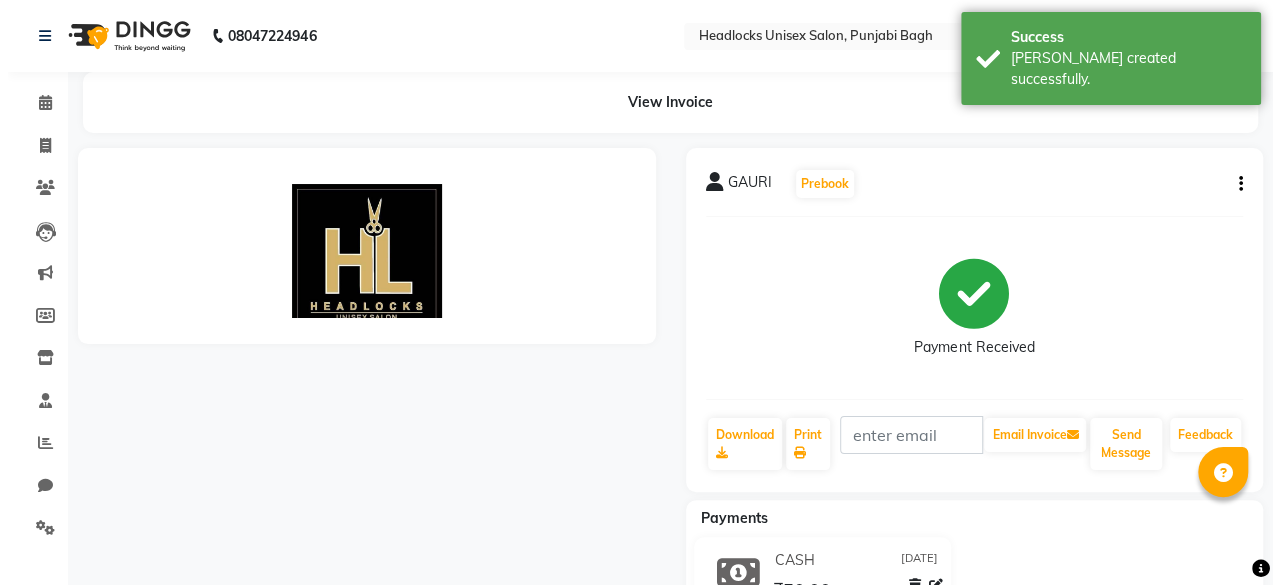 scroll, scrollTop: 0, scrollLeft: 0, axis: both 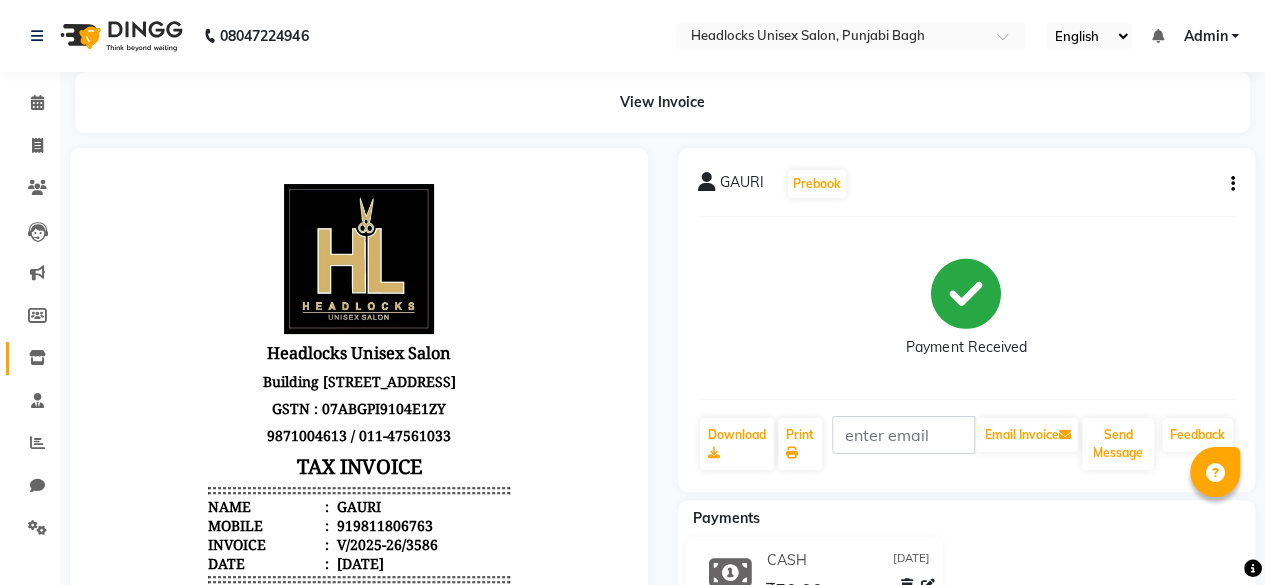 click on "Inventory" 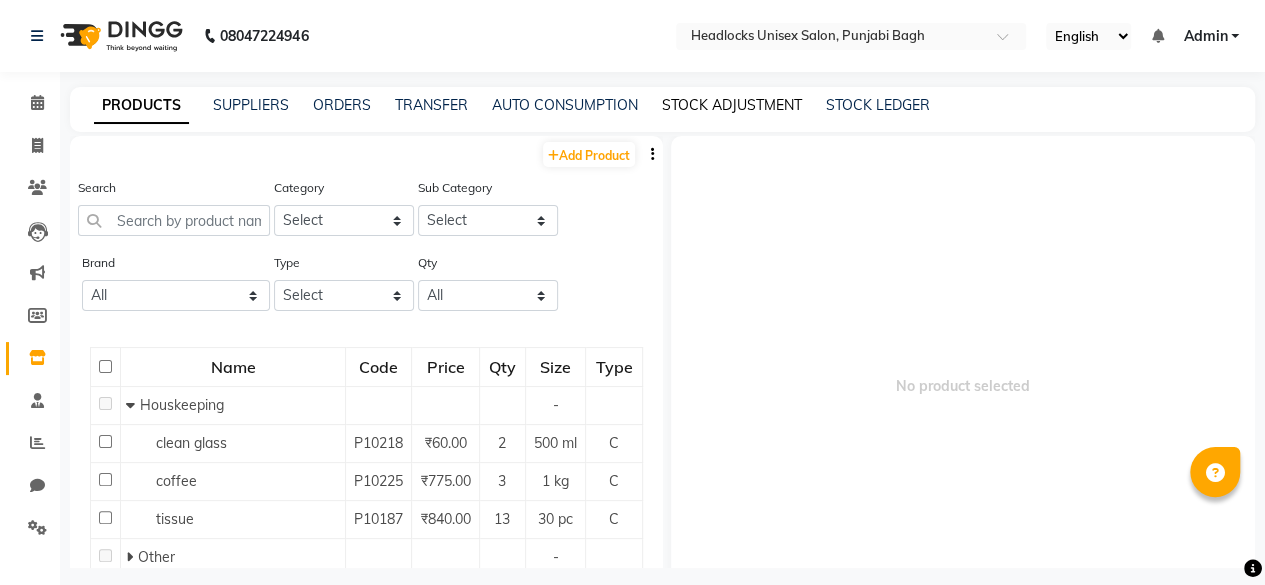 click on "STOCK ADJUSTMENT" 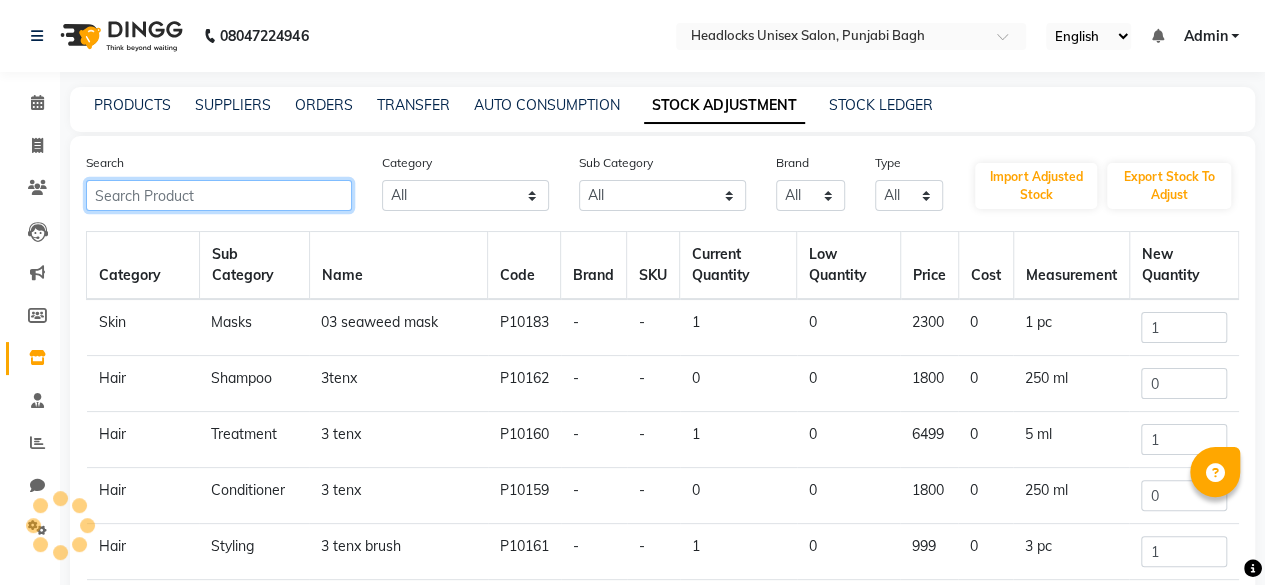 click 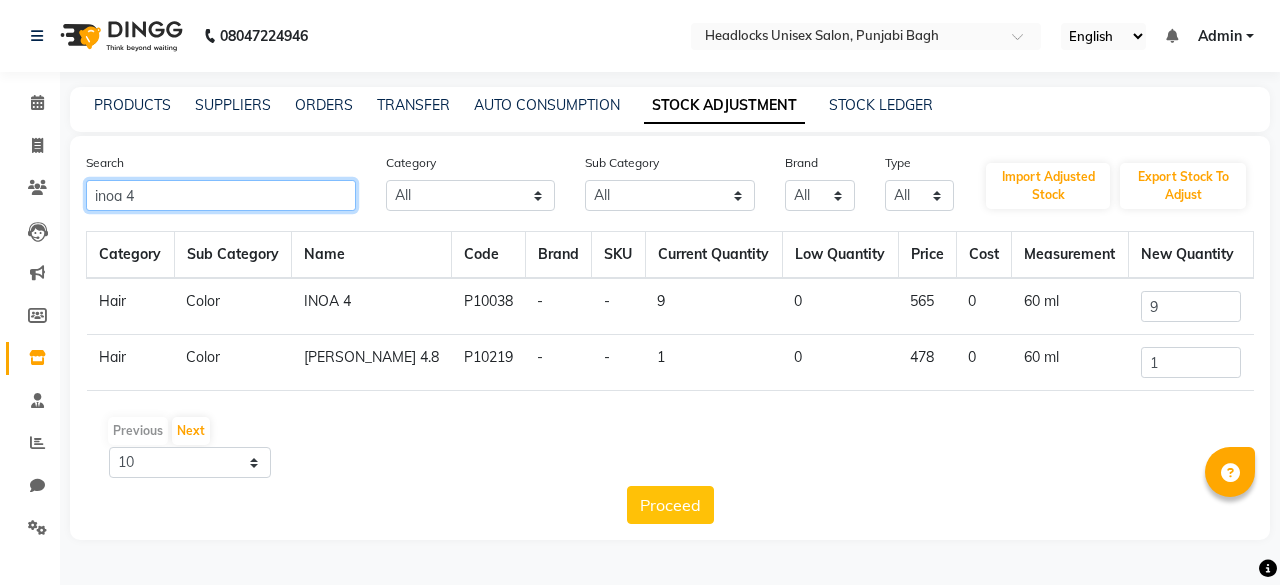 type on "inoa 4" 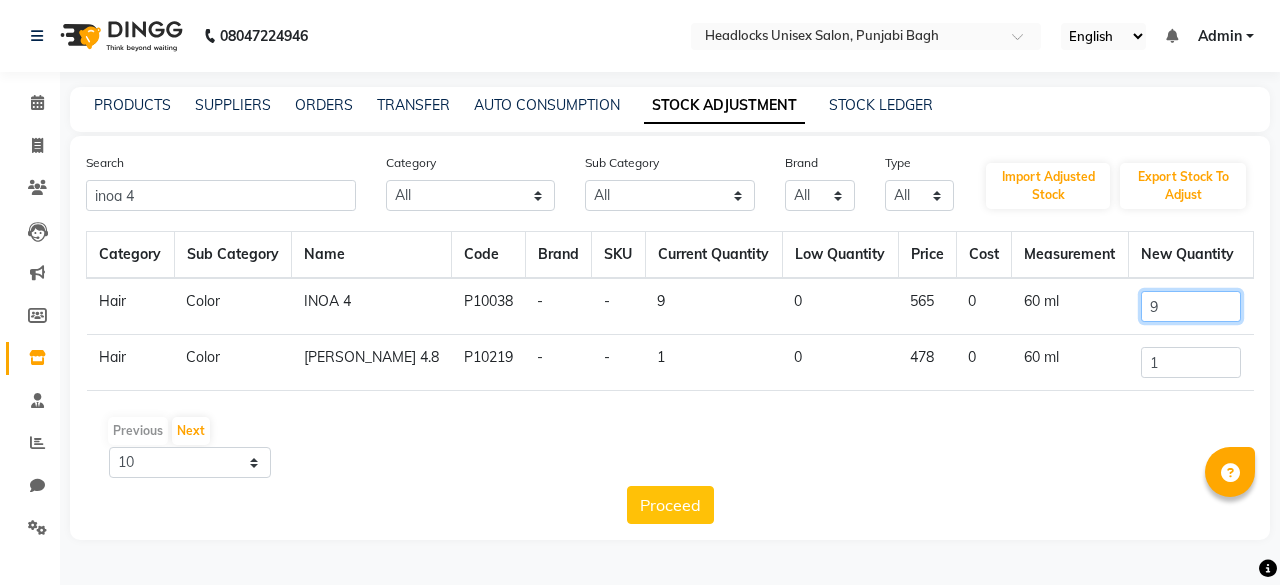 click on "9" 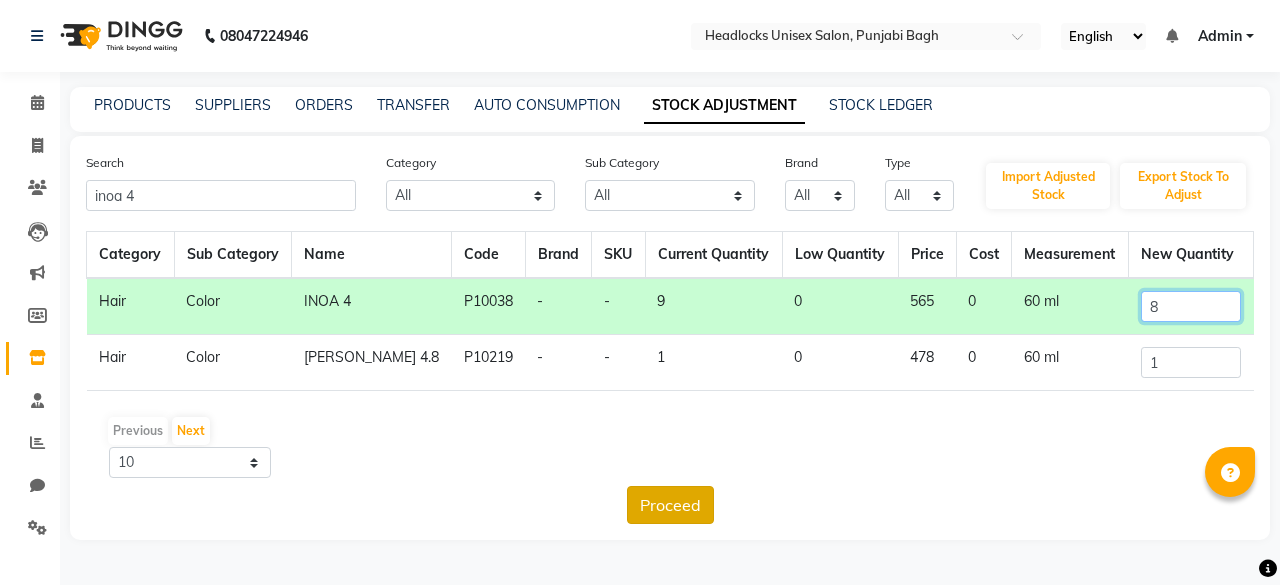 type on "8" 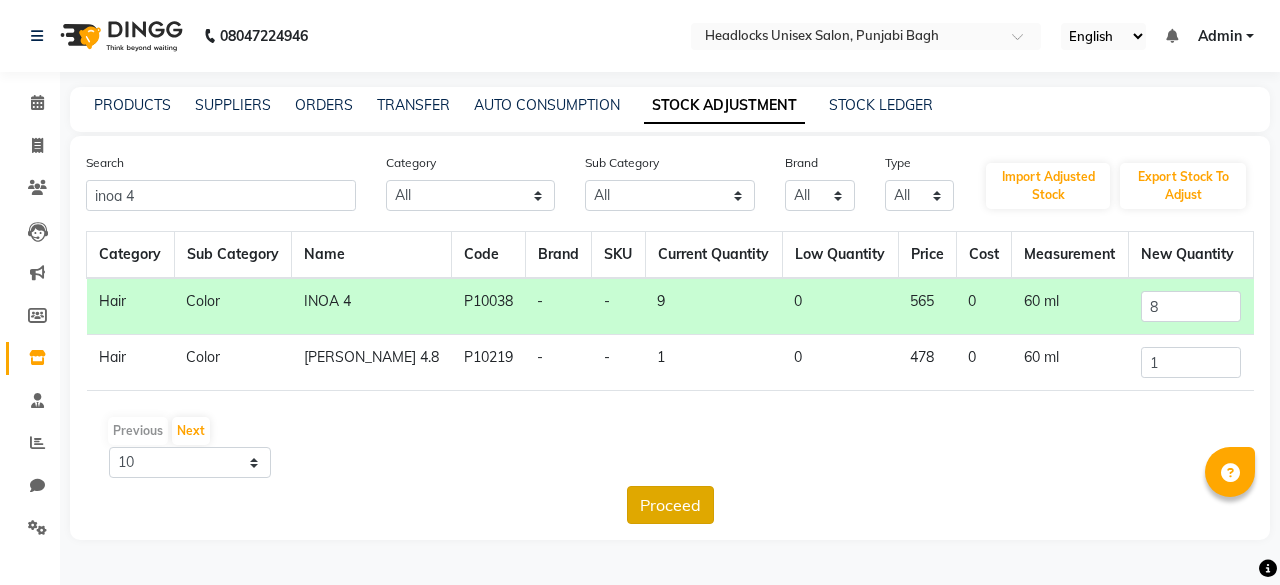 click on "Proceed" 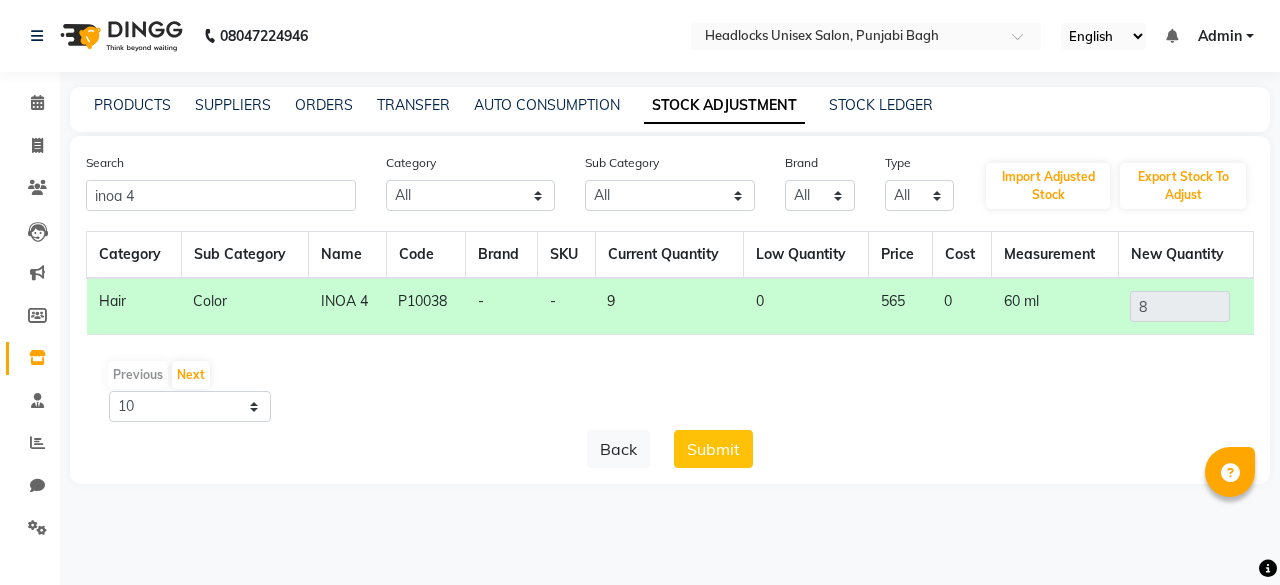 click on "PRODUCTS SUPPLIERS ORDERS TRANSFER AUTO CONSUMPTION STOCK ADJUSTMENT STOCK LEDGER Search inoa 4 Category All Hair Skin Makeup Personal Care Appliances [PERSON_NAME] Waxing Disposable Threading Hands and Feet Beauty Planet [MEDICAL_DATA] Cadiveu Casmara Cheryls Loreal Olaplex Other Sub Category All Cream Houskeeping Loreal Retail Cheryls Retail Casmara Retail Cleanser Rill Keratin Retail [MEDICAL_DATA] Salon Use Beauty & Other Salon Use Honey Lips Shampoo Products Appron Bath & Body Olaplex Salon Use Hair Shaving [DEMOGRAPHIC_DATA] Hygiene Loreal Salon Use Disposable Cheryls Salon Use Appliances Liposoulable Soap Facial Conditioner Gel Gown Keratin Salon Use Nails [MEDICAL_DATA] Retail Eyes Cream Moisturiser Grooming - Women Face Pre Shave Bedsheet Brazilian Makeup Appliances Hair Colour Salon Use Pre Face Nepkin Matrix Salon Use Other Grooming - Men Serum Mask After Shave Massage Foot Dental Care Styling Towel Tools Post Toner Oil Matrix Colour Tube Sun Care Hand & Foot Brushes Serum Appliances Matrix Retail Massage Cream Tissue Masks Color Strips Gifts 8" 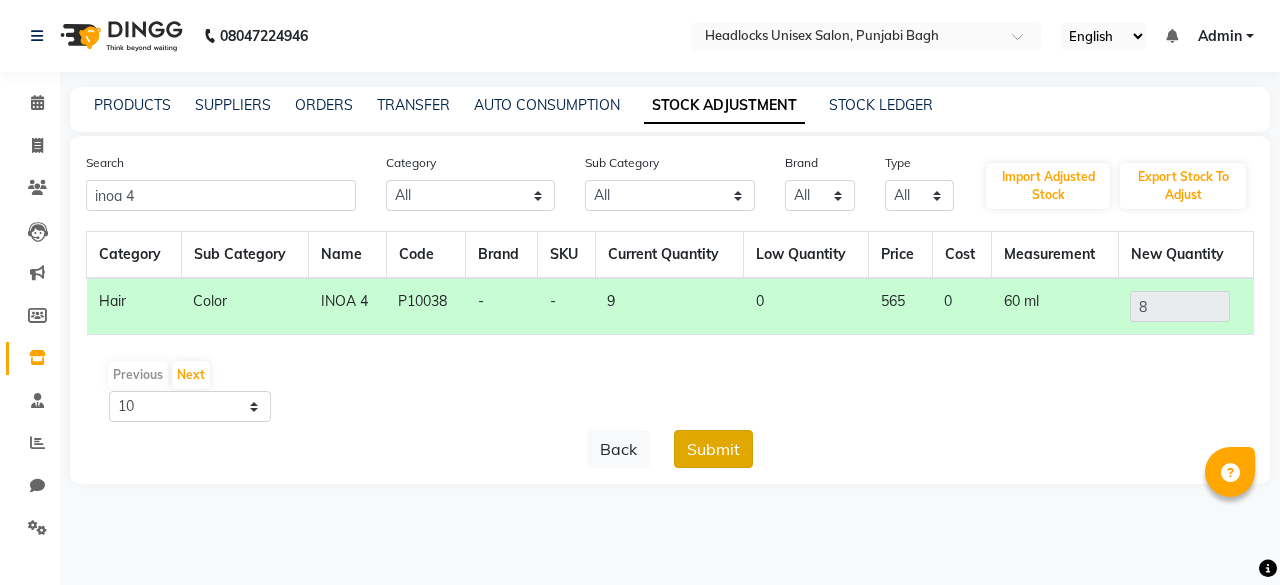 click on "Submit" 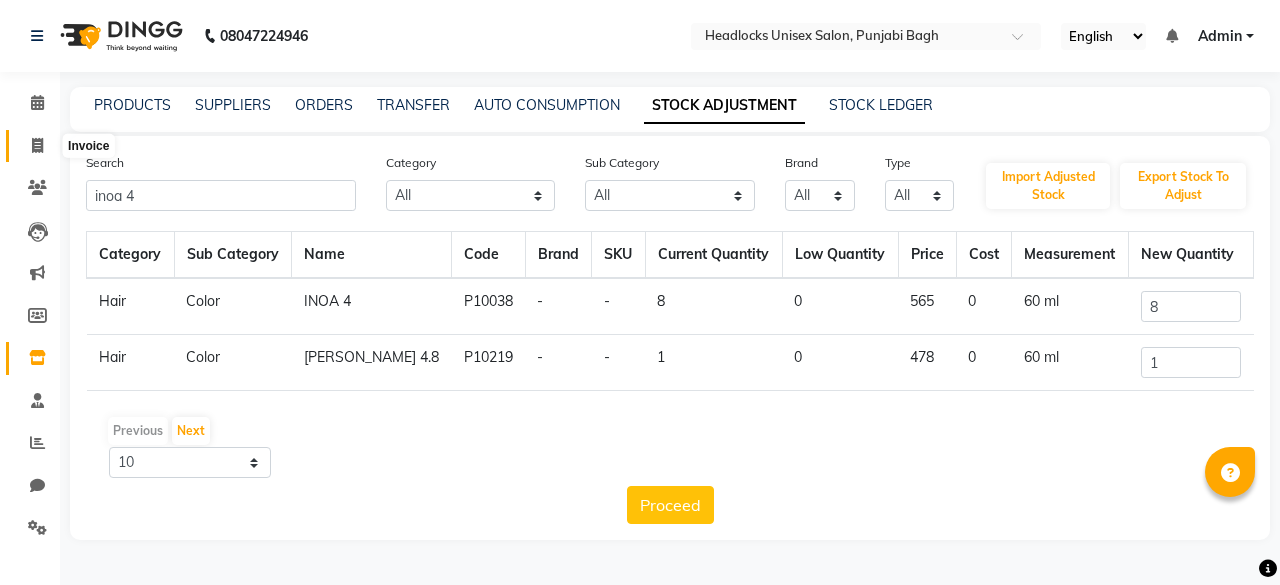 click 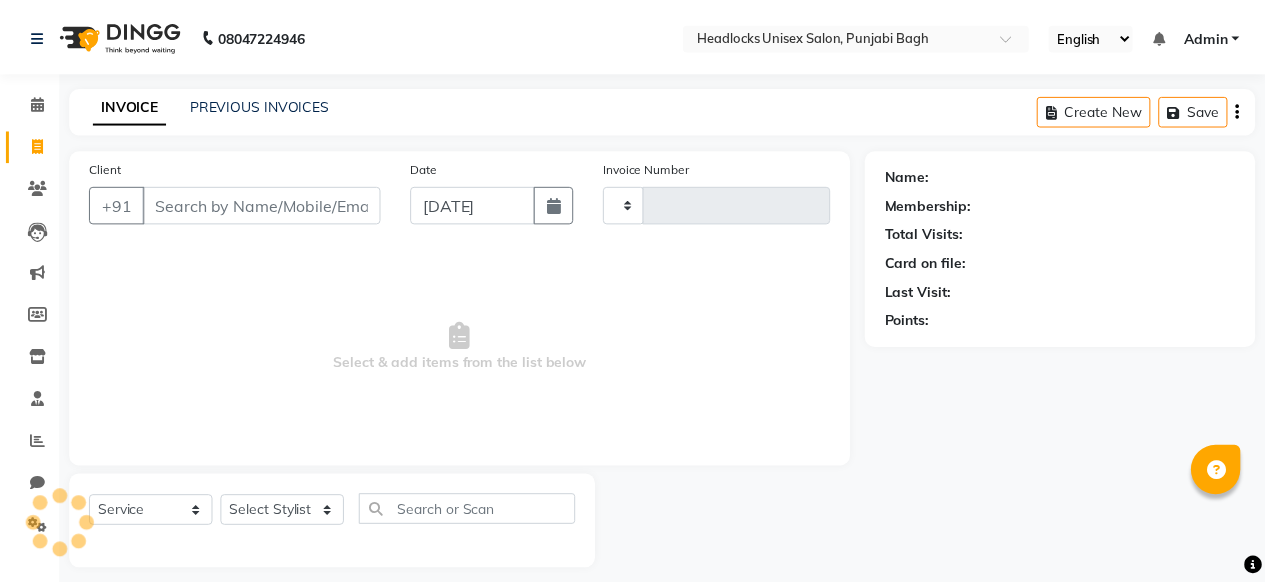 scroll, scrollTop: 15, scrollLeft: 0, axis: vertical 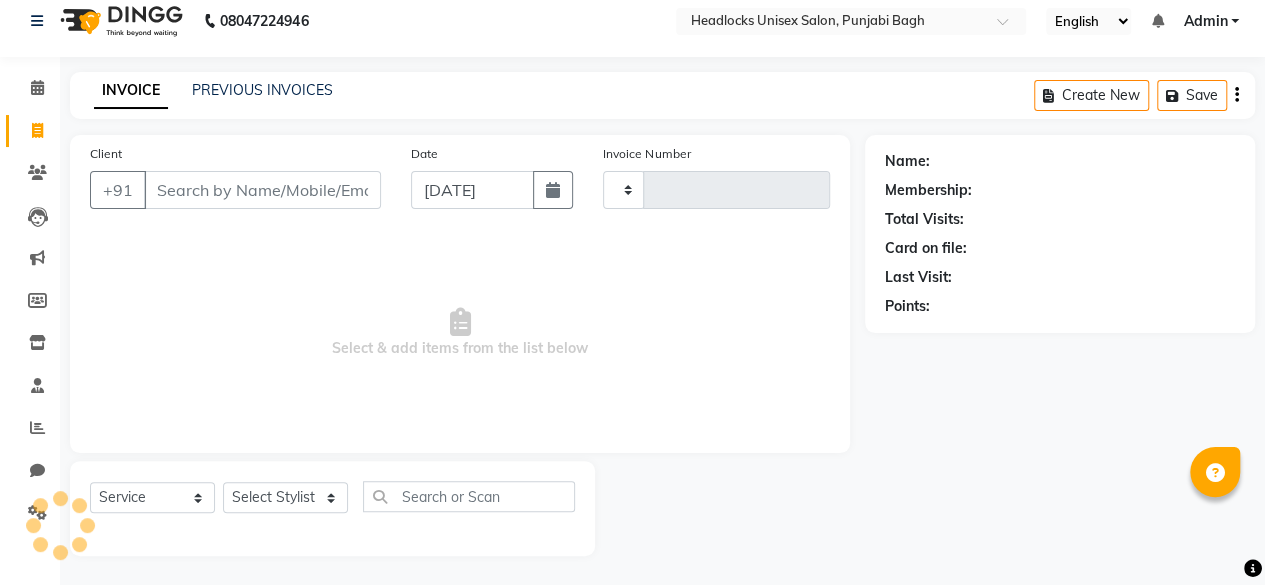 type on "3587" 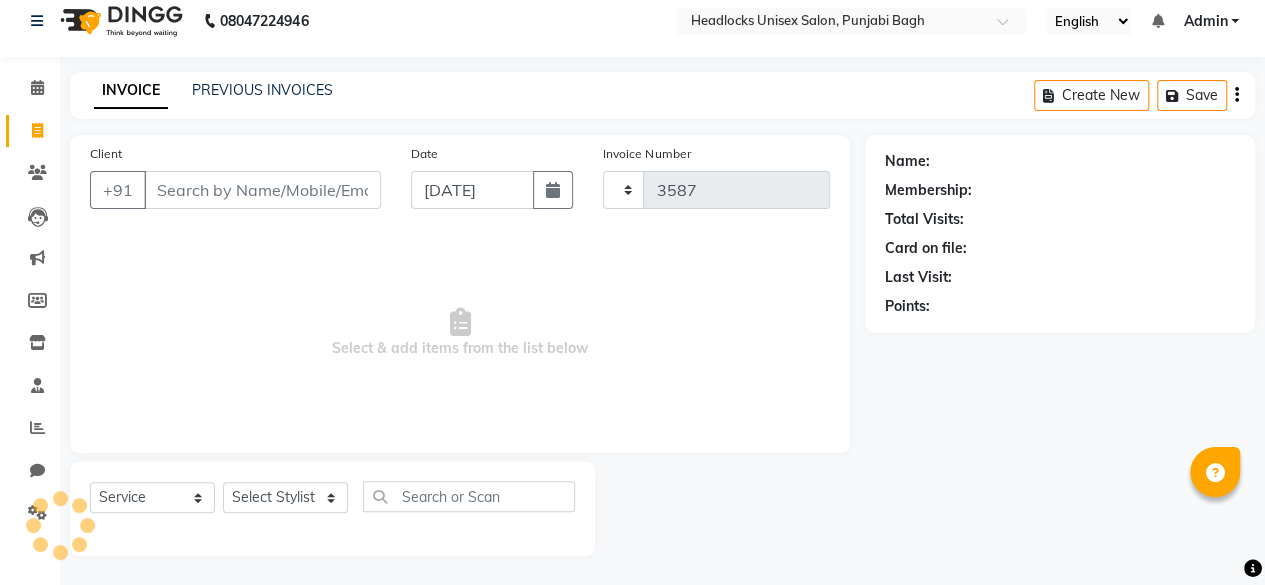 select on "7719" 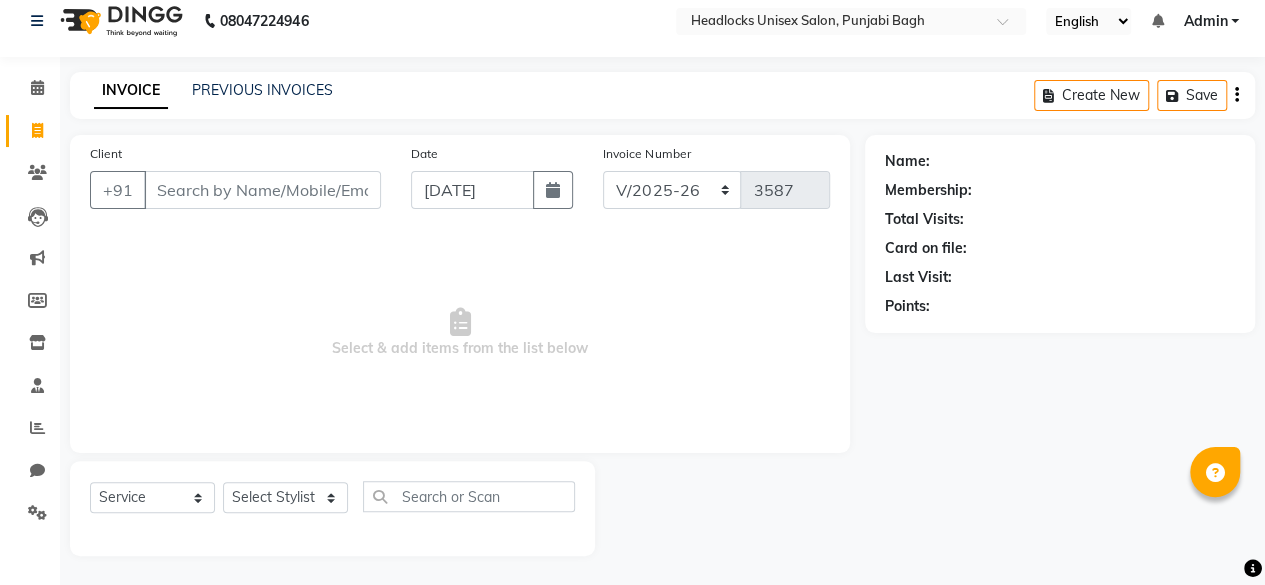 click on "Client" at bounding box center [262, 190] 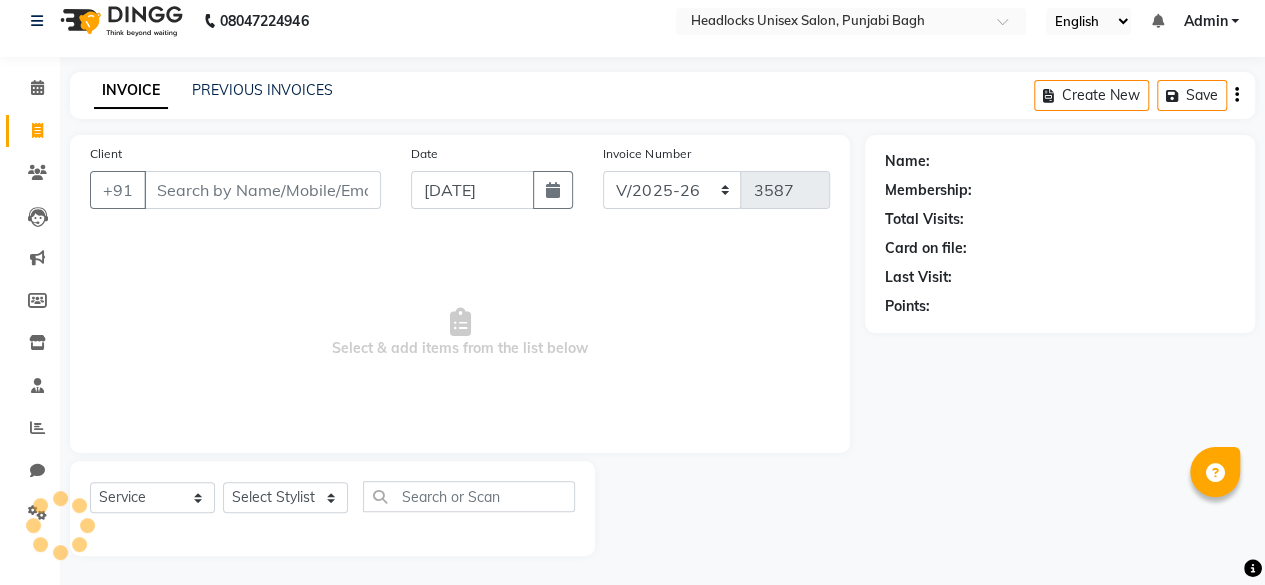 click on "Client" at bounding box center [262, 190] 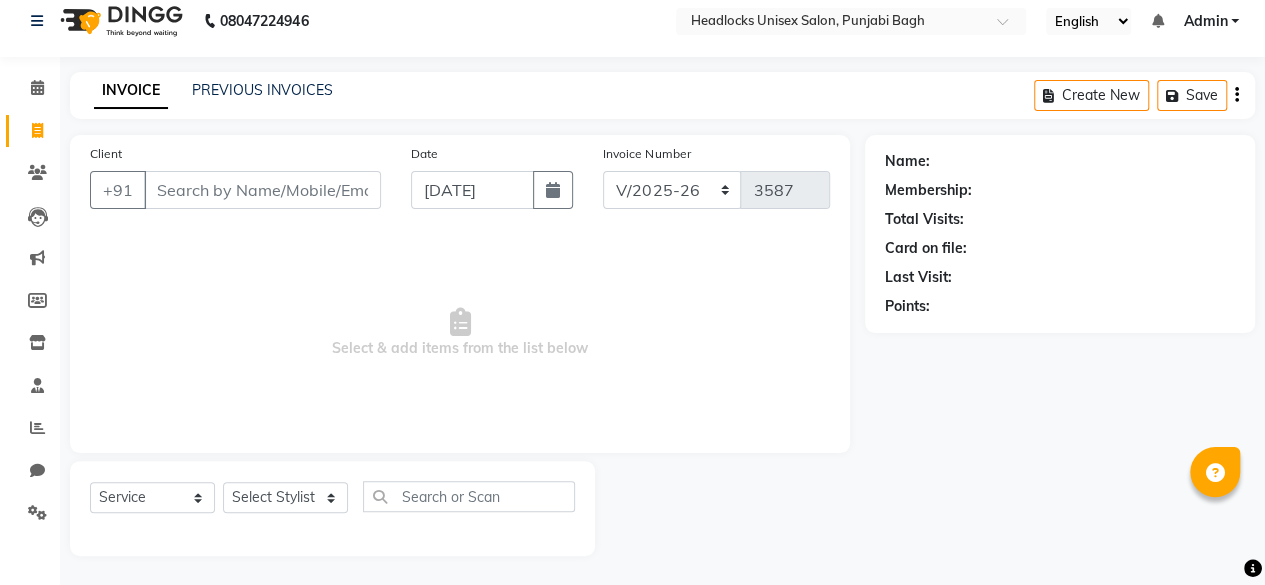 click on "Client" at bounding box center [262, 190] 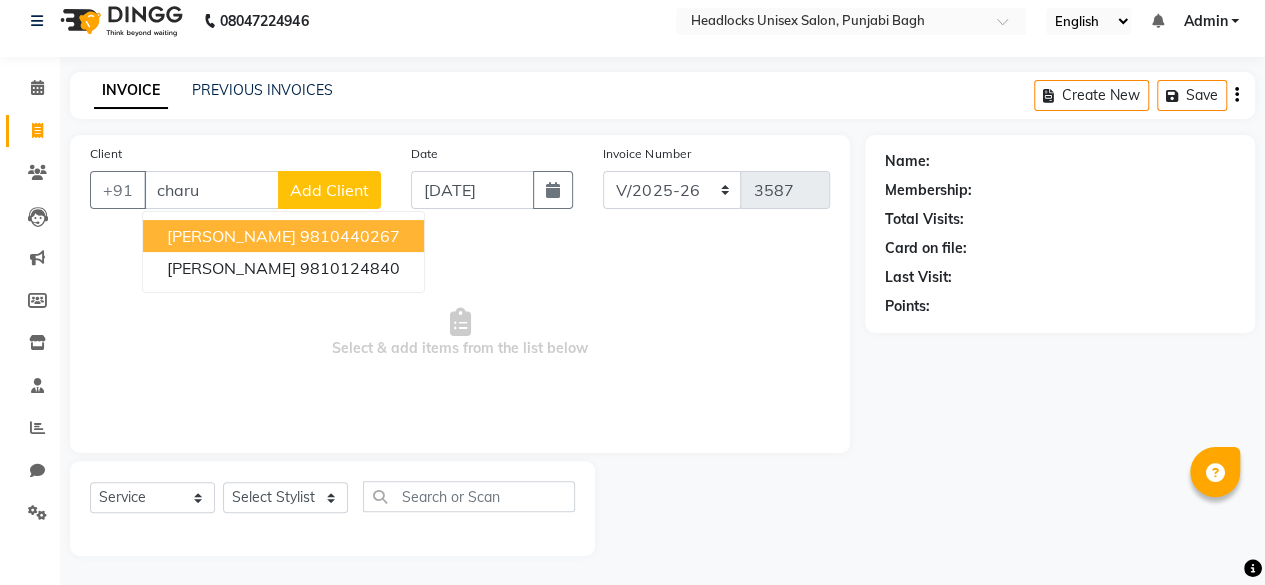 click on "[PERSON_NAME]" at bounding box center [231, 236] 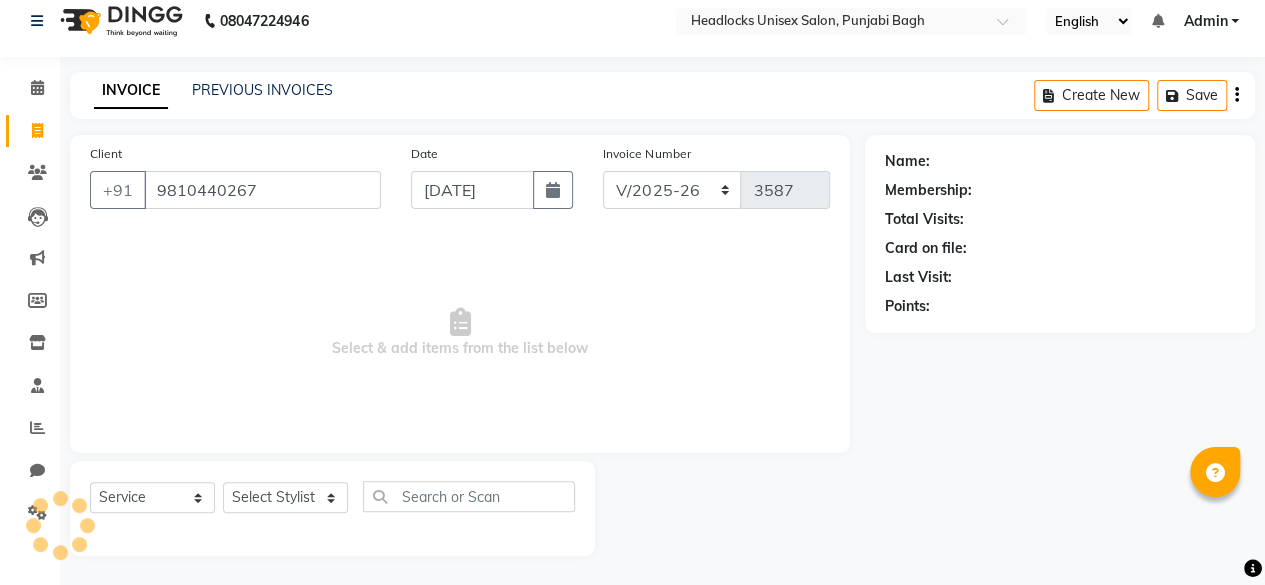 type on "9810440267" 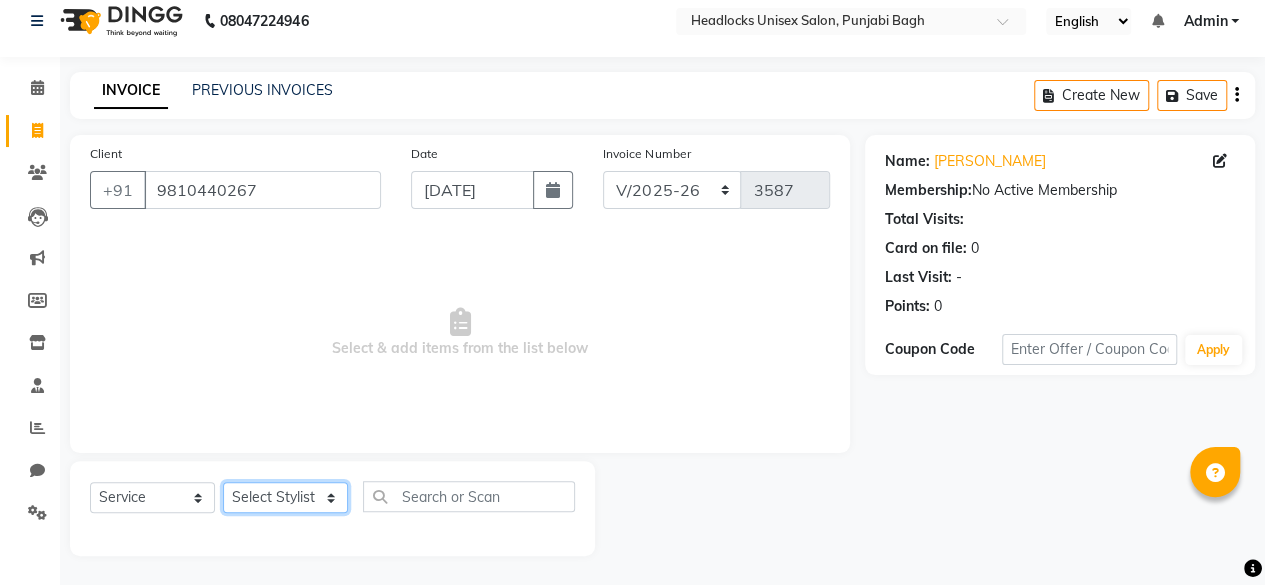 click on "Select Stylist ⁠Agnies ⁠[PERSON_NAME] [PERSON_NAME] [PERSON_NAME] kunal [PERSON_NAME] mercy ⁠Minto ⁠[PERSON_NAME]  [PERSON_NAME] priyanka [PERSON_NAME] ⁠[PERSON_NAME] ⁠[PERSON_NAME] [PERSON_NAME] [PERSON_NAME]  Sunny ⁠[PERSON_NAME] ⁠[PERSON_NAME]" 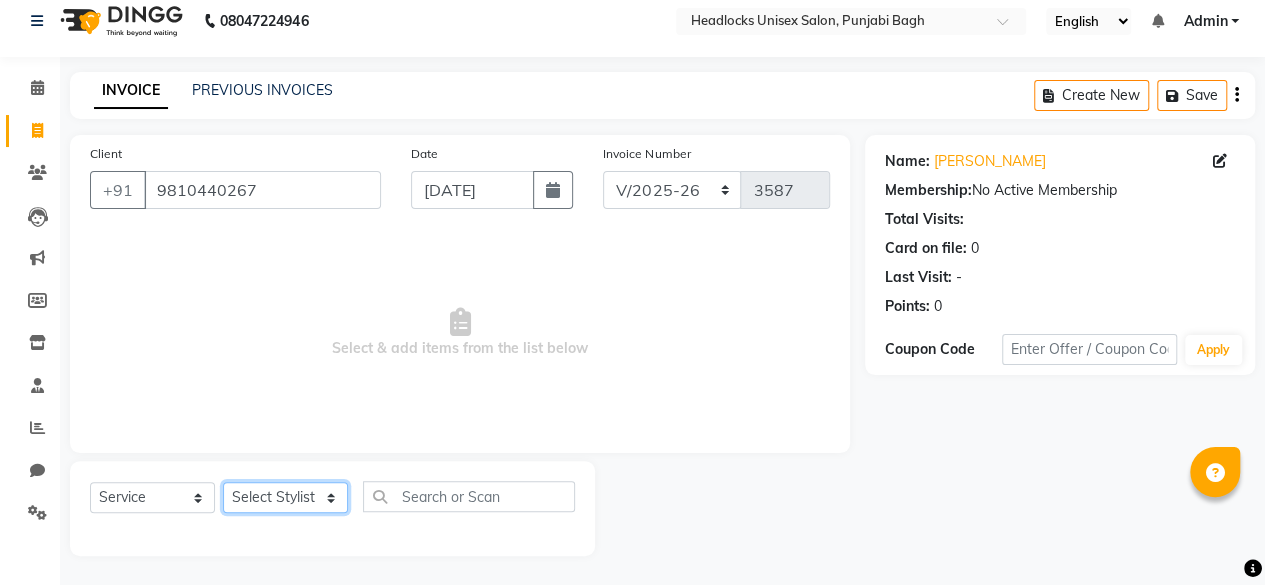 select on "69055" 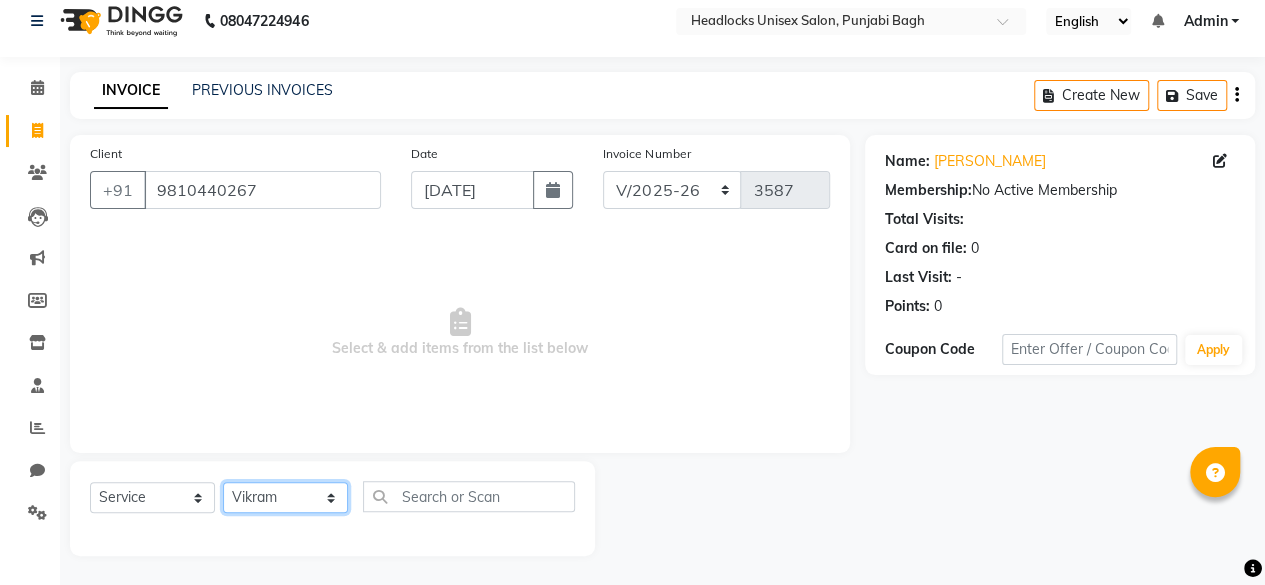 click on "Select Stylist ⁠Agnies ⁠[PERSON_NAME] [PERSON_NAME] [PERSON_NAME] kunal [PERSON_NAME] mercy ⁠Minto ⁠[PERSON_NAME]  [PERSON_NAME] priyanka [PERSON_NAME] ⁠[PERSON_NAME] ⁠[PERSON_NAME] [PERSON_NAME] [PERSON_NAME]  Sunny ⁠[PERSON_NAME] ⁠[PERSON_NAME]" 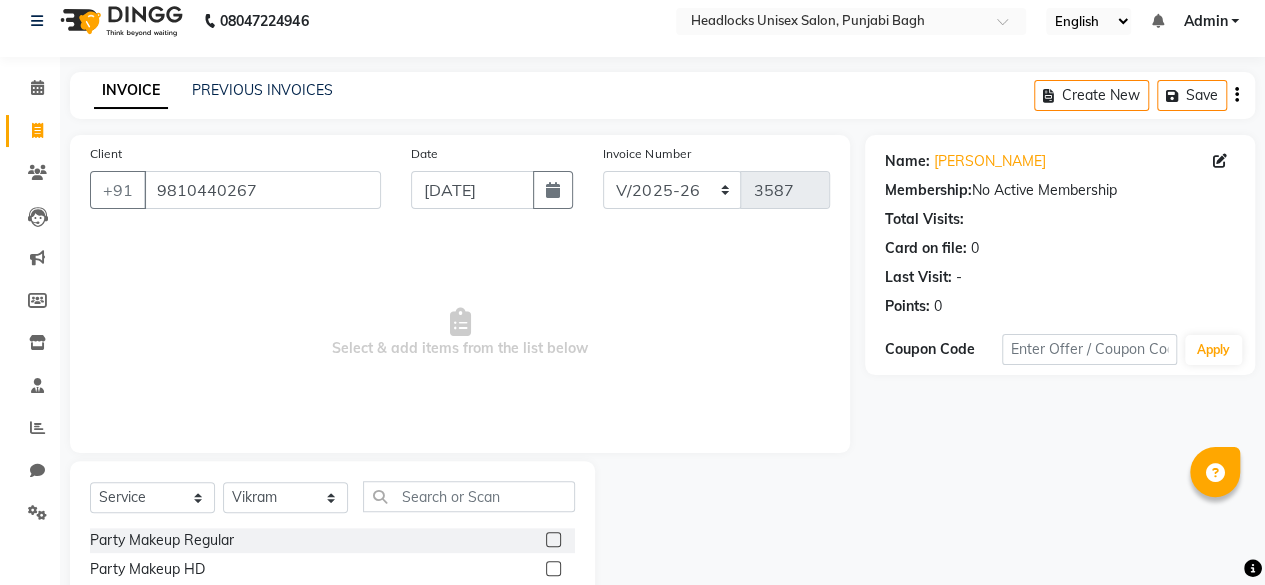 click on "Select  Service  Product  Membership  Package Voucher Prepaid Gift Card  Select Stylist ⁠Agnies ⁠[PERSON_NAME] [PERSON_NAME] [PERSON_NAME] kunal [PERSON_NAME] mercy ⁠Minto ⁠[PERSON_NAME]  [PERSON_NAME] priyanka [PERSON_NAME] ⁠[PERSON_NAME] ⁠[PERSON_NAME] [PERSON_NAME] [PERSON_NAME]  Sunny ⁠[PERSON_NAME]  ⁠Usman ⁠[PERSON_NAME]" 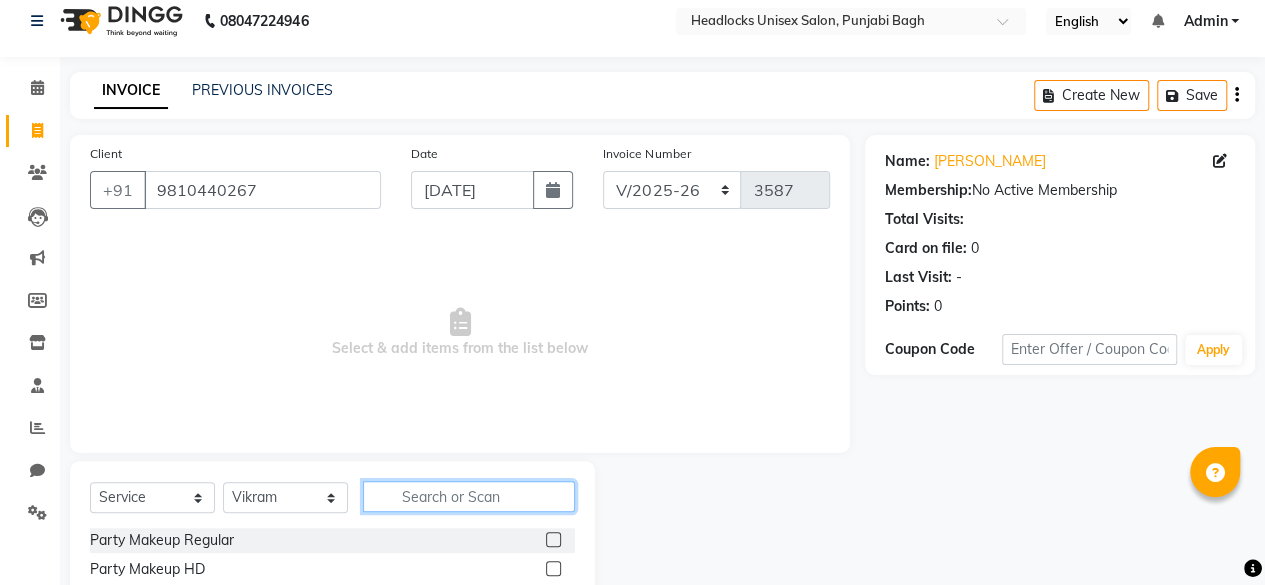 click 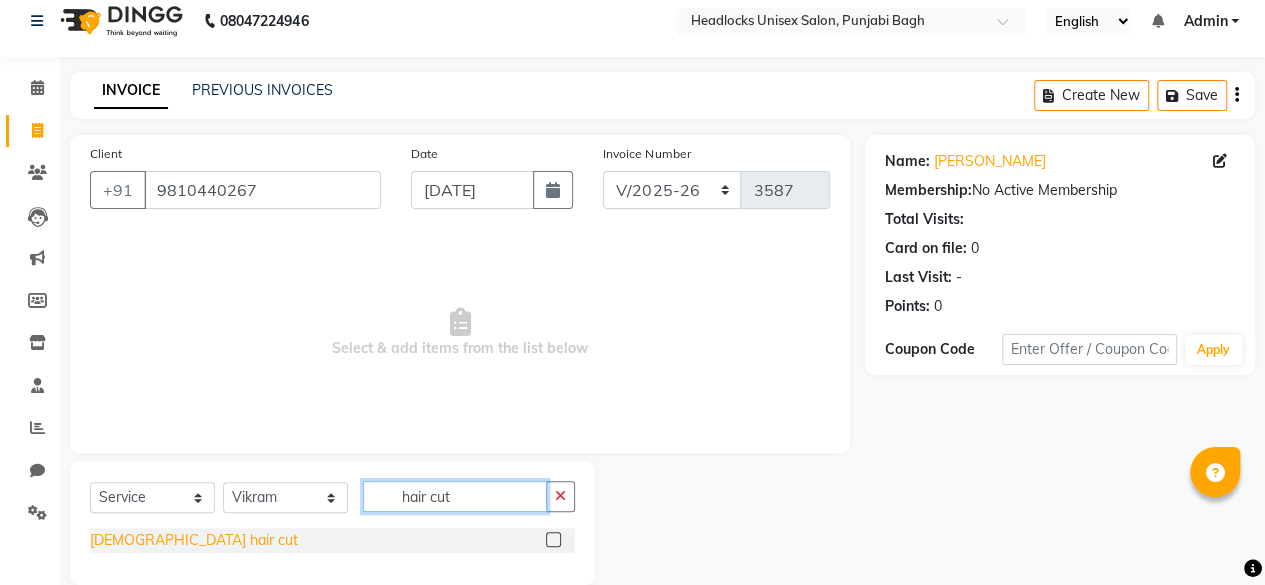 type on "hair cut" 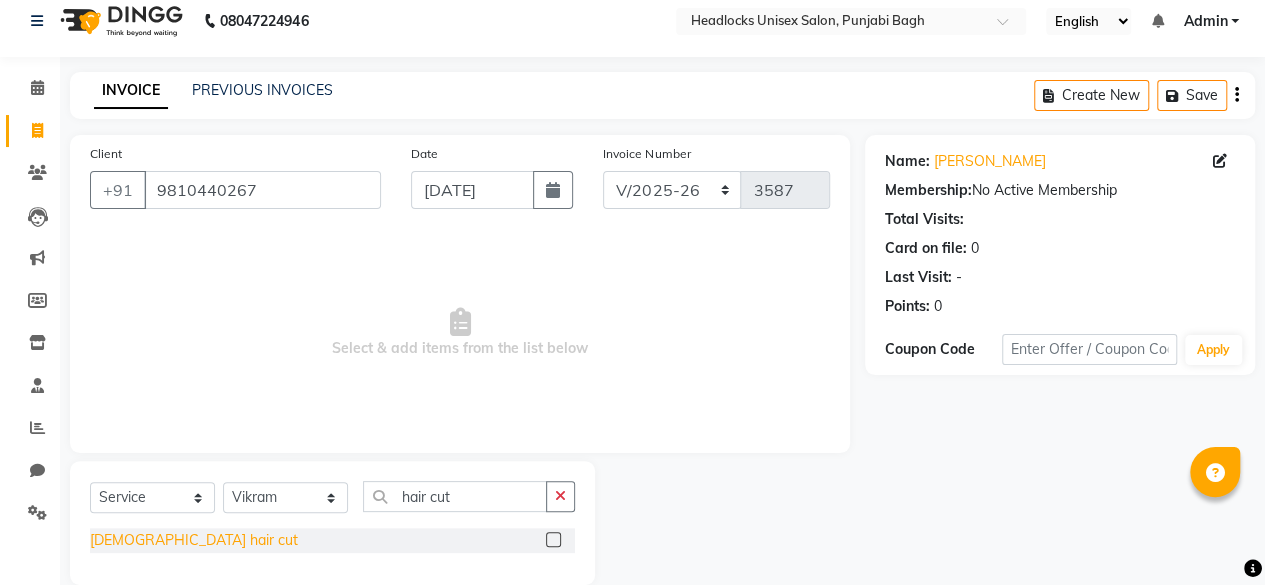 click on "[DEMOGRAPHIC_DATA] hair cut" 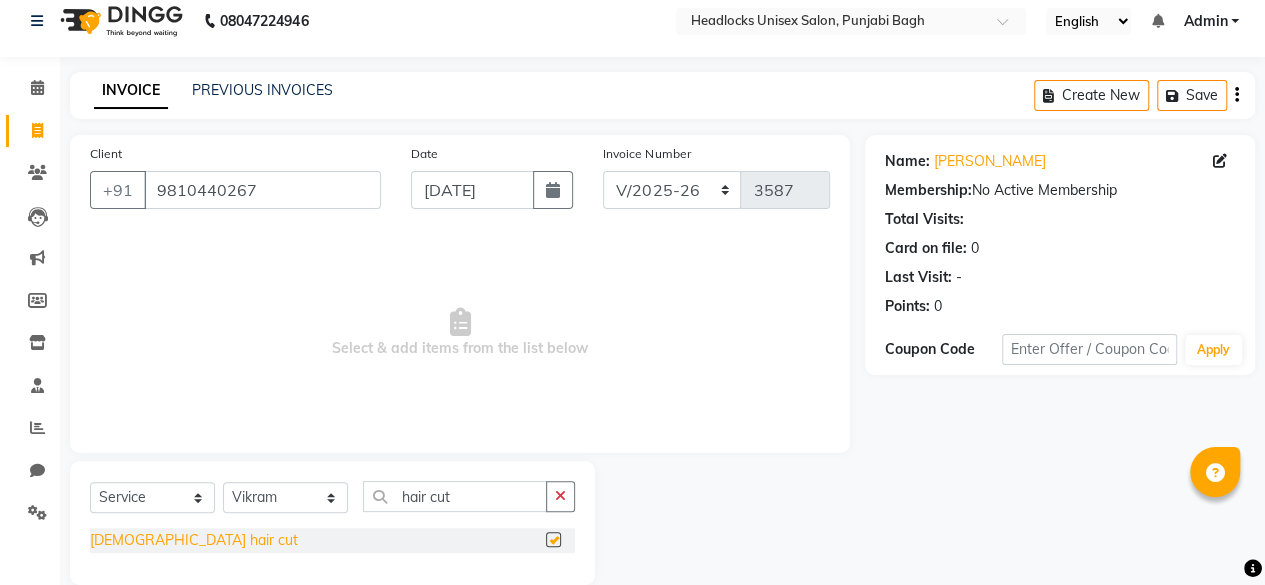 checkbox on "false" 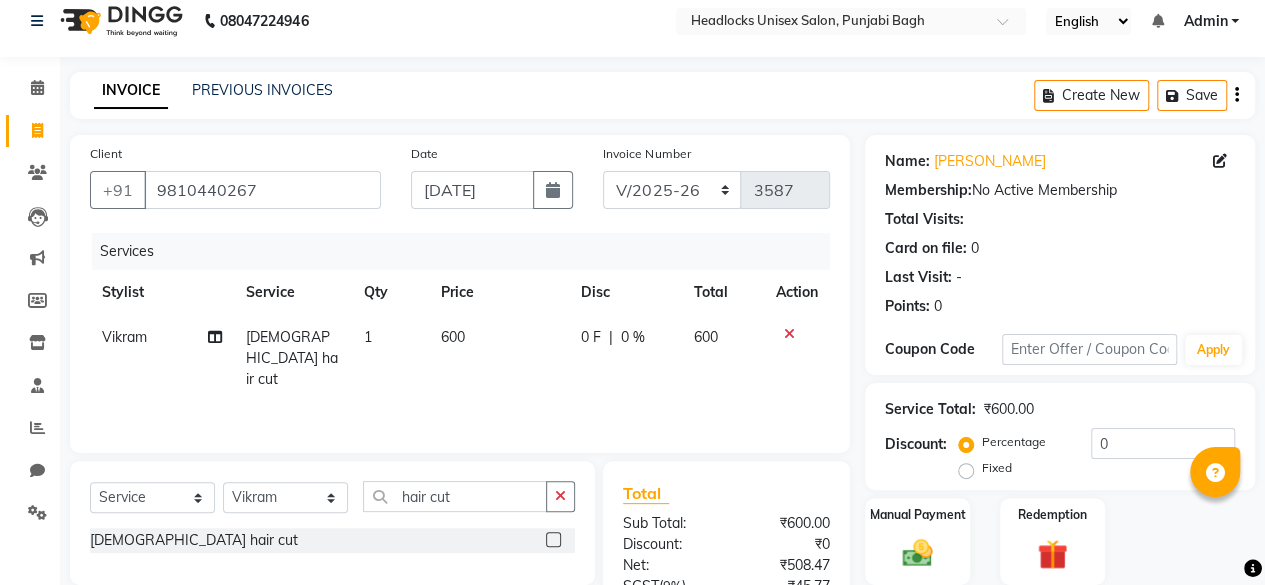 scroll, scrollTop: 213, scrollLeft: 0, axis: vertical 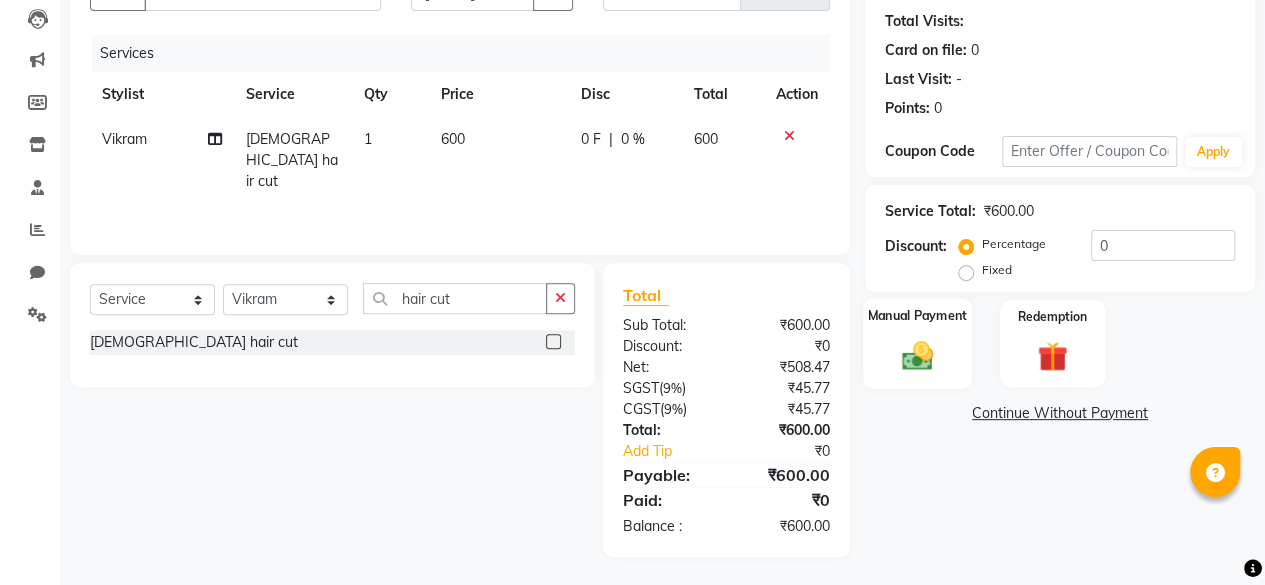 click 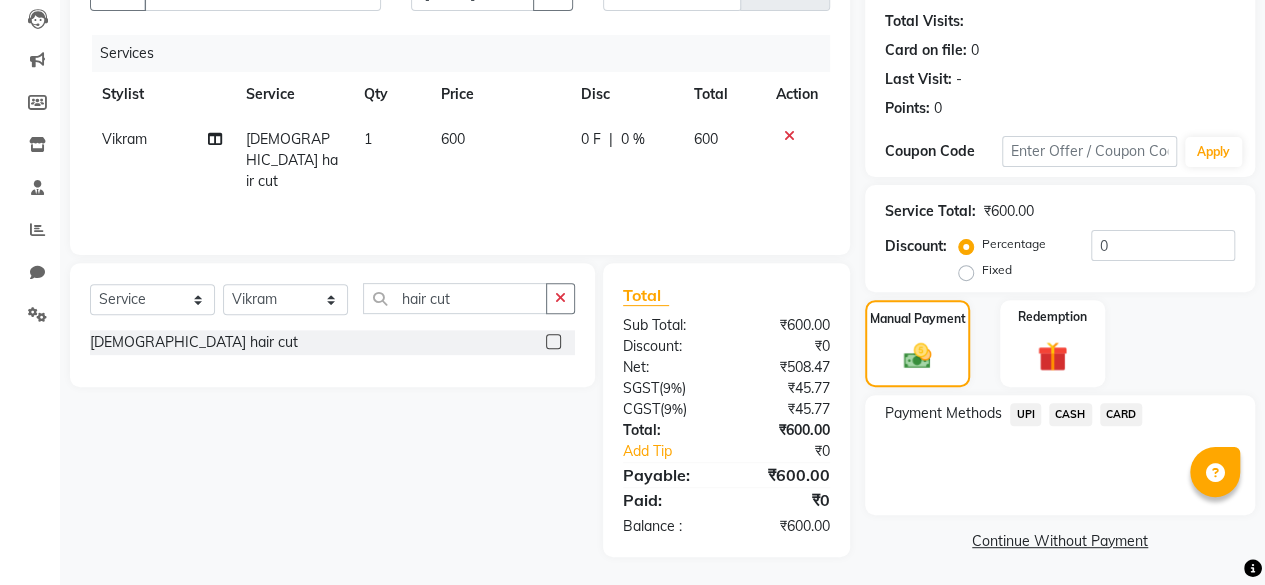 click on "CASH" 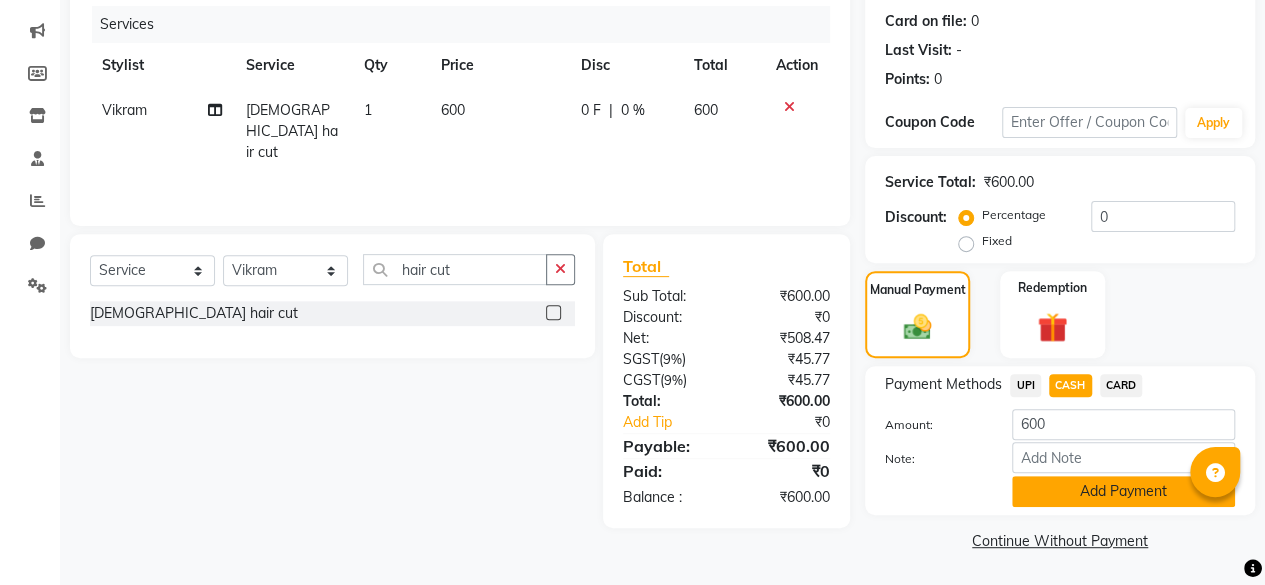 click on "Add Payment" 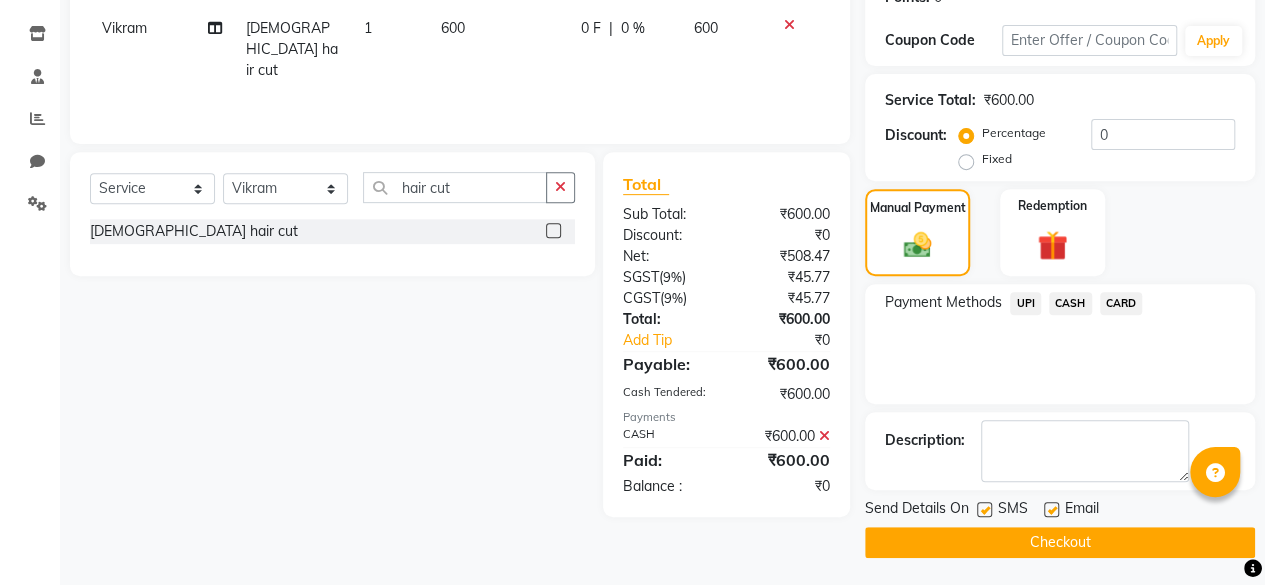 click on "Send Details On SMS Email" 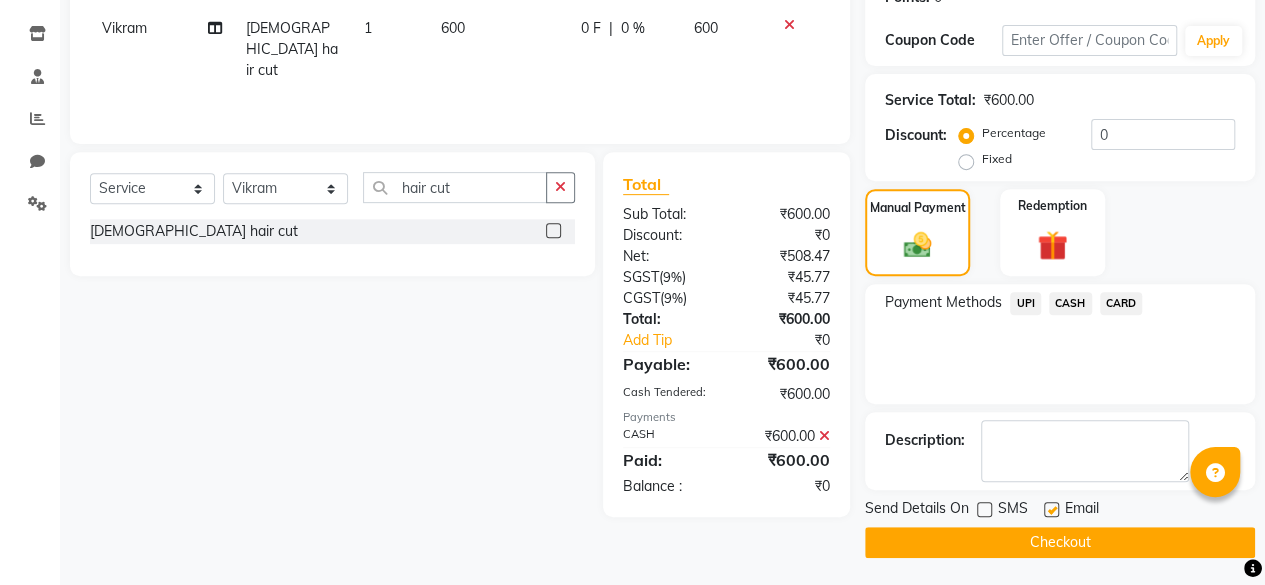 click on "Checkout" 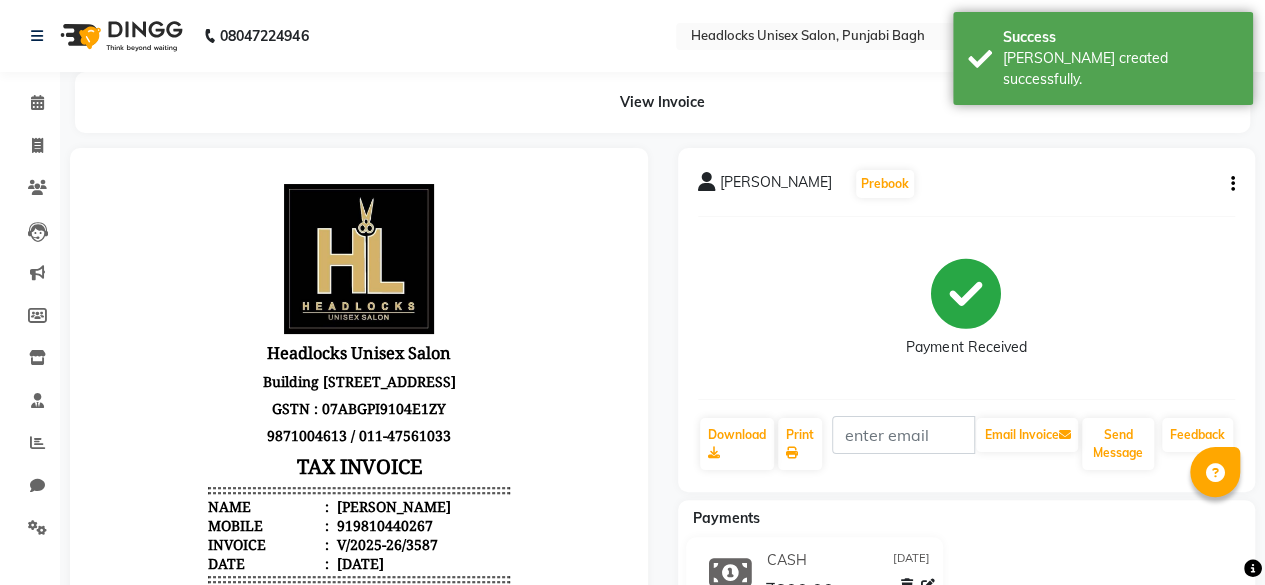 scroll, scrollTop: 0, scrollLeft: 0, axis: both 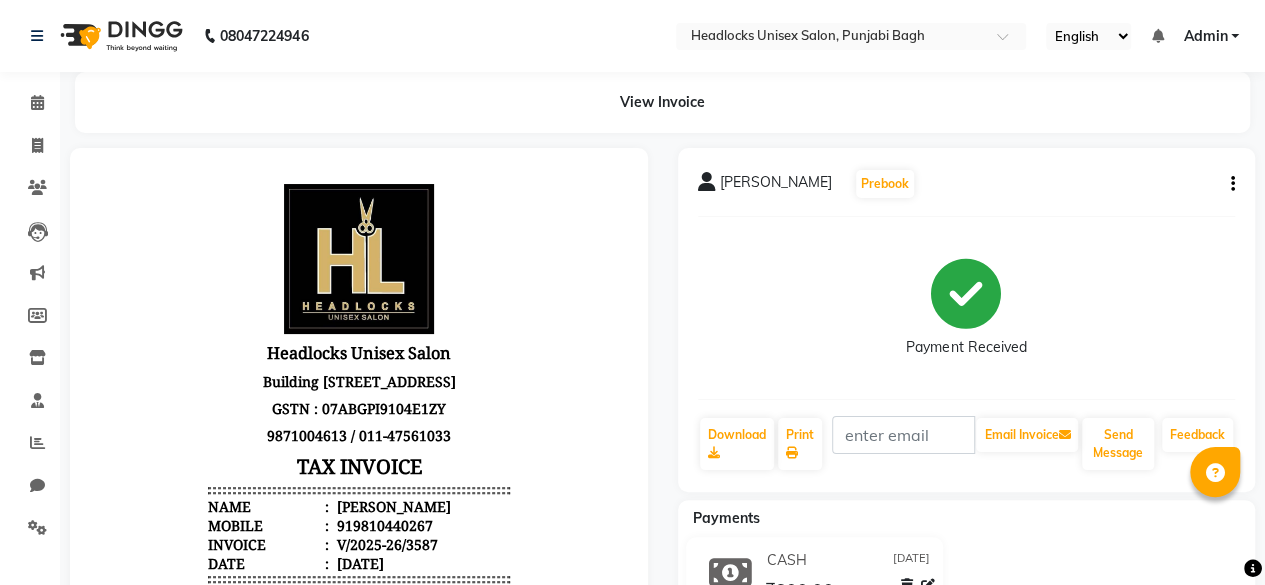 click on "Payments" 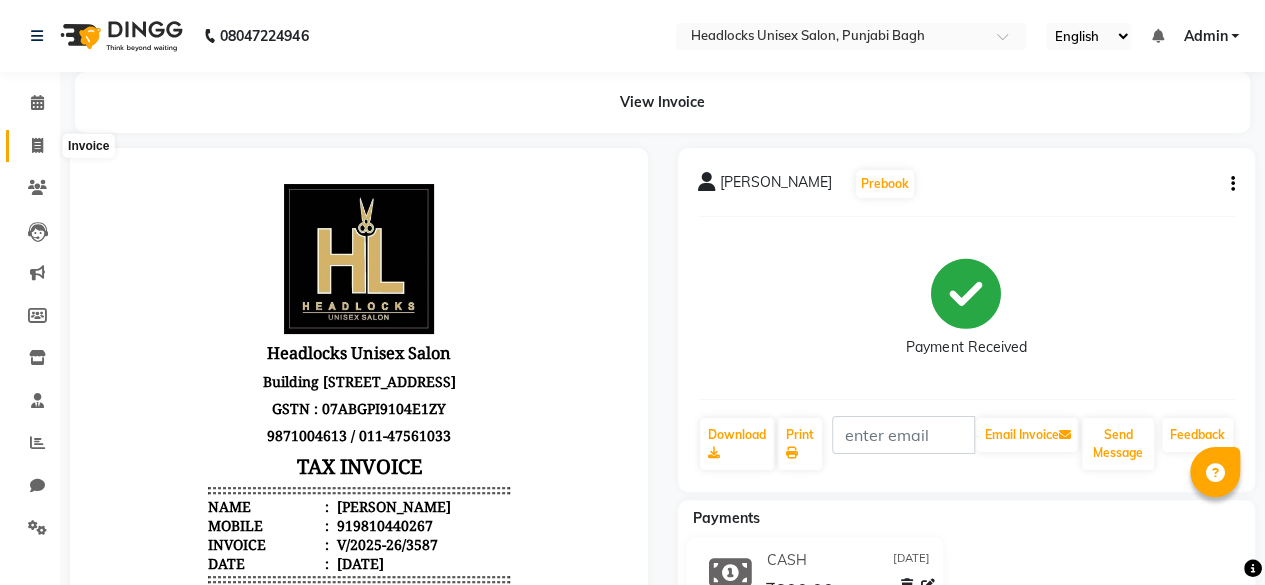 click 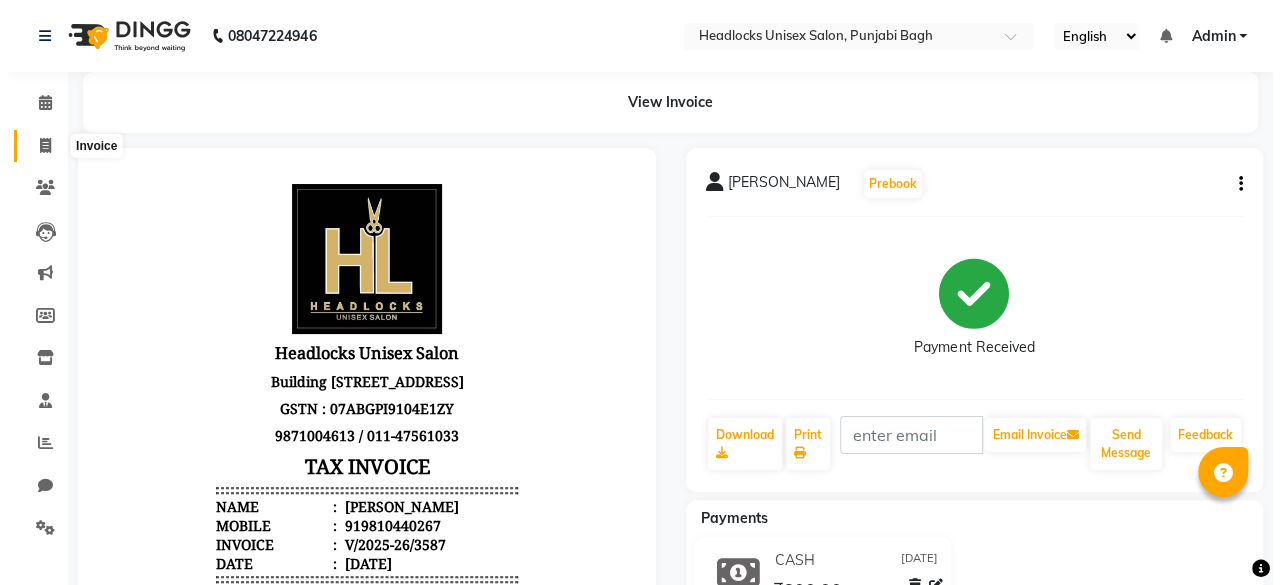 scroll, scrollTop: 15, scrollLeft: 0, axis: vertical 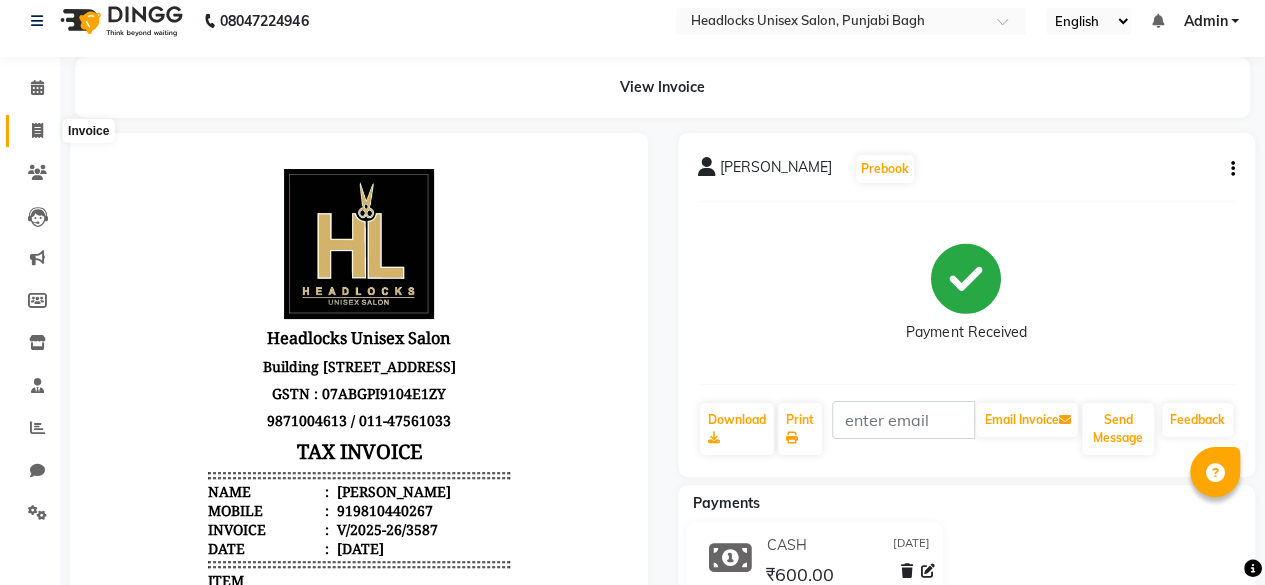 select on "service" 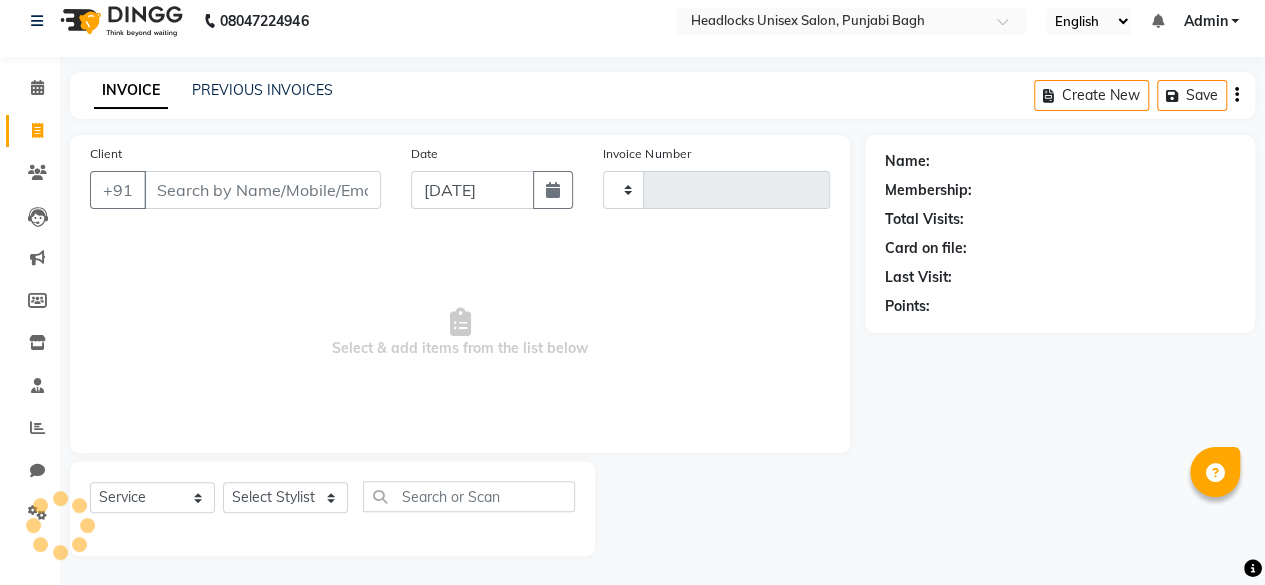 type on "3588" 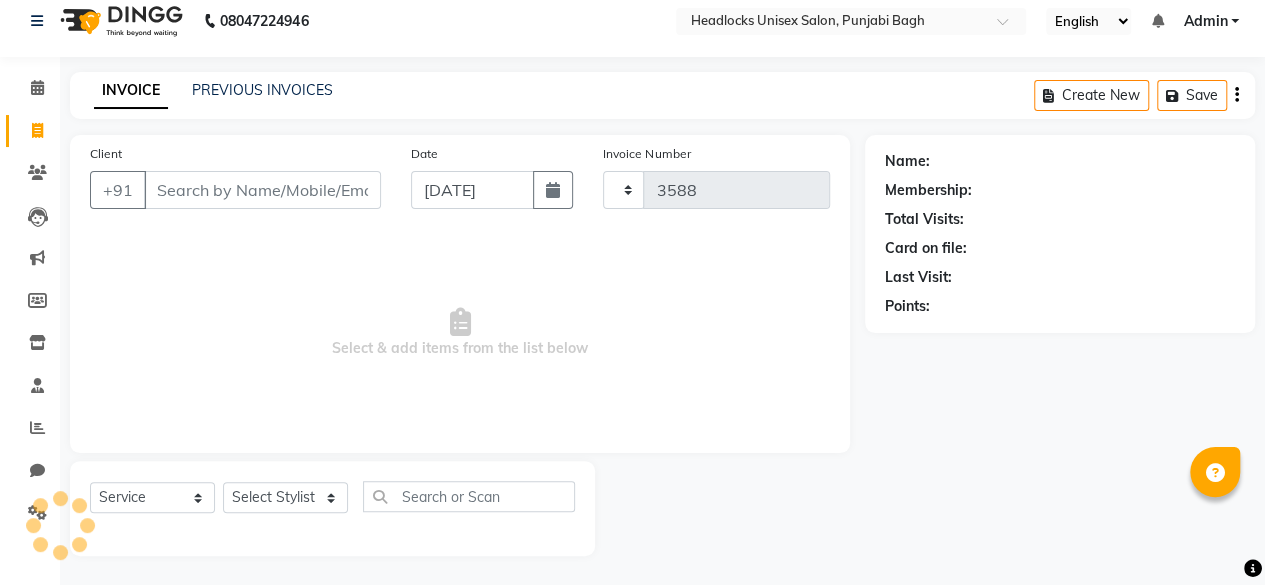 select on "7719" 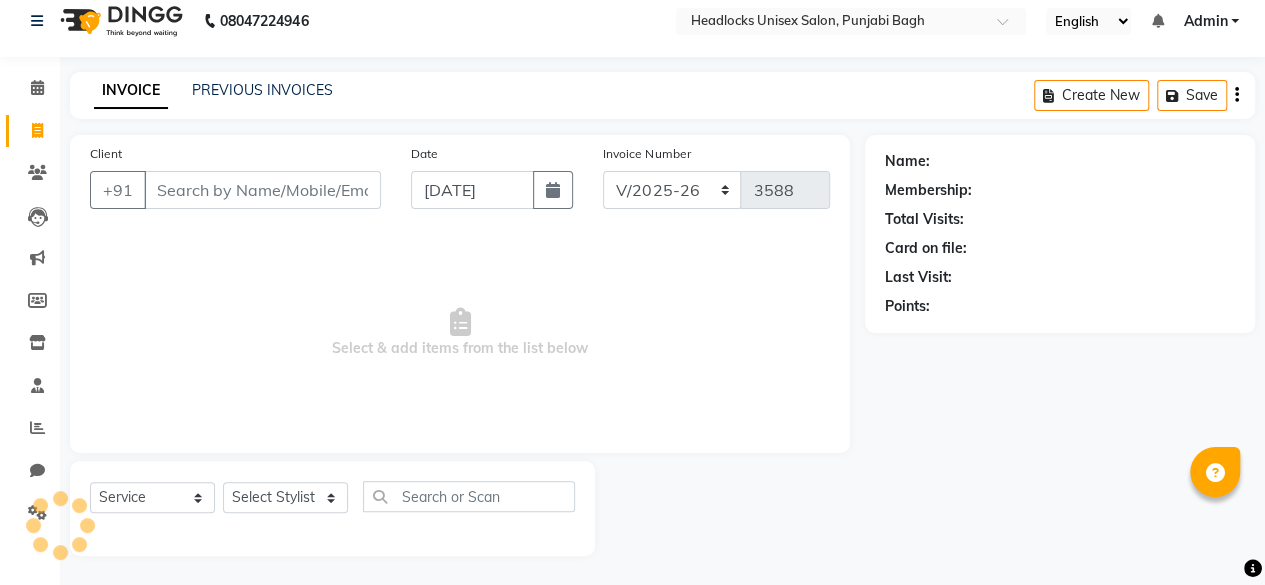 click on "Client" at bounding box center [262, 190] 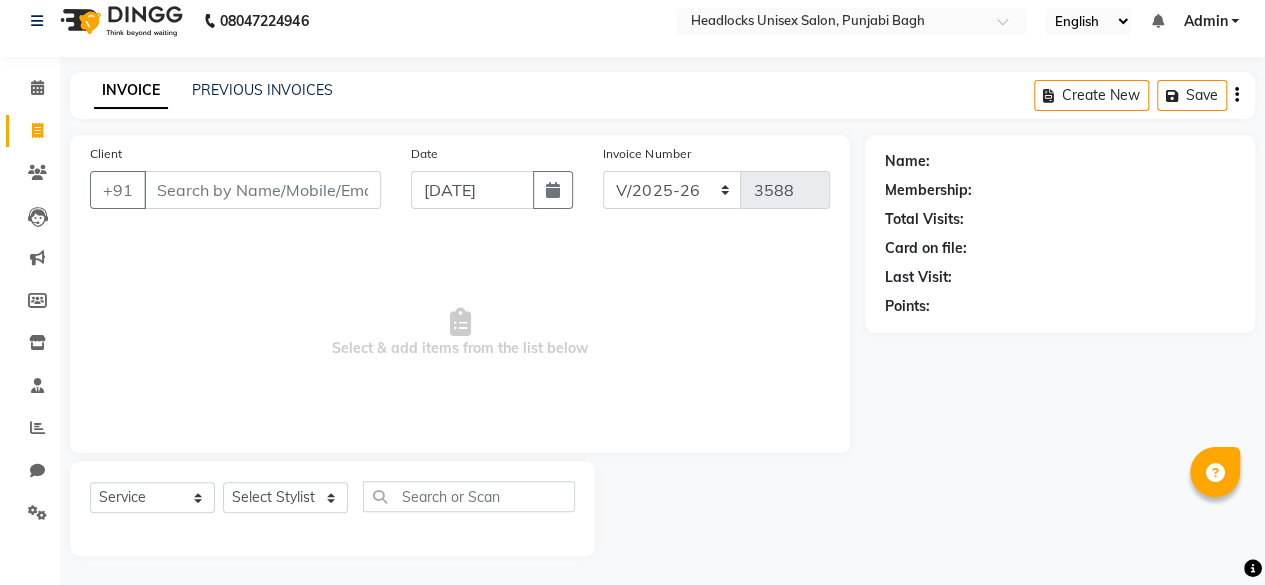 click on "Client" at bounding box center [262, 190] 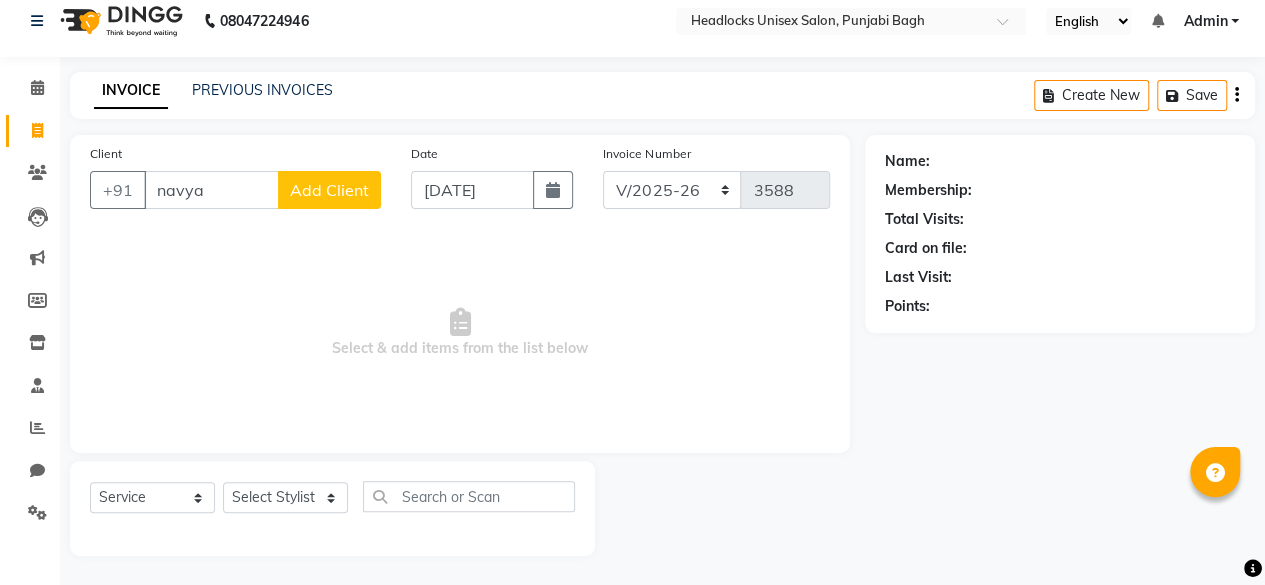 type on "navya" 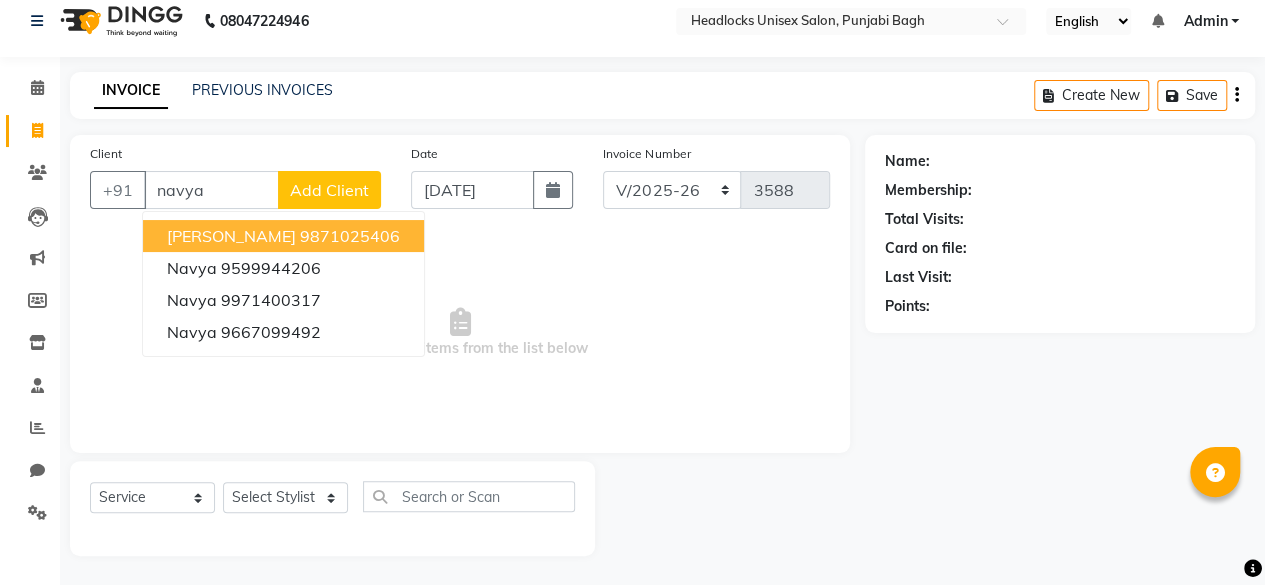 click on "navya" at bounding box center [211, 190] 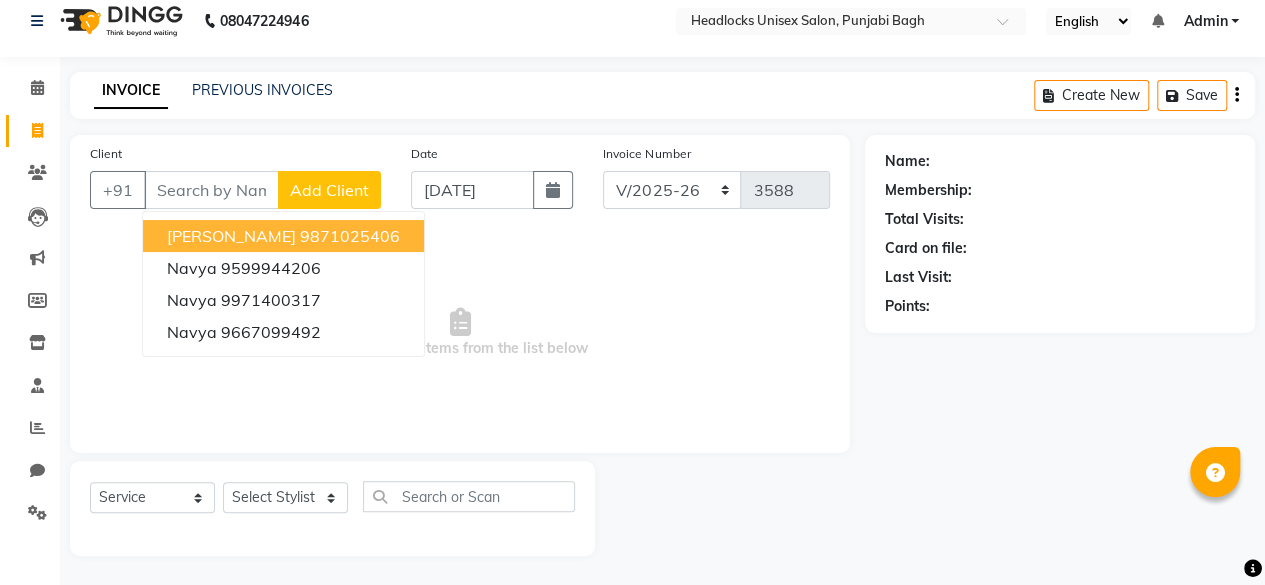 click on "Client" at bounding box center [211, 190] 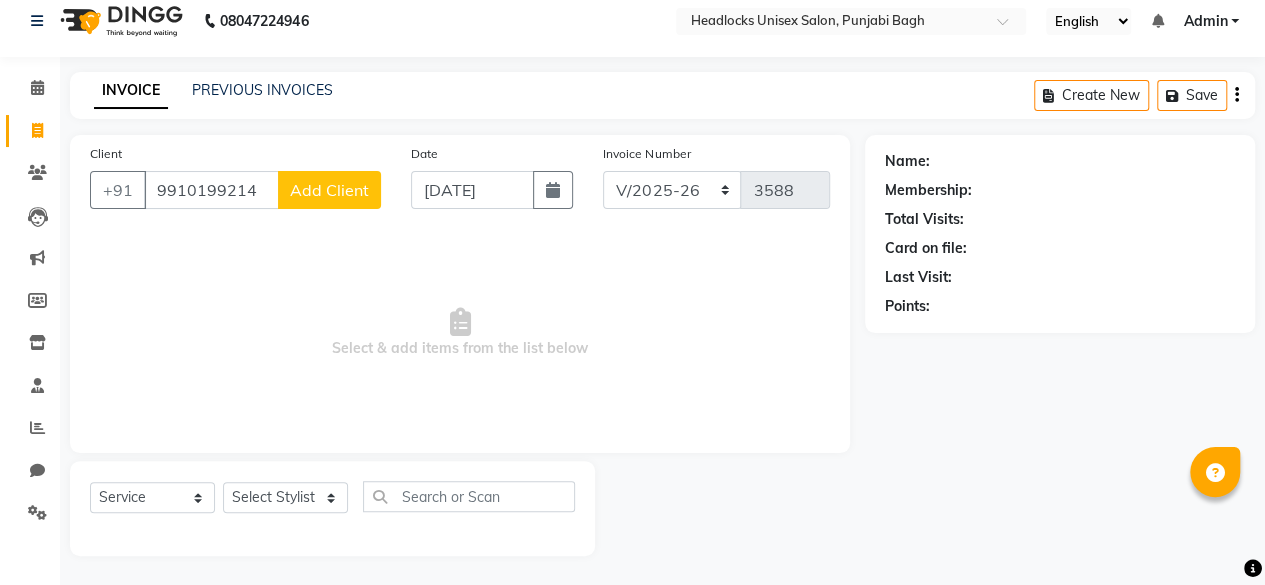 type on "9910199214" 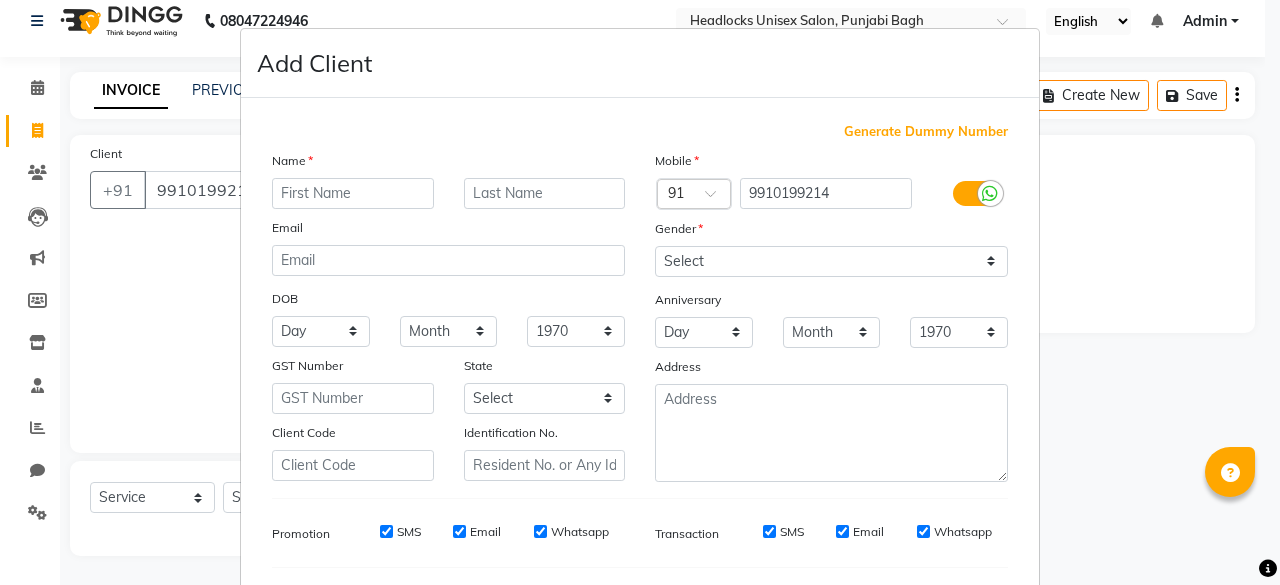 click at bounding box center (353, 193) 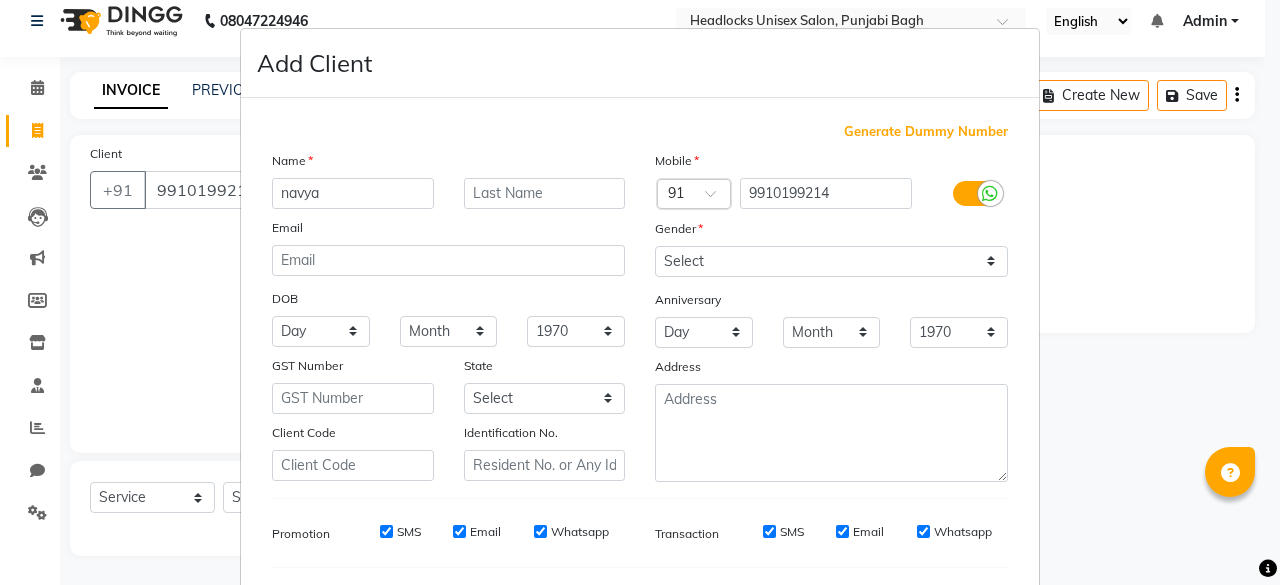 type on "navya" 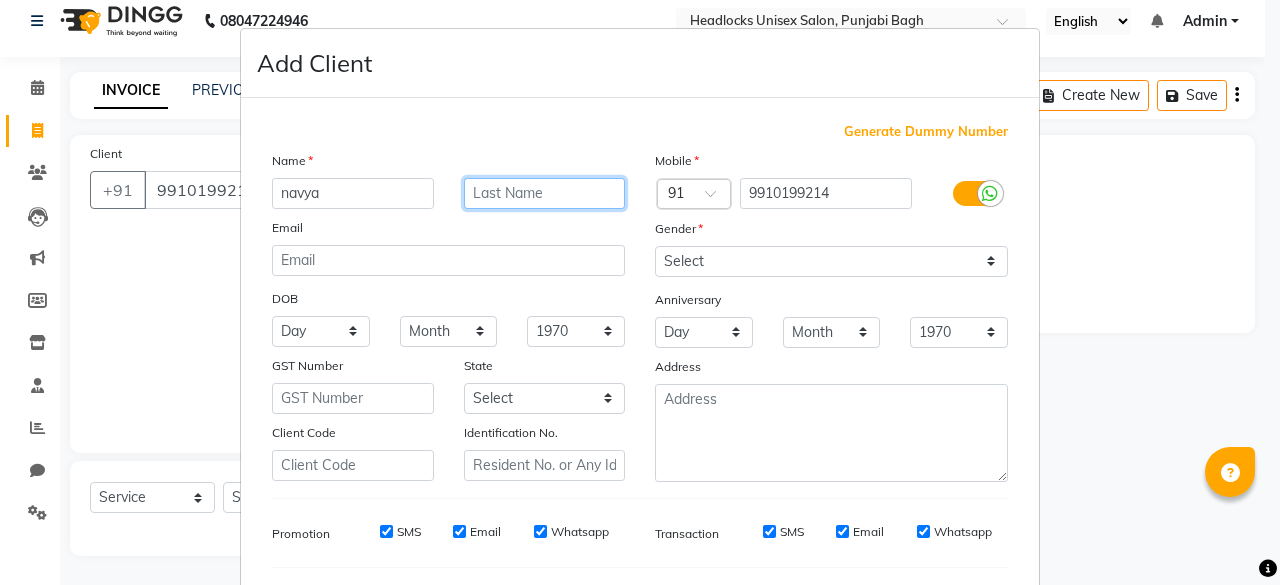 click at bounding box center [545, 193] 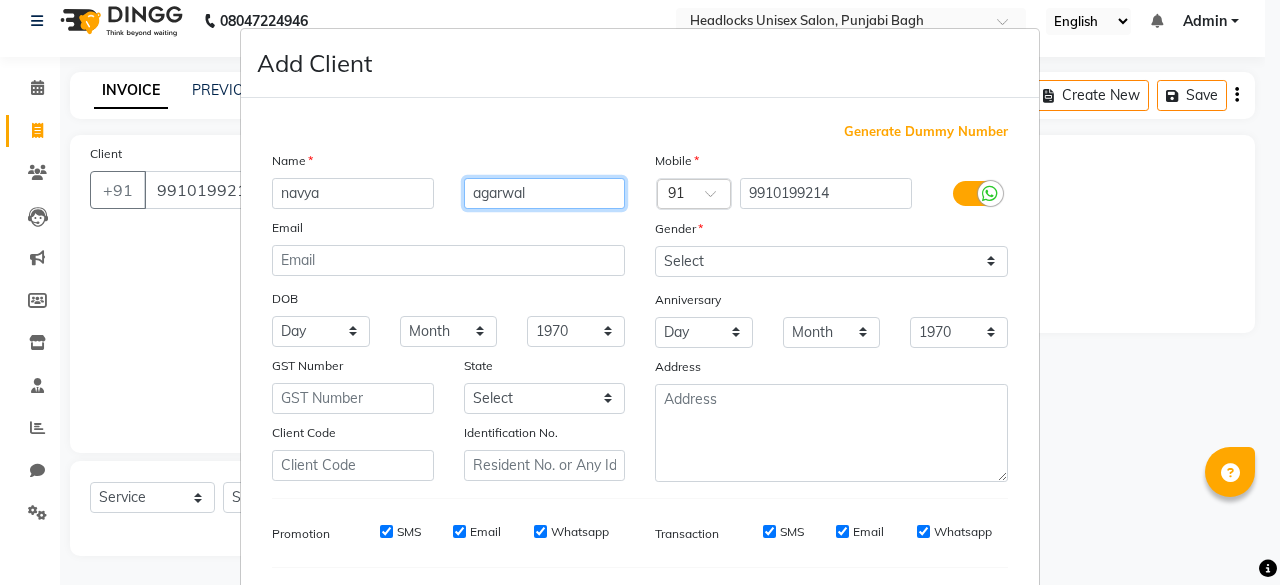 type on "agarwal" 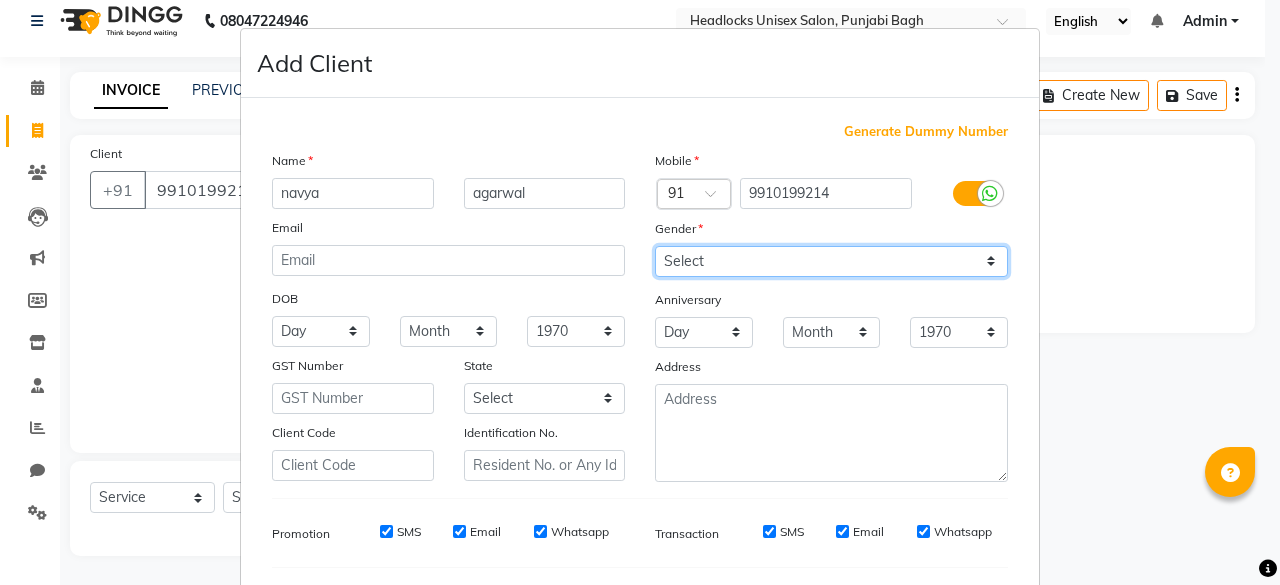 click on "Select [DEMOGRAPHIC_DATA] [DEMOGRAPHIC_DATA] Other Prefer Not To Say" at bounding box center (831, 261) 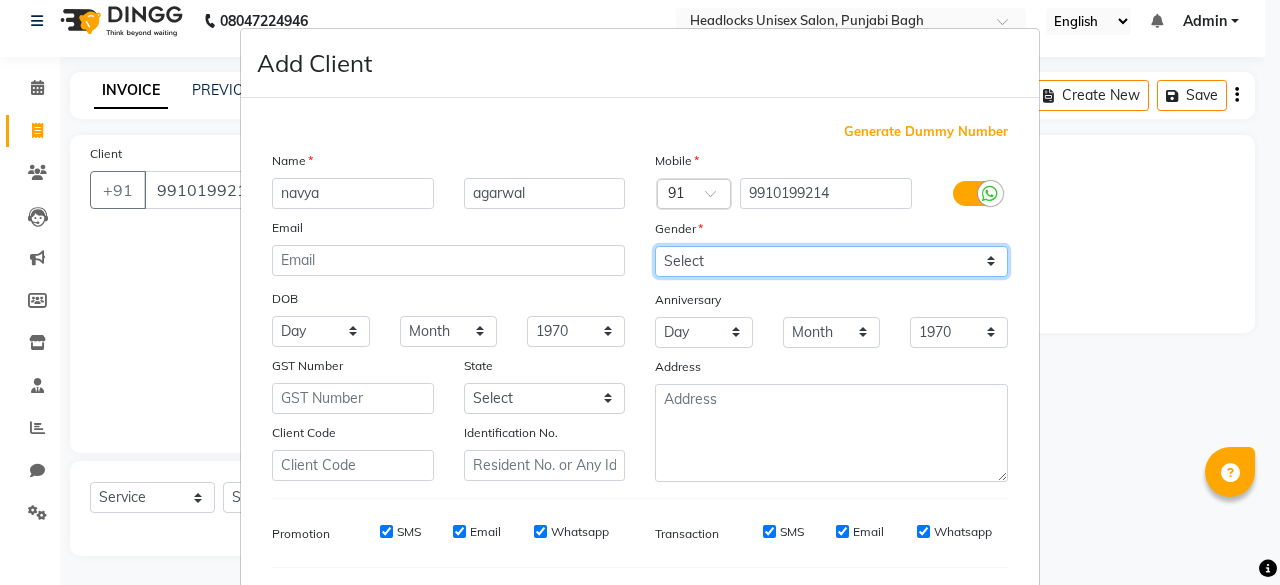 click on "Select [DEMOGRAPHIC_DATA] [DEMOGRAPHIC_DATA] Other Prefer Not To Say" at bounding box center [831, 261] 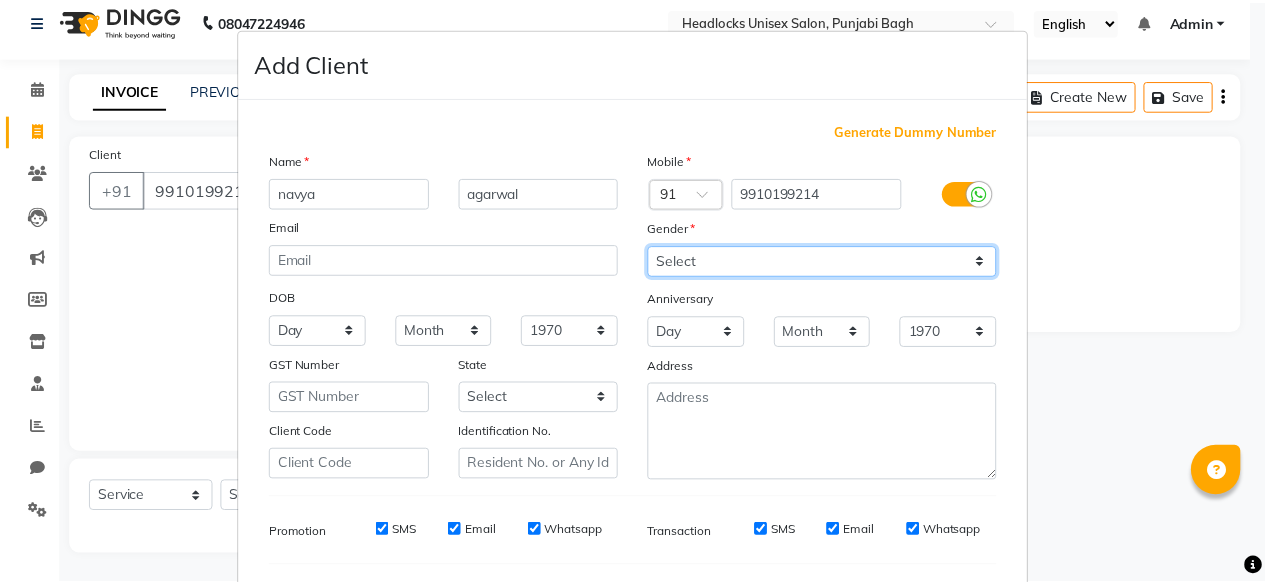 scroll, scrollTop: 260, scrollLeft: 0, axis: vertical 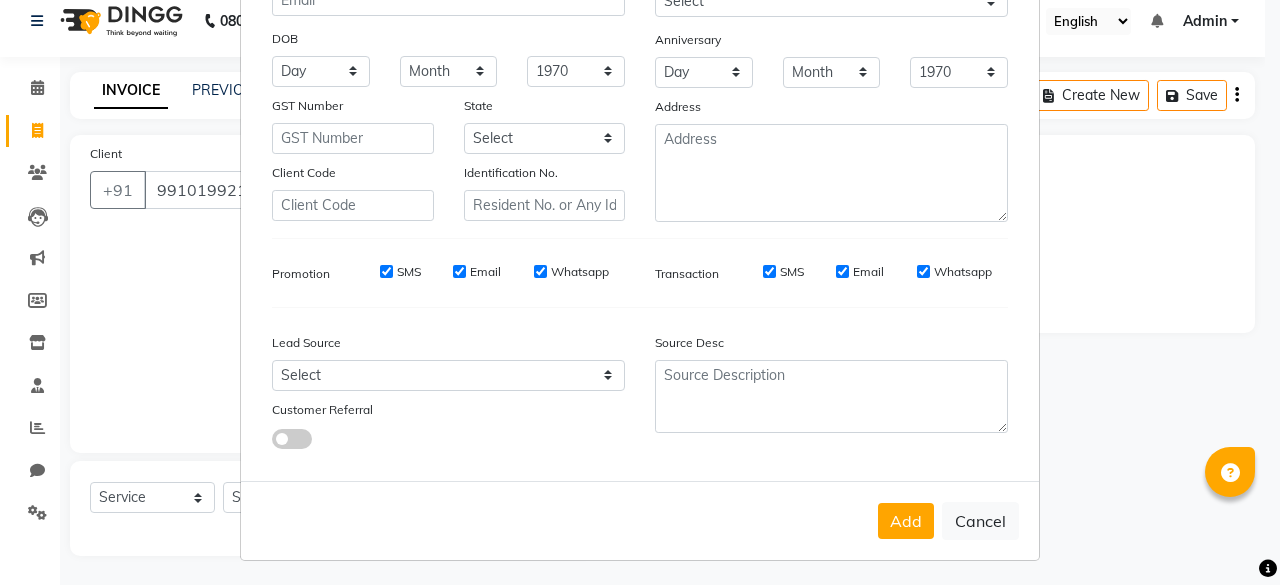 click on "Add   Cancel" at bounding box center [640, 520] 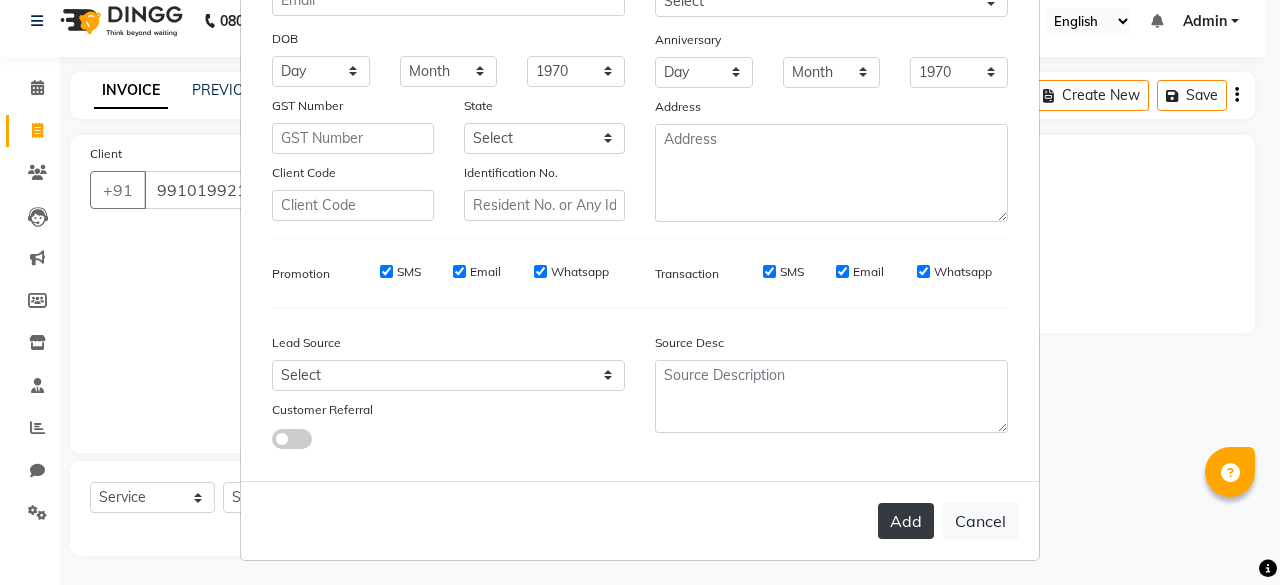click on "Add" at bounding box center (906, 521) 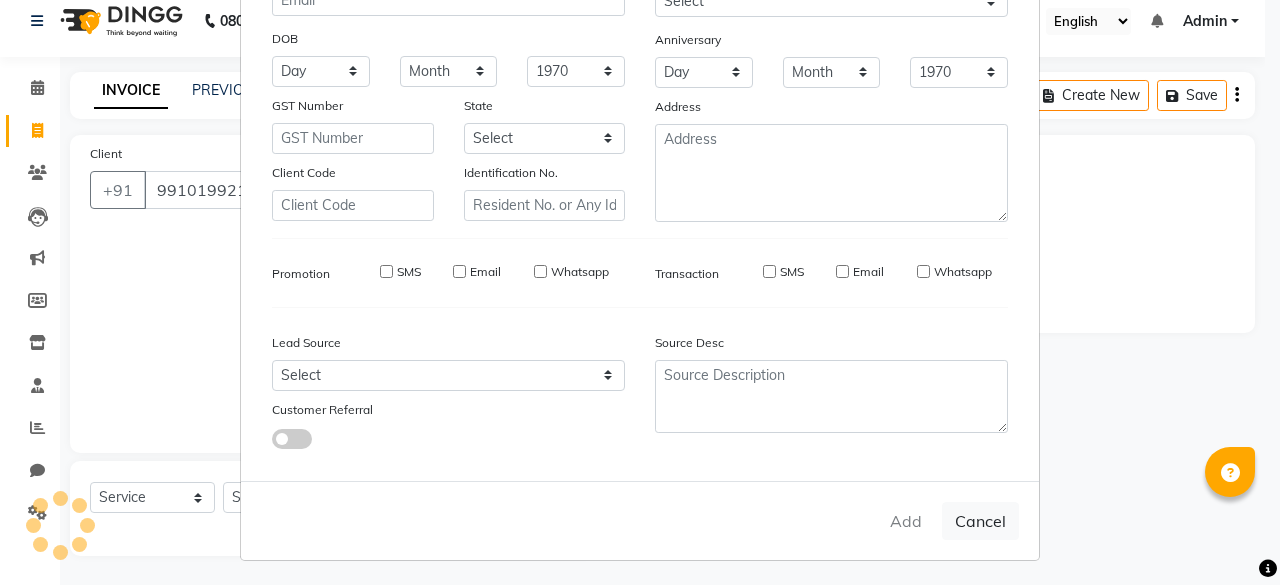 type 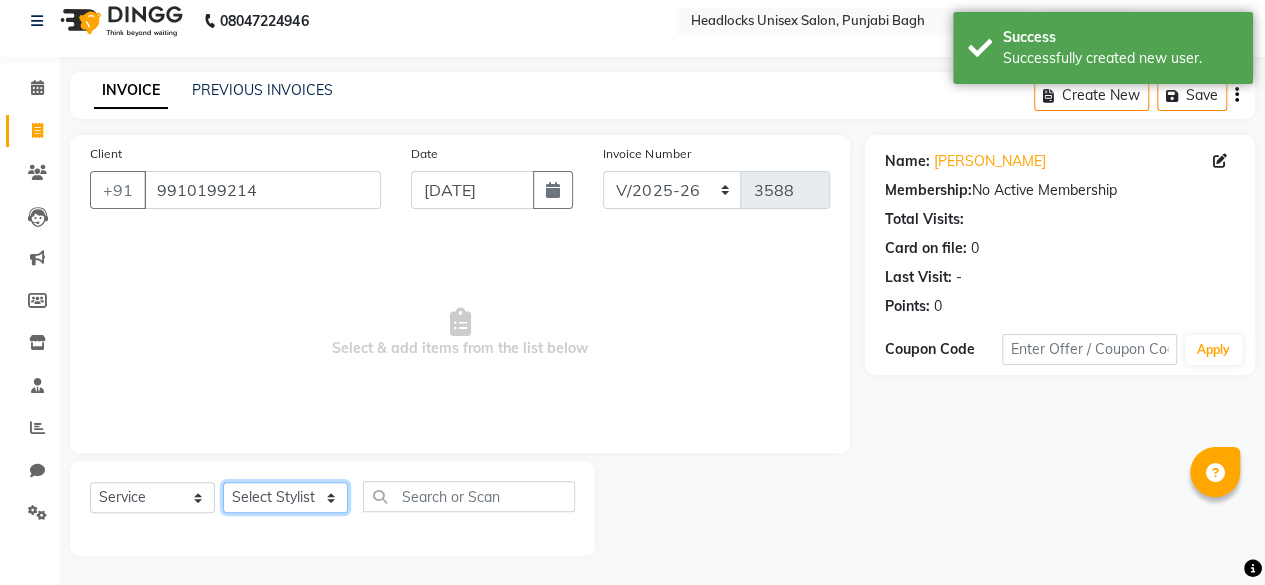 click on "Select Stylist ⁠Agnies ⁠[PERSON_NAME] [PERSON_NAME] [PERSON_NAME] kunal [PERSON_NAME] mercy ⁠Minto ⁠[PERSON_NAME]  [PERSON_NAME] priyanka [PERSON_NAME] ⁠[PERSON_NAME] ⁠[PERSON_NAME] [PERSON_NAME] [PERSON_NAME]  Sunny ⁠[PERSON_NAME] ⁠[PERSON_NAME]" 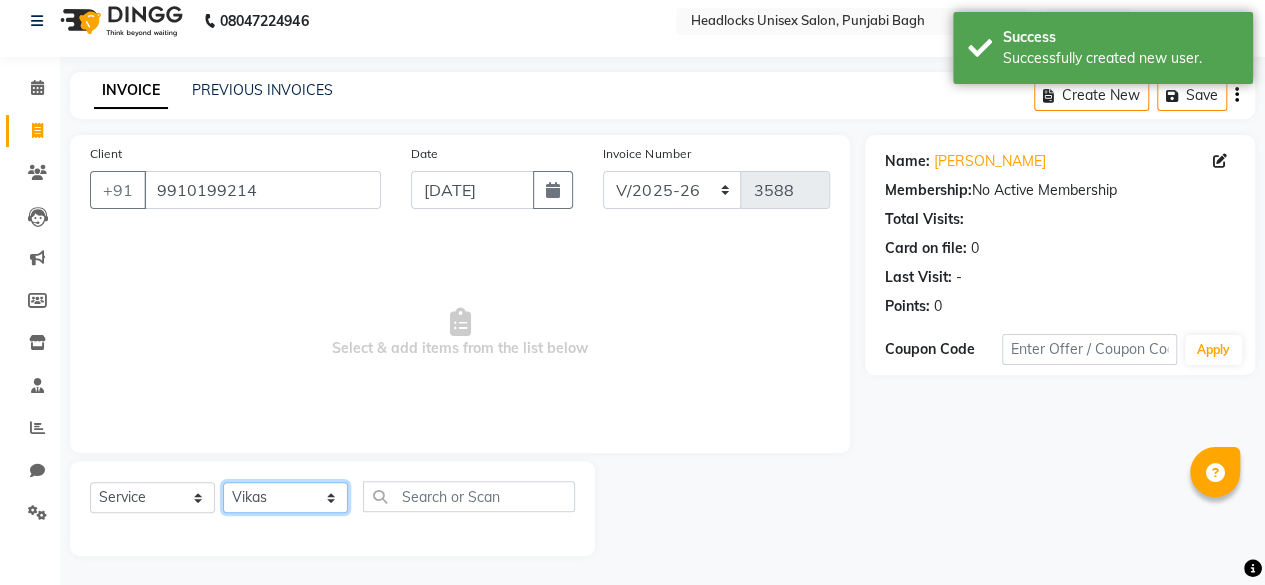 click on "Select Stylist ⁠Agnies ⁠[PERSON_NAME] [PERSON_NAME] [PERSON_NAME] kunal [PERSON_NAME] mercy ⁠Minto ⁠[PERSON_NAME]  [PERSON_NAME] priyanka [PERSON_NAME] ⁠[PERSON_NAME] ⁠[PERSON_NAME] [PERSON_NAME] [PERSON_NAME]  Sunny ⁠[PERSON_NAME] ⁠[PERSON_NAME]" 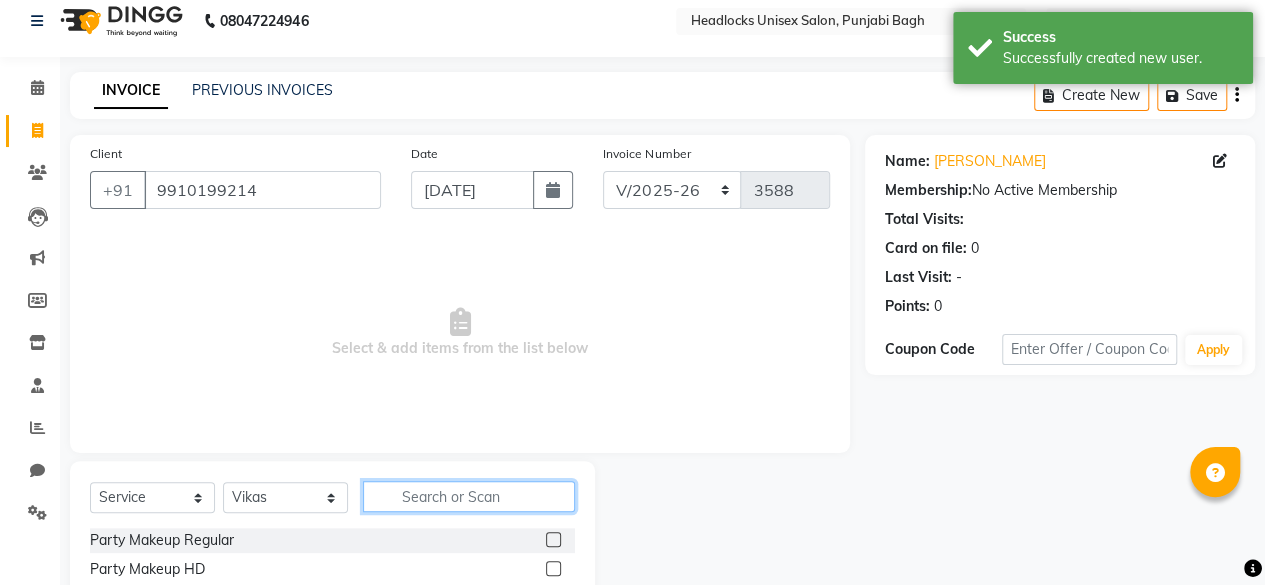 click 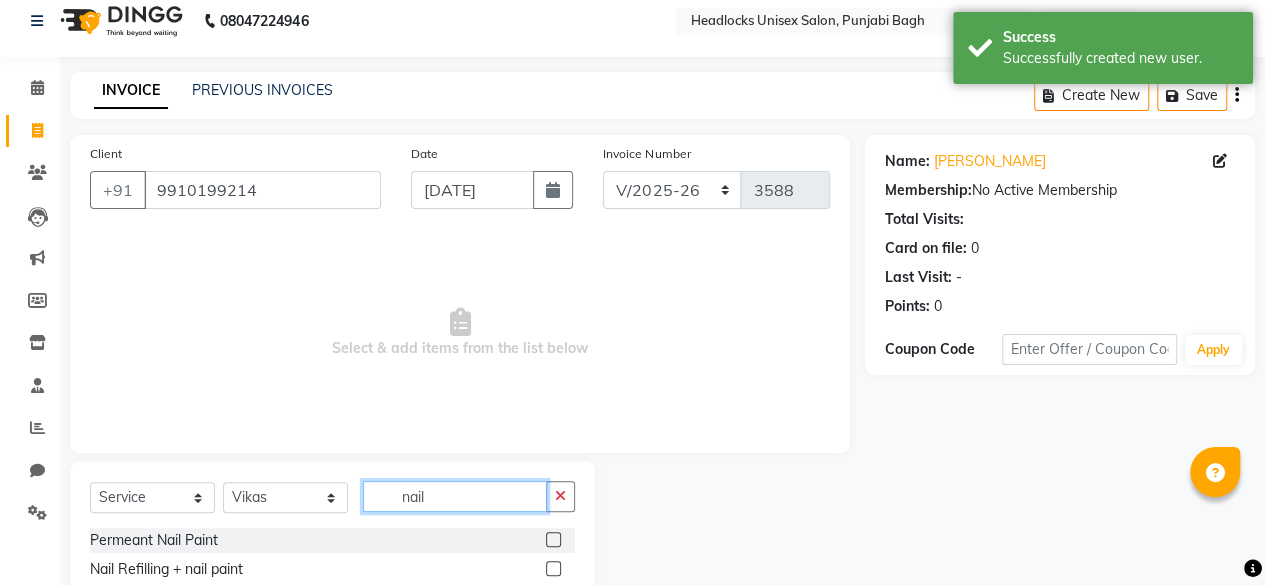 scroll, scrollTop: 215, scrollLeft: 0, axis: vertical 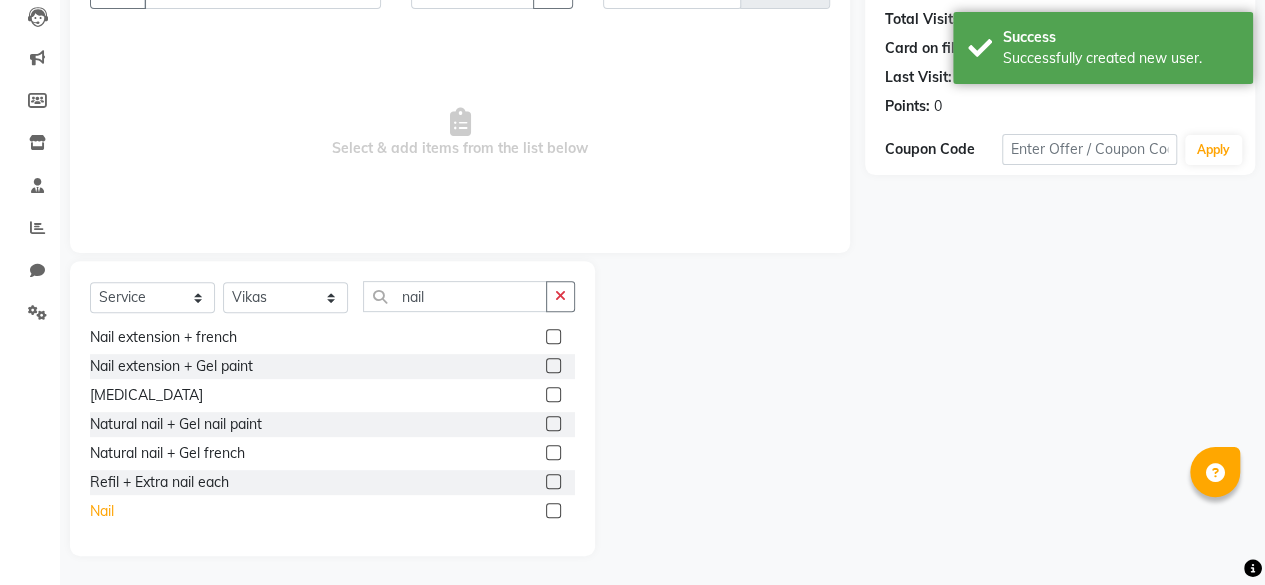 click on "Nail" 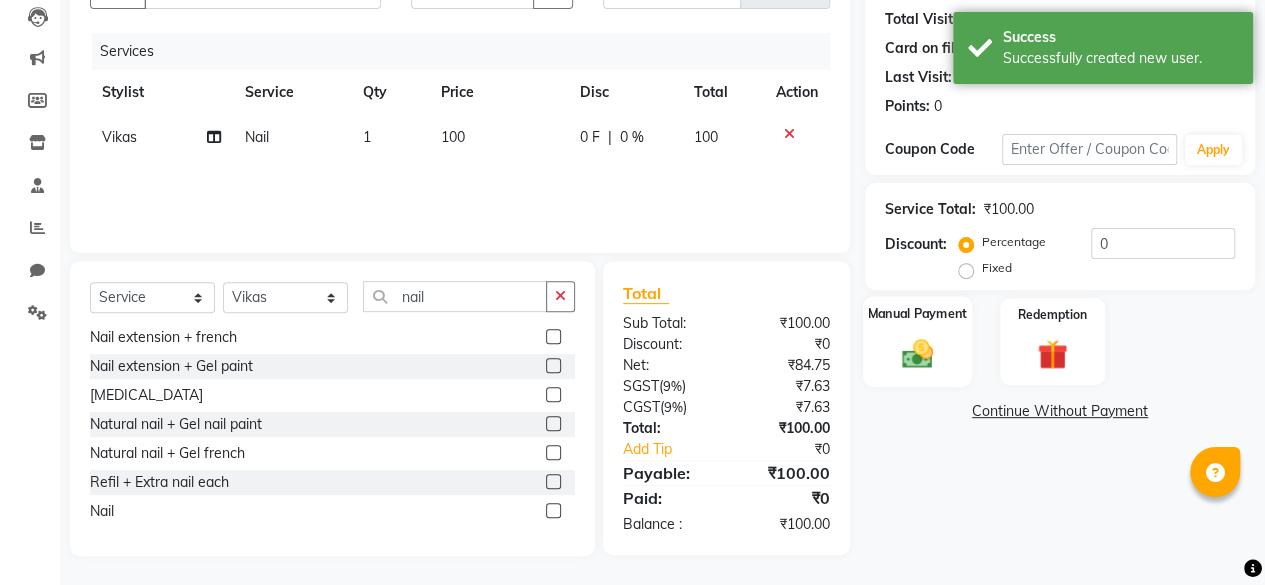 click 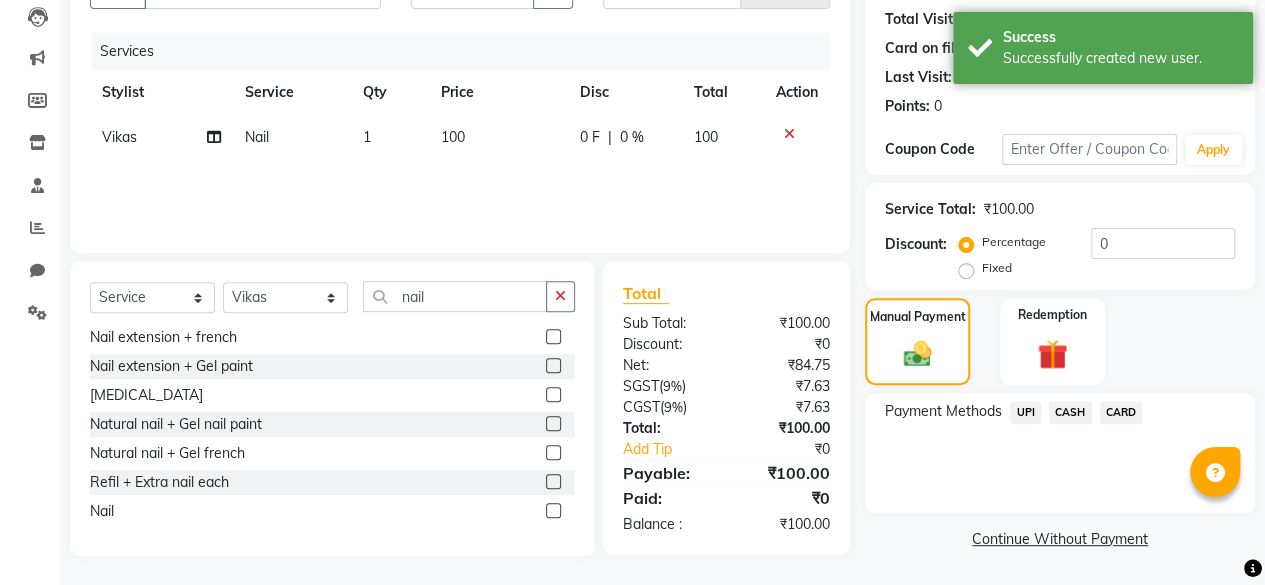 click on "CASH" 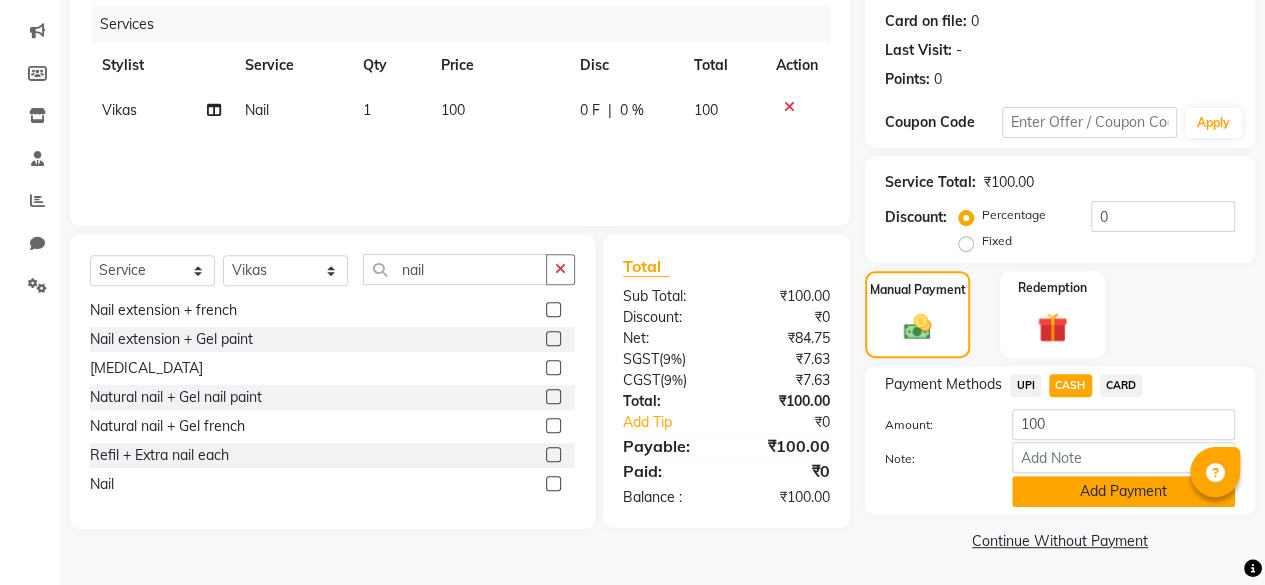 click on "Add Payment" 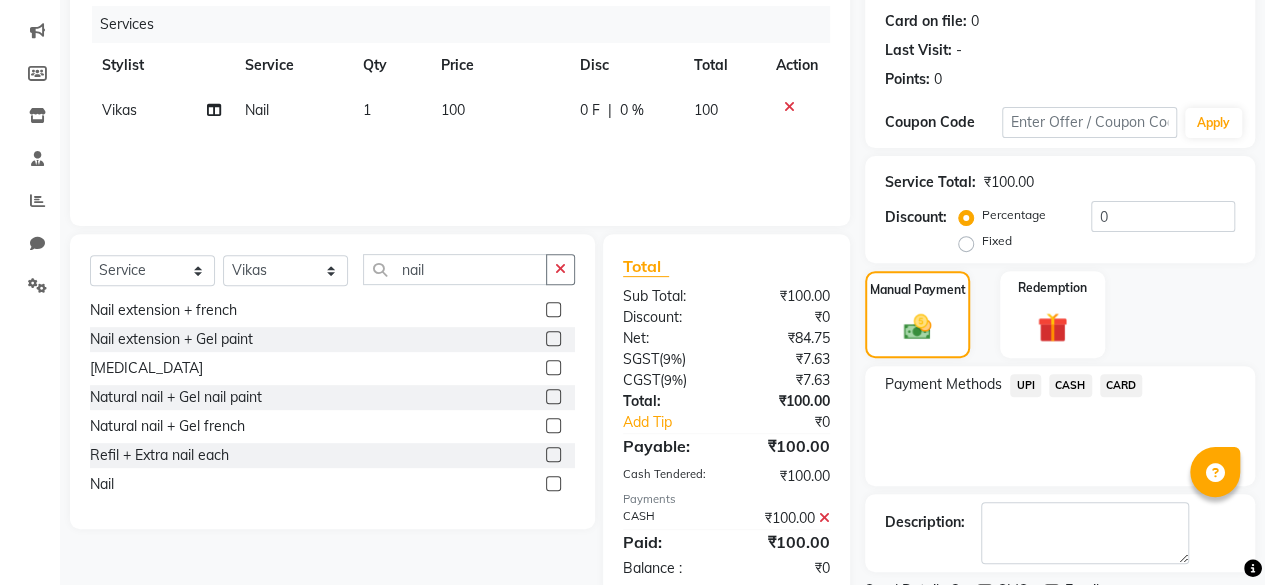 scroll, scrollTop: 324, scrollLeft: 0, axis: vertical 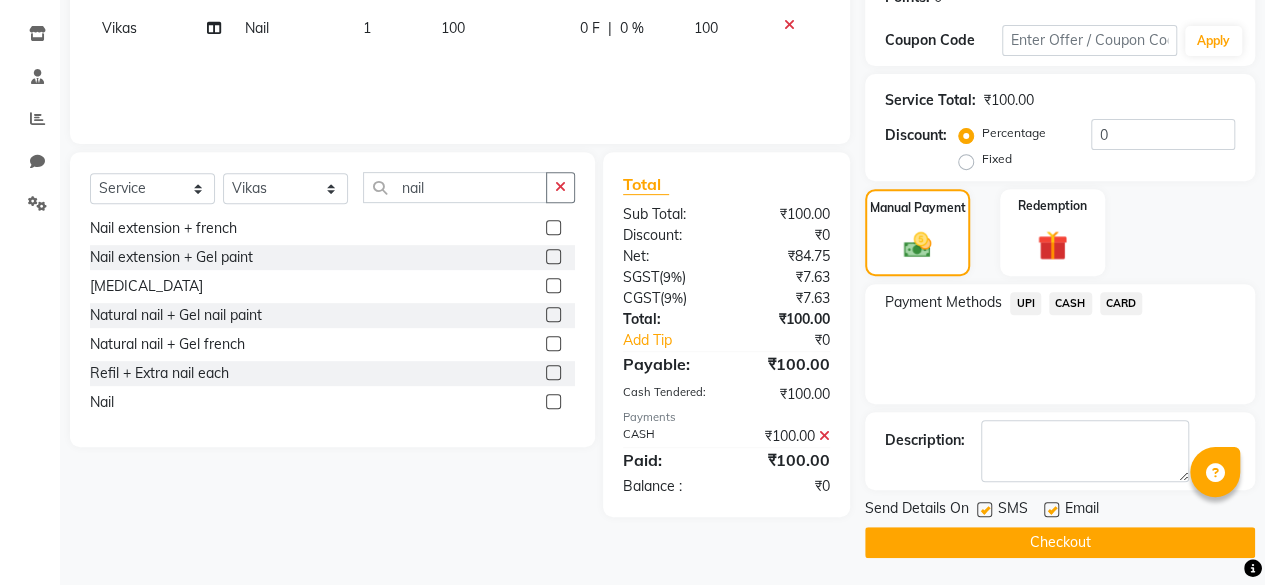 click 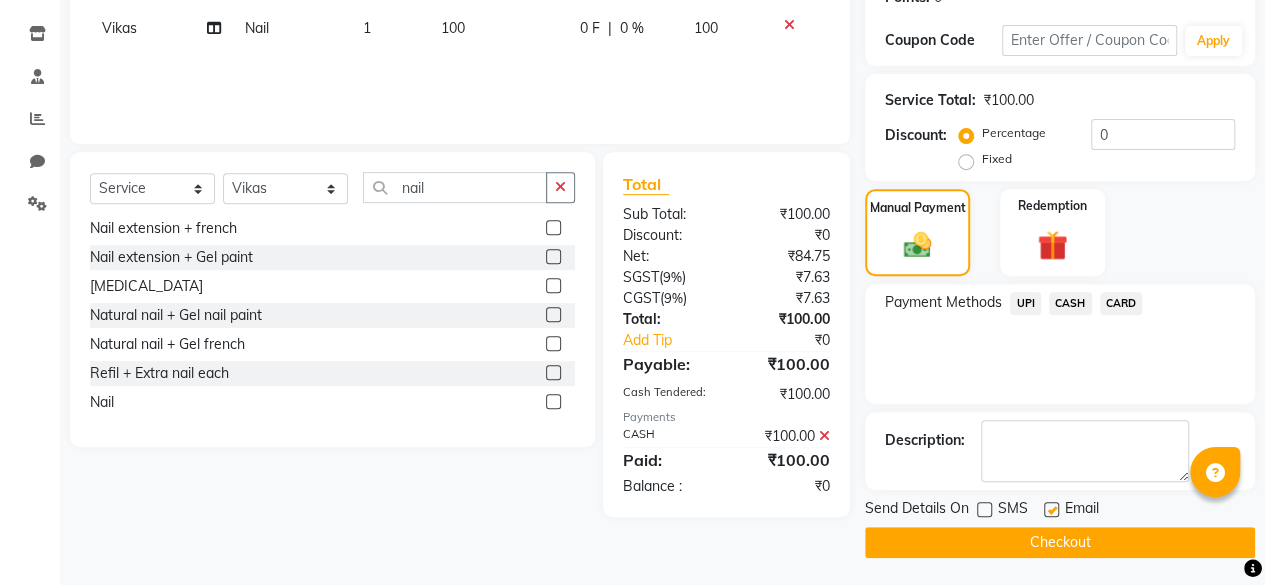 click on "Checkout" 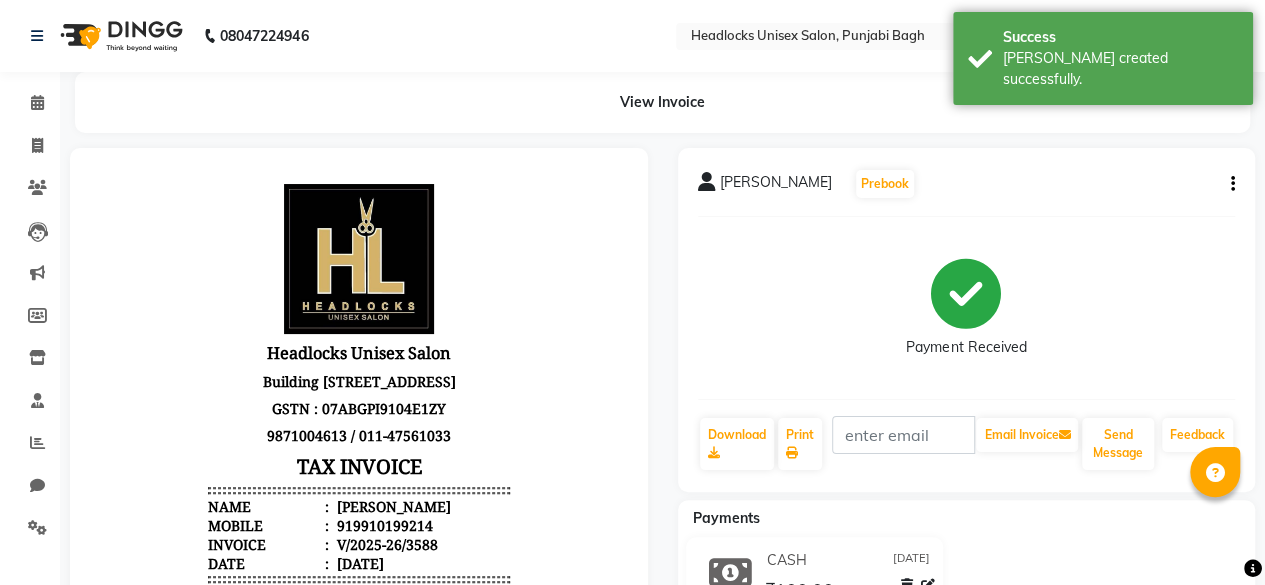 scroll, scrollTop: 0, scrollLeft: 0, axis: both 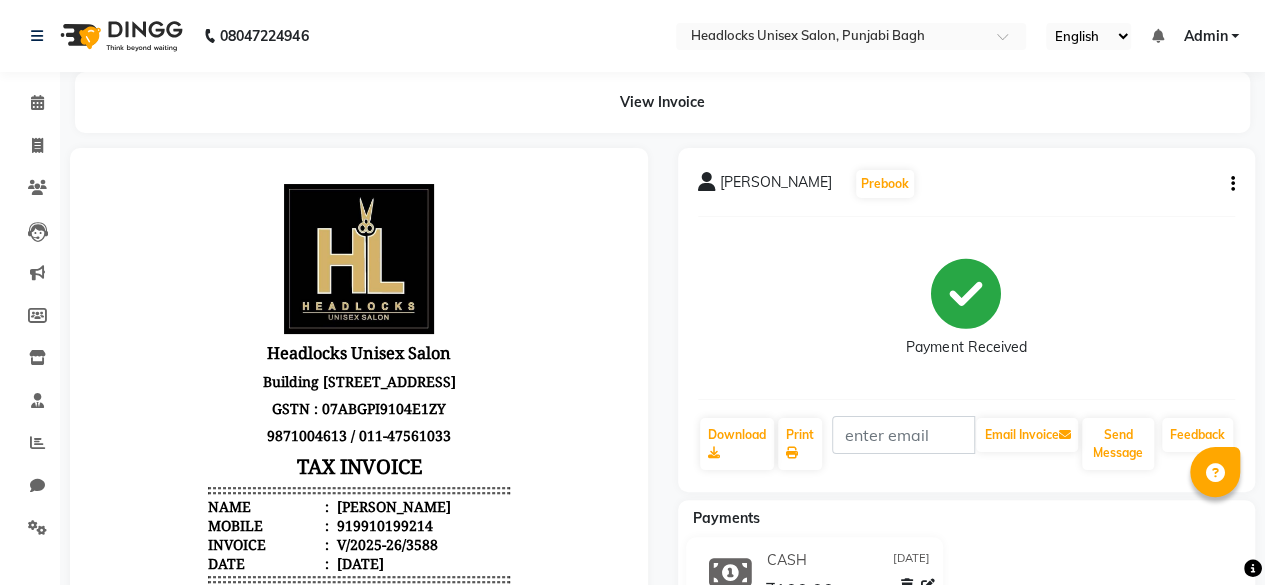 click on "Invoice" 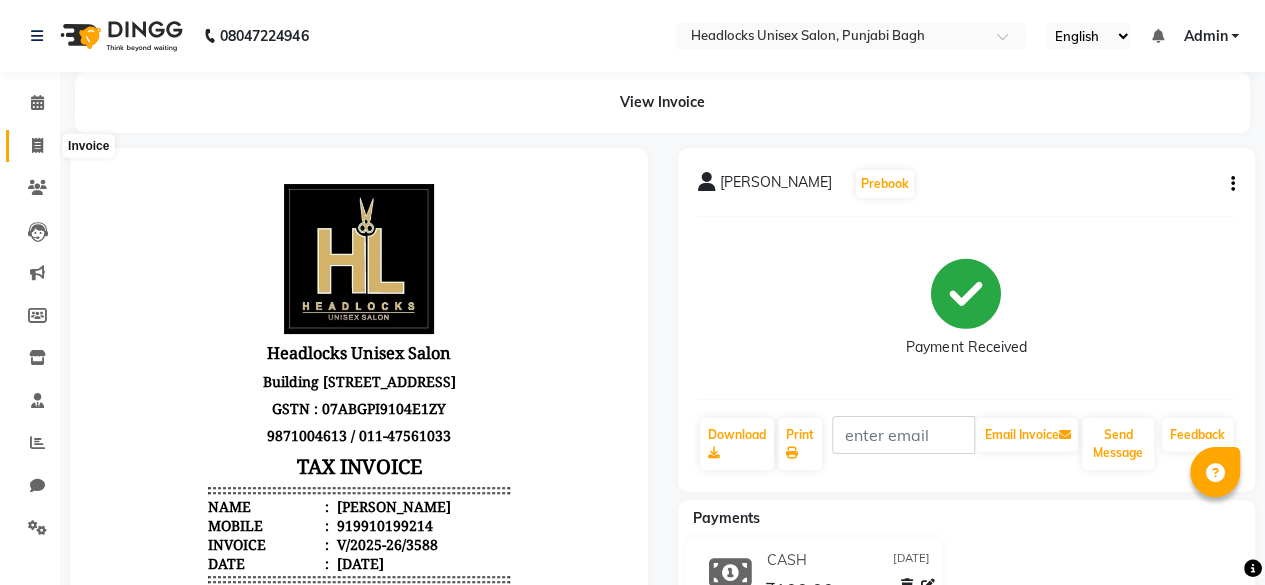 drag, startPoint x: 31, startPoint y: 127, endPoint x: 36, endPoint y: 149, distance: 22.561028 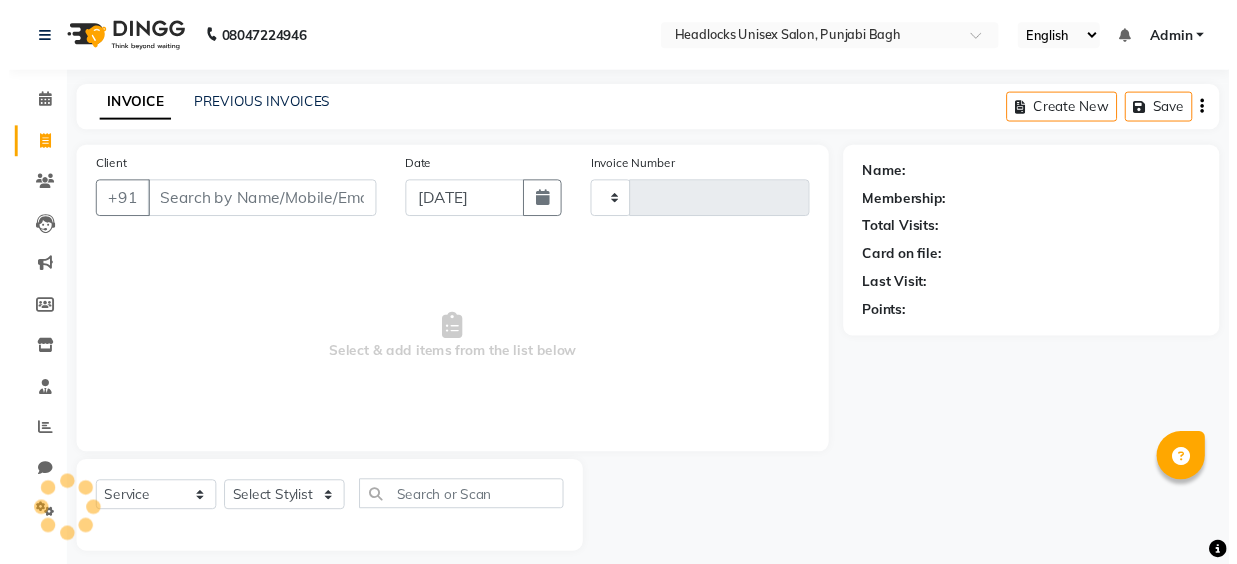 scroll, scrollTop: 15, scrollLeft: 0, axis: vertical 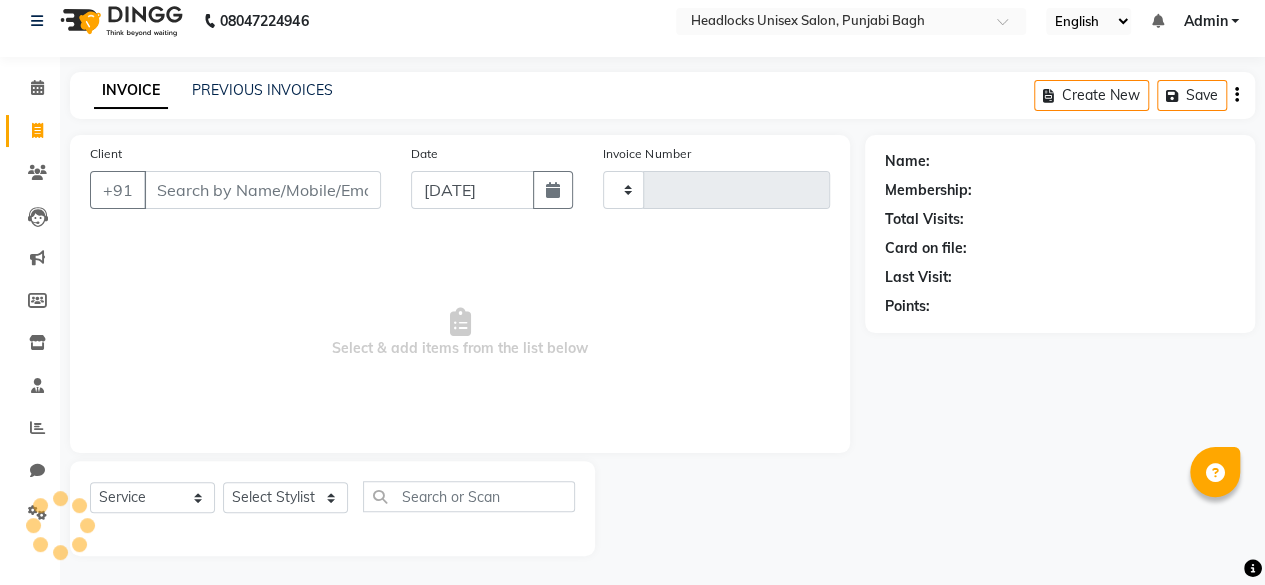click on "Invoice" 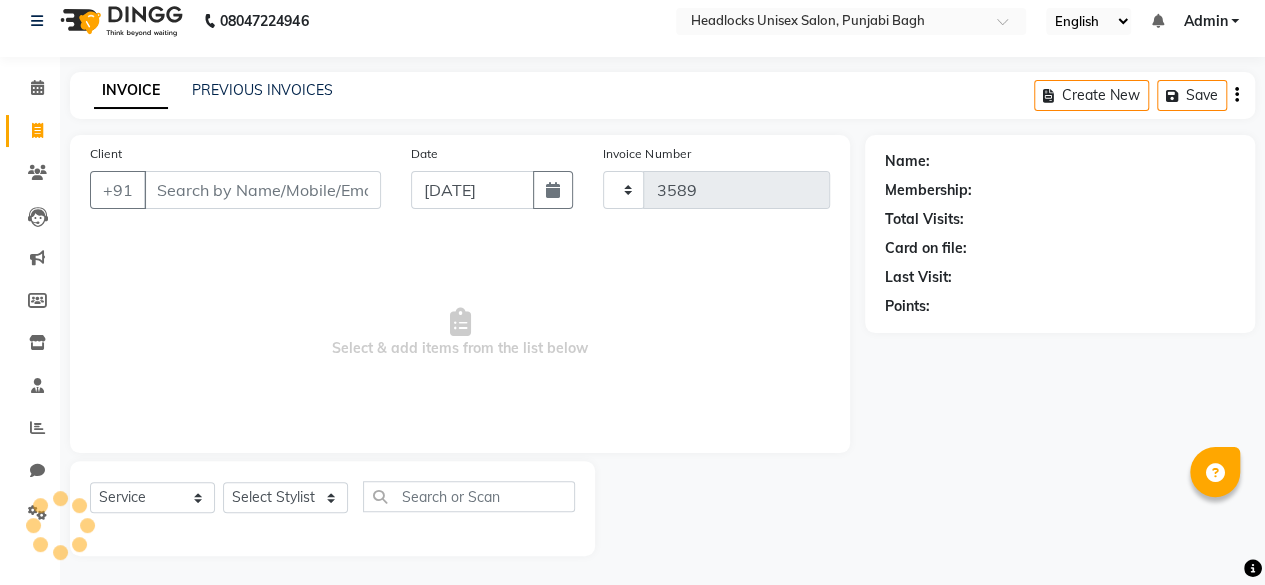 click on "Invoice" 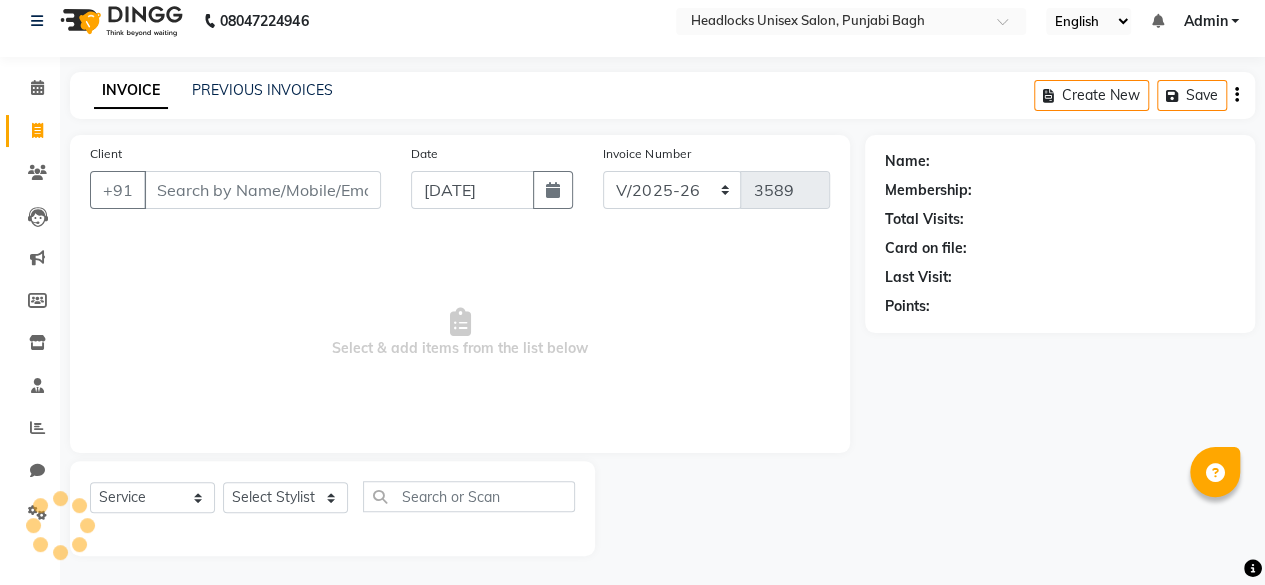 click on "Invoice" 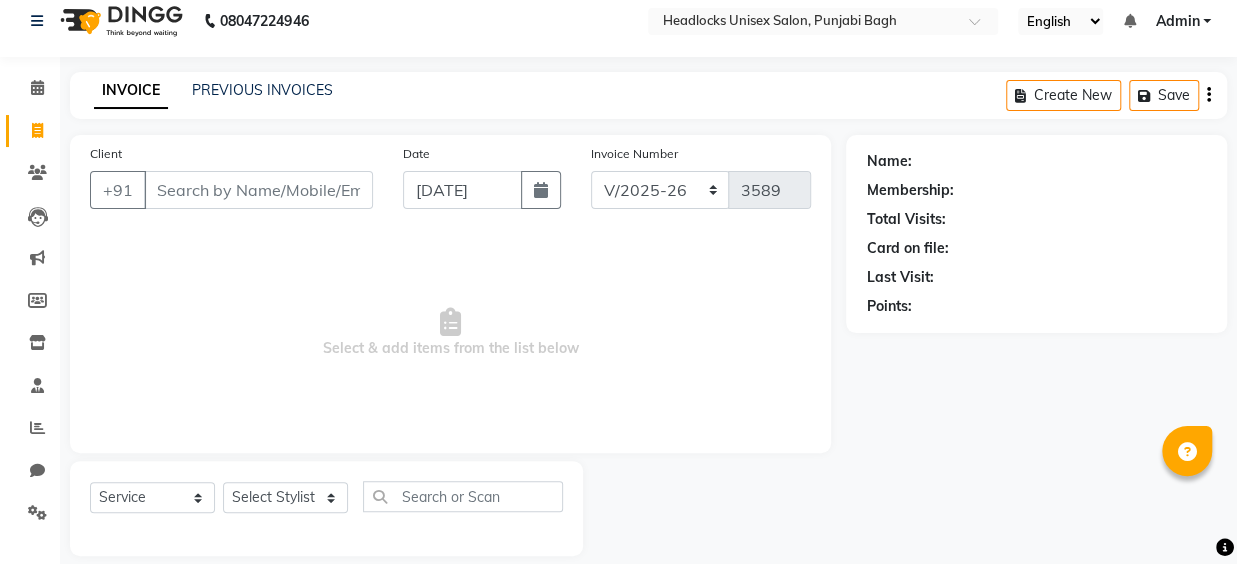 click on "Client +91 Date [DATE] Invoice Number csh/2025-26 V/2025 V/[PHONE_NUMBER]  Select & add items from the list below" 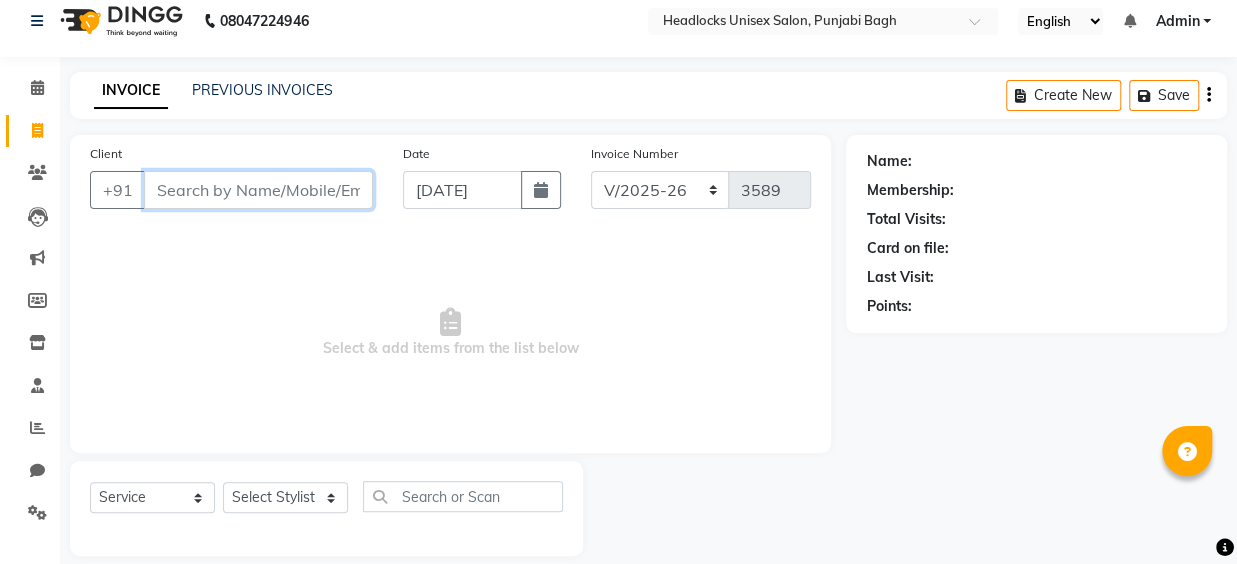 click on "Client" at bounding box center (258, 190) 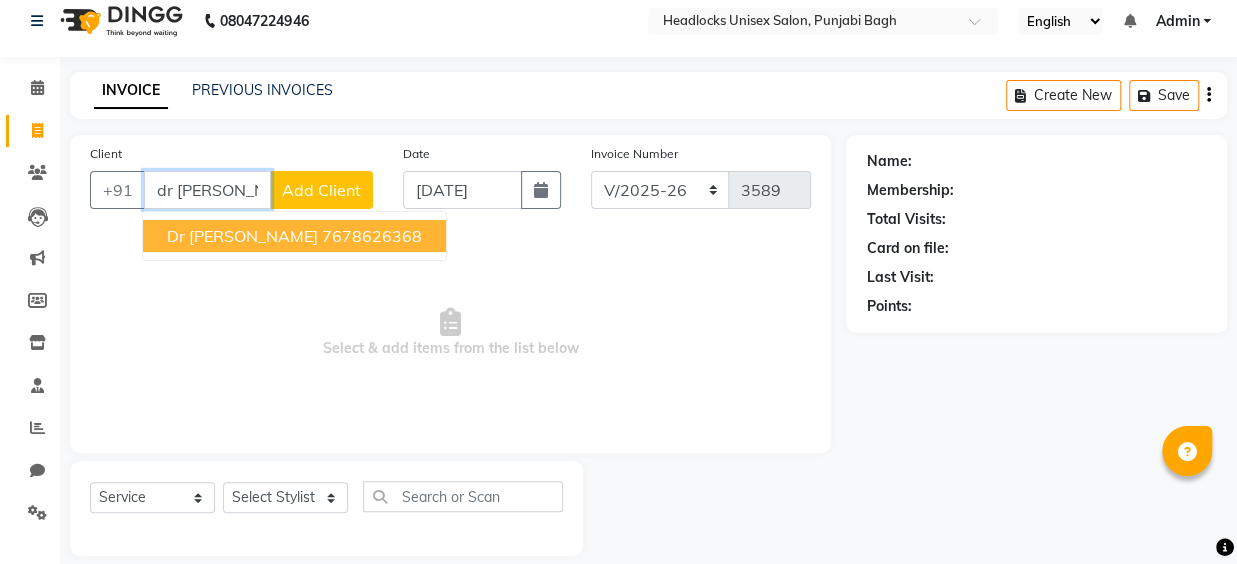 click on "dr [PERSON_NAME]" at bounding box center [242, 236] 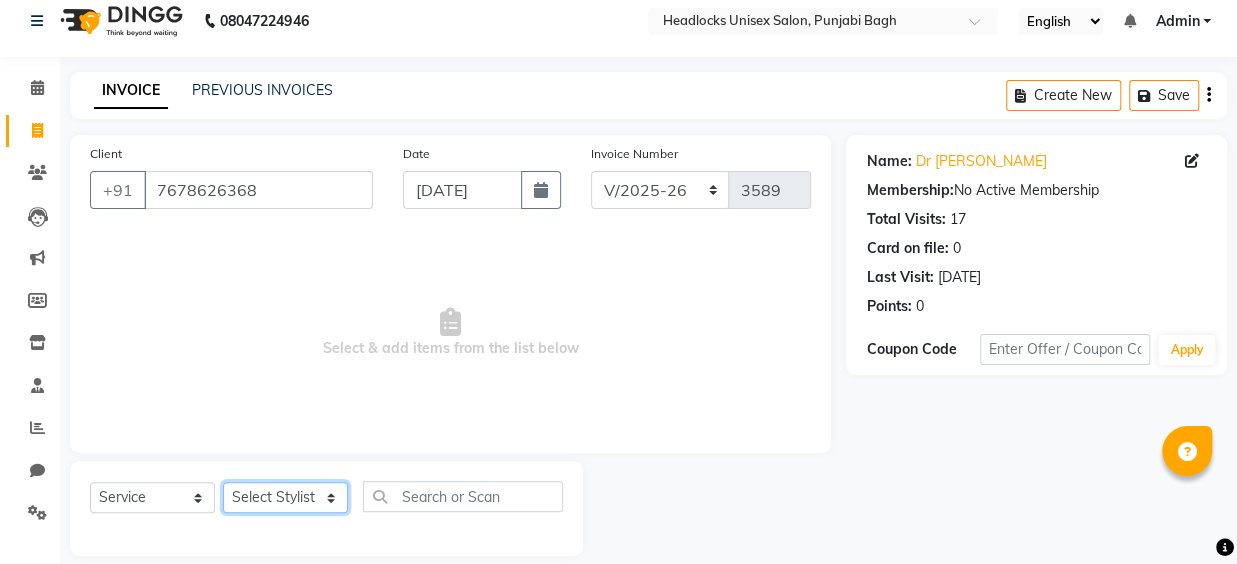click on "Select Stylist ⁠Agnies ⁠[PERSON_NAME] [PERSON_NAME] [PERSON_NAME] kunal [PERSON_NAME] mercy ⁠Minto ⁠[PERSON_NAME]  [PERSON_NAME] priyanka [PERSON_NAME] ⁠[PERSON_NAME] ⁠[PERSON_NAME] [PERSON_NAME] [PERSON_NAME]  Sunny ⁠[PERSON_NAME] ⁠[PERSON_NAME]" 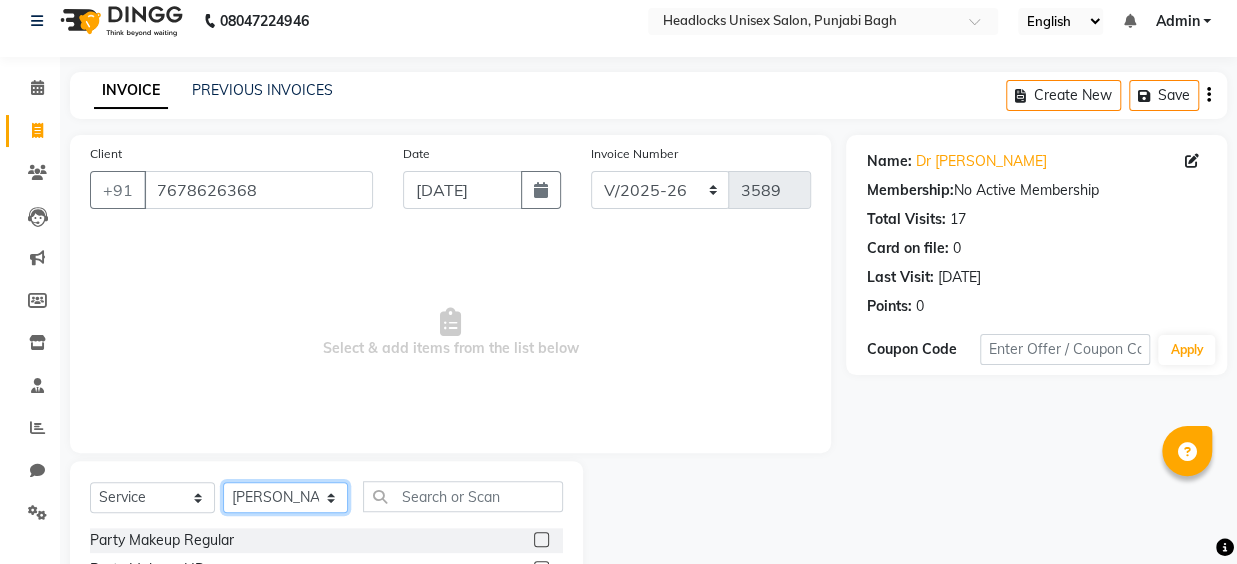 scroll, scrollTop: 236, scrollLeft: 0, axis: vertical 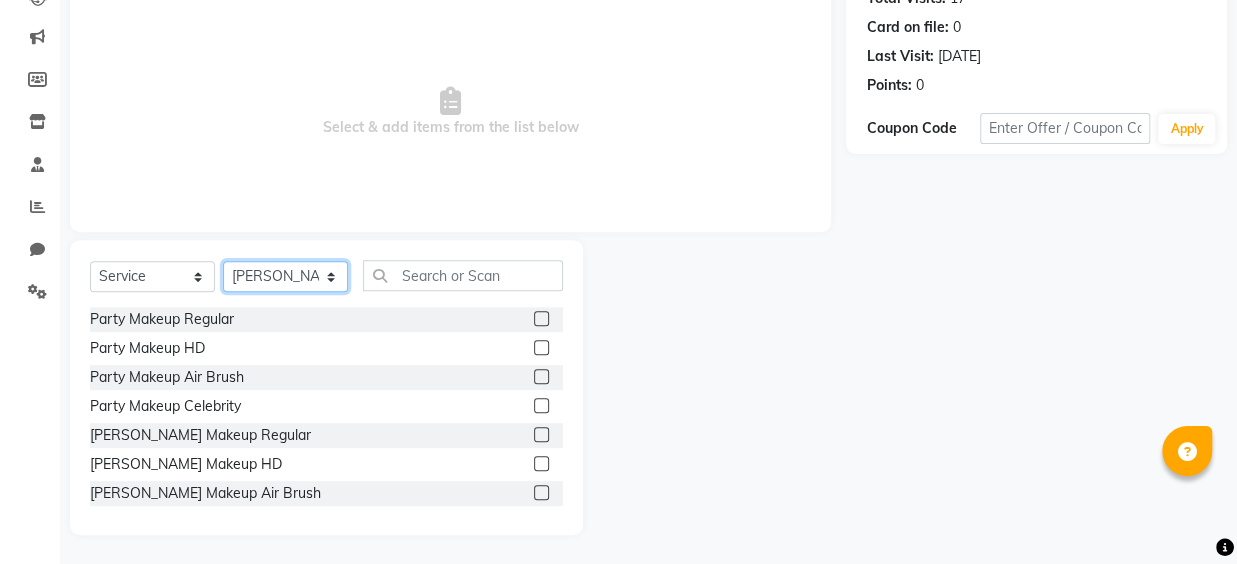 click on "Select Stylist ⁠Agnies ⁠[PERSON_NAME] [PERSON_NAME] [PERSON_NAME] kunal [PERSON_NAME] mercy ⁠Minto ⁠[PERSON_NAME]  [PERSON_NAME] priyanka [PERSON_NAME] ⁠[PERSON_NAME] ⁠[PERSON_NAME] [PERSON_NAME] [PERSON_NAME]  Sunny ⁠[PERSON_NAME] ⁠[PERSON_NAME]" 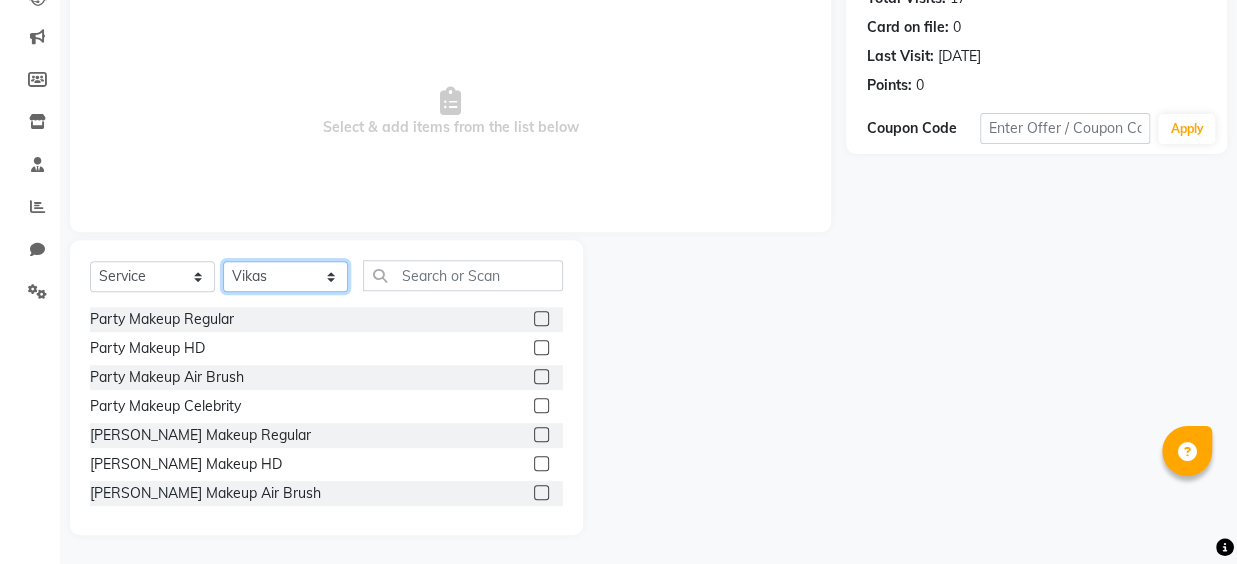 click on "Select Stylist ⁠Agnies ⁠[PERSON_NAME] [PERSON_NAME] [PERSON_NAME] kunal [PERSON_NAME] mercy ⁠Minto ⁠[PERSON_NAME]  [PERSON_NAME] priyanka [PERSON_NAME] ⁠[PERSON_NAME] ⁠[PERSON_NAME] [PERSON_NAME] [PERSON_NAME]  Sunny ⁠[PERSON_NAME] ⁠[PERSON_NAME]" 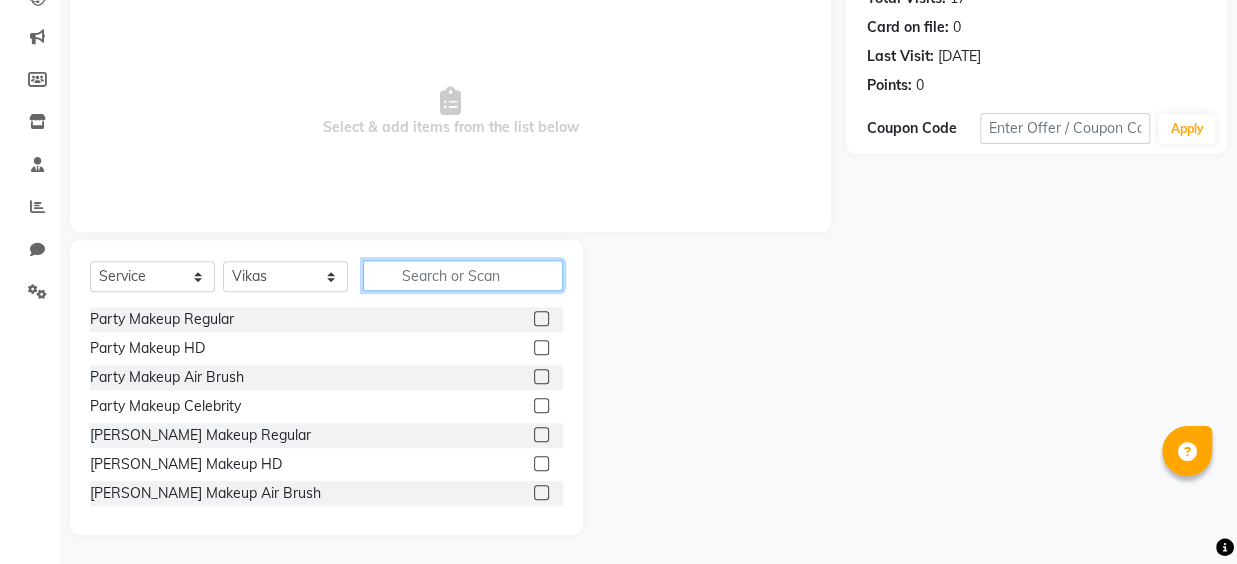 click 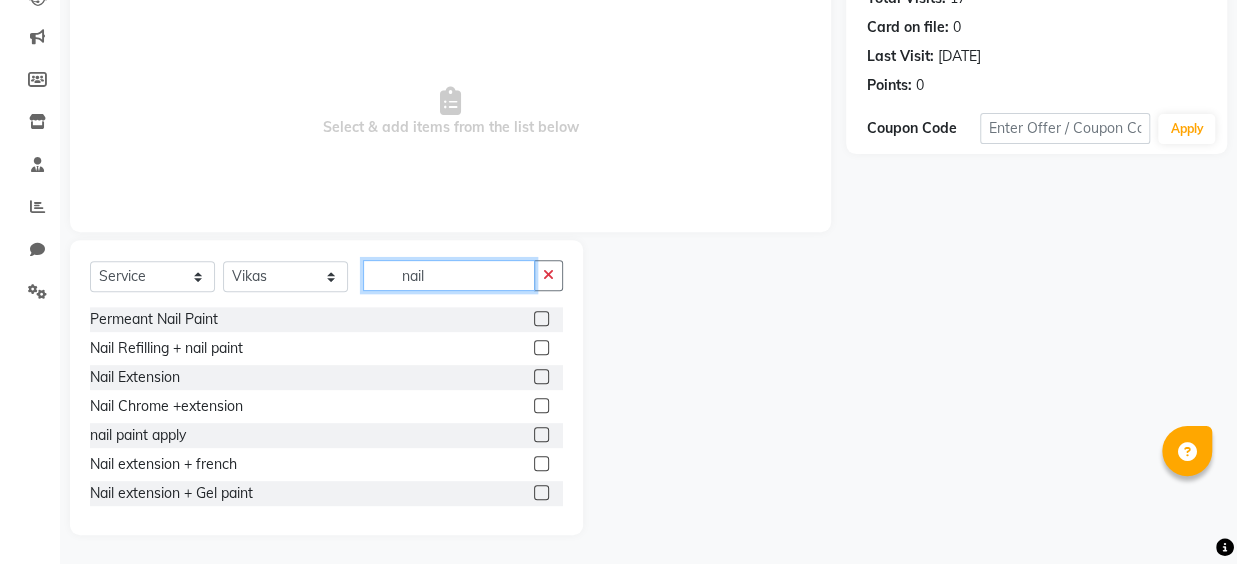 scroll, scrollTop: 148, scrollLeft: 0, axis: vertical 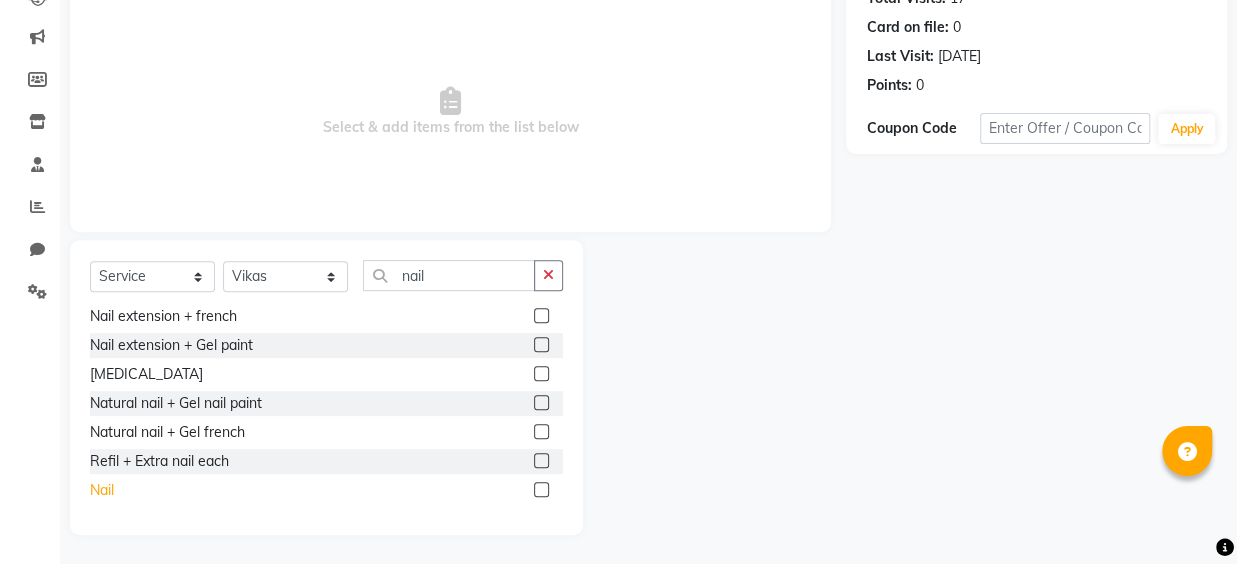 click on "Nail" 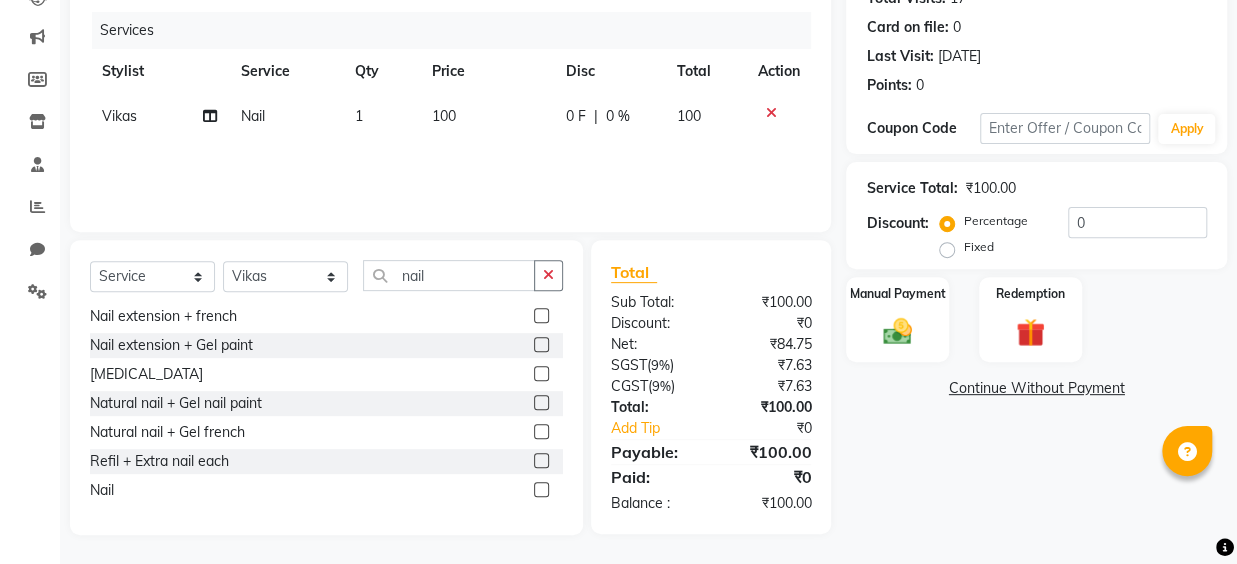 click on "100" 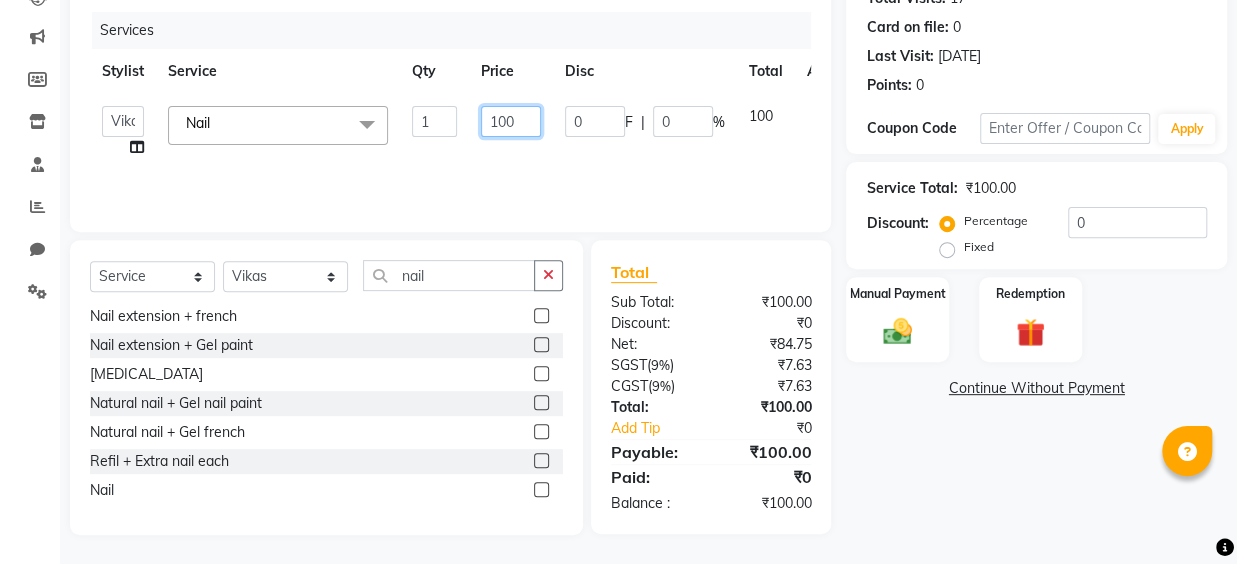 click on "100" 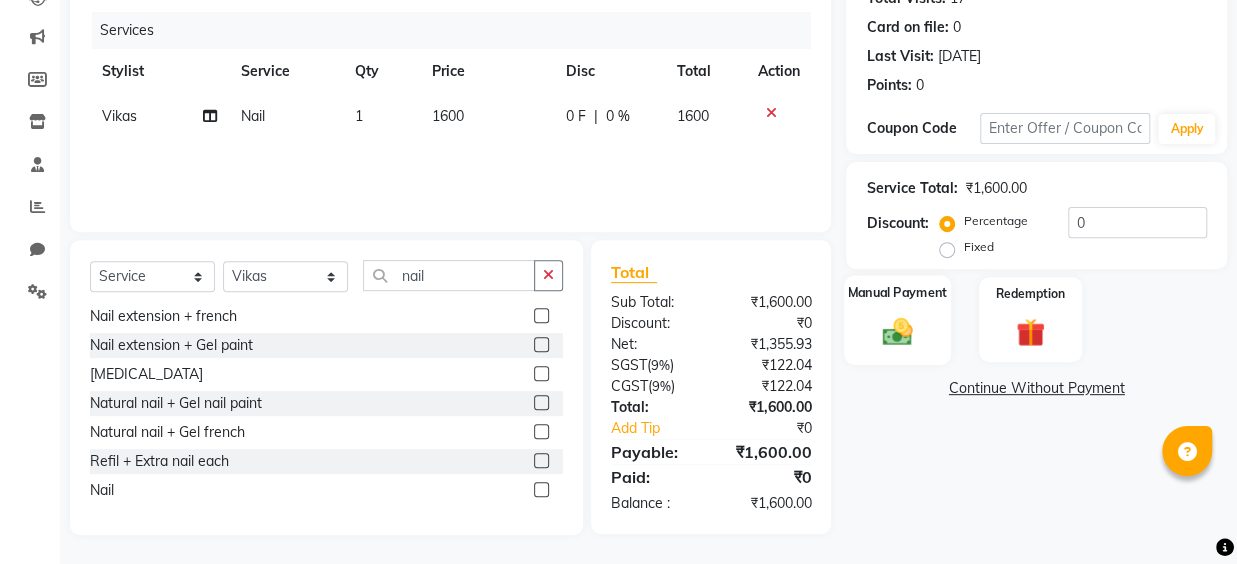 click on "Manual Payment" 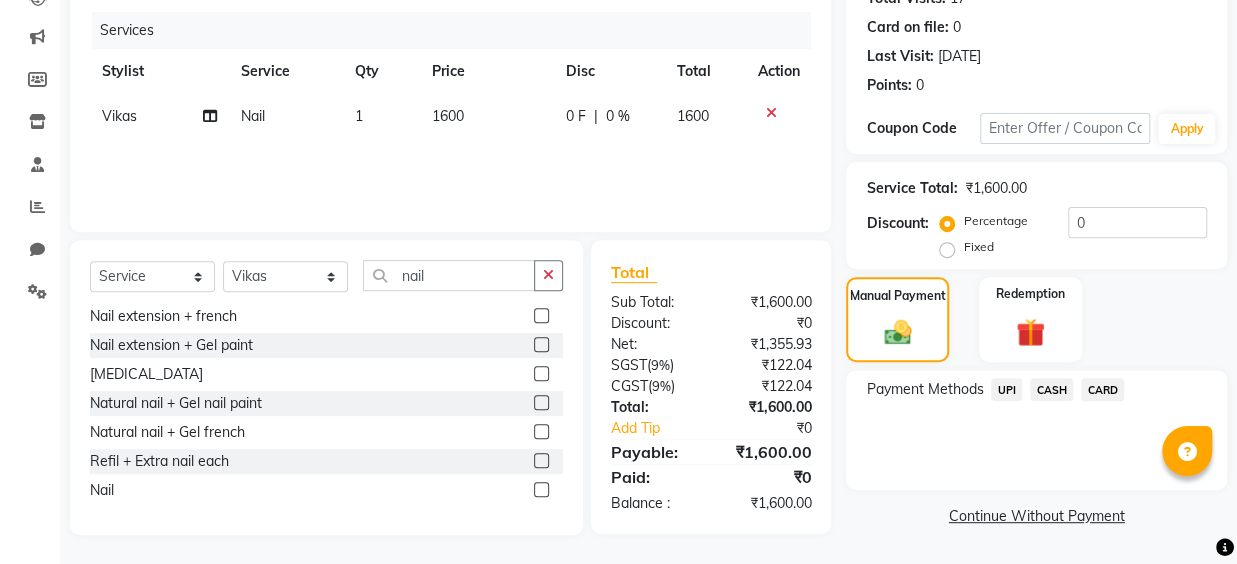 click on "UPI" 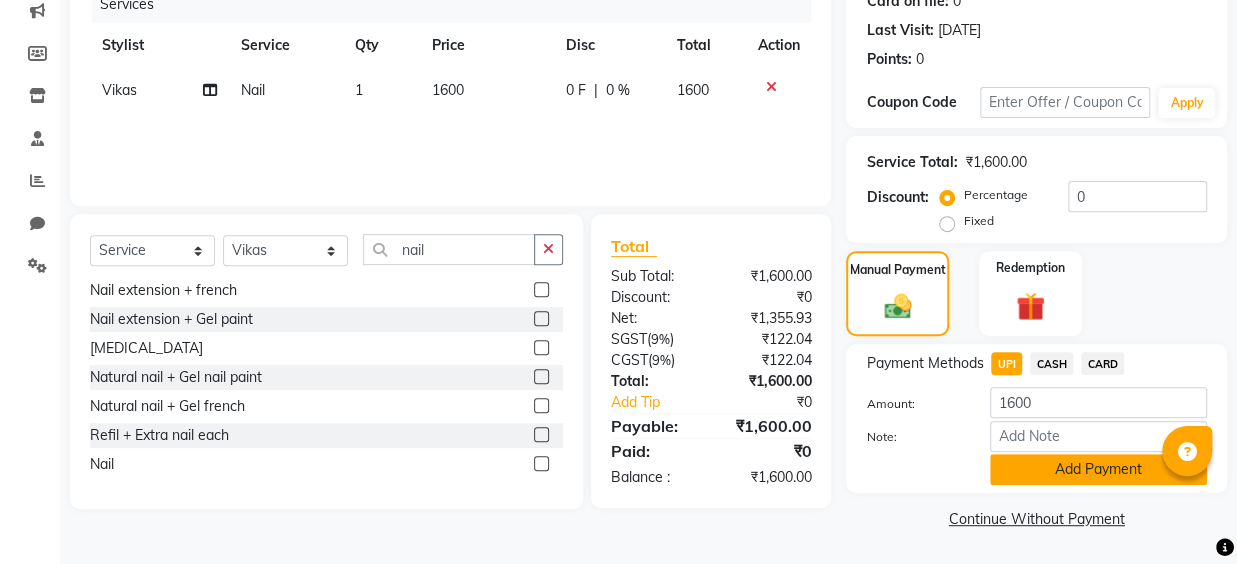 click on "Add Payment" 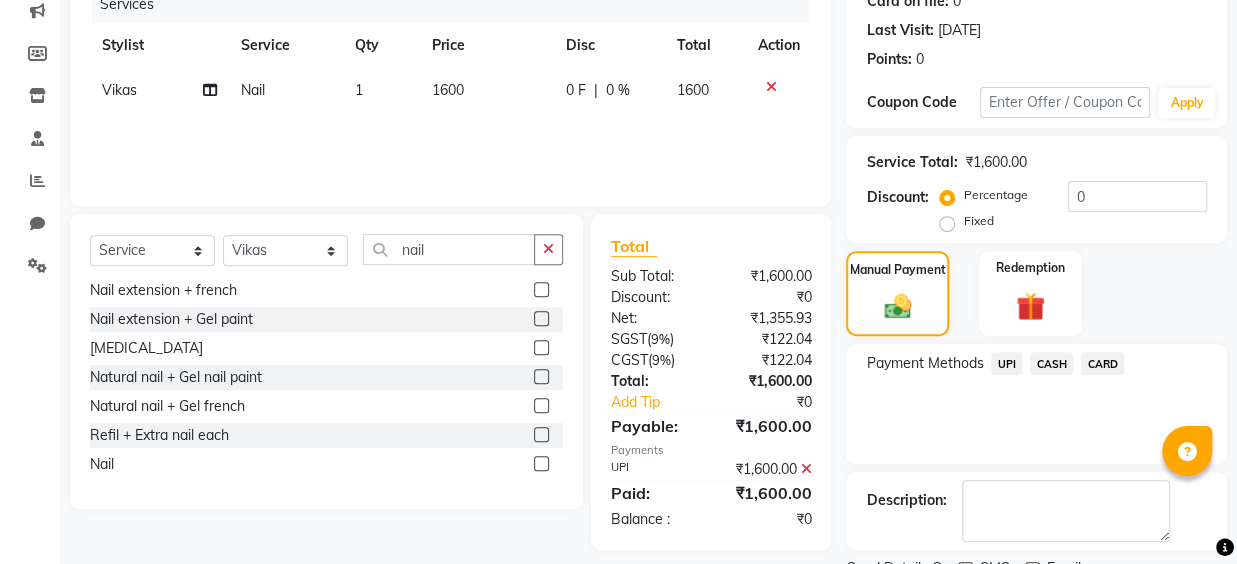 scroll, scrollTop: 344, scrollLeft: 0, axis: vertical 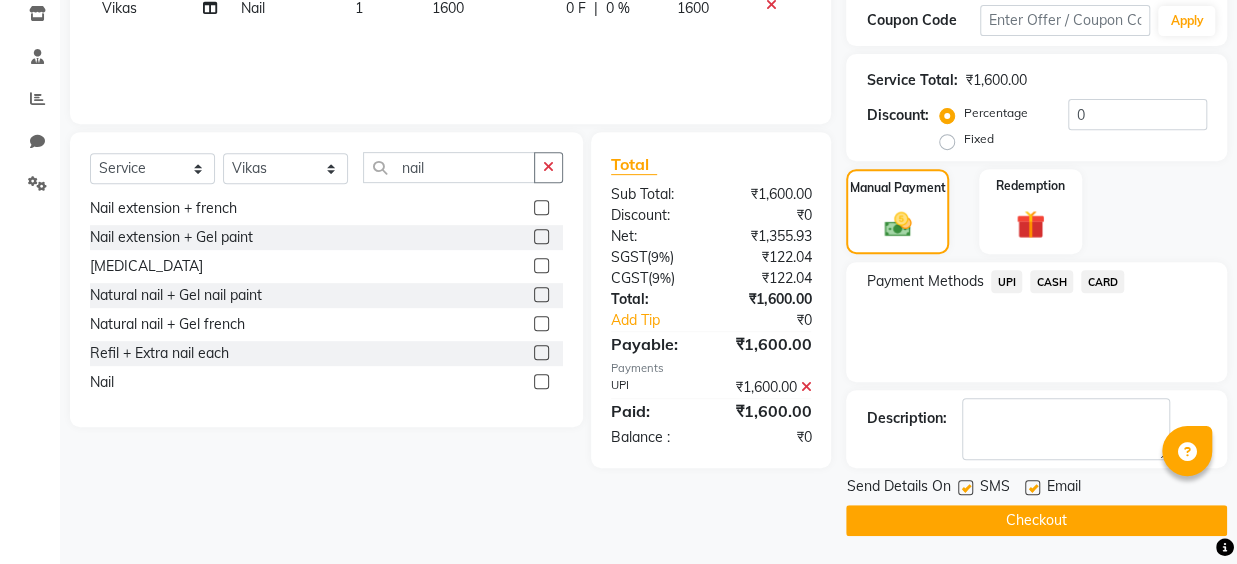click 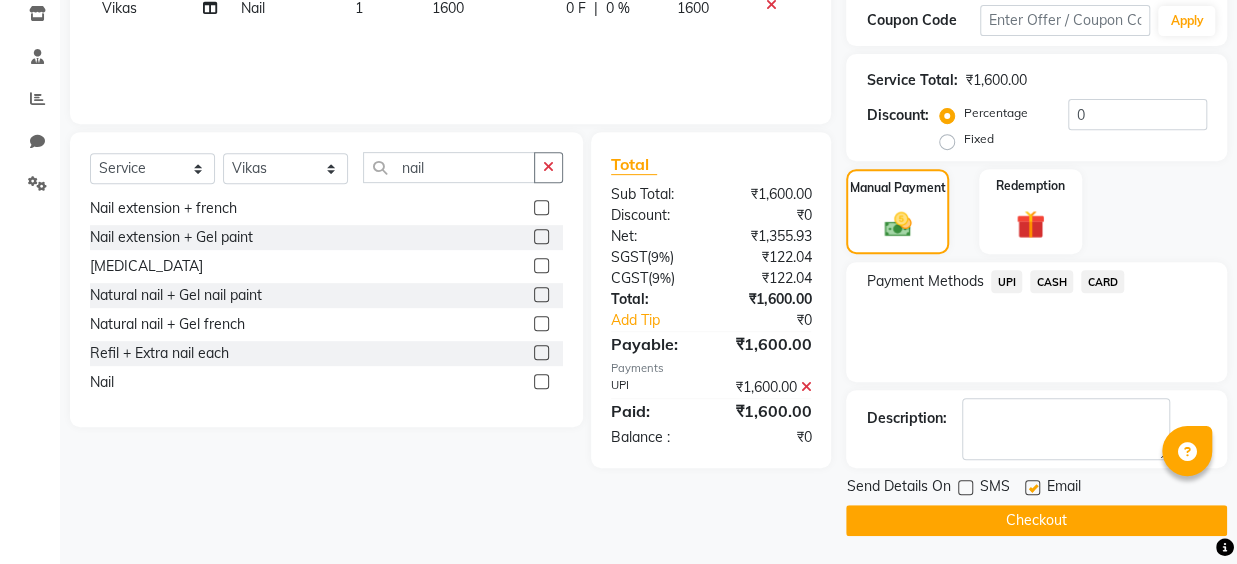 click on "Checkout" 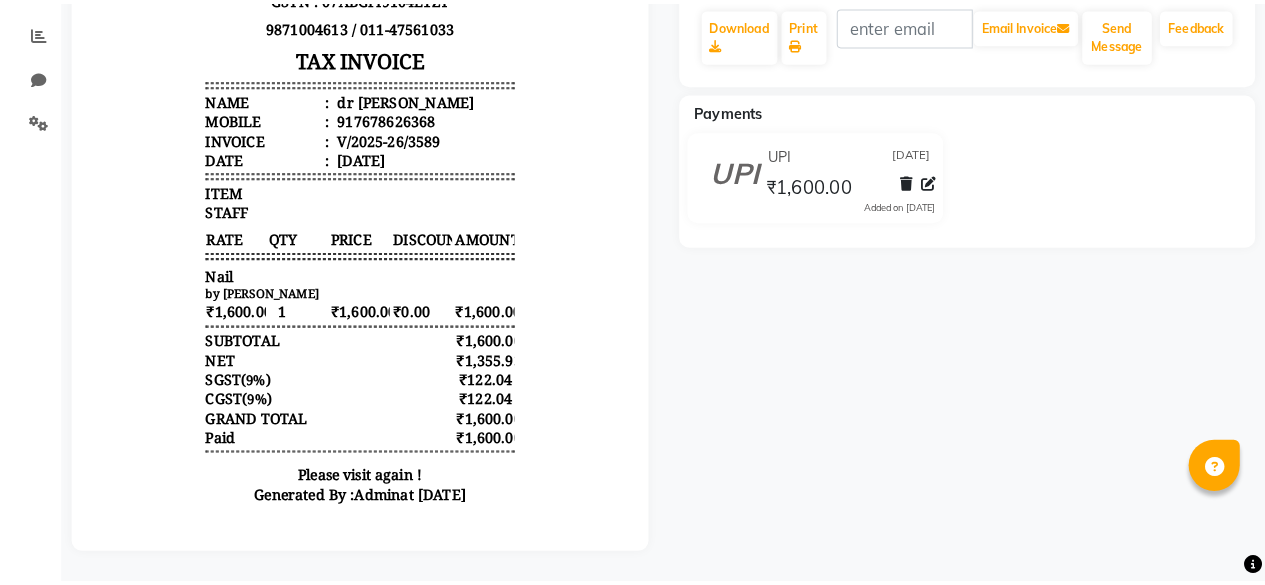 scroll, scrollTop: 0, scrollLeft: 0, axis: both 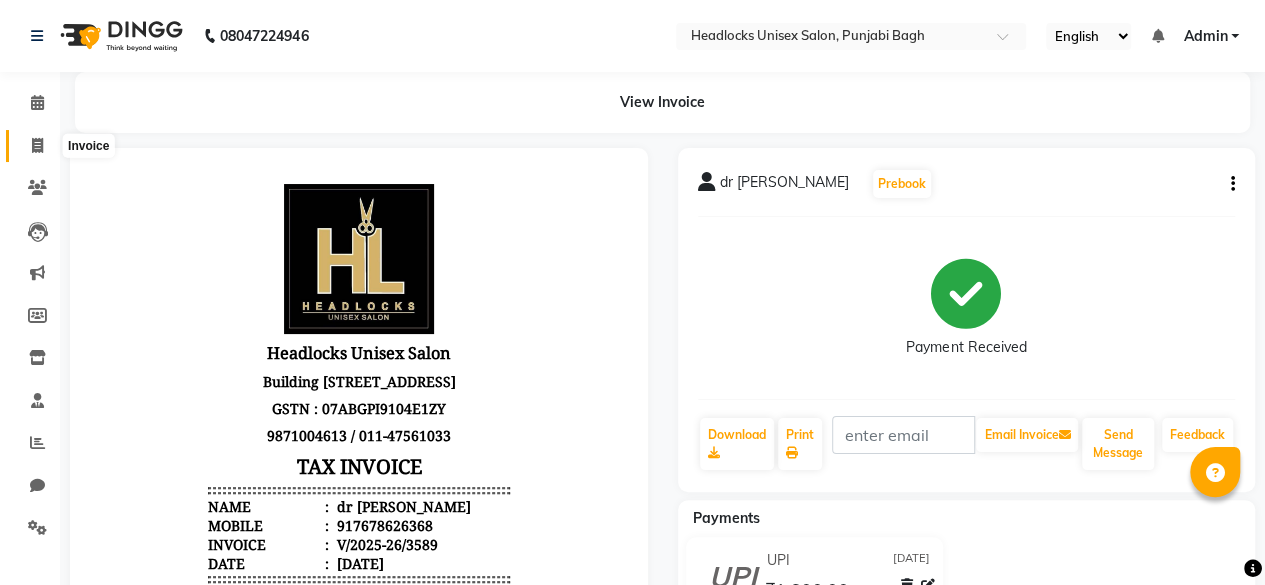 click 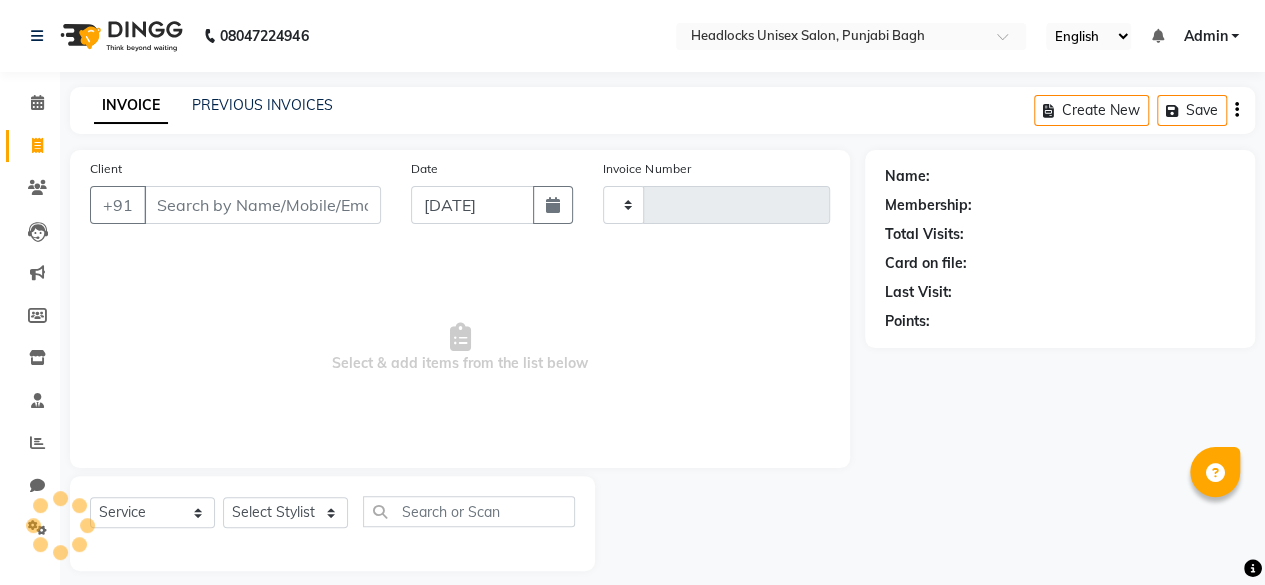 scroll, scrollTop: 15, scrollLeft: 0, axis: vertical 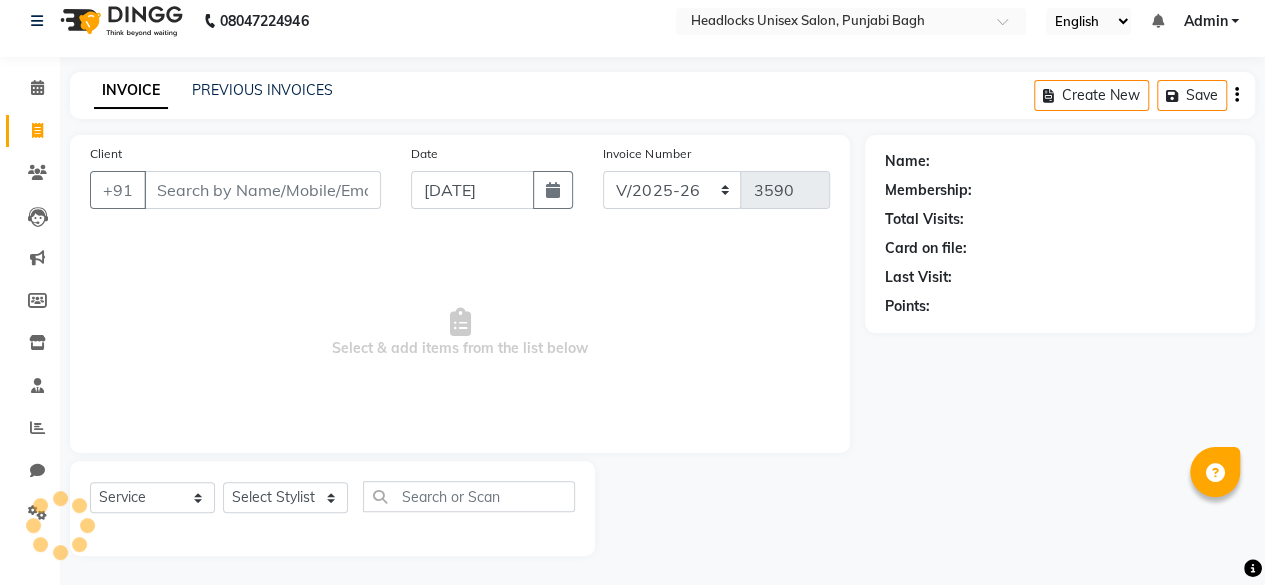 click on "Client" at bounding box center (262, 190) 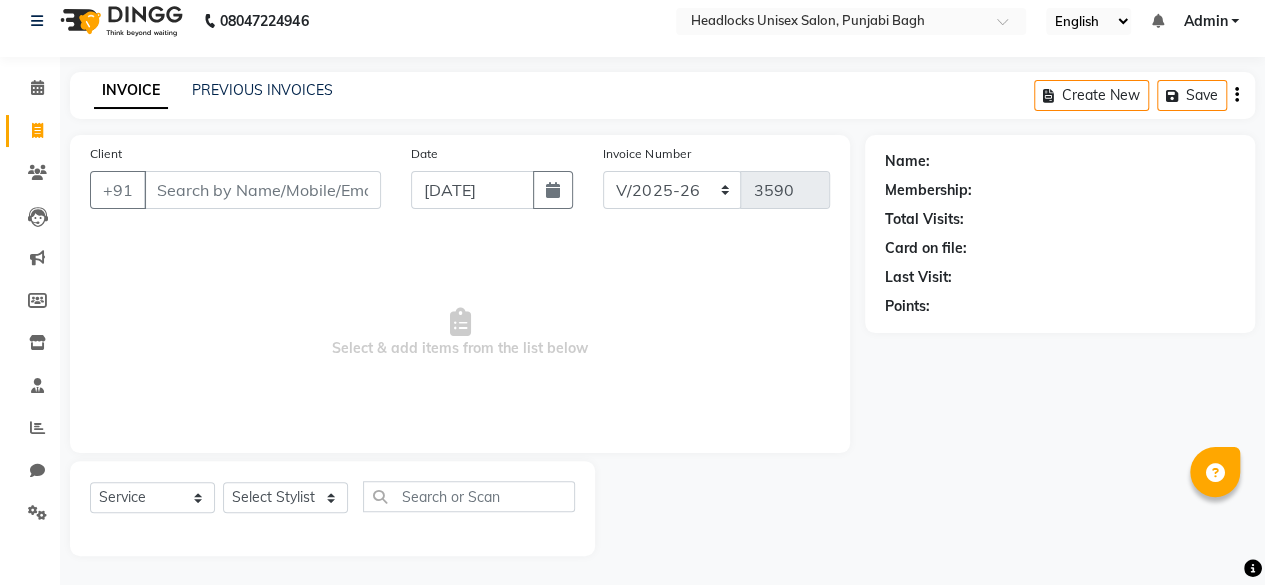 click on "Client" at bounding box center (262, 190) 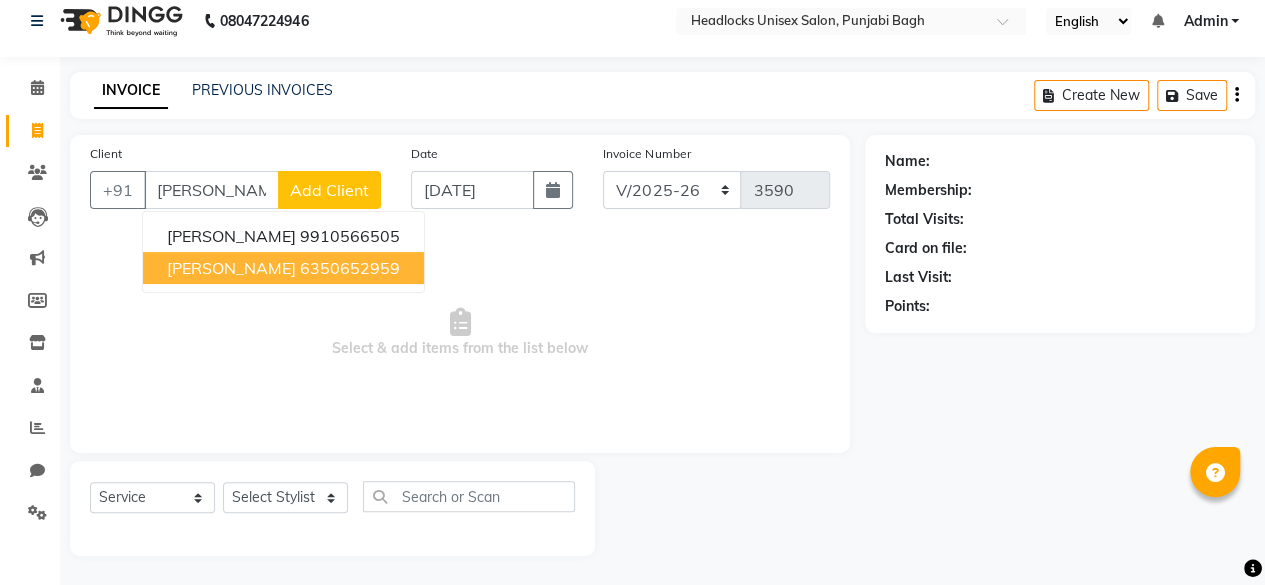 click on "6350652959" at bounding box center [350, 268] 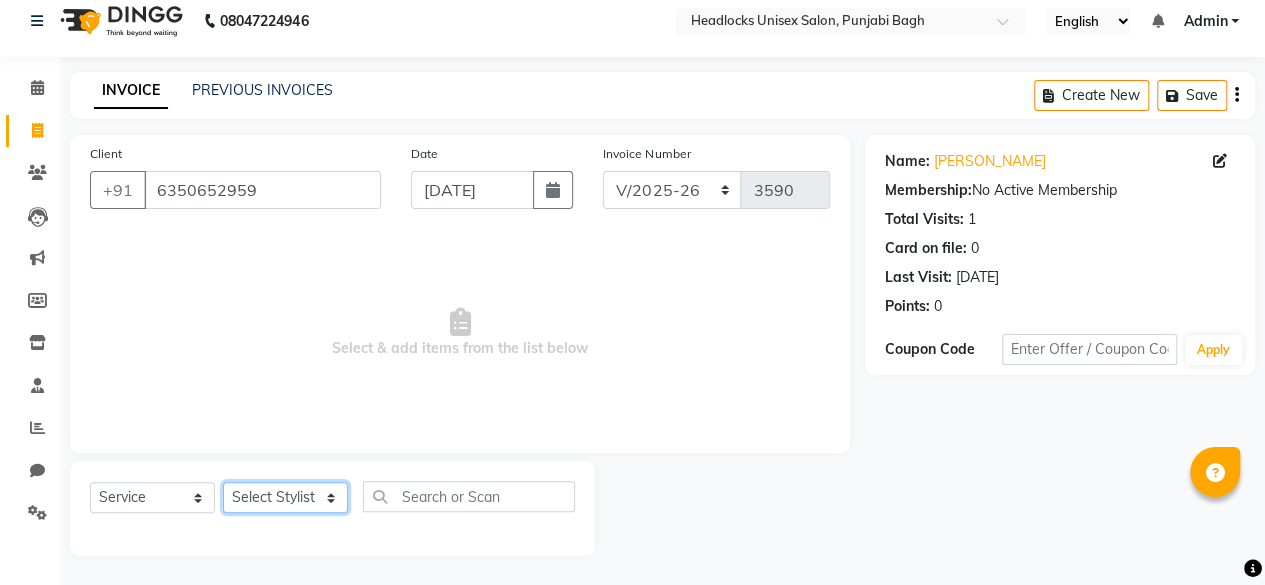 click on "Select Stylist ⁠Agnies ⁠[PERSON_NAME] [PERSON_NAME] [PERSON_NAME] kunal [PERSON_NAME] mercy ⁠Minto ⁠[PERSON_NAME]  [PERSON_NAME] priyanka [PERSON_NAME] ⁠[PERSON_NAME] ⁠[PERSON_NAME] [PERSON_NAME] [PERSON_NAME]  Sunny ⁠[PERSON_NAME] ⁠[PERSON_NAME]" 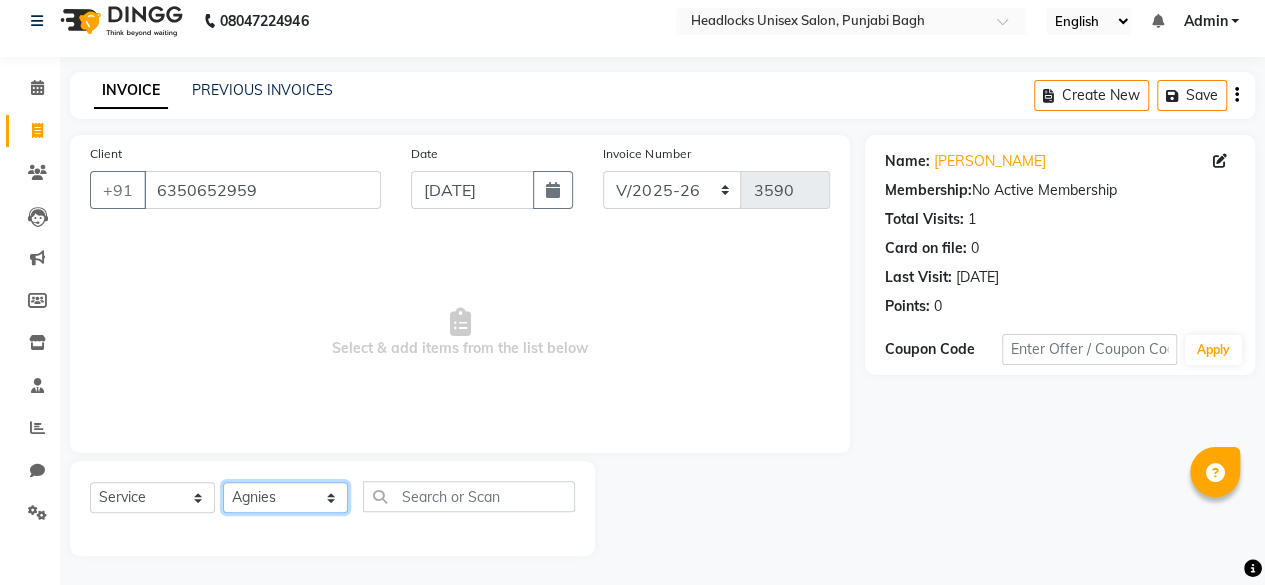 click on "Select Stylist ⁠Agnies ⁠[PERSON_NAME] [PERSON_NAME] [PERSON_NAME] kunal [PERSON_NAME] mercy ⁠Minto ⁠[PERSON_NAME]  [PERSON_NAME] priyanka [PERSON_NAME] ⁠[PERSON_NAME] ⁠[PERSON_NAME] [PERSON_NAME] [PERSON_NAME]  Sunny ⁠[PERSON_NAME] ⁠[PERSON_NAME]" 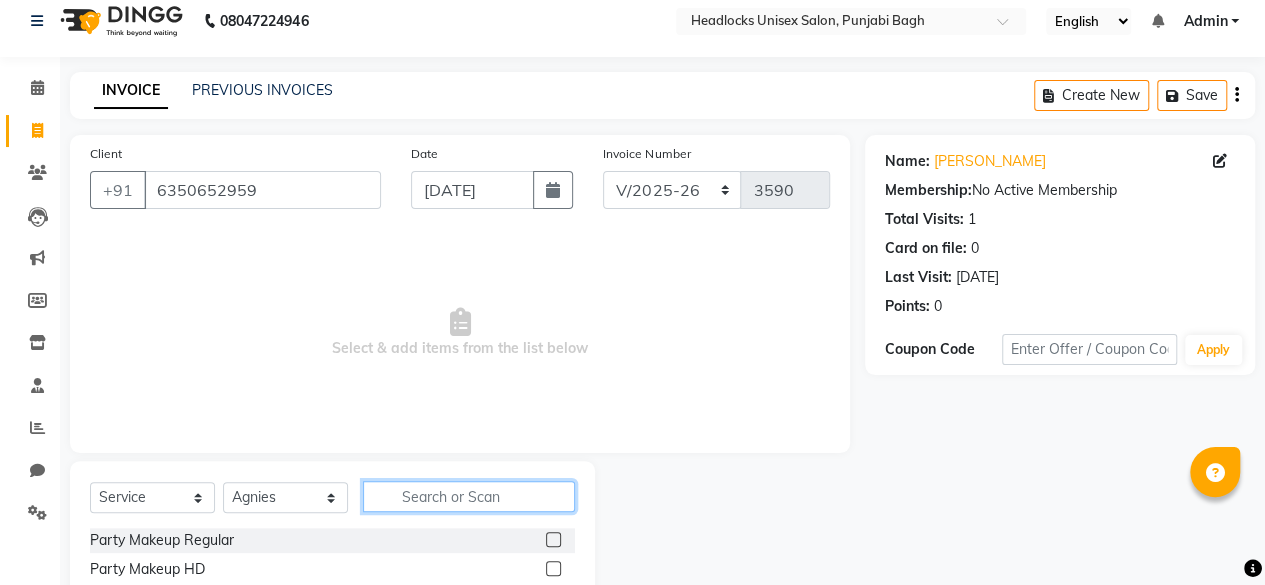 click 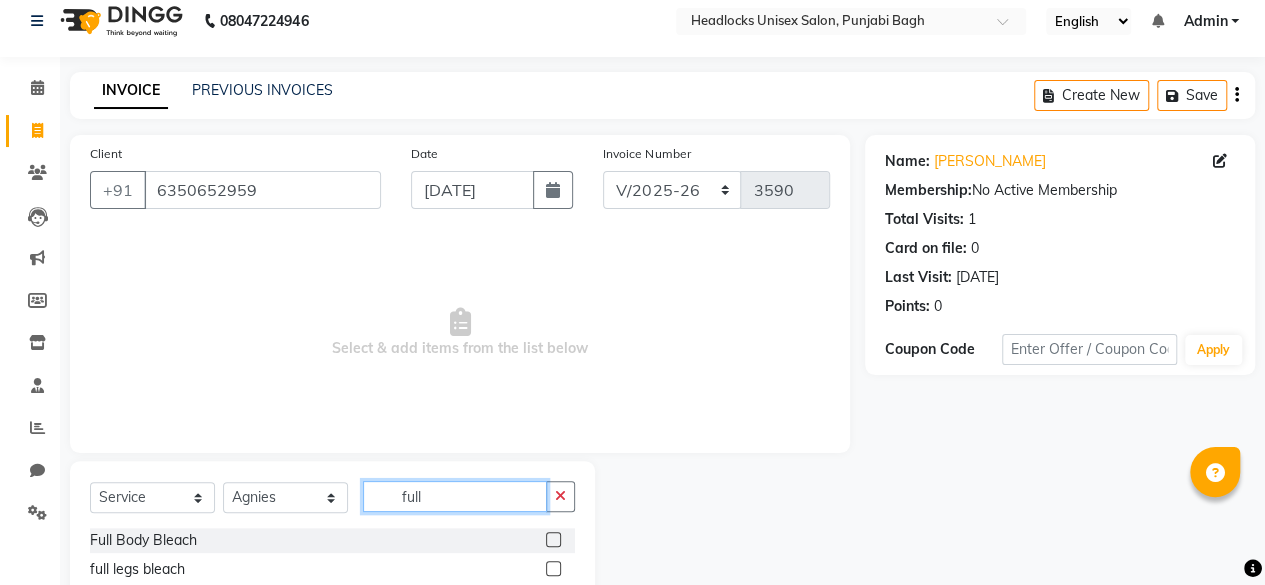 scroll, scrollTop: 215, scrollLeft: 0, axis: vertical 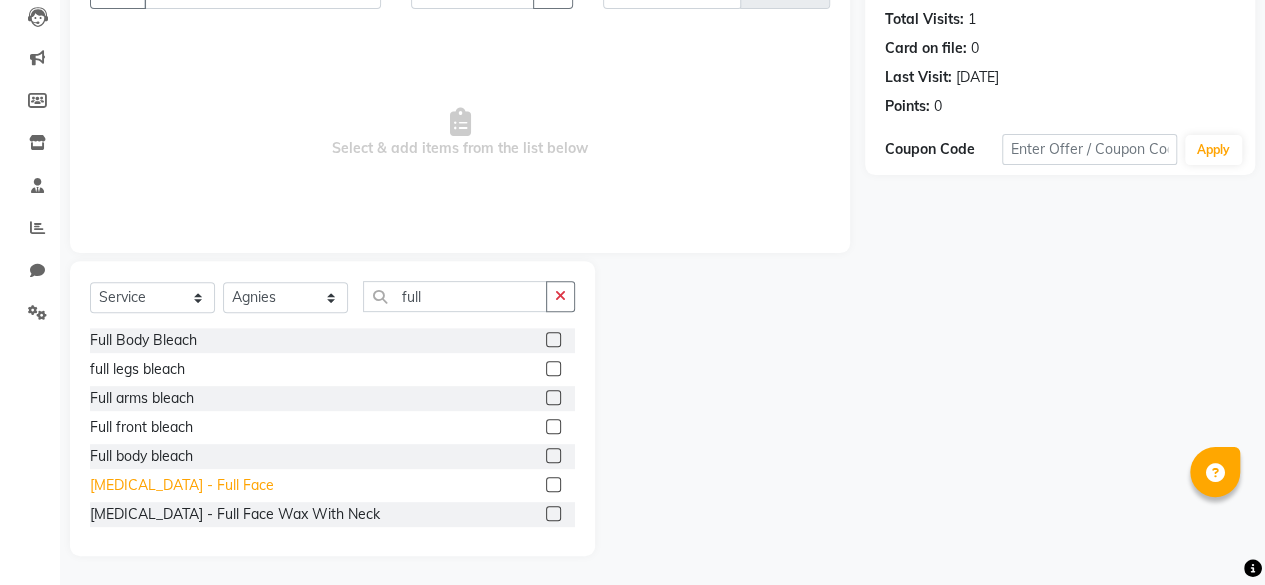 click on "[MEDICAL_DATA] - Full Face" 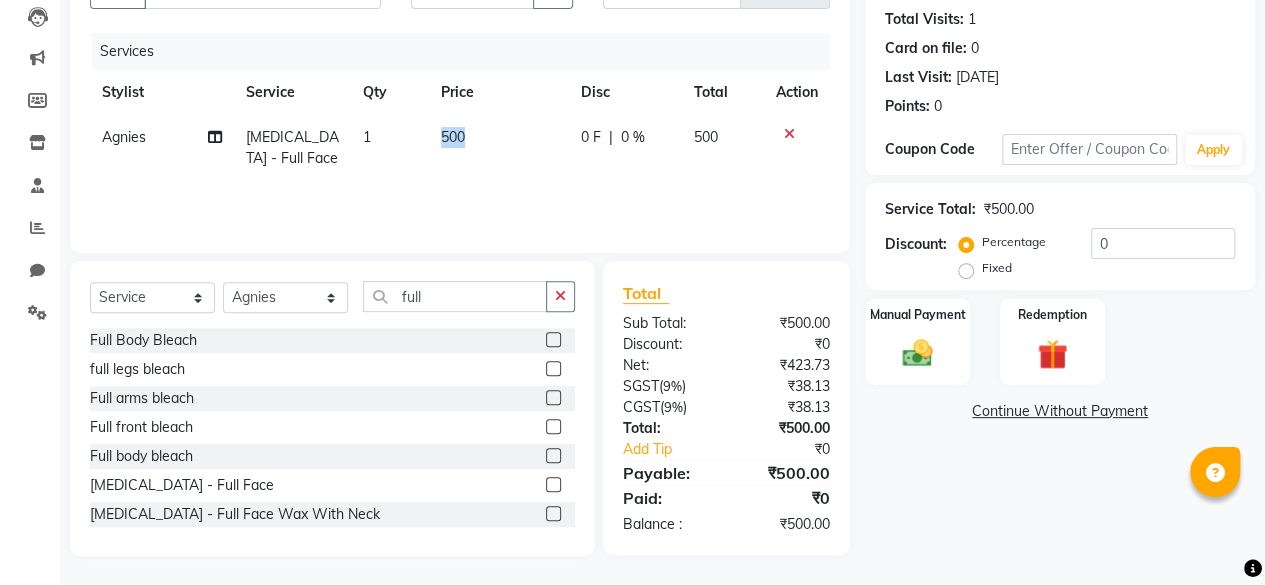 drag, startPoint x: 438, startPoint y: 145, endPoint x: 470, endPoint y: 143, distance: 32.06244 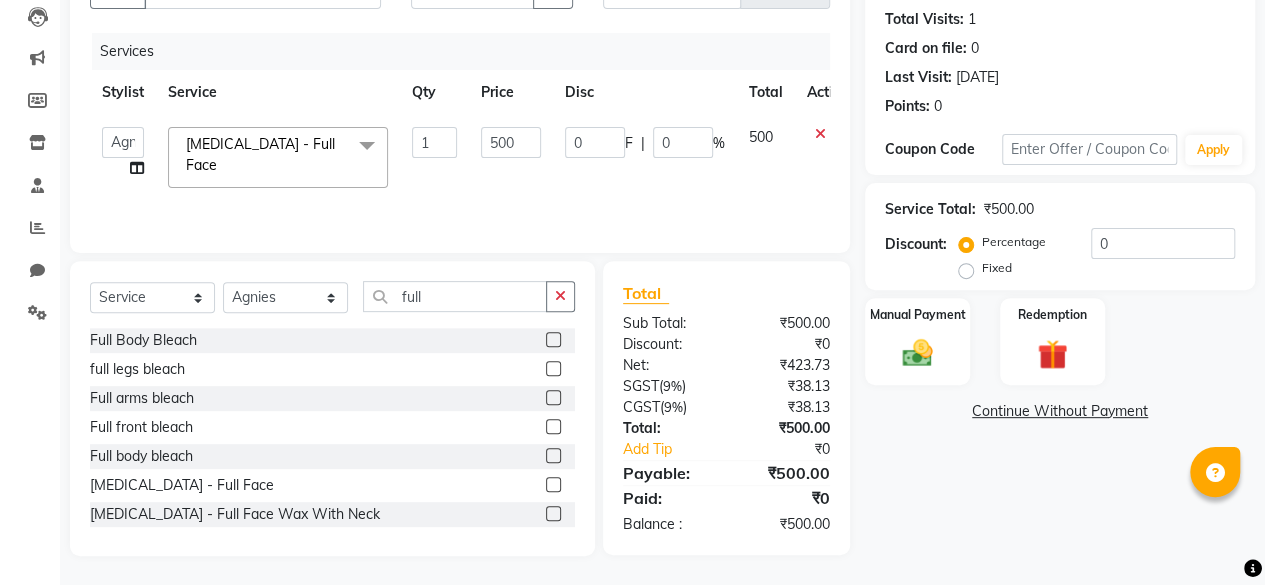 click on "500" 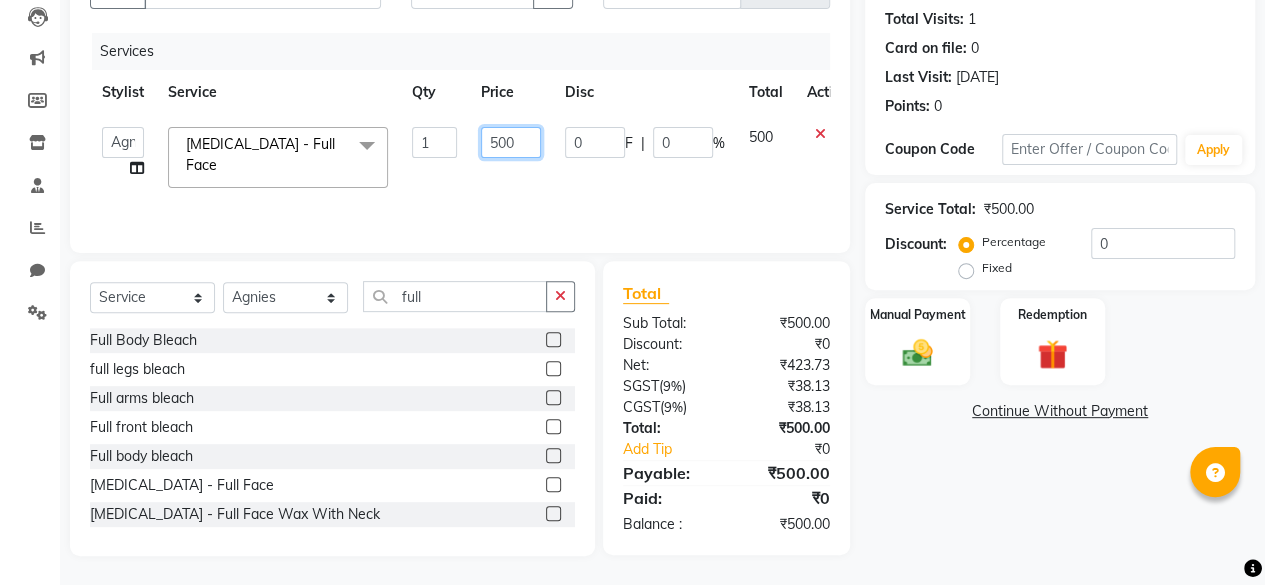 click on "500" 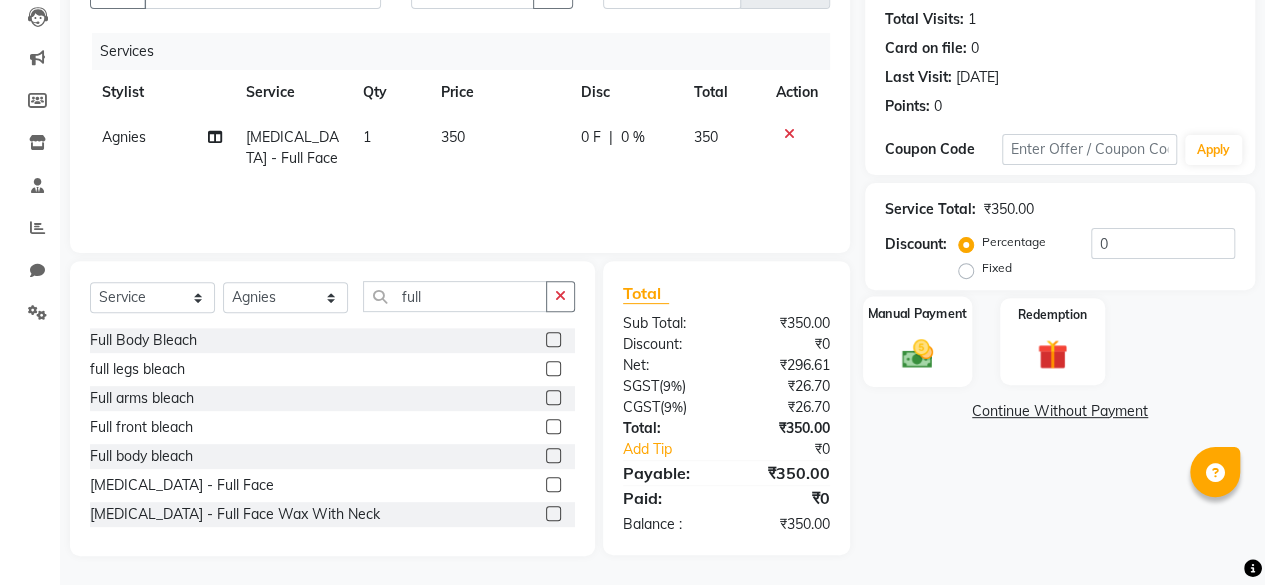 click on "Manual Payment" 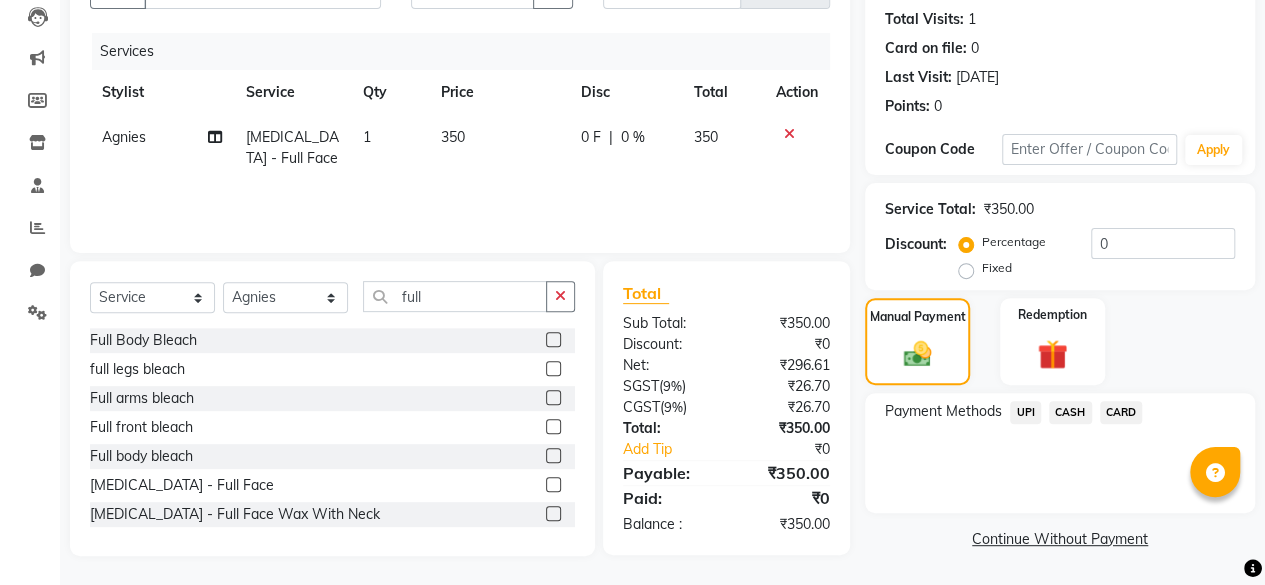 click on "UPI" 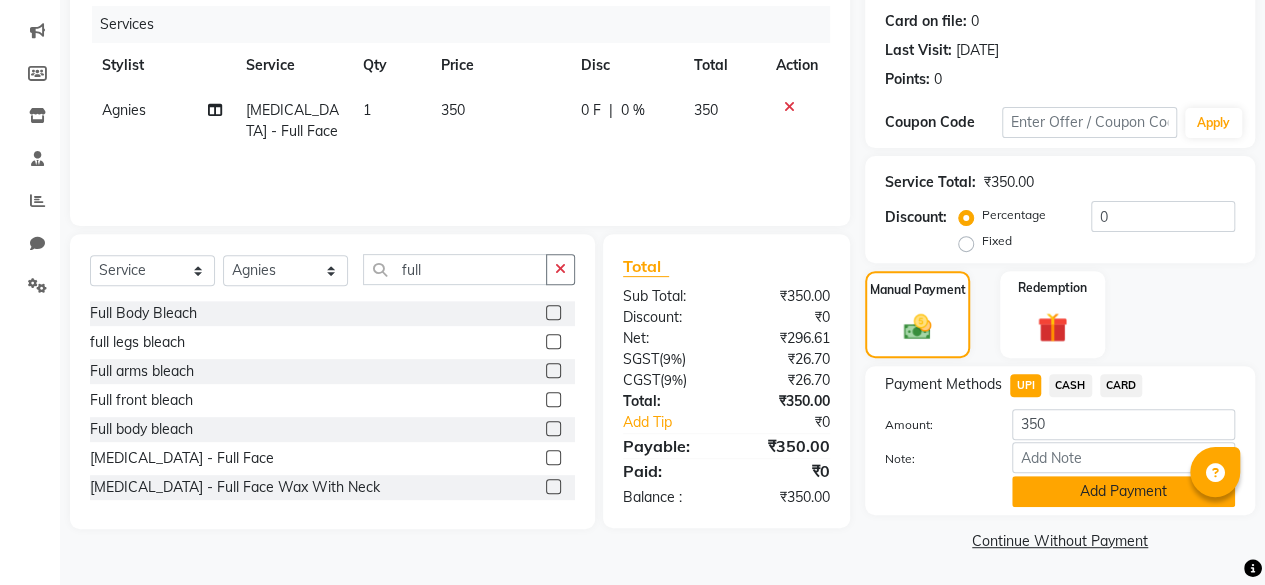 click on "Add Payment" 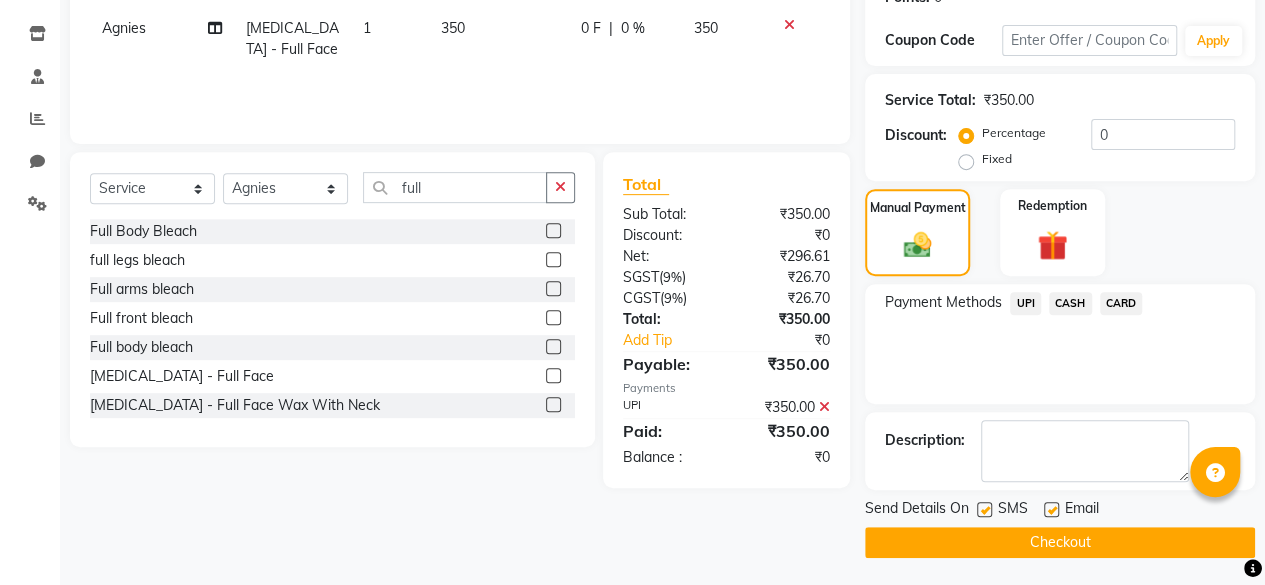 click 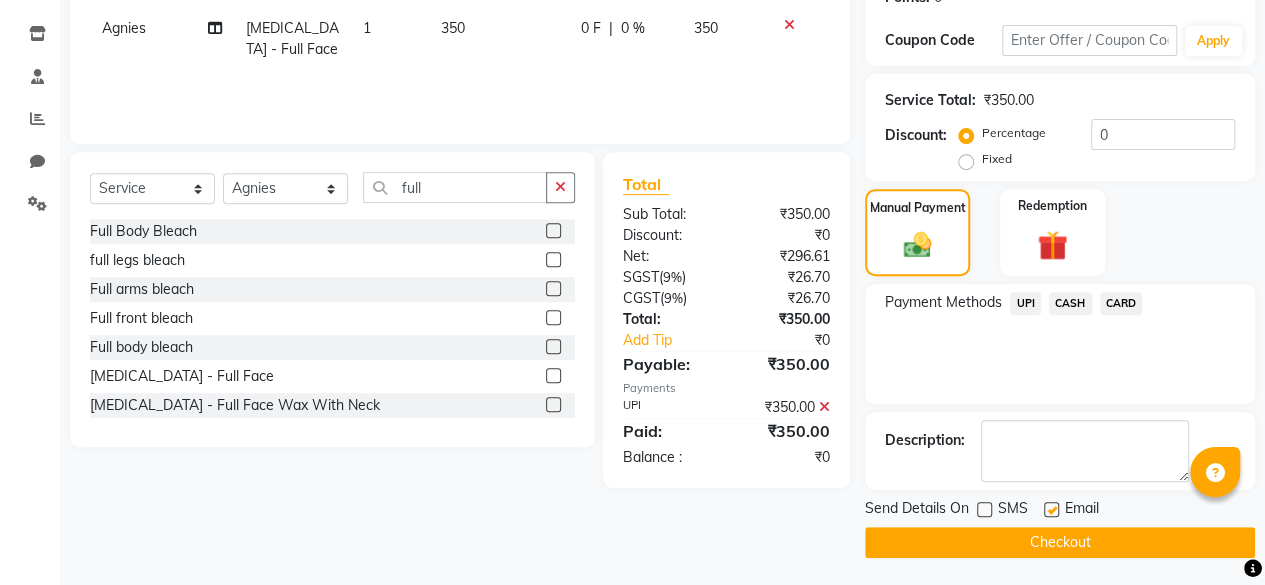 click on "Checkout" 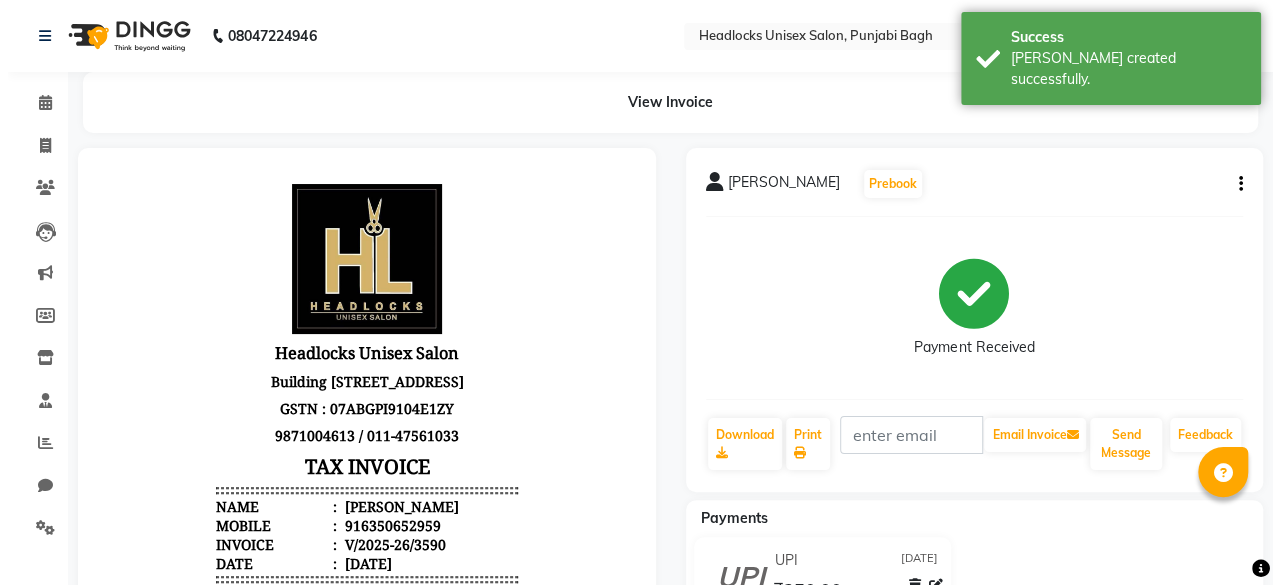 scroll, scrollTop: 0, scrollLeft: 0, axis: both 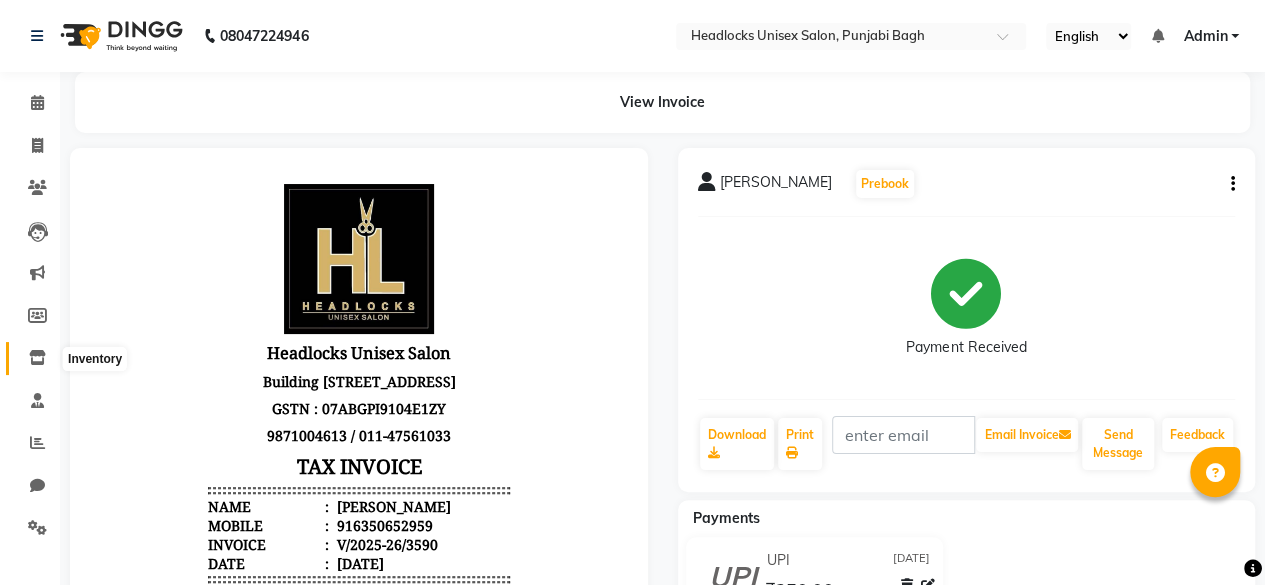 click 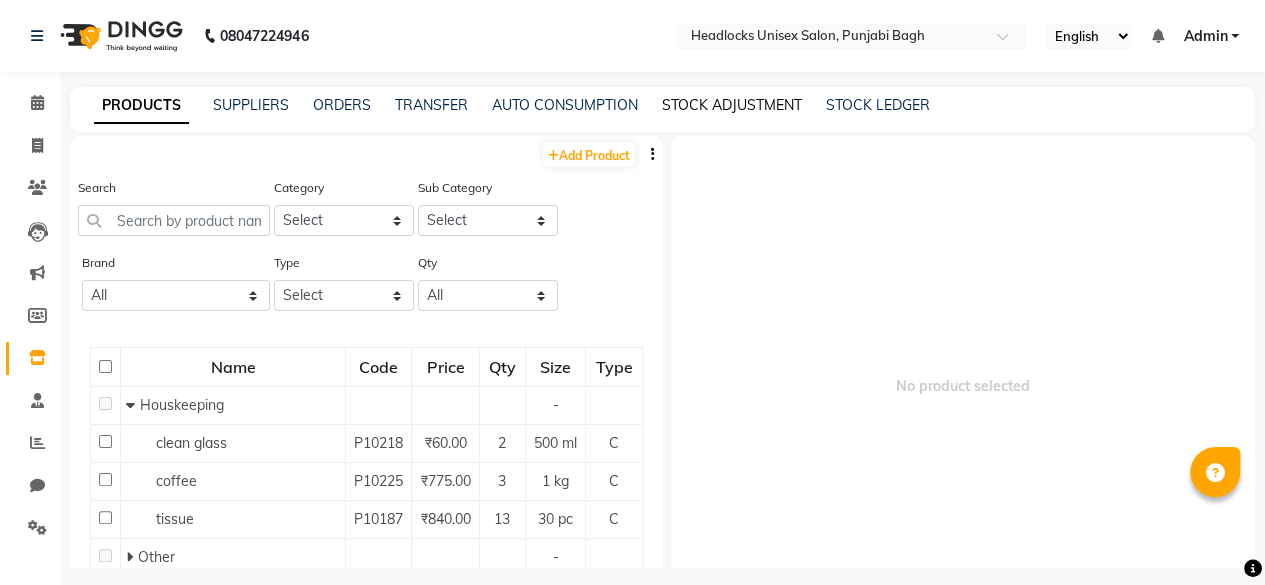 click on "STOCK ADJUSTMENT" 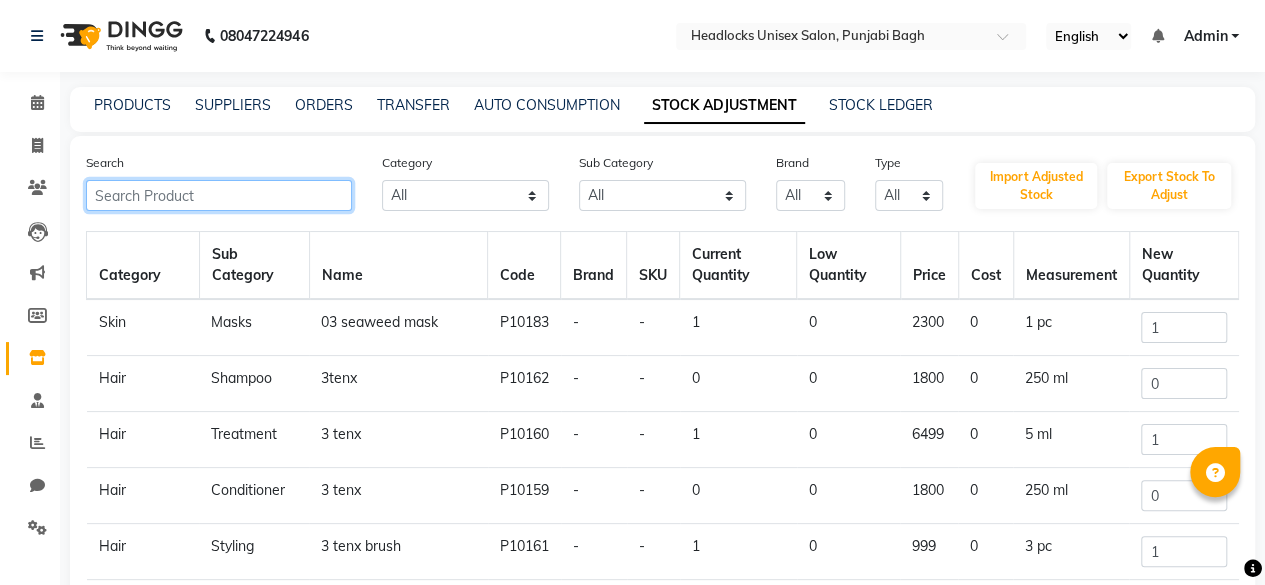 click 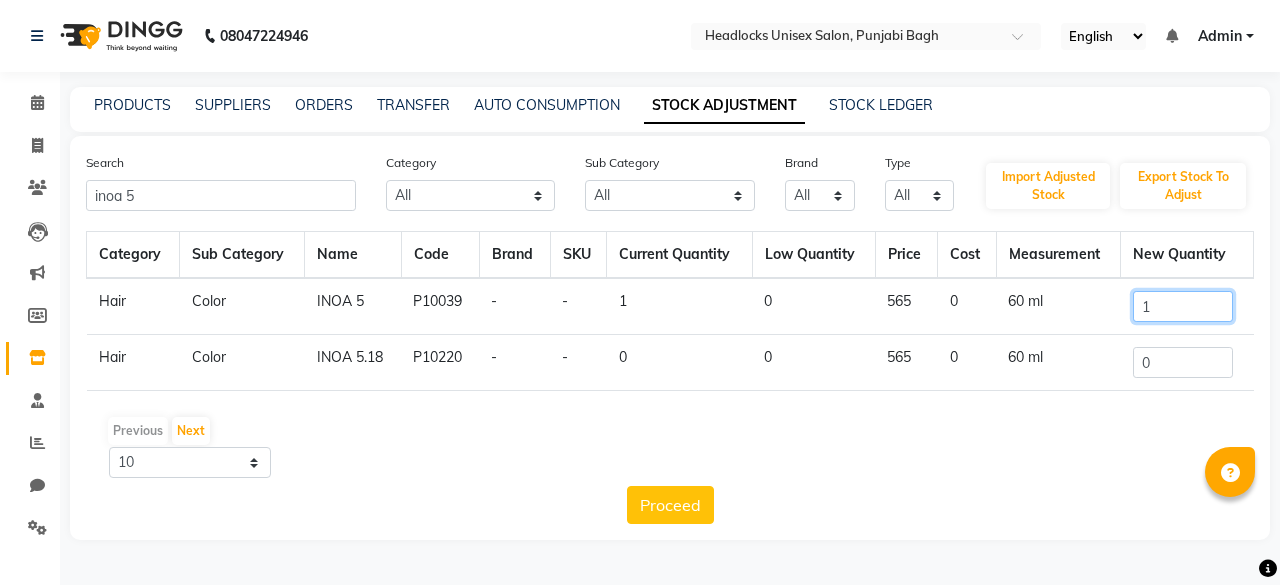 click on "1" 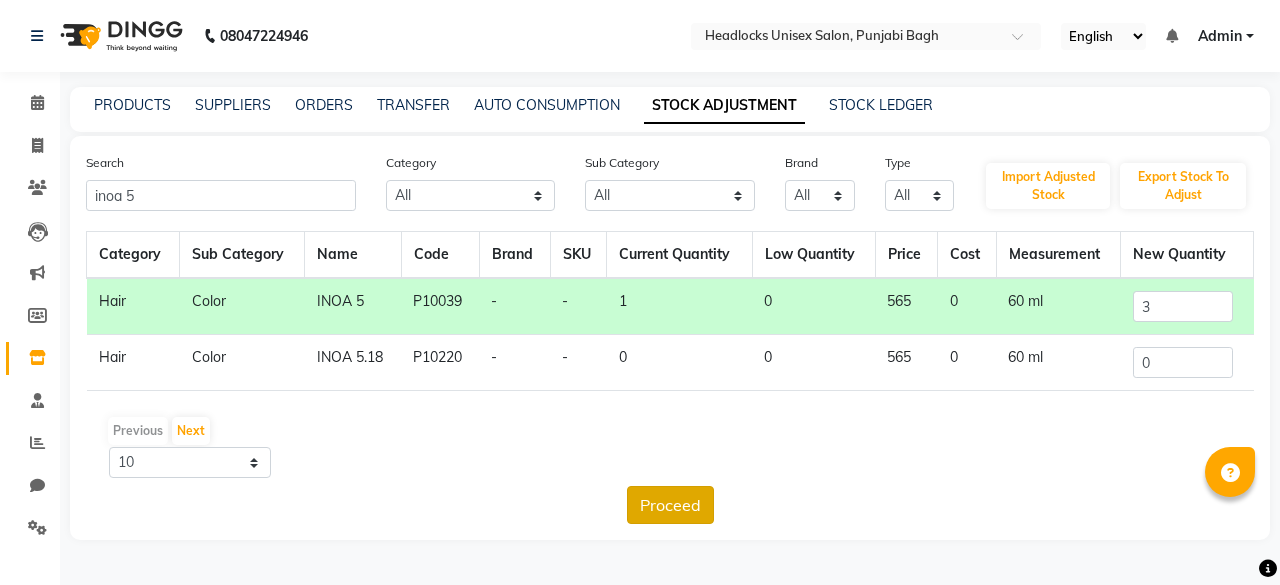 click on "Proceed" 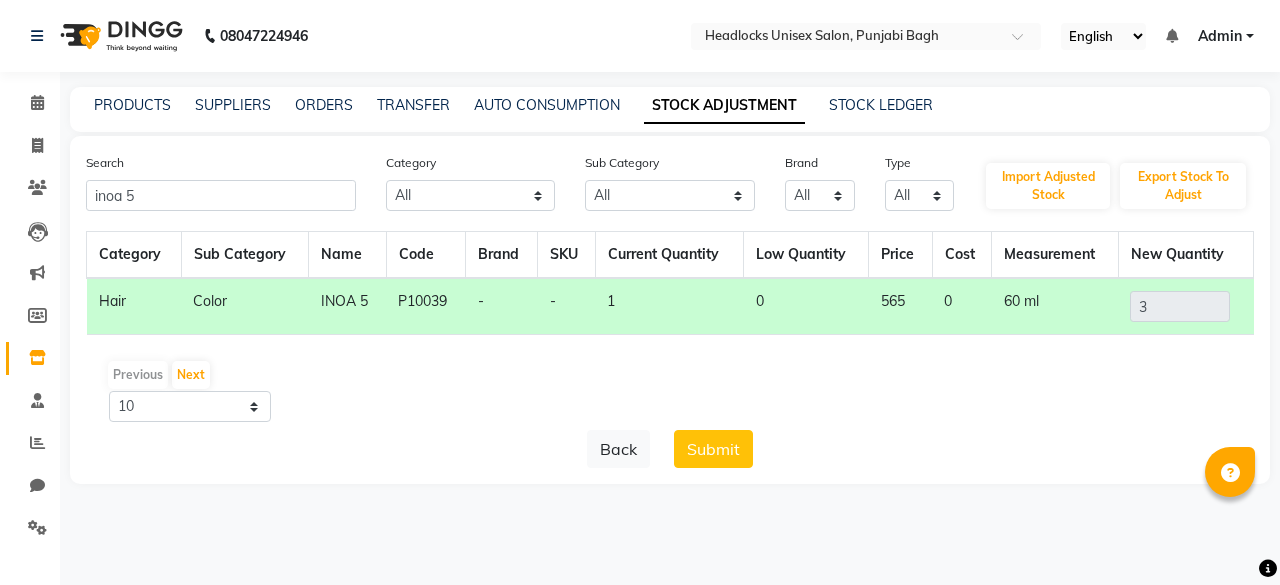 click on "PRODUCTS SUPPLIERS ORDERS TRANSFER AUTO CONSUMPTION STOCK ADJUSTMENT STOCK LEDGER Search inoa 5 Category All Hair Skin Makeup Personal Care Appliances [PERSON_NAME] Waxing Disposable Threading Hands and Feet Beauty Planet [MEDICAL_DATA] Cadiveu Casmara Cheryls Loreal Olaplex Other Sub Category All Cream Houskeeping Loreal Retail Cheryls Retail Casmara Retail Cleanser Rill Keratin Retail [MEDICAL_DATA] Salon Use Beauty & Other Salon Use Honey Lips Shampoo Products Appron Bath & Body Olaplex Salon Use Hair Shaving [DEMOGRAPHIC_DATA] Hygiene Loreal Salon Use Disposable Cheryls Salon Use Appliances Liposoulable Soap Facial Conditioner Gel Gown Keratin Salon Use Nails [MEDICAL_DATA] Retail Eyes Cream Moisturiser Grooming - Women Face Pre Shave Bedsheet Brazilian Makeup Appliances Hair Colour Salon Use Pre Face Nepkin Matrix Salon Use Other Grooming - Men Serum Mask After Shave Massage Foot Dental Care Styling Towel Tools Post Toner Oil Matrix Colour Tube Sun Care Hand & Foot Brushes Serum Appliances Matrix Retail Massage Cream Tissue Masks Color Strips Gifts 3" 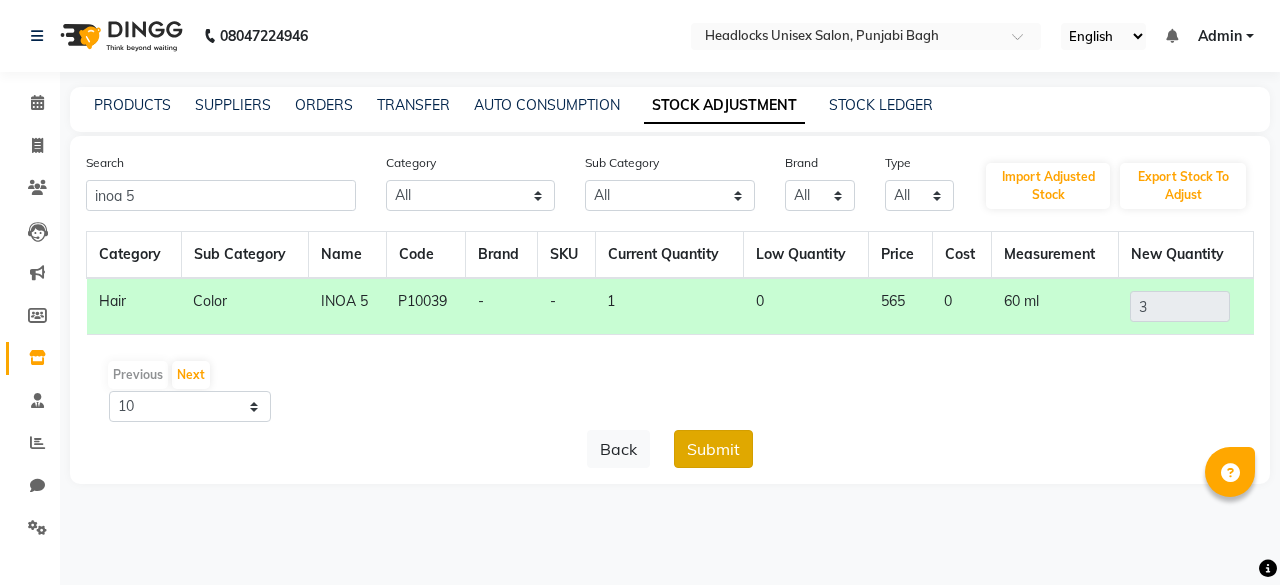 click on "Submit" 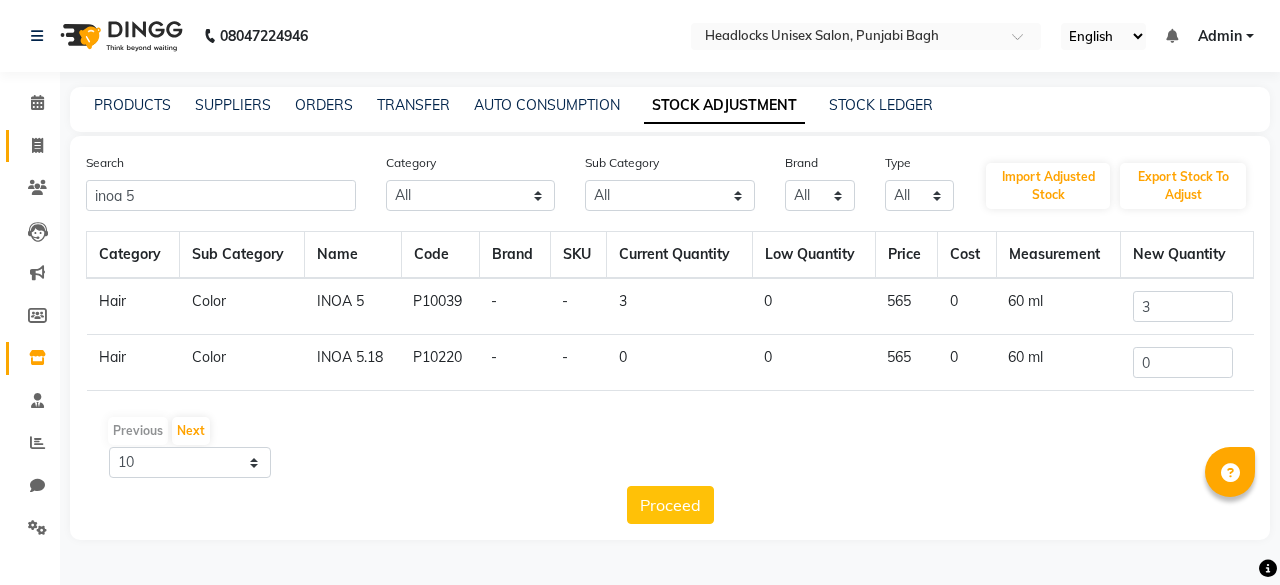 click 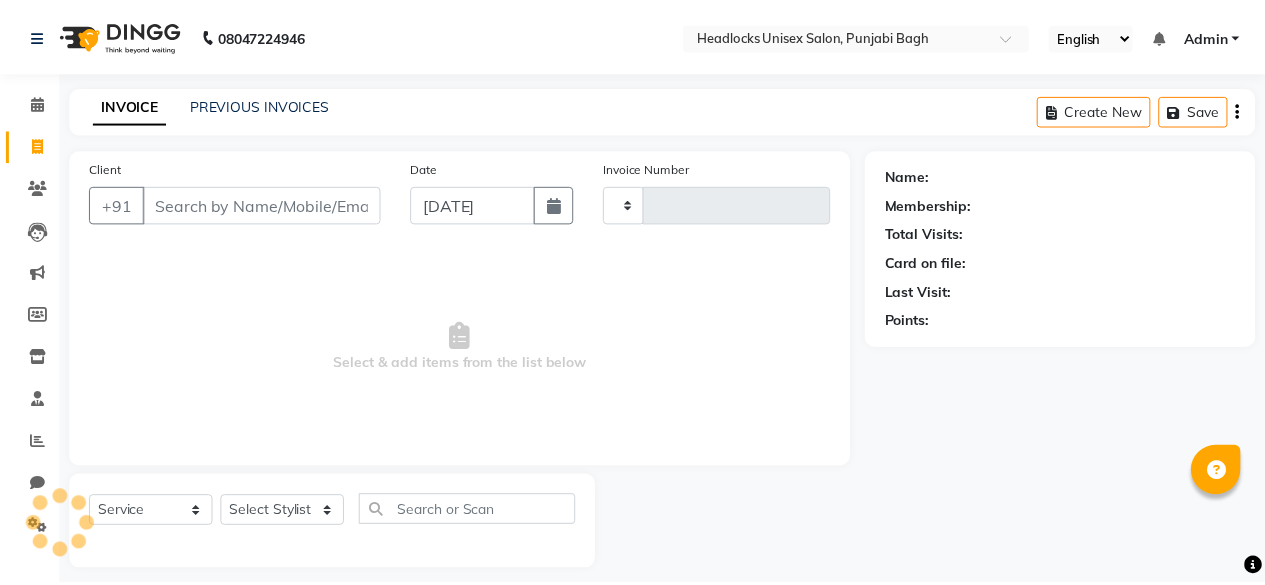 scroll, scrollTop: 15, scrollLeft: 0, axis: vertical 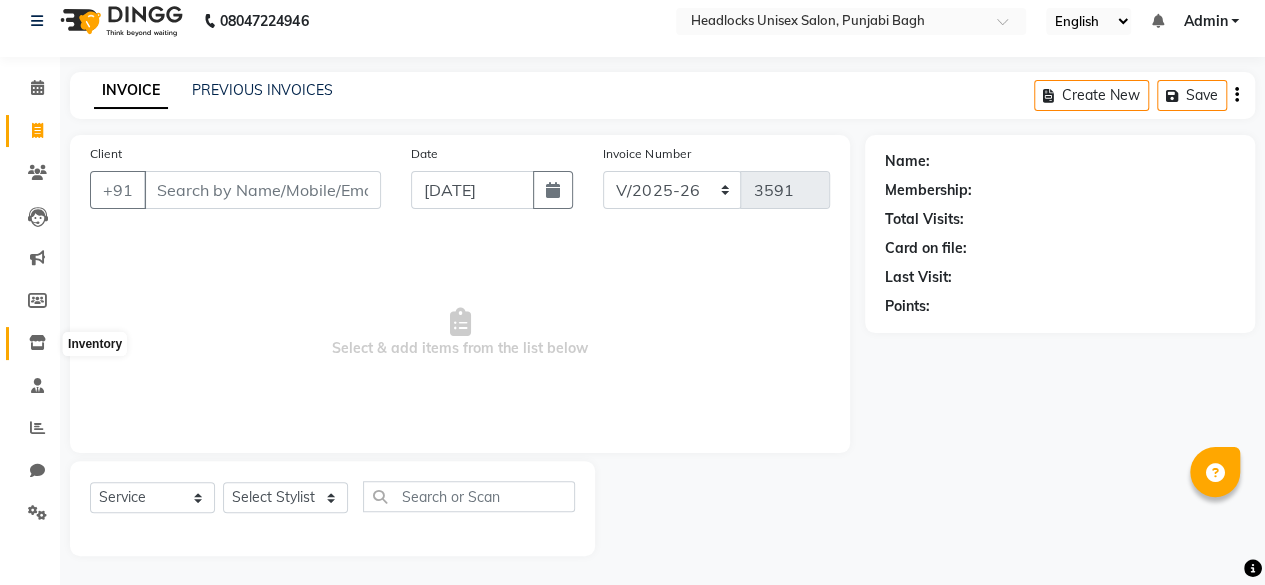 click 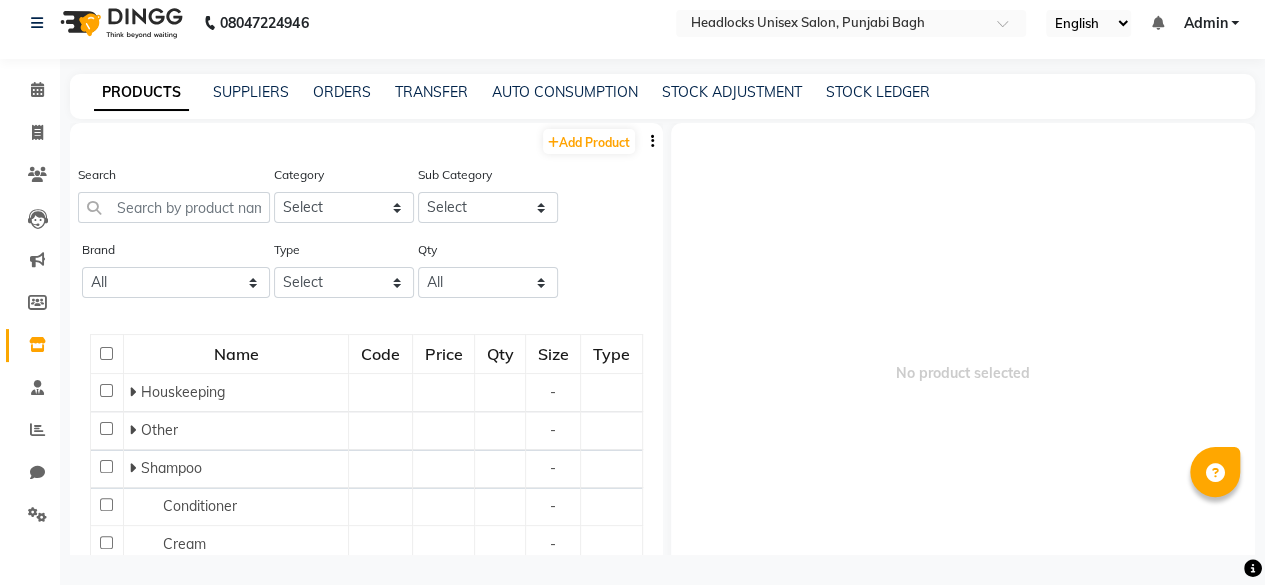scroll, scrollTop: 12, scrollLeft: 0, axis: vertical 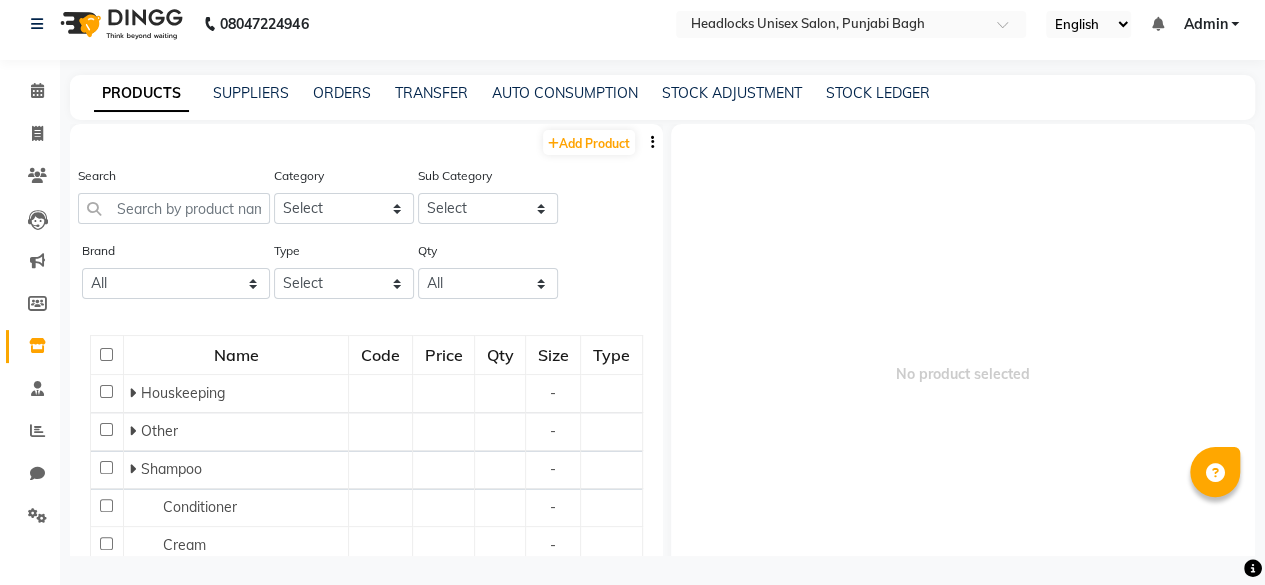 click on "PRODUCTS SUPPLIERS ORDERS TRANSFER AUTO CONSUMPTION STOCK ADJUSTMENT STOCK LEDGER" 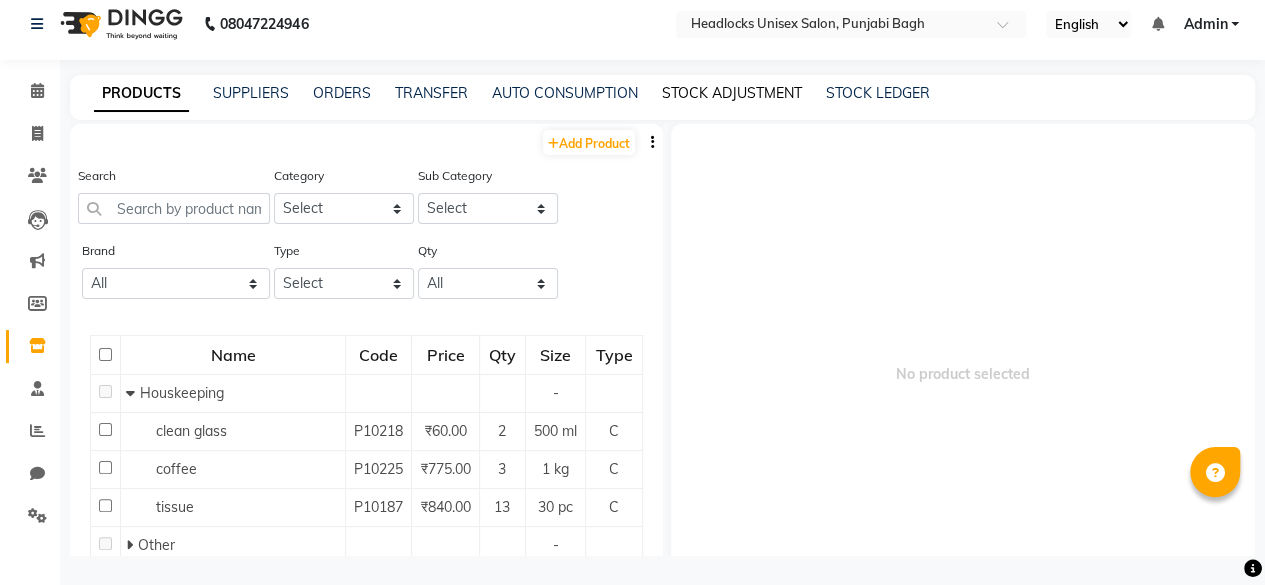 click on "STOCK ADJUSTMENT" 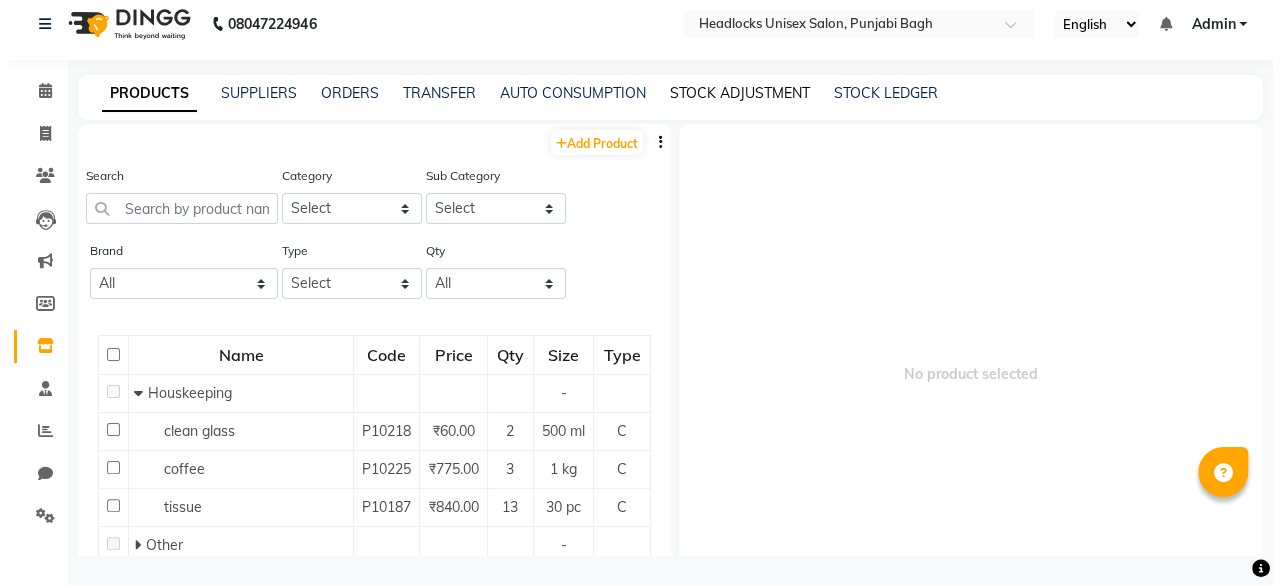 scroll, scrollTop: 0, scrollLeft: 0, axis: both 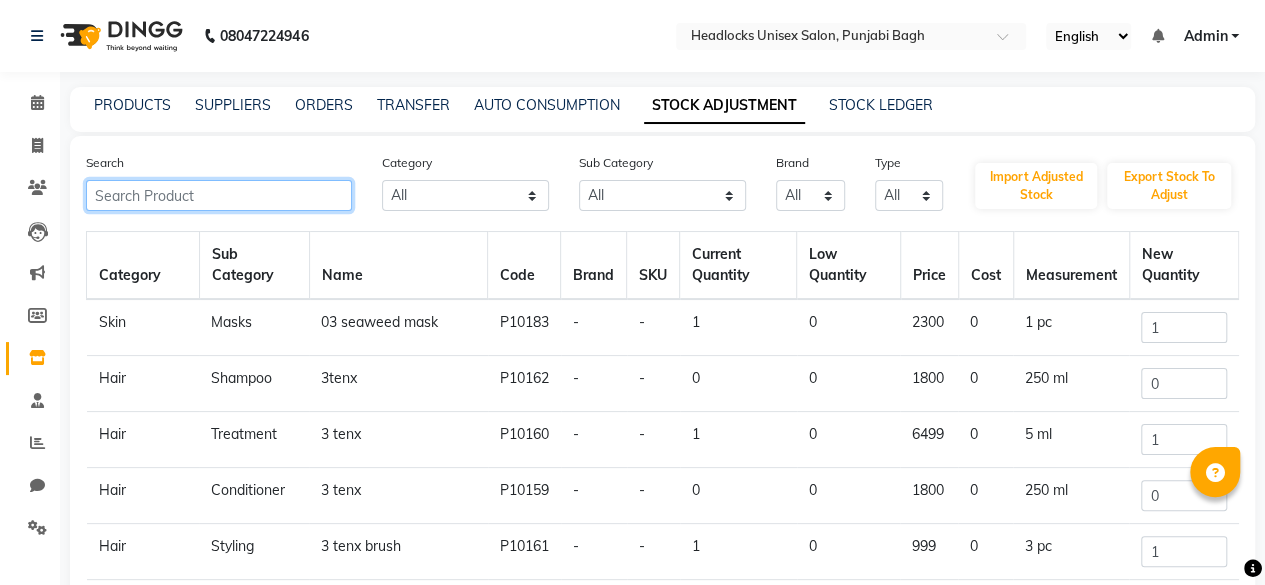 click 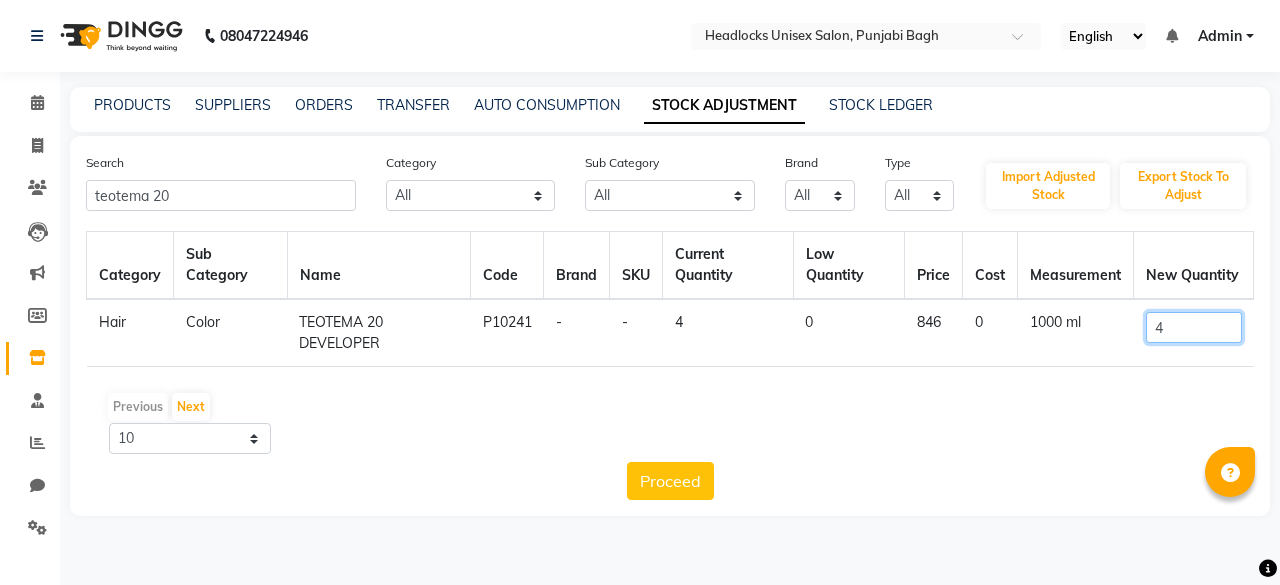 click on "4" 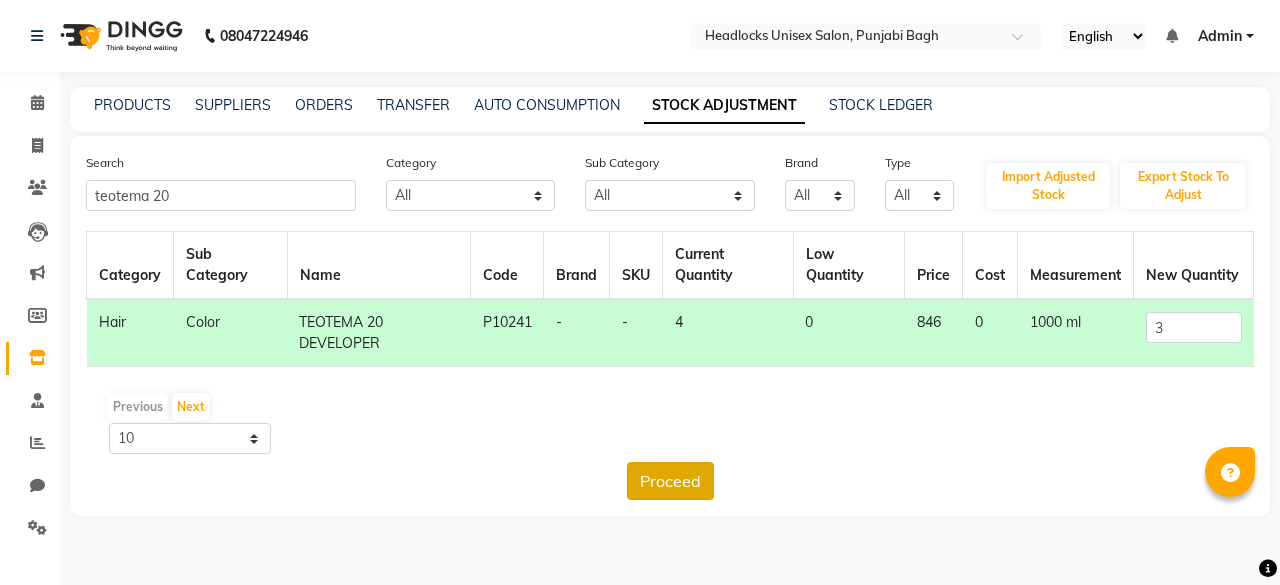 click on "Proceed" 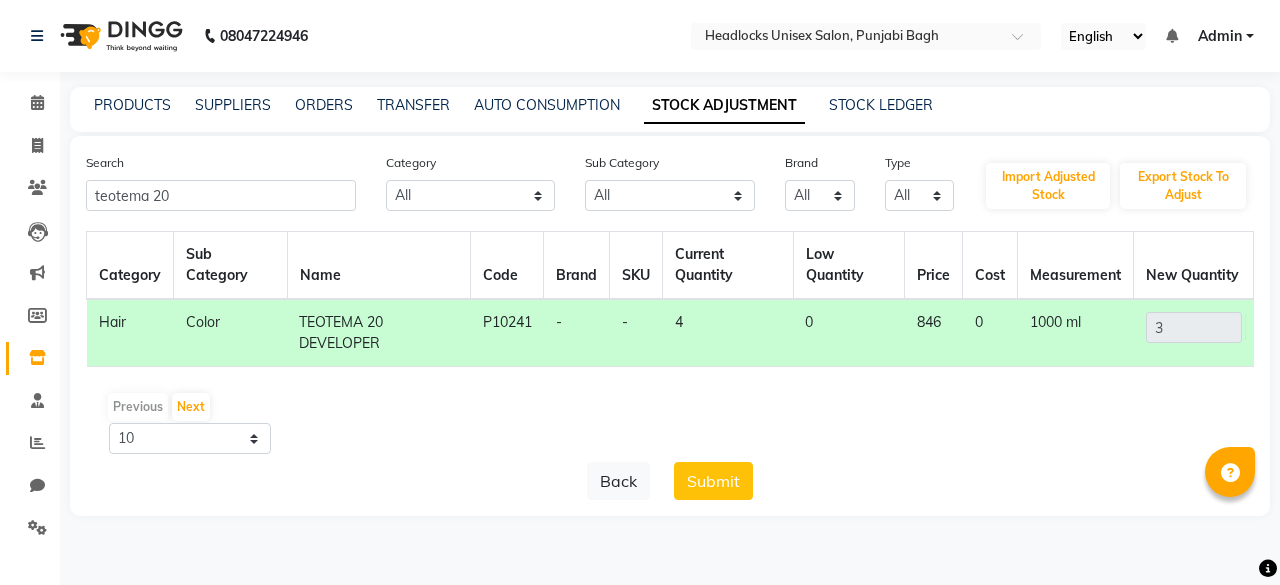 click on "Submit" 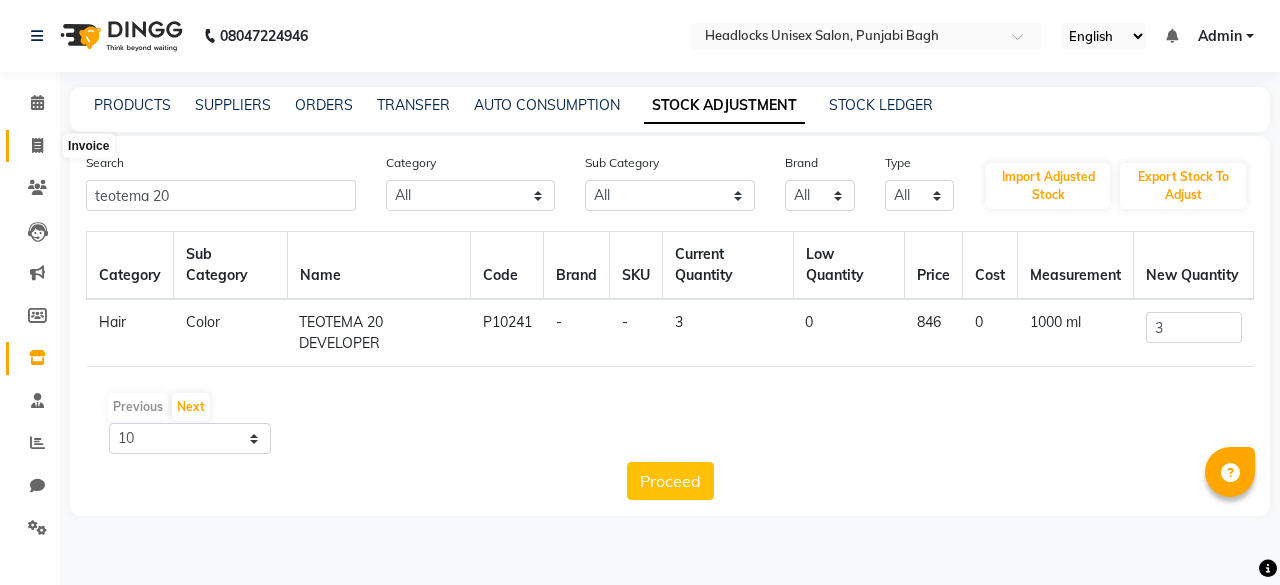 click 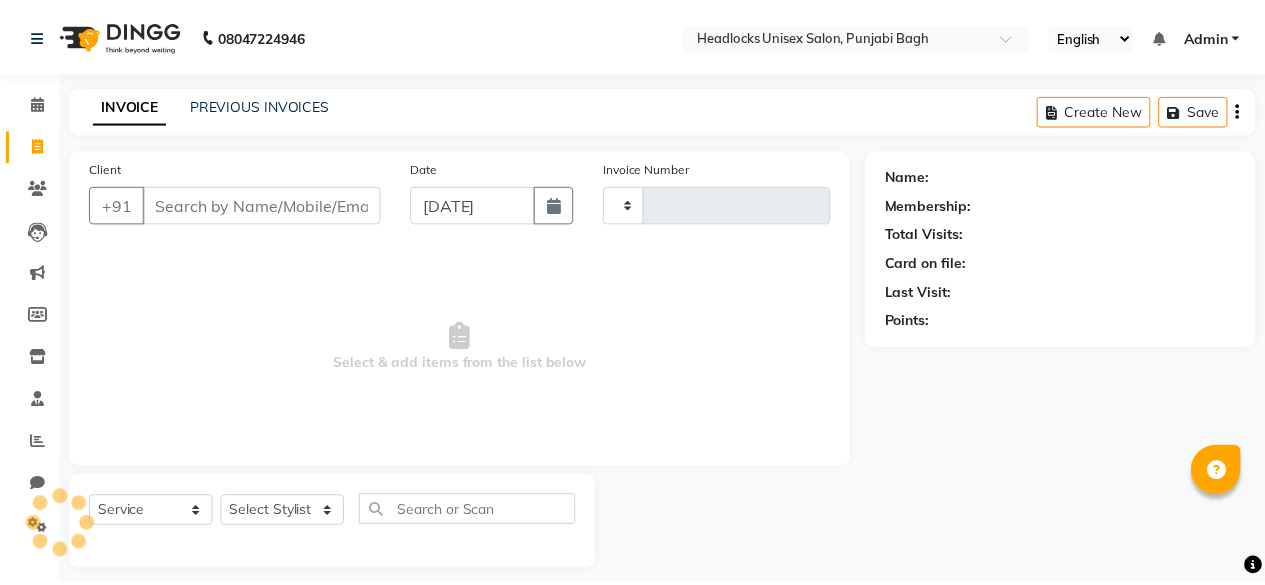 scroll, scrollTop: 15, scrollLeft: 0, axis: vertical 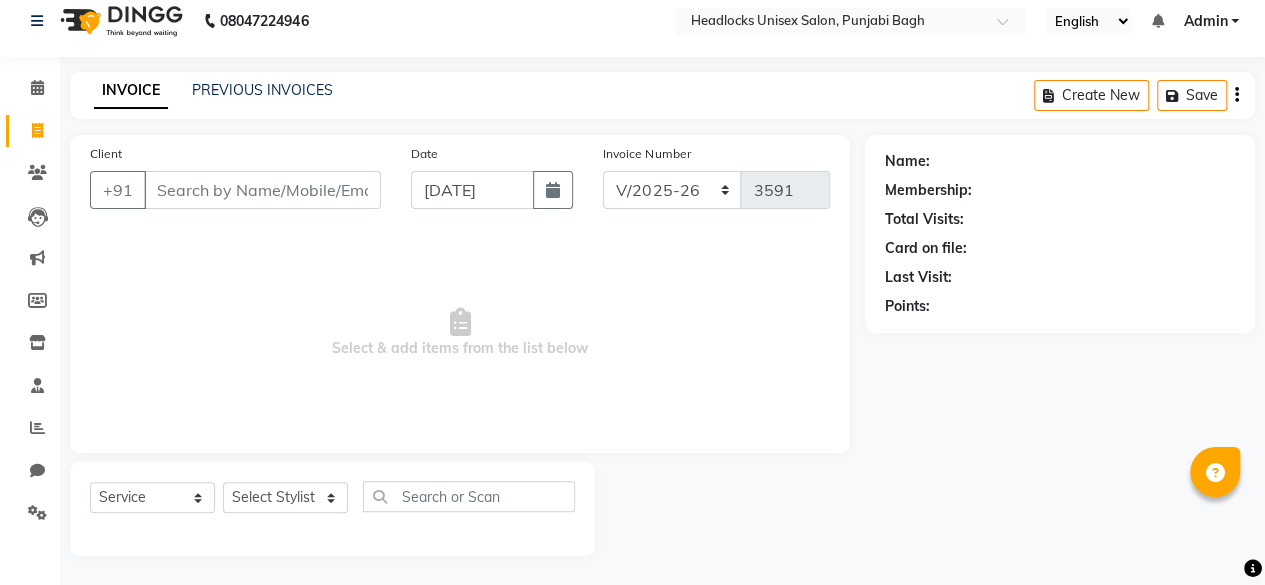 click on "Client" at bounding box center [262, 190] 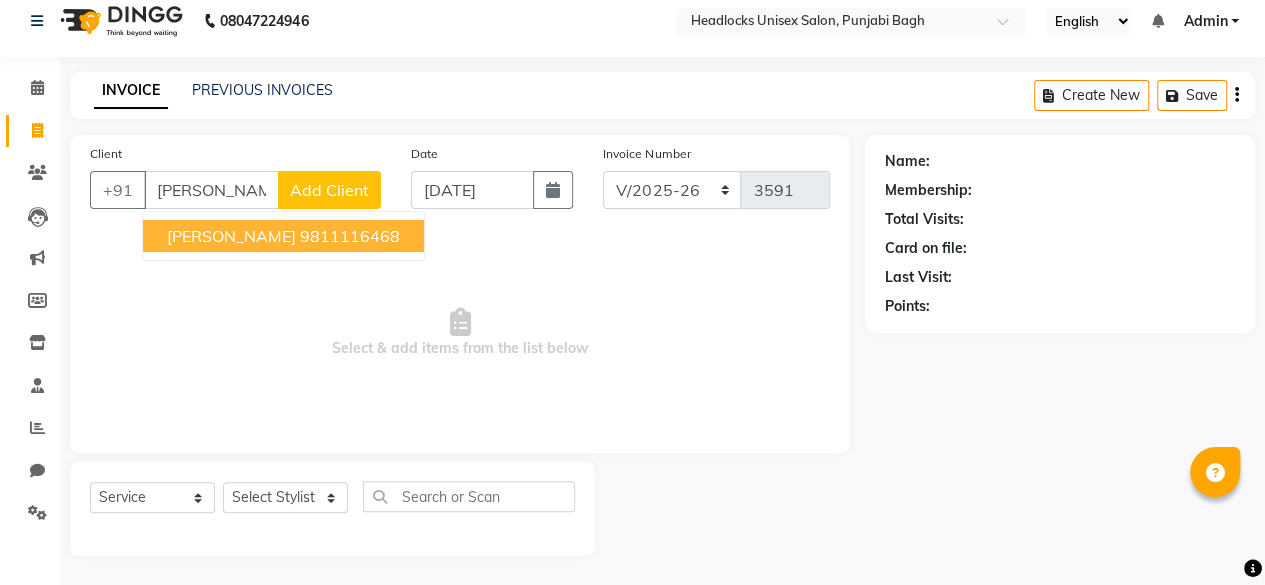 click on "9811116468" at bounding box center (350, 236) 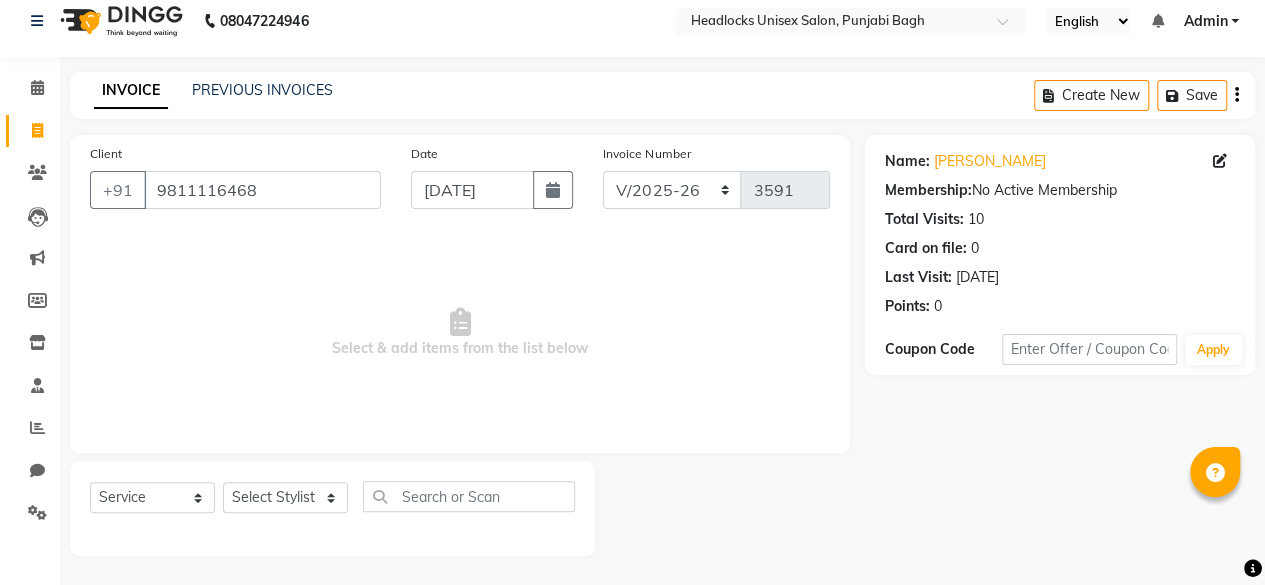 click on "Select  Service  Product  Membership  Package Voucher Prepaid Gift Card  Select Stylist ⁠Agnies ⁠[PERSON_NAME] [PERSON_NAME] [PERSON_NAME] kunal [PERSON_NAME] mercy ⁠Minto ⁠[PERSON_NAME]  [PERSON_NAME] priyanka [PERSON_NAME] ⁠[PERSON_NAME] ⁠[PERSON_NAME] [PERSON_NAME] [PERSON_NAME]  Sunny ⁠[PERSON_NAME]  ⁠Usman ⁠[PERSON_NAME]" 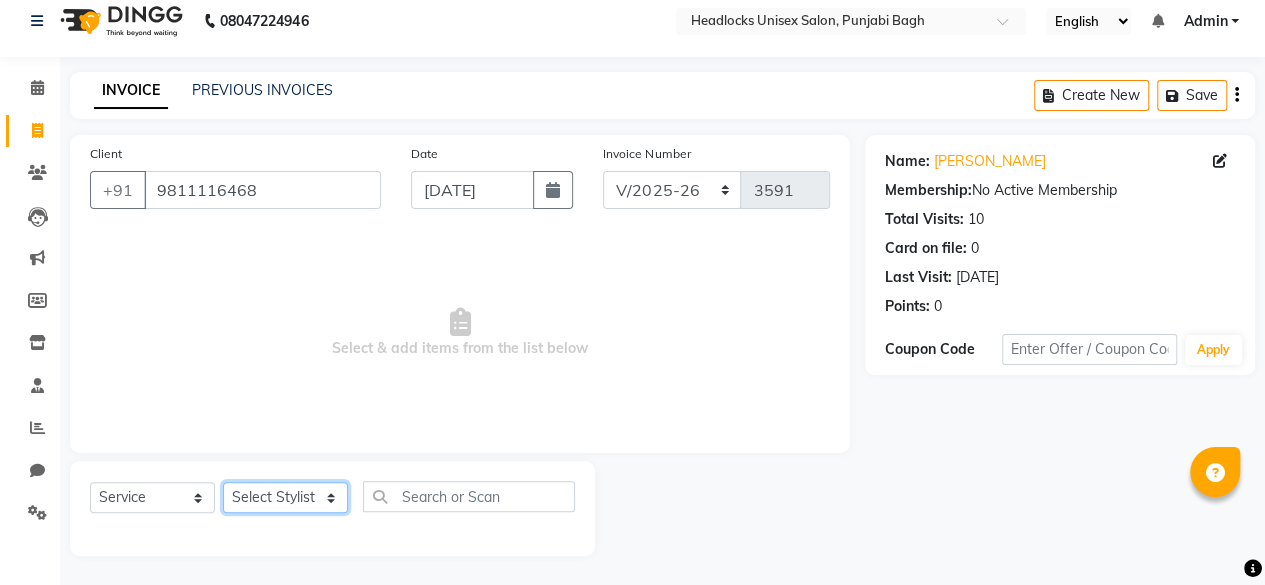 click on "Select Stylist ⁠Agnies ⁠[PERSON_NAME] [PERSON_NAME] [PERSON_NAME] kunal [PERSON_NAME] mercy ⁠Minto ⁠[PERSON_NAME]  [PERSON_NAME] priyanka [PERSON_NAME] ⁠[PERSON_NAME] ⁠[PERSON_NAME] [PERSON_NAME] [PERSON_NAME]  Sunny ⁠[PERSON_NAME] ⁠[PERSON_NAME]" 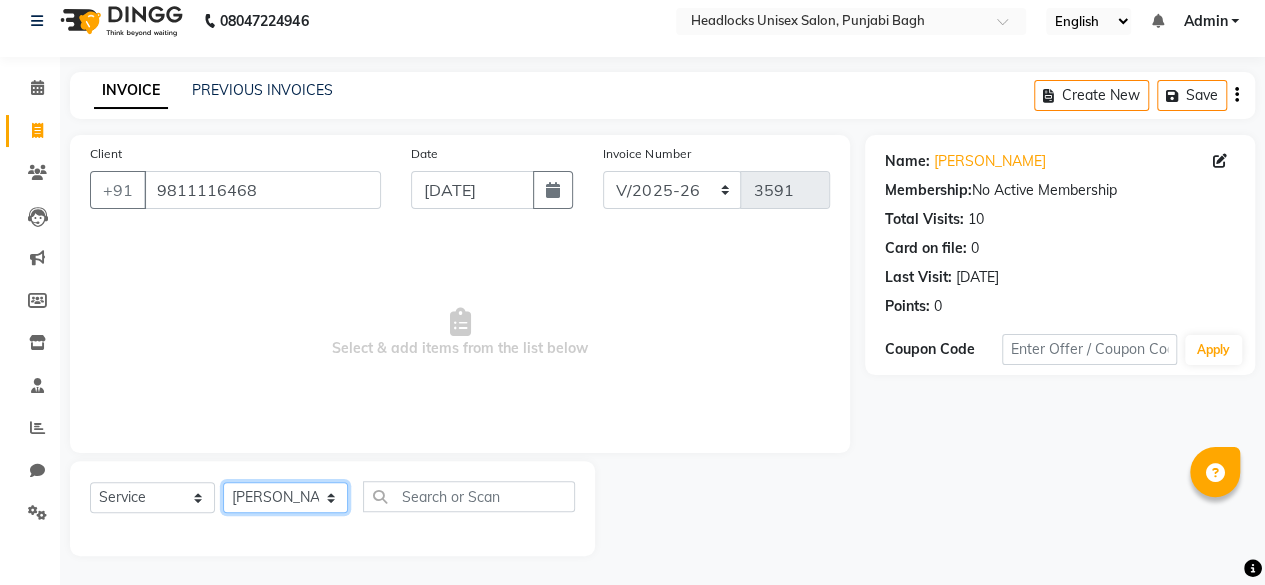 click on "Select Stylist ⁠Agnies ⁠[PERSON_NAME] [PERSON_NAME] [PERSON_NAME] kunal [PERSON_NAME] mercy ⁠Minto ⁠[PERSON_NAME]  [PERSON_NAME] priyanka [PERSON_NAME] ⁠[PERSON_NAME] ⁠[PERSON_NAME] [PERSON_NAME] [PERSON_NAME]  Sunny ⁠[PERSON_NAME] ⁠[PERSON_NAME]" 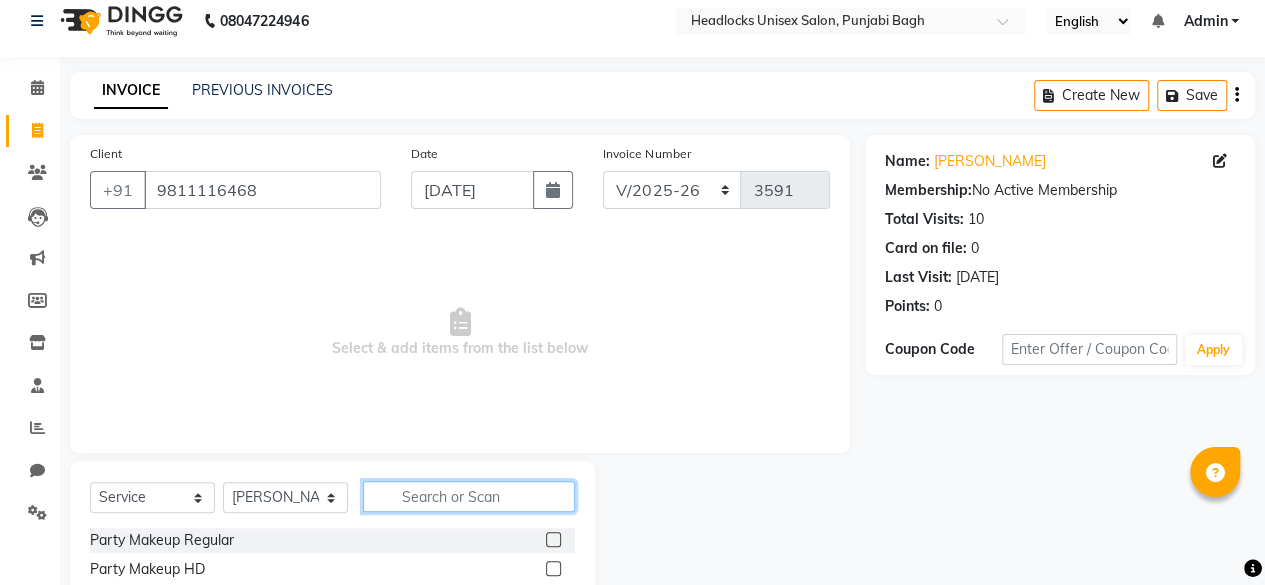 click 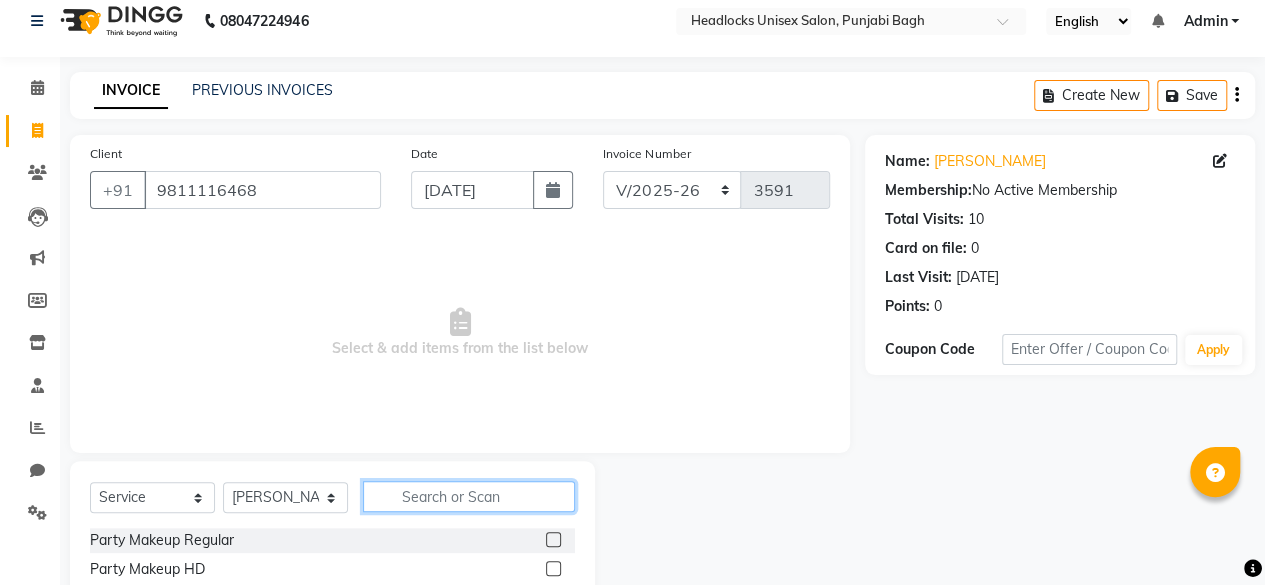 click 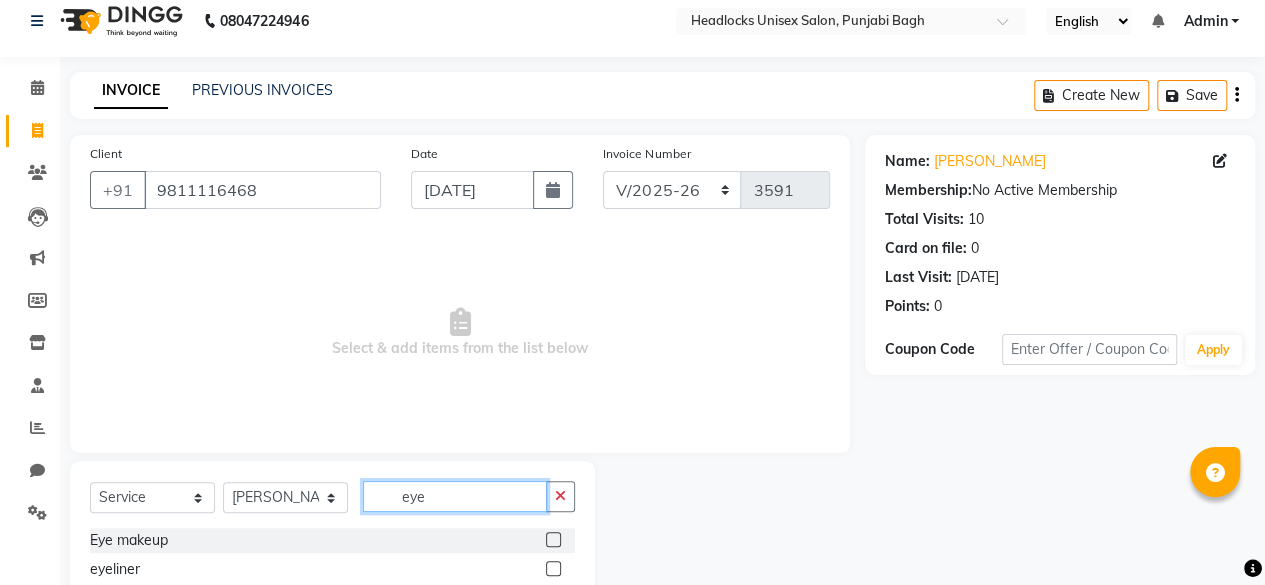 scroll, scrollTop: 160, scrollLeft: 0, axis: vertical 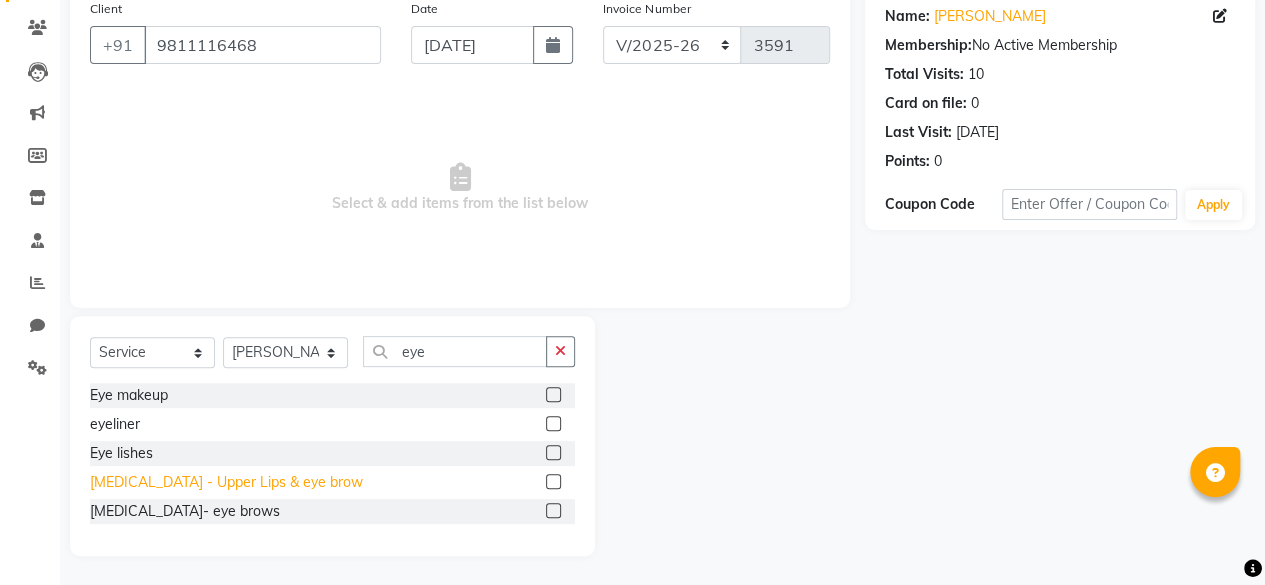 click on "[MEDICAL_DATA] - Upper Lips & eye brow" 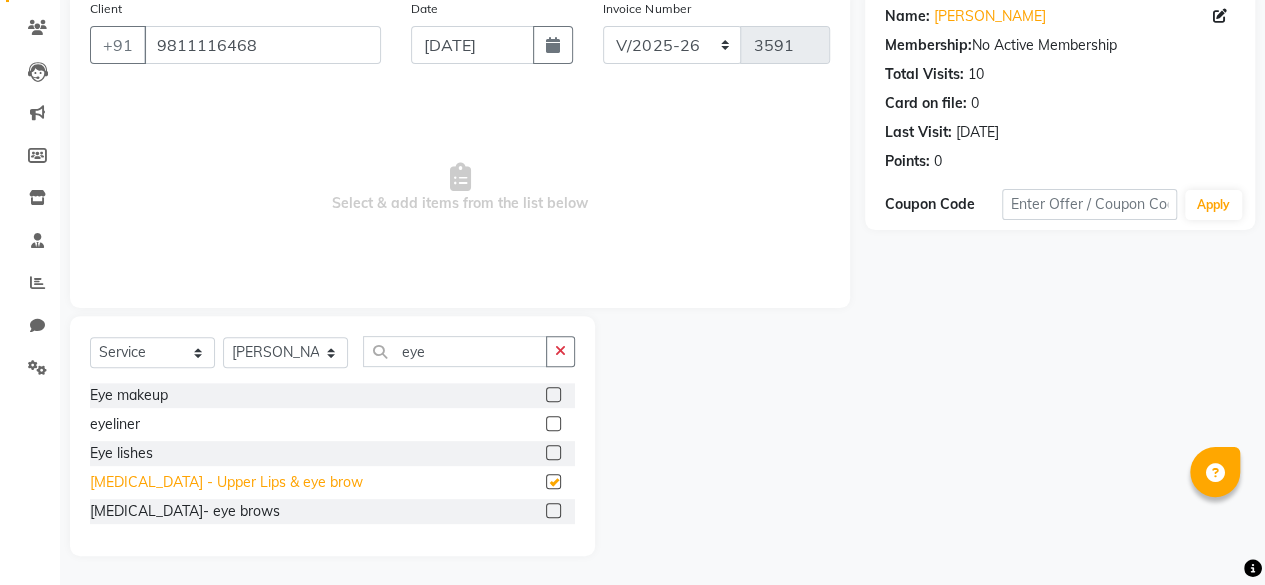 scroll, scrollTop: 214, scrollLeft: 0, axis: vertical 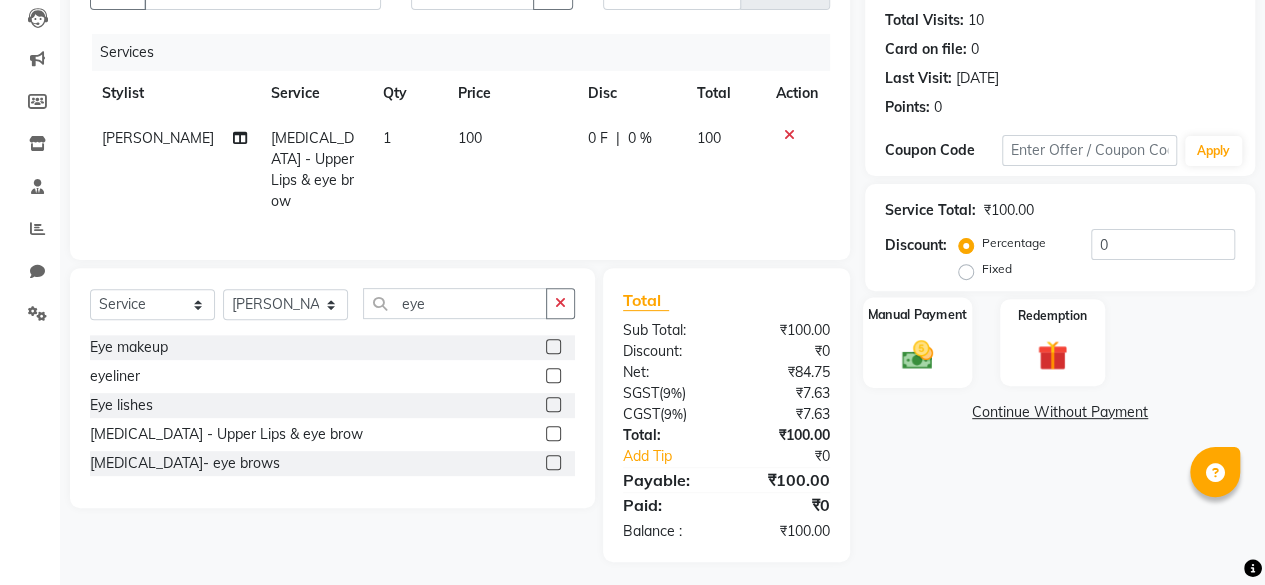click 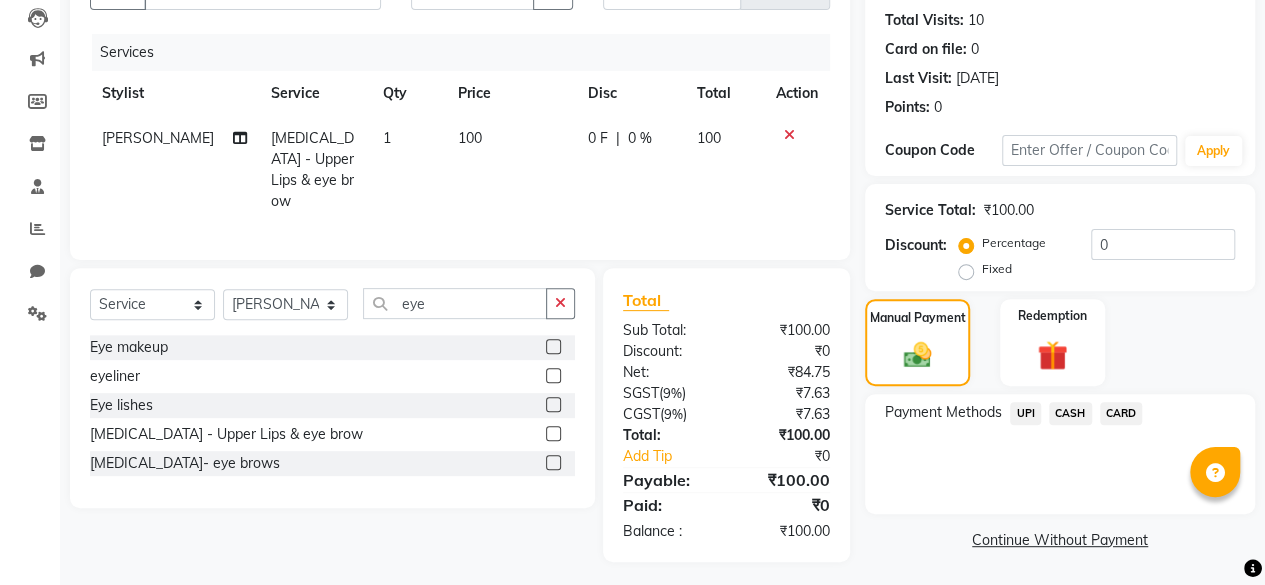 click on "CASH" 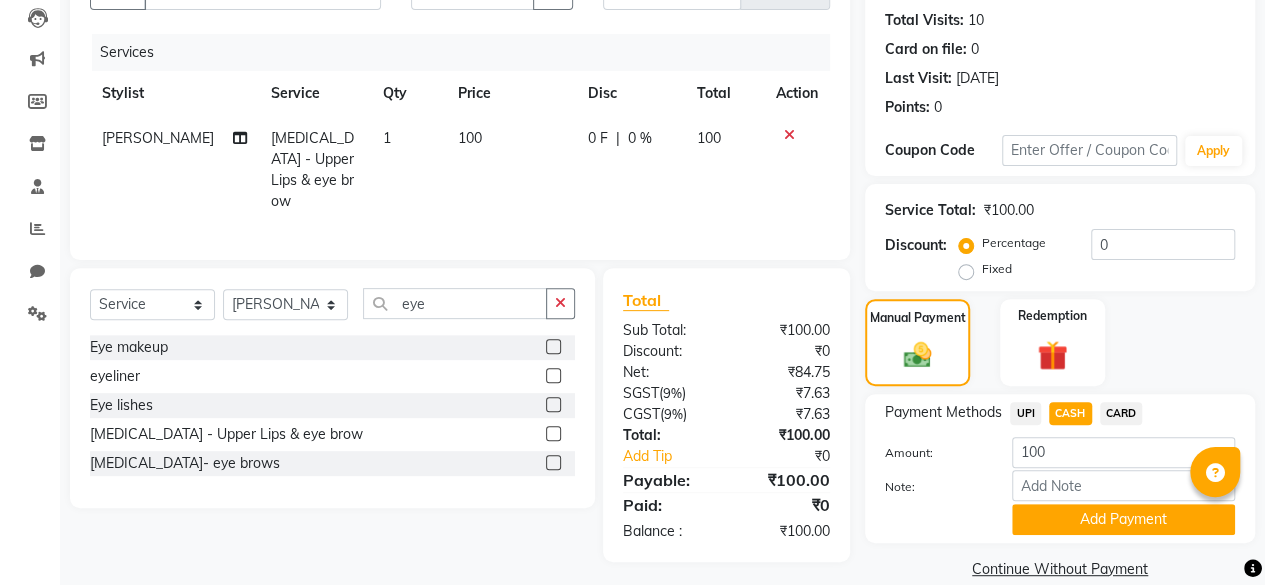 scroll, scrollTop: 242, scrollLeft: 0, axis: vertical 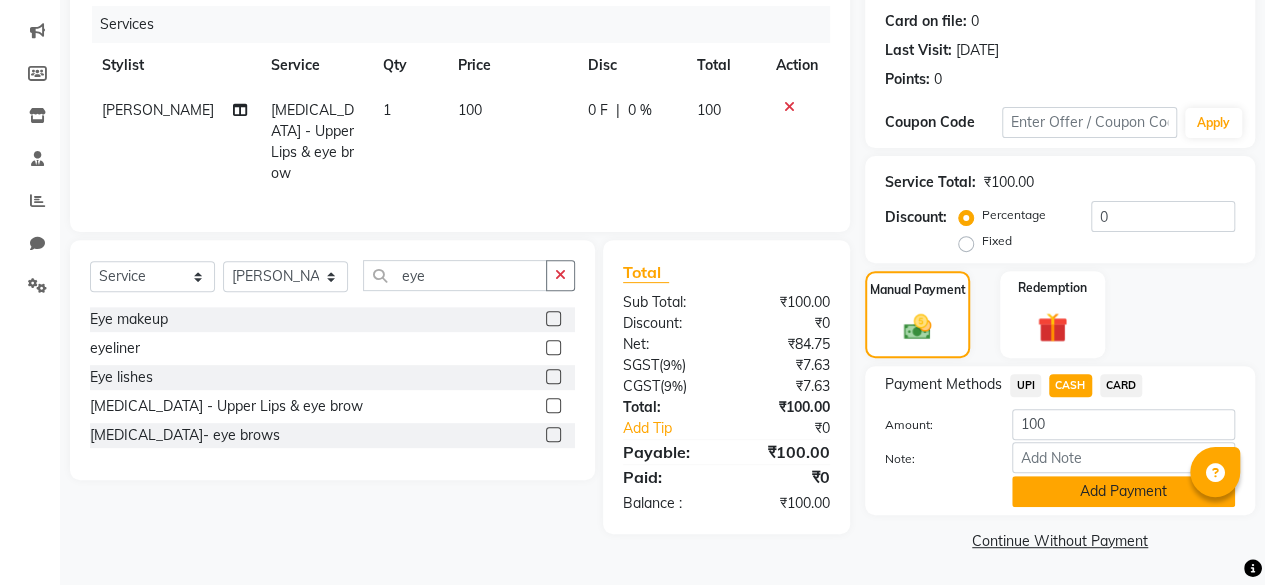 click on "Add Payment" 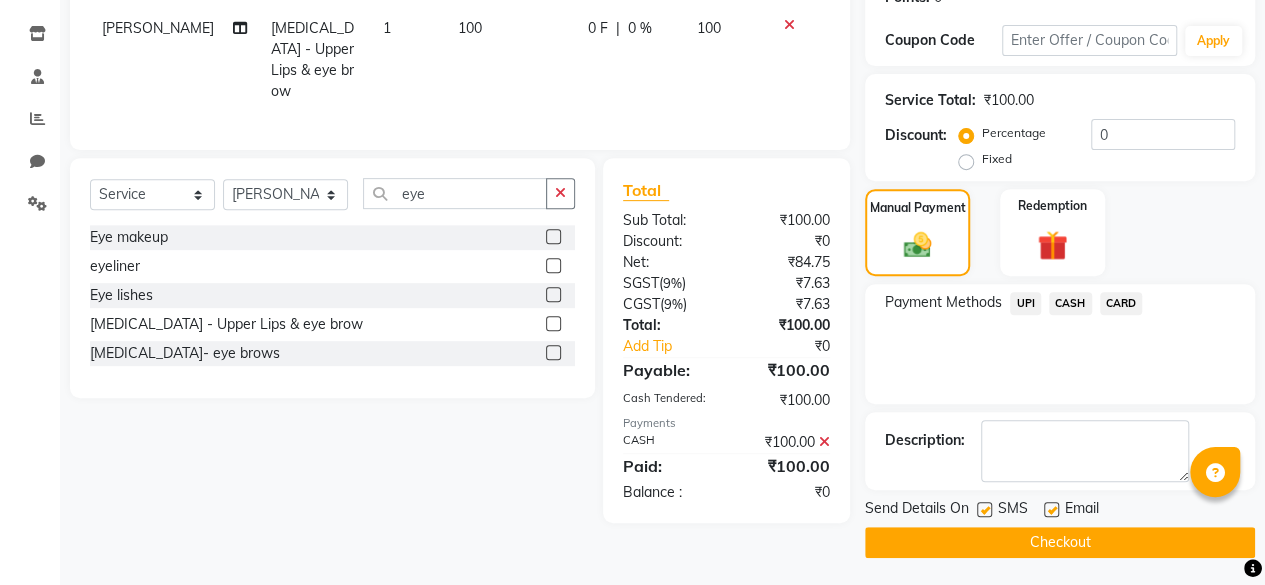 click 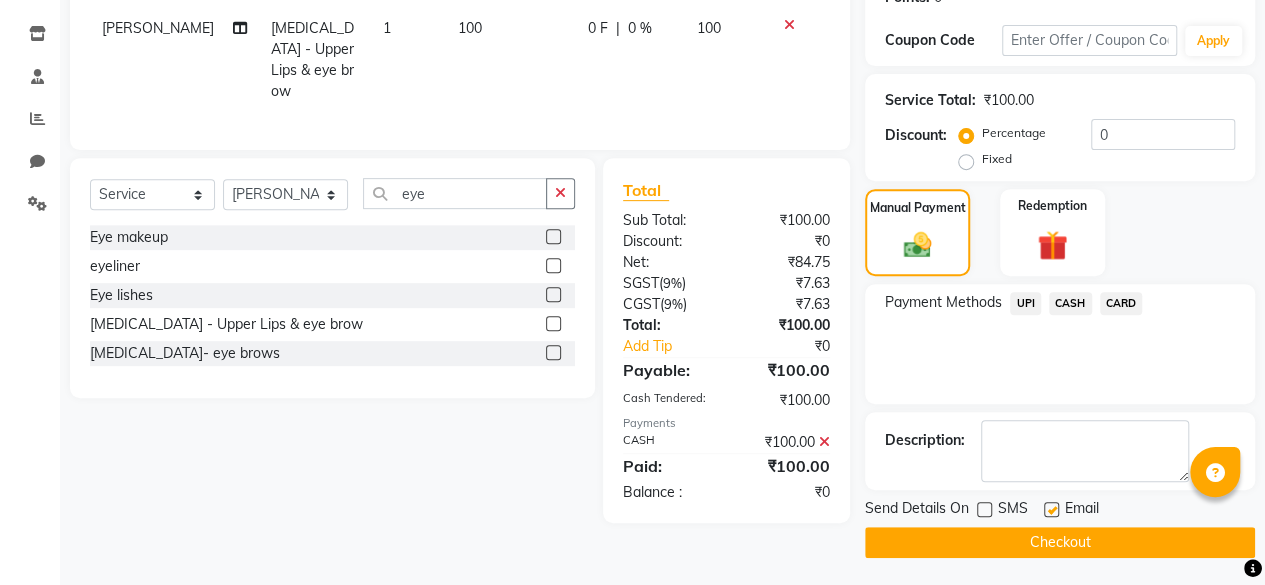 click on "Checkout" 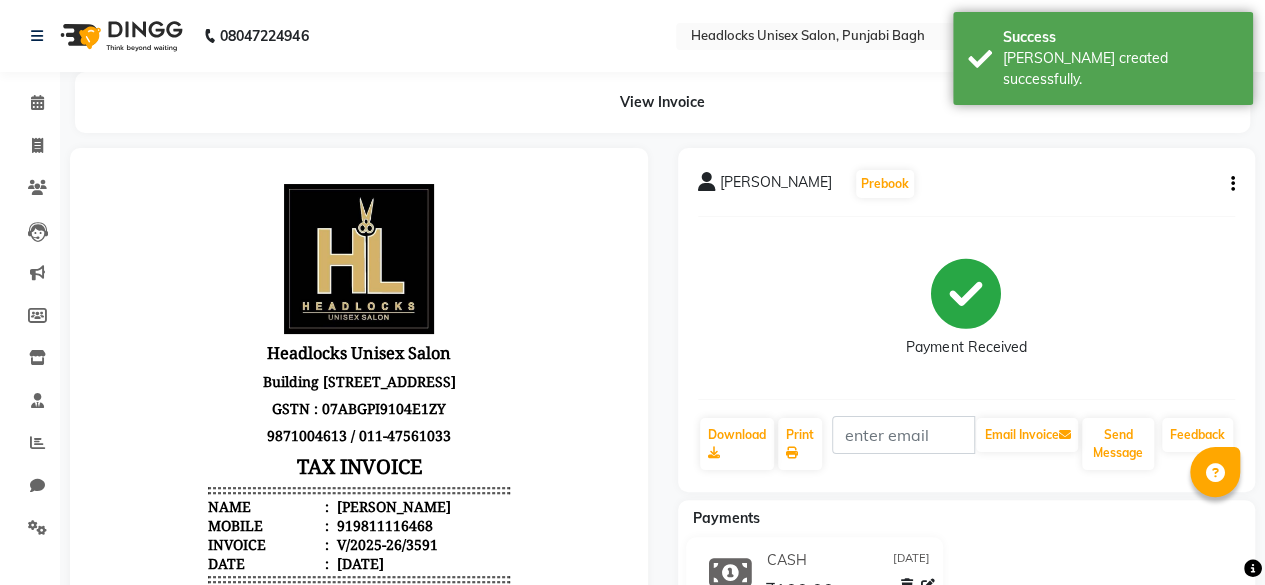 scroll, scrollTop: 0, scrollLeft: 0, axis: both 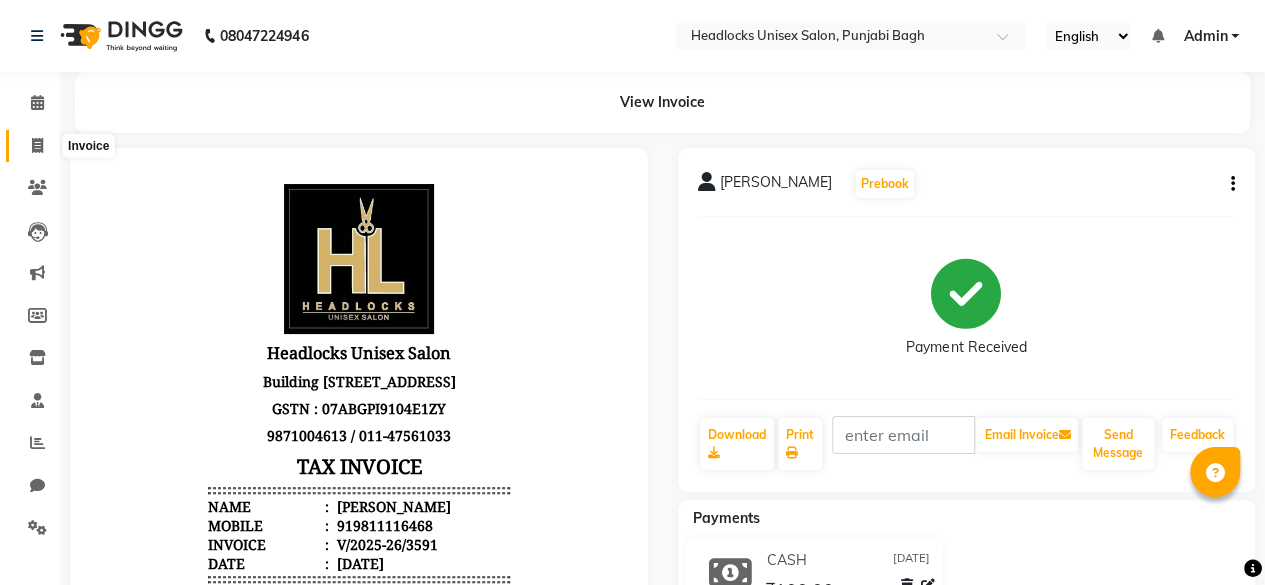 click 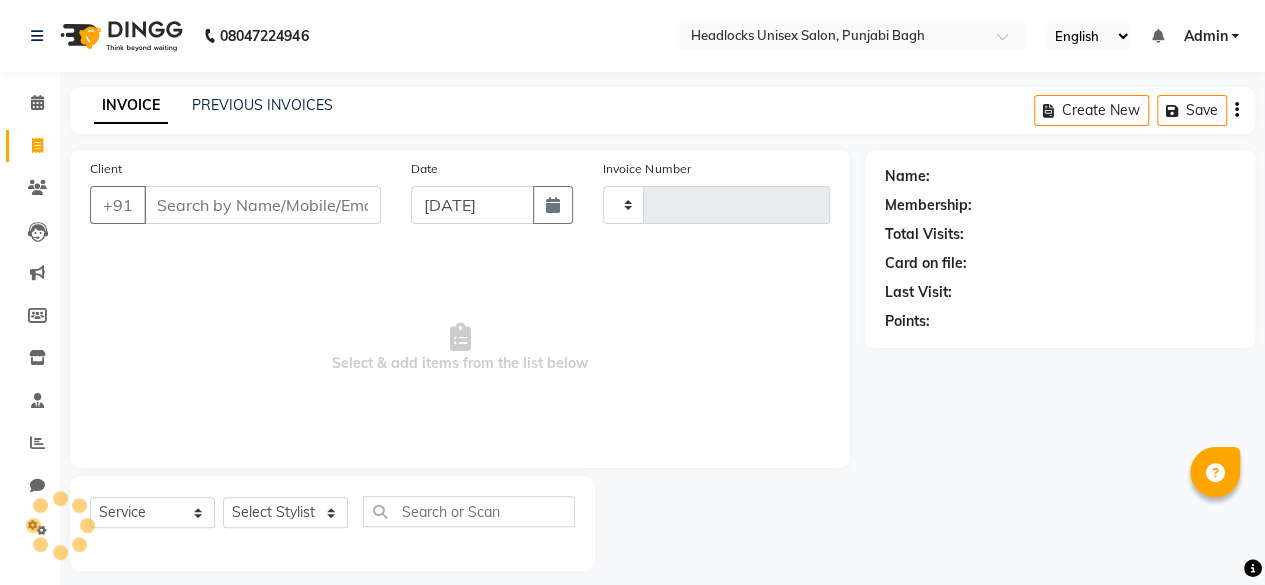 scroll, scrollTop: 15, scrollLeft: 0, axis: vertical 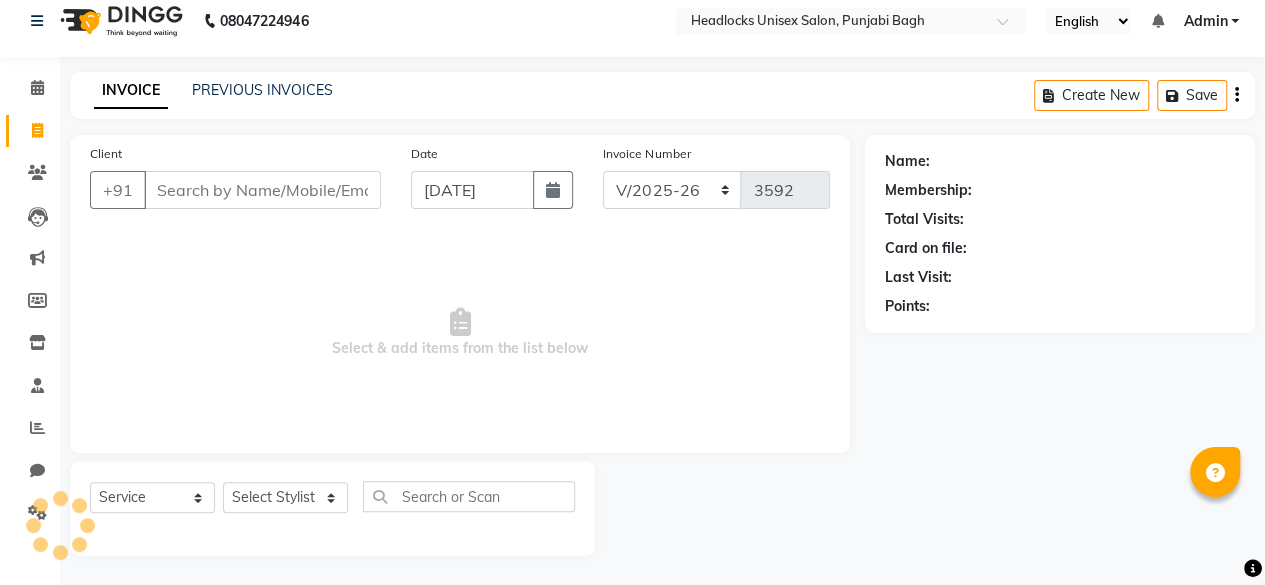click on "Client" at bounding box center (262, 190) 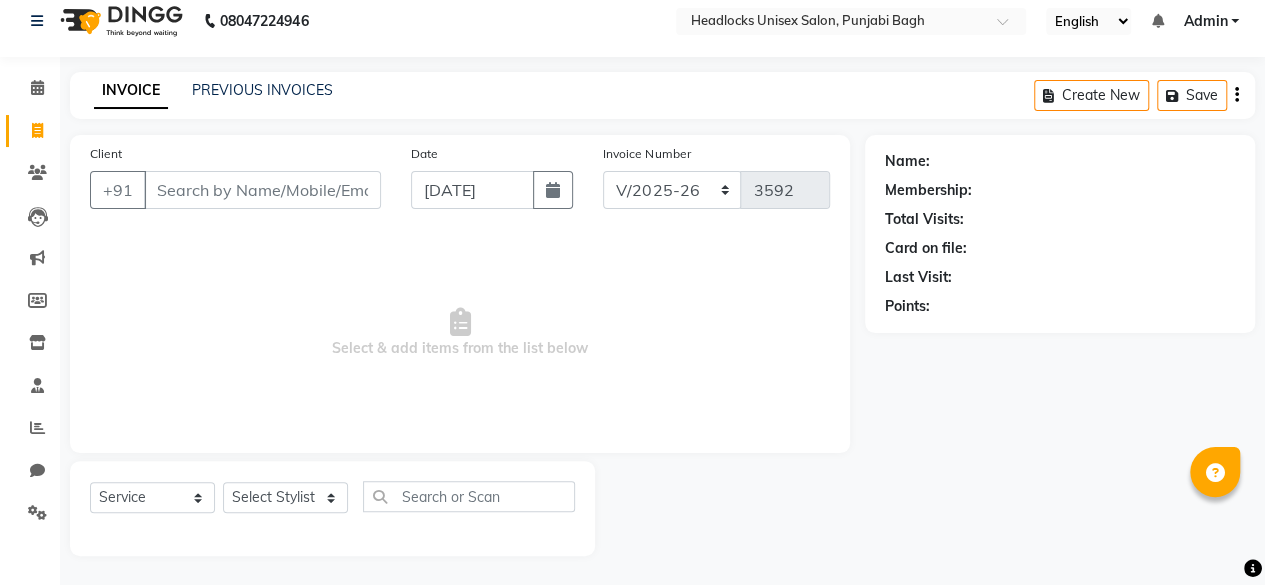 drag, startPoint x: 202, startPoint y: 203, endPoint x: 176, endPoint y: 189, distance: 29.529646 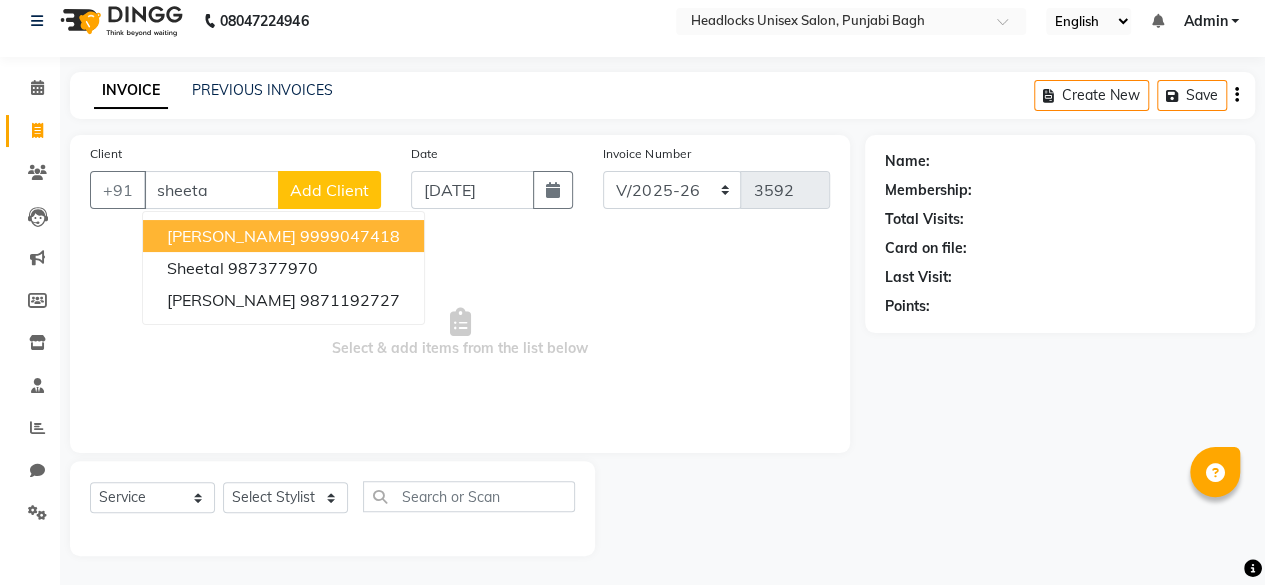 click on "sheeta" at bounding box center (211, 190) 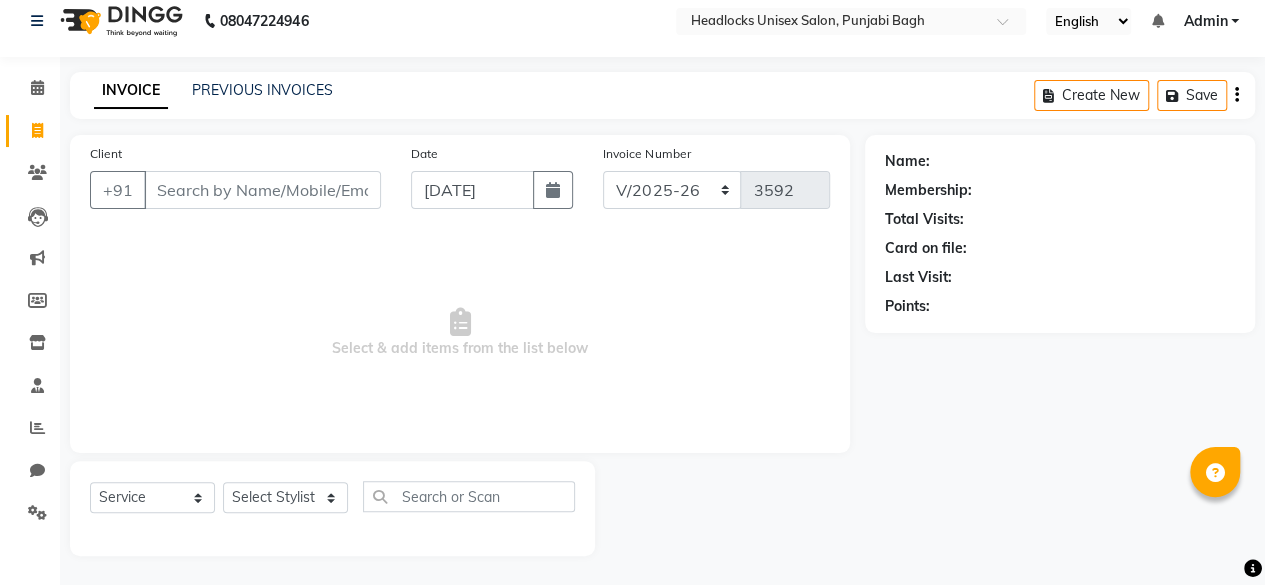 click on "Client" at bounding box center [262, 190] 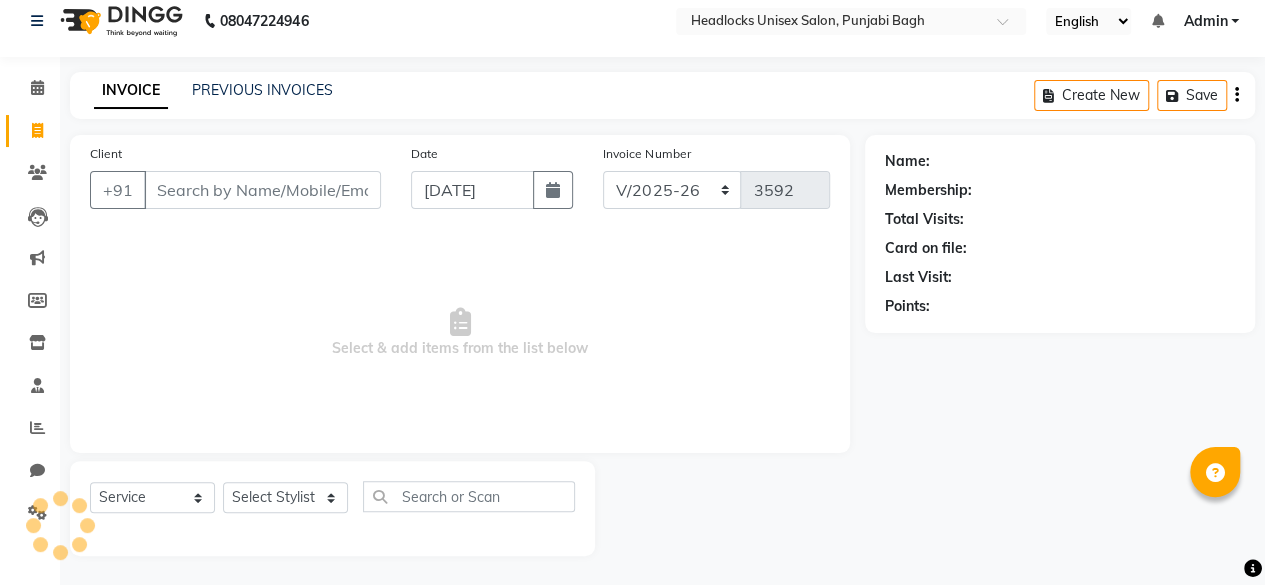 click on "Client" at bounding box center (262, 190) 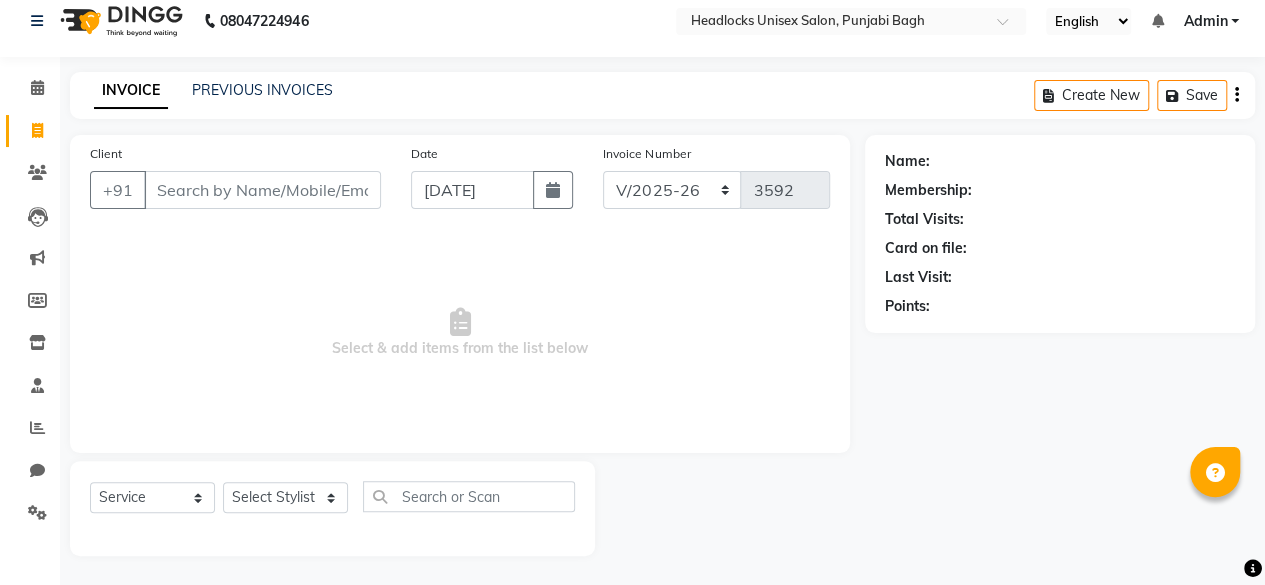 click on "Client" at bounding box center [262, 190] 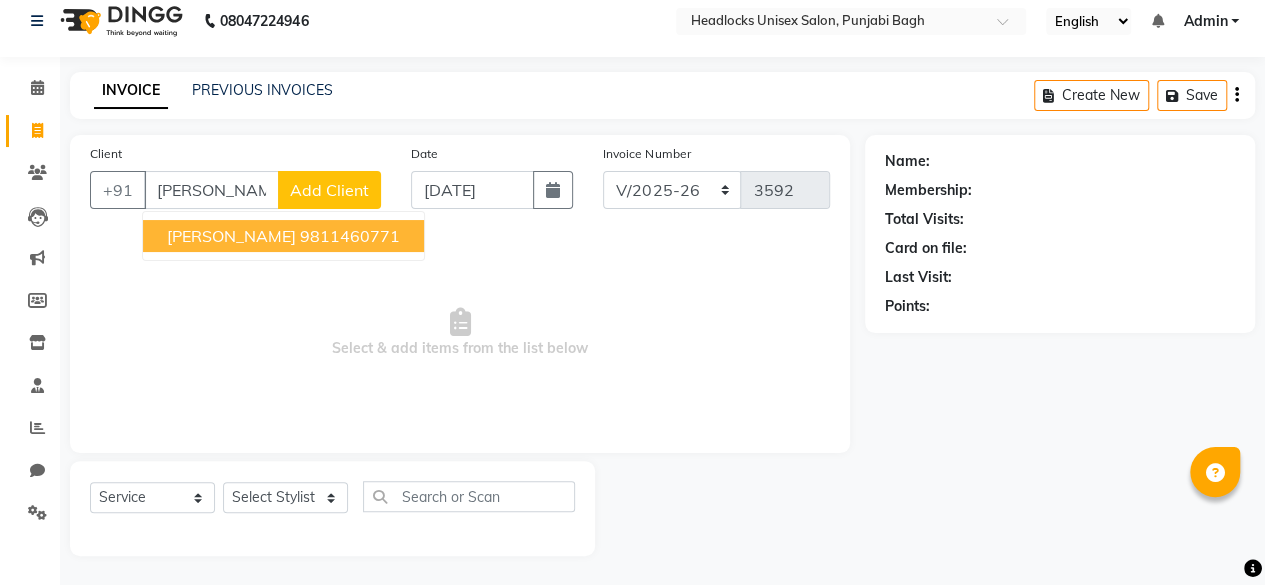 click on "[PERSON_NAME]" at bounding box center [231, 236] 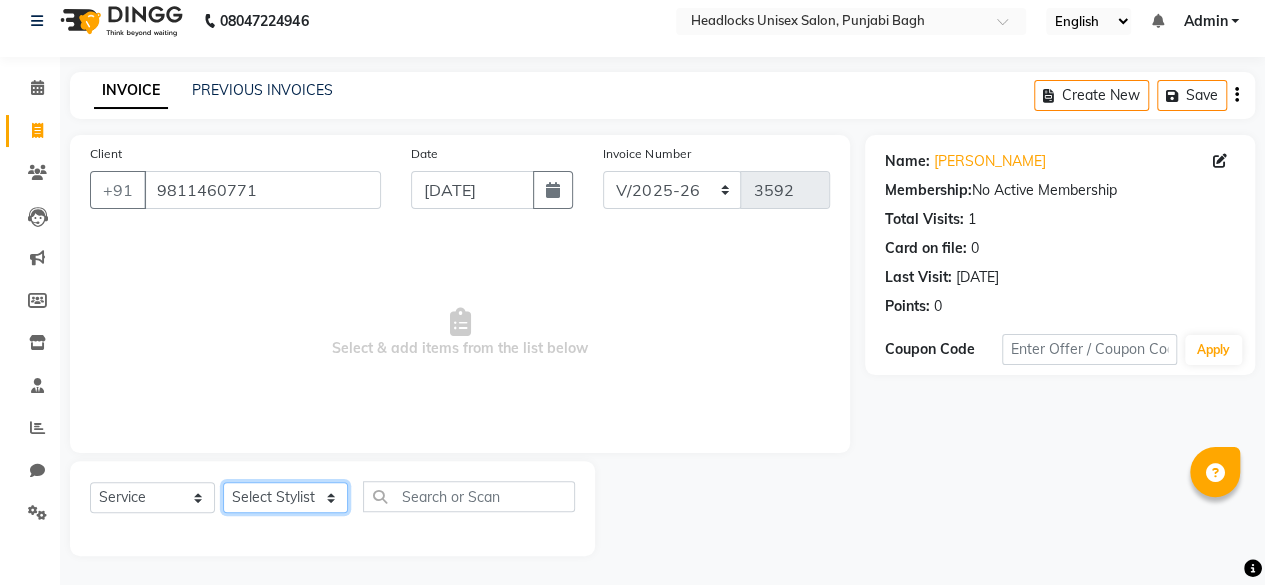 click on "Select Stylist ⁠Agnies ⁠[PERSON_NAME] [PERSON_NAME] [PERSON_NAME] kunal [PERSON_NAME] mercy ⁠Minto ⁠[PERSON_NAME]  [PERSON_NAME] priyanka [PERSON_NAME] ⁠[PERSON_NAME] ⁠[PERSON_NAME] [PERSON_NAME] [PERSON_NAME]  Sunny ⁠[PERSON_NAME] ⁠[PERSON_NAME]" 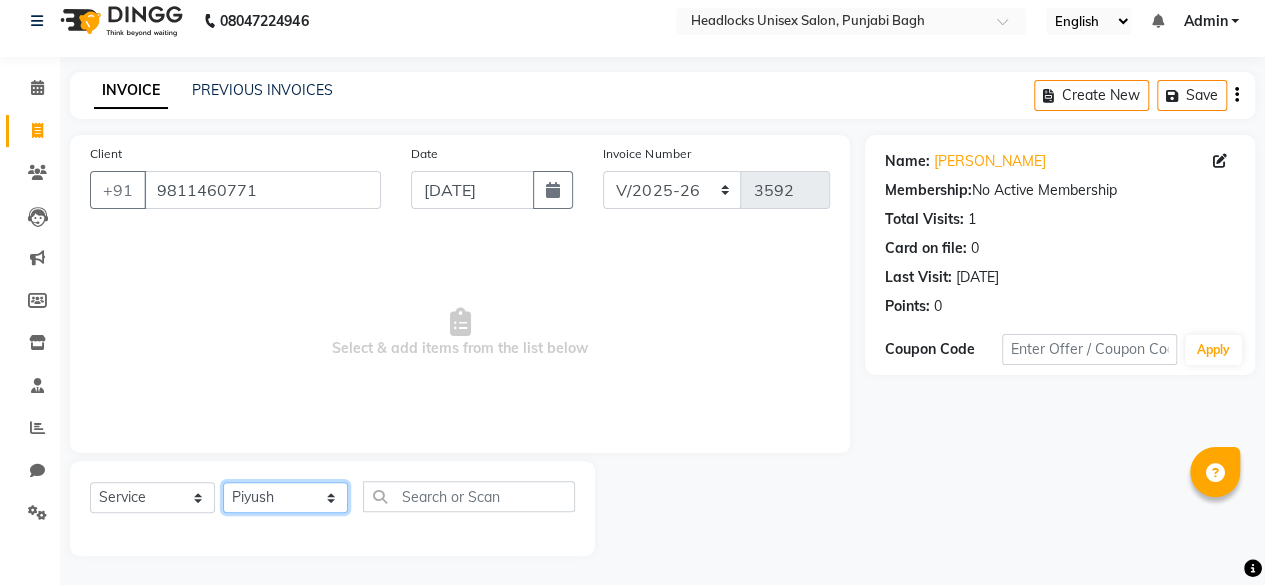 click on "Select Stylist ⁠Agnies ⁠[PERSON_NAME] [PERSON_NAME] [PERSON_NAME] kunal [PERSON_NAME] mercy ⁠Minto ⁠[PERSON_NAME]  [PERSON_NAME] priyanka [PERSON_NAME] ⁠[PERSON_NAME] ⁠[PERSON_NAME] [PERSON_NAME] [PERSON_NAME]  Sunny ⁠[PERSON_NAME] ⁠[PERSON_NAME]" 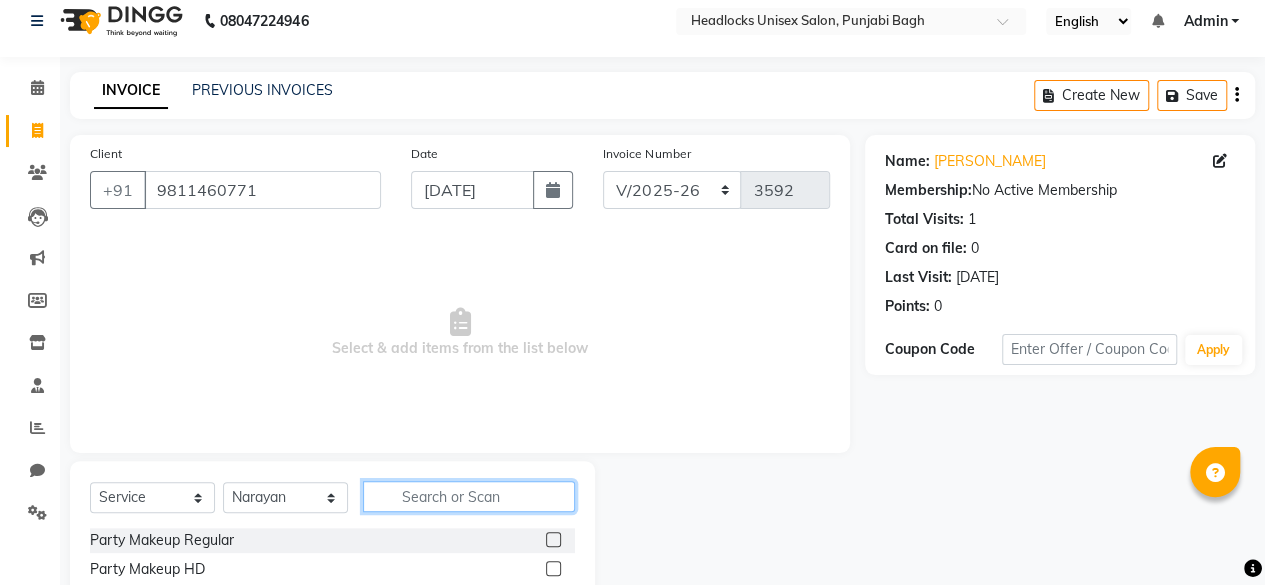 click 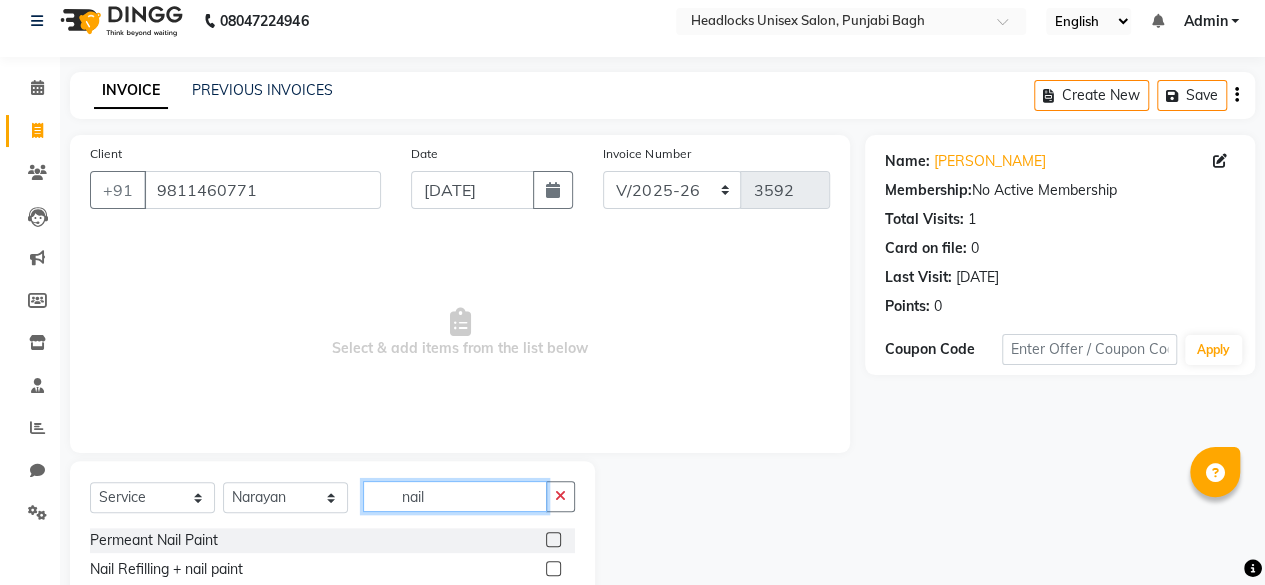 scroll, scrollTop: 215, scrollLeft: 0, axis: vertical 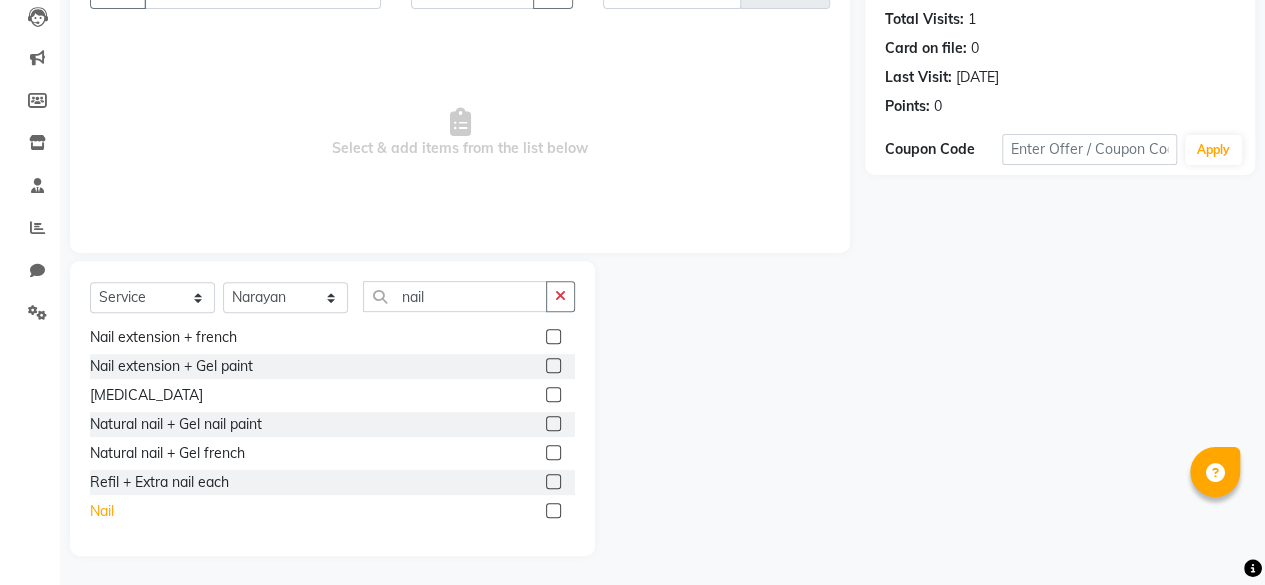 click on "Nail" 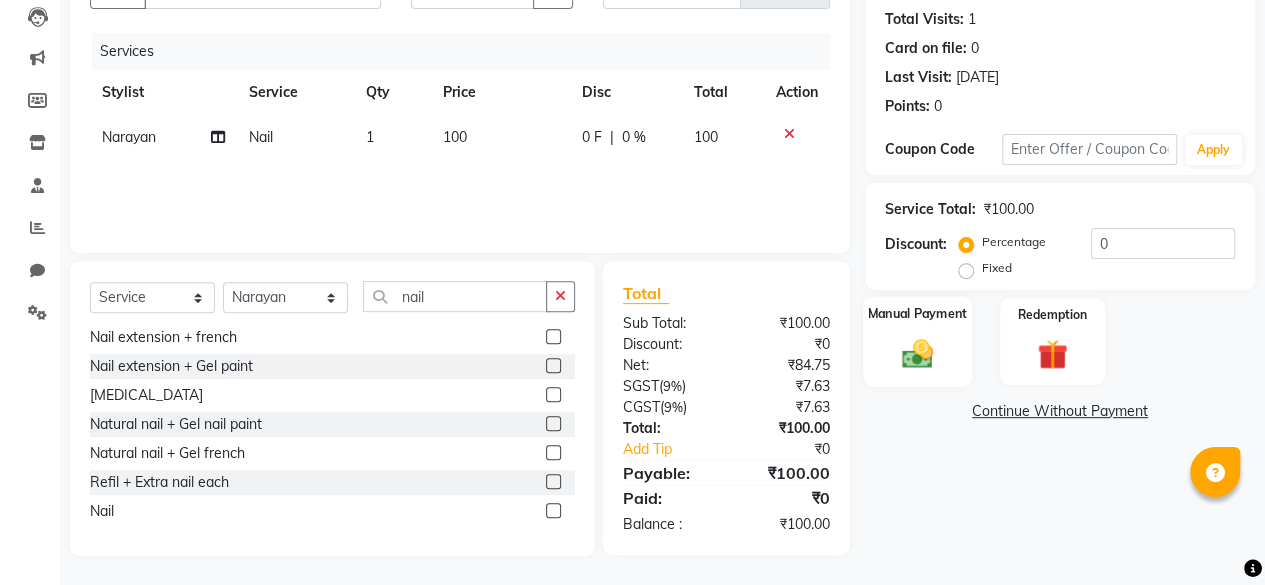 click 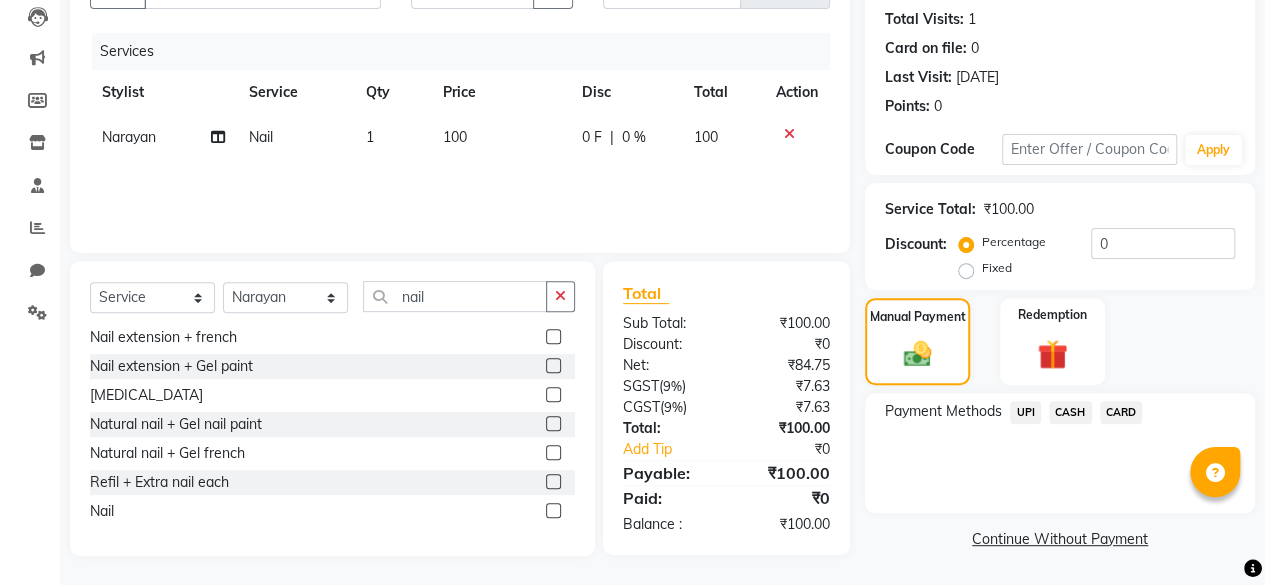 click on "CASH" 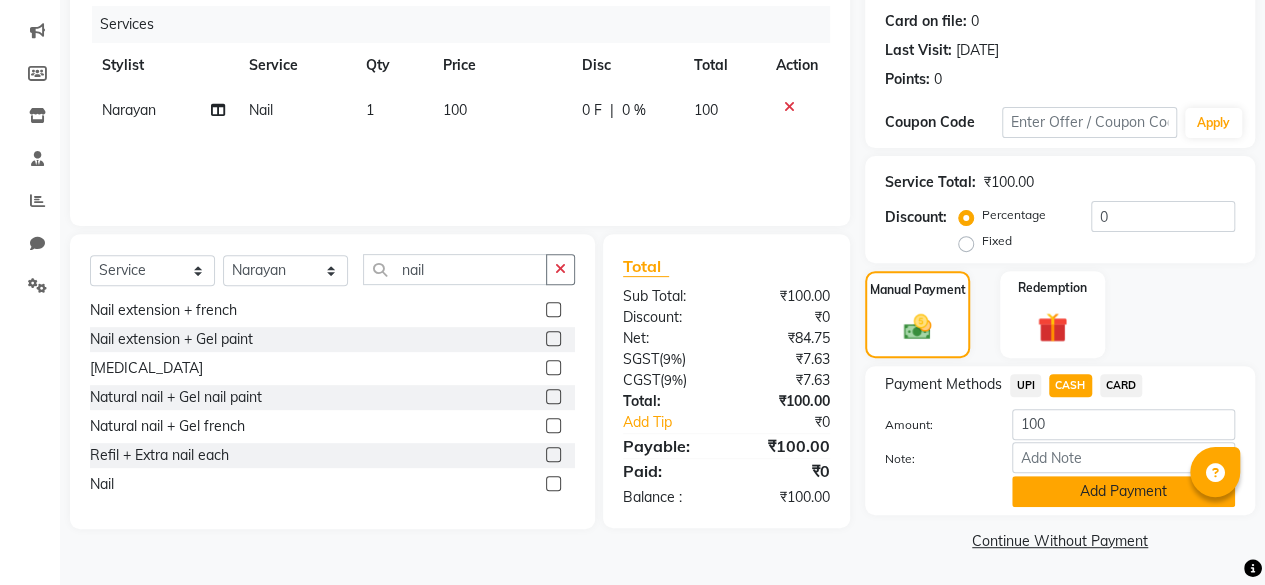 click on "Add Payment" 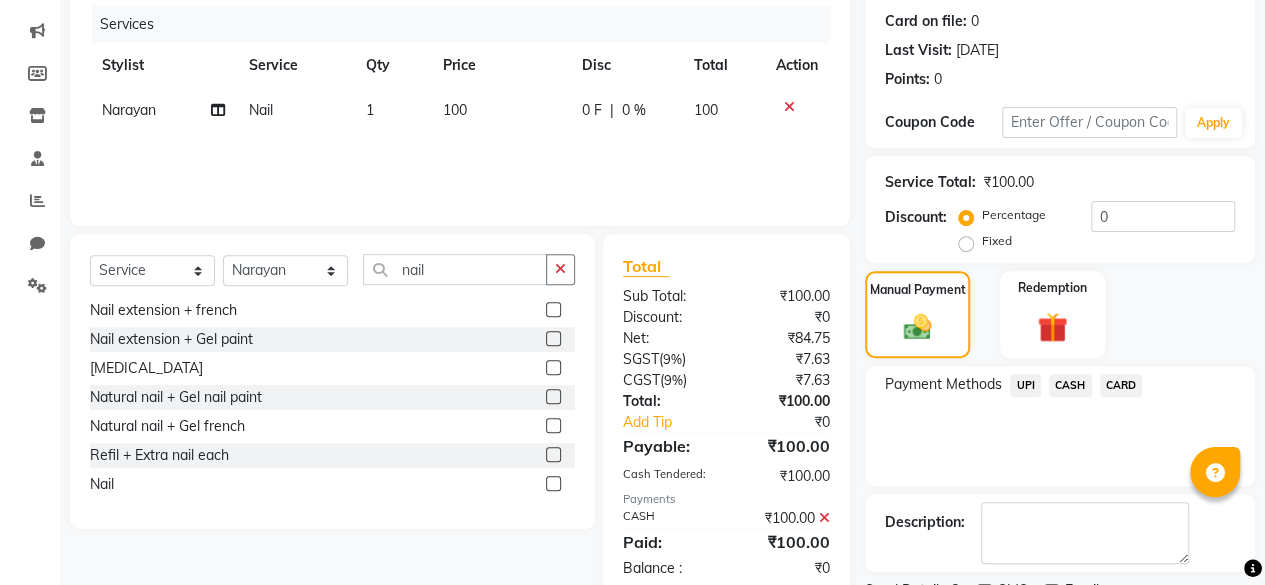 scroll, scrollTop: 324, scrollLeft: 0, axis: vertical 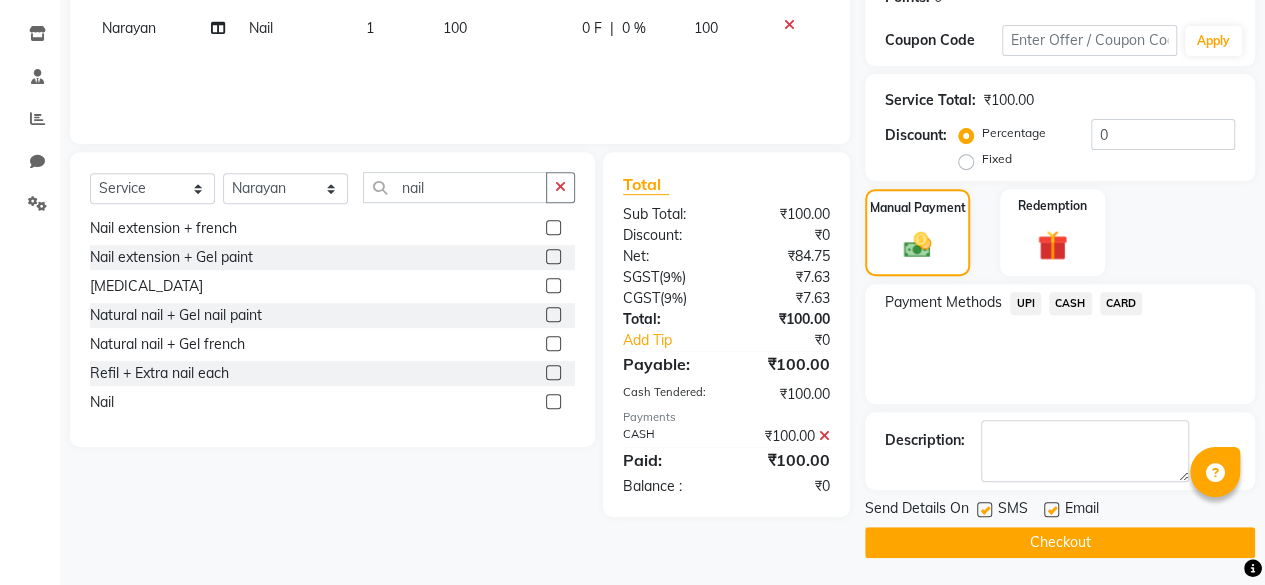 click 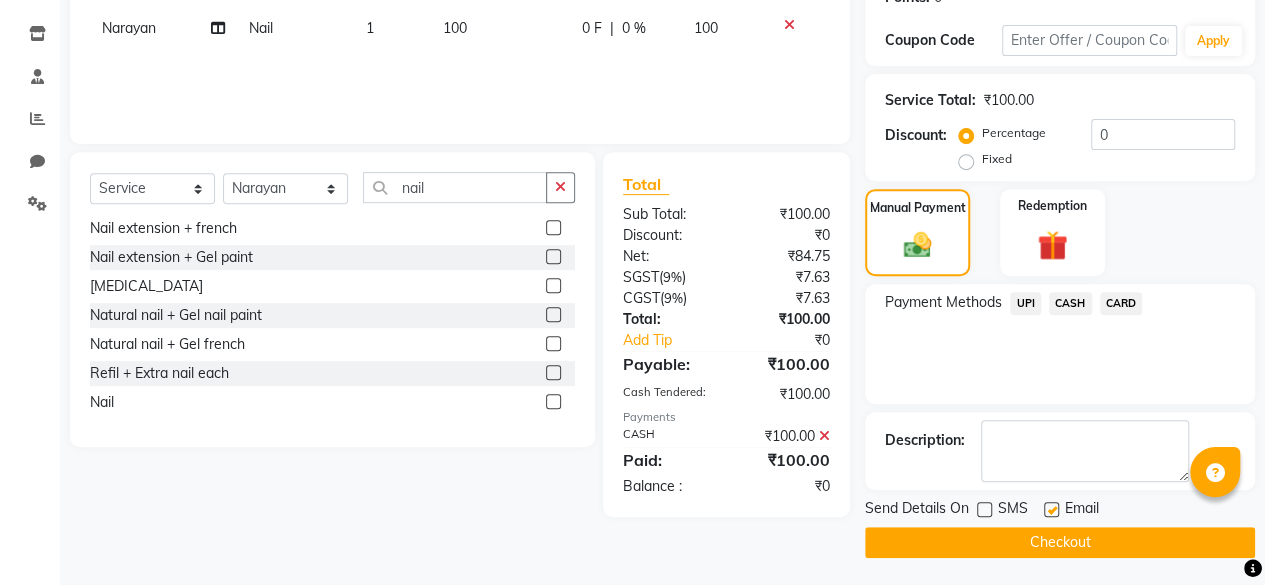 click on "Checkout" 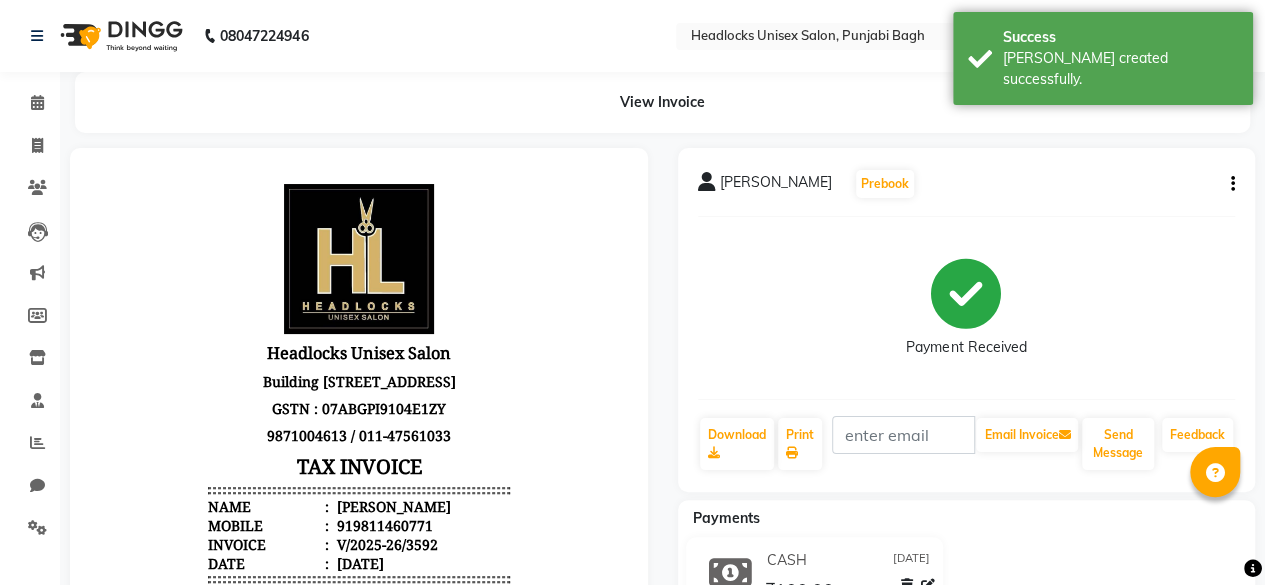 scroll, scrollTop: 0, scrollLeft: 0, axis: both 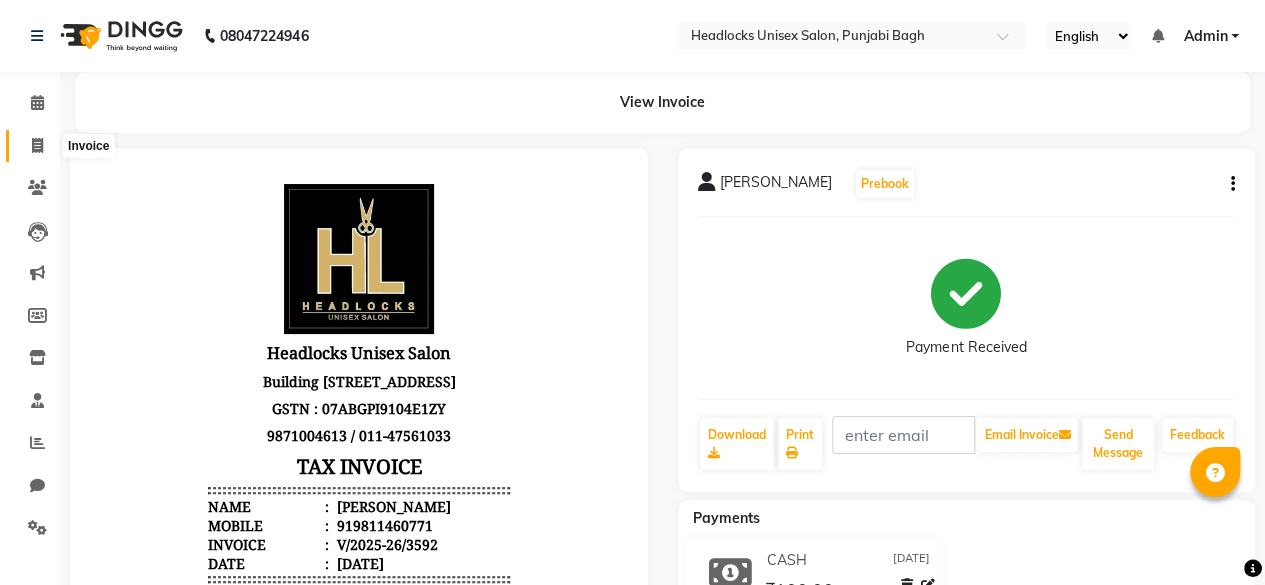 click 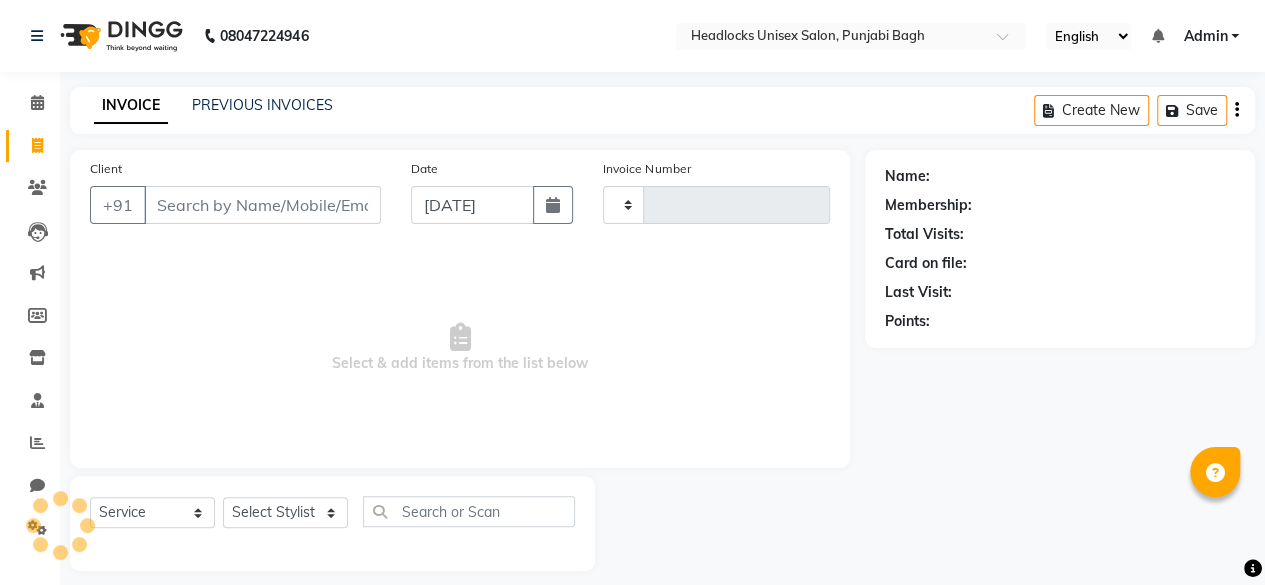 scroll, scrollTop: 15, scrollLeft: 0, axis: vertical 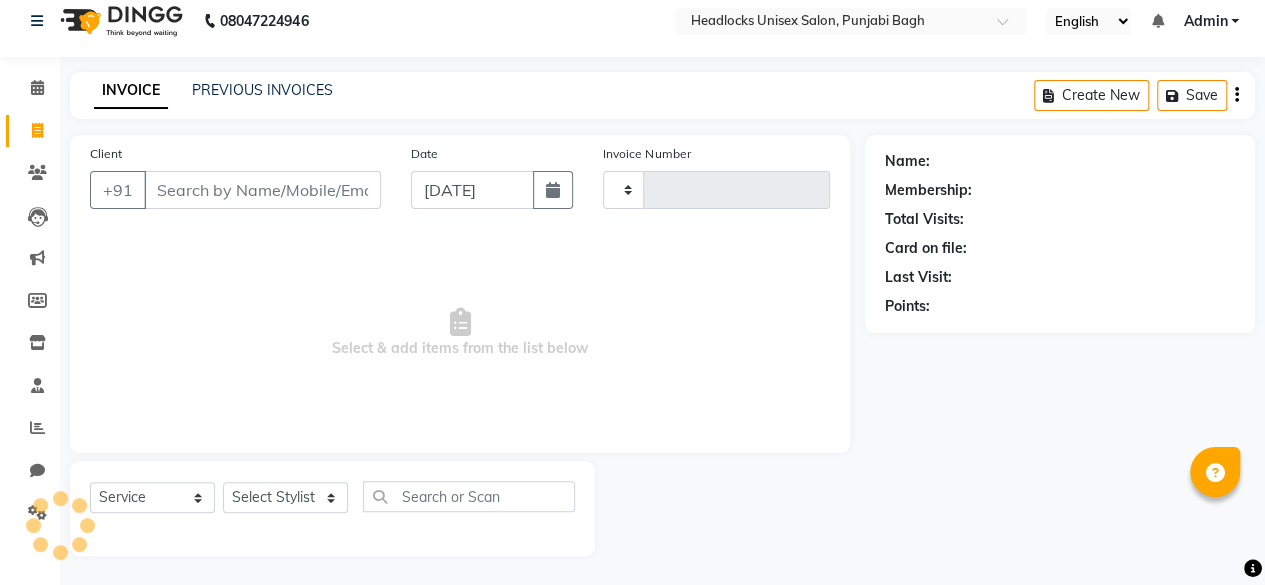 click on "Client" at bounding box center [262, 190] 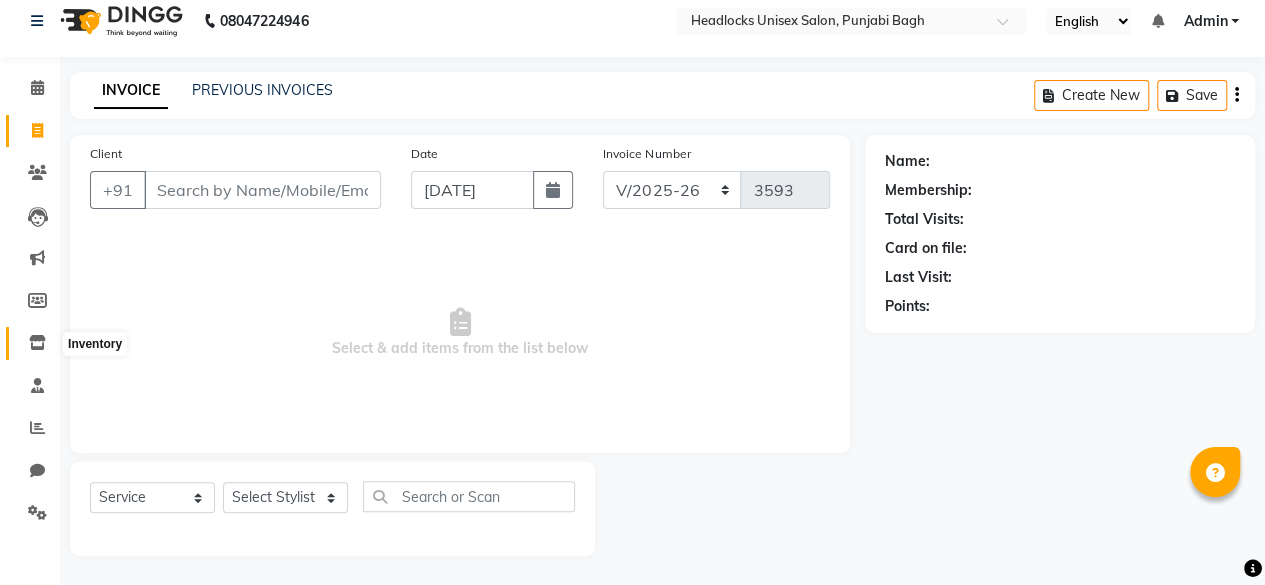 click 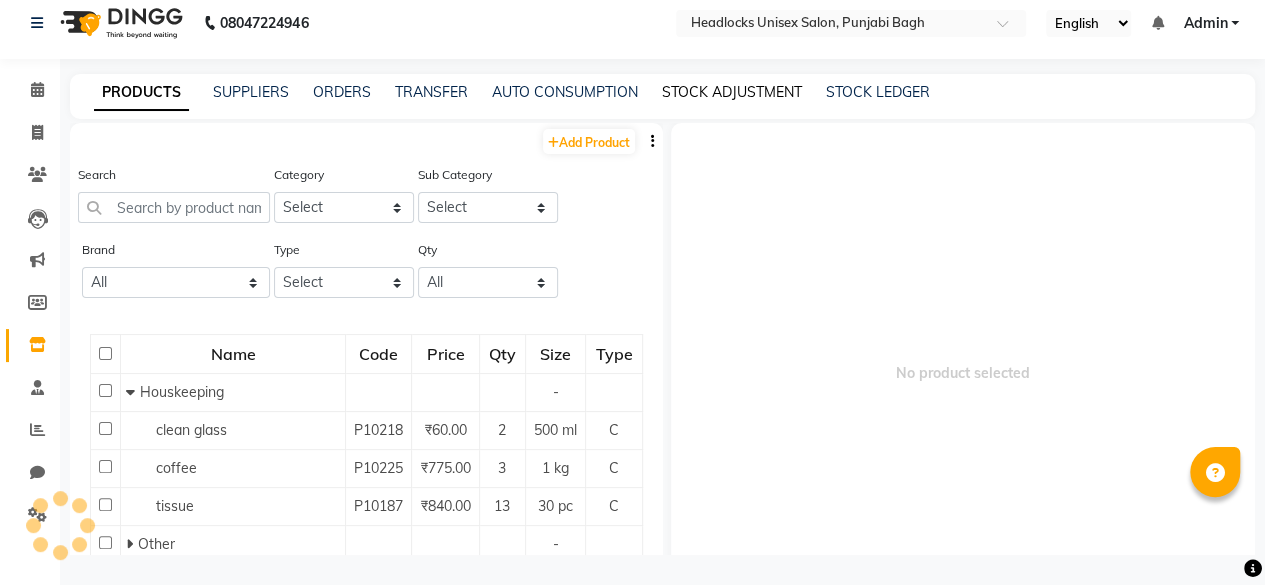 click on "STOCK ADJUSTMENT" 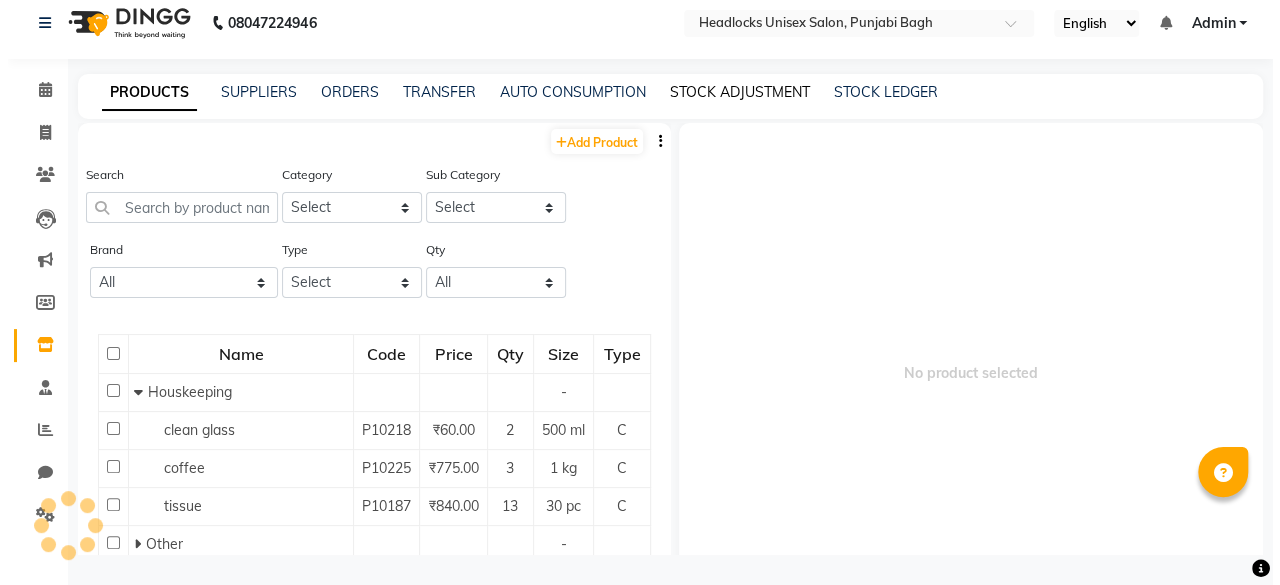 scroll, scrollTop: 0, scrollLeft: 0, axis: both 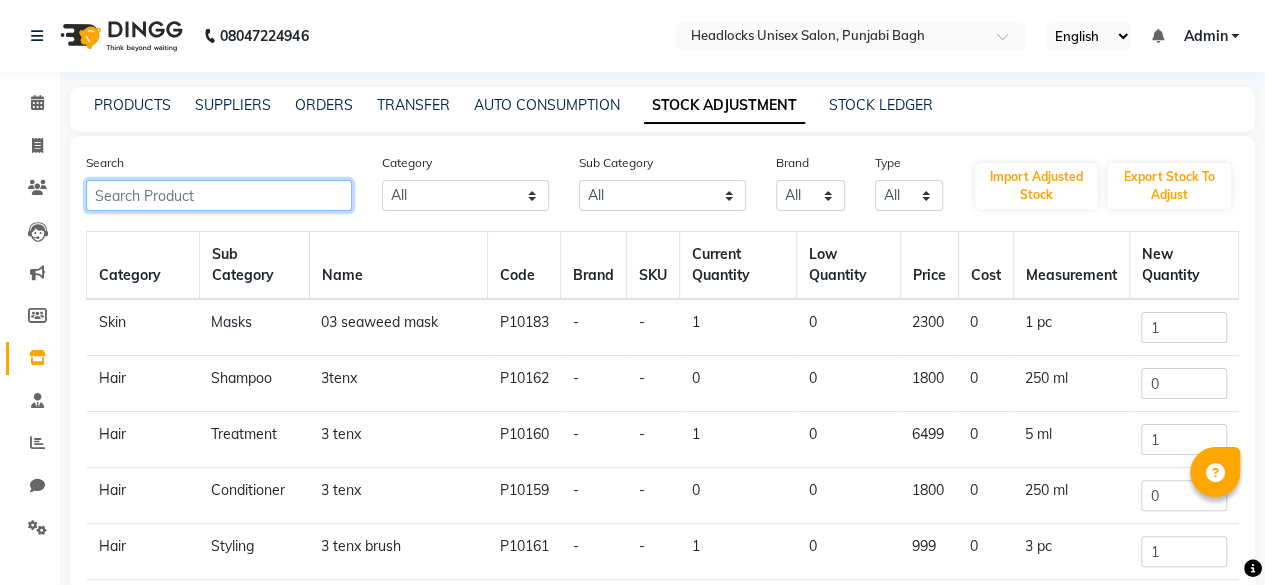 click 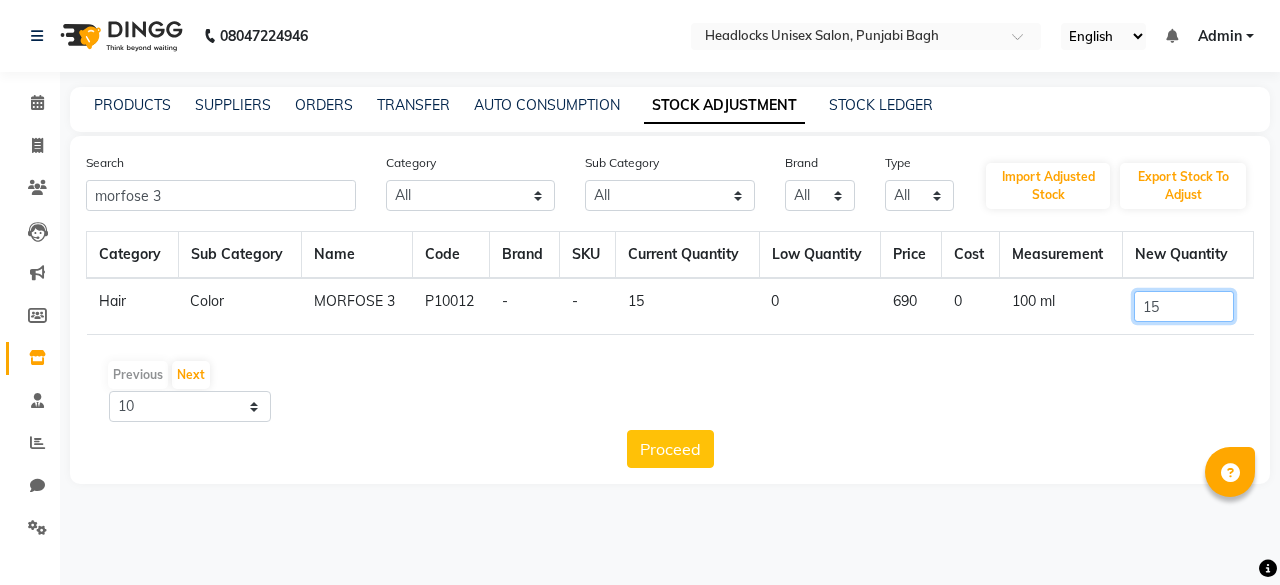click on "15" 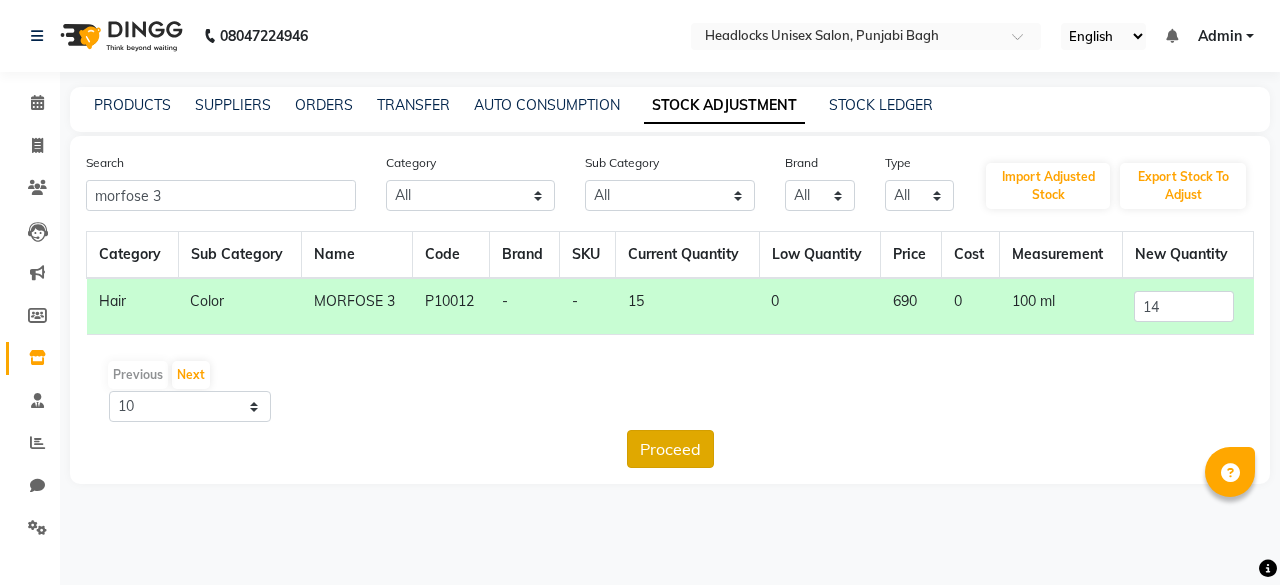 click on "Proceed" 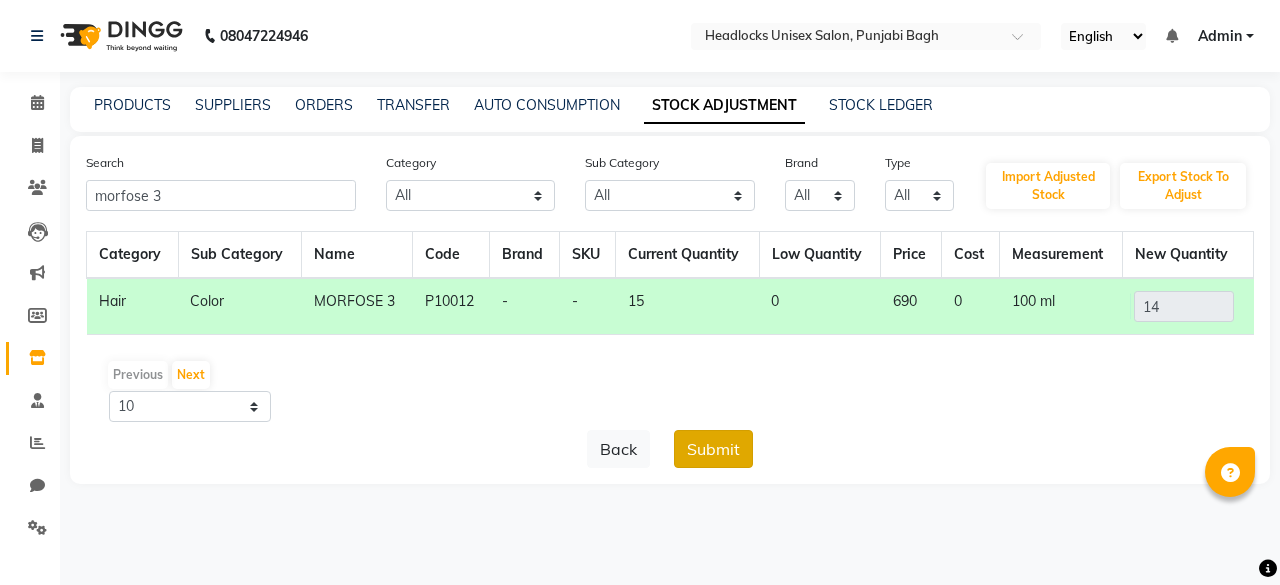 click on "Submit" 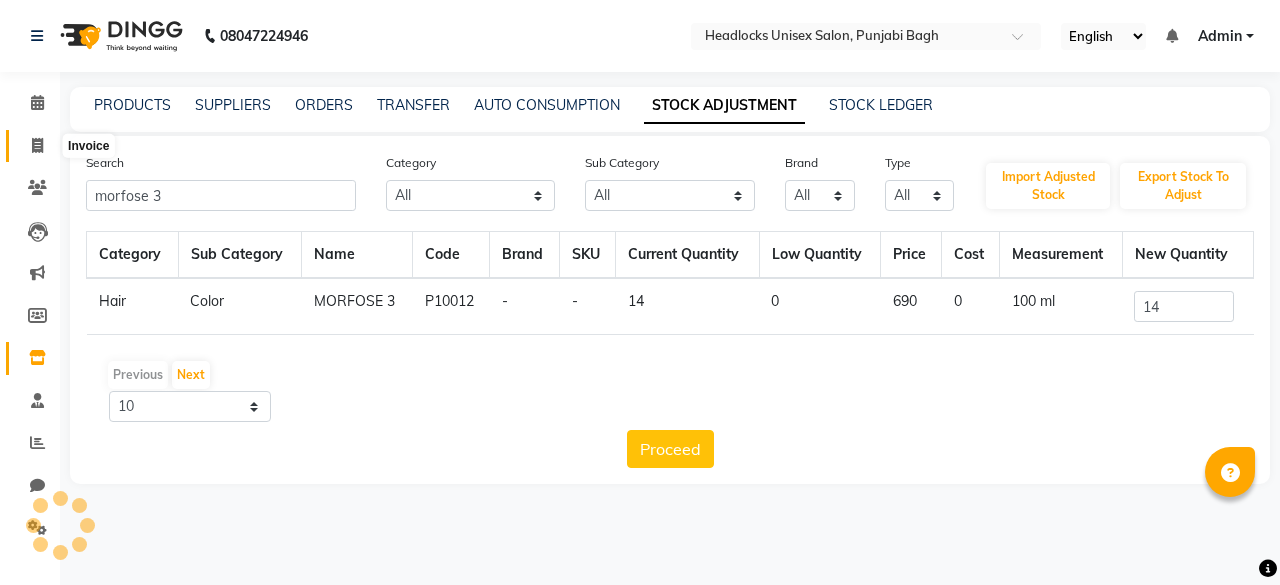 click 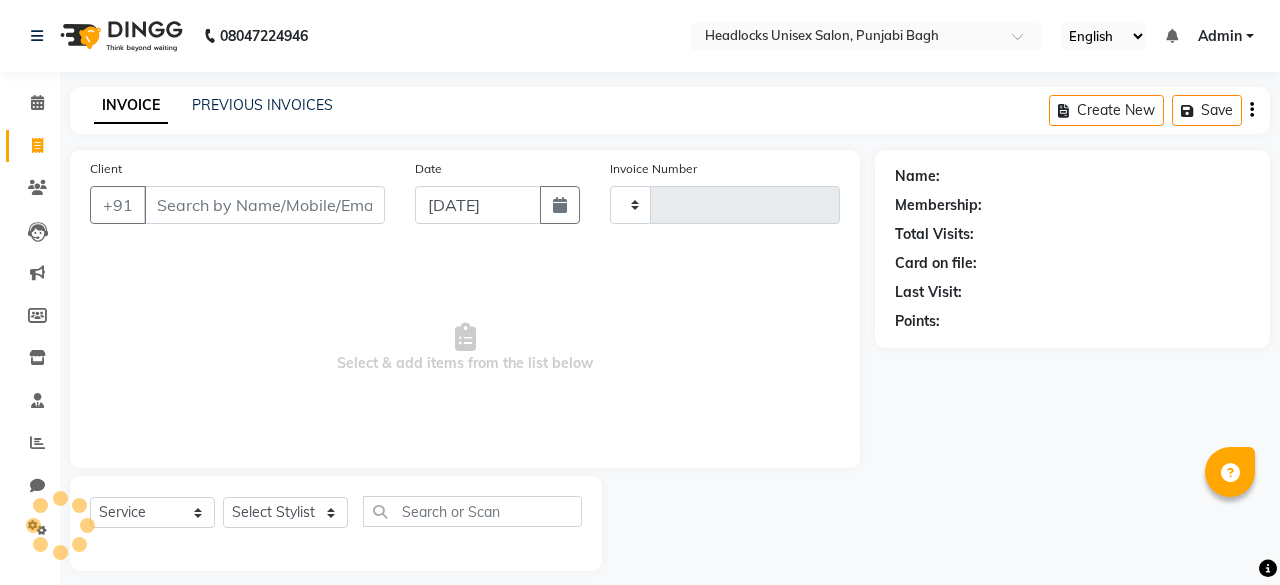 scroll, scrollTop: 15, scrollLeft: 0, axis: vertical 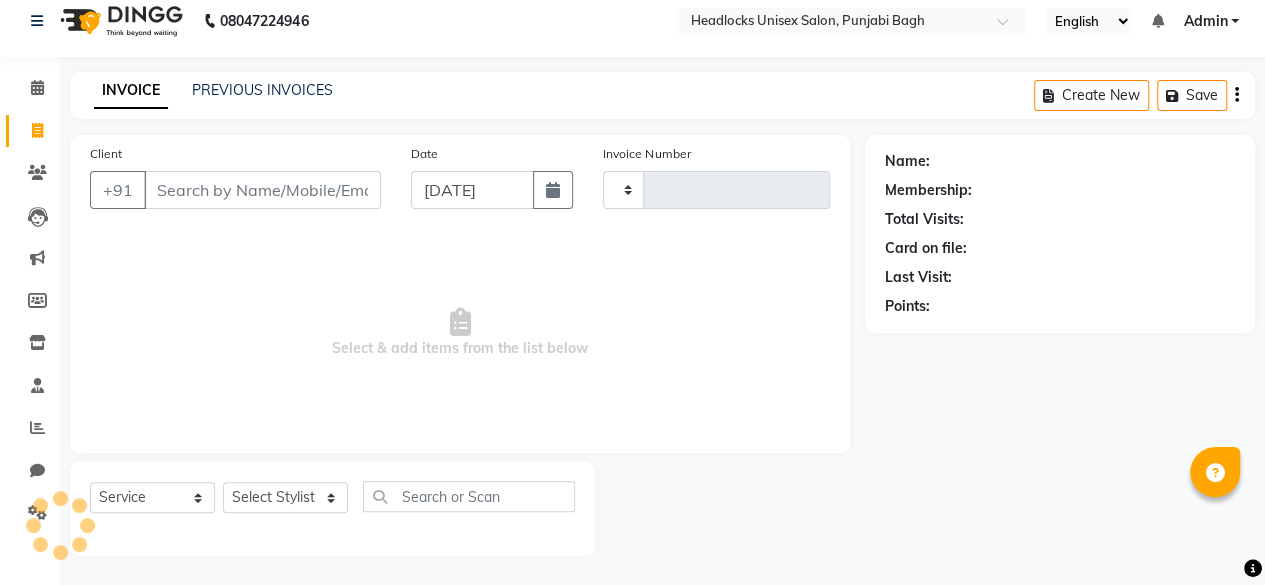 click on "Client" at bounding box center [262, 190] 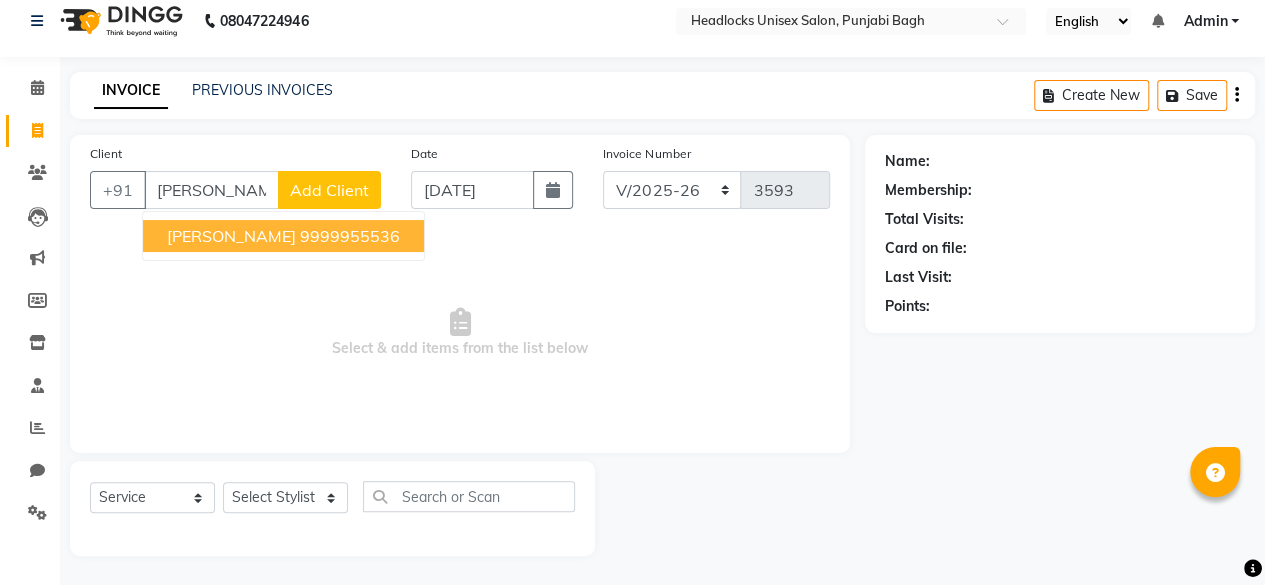 click on "Add Client" 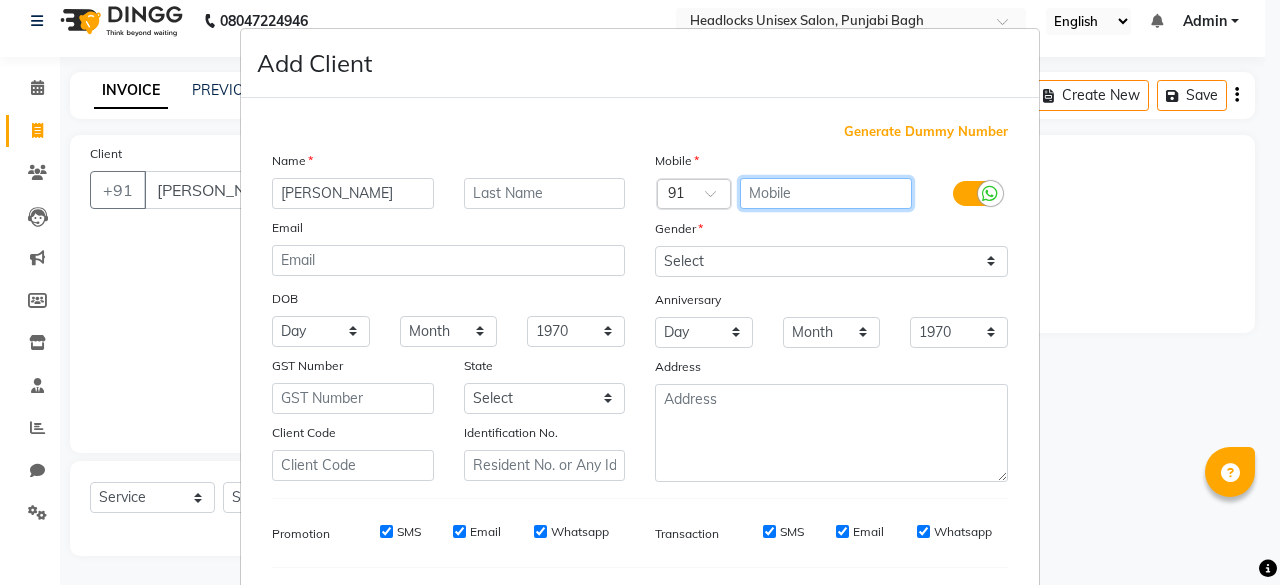 click at bounding box center [826, 193] 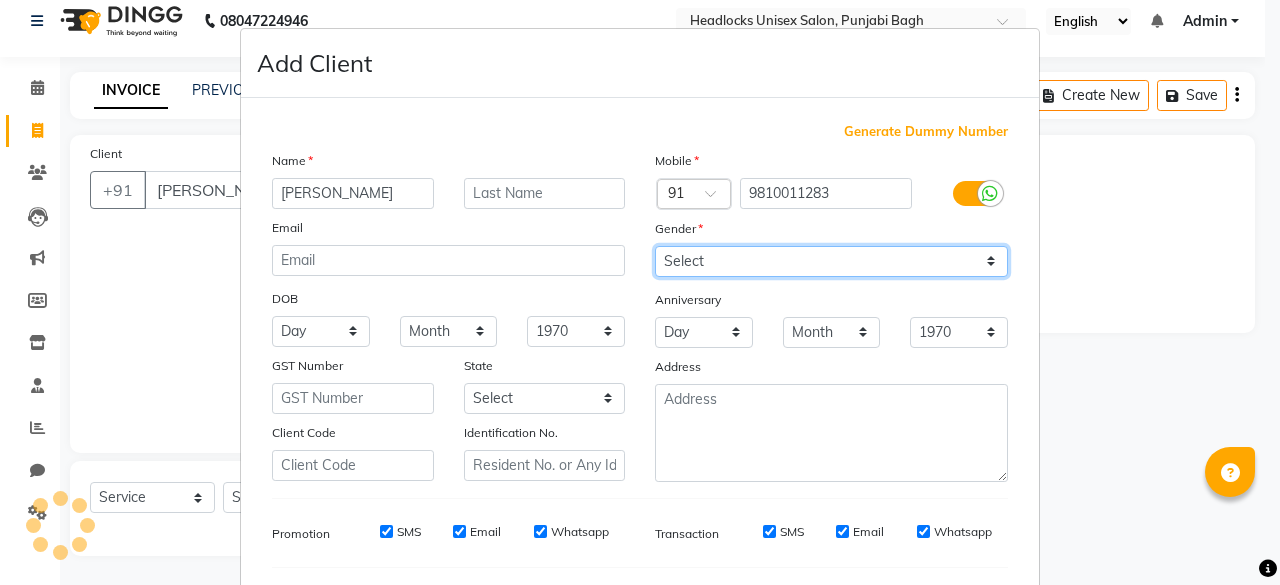 click on "Select [DEMOGRAPHIC_DATA] [DEMOGRAPHIC_DATA] Other Prefer Not To Say" at bounding box center (831, 261) 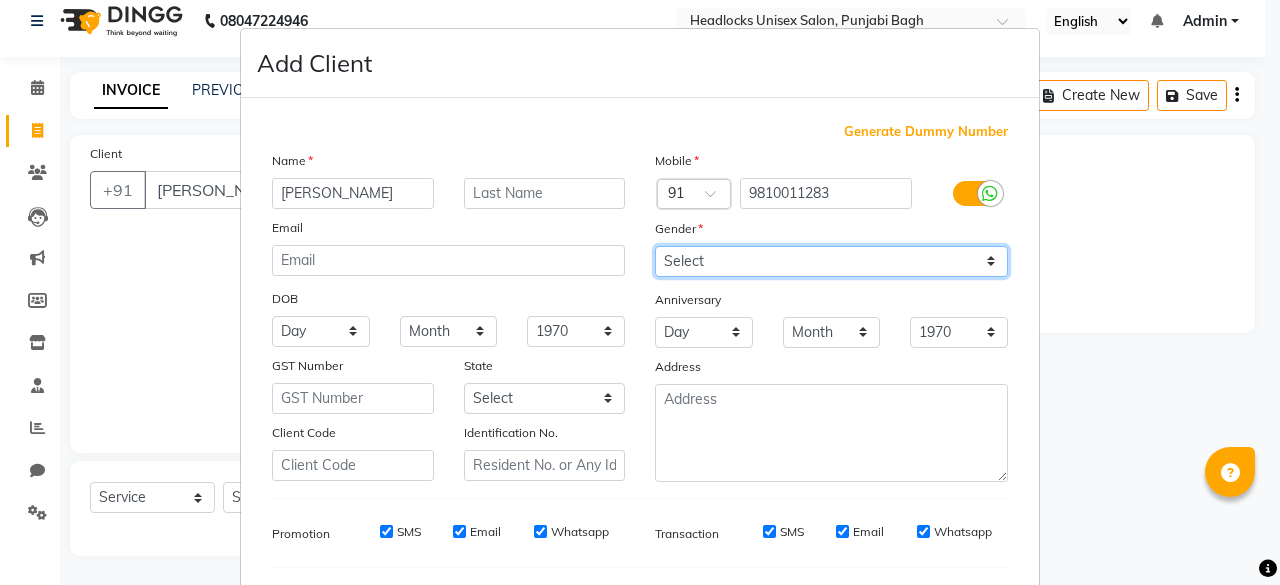 click on "Select [DEMOGRAPHIC_DATA] [DEMOGRAPHIC_DATA] Other Prefer Not To Say" at bounding box center [831, 261] 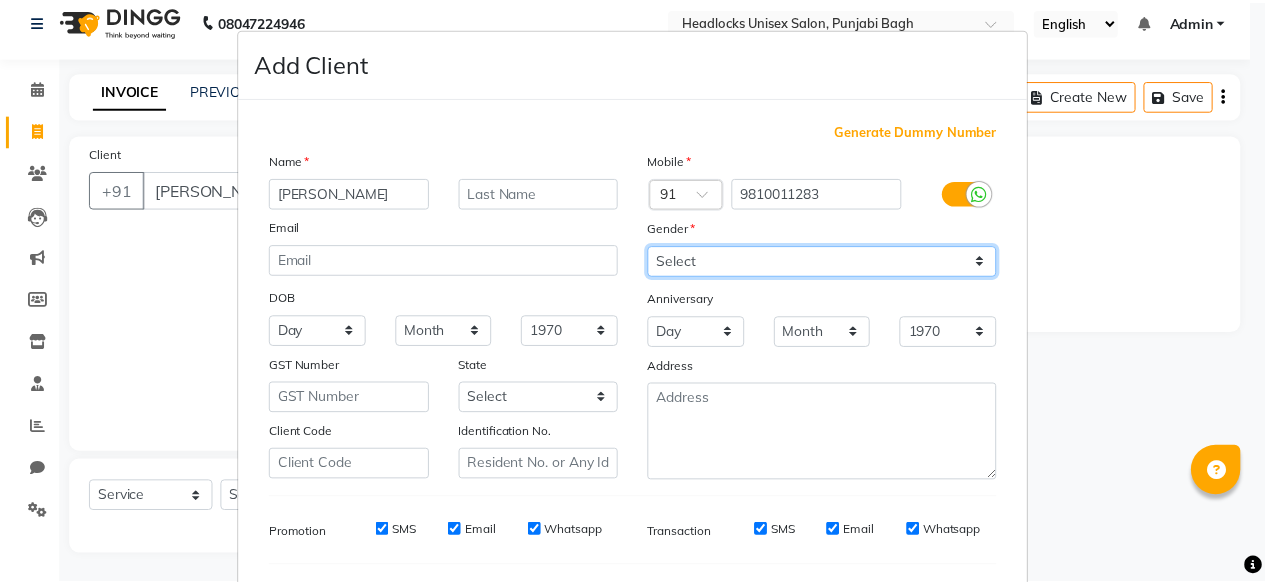 scroll, scrollTop: 260, scrollLeft: 0, axis: vertical 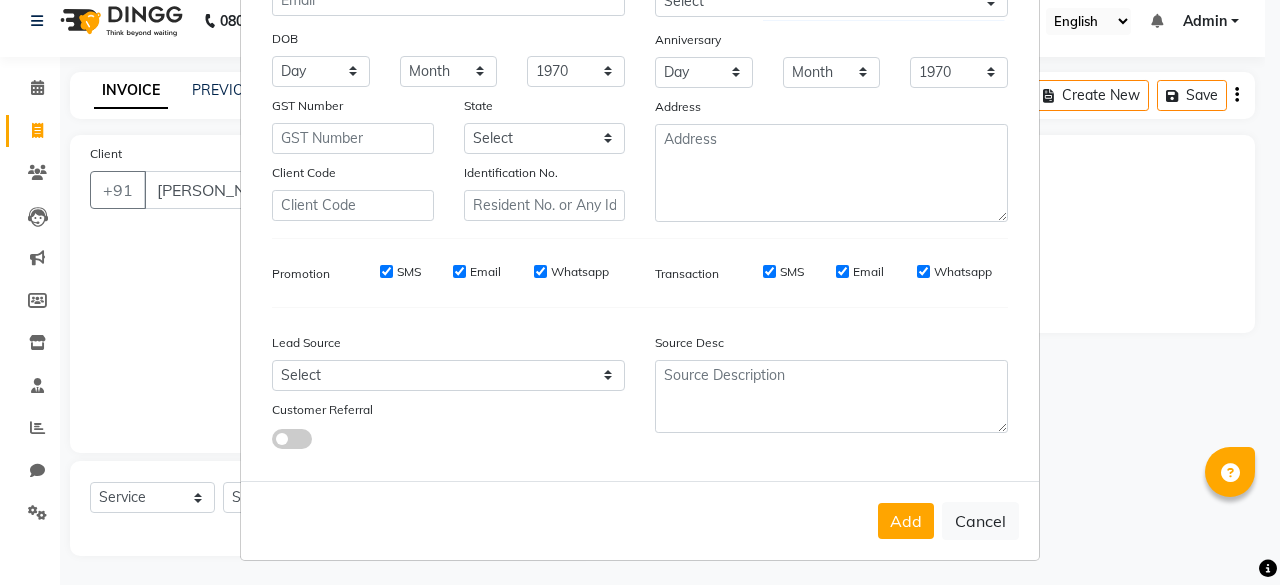 click on "Add   Cancel" at bounding box center (640, 520) 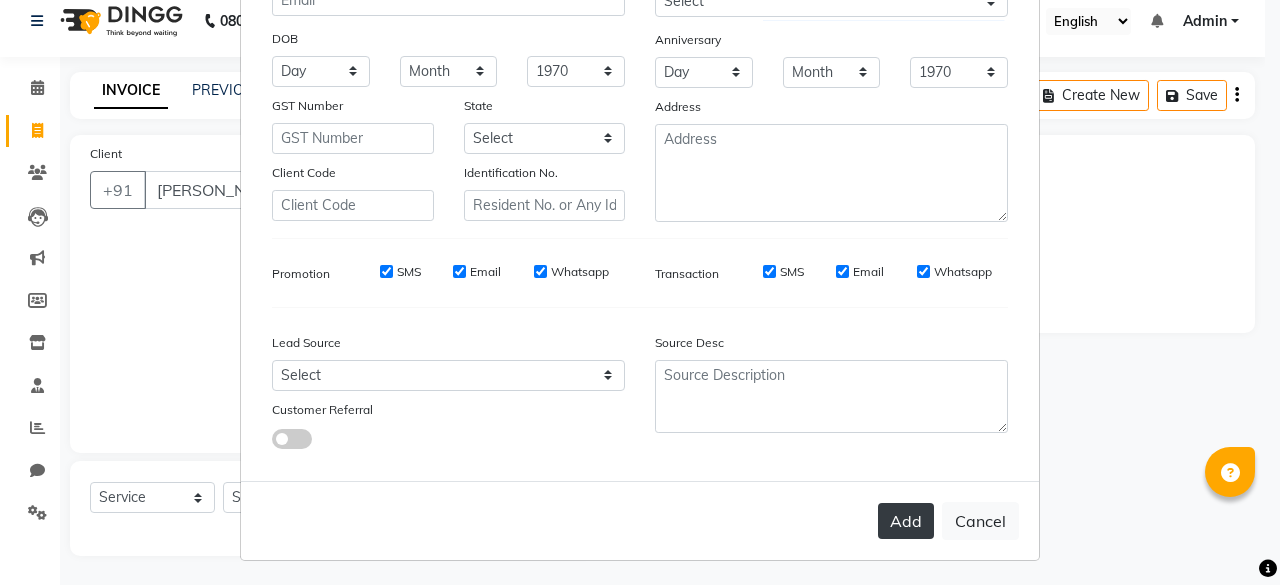 click on "Add" at bounding box center [906, 521] 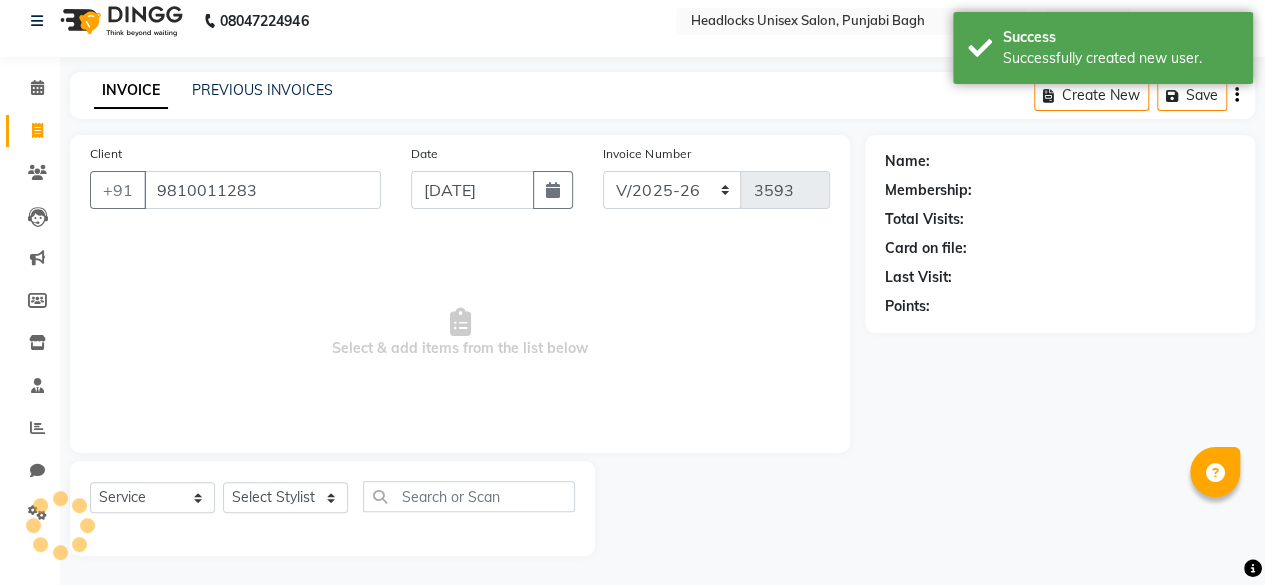 click on "Select  Service  Product  Membership  Package Voucher Prepaid Gift Card  Select Stylist ⁠Agnies ⁠[PERSON_NAME] [PERSON_NAME] [PERSON_NAME] kunal [PERSON_NAME] mercy ⁠Minto ⁠[PERSON_NAME]  [PERSON_NAME] priyanka [PERSON_NAME] ⁠[PERSON_NAME] ⁠[PERSON_NAME] [PERSON_NAME] [PERSON_NAME]  Sunny ⁠[PERSON_NAME]  ⁠Usman ⁠[PERSON_NAME]" 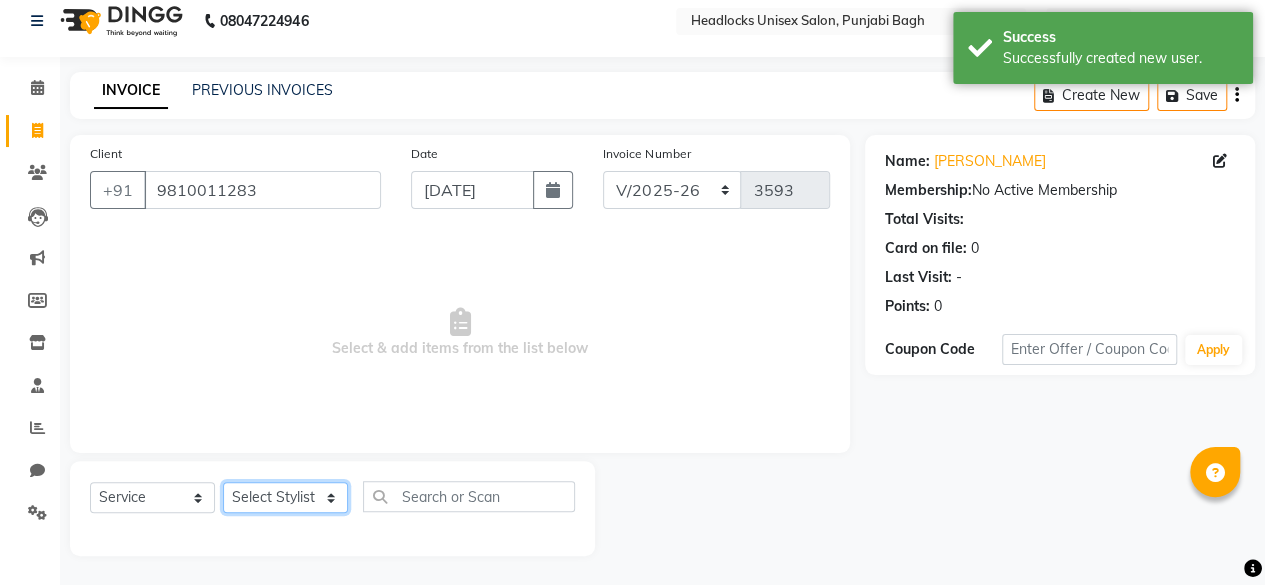 click on "Select Stylist ⁠Agnies ⁠[PERSON_NAME] [PERSON_NAME] [PERSON_NAME] kunal [PERSON_NAME] mercy ⁠Minto ⁠[PERSON_NAME]  [PERSON_NAME] priyanka [PERSON_NAME] ⁠[PERSON_NAME] ⁠[PERSON_NAME] [PERSON_NAME] [PERSON_NAME]  Sunny ⁠[PERSON_NAME] ⁠[PERSON_NAME]" 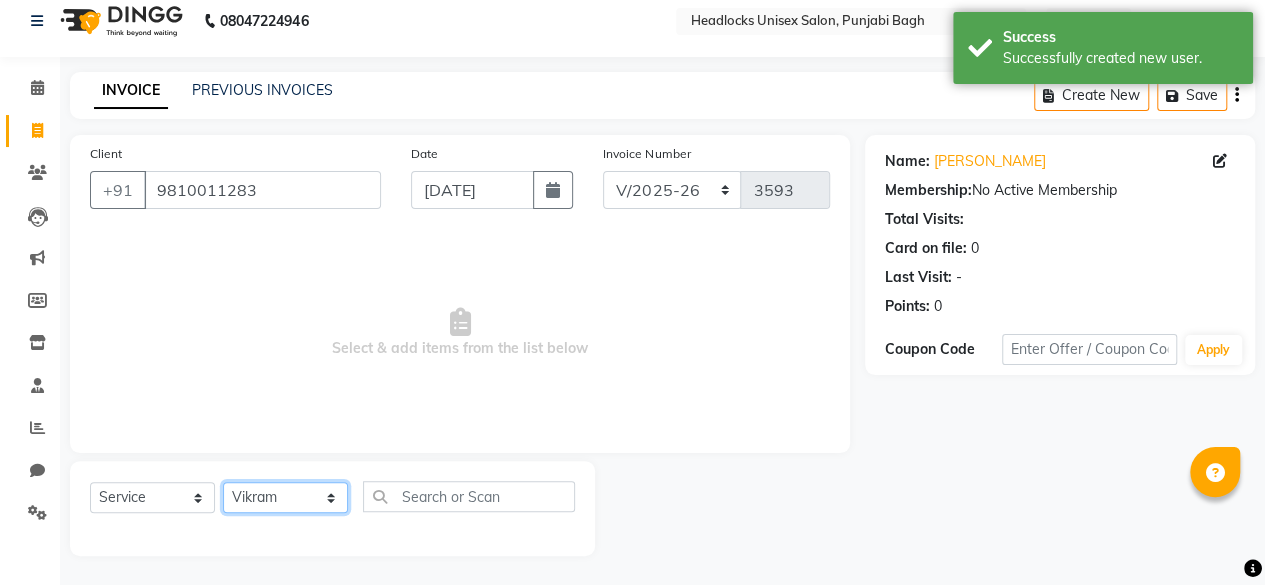 click on "Select Stylist ⁠Agnies ⁠[PERSON_NAME] [PERSON_NAME] [PERSON_NAME] kunal [PERSON_NAME] mercy ⁠Minto ⁠[PERSON_NAME]  [PERSON_NAME] priyanka [PERSON_NAME] ⁠[PERSON_NAME] ⁠[PERSON_NAME] [PERSON_NAME] [PERSON_NAME]  Sunny ⁠[PERSON_NAME] ⁠[PERSON_NAME]" 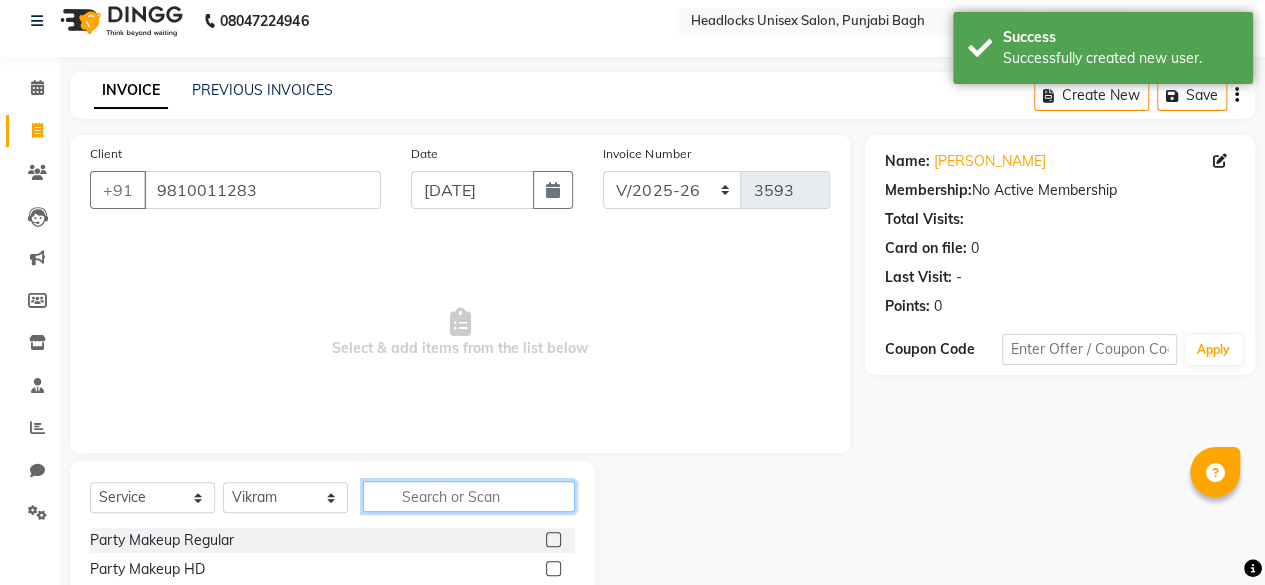 click 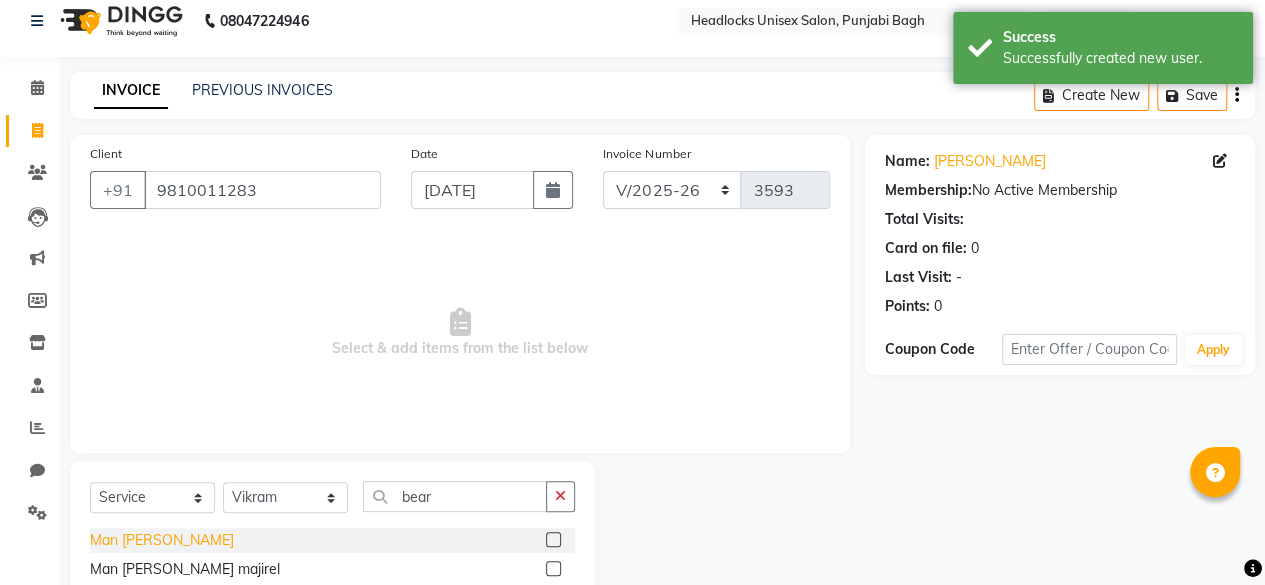 click on "Man [PERSON_NAME]" 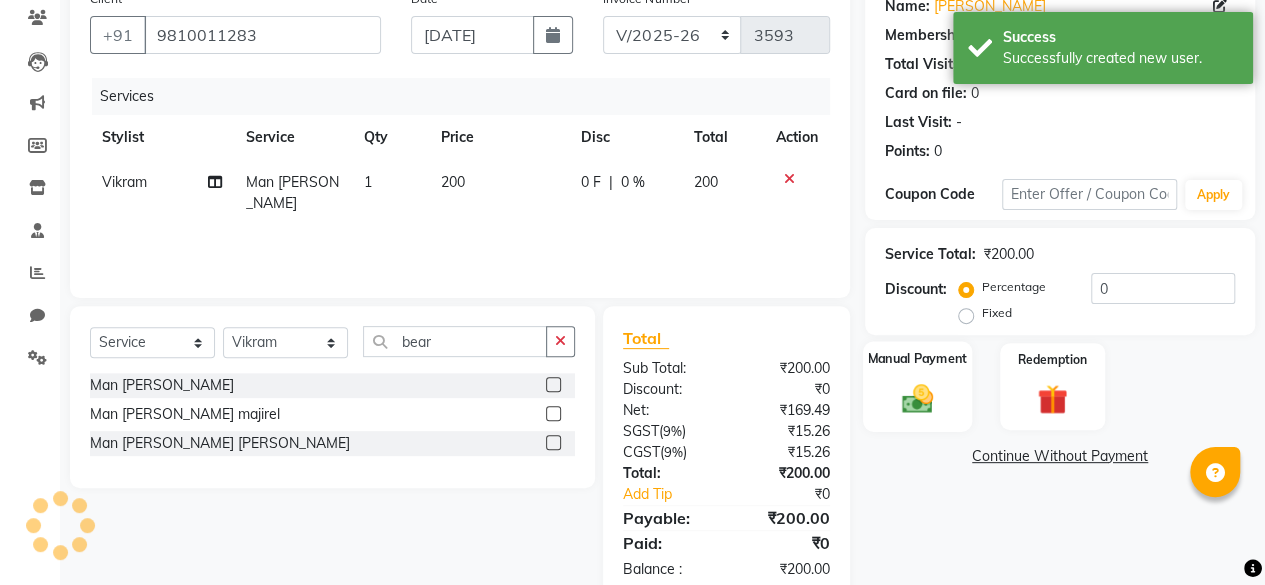 scroll, scrollTop: 213, scrollLeft: 0, axis: vertical 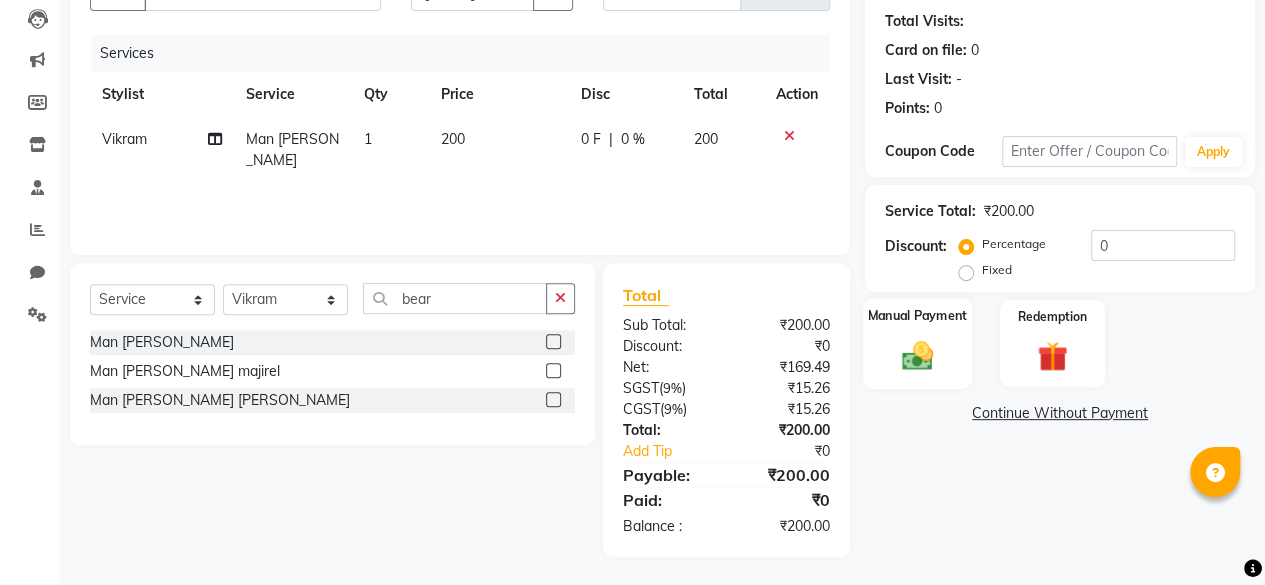 click 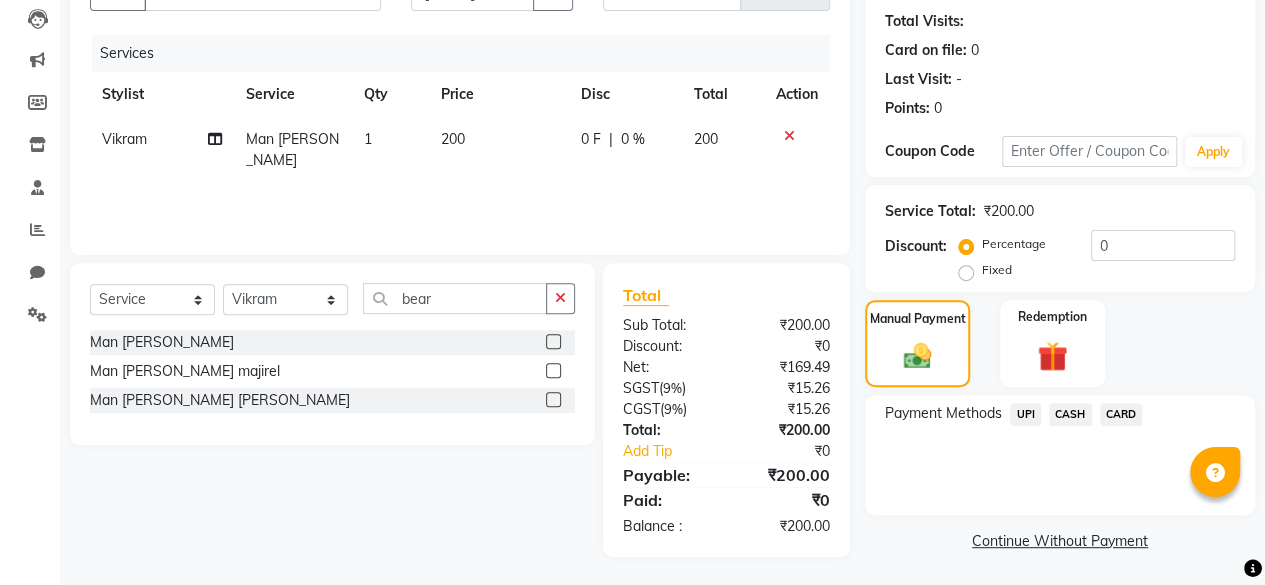 click on "CASH" 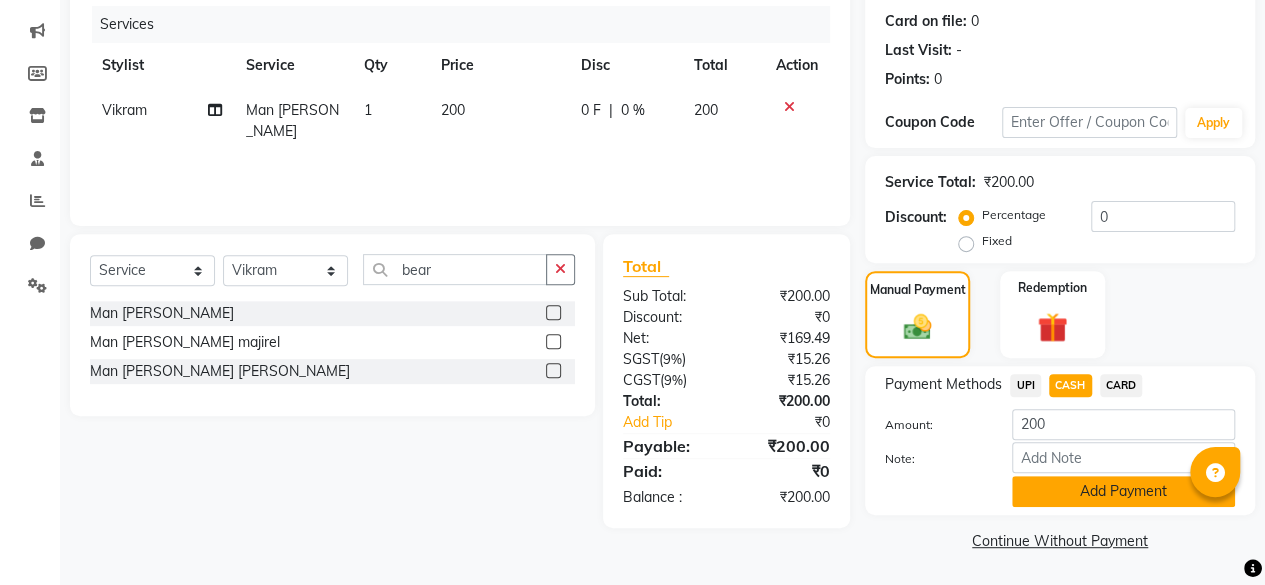 click on "Add Payment" 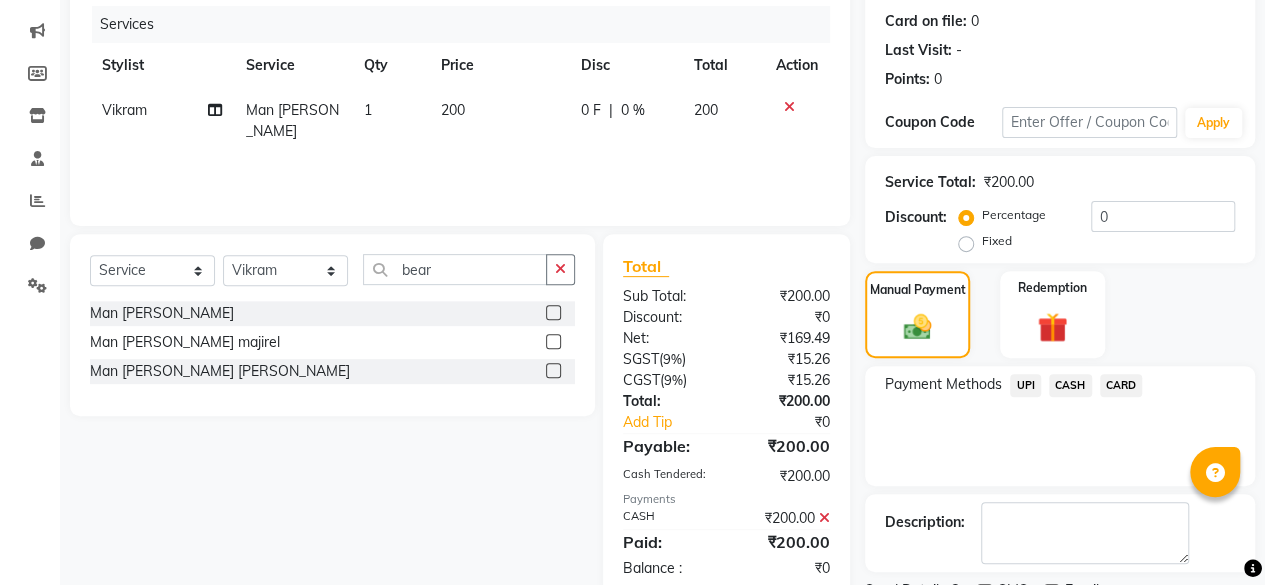 scroll, scrollTop: 324, scrollLeft: 0, axis: vertical 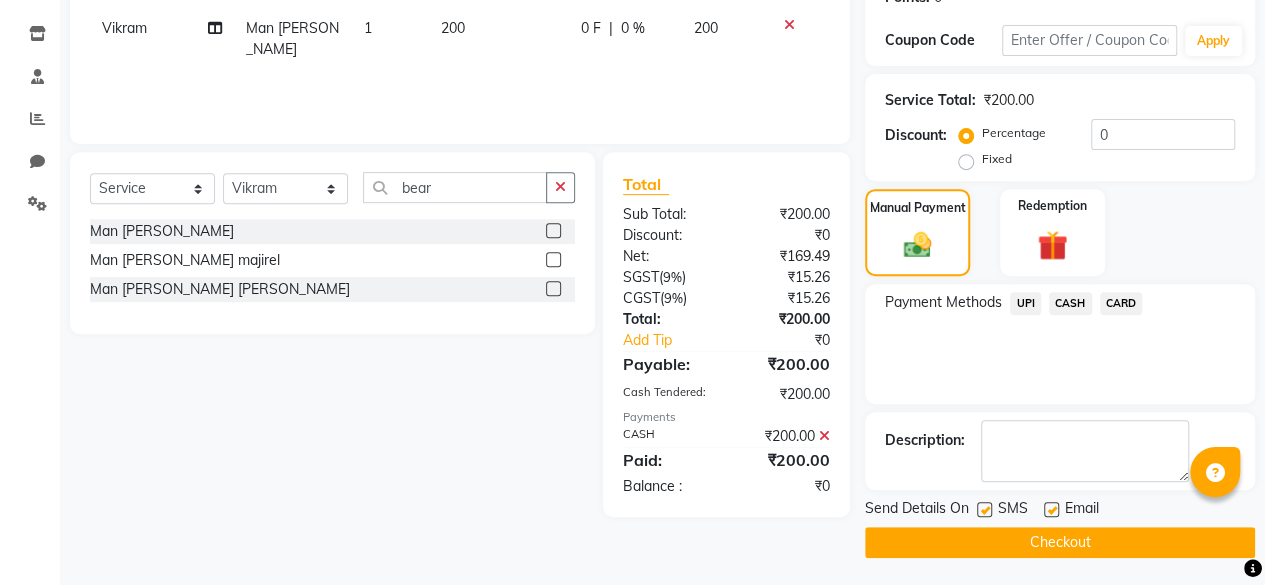 click 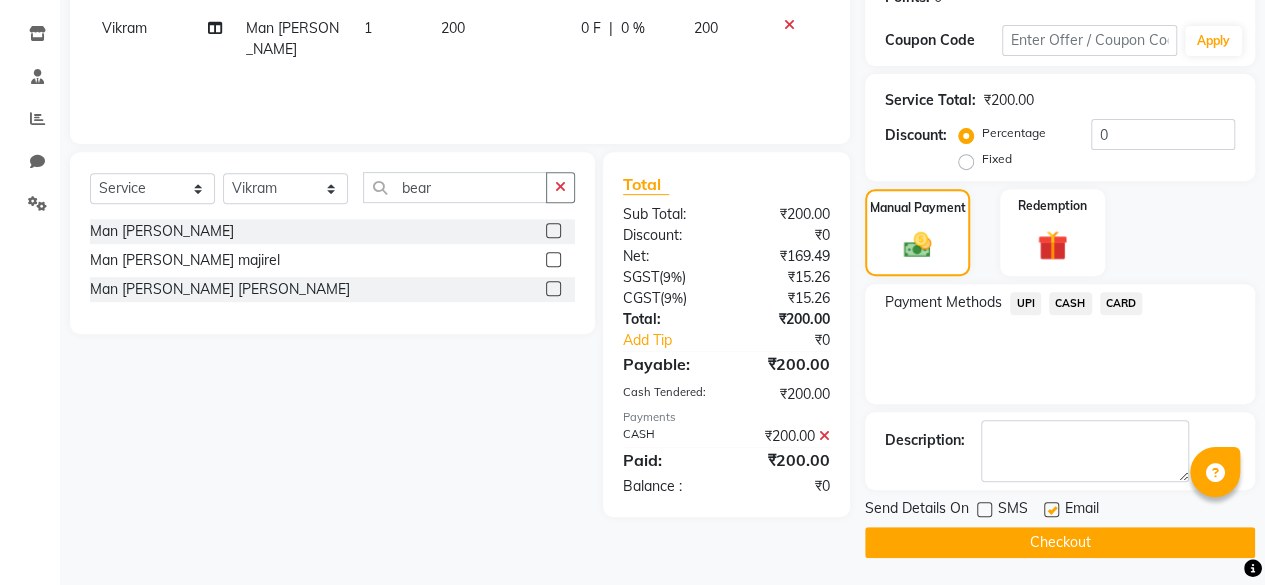 click on "Checkout" 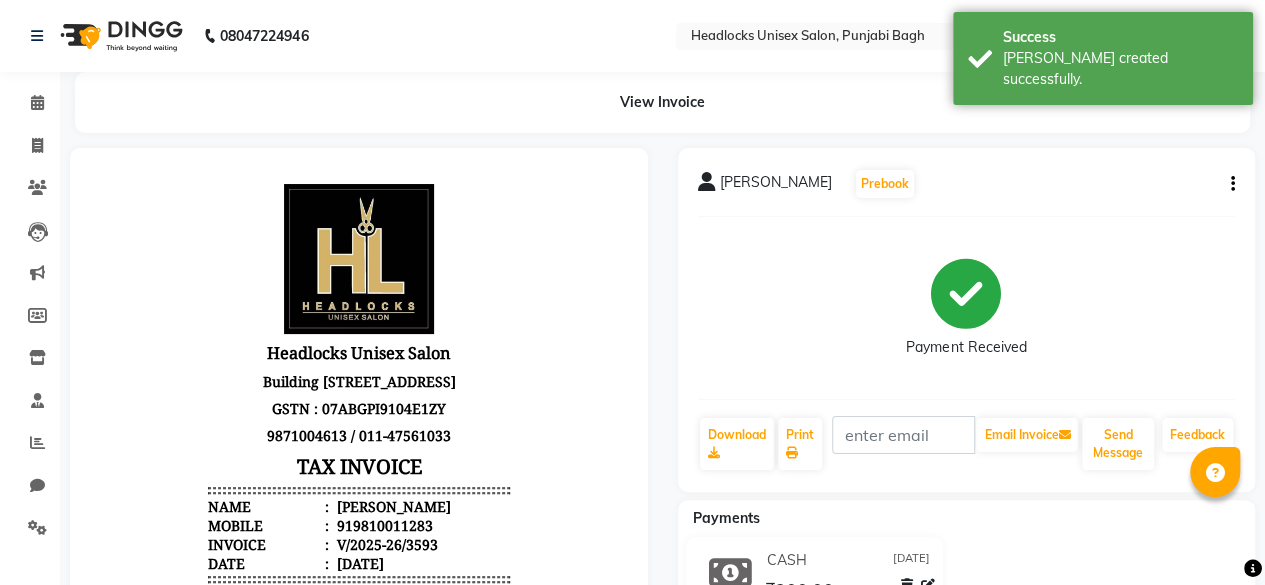 scroll, scrollTop: 0, scrollLeft: 0, axis: both 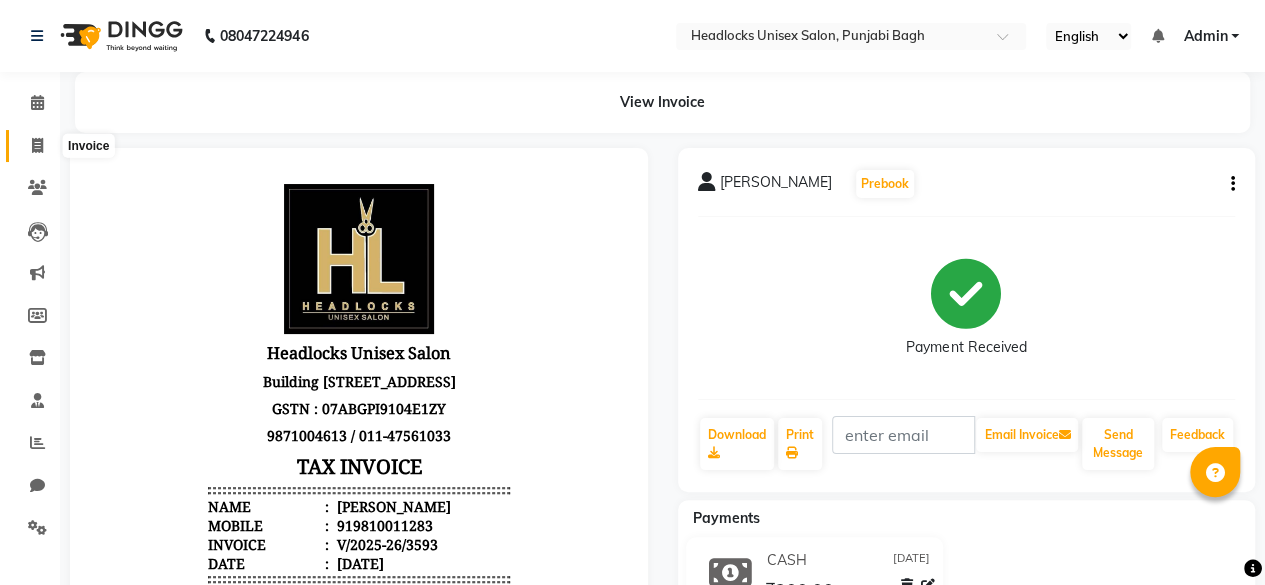 click 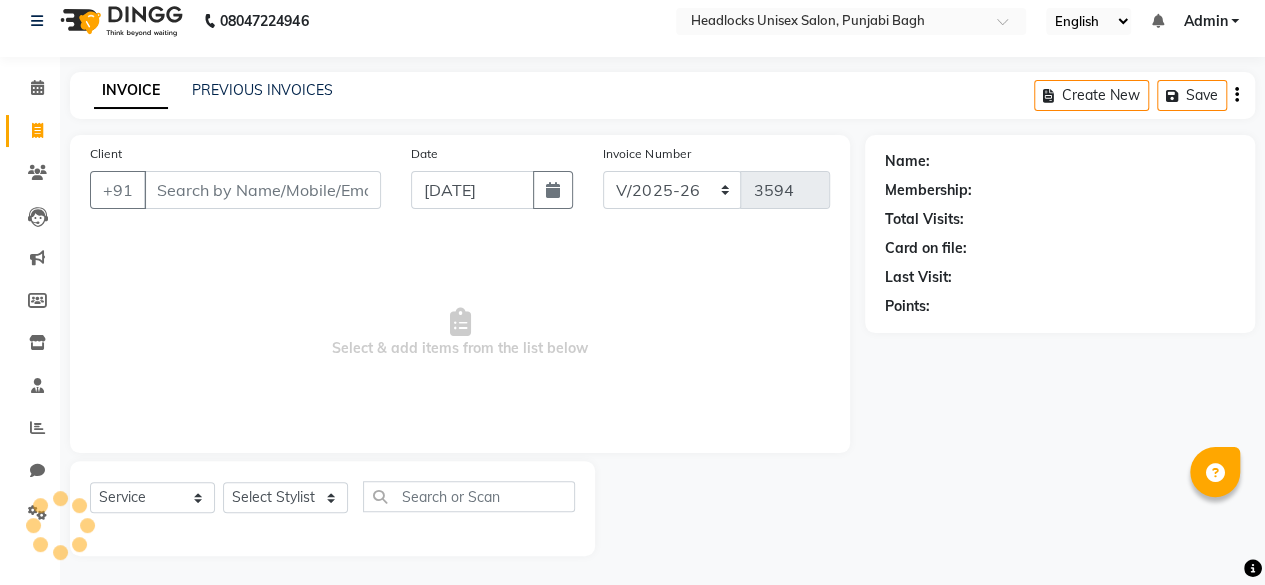 click on "Client" at bounding box center (262, 190) 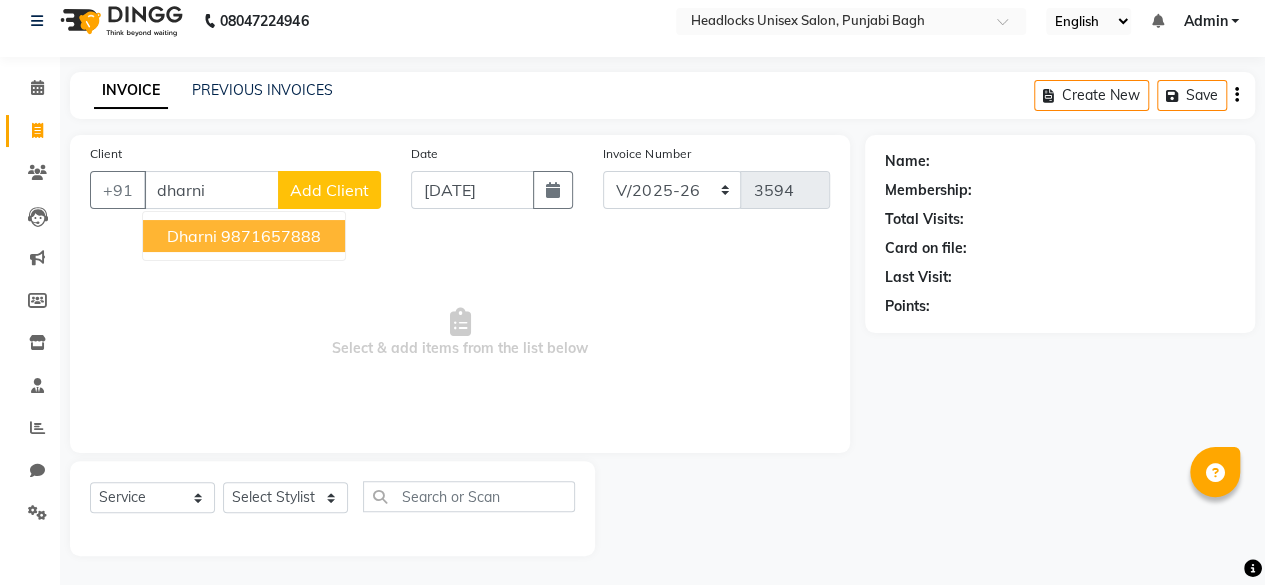 click on "9871657888" at bounding box center [271, 236] 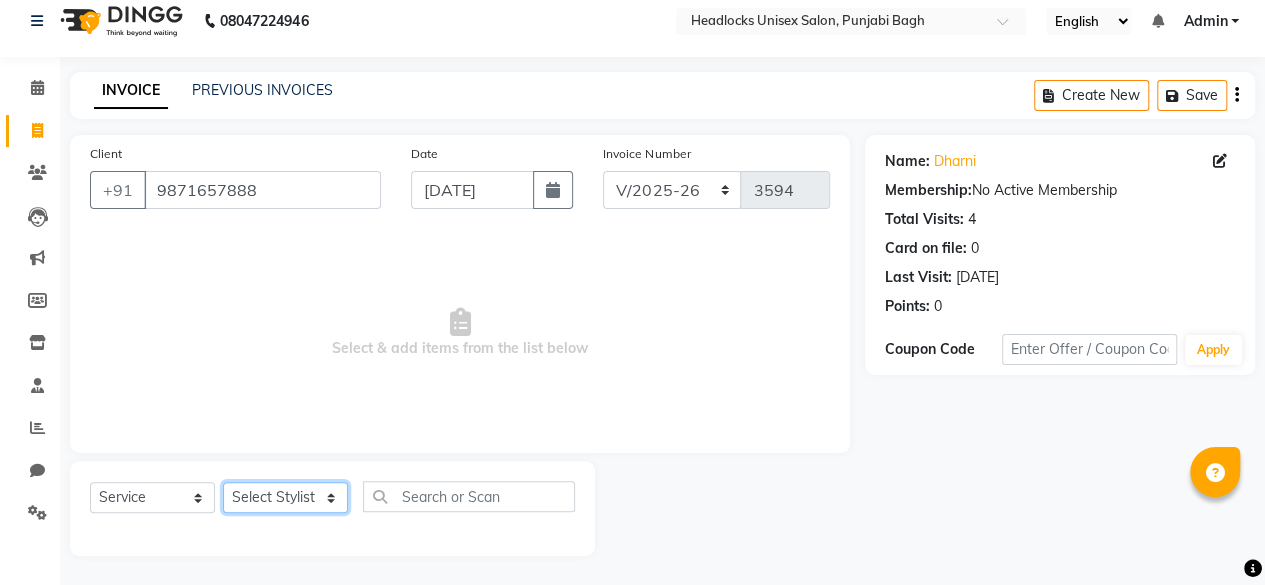 click on "Select Stylist ⁠Agnies ⁠[PERSON_NAME] [PERSON_NAME] [PERSON_NAME] kunal [PERSON_NAME] mercy ⁠Minto ⁠[PERSON_NAME]  [PERSON_NAME] priyanka [PERSON_NAME] ⁠[PERSON_NAME] ⁠[PERSON_NAME] [PERSON_NAME] [PERSON_NAME]  Sunny ⁠[PERSON_NAME] ⁠[PERSON_NAME]" 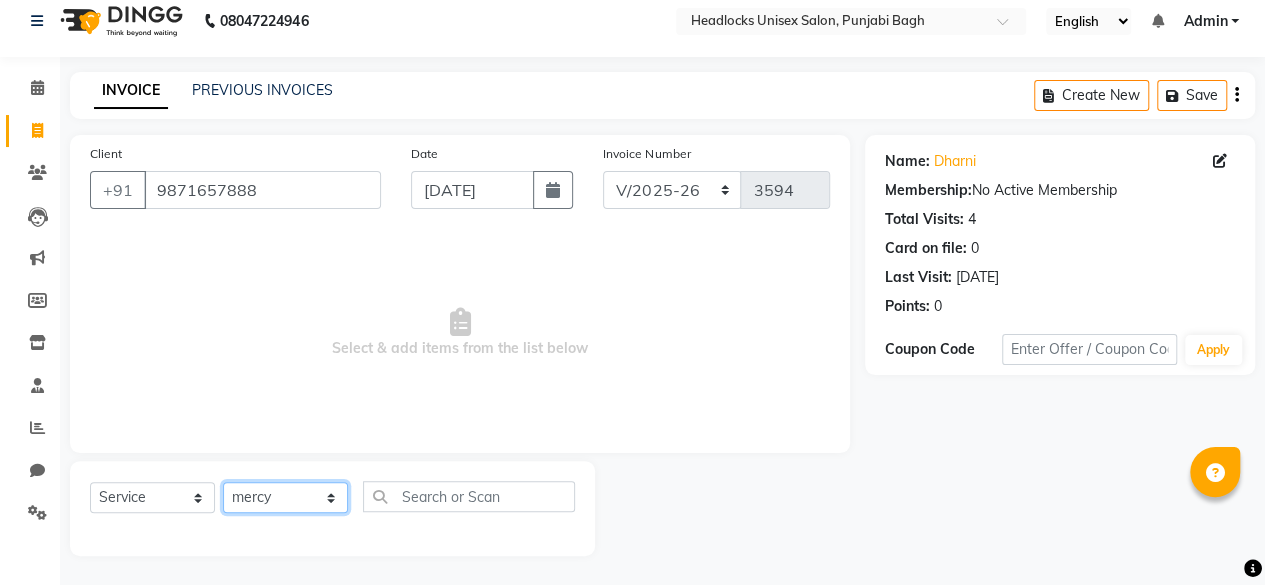 click on "Select Stylist ⁠Agnies ⁠[PERSON_NAME] [PERSON_NAME] [PERSON_NAME] kunal [PERSON_NAME] mercy ⁠Minto ⁠[PERSON_NAME]  [PERSON_NAME] priyanka [PERSON_NAME] ⁠[PERSON_NAME] ⁠[PERSON_NAME] [PERSON_NAME] [PERSON_NAME]  Sunny ⁠[PERSON_NAME] ⁠[PERSON_NAME]" 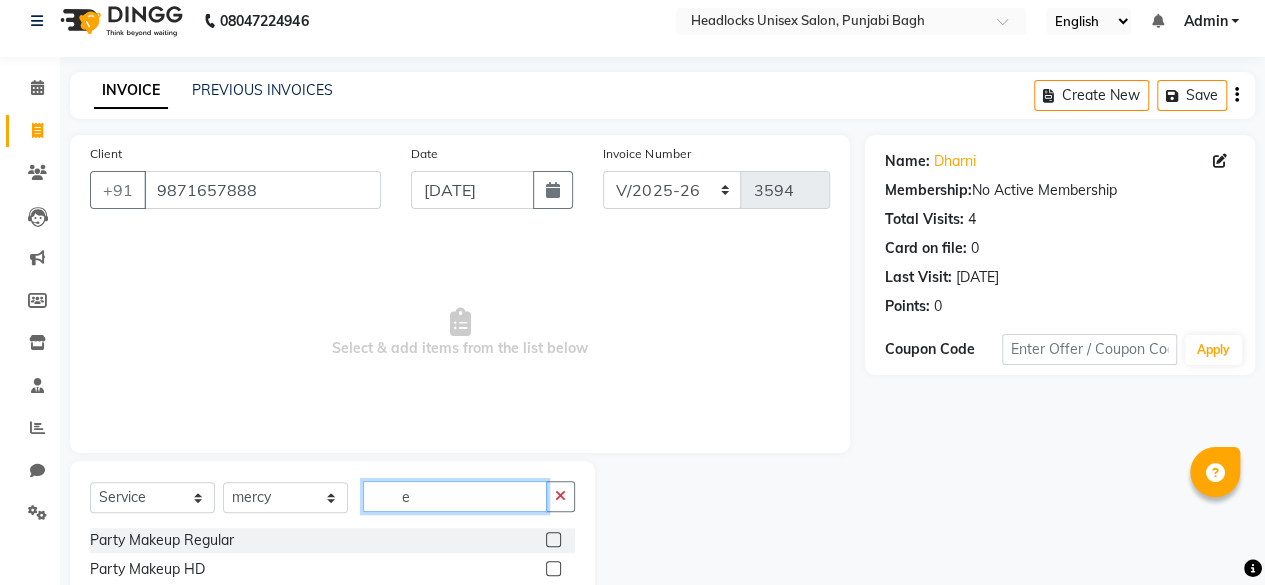 click on "e" 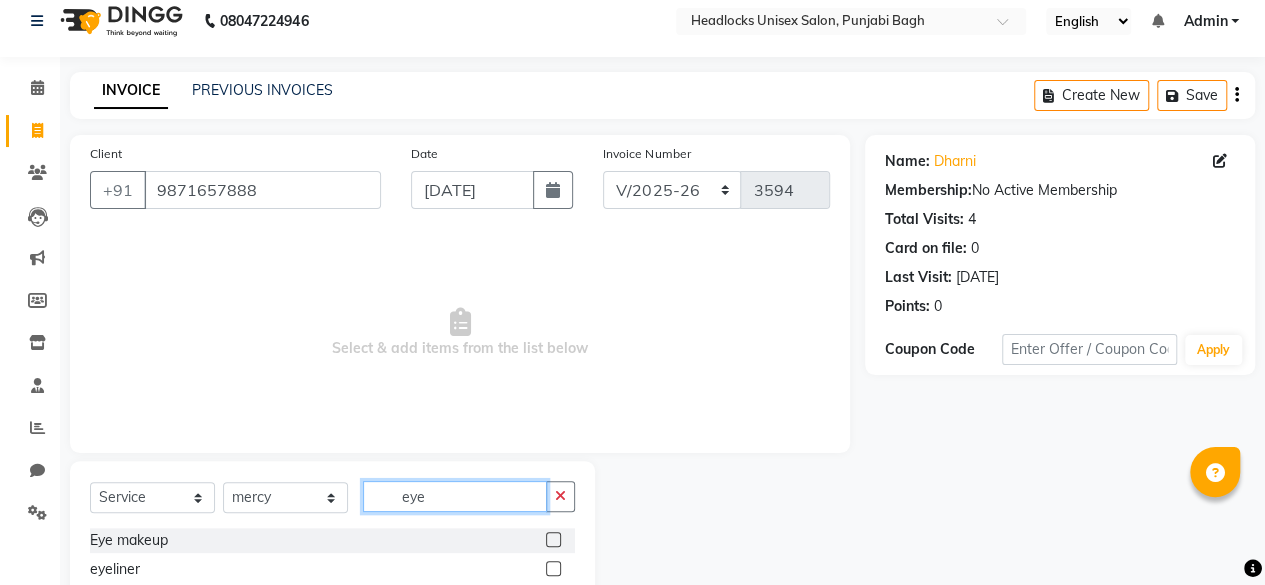 scroll, scrollTop: 160, scrollLeft: 0, axis: vertical 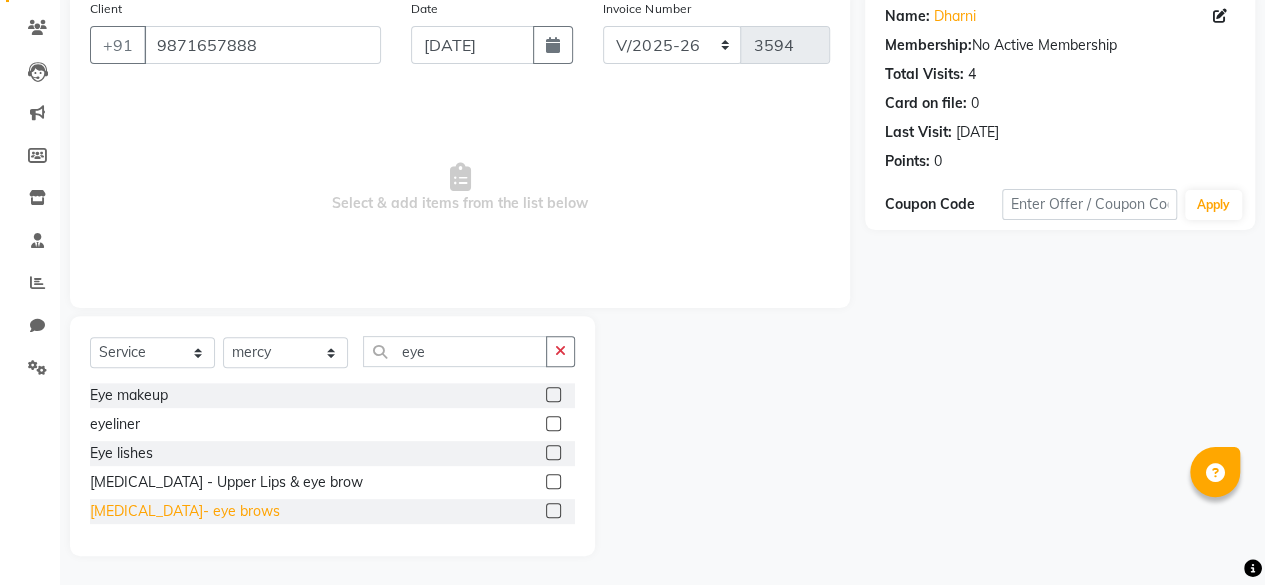 click on "[MEDICAL_DATA]- eye brows" 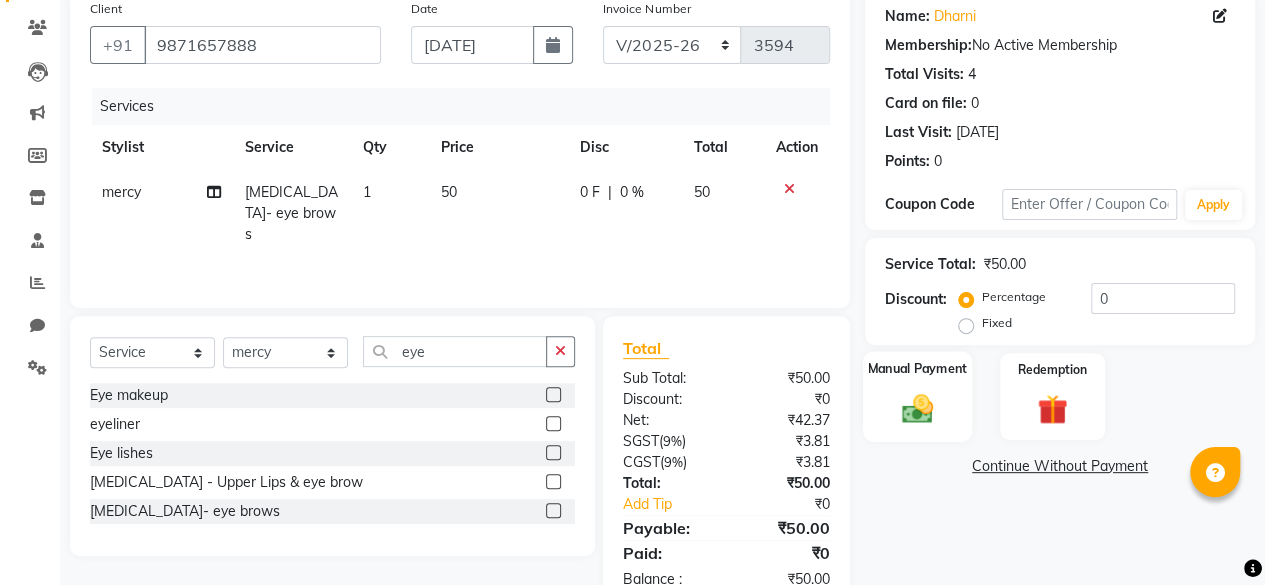 click on "Manual Payment" 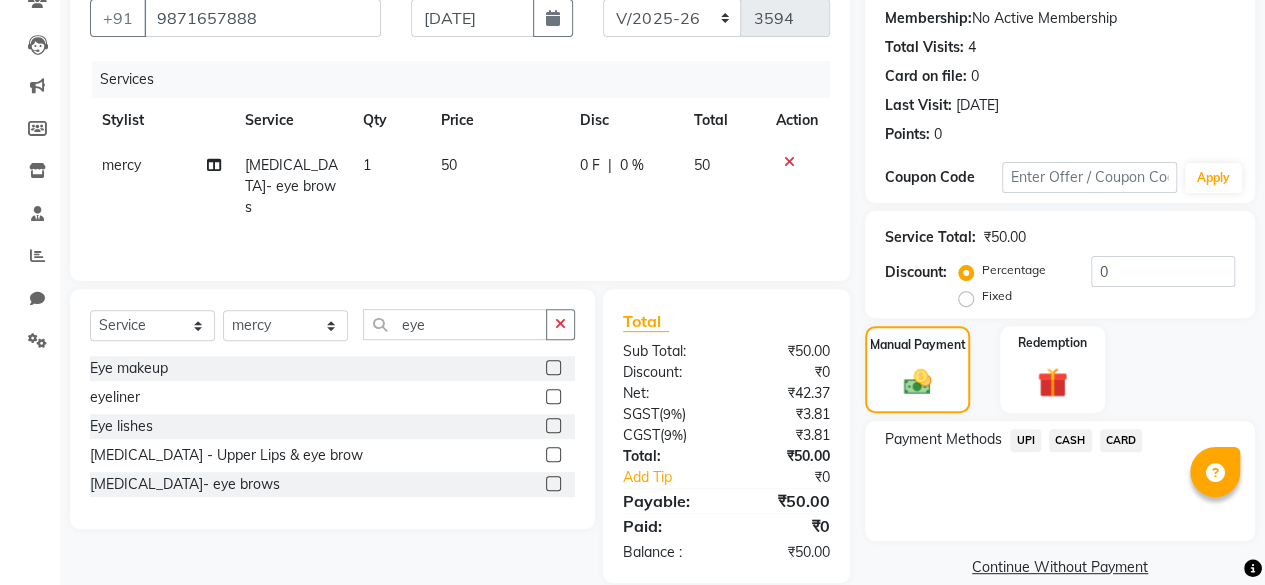 scroll, scrollTop: 190, scrollLeft: 0, axis: vertical 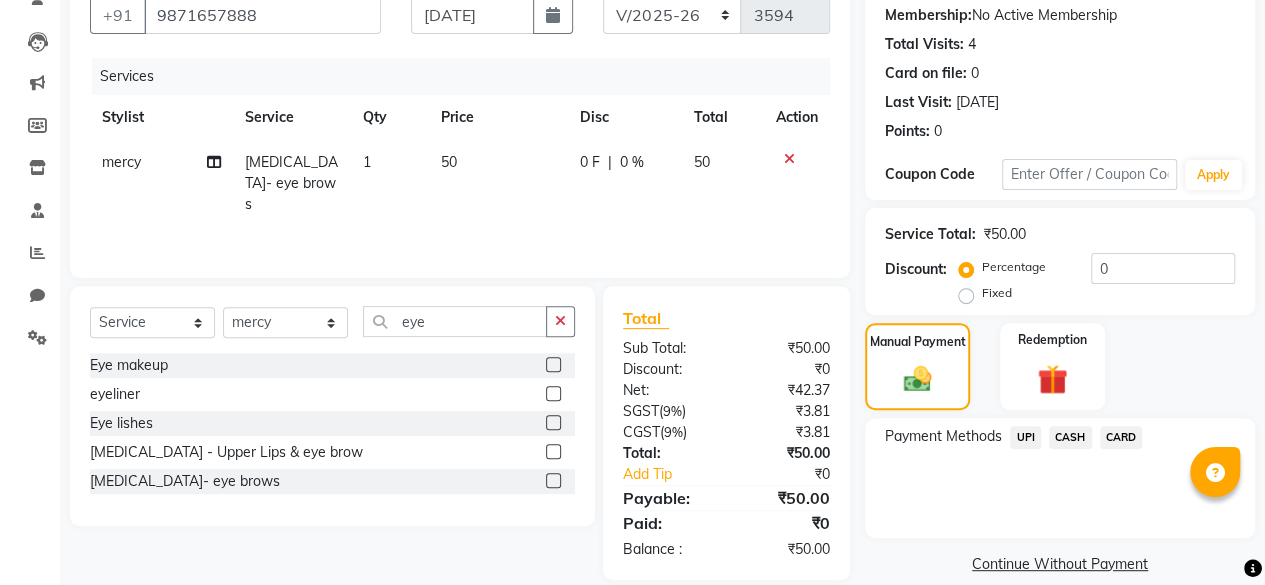 click on "CASH" 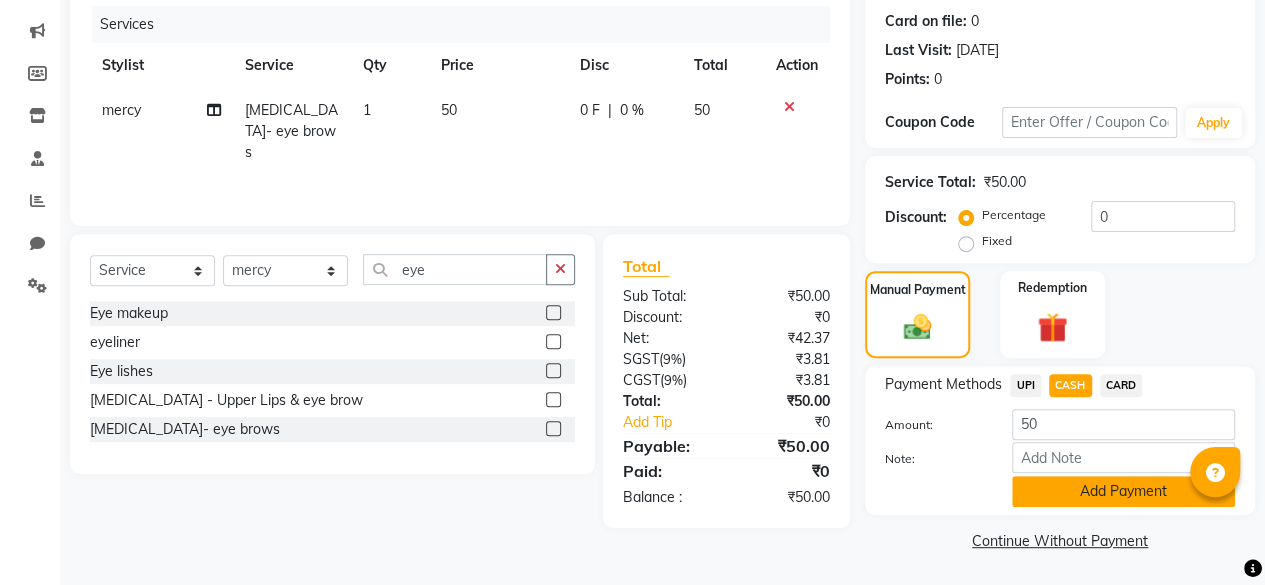 click on "Add Payment" 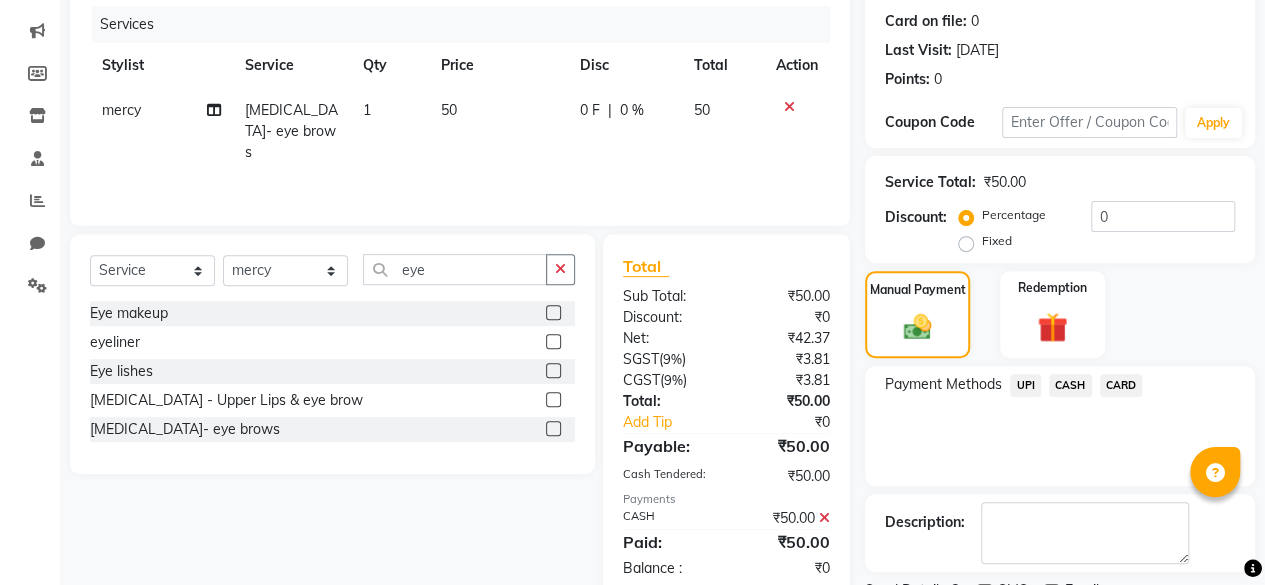 scroll, scrollTop: 324, scrollLeft: 0, axis: vertical 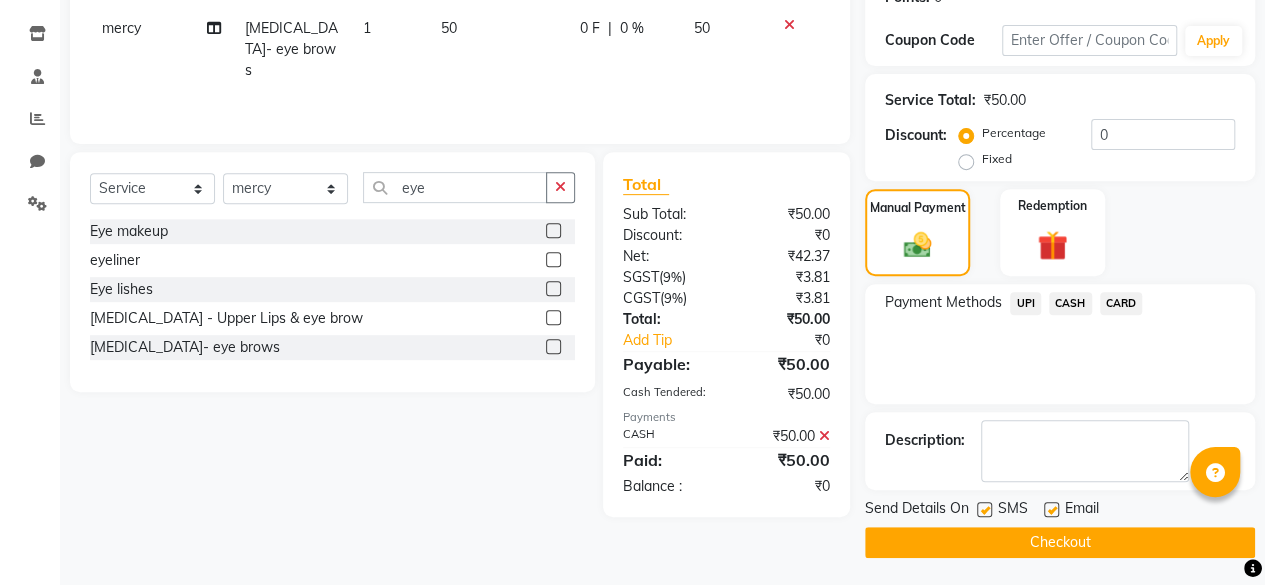 click 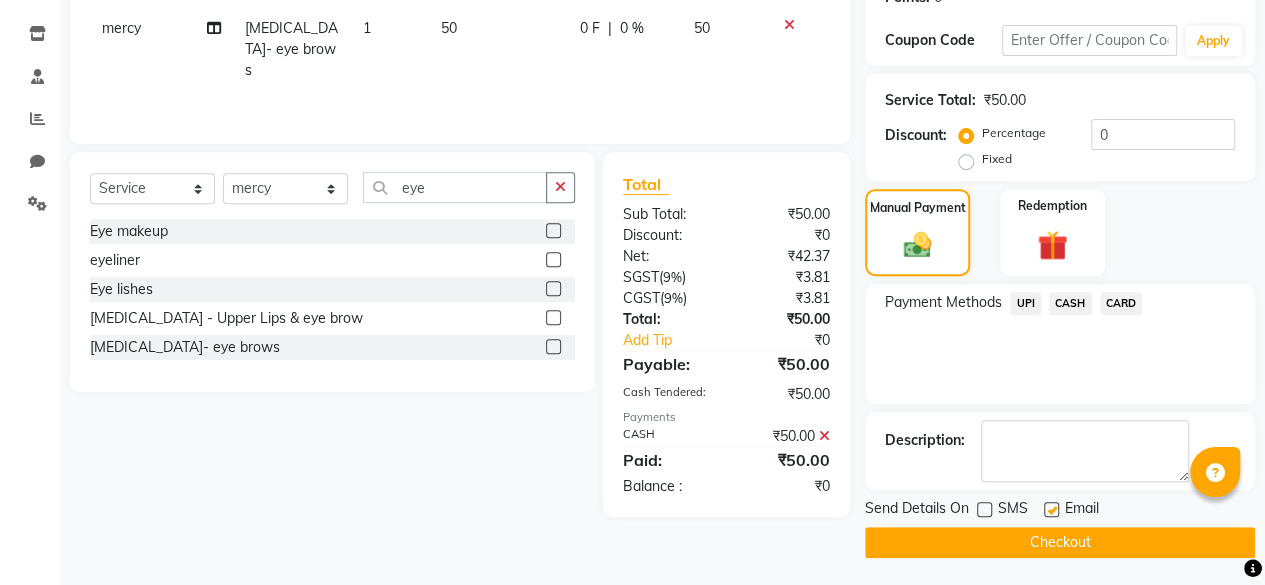 click on "Checkout" 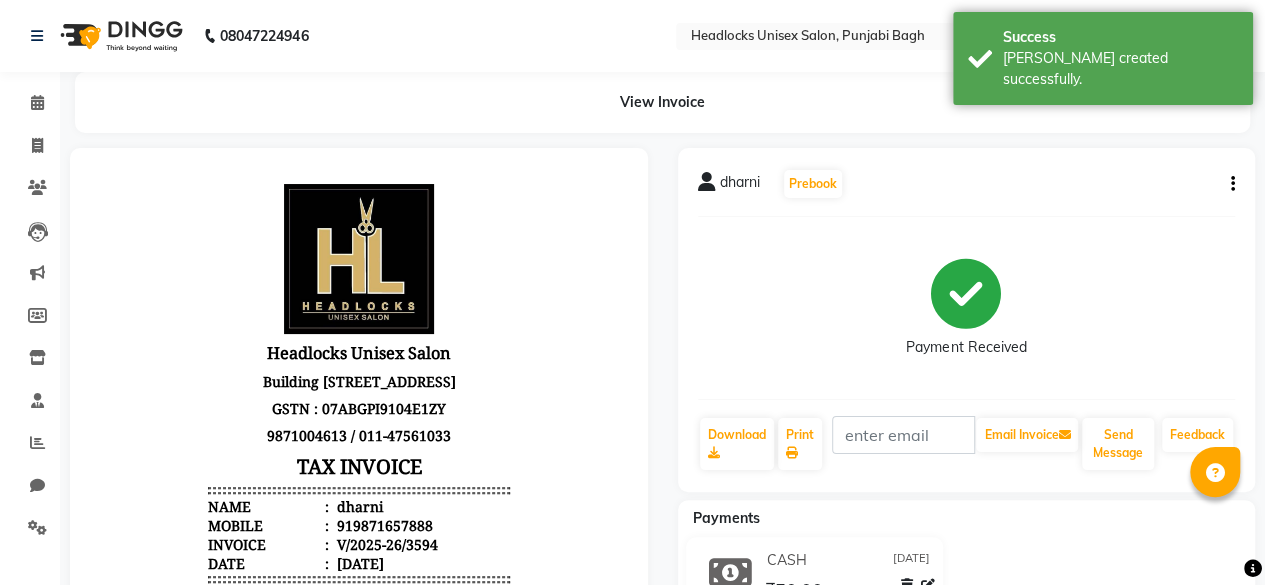 scroll, scrollTop: 0, scrollLeft: 0, axis: both 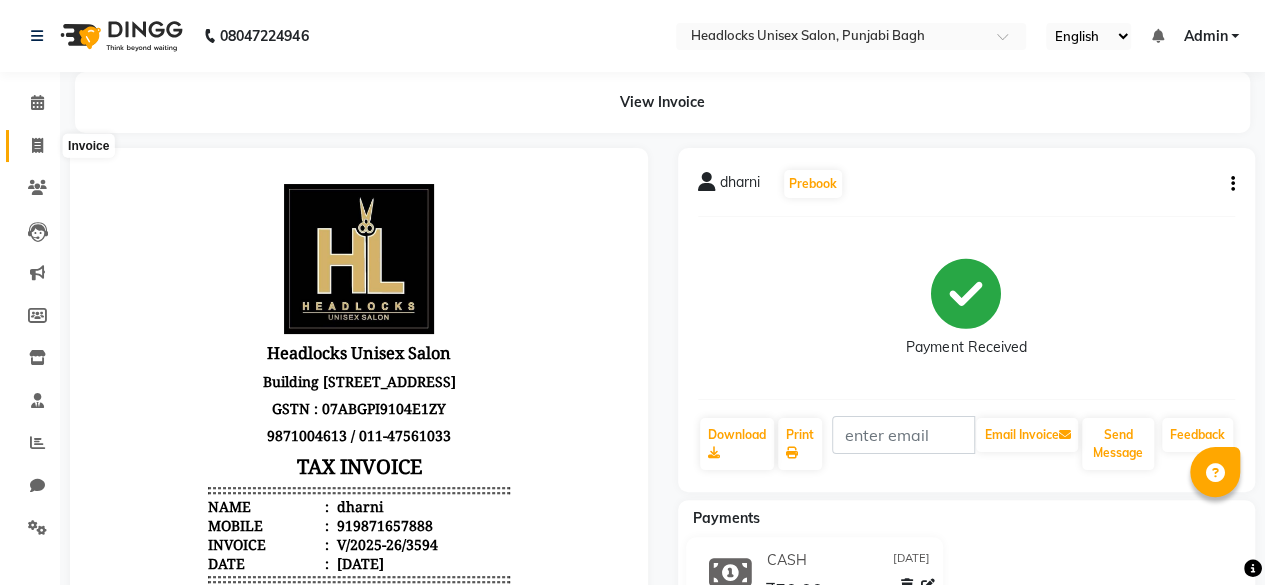 click 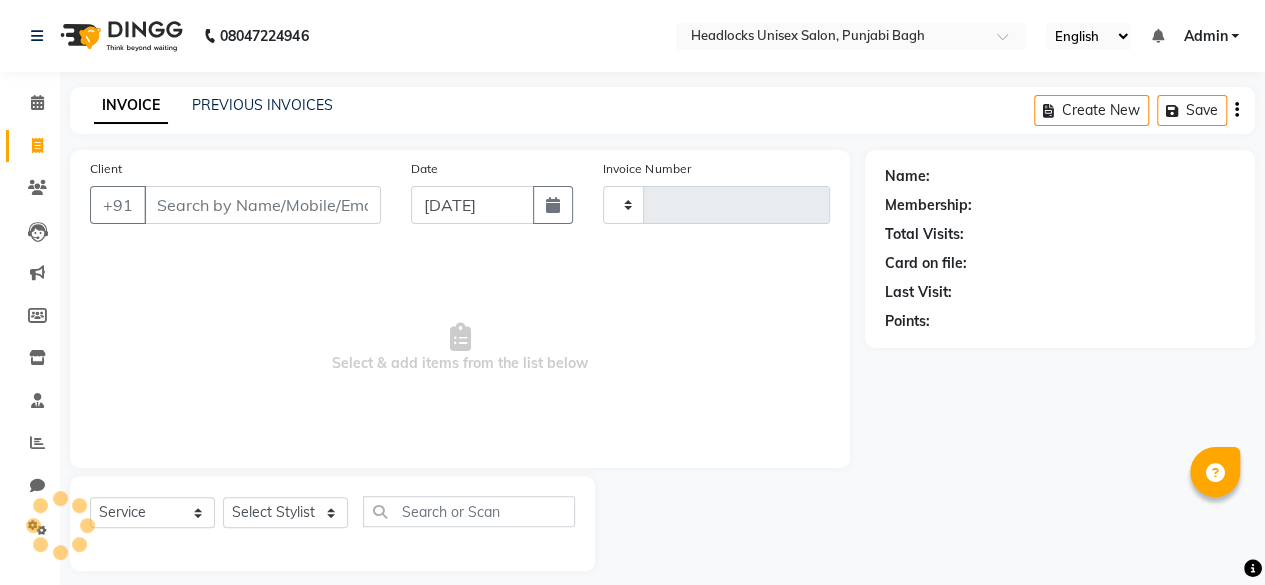 scroll, scrollTop: 15, scrollLeft: 0, axis: vertical 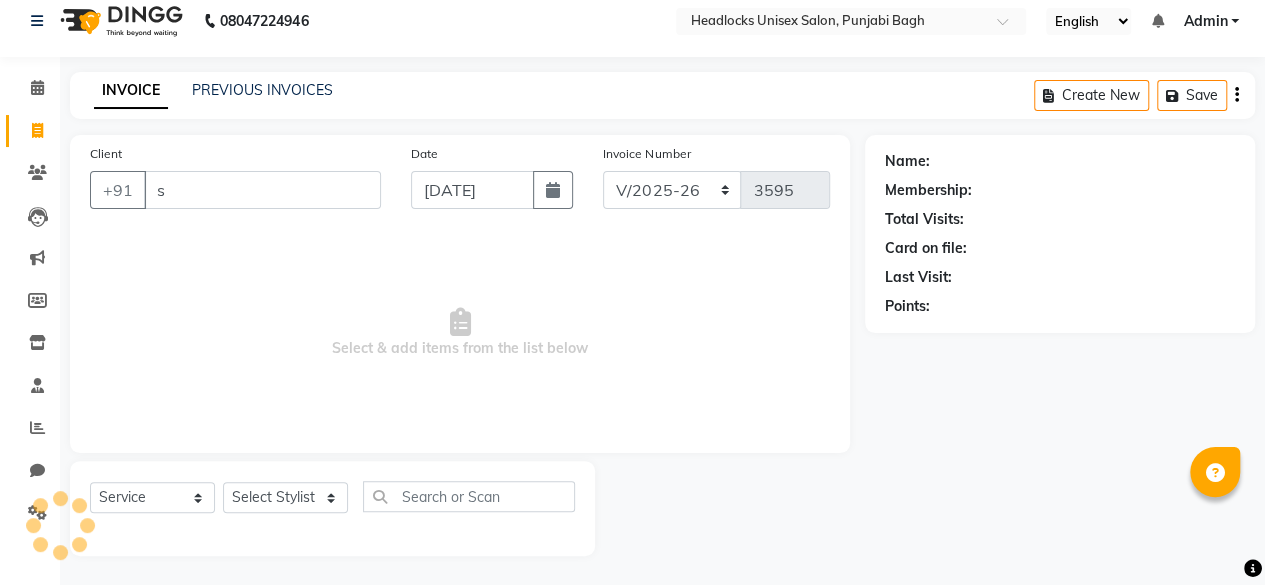 click on "s" at bounding box center [262, 190] 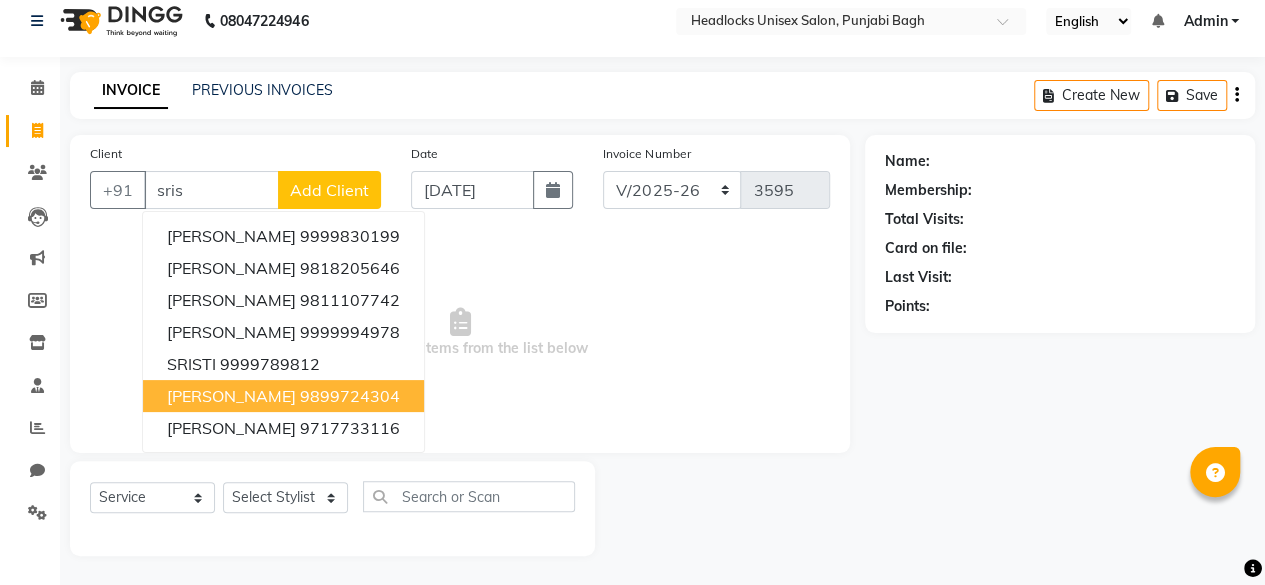 click on "9899724304" at bounding box center (350, 396) 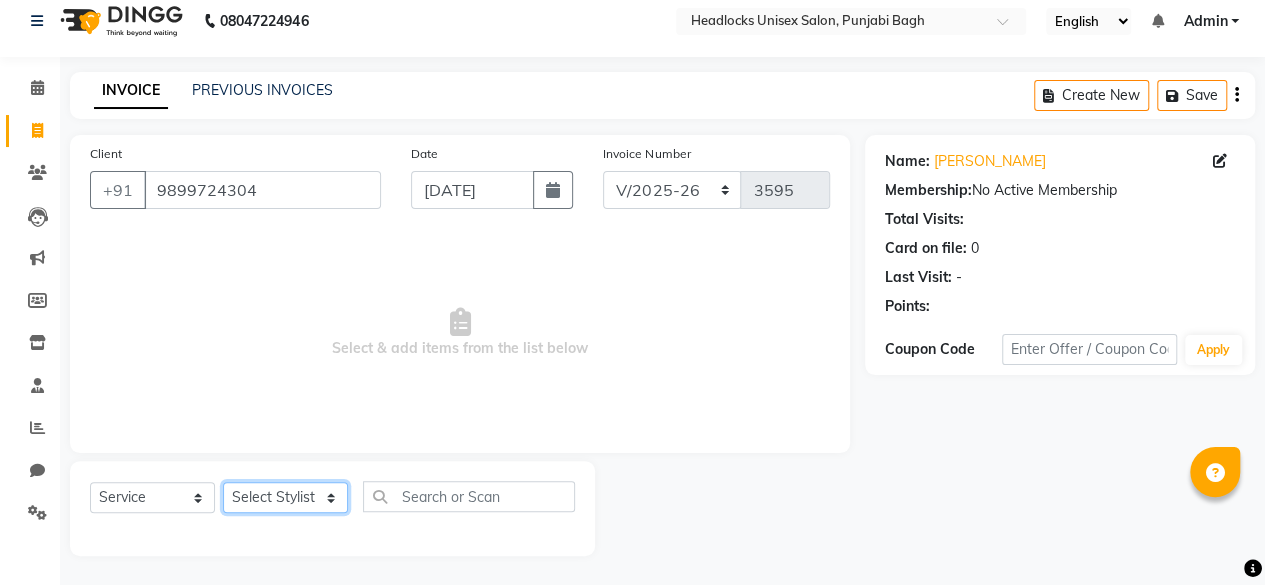 click on "Select Stylist ⁠Agnies ⁠[PERSON_NAME] [PERSON_NAME] [PERSON_NAME] kunal [PERSON_NAME] mercy ⁠Minto ⁠[PERSON_NAME]  [PERSON_NAME] priyanka [PERSON_NAME] ⁠[PERSON_NAME] ⁠[PERSON_NAME] [PERSON_NAME] [PERSON_NAME]  Sunny ⁠[PERSON_NAME] ⁠[PERSON_NAME]" 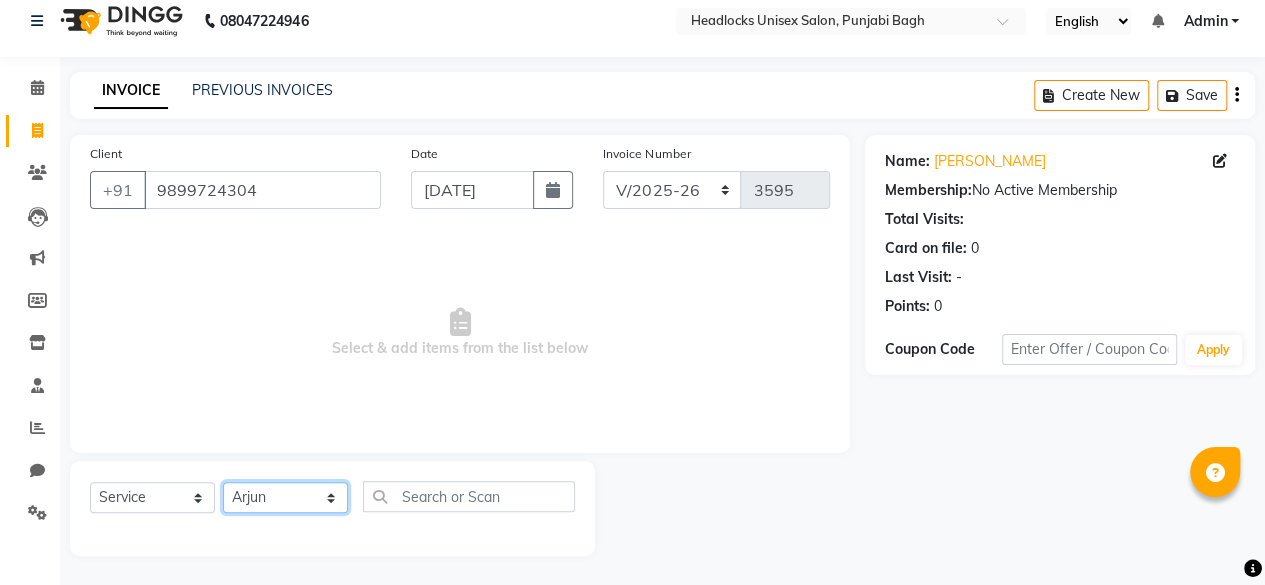 click on "Select Stylist ⁠Agnies ⁠[PERSON_NAME] [PERSON_NAME] [PERSON_NAME] kunal [PERSON_NAME] mercy ⁠Minto ⁠[PERSON_NAME]  [PERSON_NAME] priyanka [PERSON_NAME] ⁠[PERSON_NAME] ⁠[PERSON_NAME] [PERSON_NAME] [PERSON_NAME]  Sunny ⁠[PERSON_NAME] ⁠[PERSON_NAME]" 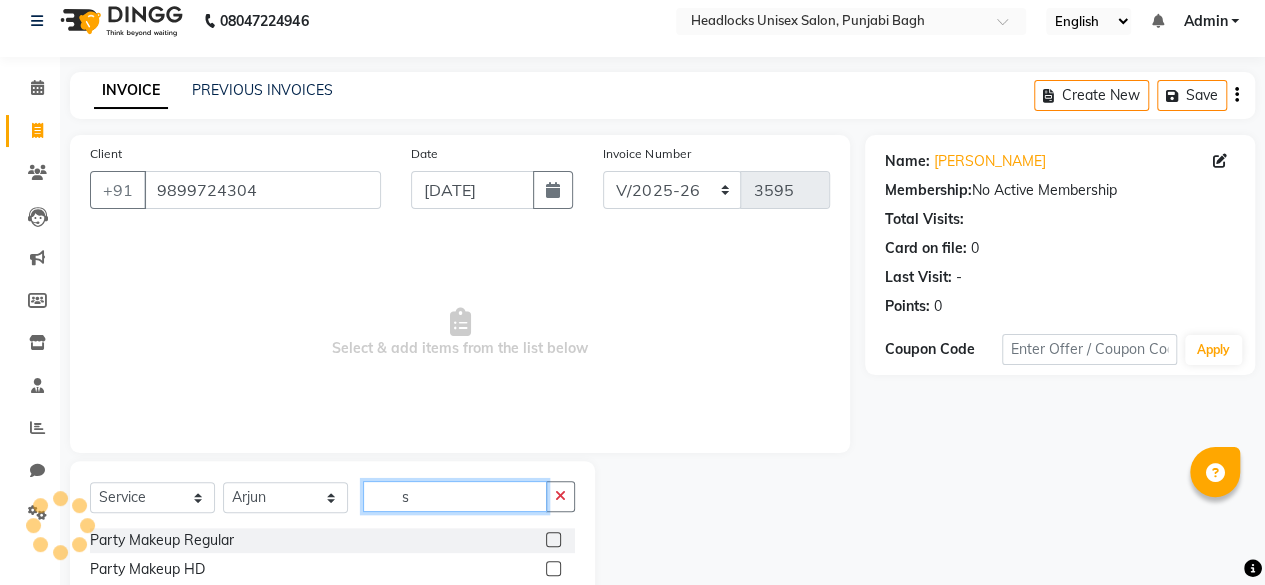 click on "s" 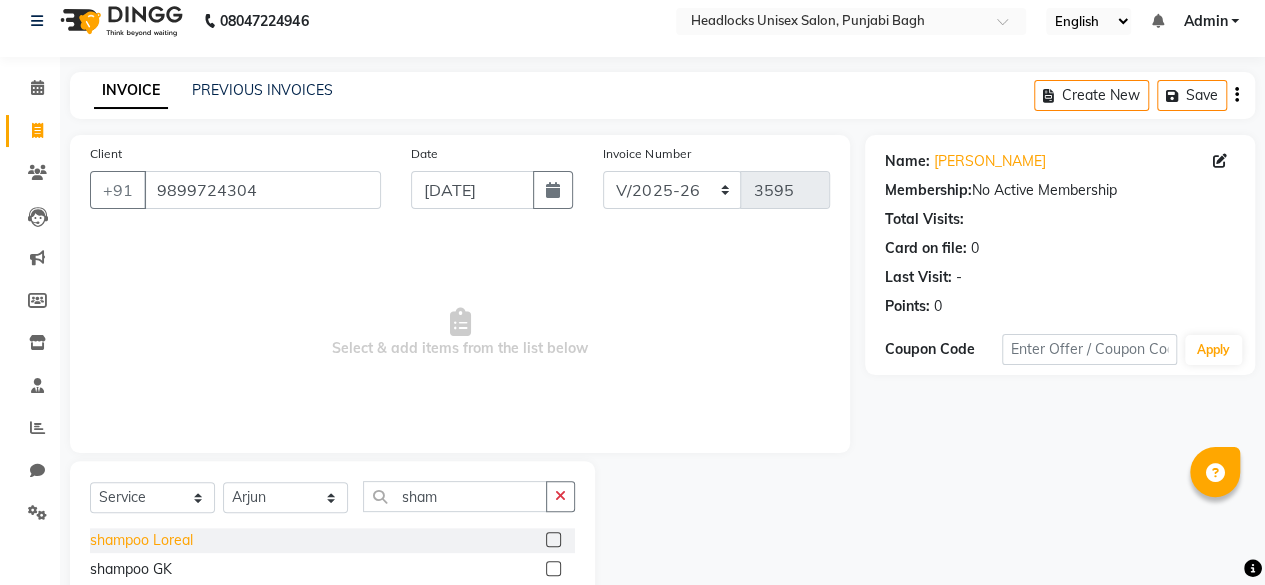 click on "shampoo Loreal" 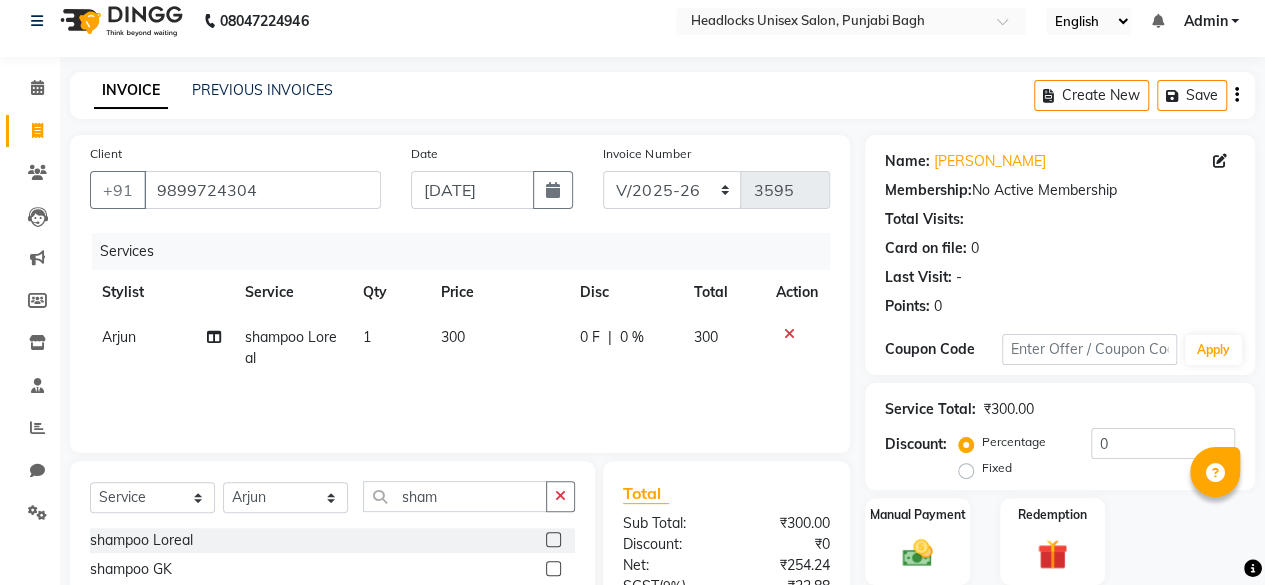 scroll, scrollTop: 215, scrollLeft: 0, axis: vertical 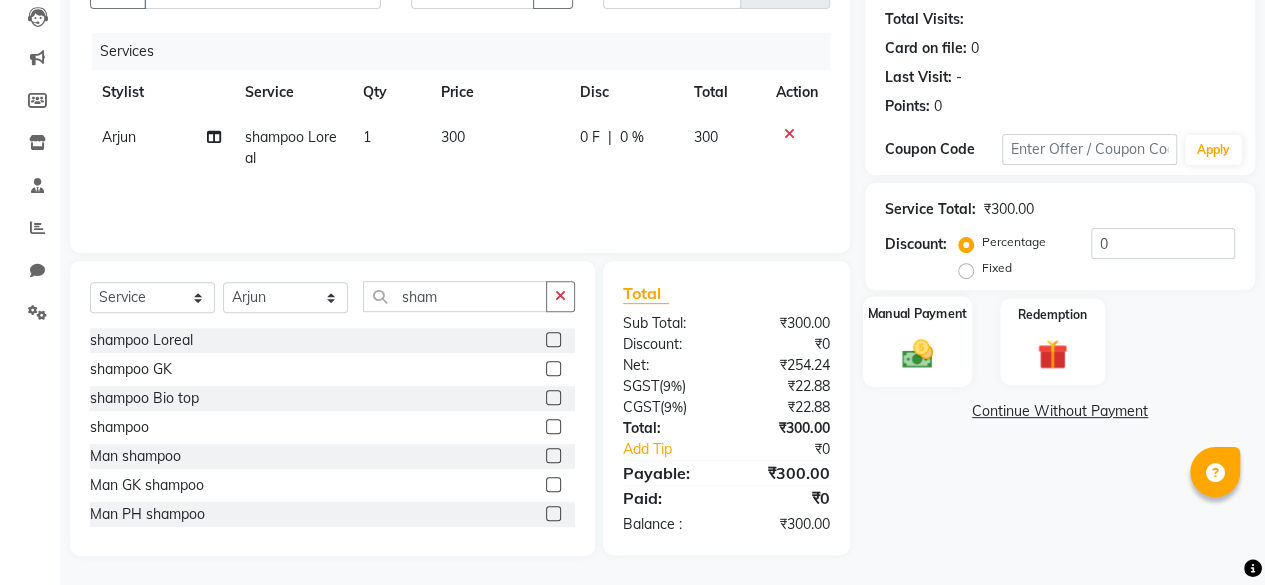 click 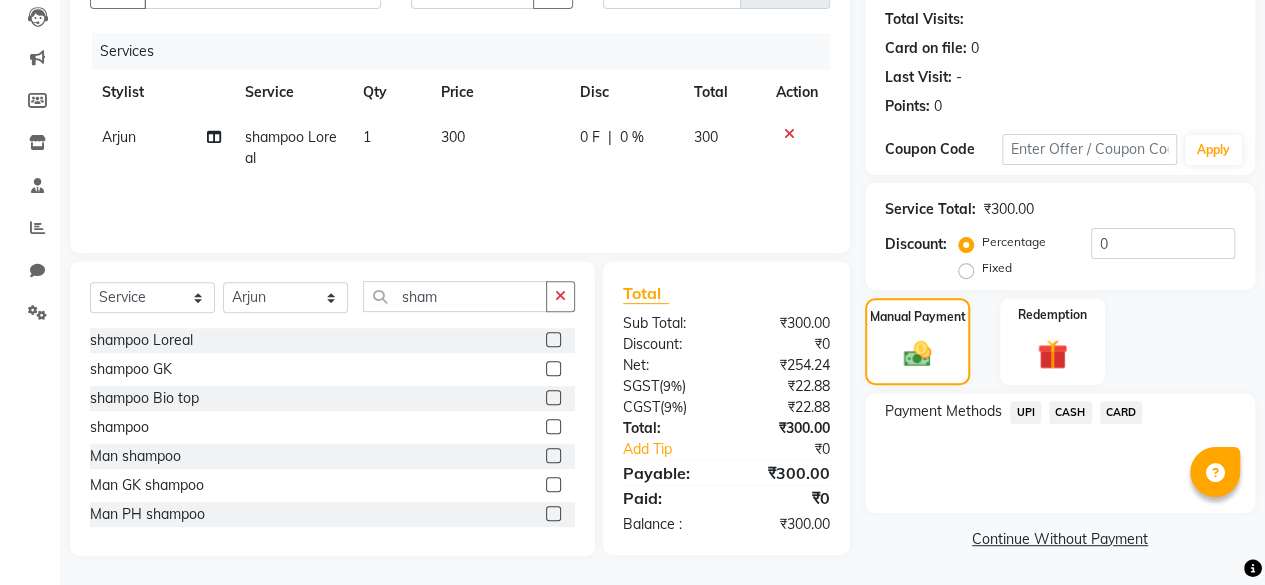 click on "CARD" 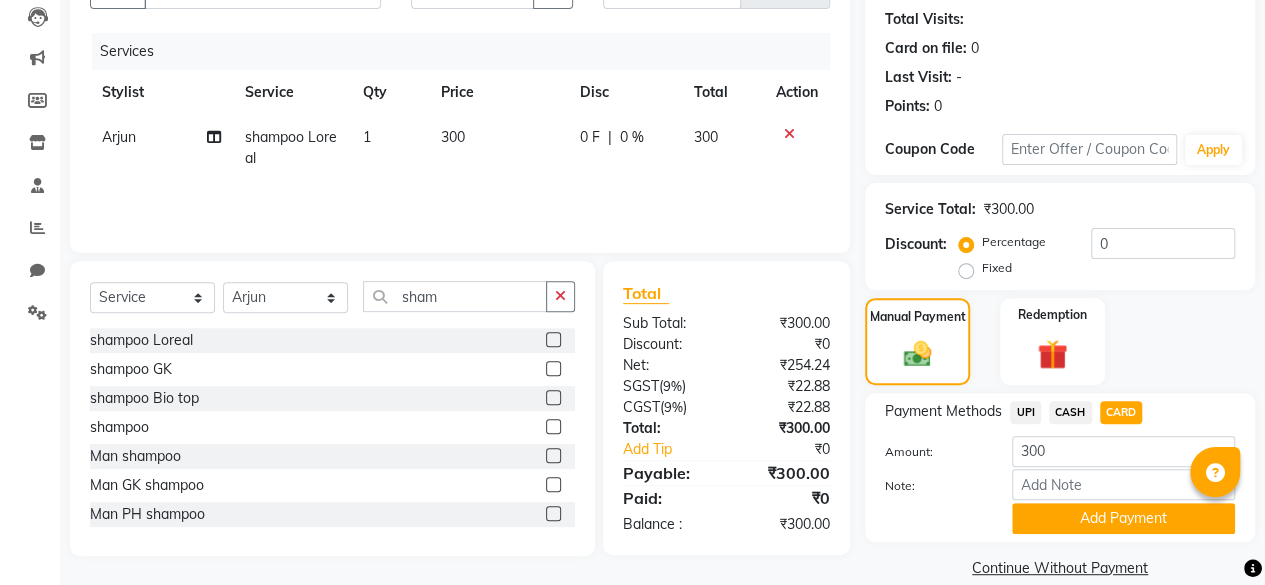 scroll, scrollTop: 242, scrollLeft: 0, axis: vertical 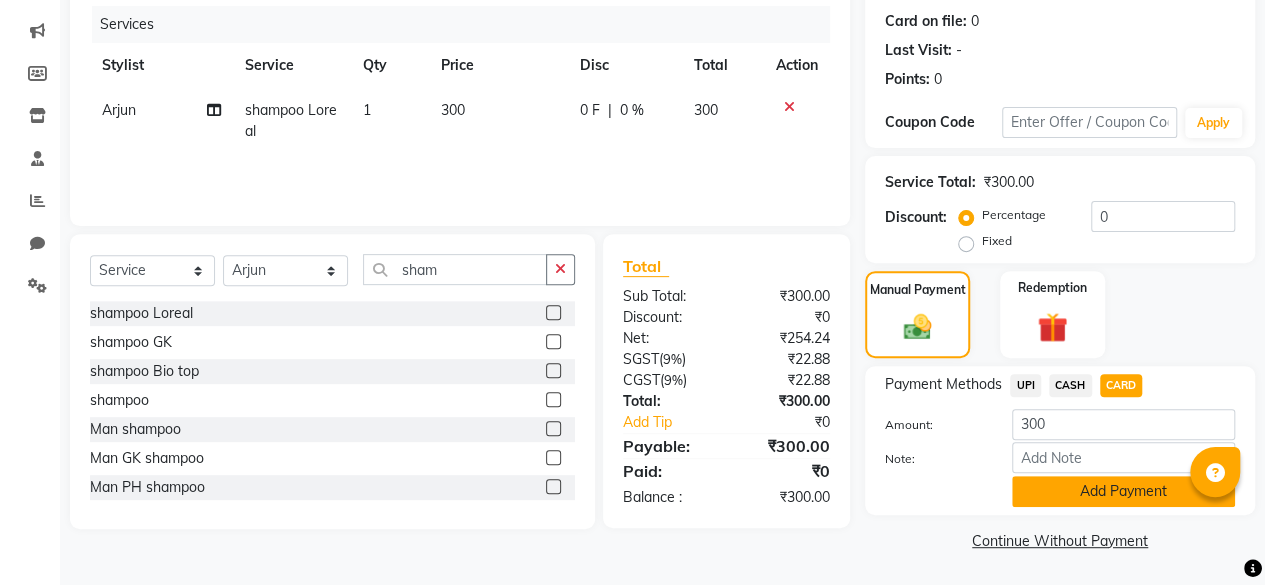 click on "Add Payment" 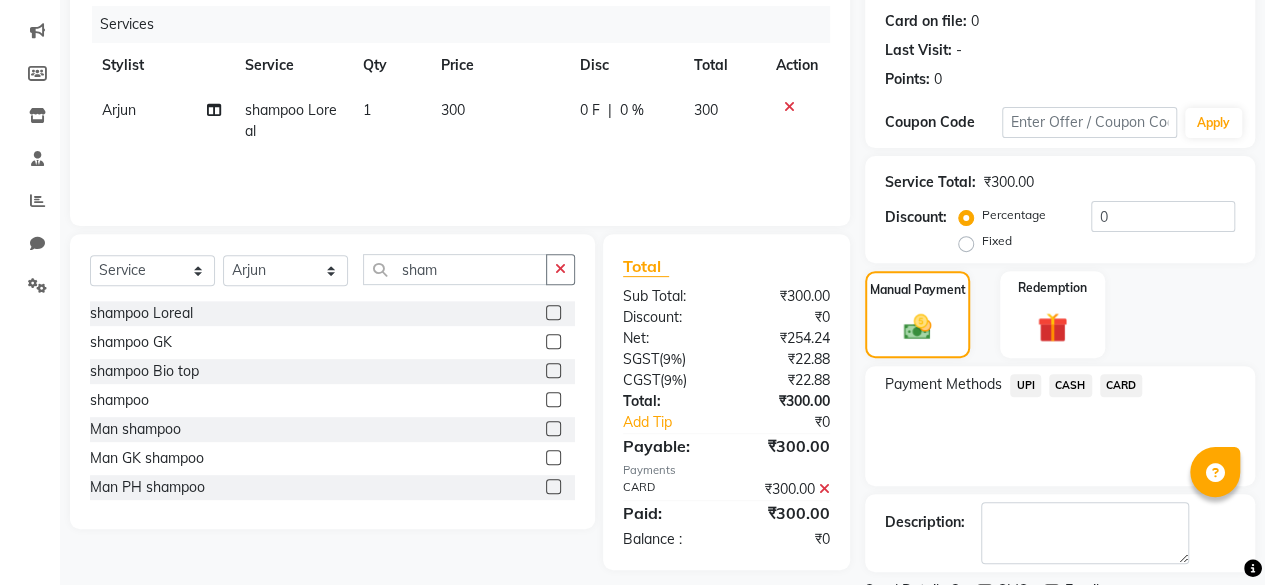 scroll, scrollTop: 324, scrollLeft: 0, axis: vertical 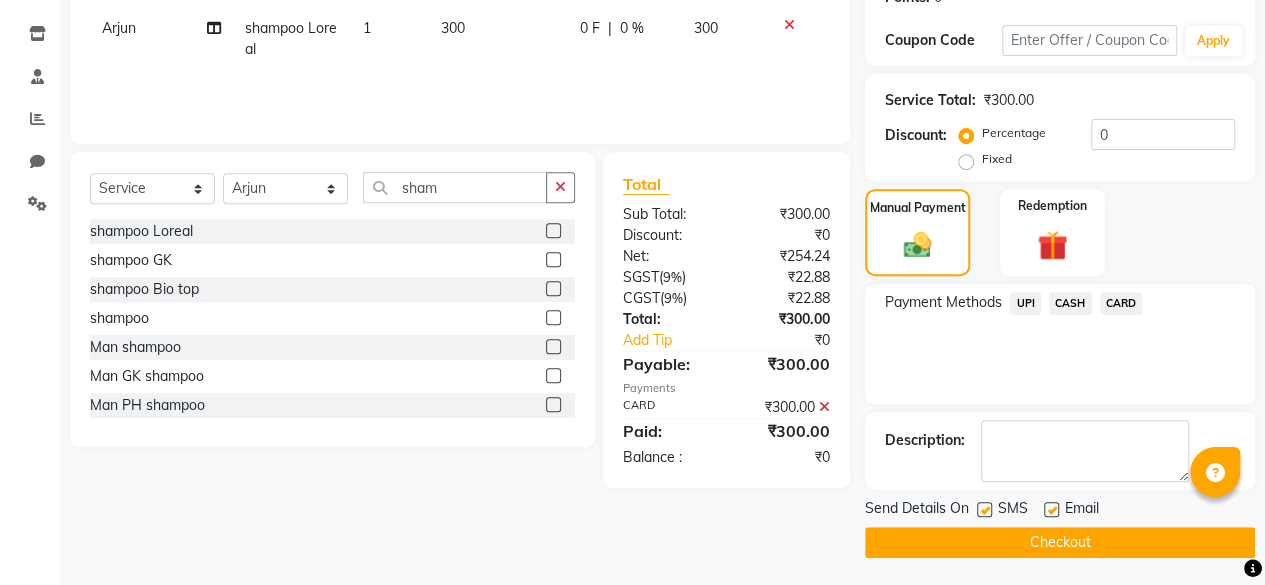 click 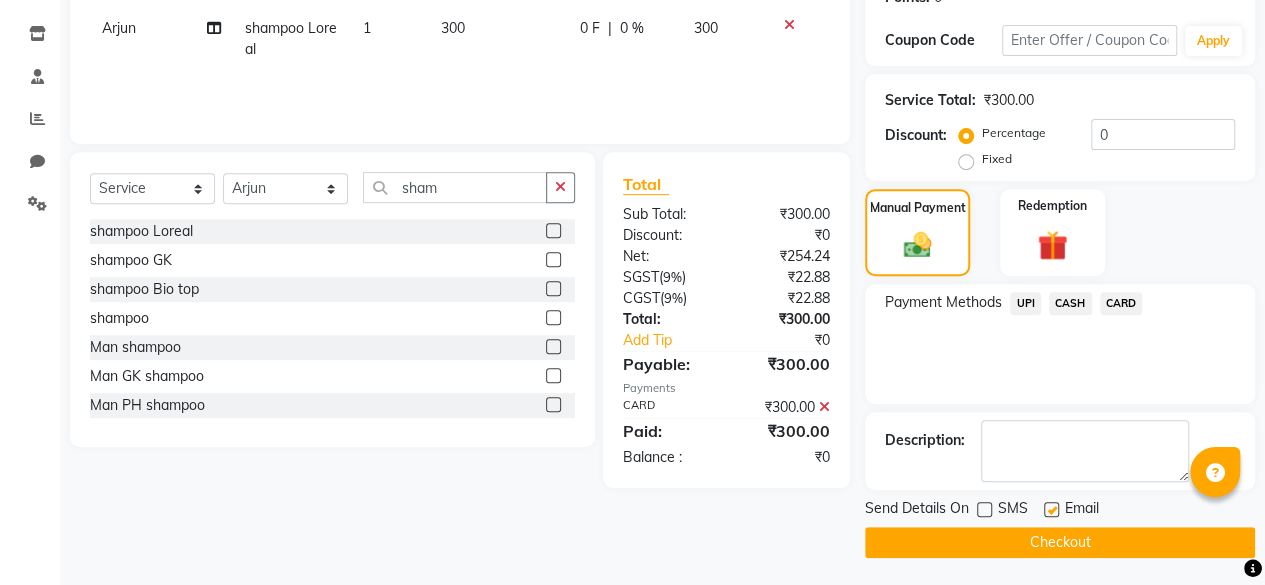 click on "Checkout" 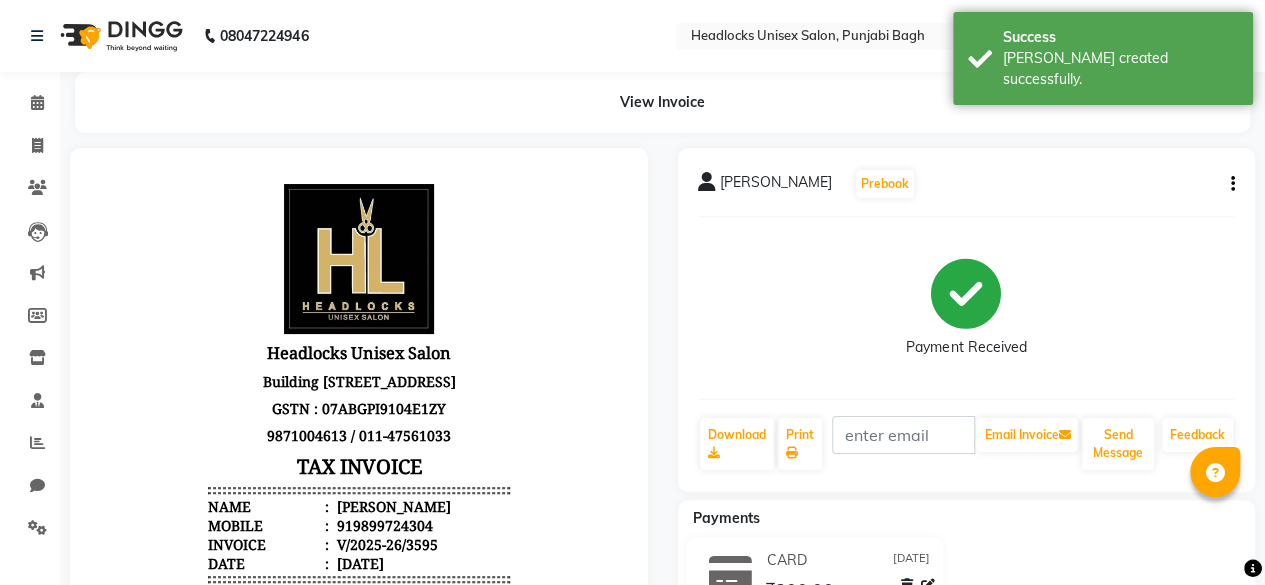 scroll, scrollTop: 0, scrollLeft: 0, axis: both 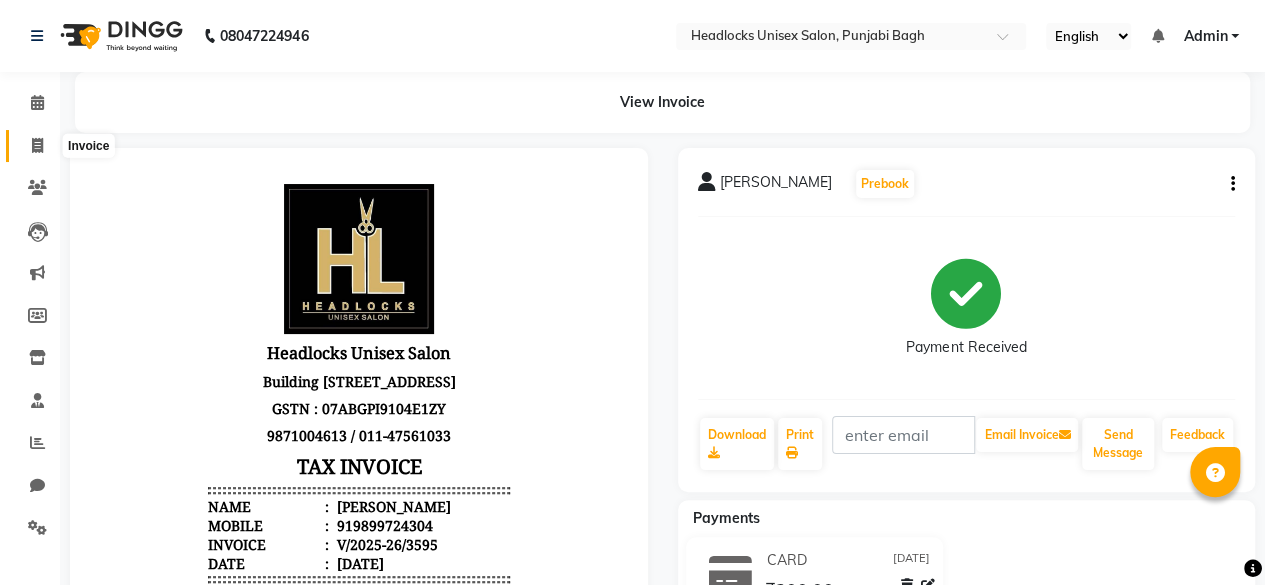 click 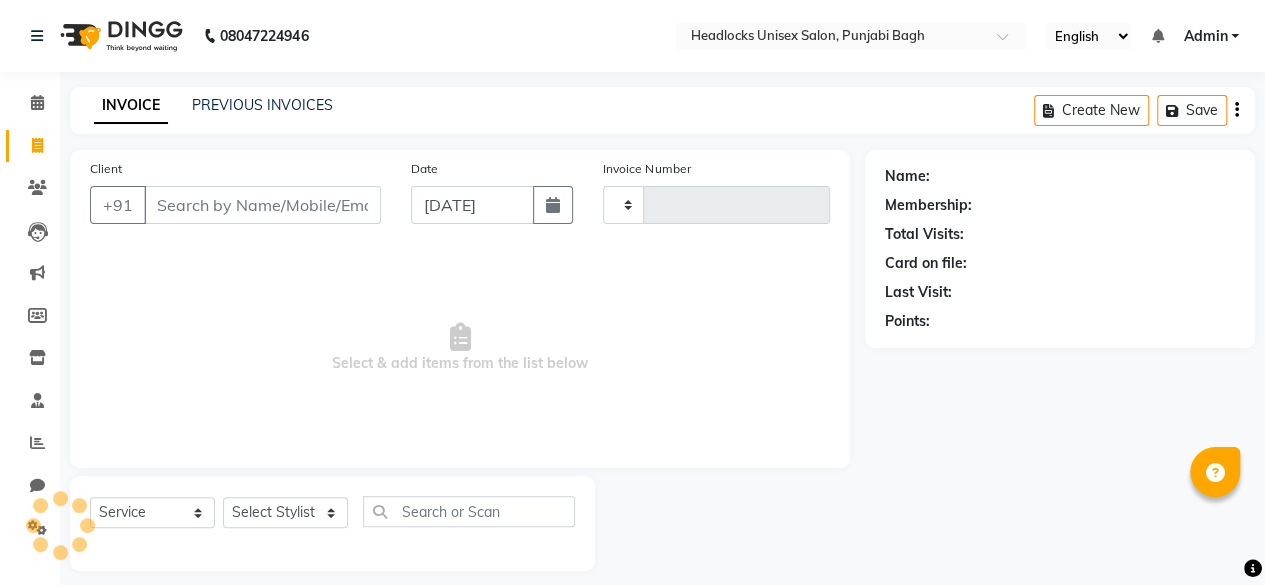 scroll, scrollTop: 15, scrollLeft: 0, axis: vertical 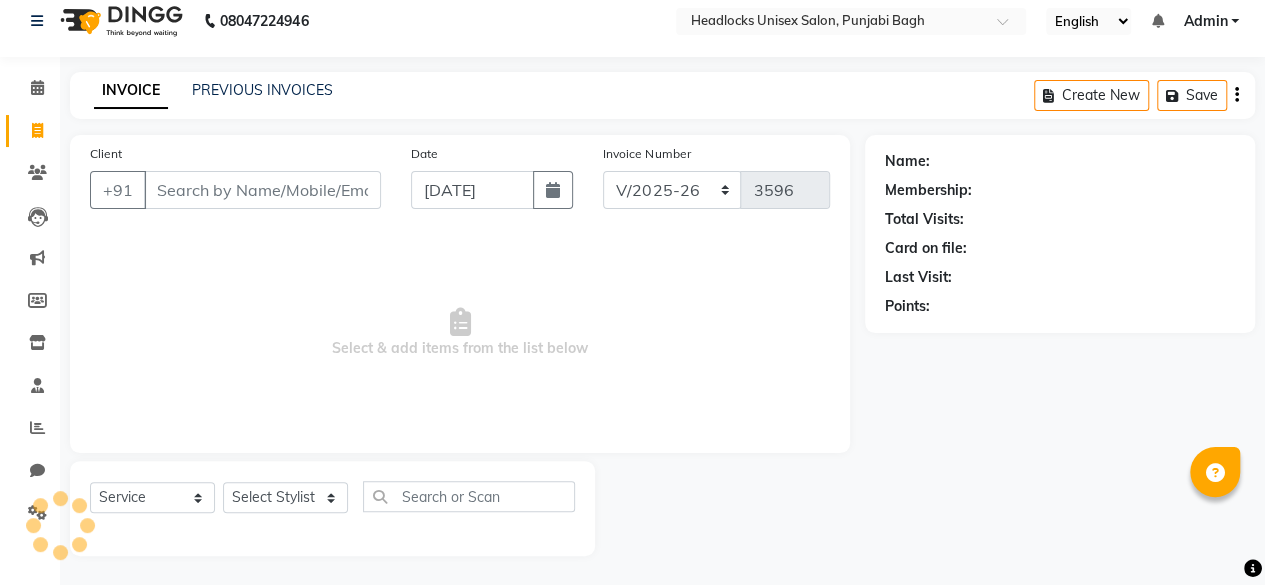 click on "Client" at bounding box center (262, 190) 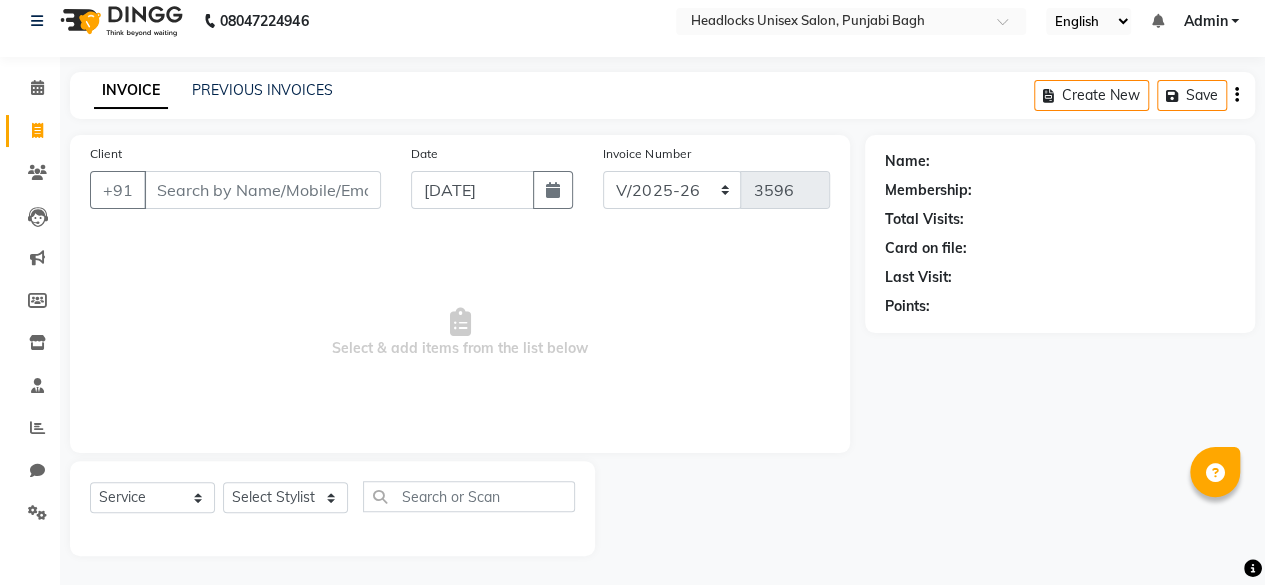 click on "Invoice" 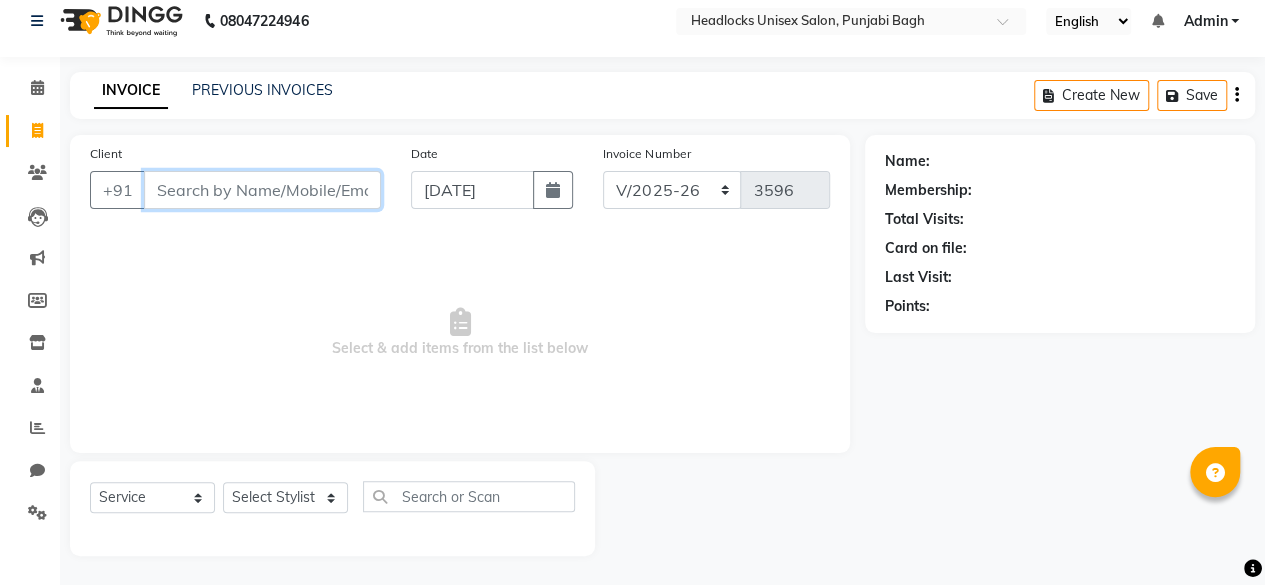 click on "Client" at bounding box center (262, 190) 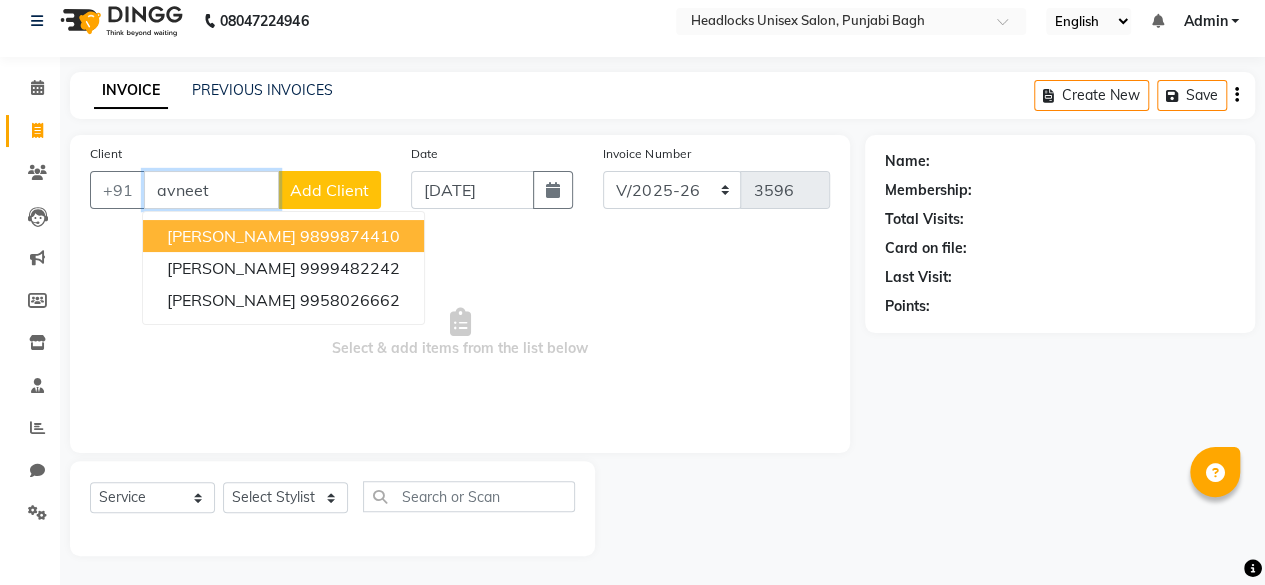 click on "9899874410" at bounding box center (350, 236) 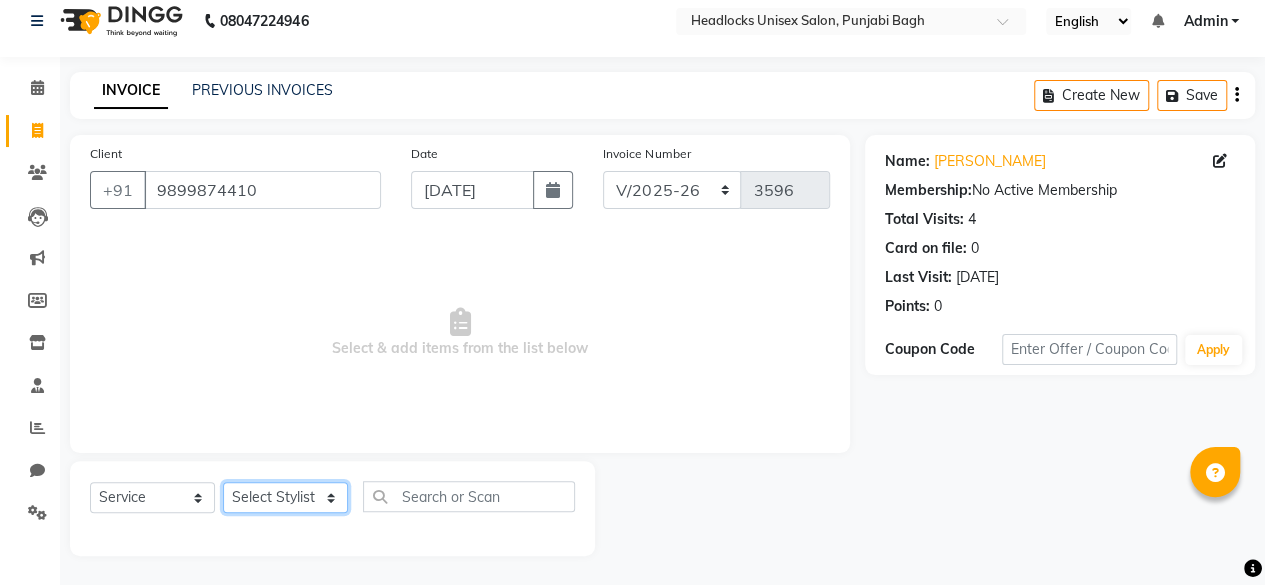 click on "Select Stylist ⁠Agnies ⁠[PERSON_NAME] [PERSON_NAME] [PERSON_NAME] kunal [PERSON_NAME] mercy ⁠Minto ⁠[PERSON_NAME]  [PERSON_NAME] priyanka [PERSON_NAME] ⁠[PERSON_NAME] ⁠[PERSON_NAME] [PERSON_NAME] [PERSON_NAME]  Sunny ⁠[PERSON_NAME] ⁠[PERSON_NAME]" 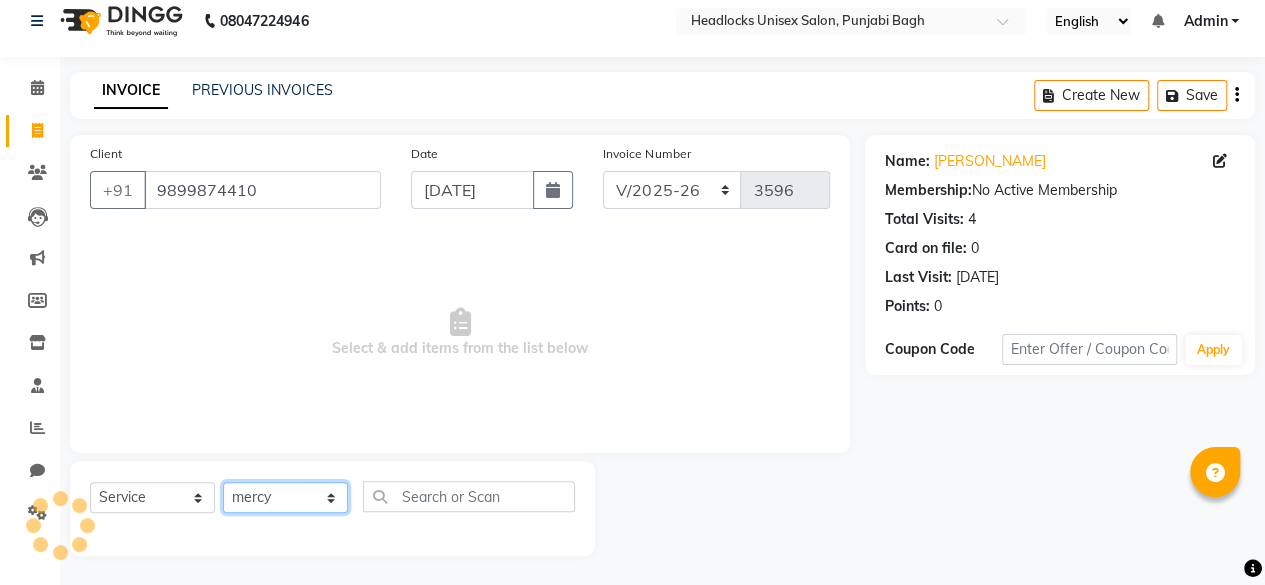 click on "Select Stylist ⁠Agnies ⁠[PERSON_NAME] [PERSON_NAME] [PERSON_NAME] kunal [PERSON_NAME] mercy ⁠Minto ⁠[PERSON_NAME]  [PERSON_NAME] priyanka [PERSON_NAME] ⁠[PERSON_NAME] ⁠[PERSON_NAME] [PERSON_NAME] [PERSON_NAME]  Sunny ⁠[PERSON_NAME] ⁠[PERSON_NAME]" 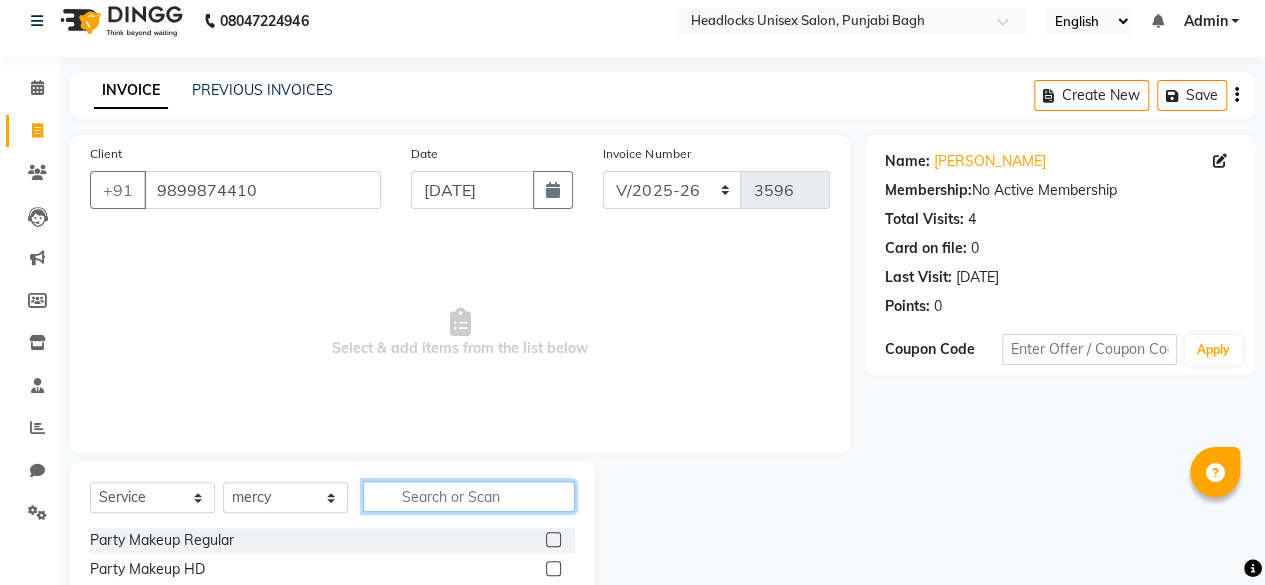 click 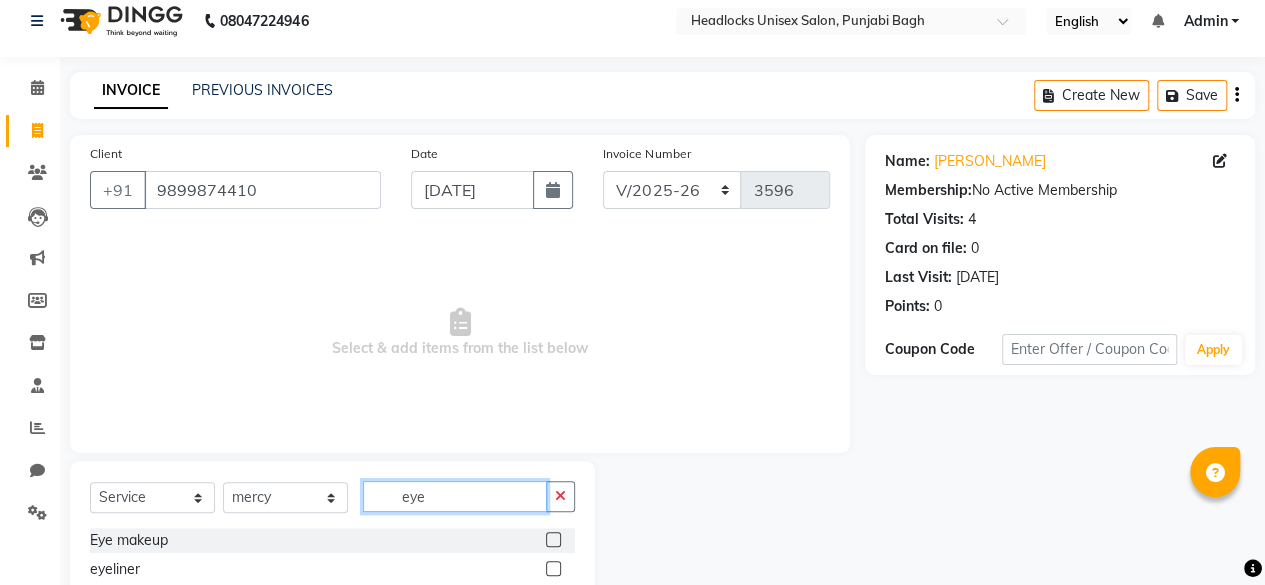 scroll, scrollTop: 160, scrollLeft: 0, axis: vertical 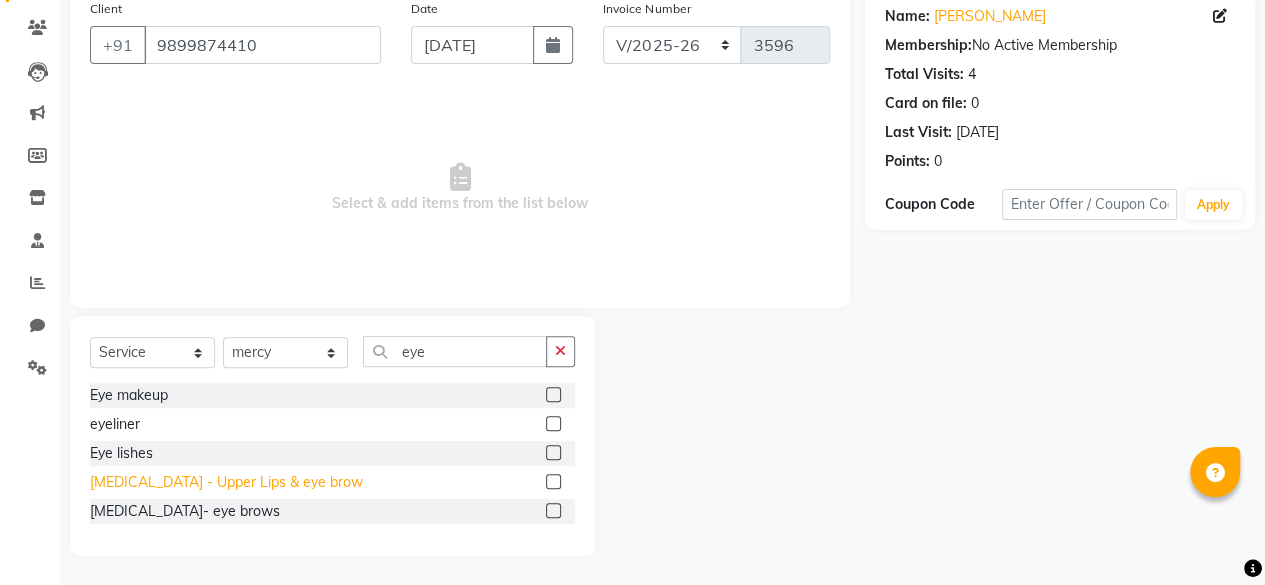 click on "[MEDICAL_DATA] - Upper Lips & eye brow" 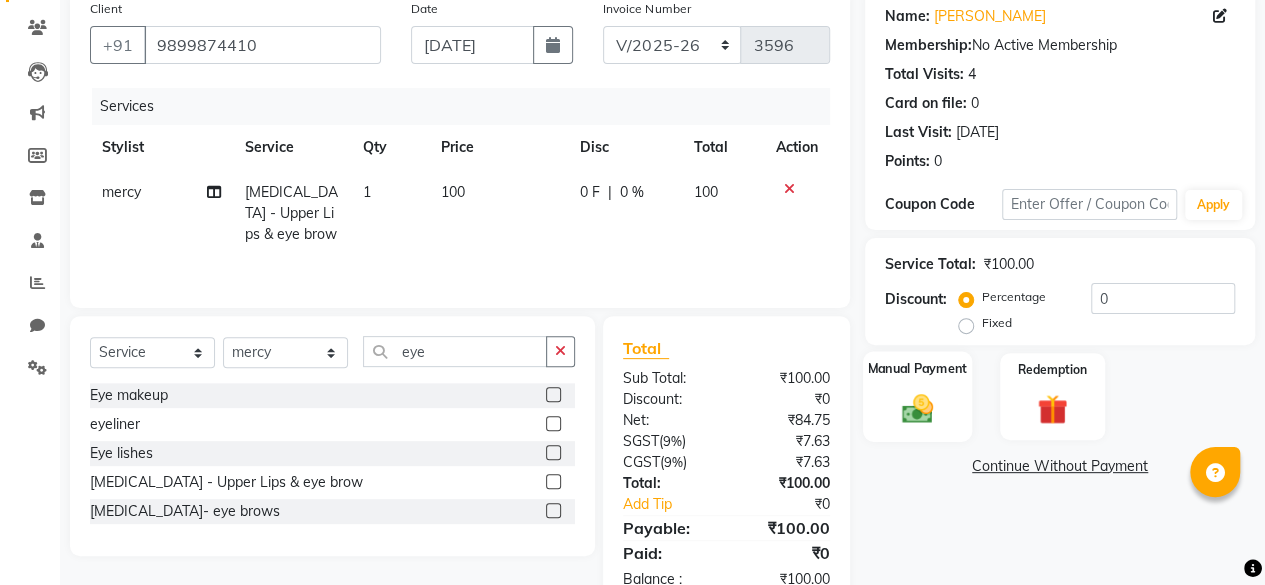 click on "Manual Payment" 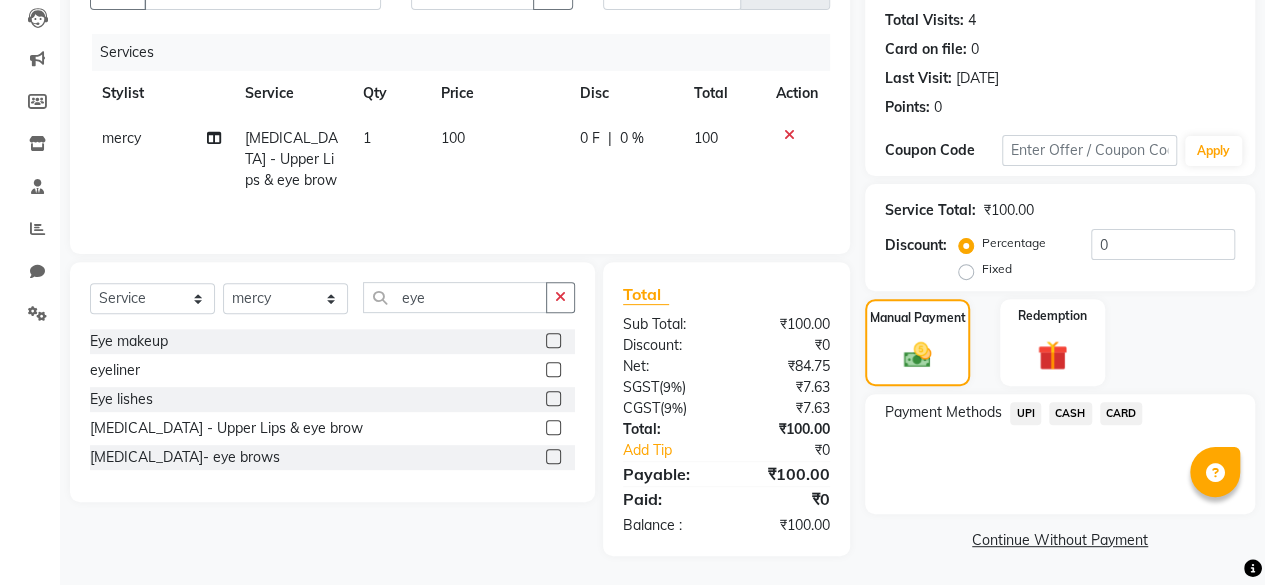 click on "CASH" 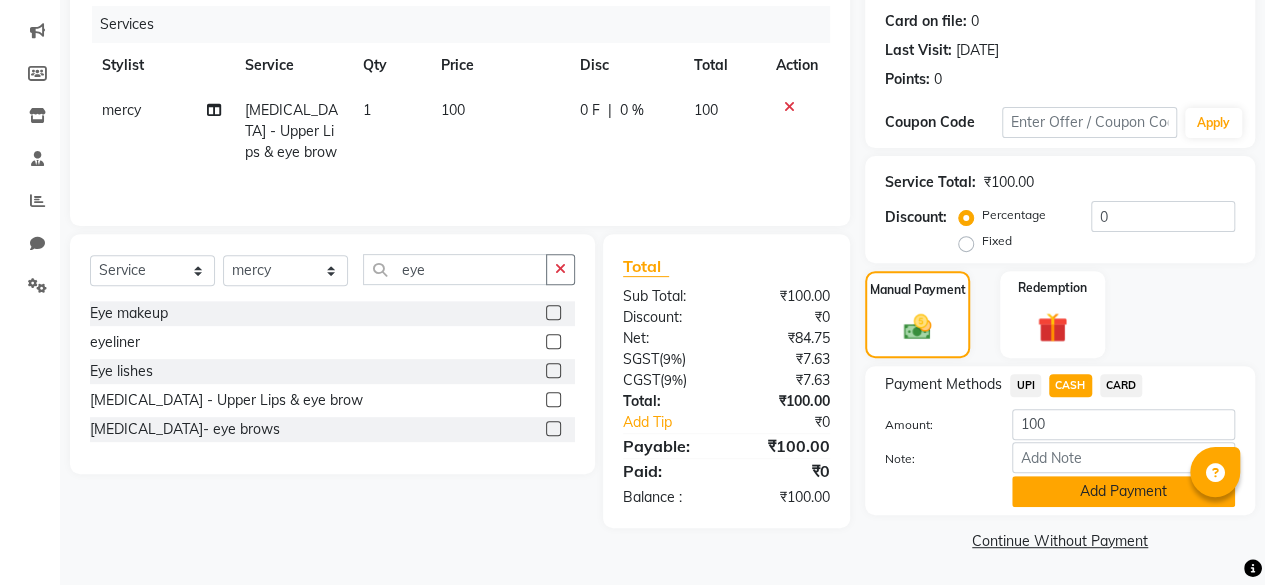 click on "Add Payment" 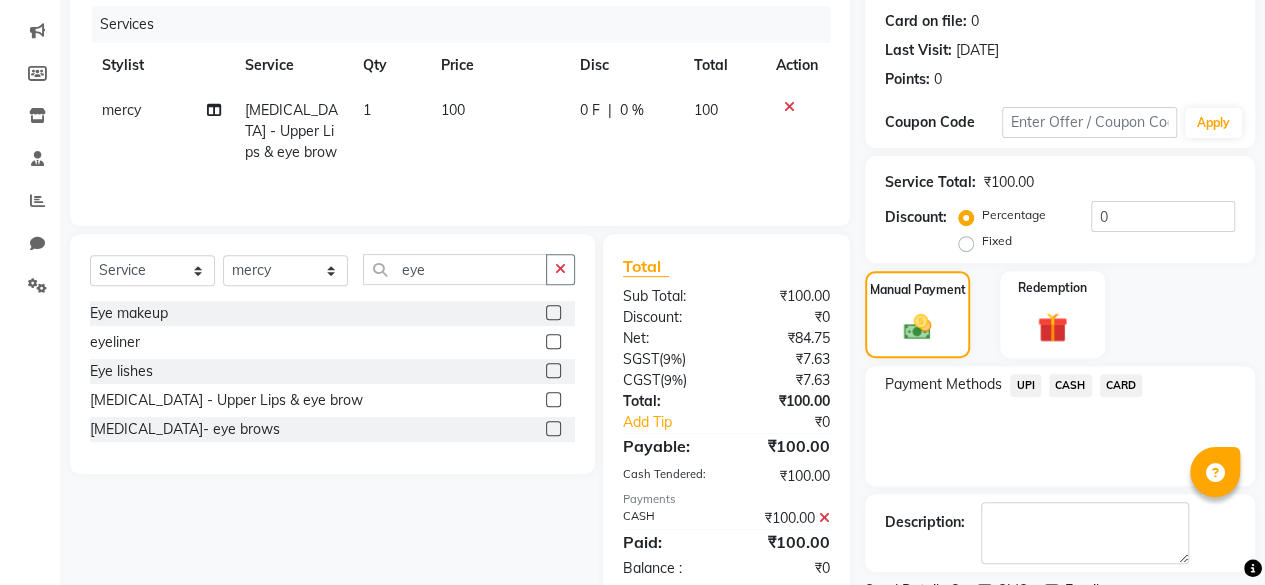 scroll, scrollTop: 324, scrollLeft: 0, axis: vertical 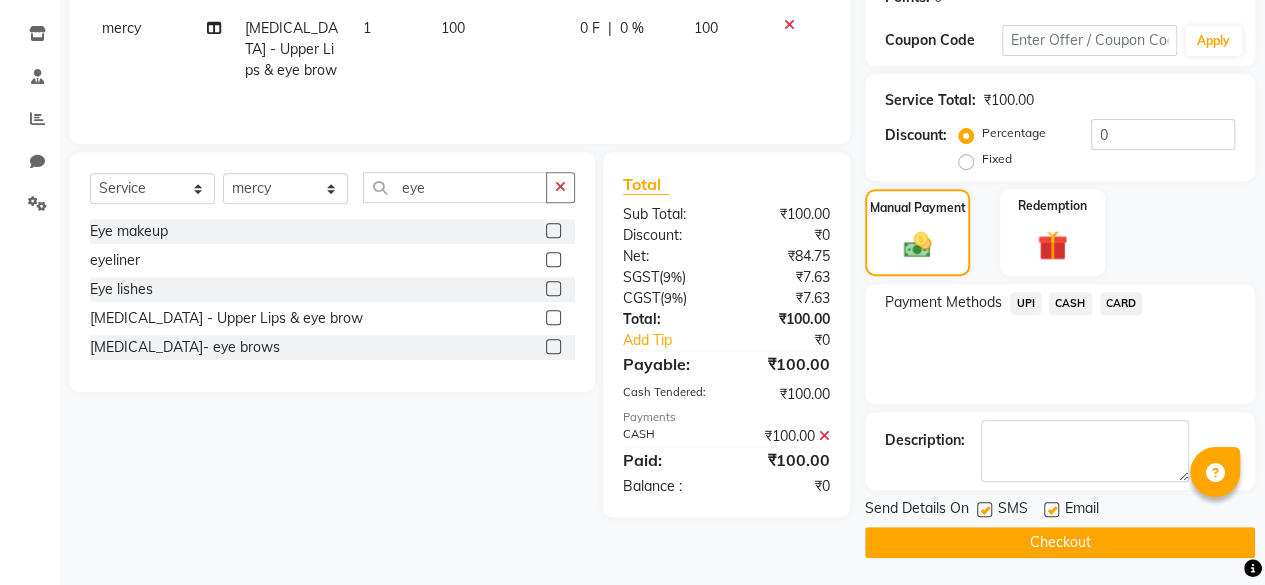 click 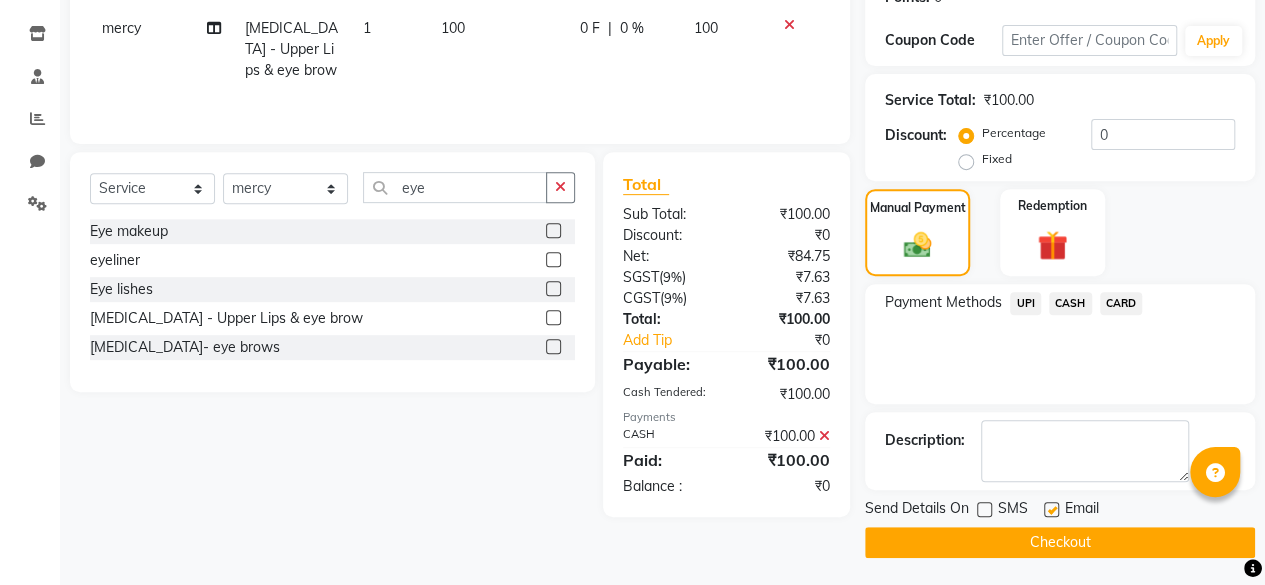 click on "Checkout" 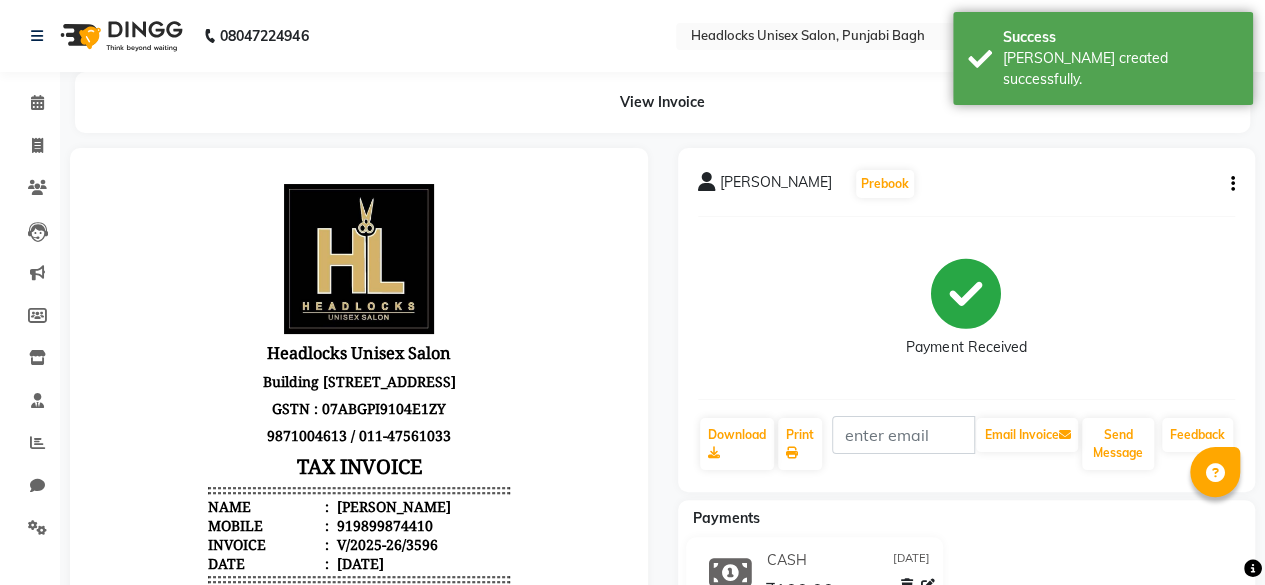 scroll, scrollTop: 0, scrollLeft: 0, axis: both 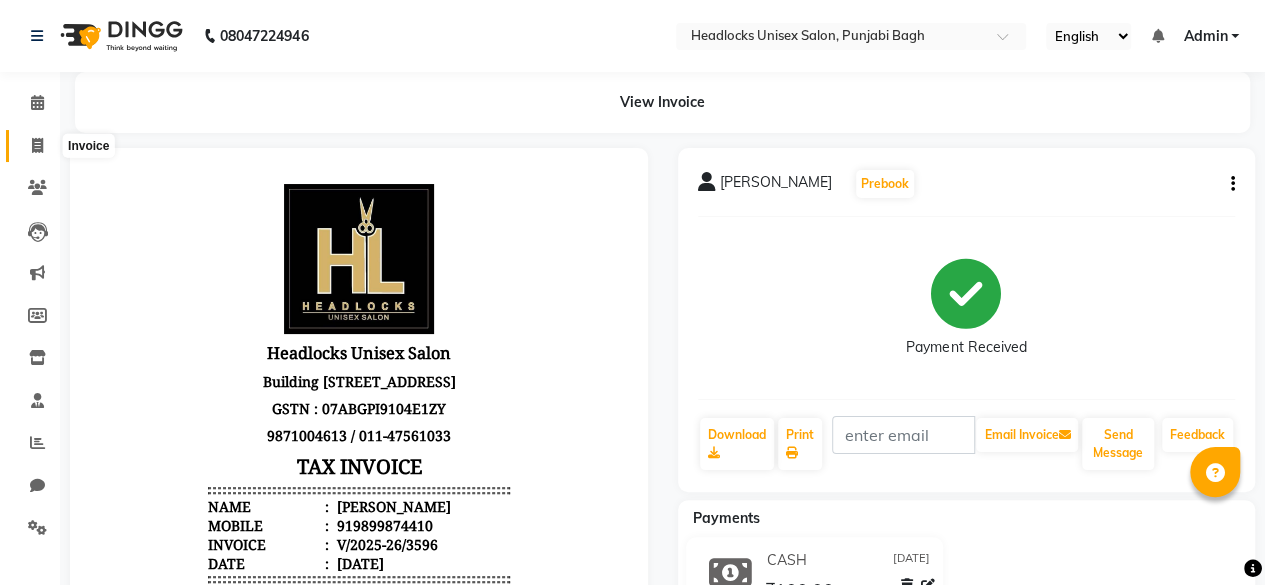 click 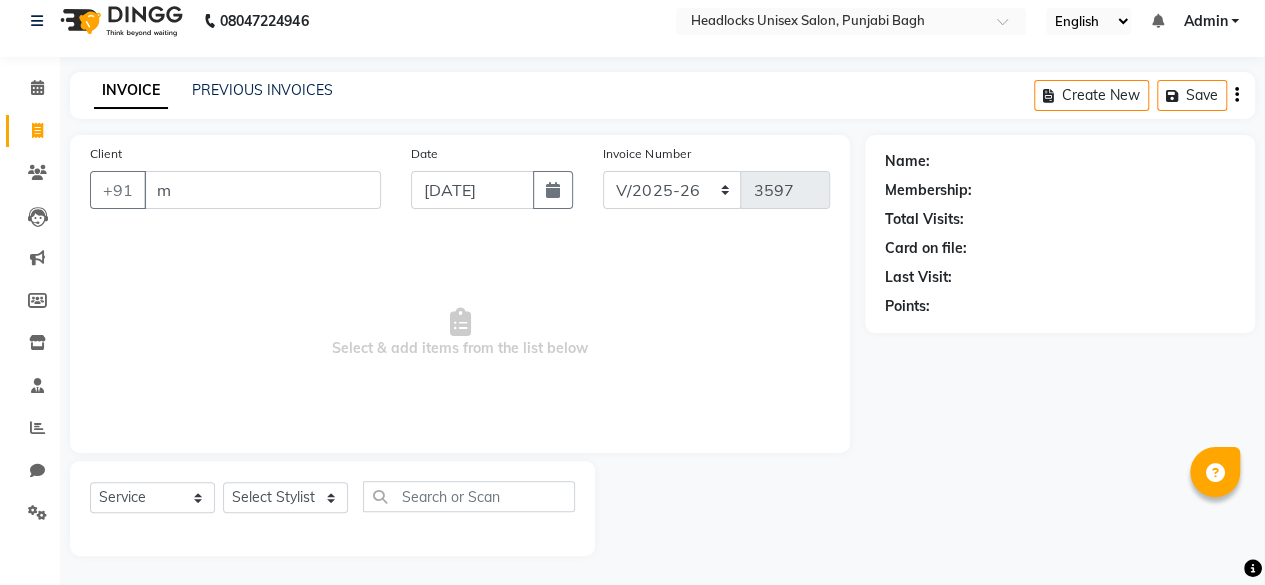 click on "m" at bounding box center [262, 190] 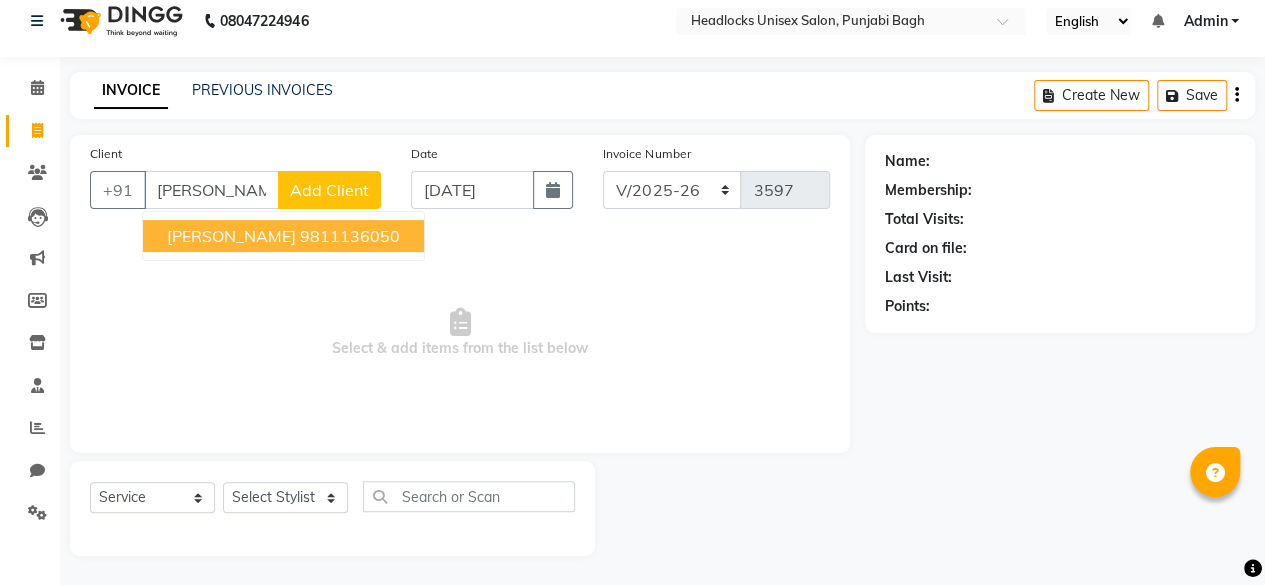 click on "[PERSON_NAME]" at bounding box center [231, 236] 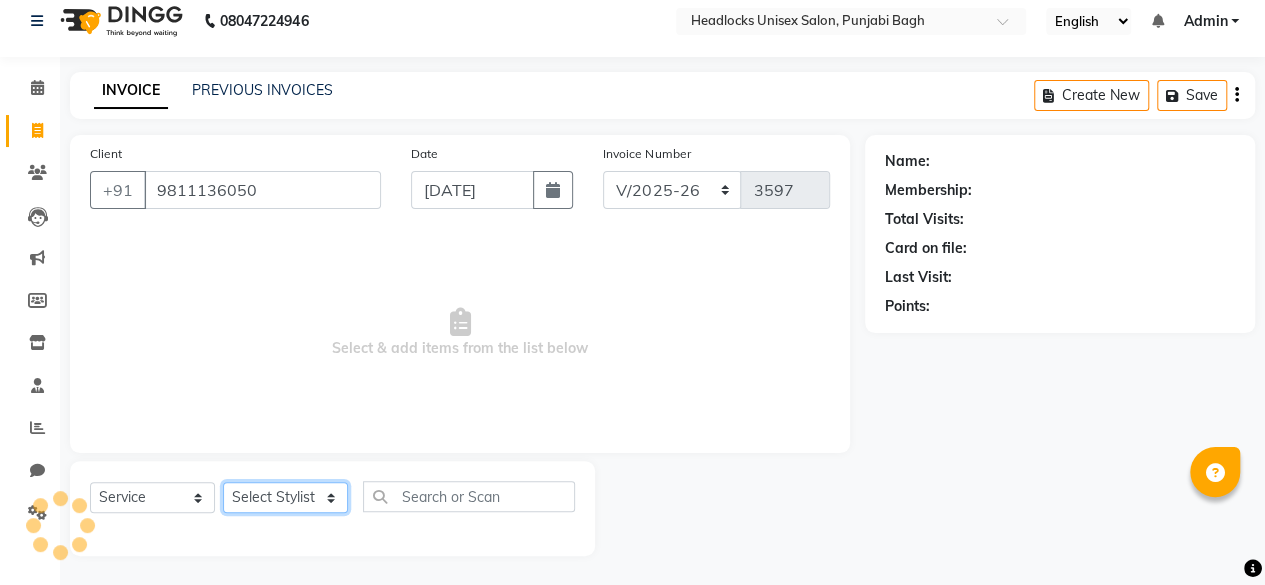 click on "Select Stylist ⁠Agnies ⁠[PERSON_NAME] [PERSON_NAME] [PERSON_NAME] kunal [PERSON_NAME] mercy ⁠Minto ⁠[PERSON_NAME]  [PERSON_NAME] priyanka [PERSON_NAME] ⁠[PERSON_NAME] ⁠[PERSON_NAME] [PERSON_NAME] [PERSON_NAME]  Sunny ⁠[PERSON_NAME] ⁠[PERSON_NAME]" 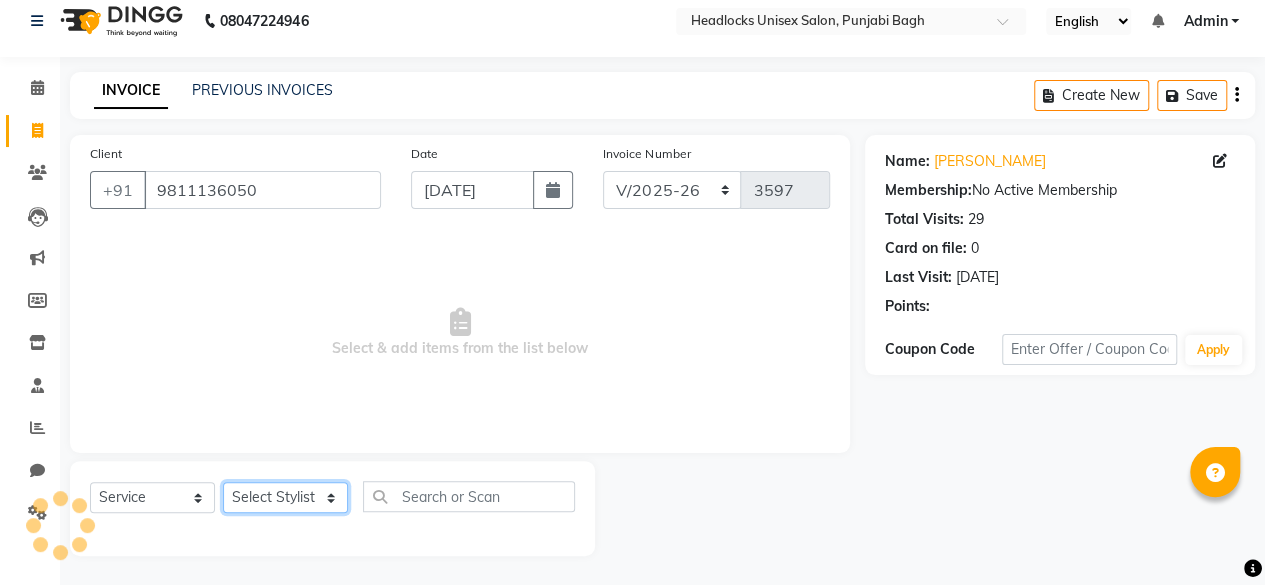 click on "Select Stylist ⁠Agnies ⁠[PERSON_NAME] [PERSON_NAME] [PERSON_NAME] kunal [PERSON_NAME] mercy ⁠Minto ⁠[PERSON_NAME]  [PERSON_NAME] priyanka [PERSON_NAME] ⁠[PERSON_NAME] ⁠[PERSON_NAME] [PERSON_NAME] [PERSON_NAME]  Sunny ⁠[PERSON_NAME] ⁠[PERSON_NAME]" 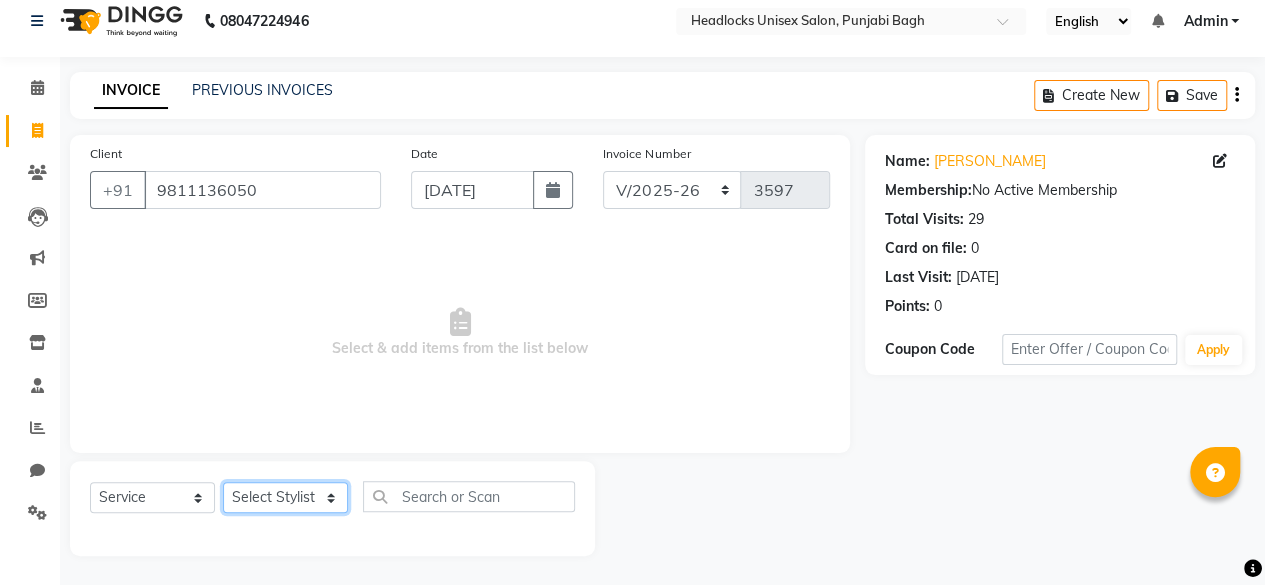 click on "Select Stylist ⁠Agnies ⁠[PERSON_NAME] [PERSON_NAME] [PERSON_NAME] kunal [PERSON_NAME] mercy ⁠Minto ⁠[PERSON_NAME]  [PERSON_NAME] priyanka [PERSON_NAME] ⁠[PERSON_NAME] ⁠[PERSON_NAME] [PERSON_NAME] [PERSON_NAME]  Sunny ⁠[PERSON_NAME] ⁠[PERSON_NAME]" 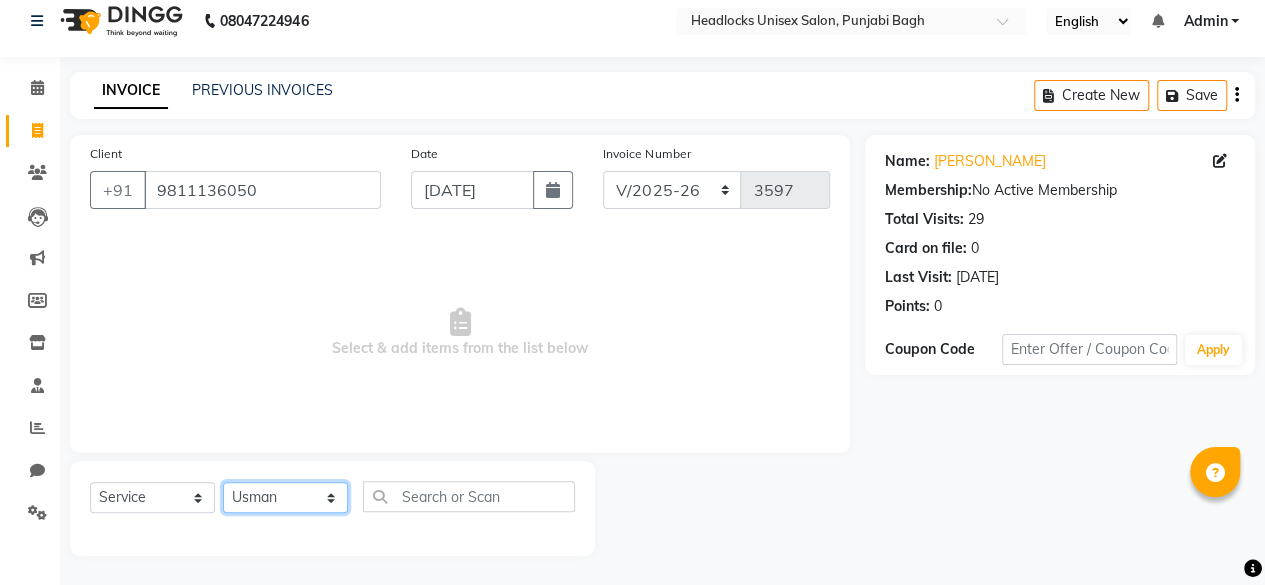 click on "Select Stylist ⁠Agnies ⁠[PERSON_NAME] [PERSON_NAME] [PERSON_NAME] kunal [PERSON_NAME] mercy ⁠Minto ⁠[PERSON_NAME]  [PERSON_NAME] priyanka [PERSON_NAME] ⁠[PERSON_NAME] ⁠[PERSON_NAME] [PERSON_NAME] [PERSON_NAME]  Sunny ⁠[PERSON_NAME] ⁠[PERSON_NAME]" 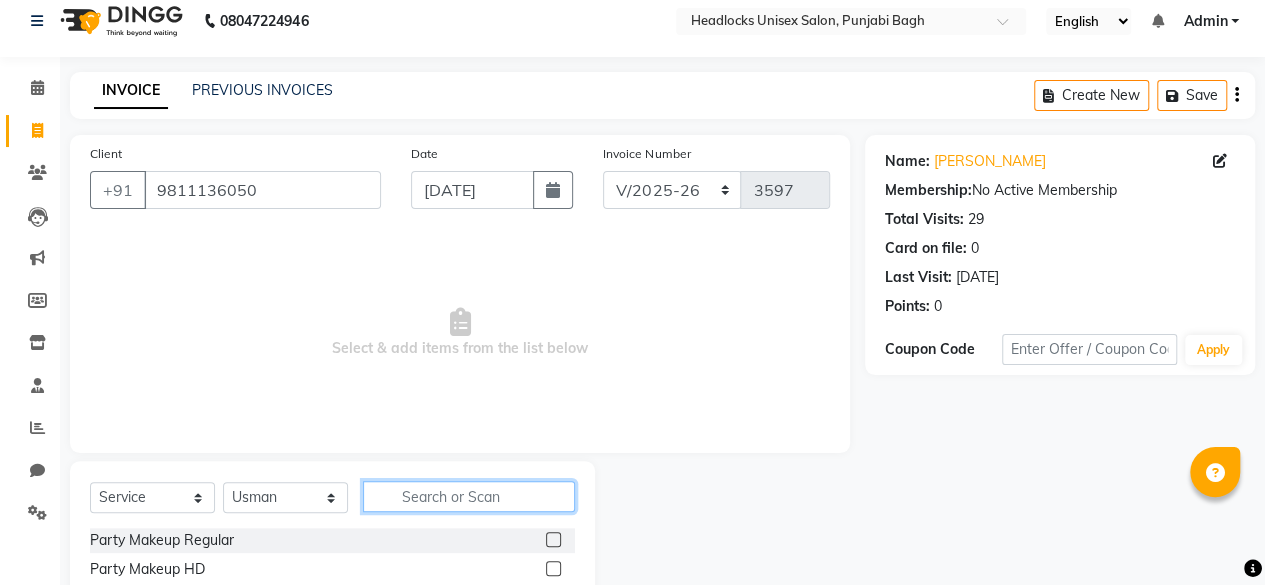 click 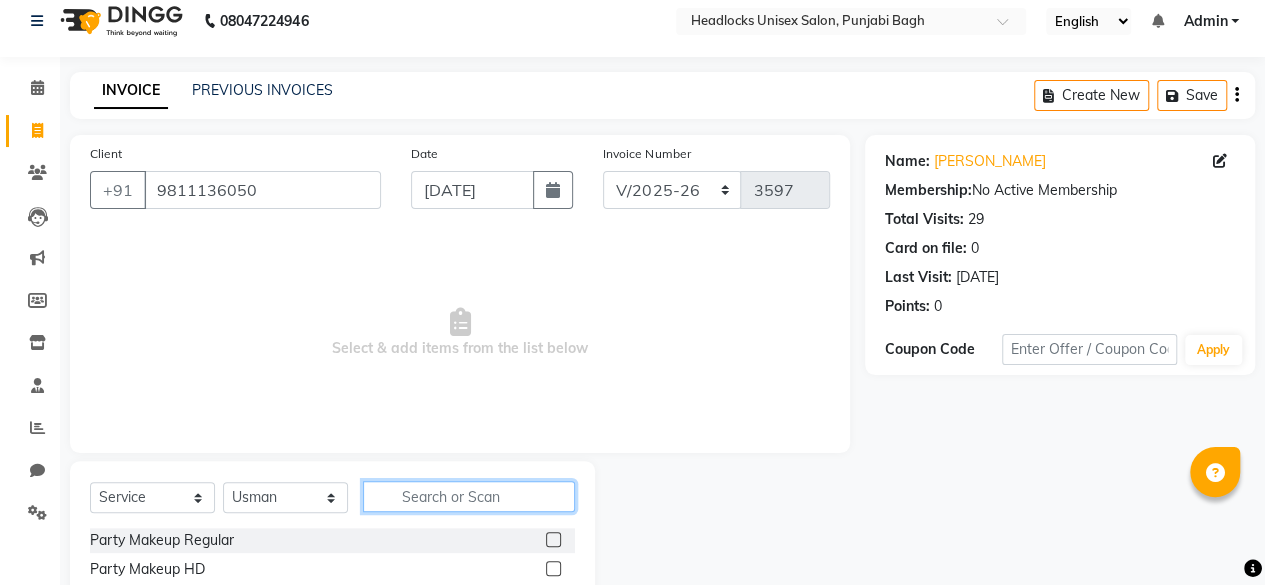 click 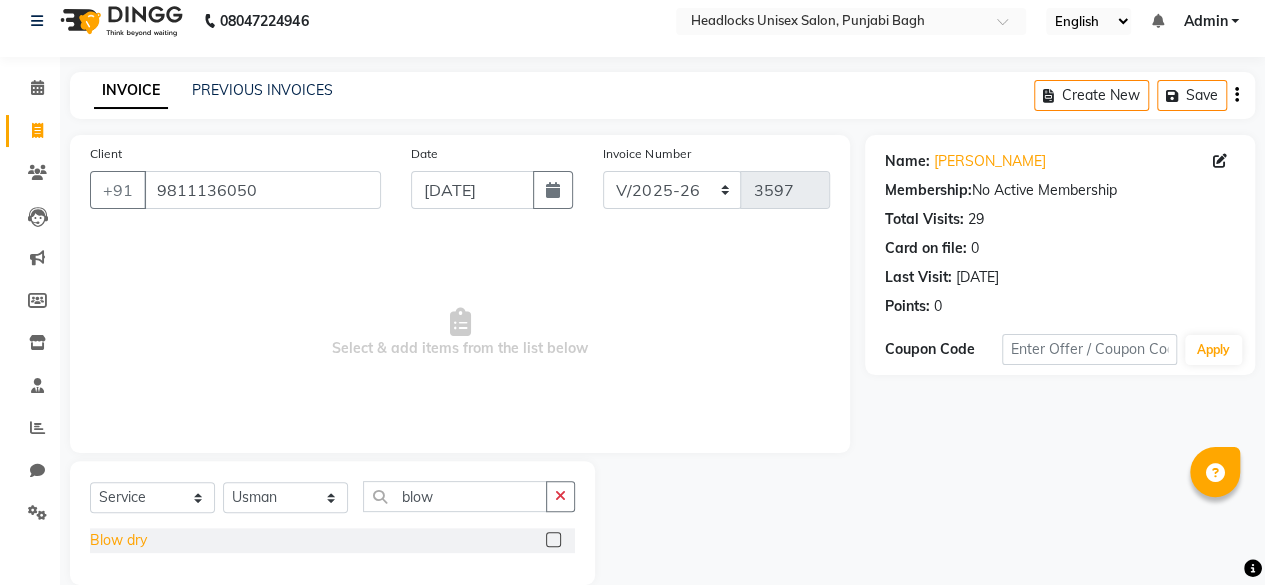 click on "Blow dry" 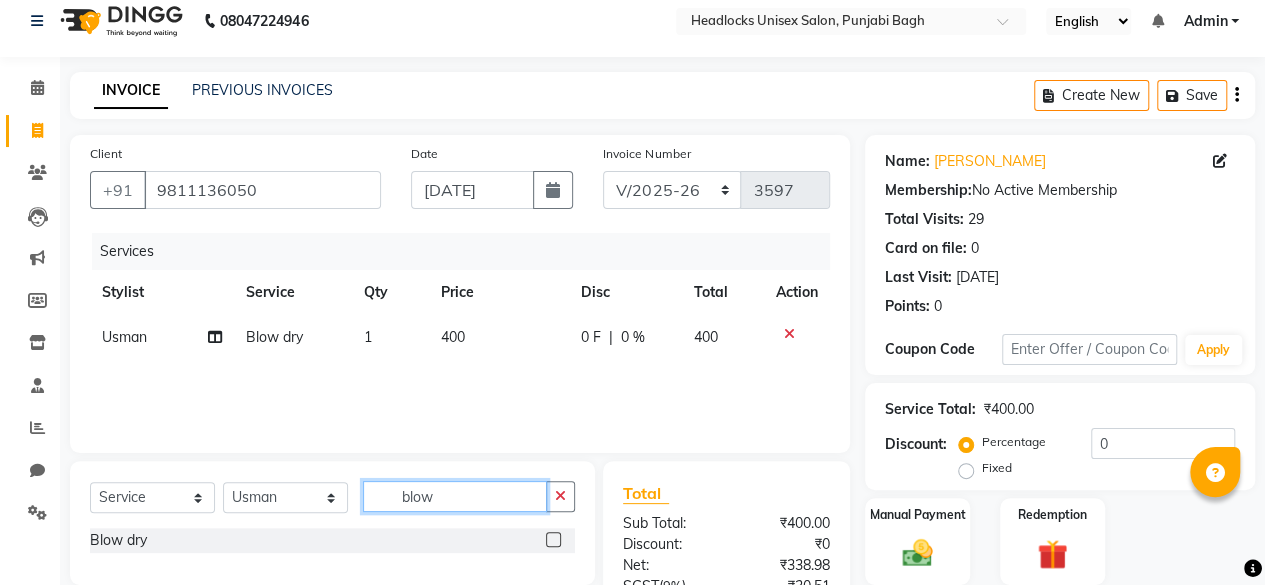 click on "blow" 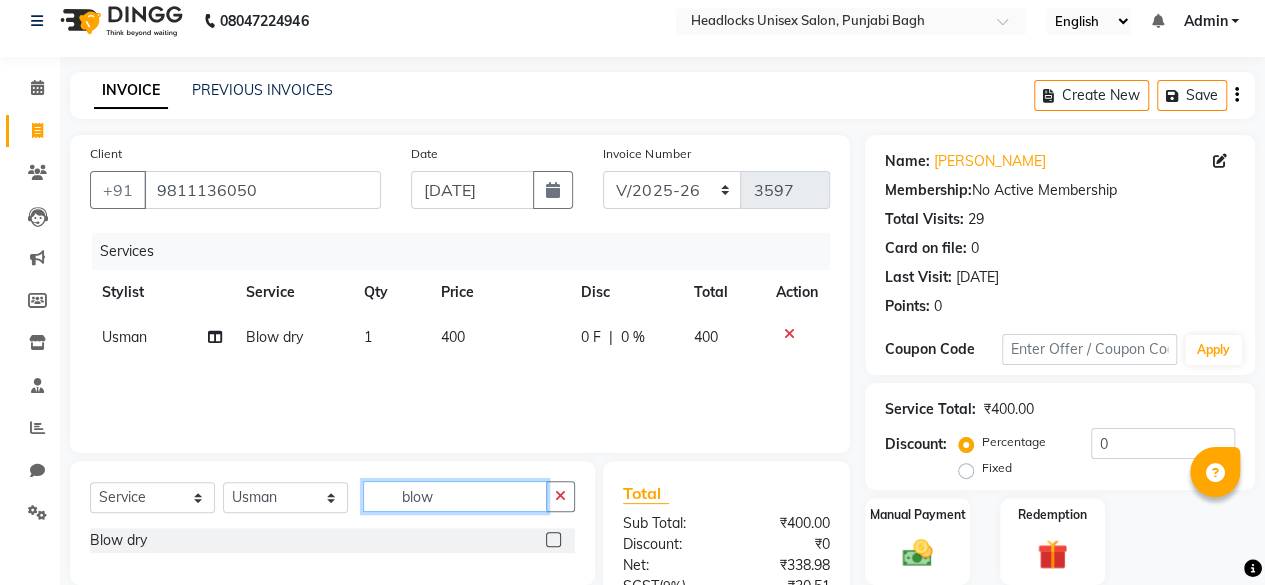 click on "blow" 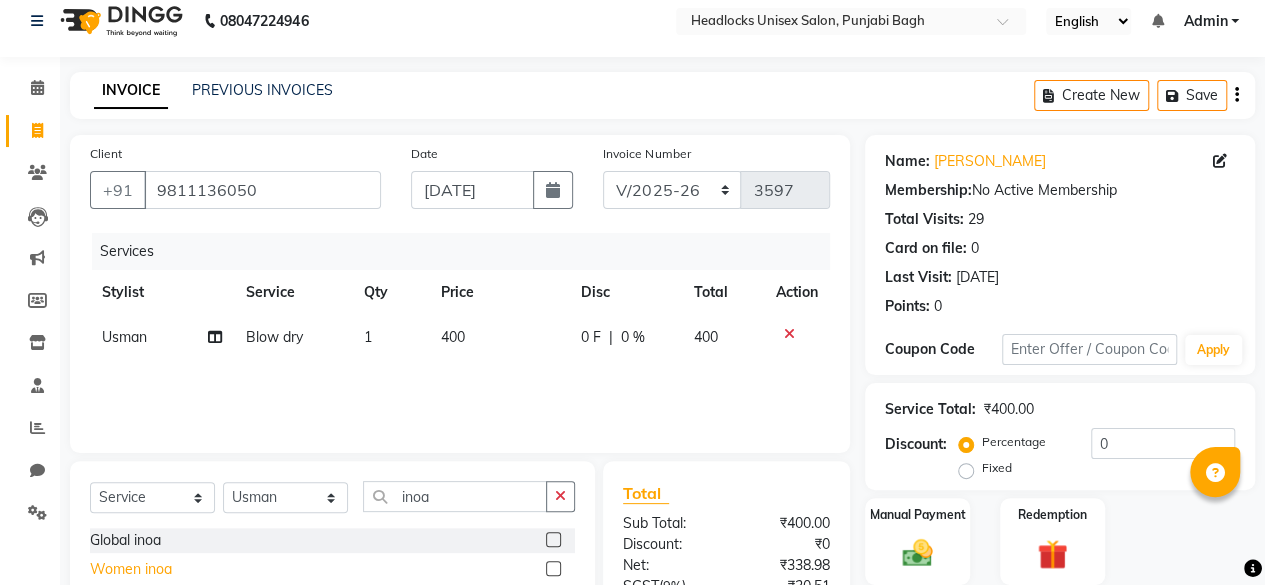 click on "Women inoa" 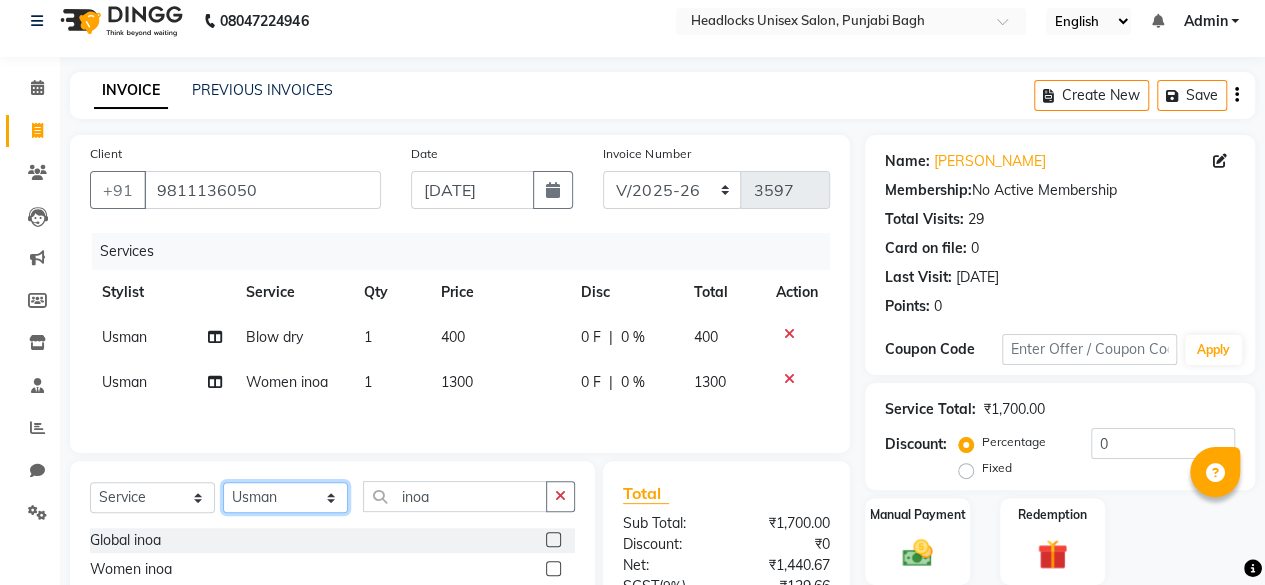 click on "Select Stylist ⁠Agnies ⁠[PERSON_NAME] [PERSON_NAME] [PERSON_NAME] kunal [PERSON_NAME] mercy ⁠Minto ⁠[PERSON_NAME]  [PERSON_NAME] priyanka [PERSON_NAME] ⁠[PERSON_NAME] ⁠[PERSON_NAME] [PERSON_NAME] [PERSON_NAME]  Sunny ⁠[PERSON_NAME] ⁠[PERSON_NAME]" 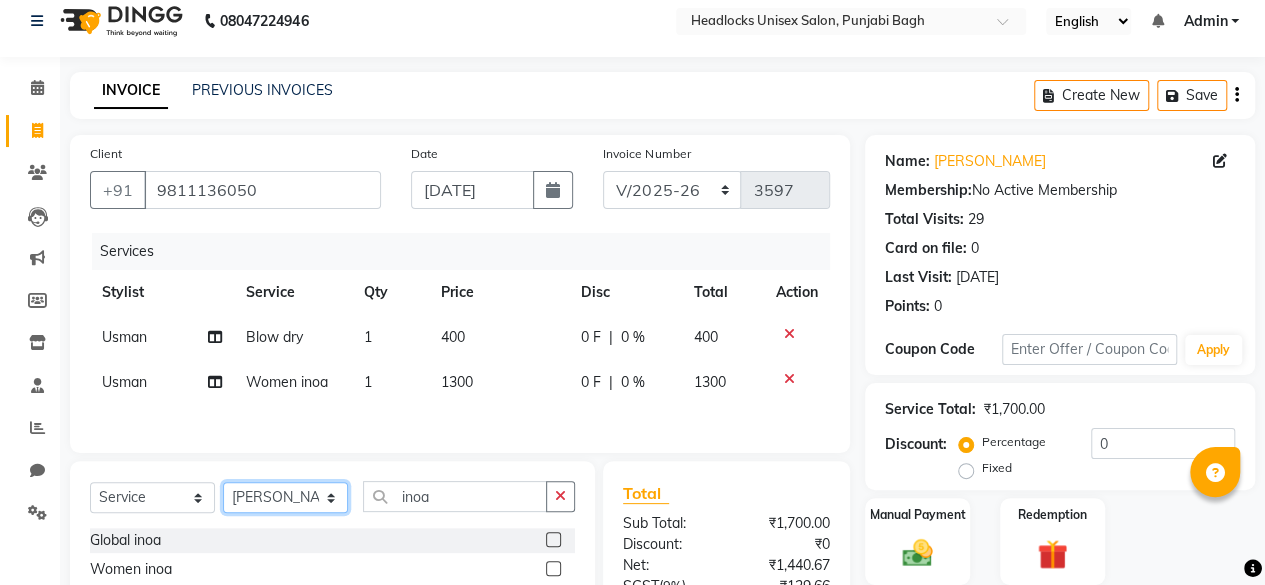 click on "Select Stylist ⁠Agnies ⁠[PERSON_NAME] [PERSON_NAME] [PERSON_NAME] kunal [PERSON_NAME] mercy ⁠Minto ⁠[PERSON_NAME]  [PERSON_NAME] priyanka [PERSON_NAME] ⁠[PERSON_NAME] ⁠[PERSON_NAME] [PERSON_NAME] [PERSON_NAME]  Sunny ⁠[PERSON_NAME] ⁠[PERSON_NAME]" 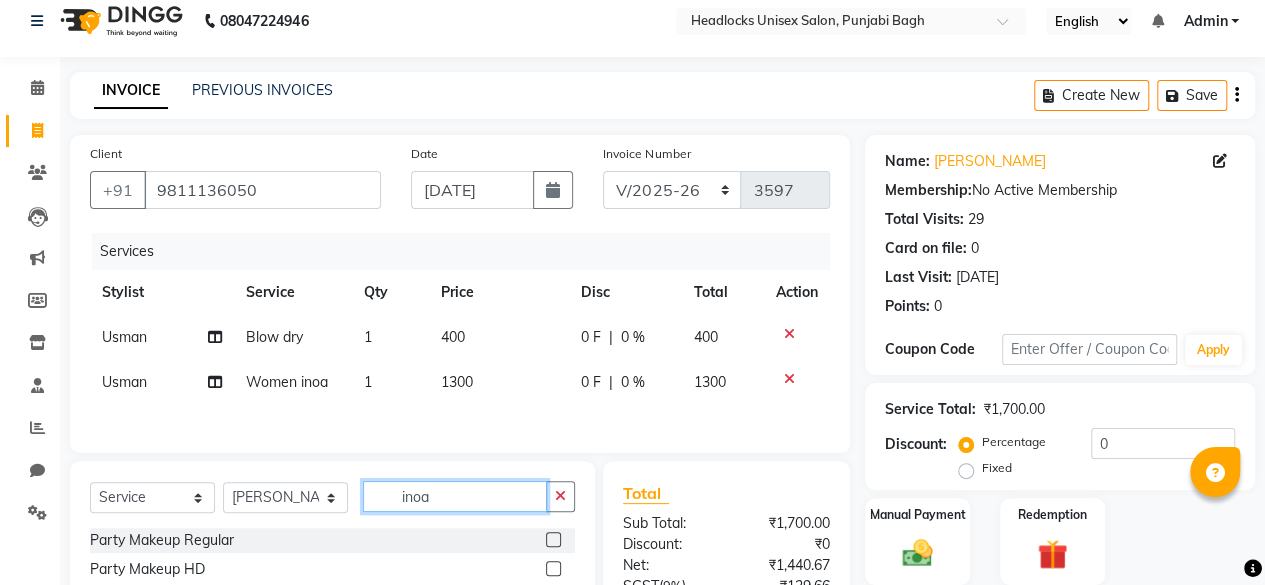 click on "inoa" 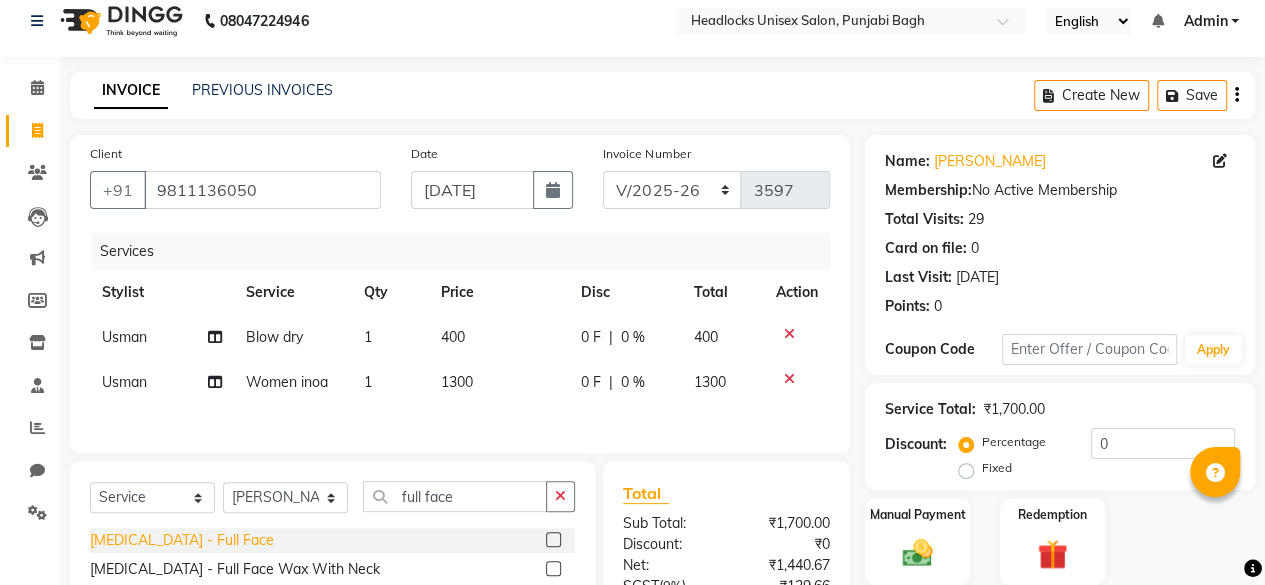 click on "[MEDICAL_DATA] - Full Face" 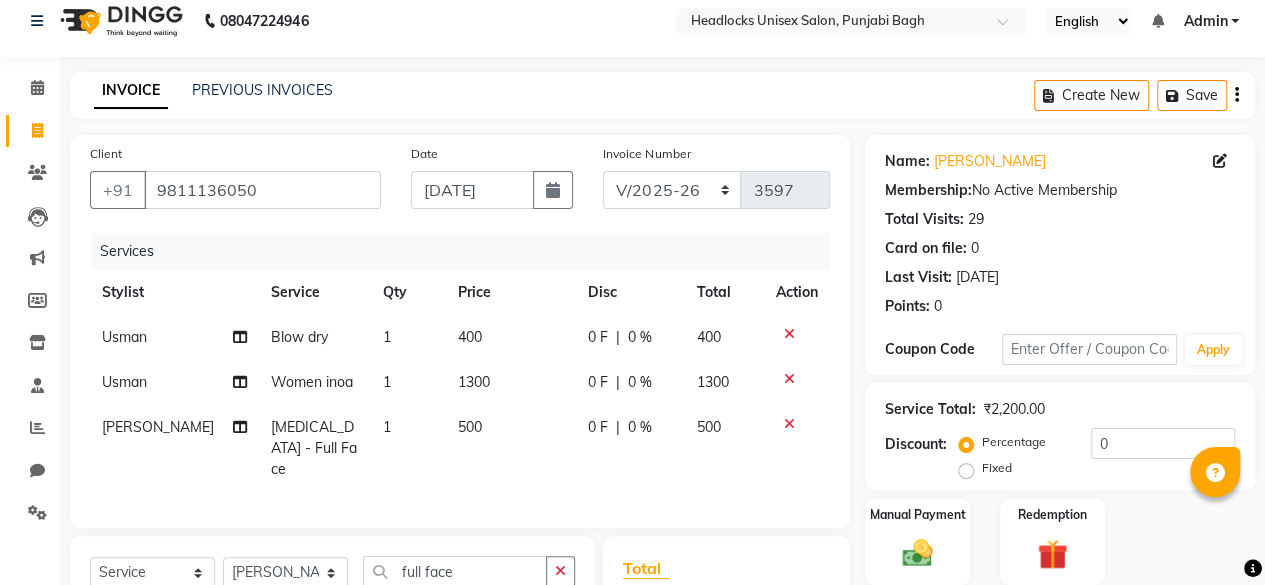 scroll, scrollTop: 282, scrollLeft: 0, axis: vertical 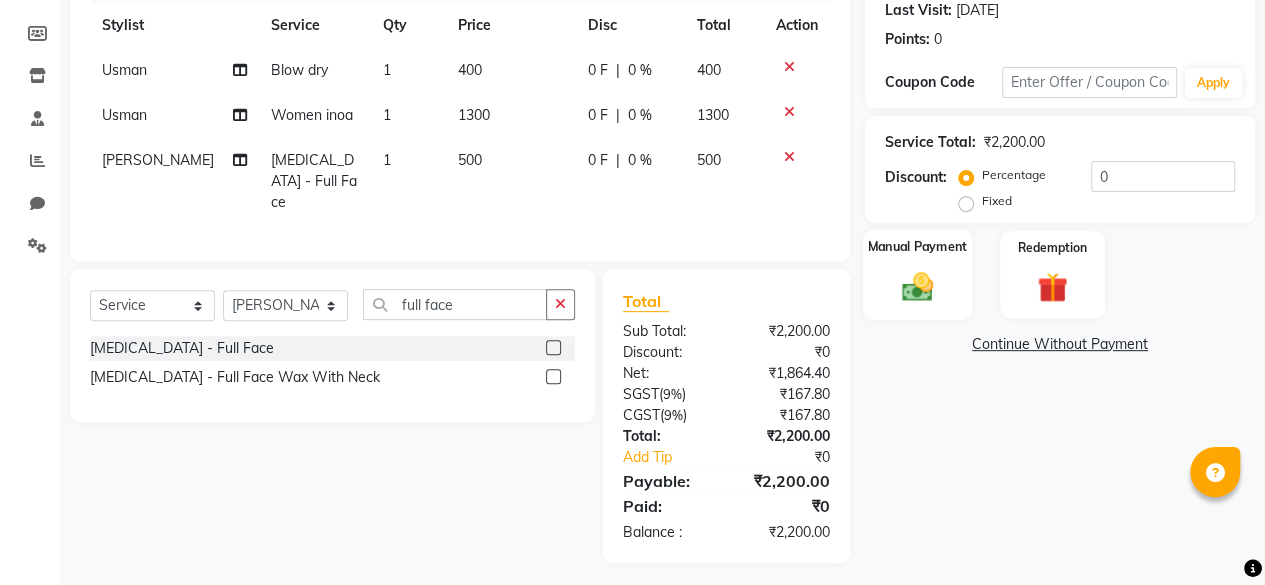 click on "Manual Payment" 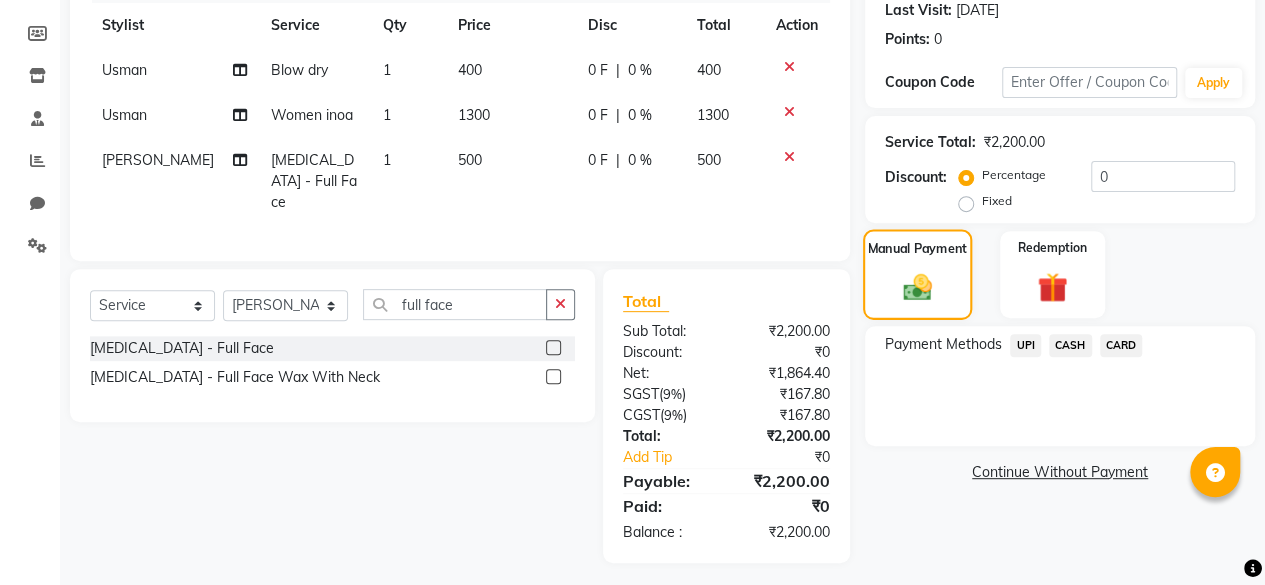drag, startPoint x: 896, startPoint y: 257, endPoint x: 879, endPoint y: 293, distance: 39.812057 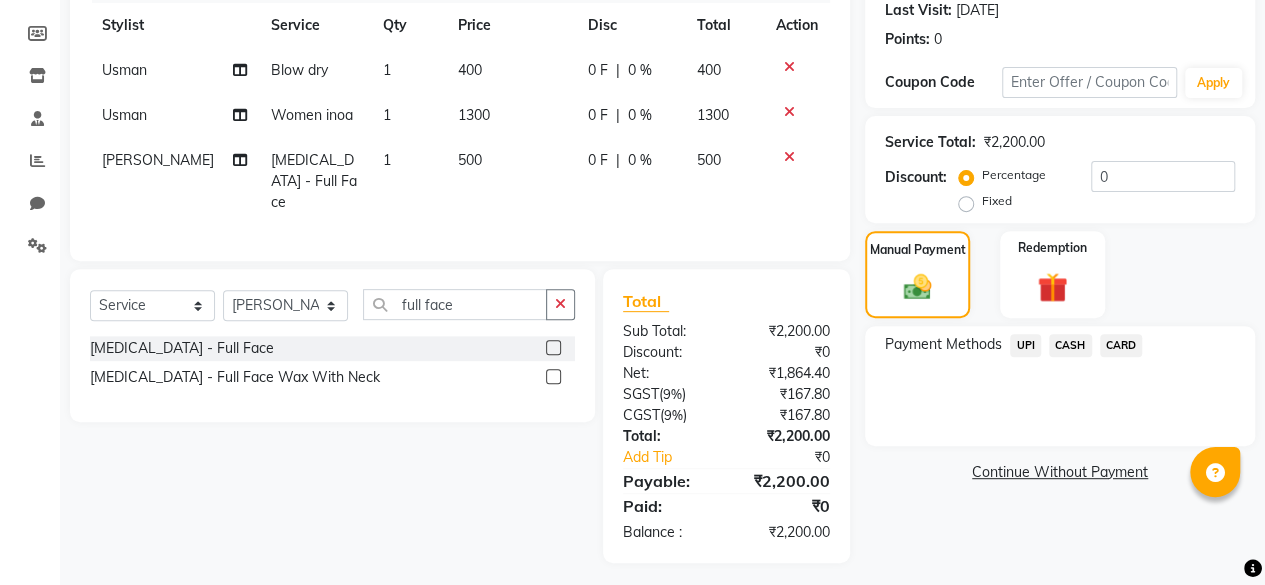click on "CARD" 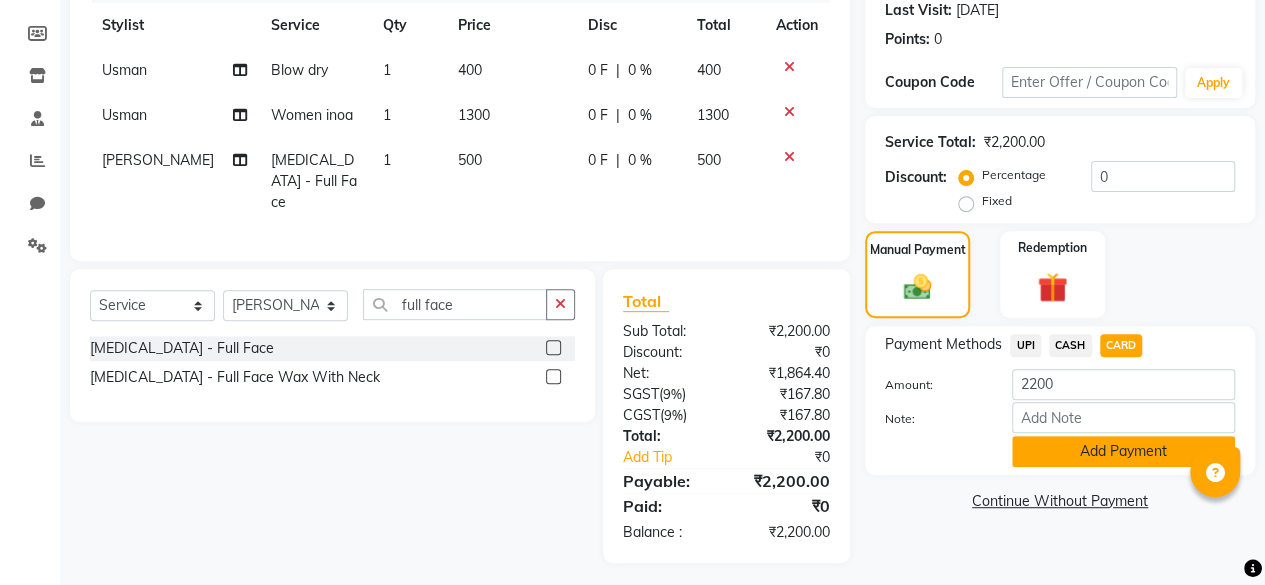 click on "Add Payment" 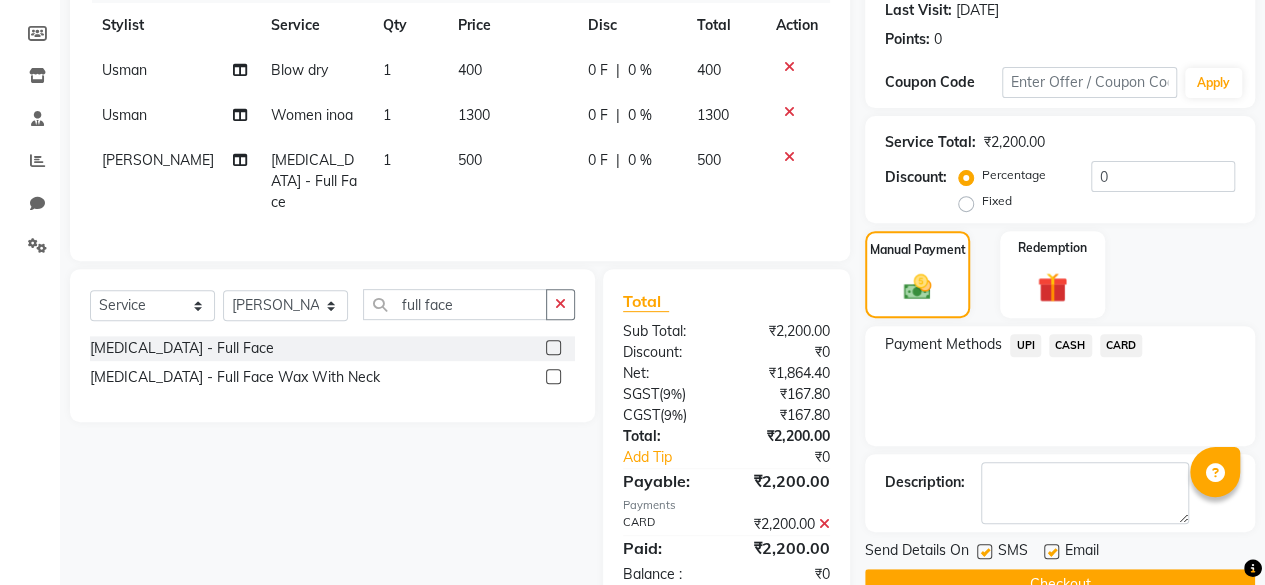 scroll, scrollTop: 324, scrollLeft: 0, axis: vertical 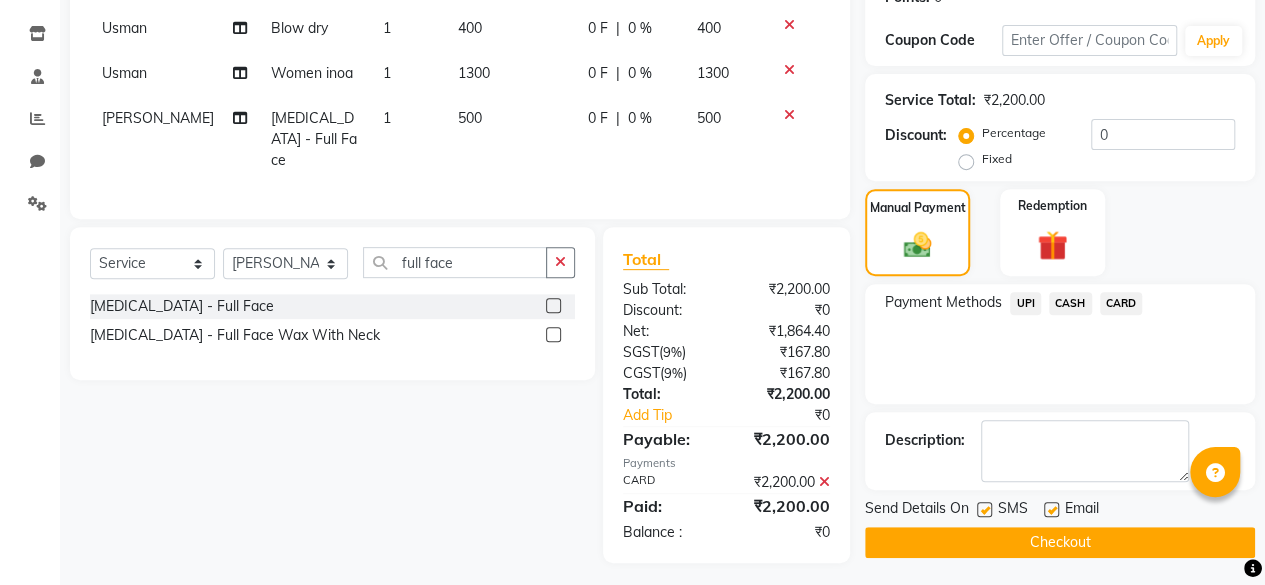 click 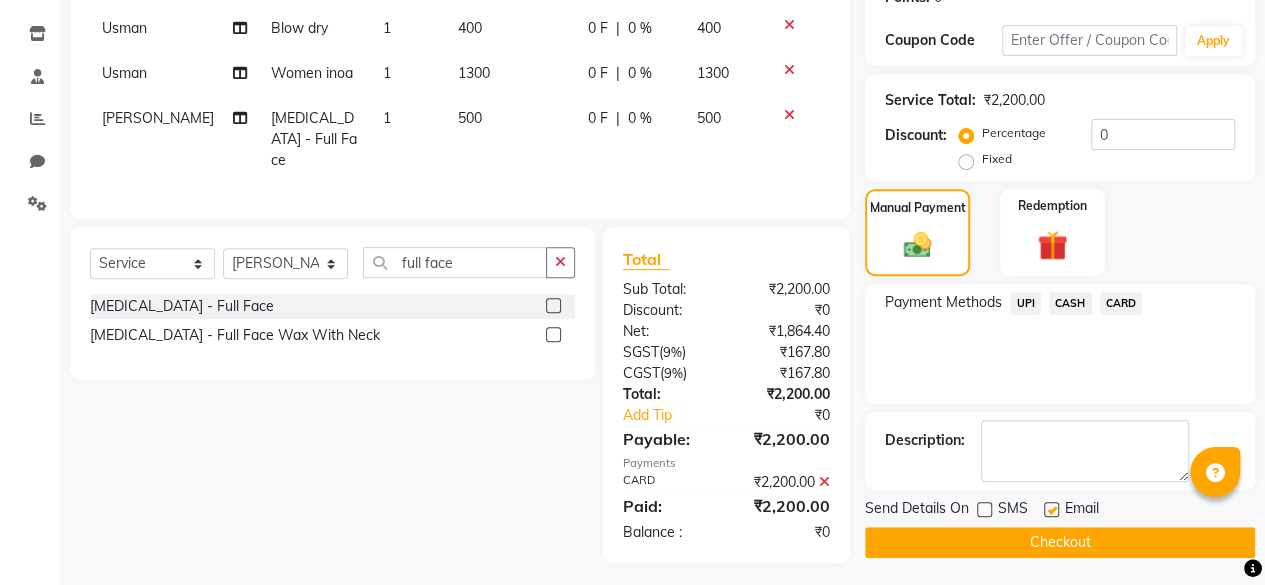 click on "Checkout" 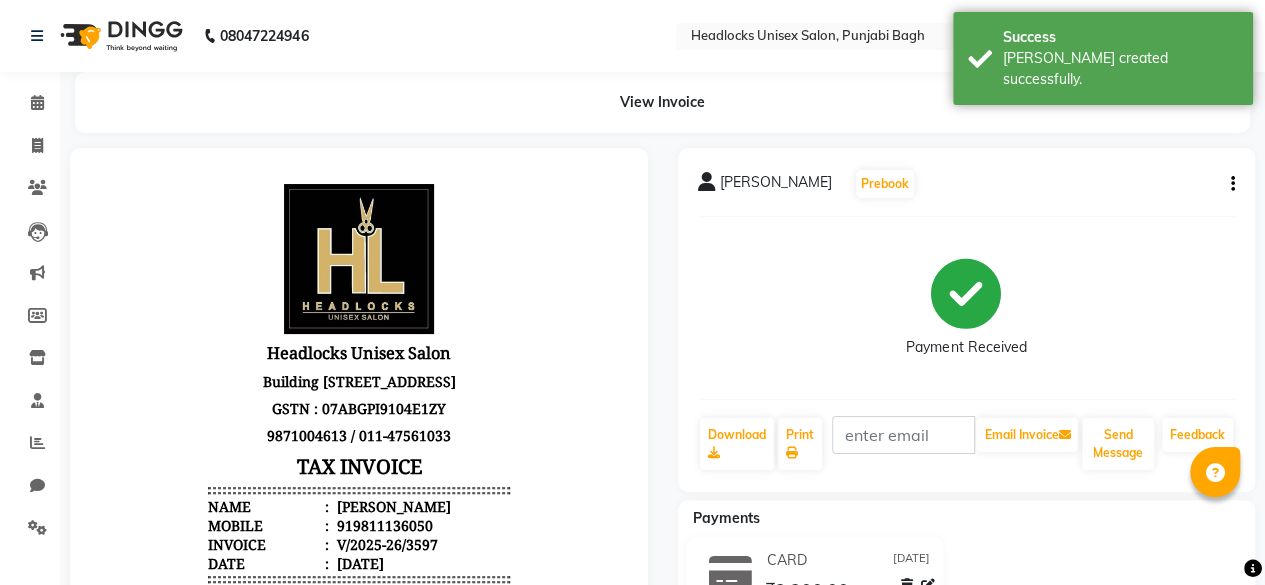 scroll, scrollTop: 0, scrollLeft: 0, axis: both 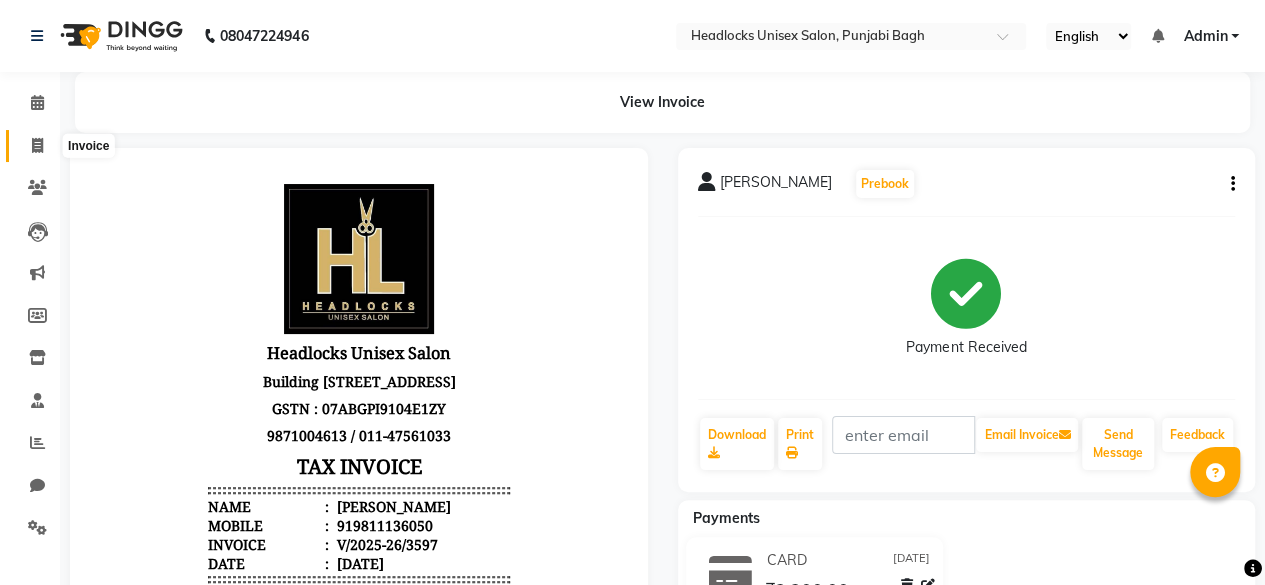 click 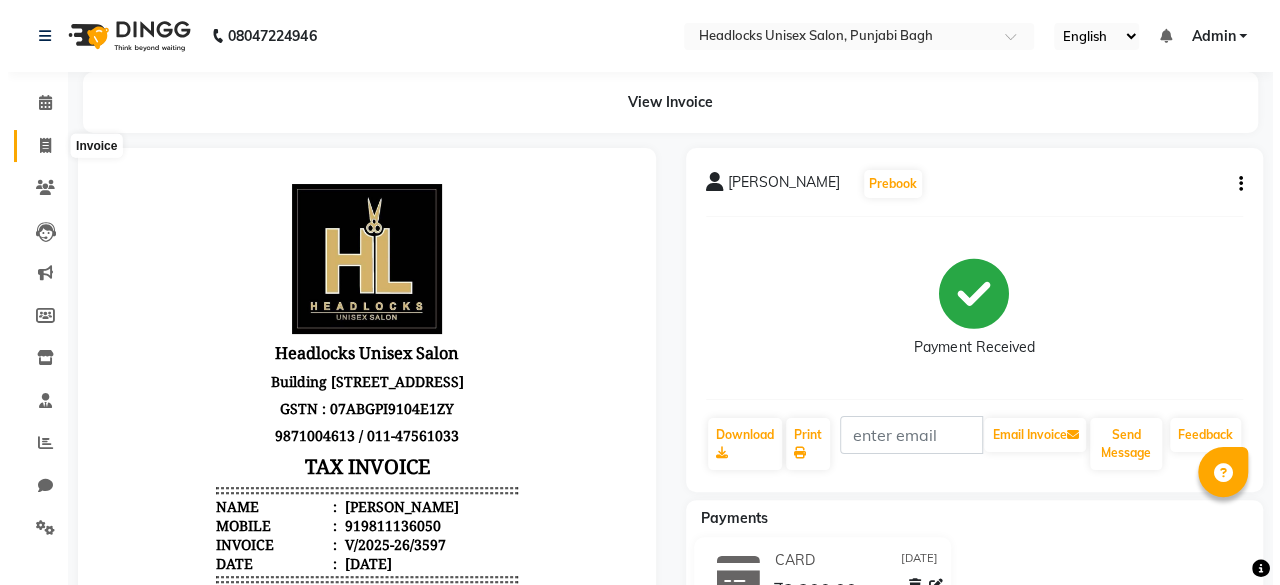 scroll, scrollTop: 15, scrollLeft: 0, axis: vertical 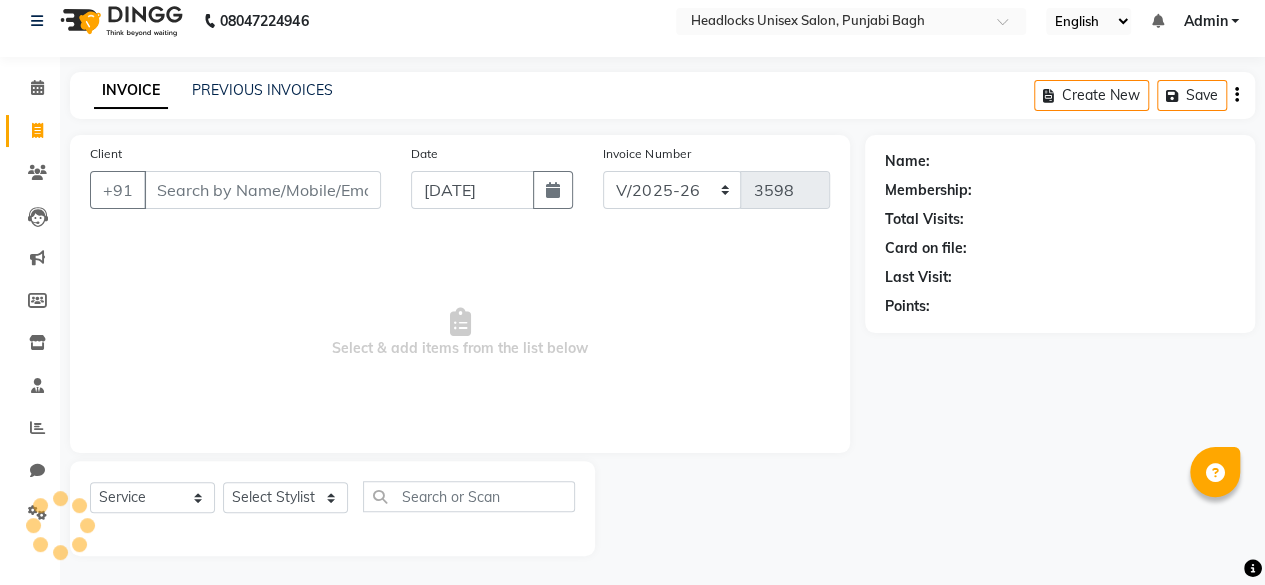 click on "Client" at bounding box center (262, 190) 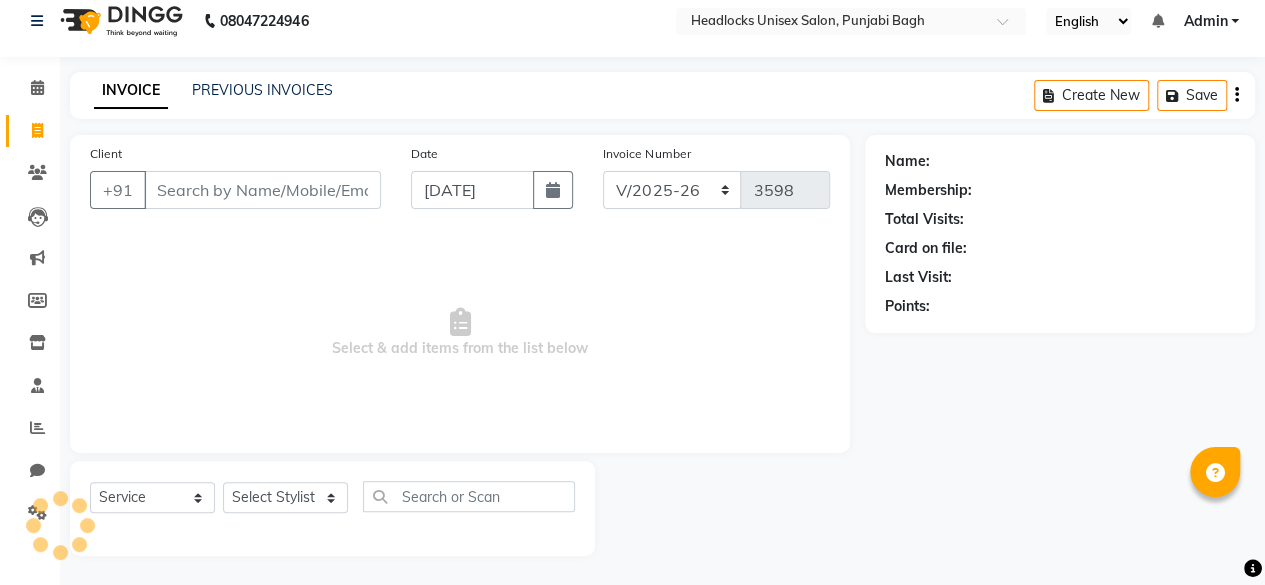 click on "Client" at bounding box center (262, 190) 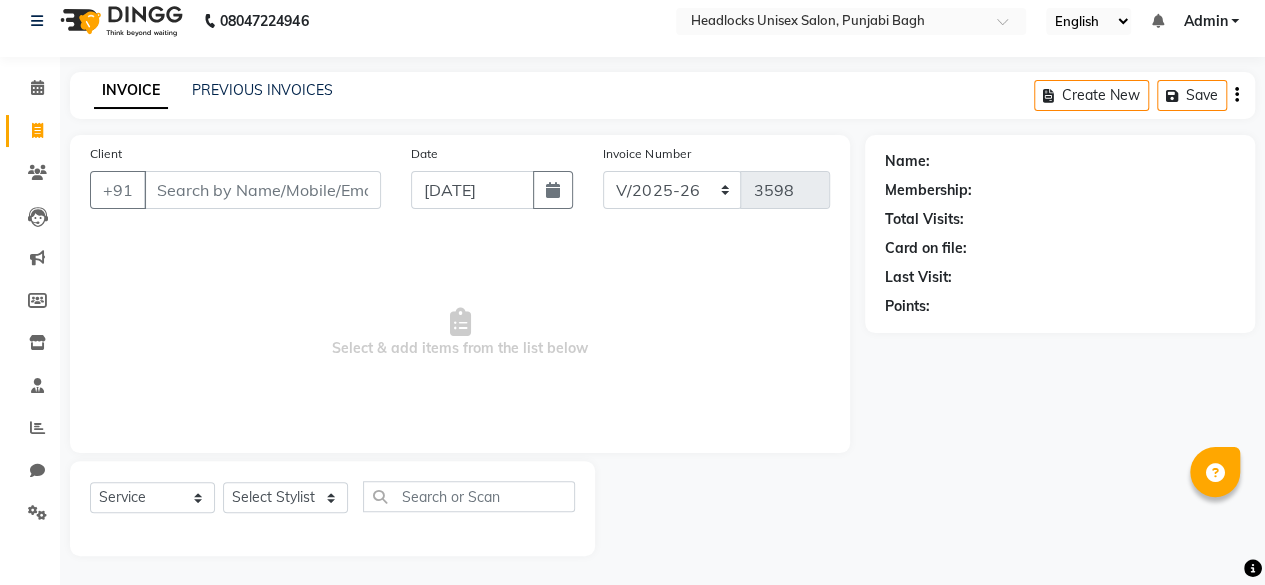 click on "Client" at bounding box center (262, 190) 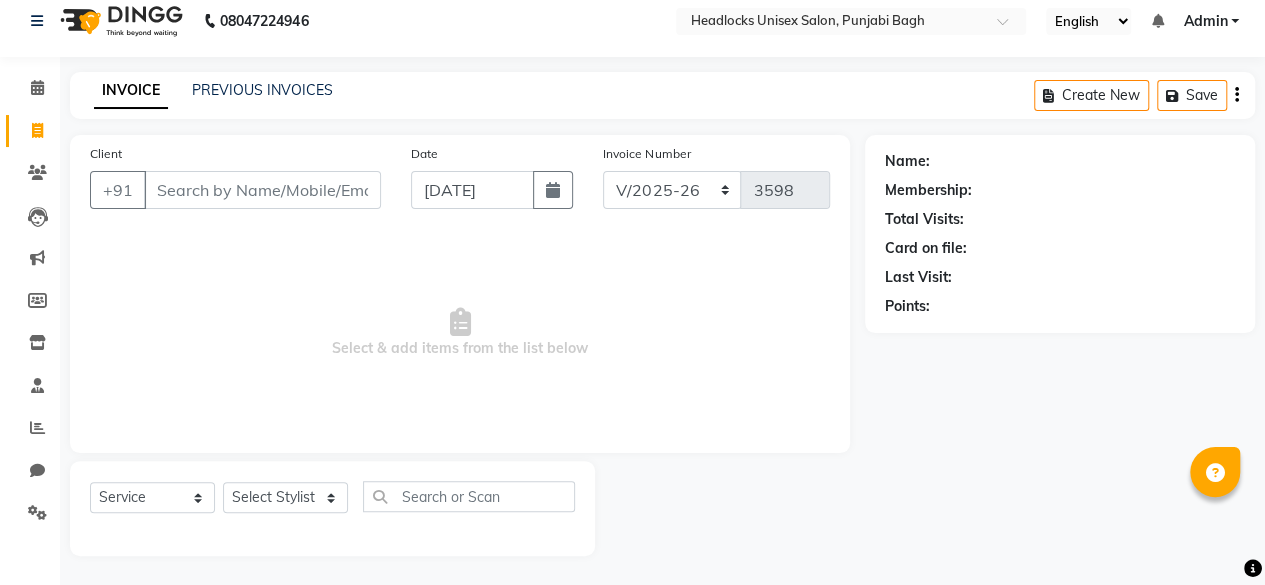click on "Client +91" 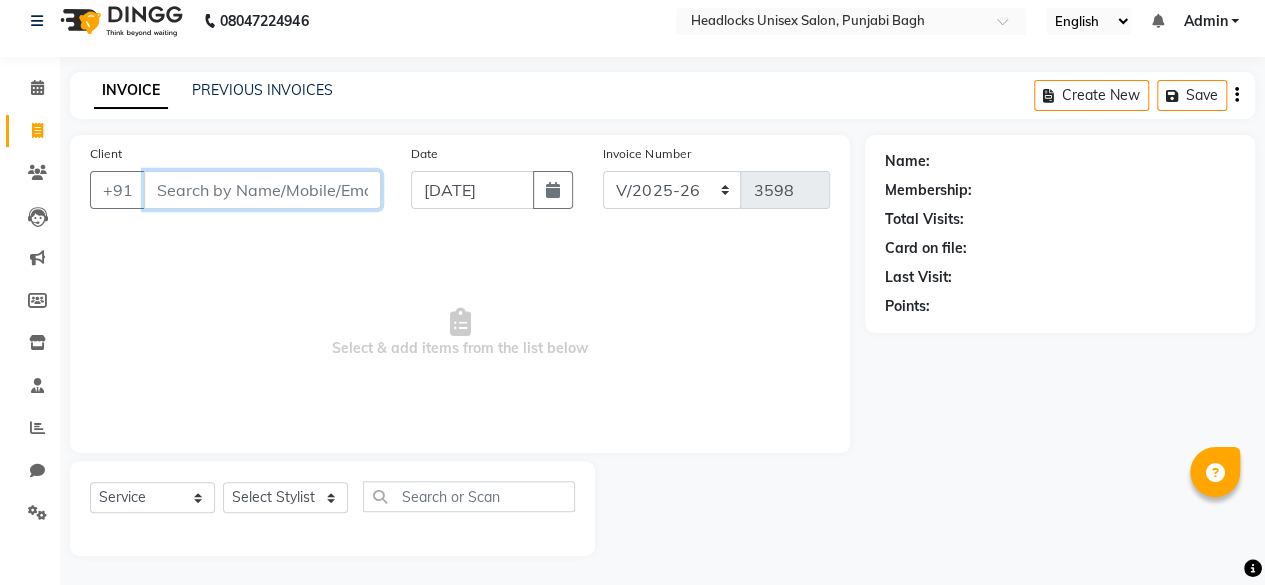 click on "Client" at bounding box center (262, 190) 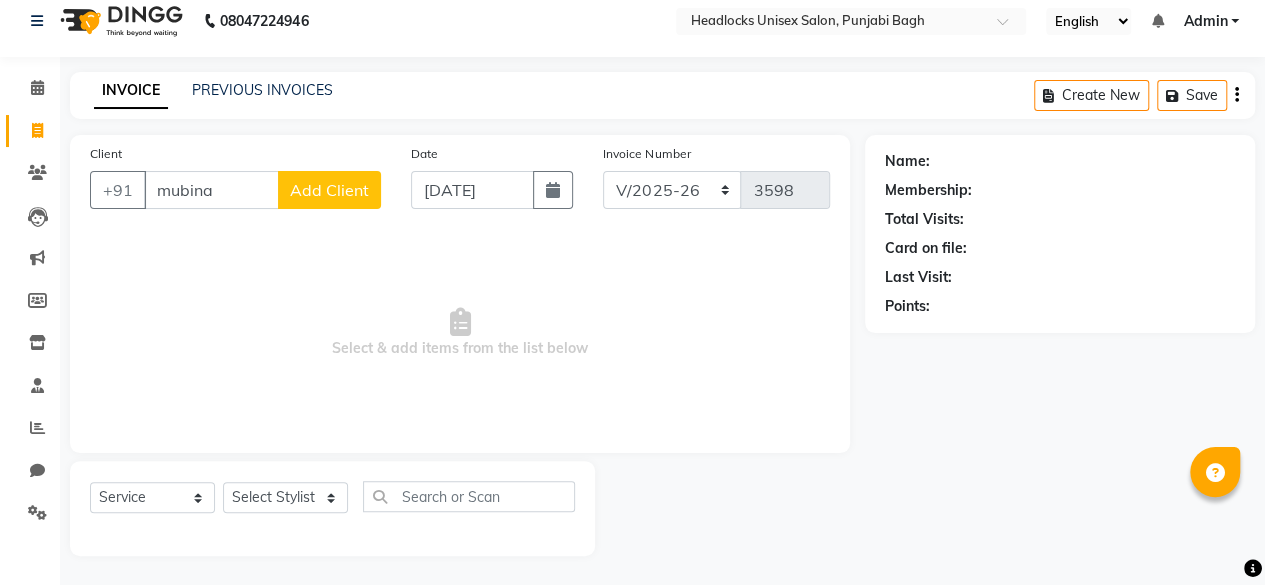 click on "Add Client" 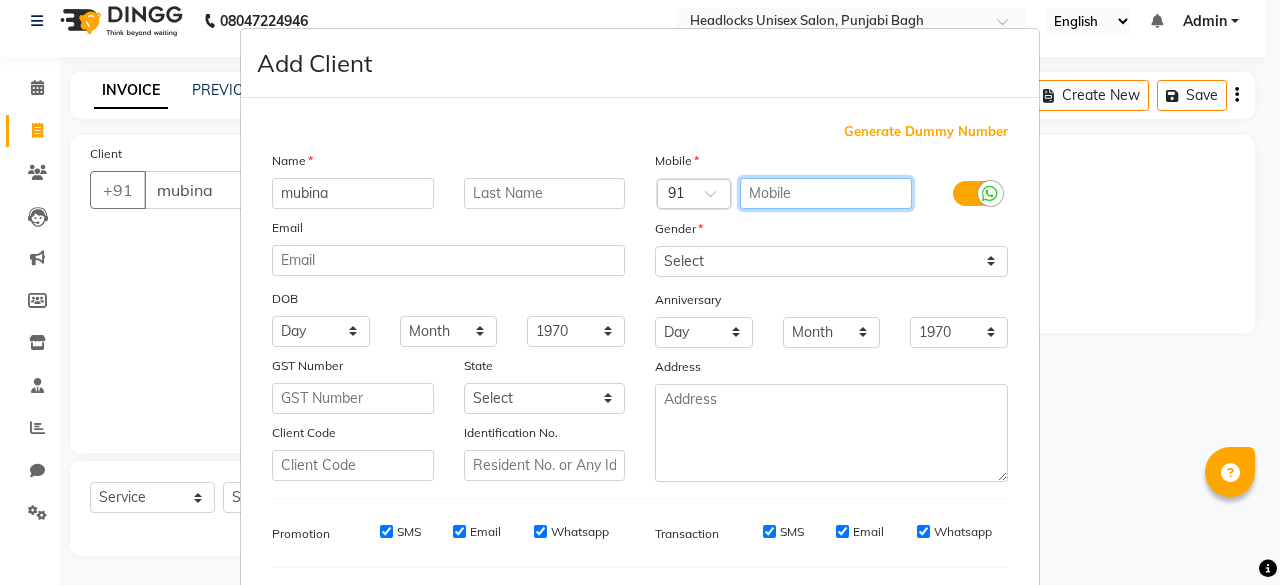 click at bounding box center [826, 193] 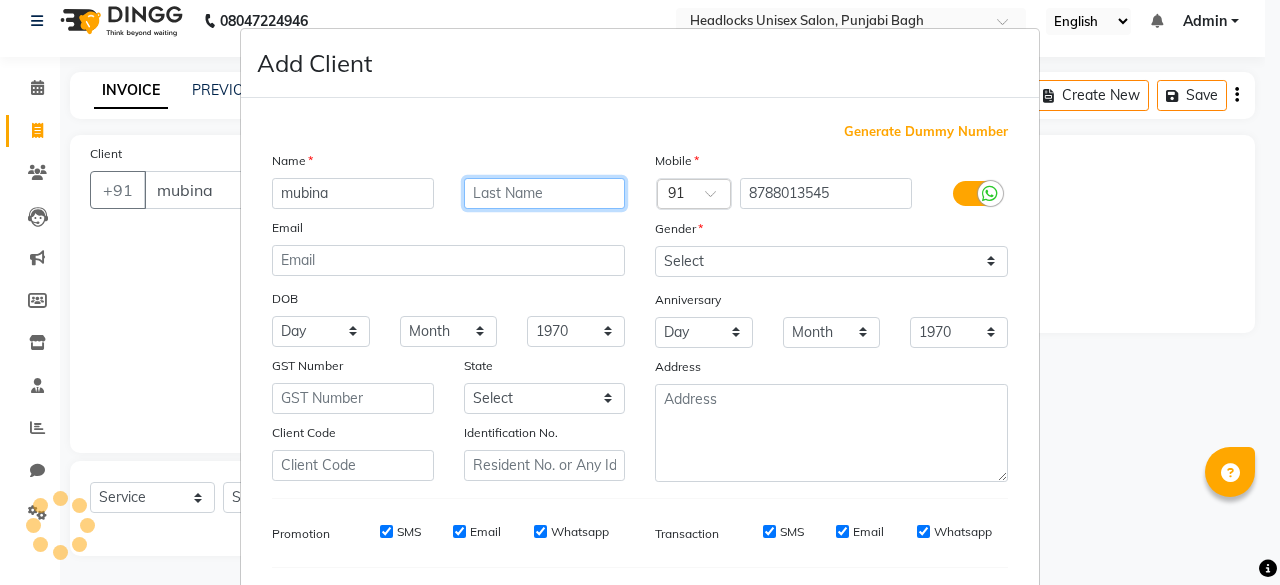 click at bounding box center [545, 193] 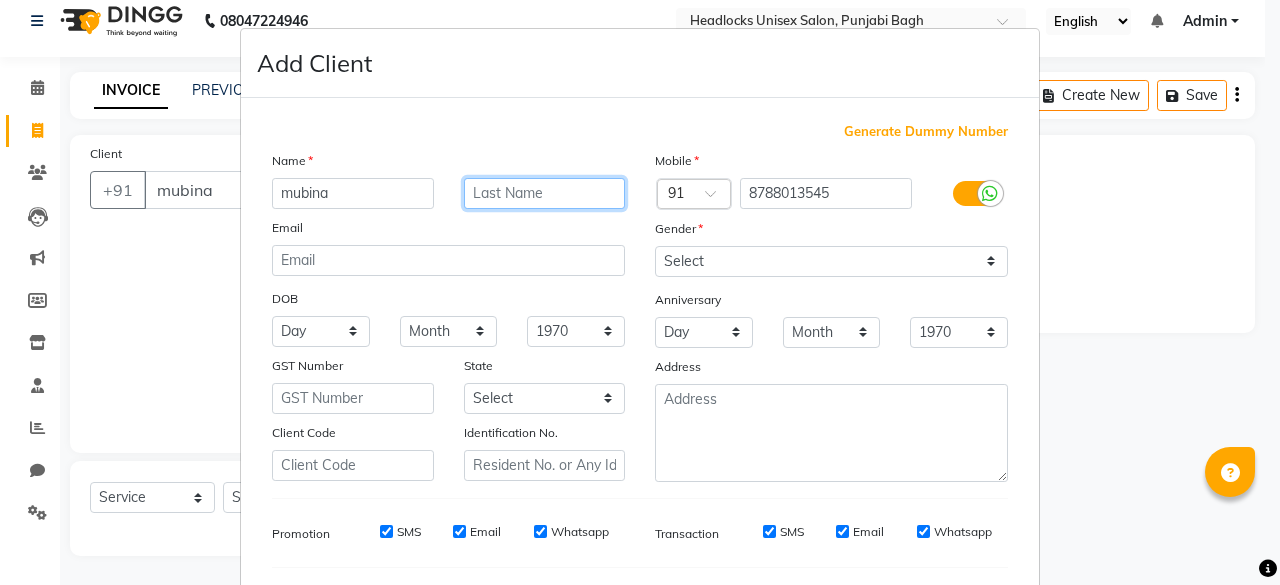 click at bounding box center (545, 193) 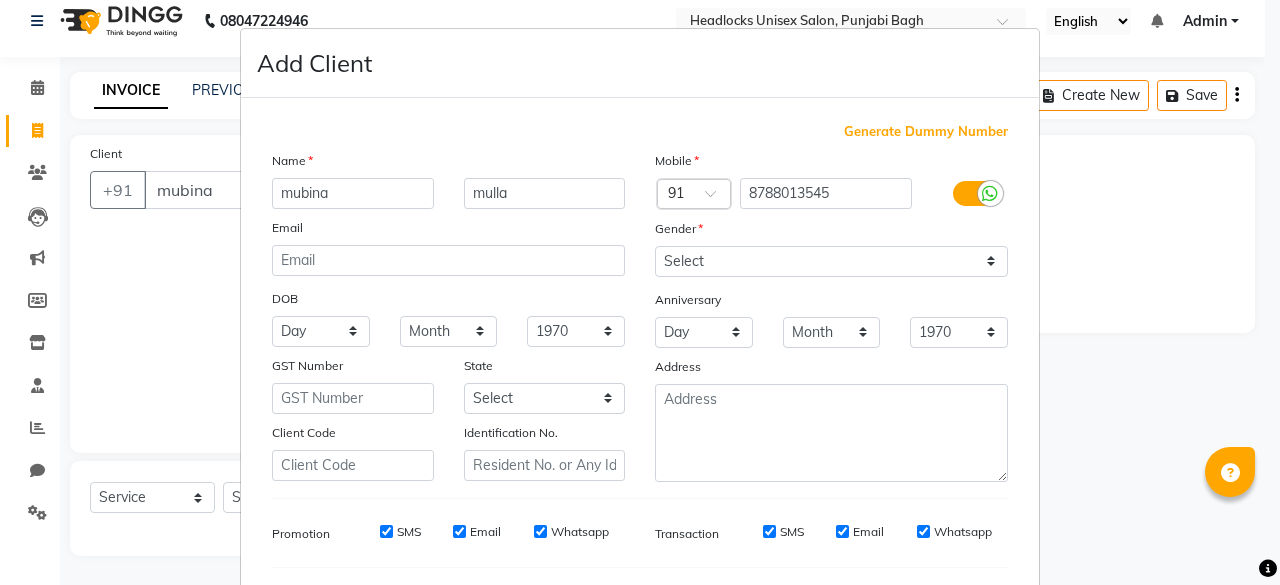 click on "Mobile Country Code × 91 8788013545 Gender Select [DEMOGRAPHIC_DATA] [DEMOGRAPHIC_DATA] Other Prefer Not To Say Anniversary Day 01 02 03 04 05 06 07 08 09 10 11 12 13 14 15 16 17 18 19 20 21 22 23 24 25 26 27 28 29 30 31 Month January February March April May June July August September October November [DATE] 1971 1972 1973 1974 1975 1976 1977 1978 1979 1980 1981 1982 1983 1984 1985 1986 1987 1988 1989 1990 1991 1992 1993 1994 1995 1996 1997 1998 1999 2000 2001 2002 2003 2004 2005 2006 2007 2008 2009 2010 2011 2012 2013 2014 2015 2016 2017 2018 2019 2020 2021 2022 2023 2024 2025 Address" at bounding box center [831, 316] 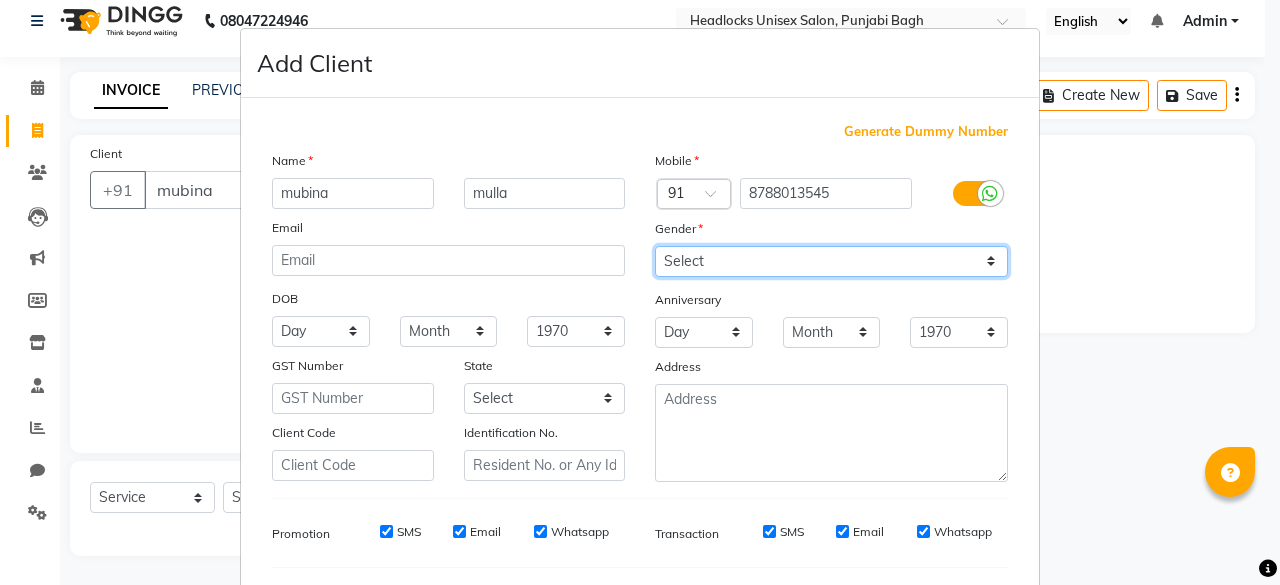 click on "Select [DEMOGRAPHIC_DATA] [DEMOGRAPHIC_DATA] Other Prefer Not To Say" at bounding box center [831, 261] 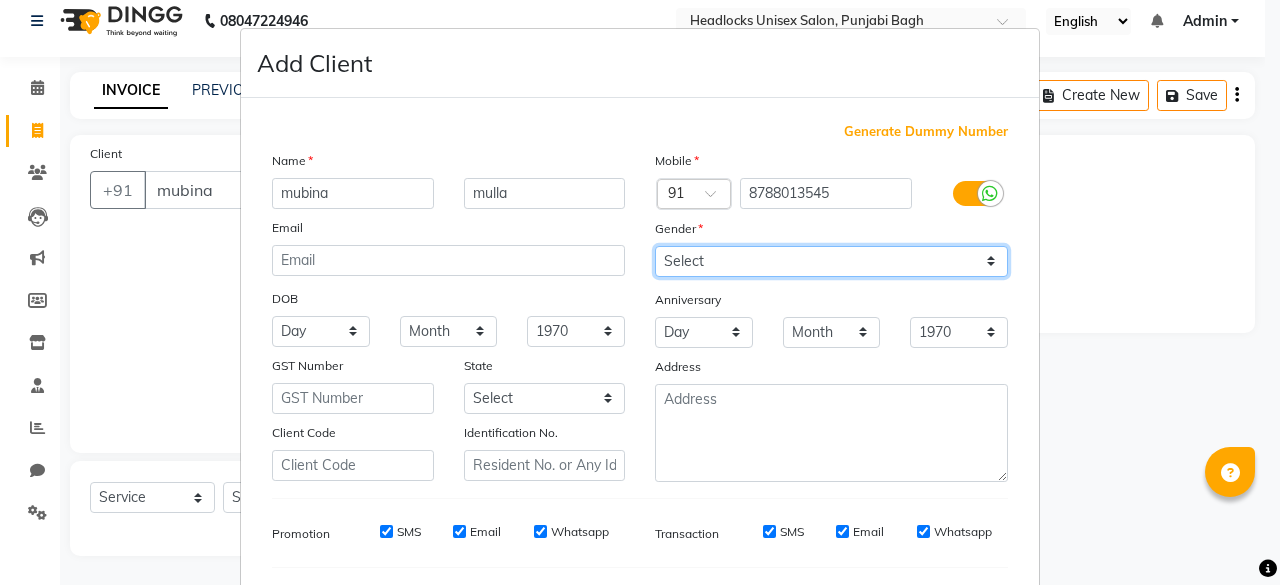 click on "Select [DEMOGRAPHIC_DATA] [DEMOGRAPHIC_DATA] Other Prefer Not To Say" at bounding box center (831, 261) 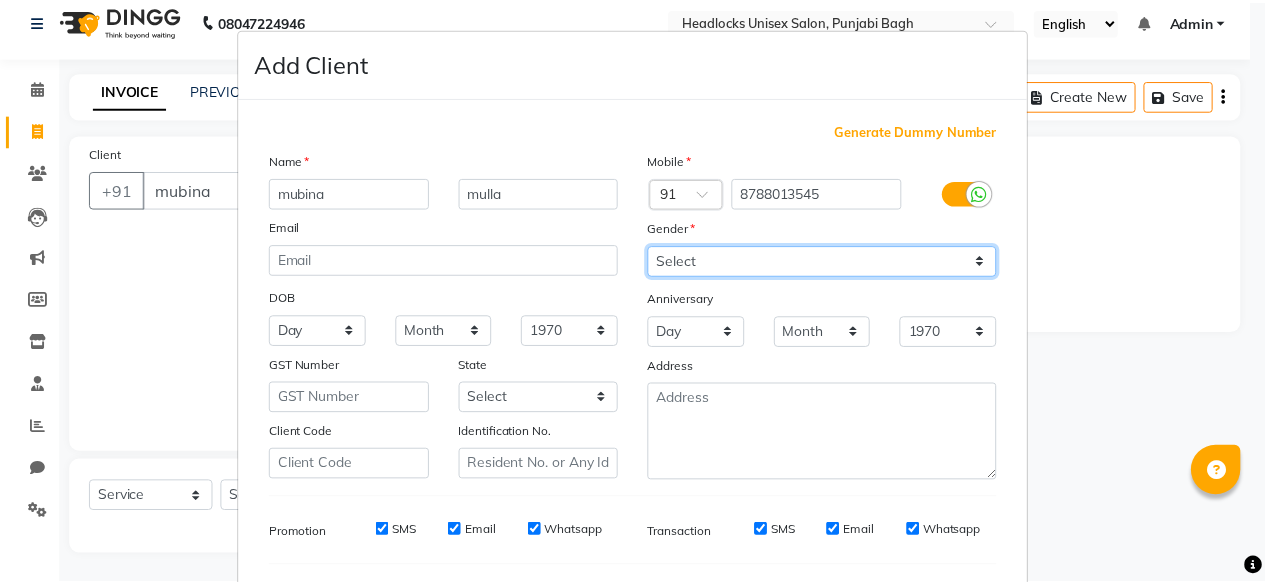 scroll, scrollTop: 260, scrollLeft: 0, axis: vertical 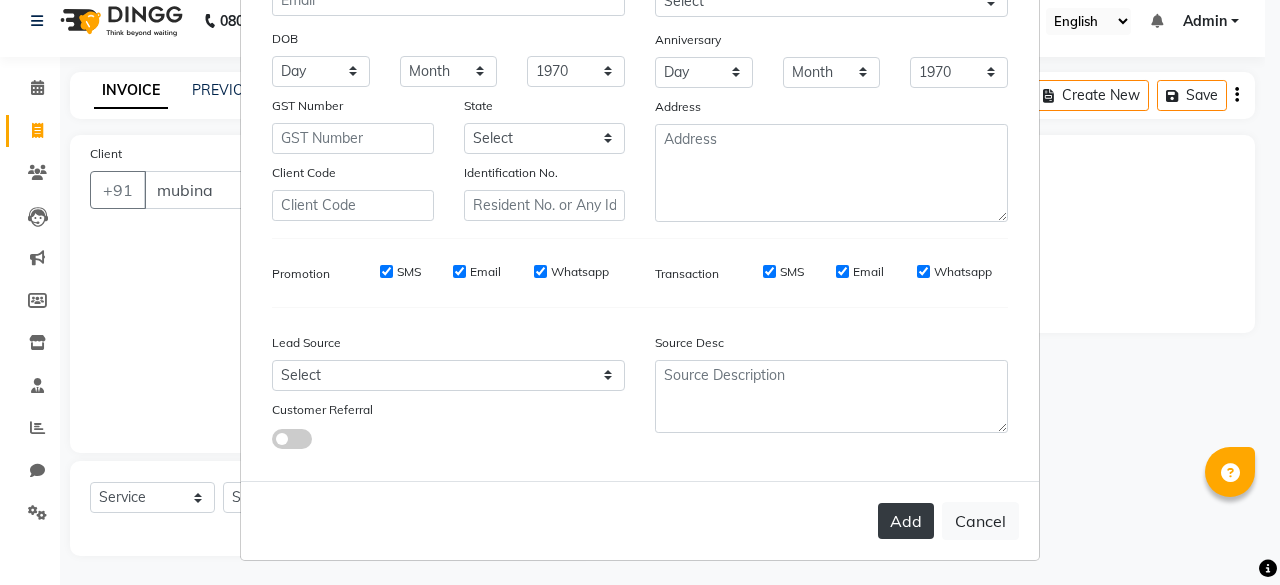 click on "Add" at bounding box center (906, 521) 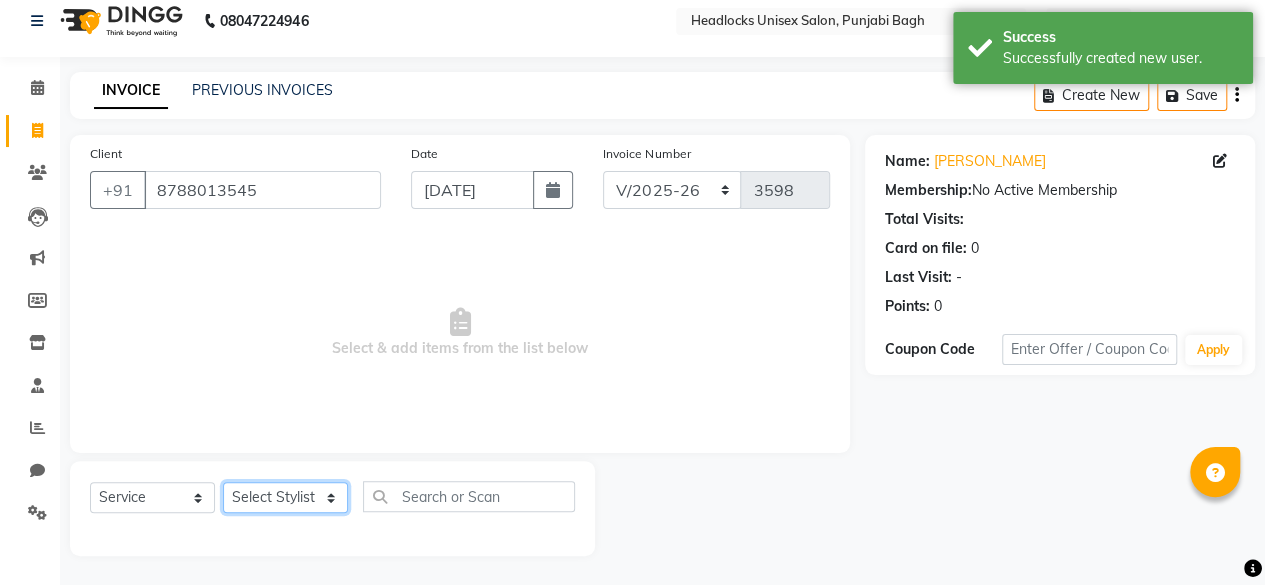 click on "Select Stylist ⁠Agnies ⁠[PERSON_NAME] [PERSON_NAME] [PERSON_NAME] kunal [PERSON_NAME] mercy ⁠Minto ⁠[PERSON_NAME]  [PERSON_NAME] priyanka [PERSON_NAME] ⁠[PERSON_NAME] ⁠[PERSON_NAME] [PERSON_NAME] [PERSON_NAME]  Sunny ⁠[PERSON_NAME] ⁠[PERSON_NAME]" 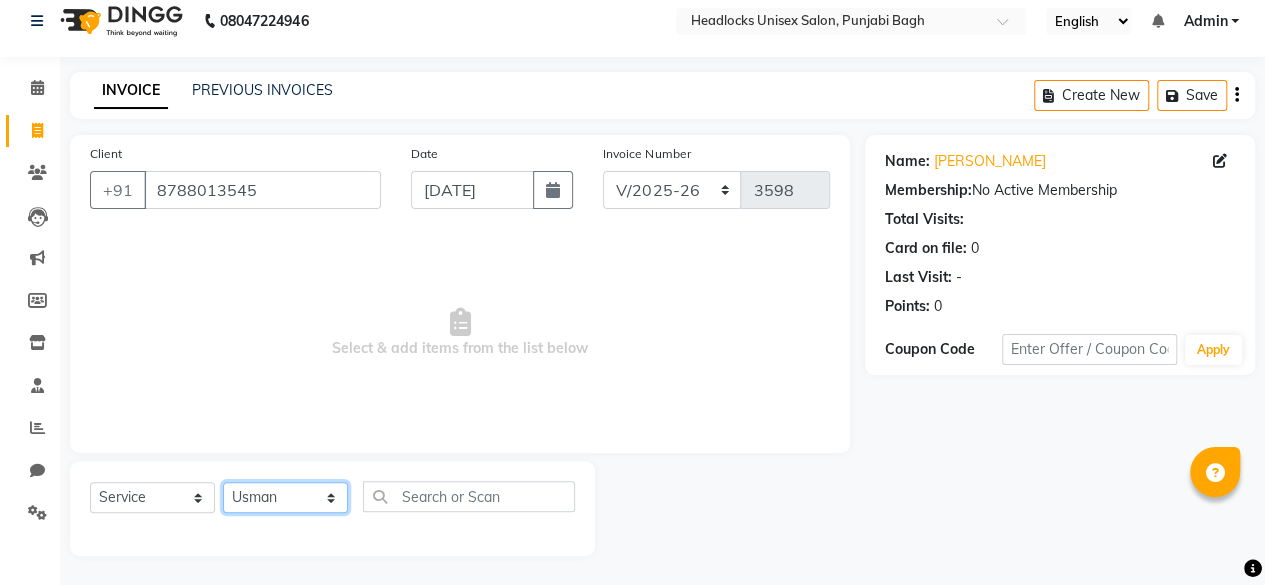 click on "Select Stylist ⁠Agnies ⁠[PERSON_NAME] [PERSON_NAME] [PERSON_NAME] kunal [PERSON_NAME] mercy ⁠Minto ⁠[PERSON_NAME]  [PERSON_NAME] priyanka [PERSON_NAME] ⁠[PERSON_NAME] ⁠[PERSON_NAME] [PERSON_NAME] [PERSON_NAME]  Sunny ⁠[PERSON_NAME] ⁠[PERSON_NAME]" 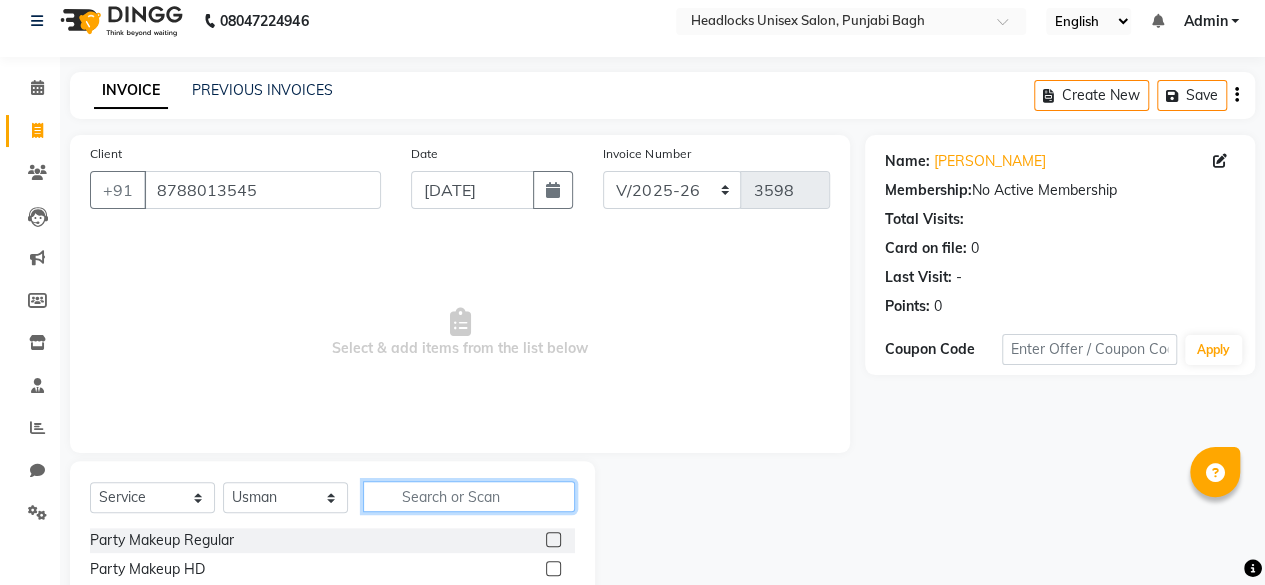 click 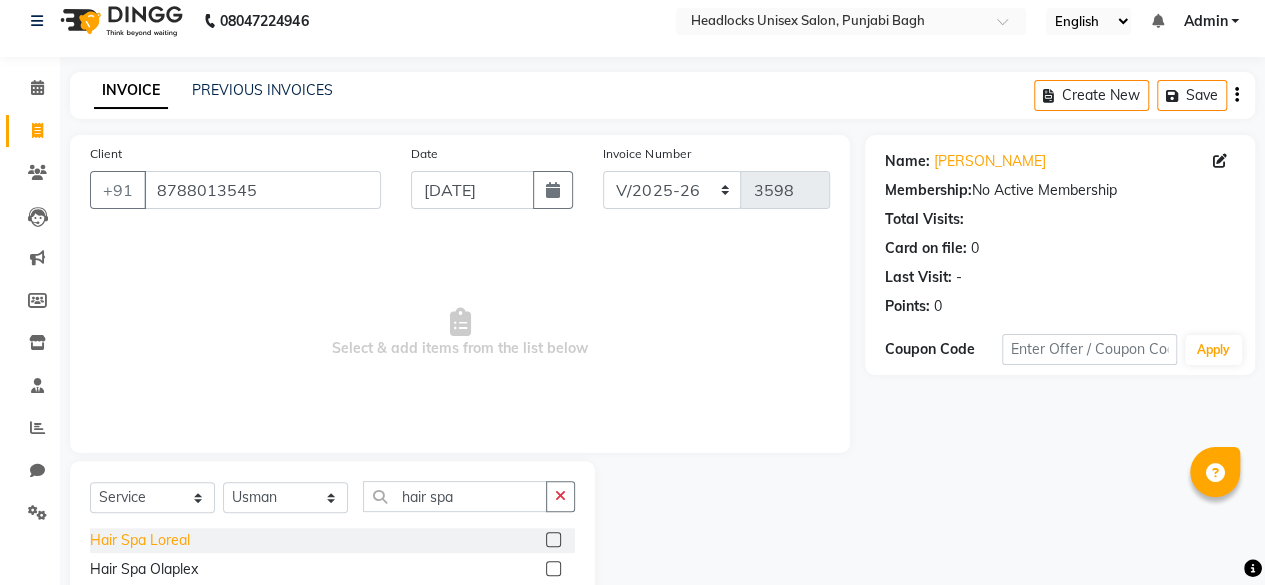 click on "Hair Spa Loreal" 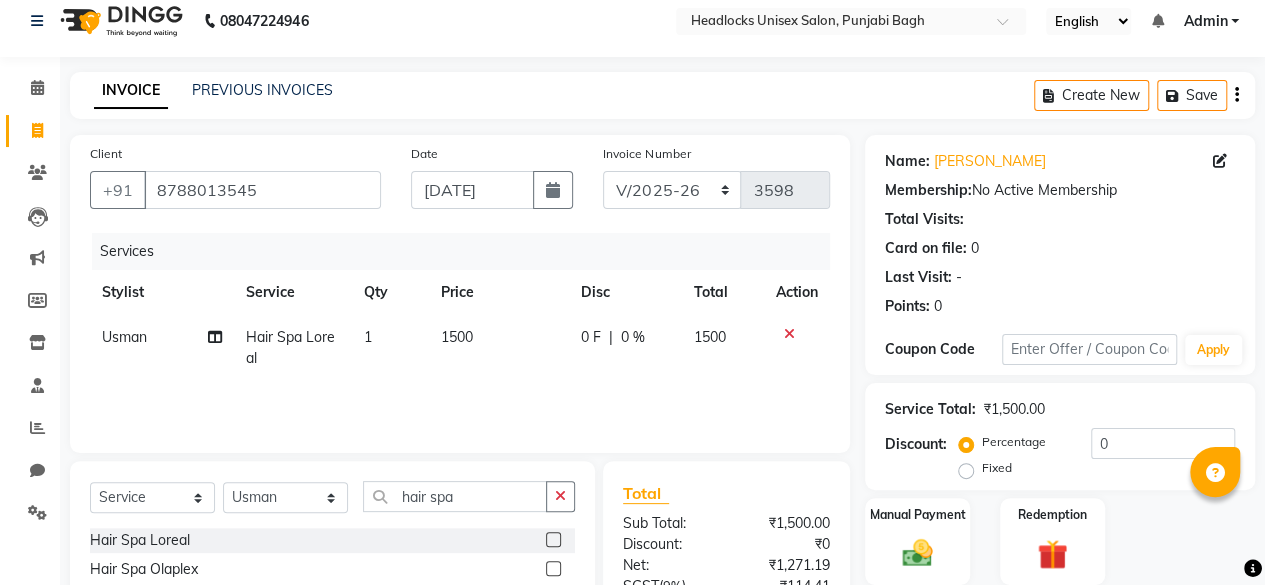 click on "1" 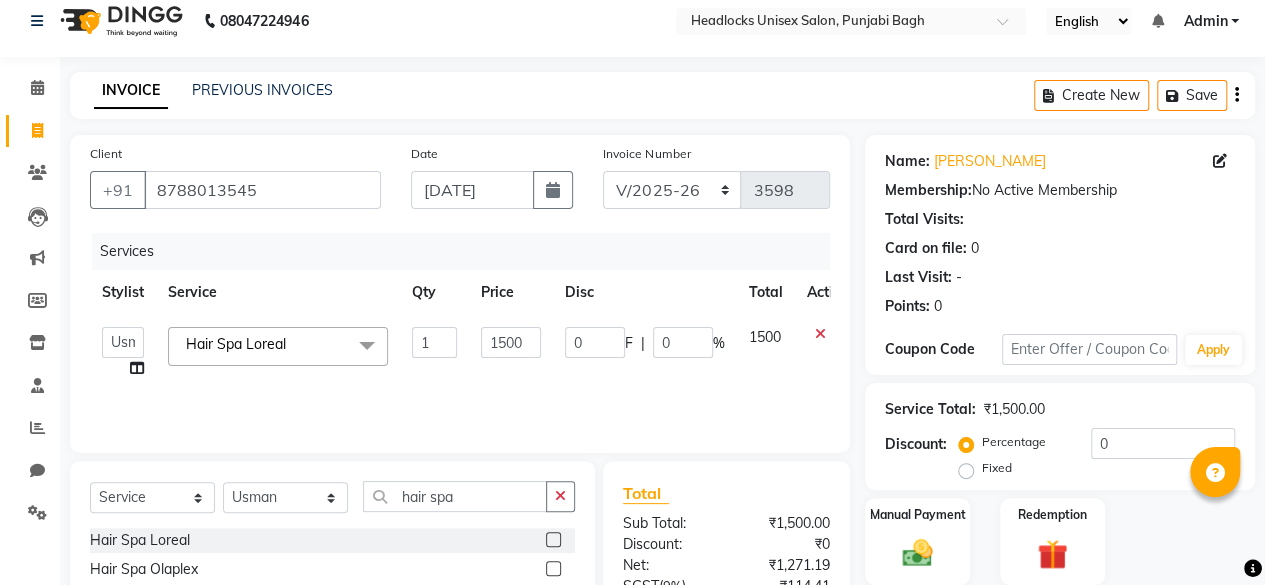 click on "1" 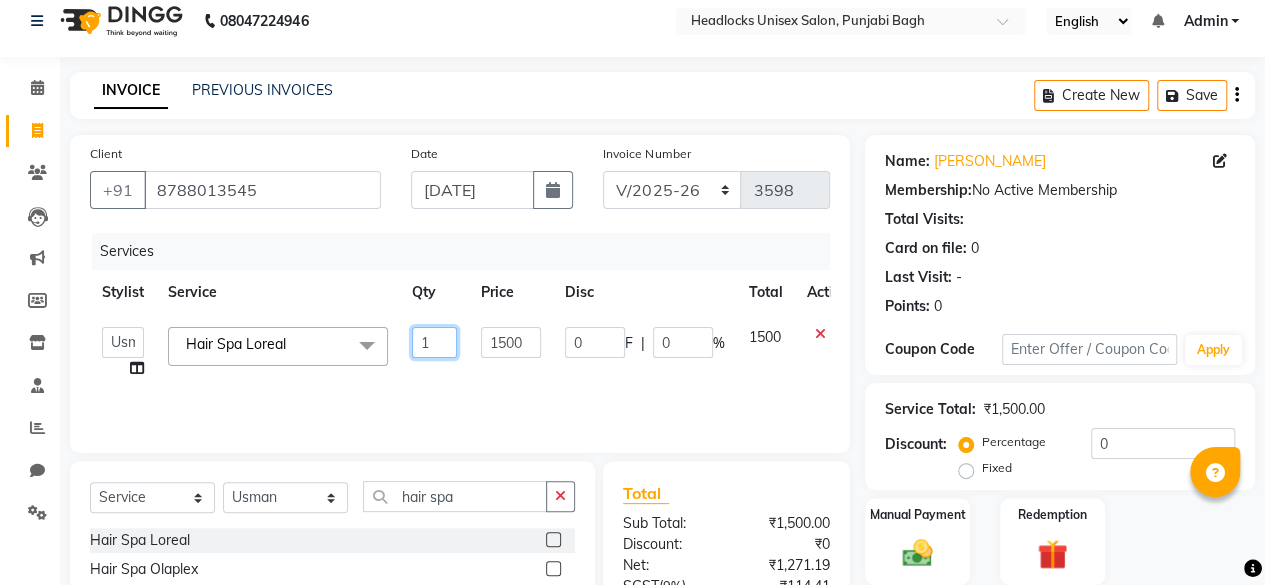 drag, startPoint x: 408, startPoint y: 339, endPoint x: 434, endPoint y: 337, distance: 26.076809 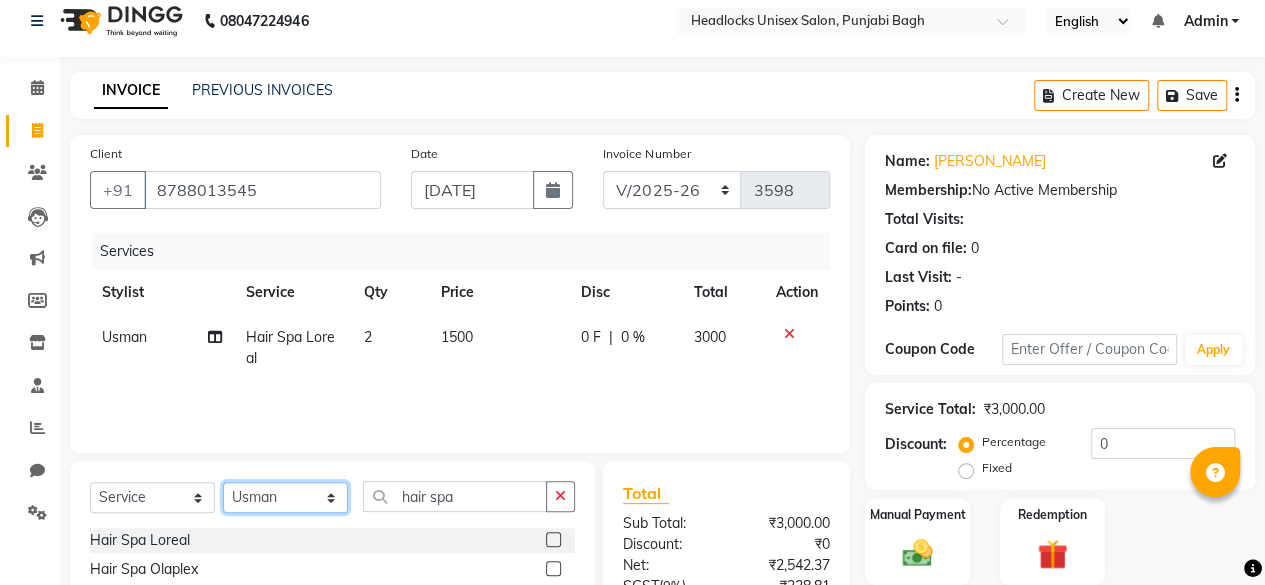 click on "Select Stylist ⁠Agnies ⁠[PERSON_NAME] [PERSON_NAME] [PERSON_NAME] kunal [PERSON_NAME] mercy ⁠Minto ⁠[PERSON_NAME]  [PERSON_NAME] priyanka [PERSON_NAME] ⁠[PERSON_NAME] ⁠[PERSON_NAME] [PERSON_NAME] [PERSON_NAME]  Sunny ⁠[PERSON_NAME] ⁠[PERSON_NAME]" 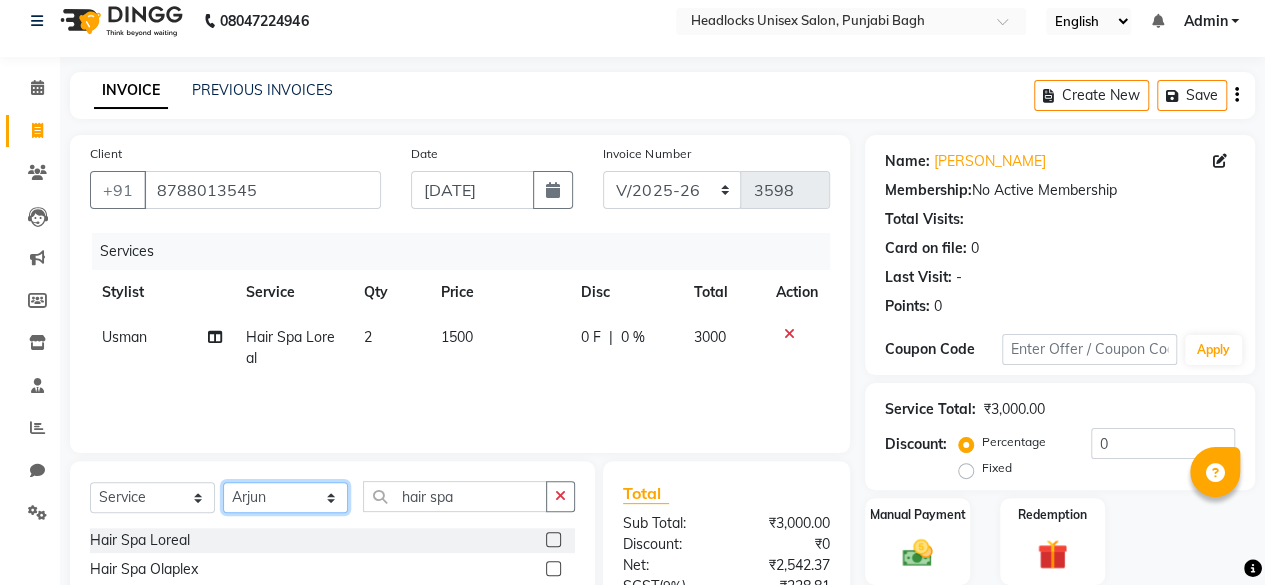 click on "Select Stylist ⁠Agnies ⁠[PERSON_NAME] [PERSON_NAME] [PERSON_NAME] kunal [PERSON_NAME] mercy ⁠Minto ⁠[PERSON_NAME]  [PERSON_NAME] priyanka [PERSON_NAME] ⁠[PERSON_NAME] ⁠[PERSON_NAME] [PERSON_NAME] [PERSON_NAME]  Sunny ⁠[PERSON_NAME] ⁠[PERSON_NAME]" 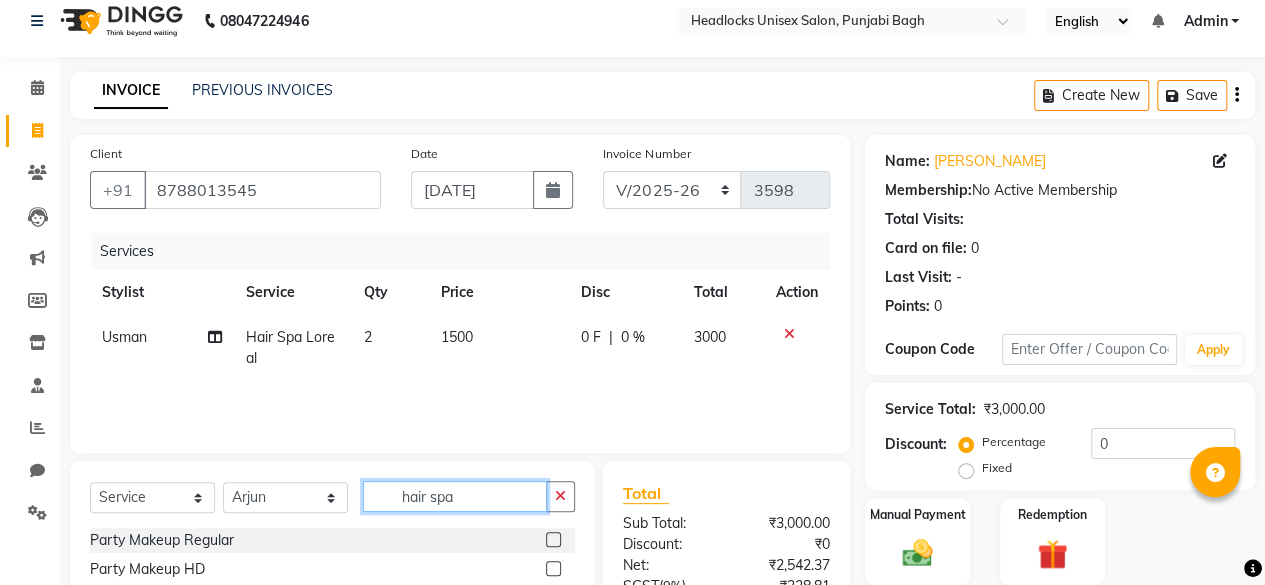 click on "hair spa" 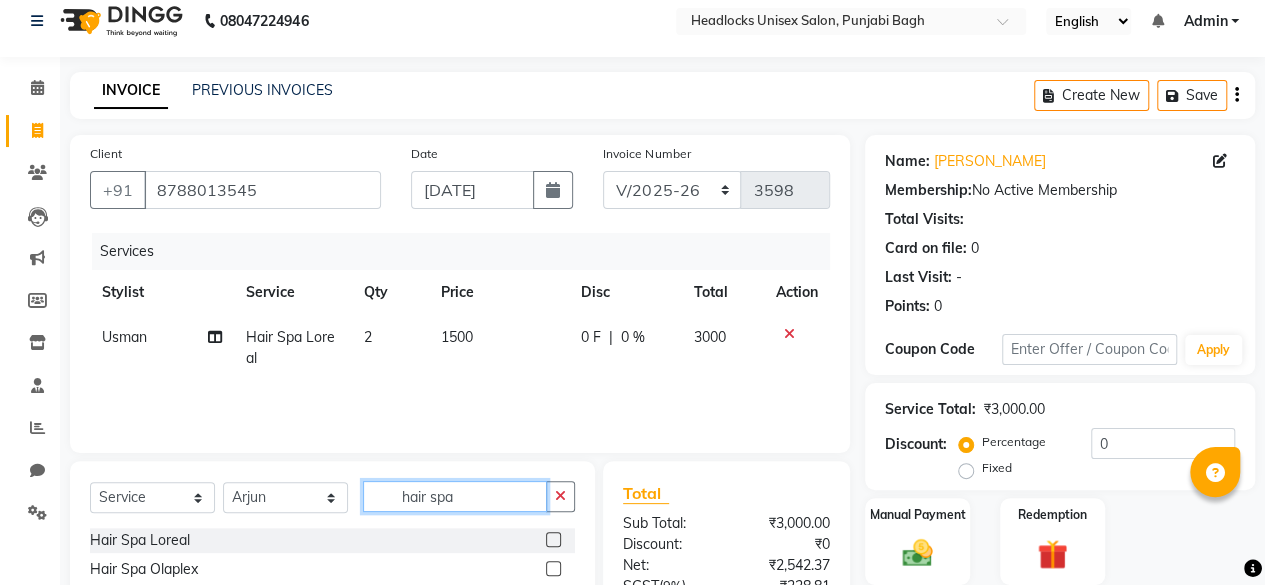 scroll, scrollTop: 213, scrollLeft: 0, axis: vertical 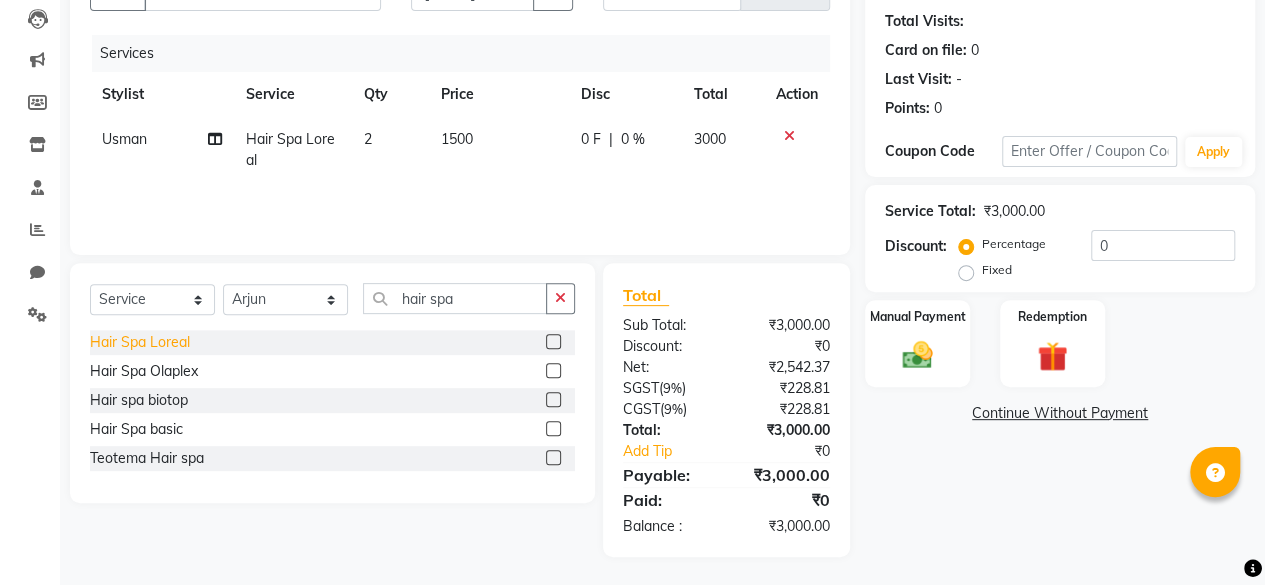 click on "Hair Spa Loreal" 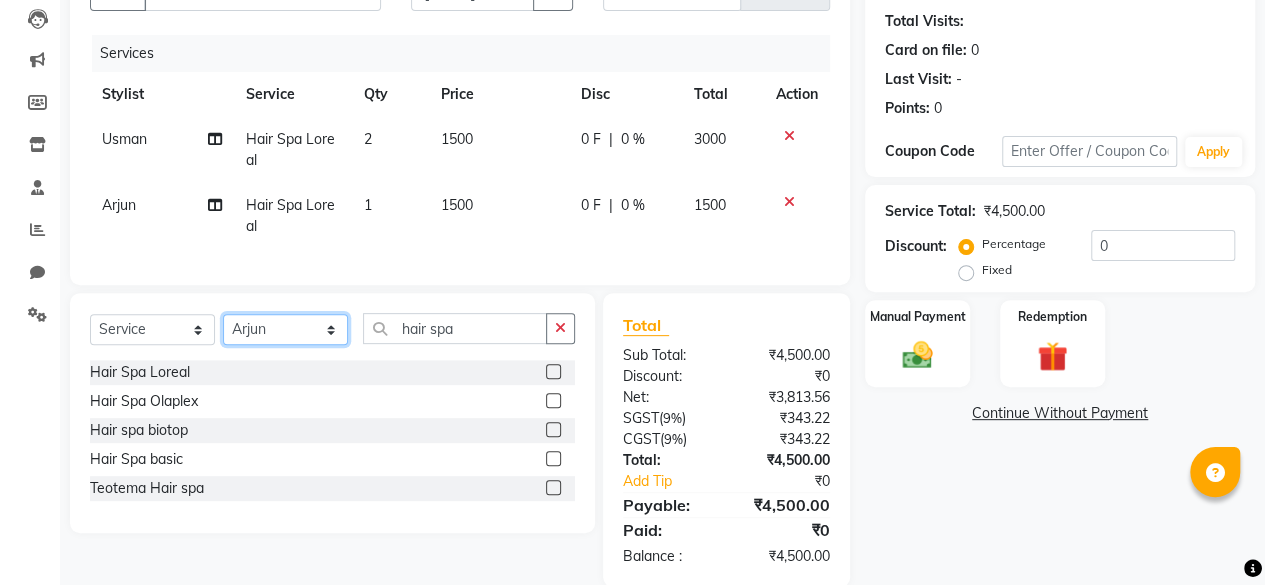 click on "Select Stylist ⁠Agnies ⁠[PERSON_NAME] [PERSON_NAME] [PERSON_NAME] kunal [PERSON_NAME] mercy ⁠Minto ⁠[PERSON_NAME]  [PERSON_NAME] priyanka [PERSON_NAME] ⁠[PERSON_NAME] ⁠[PERSON_NAME] [PERSON_NAME] [PERSON_NAME]  Sunny ⁠[PERSON_NAME] ⁠[PERSON_NAME]" 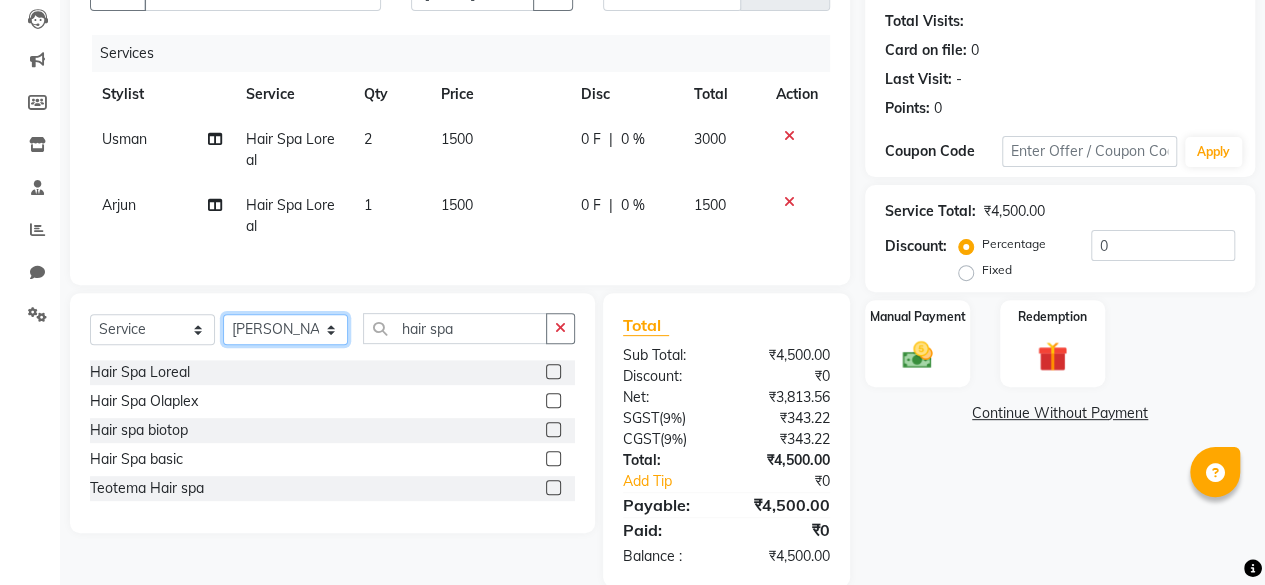 click on "Select Stylist ⁠Agnies ⁠[PERSON_NAME] [PERSON_NAME] [PERSON_NAME] kunal [PERSON_NAME] mercy ⁠Minto ⁠[PERSON_NAME]  [PERSON_NAME] priyanka [PERSON_NAME] ⁠[PERSON_NAME] ⁠[PERSON_NAME] [PERSON_NAME] [PERSON_NAME]  Sunny ⁠[PERSON_NAME] ⁠[PERSON_NAME]" 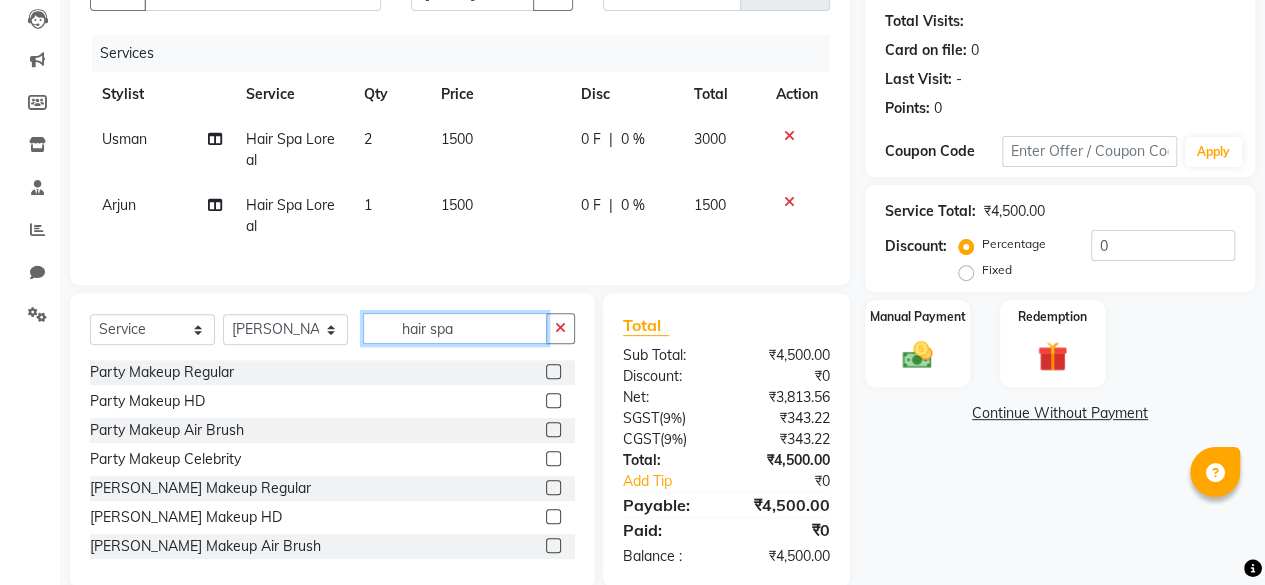 click on "hair spa" 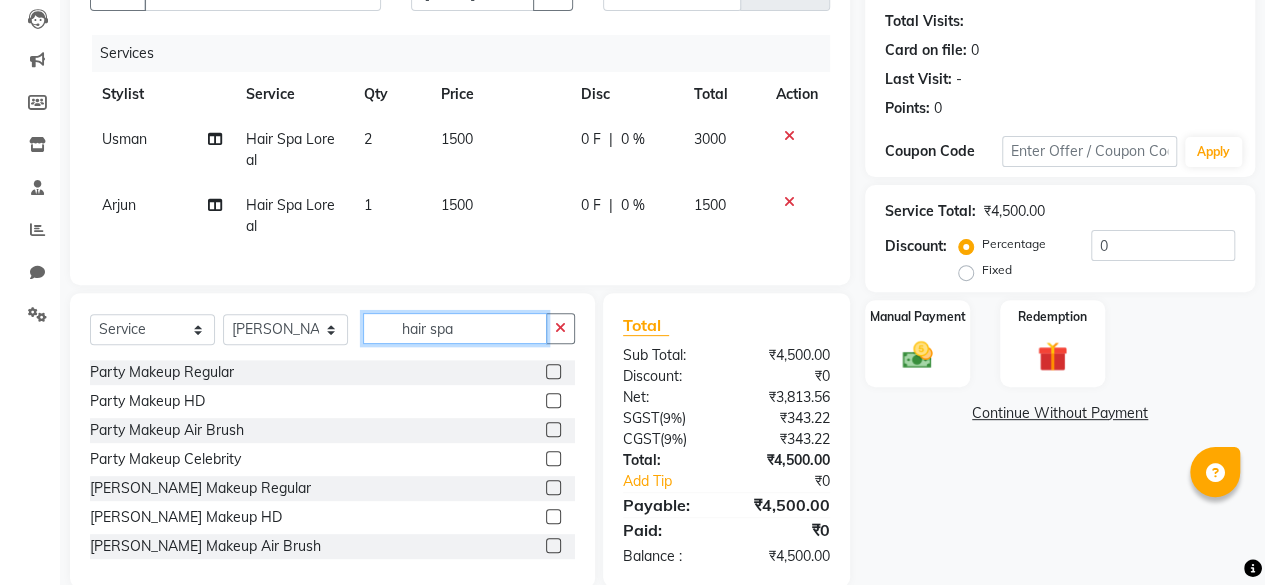 click on "hair spa" 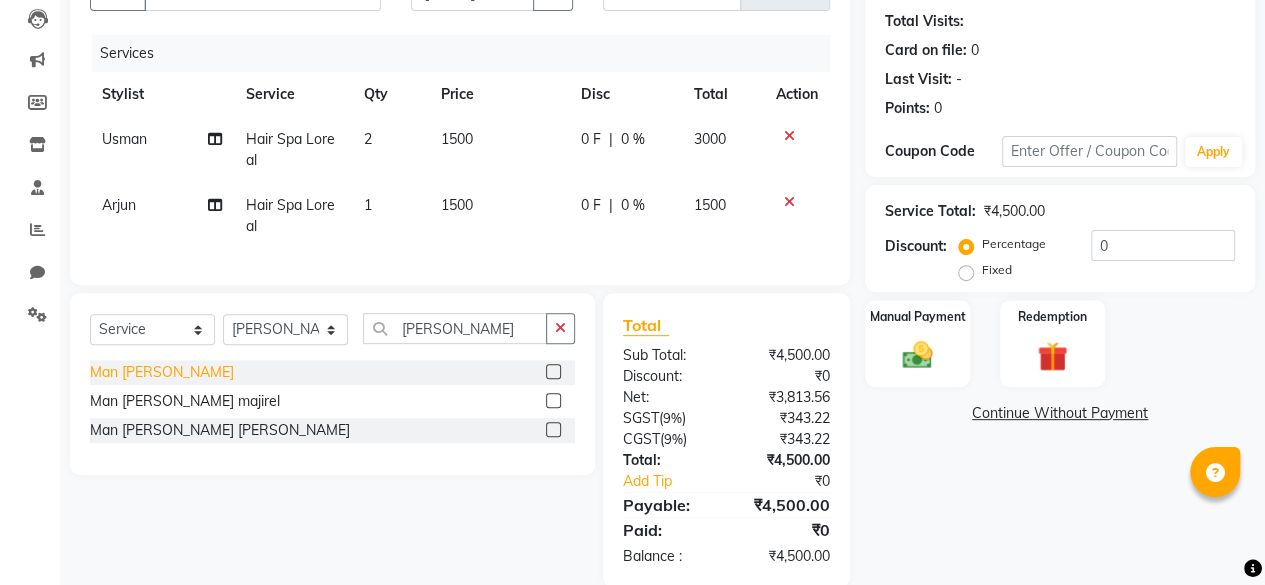 click on "Man [PERSON_NAME]" 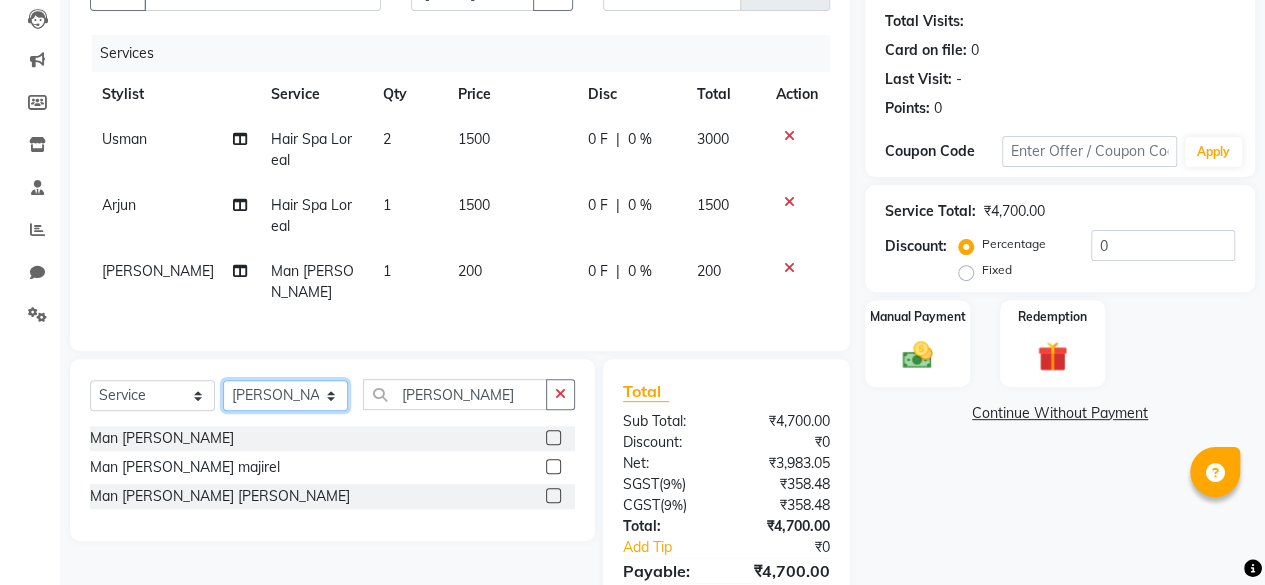 click on "Select Stylist ⁠Agnies ⁠[PERSON_NAME] [PERSON_NAME] [PERSON_NAME] kunal [PERSON_NAME] mercy ⁠Minto ⁠[PERSON_NAME]  [PERSON_NAME] priyanka [PERSON_NAME] ⁠[PERSON_NAME] ⁠[PERSON_NAME] [PERSON_NAME] [PERSON_NAME]  Sunny ⁠[PERSON_NAME] ⁠[PERSON_NAME]" 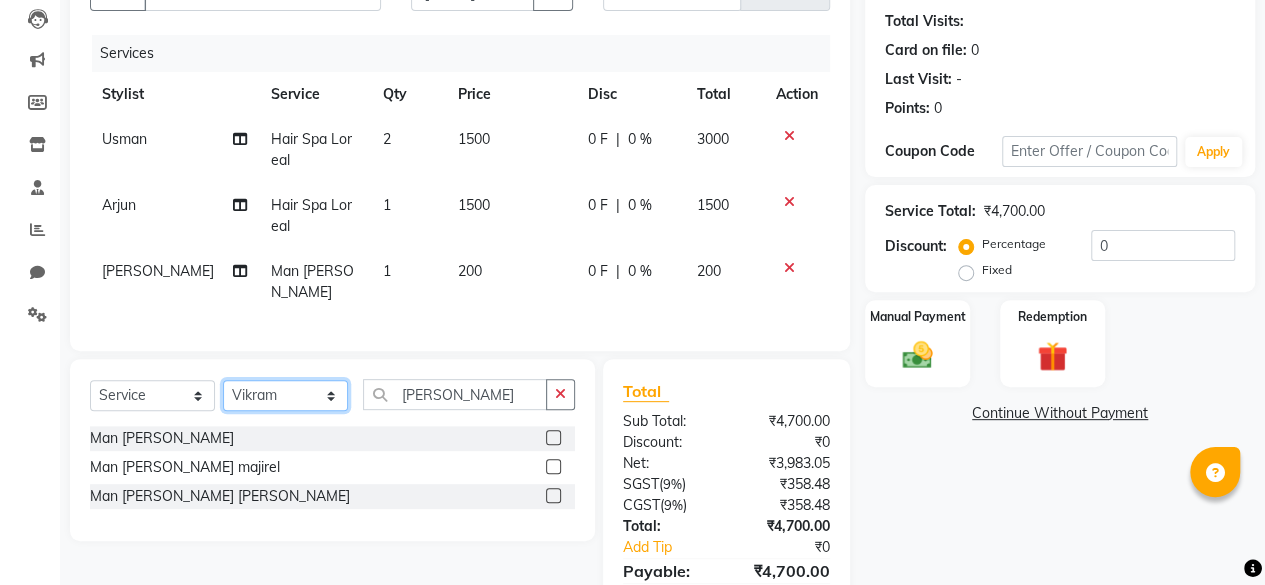 click on "Select Stylist ⁠Agnies ⁠[PERSON_NAME] [PERSON_NAME] [PERSON_NAME] kunal [PERSON_NAME] mercy ⁠Minto ⁠[PERSON_NAME]  [PERSON_NAME] priyanka [PERSON_NAME] ⁠[PERSON_NAME] ⁠[PERSON_NAME] [PERSON_NAME] [PERSON_NAME]  Sunny ⁠[PERSON_NAME] ⁠[PERSON_NAME]" 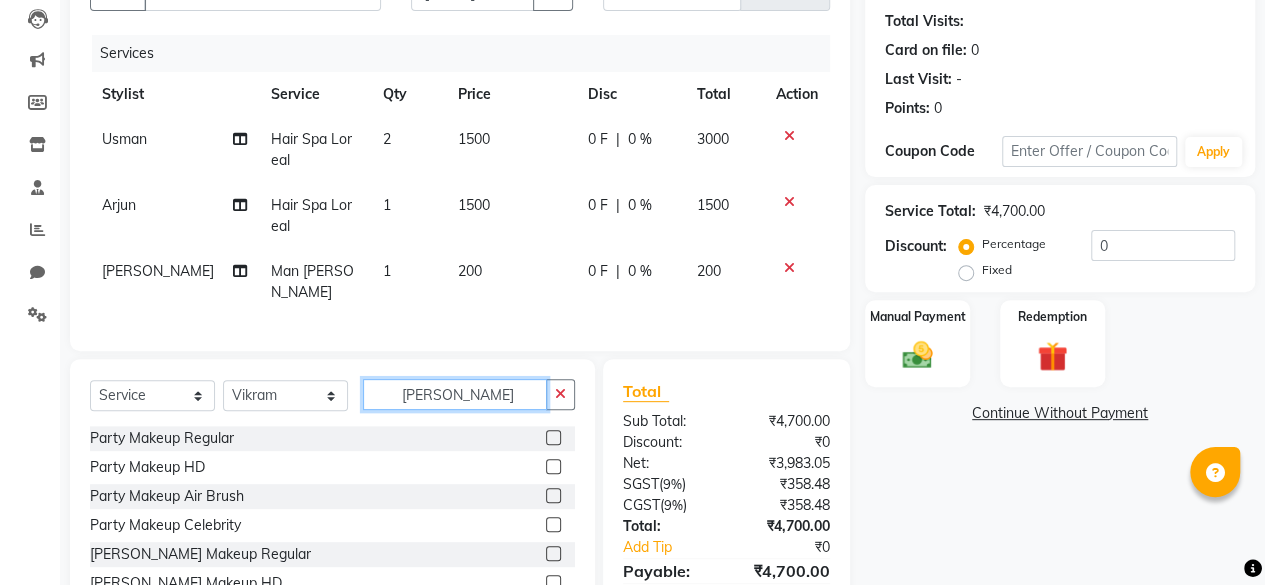 click on "[PERSON_NAME]" 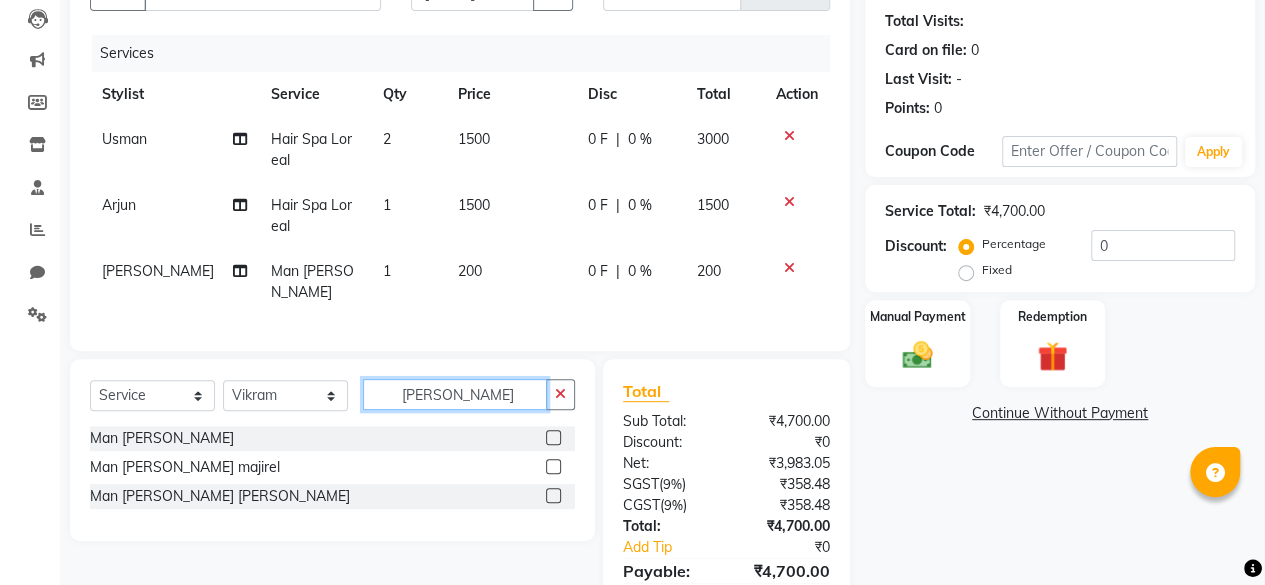 scroll, scrollTop: 304, scrollLeft: 0, axis: vertical 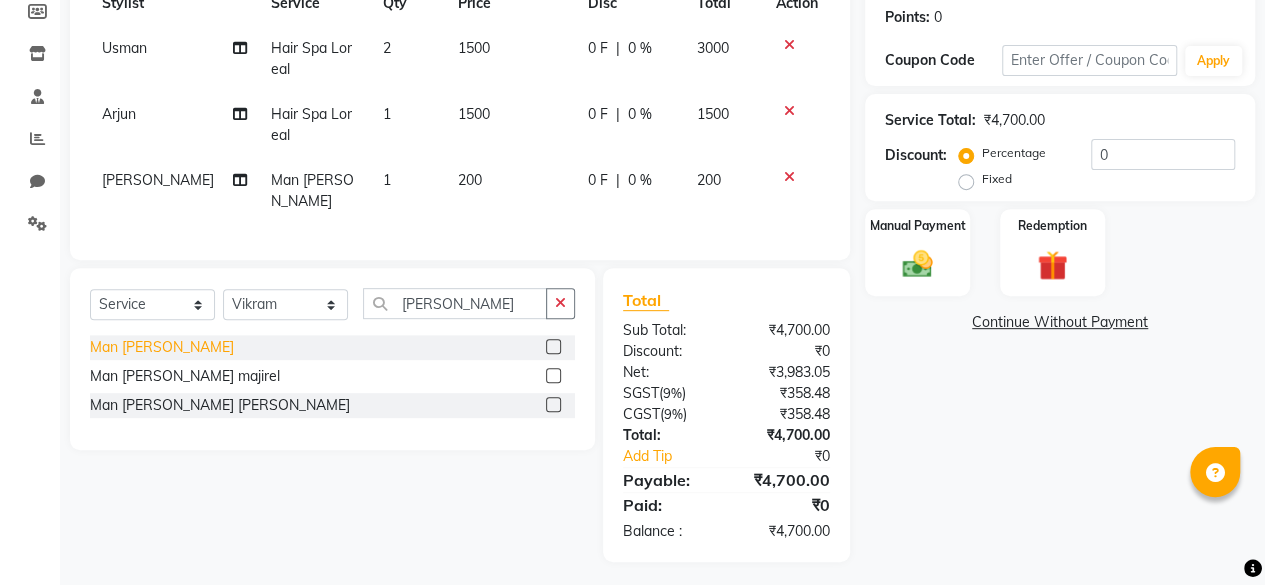 click on "Man [PERSON_NAME]" 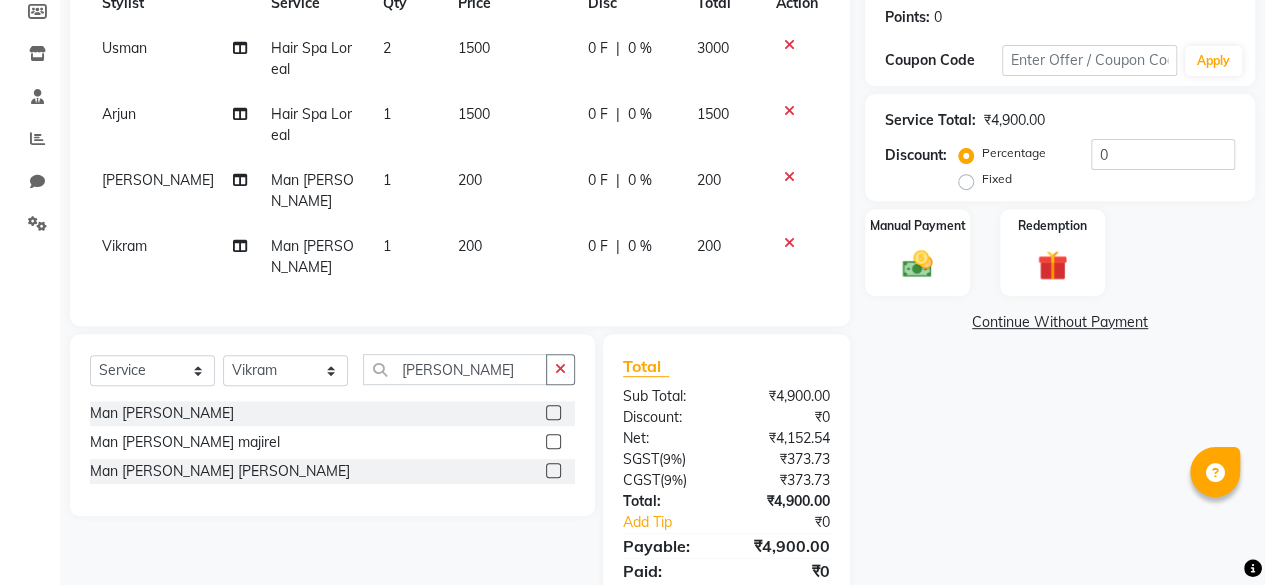 scroll, scrollTop: 348, scrollLeft: 0, axis: vertical 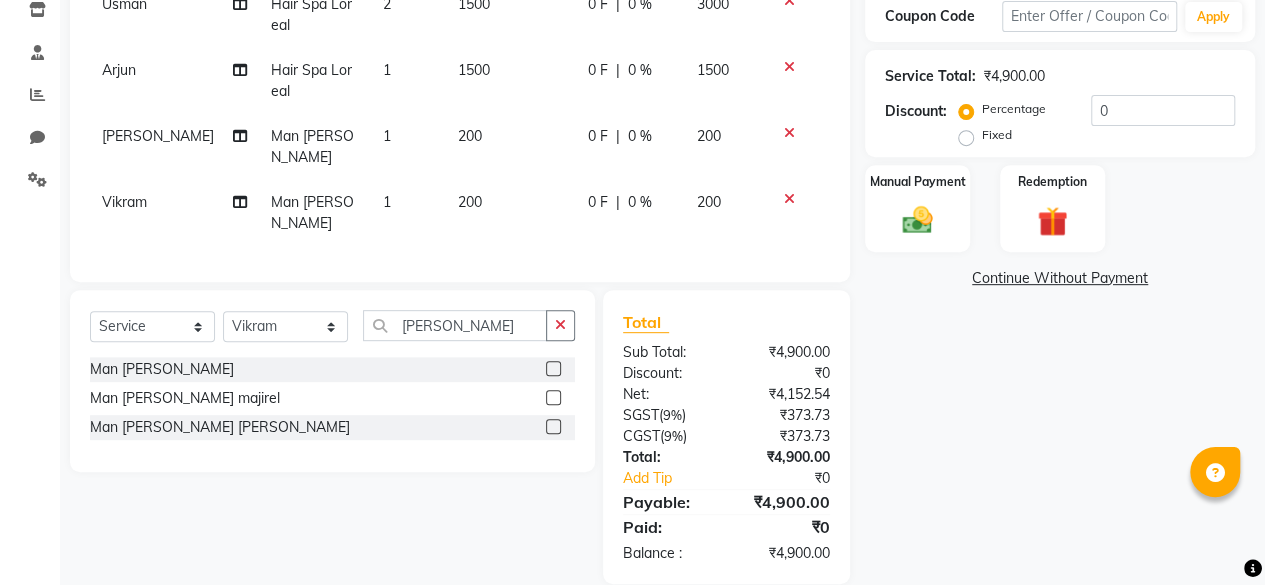 click 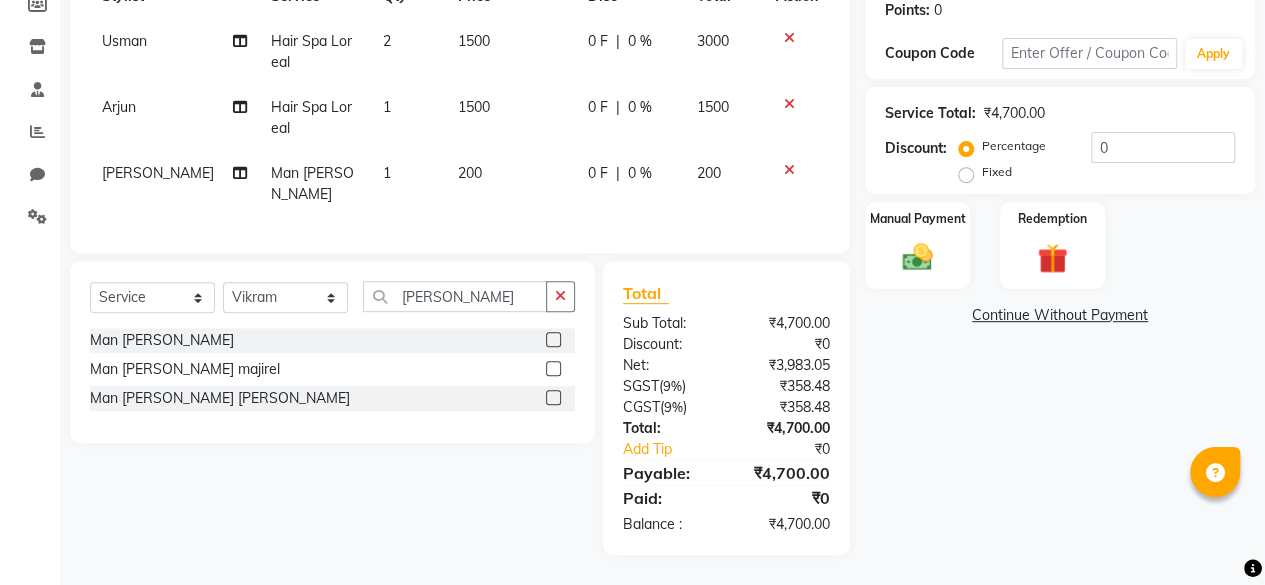 scroll, scrollTop: 304, scrollLeft: 0, axis: vertical 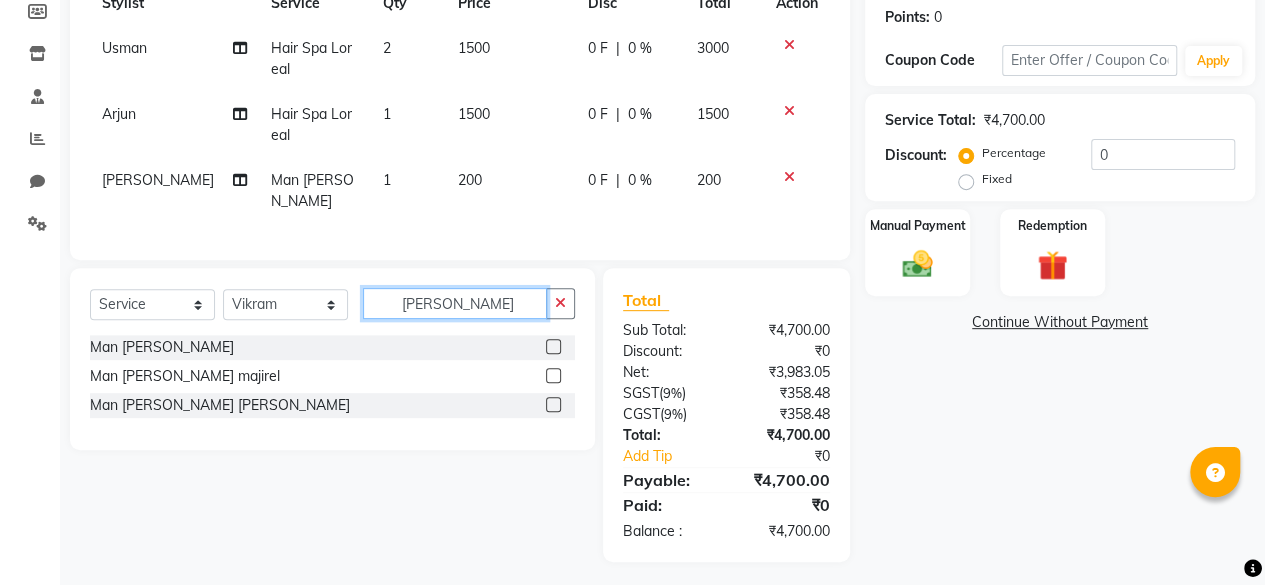 click on "[PERSON_NAME]" 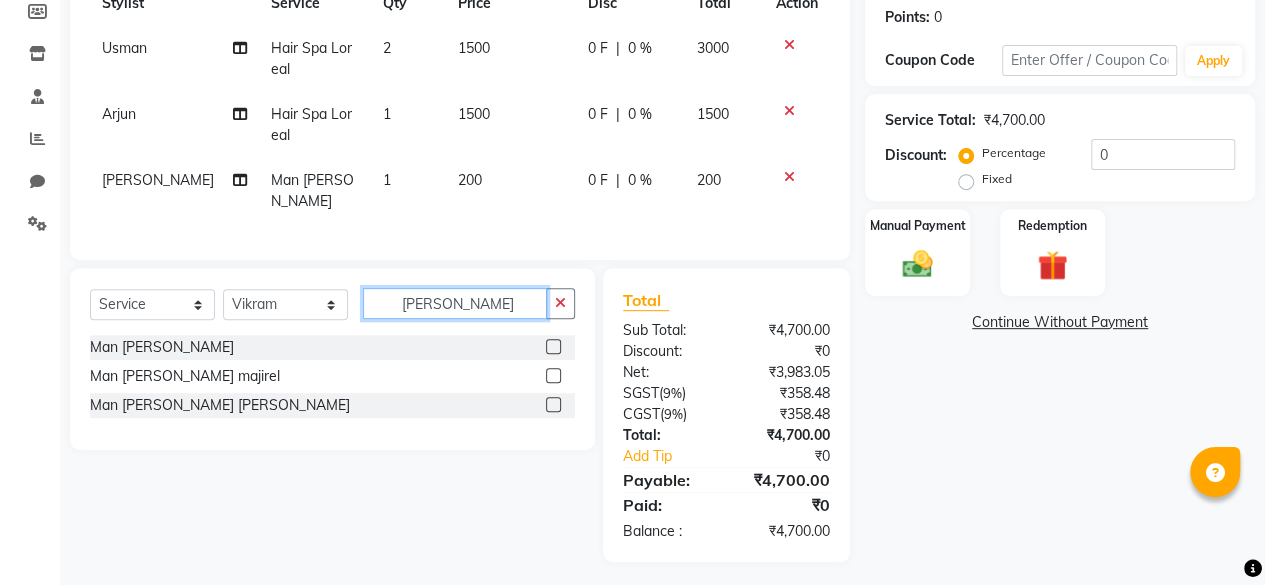 click on "[PERSON_NAME]" 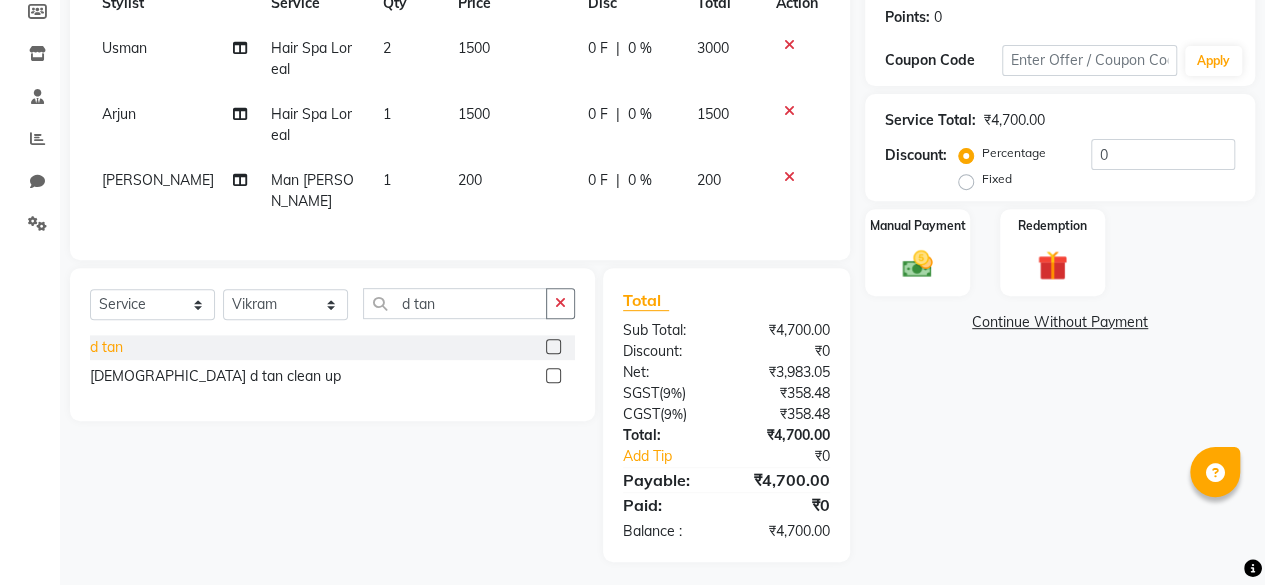 click on "d tan" 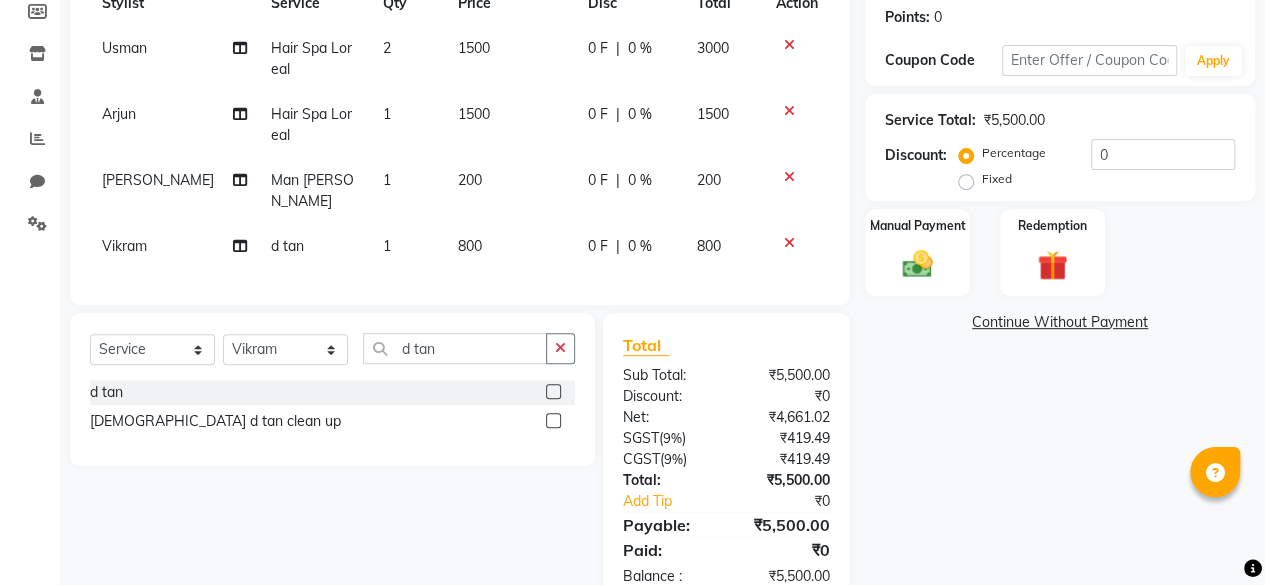 scroll, scrollTop: 348, scrollLeft: 0, axis: vertical 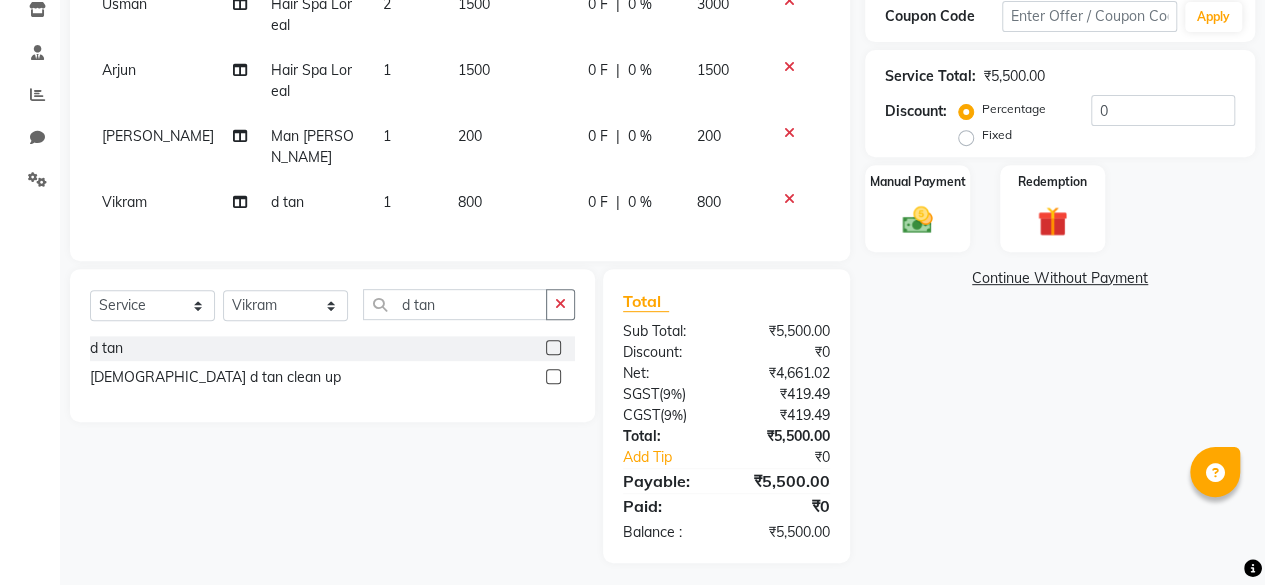 click on "800" 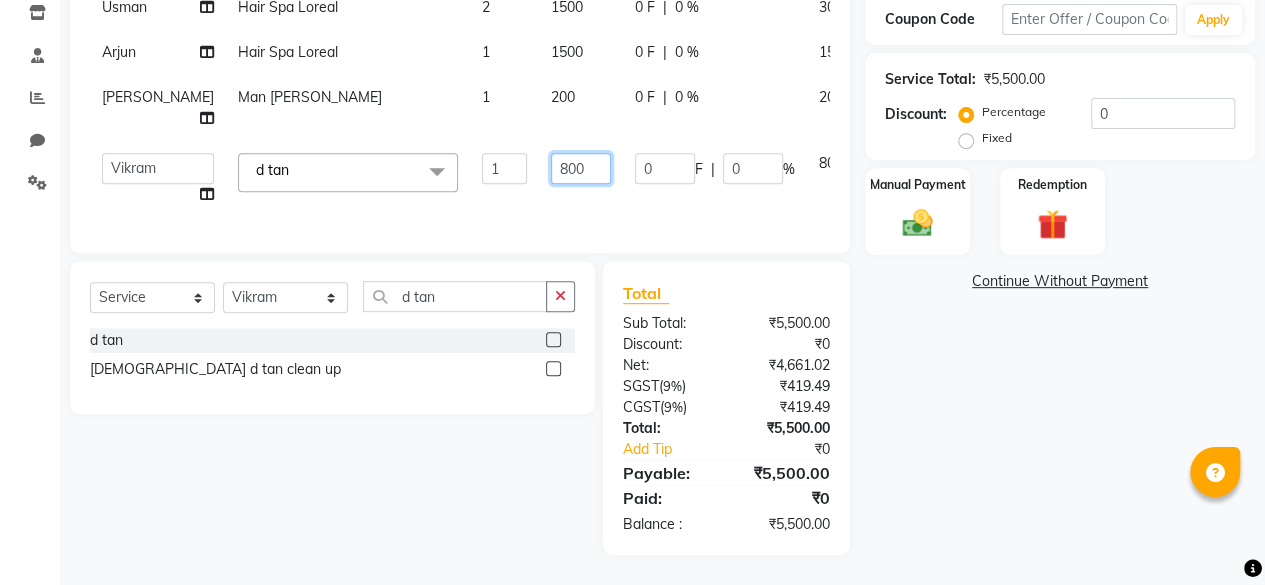 click on "800" 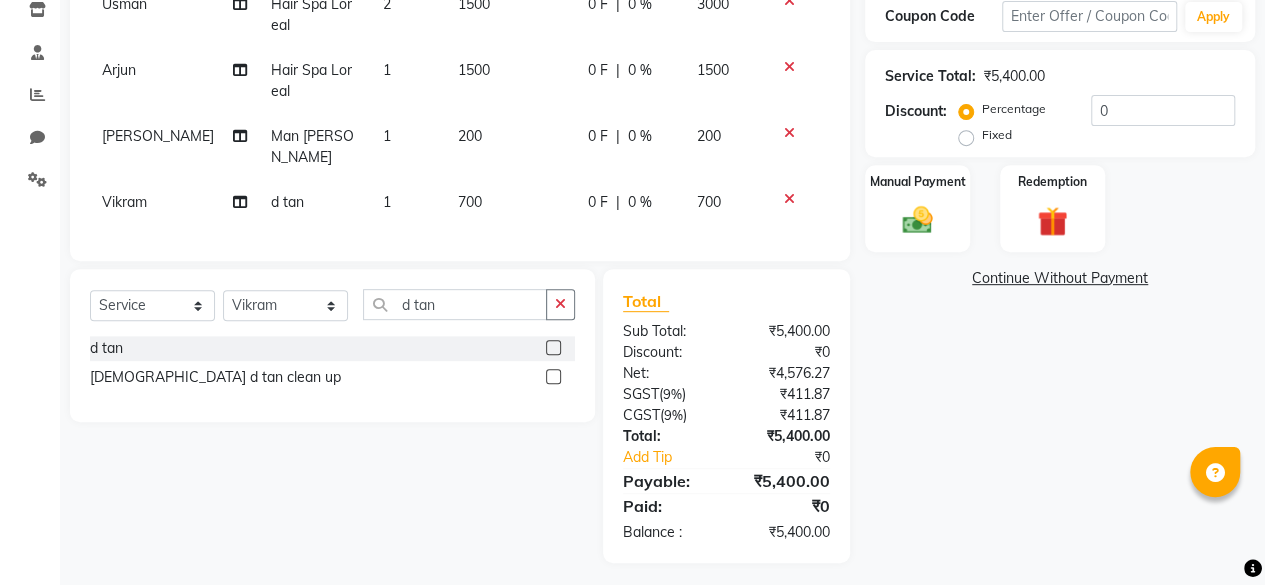 click on "Client [PHONE_NUMBER] Date [DATE] Invoice Number csh/2025-26 V/2025 V/[PHONE_NUMBER] Services Stylist Service Qty Price Disc Total Action  ⁠Usman Hair Spa Loreal 2 1500 0 F | 0 % 3000 Arjun Hair Spa Loreal 1 1500 0 F | 0 % 1500 [PERSON_NAME] Man [PERSON_NAME] 1 200 0 F | 0 % 200 [PERSON_NAME] 1 700 0 F | 0 % 700" 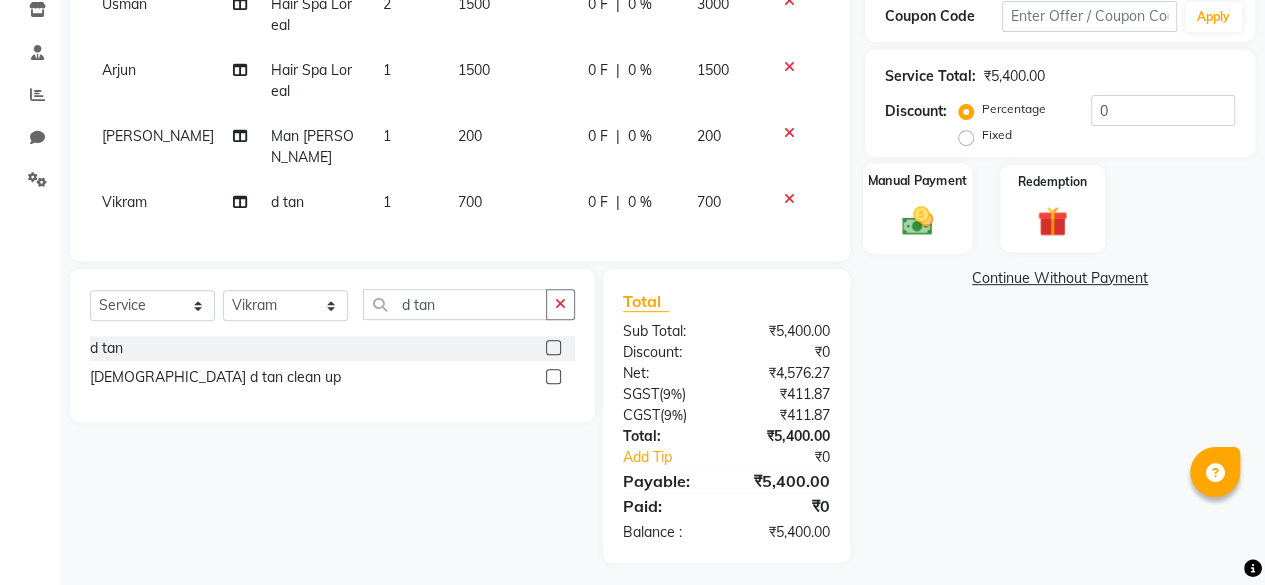 click 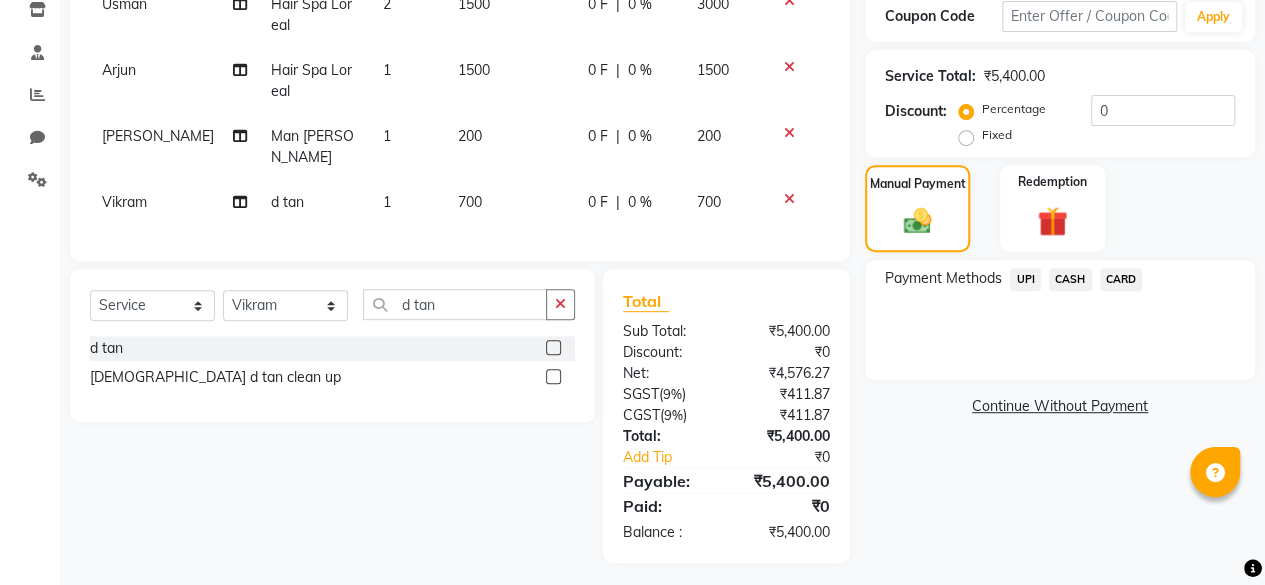 click on "UPI" 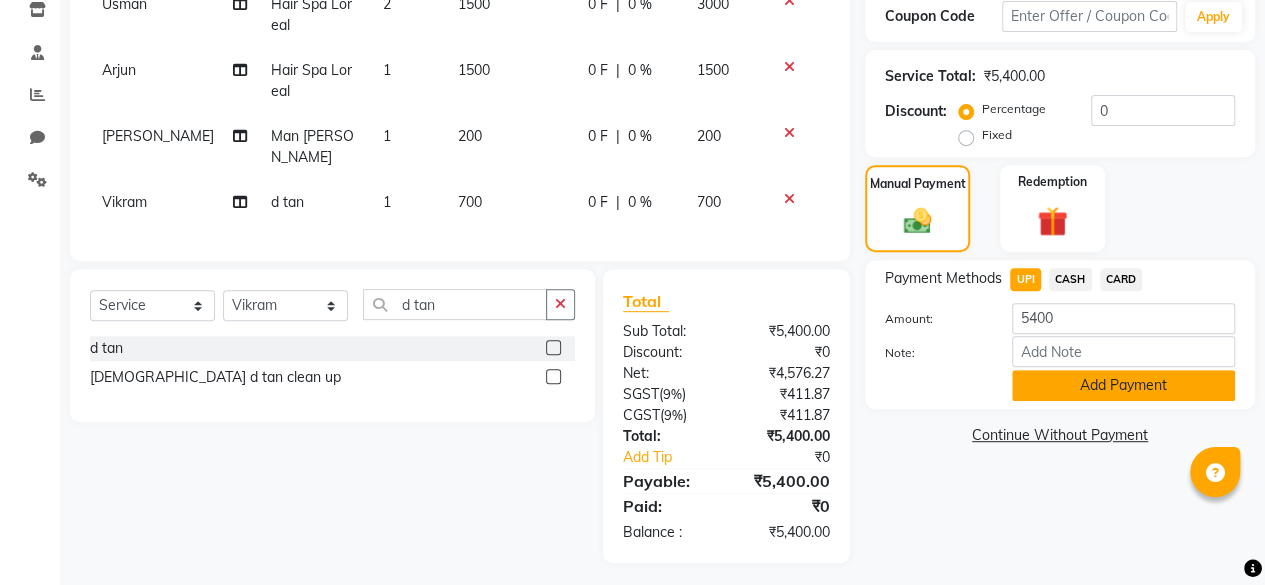 click on "Add Payment" 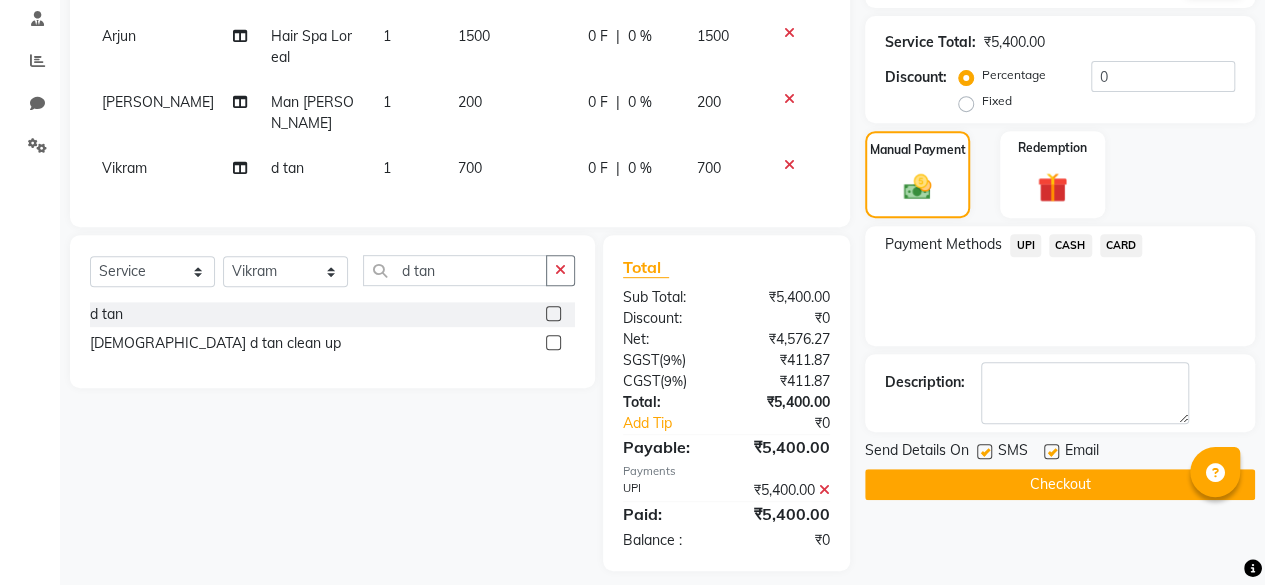 scroll, scrollTop: 370, scrollLeft: 0, axis: vertical 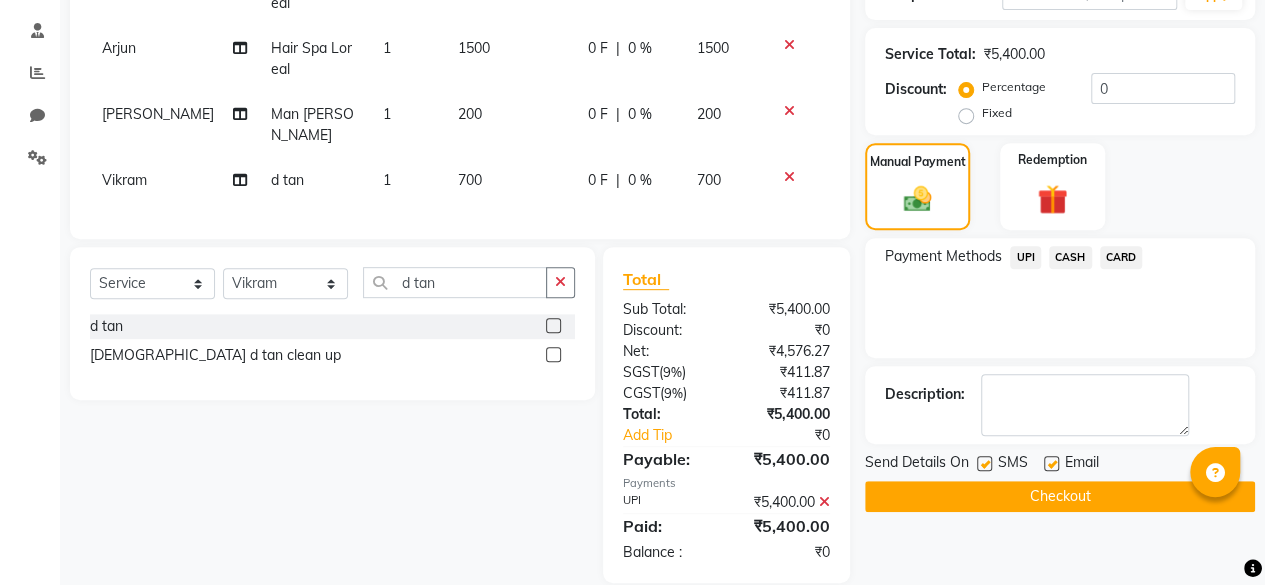 click 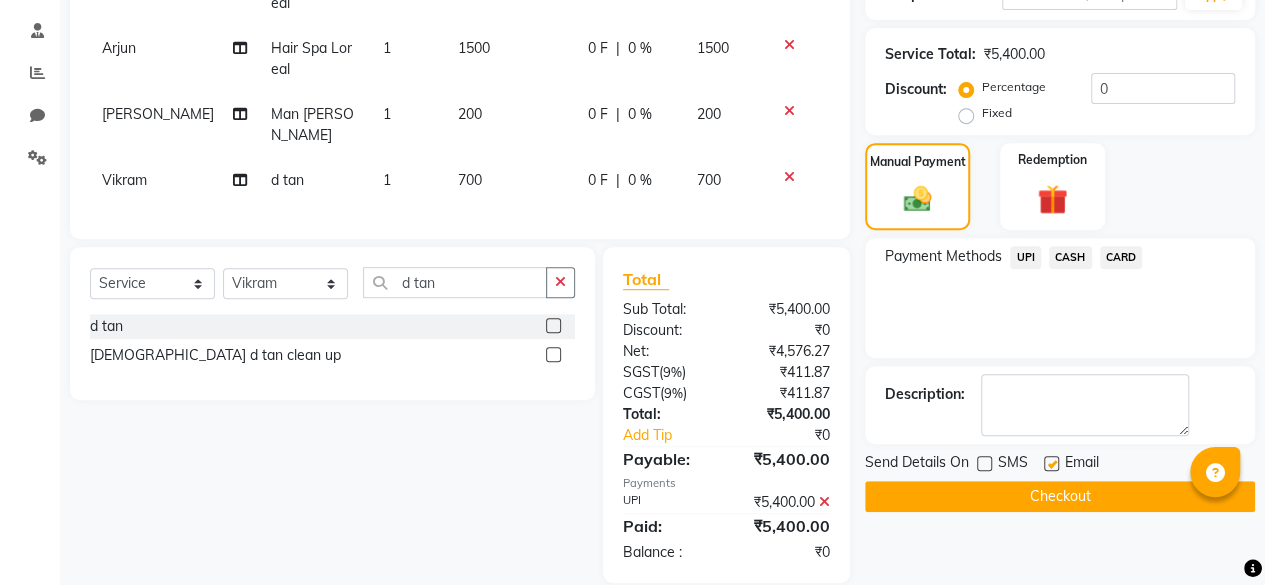 click on "Checkout" 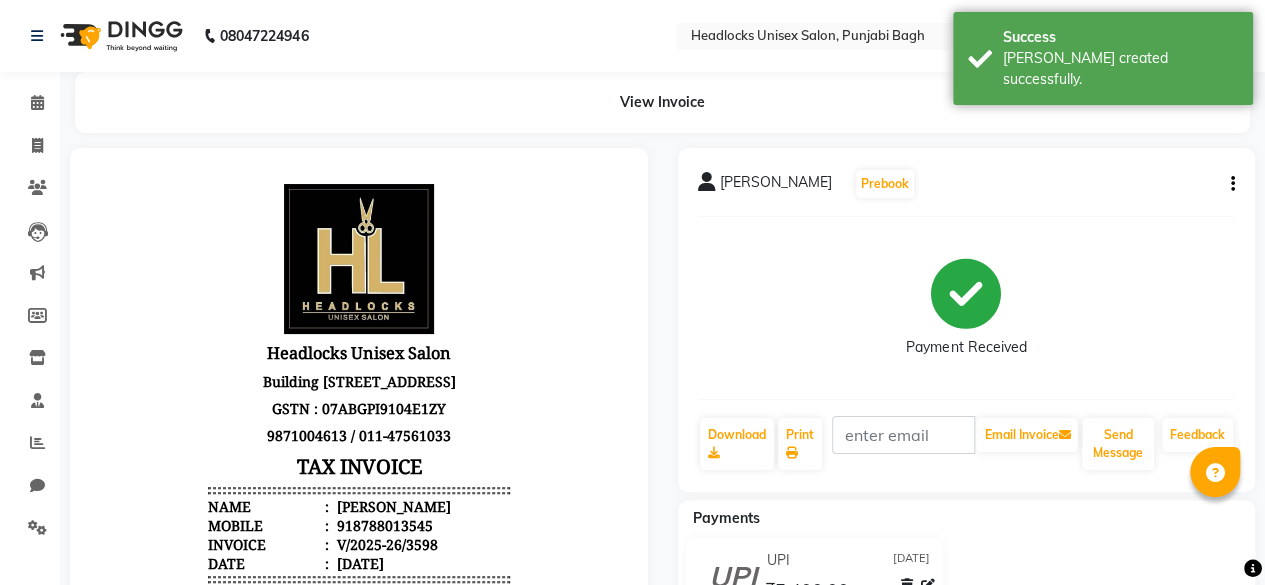 scroll, scrollTop: 0, scrollLeft: 0, axis: both 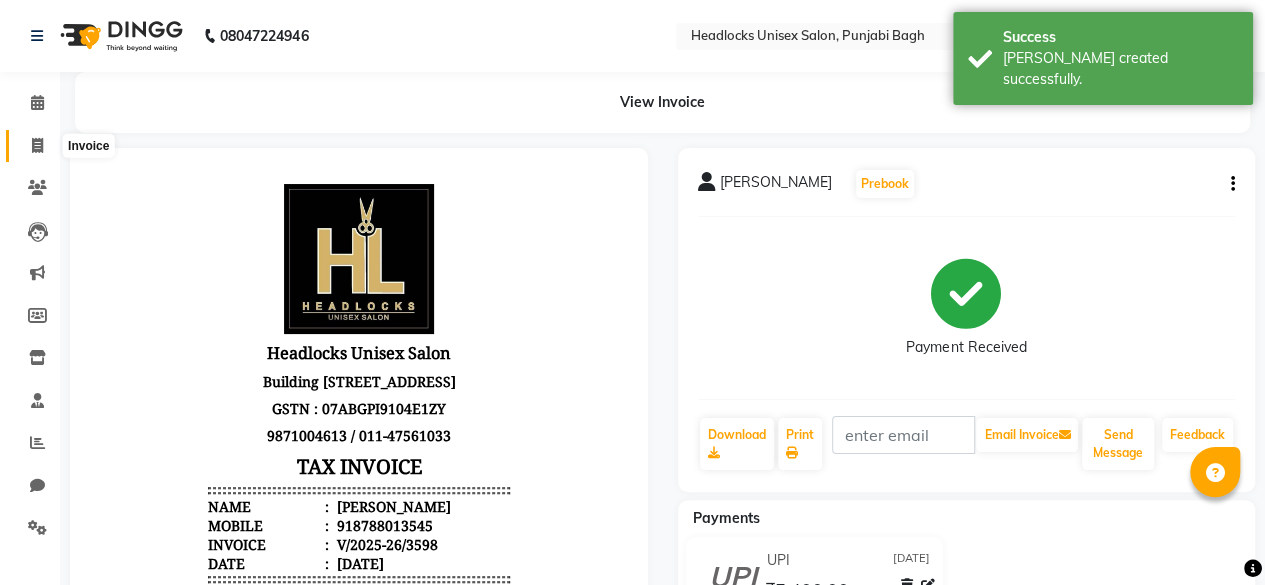 click 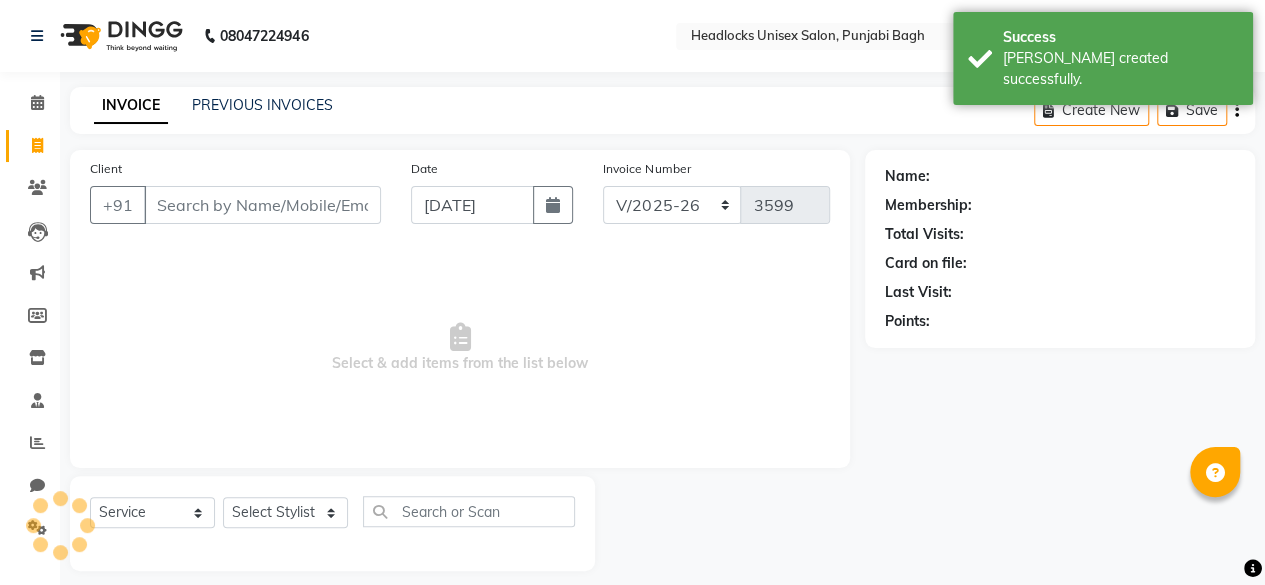 scroll, scrollTop: 15, scrollLeft: 0, axis: vertical 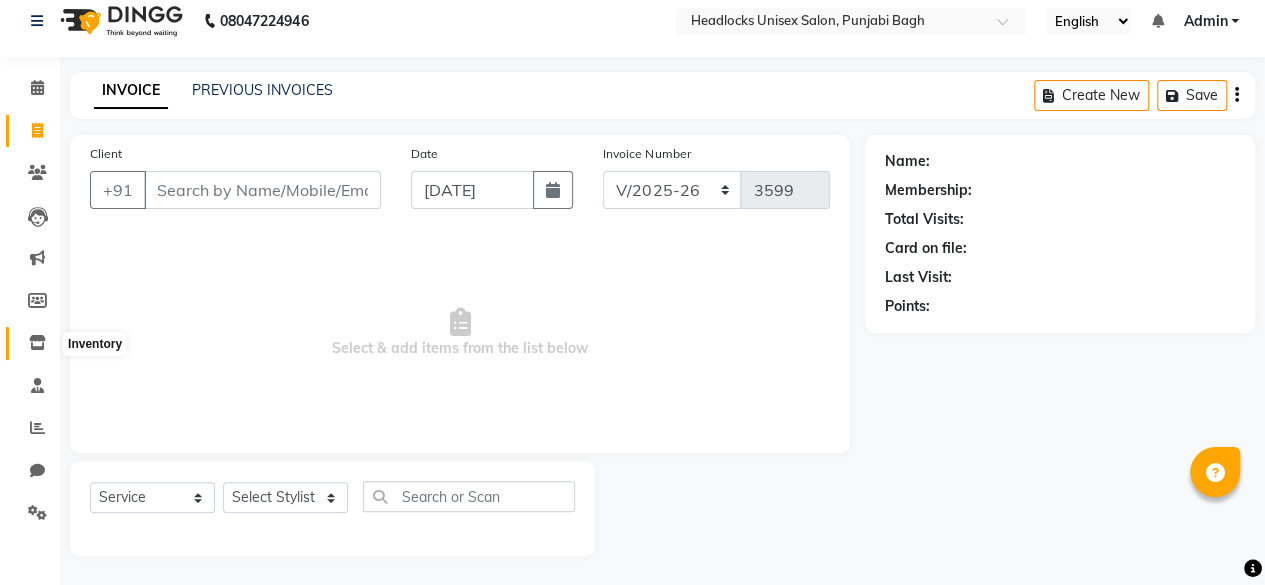 click 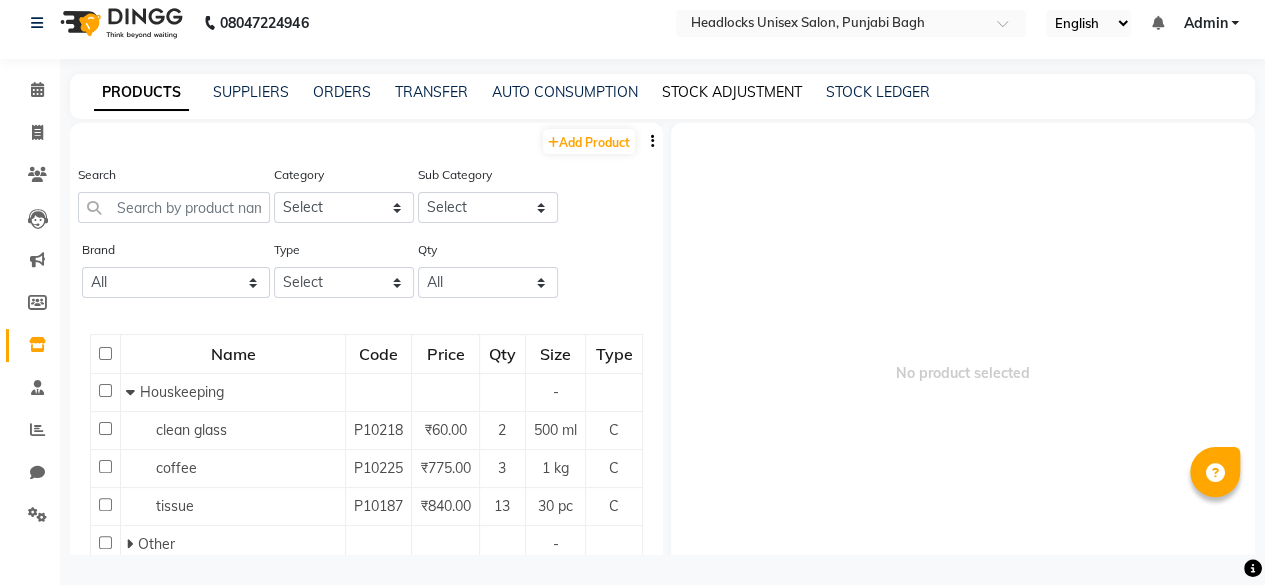 scroll, scrollTop: 12, scrollLeft: 0, axis: vertical 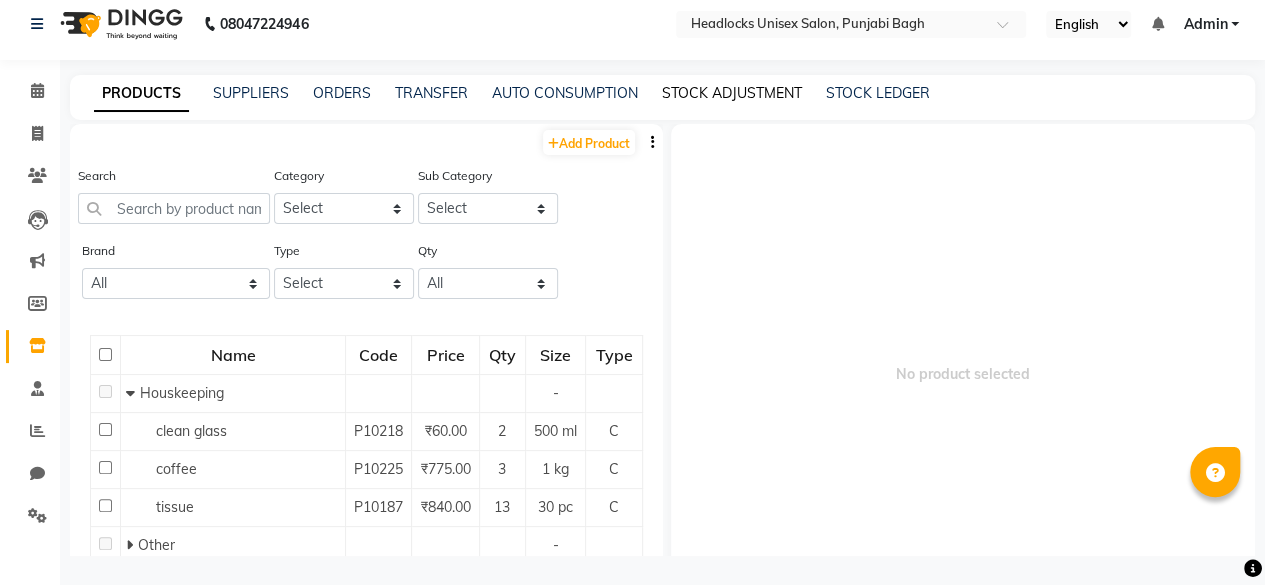 click on "STOCK ADJUSTMENT" 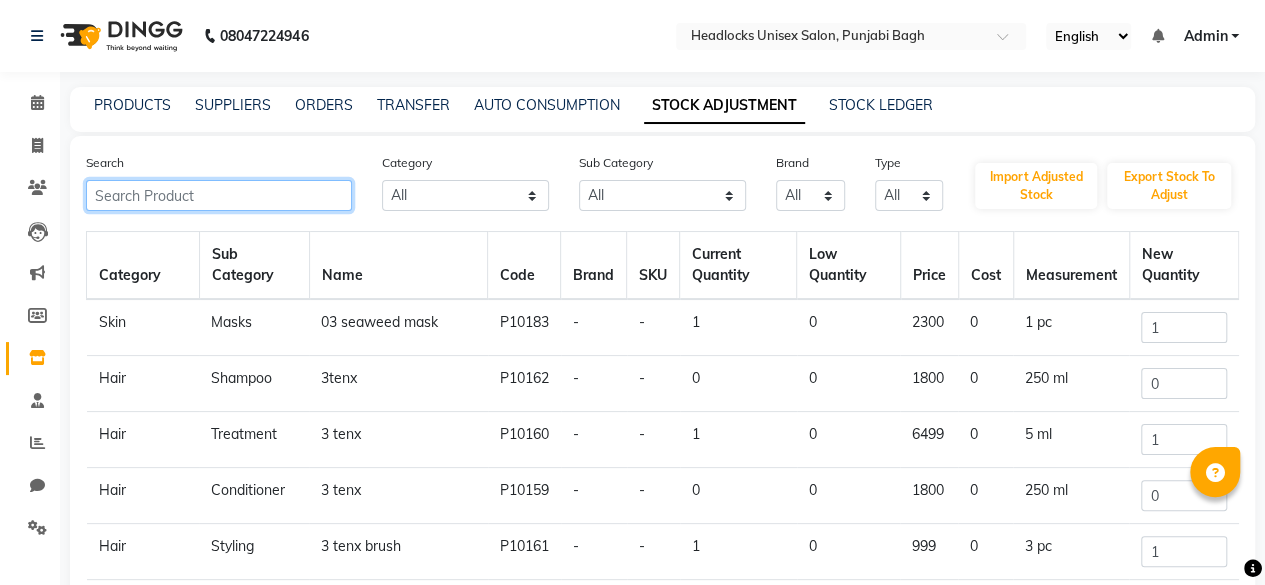 click 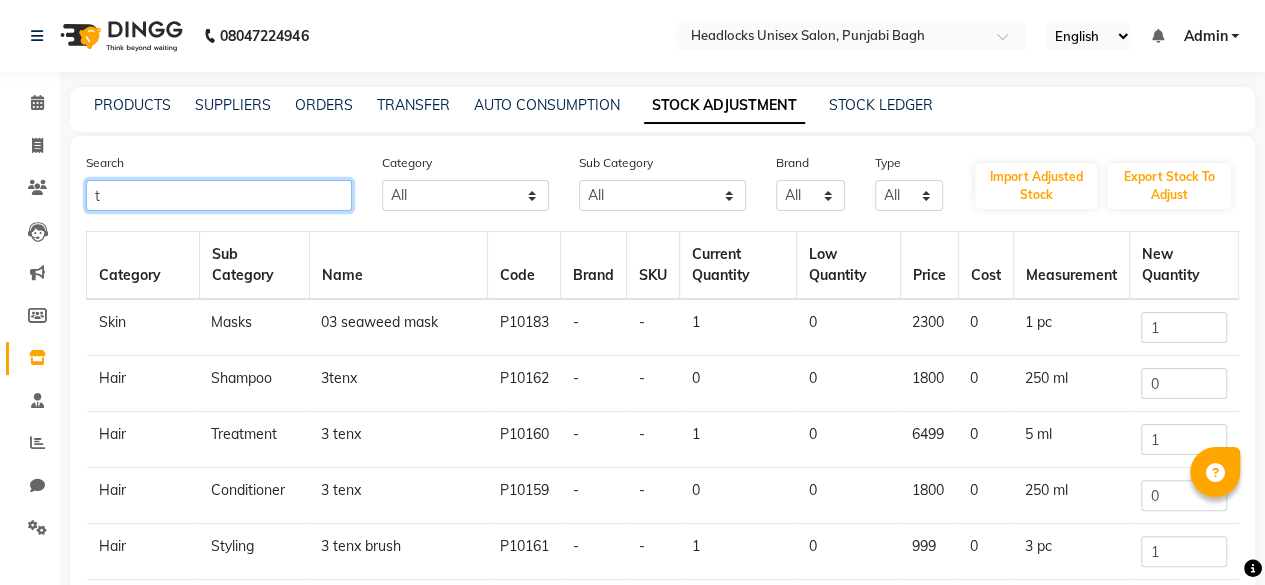 click on "t" 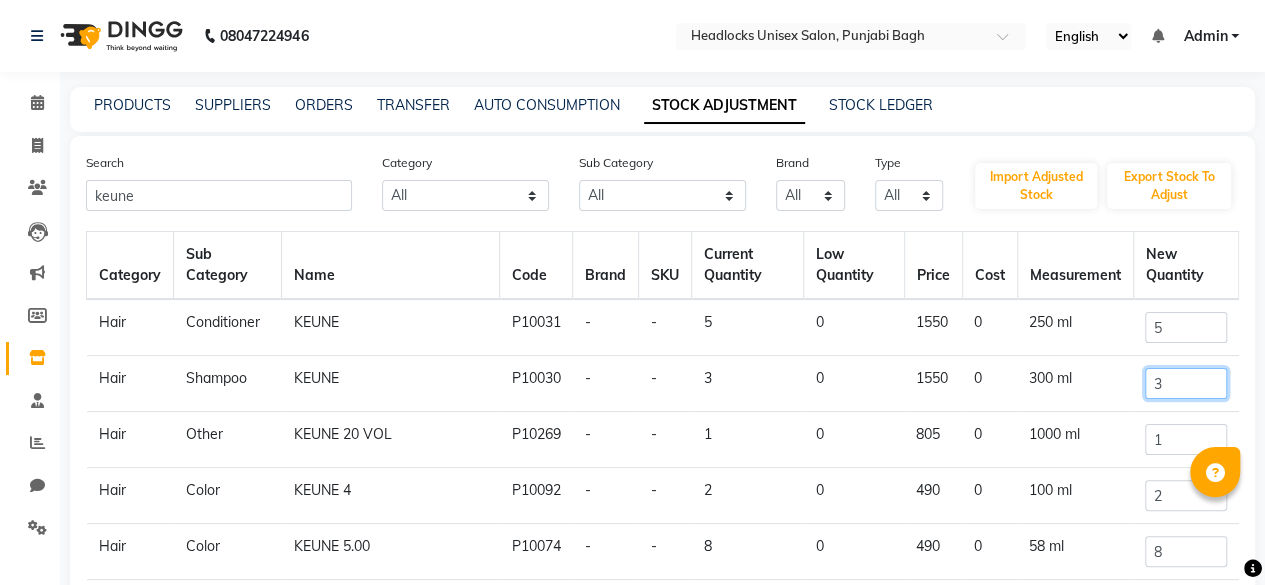 click on "3" 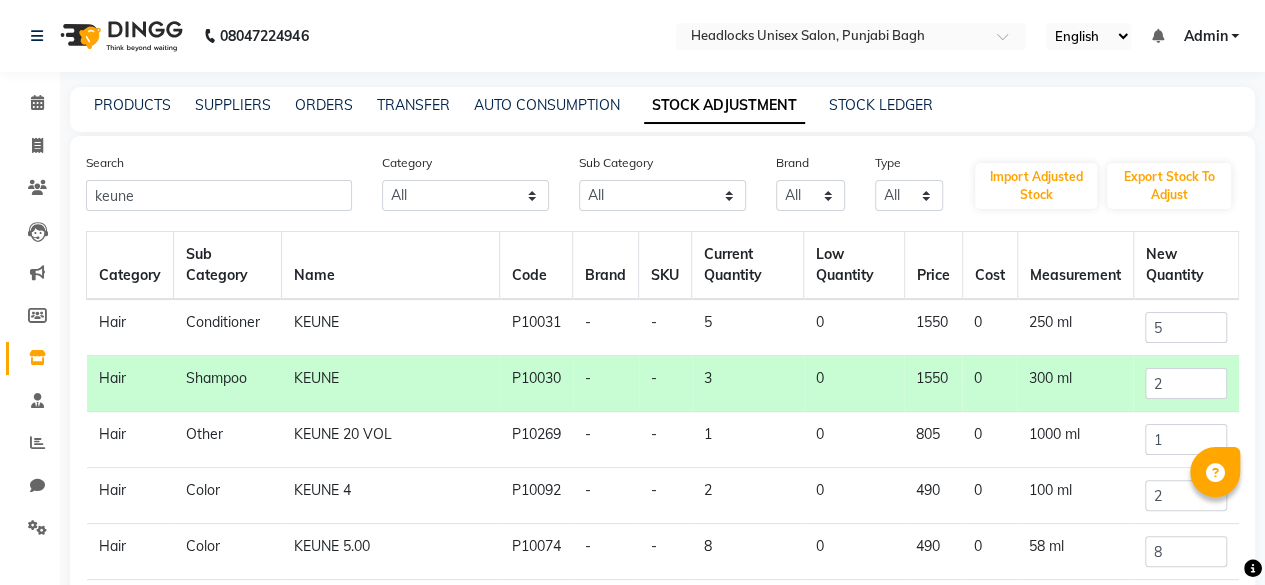 click on "5" 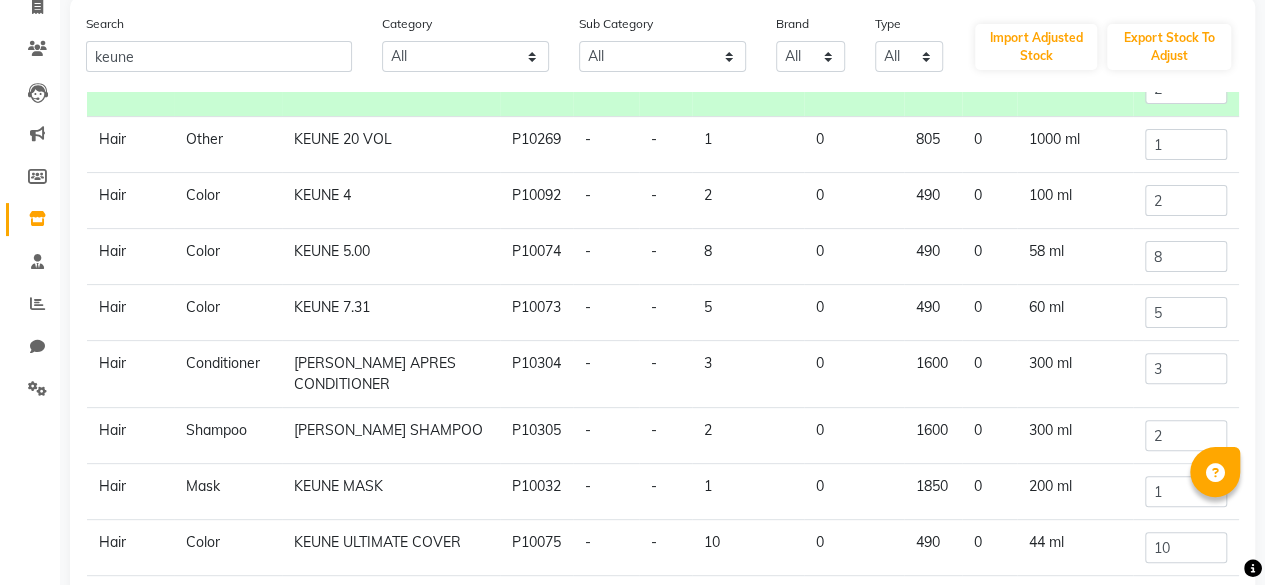 scroll, scrollTop: 140, scrollLeft: 0, axis: vertical 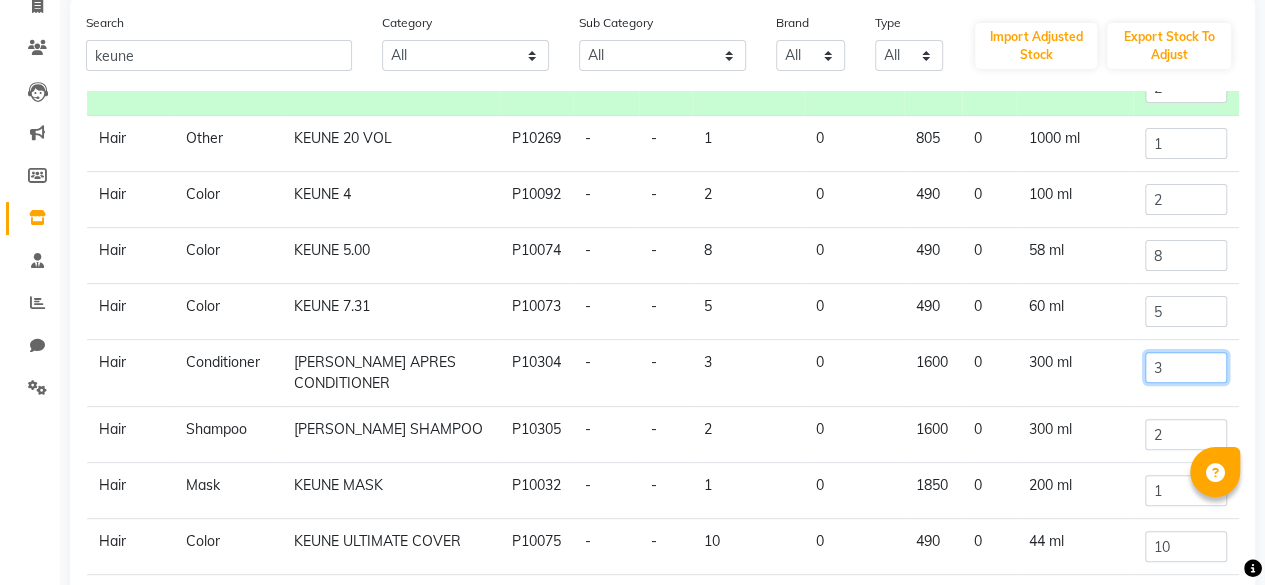 click on "3" 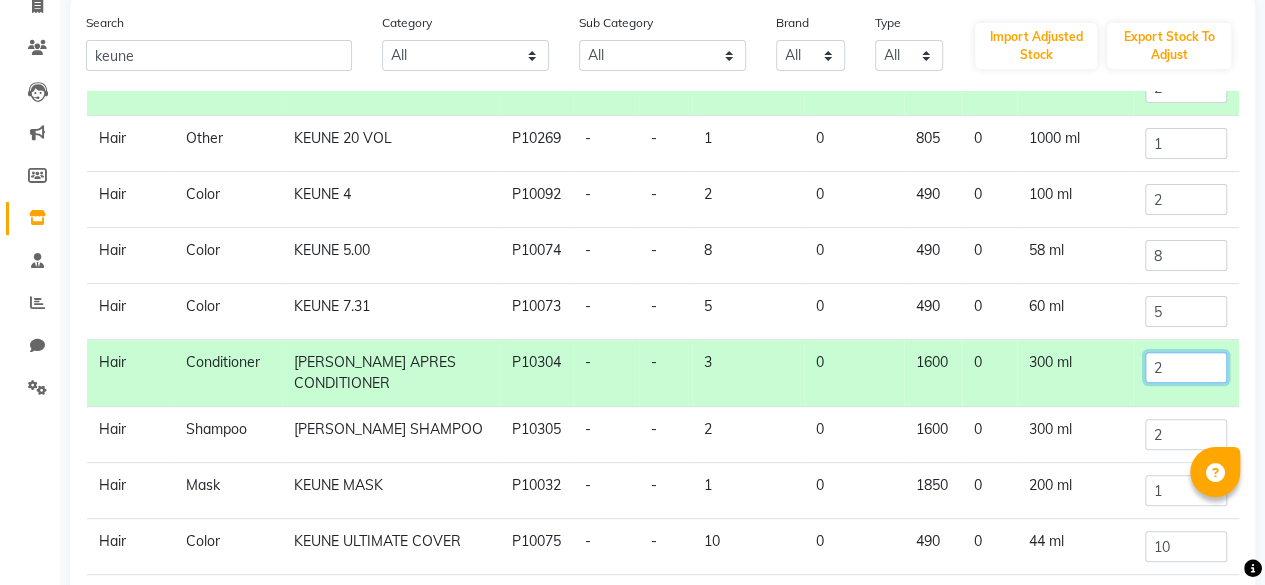 scroll, scrollTop: 308, scrollLeft: 0, axis: vertical 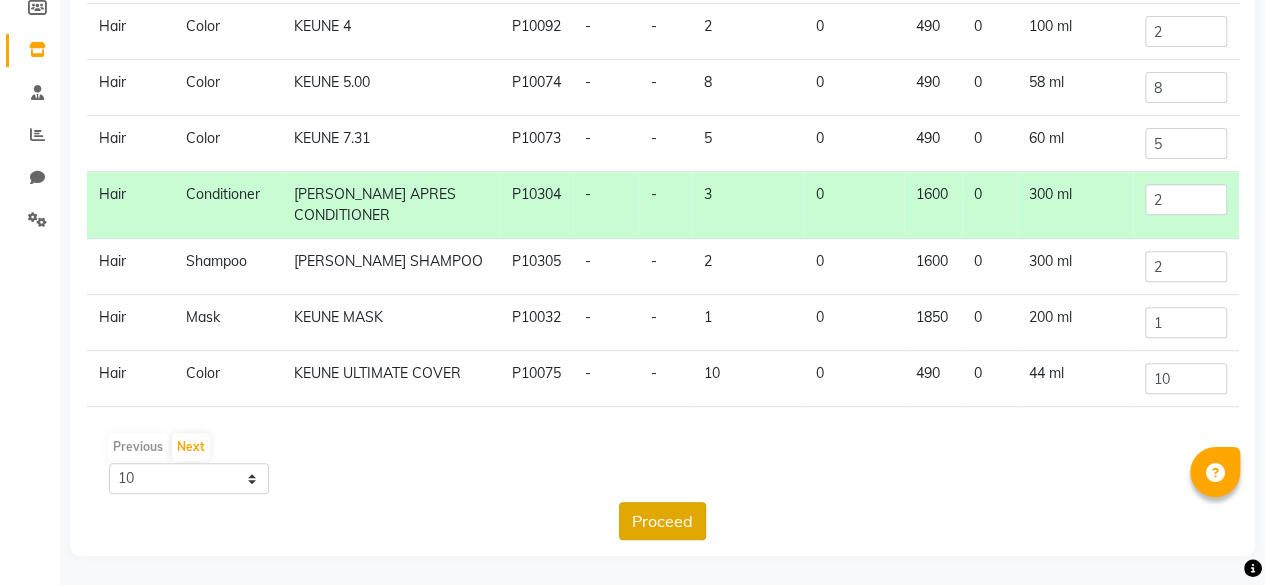 click on "Proceed" 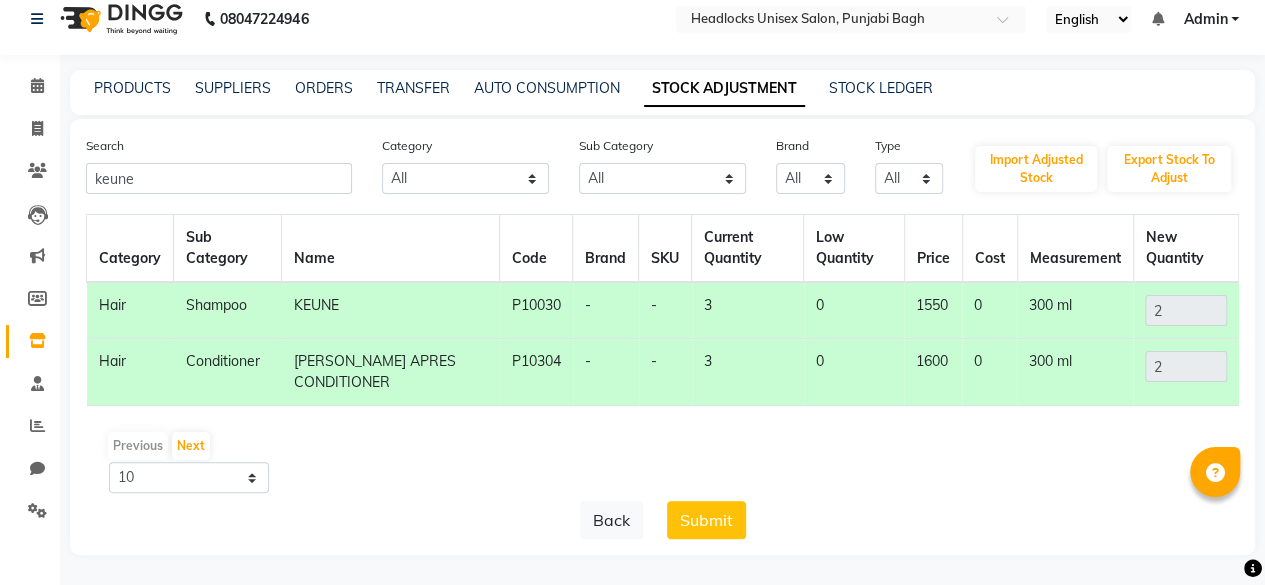scroll, scrollTop: 15, scrollLeft: 0, axis: vertical 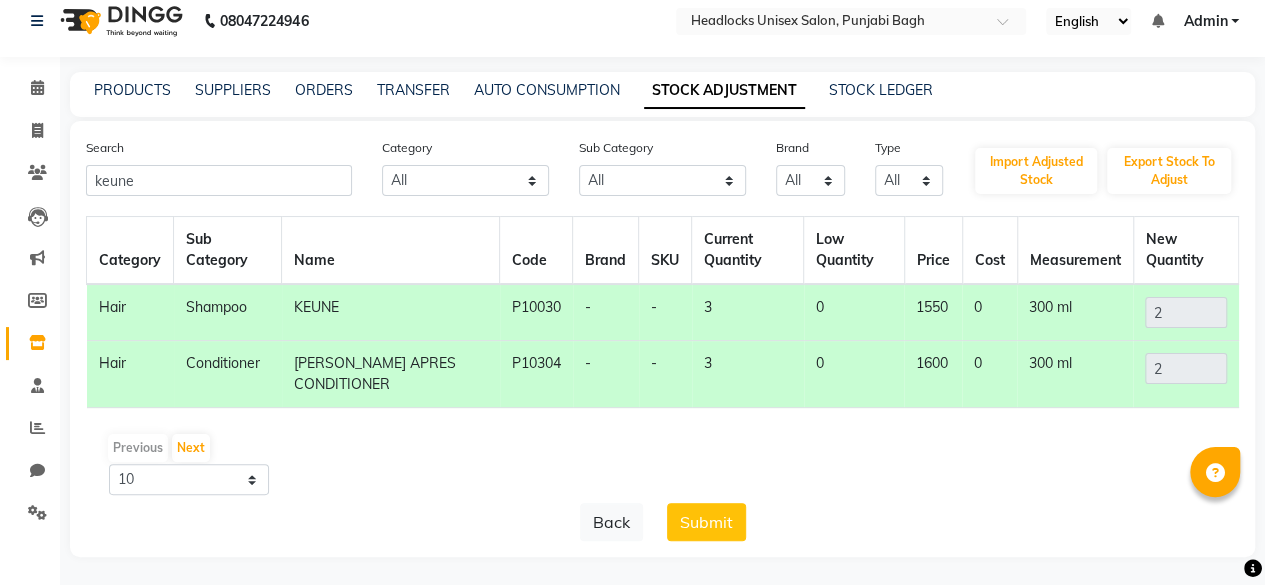 click on "Submit" 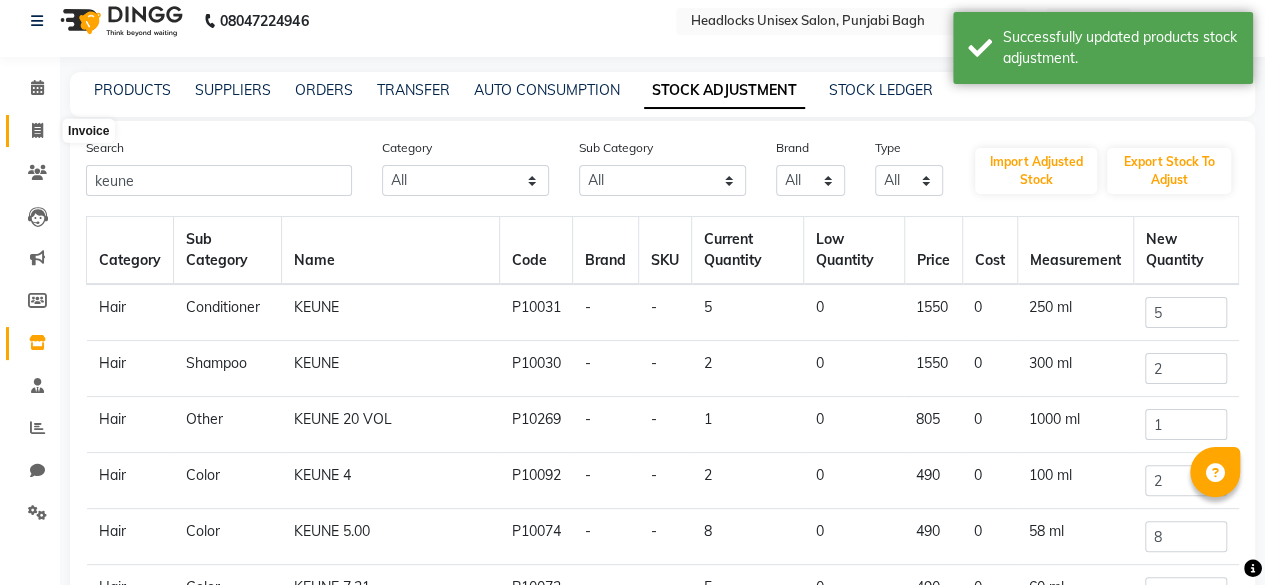 click 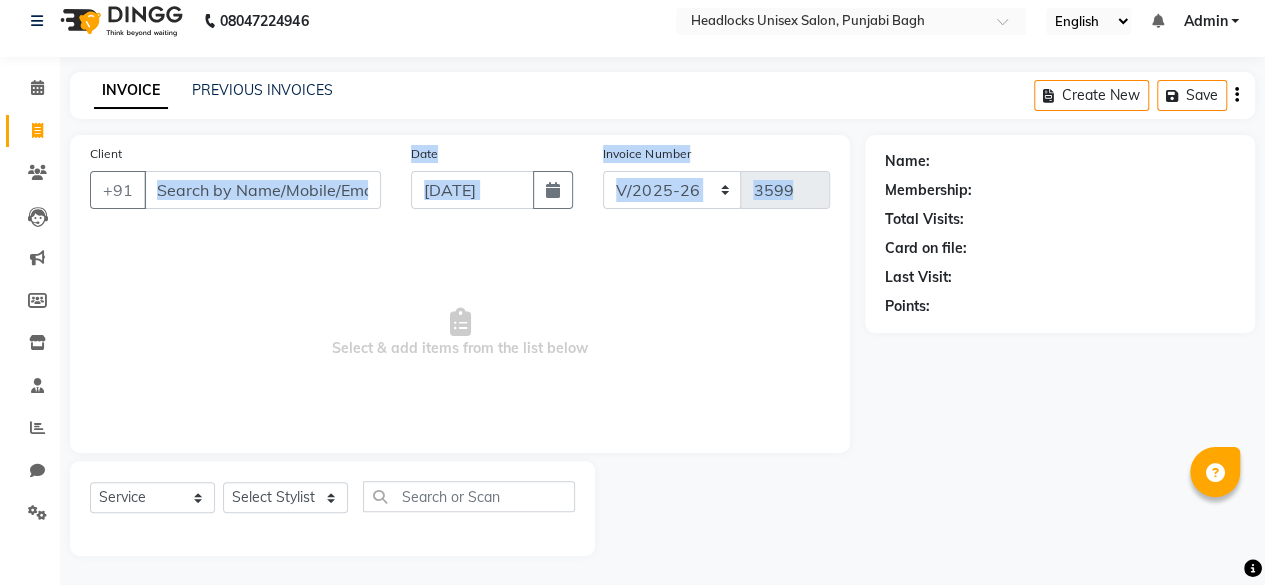 drag, startPoint x: 199, startPoint y: 236, endPoint x: 240, endPoint y: 183, distance: 67.00746 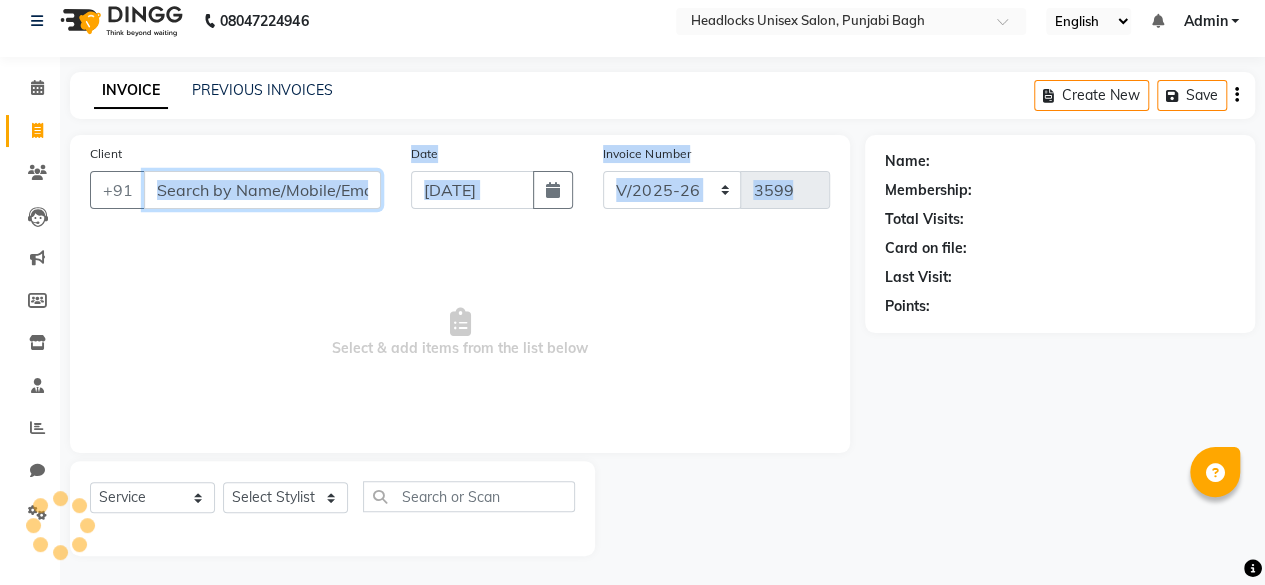 click on "Client" at bounding box center (262, 190) 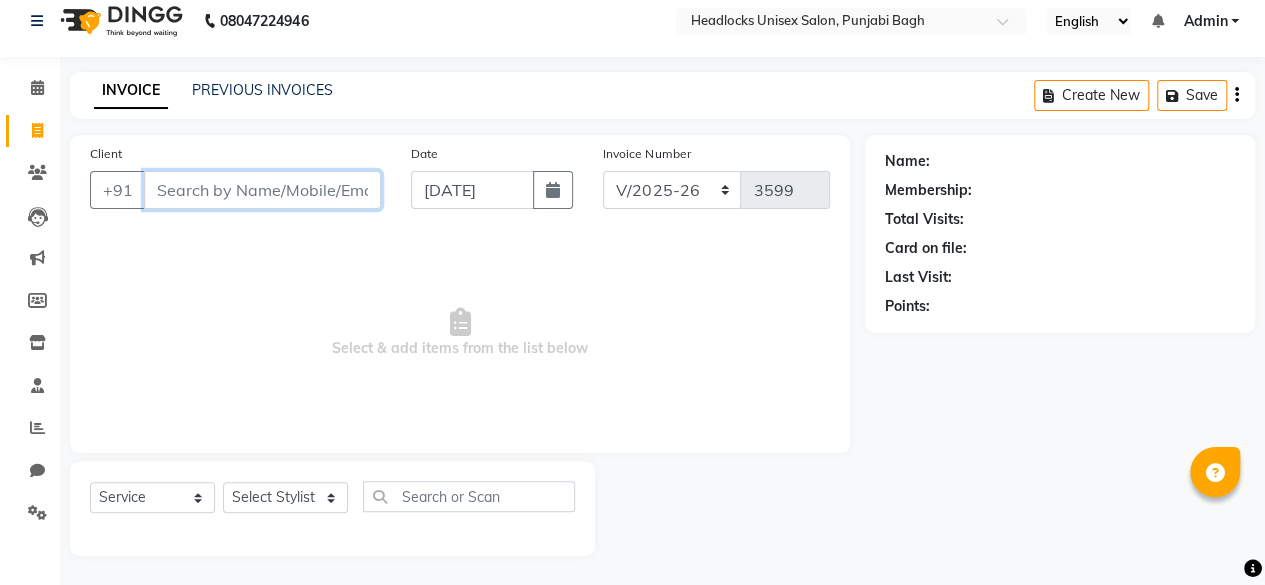 click on "Client" at bounding box center (262, 190) 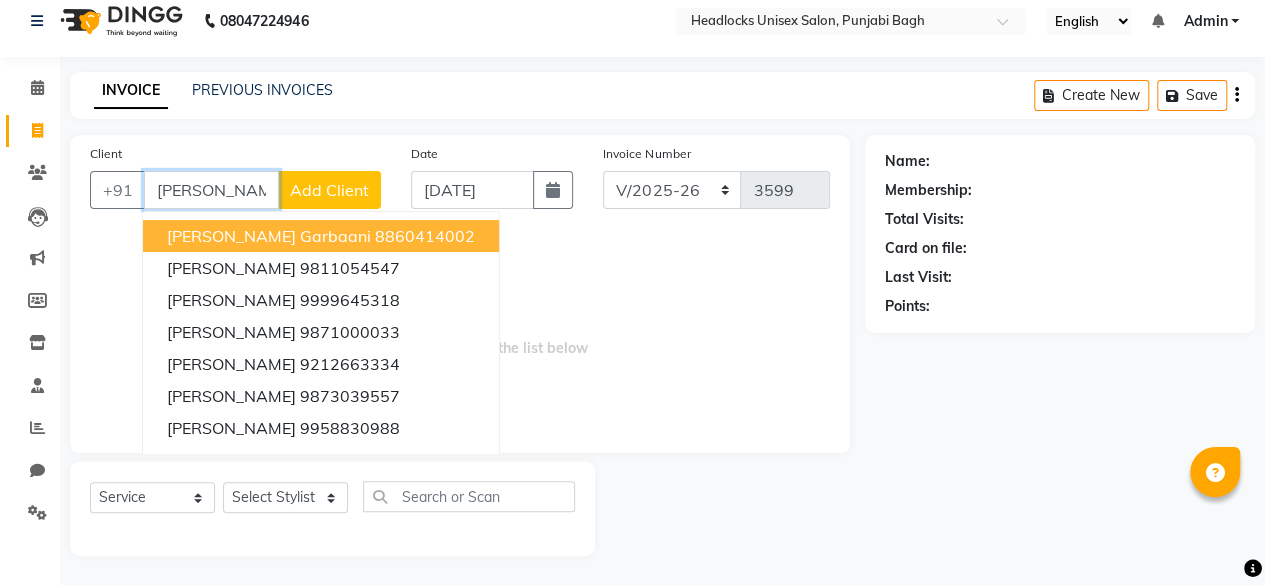 click on "[PERSON_NAME]" at bounding box center (211, 190) 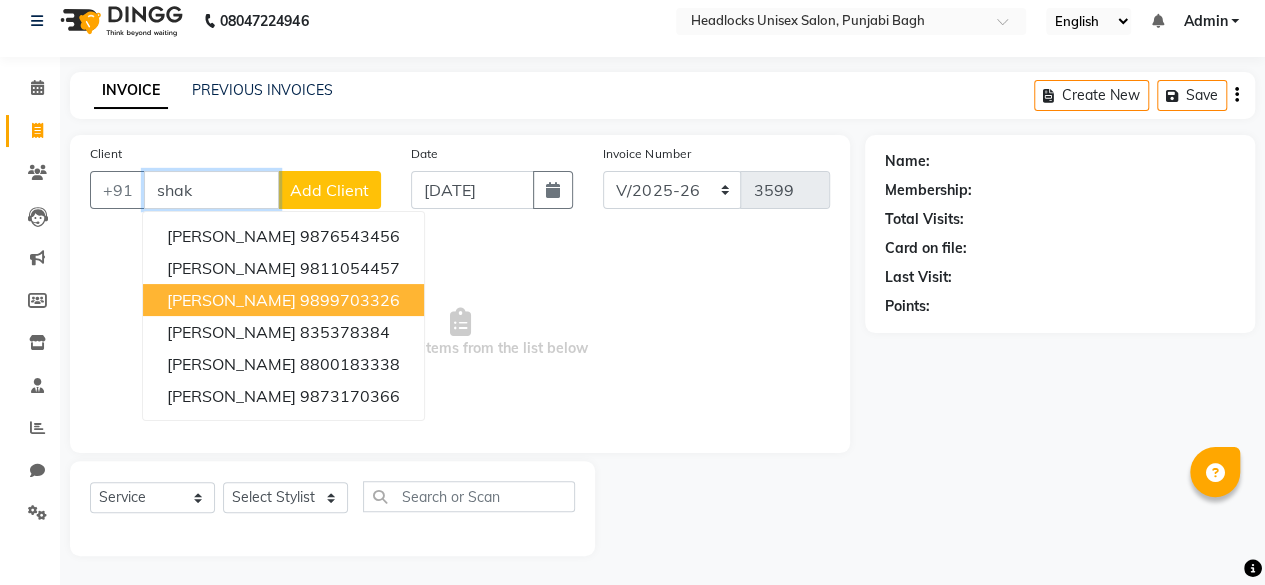 click on "[PERSON_NAME]" at bounding box center (231, 300) 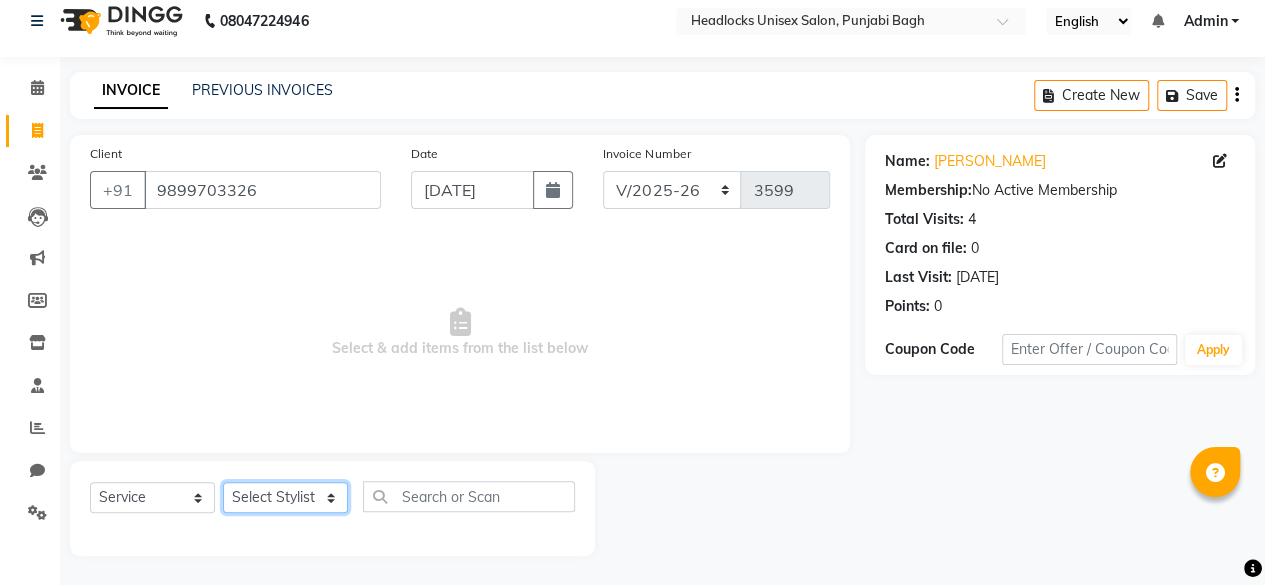 click on "Select Stylist ⁠Agnies ⁠[PERSON_NAME] [PERSON_NAME] [PERSON_NAME] kunal [PERSON_NAME] mercy ⁠Minto ⁠[PERSON_NAME]  [PERSON_NAME] priyanka [PERSON_NAME] ⁠[PERSON_NAME] ⁠[PERSON_NAME] [PERSON_NAME] [PERSON_NAME]  Sunny ⁠[PERSON_NAME] ⁠[PERSON_NAME]" 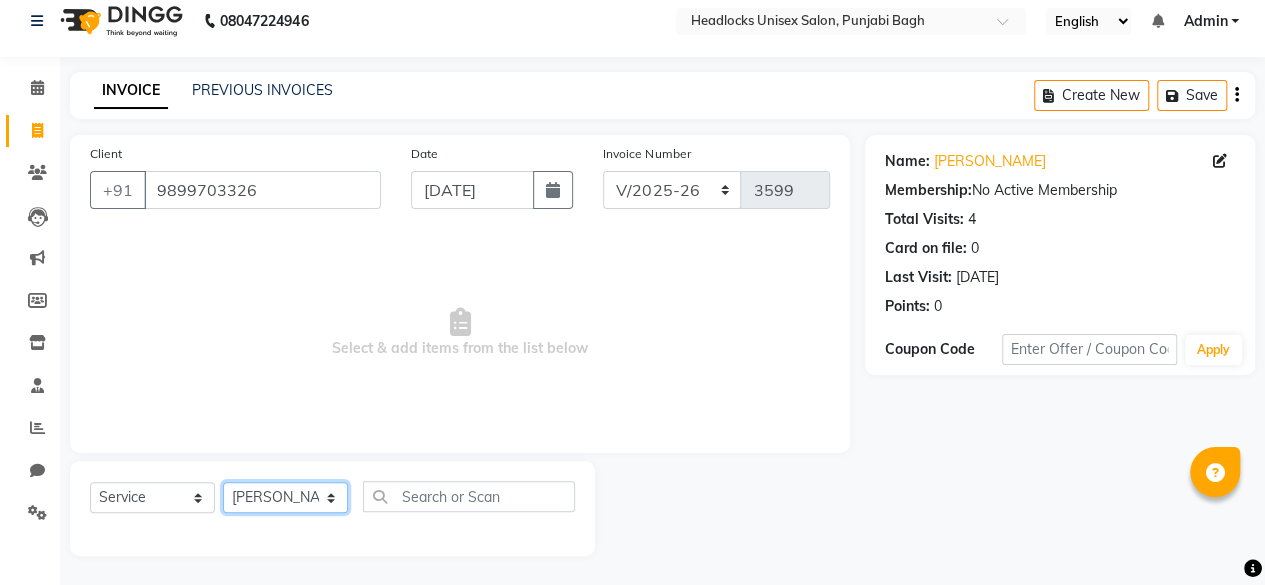 click on "Select Stylist ⁠Agnies ⁠[PERSON_NAME] [PERSON_NAME] [PERSON_NAME] kunal [PERSON_NAME] mercy ⁠Minto ⁠[PERSON_NAME]  [PERSON_NAME] priyanka [PERSON_NAME] ⁠[PERSON_NAME] ⁠[PERSON_NAME] [PERSON_NAME] [PERSON_NAME]  Sunny ⁠[PERSON_NAME] ⁠[PERSON_NAME]" 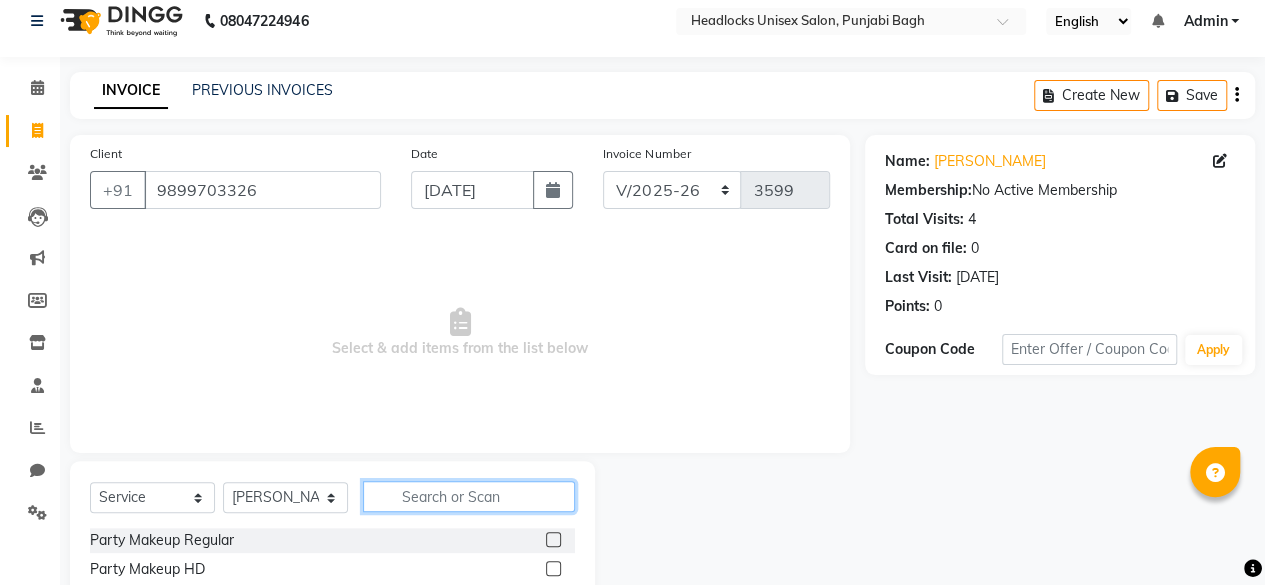 click 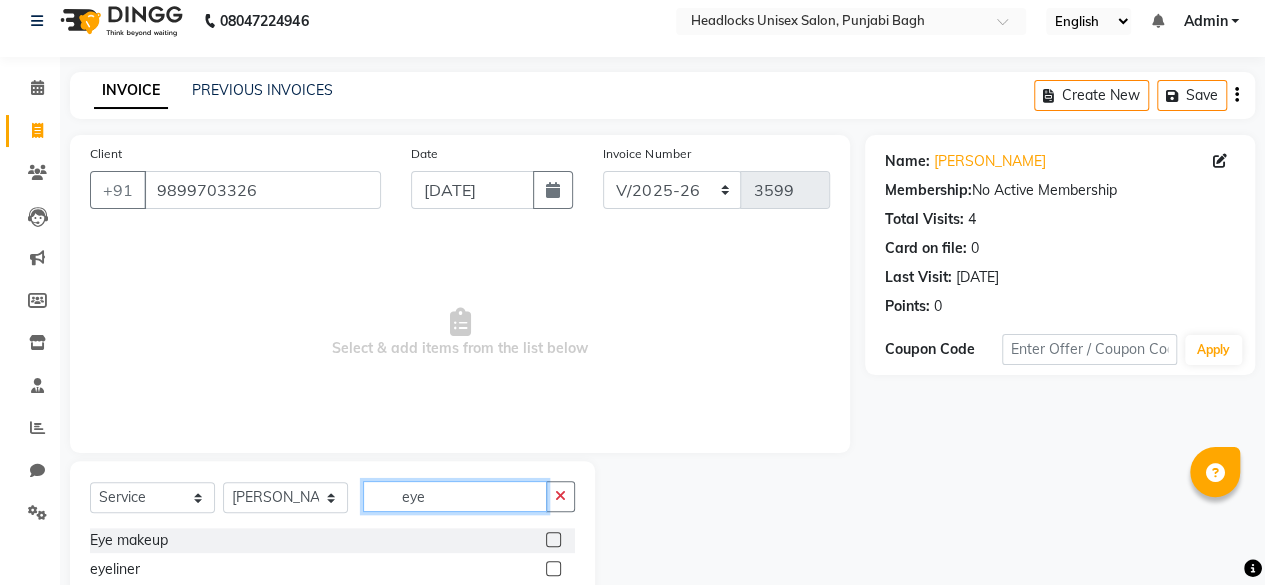 scroll, scrollTop: 160, scrollLeft: 0, axis: vertical 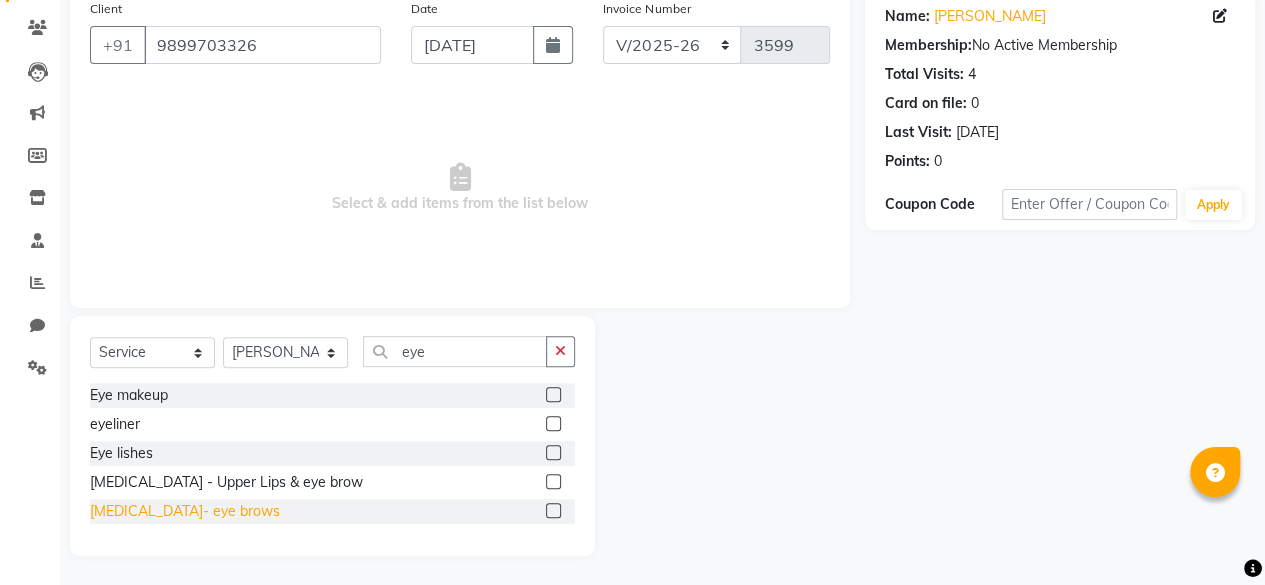 click on "[MEDICAL_DATA]- eye brows" 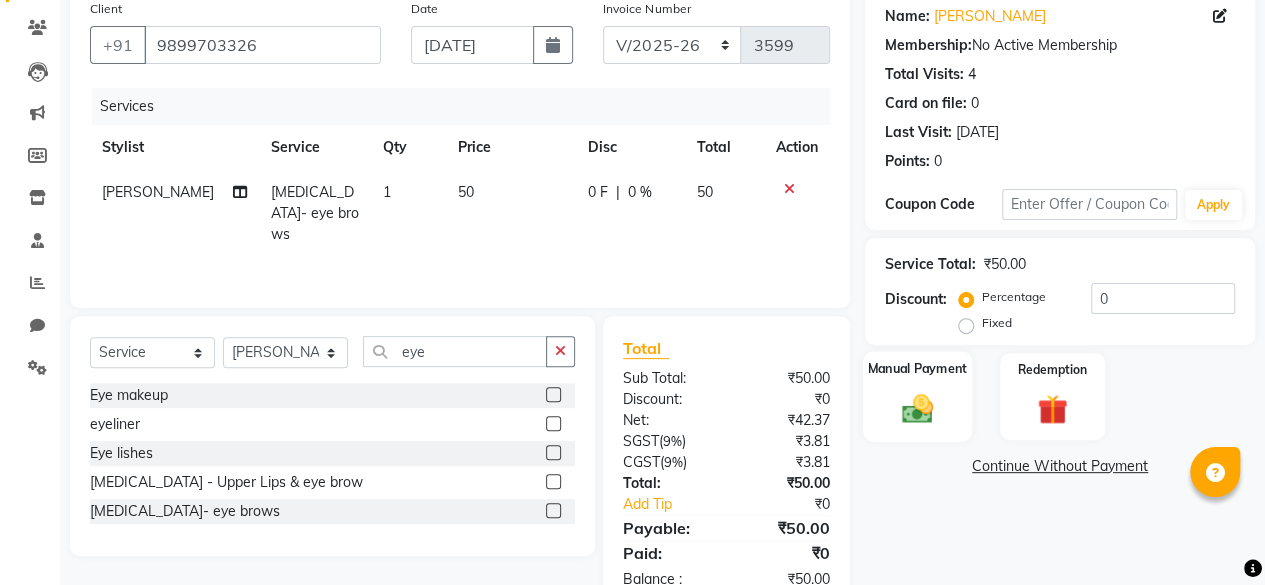 click on "Manual Payment" 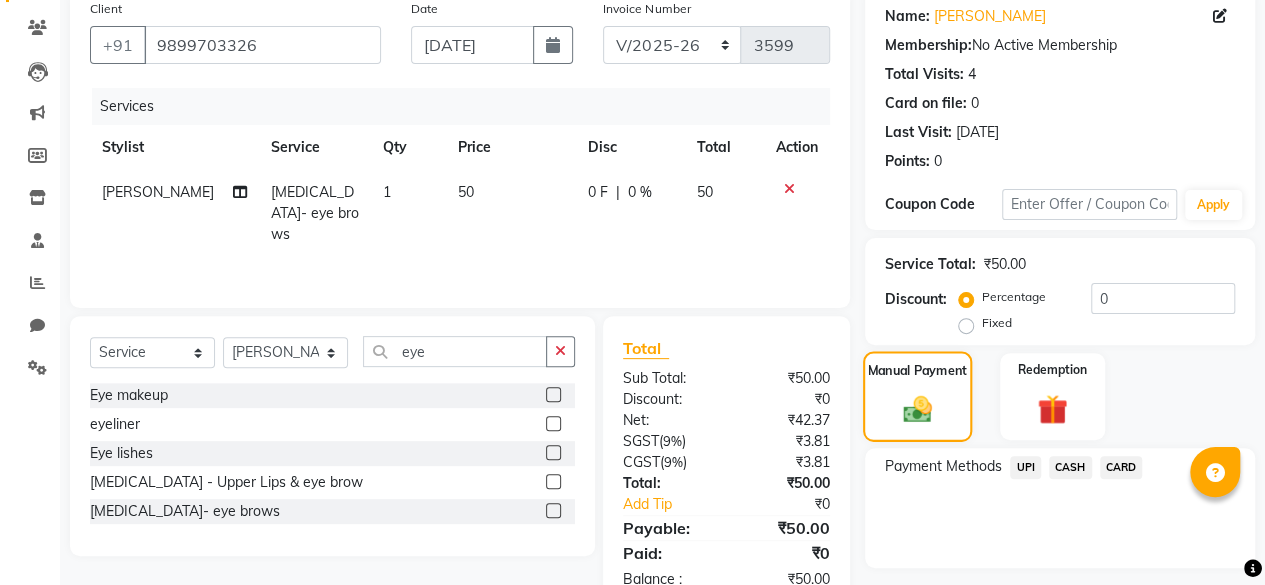 scroll, scrollTop: 213, scrollLeft: 0, axis: vertical 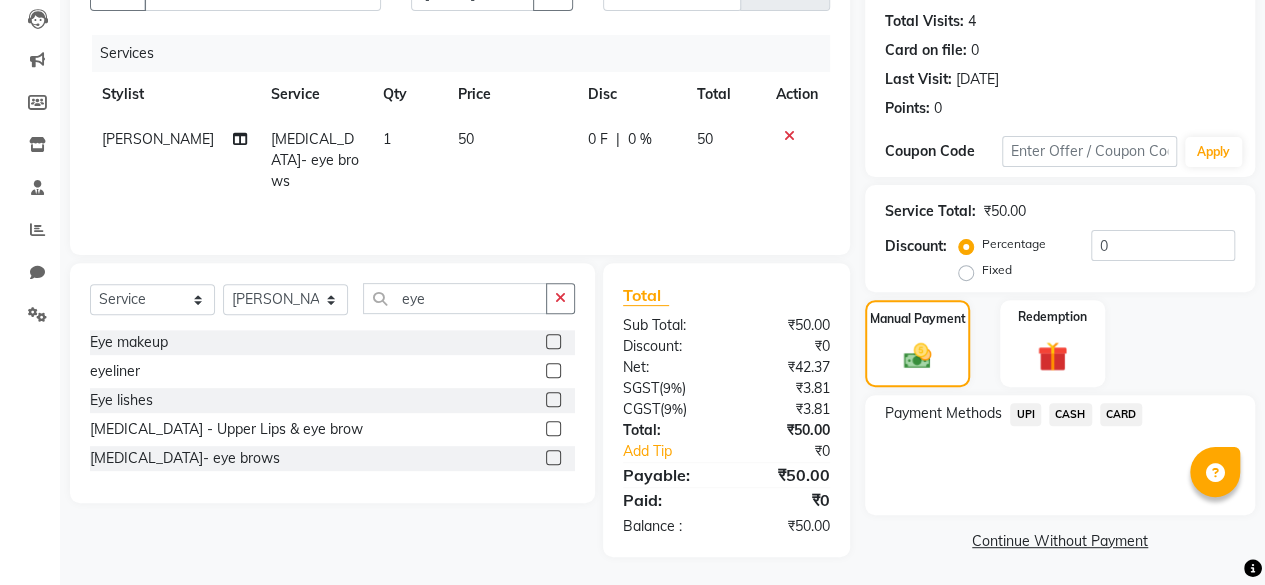 click on "CASH" 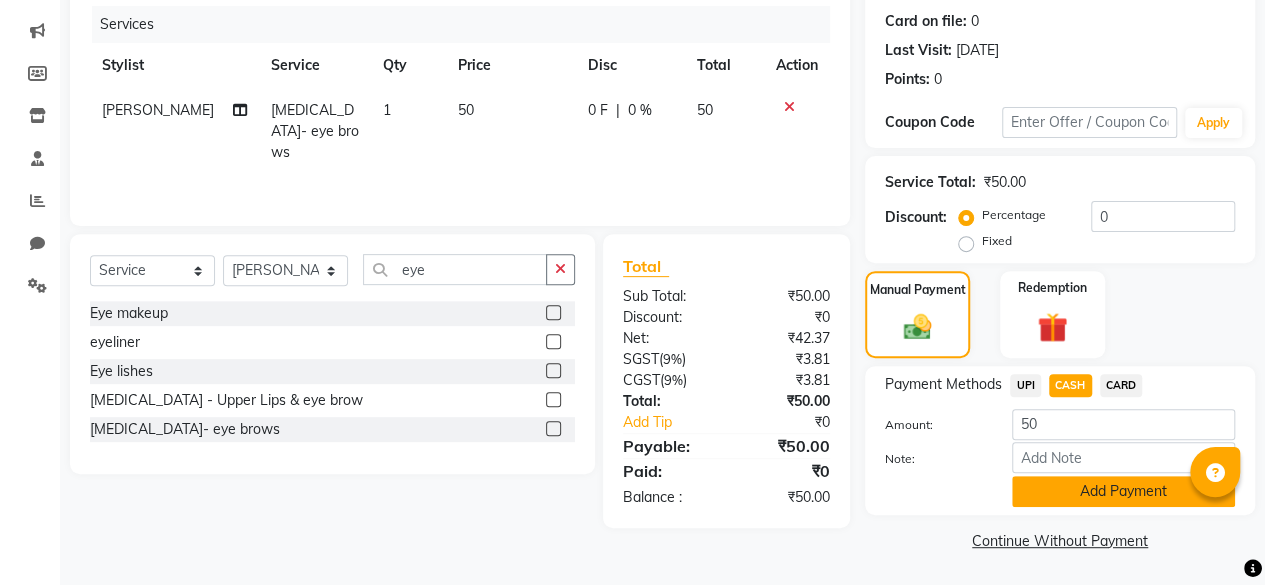 click on "Add Payment" 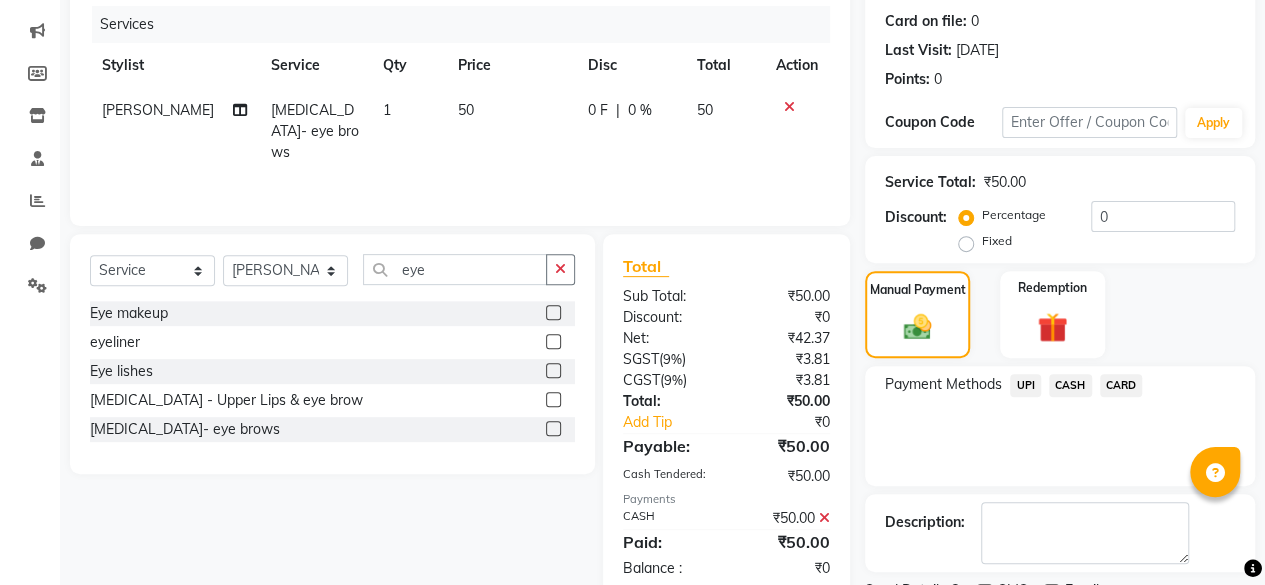 scroll, scrollTop: 324, scrollLeft: 0, axis: vertical 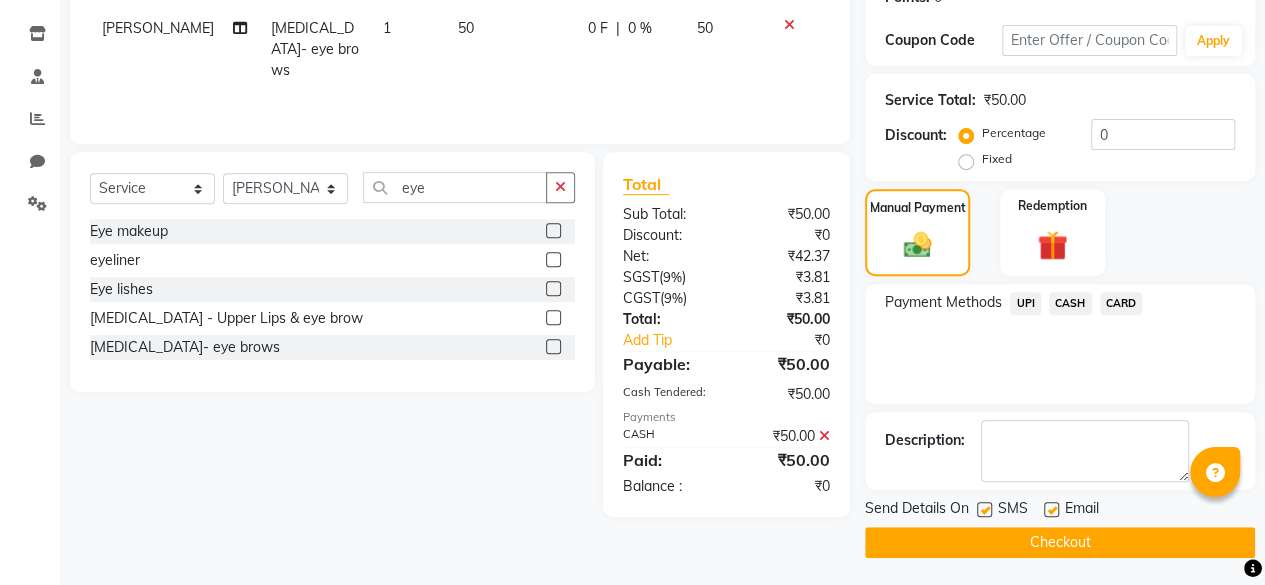 click 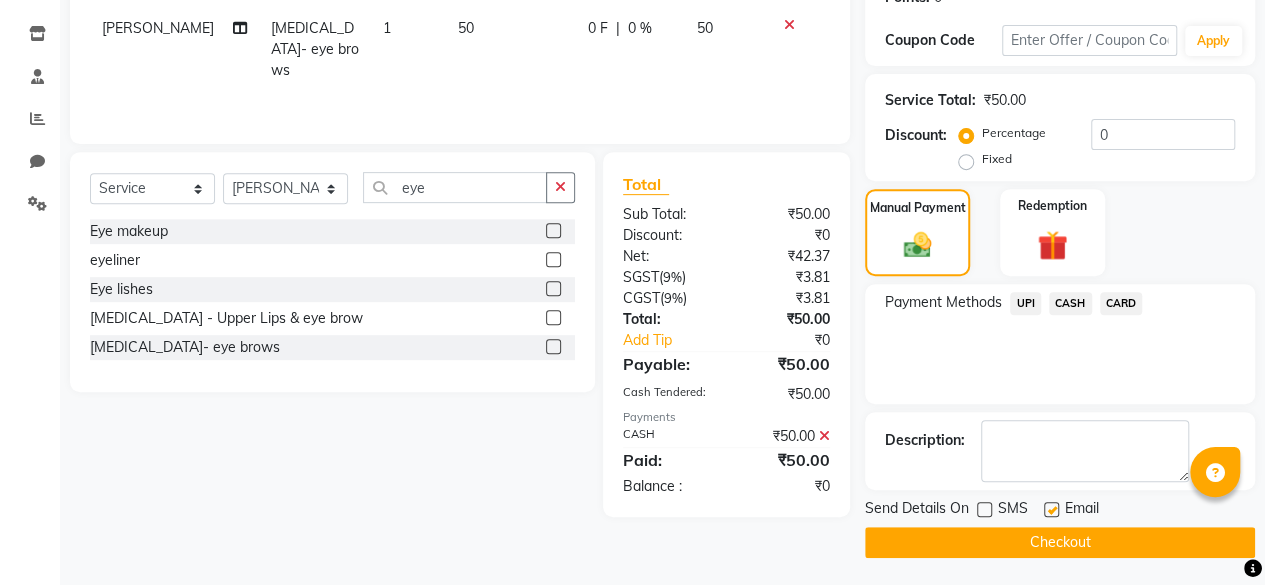 click on "Checkout" 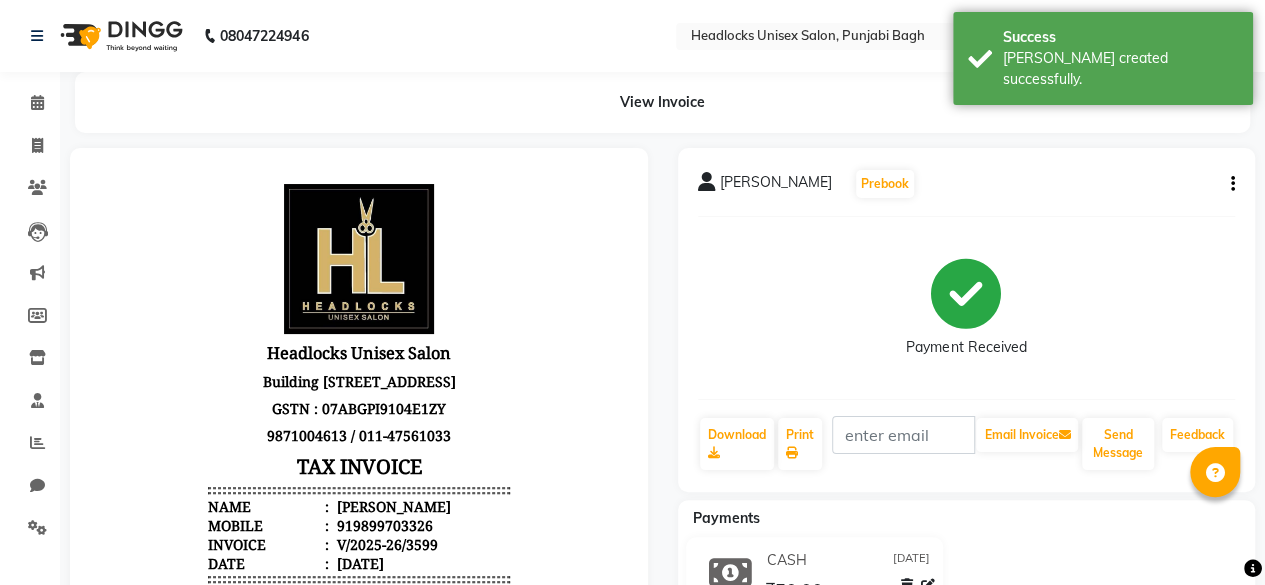 scroll, scrollTop: 0, scrollLeft: 0, axis: both 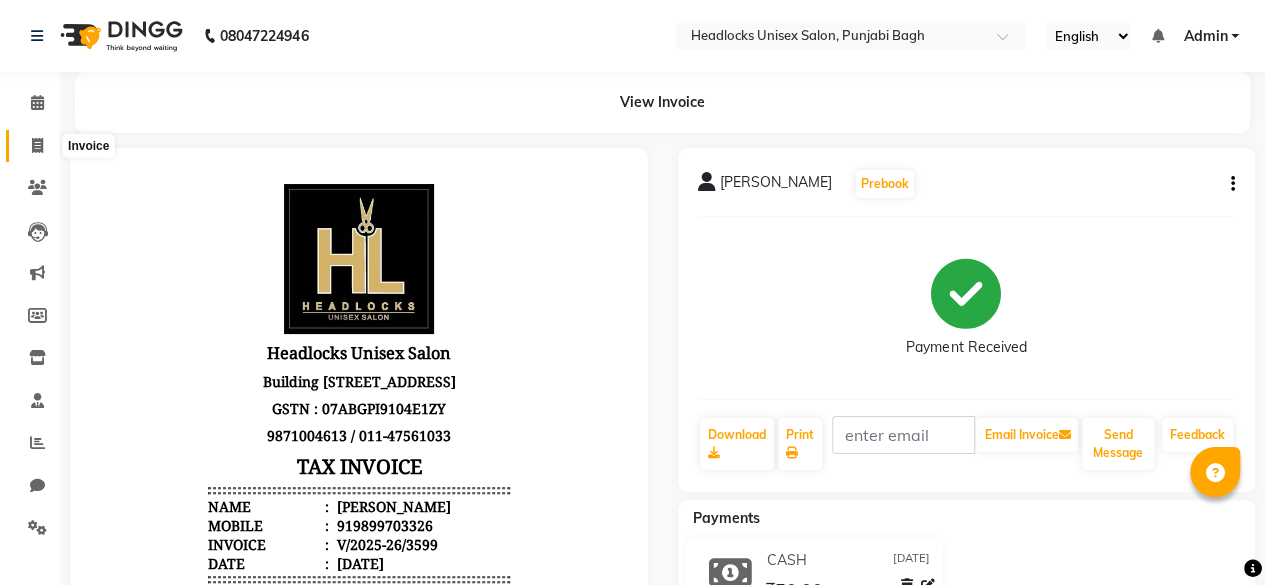 click 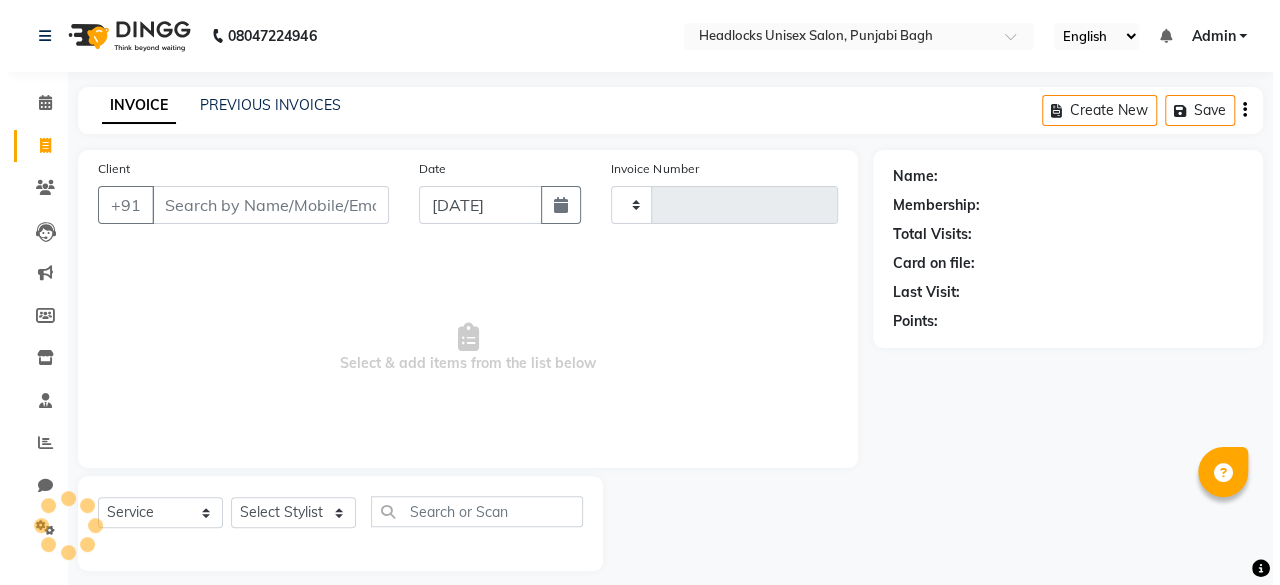 scroll, scrollTop: 15, scrollLeft: 0, axis: vertical 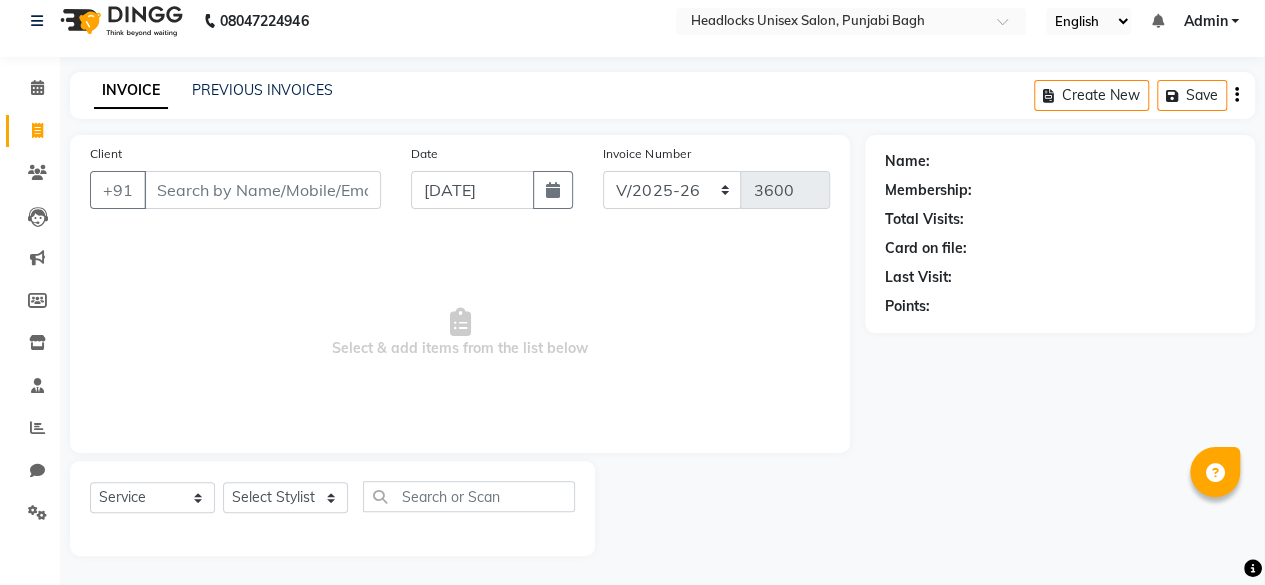click on "Client" at bounding box center [262, 190] 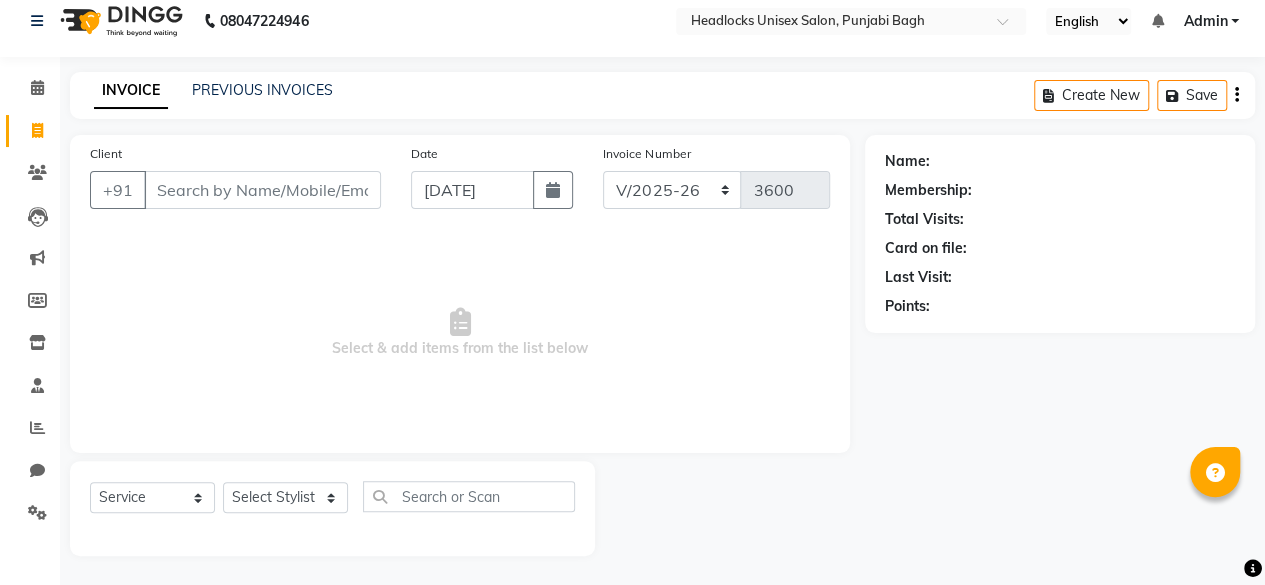 click on "Client" at bounding box center (262, 190) 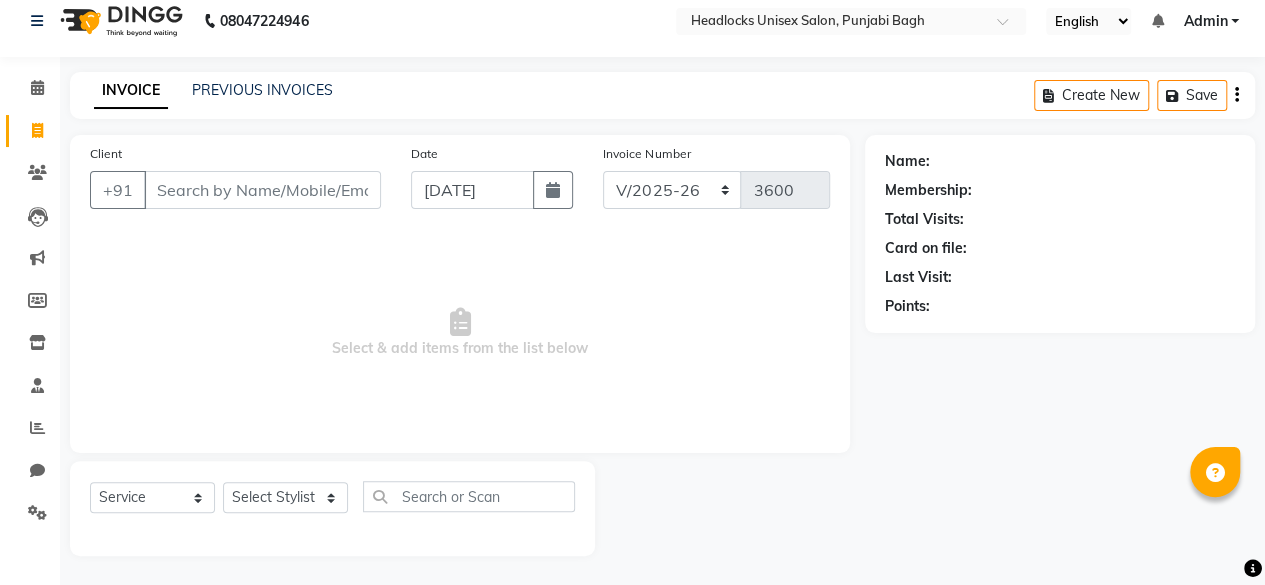 click on "Client" at bounding box center [262, 190] 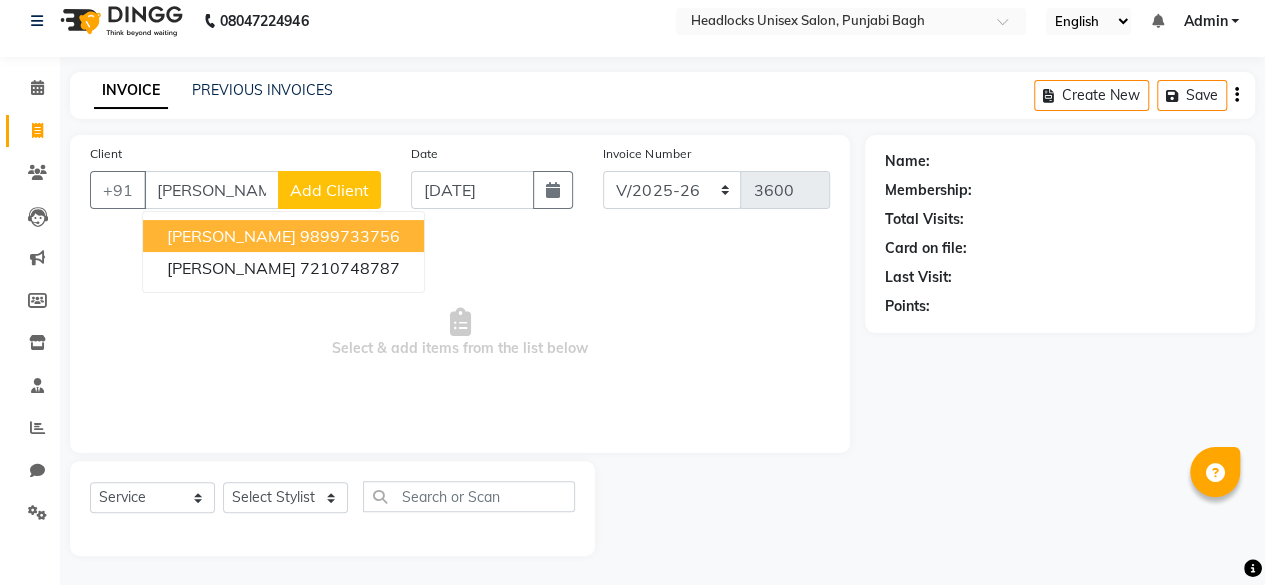 click on "Add Client" 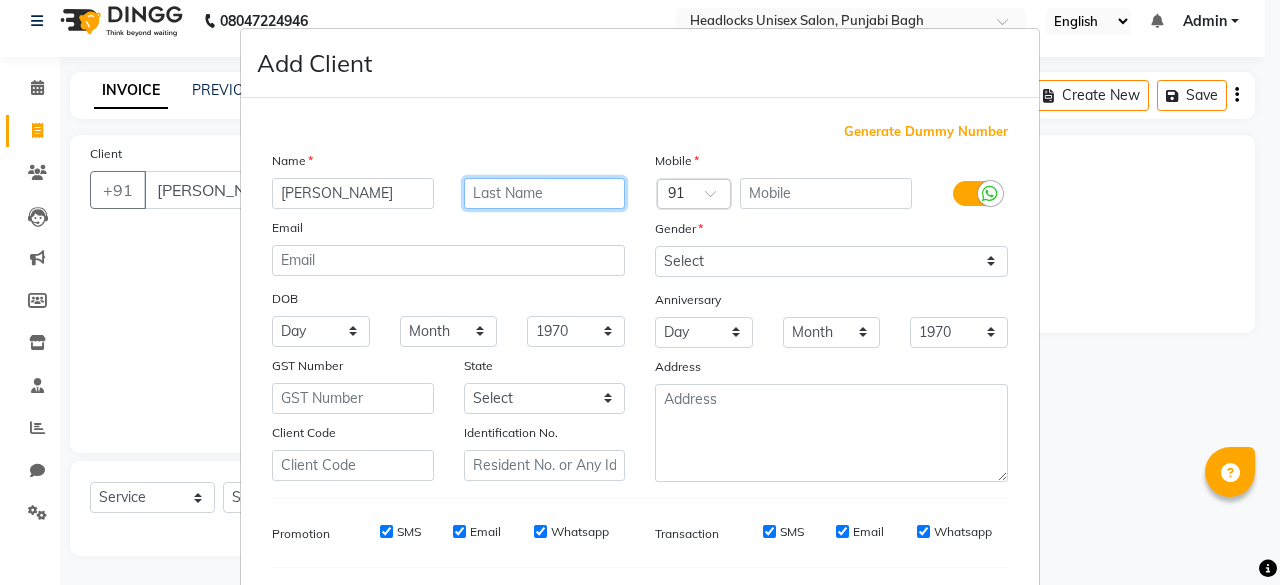 click at bounding box center (545, 193) 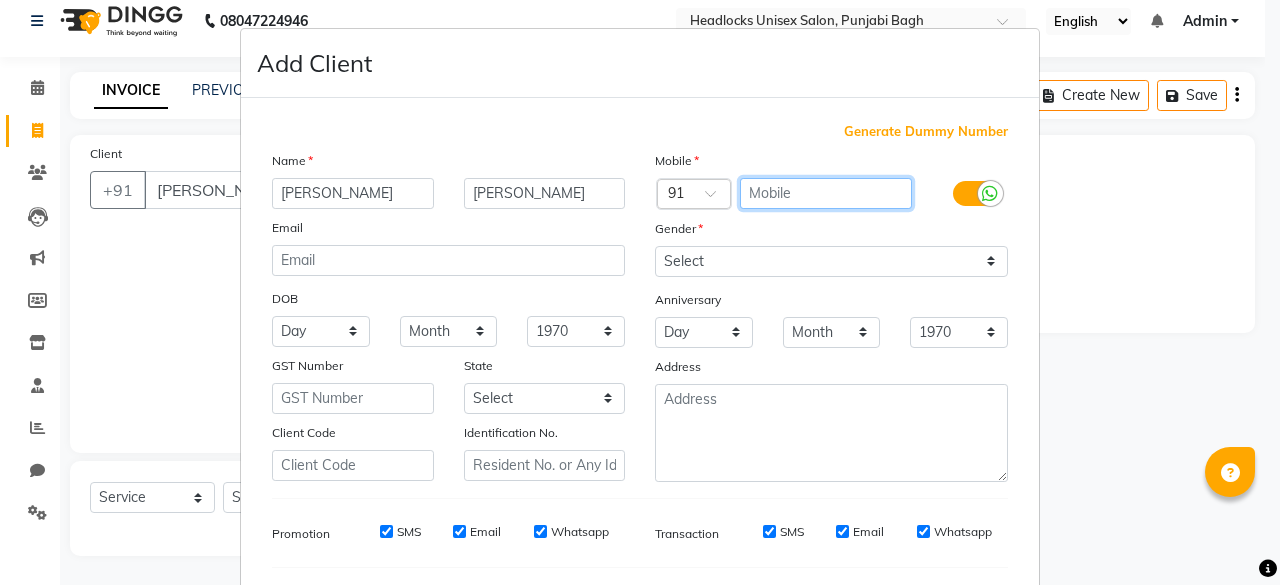 click at bounding box center [826, 193] 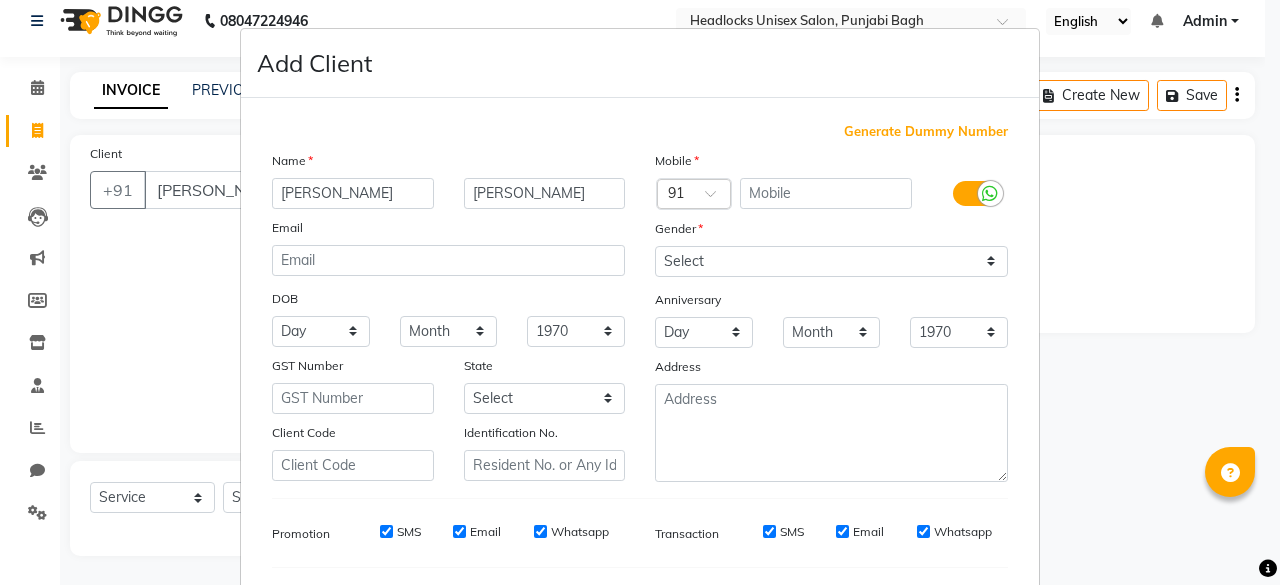 click on "Generate Dummy Number" at bounding box center (926, 132) 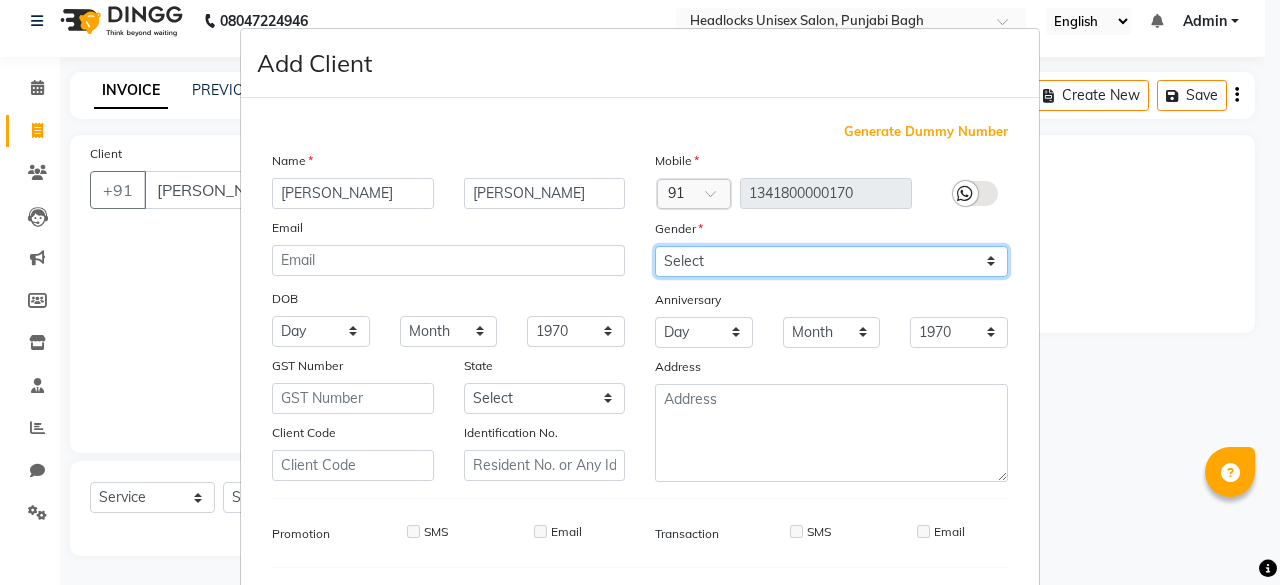 click on "Select [DEMOGRAPHIC_DATA] [DEMOGRAPHIC_DATA] Other Prefer Not To Say" at bounding box center (831, 261) 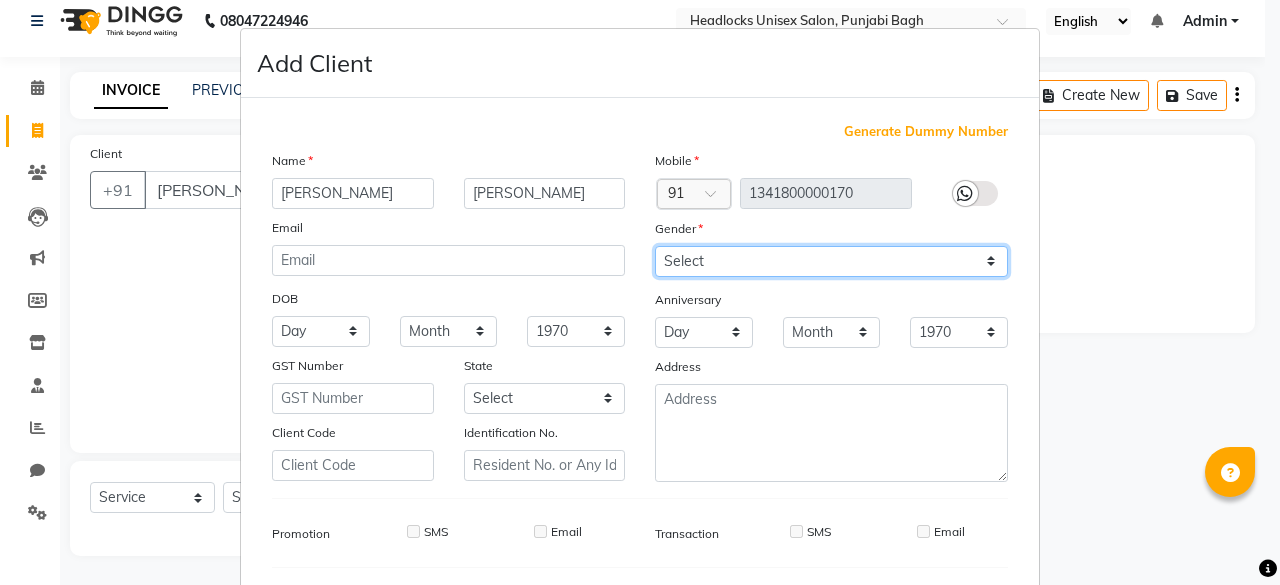 click on "Select [DEMOGRAPHIC_DATA] [DEMOGRAPHIC_DATA] Other Prefer Not To Say" at bounding box center (831, 261) 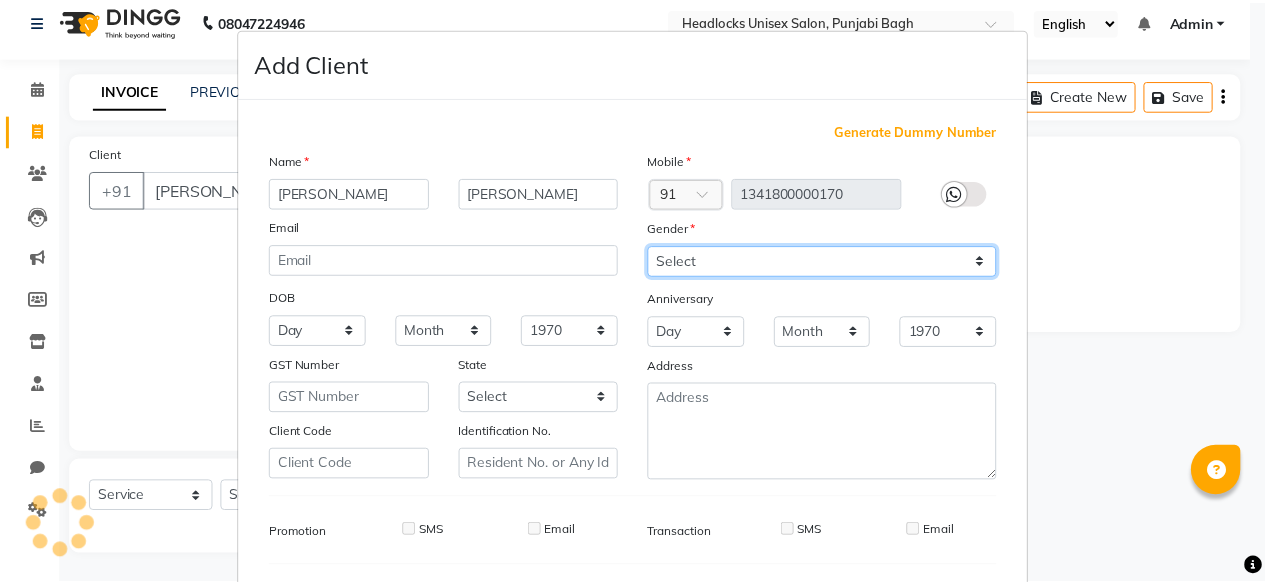 scroll, scrollTop: 260, scrollLeft: 0, axis: vertical 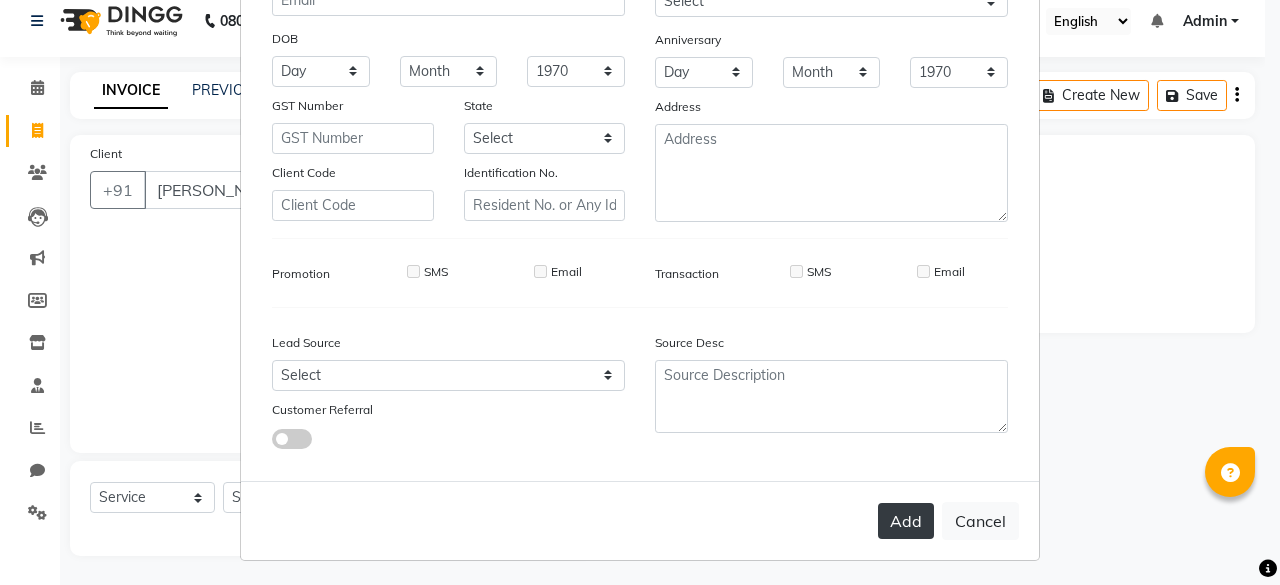 click on "Add" at bounding box center [906, 521] 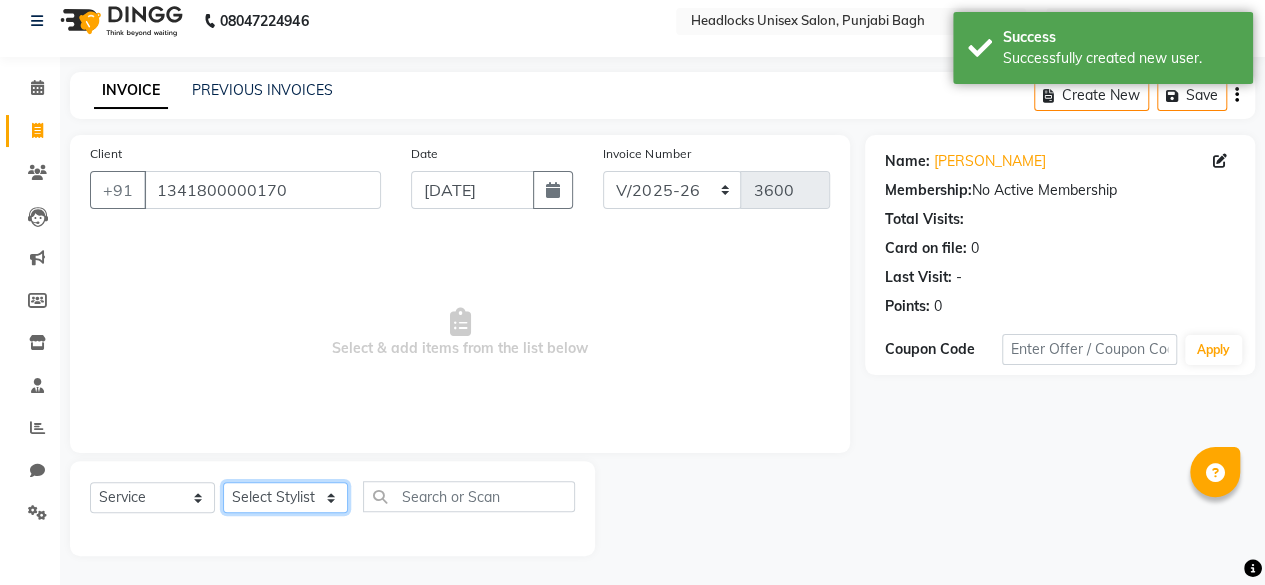 click on "Select Stylist ⁠Agnies ⁠[PERSON_NAME] [PERSON_NAME] [PERSON_NAME] kunal [PERSON_NAME] mercy ⁠Minto ⁠[PERSON_NAME]  [PERSON_NAME] priyanka [PERSON_NAME] ⁠[PERSON_NAME] ⁠[PERSON_NAME] [PERSON_NAME] [PERSON_NAME]  Sunny ⁠[PERSON_NAME] ⁠[PERSON_NAME]" 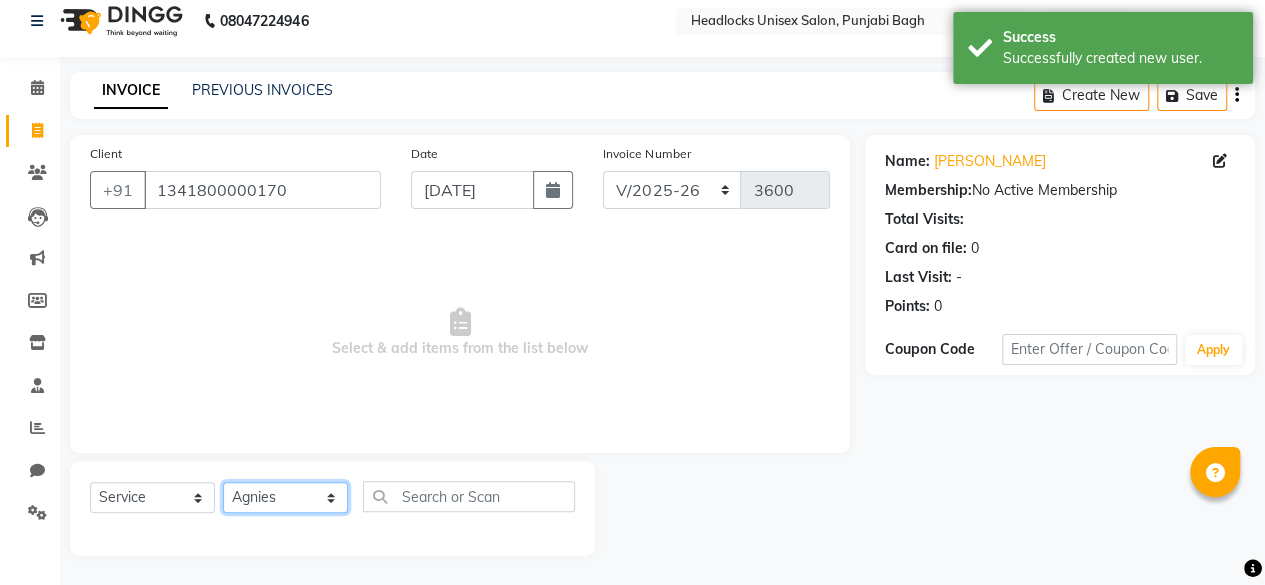 click on "Select Stylist ⁠Agnies ⁠[PERSON_NAME] [PERSON_NAME] [PERSON_NAME] kunal [PERSON_NAME] mercy ⁠Minto ⁠[PERSON_NAME]  [PERSON_NAME] priyanka [PERSON_NAME] ⁠[PERSON_NAME] ⁠[PERSON_NAME] [PERSON_NAME] [PERSON_NAME]  Sunny ⁠[PERSON_NAME] ⁠[PERSON_NAME]" 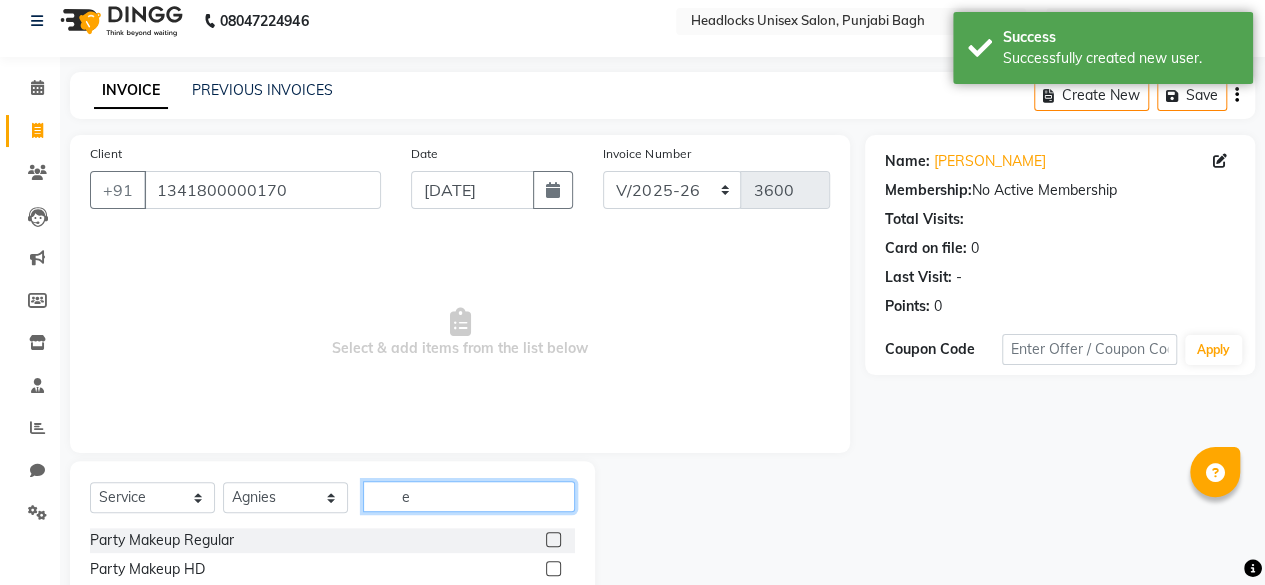 click on "e" 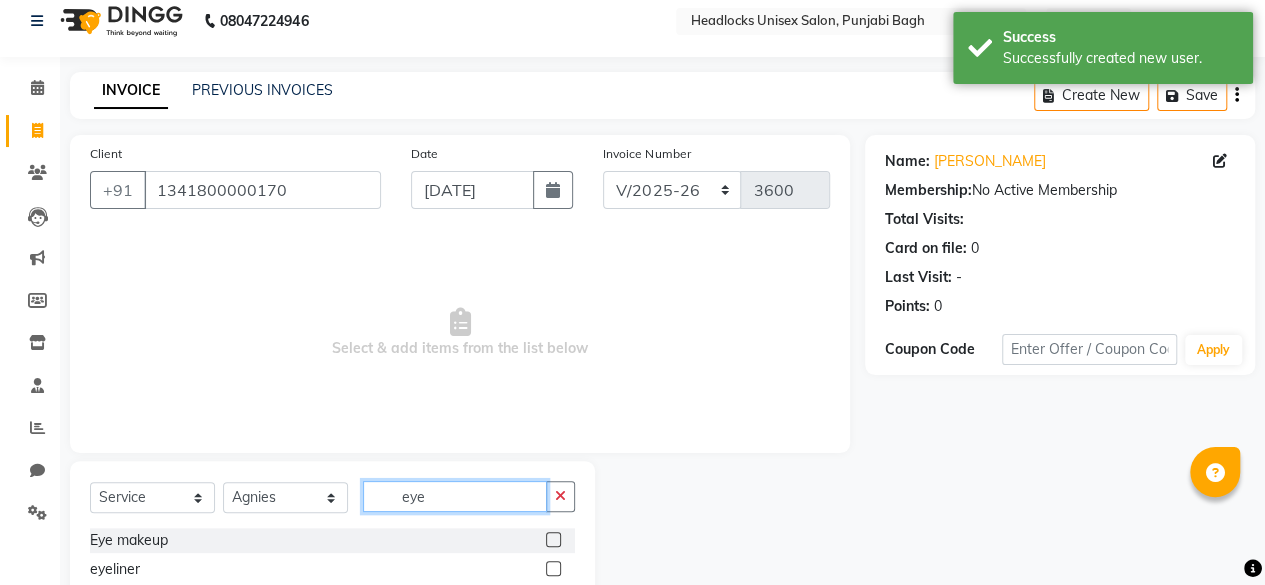 scroll, scrollTop: 160, scrollLeft: 0, axis: vertical 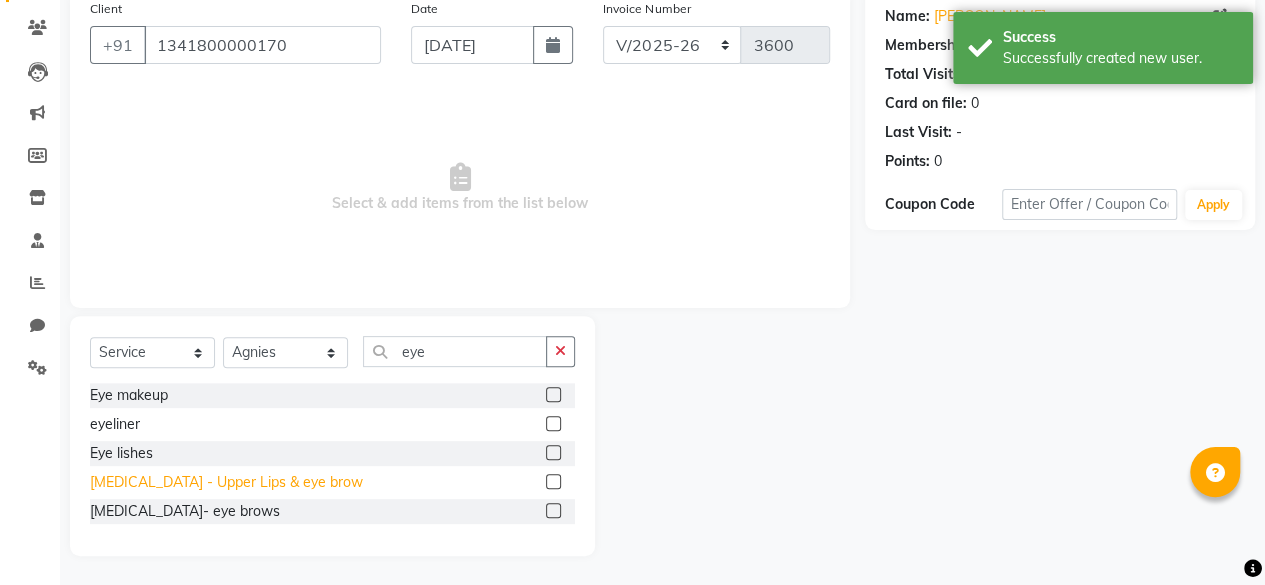 click on "[MEDICAL_DATA] - Upper Lips & eye brow" 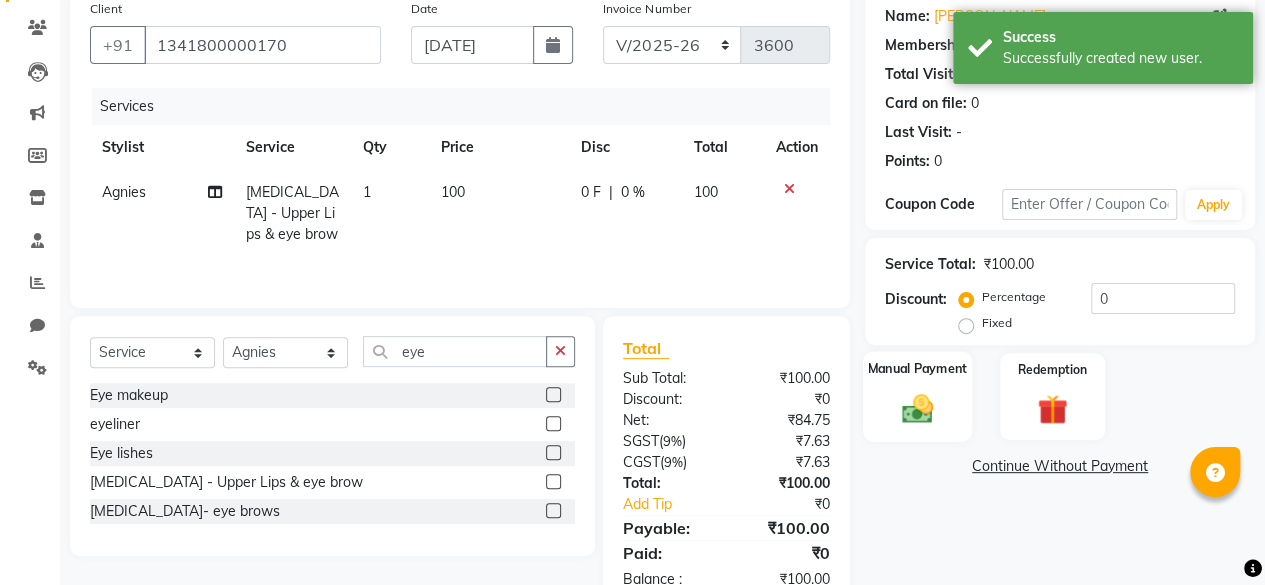click on "Manual Payment" 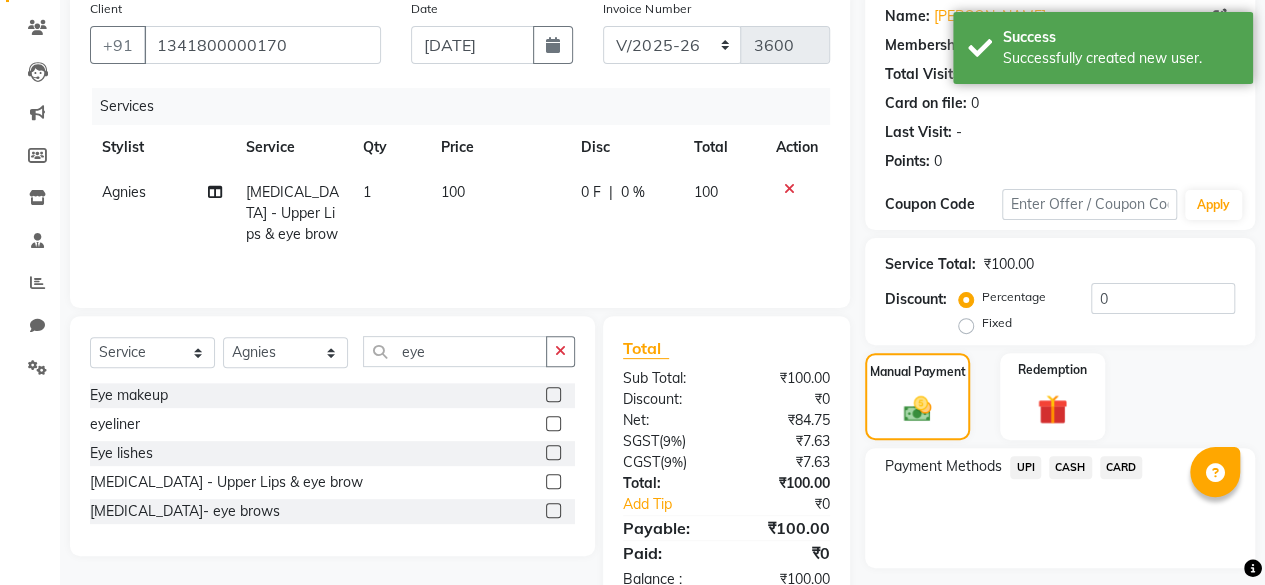 click on "CASH" 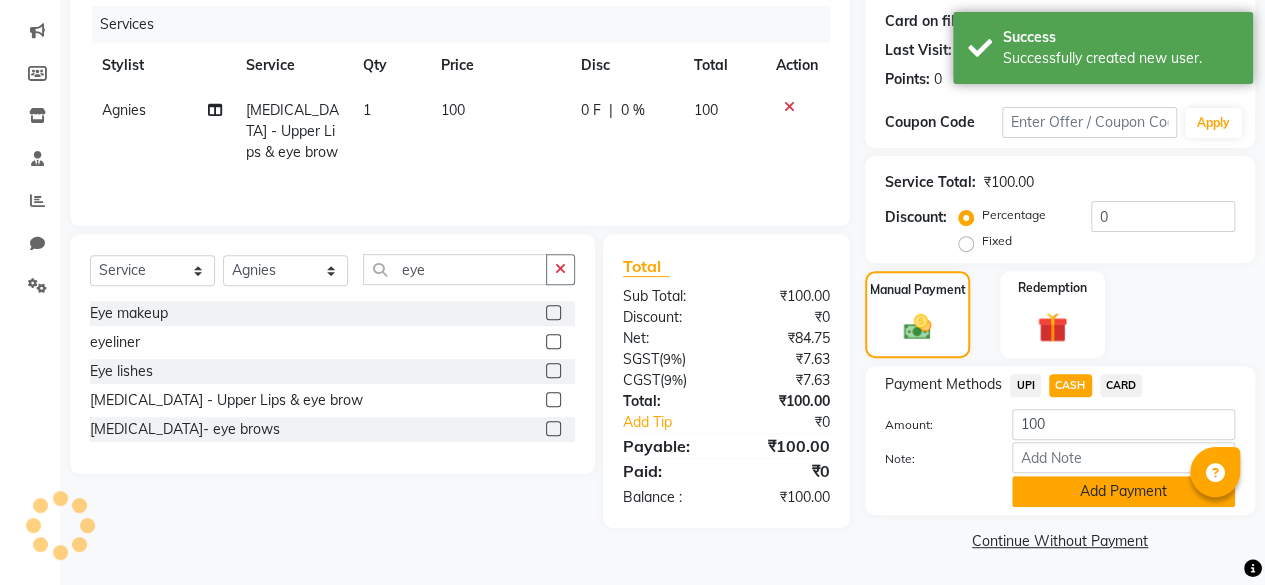 click on "Add Payment" 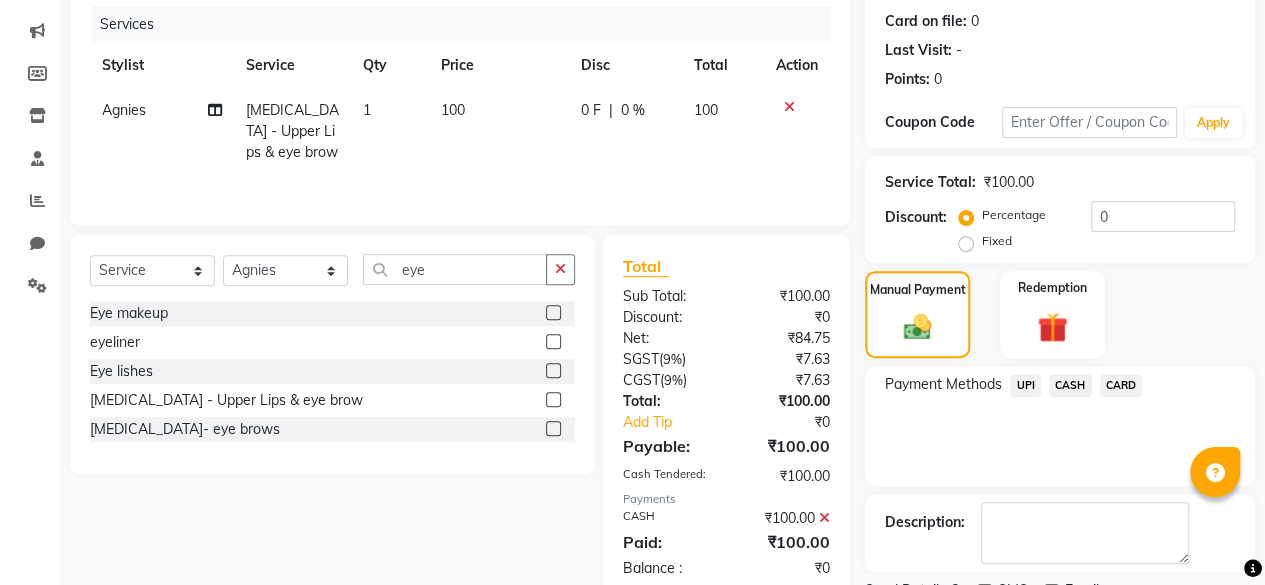 scroll, scrollTop: 324, scrollLeft: 0, axis: vertical 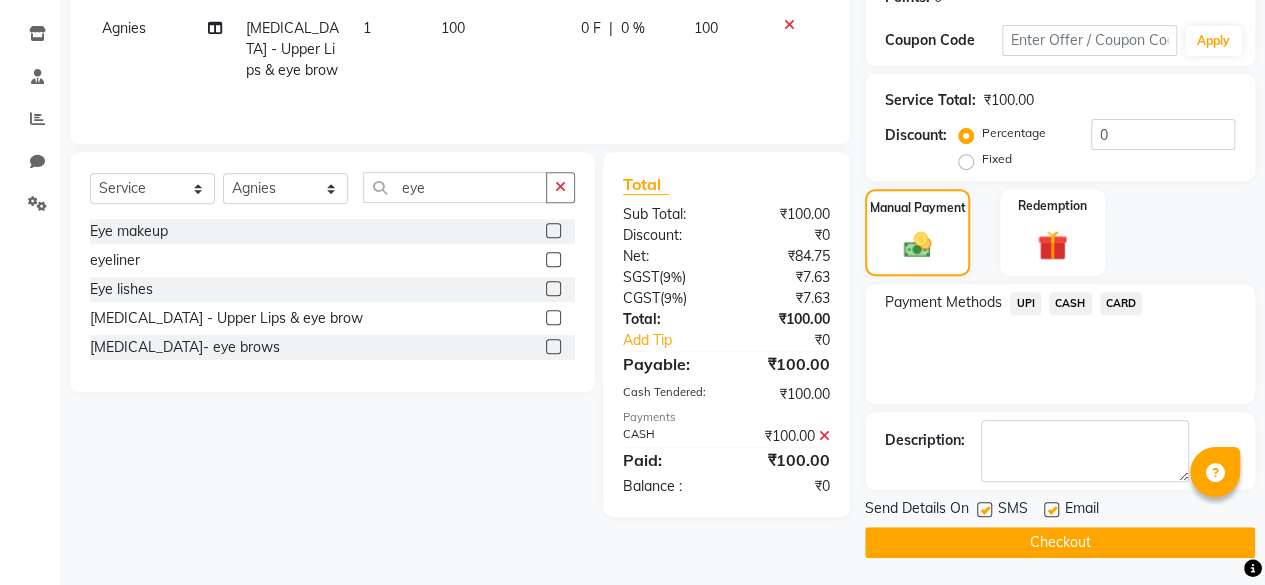click 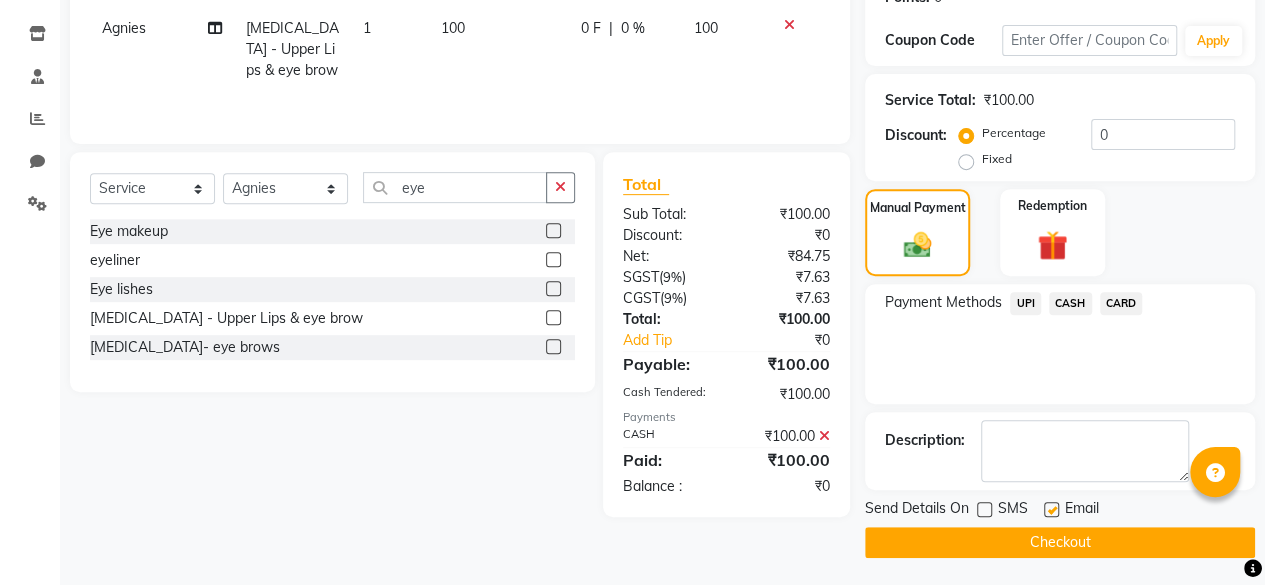click on "Checkout" 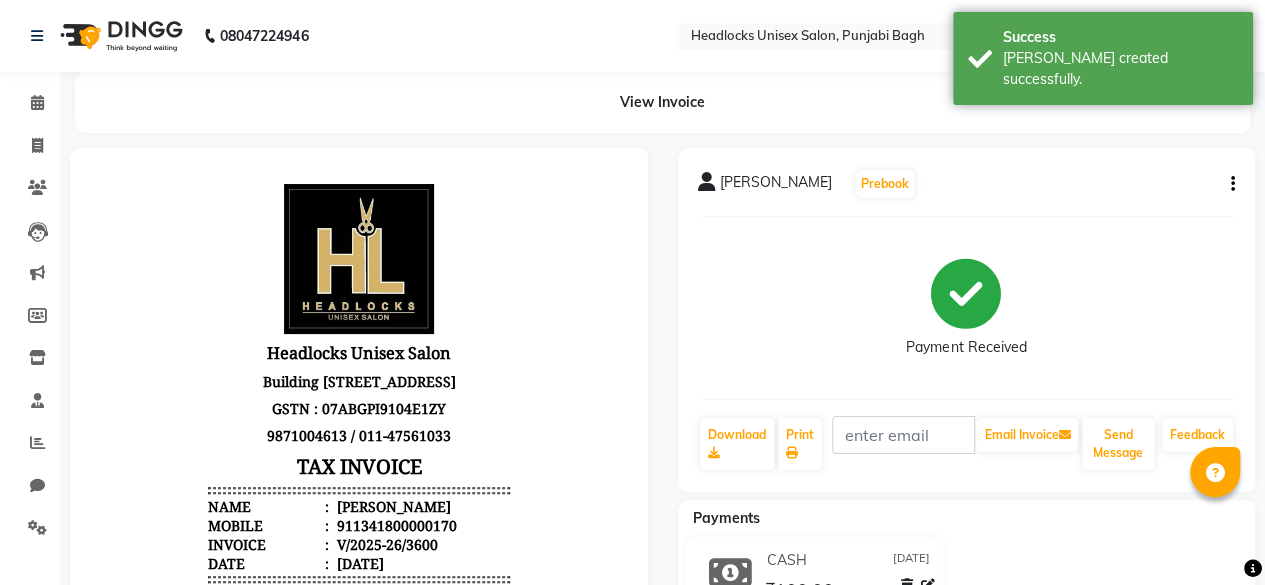scroll, scrollTop: 0, scrollLeft: 0, axis: both 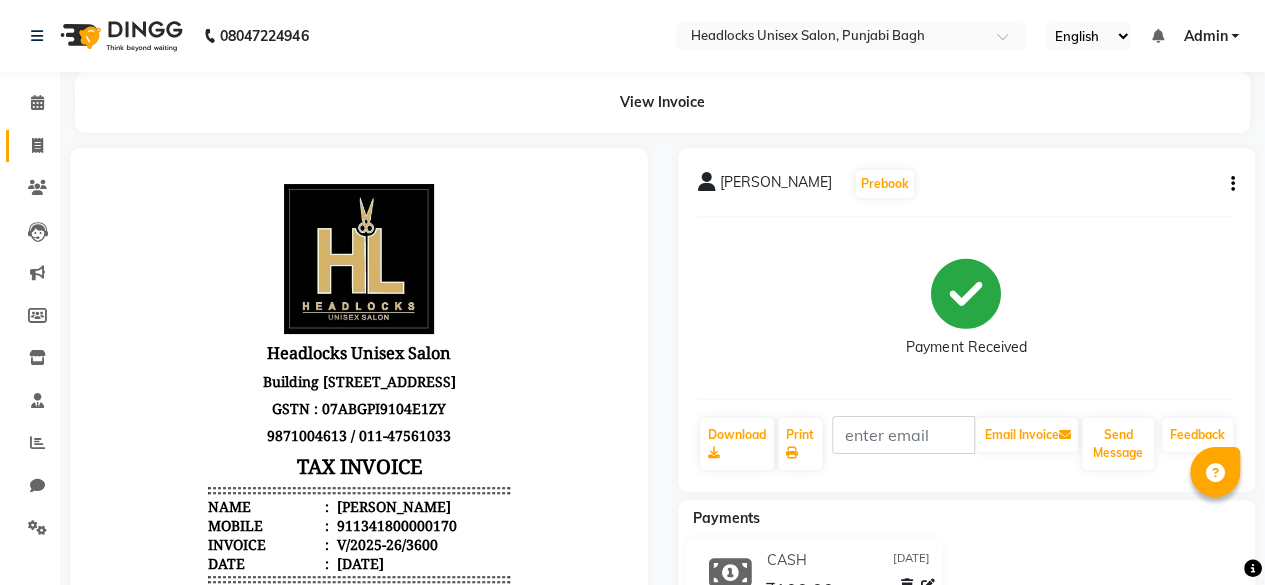 click on "Invoice" 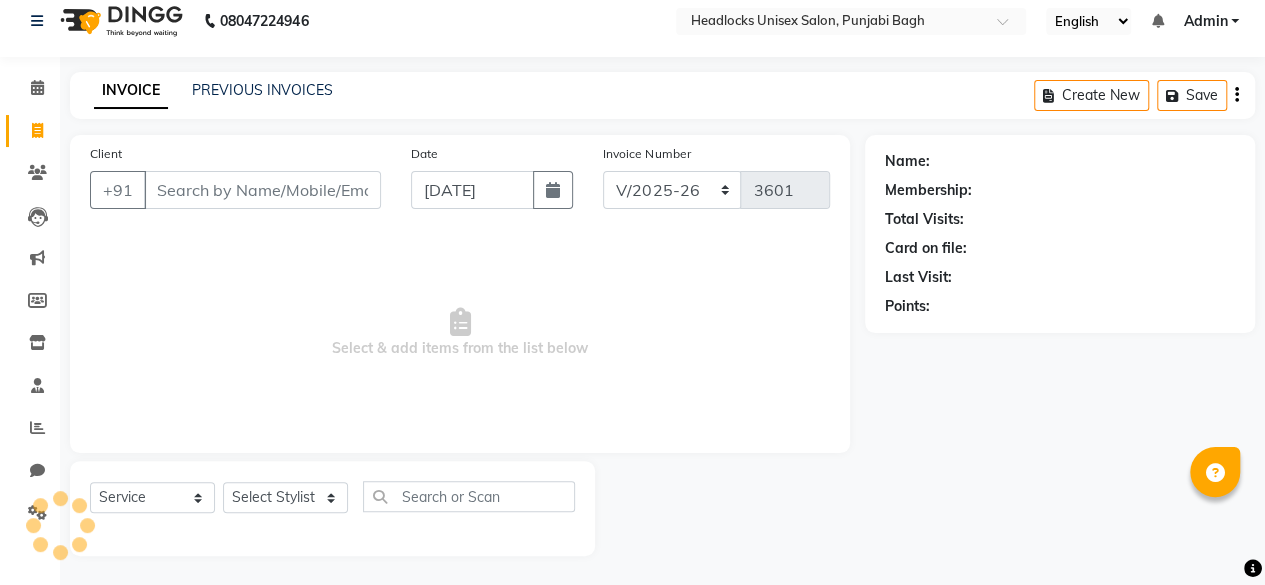 click on "Client" at bounding box center (262, 190) 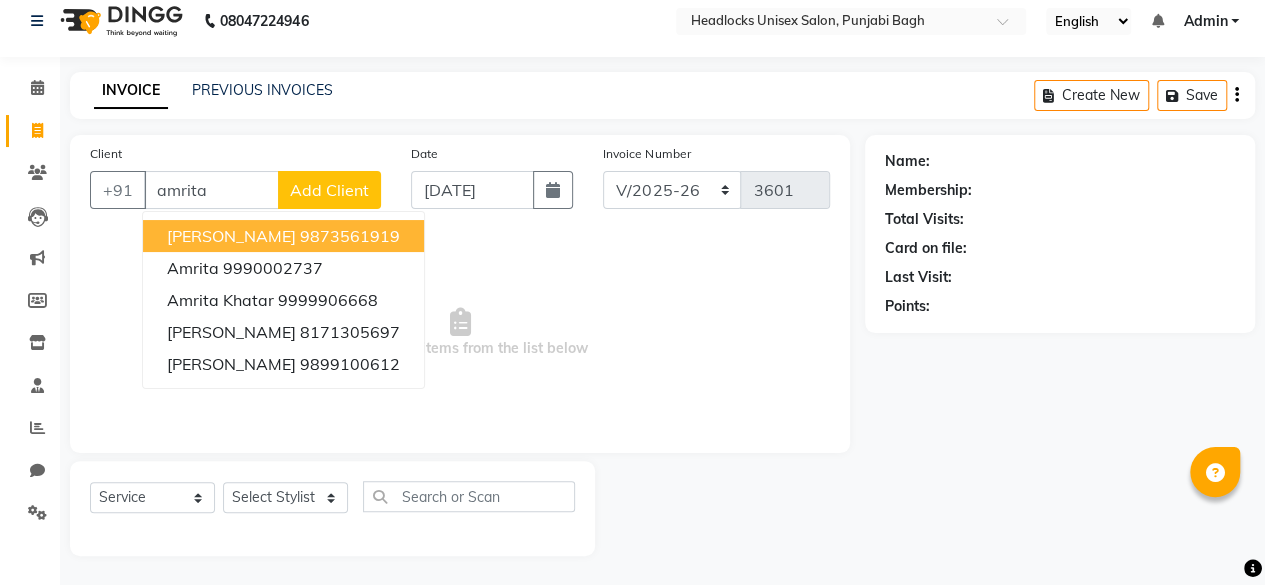 click on "amrita" at bounding box center (211, 190) 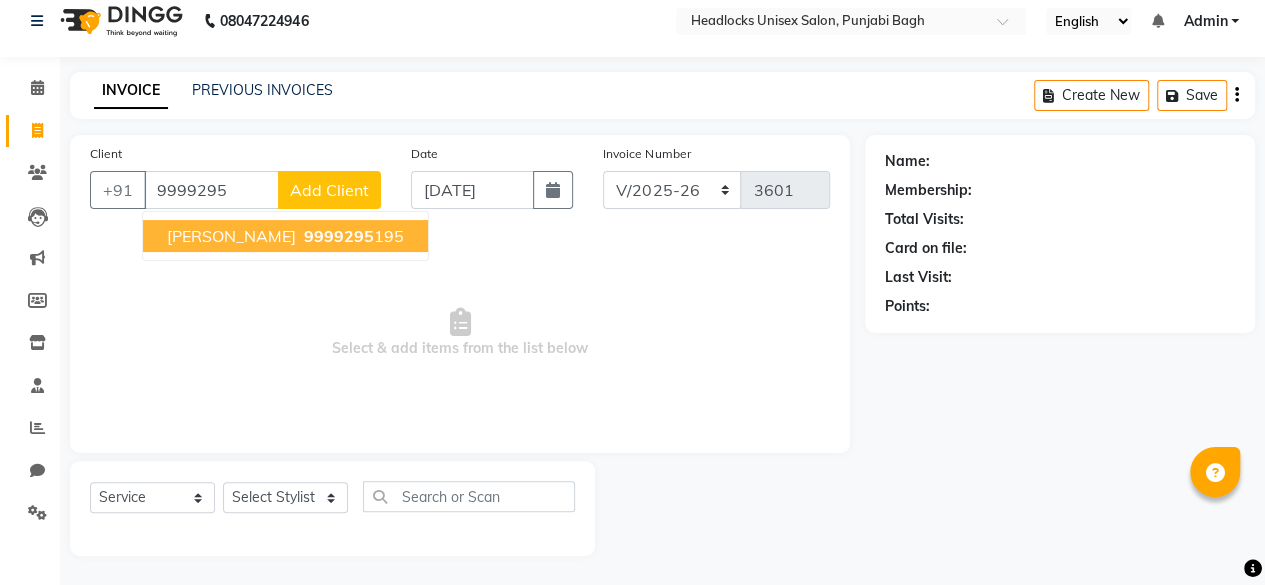 click on "[PERSON_NAME]   9999295 195" at bounding box center (285, 236) 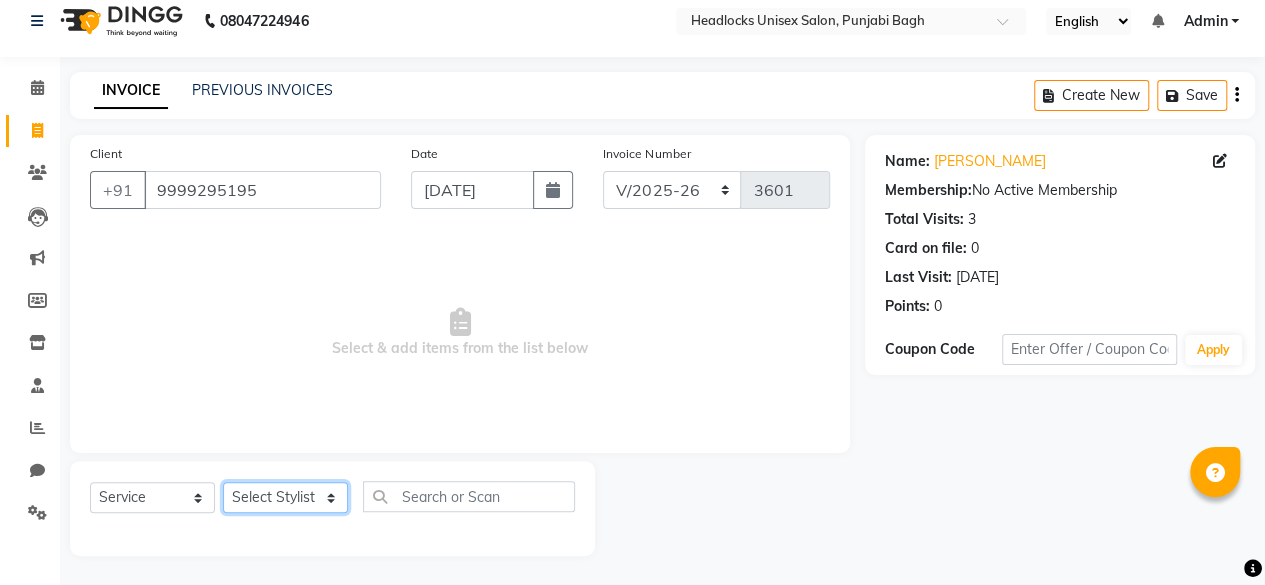 click on "Select Stylist ⁠Agnies ⁠[PERSON_NAME] [PERSON_NAME] [PERSON_NAME] kunal [PERSON_NAME] mercy ⁠Minto ⁠[PERSON_NAME]  [PERSON_NAME] priyanka [PERSON_NAME] ⁠[PERSON_NAME] ⁠[PERSON_NAME] [PERSON_NAME] [PERSON_NAME]  Sunny ⁠[PERSON_NAME] ⁠[PERSON_NAME]" 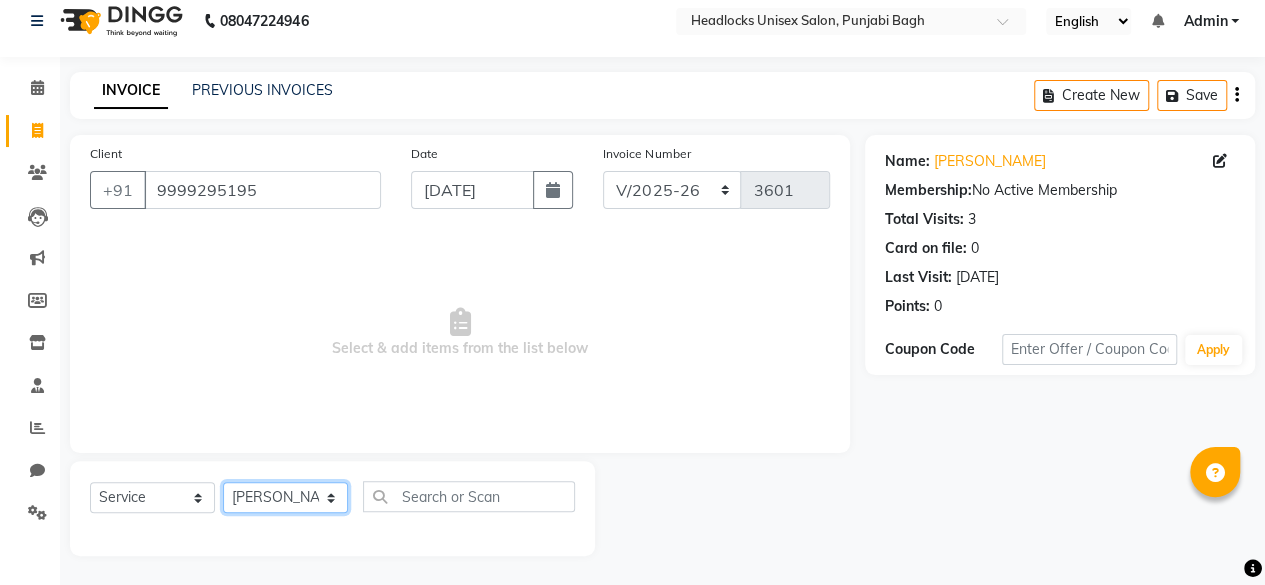 click on "Select Stylist ⁠Agnies ⁠[PERSON_NAME] [PERSON_NAME] [PERSON_NAME] kunal [PERSON_NAME] mercy ⁠Minto ⁠[PERSON_NAME]  [PERSON_NAME] priyanka [PERSON_NAME] ⁠[PERSON_NAME] ⁠[PERSON_NAME] [PERSON_NAME] [PERSON_NAME]  Sunny ⁠[PERSON_NAME] ⁠[PERSON_NAME]" 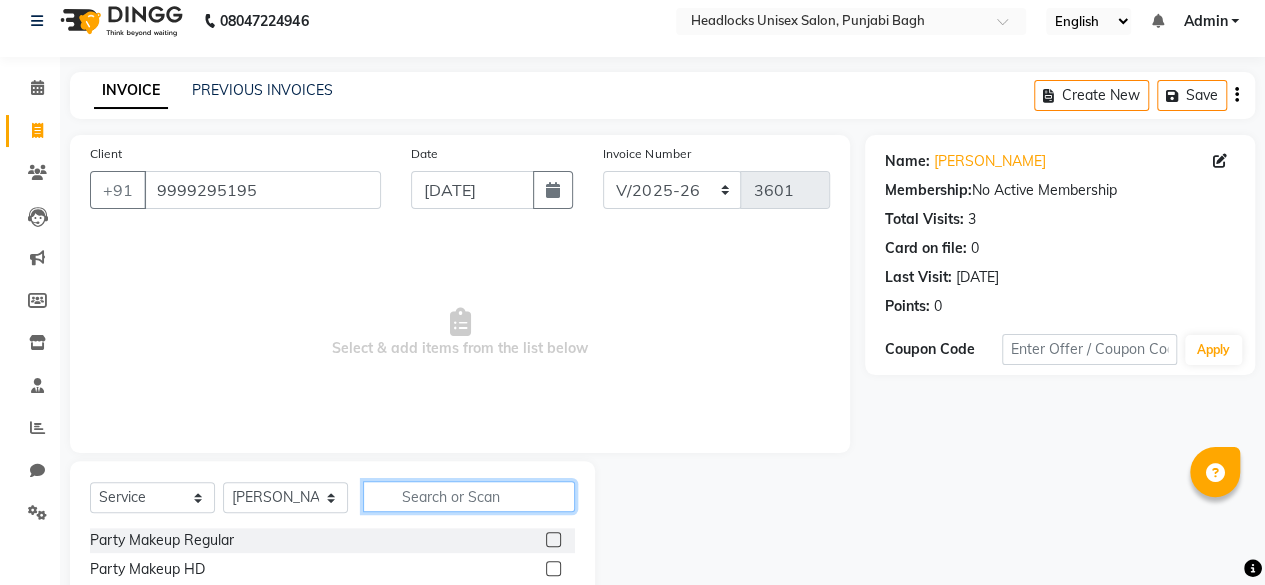 click 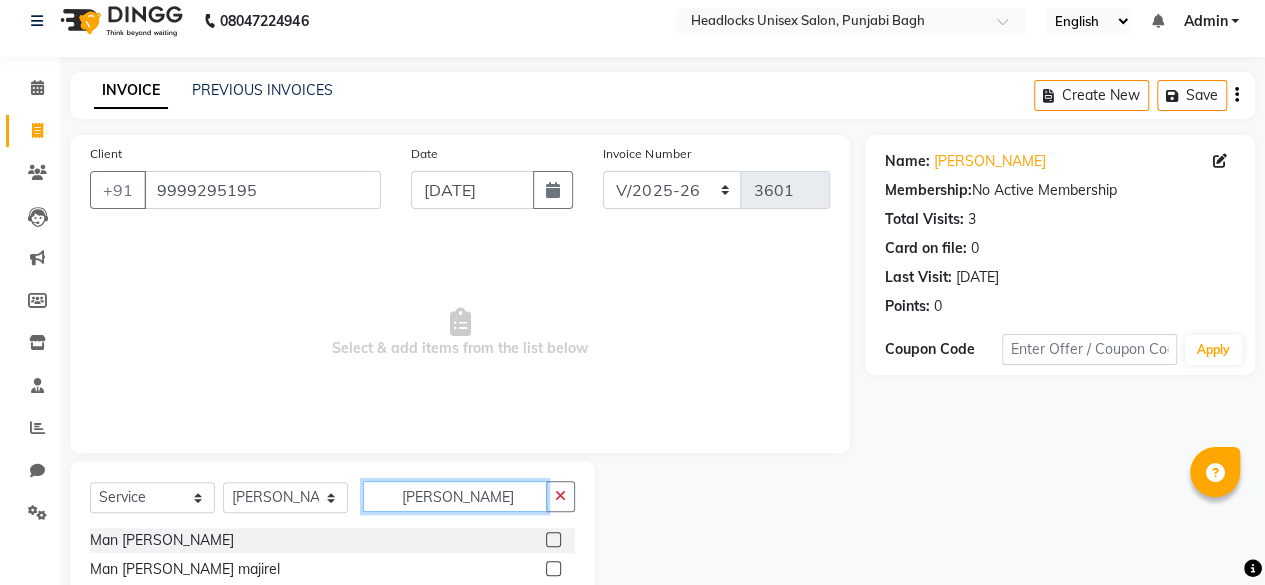 scroll, scrollTop: 102, scrollLeft: 0, axis: vertical 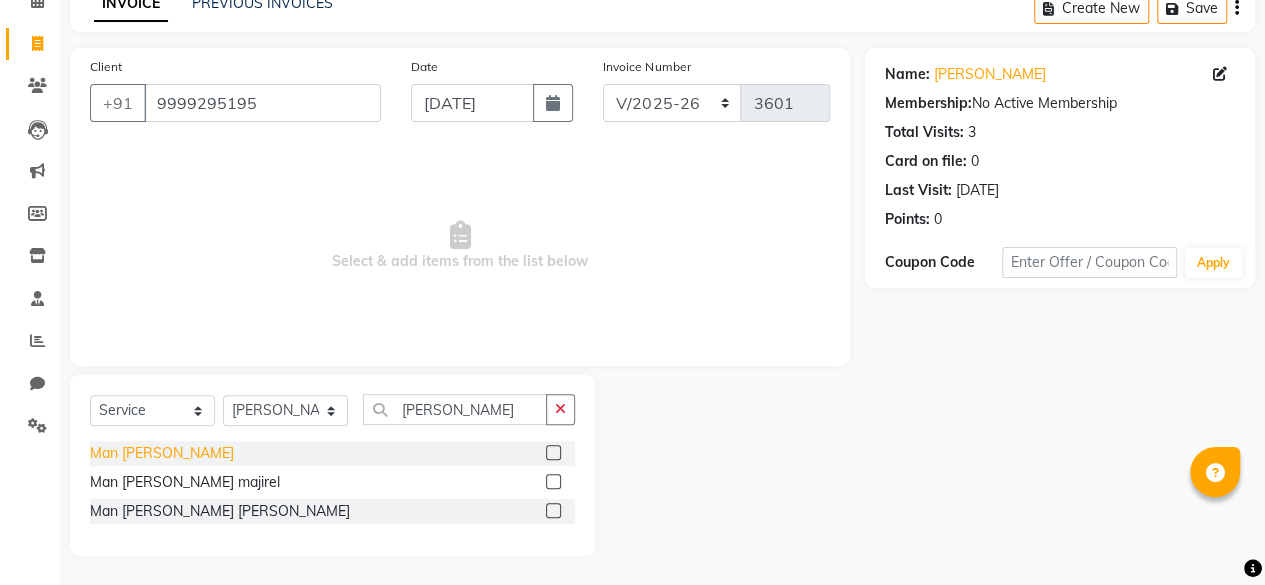 click on "Man [PERSON_NAME]" 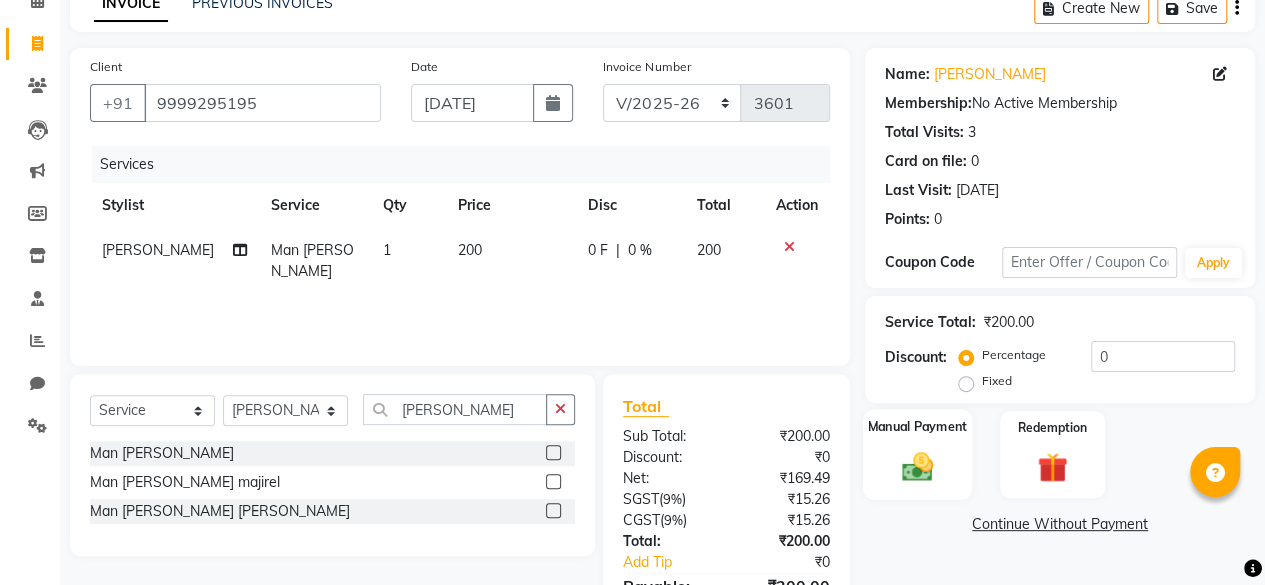 click 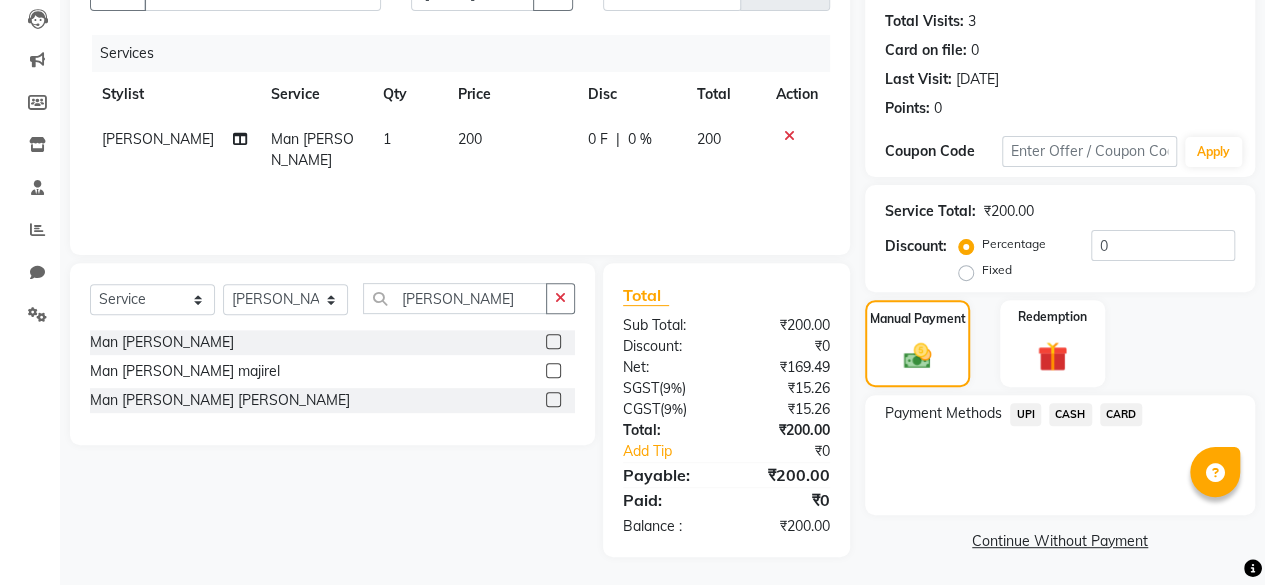 click on "CASH" 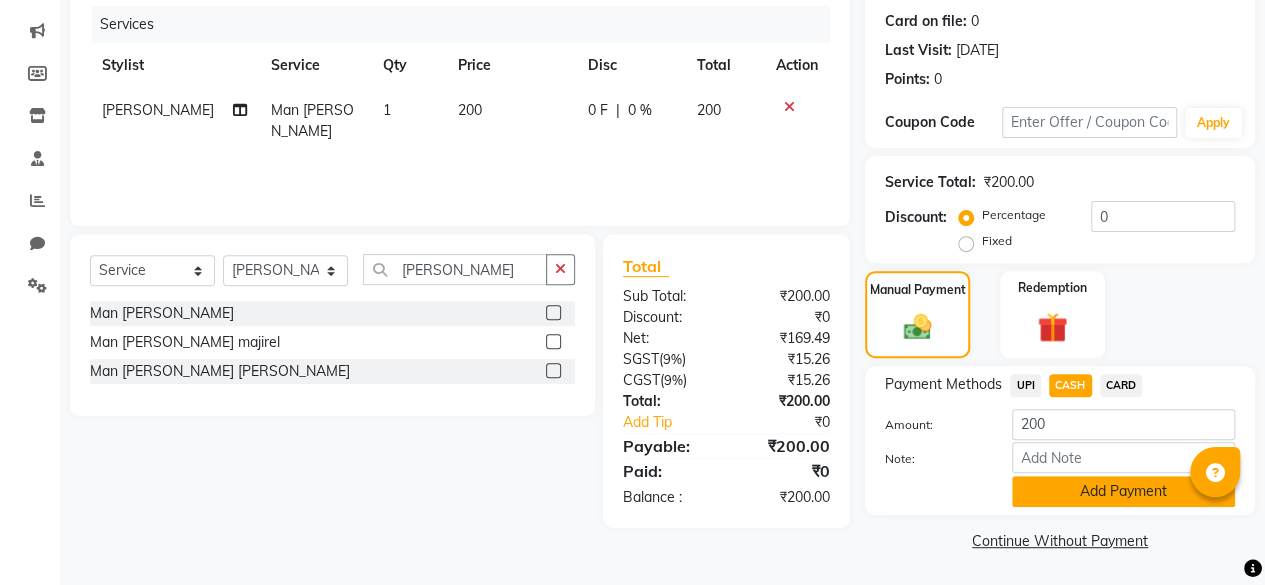 click on "Add Payment" 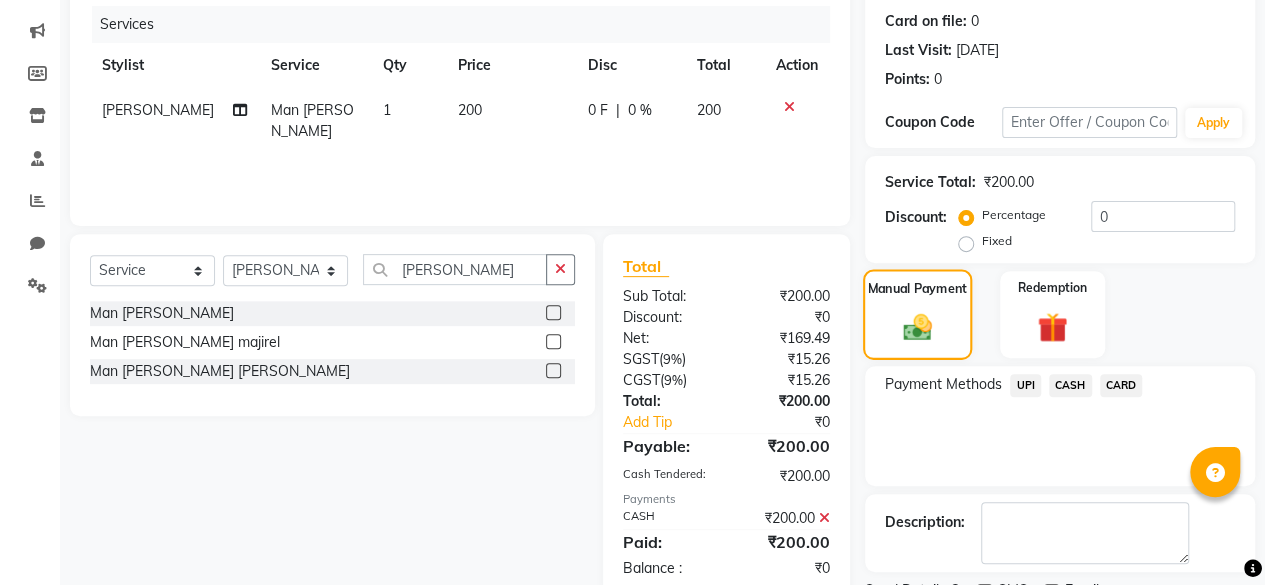 scroll, scrollTop: 324, scrollLeft: 0, axis: vertical 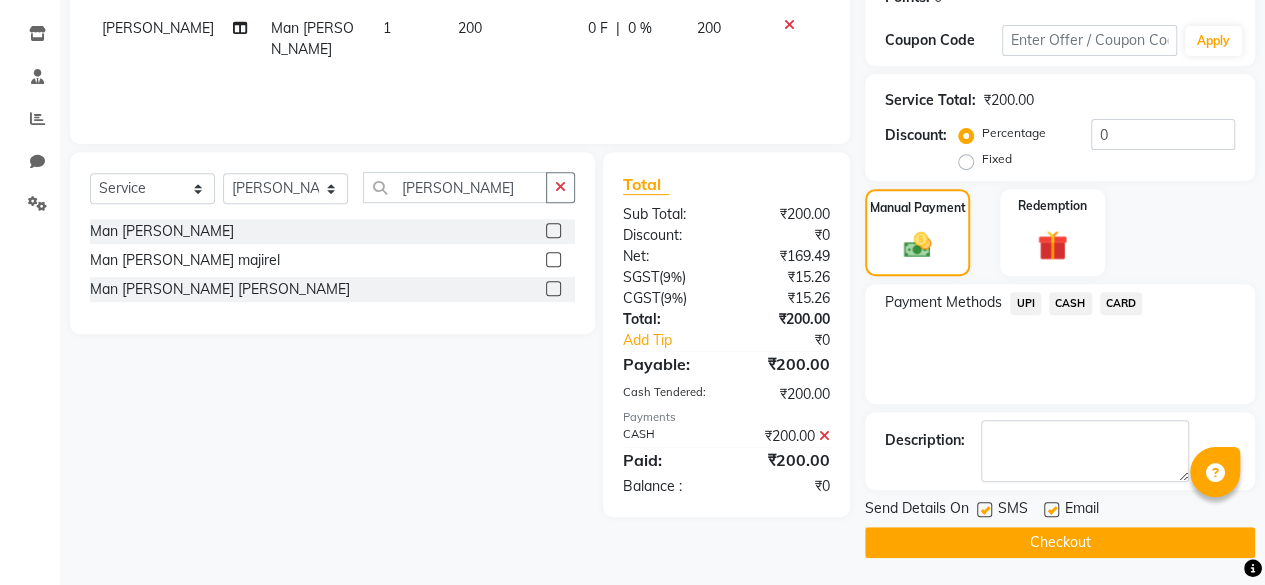 click 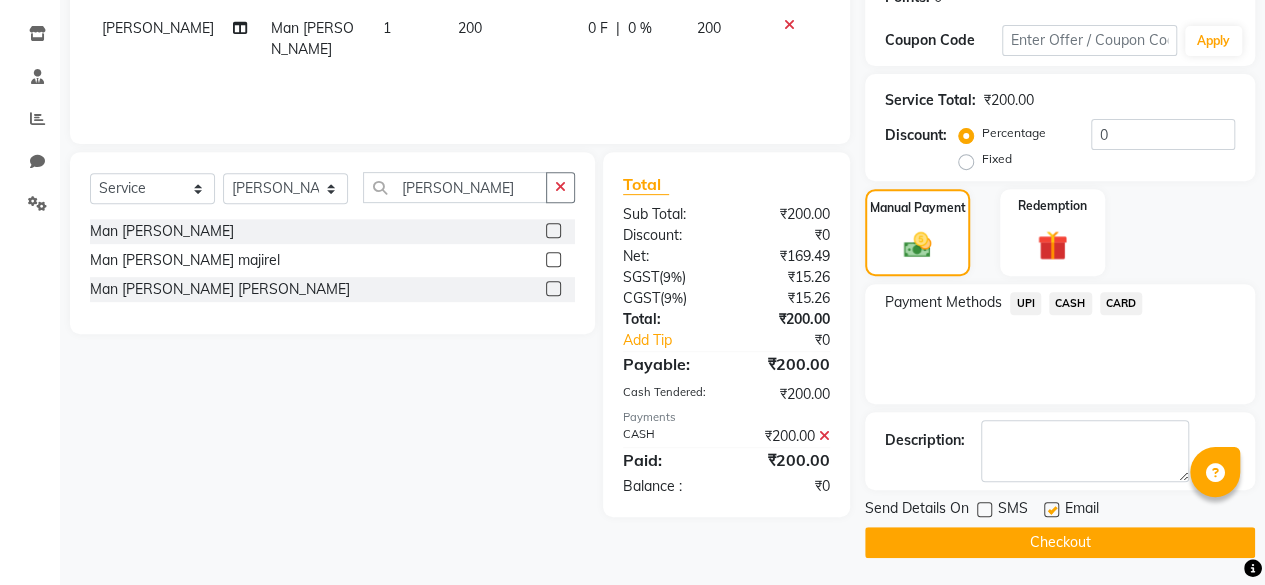 click on "Checkout" 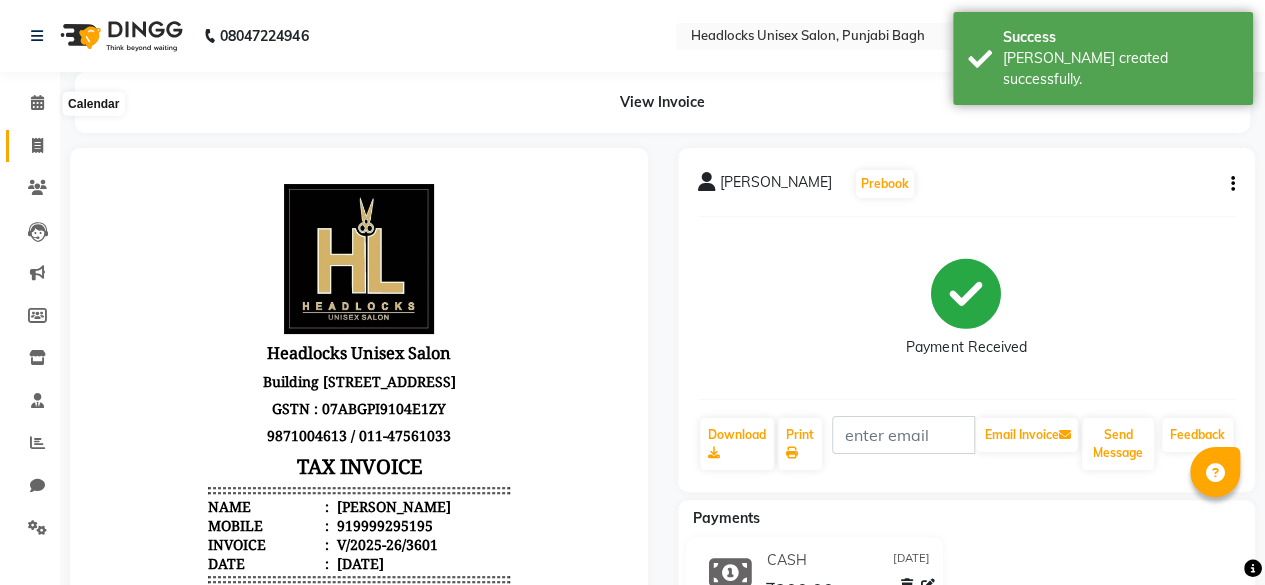 scroll, scrollTop: 0, scrollLeft: 0, axis: both 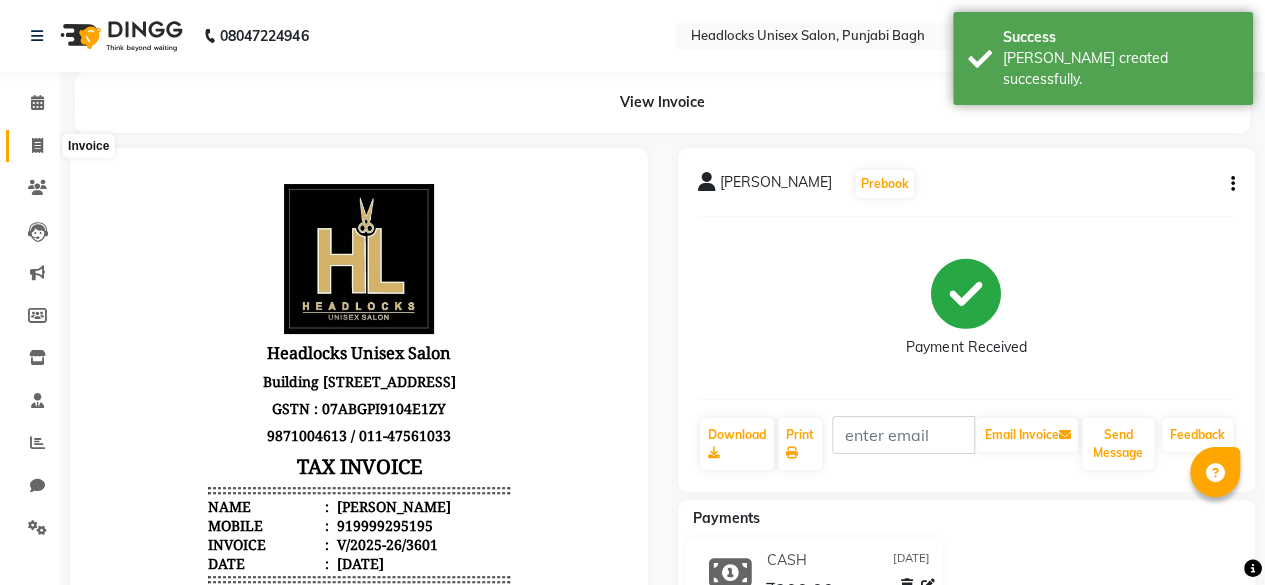 click 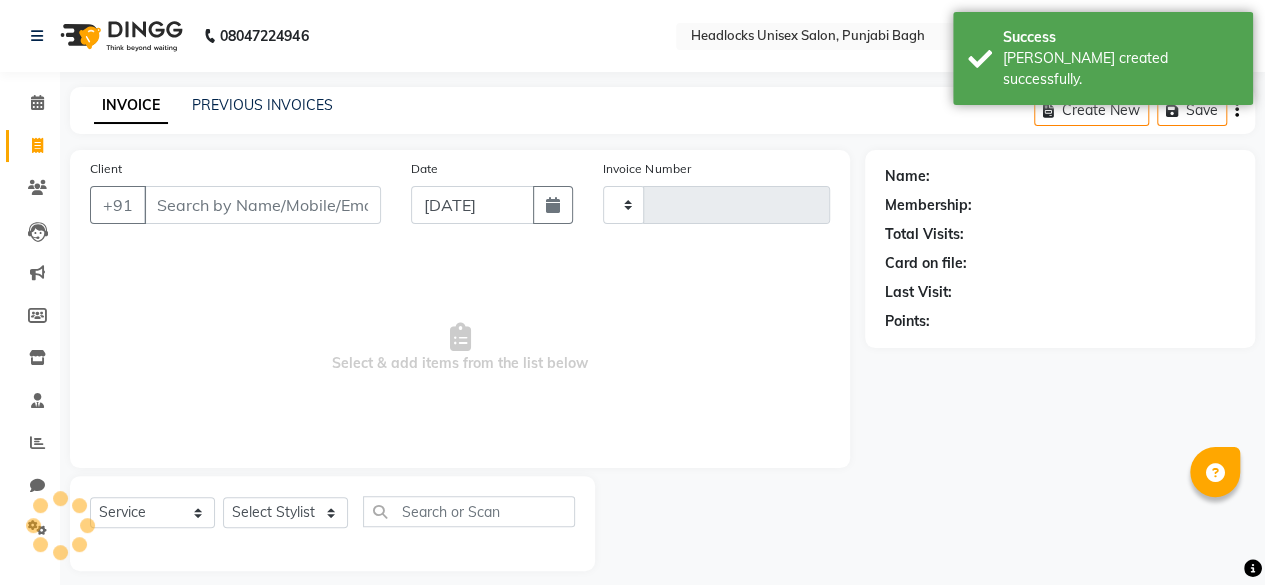 scroll, scrollTop: 15, scrollLeft: 0, axis: vertical 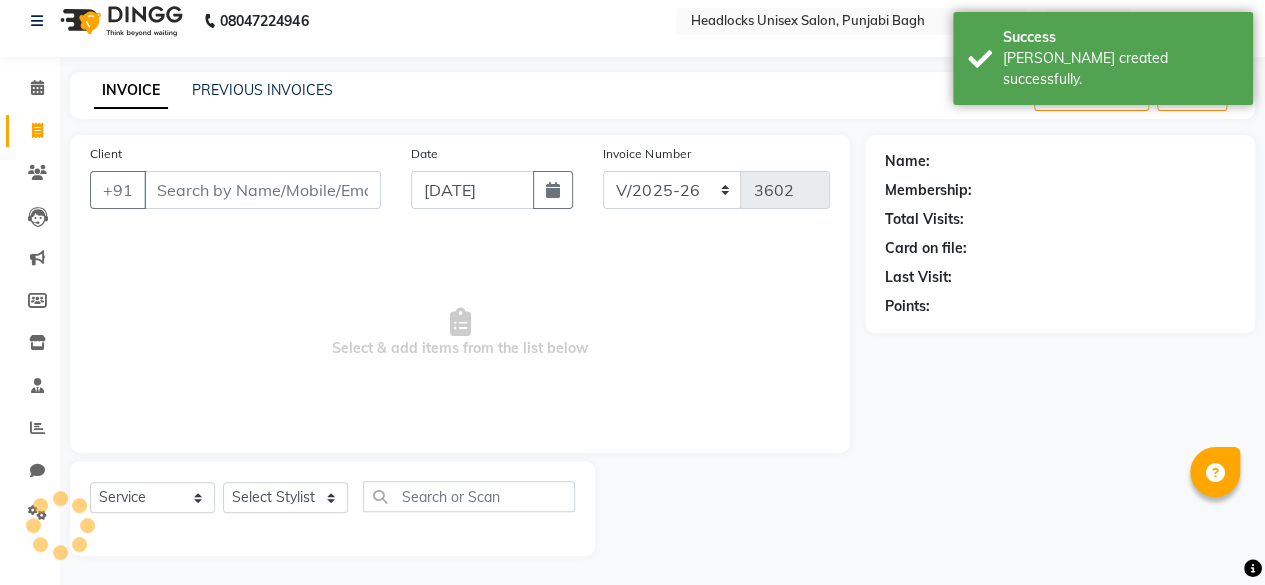 click on "Client" at bounding box center [262, 190] 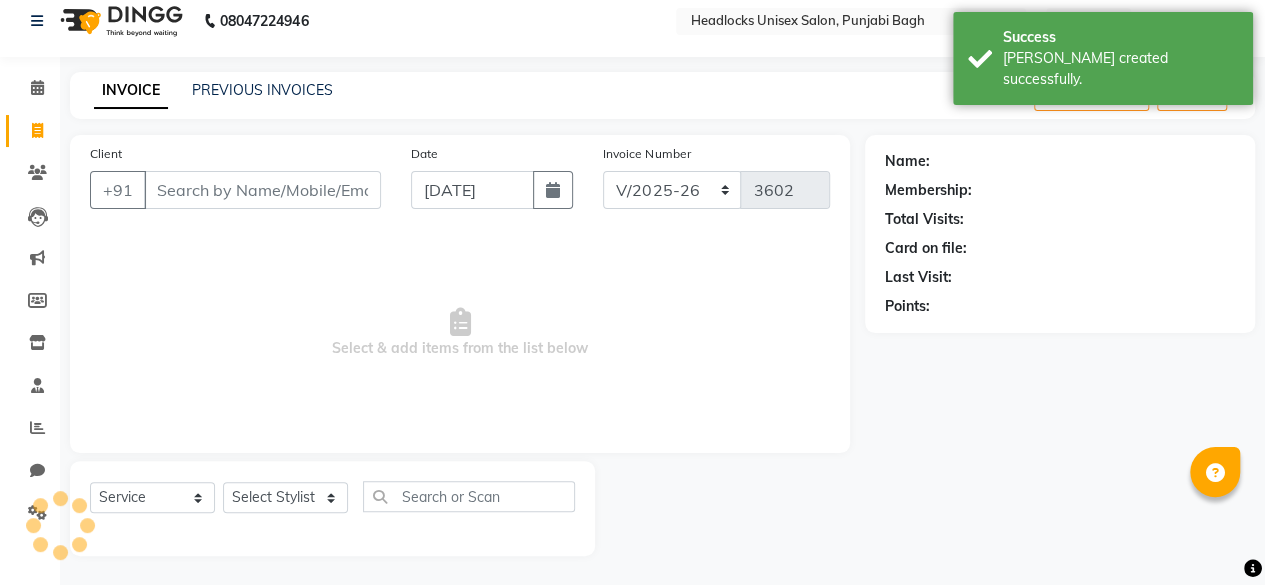 click on "Client" at bounding box center (262, 190) 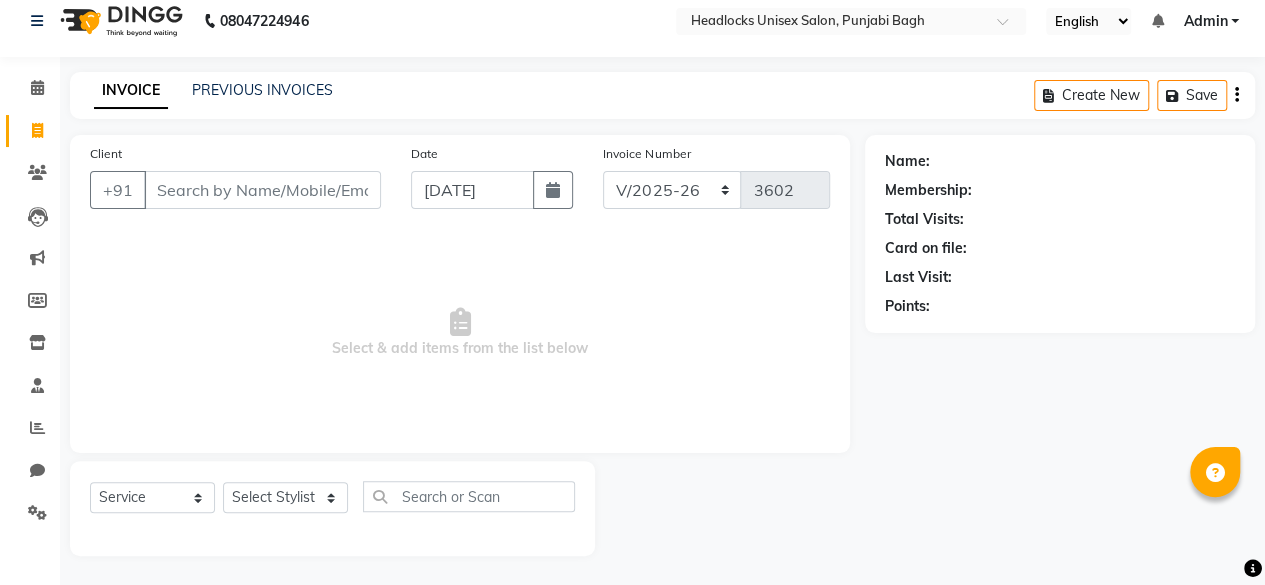 click on "Client" at bounding box center [262, 190] 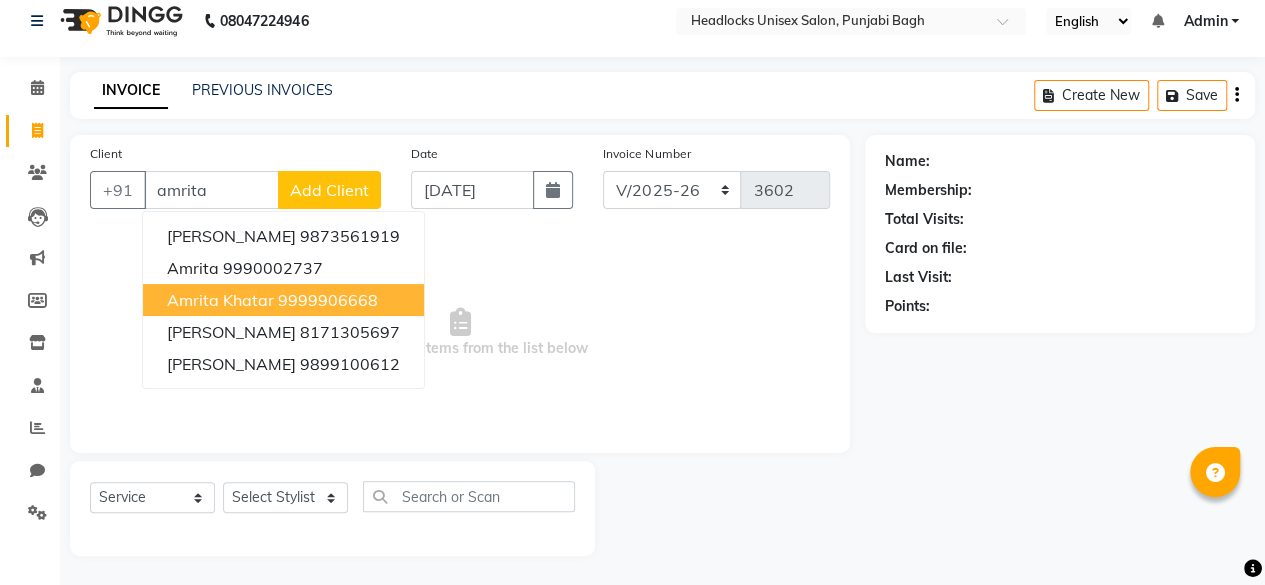 click on "Amrita khatar  9999906668" at bounding box center [283, 300] 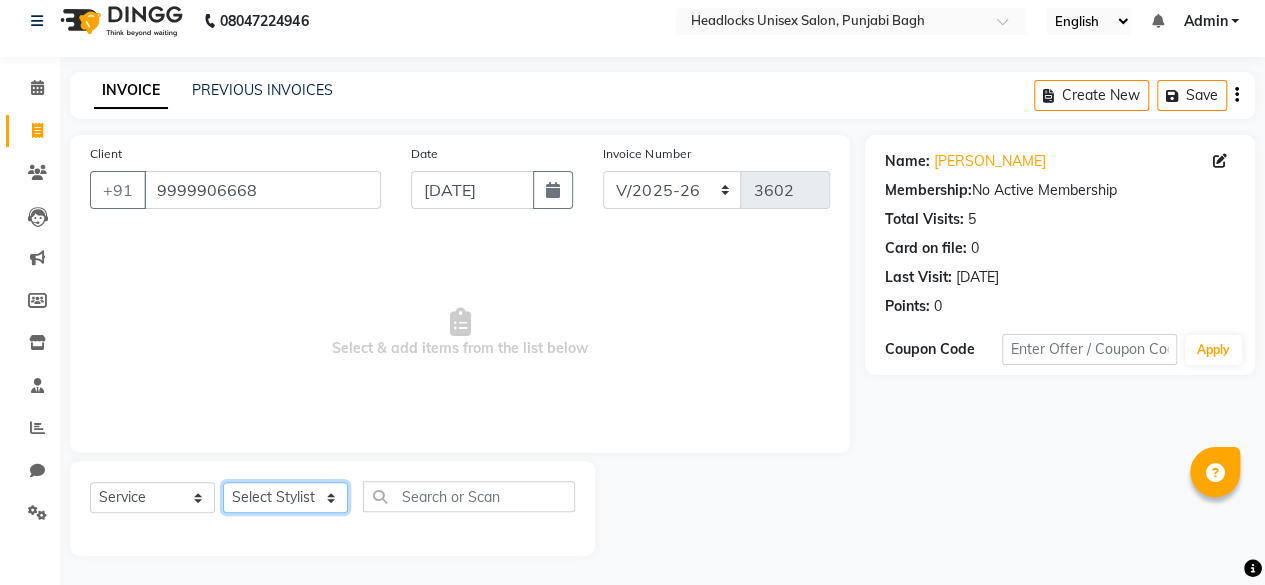 click on "Select Stylist ⁠Agnies ⁠[PERSON_NAME] [PERSON_NAME] [PERSON_NAME] kunal [PERSON_NAME] mercy ⁠Minto ⁠[PERSON_NAME]  [PERSON_NAME] priyanka [PERSON_NAME] ⁠[PERSON_NAME] ⁠[PERSON_NAME] [PERSON_NAME] [PERSON_NAME]  Sunny ⁠[PERSON_NAME] ⁠[PERSON_NAME]" 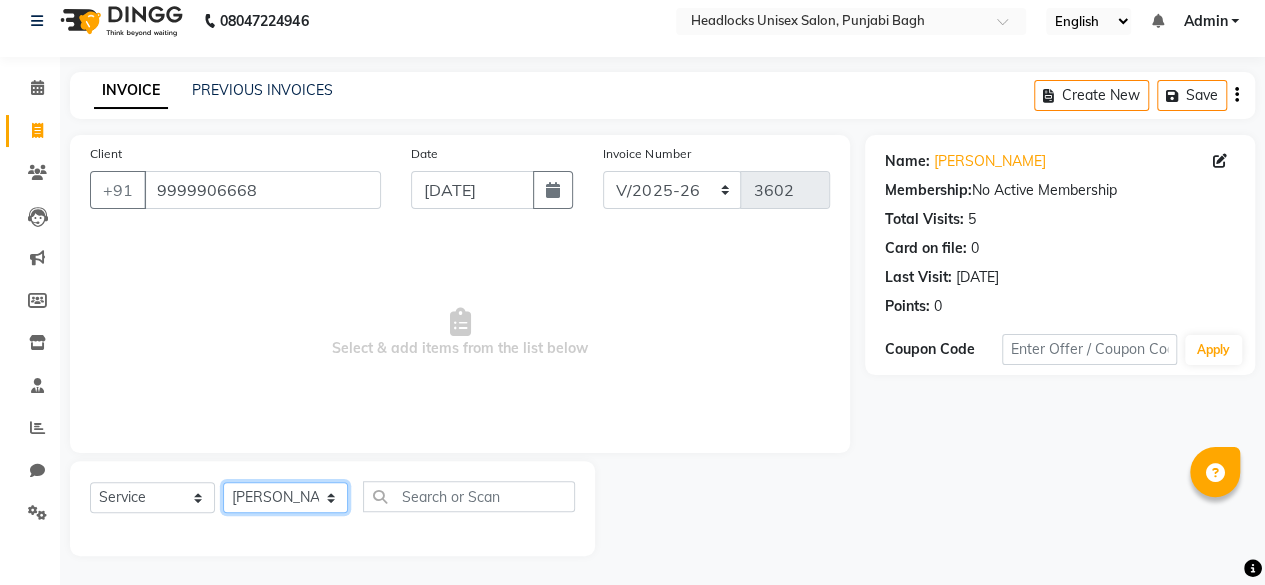 click on "Select Stylist ⁠Agnies ⁠[PERSON_NAME] [PERSON_NAME] [PERSON_NAME] kunal [PERSON_NAME] mercy ⁠Minto ⁠[PERSON_NAME]  [PERSON_NAME] priyanka [PERSON_NAME] ⁠[PERSON_NAME] ⁠[PERSON_NAME] [PERSON_NAME] [PERSON_NAME]  Sunny ⁠[PERSON_NAME] ⁠[PERSON_NAME]" 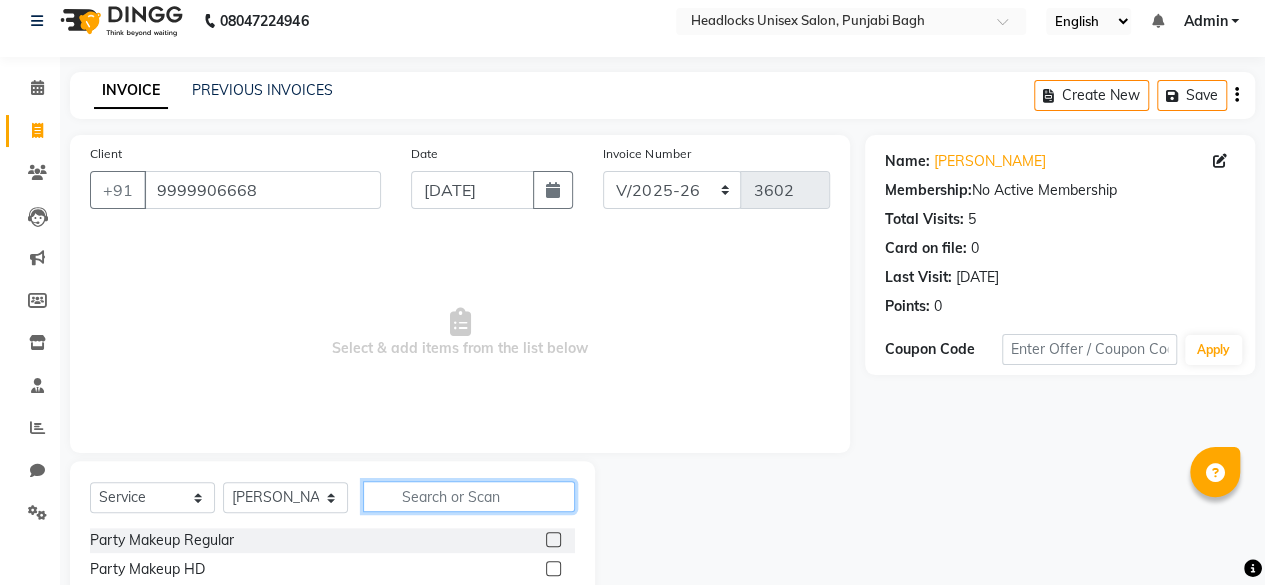 click 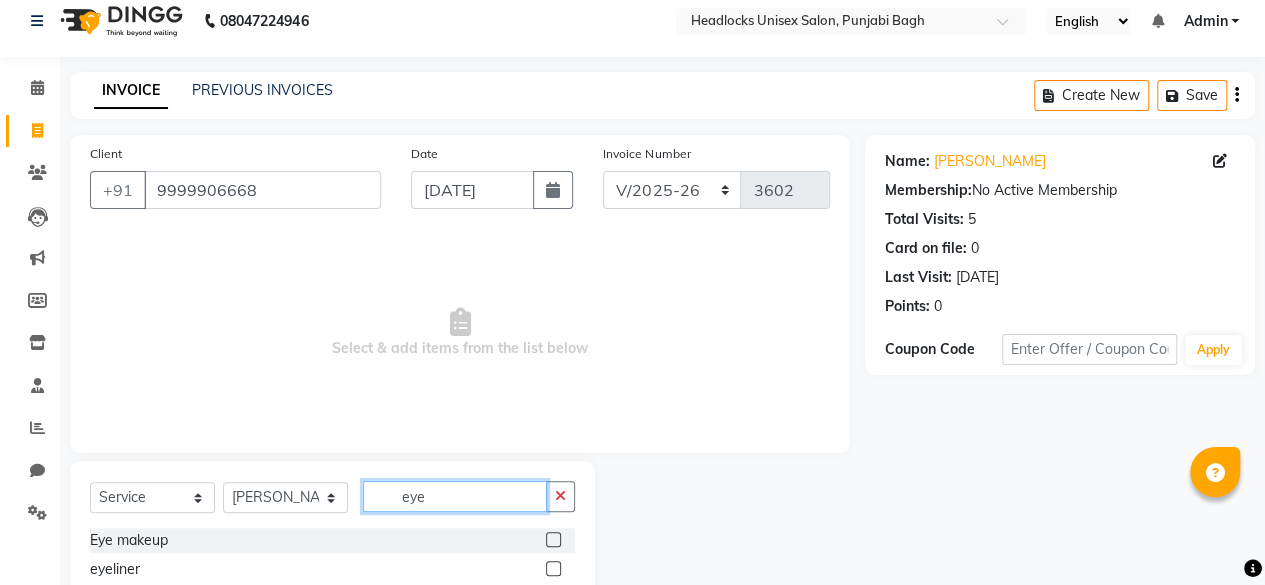 scroll, scrollTop: 160, scrollLeft: 0, axis: vertical 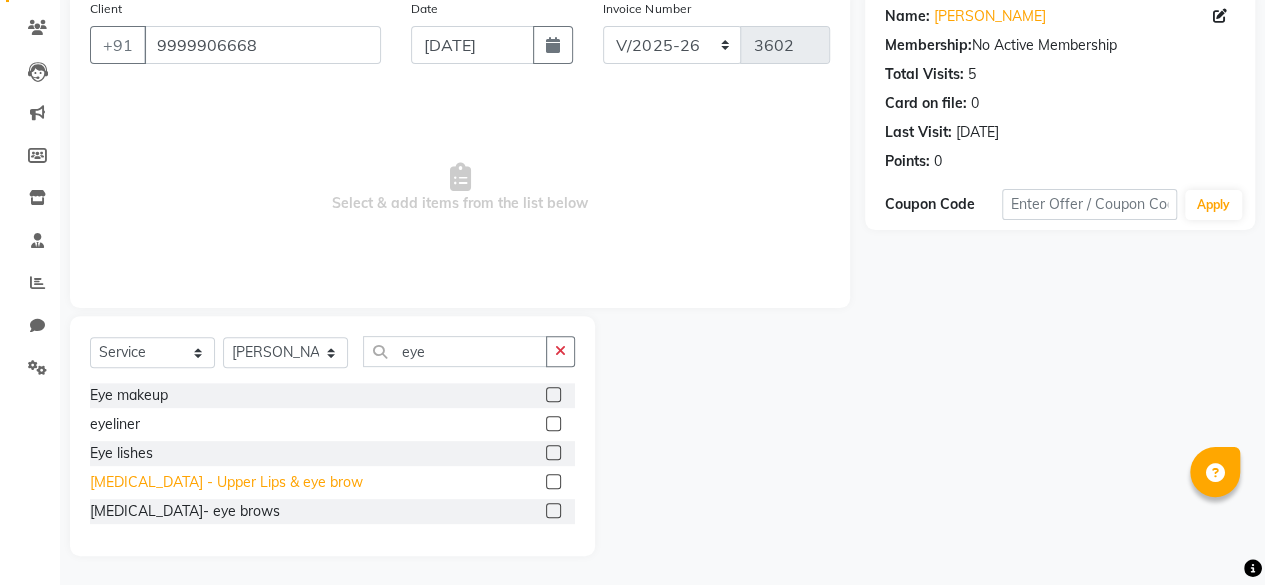 click on "[MEDICAL_DATA] - Upper Lips & eye brow" 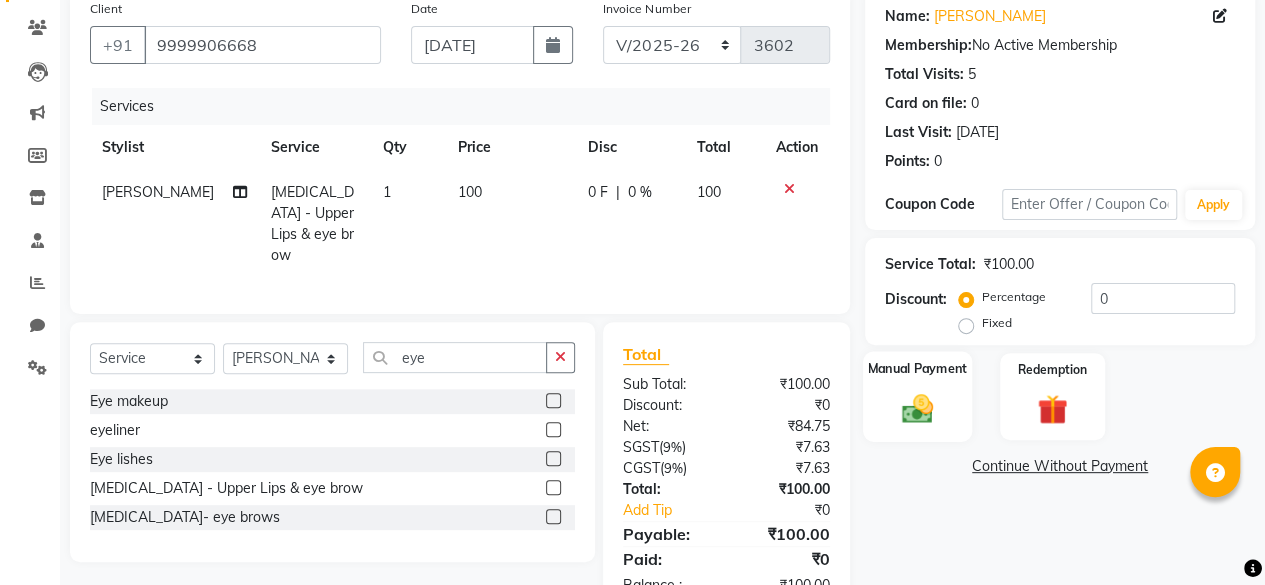 click 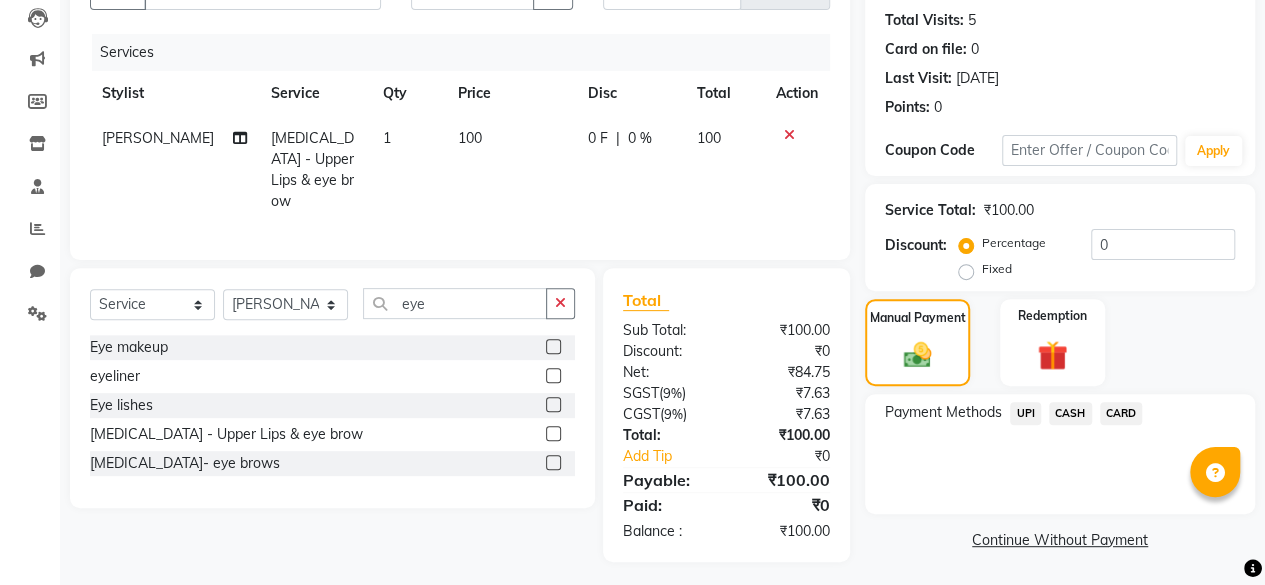 click on "CASH" 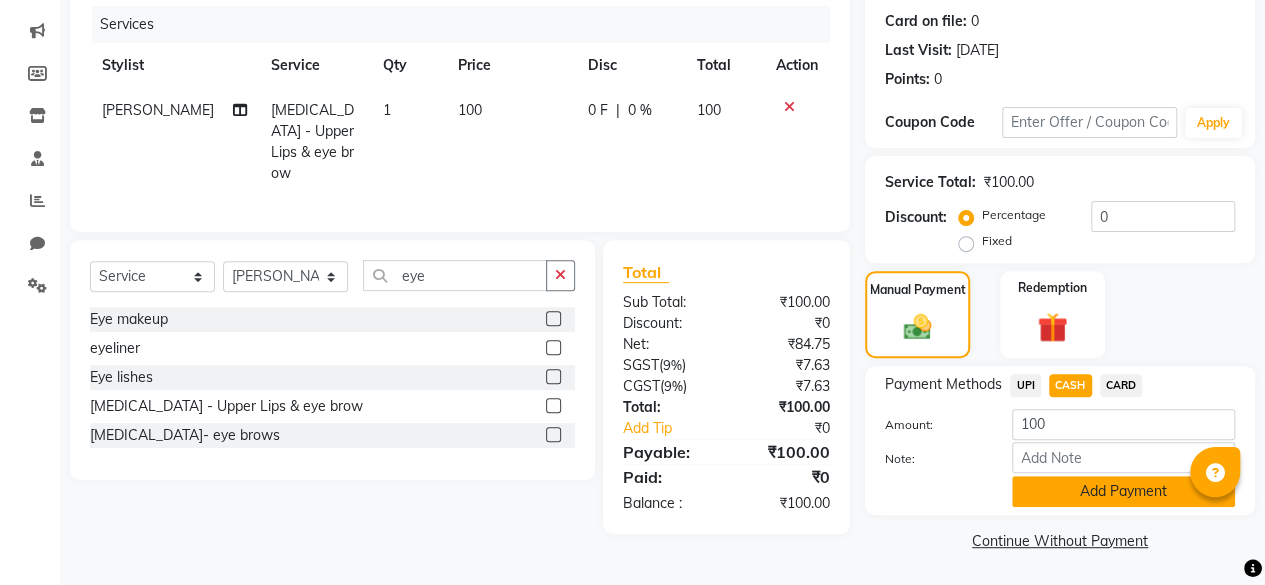click on "Add Payment" 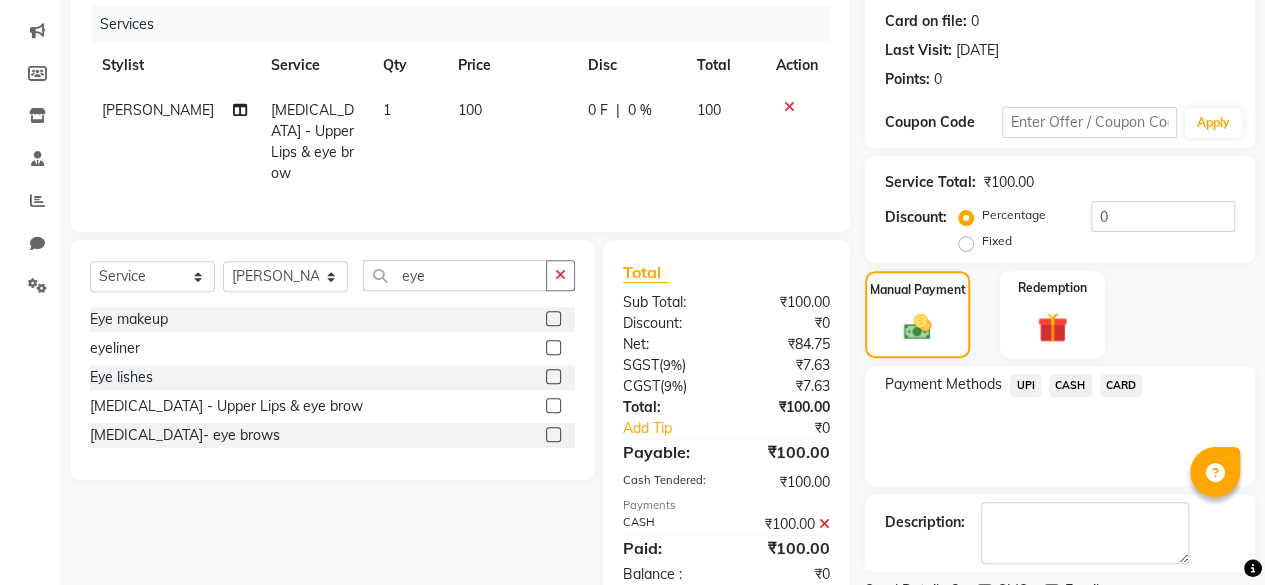 scroll, scrollTop: 324, scrollLeft: 0, axis: vertical 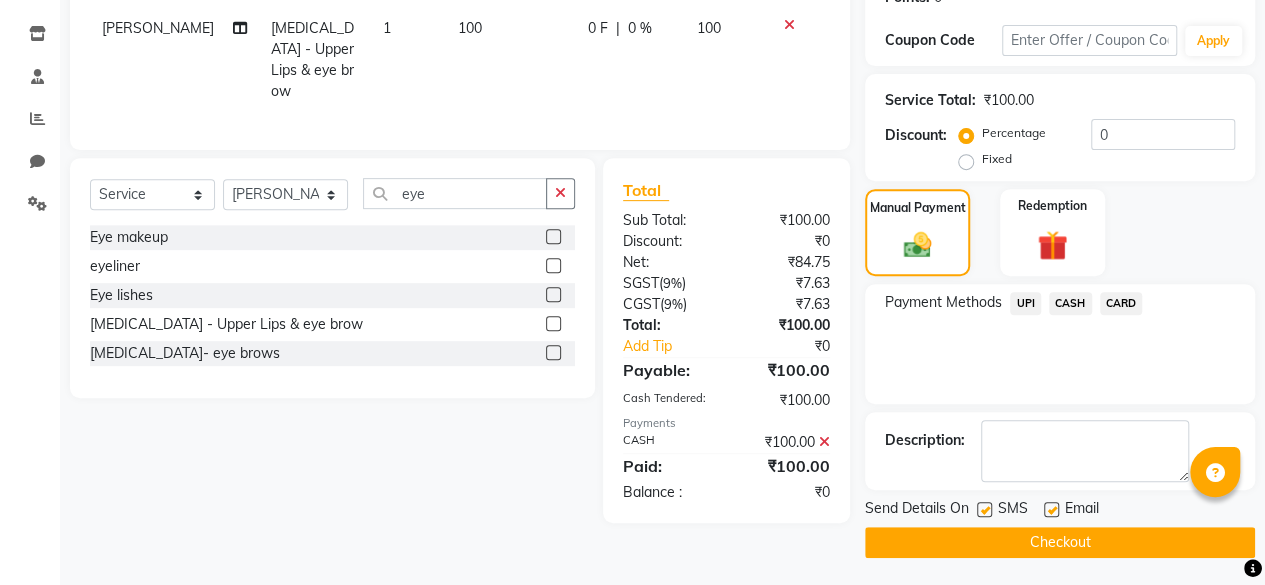 click 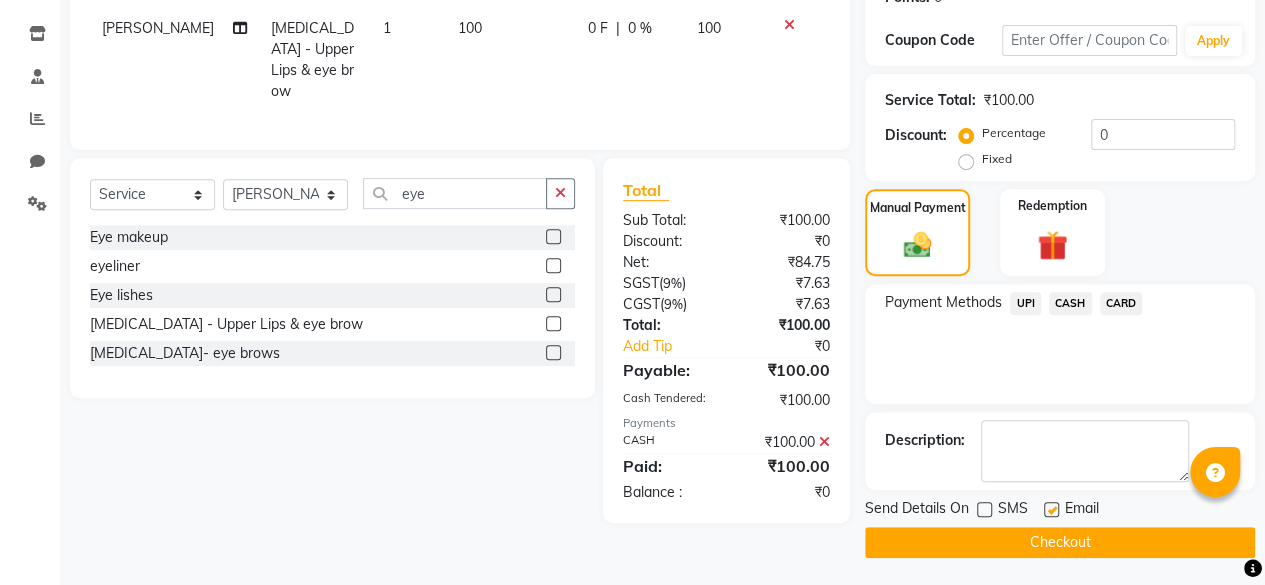click on "Checkout" 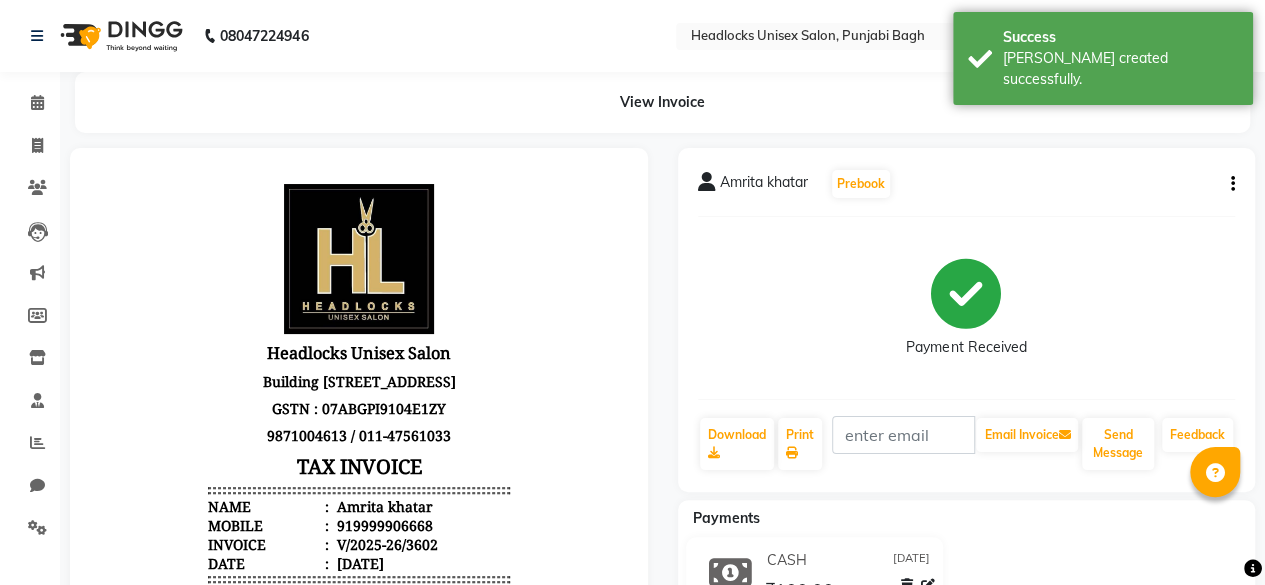scroll, scrollTop: 0, scrollLeft: 0, axis: both 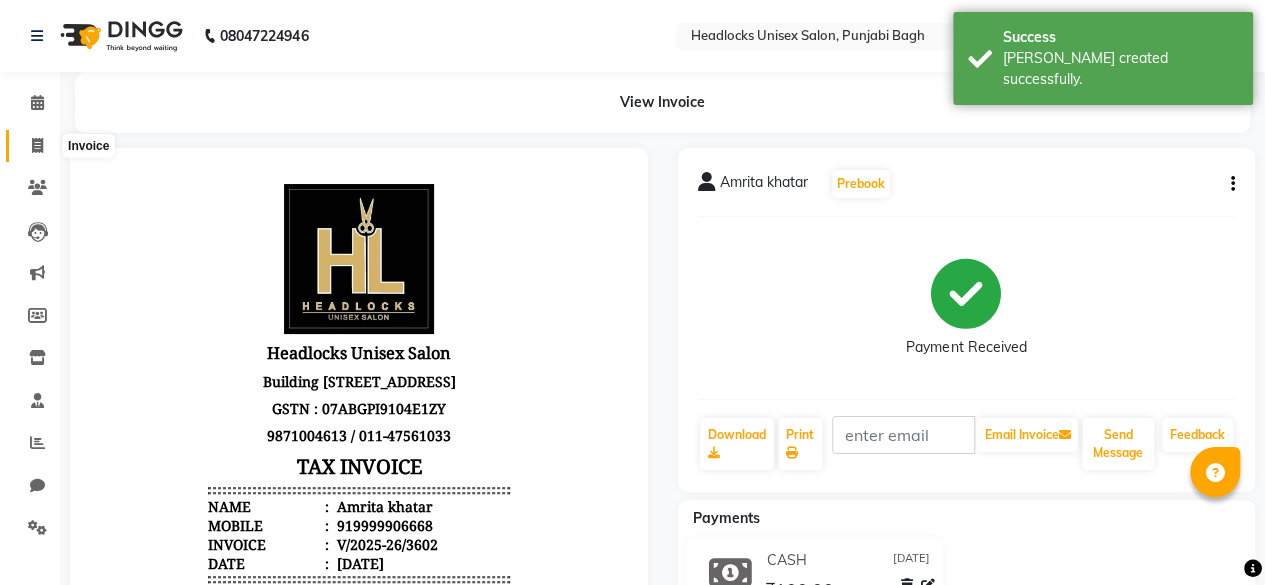 click 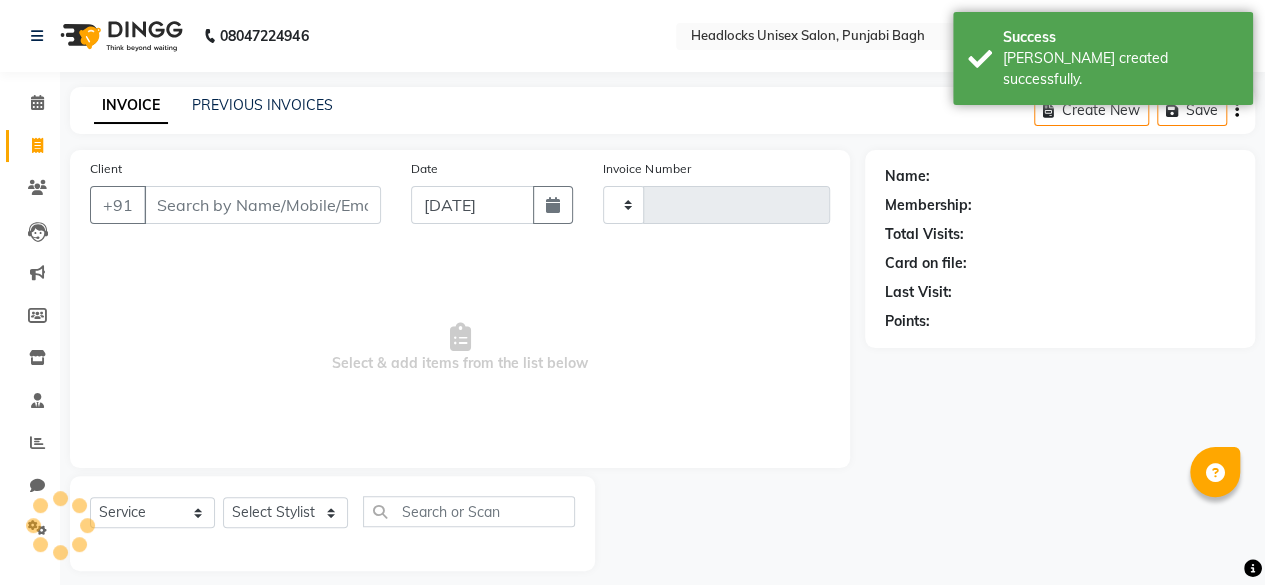 scroll, scrollTop: 15, scrollLeft: 0, axis: vertical 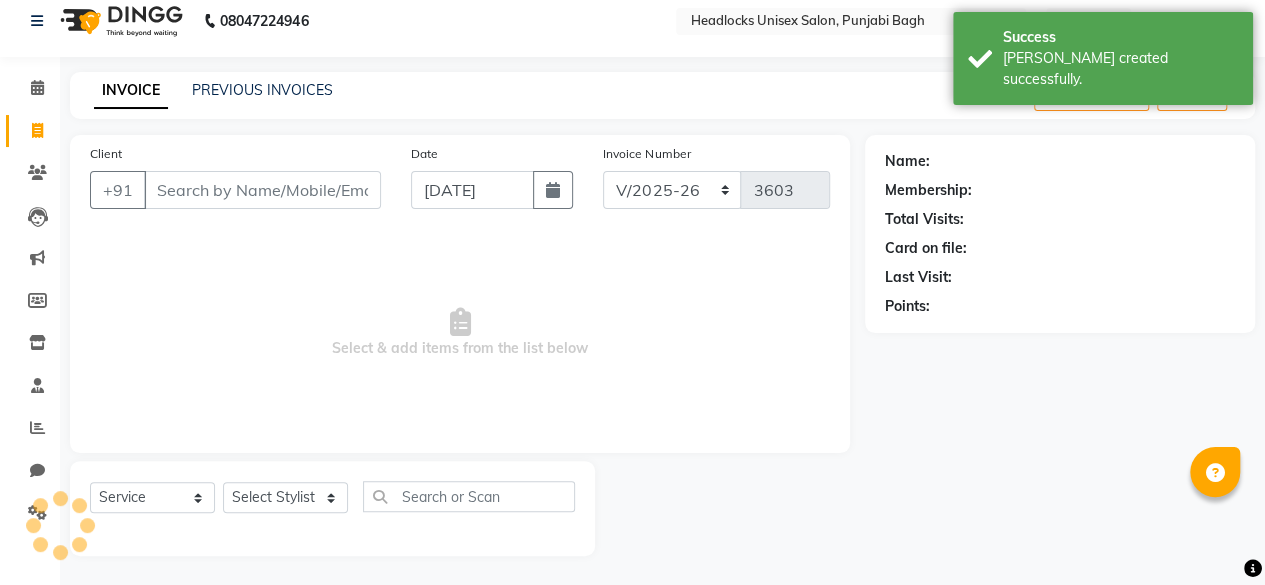 click on "Client" at bounding box center [262, 190] 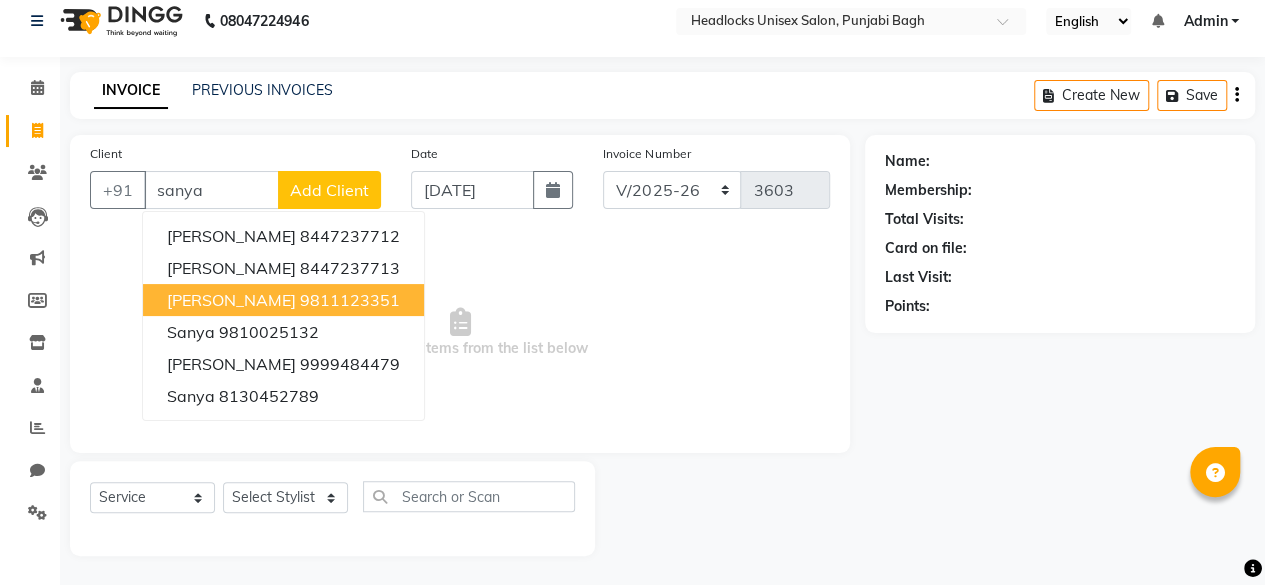 click on "[PERSON_NAME]" at bounding box center [231, 300] 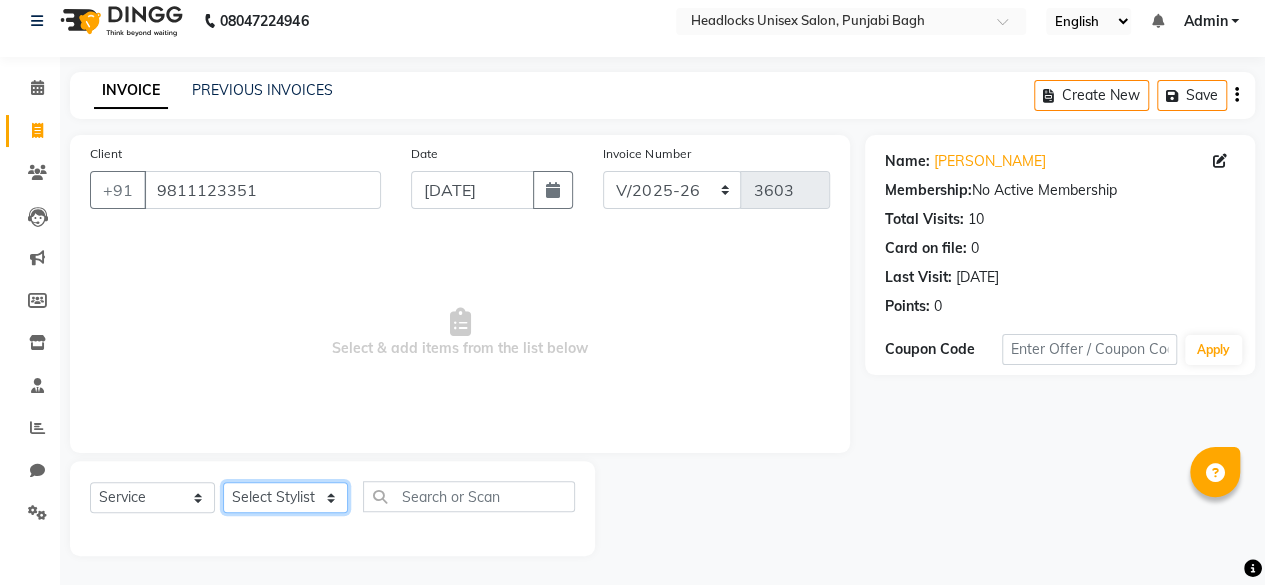 click on "Select Stylist ⁠Agnies ⁠[PERSON_NAME] [PERSON_NAME] [PERSON_NAME] kunal [PERSON_NAME] mercy ⁠Minto ⁠[PERSON_NAME]  [PERSON_NAME] priyanka [PERSON_NAME] ⁠[PERSON_NAME] ⁠[PERSON_NAME] [PERSON_NAME] [PERSON_NAME]  Sunny ⁠[PERSON_NAME] ⁠[PERSON_NAME]" 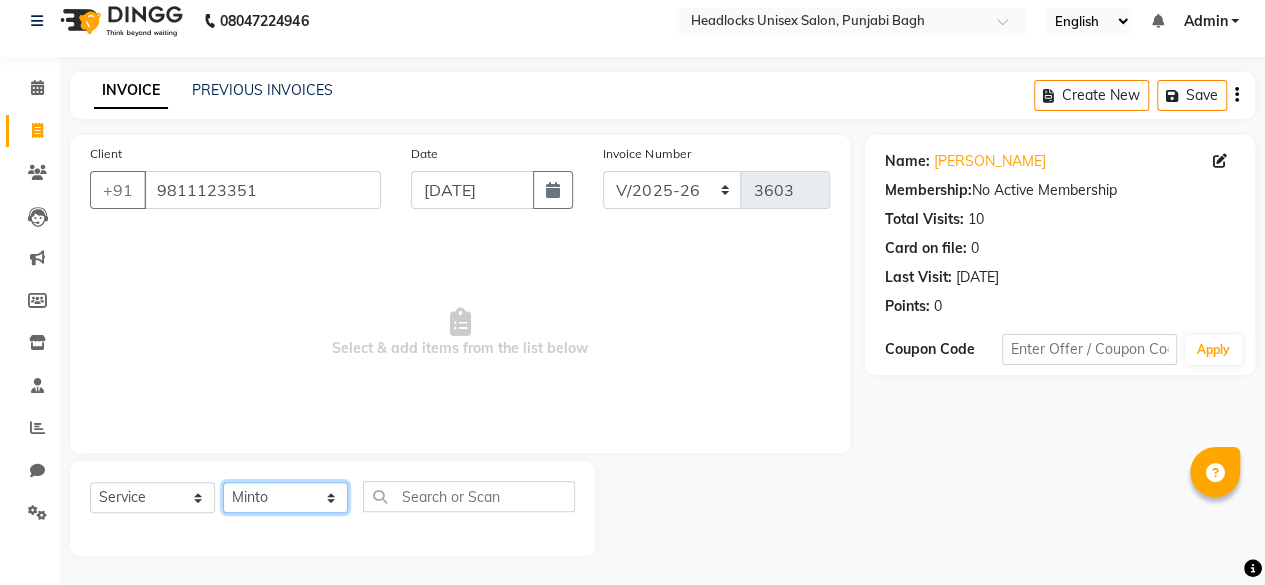 click on "Select Stylist ⁠Agnies ⁠[PERSON_NAME] [PERSON_NAME] [PERSON_NAME] kunal [PERSON_NAME] mercy ⁠Minto ⁠[PERSON_NAME]  [PERSON_NAME] priyanka [PERSON_NAME] ⁠[PERSON_NAME] ⁠[PERSON_NAME] [PERSON_NAME] [PERSON_NAME]  Sunny ⁠[PERSON_NAME] ⁠[PERSON_NAME]" 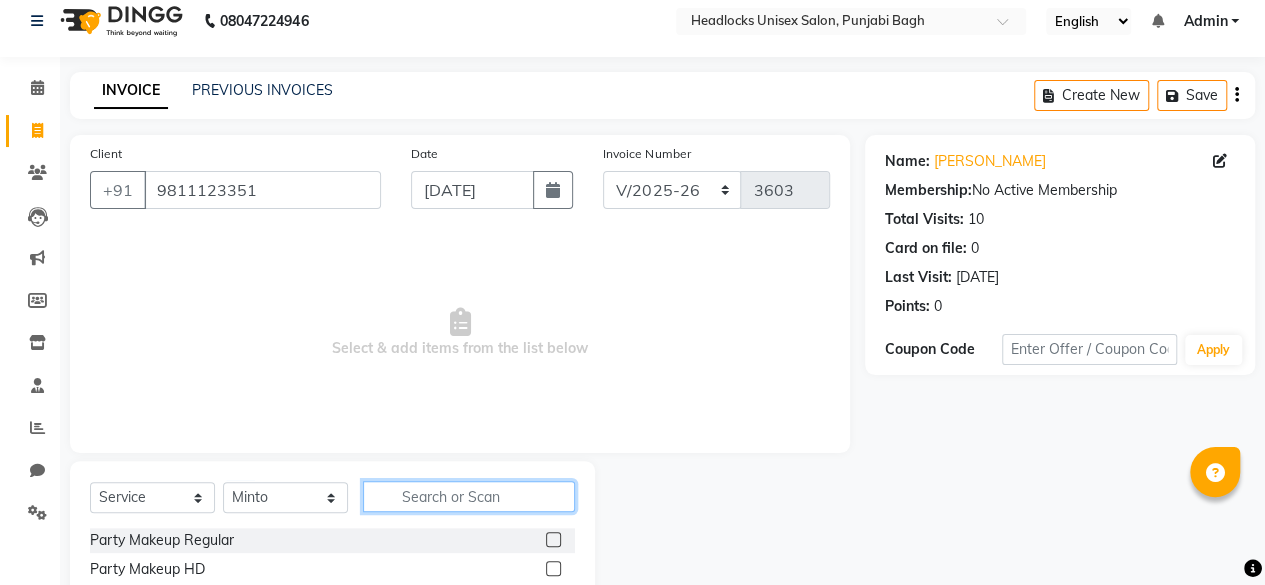 click 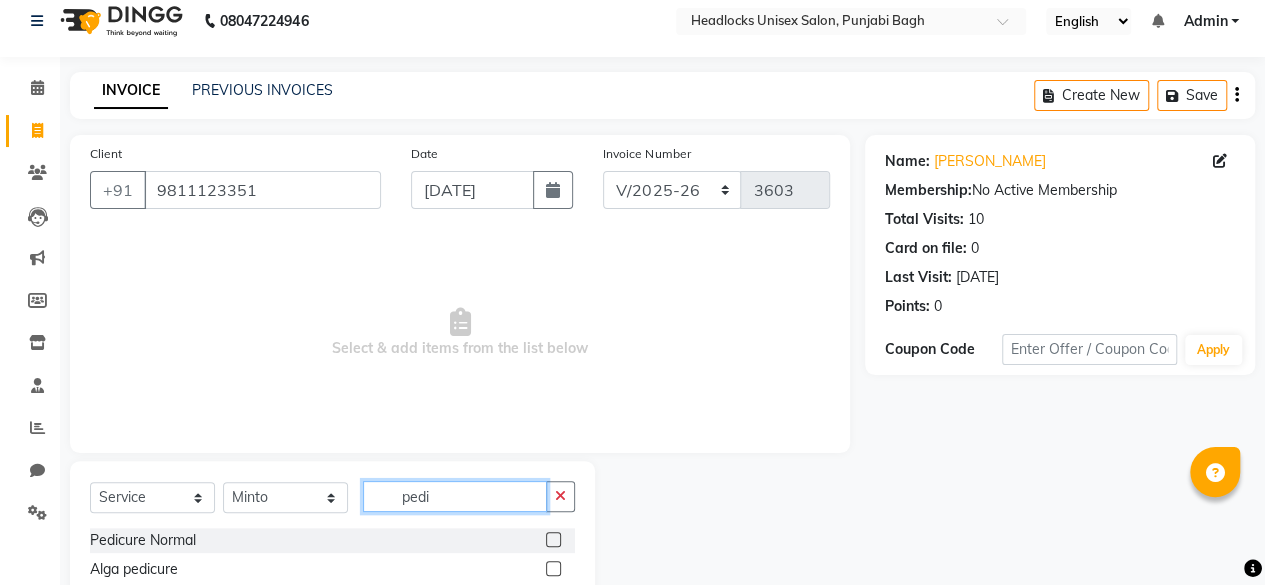 scroll, scrollTop: 131, scrollLeft: 0, axis: vertical 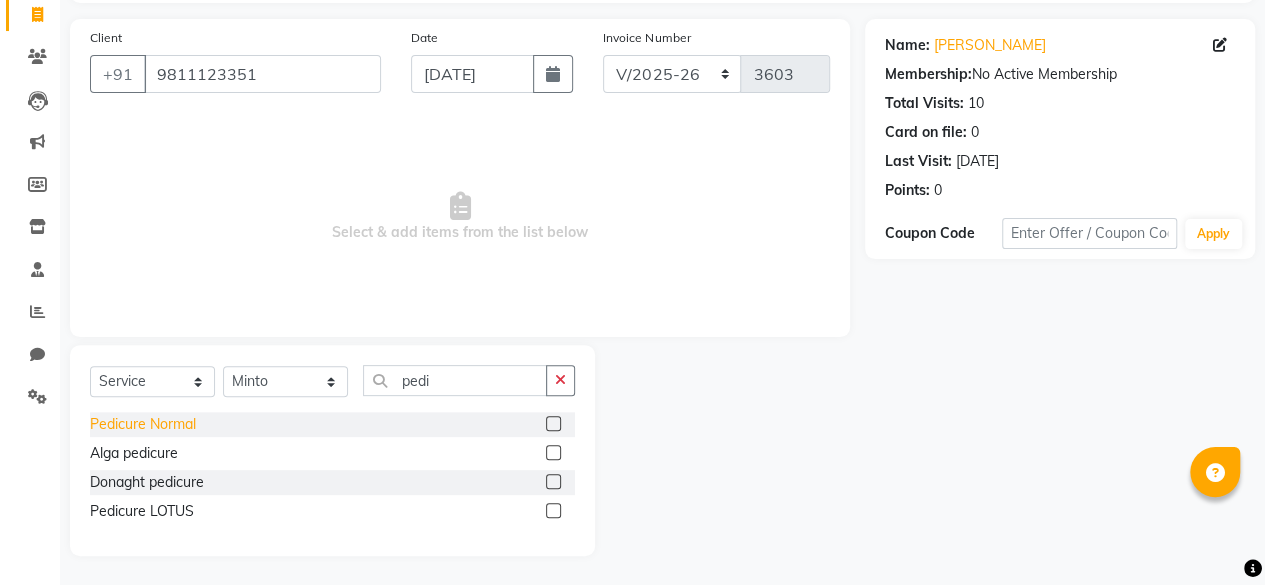 click on "Pedicure Normal" 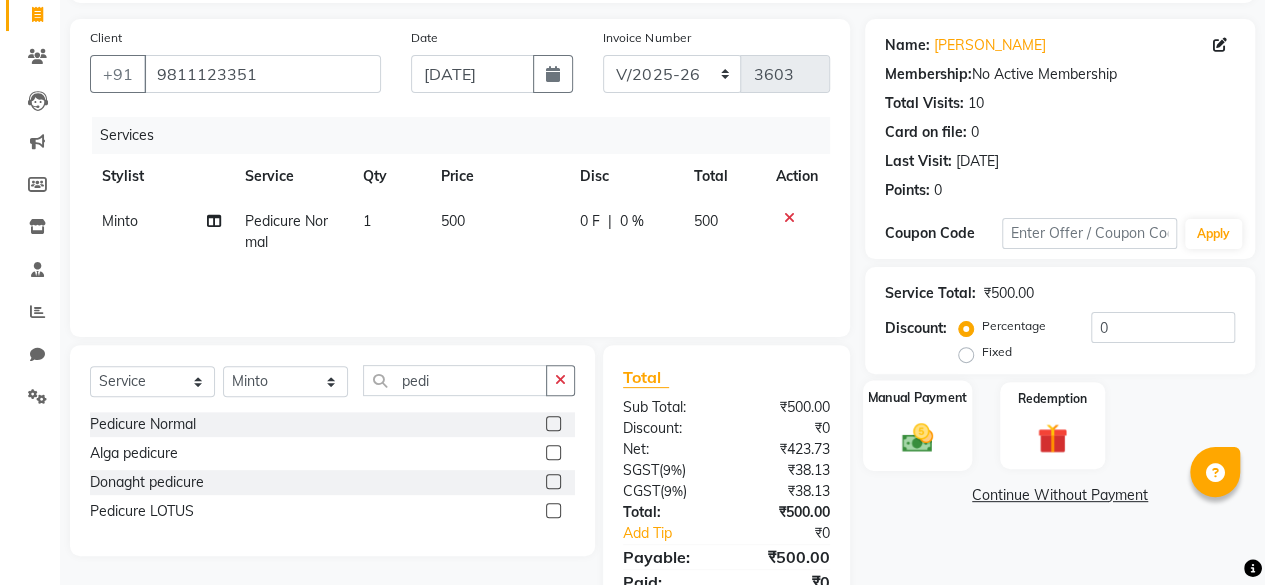click on "Manual Payment" 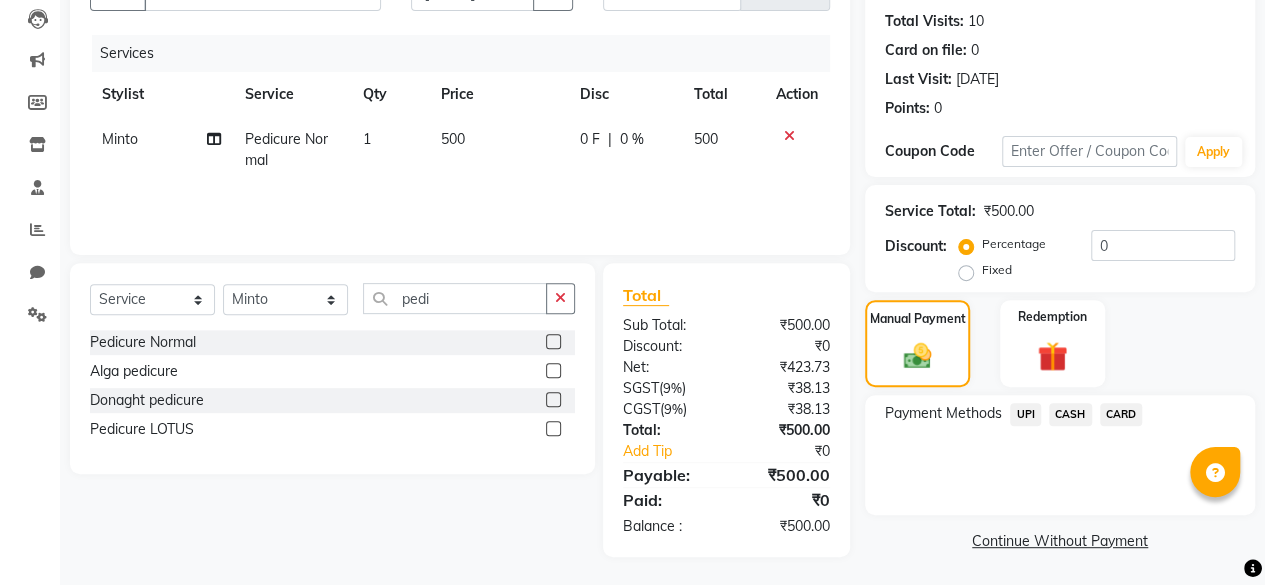 click on "UPI" 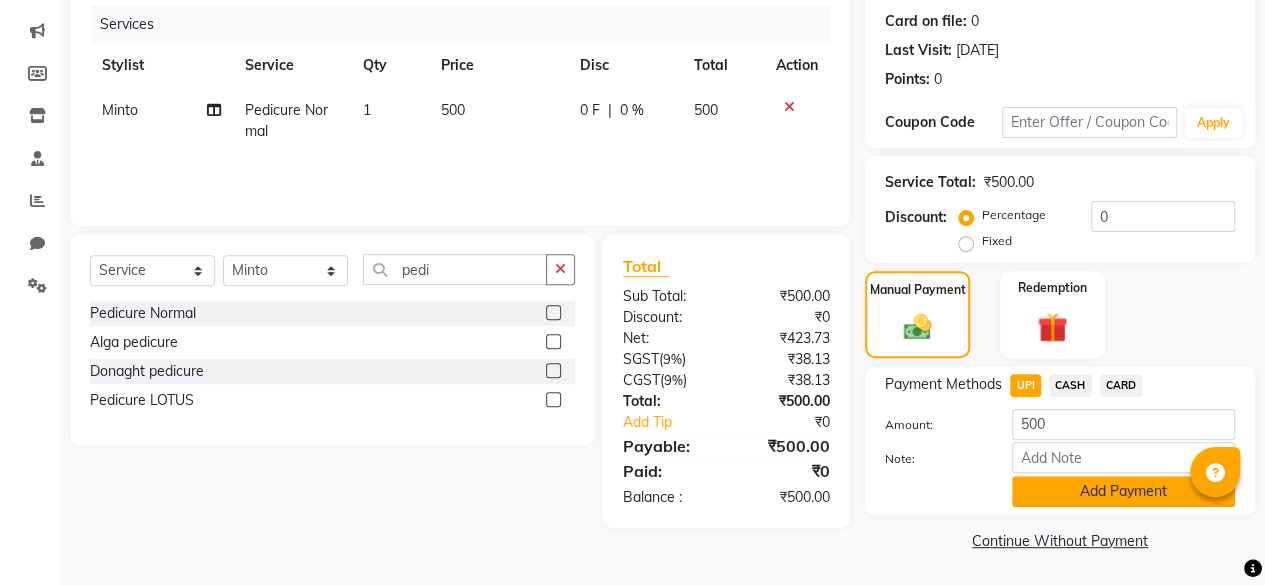 click on "Add Payment" 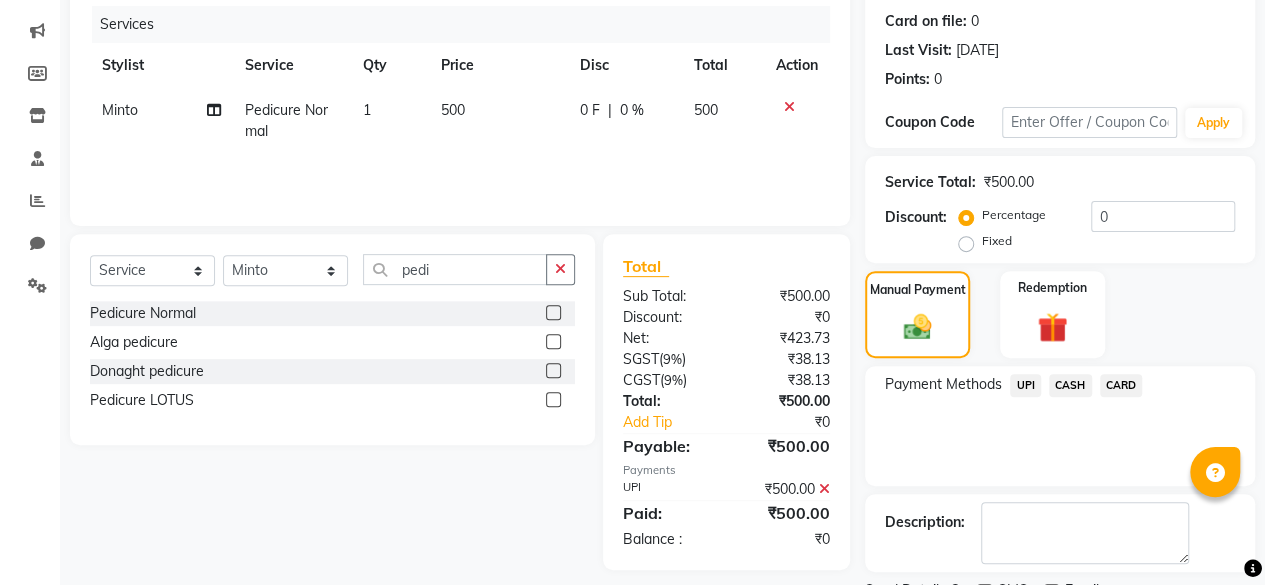 scroll, scrollTop: 324, scrollLeft: 0, axis: vertical 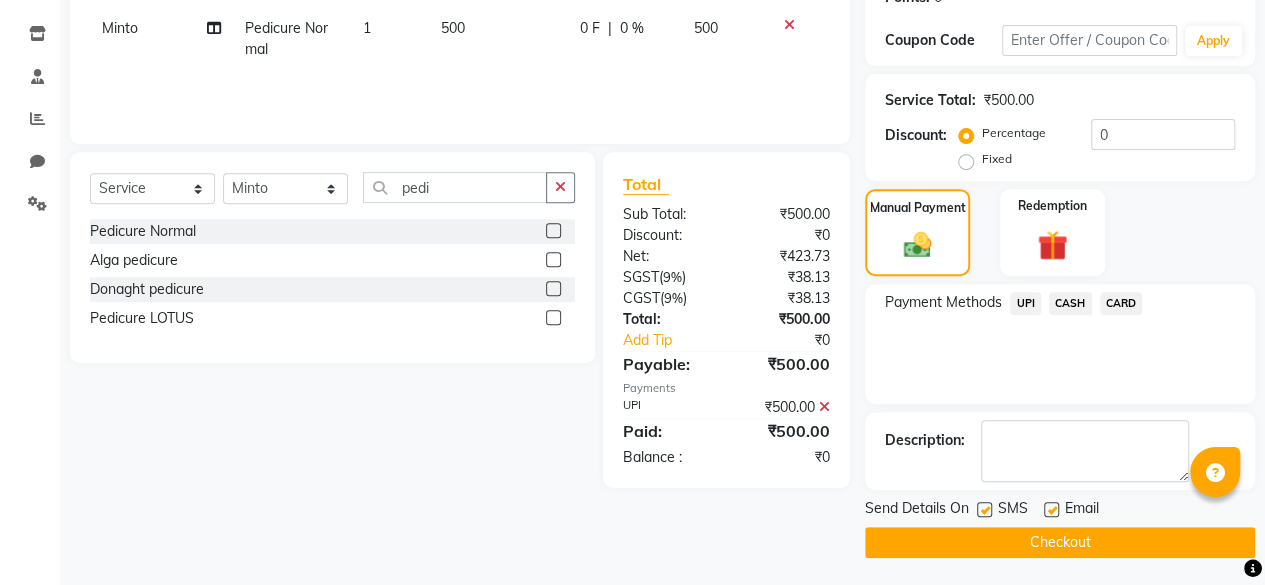 click 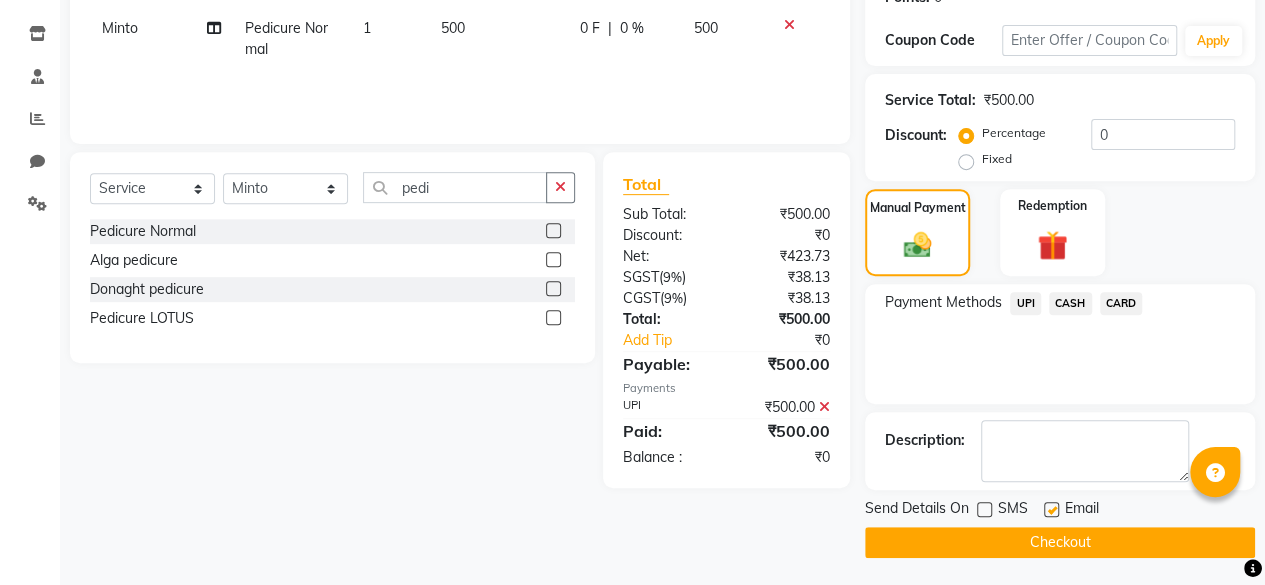 click on "Checkout" 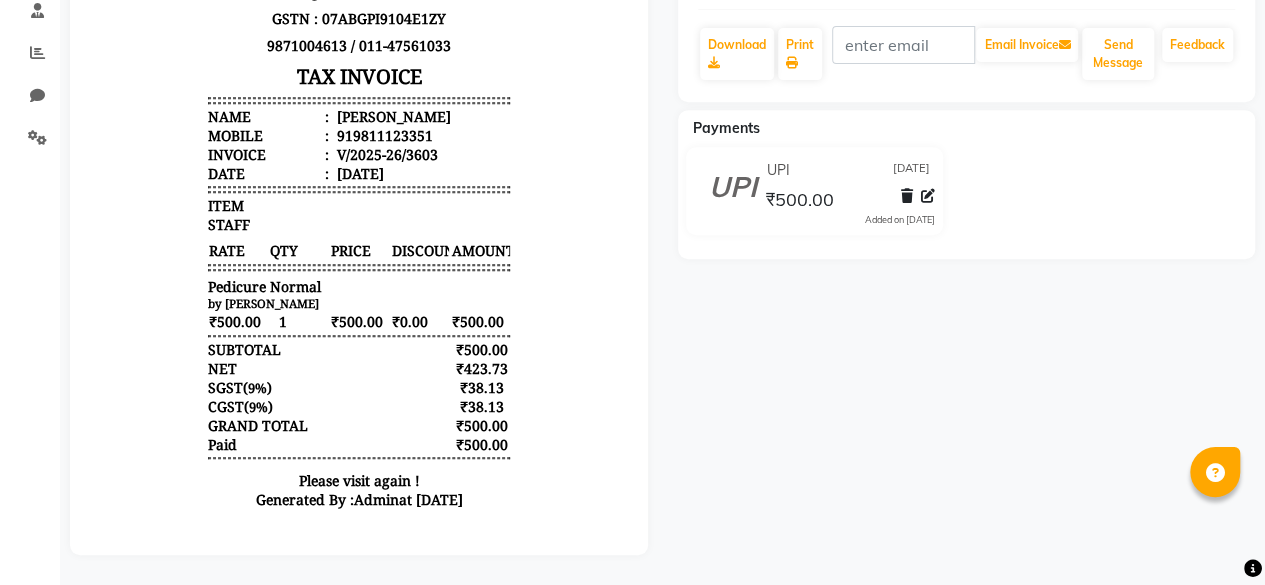 scroll, scrollTop: 0, scrollLeft: 0, axis: both 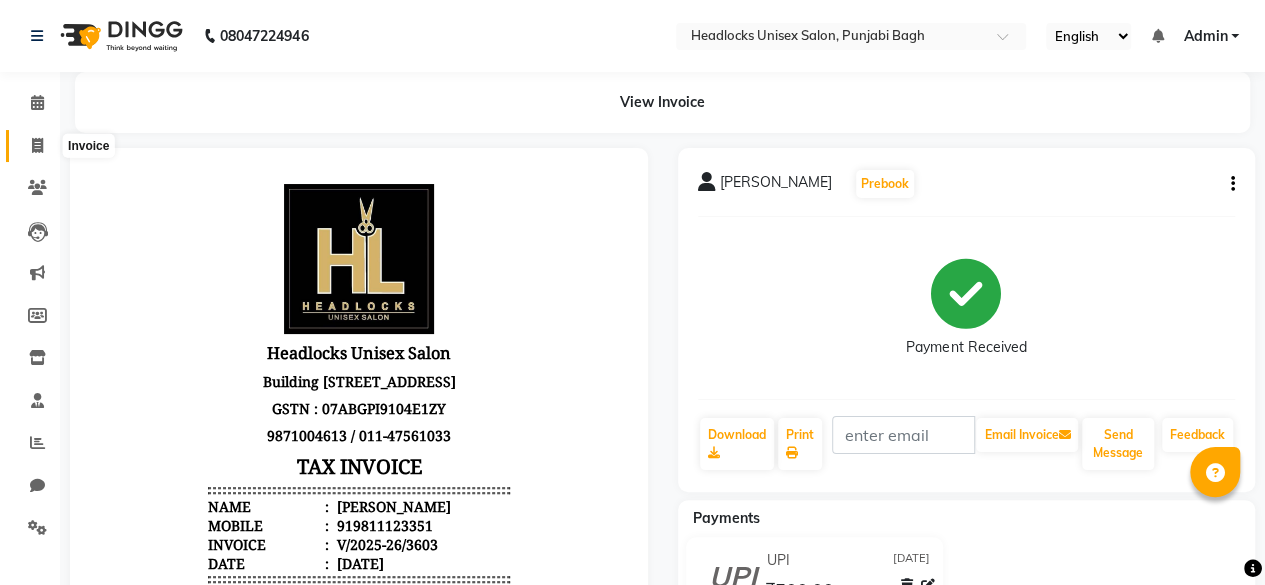 click 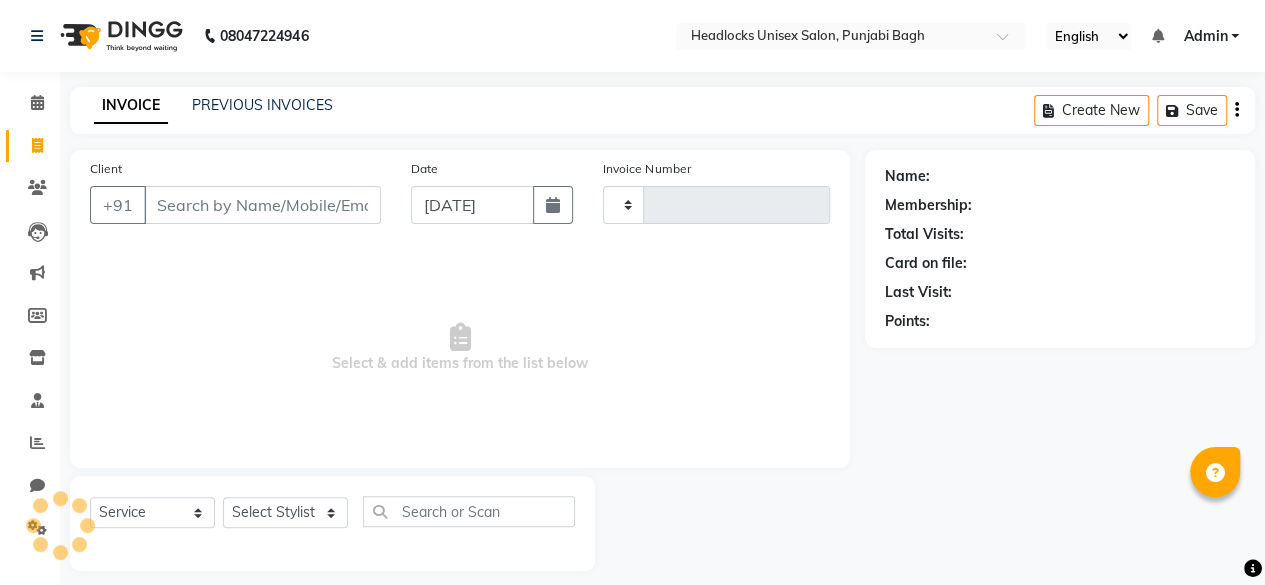 scroll, scrollTop: 15, scrollLeft: 0, axis: vertical 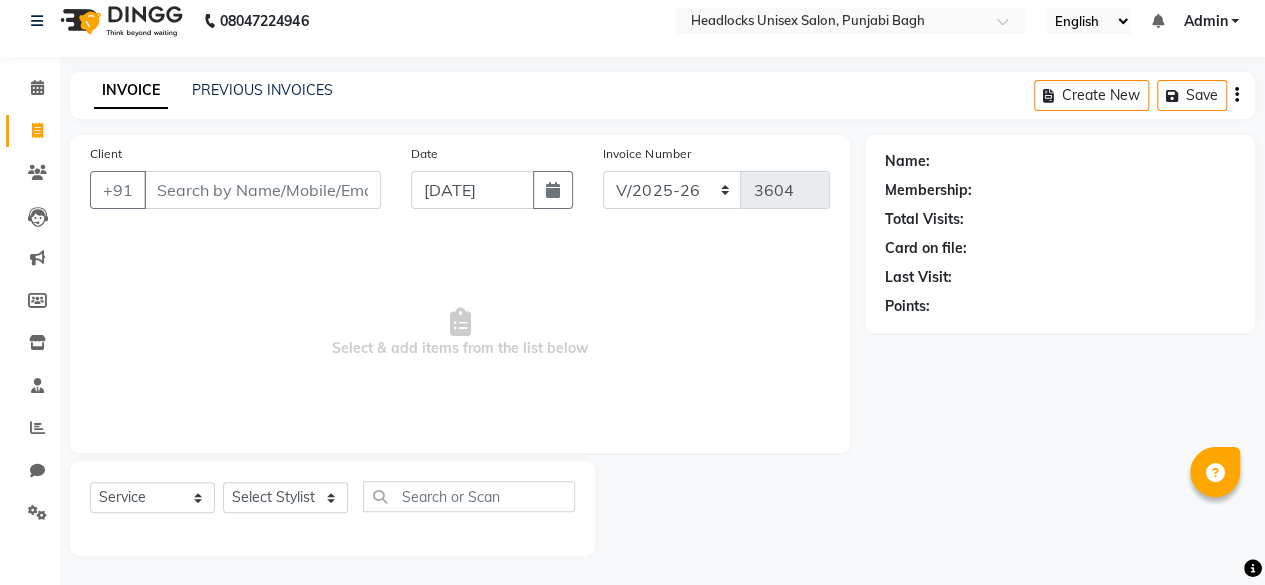 click on "Client" at bounding box center [262, 190] 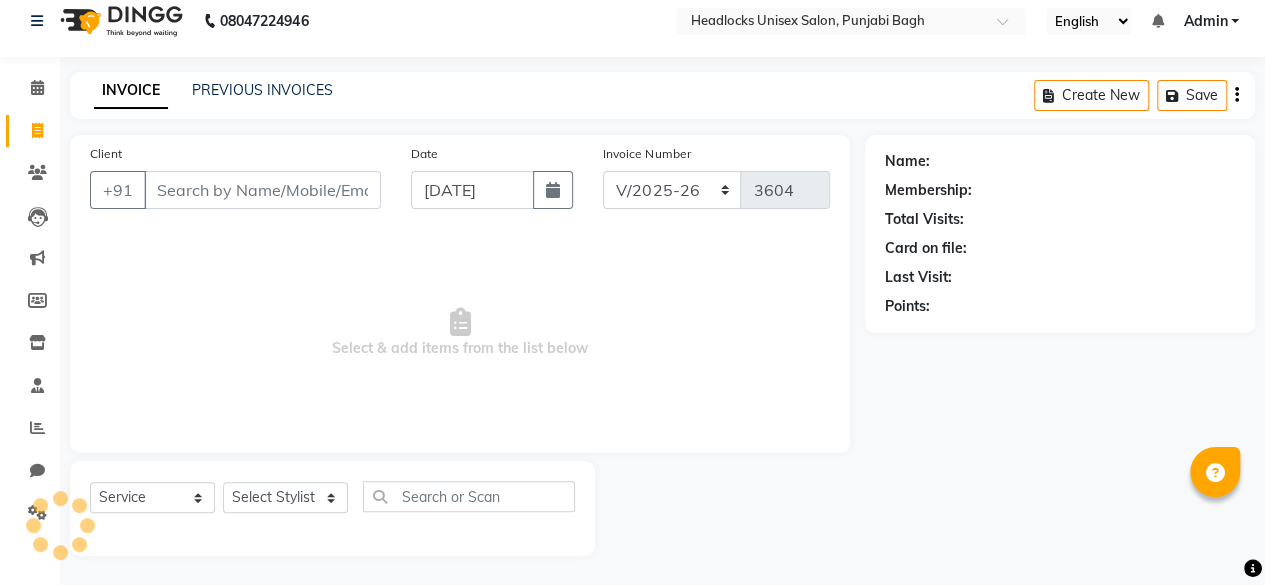 click on "Client" at bounding box center (262, 190) 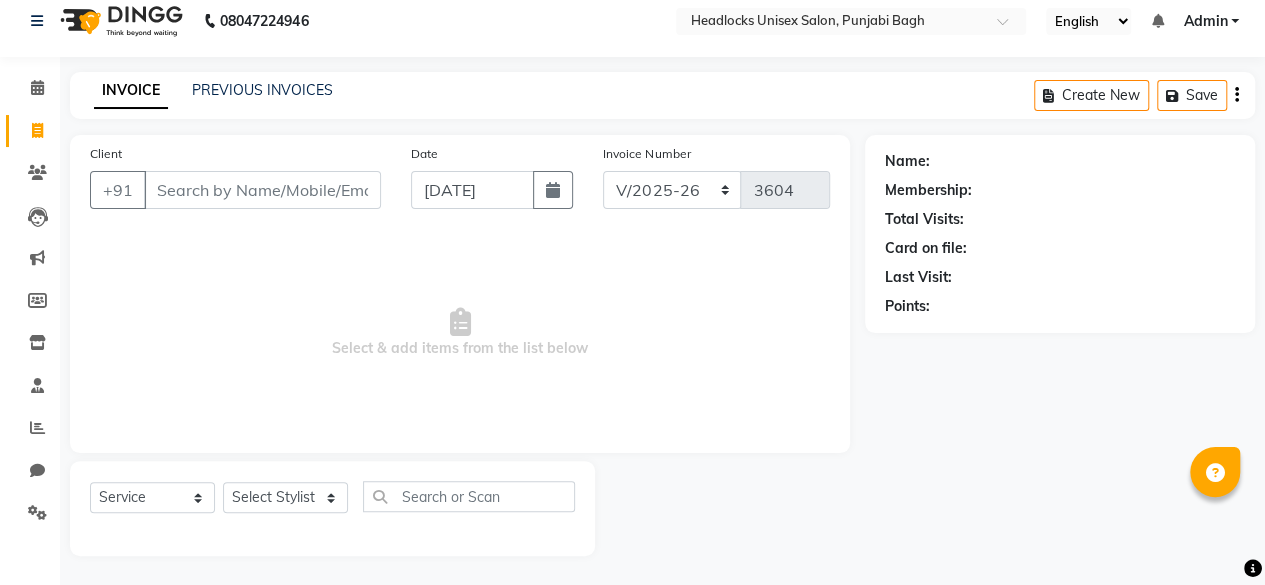 click on "Client" at bounding box center [262, 190] 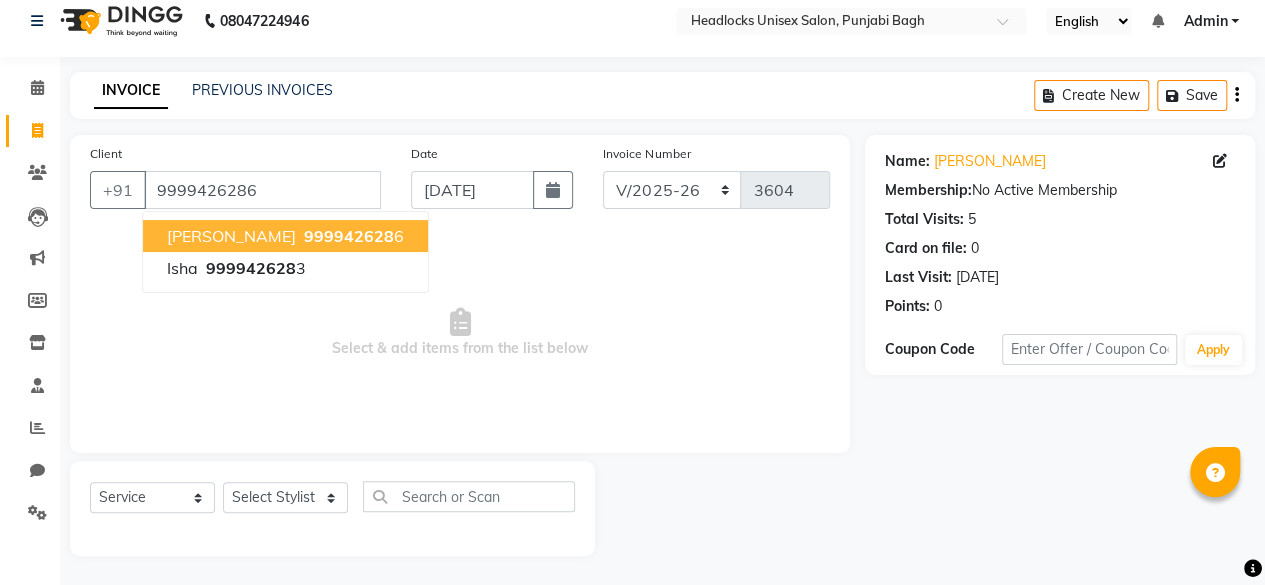 click on "999942628" at bounding box center (349, 236) 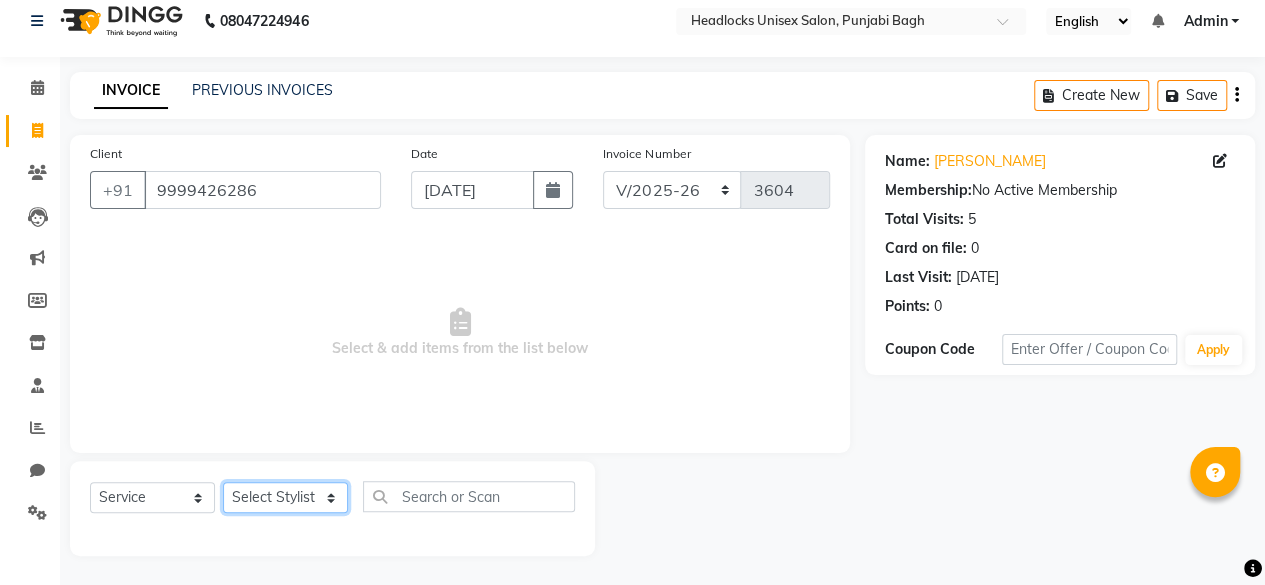 click on "Select Stylist ⁠Agnies ⁠[PERSON_NAME] [PERSON_NAME] [PERSON_NAME] kunal [PERSON_NAME] mercy ⁠Minto ⁠[PERSON_NAME]  [PERSON_NAME] priyanka [PERSON_NAME] ⁠[PERSON_NAME] ⁠[PERSON_NAME] [PERSON_NAME] [PERSON_NAME]  Sunny ⁠[PERSON_NAME] ⁠[PERSON_NAME]" 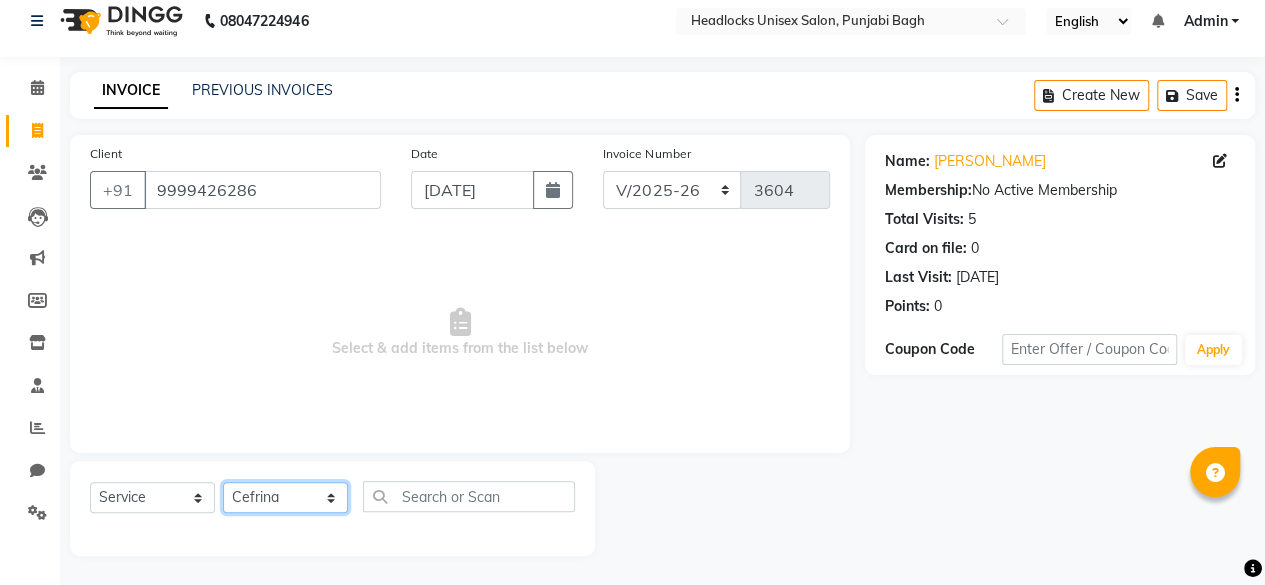 click on "Select Stylist ⁠Agnies ⁠[PERSON_NAME] [PERSON_NAME] [PERSON_NAME] kunal [PERSON_NAME] mercy ⁠Minto ⁠[PERSON_NAME]  [PERSON_NAME] priyanka [PERSON_NAME] ⁠[PERSON_NAME] ⁠[PERSON_NAME] [PERSON_NAME] [PERSON_NAME]  Sunny ⁠[PERSON_NAME] ⁠[PERSON_NAME]" 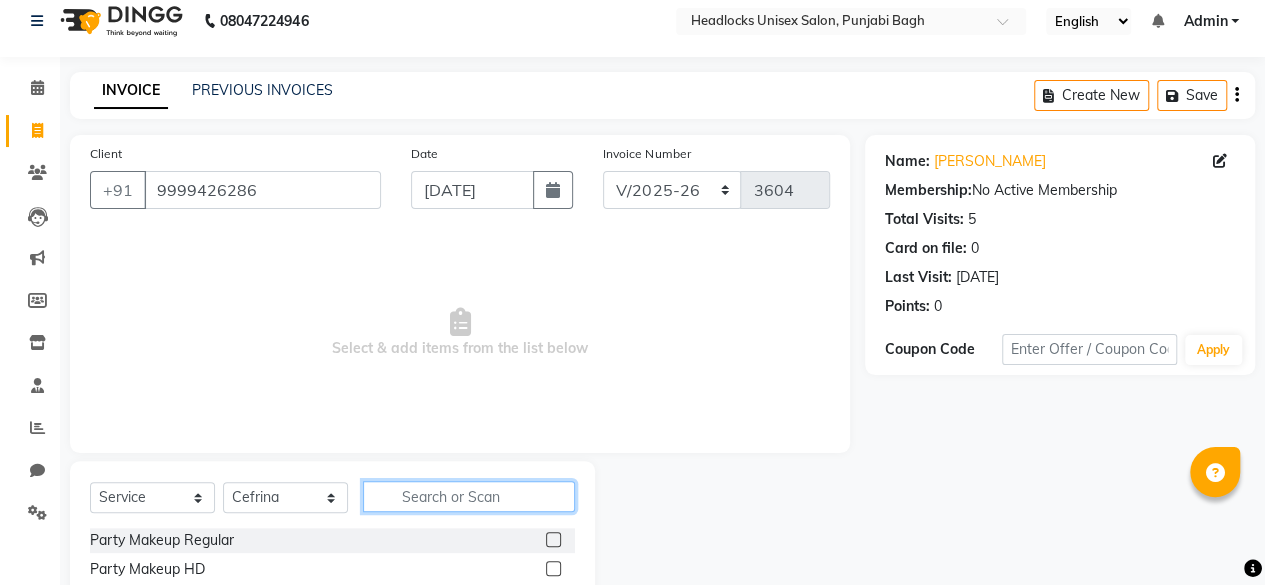 click 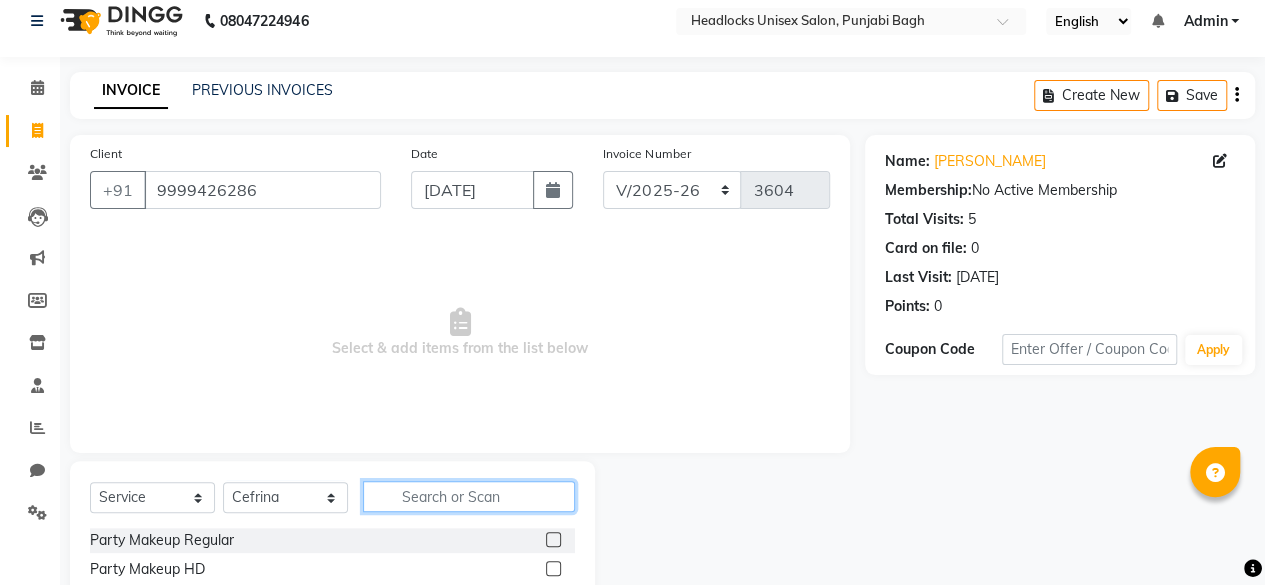click 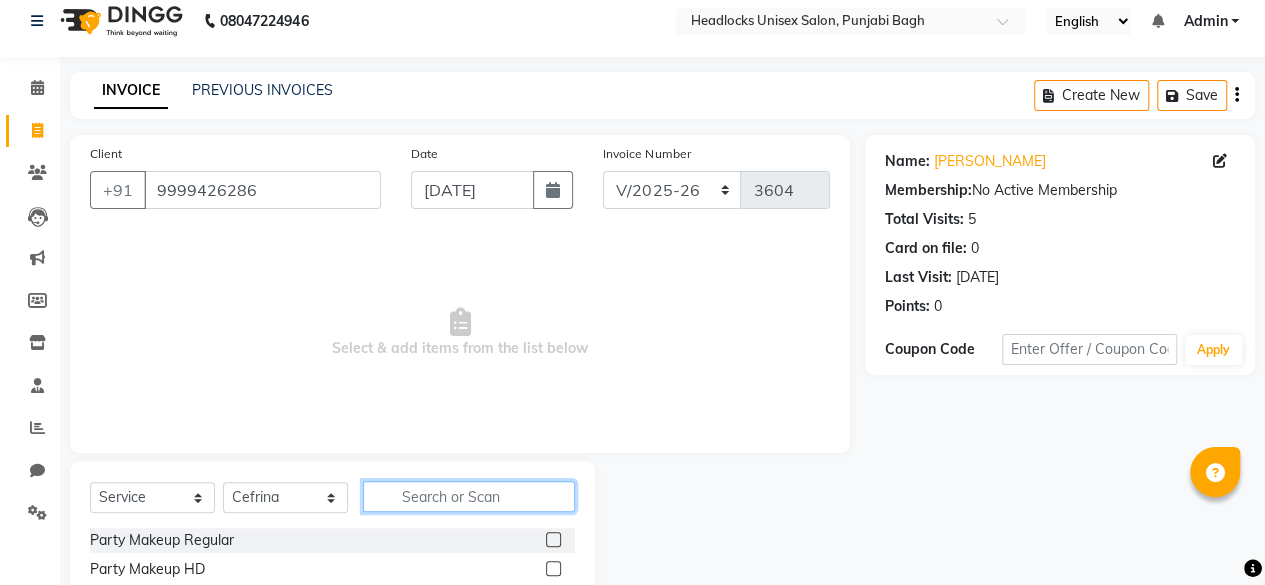 click 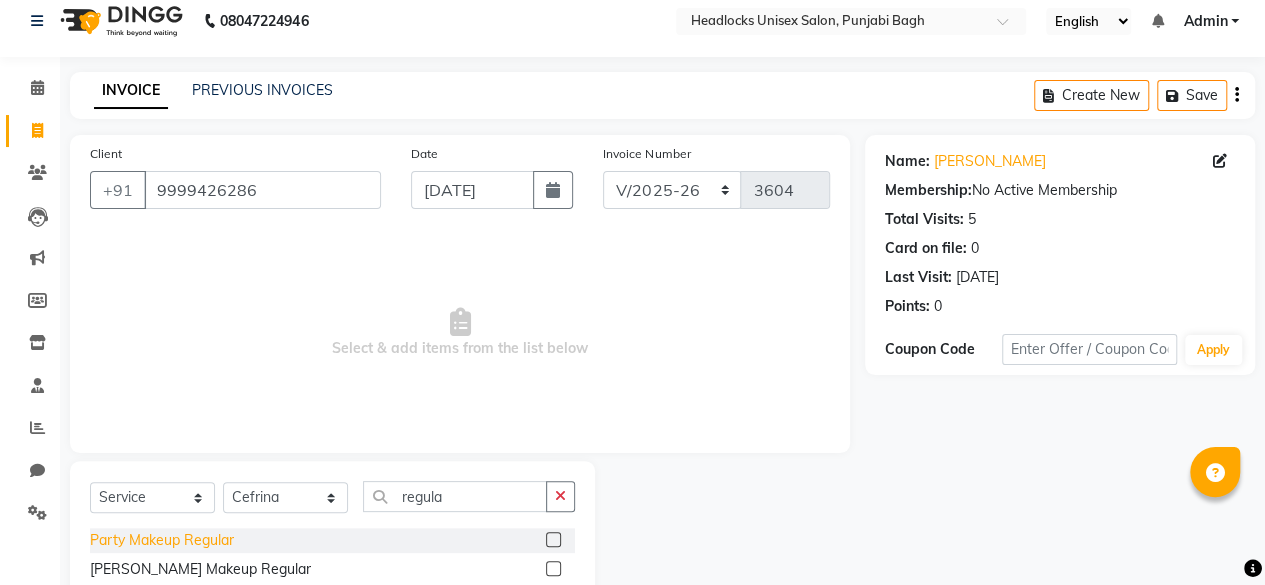 click on "Party Makeup Regular" 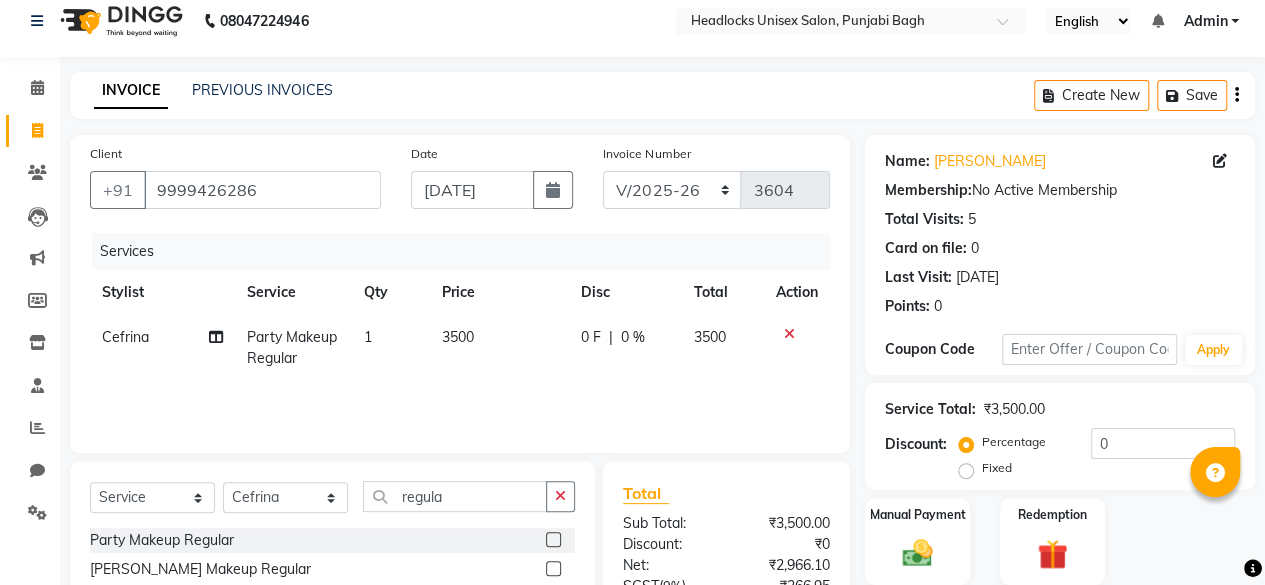 scroll, scrollTop: 0, scrollLeft: 14, axis: horizontal 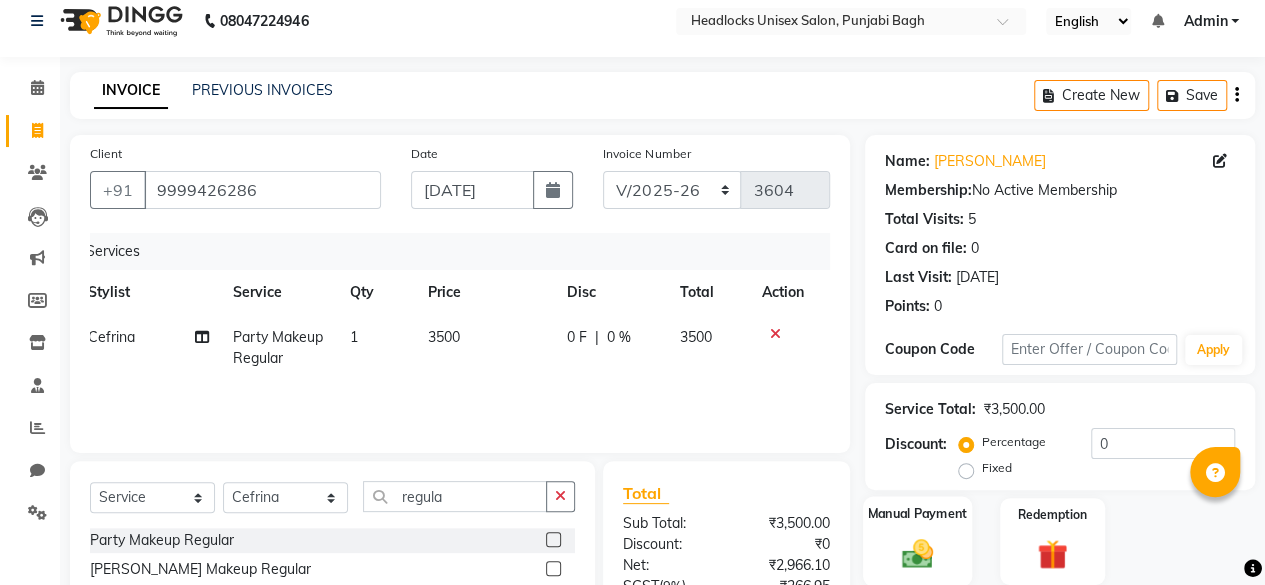 click on "Manual Payment" 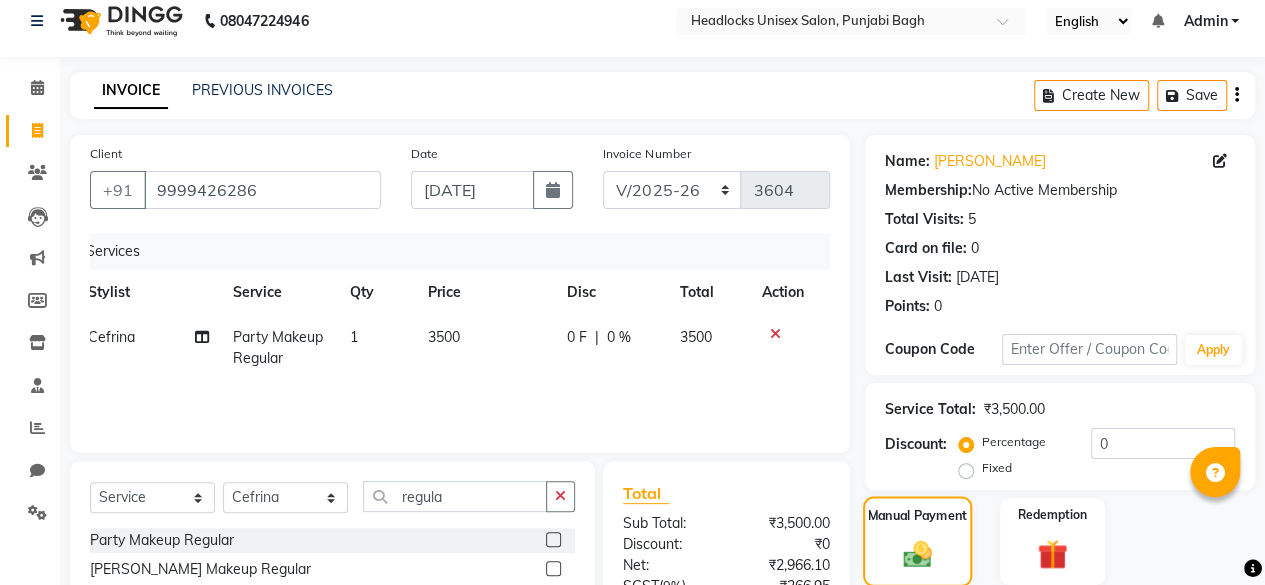 scroll, scrollTop: 213, scrollLeft: 0, axis: vertical 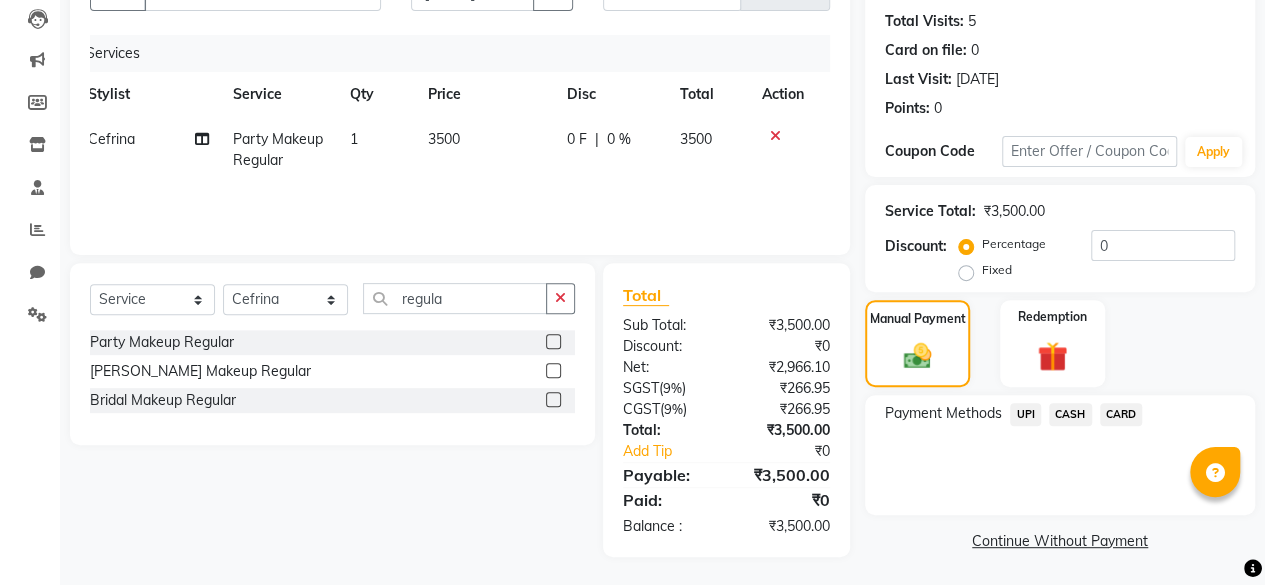 click on "UPI" 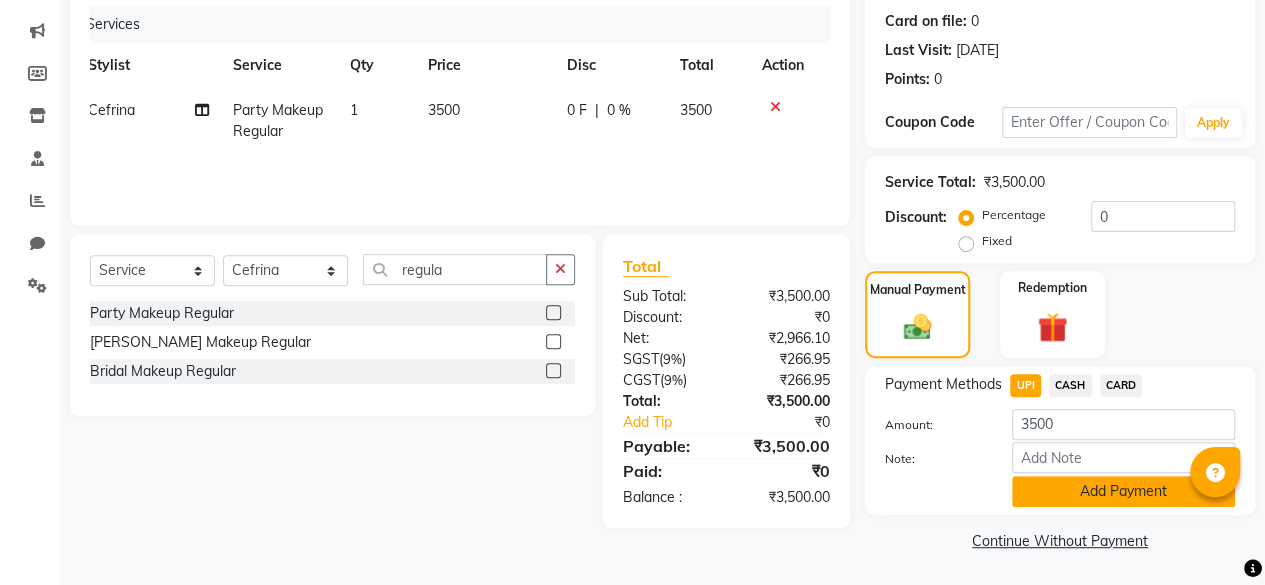 click on "Add Payment" 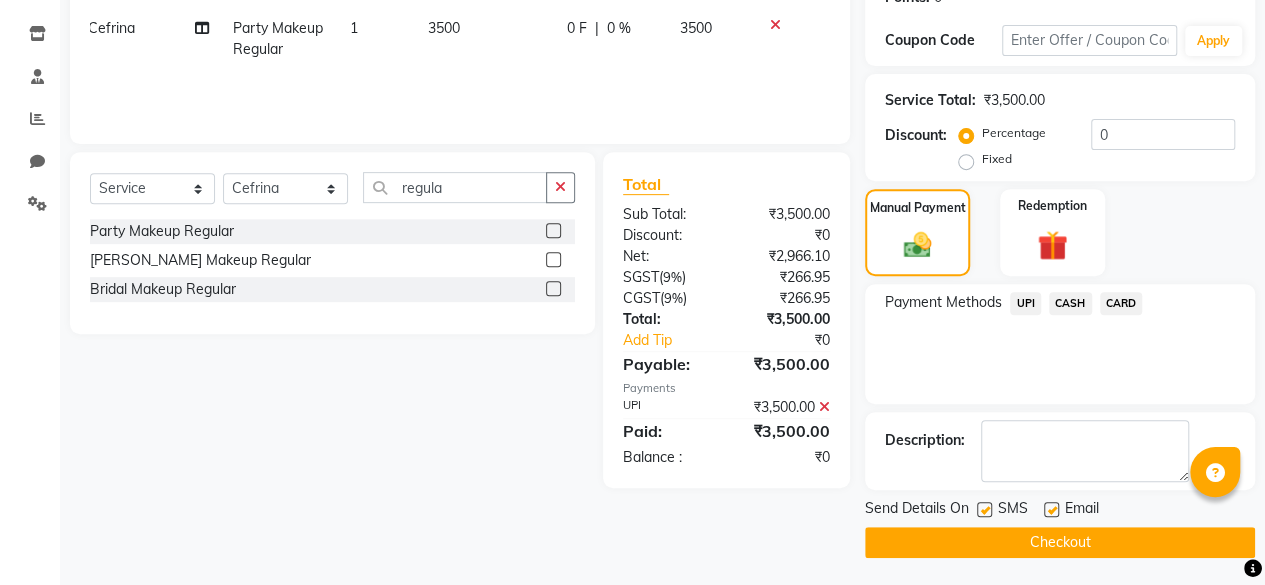 click 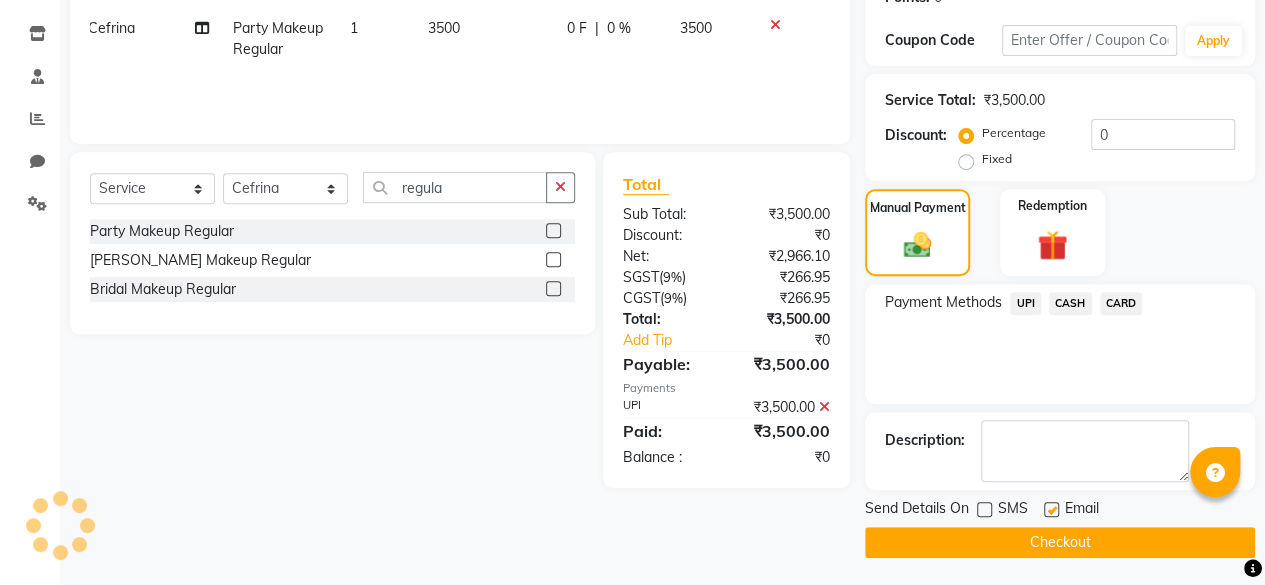 click on "Checkout" 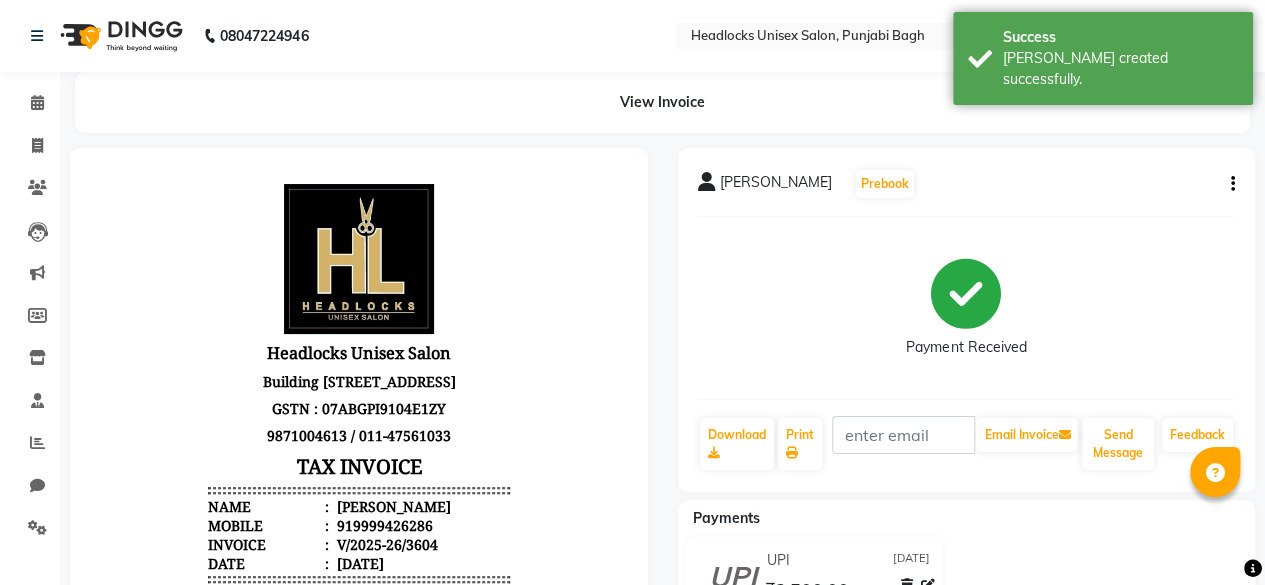 scroll, scrollTop: 0, scrollLeft: 0, axis: both 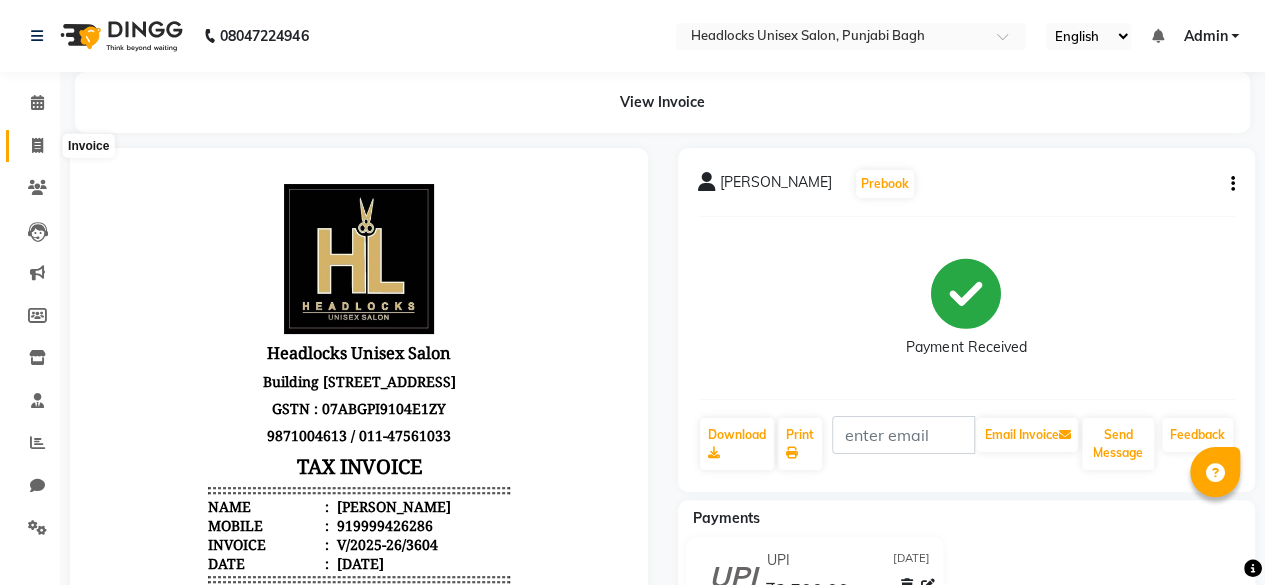 click 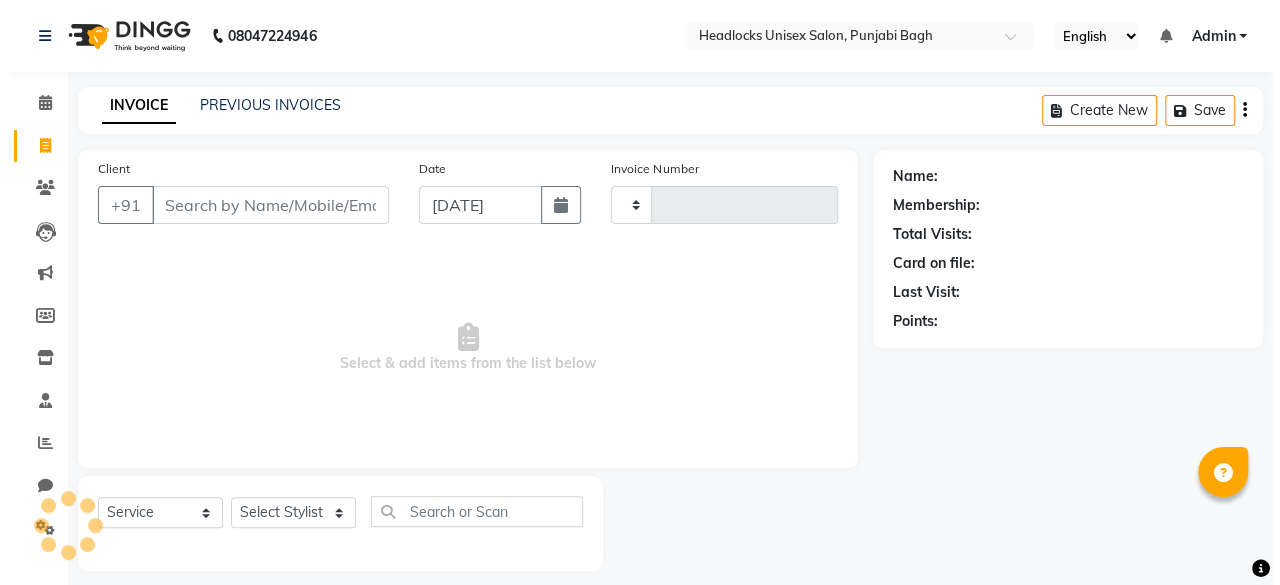 scroll, scrollTop: 15, scrollLeft: 0, axis: vertical 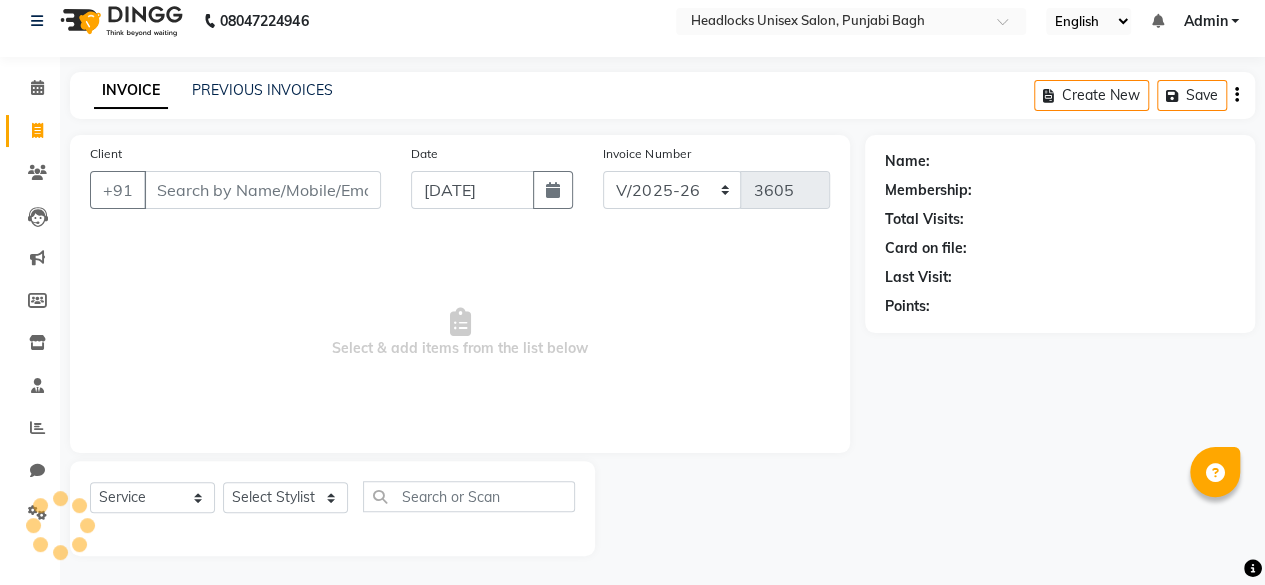 click on "Clients" 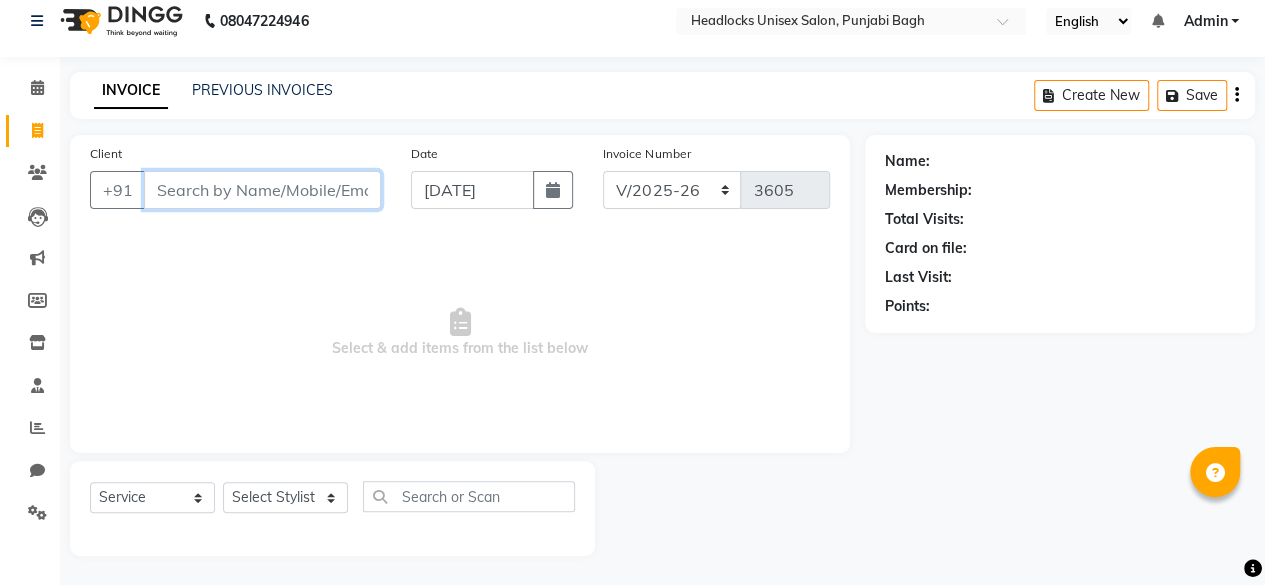 click on "Client" at bounding box center (262, 190) 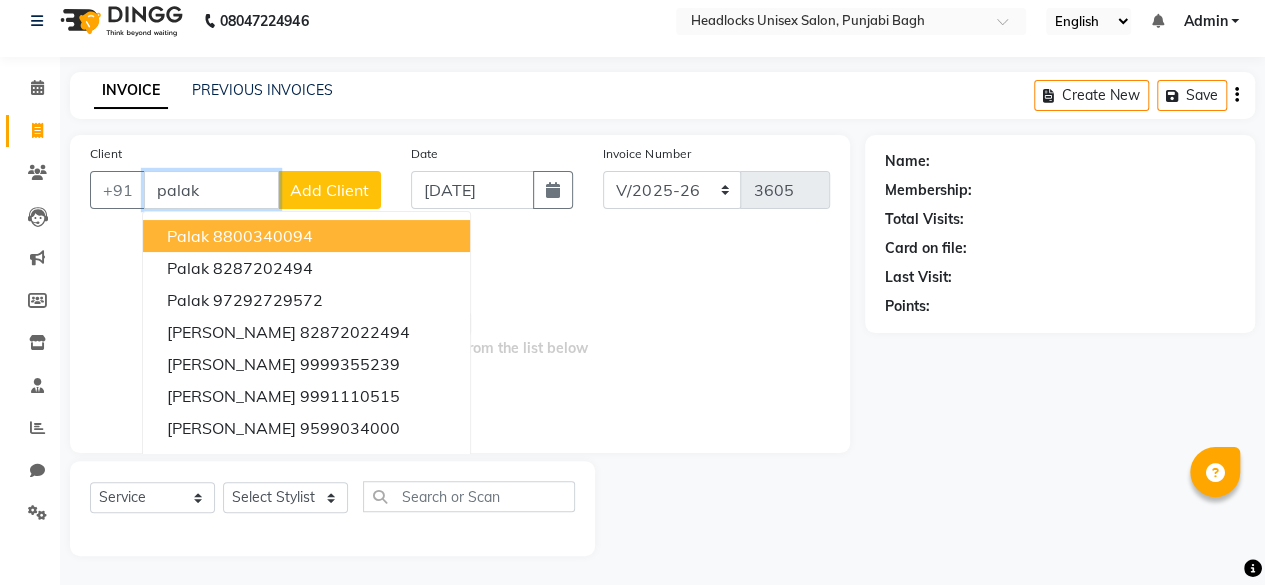 click on "palak" at bounding box center [211, 190] 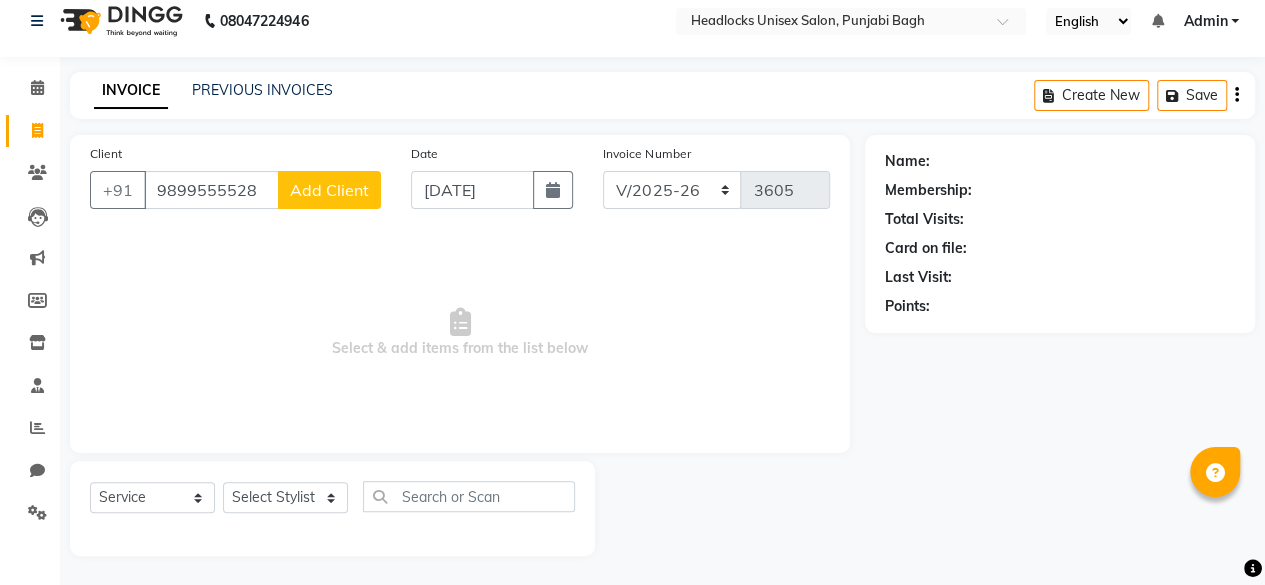 click on "Add Client" 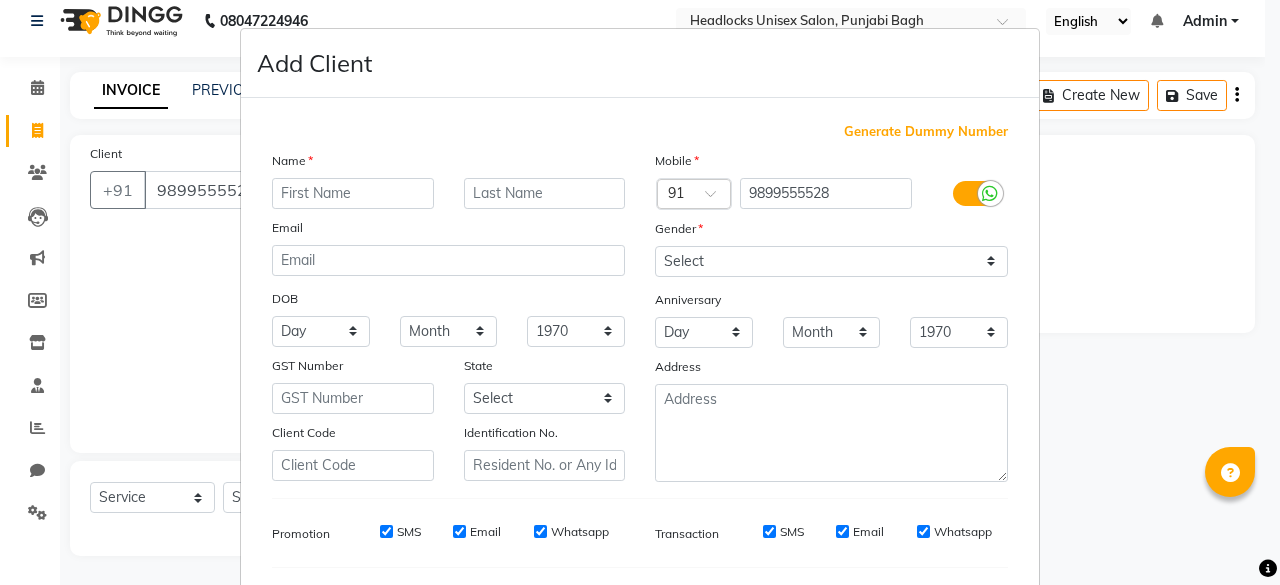 click at bounding box center [353, 193] 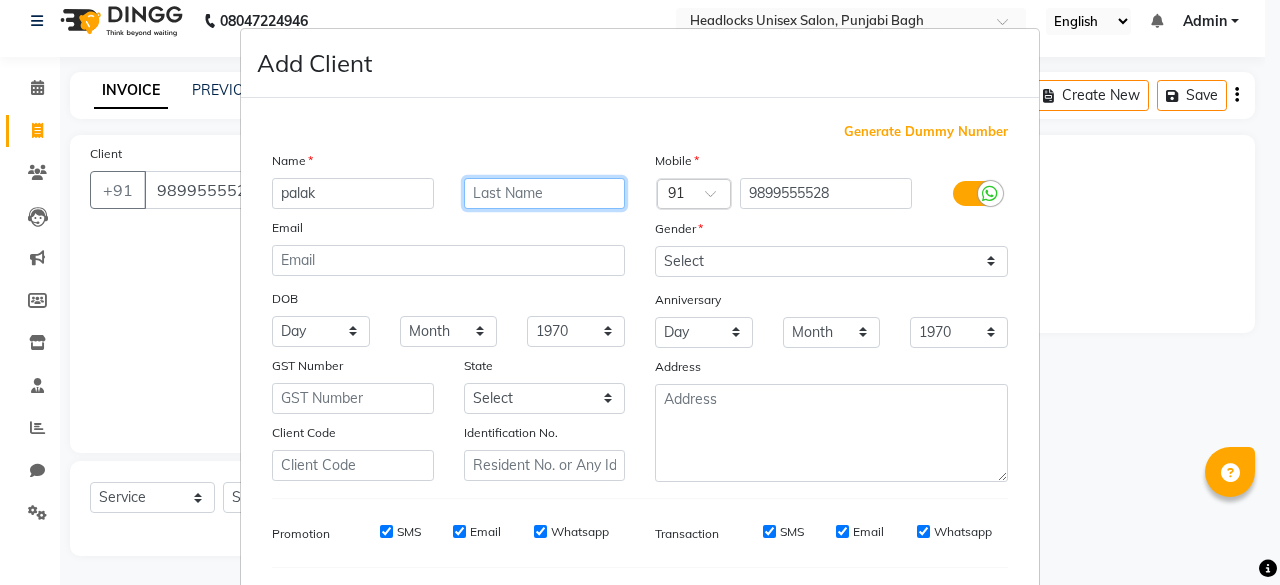 click at bounding box center [545, 193] 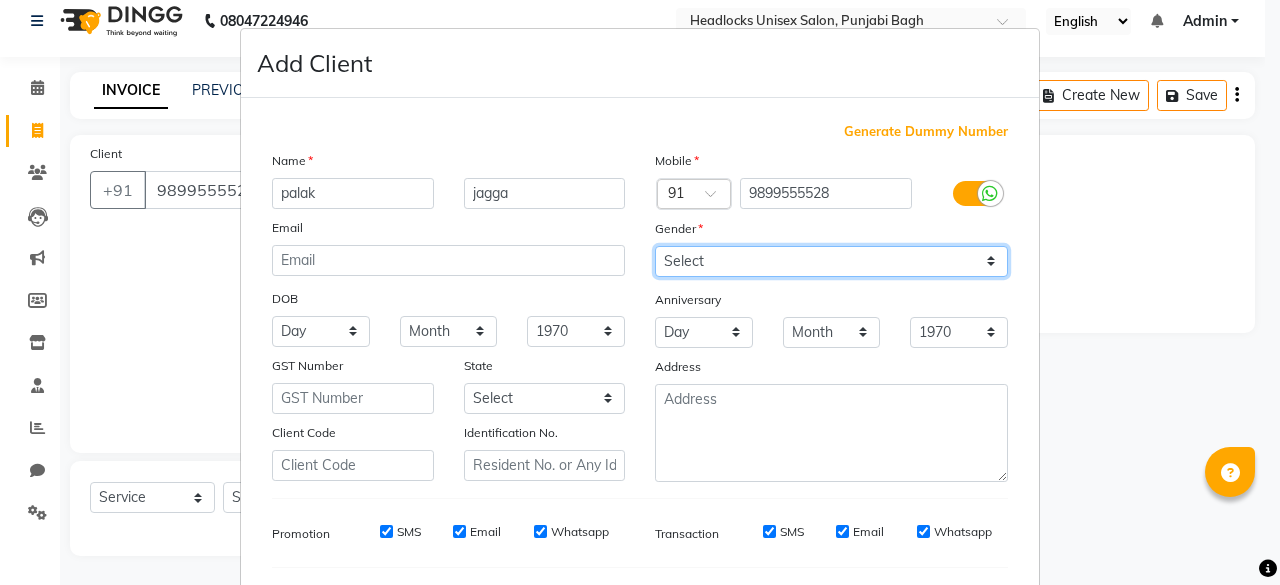 click on "Select [DEMOGRAPHIC_DATA] [DEMOGRAPHIC_DATA] Other Prefer Not To Say" at bounding box center (831, 261) 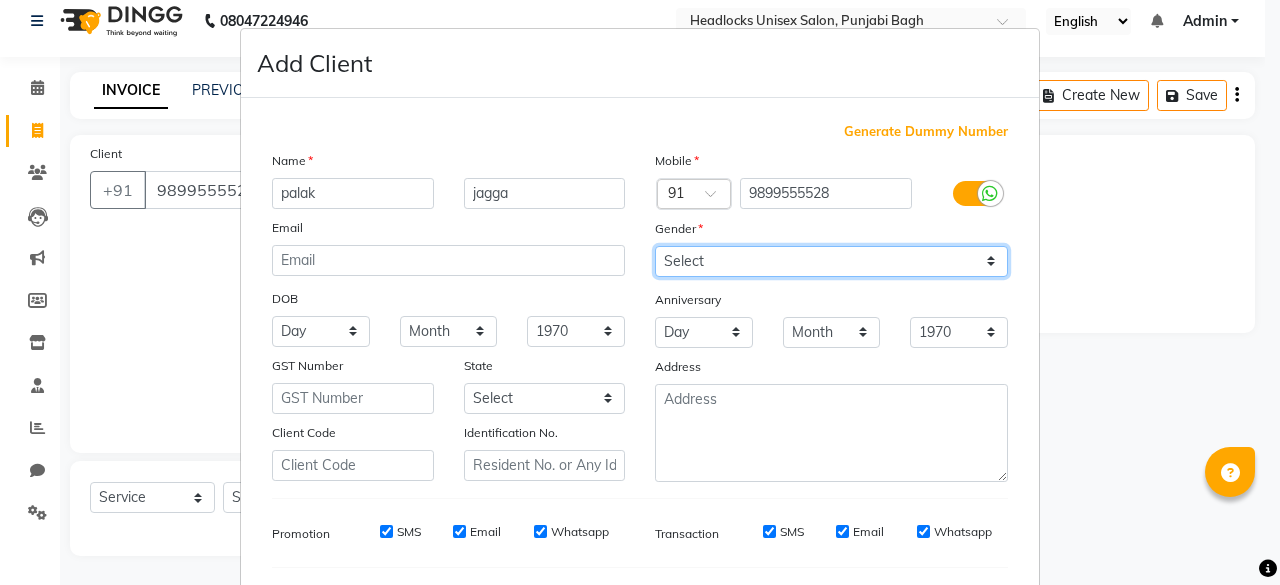click on "Select [DEMOGRAPHIC_DATA] [DEMOGRAPHIC_DATA] Other Prefer Not To Say" at bounding box center (831, 261) 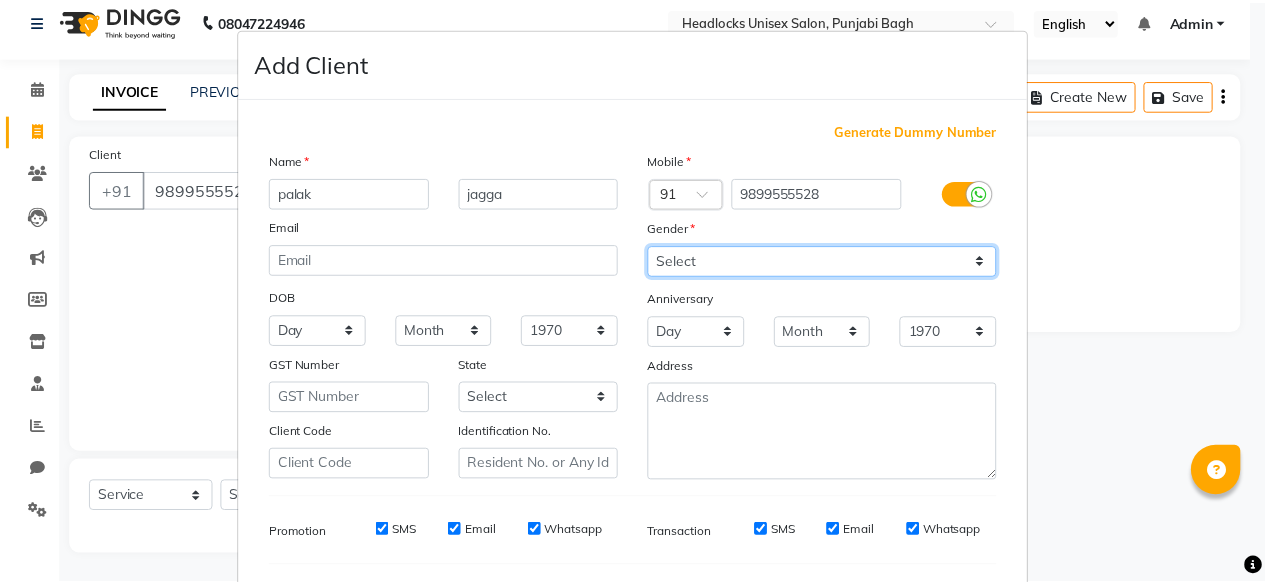 scroll, scrollTop: 260, scrollLeft: 0, axis: vertical 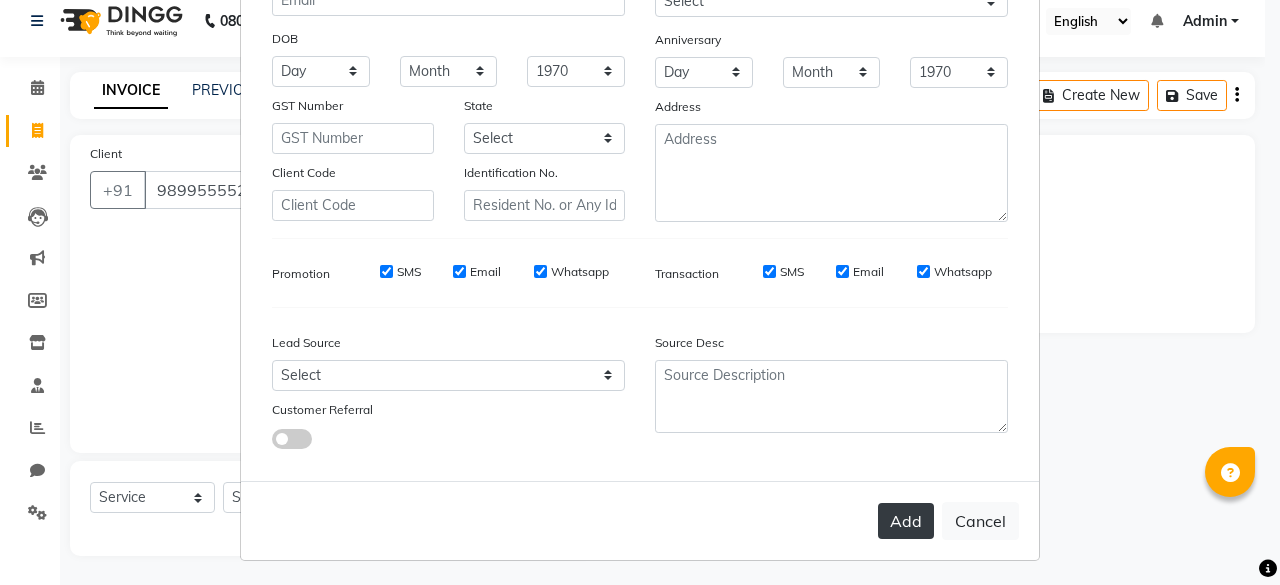 click on "Add   Cancel" at bounding box center [640, 520] 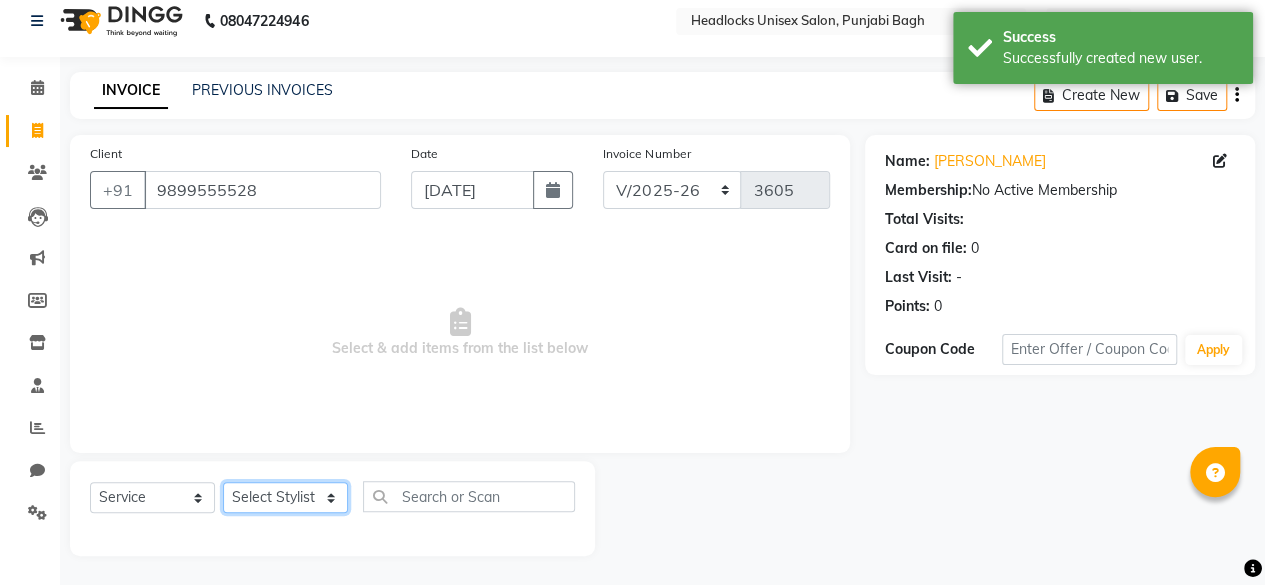 click on "Select Stylist ⁠Agnies ⁠[PERSON_NAME] [PERSON_NAME] [PERSON_NAME] kunal [PERSON_NAME] mercy ⁠Minto ⁠[PERSON_NAME]  [PERSON_NAME] priyanka [PERSON_NAME] ⁠[PERSON_NAME] ⁠[PERSON_NAME] [PERSON_NAME] [PERSON_NAME]  Sunny ⁠[PERSON_NAME] ⁠[PERSON_NAME]" 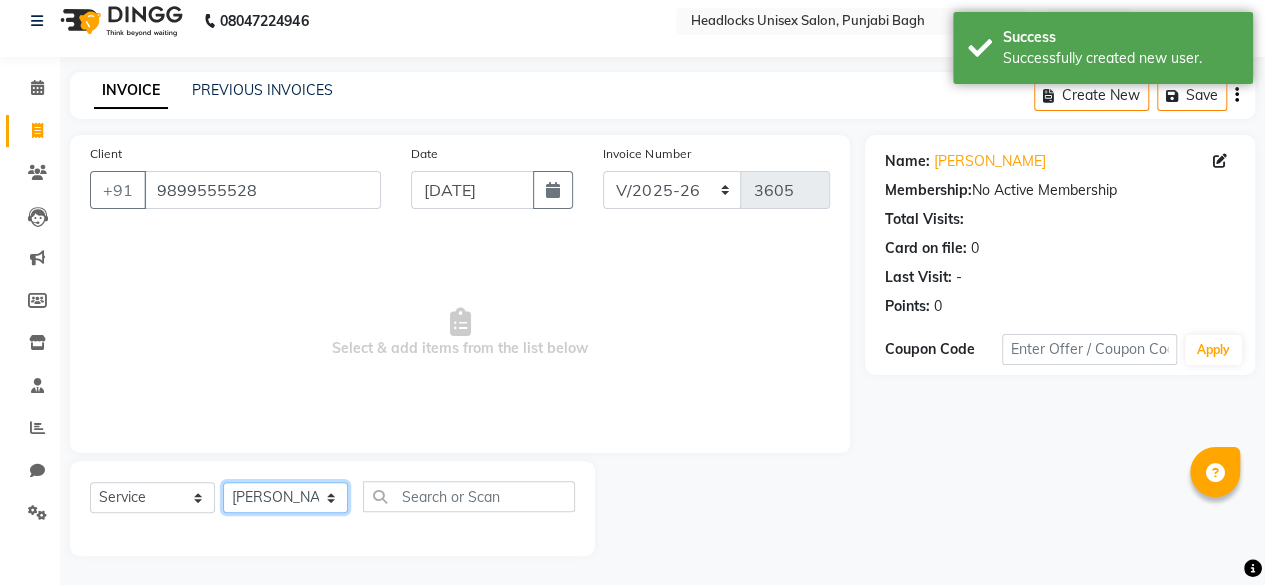 click on "Select Stylist ⁠Agnies ⁠[PERSON_NAME] [PERSON_NAME] [PERSON_NAME] kunal [PERSON_NAME] mercy ⁠Minto ⁠[PERSON_NAME]  [PERSON_NAME] priyanka [PERSON_NAME] ⁠[PERSON_NAME] ⁠[PERSON_NAME] [PERSON_NAME] [PERSON_NAME]  Sunny ⁠[PERSON_NAME] ⁠[PERSON_NAME]" 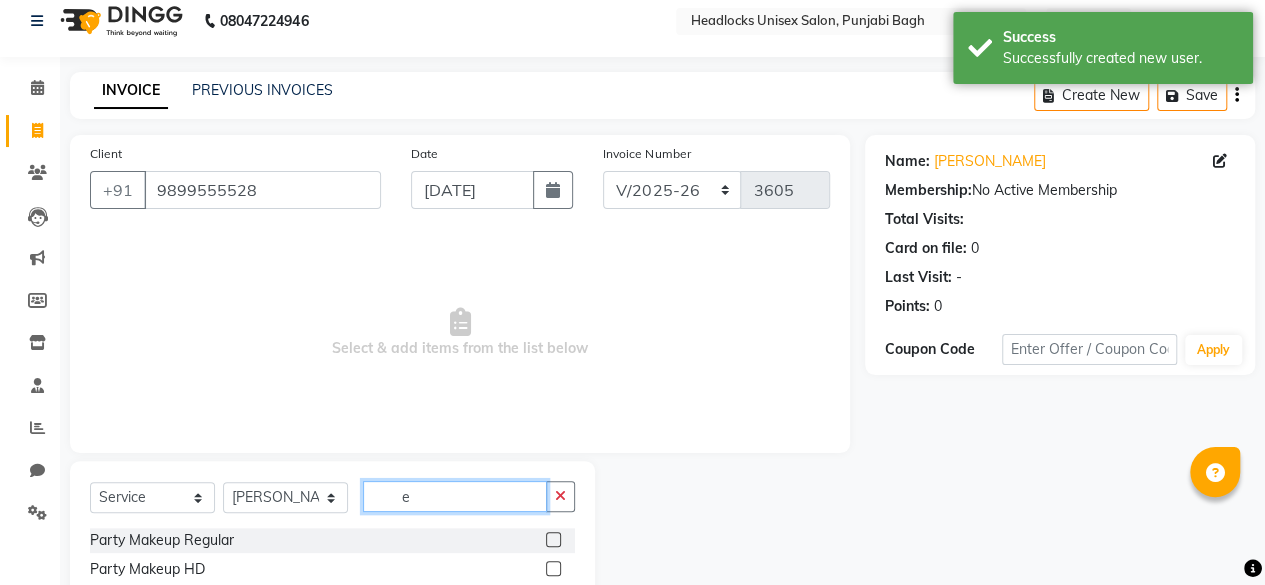 click on "e" 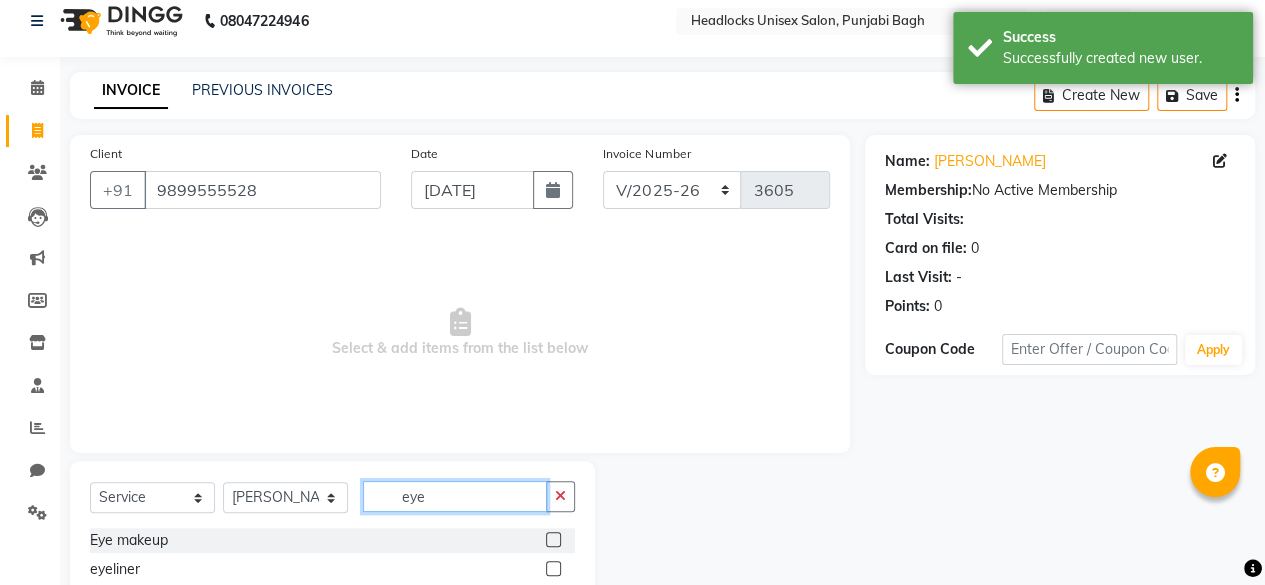 scroll, scrollTop: 160, scrollLeft: 0, axis: vertical 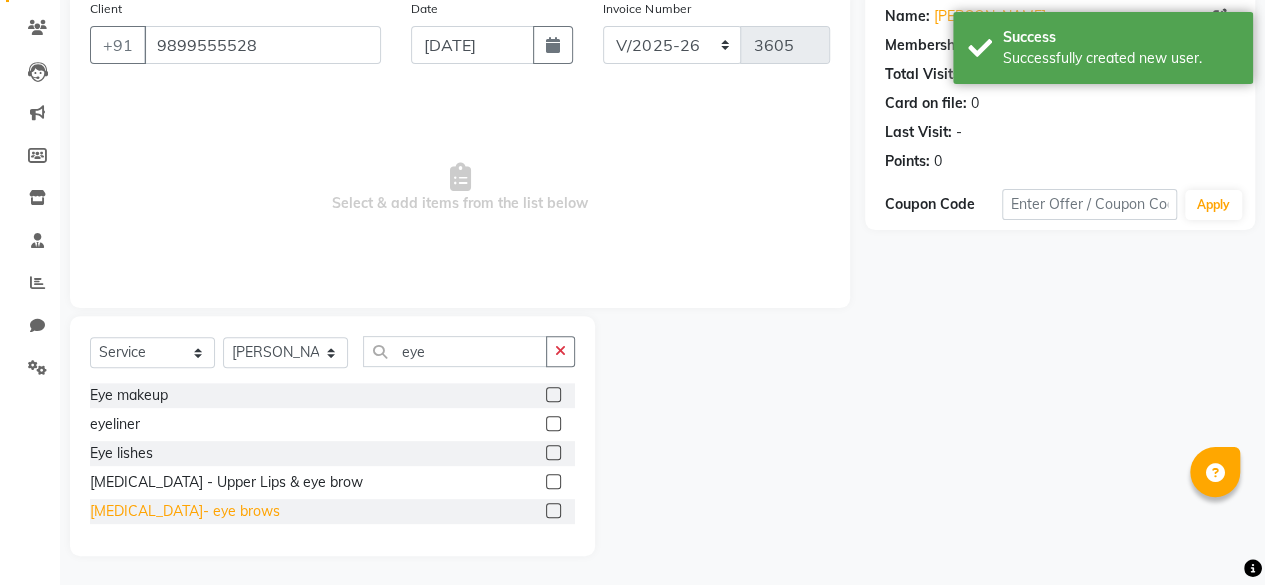 click on "[MEDICAL_DATA]- eye brows" 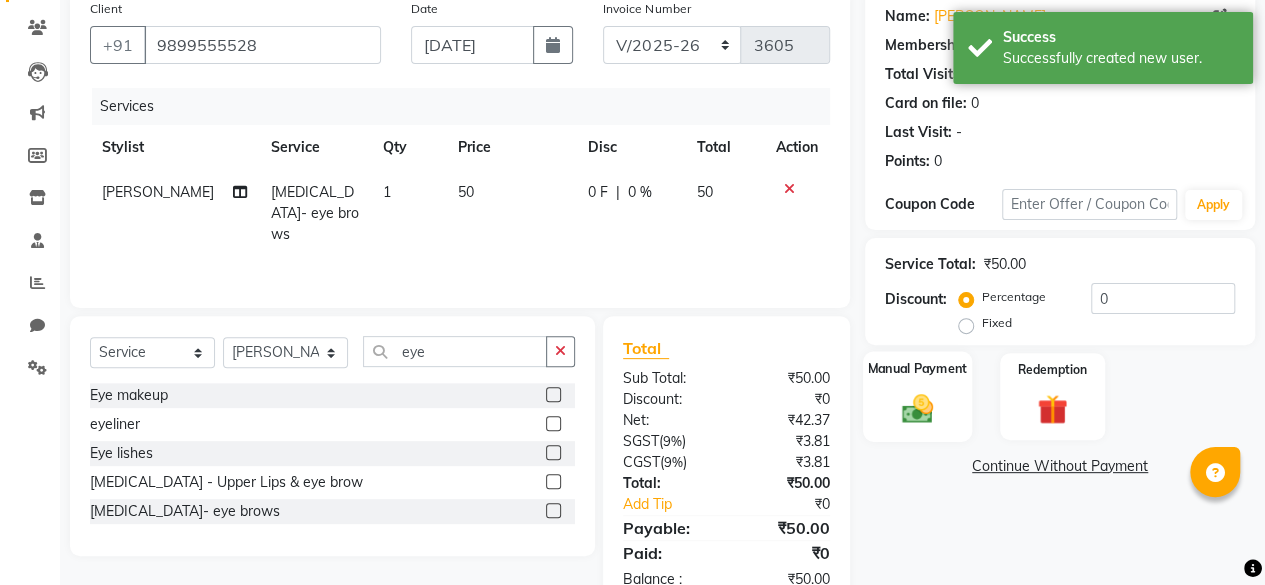 click on "Manual Payment" 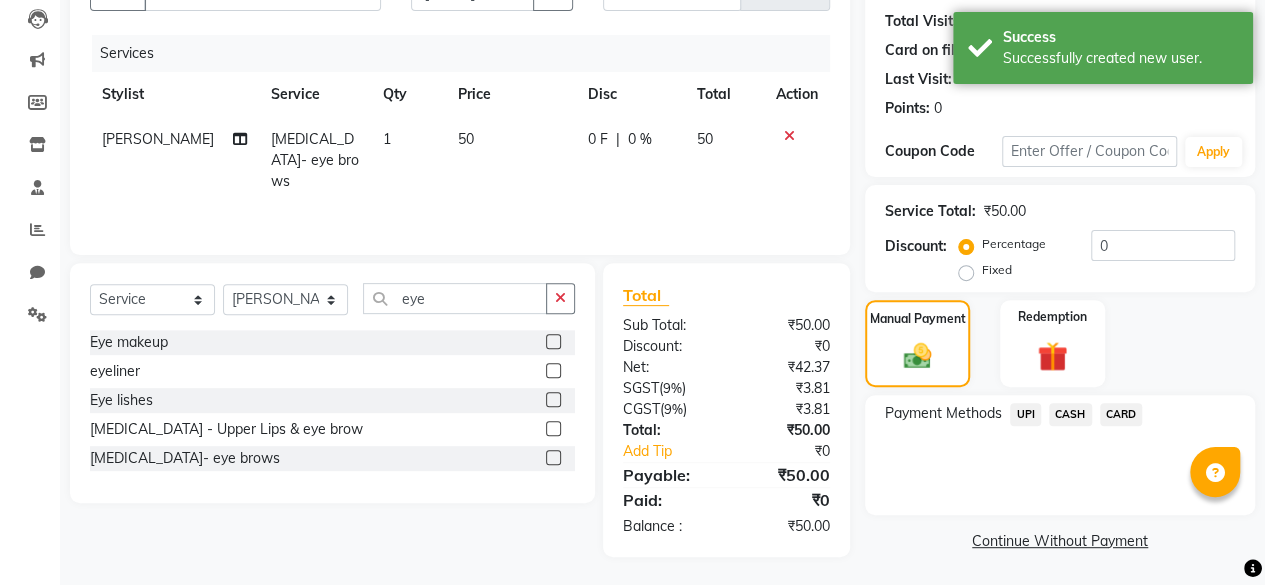 click on "CASH" 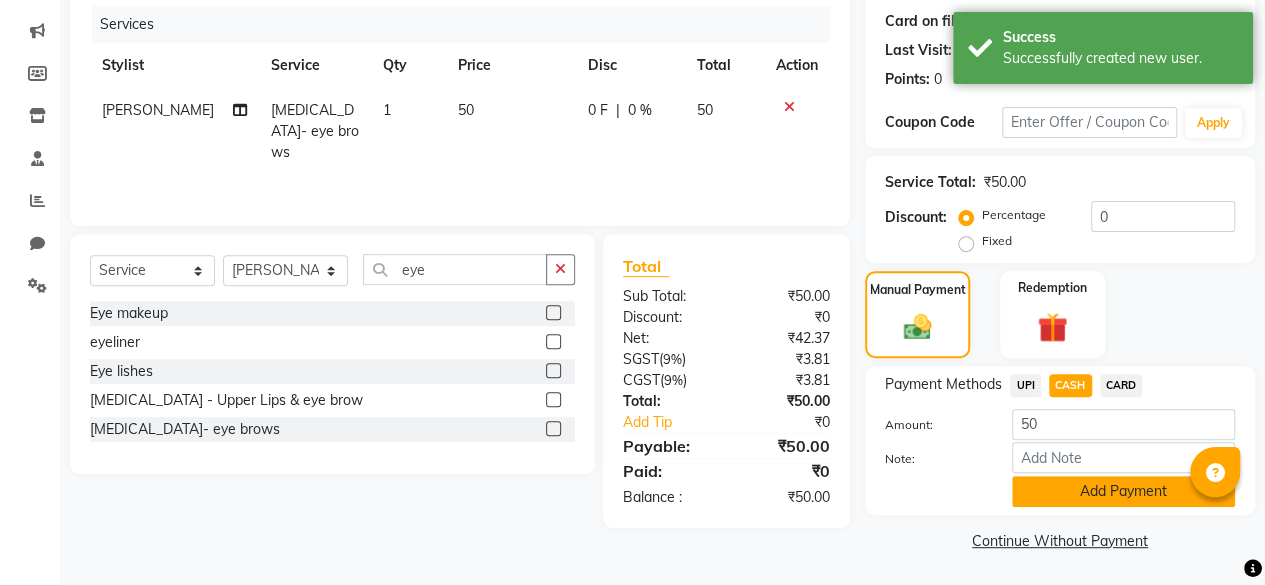 click on "Add Payment" 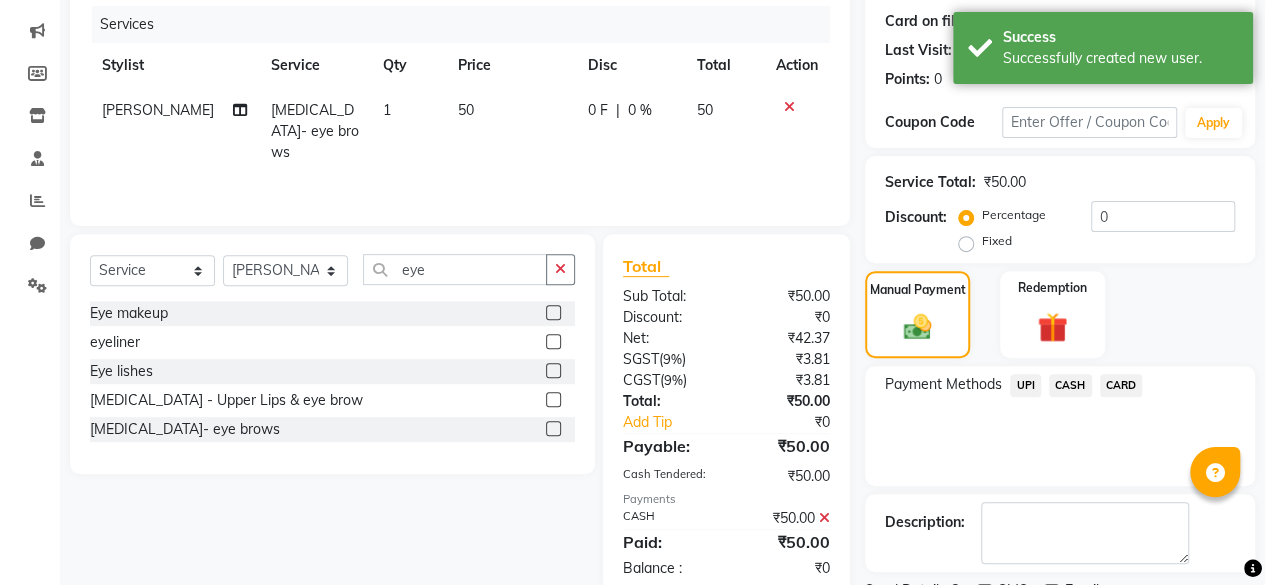 scroll, scrollTop: 324, scrollLeft: 0, axis: vertical 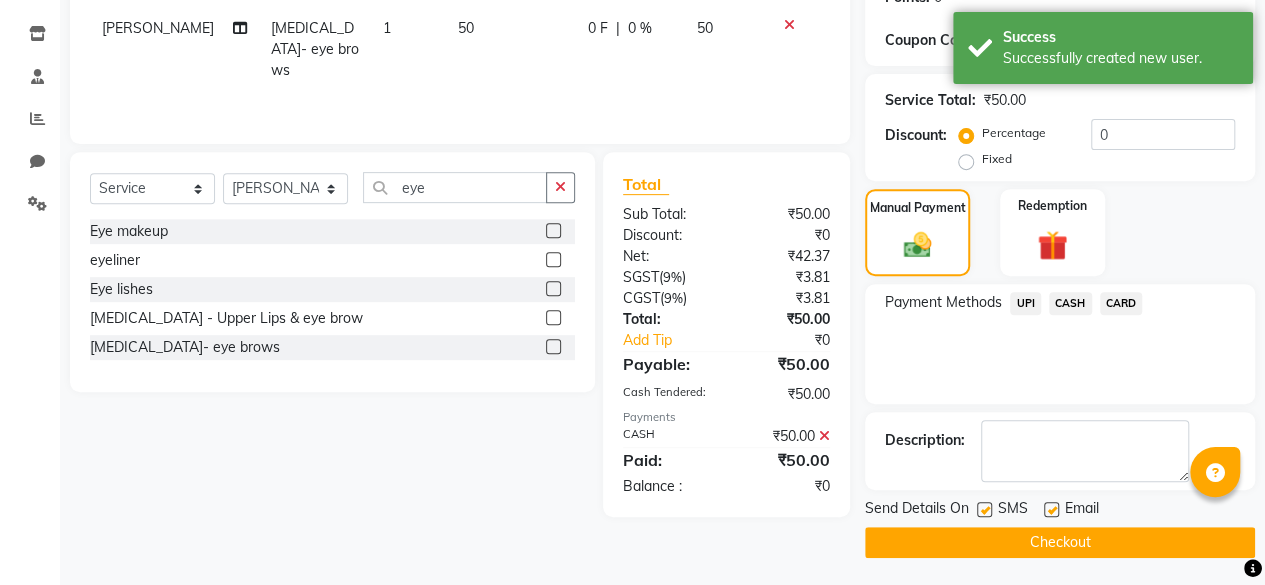 click 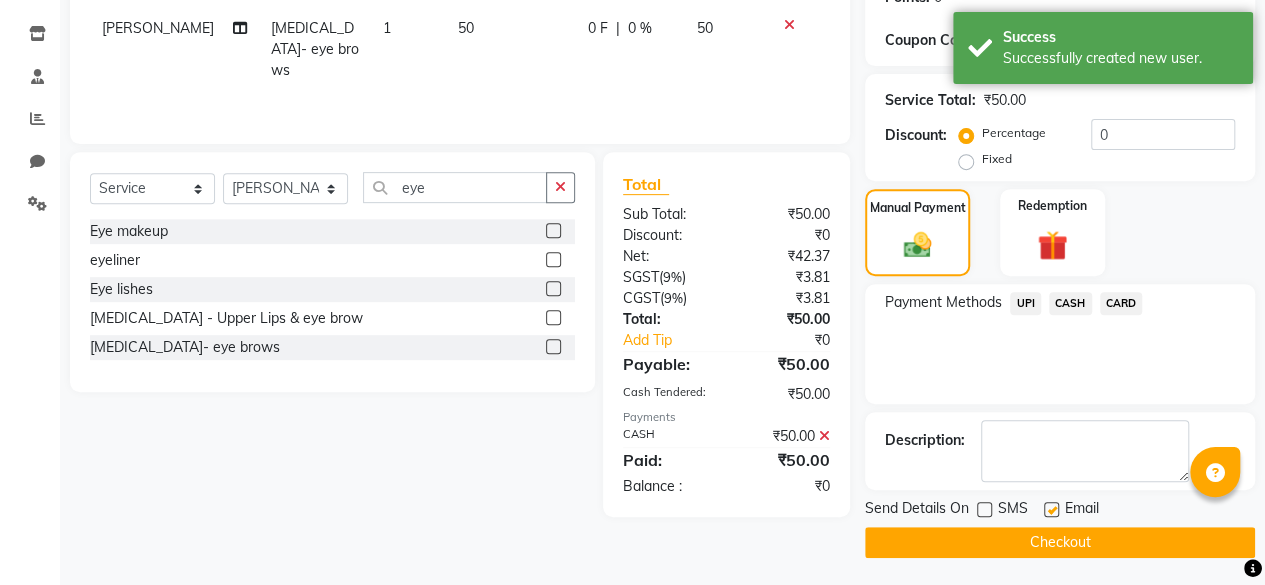 click on "Checkout" 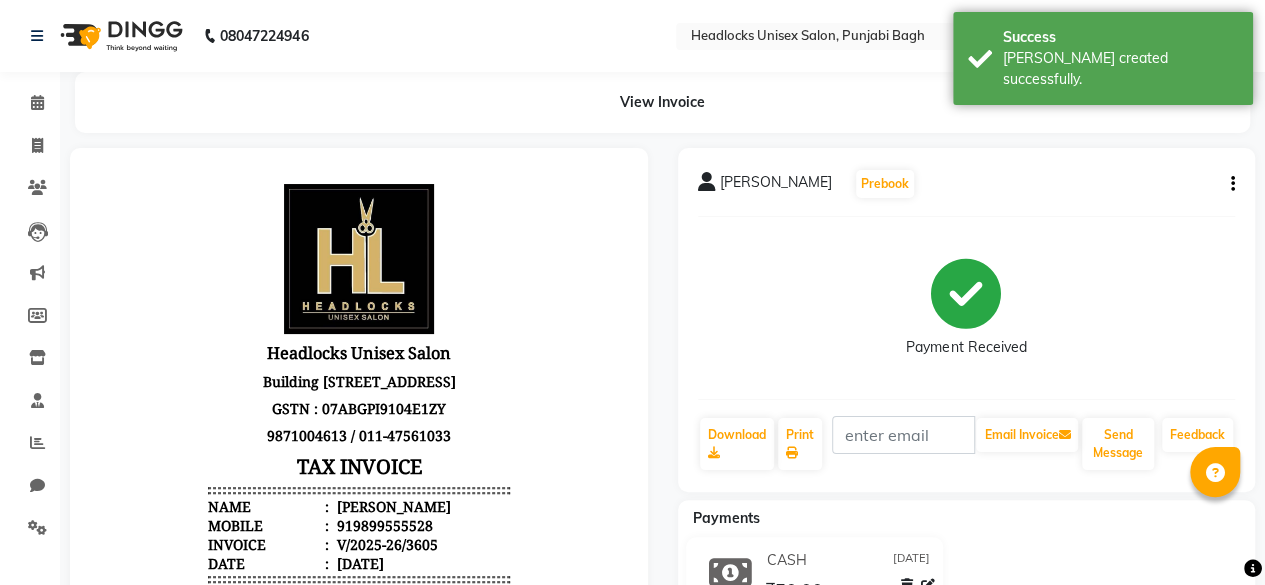 scroll, scrollTop: 0, scrollLeft: 0, axis: both 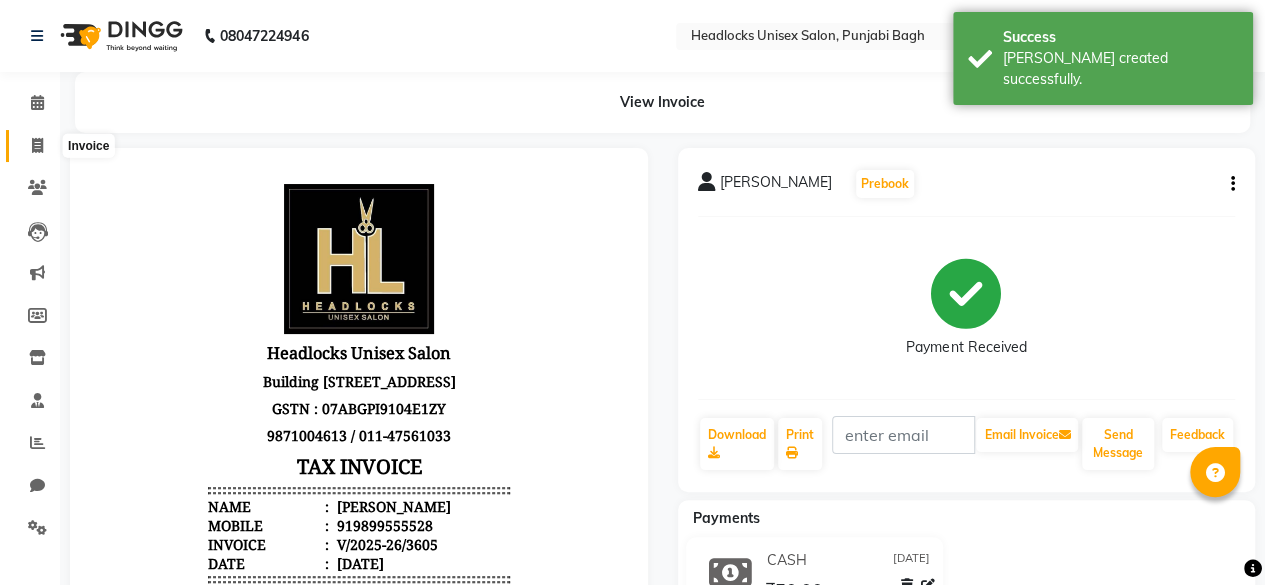 click 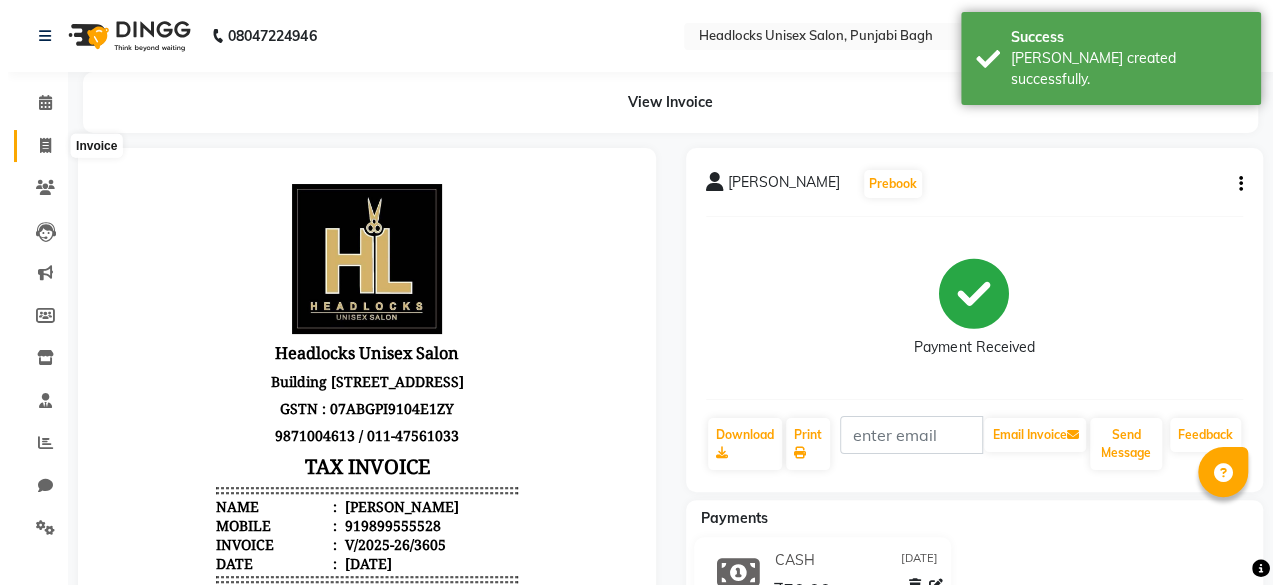scroll, scrollTop: 15, scrollLeft: 0, axis: vertical 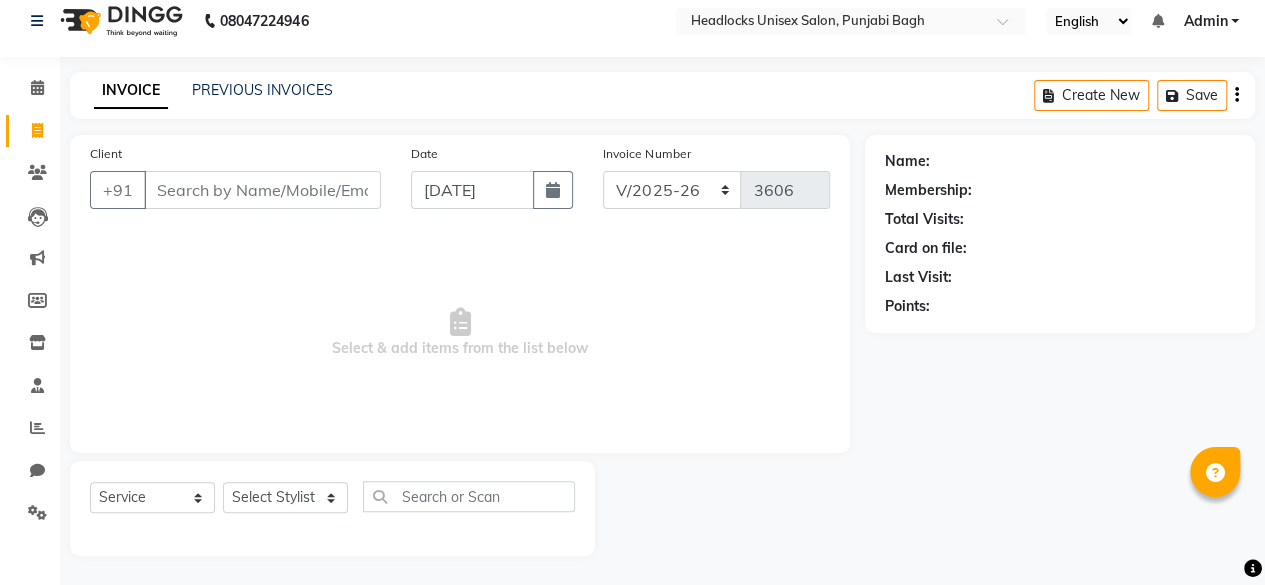 click on "Client" at bounding box center [262, 190] 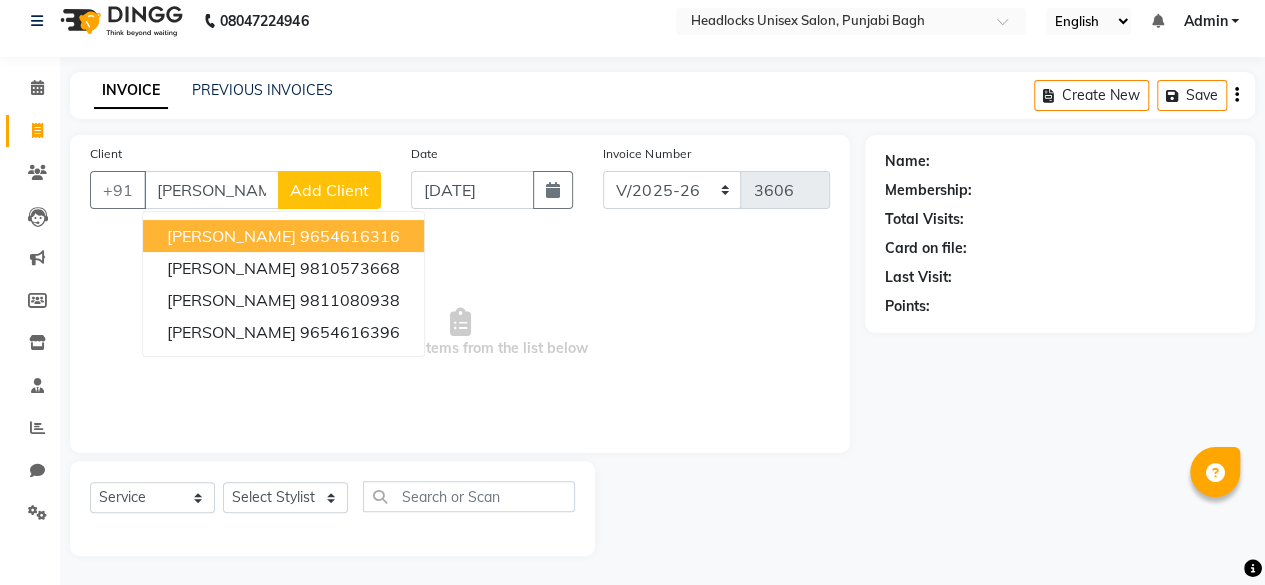 click on "[PERSON_NAME]" at bounding box center (211, 190) 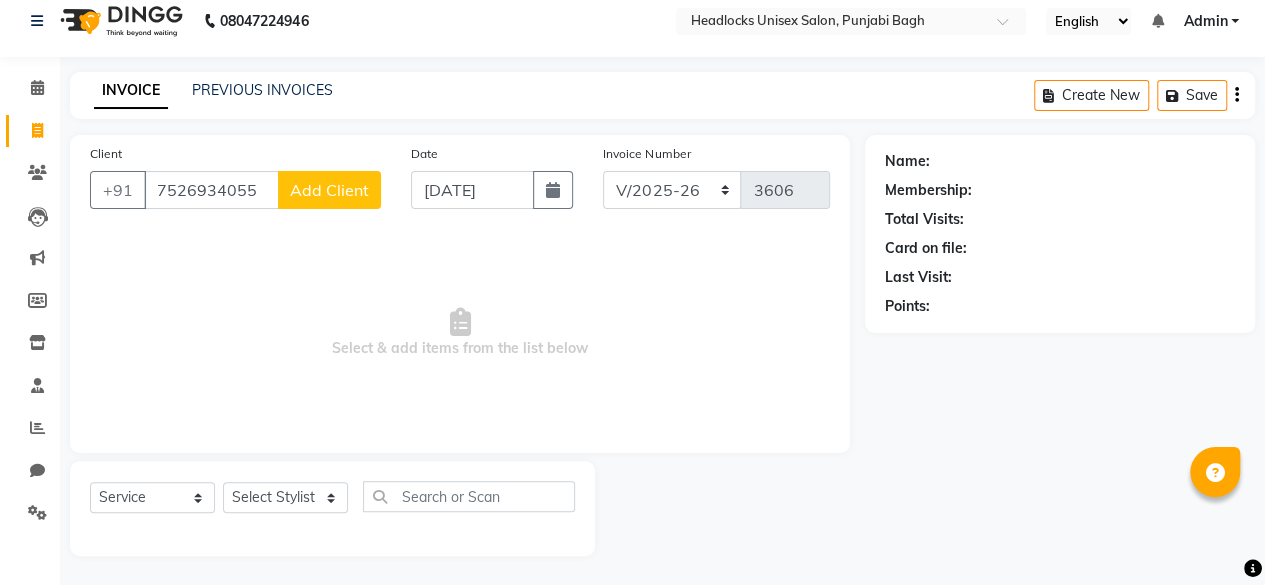 click on "Add Client" 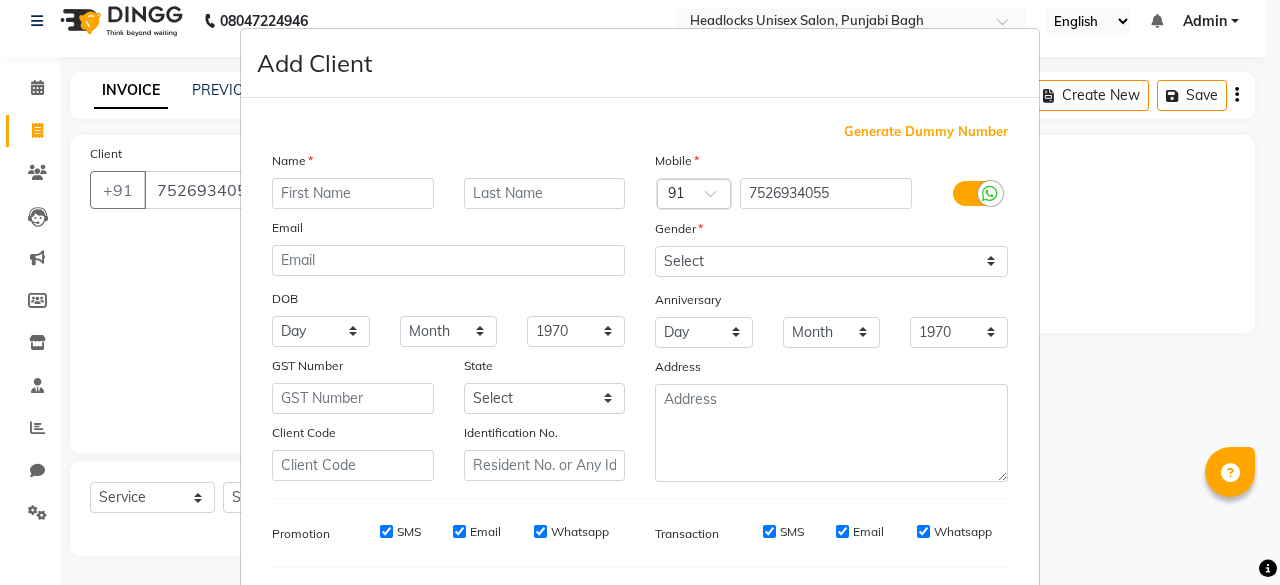 click at bounding box center [353, 193] 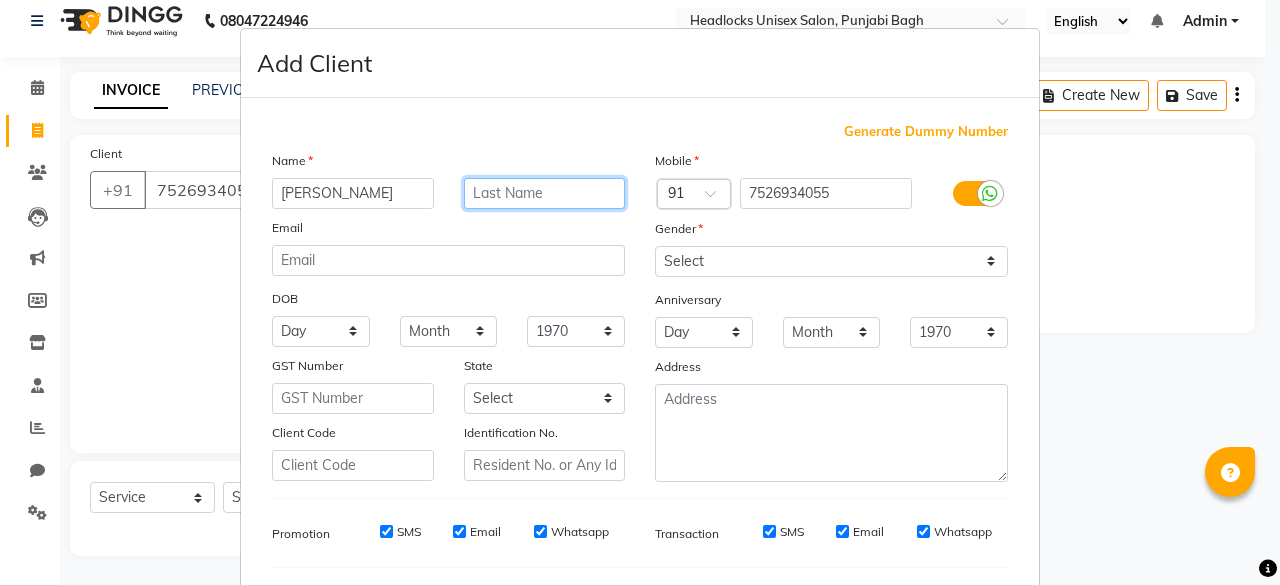 click at bounding box center (545, 193) 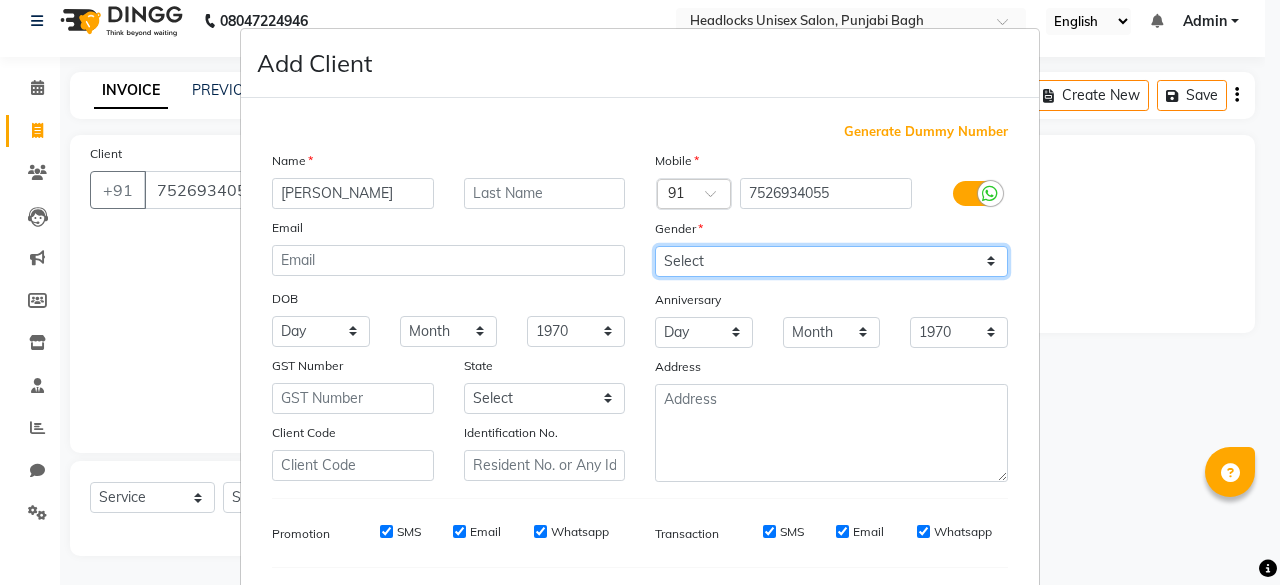 click on "Select [DEMOGRAPHIC_DATA] [DEMOGRAPHIC_DATA] Other Prefer Not To Say" at bounding box center [831, 261] 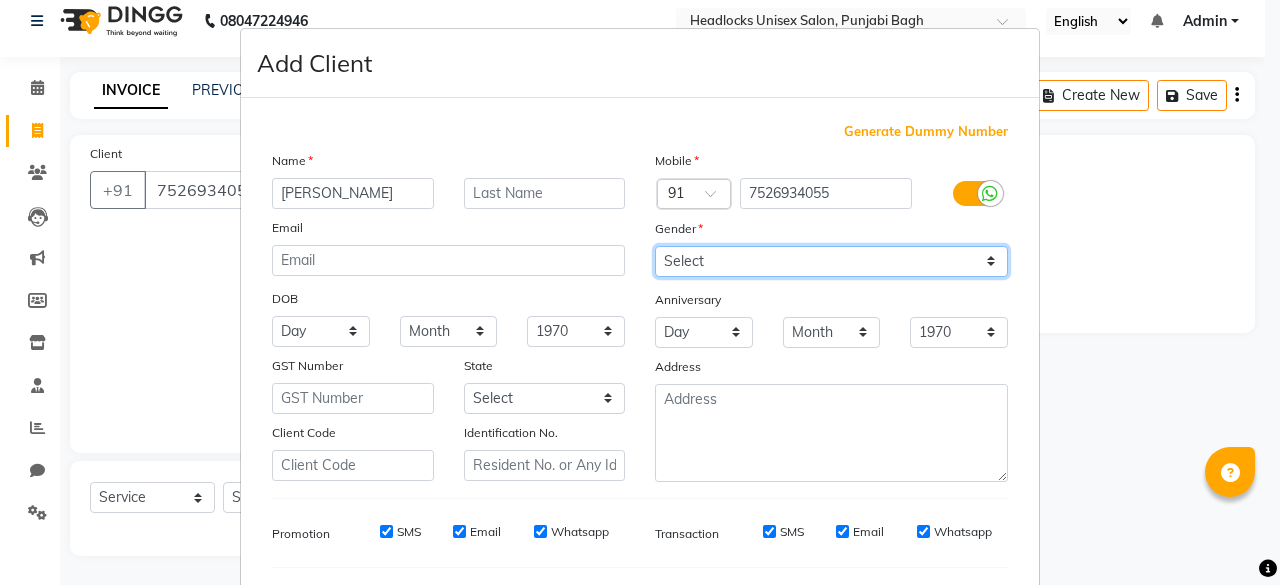 click on "Select [DEMOGRAPHIC_DATA] [DEMOGRAPHIC_DATA] Other Prefer Not To Say" at bounding box center [831, 261] 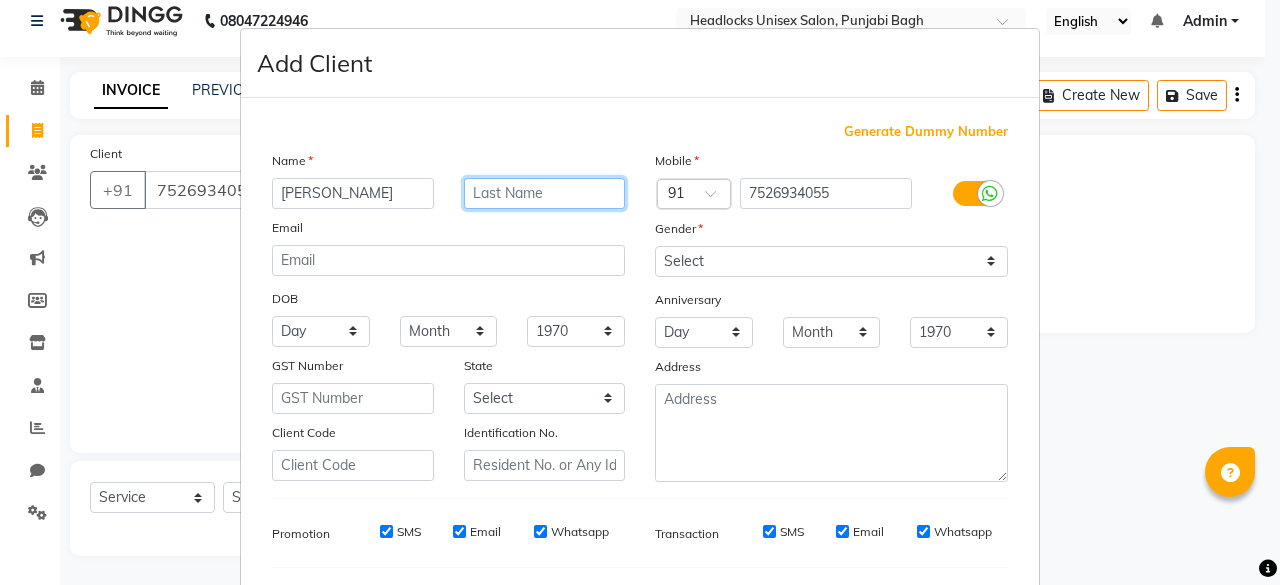 click at bounding box center (545, 193) 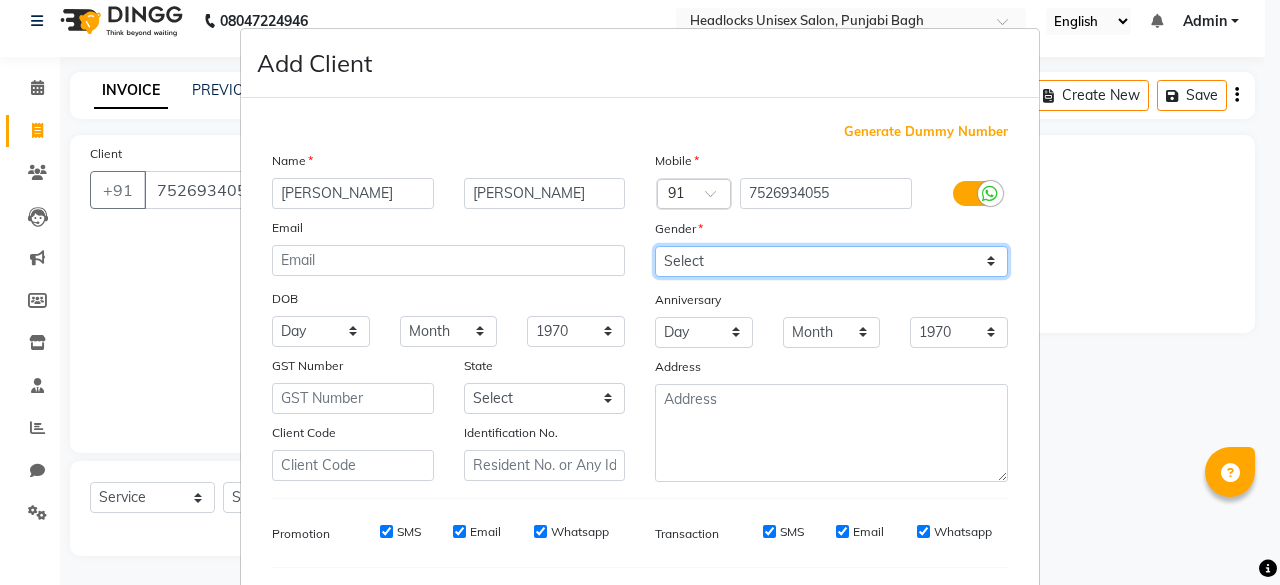 click on "Select [DEMOGRAPHIC_DATA] [DEMOGRAPHIC_DATA] Other Prefer Not To Say" at bounding box center (831, 261) 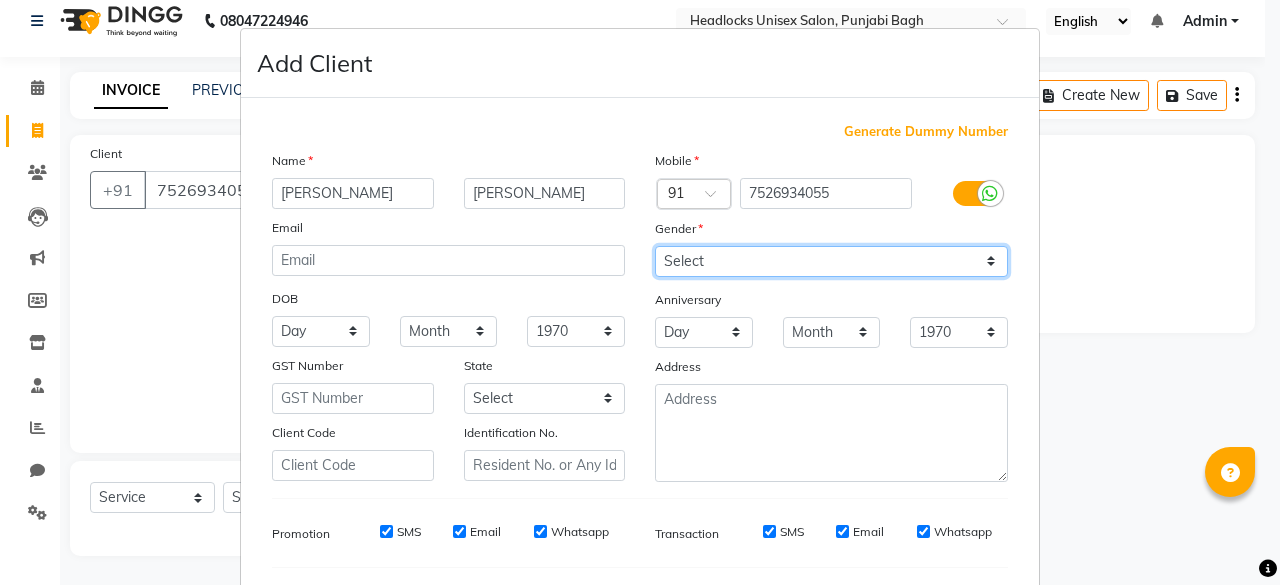 click on "Select [DEMOGRAPHIC_DATA] [DEMOGRAPHIC_DATA] Other Prefer Not To Say" at bounding box center (831, 261) 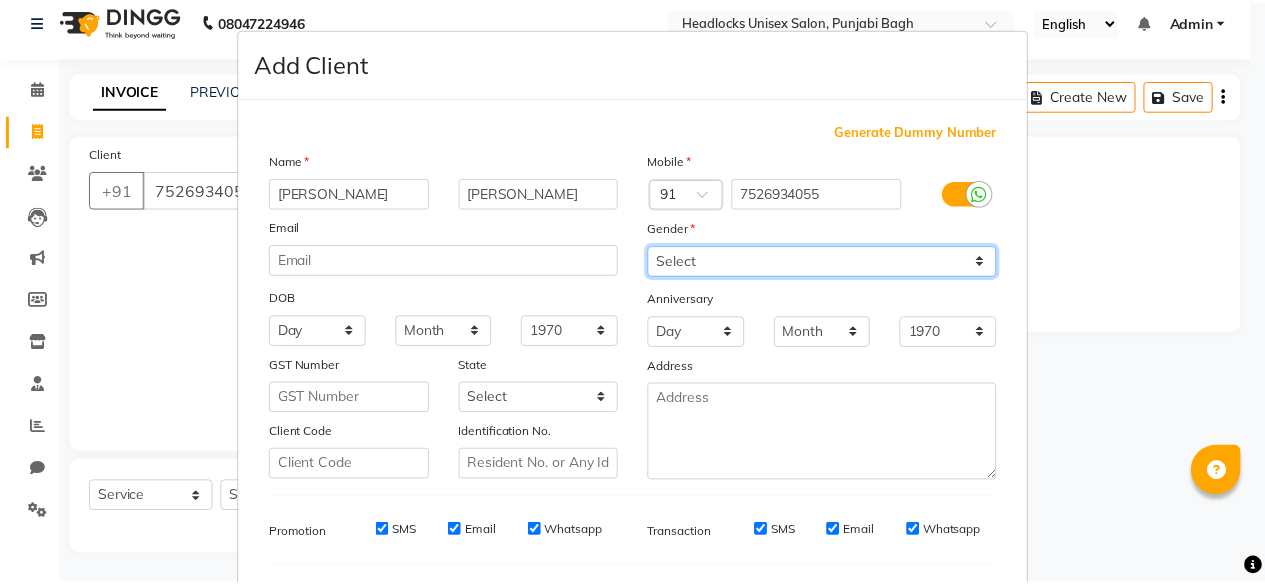 scroll, scrollTop: 260, scrollLeft: 0, axis: vertical 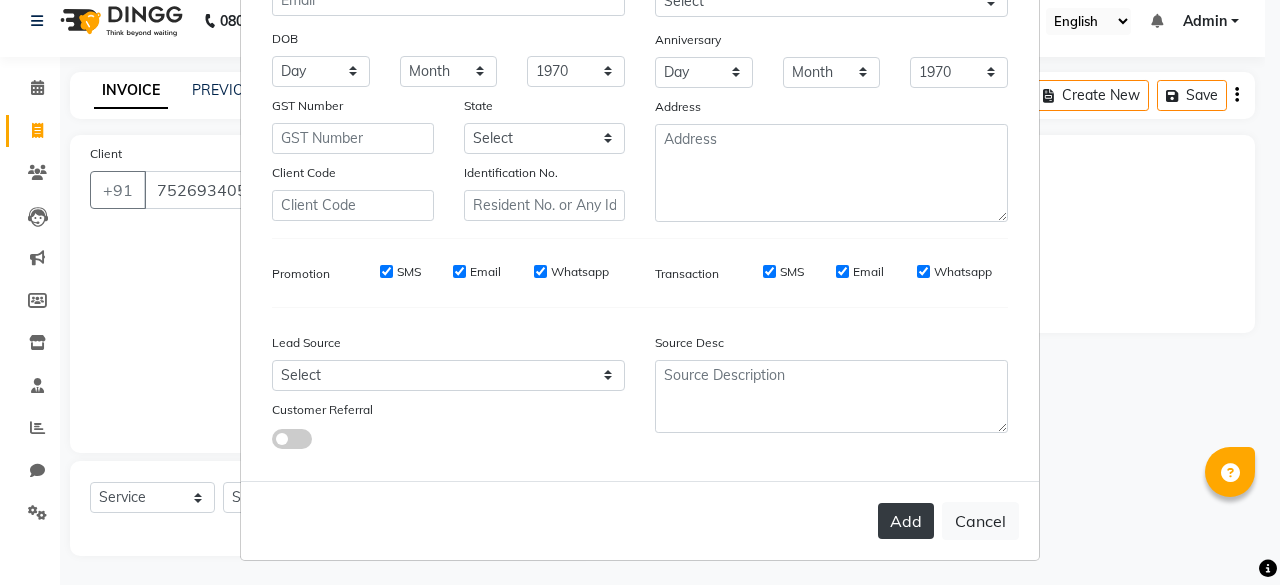 click on "Add" at bounding box center [906, 521] 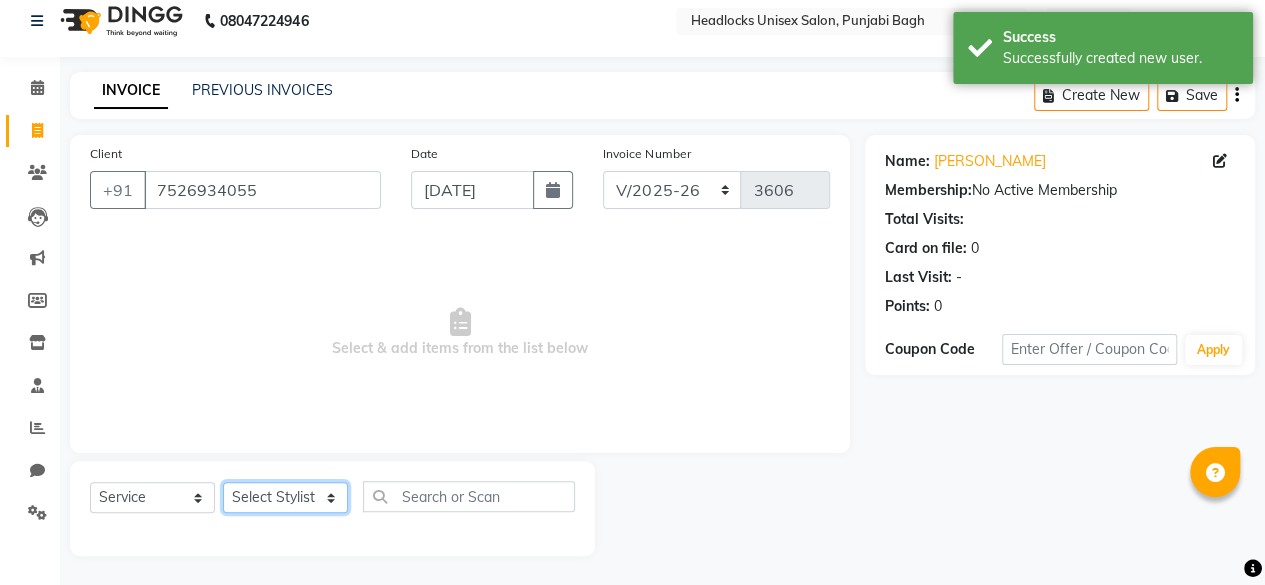 click on "Select Stylist ⁠Agnies ⁠[PERSON_NAME] [PERSON_NAME] [PERSON_NAME] kunal [PERSON_NAME] mercy ⁠Minto ⁠[PERSON_NAME]  [PERSON_NAME] priyanka [PERSON_NAME] ⁠[PERSON_NAME] ⁠[PERSON_NAME] [PERSON_NAME] [PERSON_NAME]  Sunny ⁠[PERSON_NAME] ⁠[PERSON_NAME]" 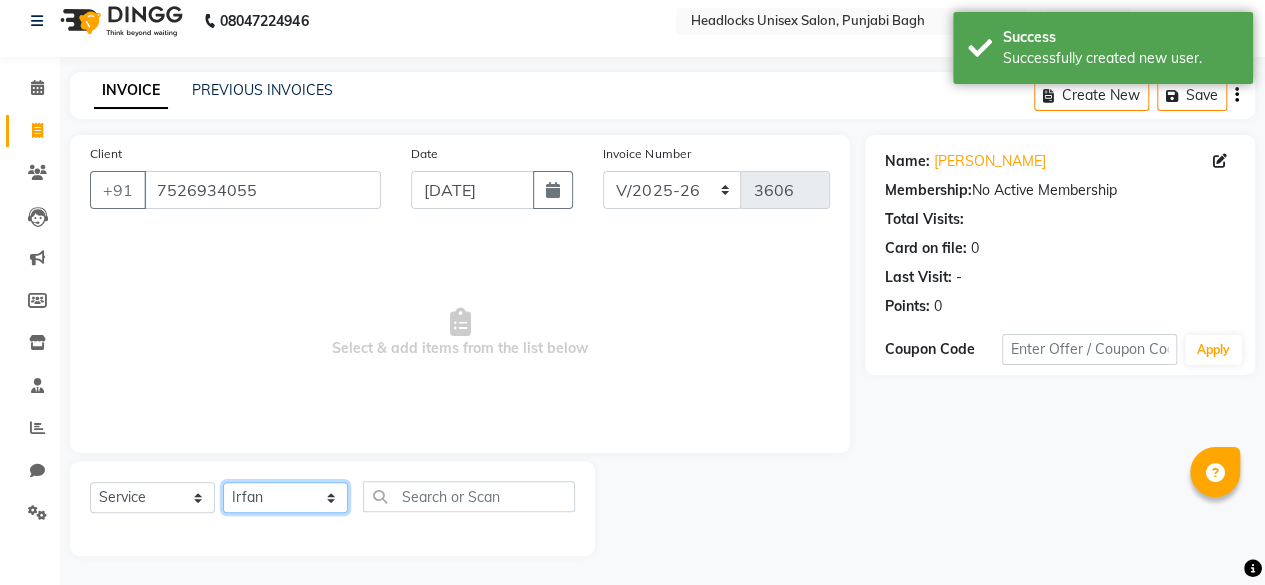click on "Select Stylist ⁠Agnies ⁠[PERSON_NAME] [PERSON_NAME] [PERSON_NAME] kunal [PERSON_NAME] mercy ⁠Minto ⁠[PERSON_NAME]  [PERSON_NAME] priyanka [PERSON_NAME] ⁠[PERSON_NAME] ⁠[PERSON_NAME] [PERSON_NAME] [PERSON_NAME]  Sunny ⁠[PERSON_NAME] ⁠[PERSON_NAME]" 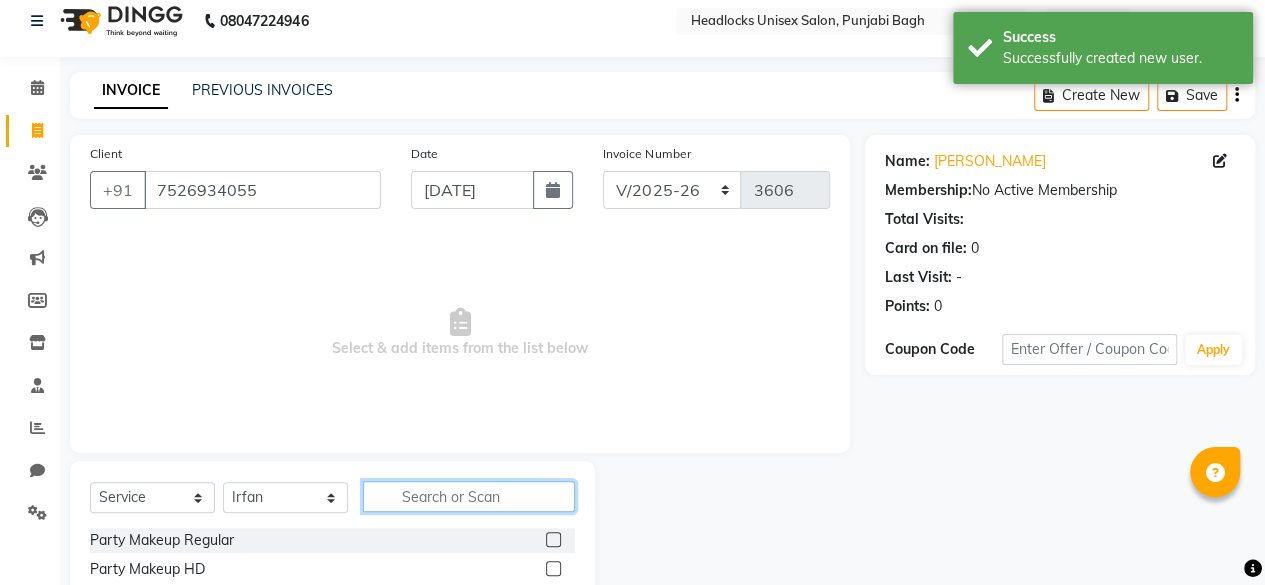 click 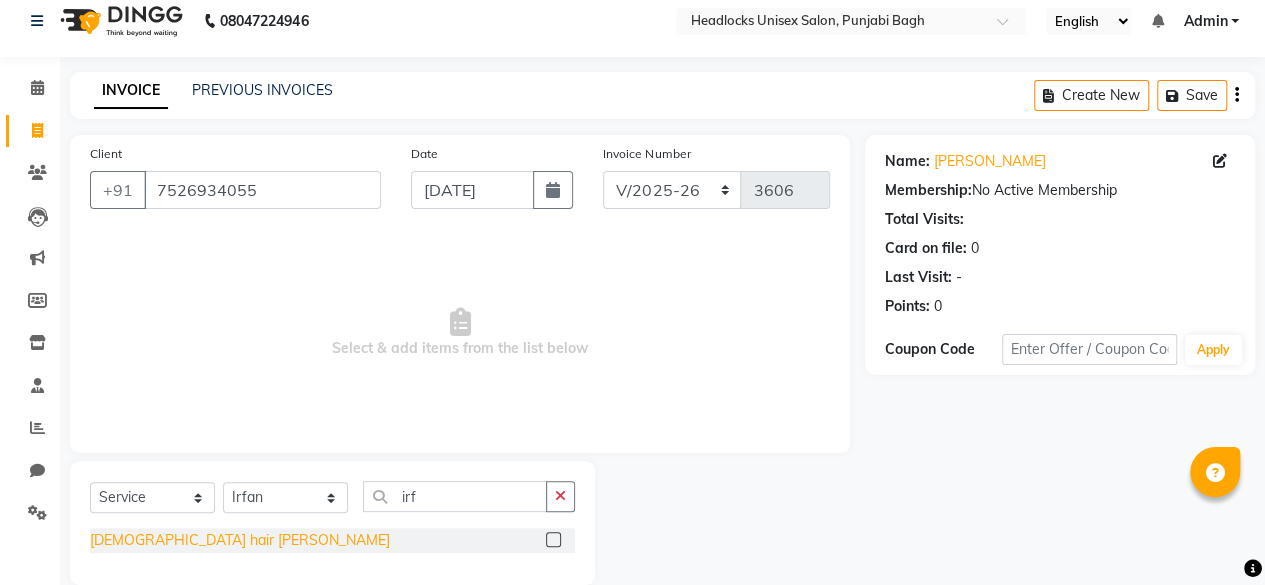 click on "[DEMOGRAPHIC_DATA] hair [PERSON_NAME]" 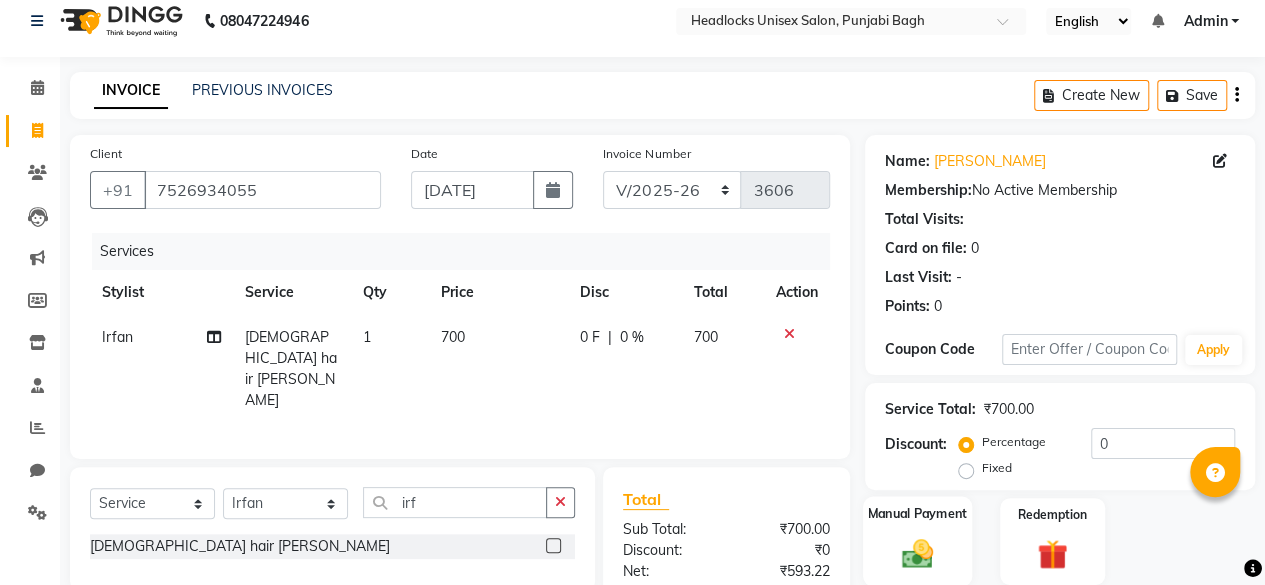 click on "Manual Payment" 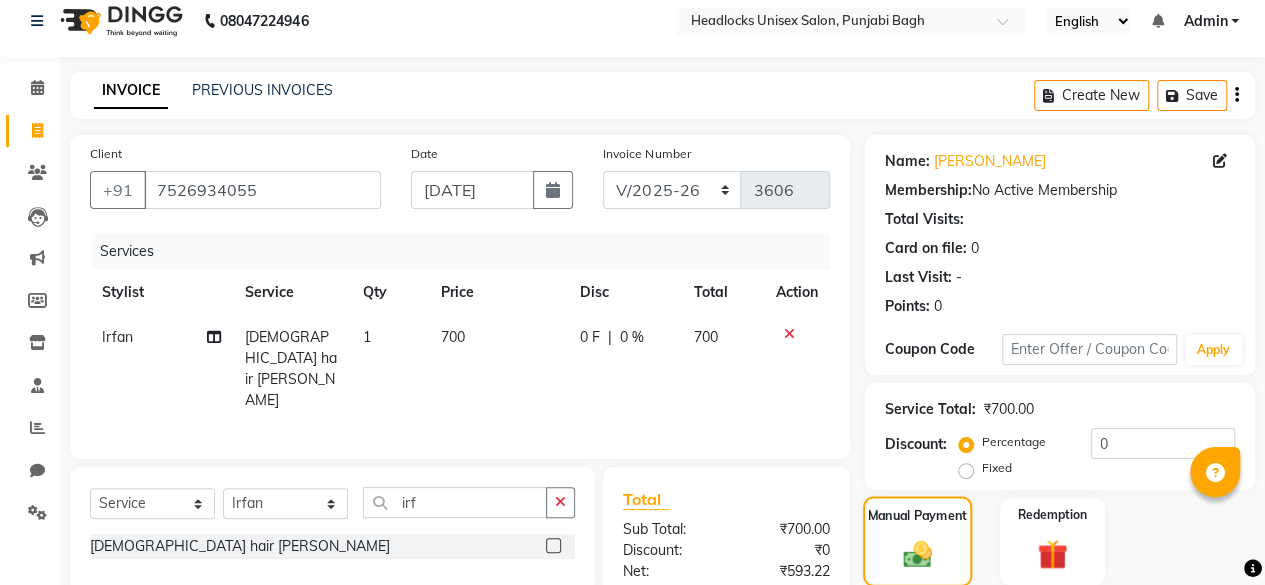 scroll, scrollTop: 213, scrollLeft: 0, axis: vertical 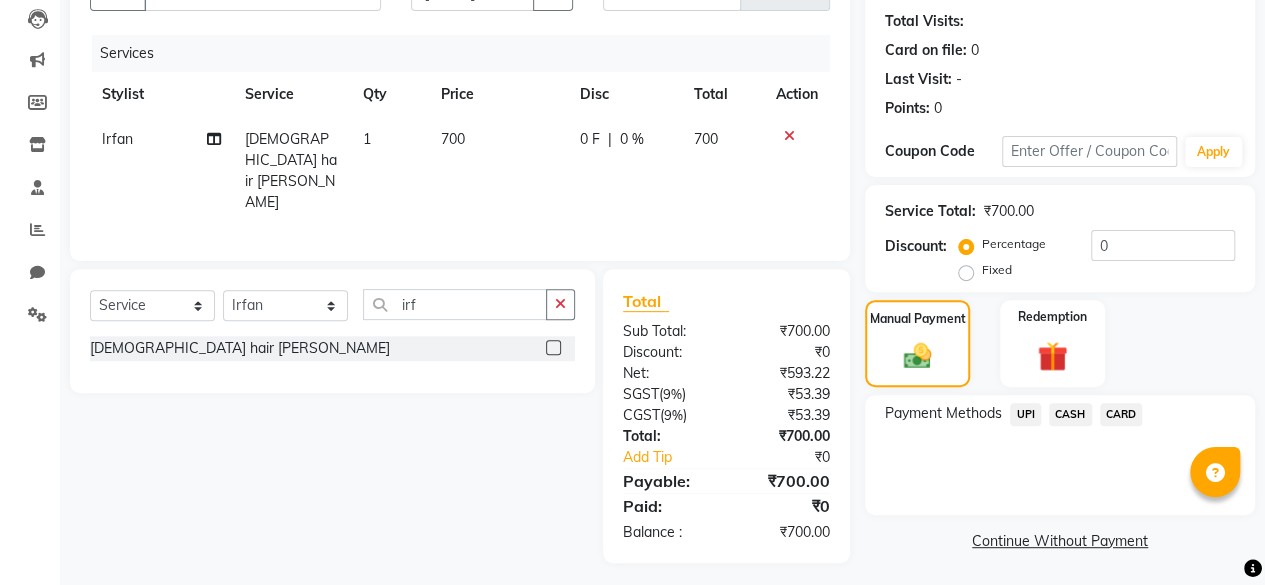 click on "CASH" 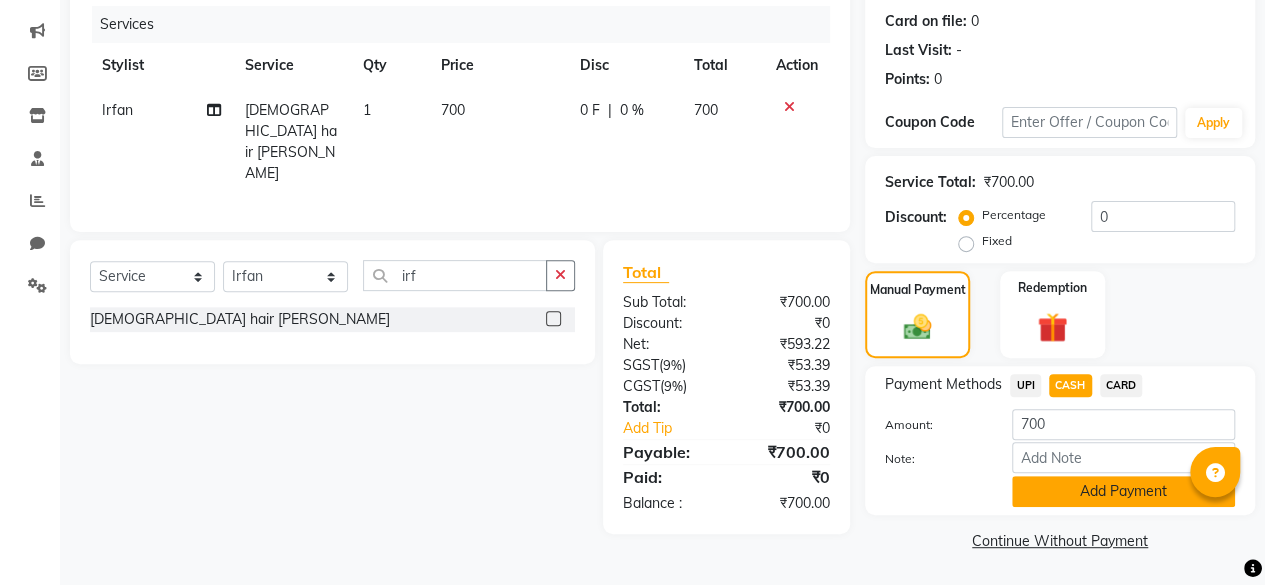 click on "Add Payment" 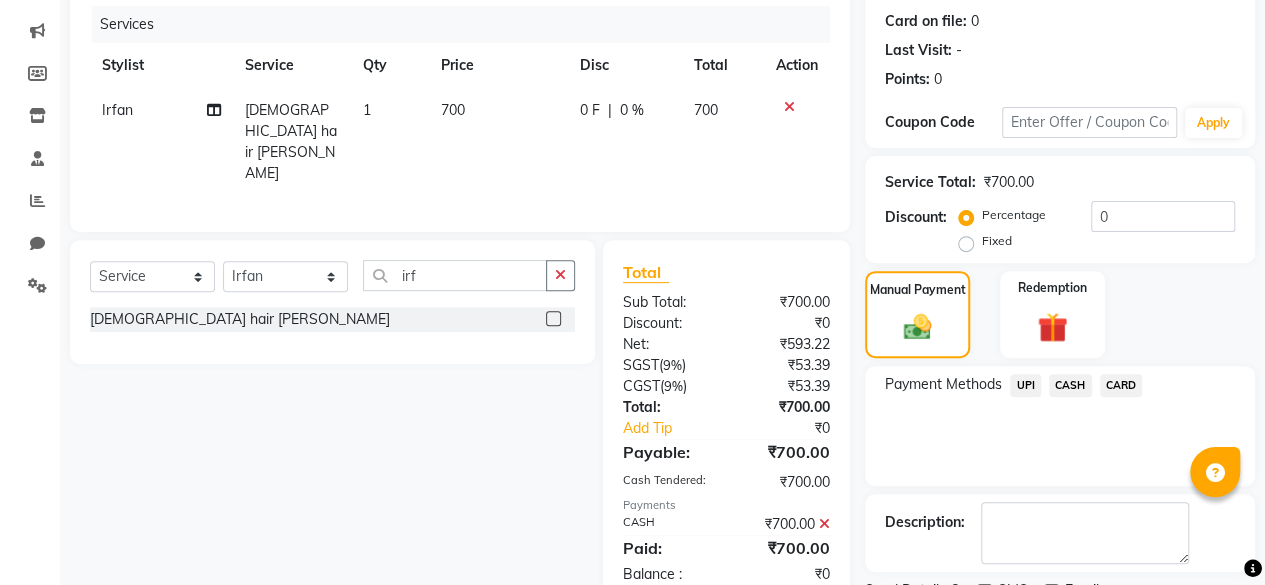 scroll, scrollTop: 324, scrollLeft: 0, axis: vertical 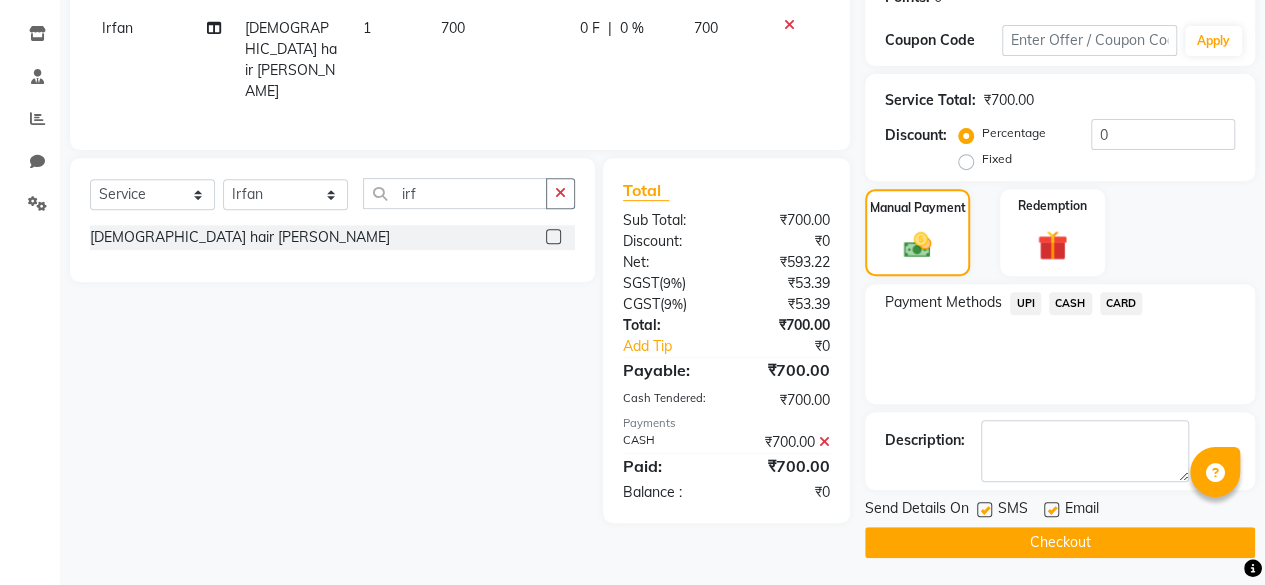 click 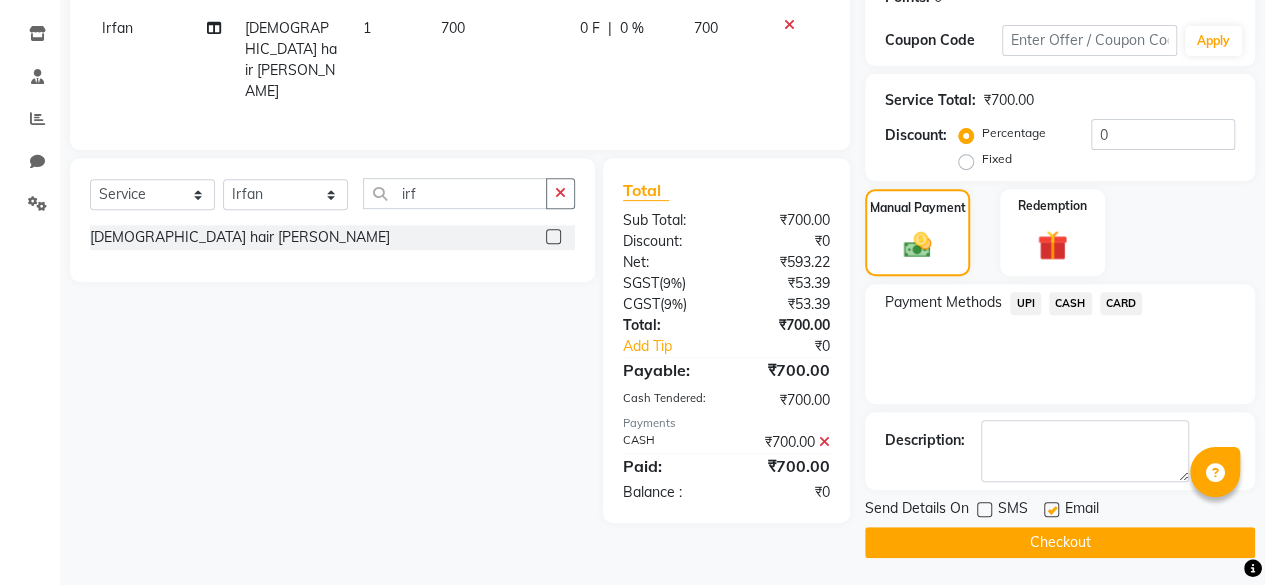 click on "Checkout" 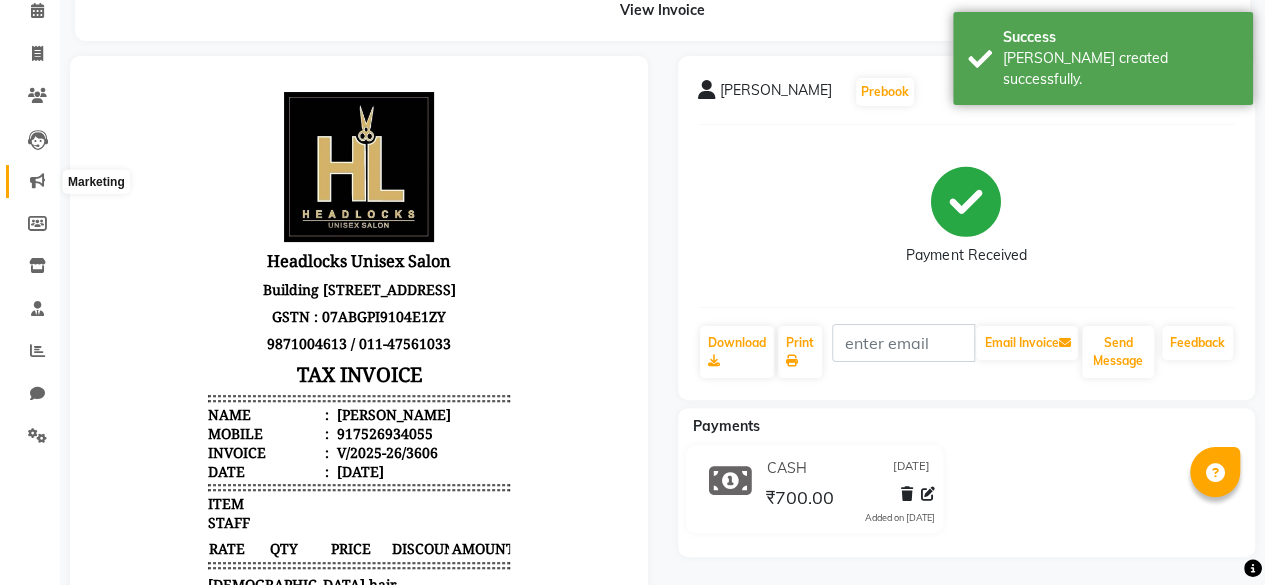 scroll, scrollTop: 0, scrollLeft: 0, axis: both 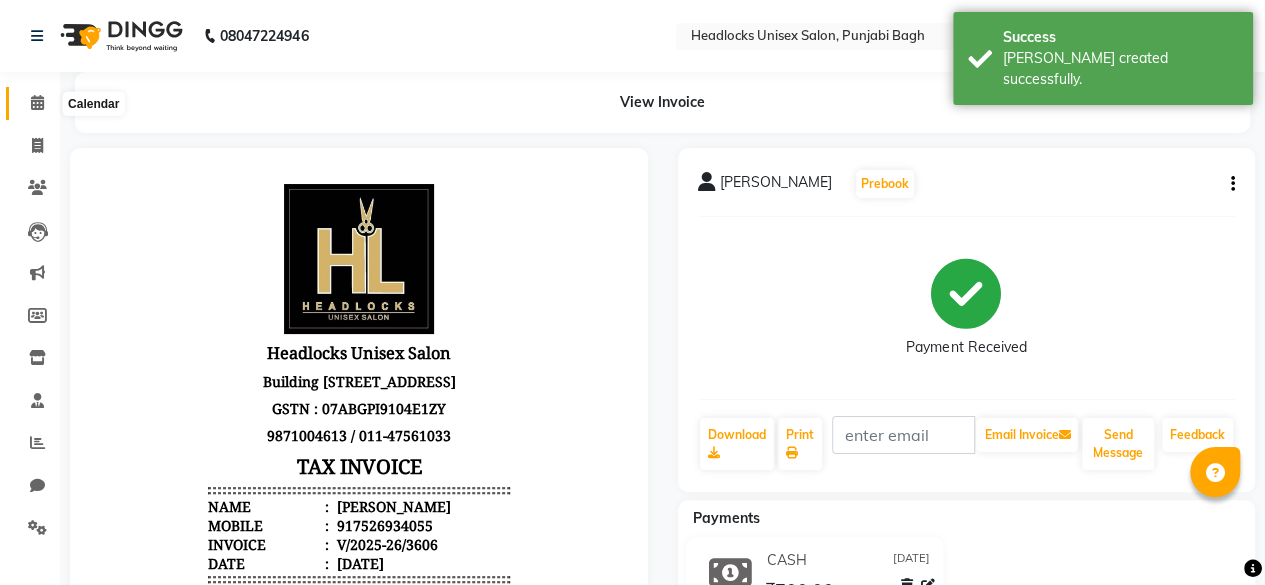 click 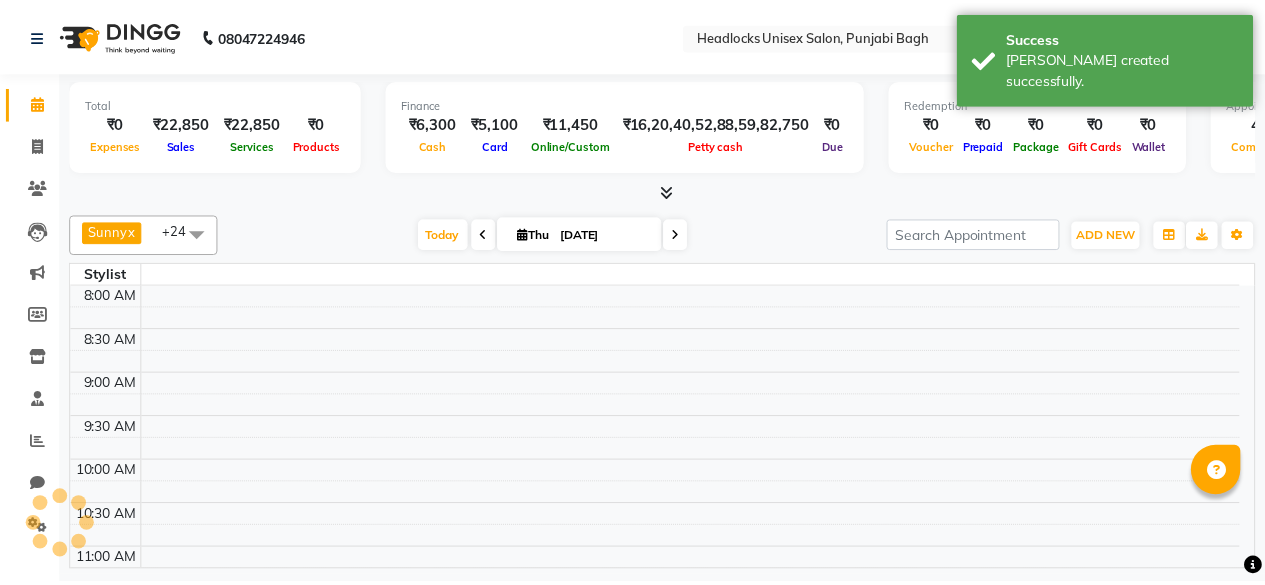 scroll, scrollTop: 0, scrollLeft: 0, axis: both 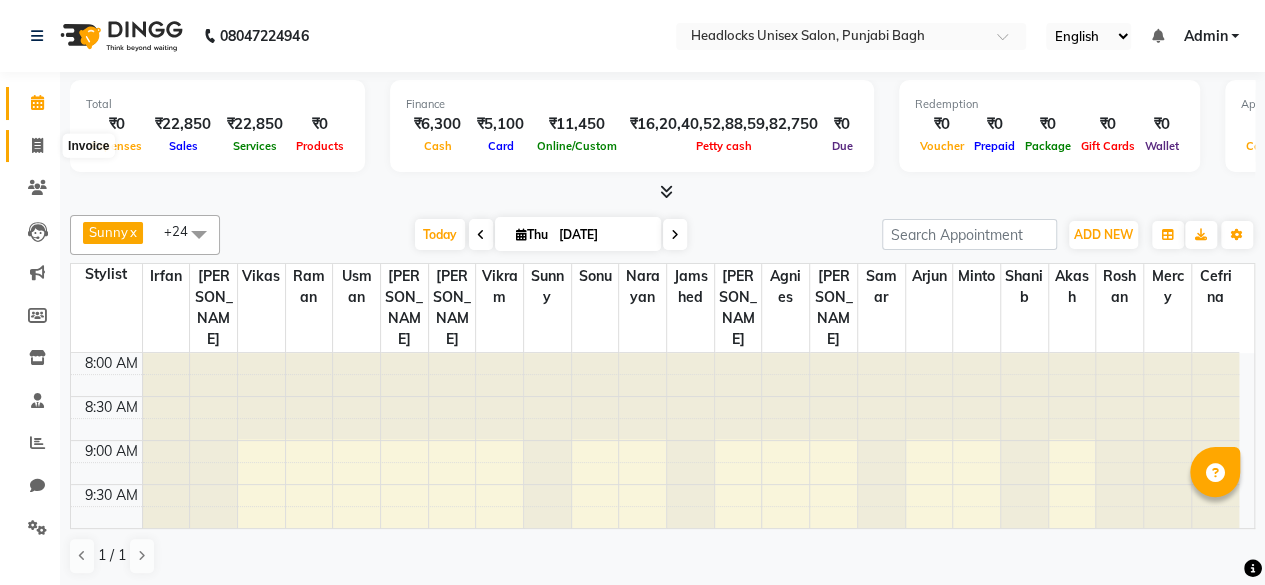 click 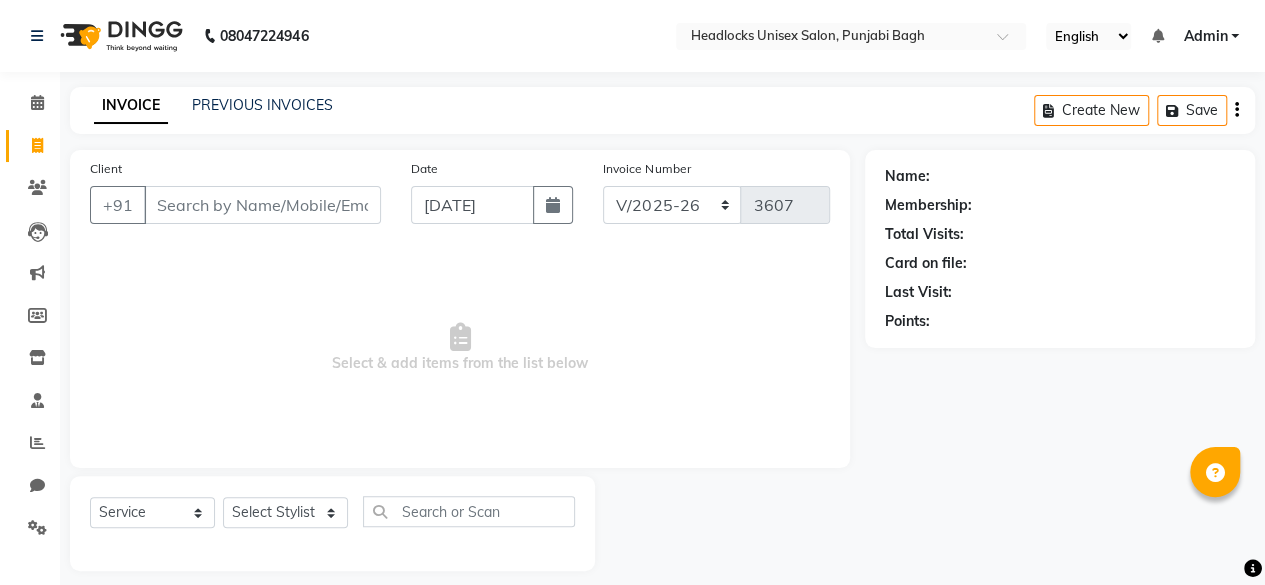 scroll, scrollTop: 15, scrollLeft: 0, axis: vertical 